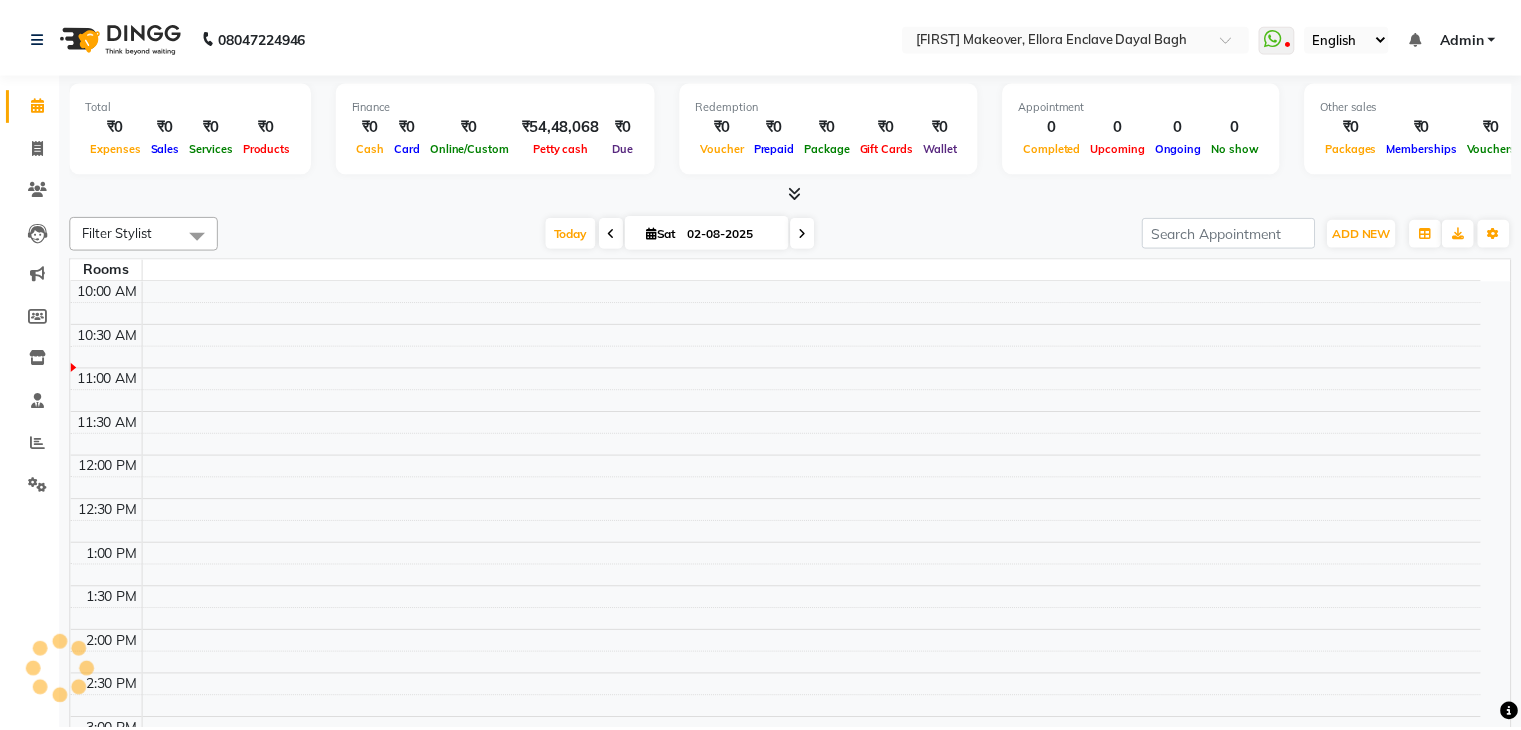 scroll, scrollTop: 0, scrollLeft: 0, axis: both 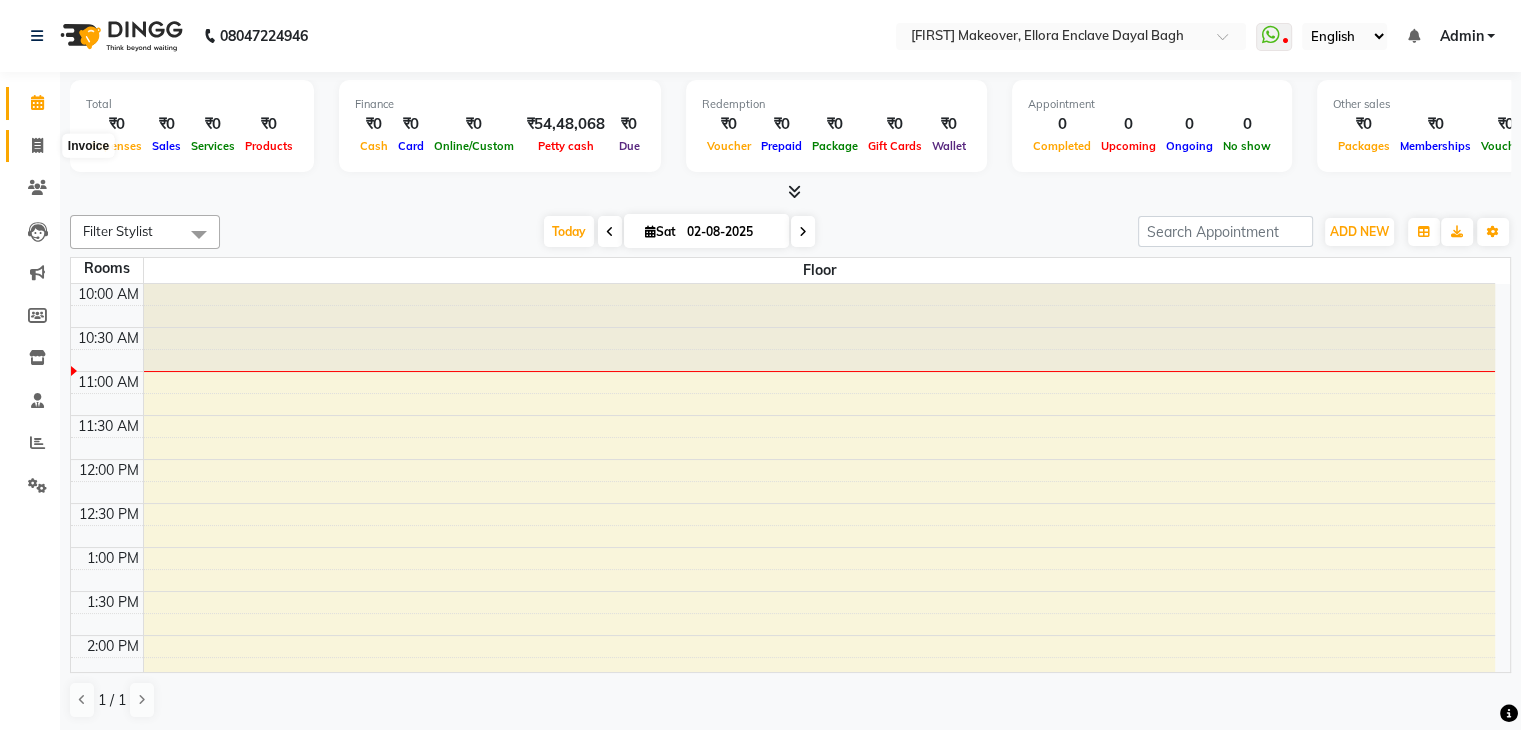click 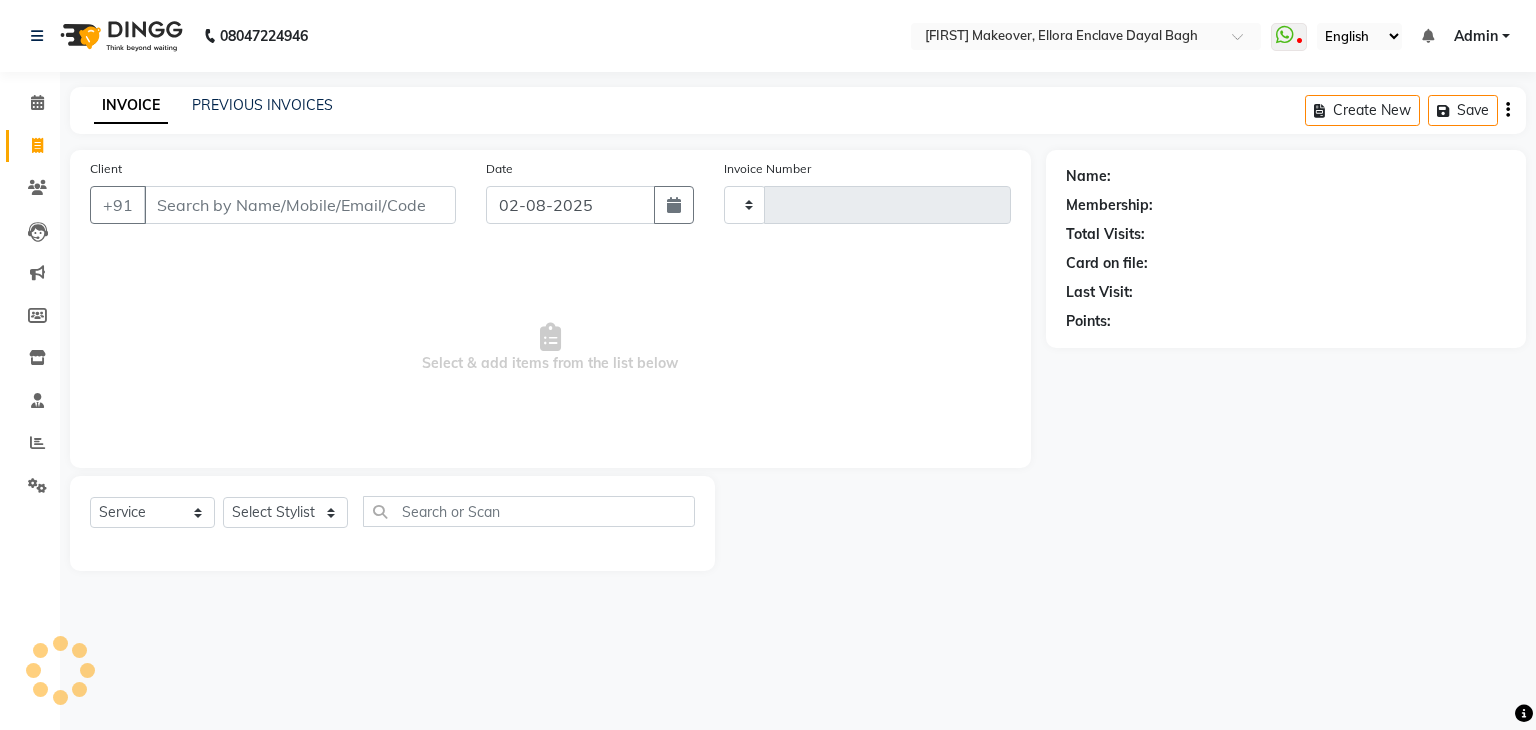 type on "3822" 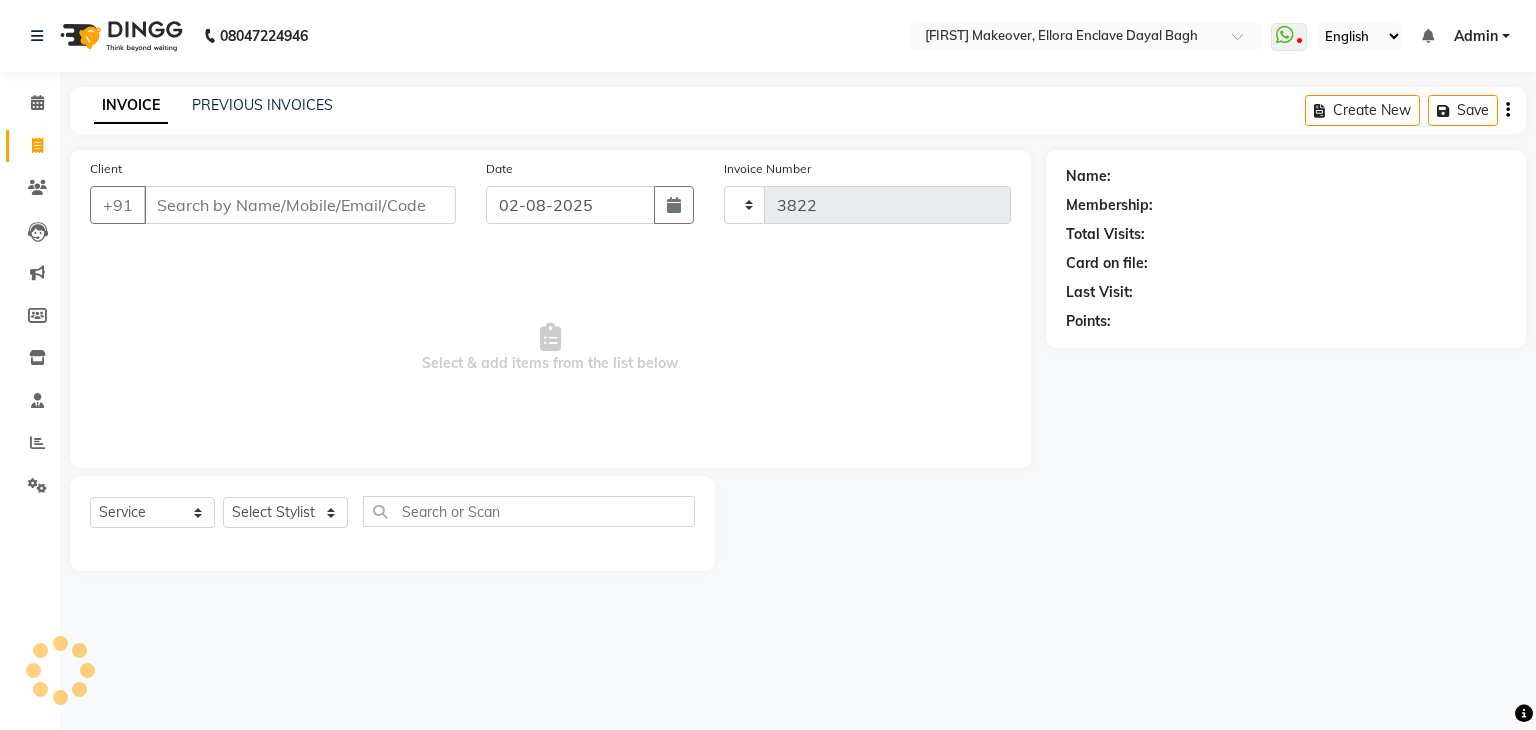 select on "6880" 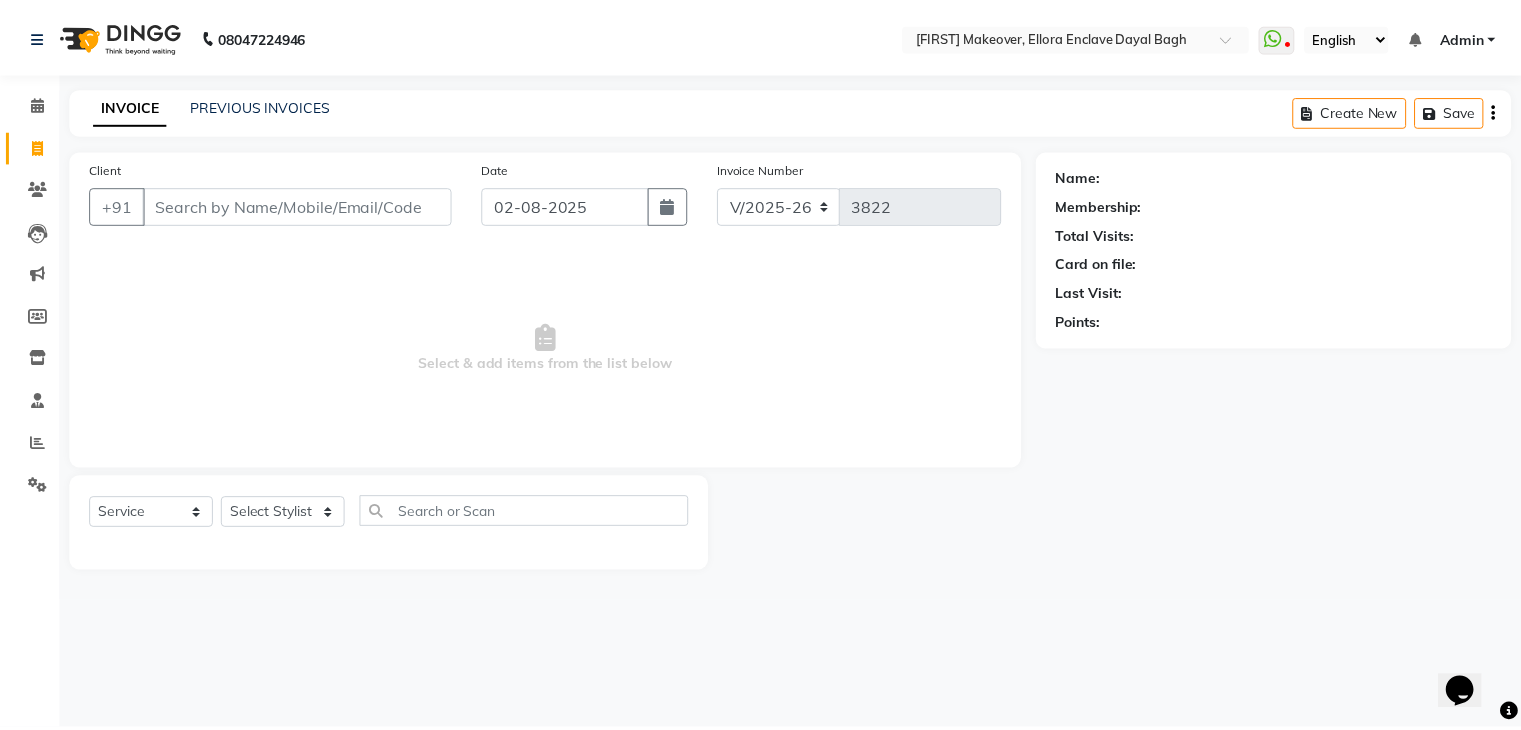 scroll, scrollTop: 0, scrollLeft: 0, axis: both 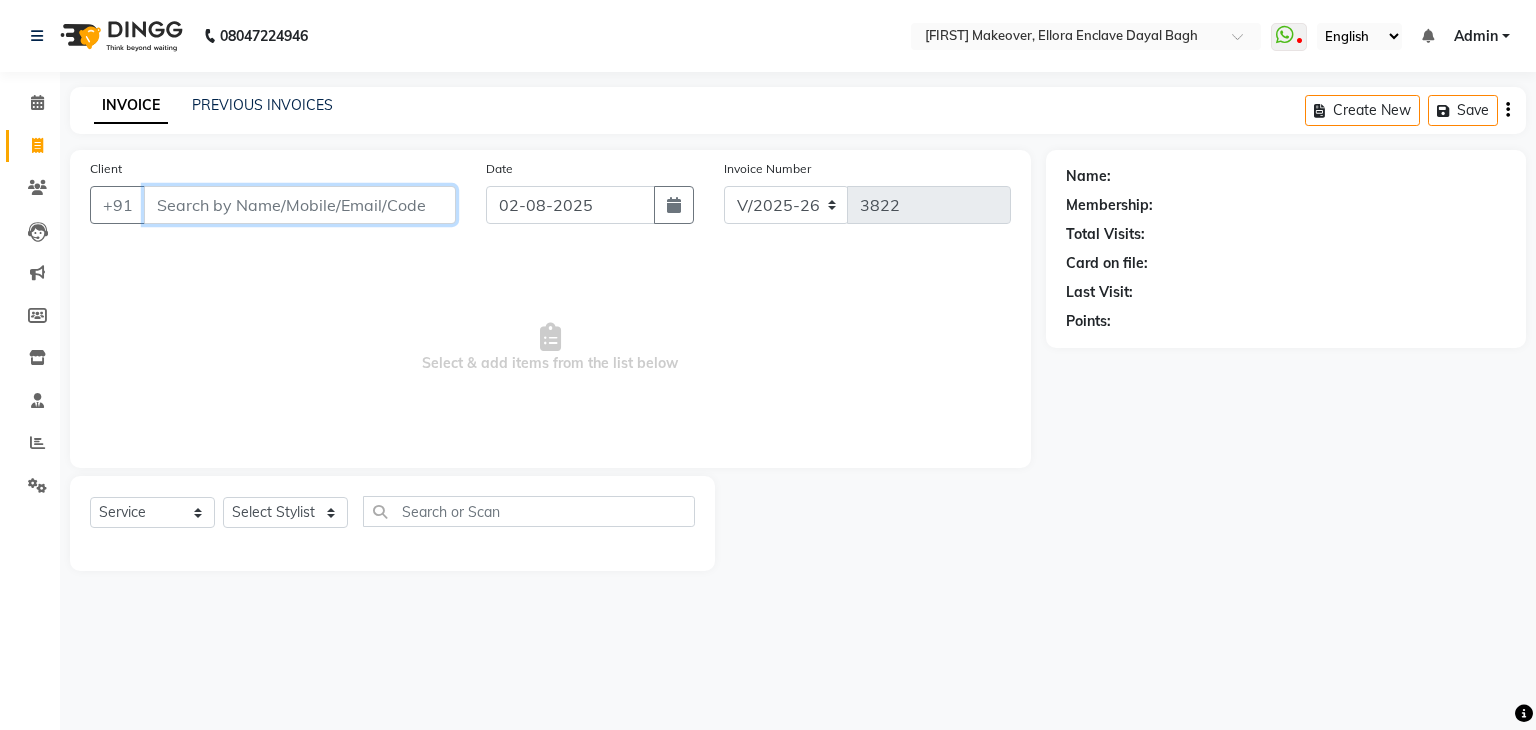 type on ";" 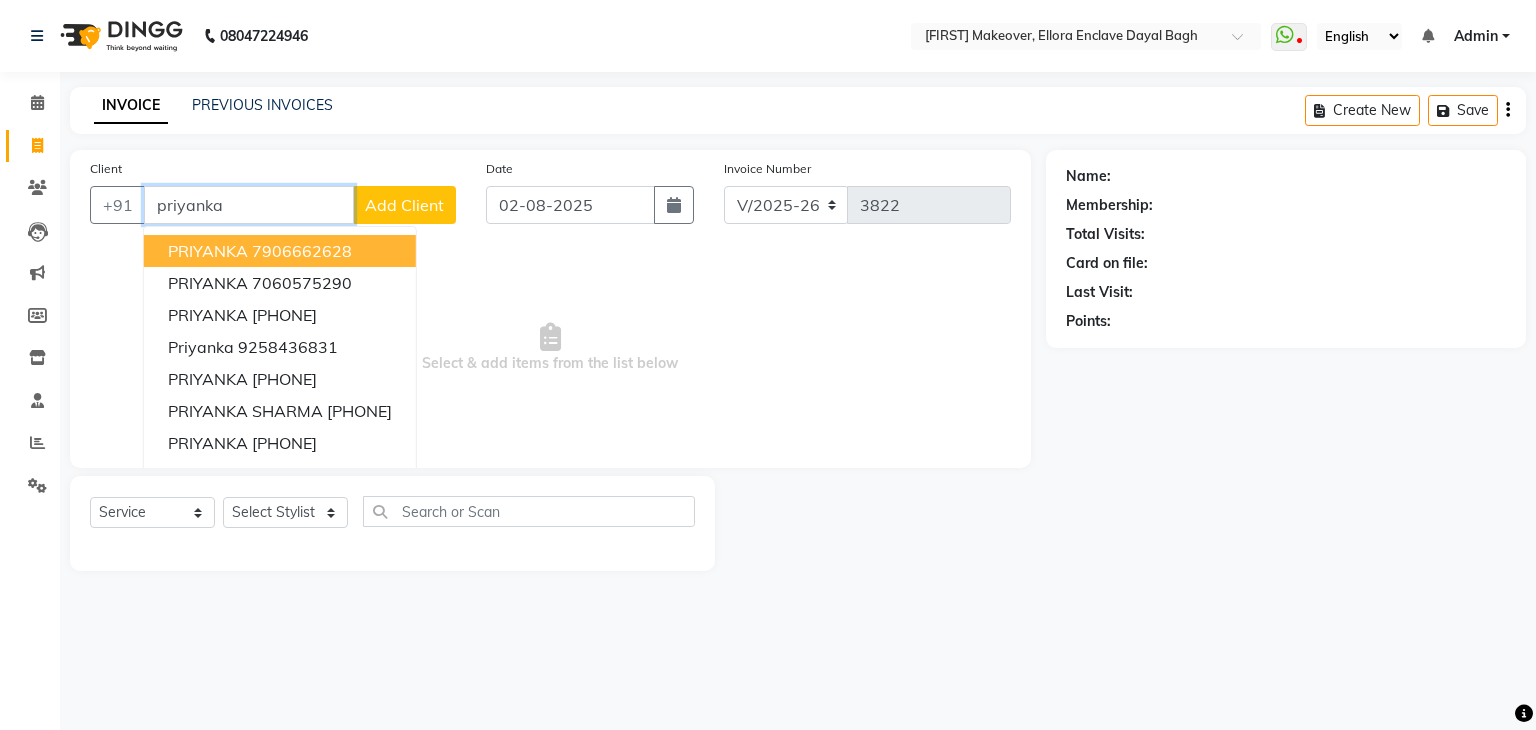click on "[FIRST] [PHONE]" at bounding box center (280, 251) 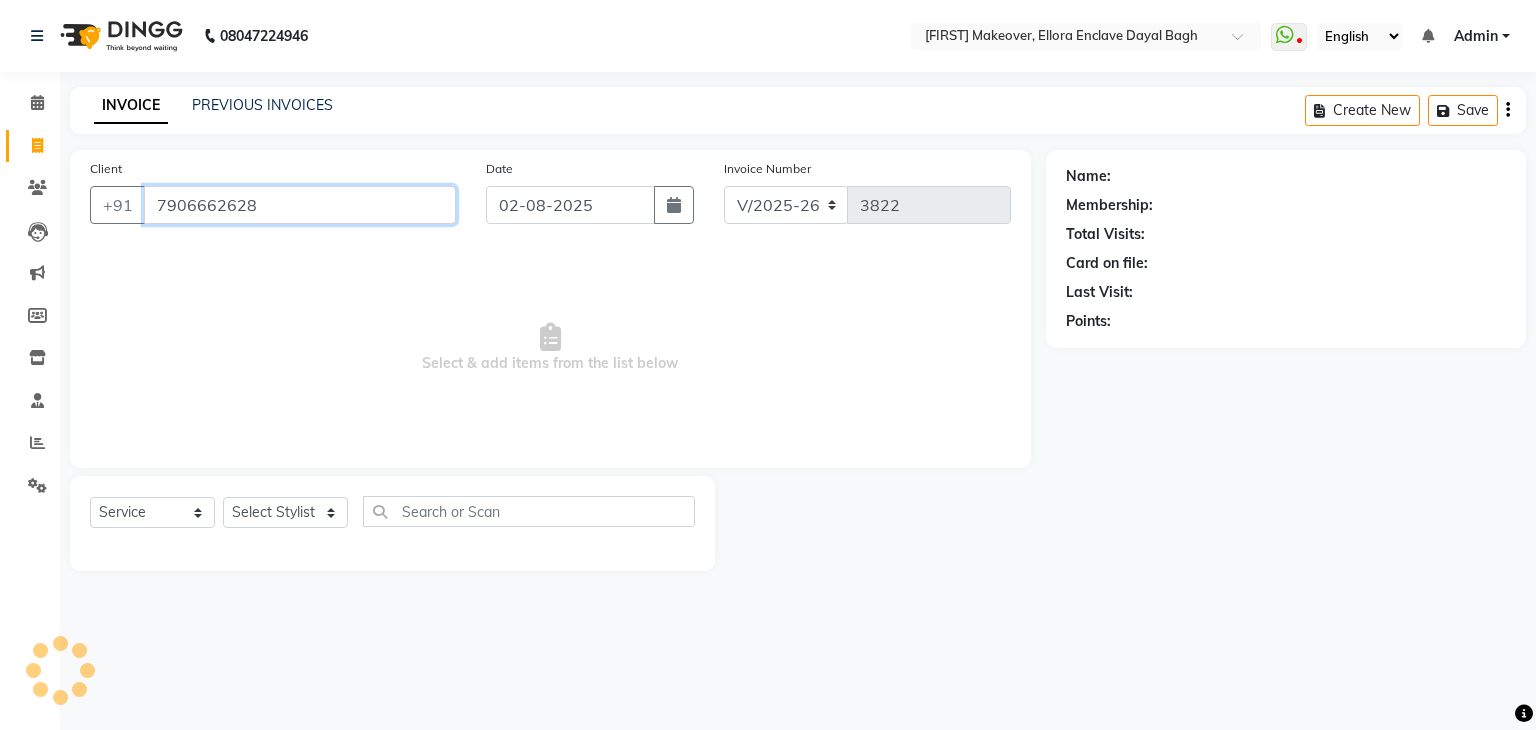 type on "7906662628" 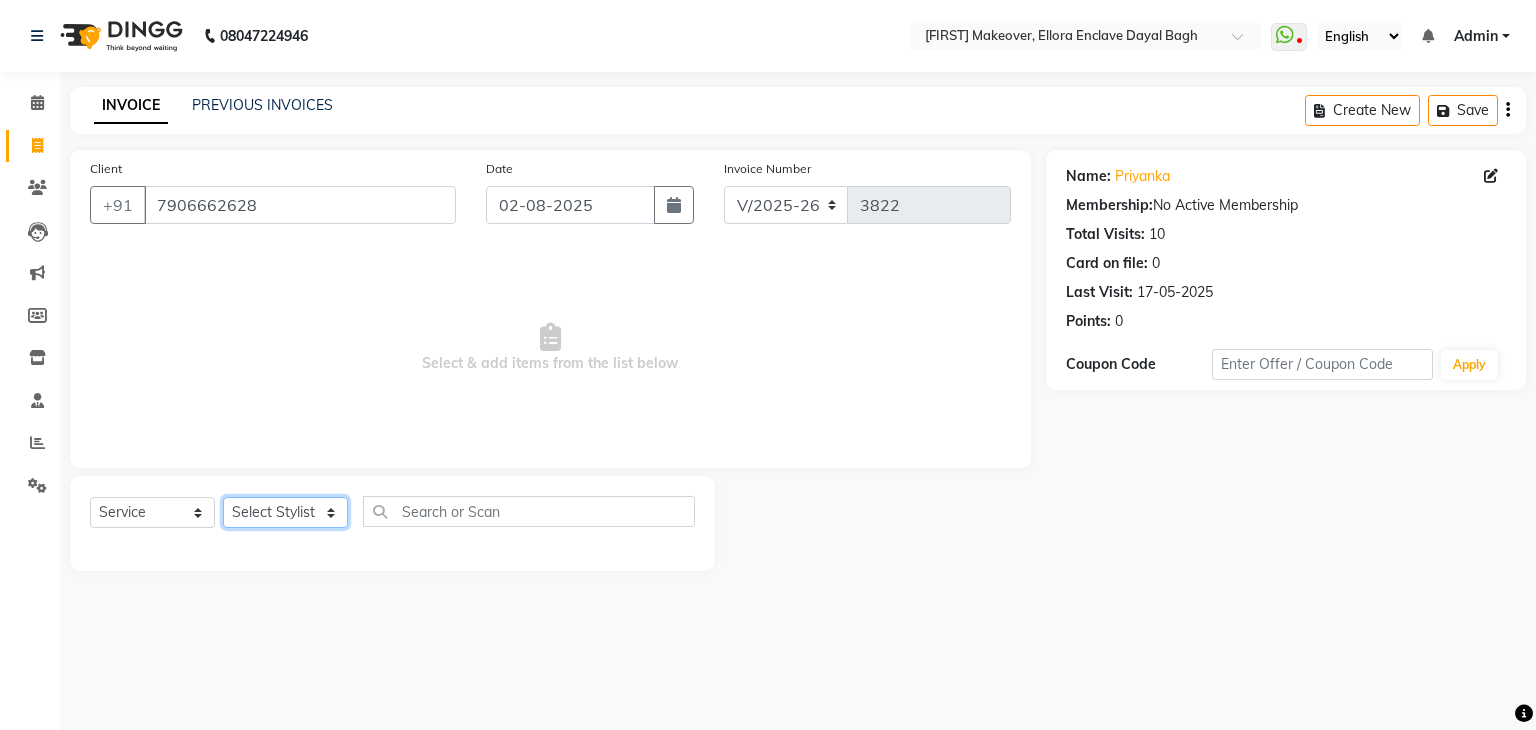 click on "Select Stylist AMAN DANISH SALMANI GOPAL PACHORI KANU KAVITA KIRAN KUMARI MEENU KUMARI NEHA NIKHIL CHAUDHARY Priya PRIYANKA YADAV RASHMI SANDHYA SHAGUFTA SHWETA SONA SAXENA SOUMYA TUSHAR OTWAL VINAY KUMAR" 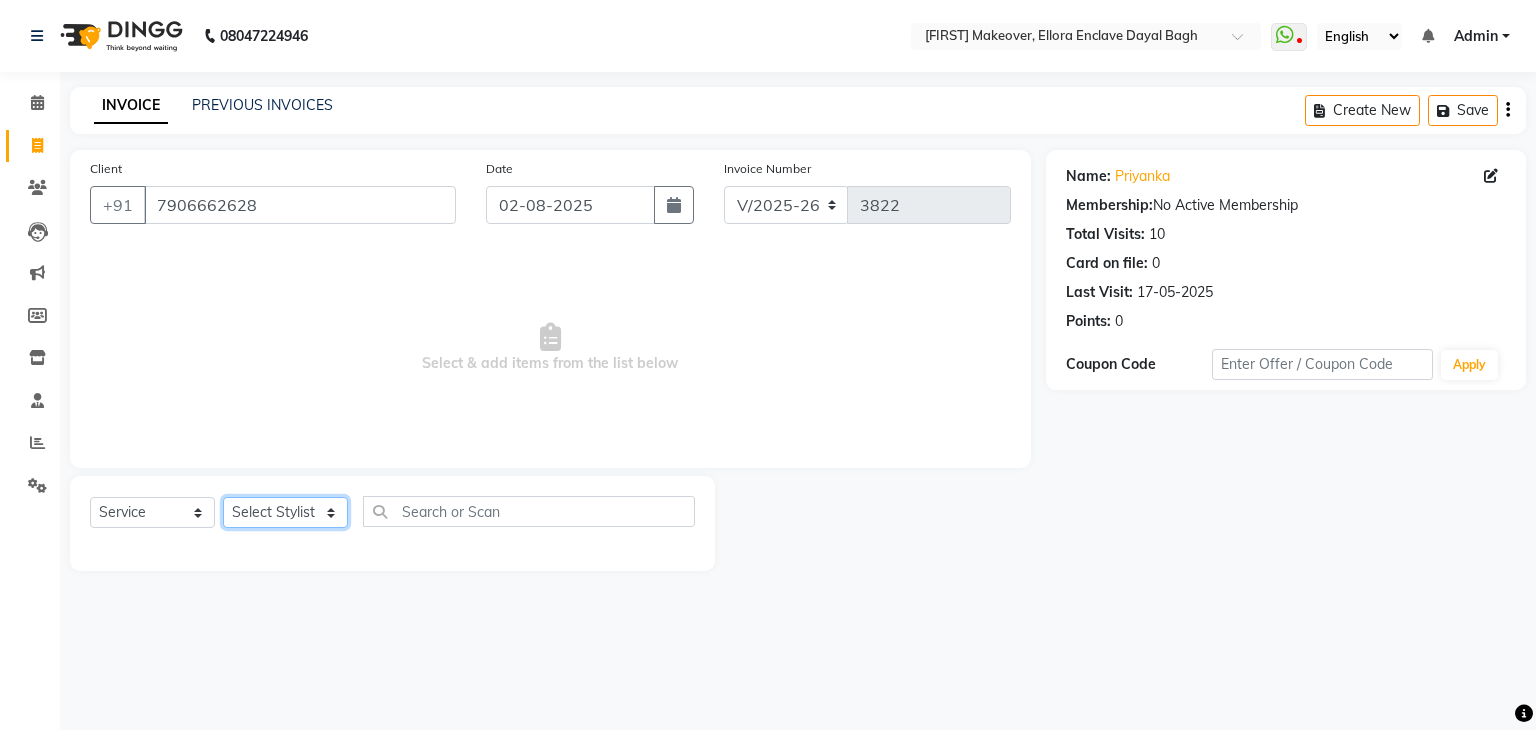 select on "[PHONE]" 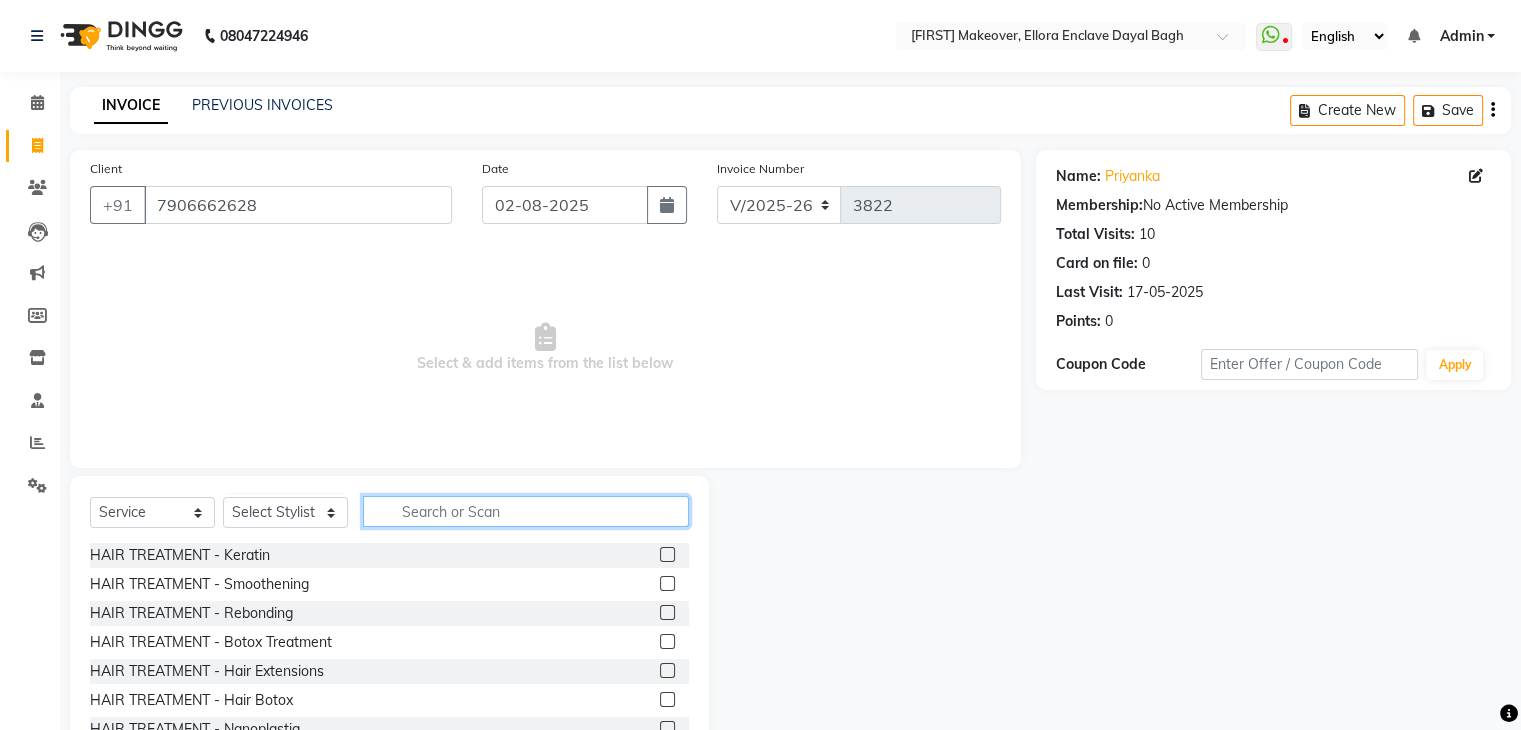 click 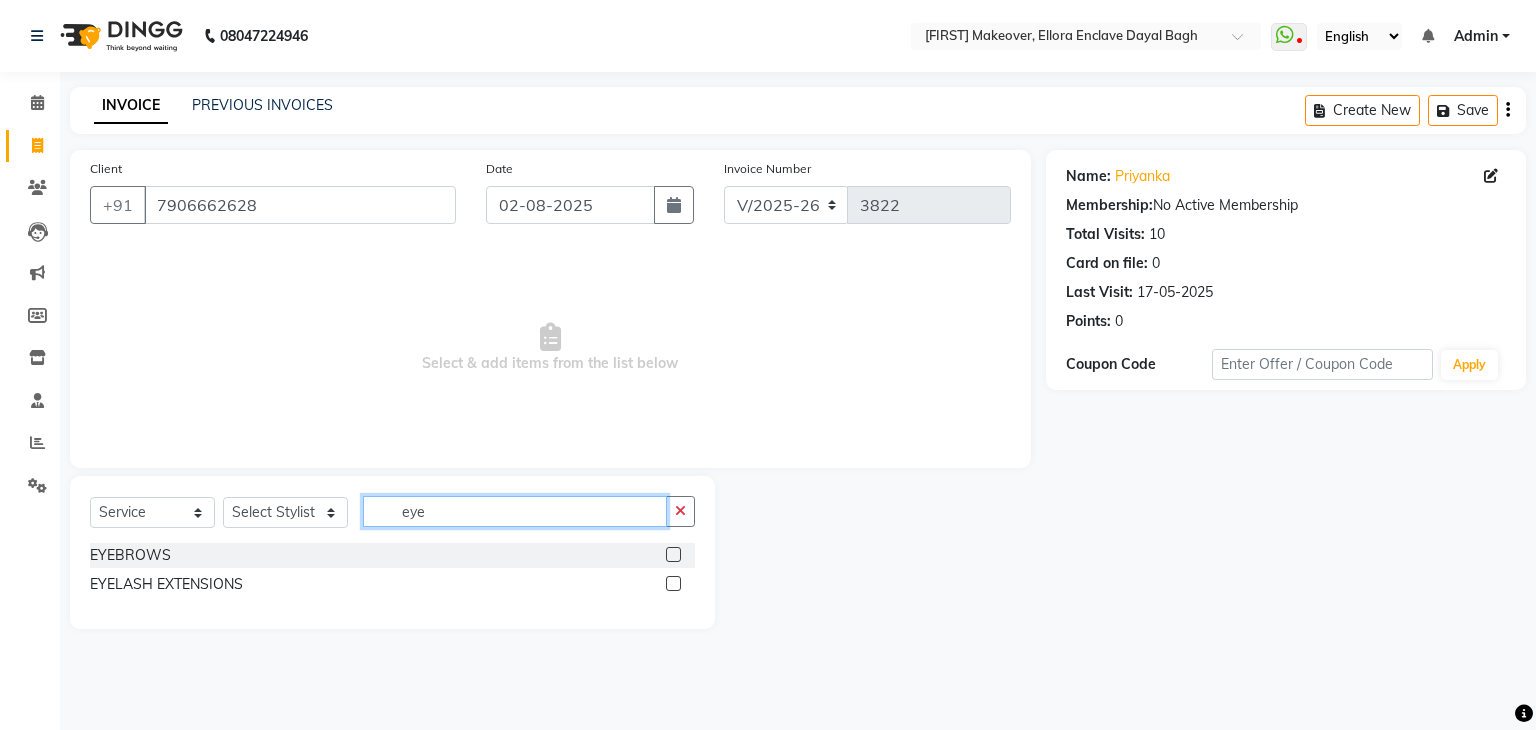 type on "eye" 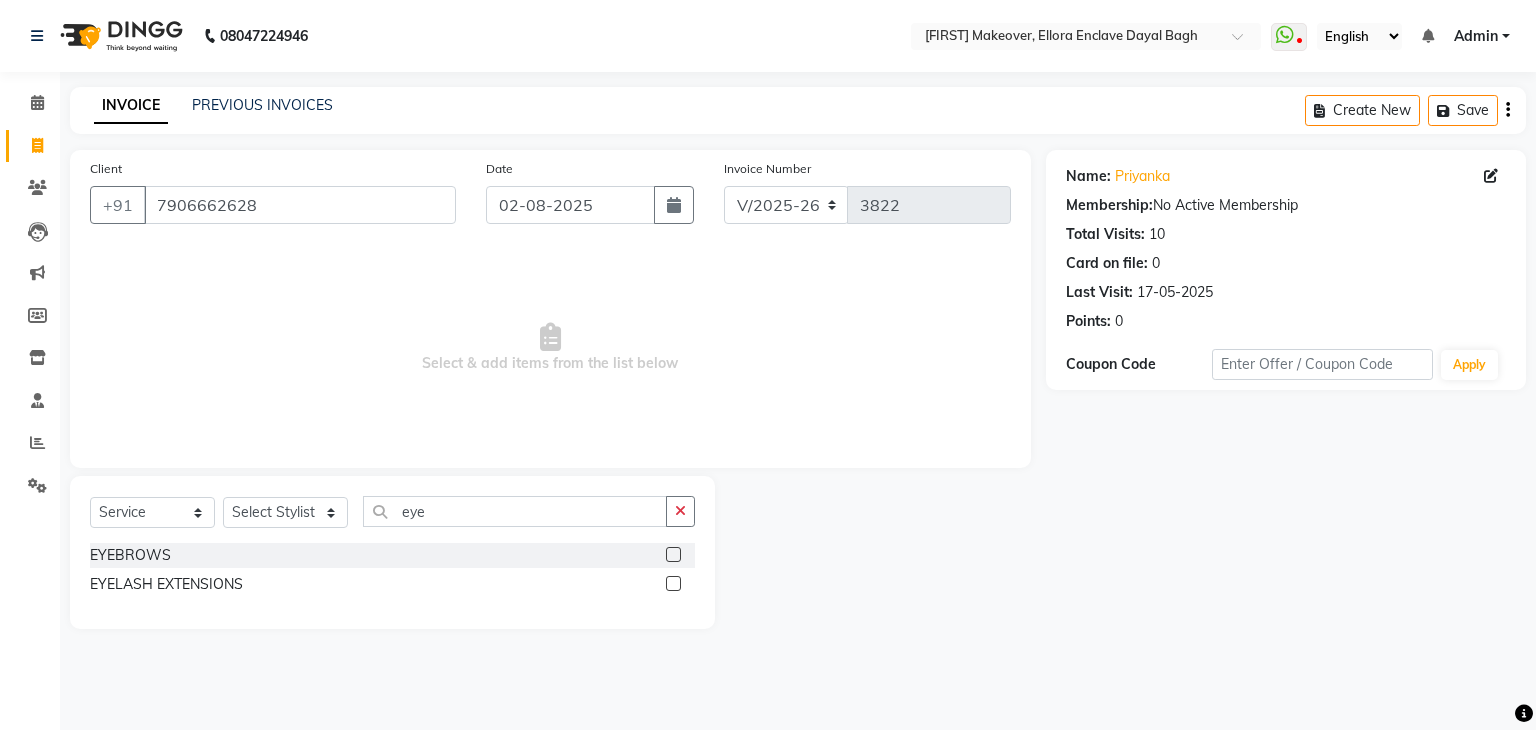 click 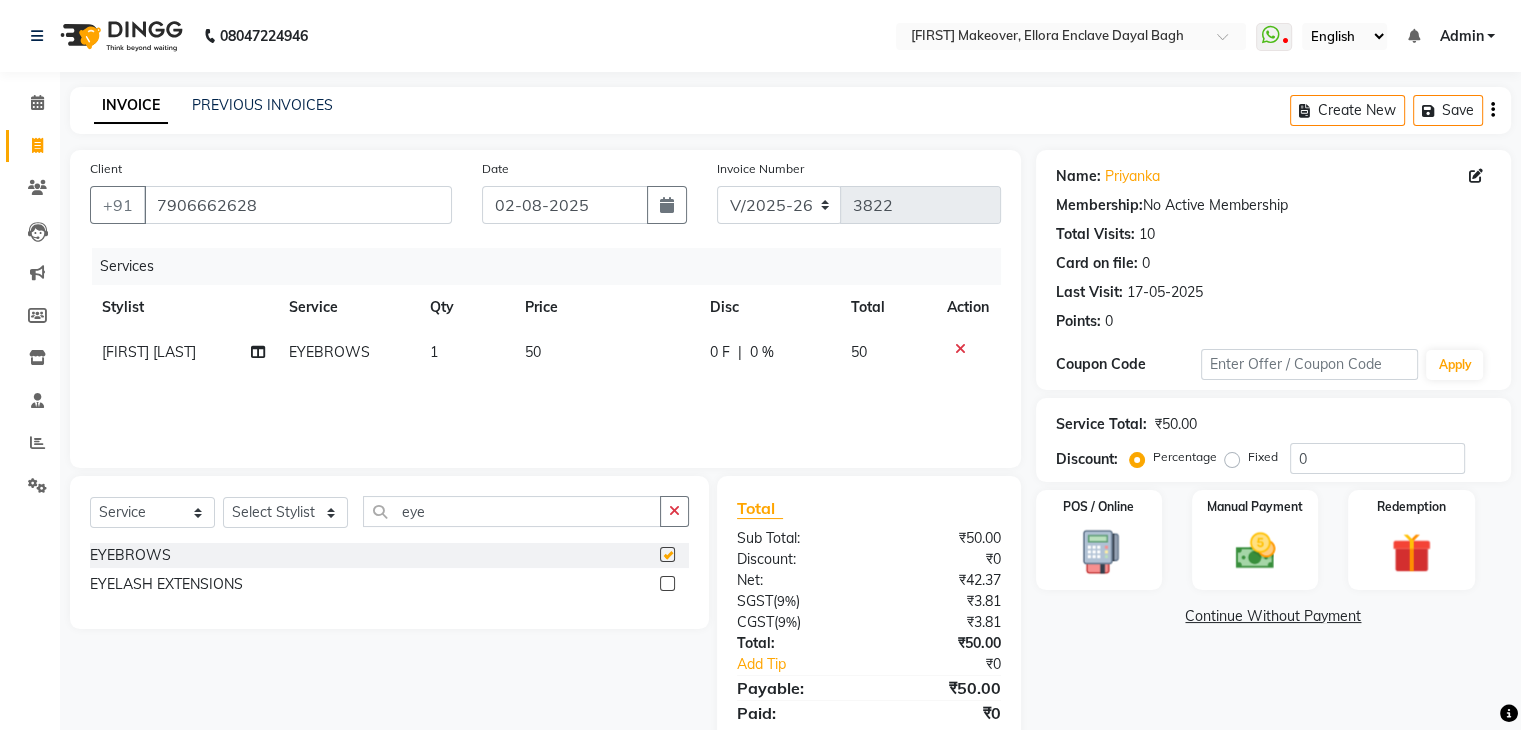 checkbox on "false" 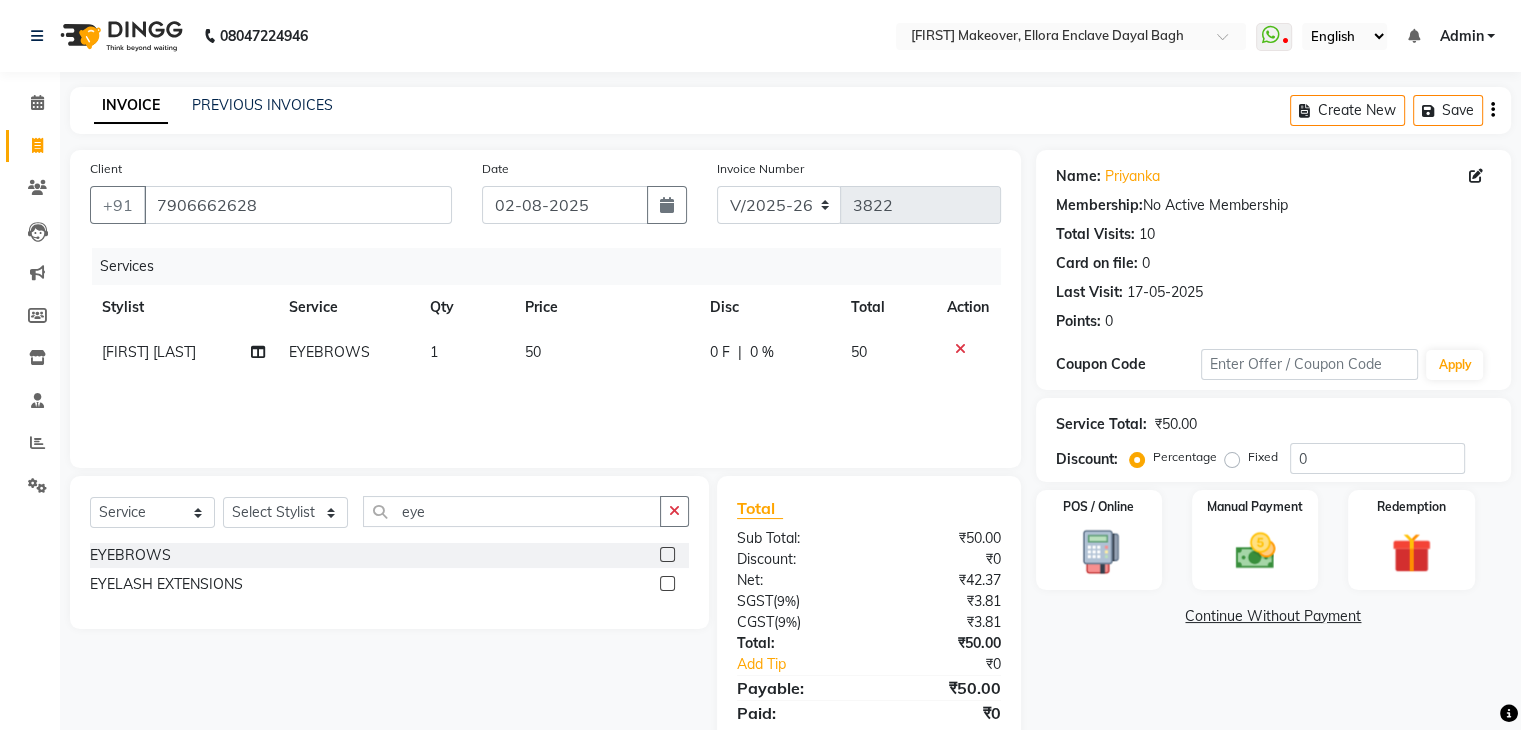 click on "50" 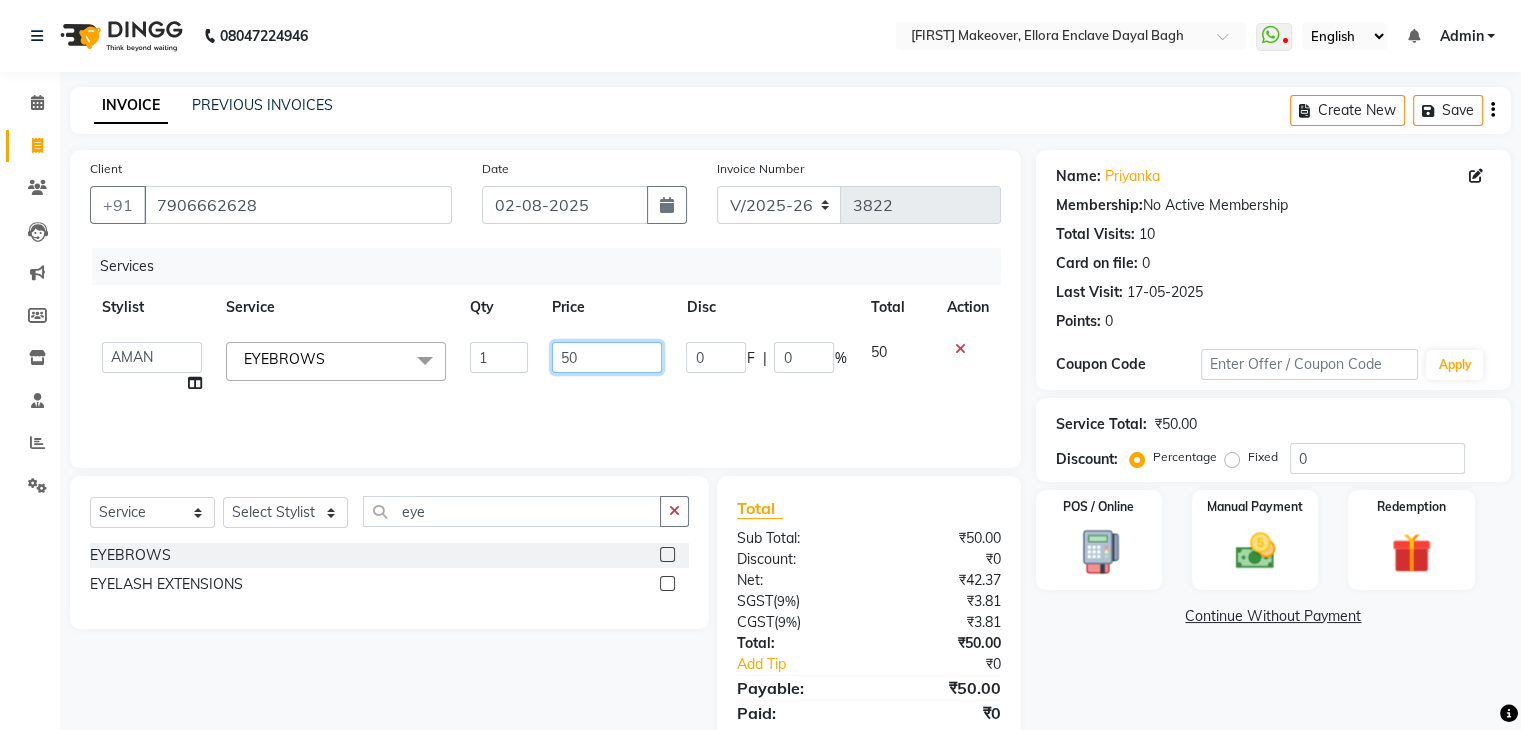click on "50" 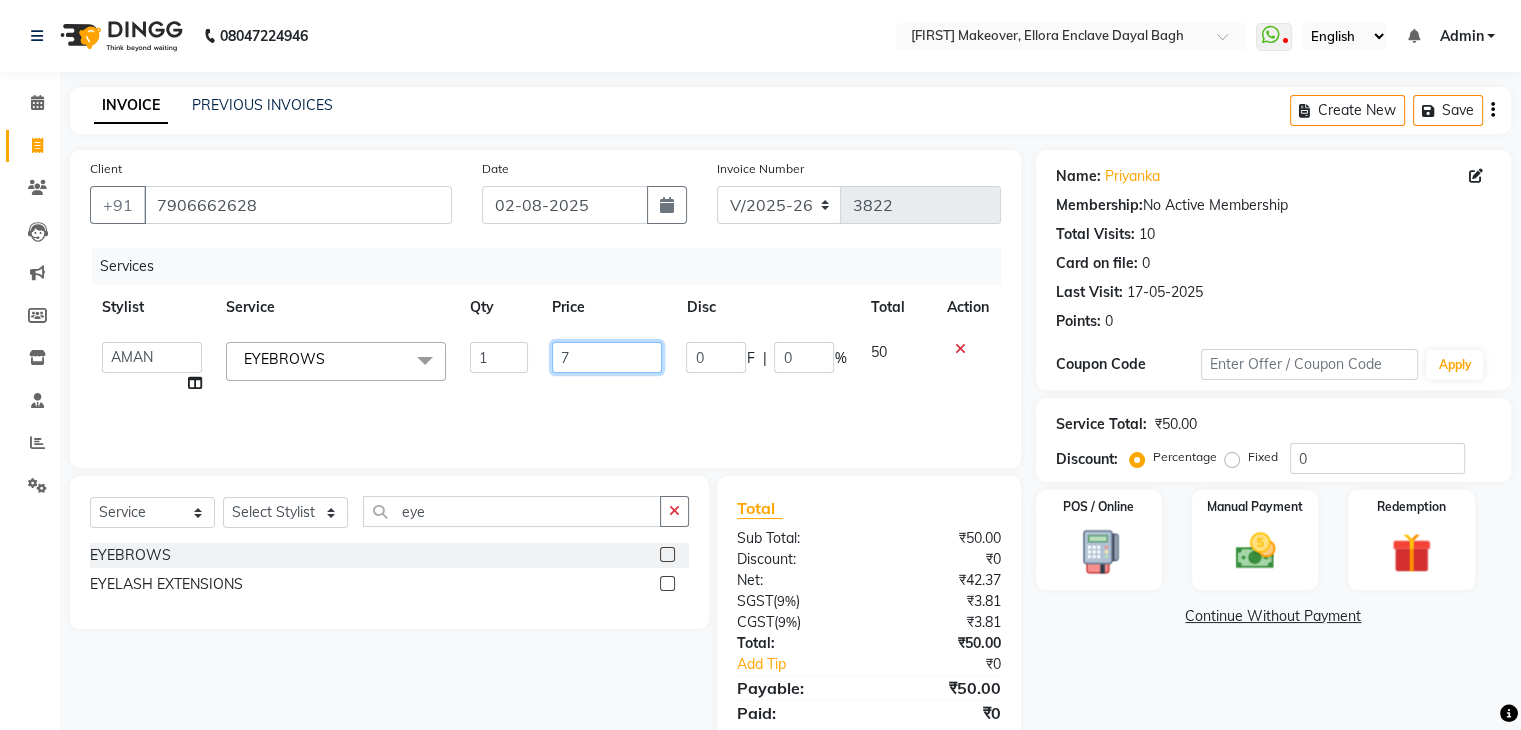 type on "70" 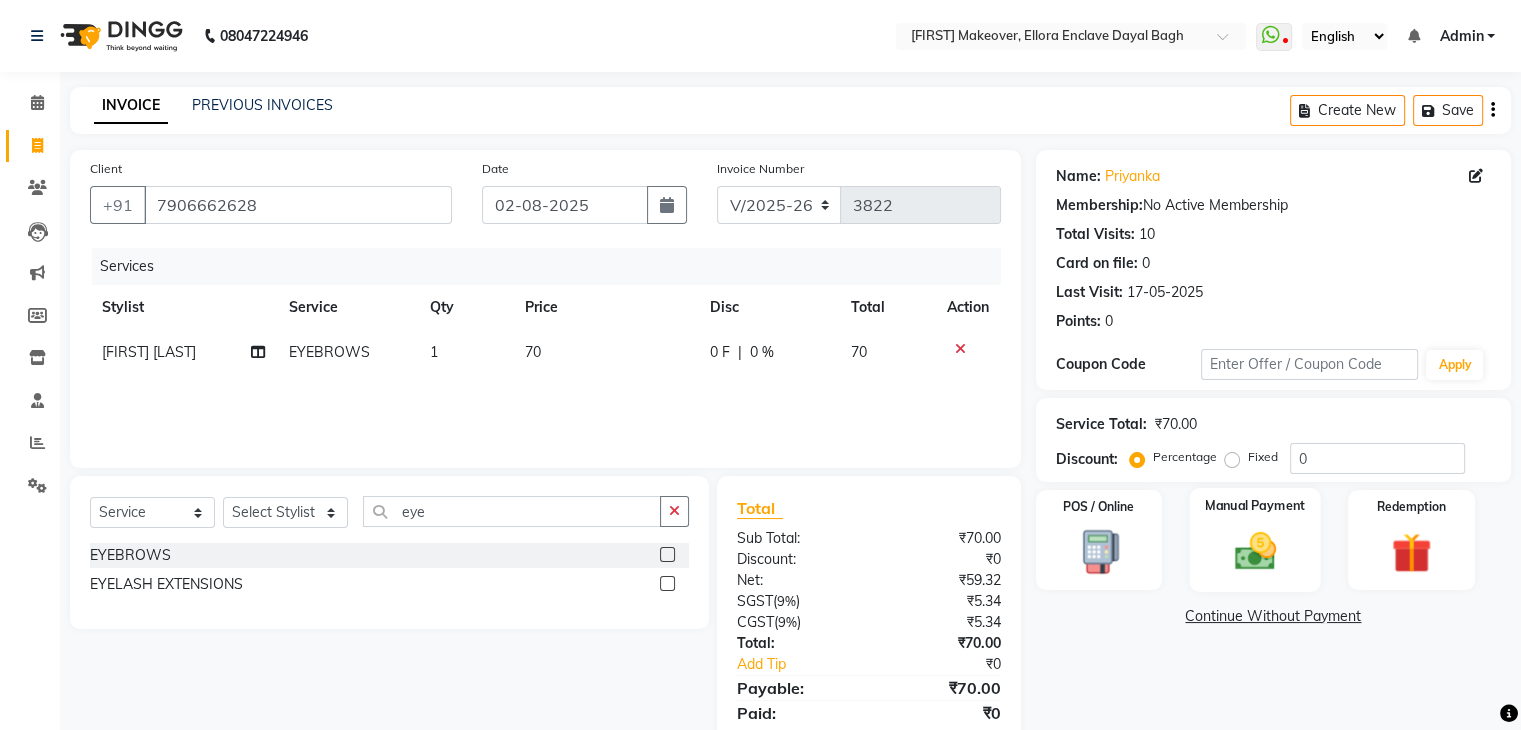 click on "Manual Payment" 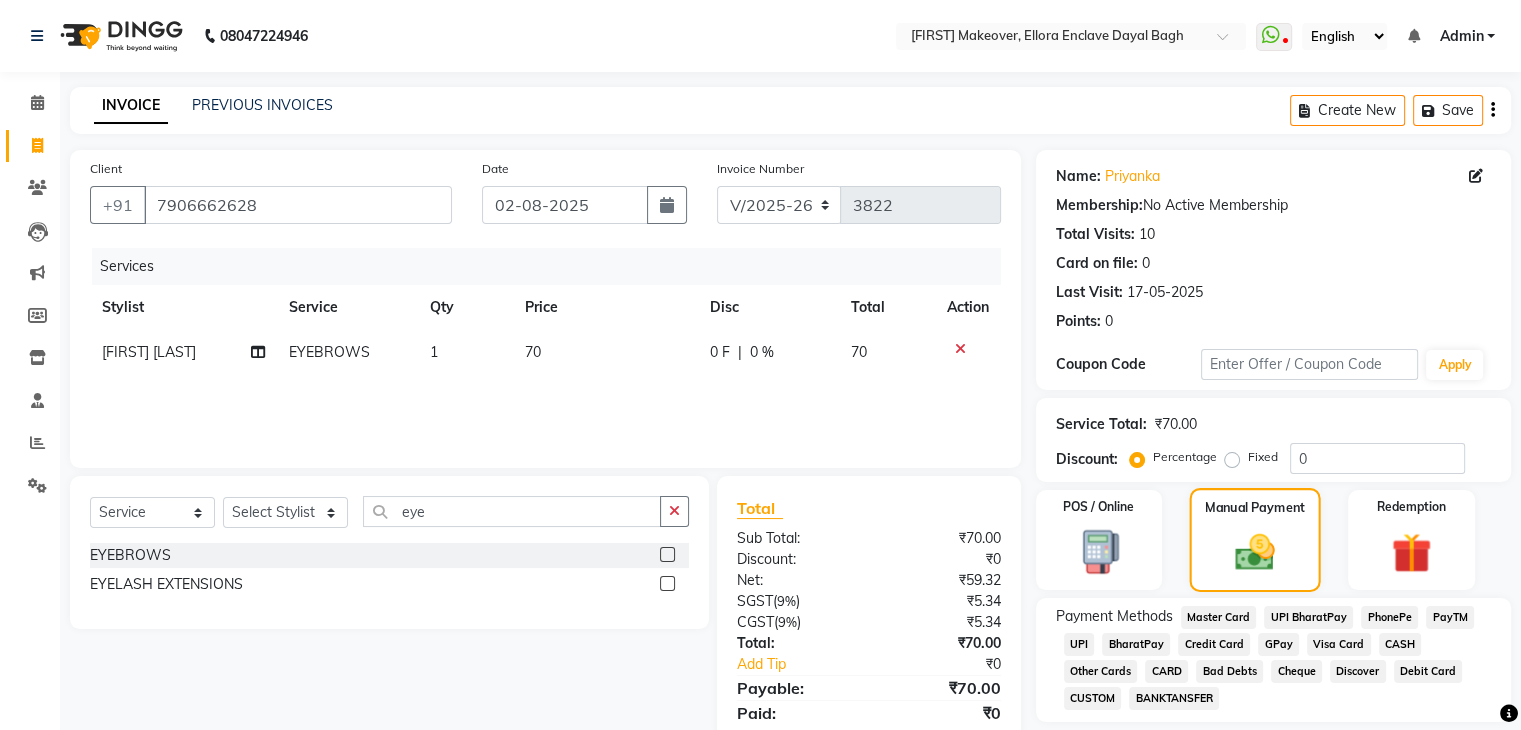 scroll, scrollTop: 71, scrollLeft: 0, axis: vertical 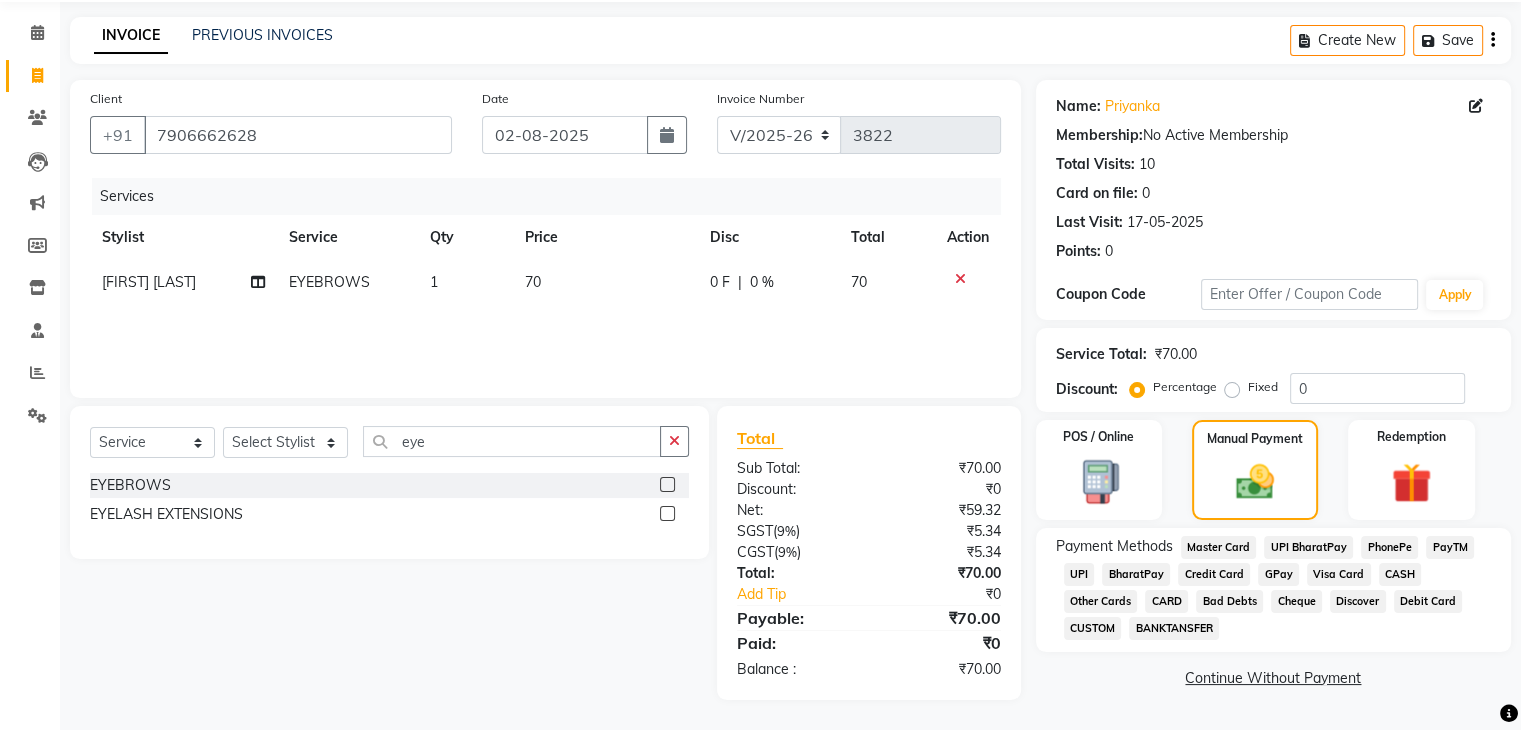 click on "UPI" 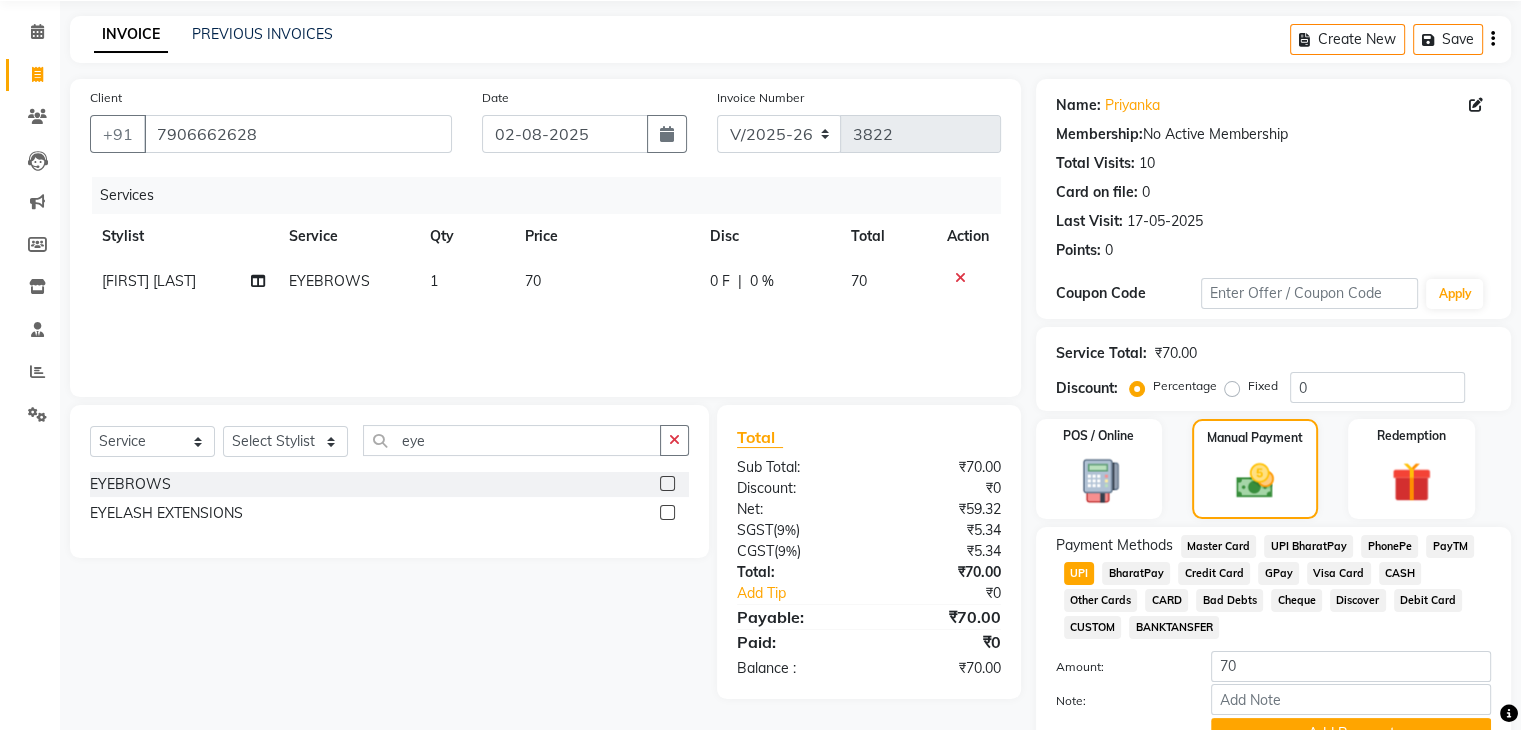 scroll, scrollTop: 172, scrollLeft: 0, axis: vertical 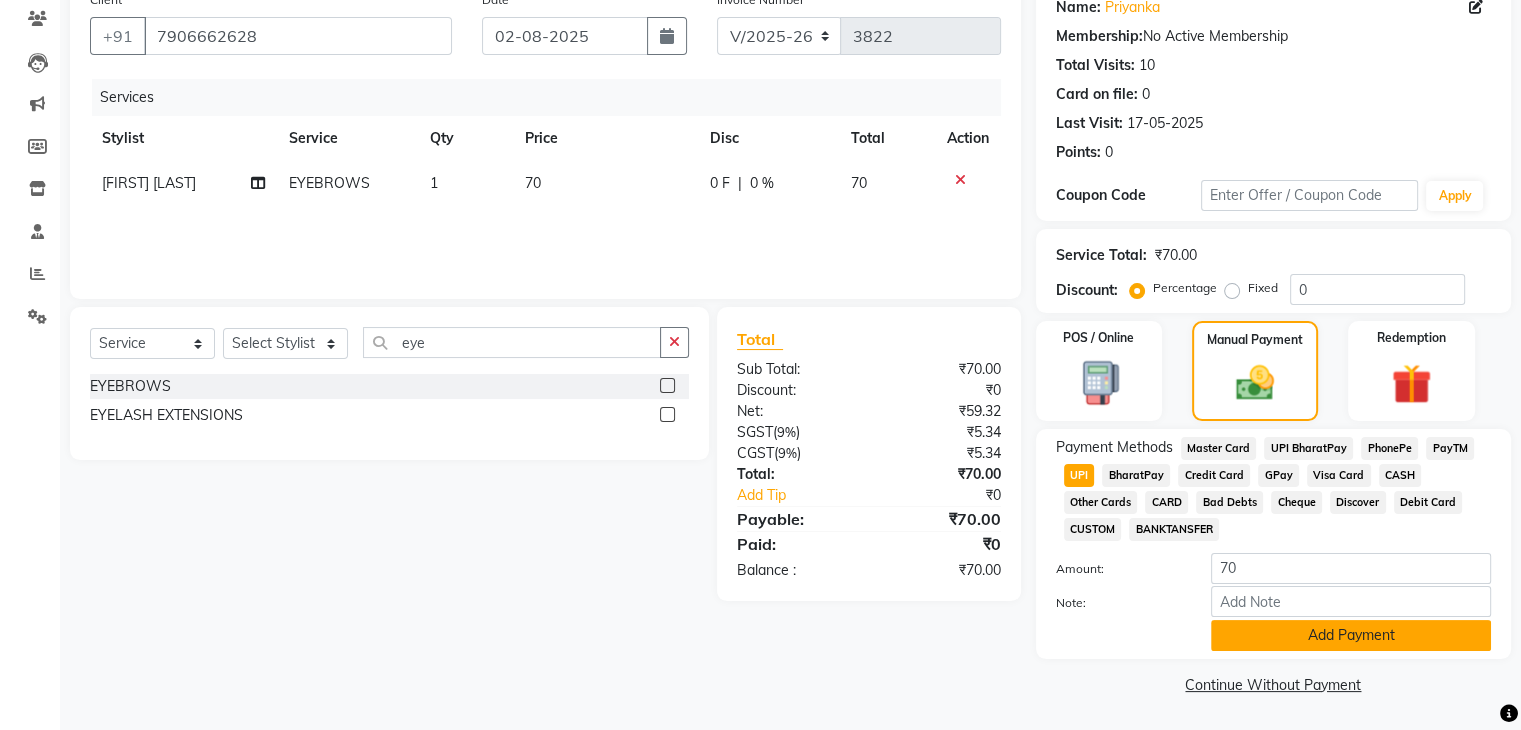 click on "Add Payment" 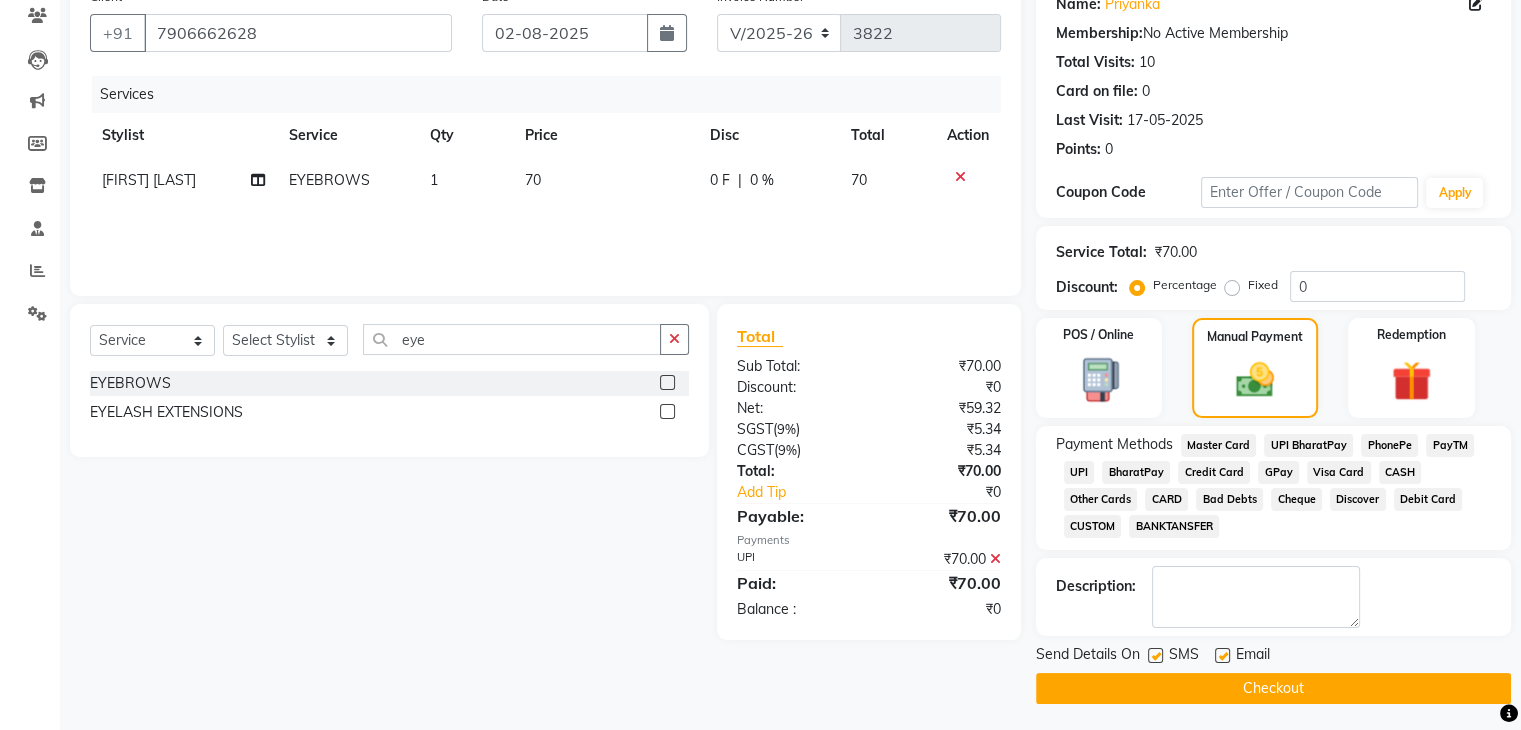 click on "Checkout" 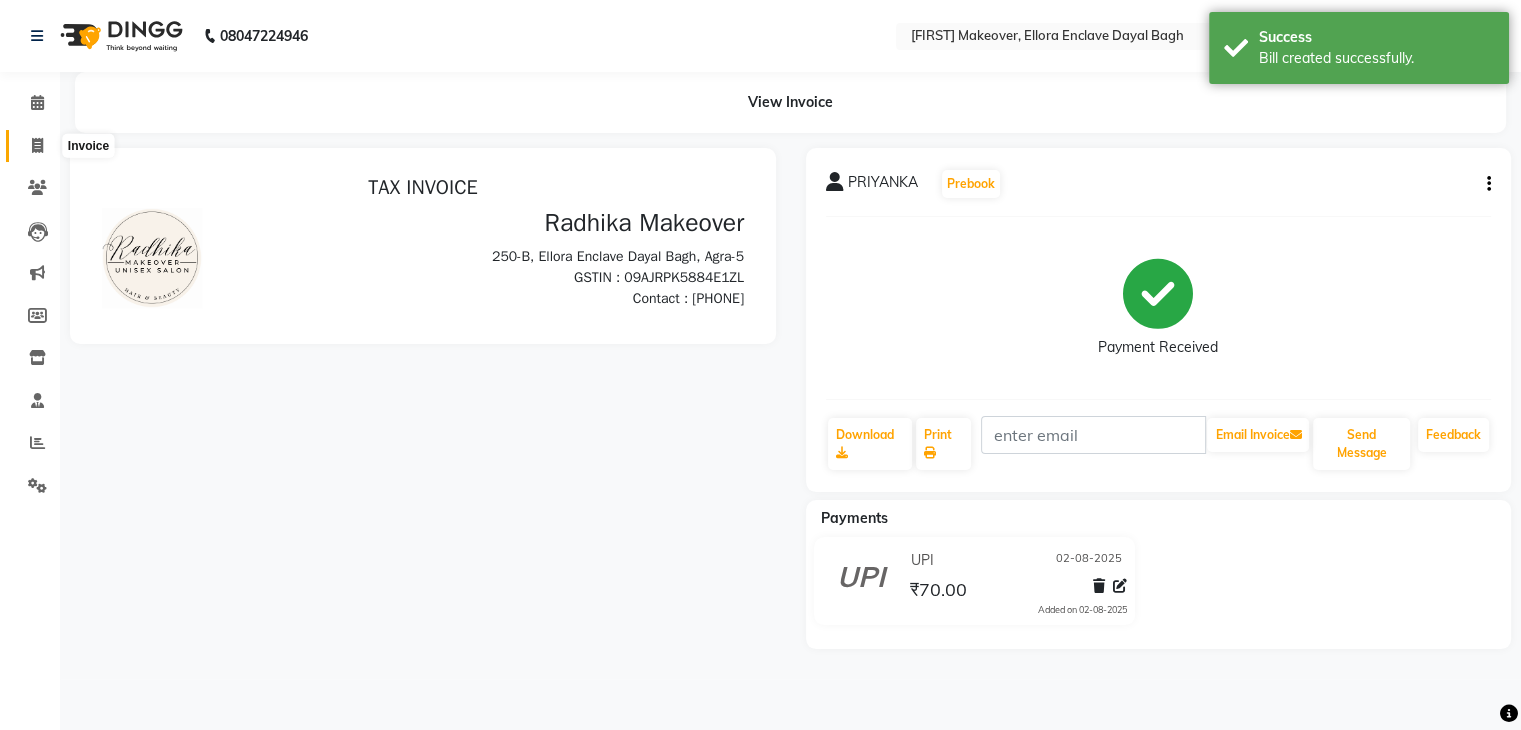 scroll, scrollTop: 0, scrollLeft: 0, axis: both 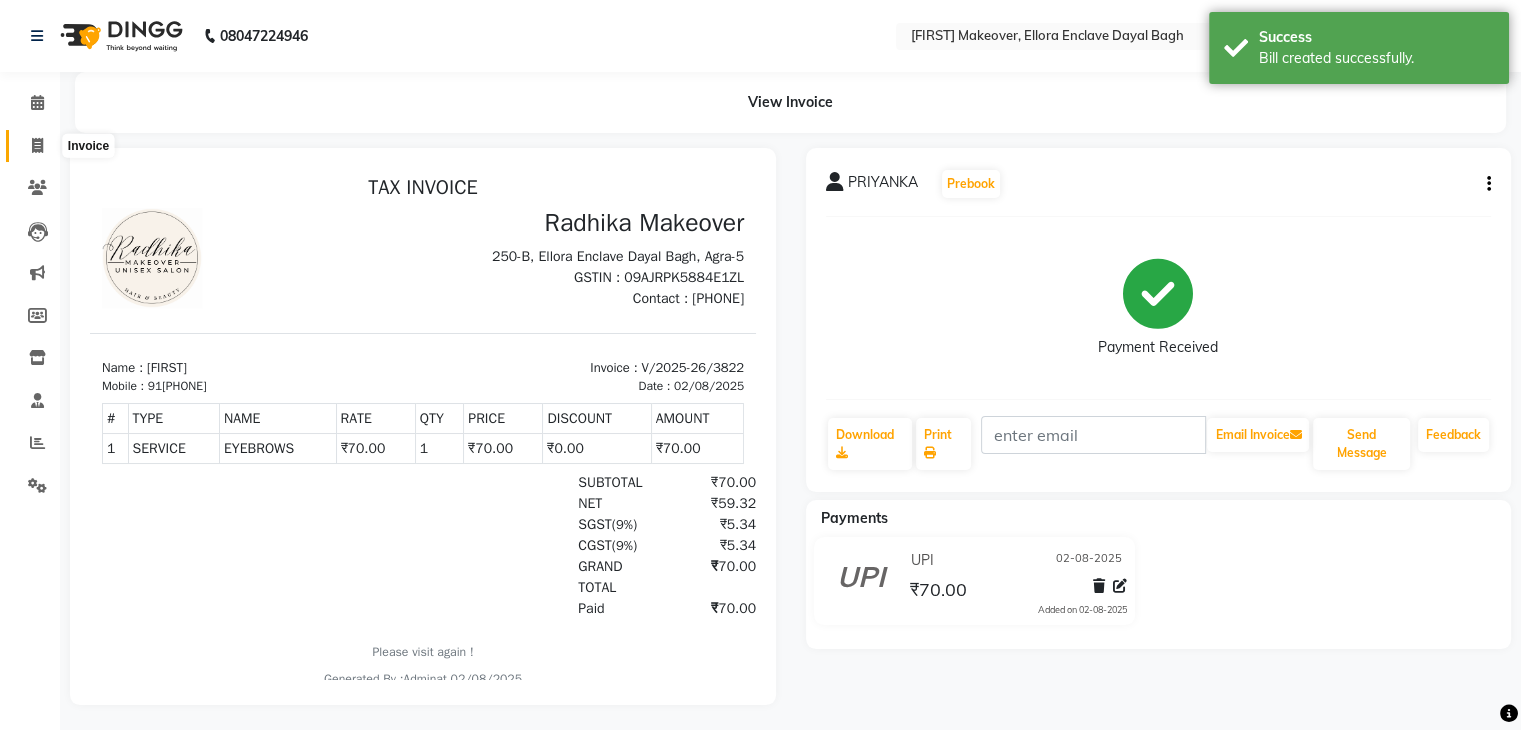 click 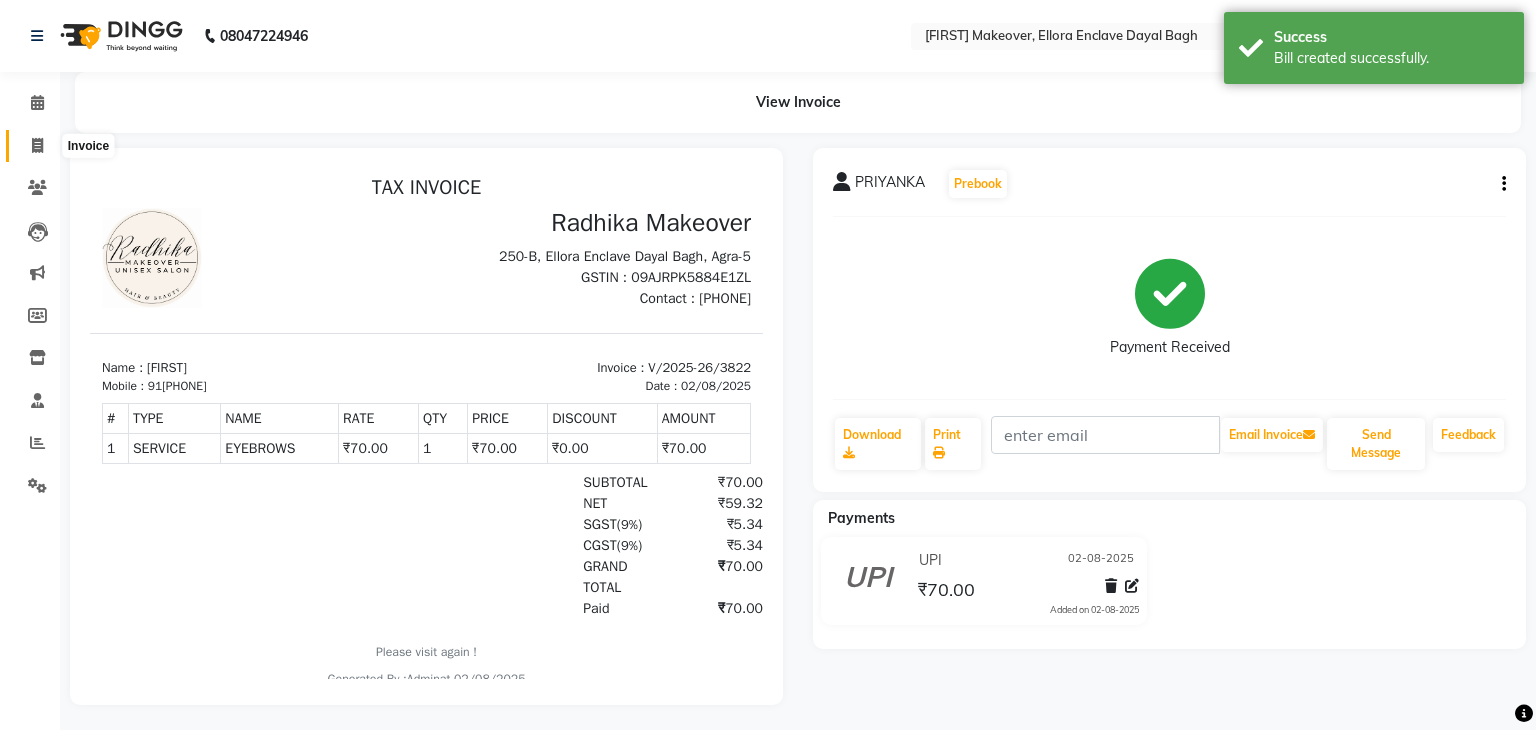 select on "service" 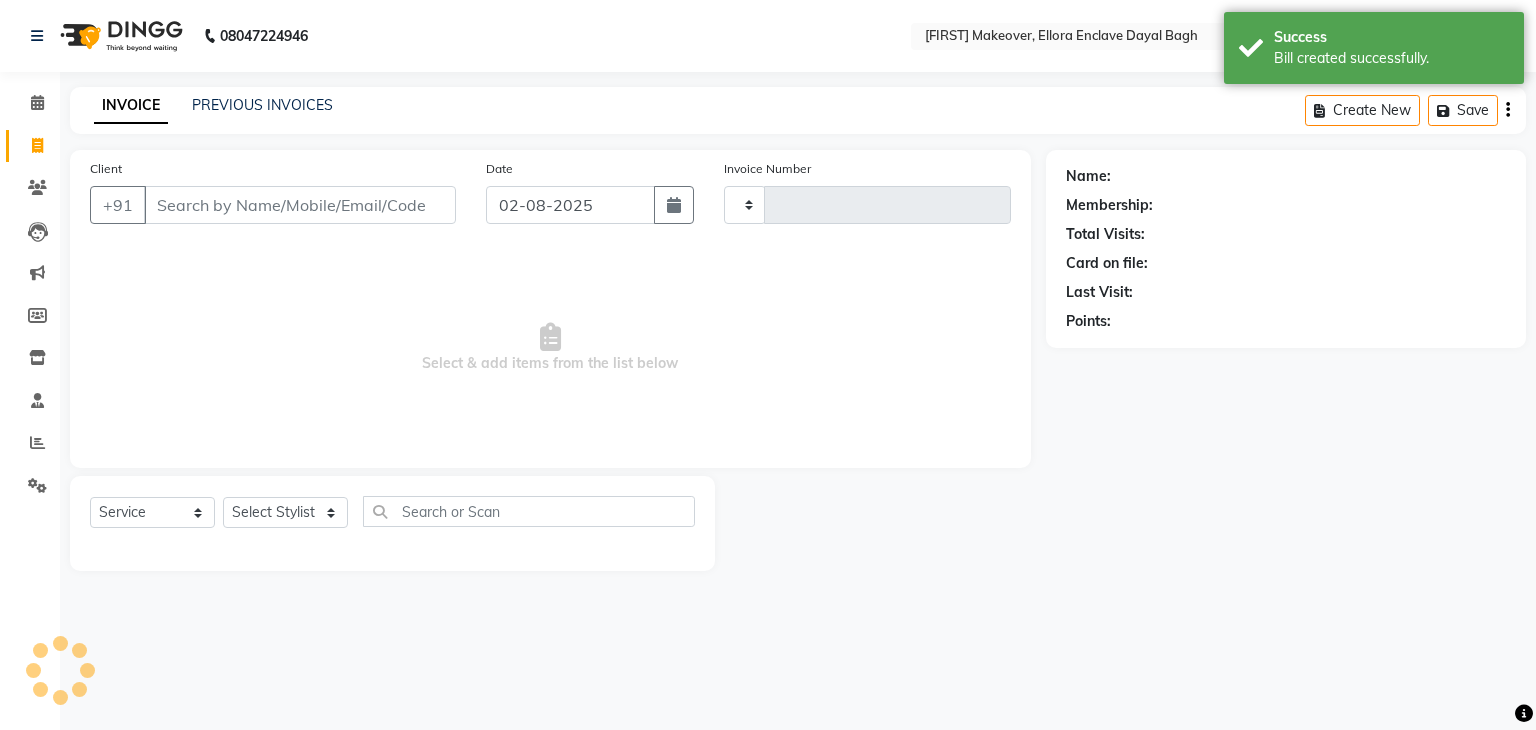 type on "3823" 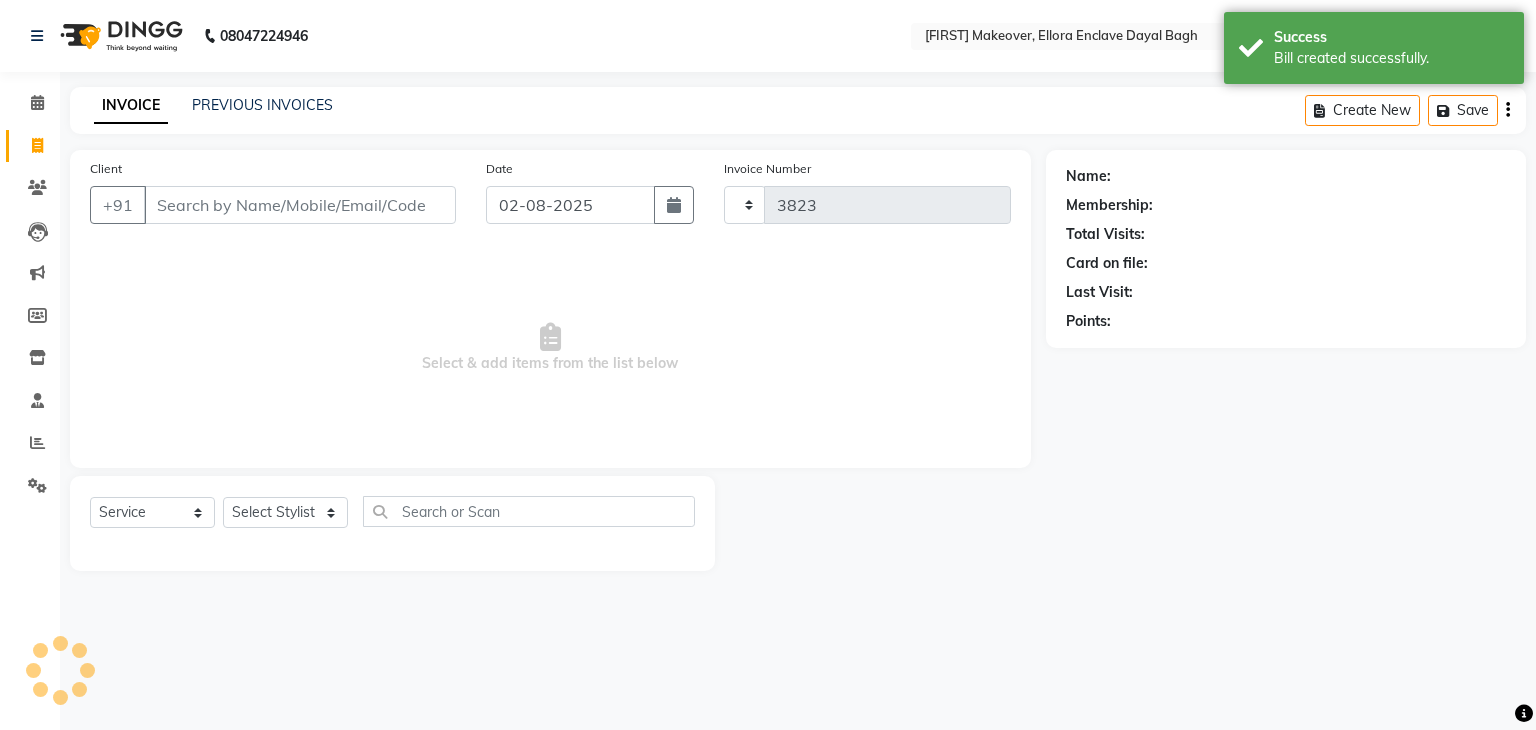 select on "6880" 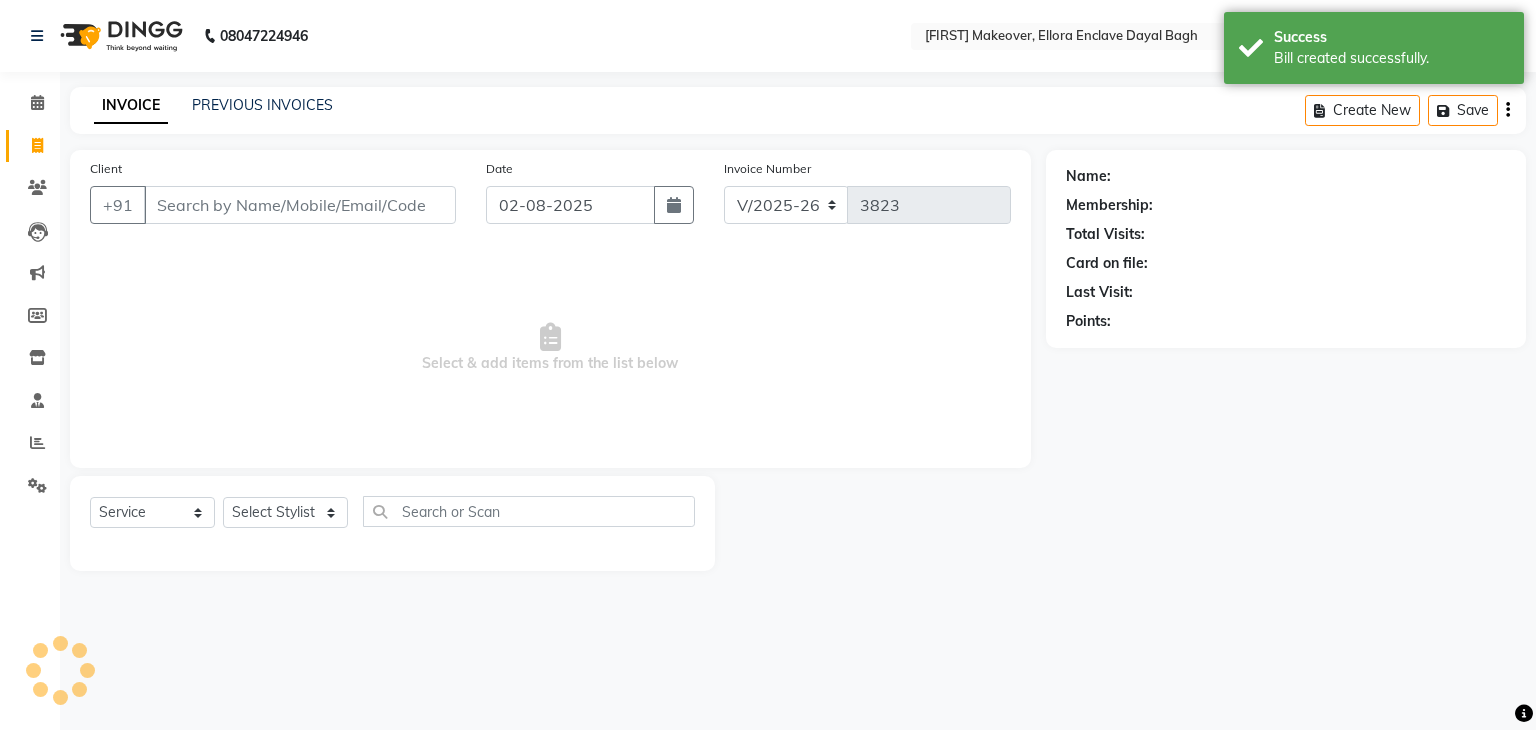 click on "Client" at bounding box center (300, 205) 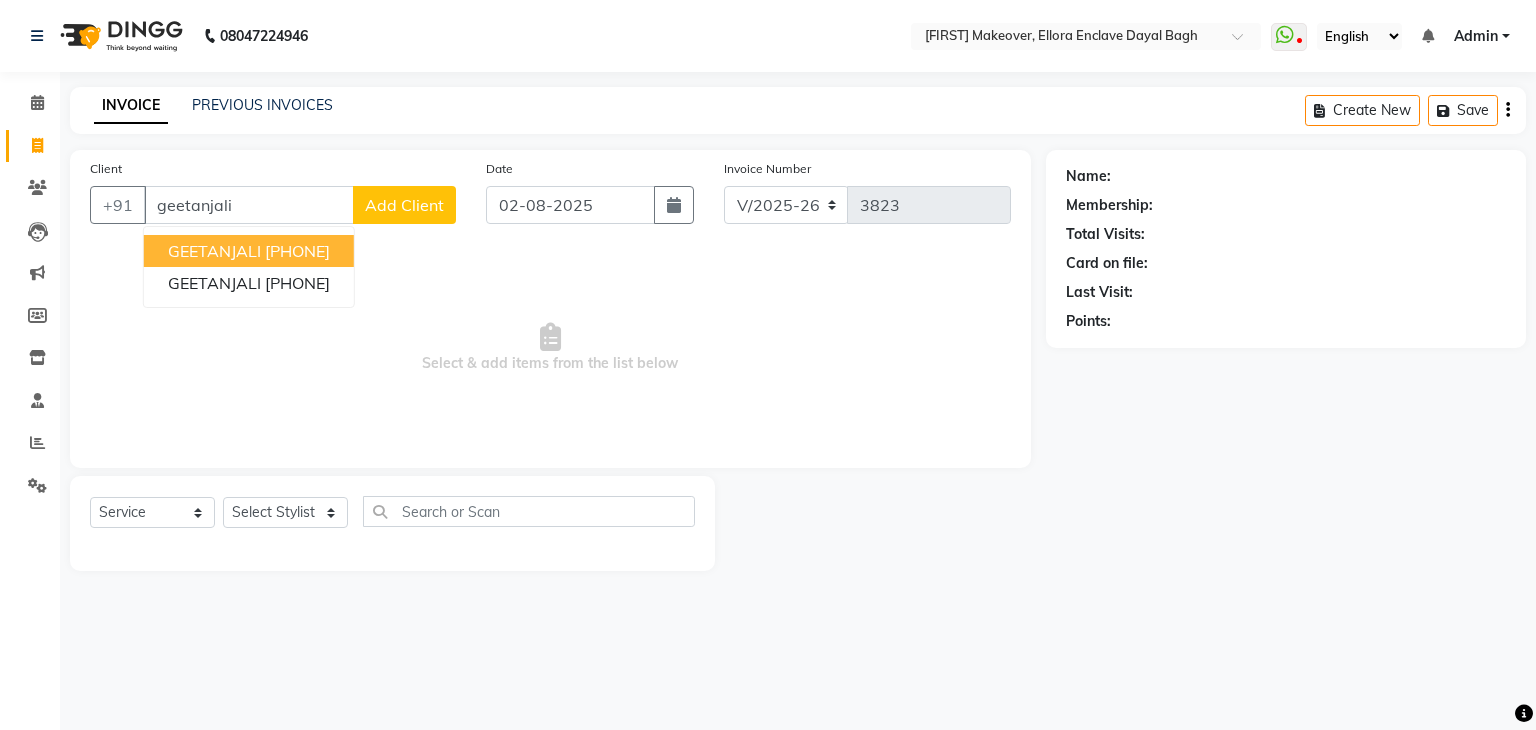 click on "GEETANJALI" at bounding box center (214, 251) 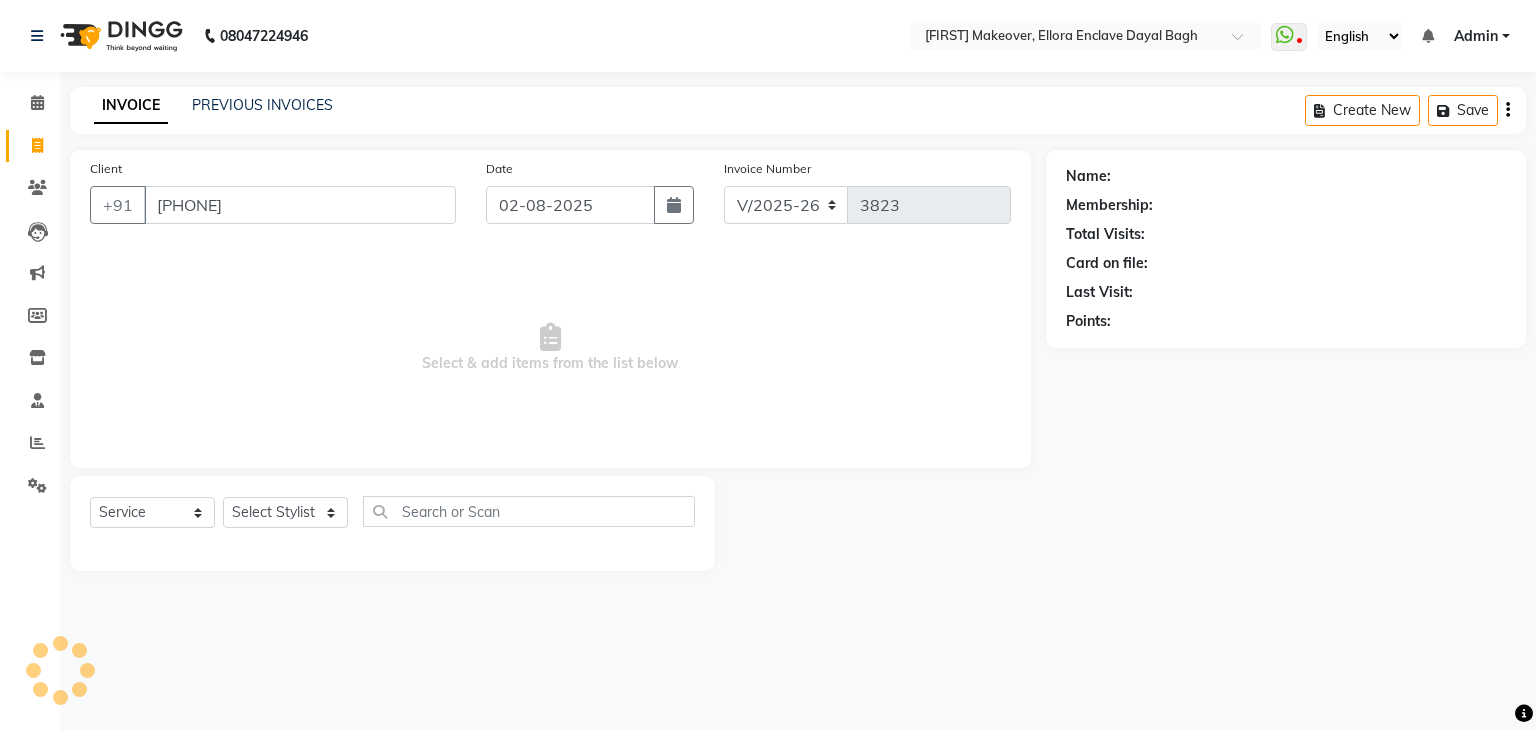 type on "[PHONE]" 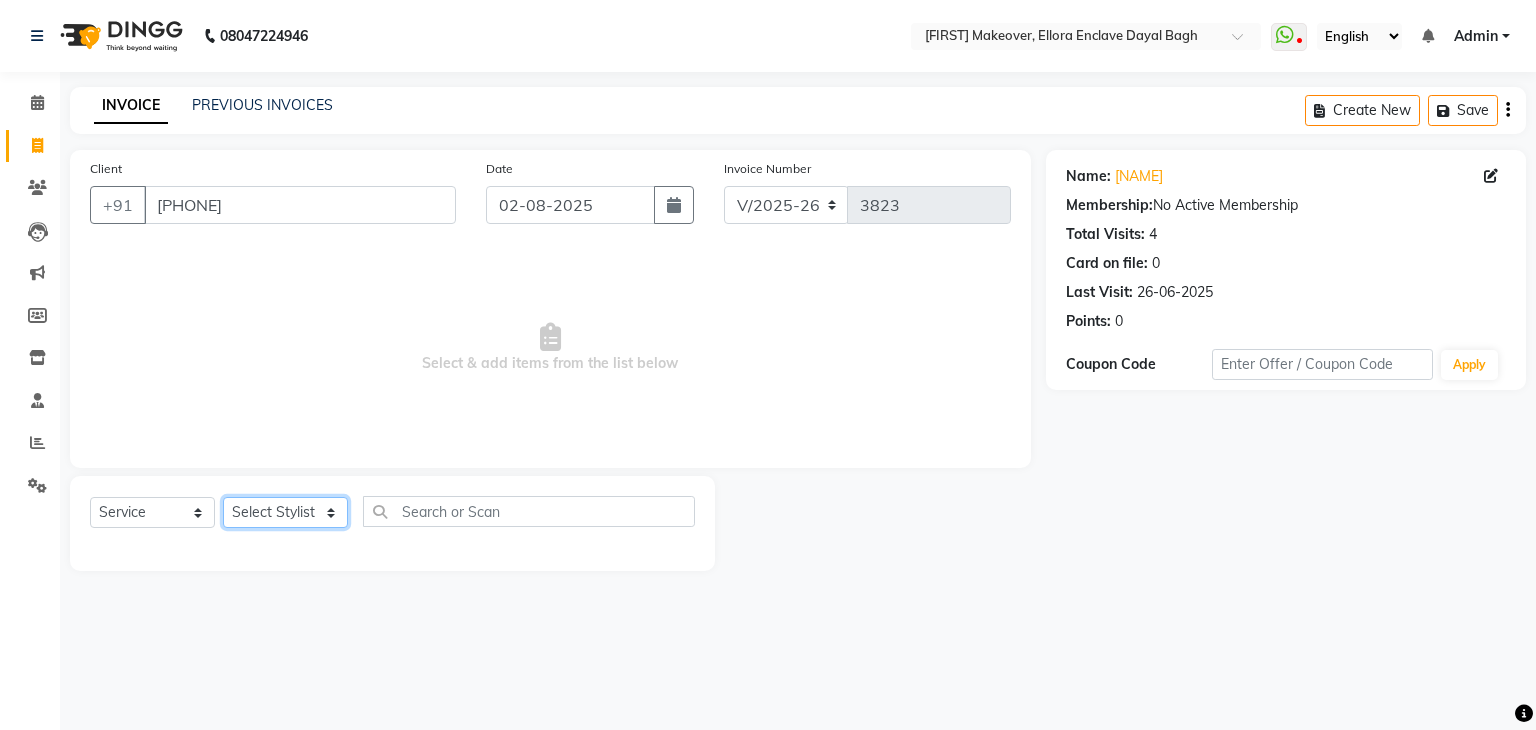 click on "Select Stylist AMAN DANISH SALMANI GOPAL PACHORI KANU KAVITA KIRAN KUMARI MEENU KUMARI NEHA NIKHIL CHAUDHARY Priya PRIYANKA YADAV RASHMI SANDHYA SHAGUFTA SHWETA SONA SAXENA SOUMYA TUSHAR OTWAL VINAY KUMAR" 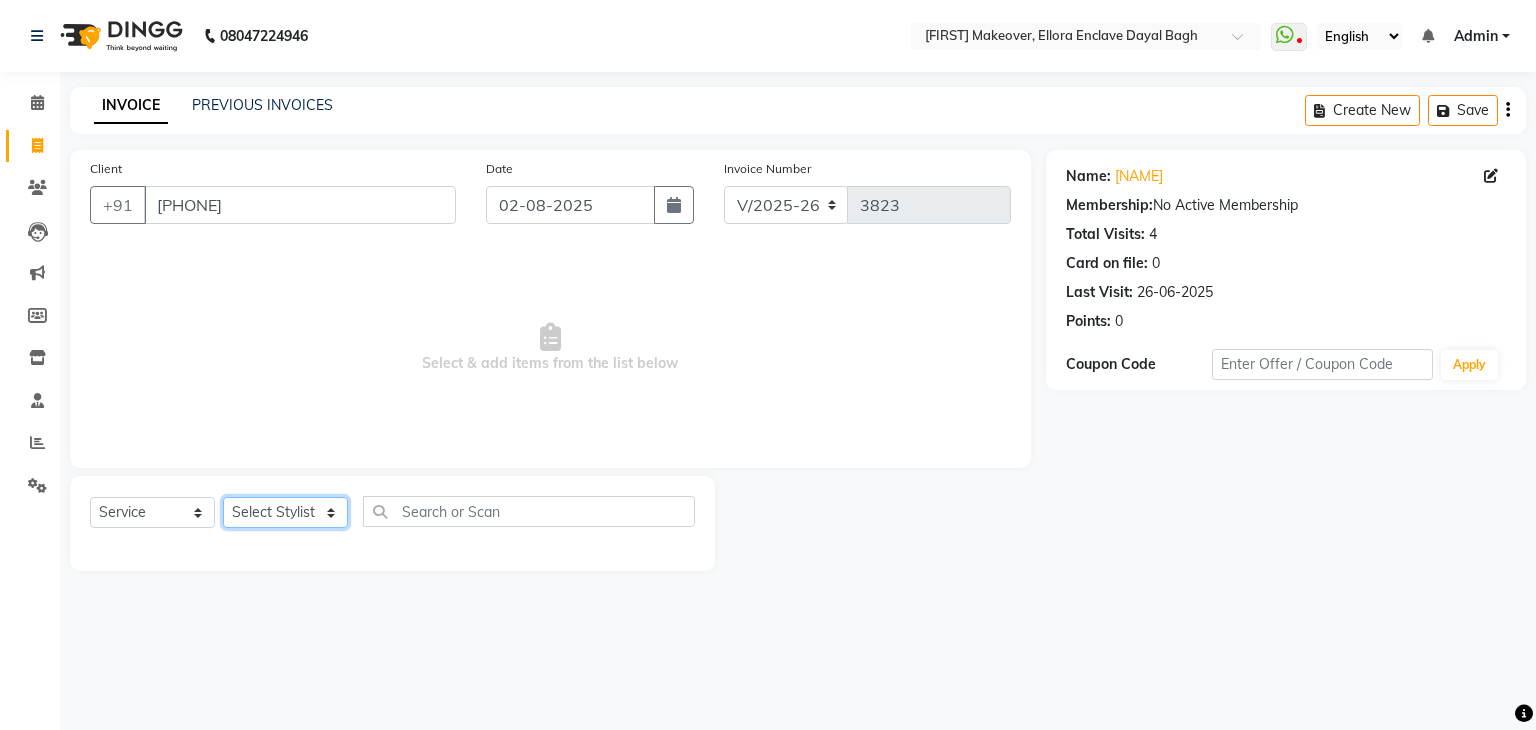 select on "53887" 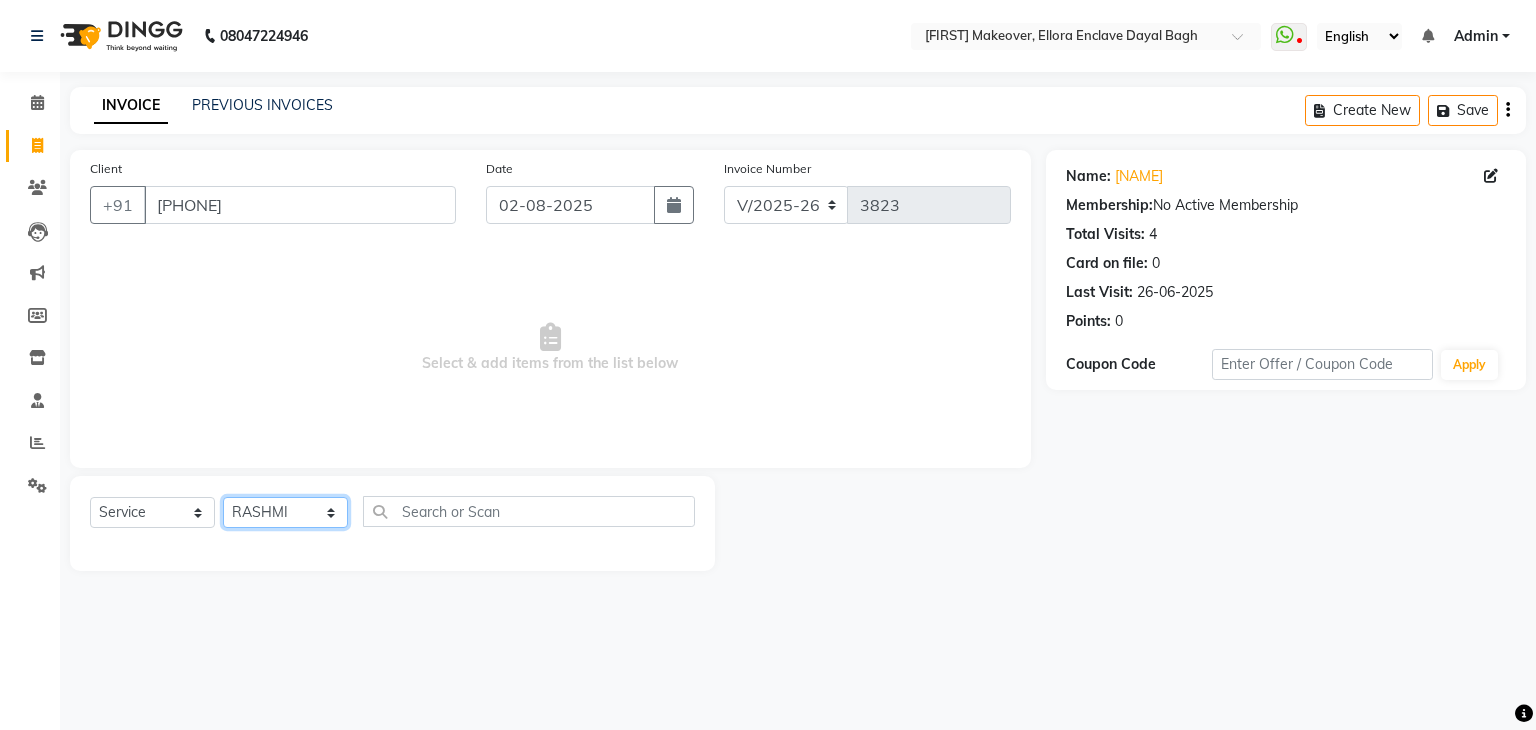 click on "Select Stylist AMAN DANISH SALMANI GOPAL PACHORI KANU KAVITA KIRAN KUMARI MEENU KUMARI NEHA NIKHIL CHAUDHARY Priya PRIYANKA YADAV RASHMI SANDHYA SHAGUFTA SHWETA SONA SAXENA SOUMYA TUSHAR OTWAL VINAY KUMAR" 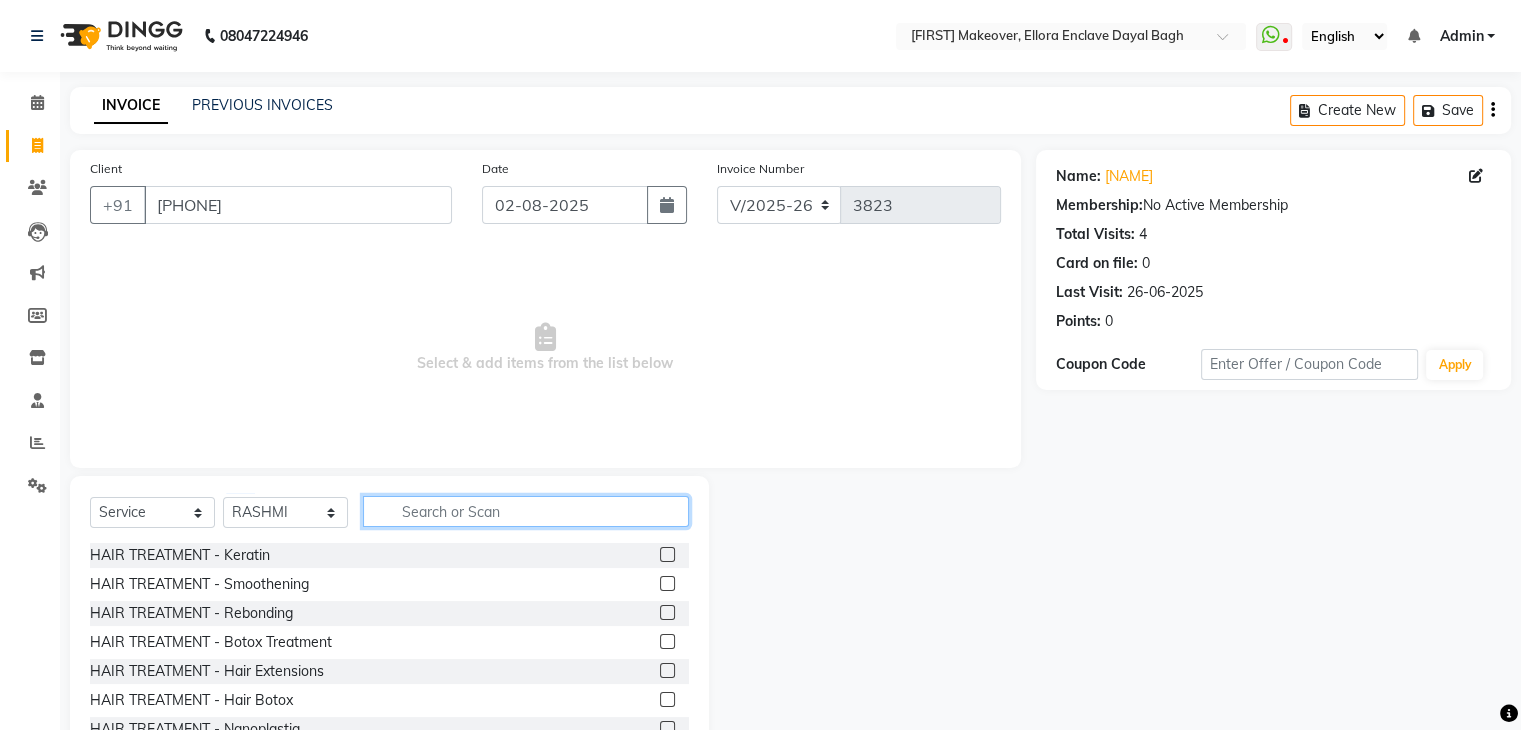 click 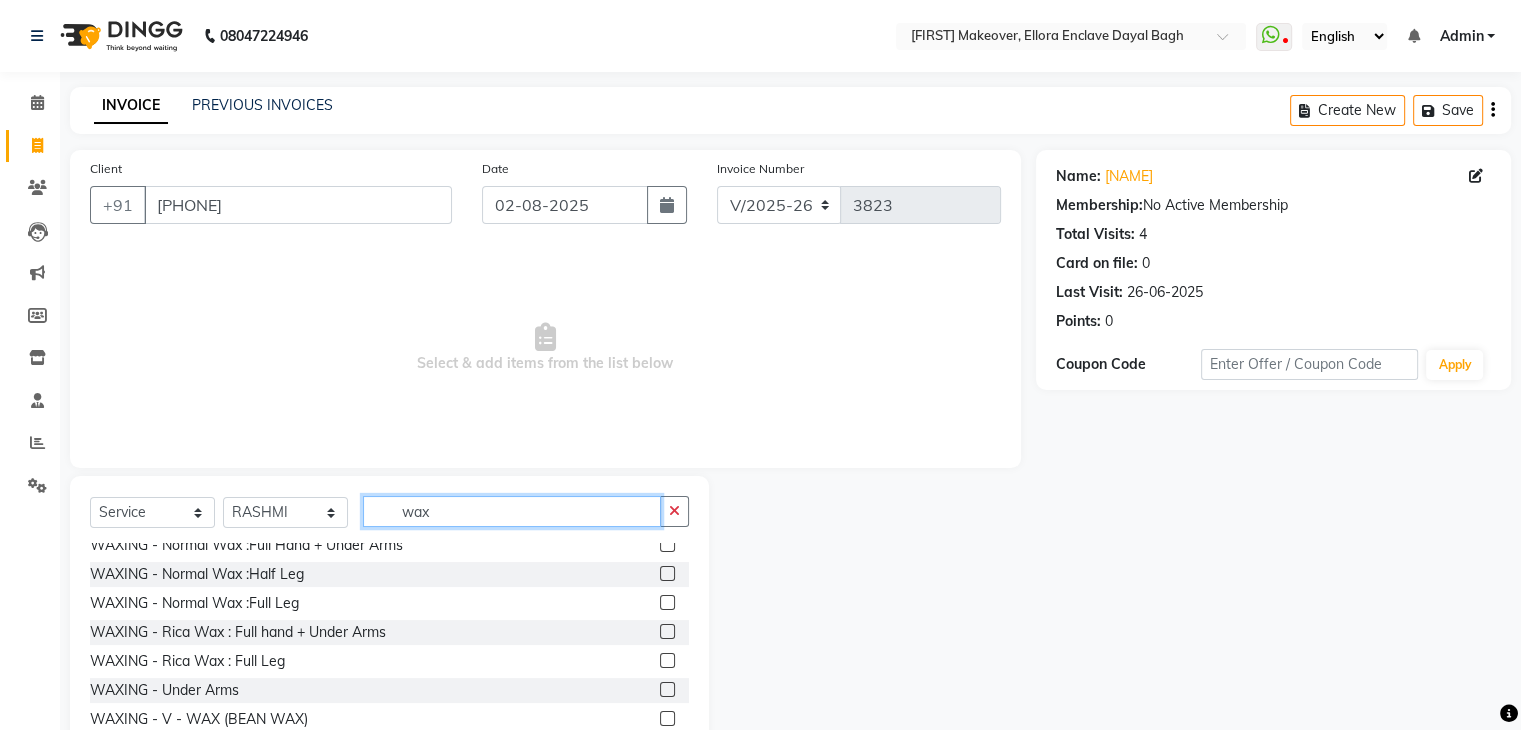 scroll, scrollTop: 300, scrollLeft: 0, axis: vertical 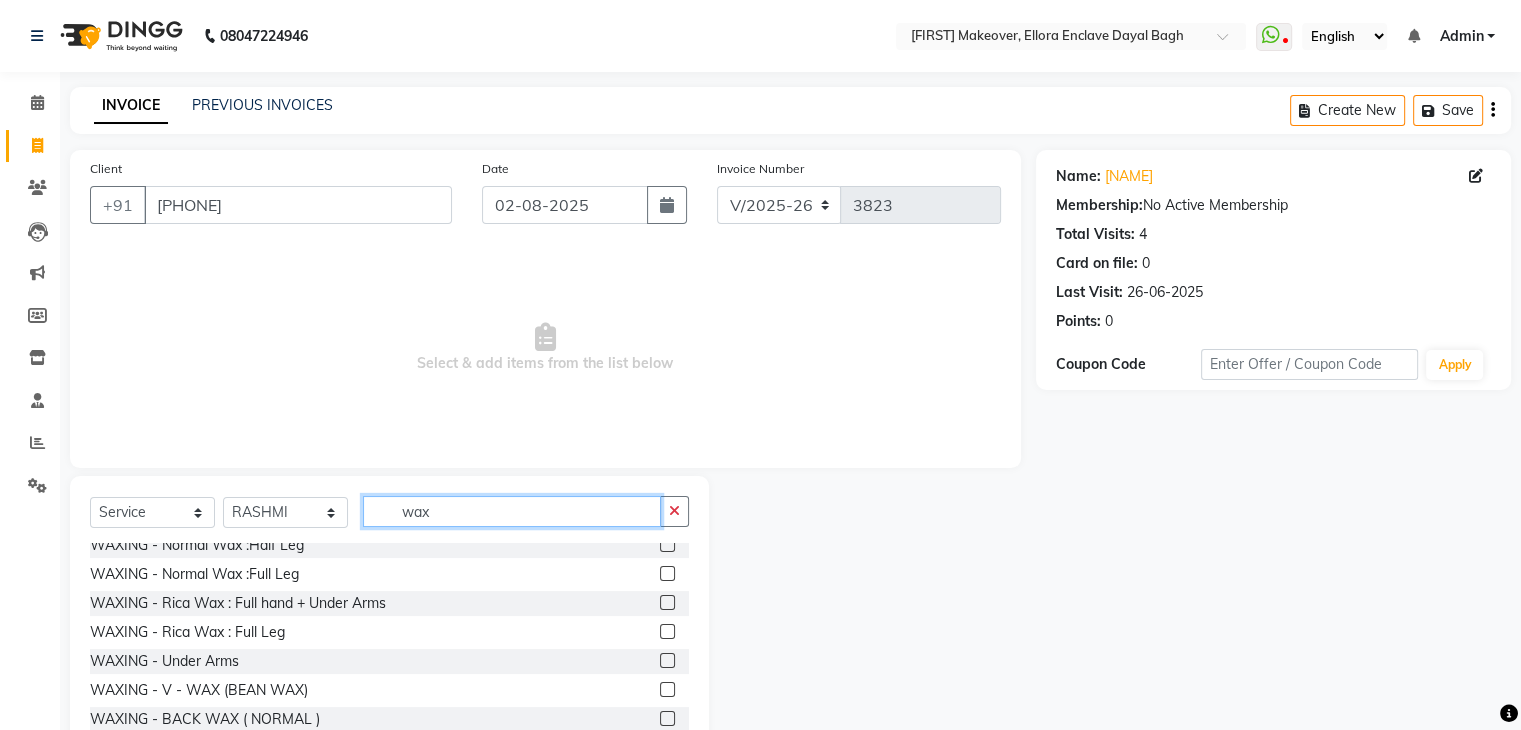 type on "wax" 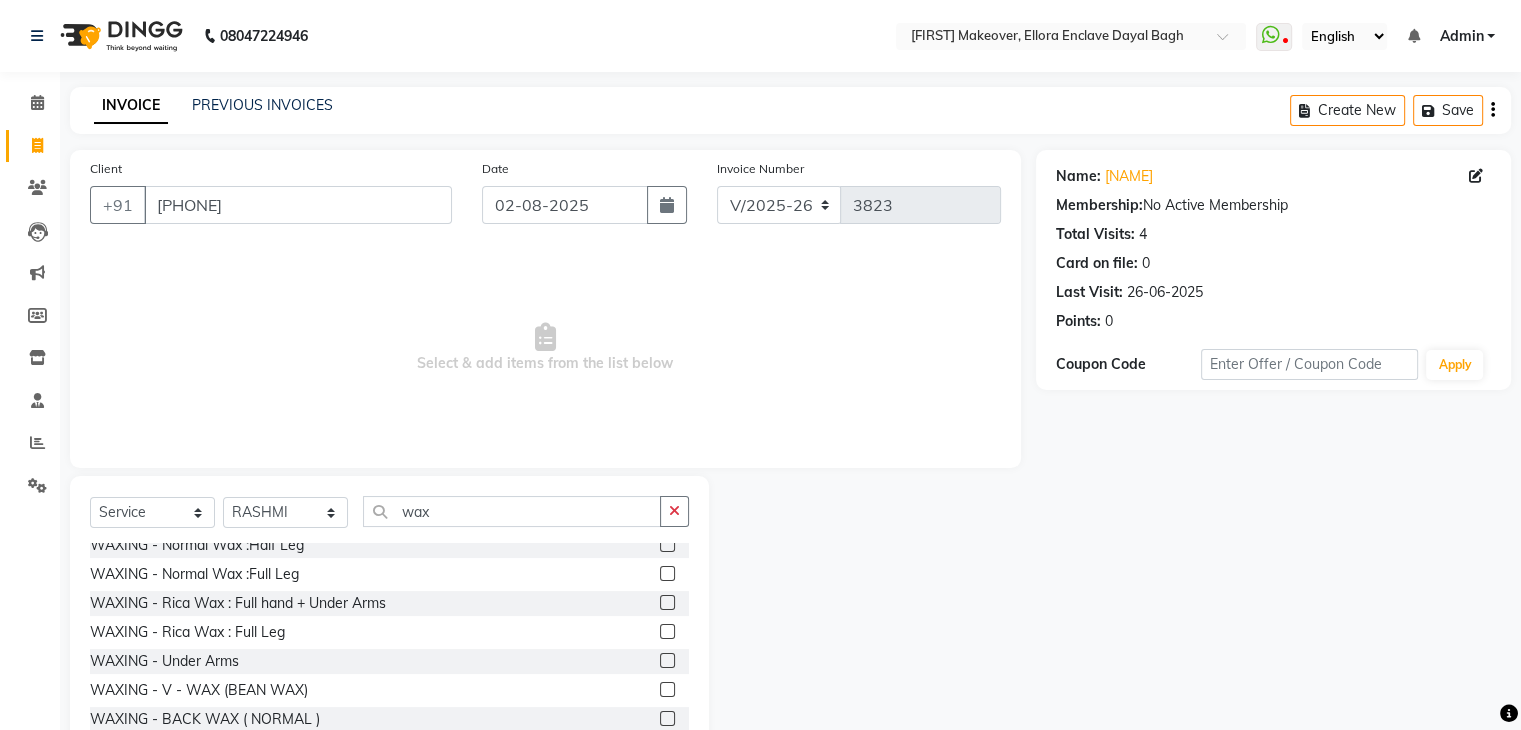 click 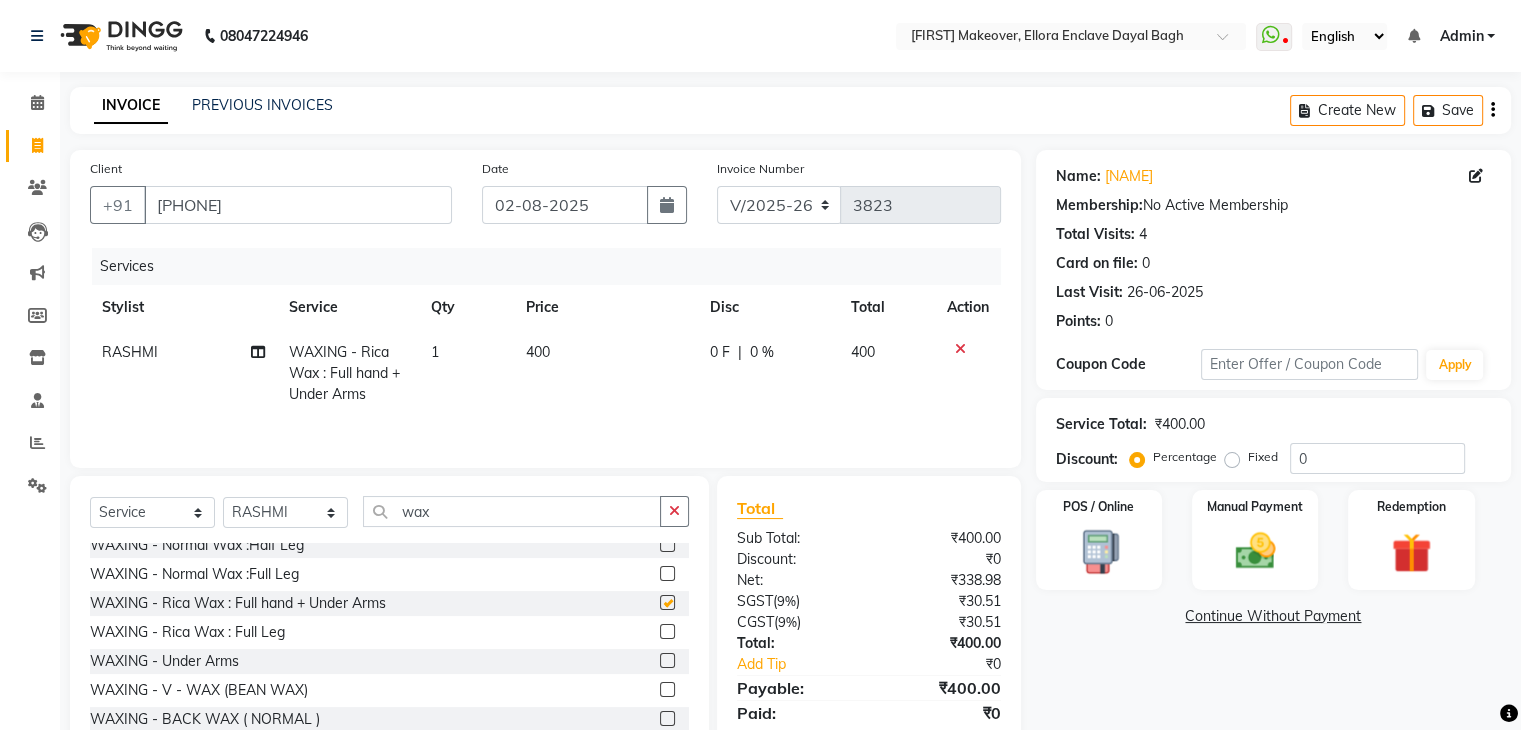 checkbox on "false" 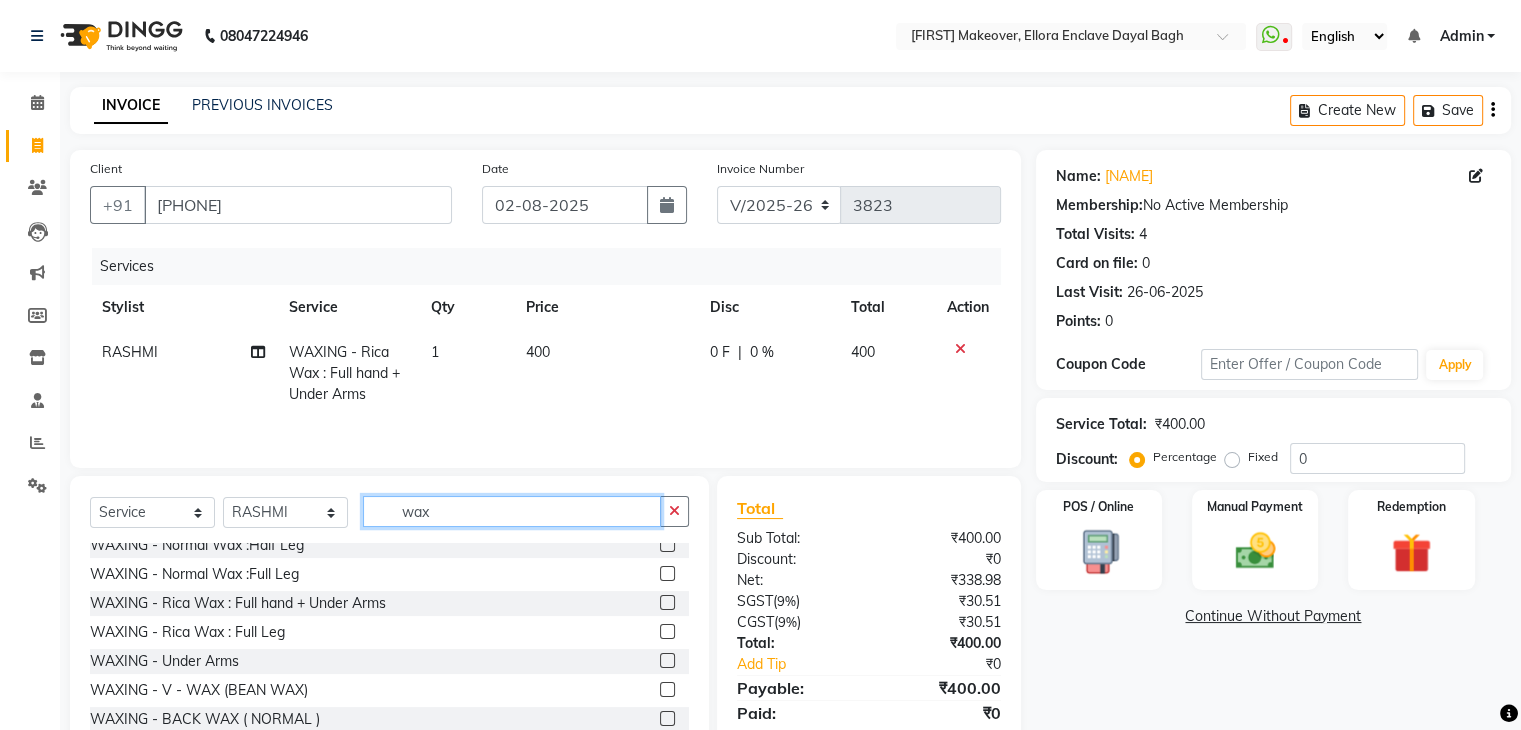 click on "wax" 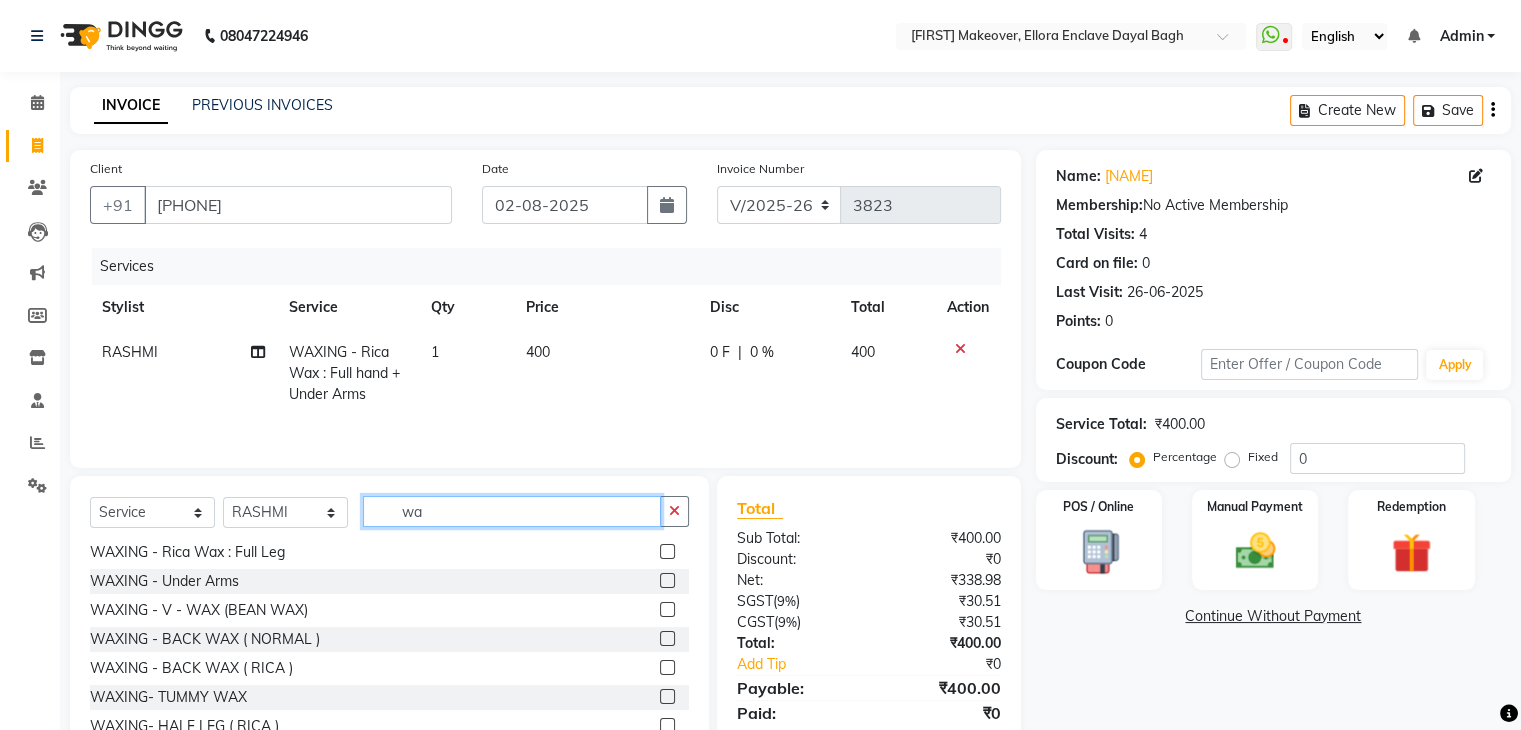 type on "w" 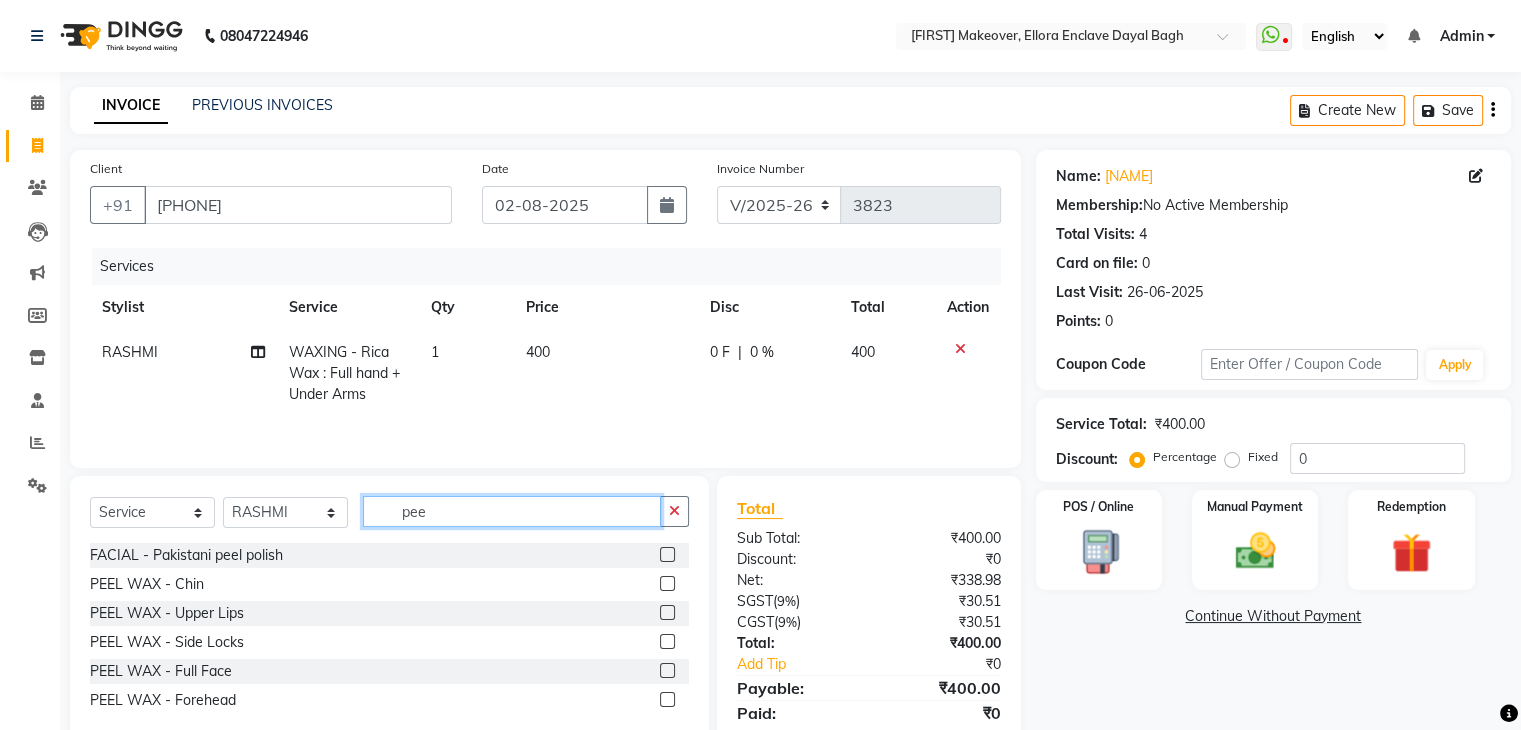 scroll, scrollTop: 0, scrollLeft: 0, axis: both 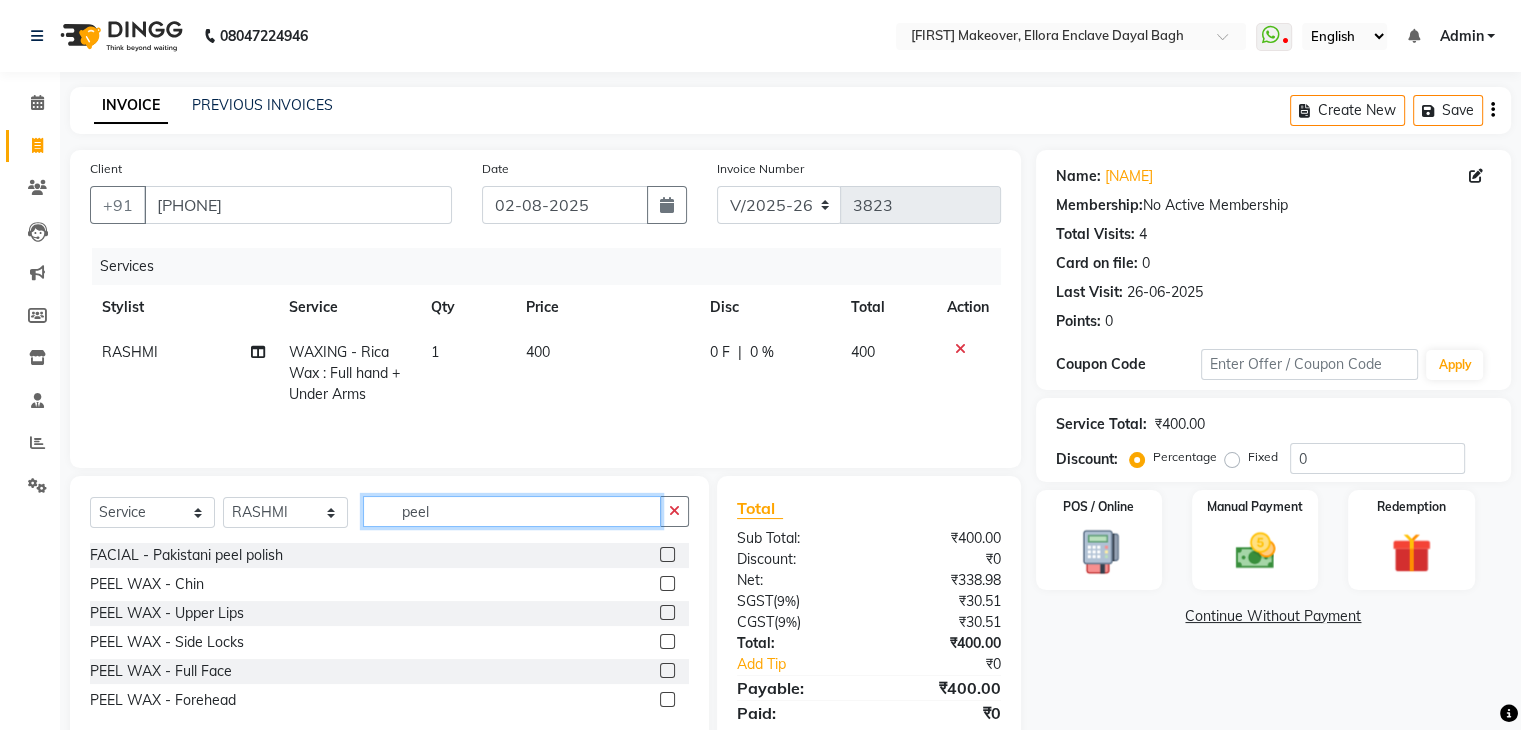 type on "peel" 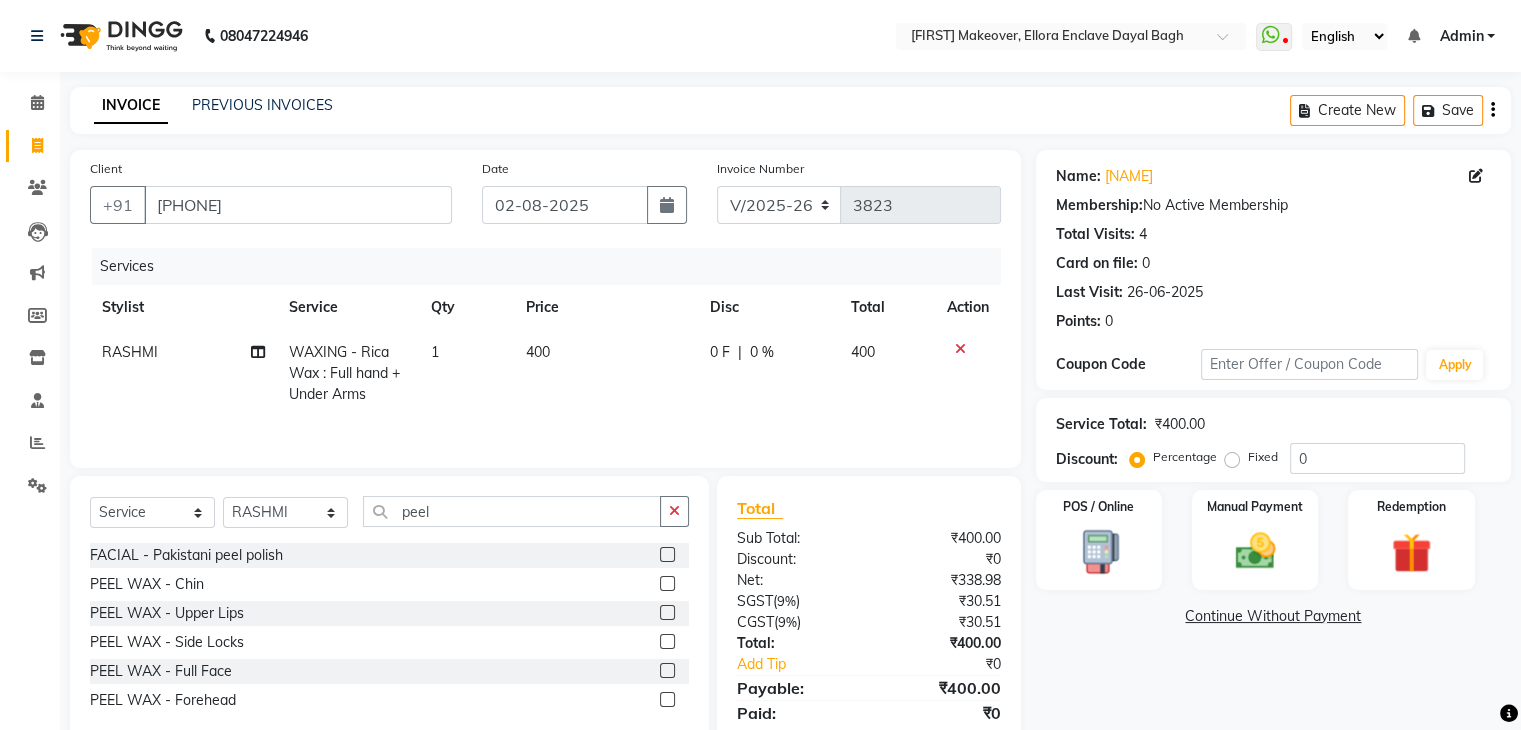click 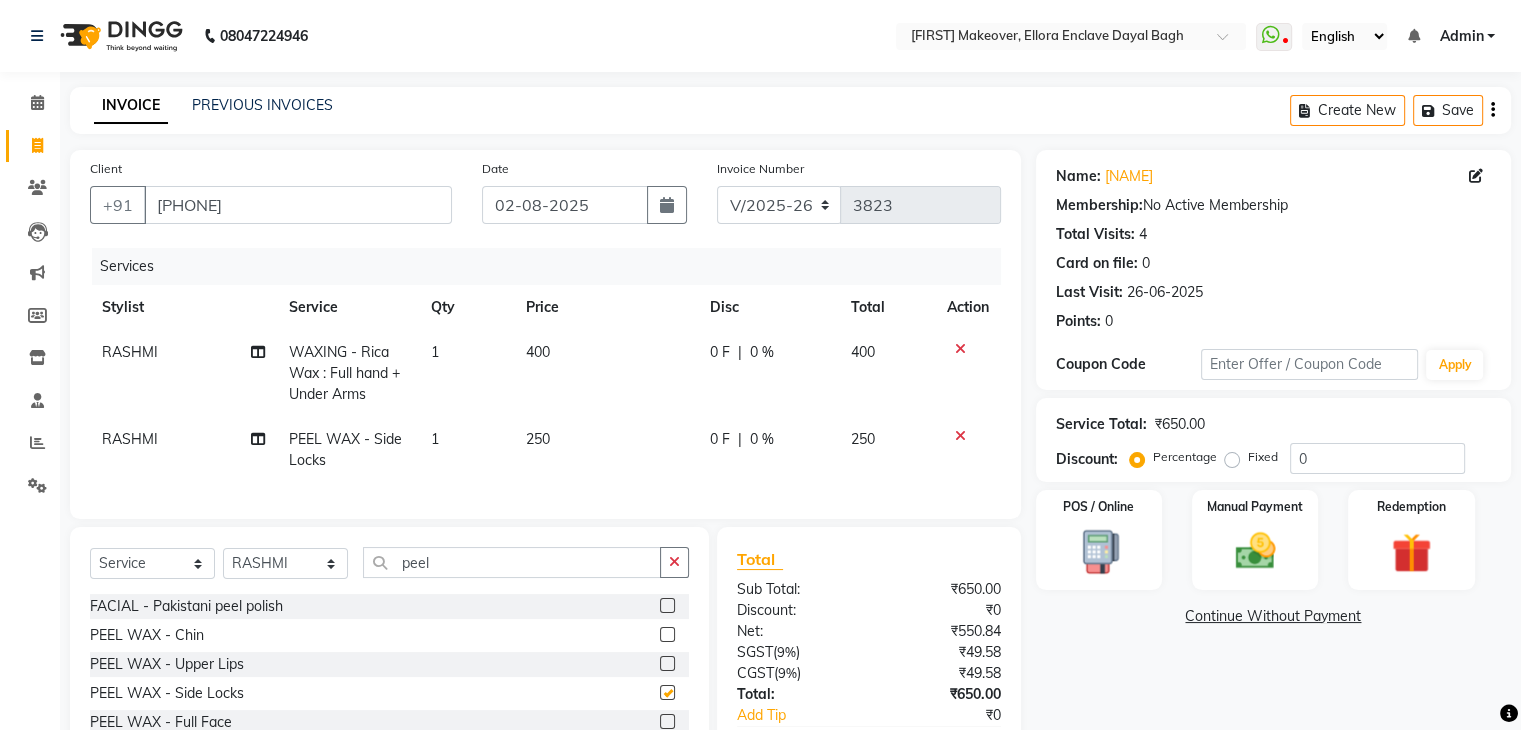 checkbox on "false" 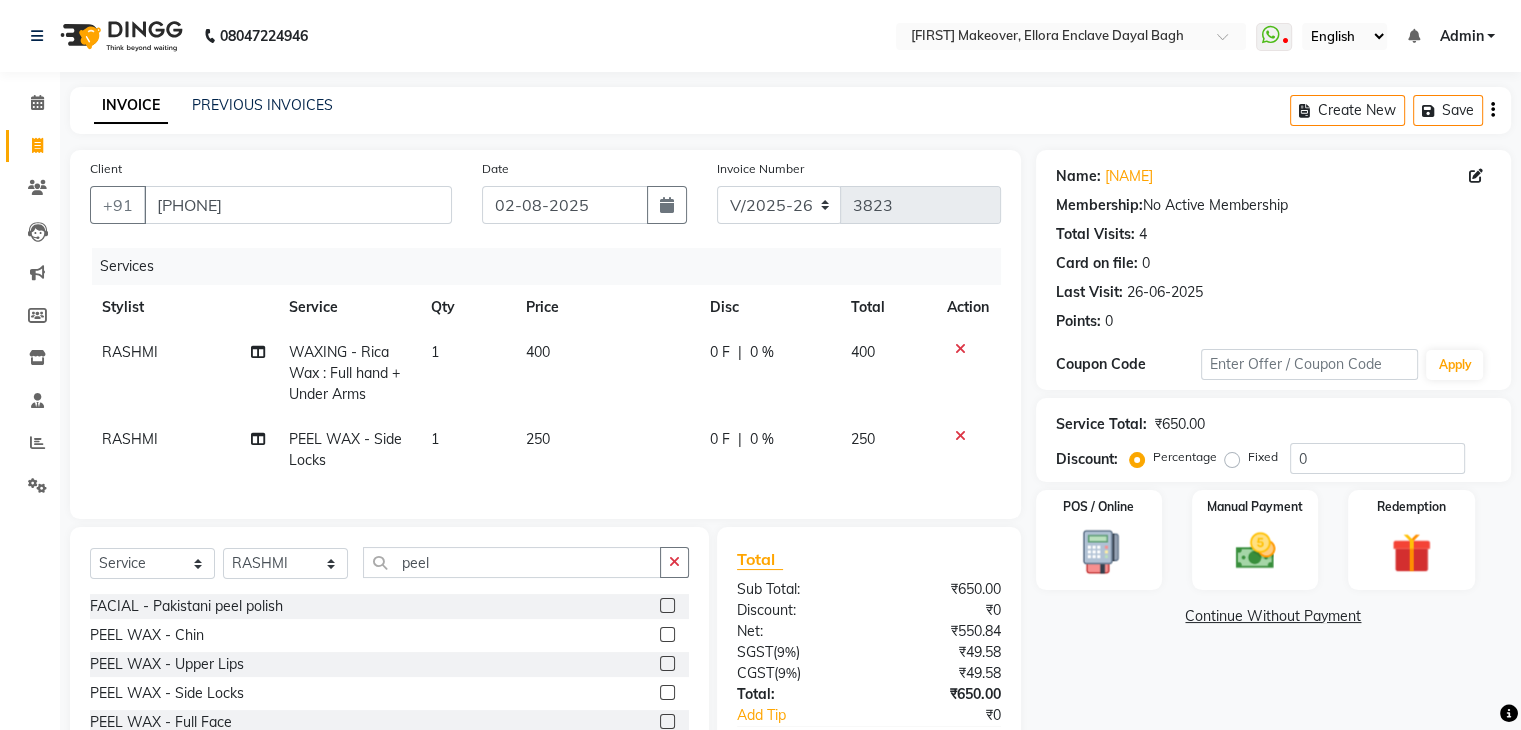 click 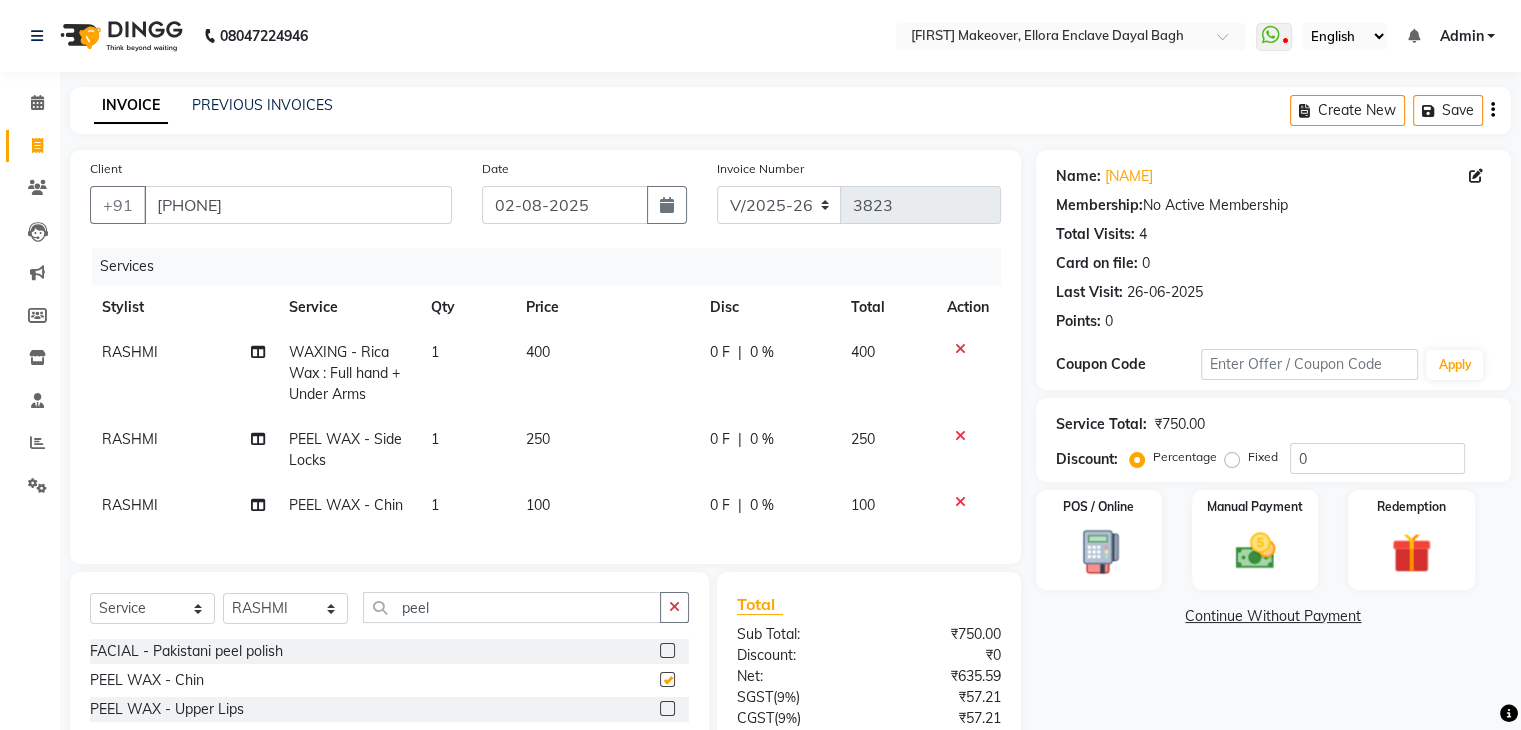 checkbox on "false" 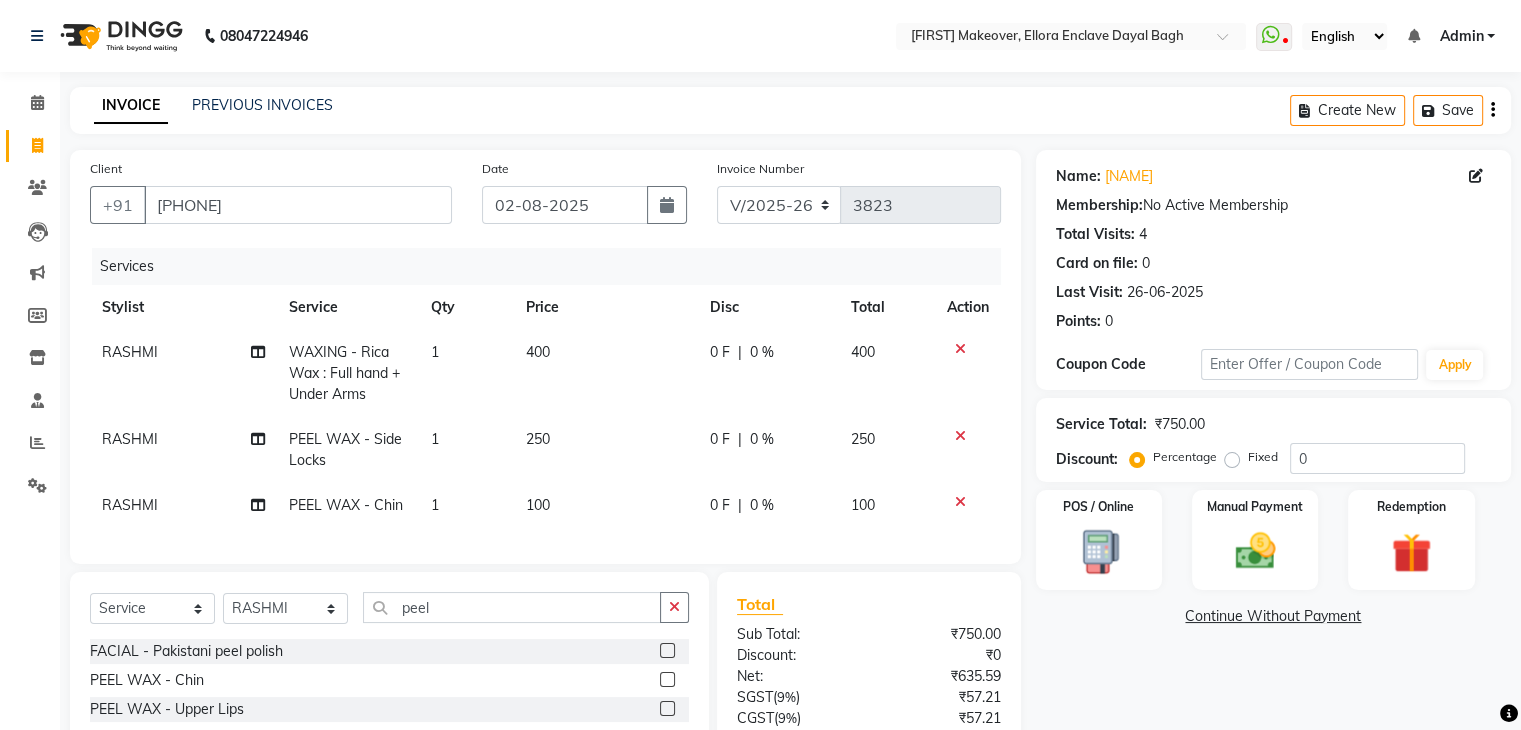 scroll, scrollTop: 182, scrollLeft: 0, axis: vertical 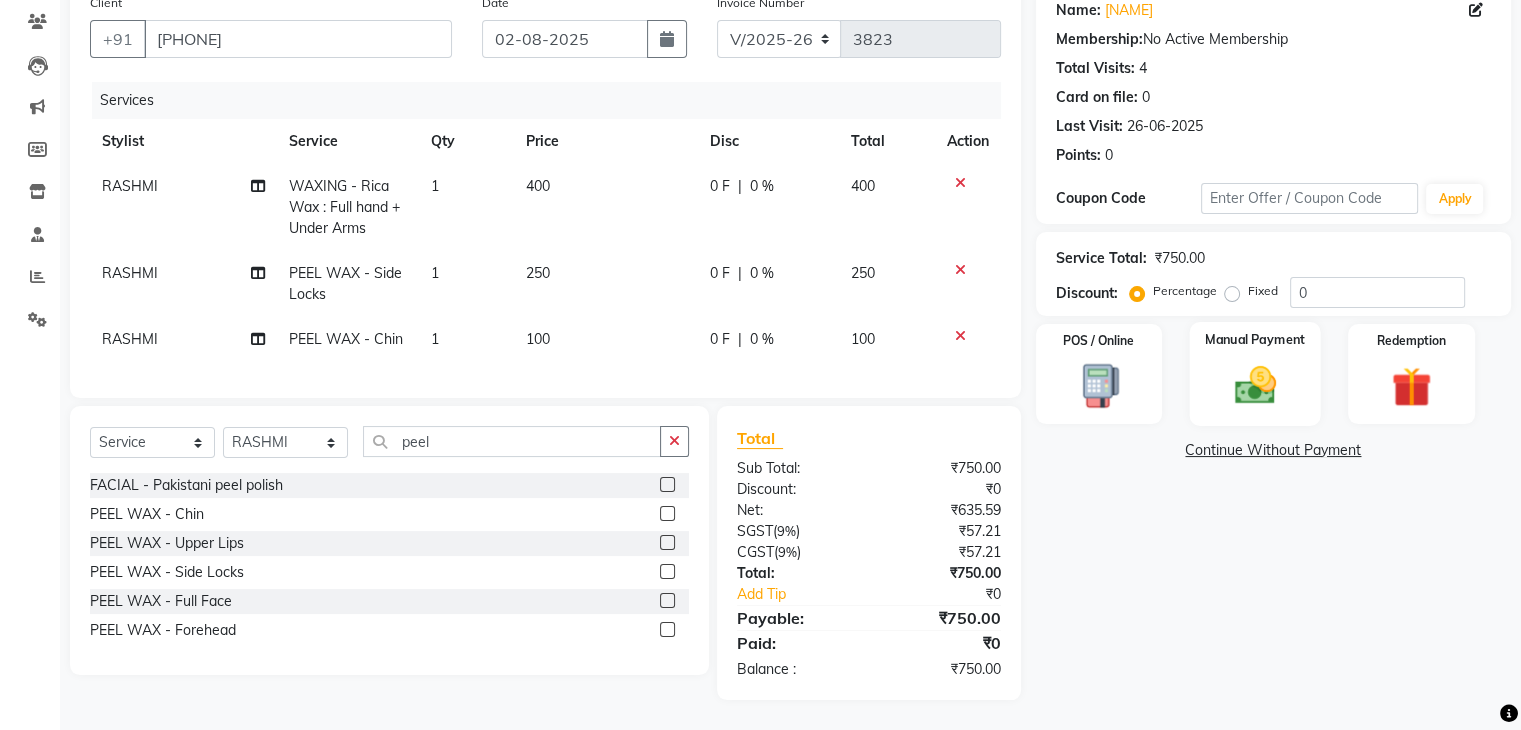 click 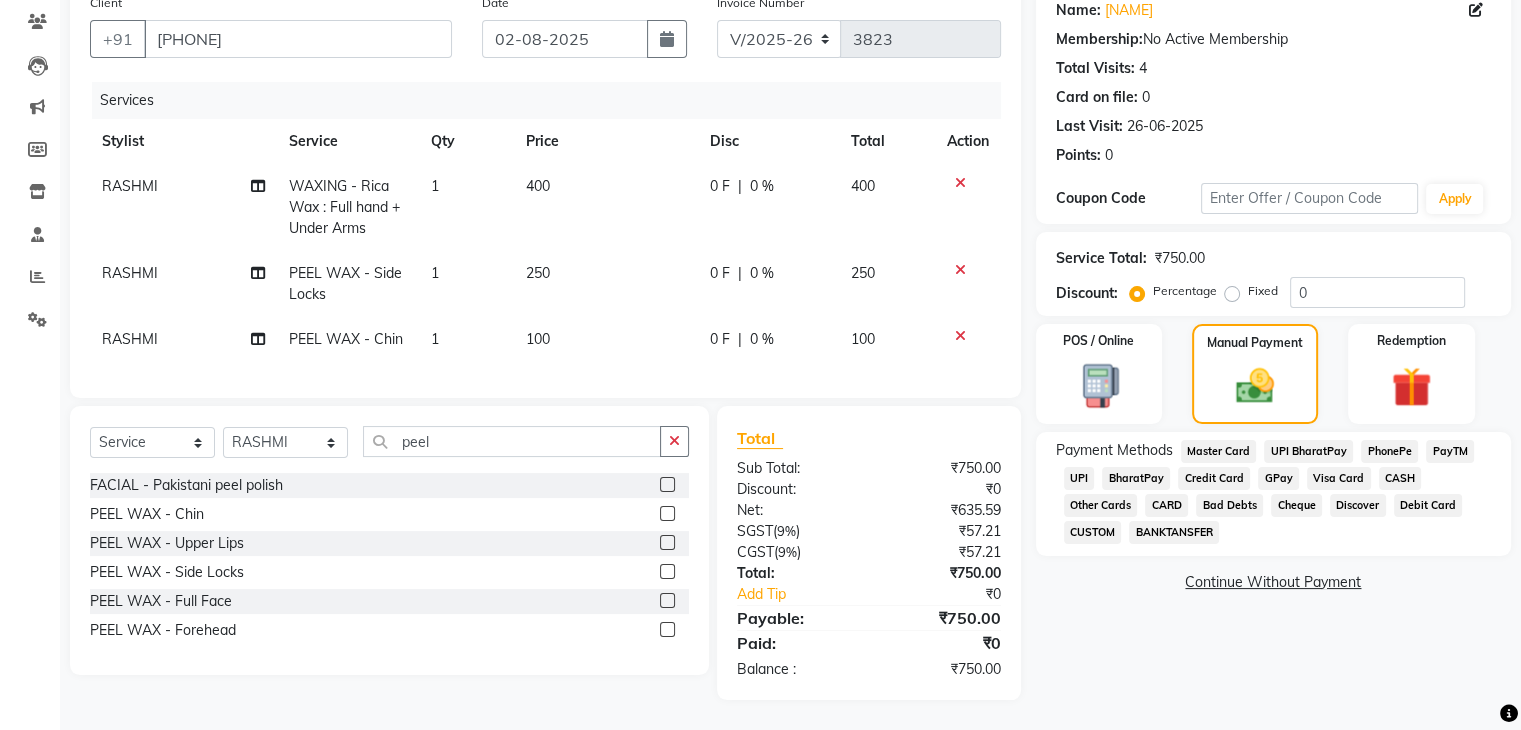 click on "CASH" 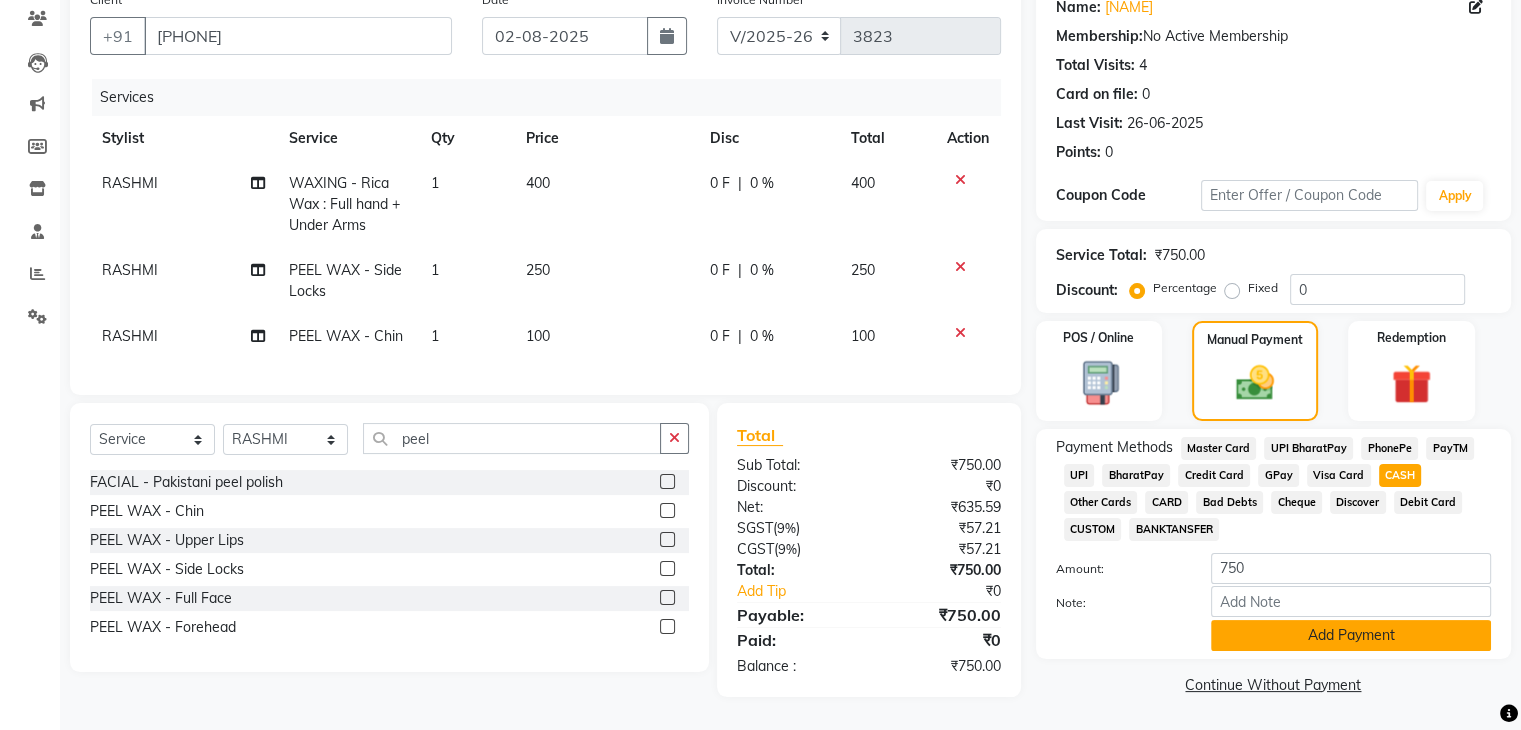 click on "Add Payment" 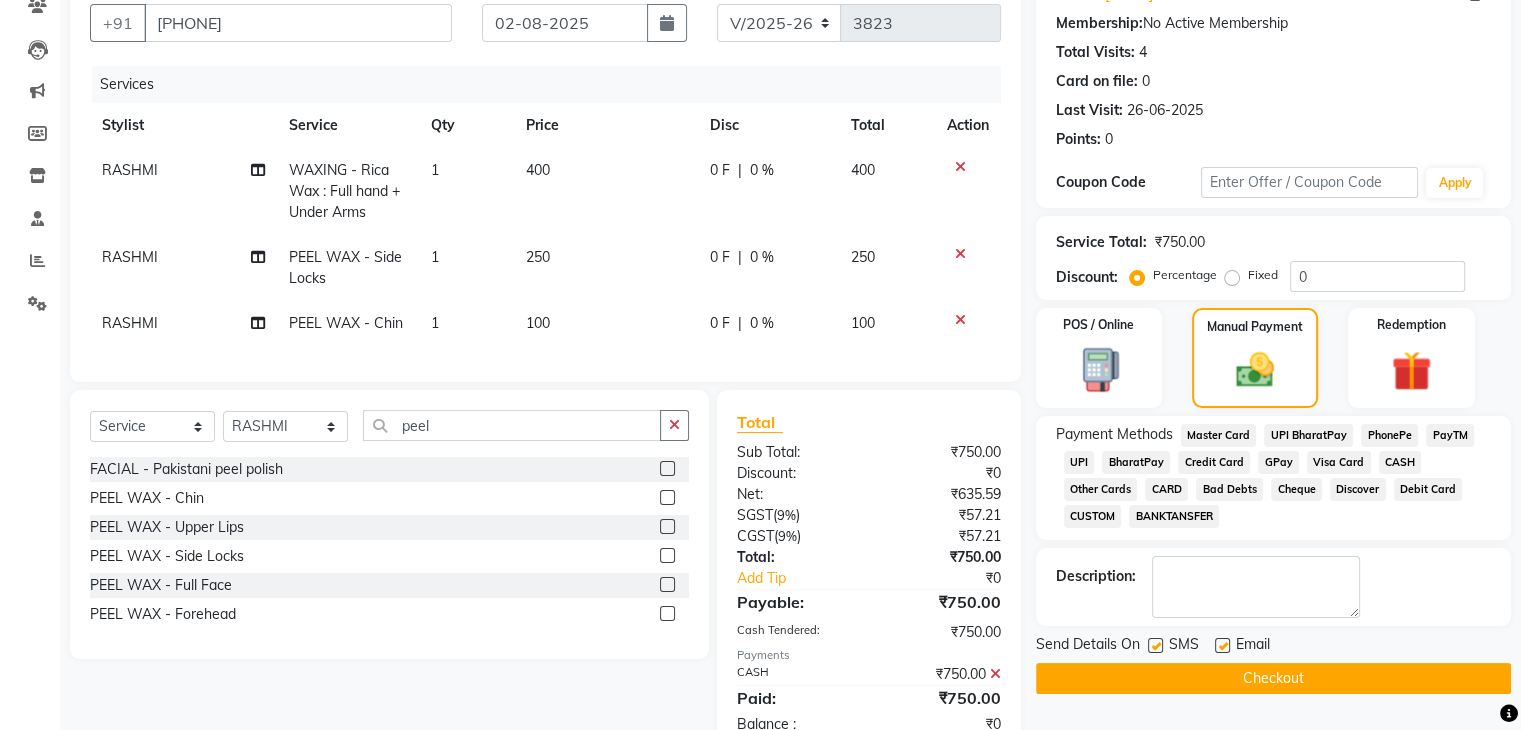 scroll, scrollTop: 252, scrollLeft: 0, axis: vertical 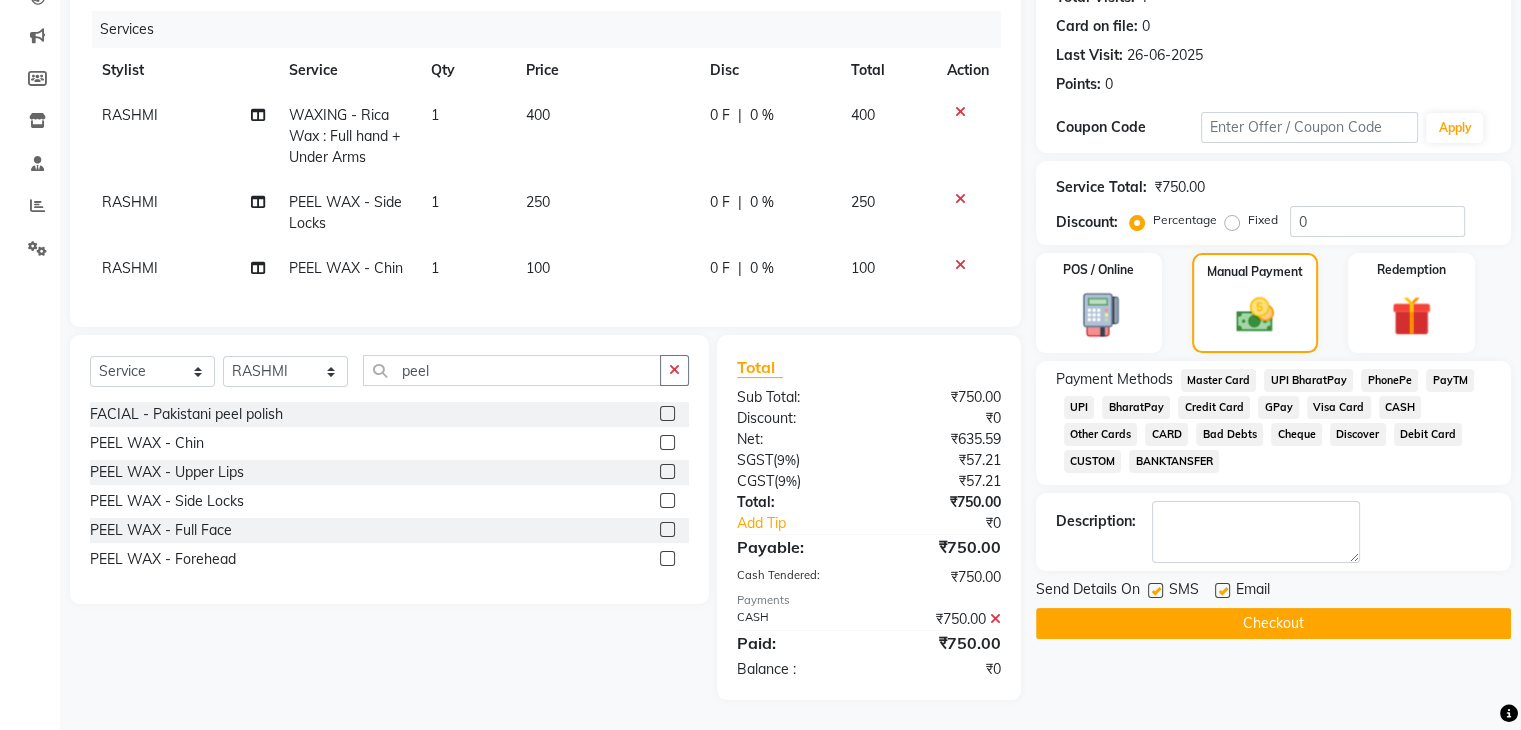 click on "Checkout" 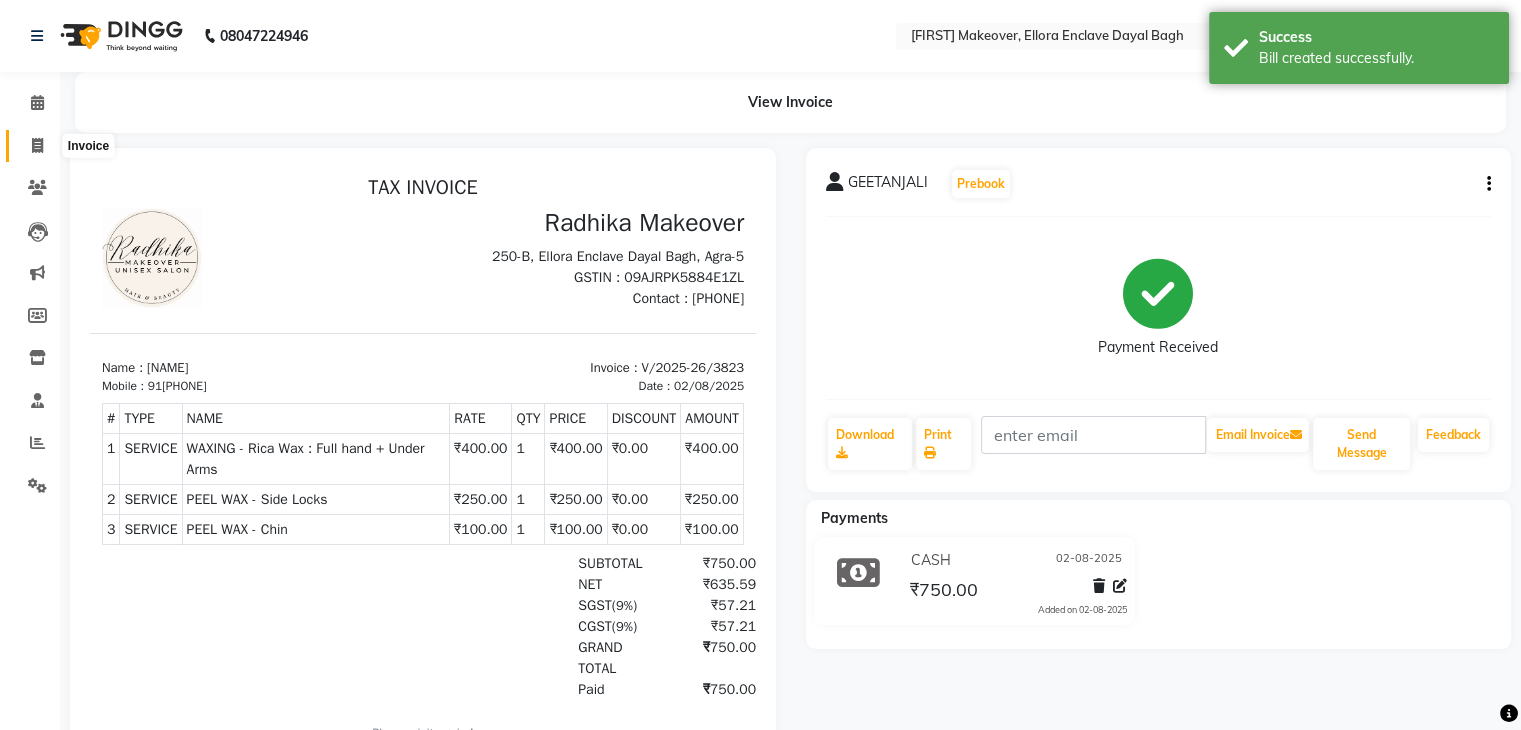 scroll, scrollTop: 0, scrollLeft: 0, axis: both 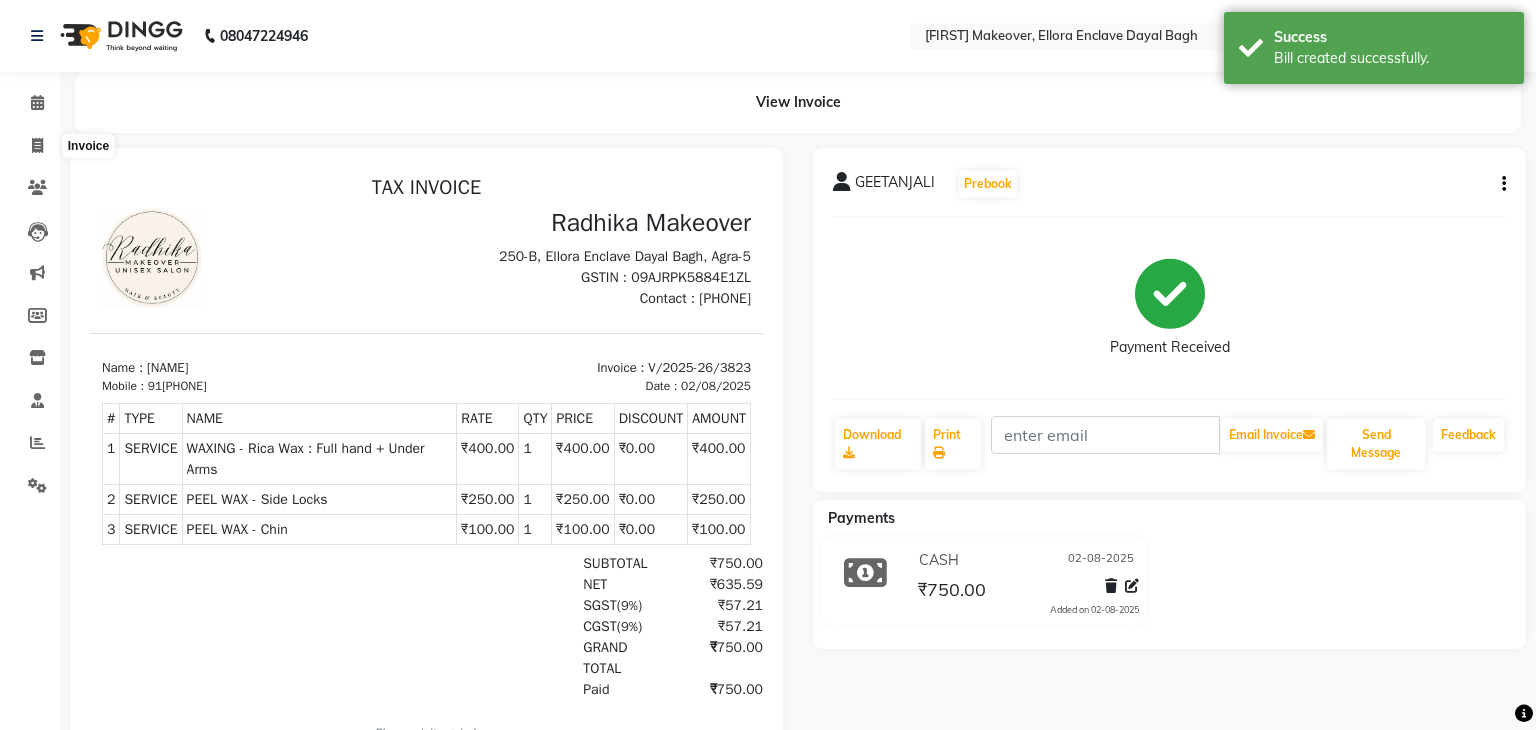 select on "6880" 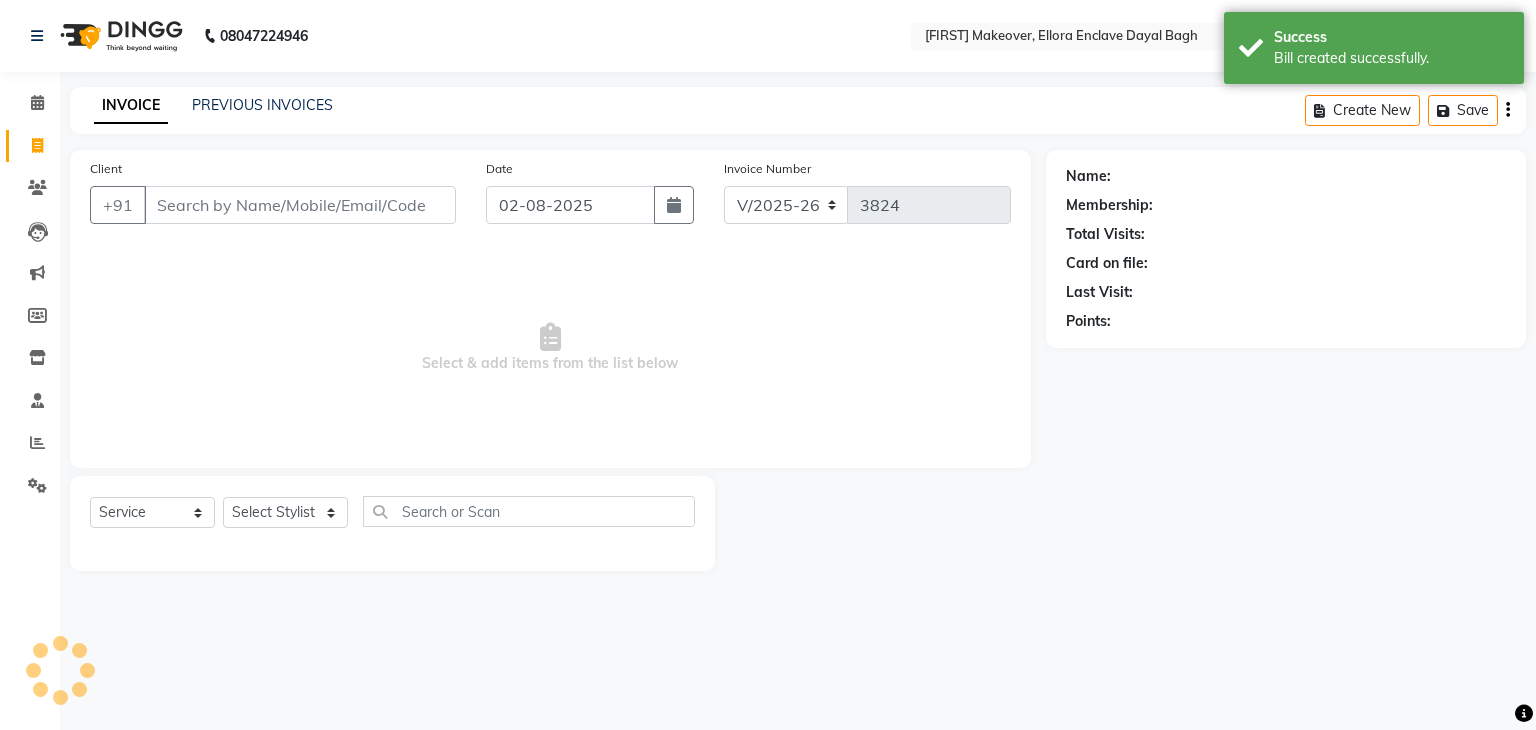 click on "Client" at bounding box center [300, 205] 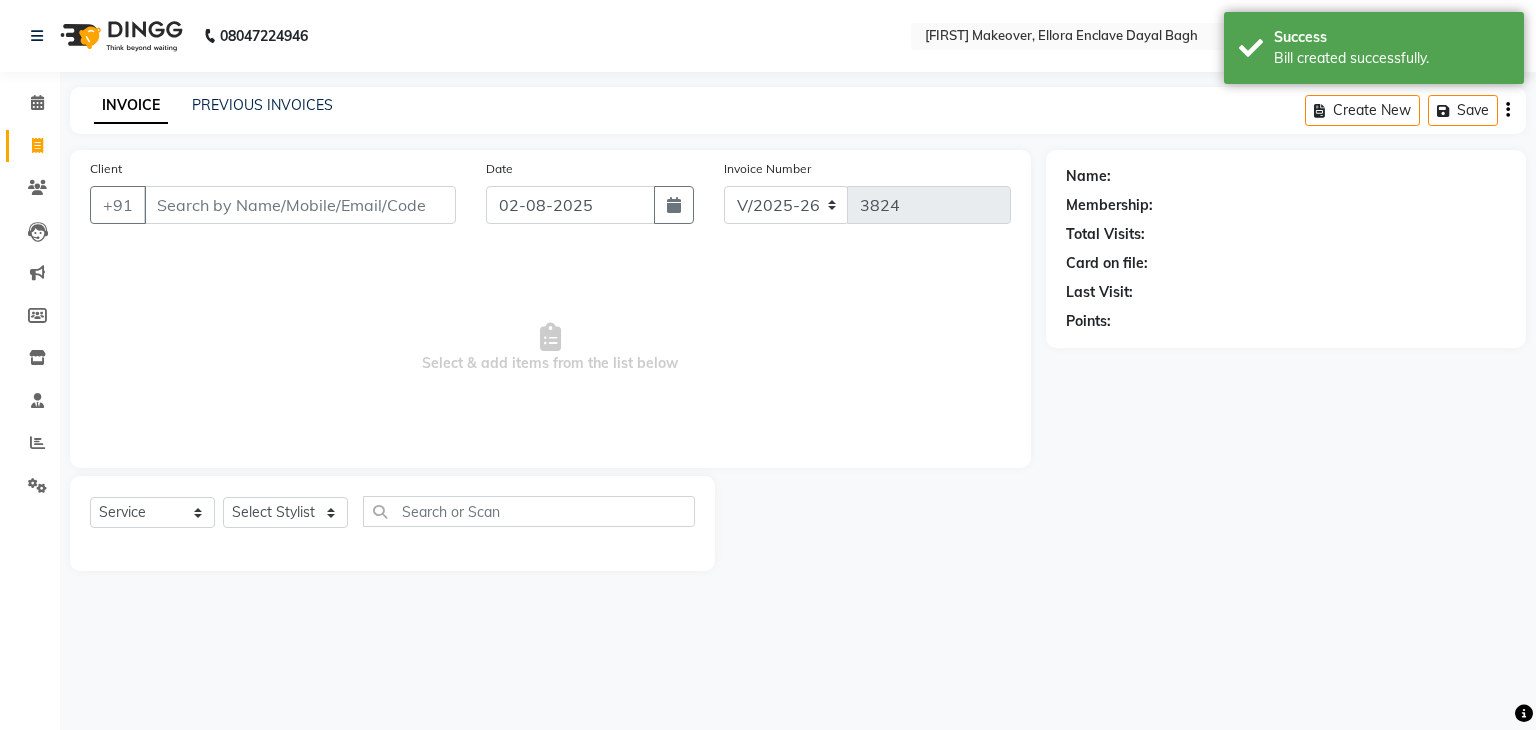 click on "Client" at bounding box center (300, 205) 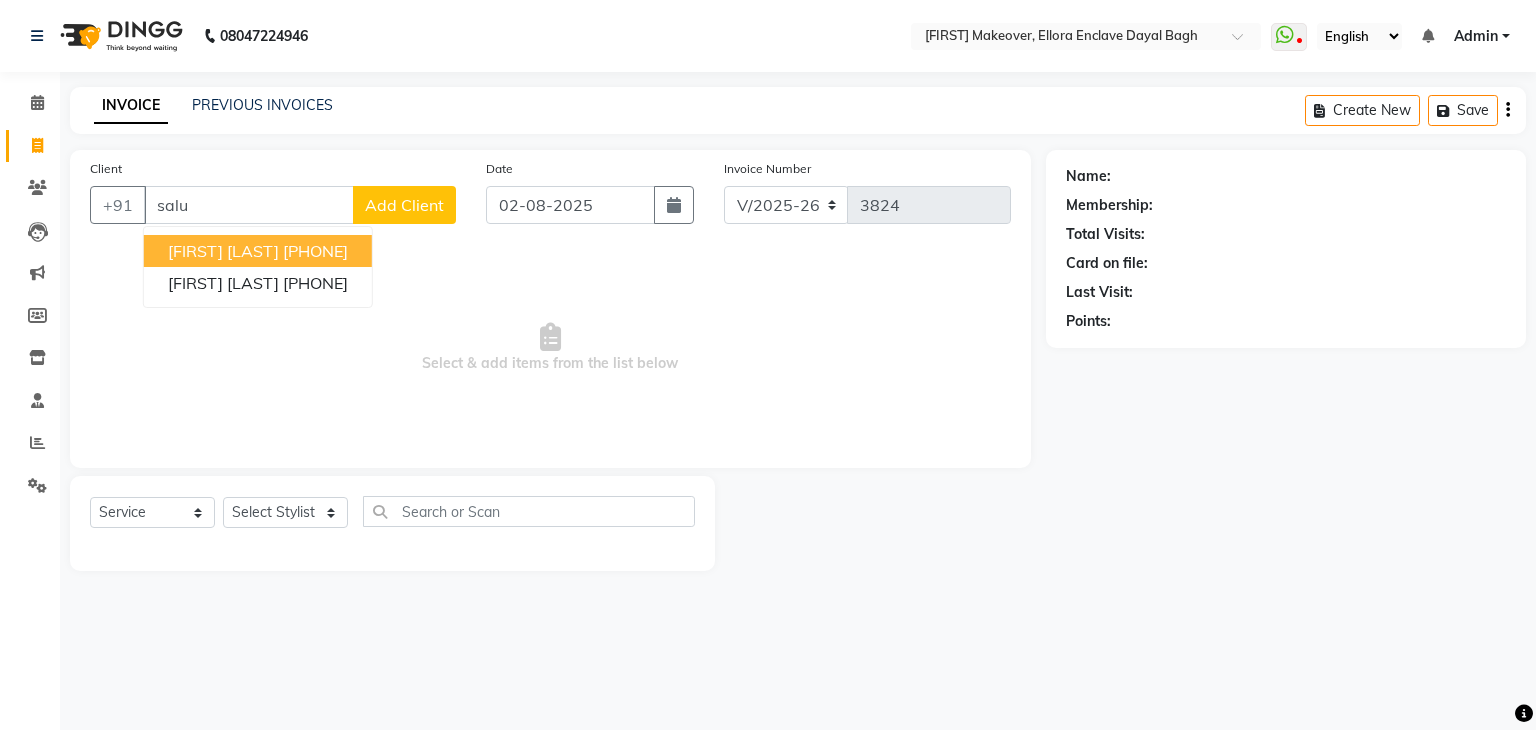 click on "[FIRST] [LAST]" at bounding box center [223, 251] 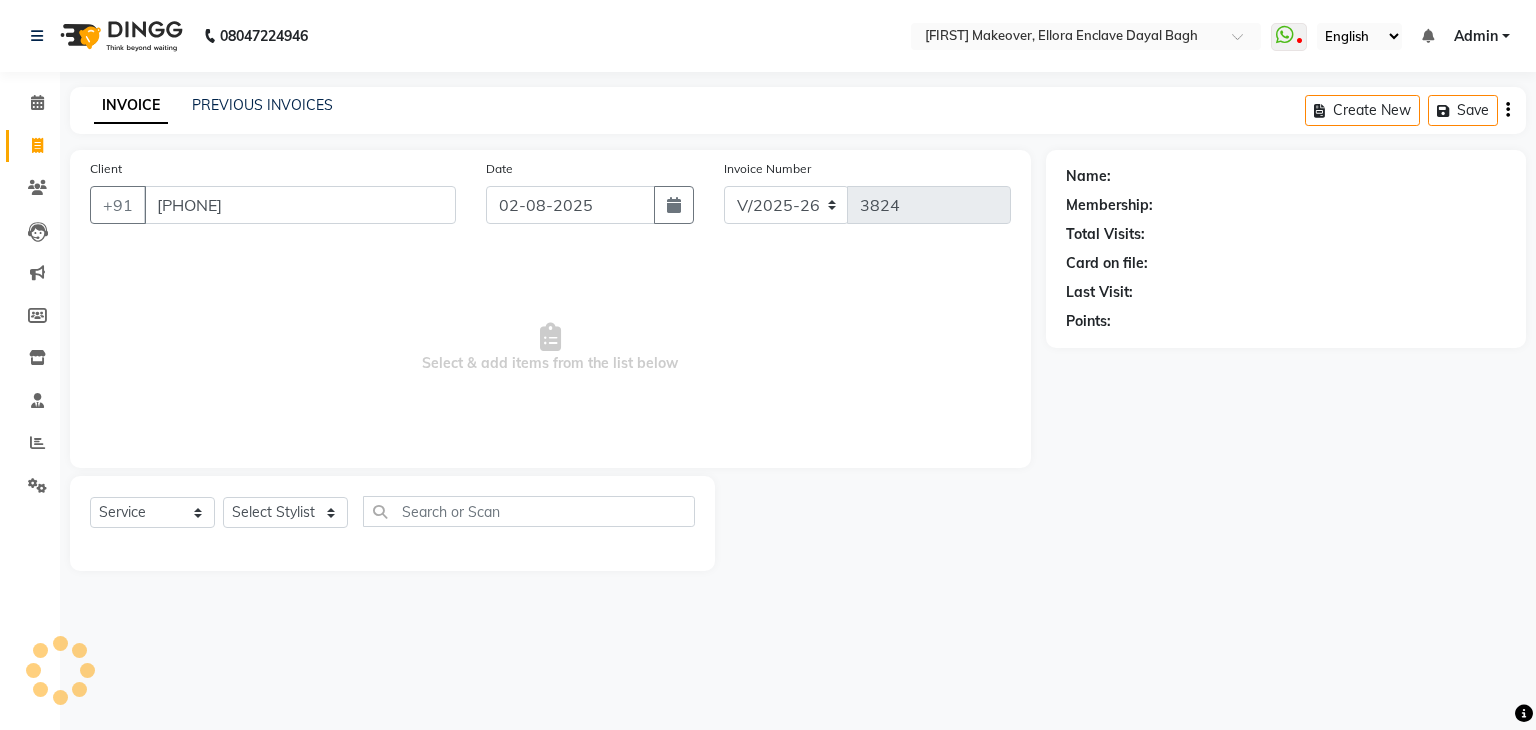 type on "[PHONE]" 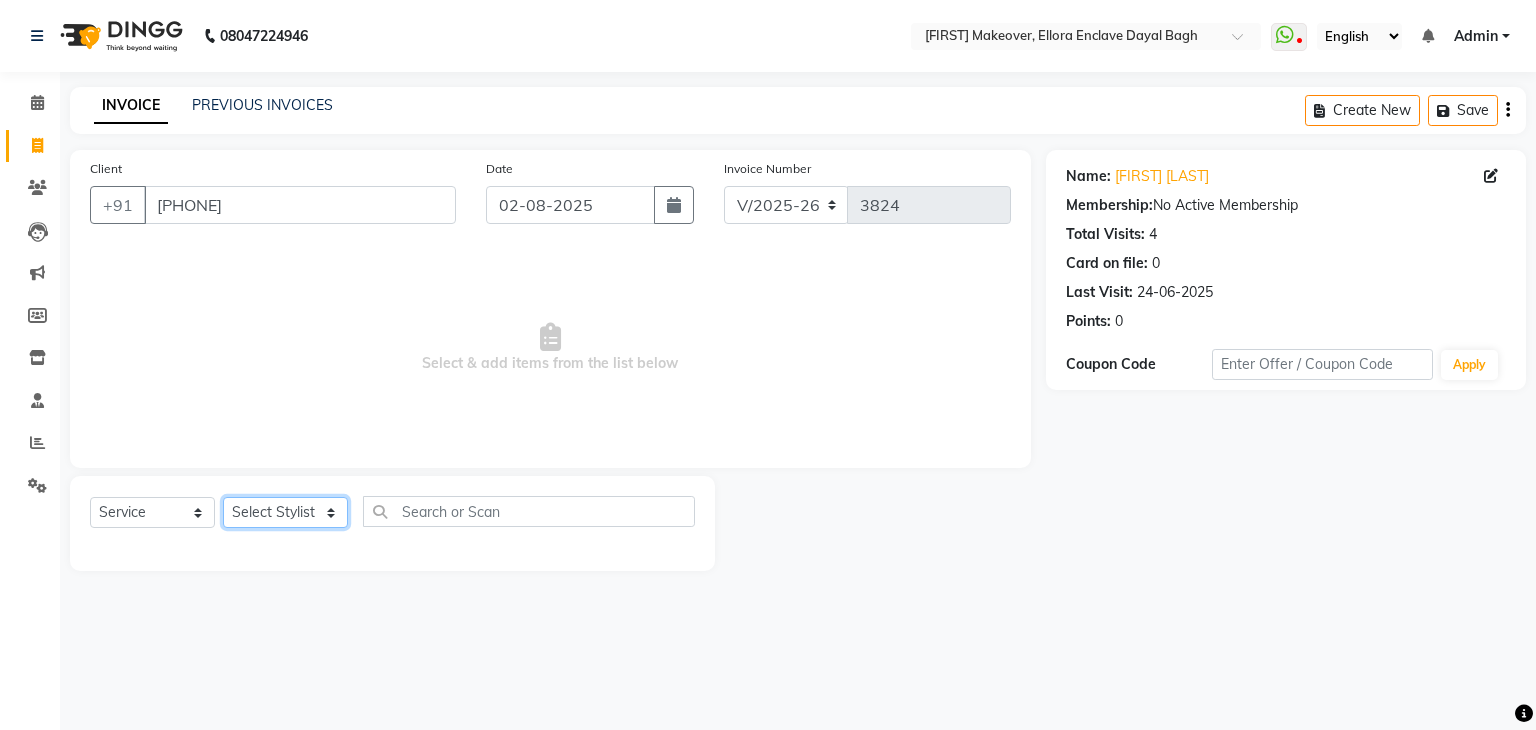 click on "Select Stylist AMAN DANISH SALMANI GOPAL PACHORI KANU KAVITA KIRAN KUMARI MEENU KUMARI NEHA NIKHIL CHAUDHARY Priya PRIYANKA YADAV RASHMI SANDHYA SHAGUFTA SHWETA SONA SAXENA SOUMYA TUSHAR OTWAL VINAY KUMAR" 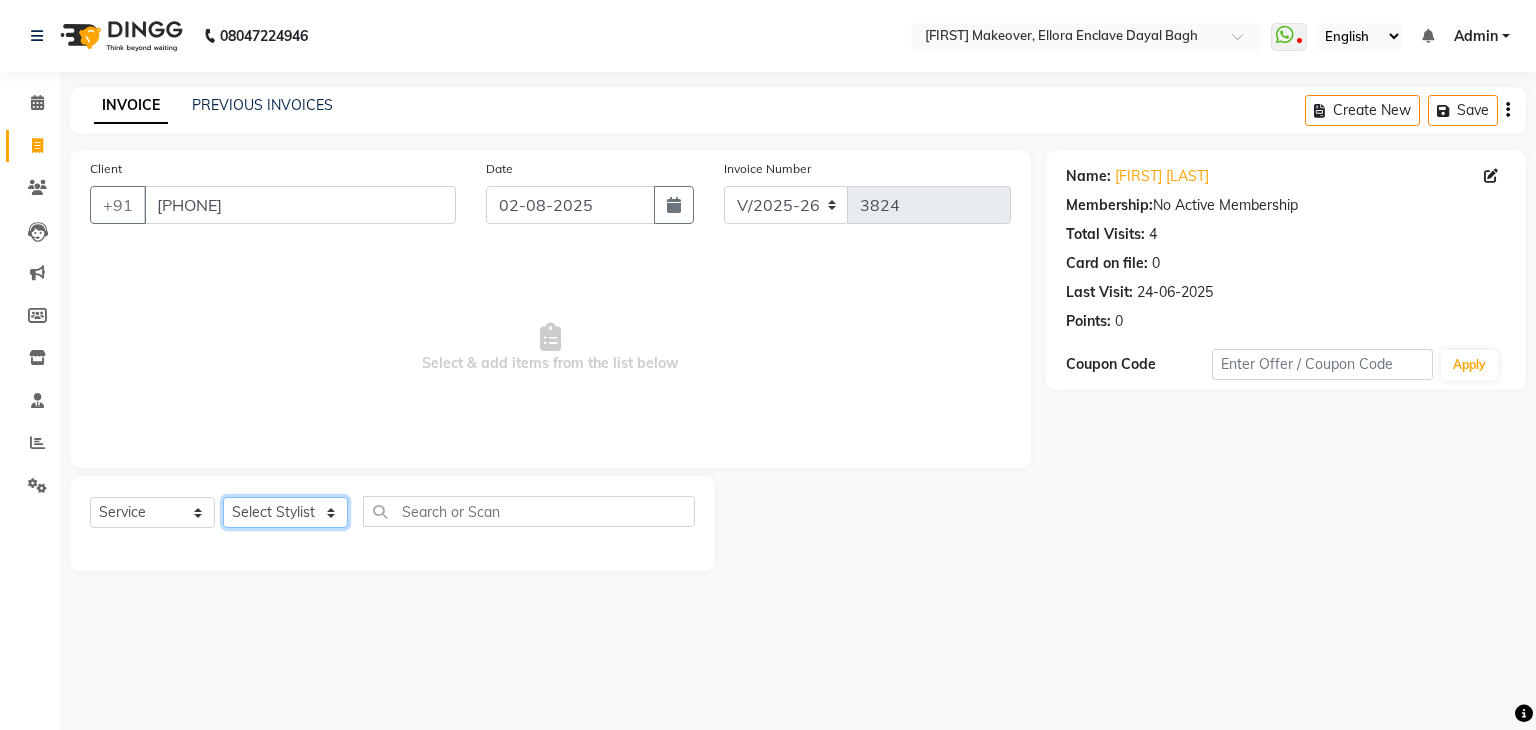 select on "53886" 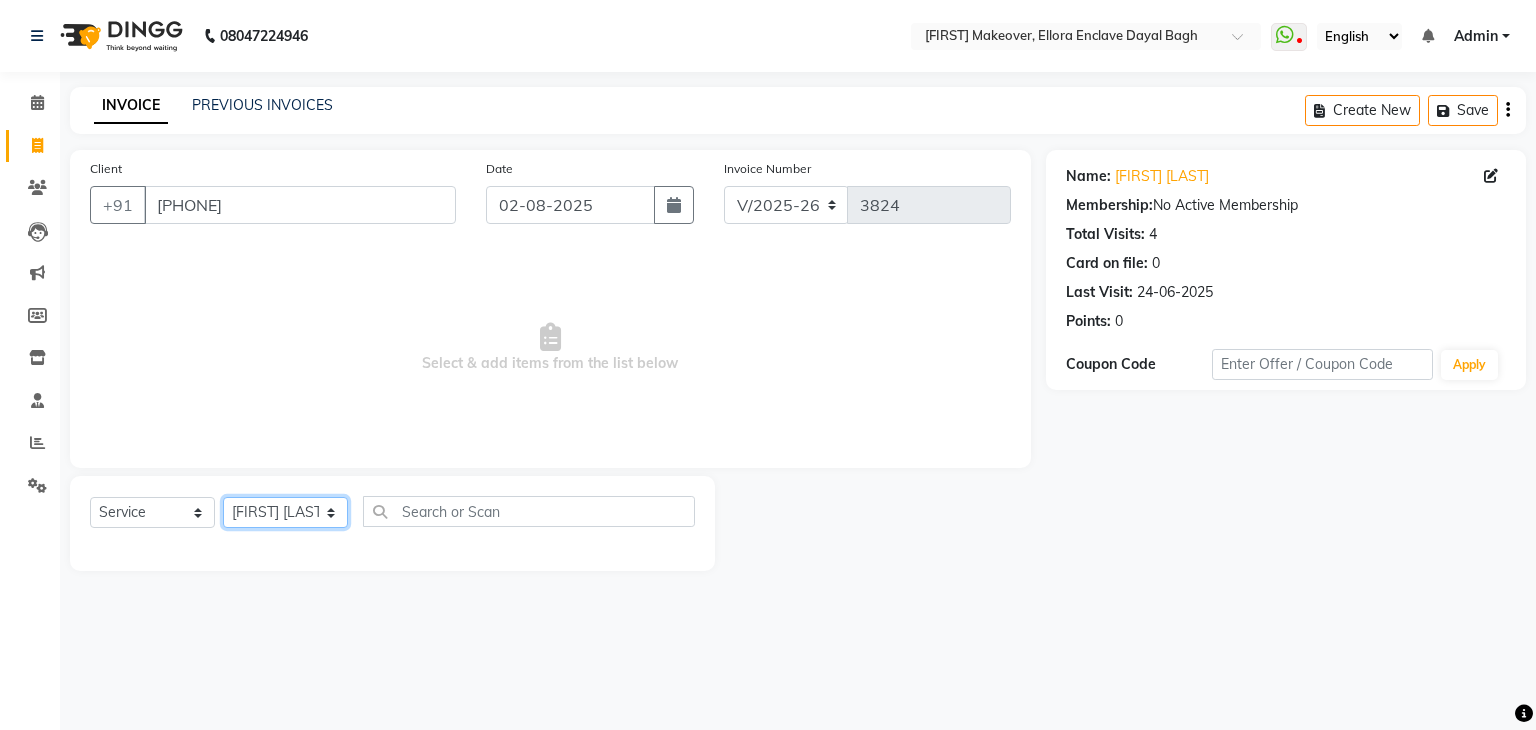 click on "Select Stylist AMAN DANISH SALMANI GOPAL PACHORI KANU KAVITA KIRAN KUMARI MEENU KUMARI NEHA NIKHIL CHAUDHARY Priya PRIYANKA YADAV RASHMI SANDHYA SHAGUFTA SHWETA SONA SAXENA SOUMYA TUSHAR OTWAL VINAY KUMAR" 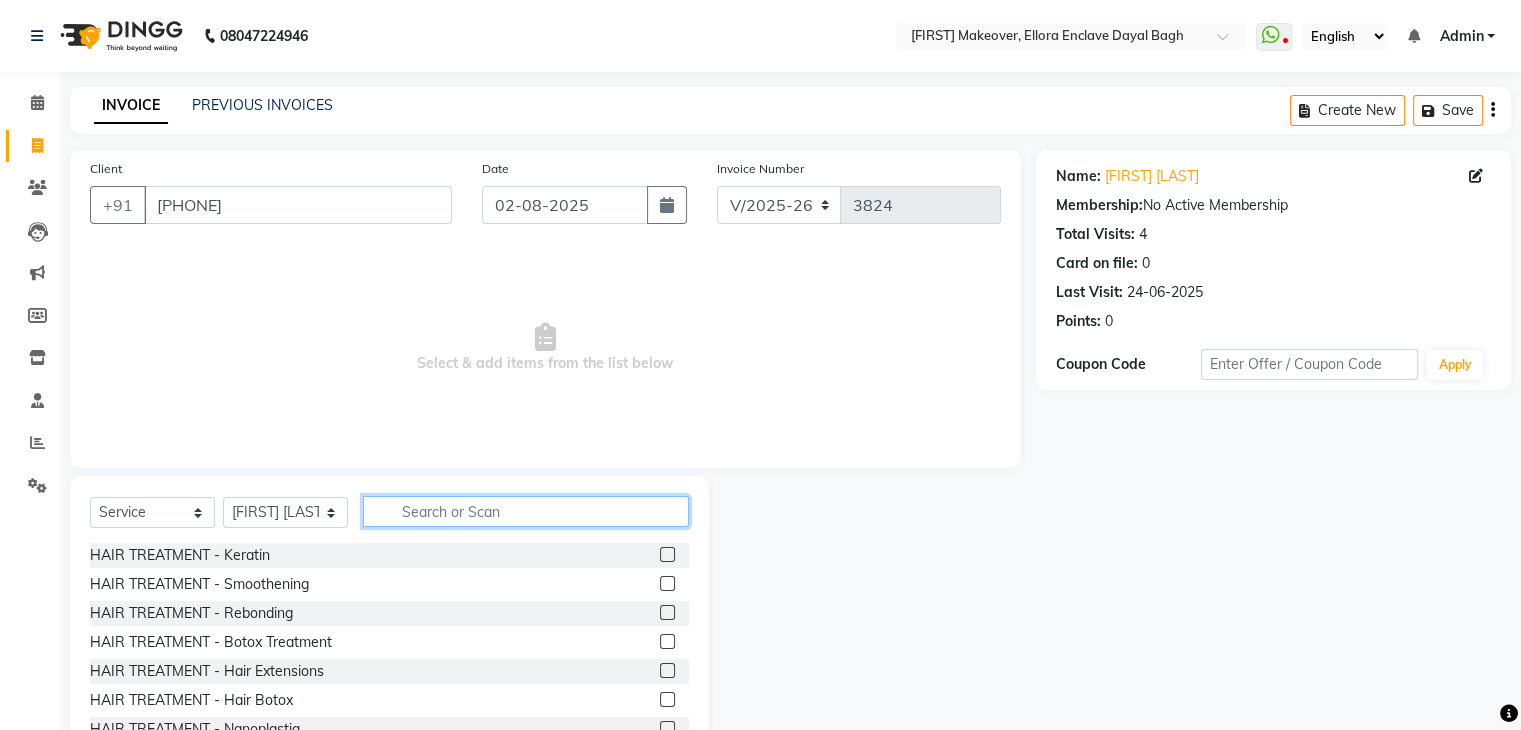 click 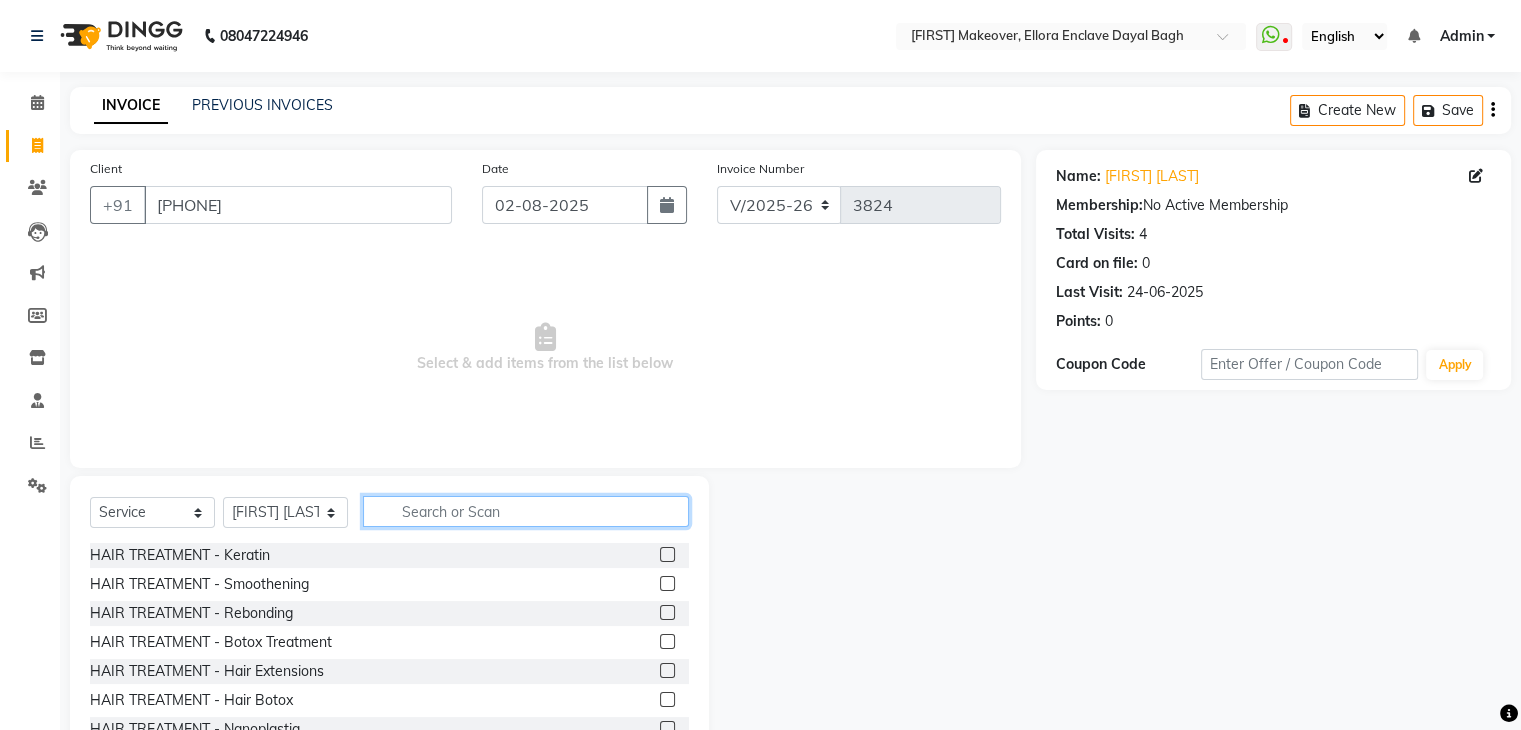 click 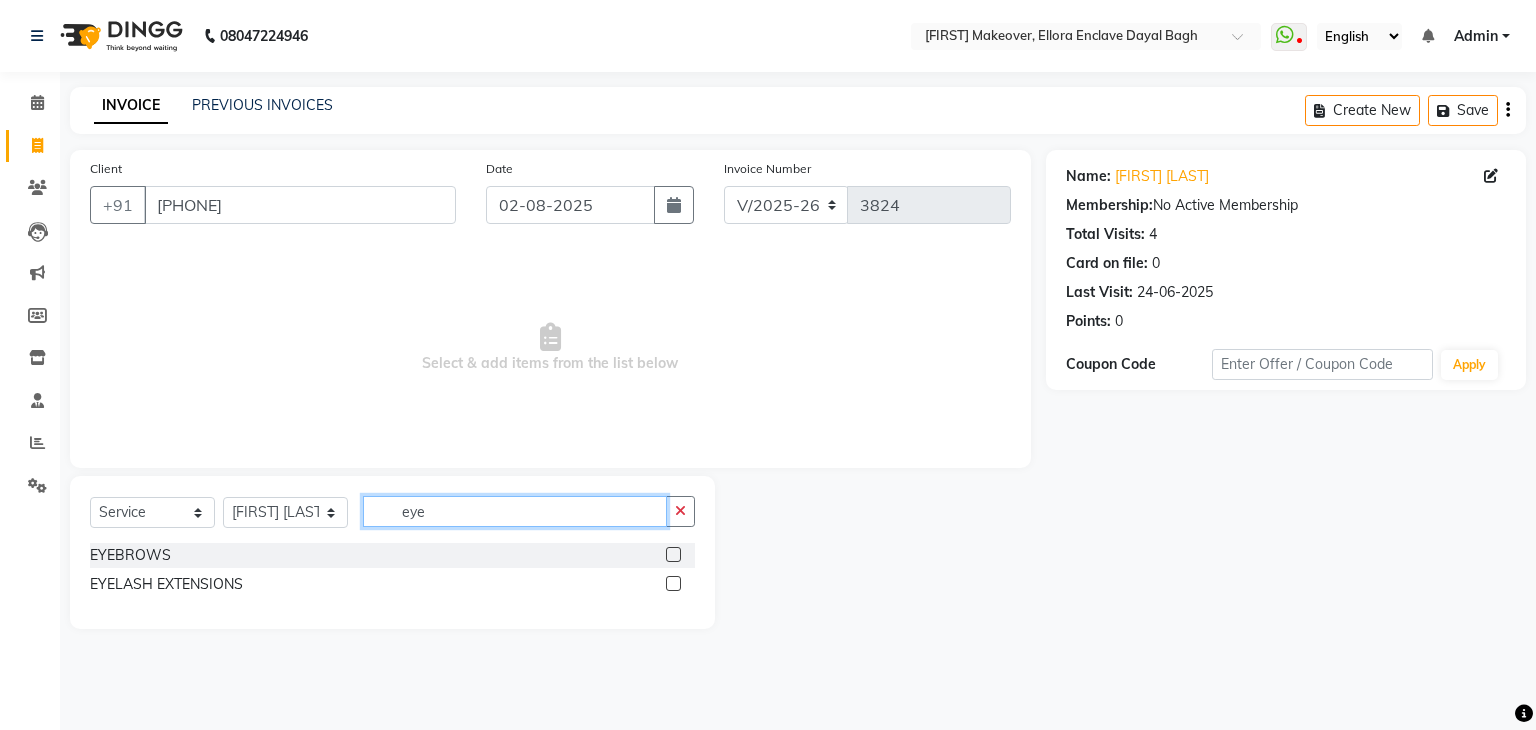type on "eye" 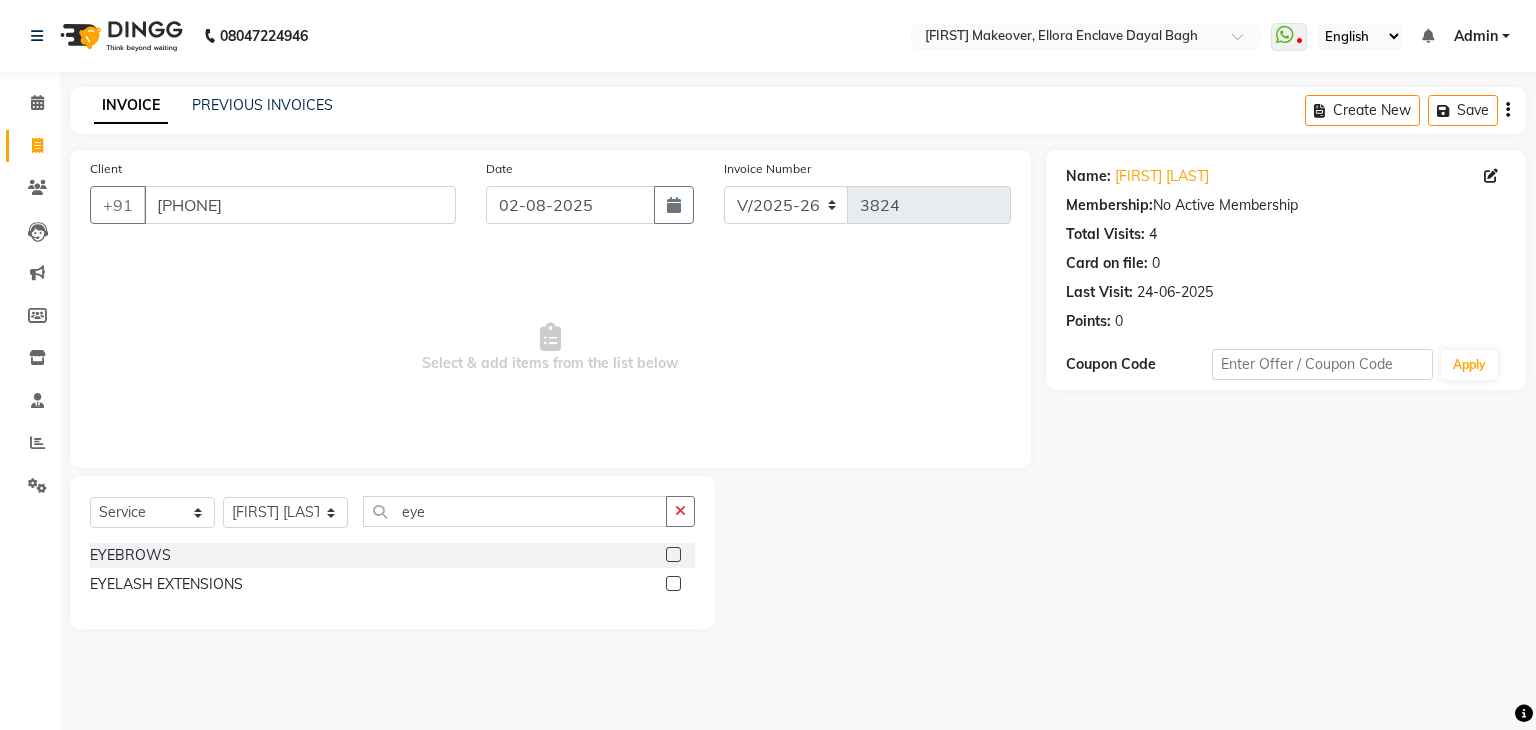 click 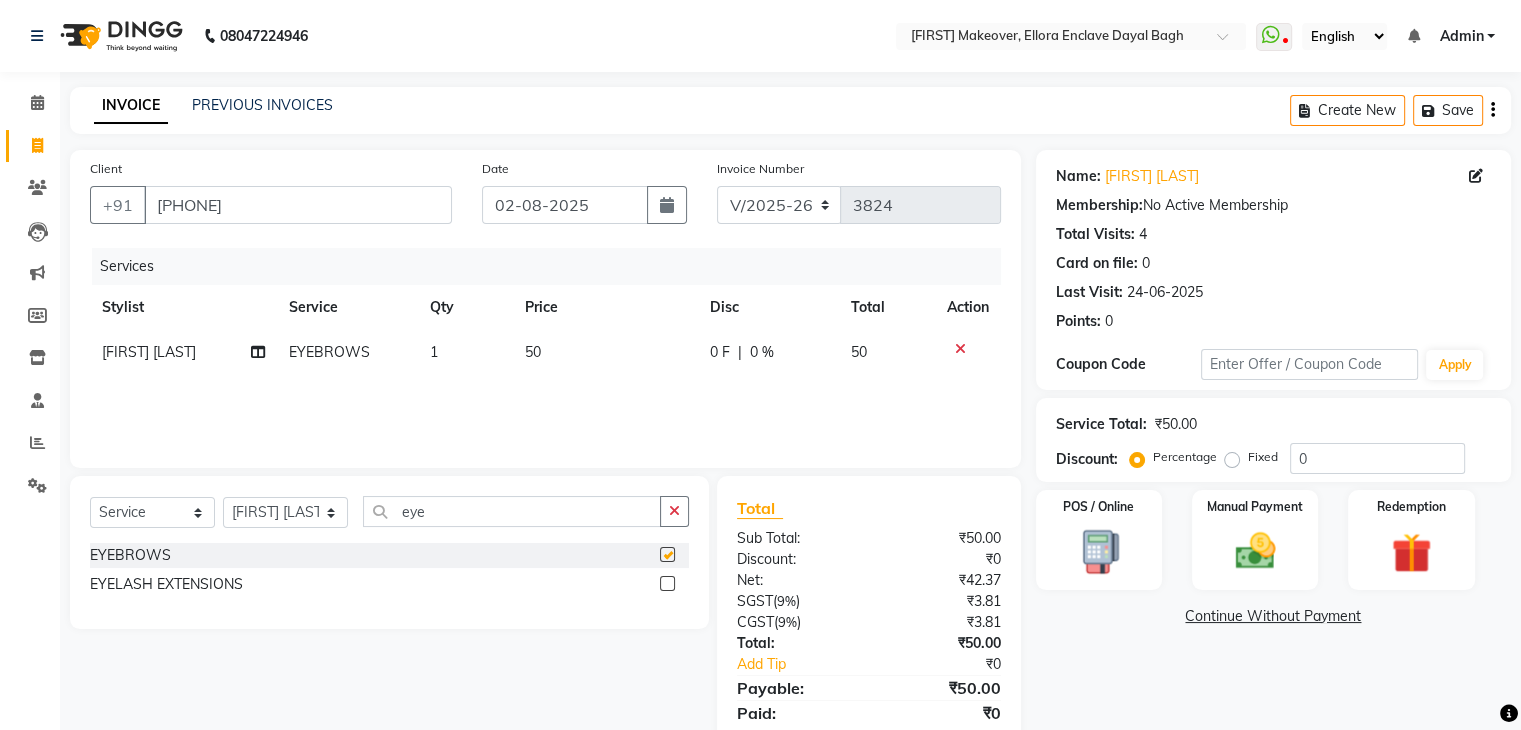 checkbox on "false" 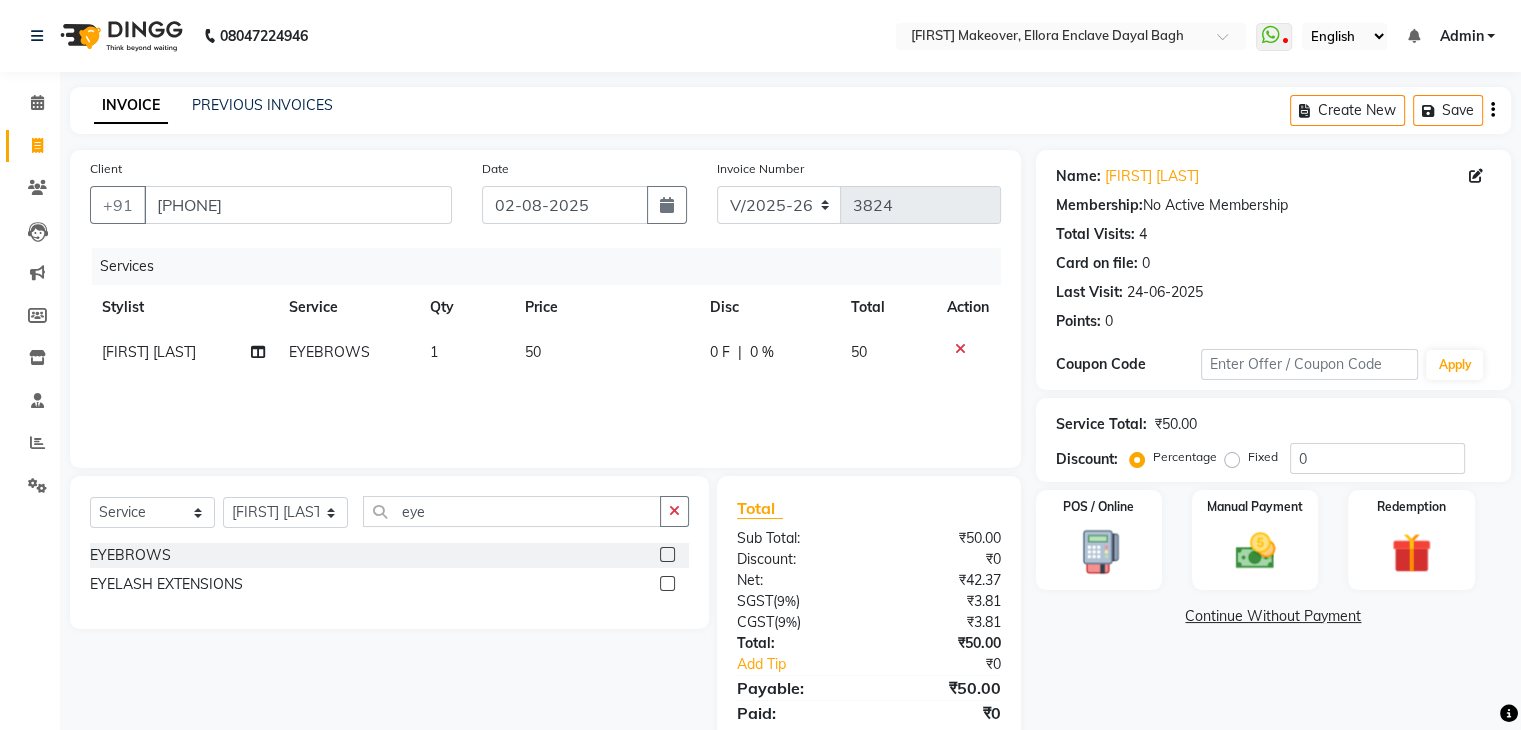 click on "50" 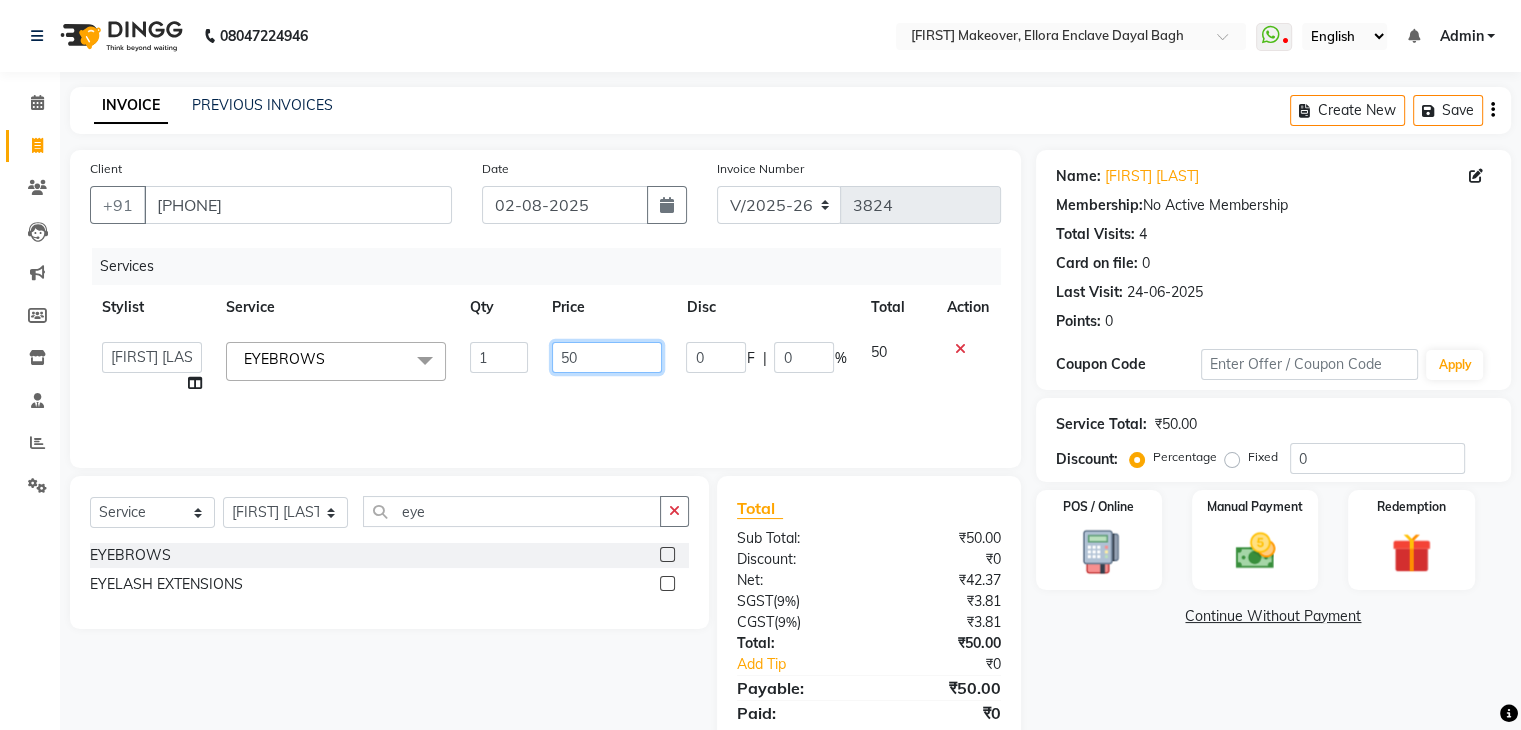click on "50" 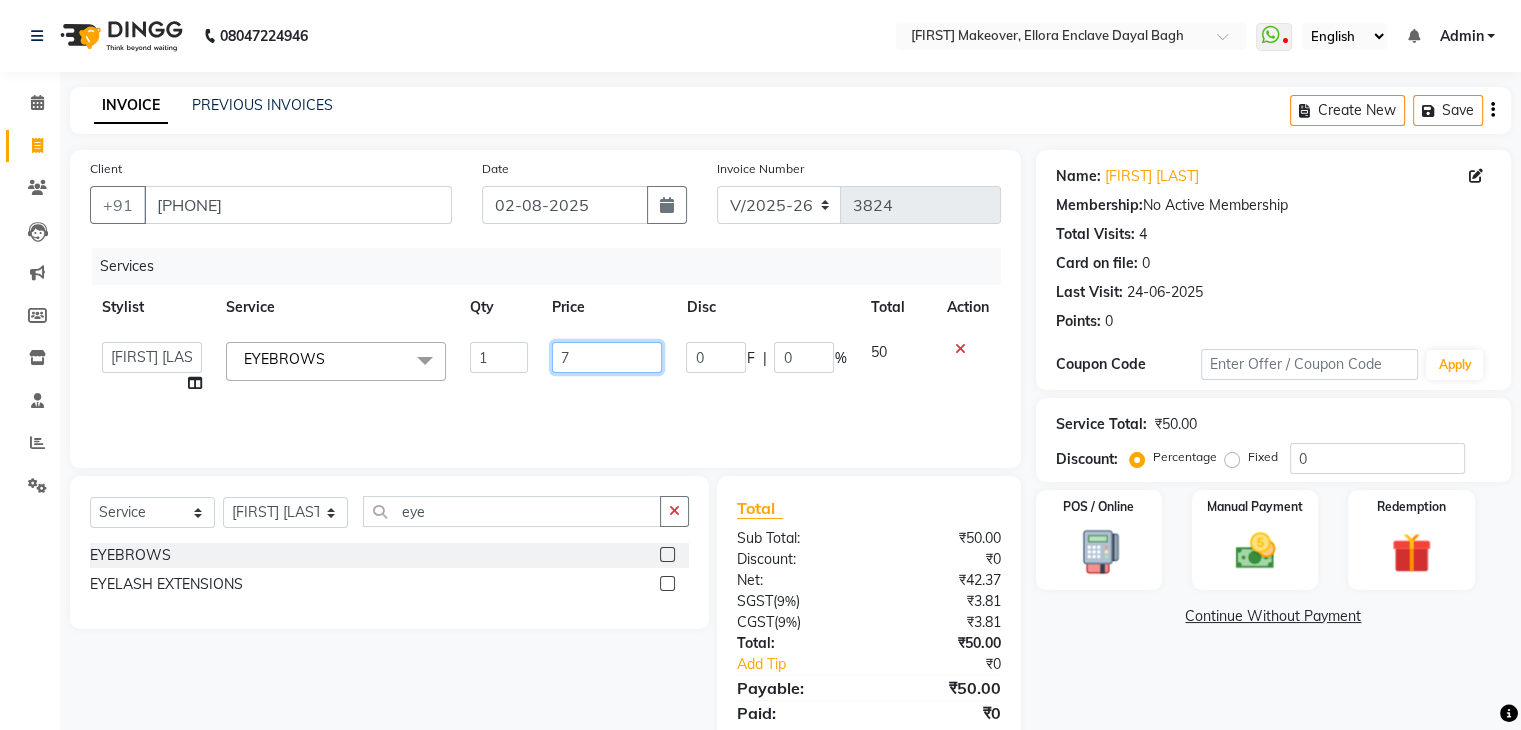 type on "70" 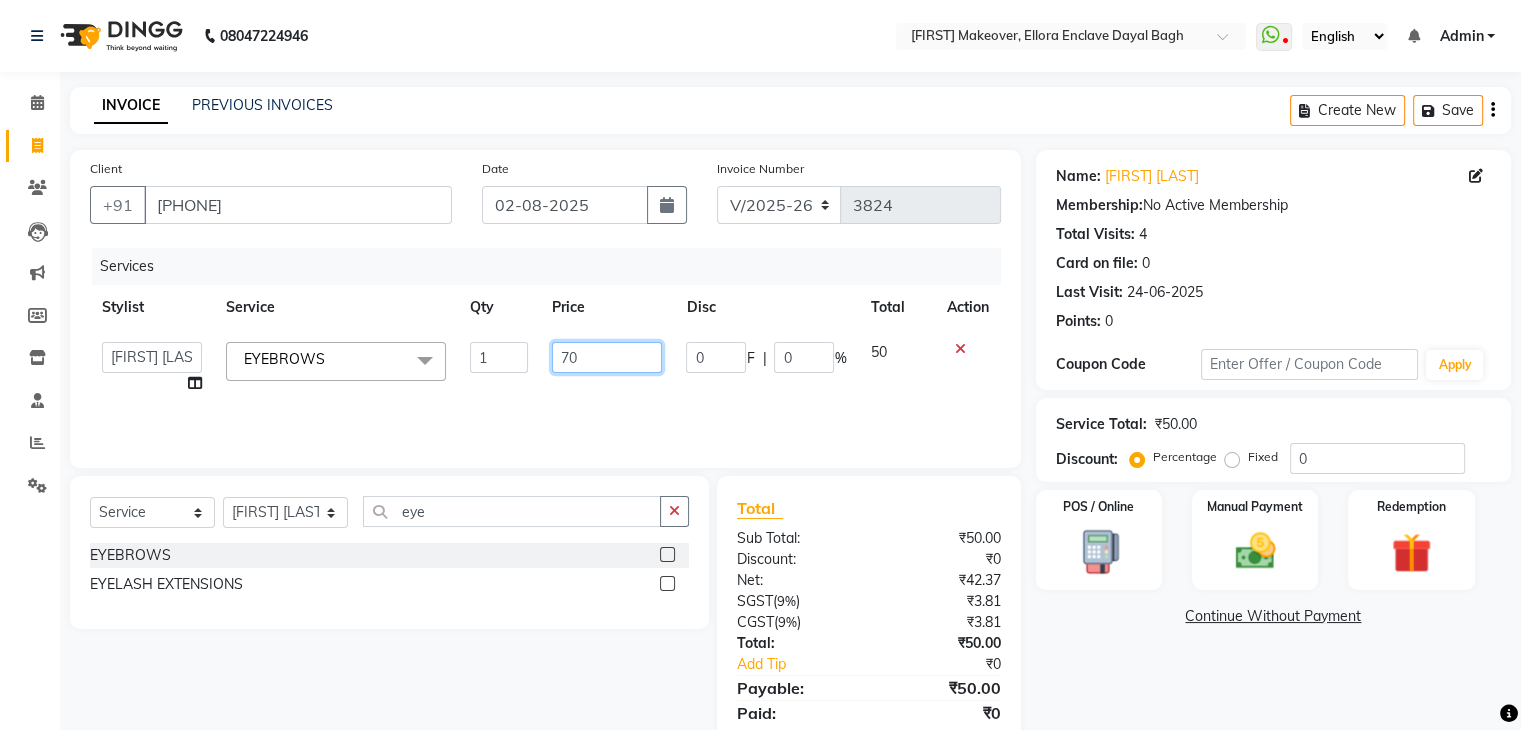 scroll, scrollTop: 71, scrollLeft: 0, axis: vertical 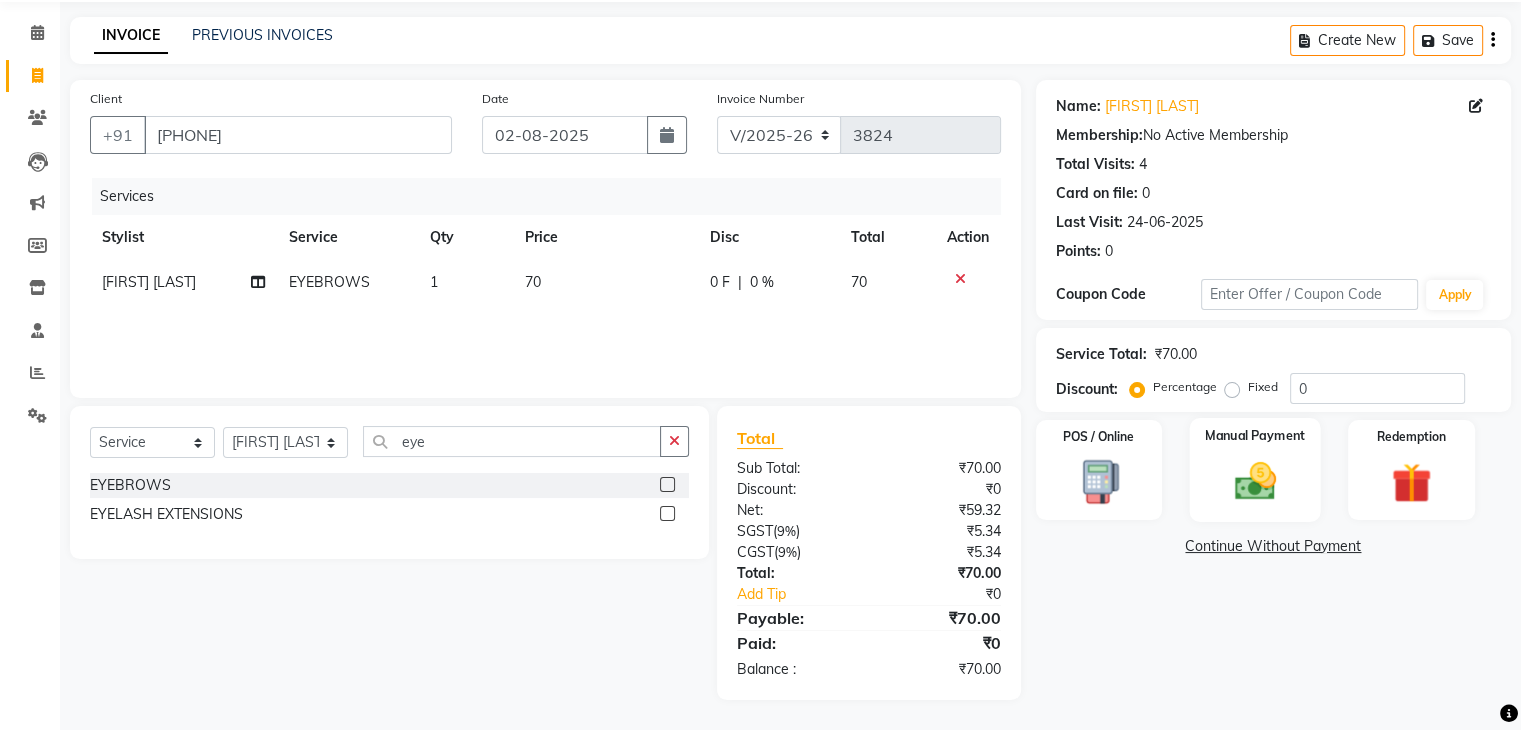 click 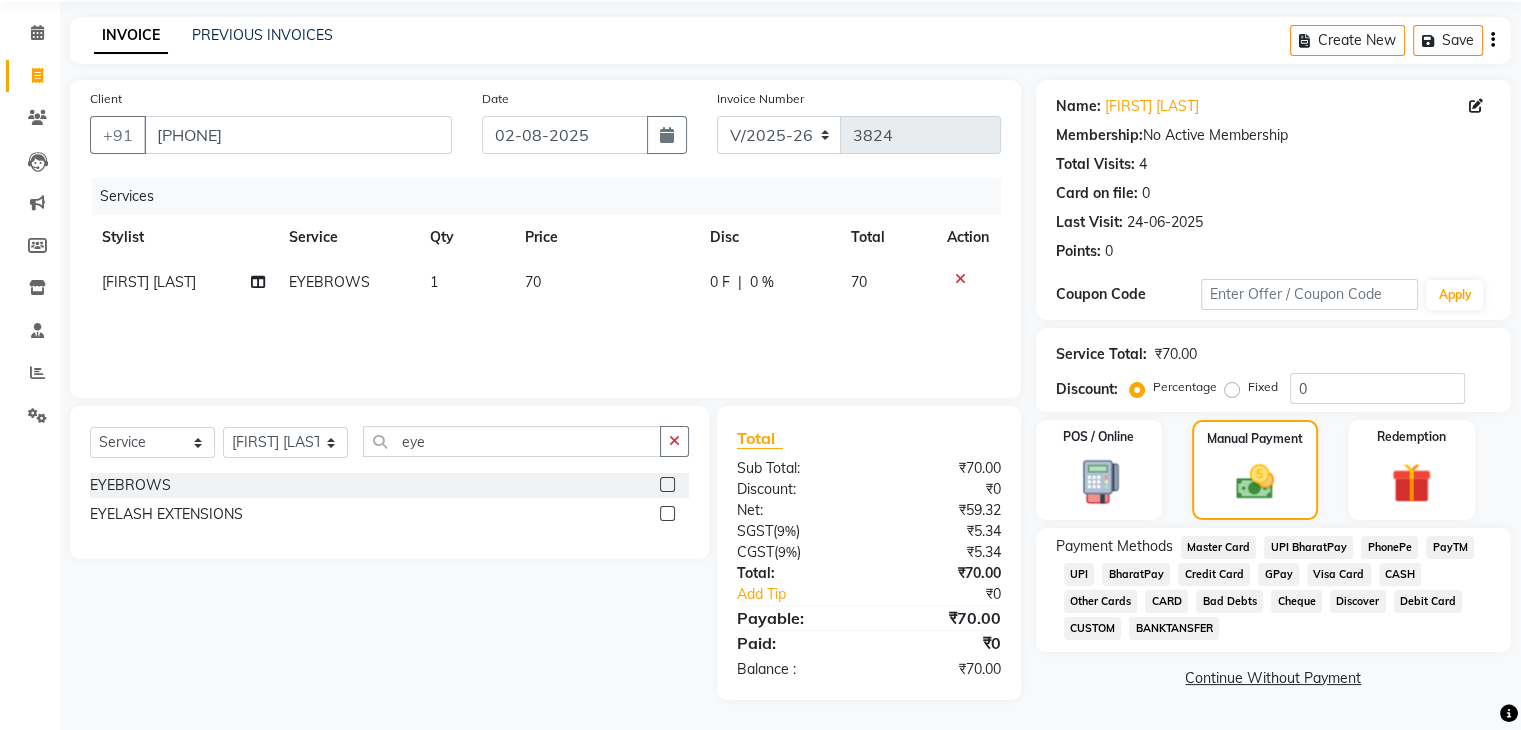 click on "UPI" 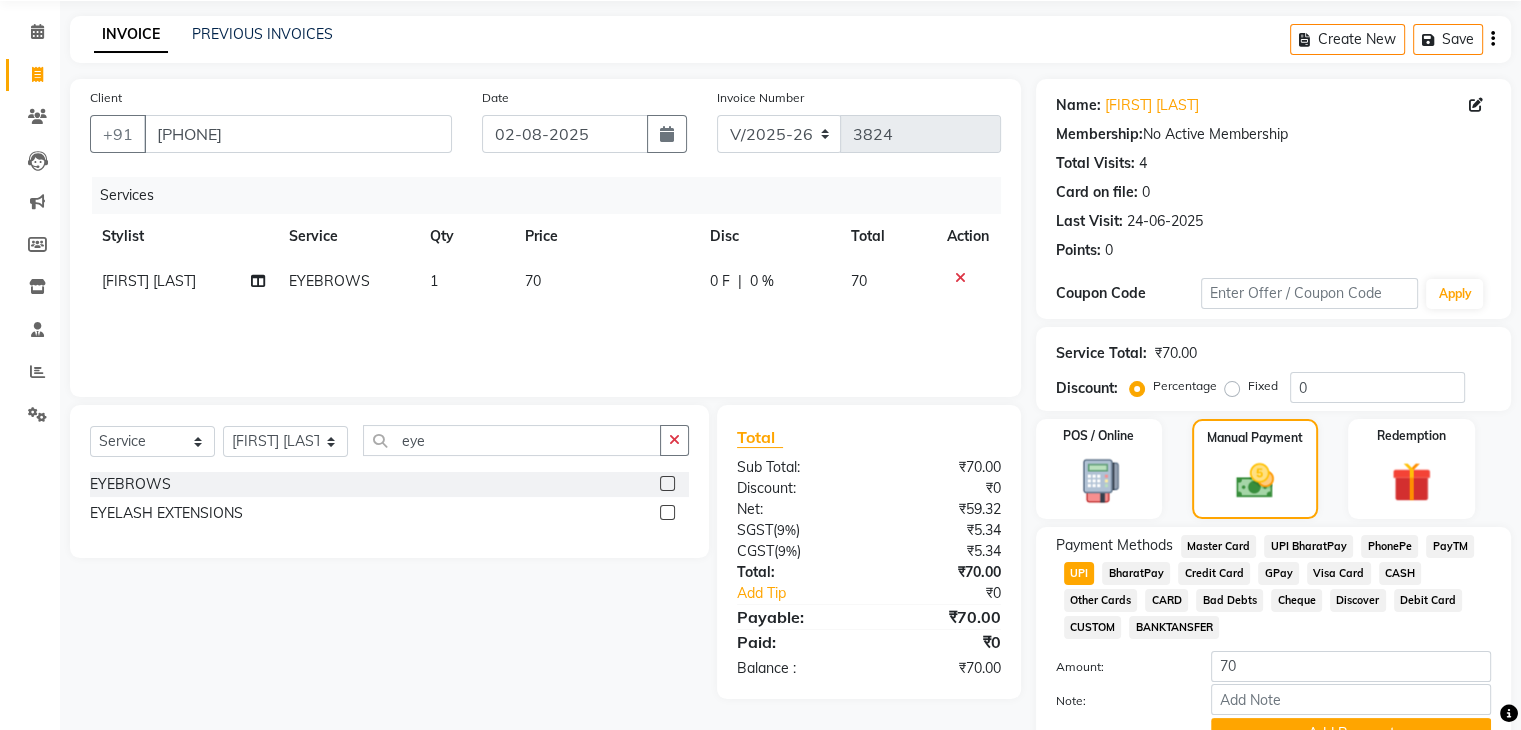 scroll, scrollTop: 172, scrollLeft: 0, axis: vertical 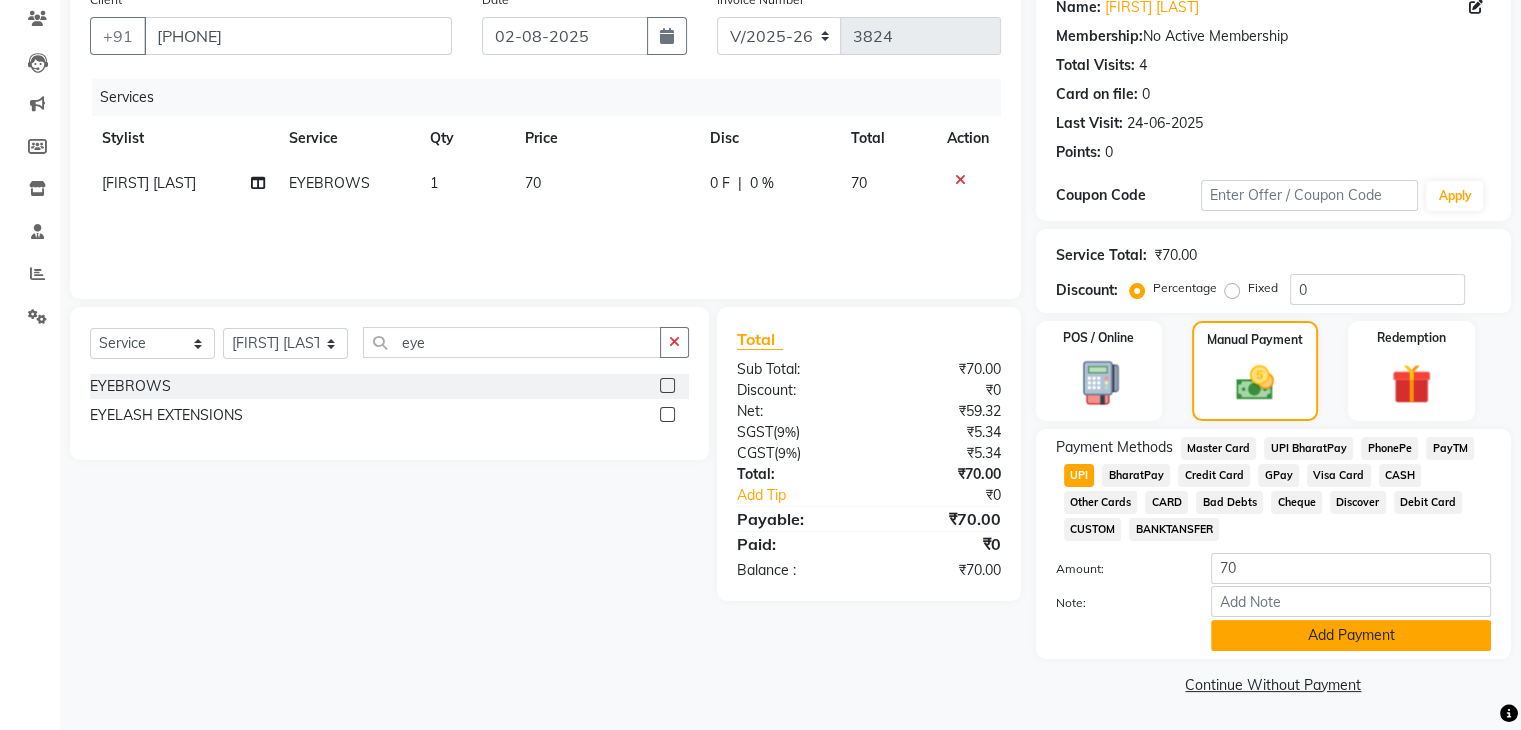 click on "Add Payment" 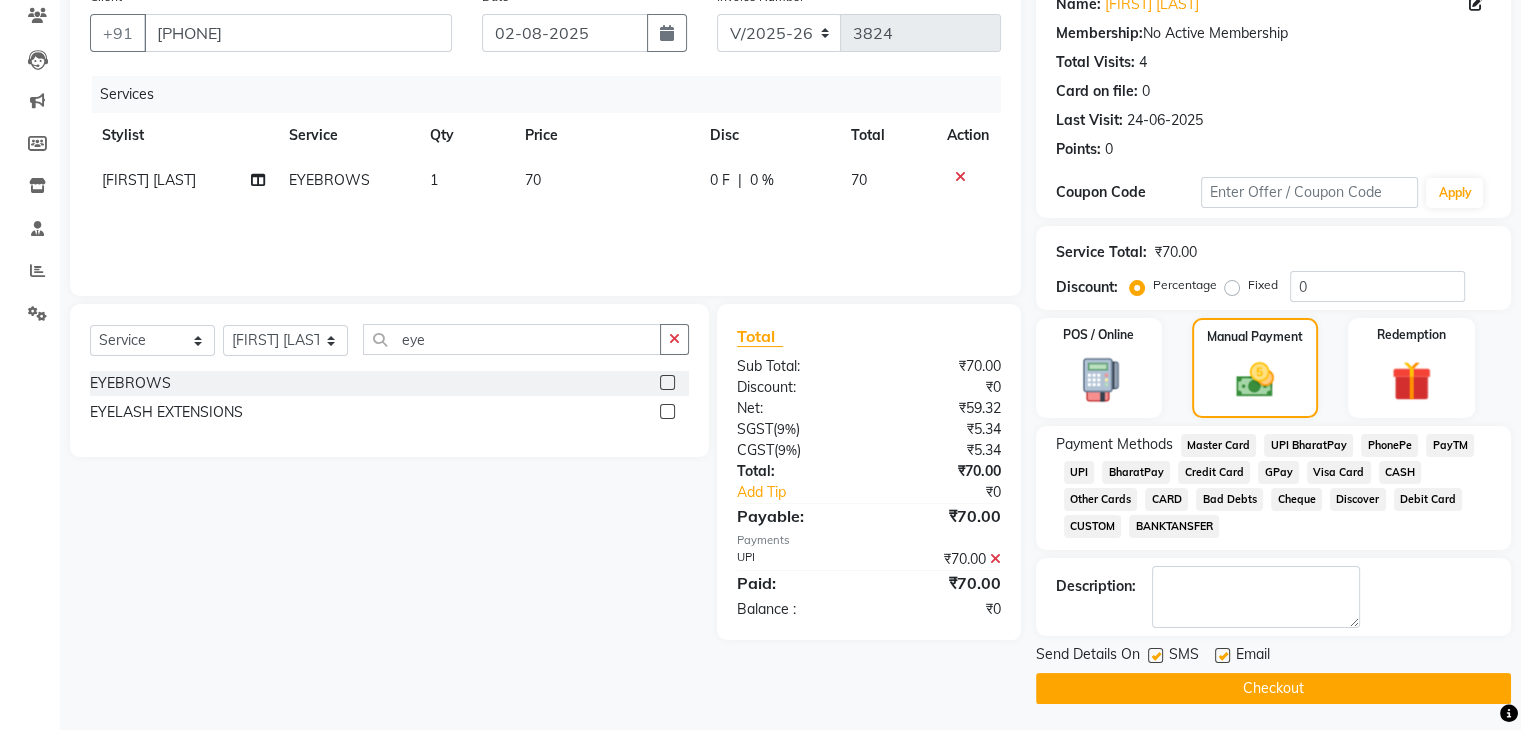 scroll, scrollTop: 178, scrollLeft: 0, axis: vertical 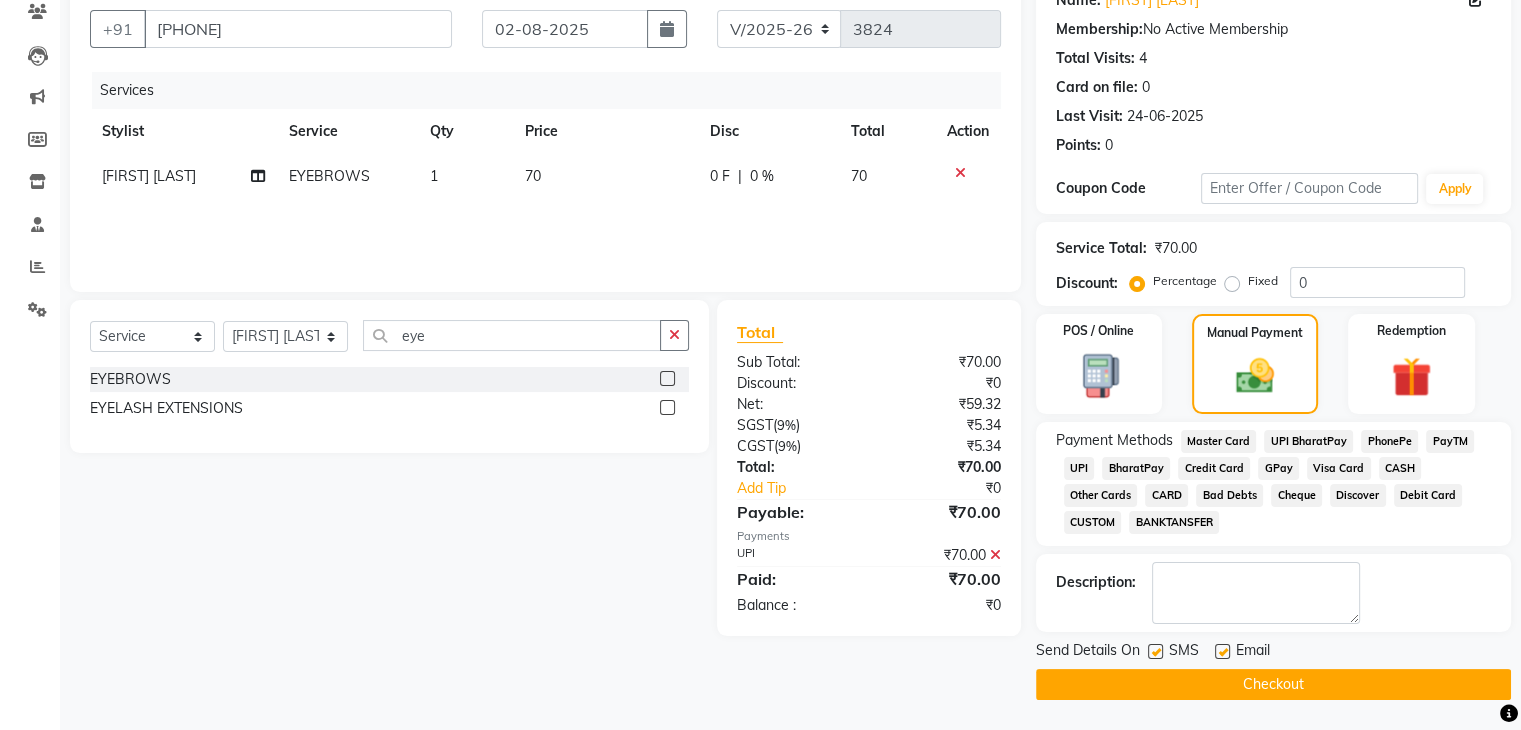 click on "Checkout" 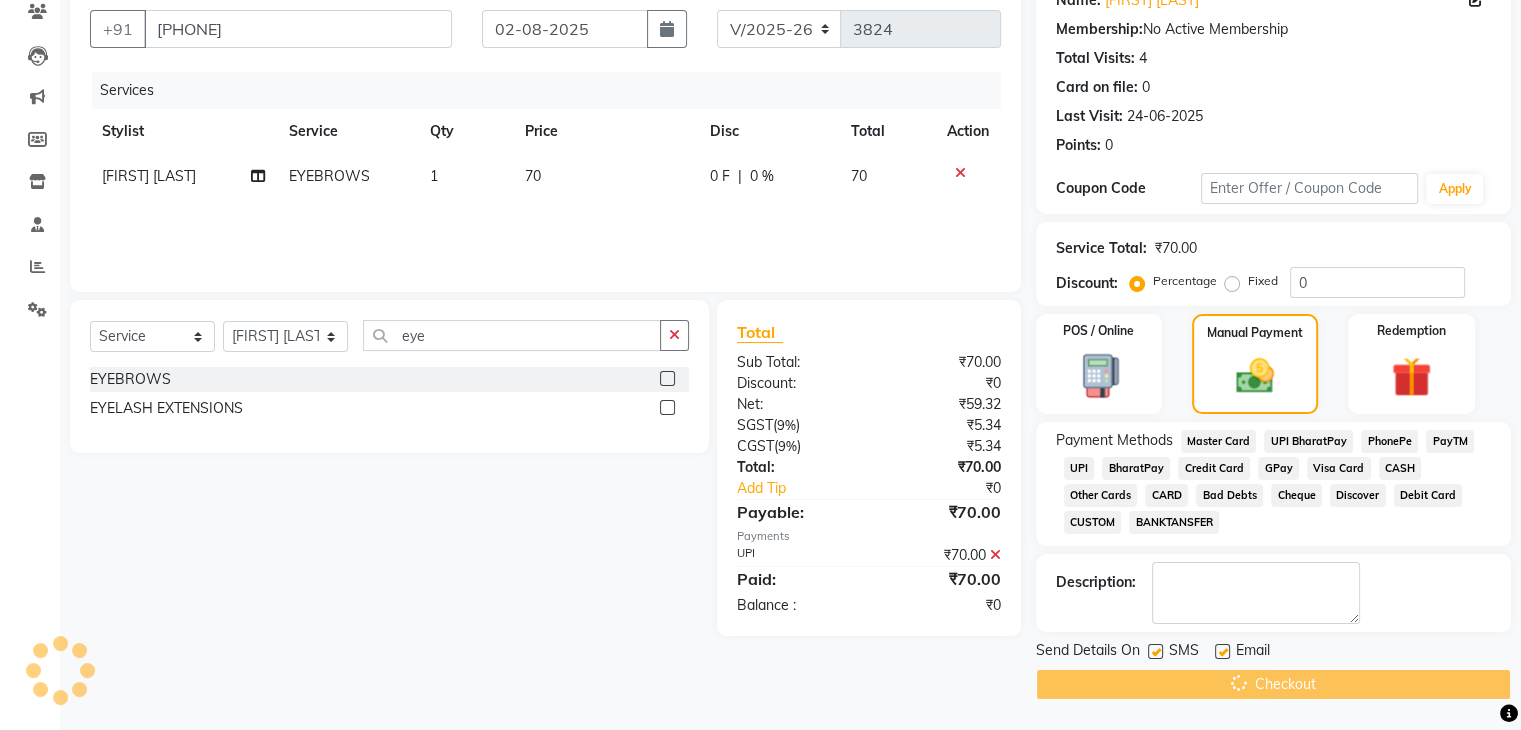 scroll, scrollTop: 0, scrollLeft: 0, axis: both 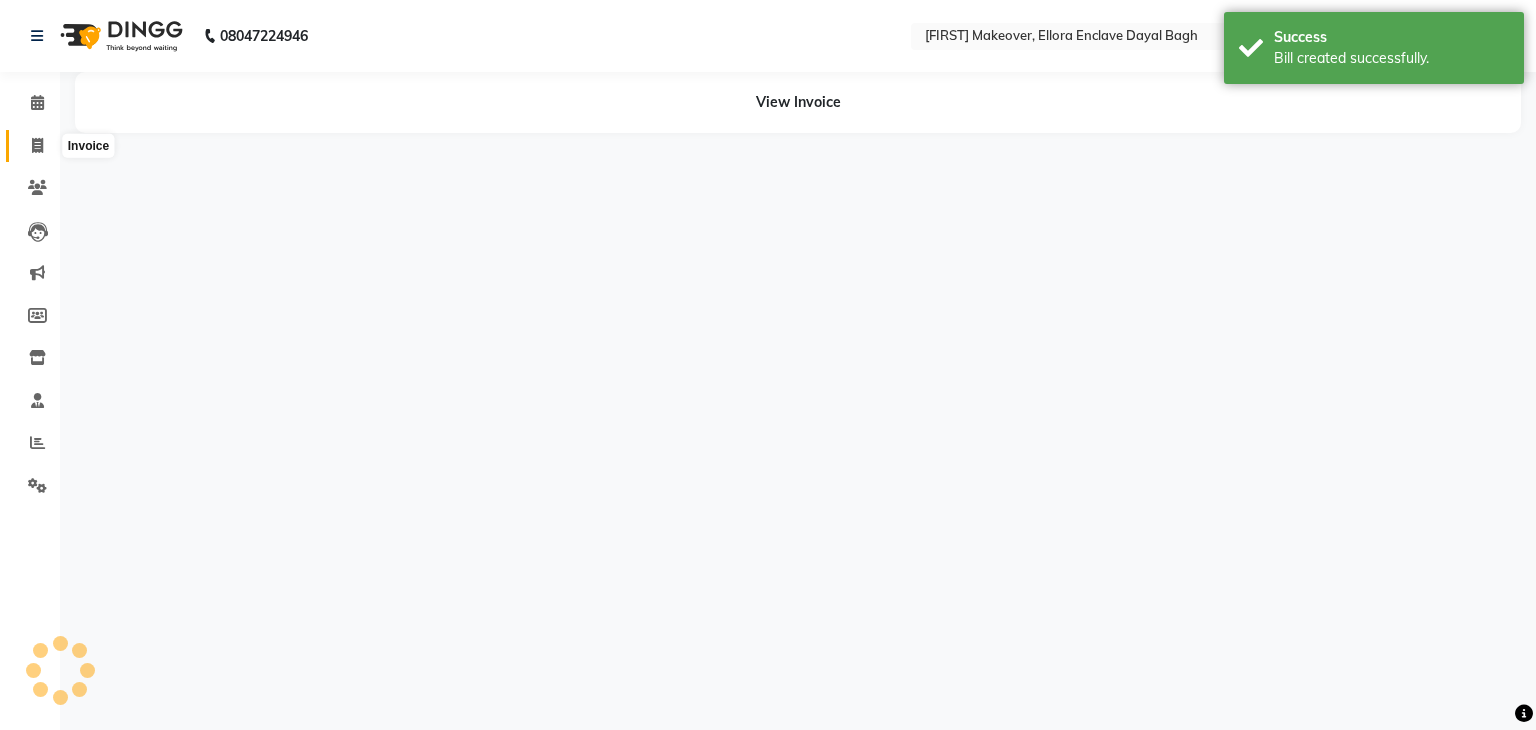 click 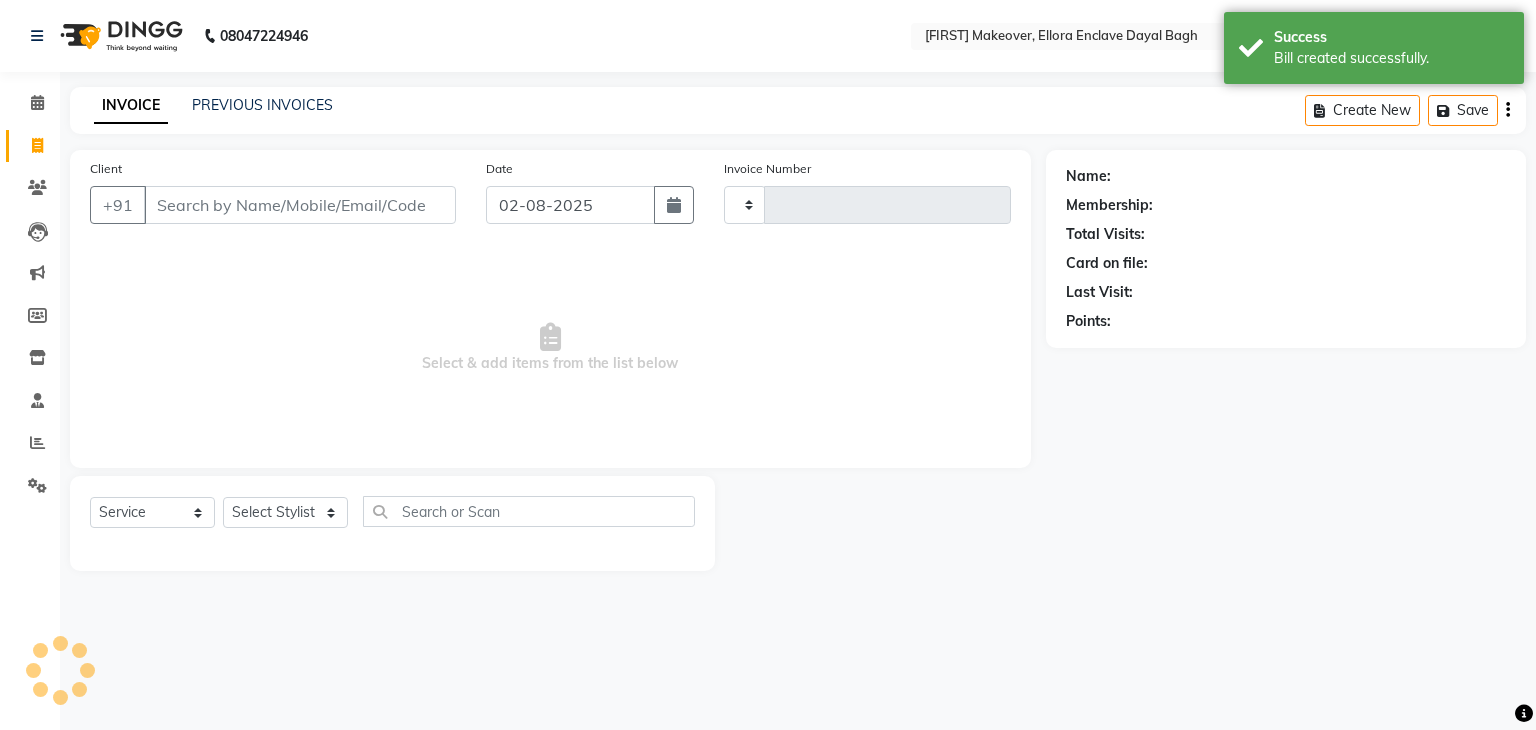 type on "3825" 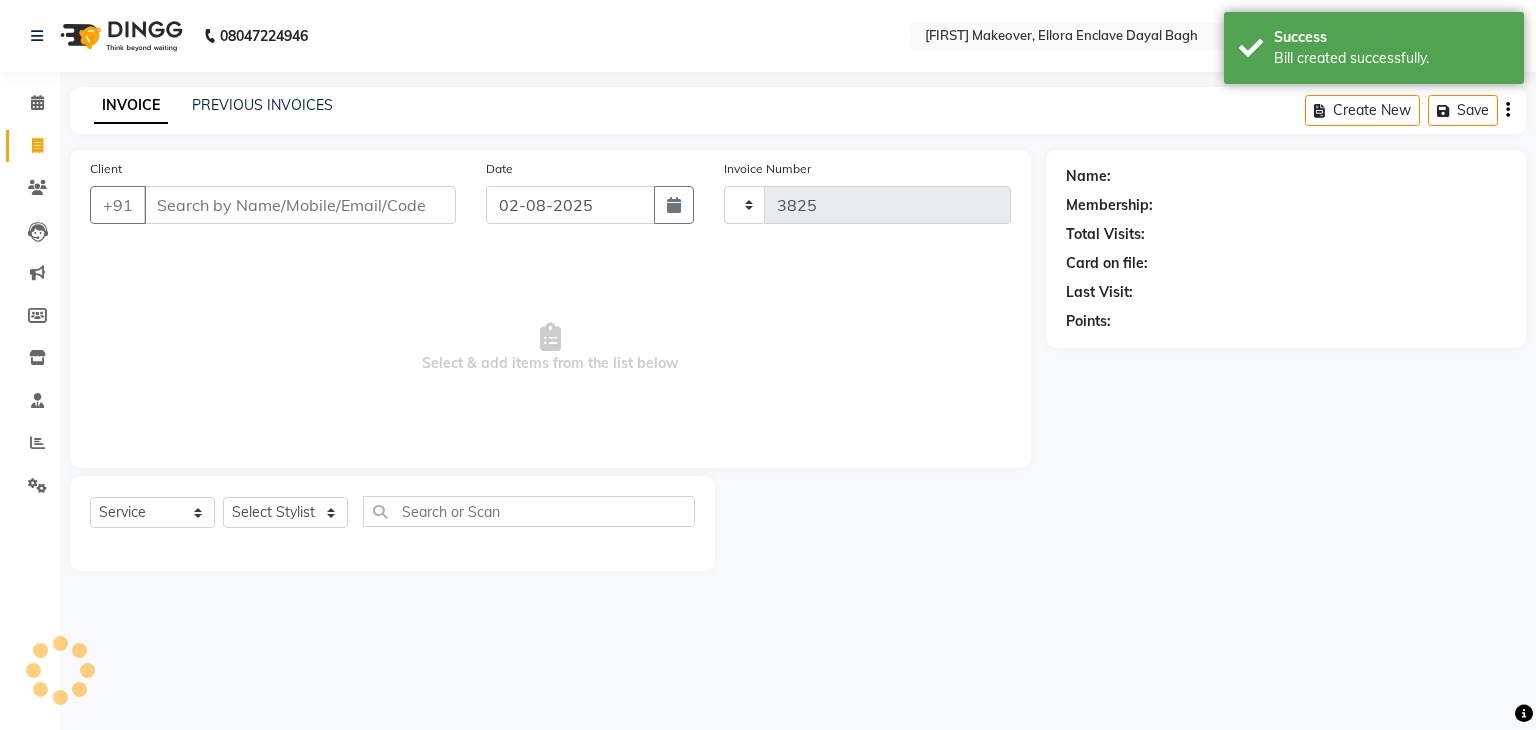 select on "6880" 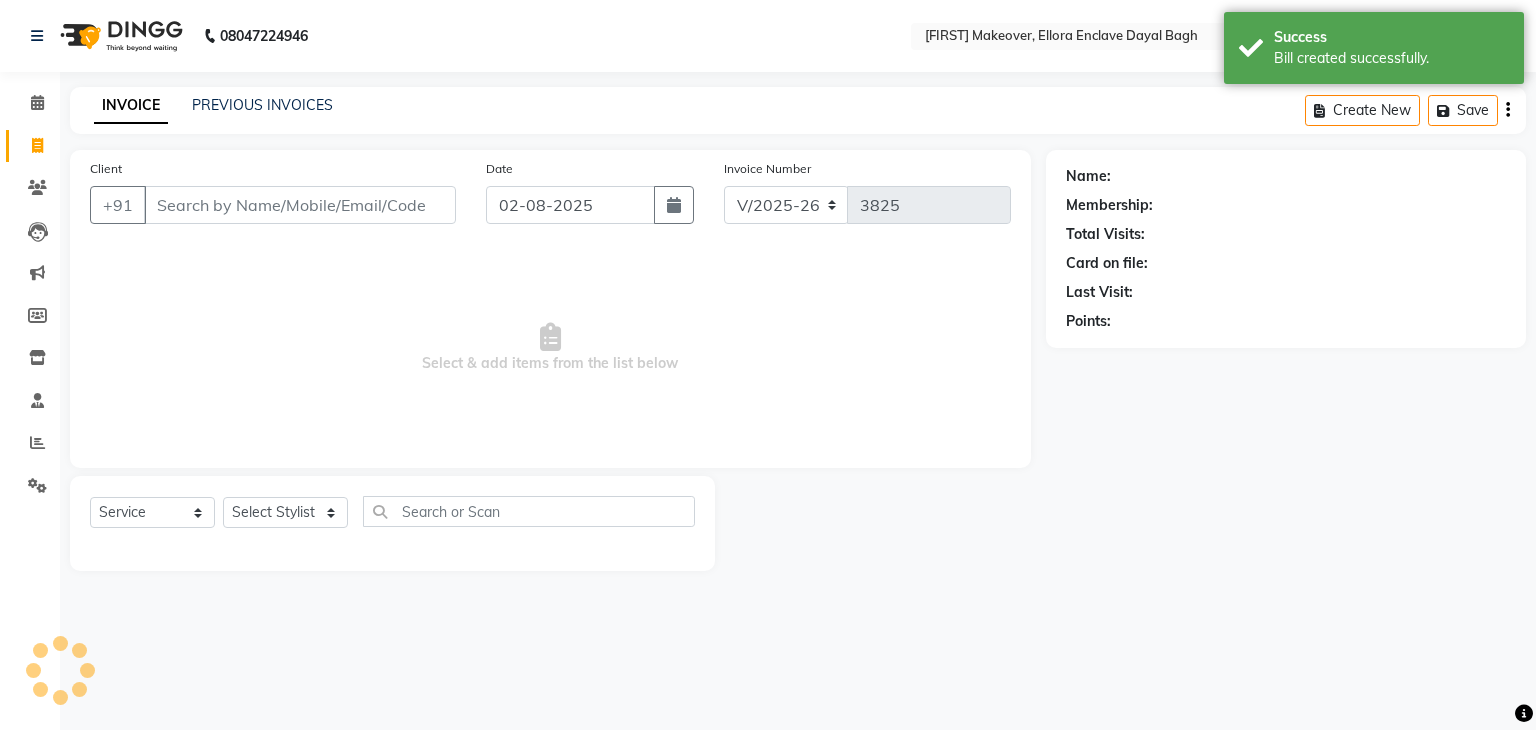 click on "Client" at bounding box center (300, 205) 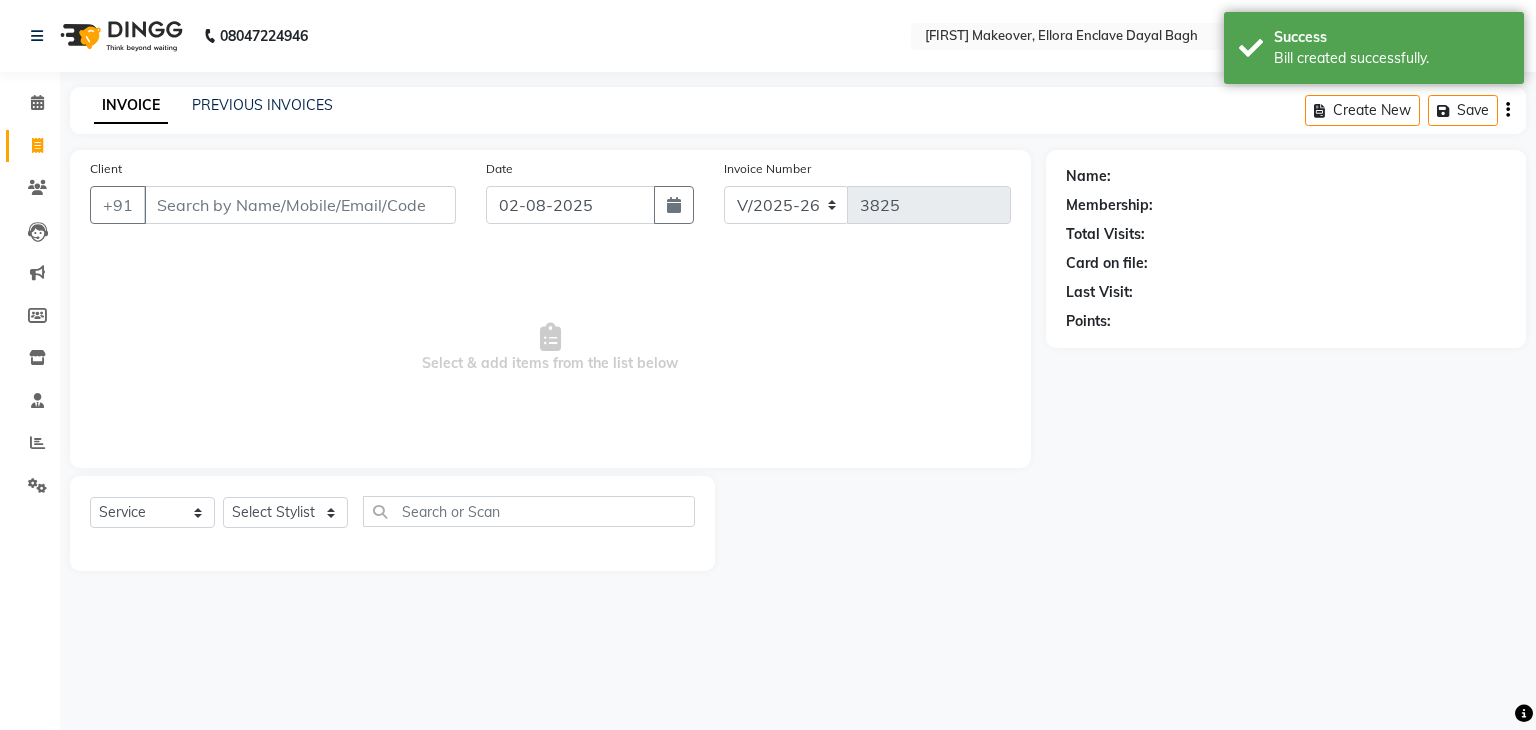 click on "Client" at bounding box center (300, 205) 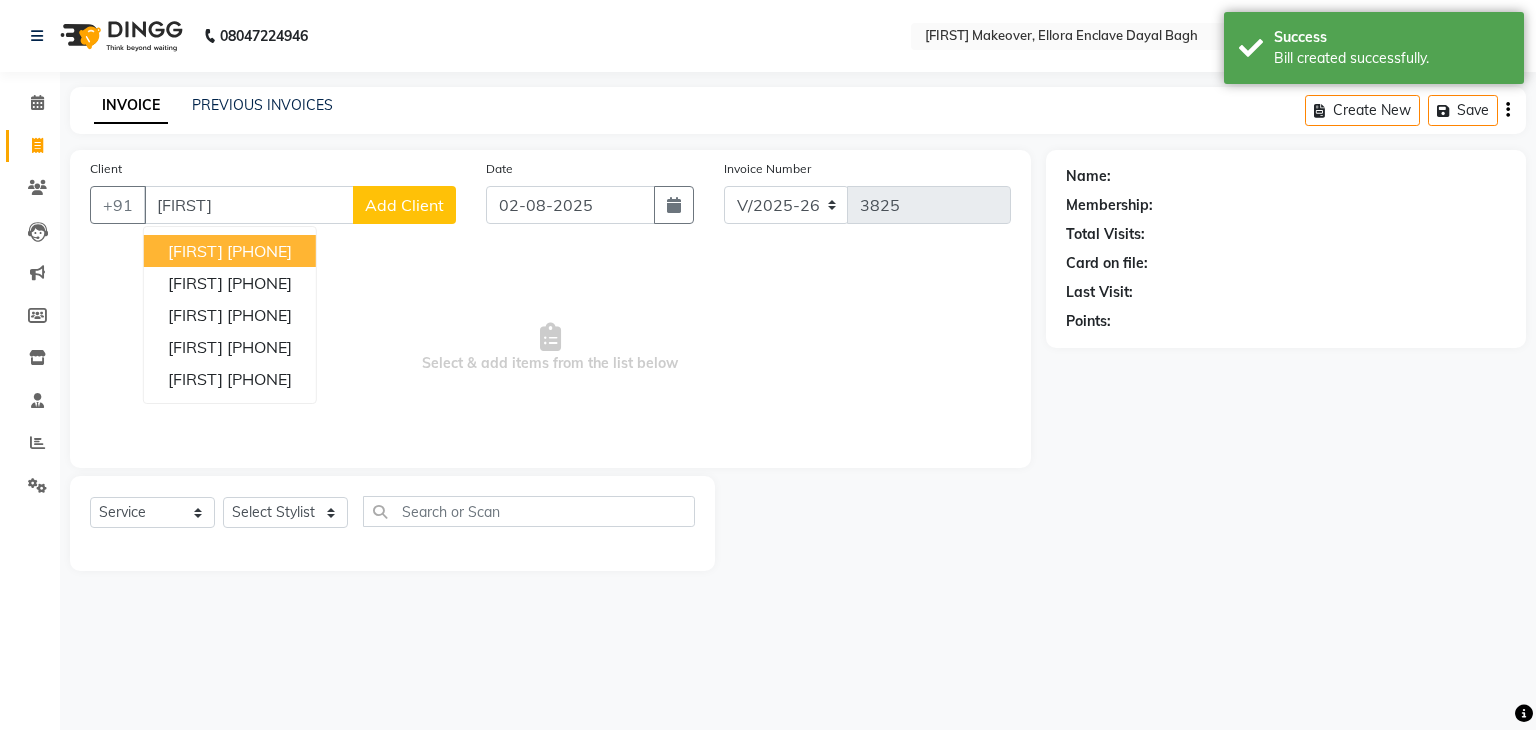 click on "[FIRST]" at bounding box center [195, 251] 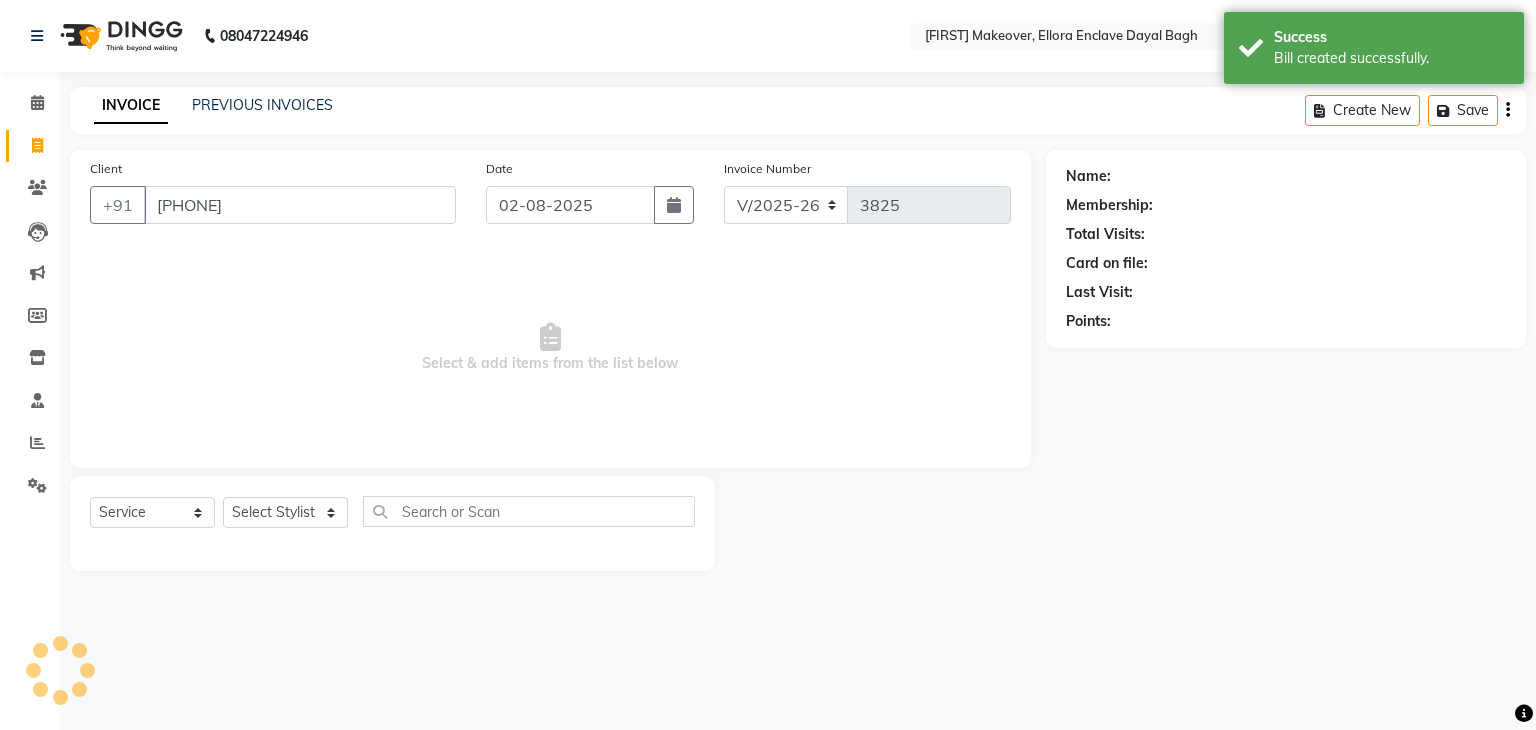 type on "[PHONE]" 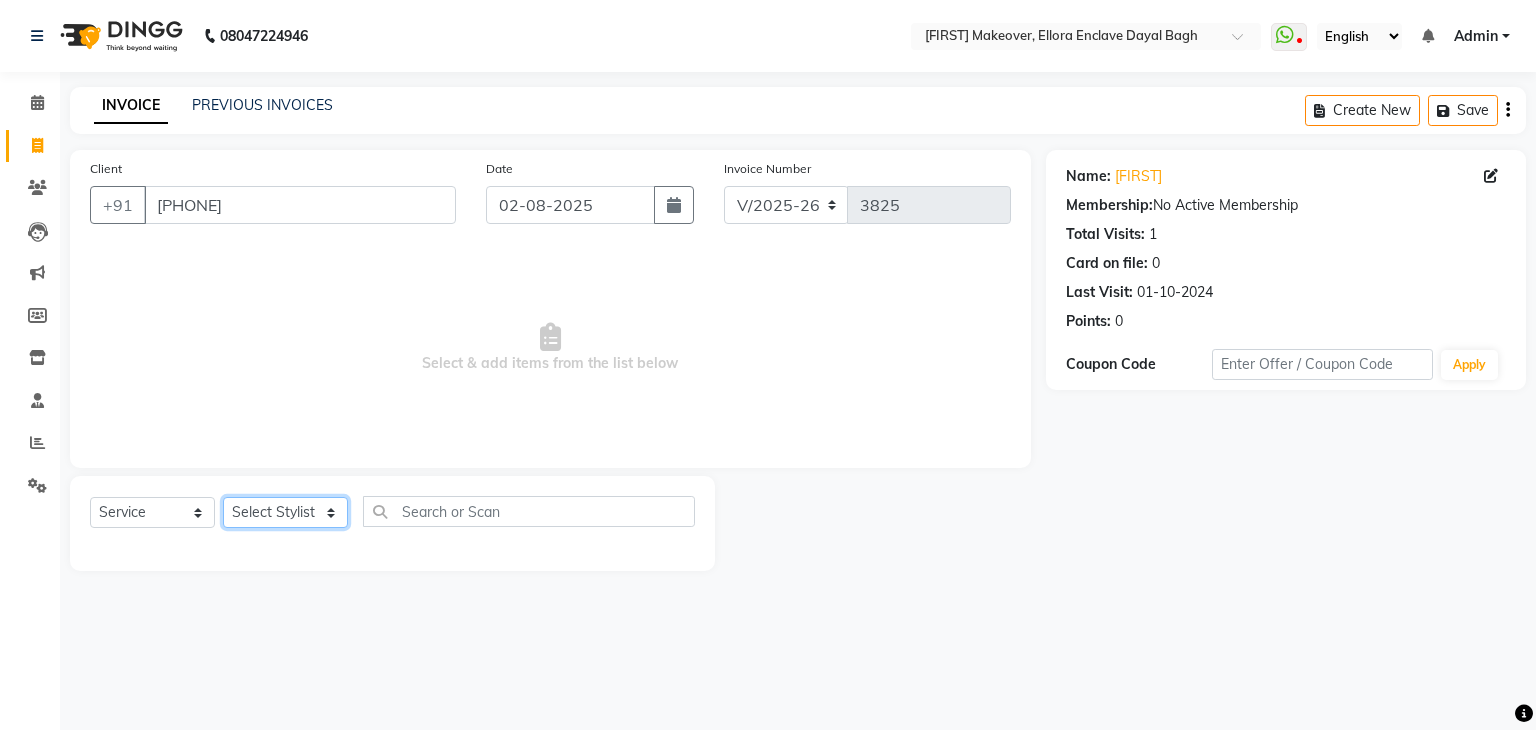 click on "Select Stylist AMAN DANISH SALMANI GOPAL PACHORI KANU KAVITA KIRAN KUMARI MEENU KUMARI NEHA NIKHIL CHAUDHARY Priya PRIYANKA YADAV RASHMI SANDHYA SHAGUFTA SHWETA SONA SAXENA SOUMYA TUSHAR OTWAL VINAY KUMAR" 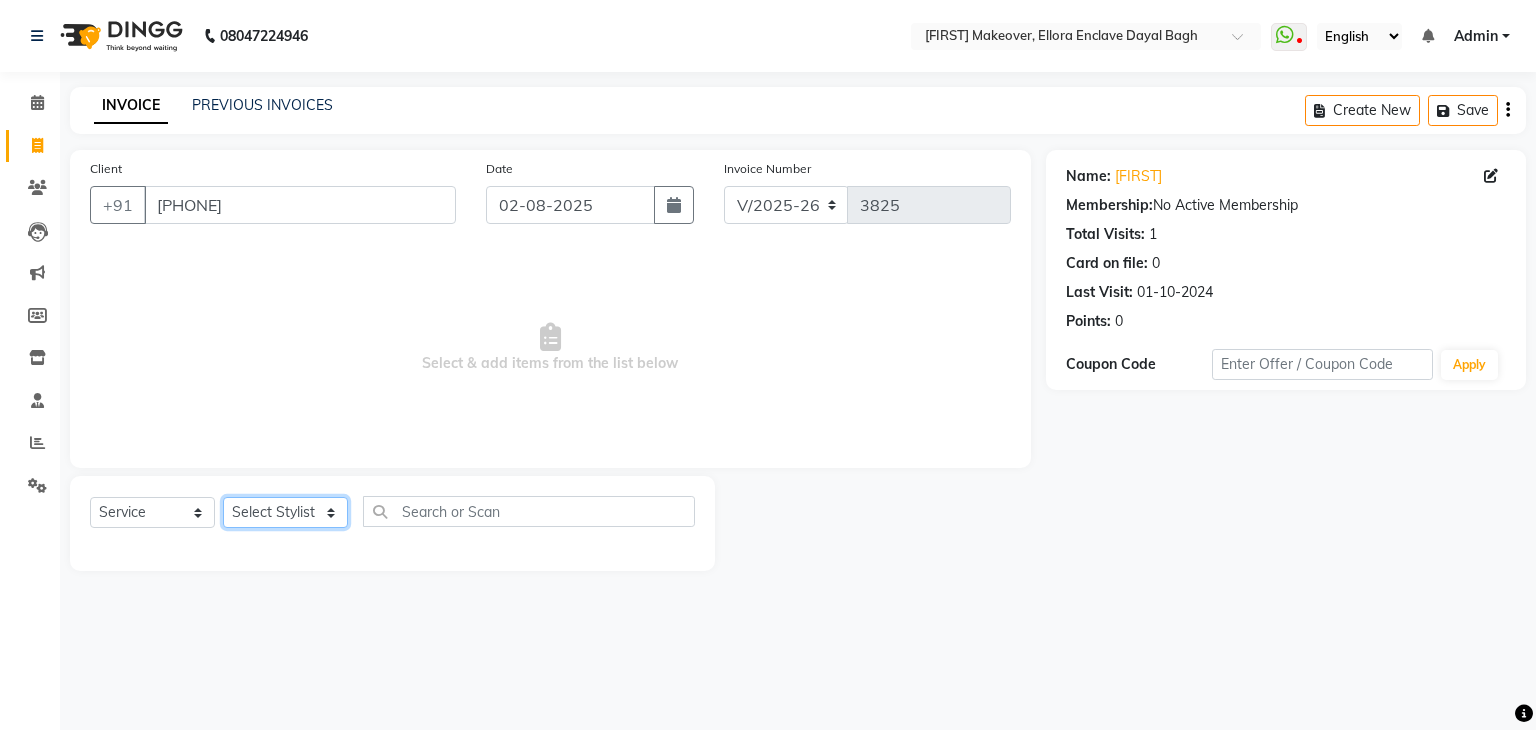 select on "53887" 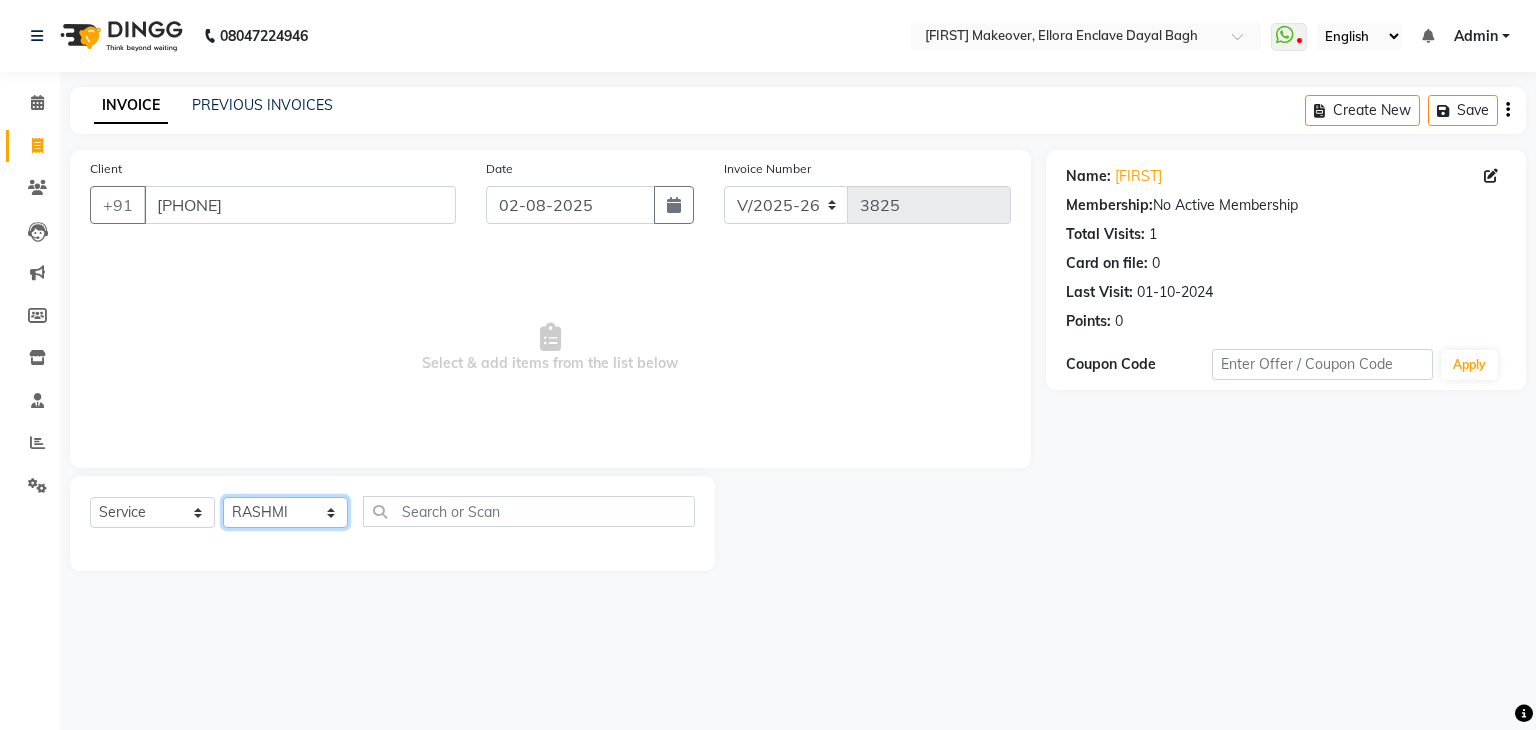click on "Select Stylist AMAN DANISH SALMANI GOPAL PACHORI KANU KAVITA KIRAN KUMARI MEENU KUMARI NEHA NIKHIL CHAUDHARY Priya PRIYANKA YADAV RASHMI SANDHYA SHAGUFTA SHWETA SONA SAXENA SOUMYA TUSHAR OTWAL VINAY KUMAR" 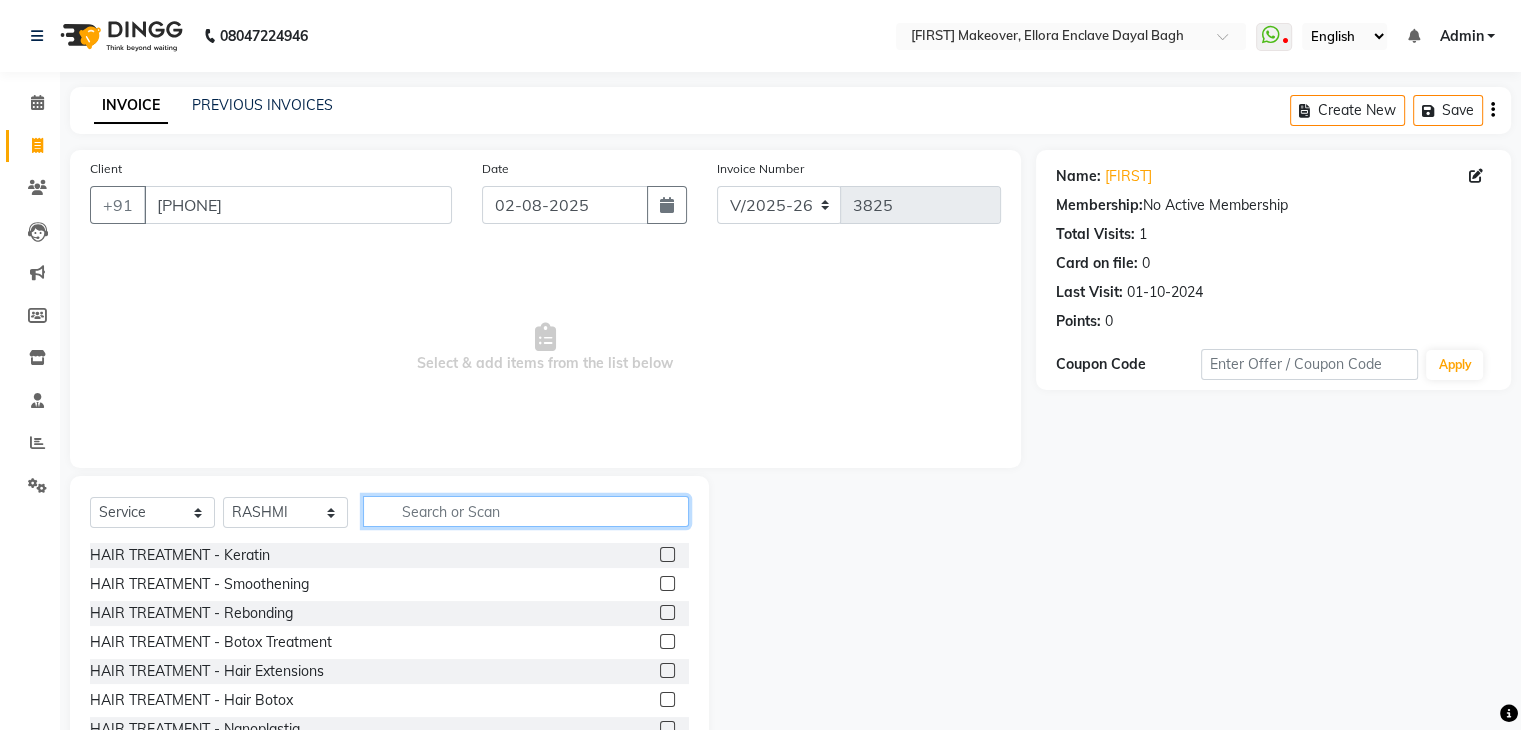 click 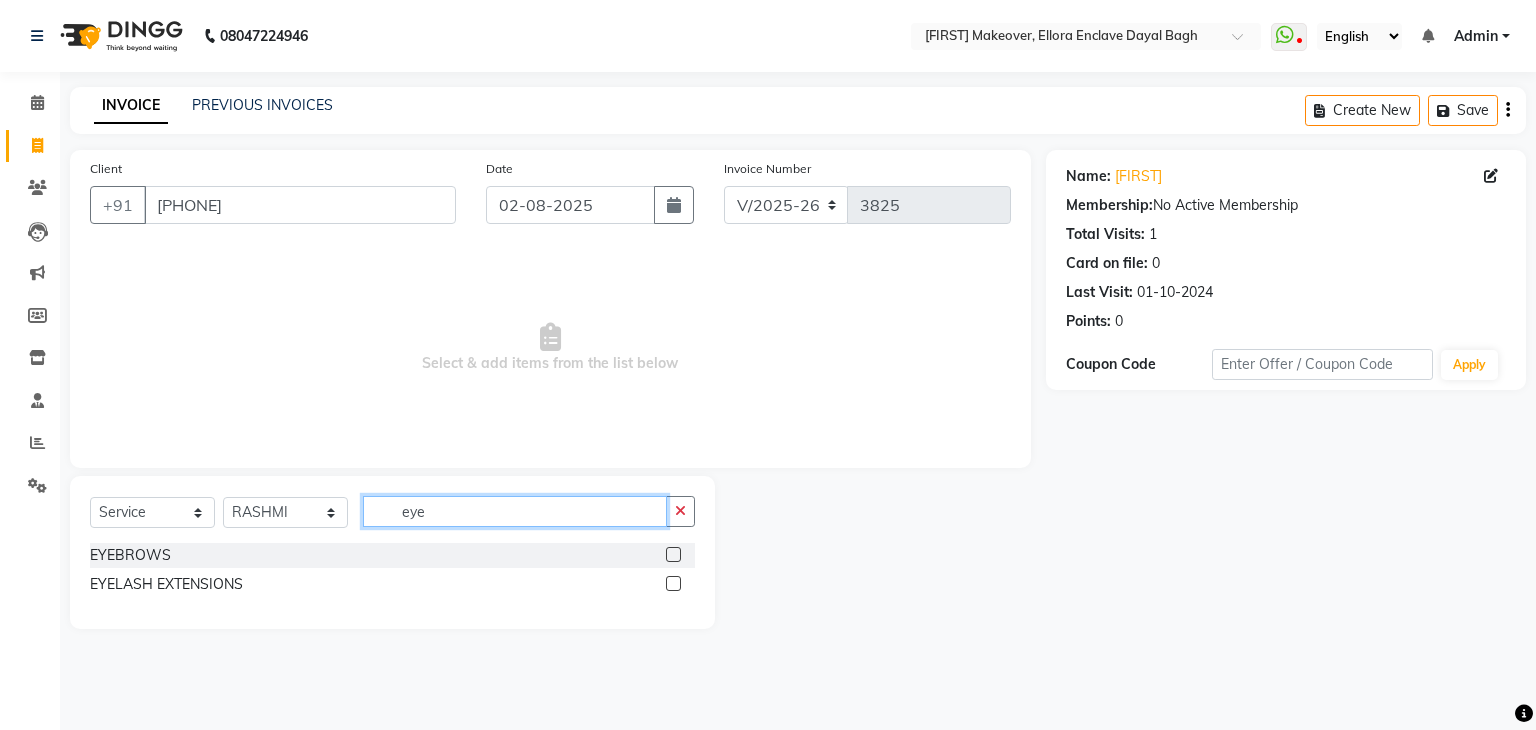 type on "eye" 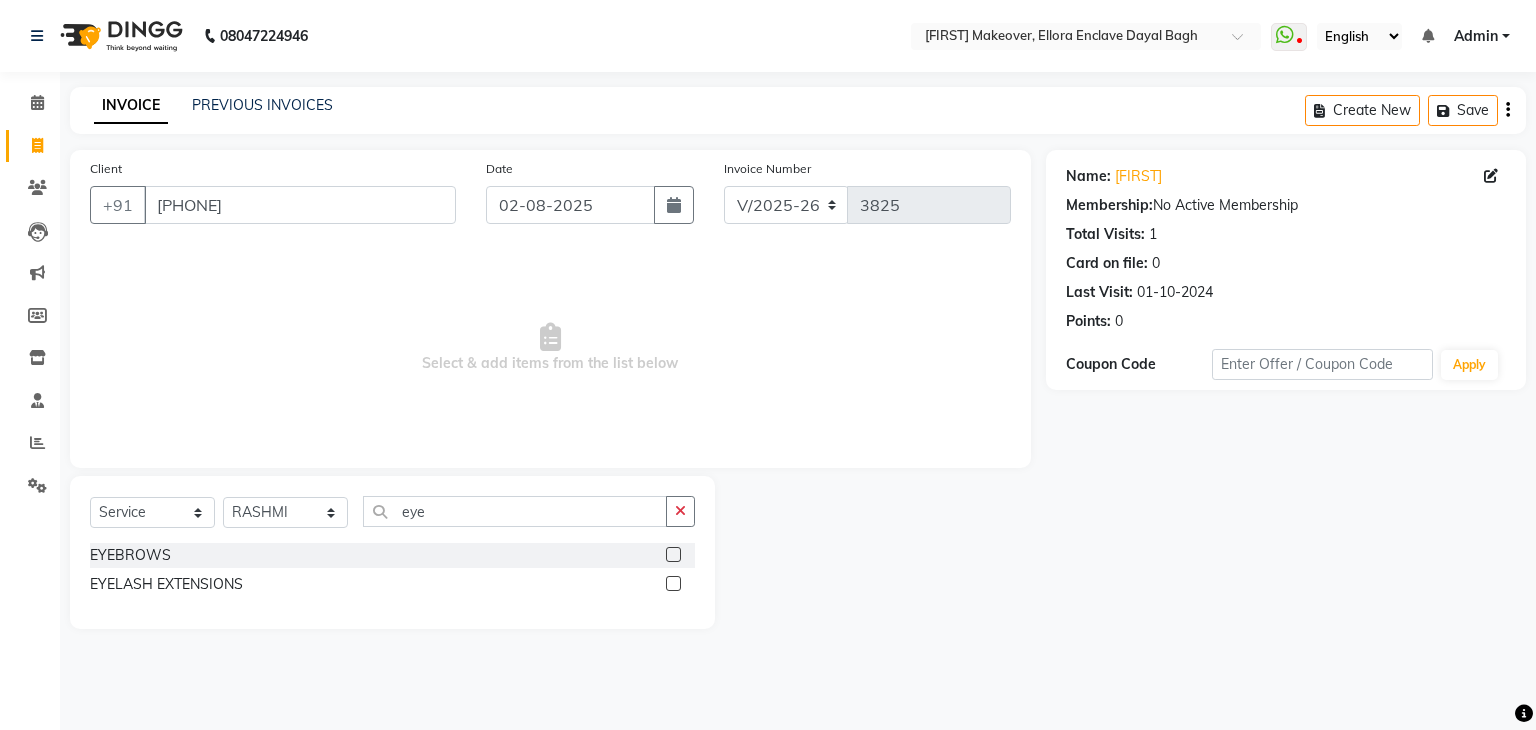 click 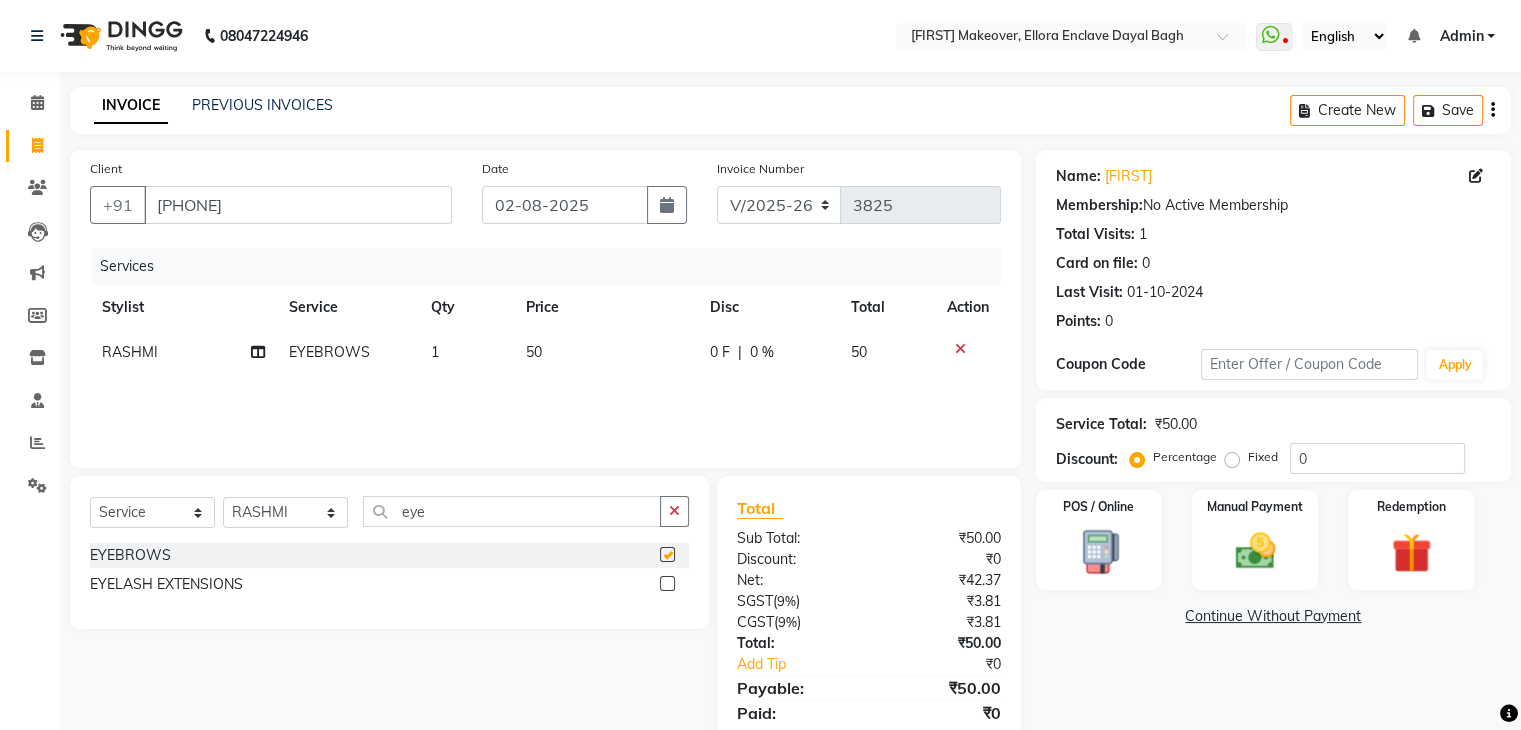 checkbox on "false" 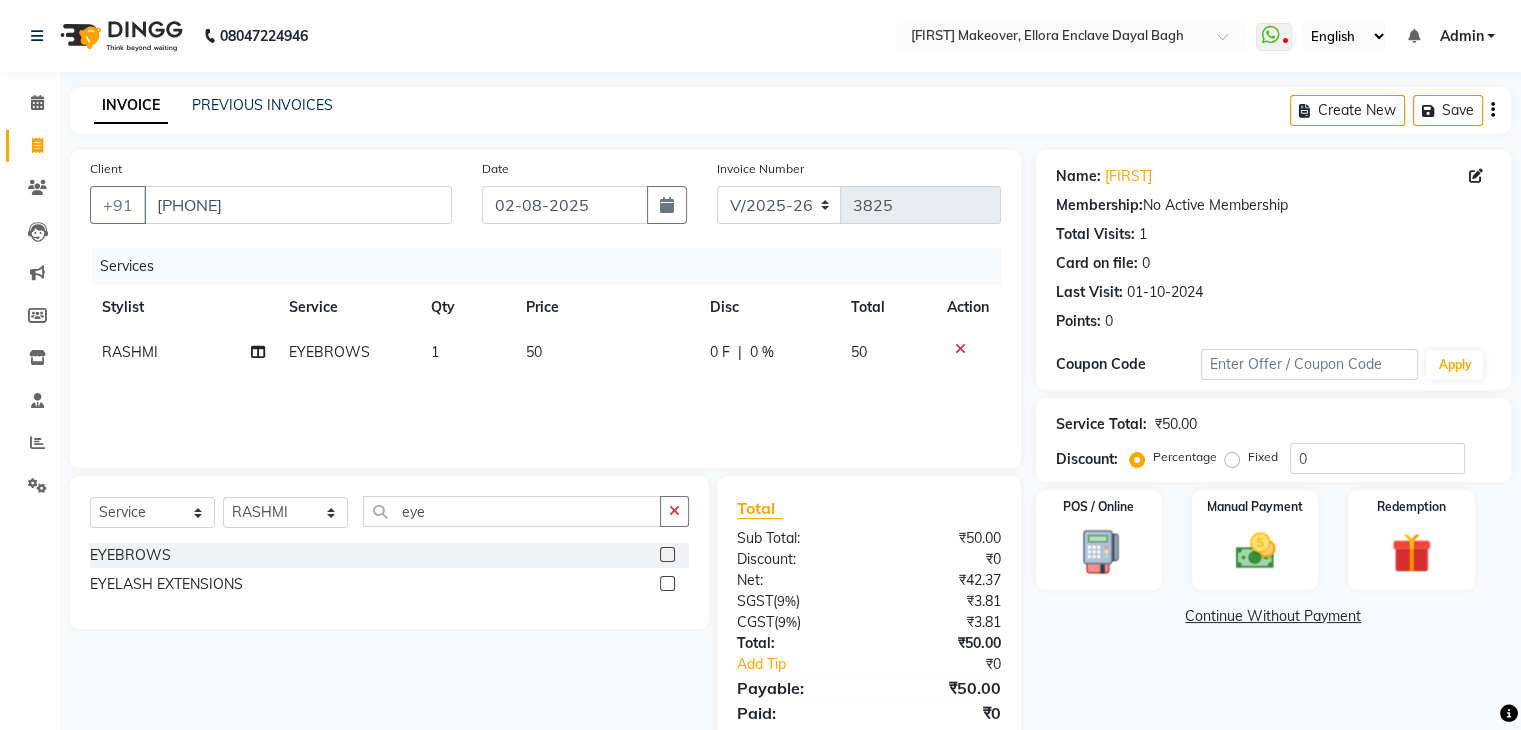 click on "50" 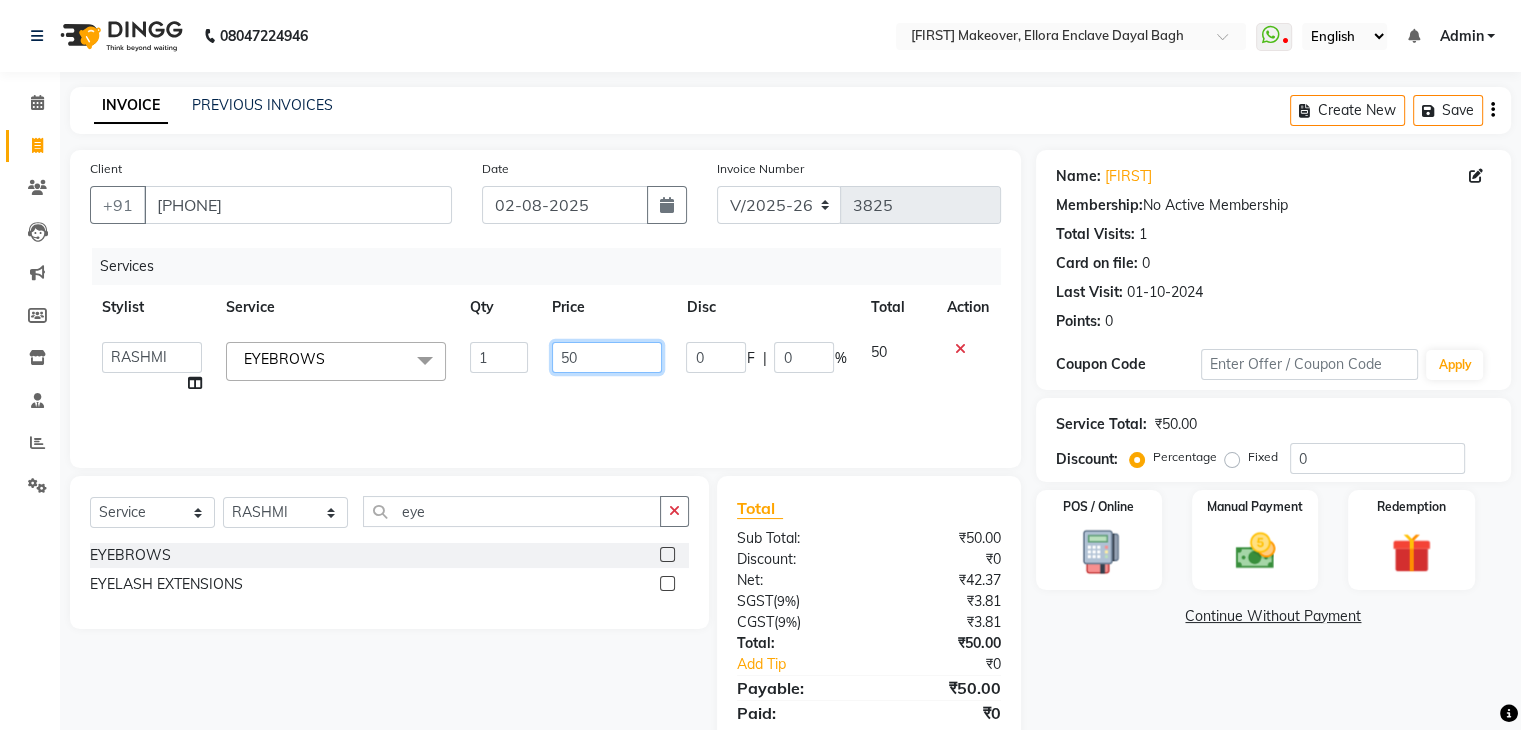 click on "50" 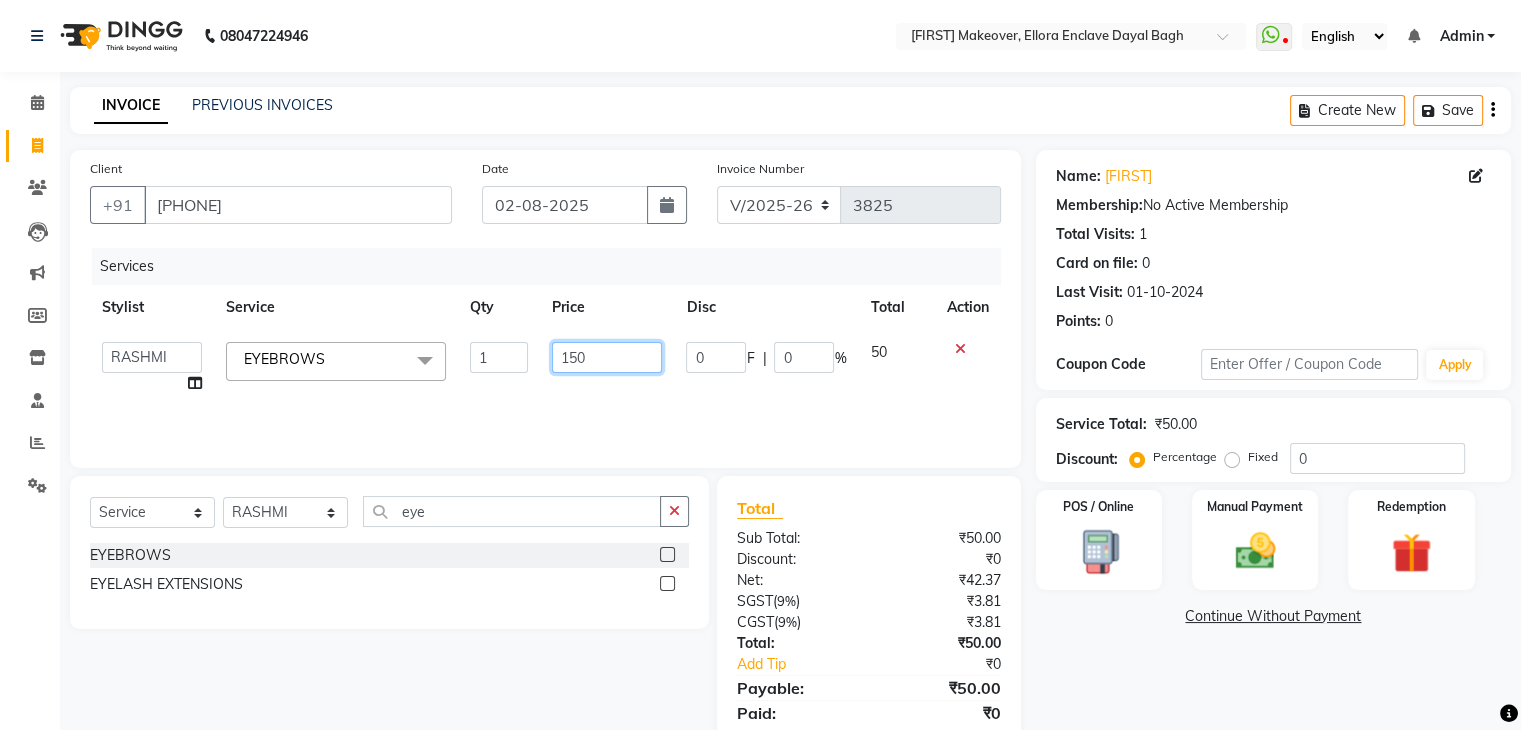 scroll, scrollTop: 71, scrollLeft: 0, axis: vertical 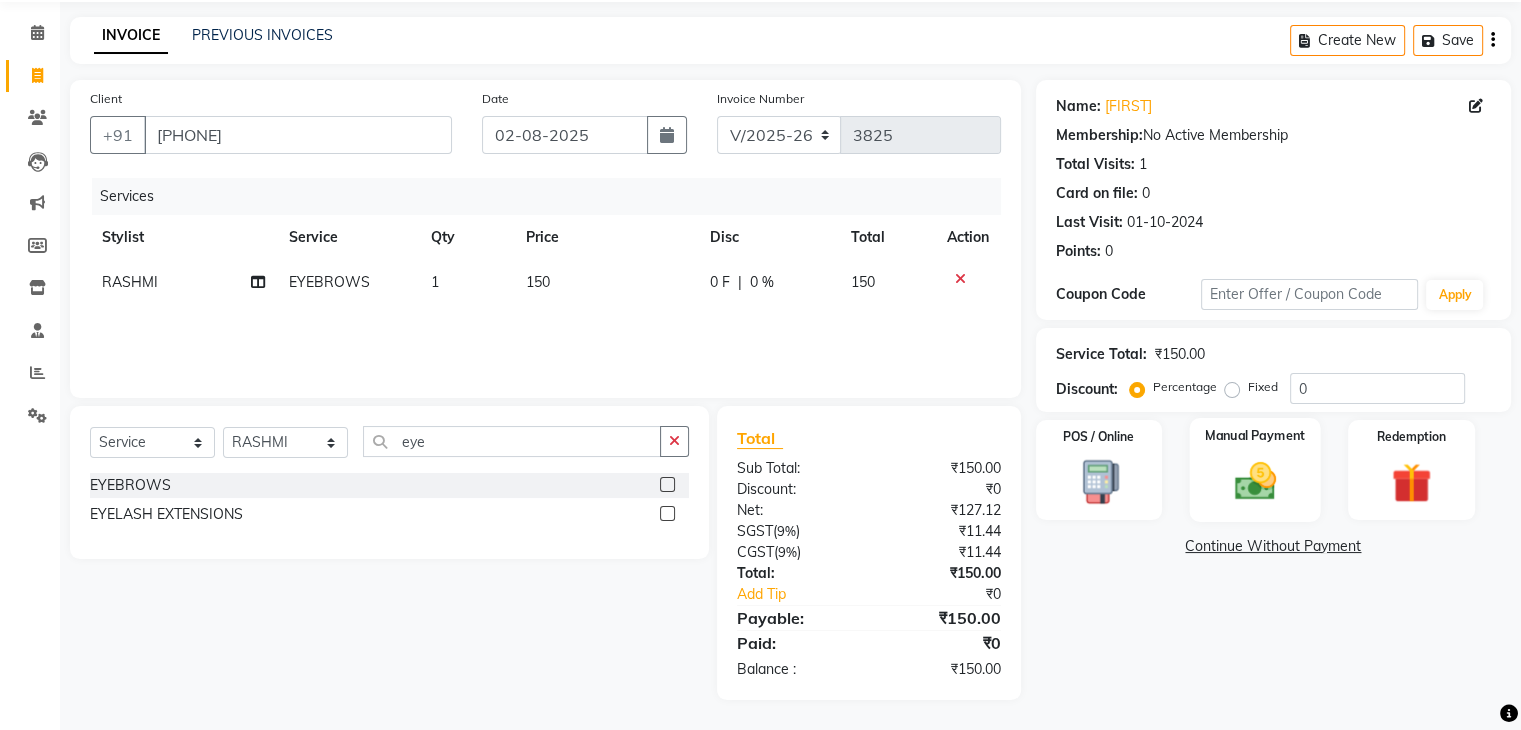 click on "Manual Payment" 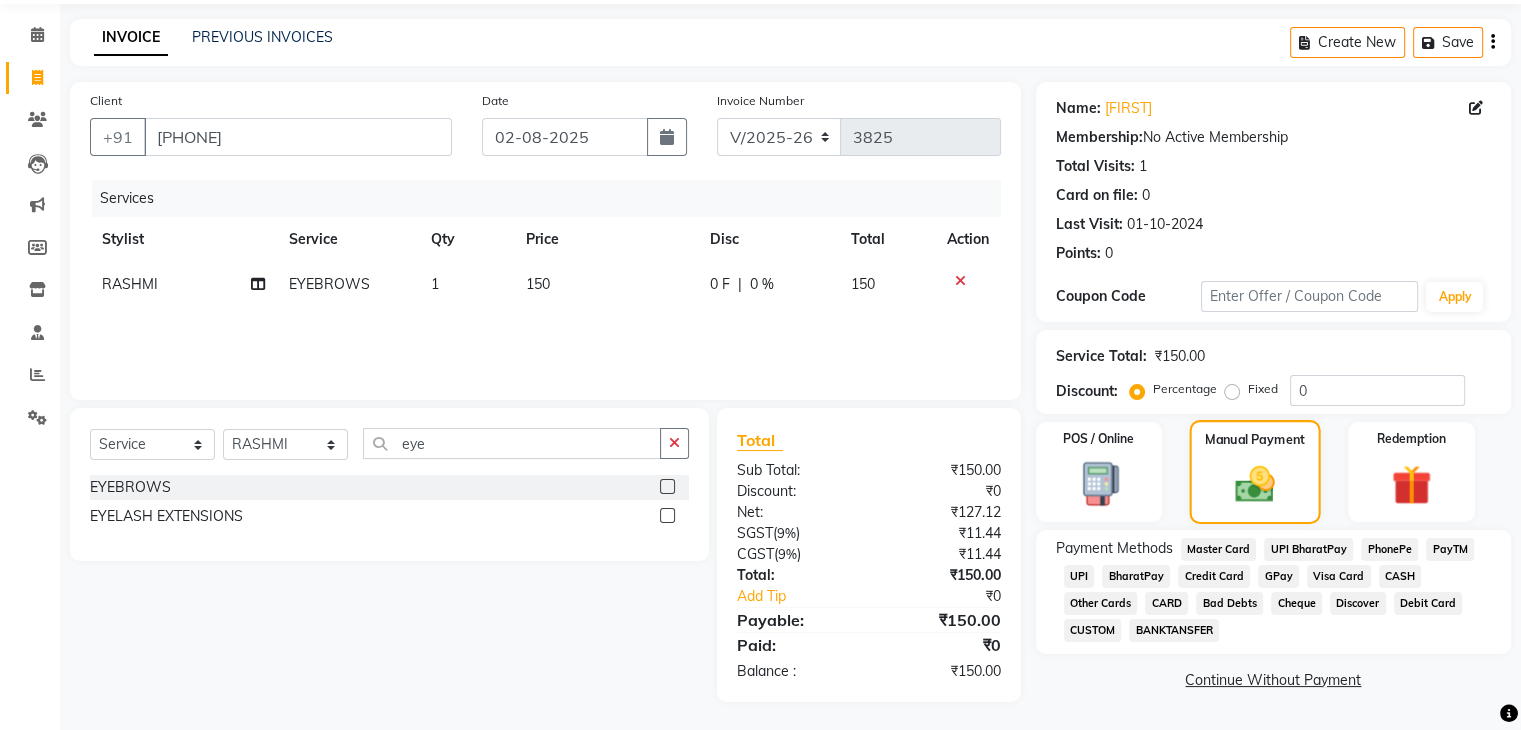 scroll, scrollTop: 67, scrollLeft: 0, axis: vertical 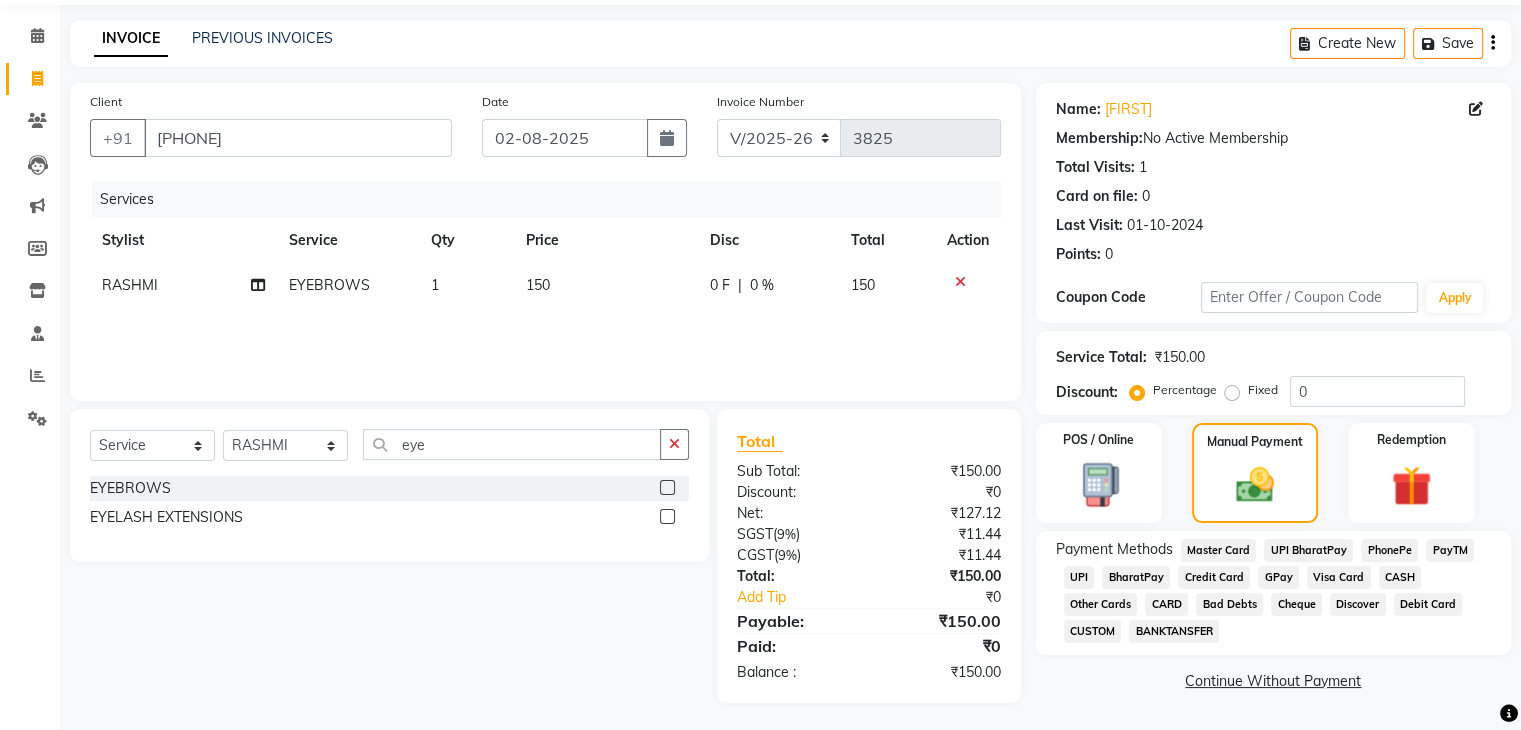 click on "CASH" 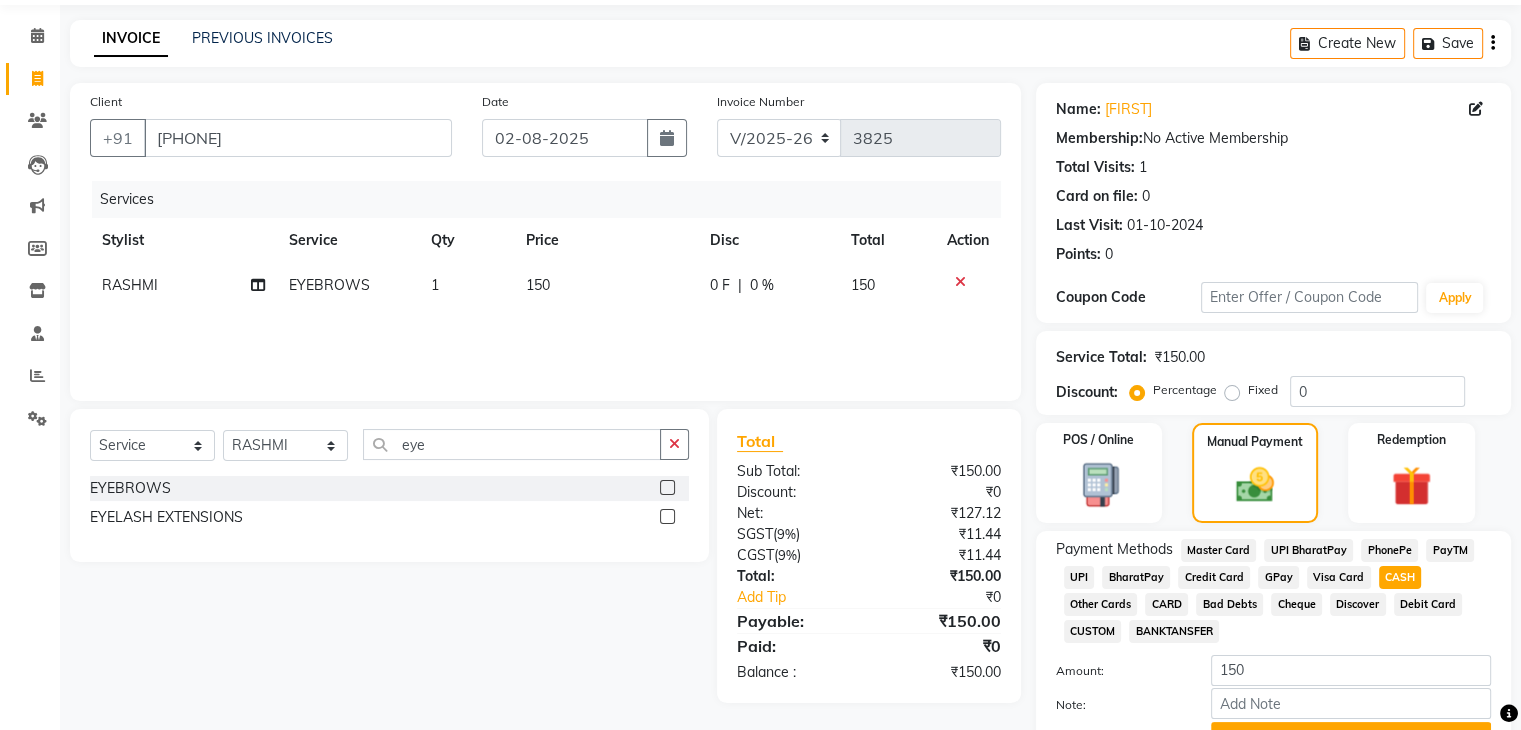 scroll, scrollTop: 172, scrollLeft: 0, axis: vertical 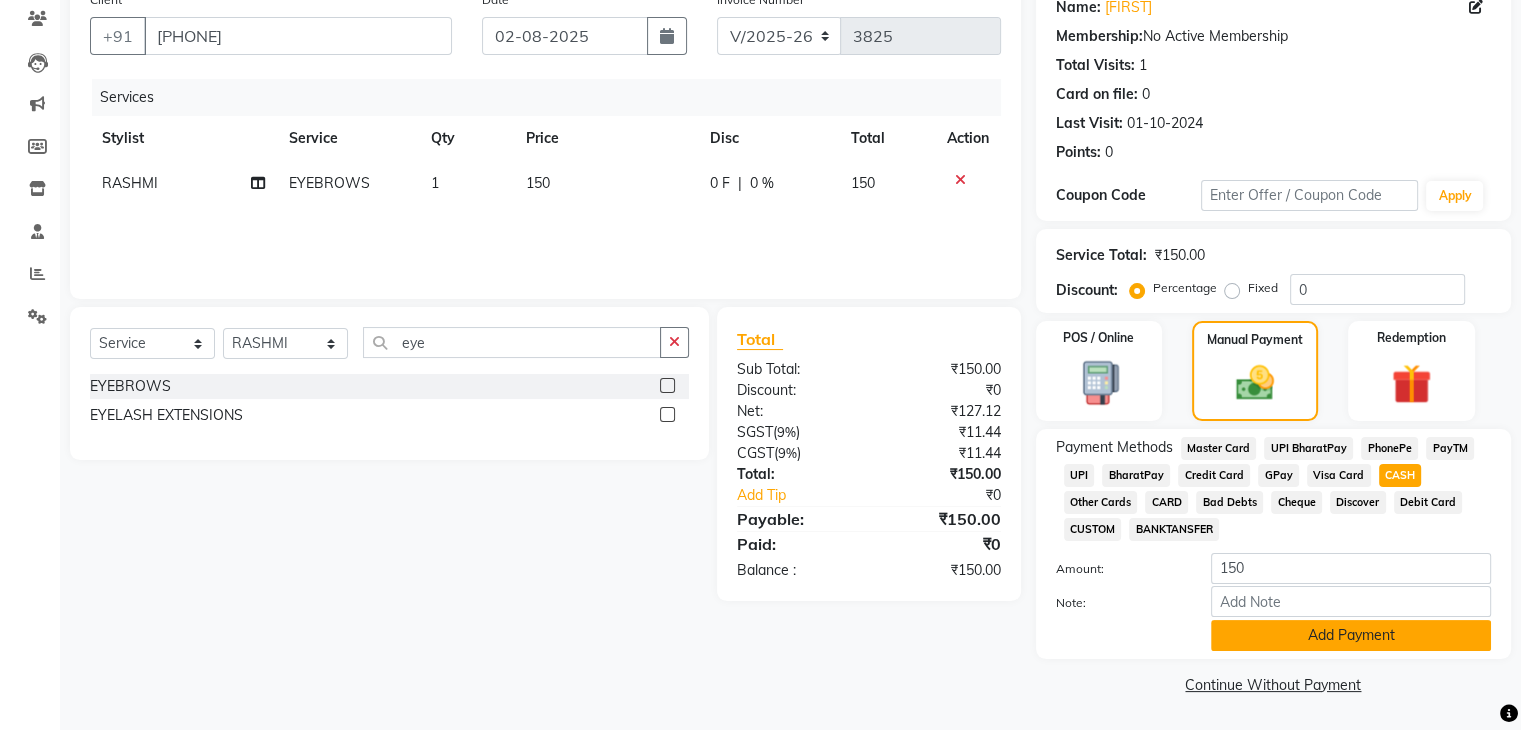 click on "Add Payment" 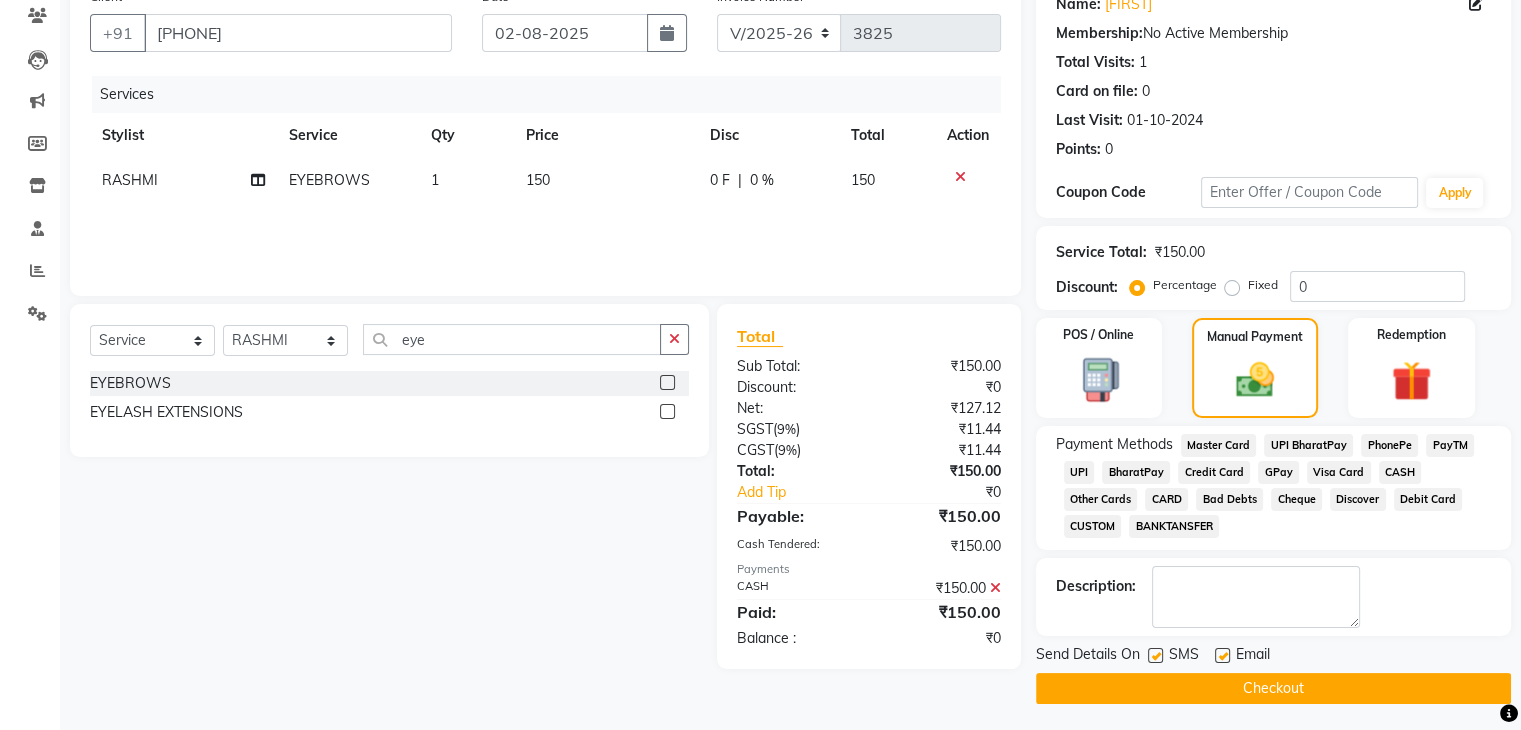 scroll, scrollTop: 178, scrollLeft: 0, axis: vertical 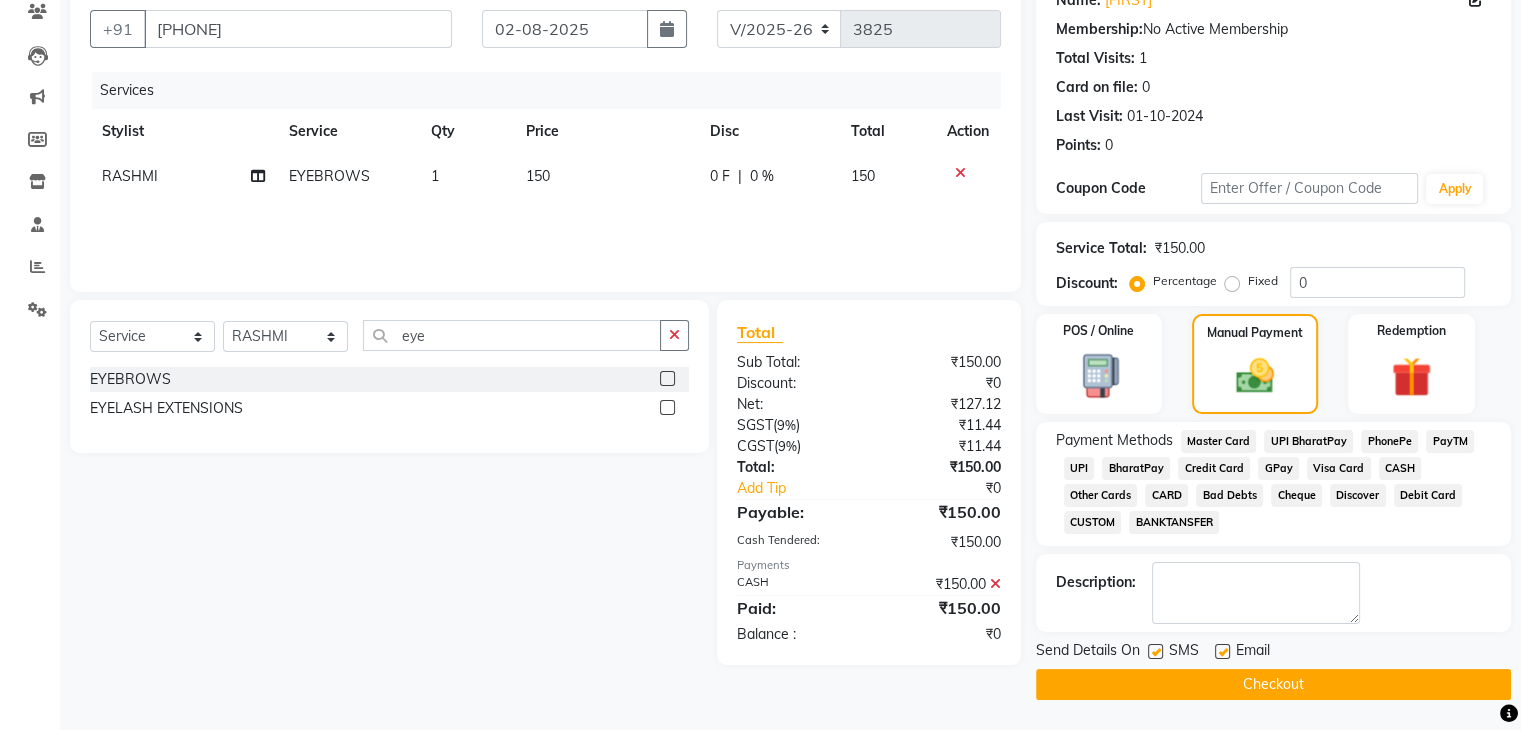 click on "Checkout" 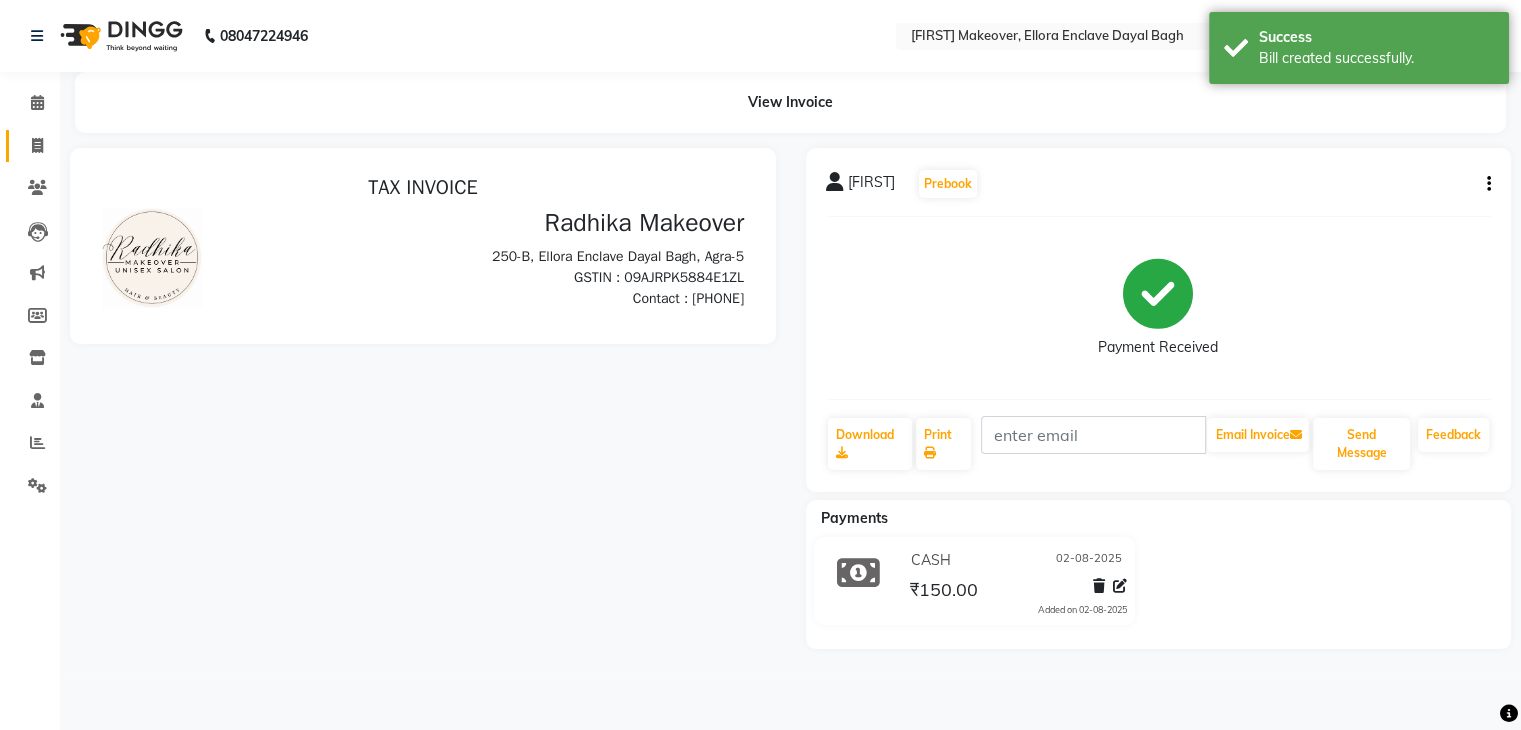 scroll, scrollTop: 0, scrollLeft: 0, axis: both 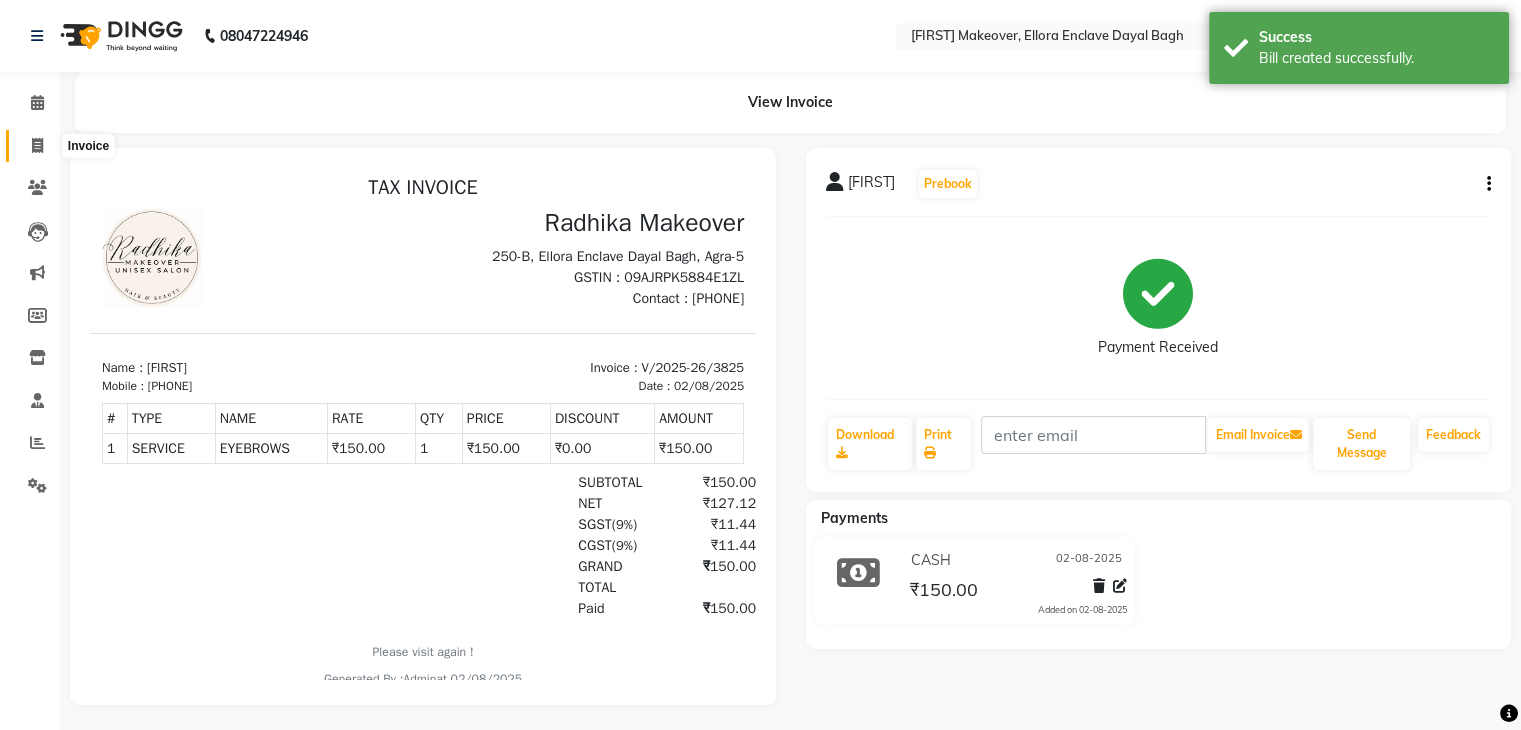 click 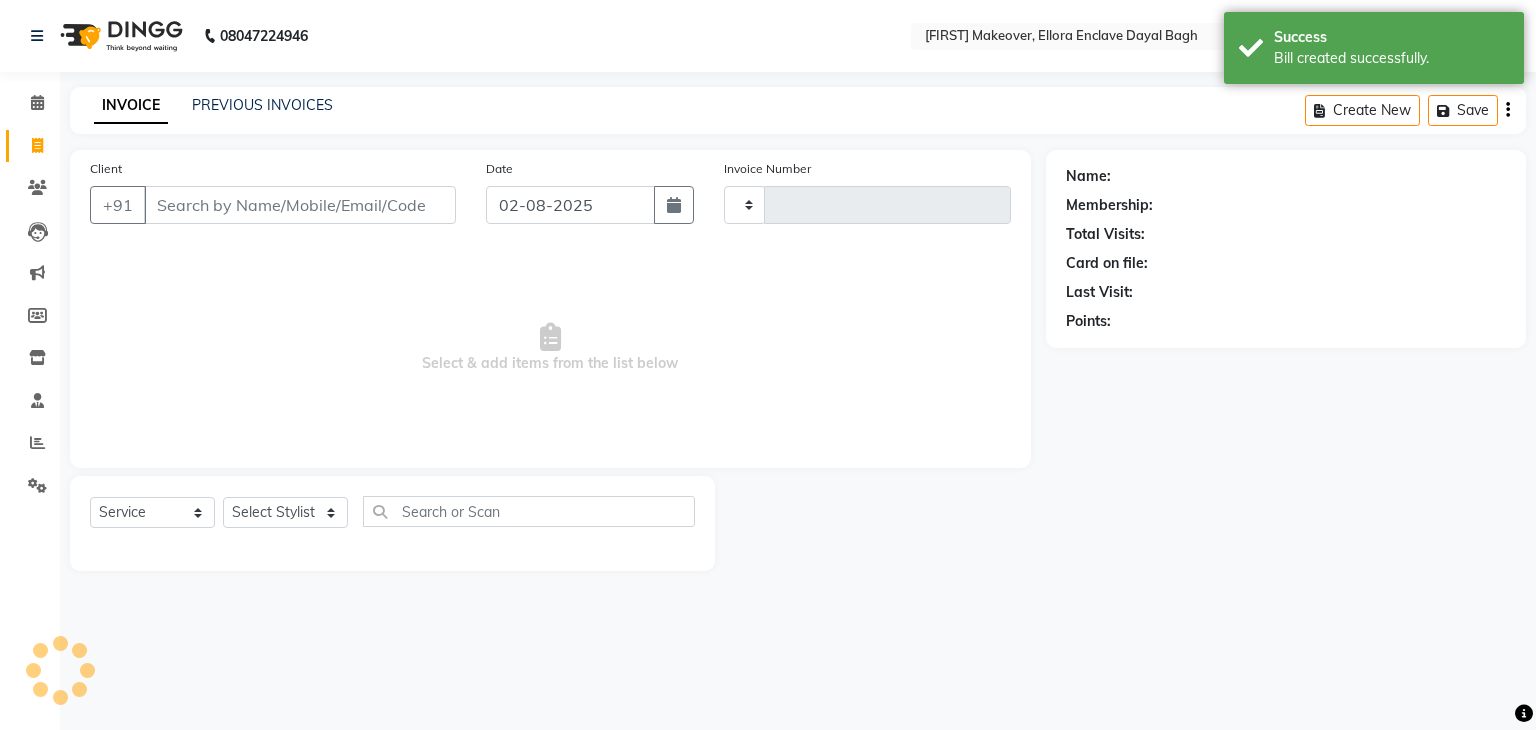 type on "3826" 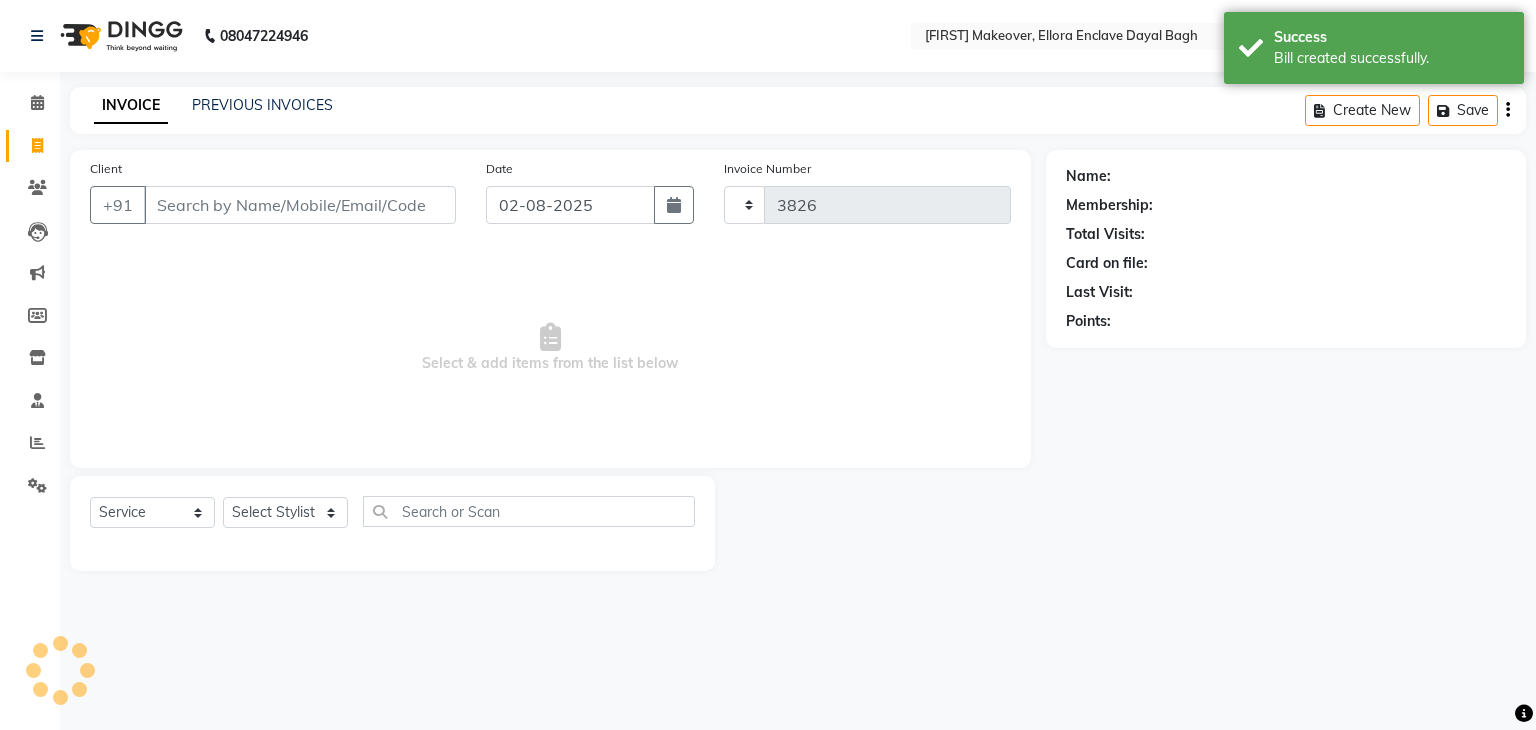 select on "6880" 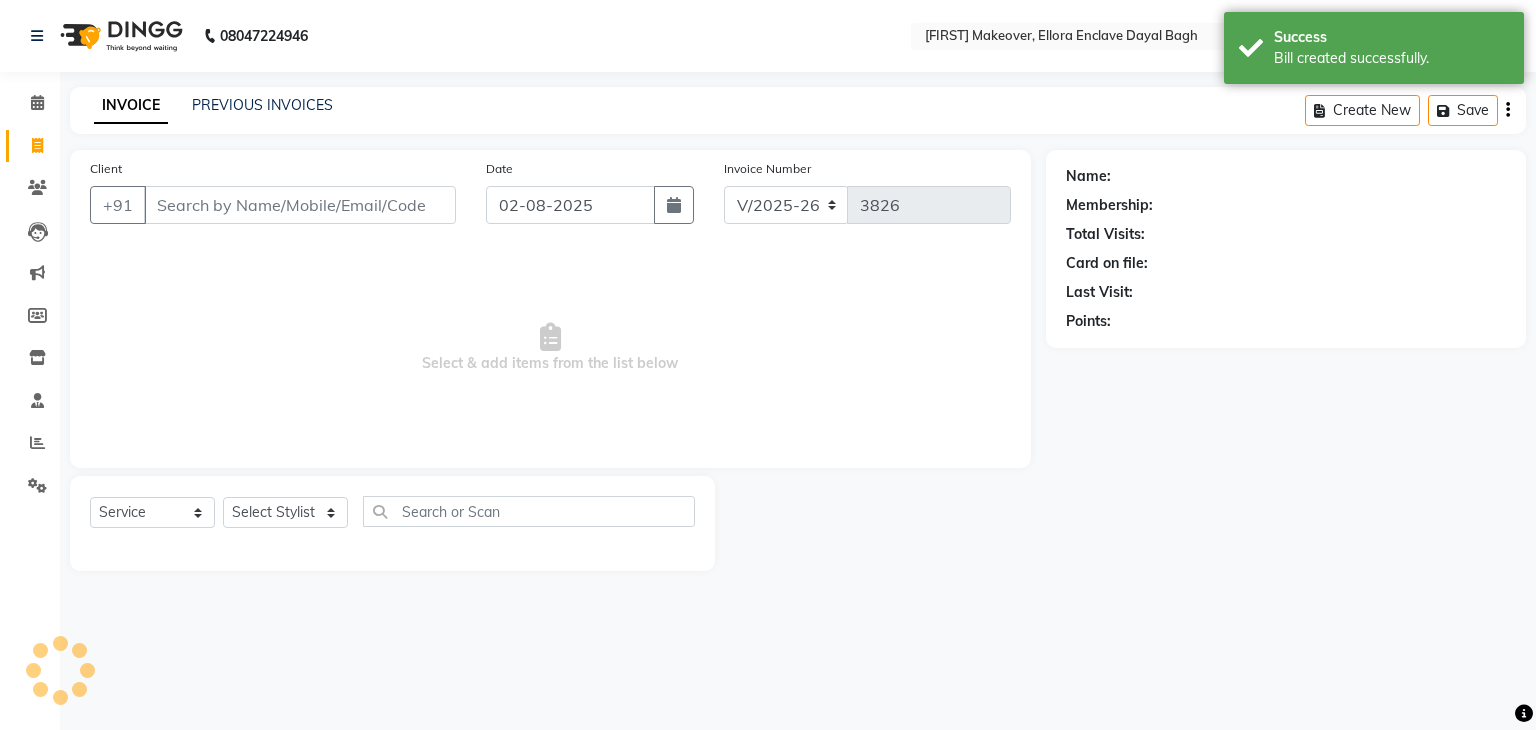 click on "Client" at bounding box center [300, 205] 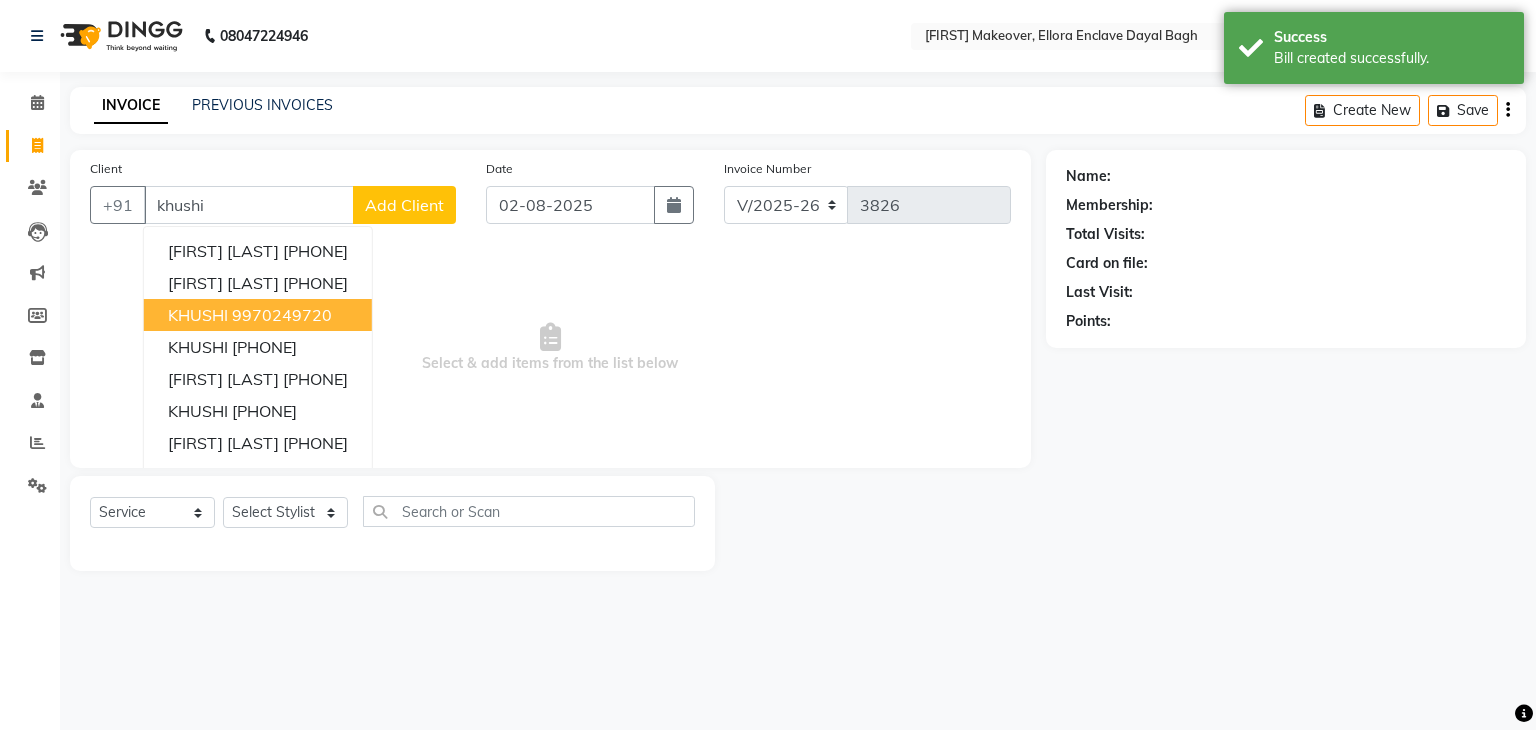 click on "9970249720" at bounding box center [282, 315] 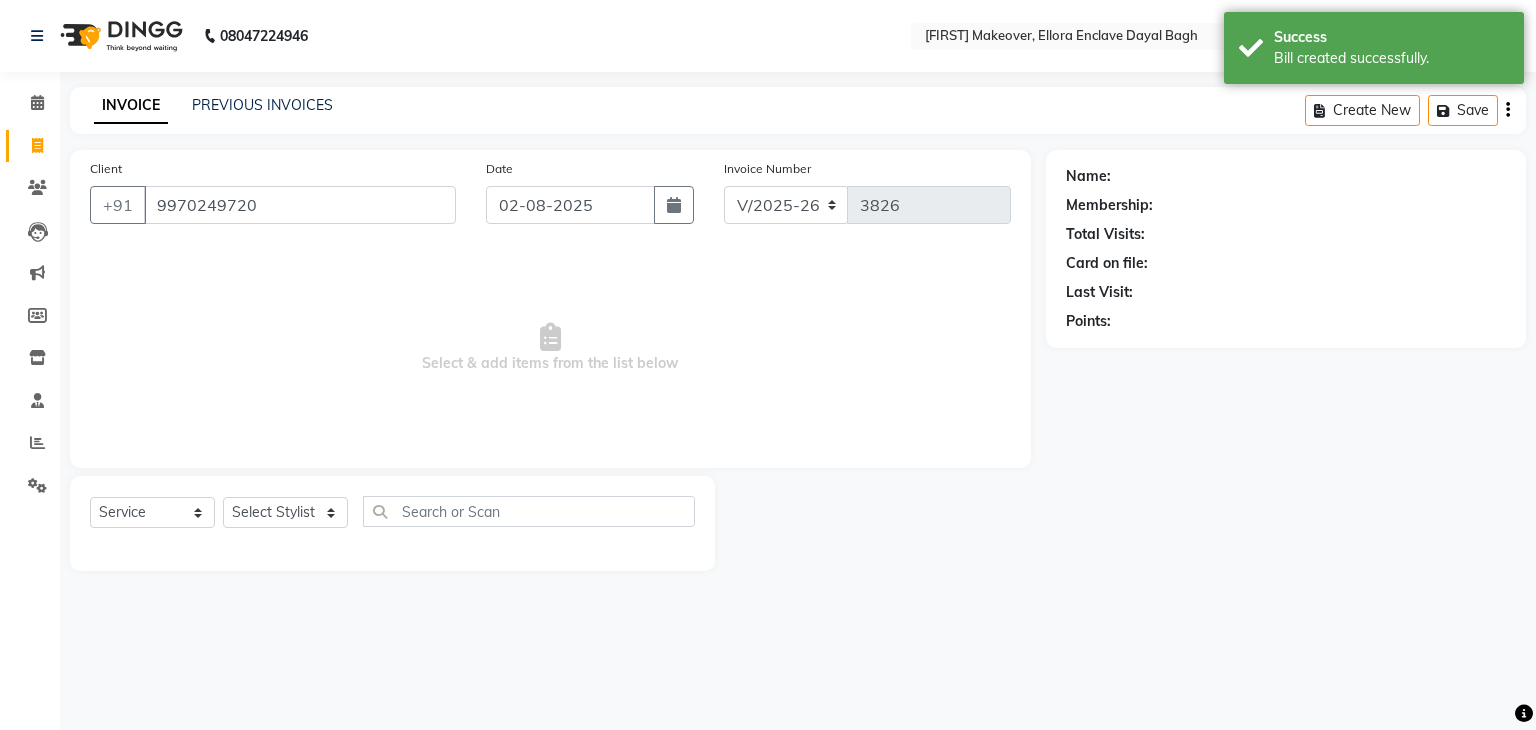 type on "9970249720" 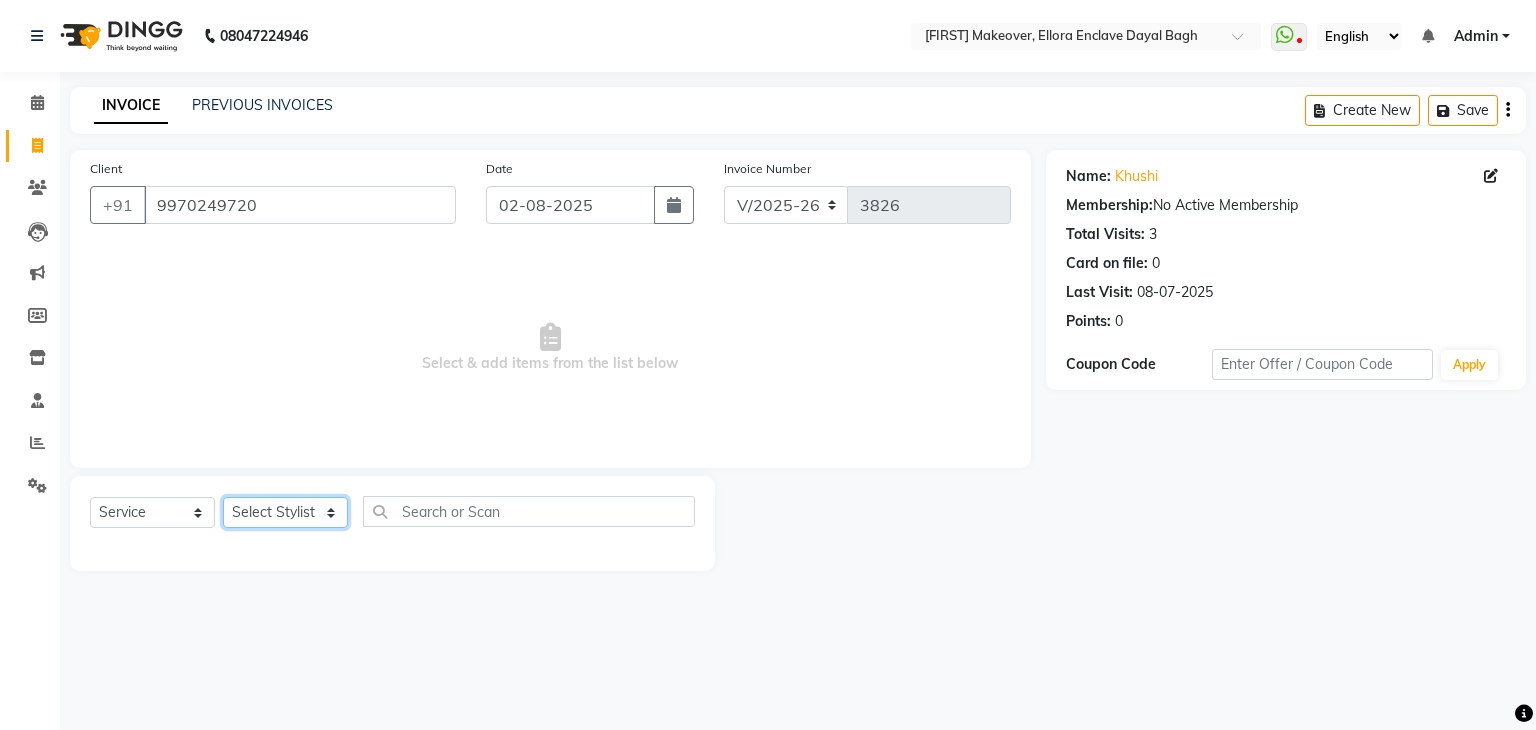 click on "Select Stylist AMAN DANISH SALMANI GOPAL PACHORI KANU KAVITA KIRAN KUMARI MEENU KUMARI NEHA NIKHIL CHAUDHARY Priya PRIYANKA YADAV RASHMI SANDHYA SHAGUFTA SHWETA SONA SAXENA SOUMYA TUSHAR OTWAL VINAY KUMAR" 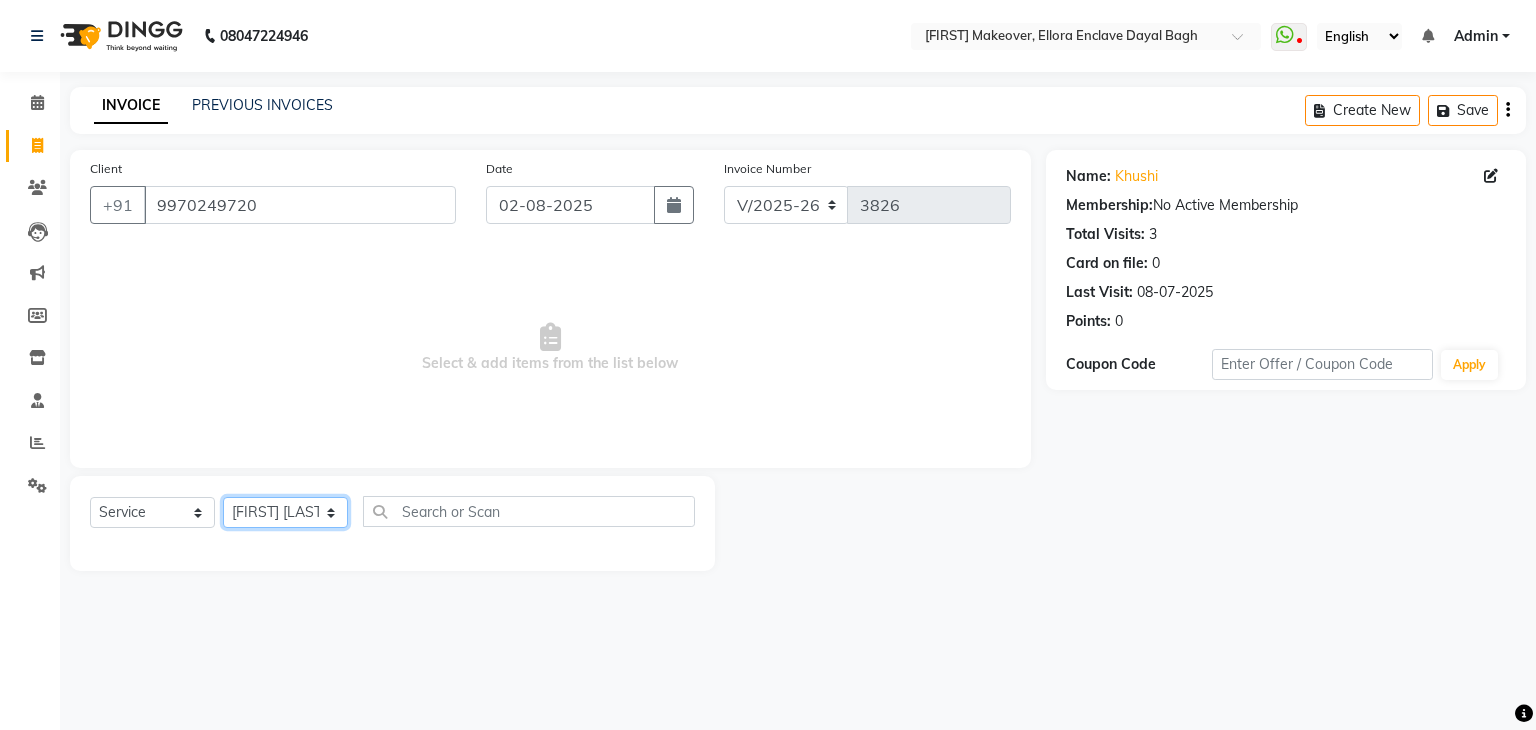 click on "Select Stylist AMAN DANISH SALMANI GOPAL PACHORI KANU KAVITA KIRAN KUMARI MEENU KUMARI NEHA NIKHIL CHAUDHARY Priya PRIYANKA YADAV RASHMI SANDHYA SHAGUFTA SHWETA SONA SAXENA SOUMYA TUSHAR OTWAL VINAY KUMAR" 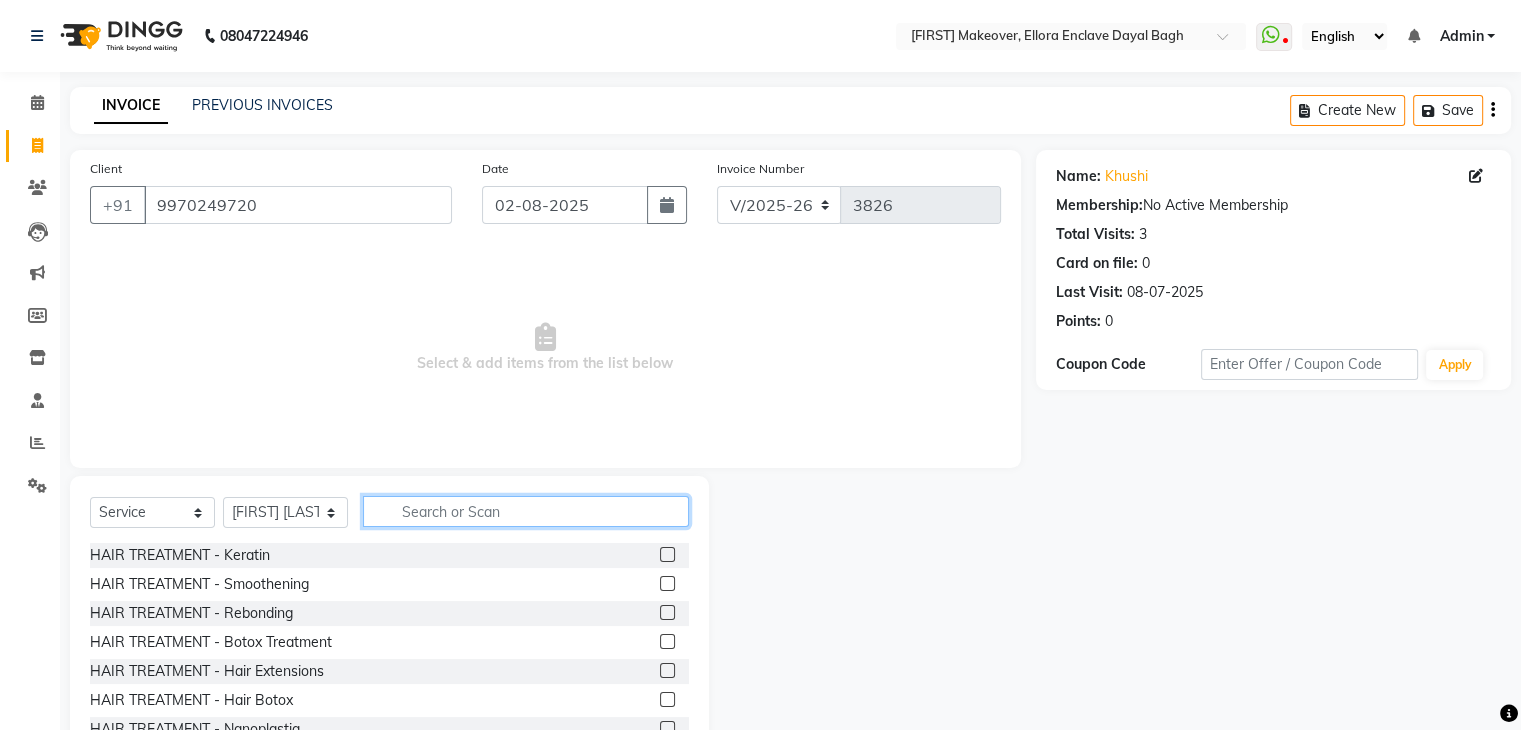 click 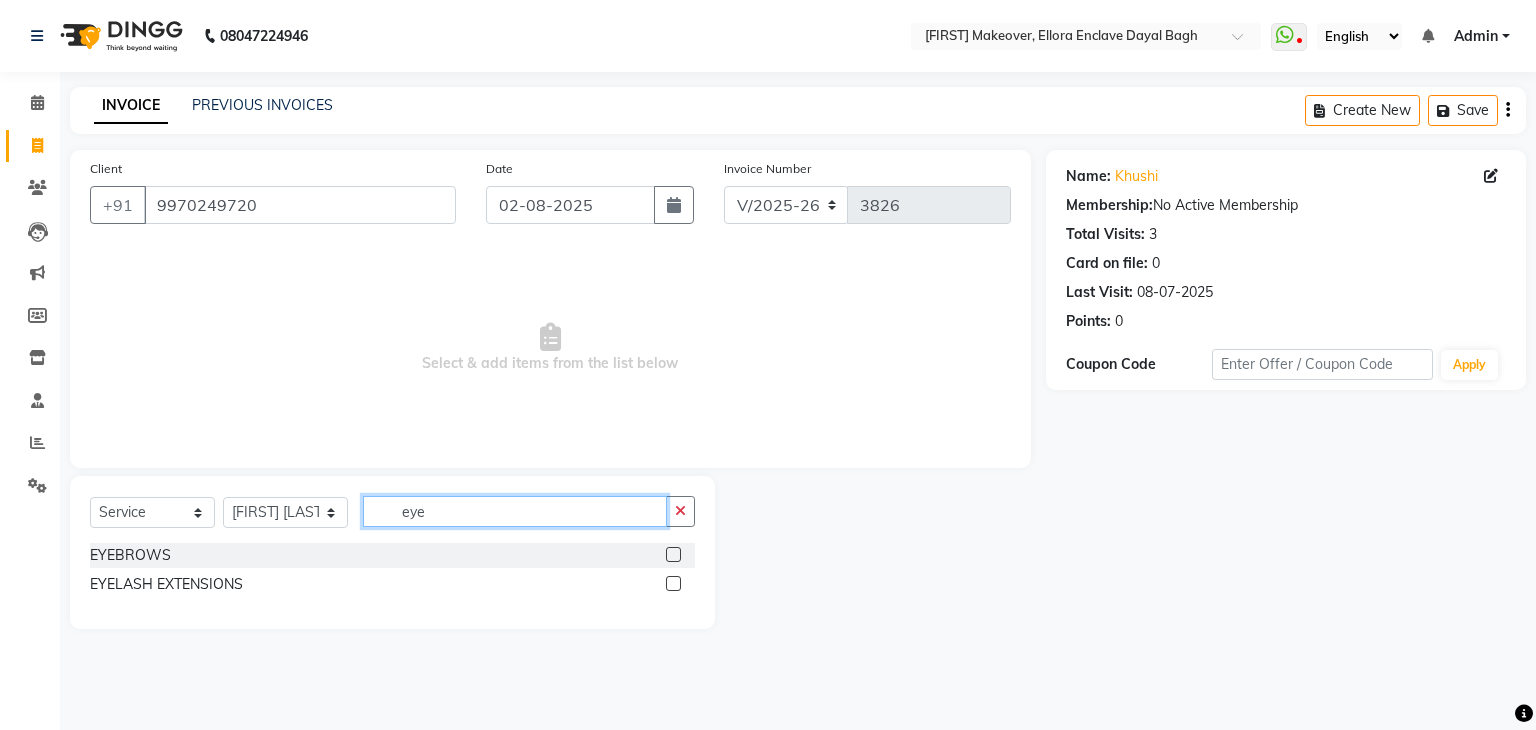 type on "eye" 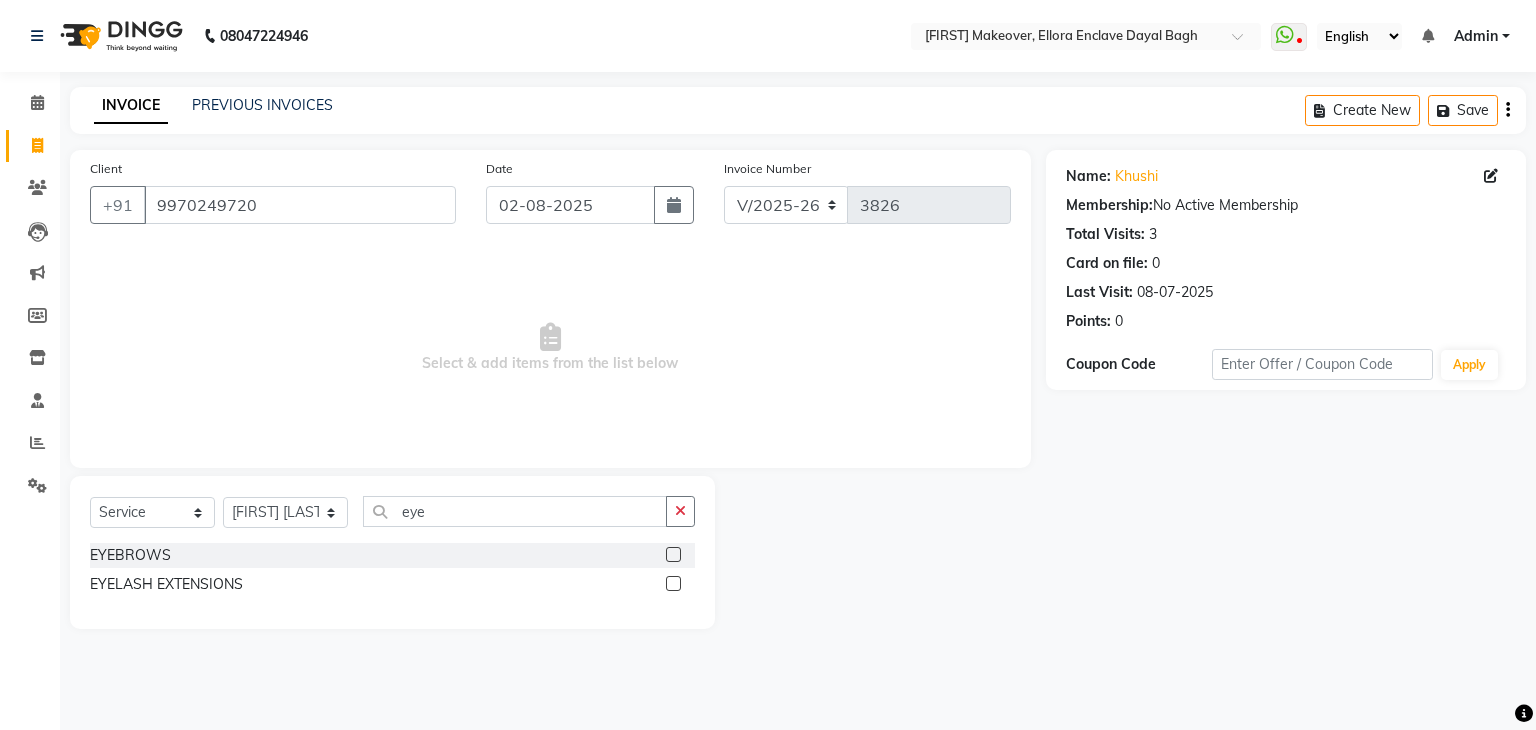 click 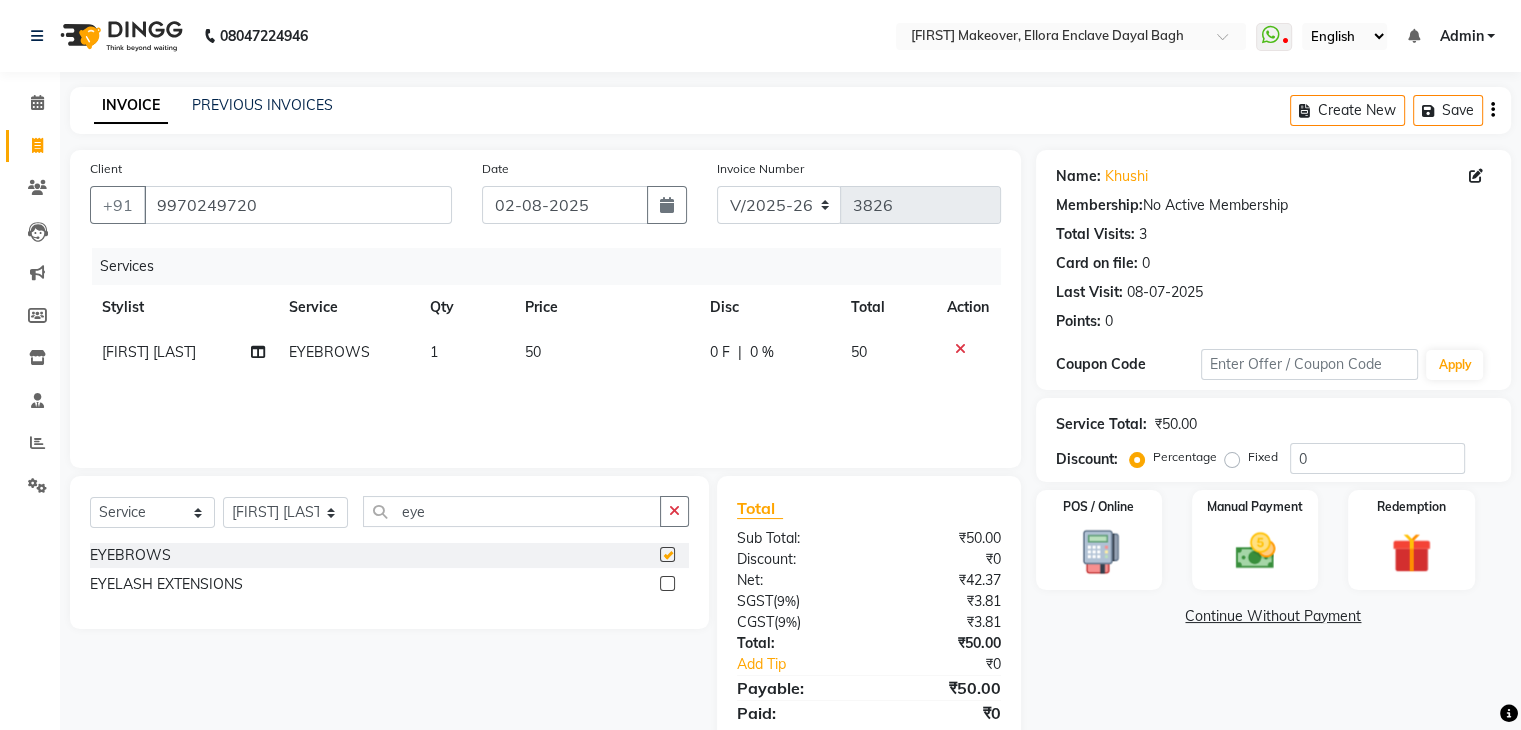 checkbox on "false" 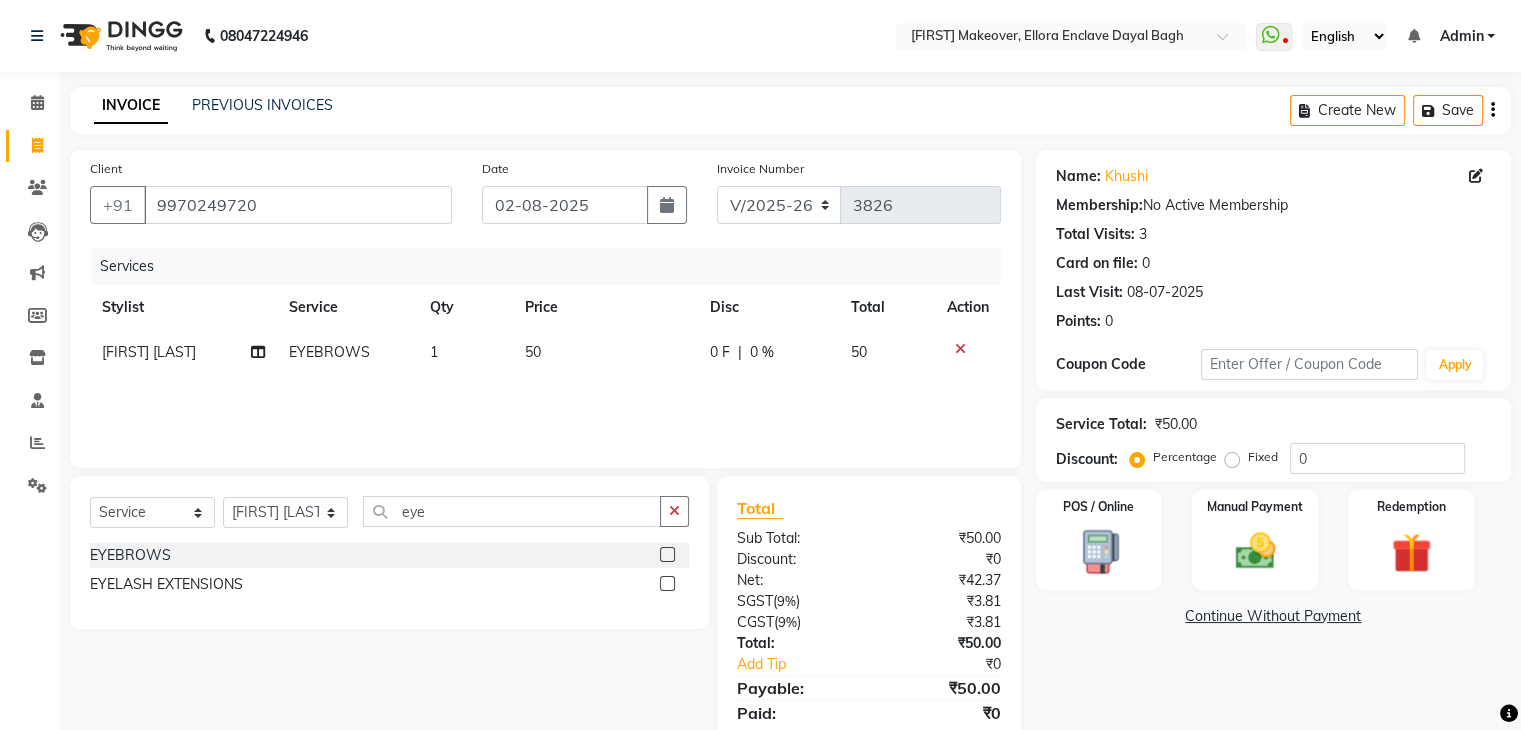 scroll, scrollTop: 71, scrollLeft: 0, axis: vertical 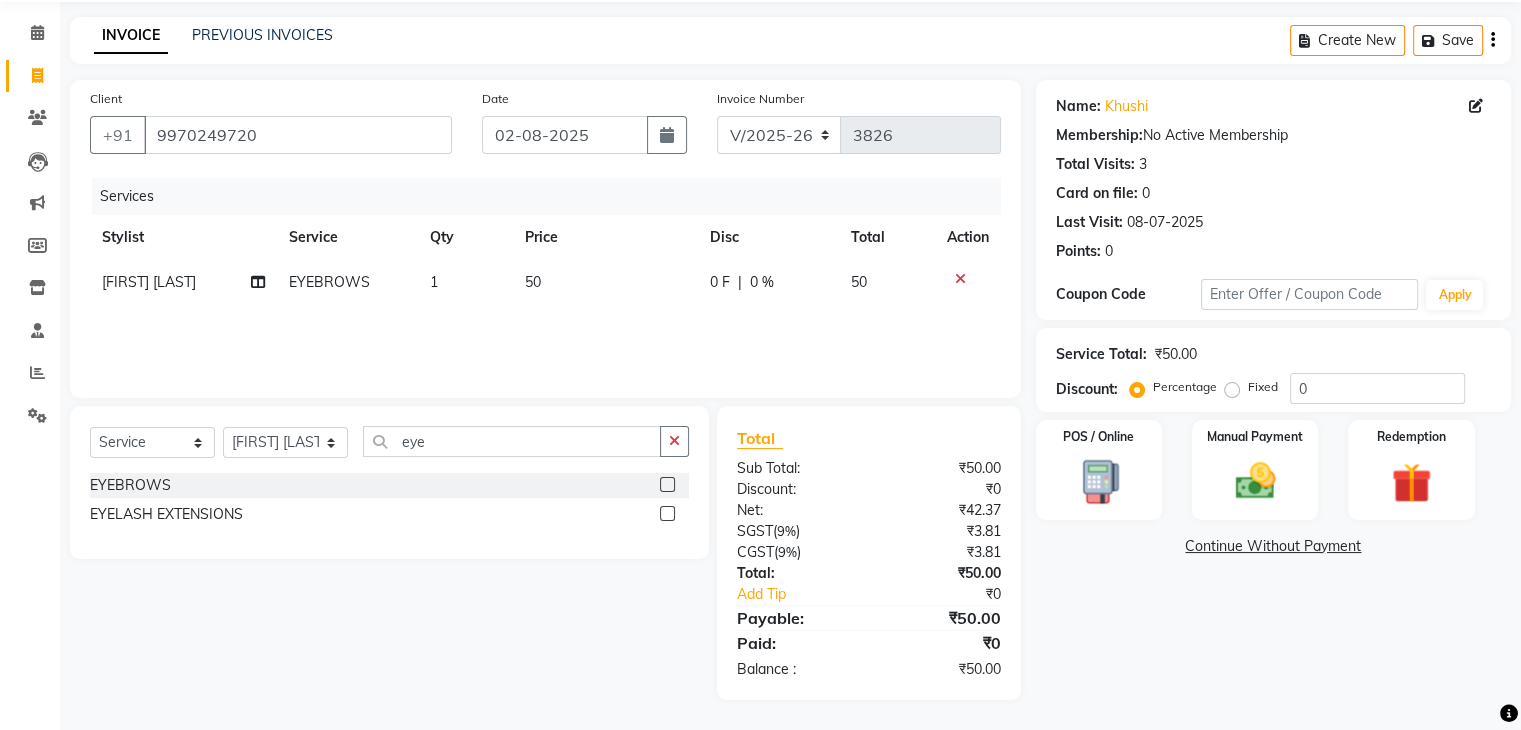 click on "50" 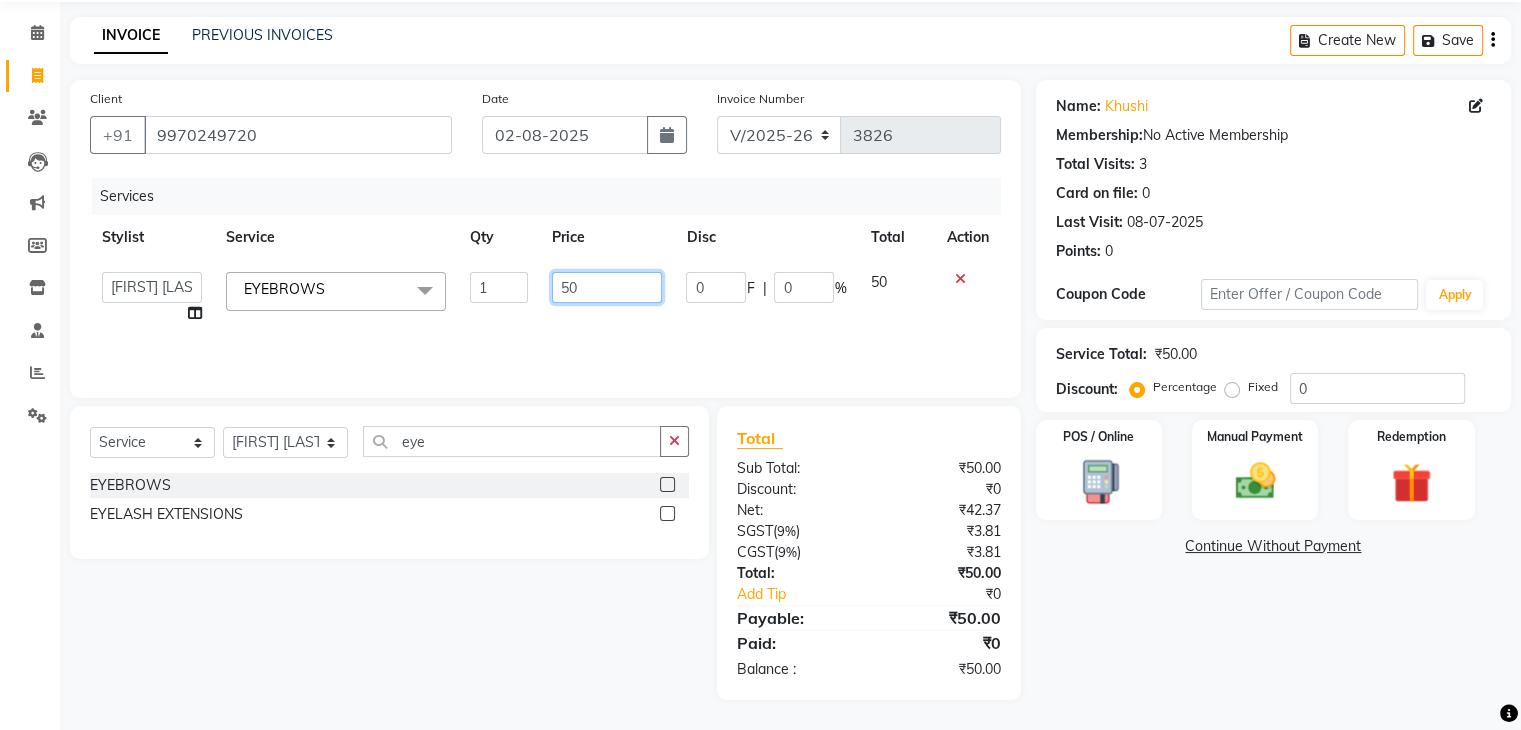 click on "50" 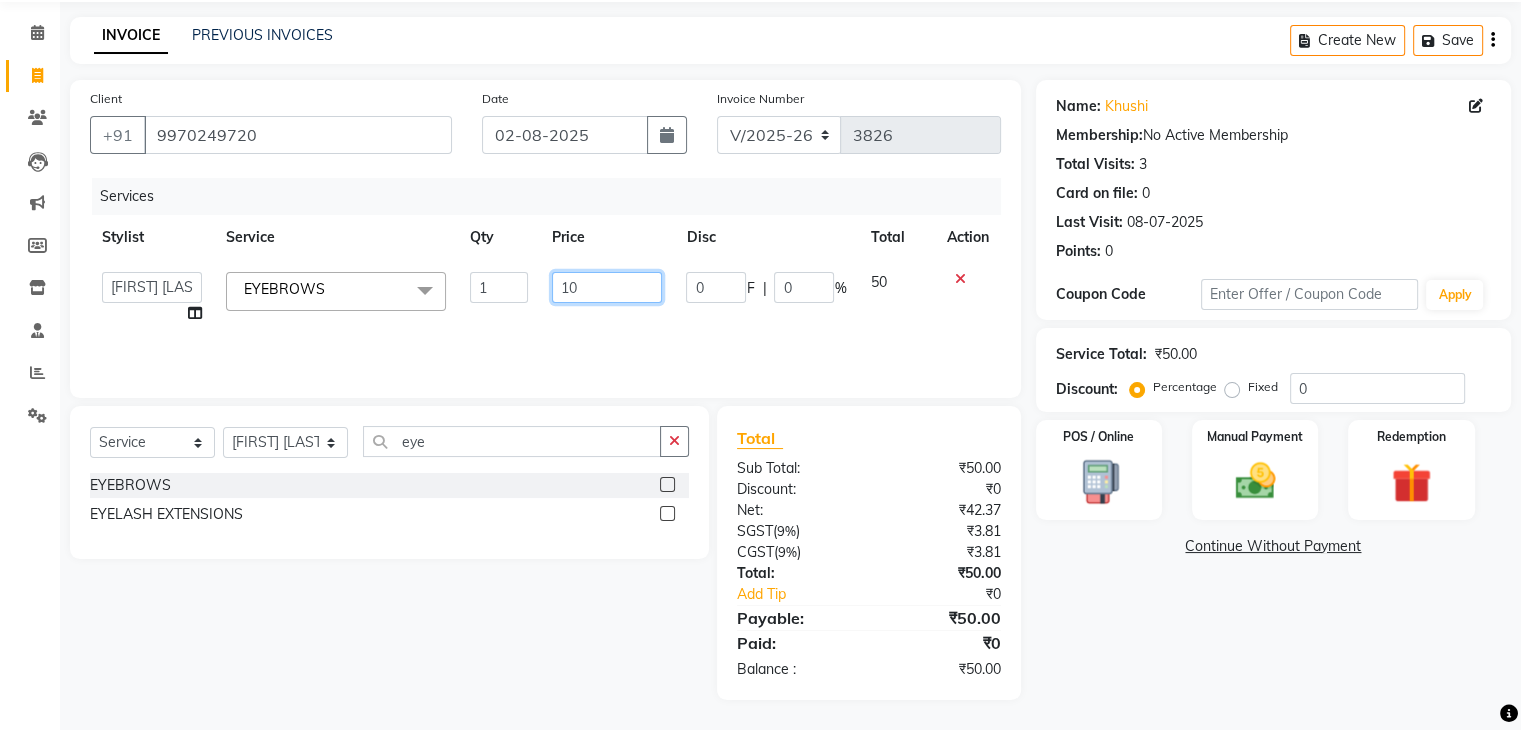 type on "100" 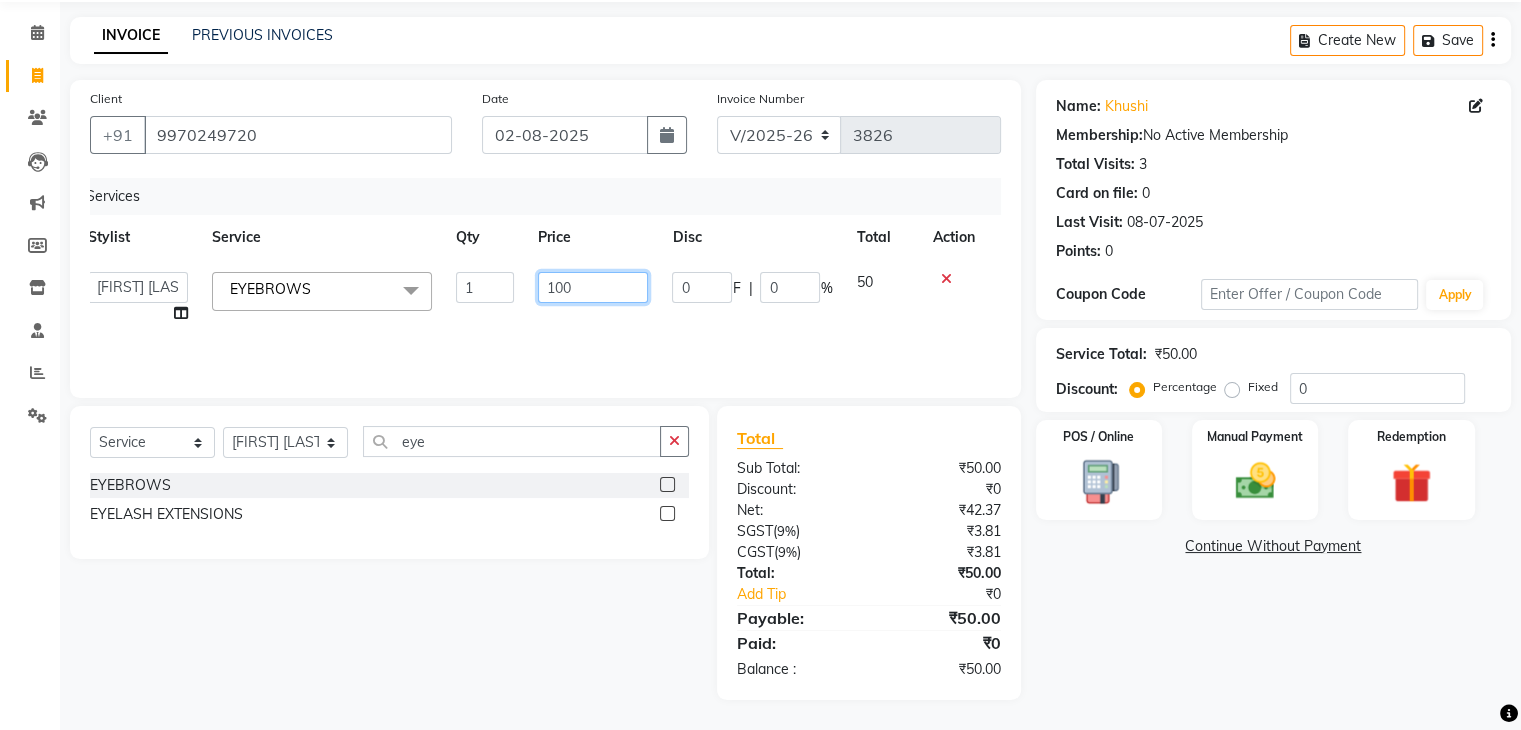 scroll, scrollTop: 0, scrollLeft: 0, axis: both 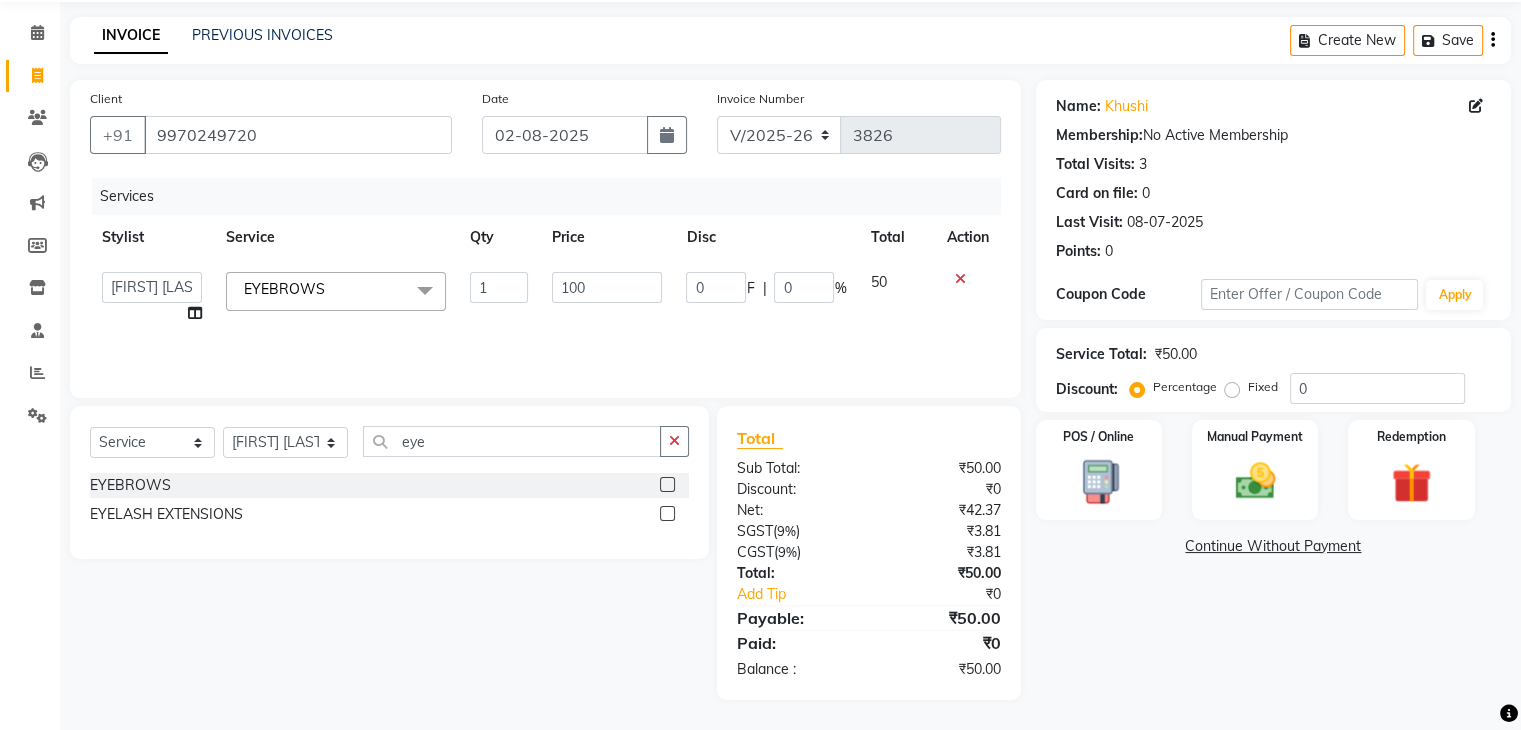 click on "Name: [FIRST] Membership: No Active Membership Total Visits: 3 Card on file: 0 Last Visit: 08-07-2025 Points: 0 Coupon Code Apply Service Total: ₹50.00 Discount: Percentage Fixed 0 POS / Online Manual Payment Redemption Continue Without Payment" 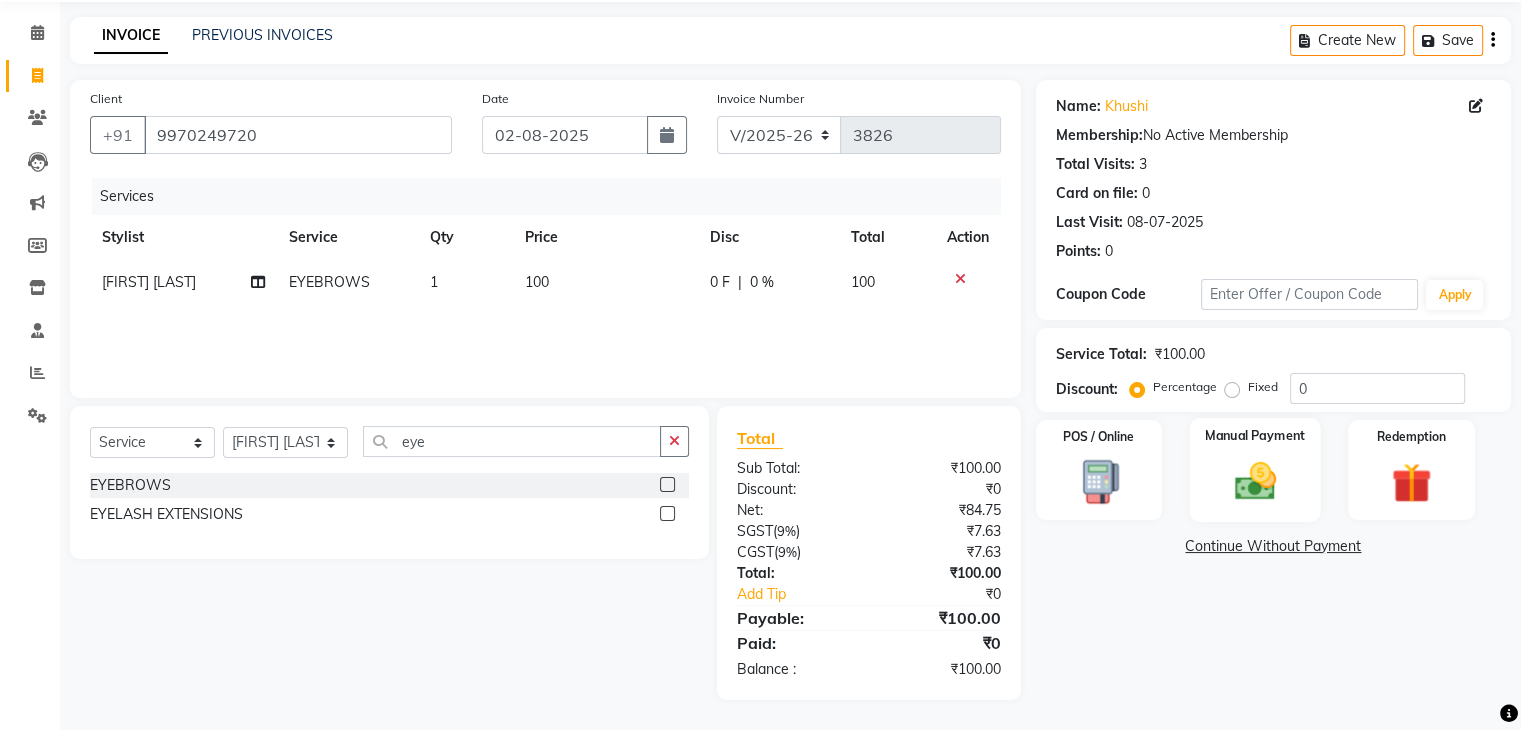 click 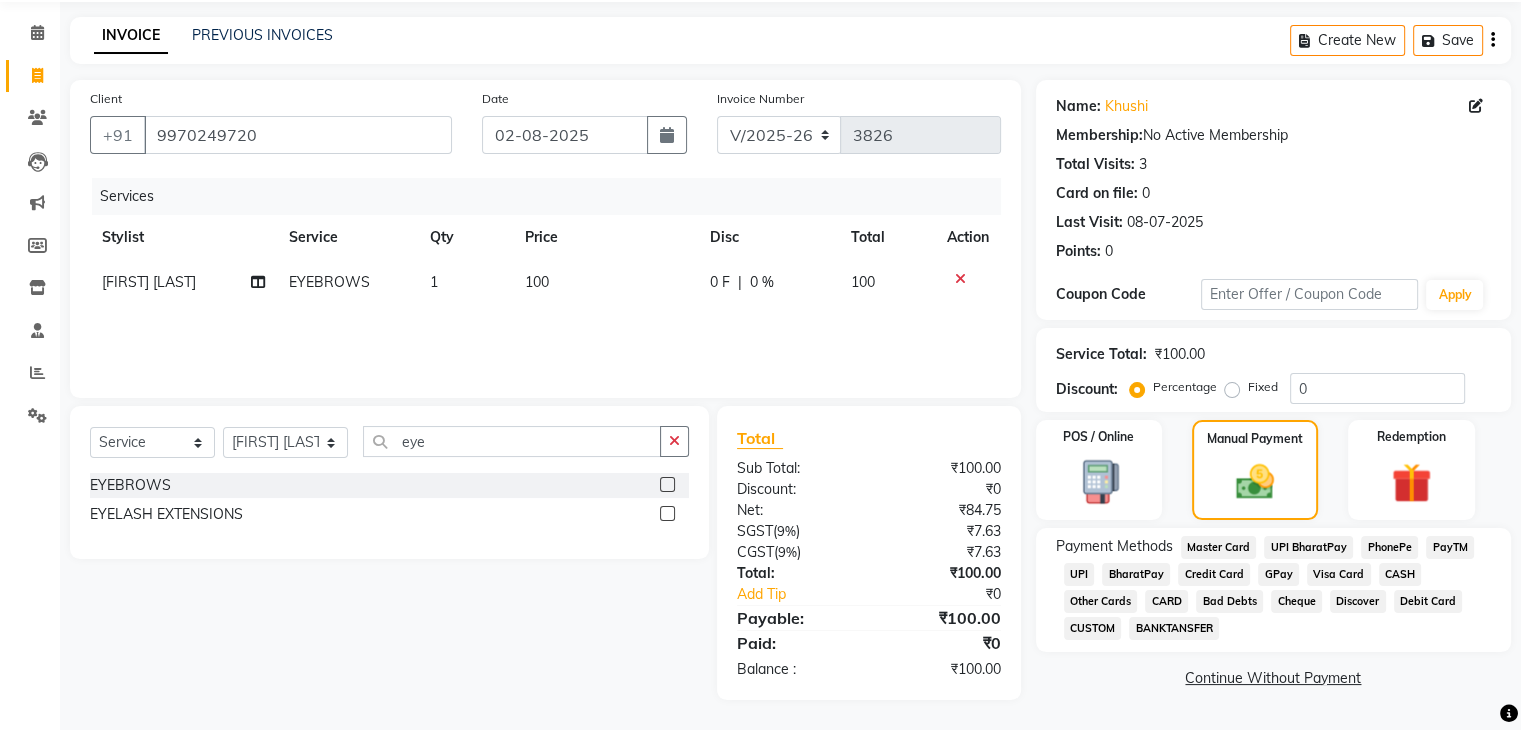 click on "UPI" 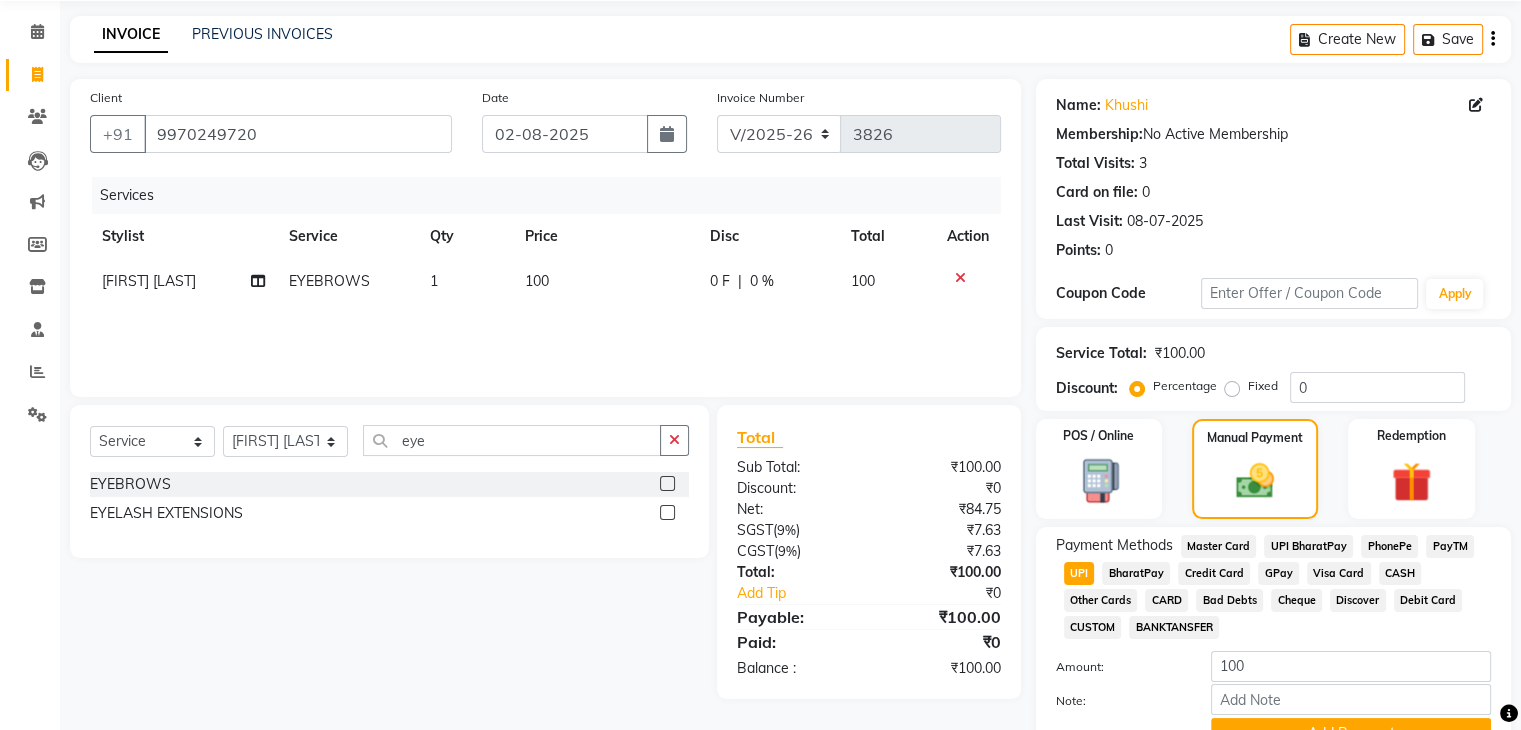 scroll, scrollTop: 172, scrollLeft: 0, axis: vertical 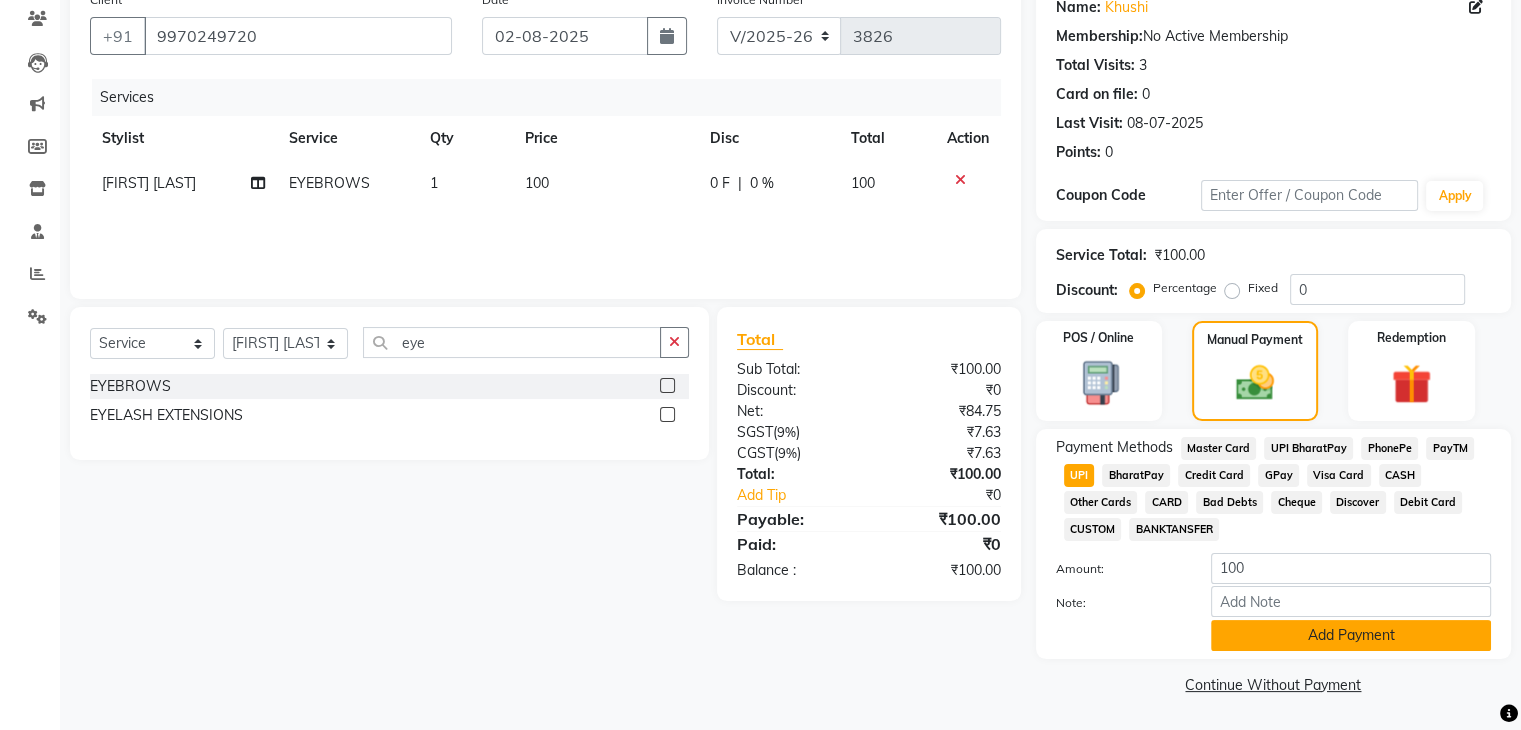click on "Add Payment" 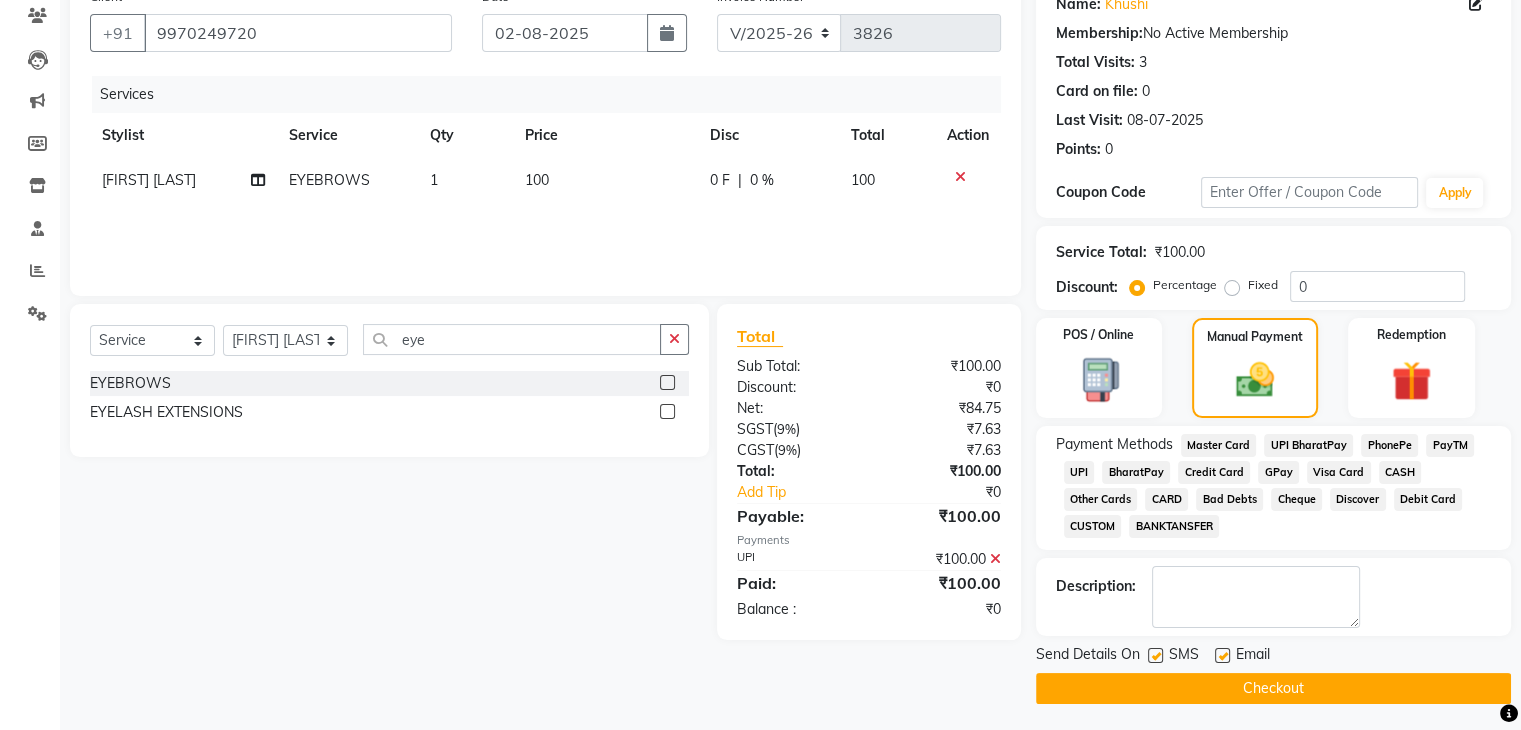click on "Checkout" 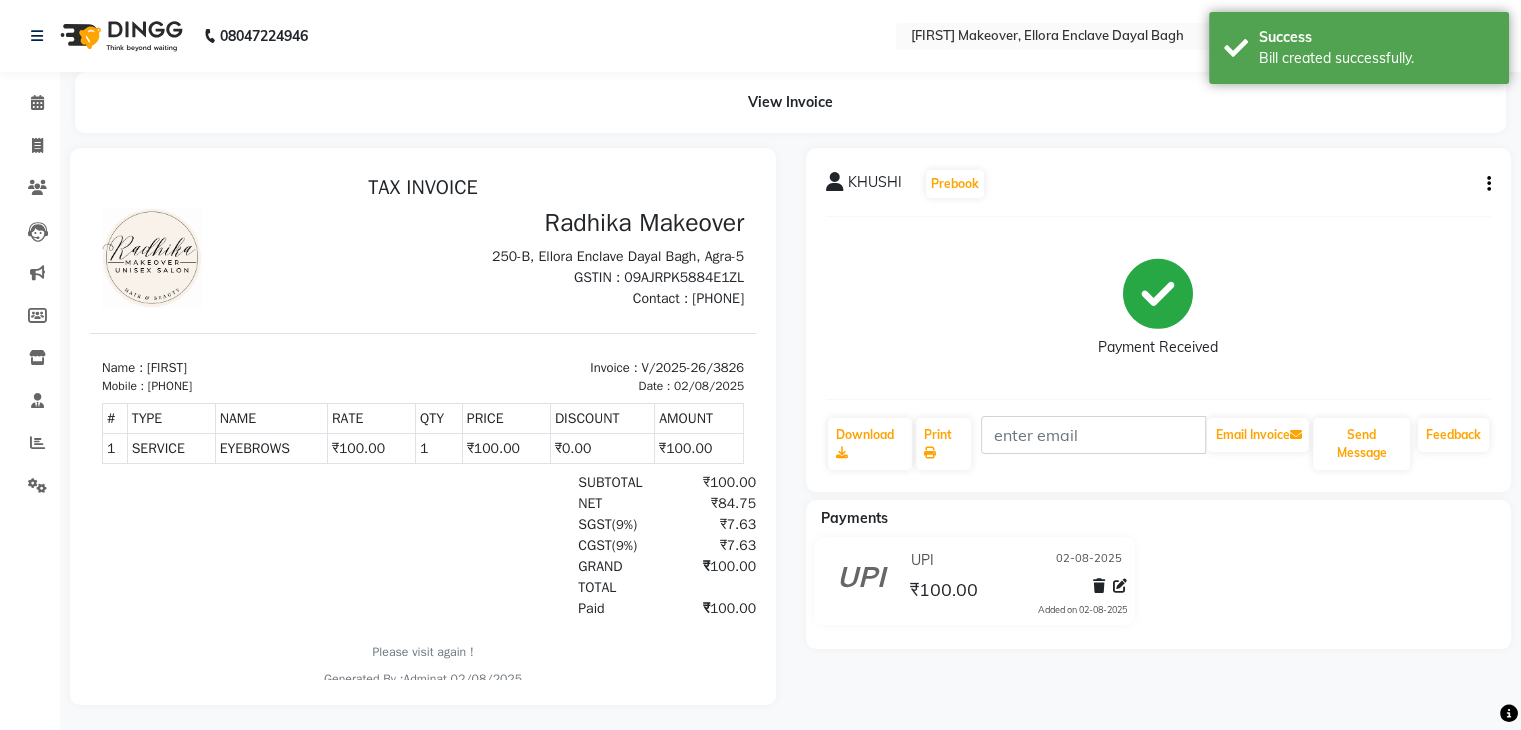 scroll, scrollTop: 0, scrollLeft: 0, axis: both 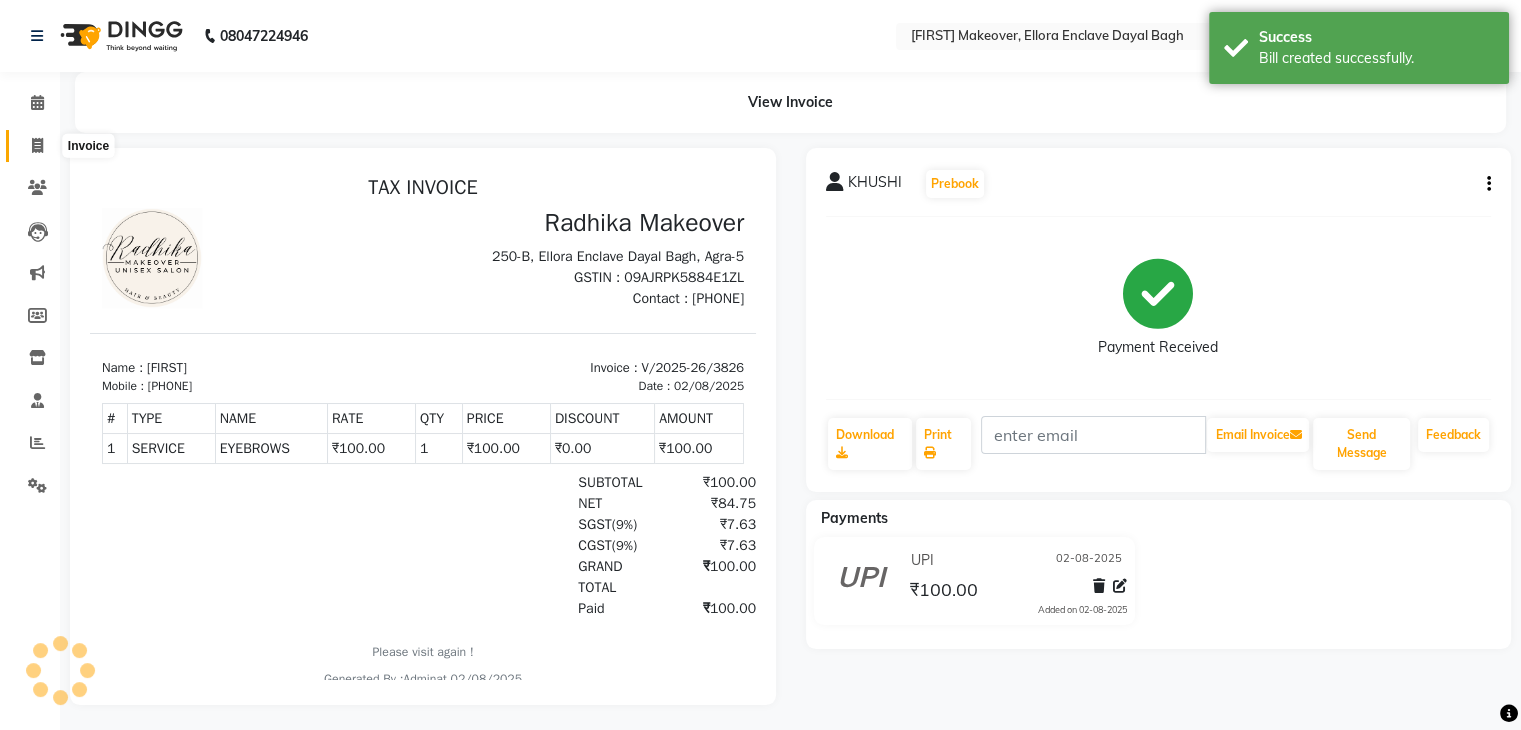click 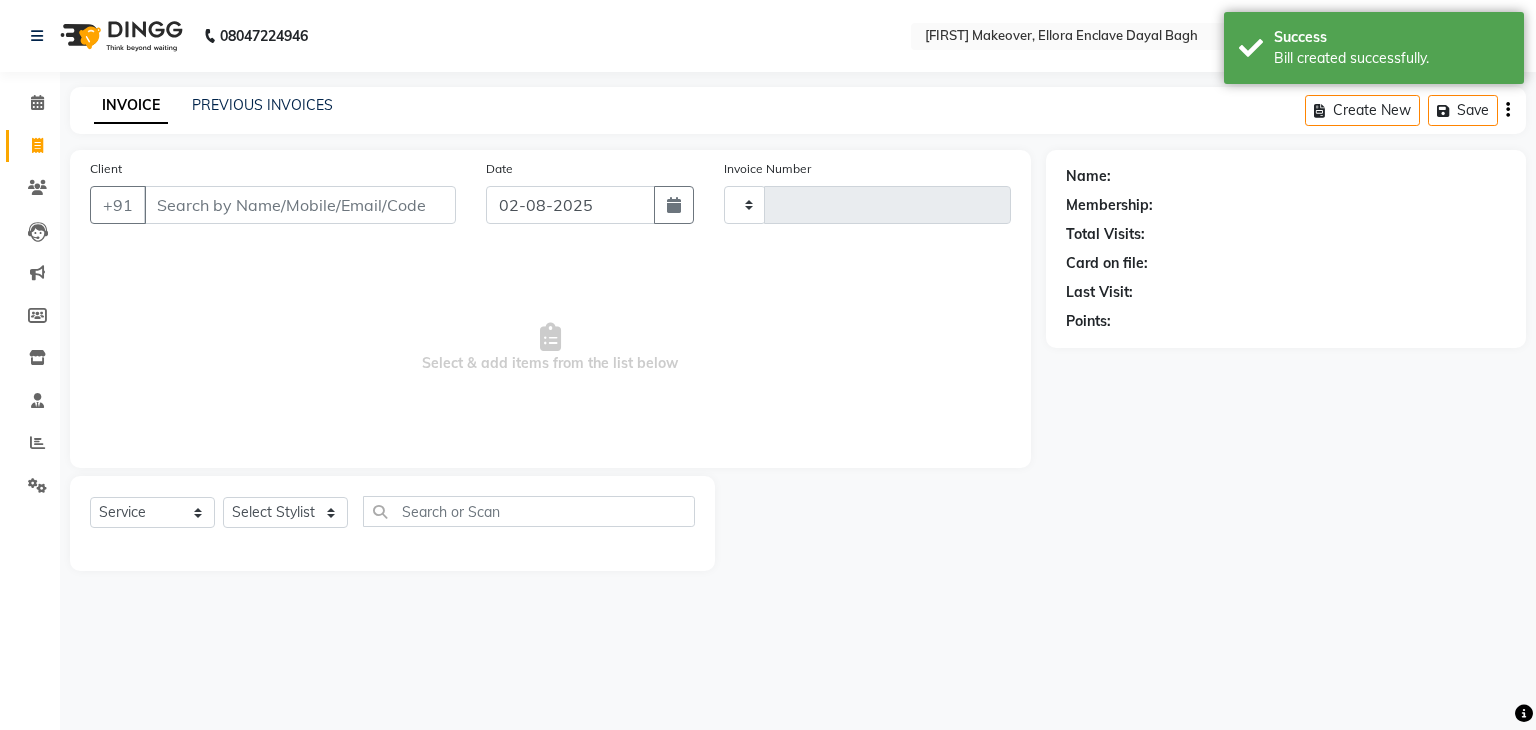type on "3827" 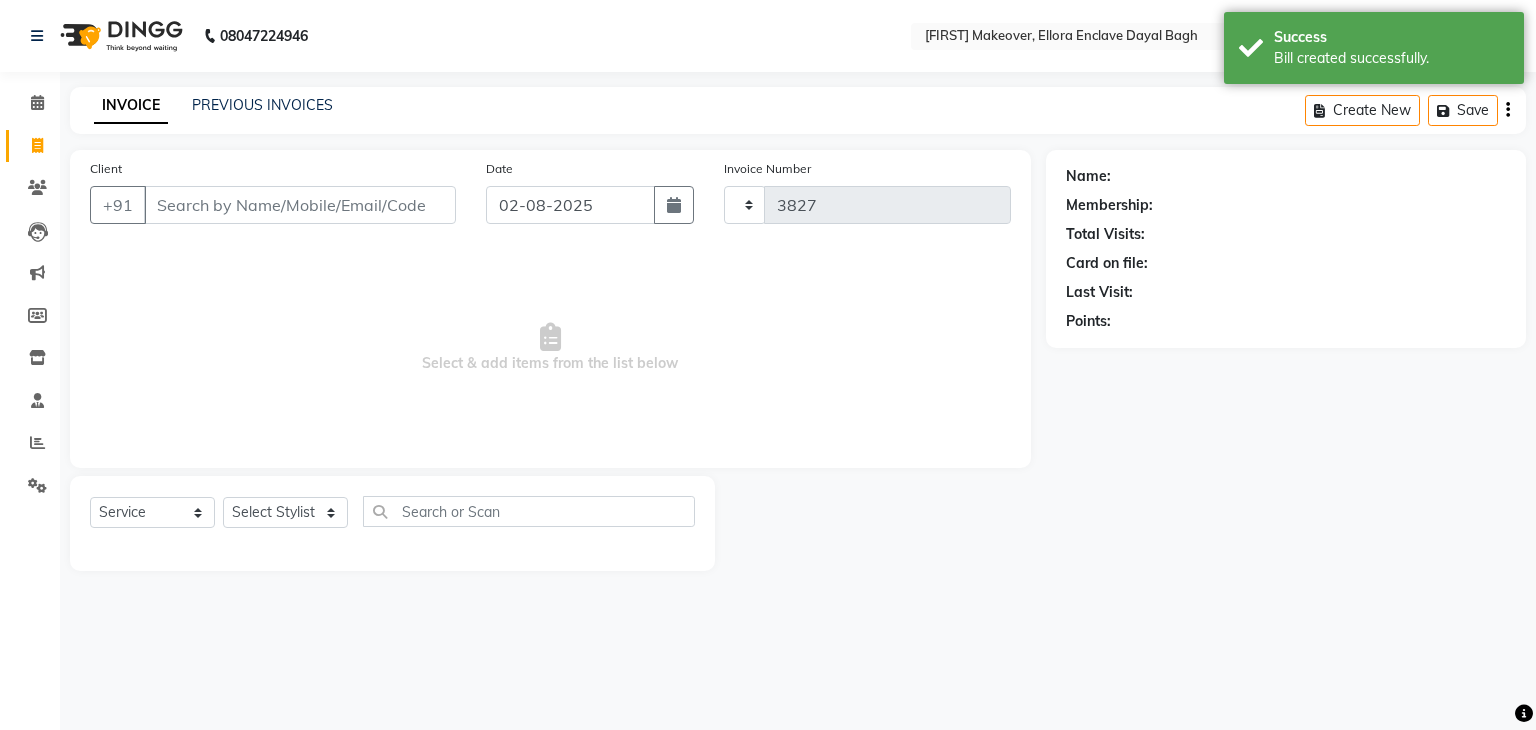 select on "6880" 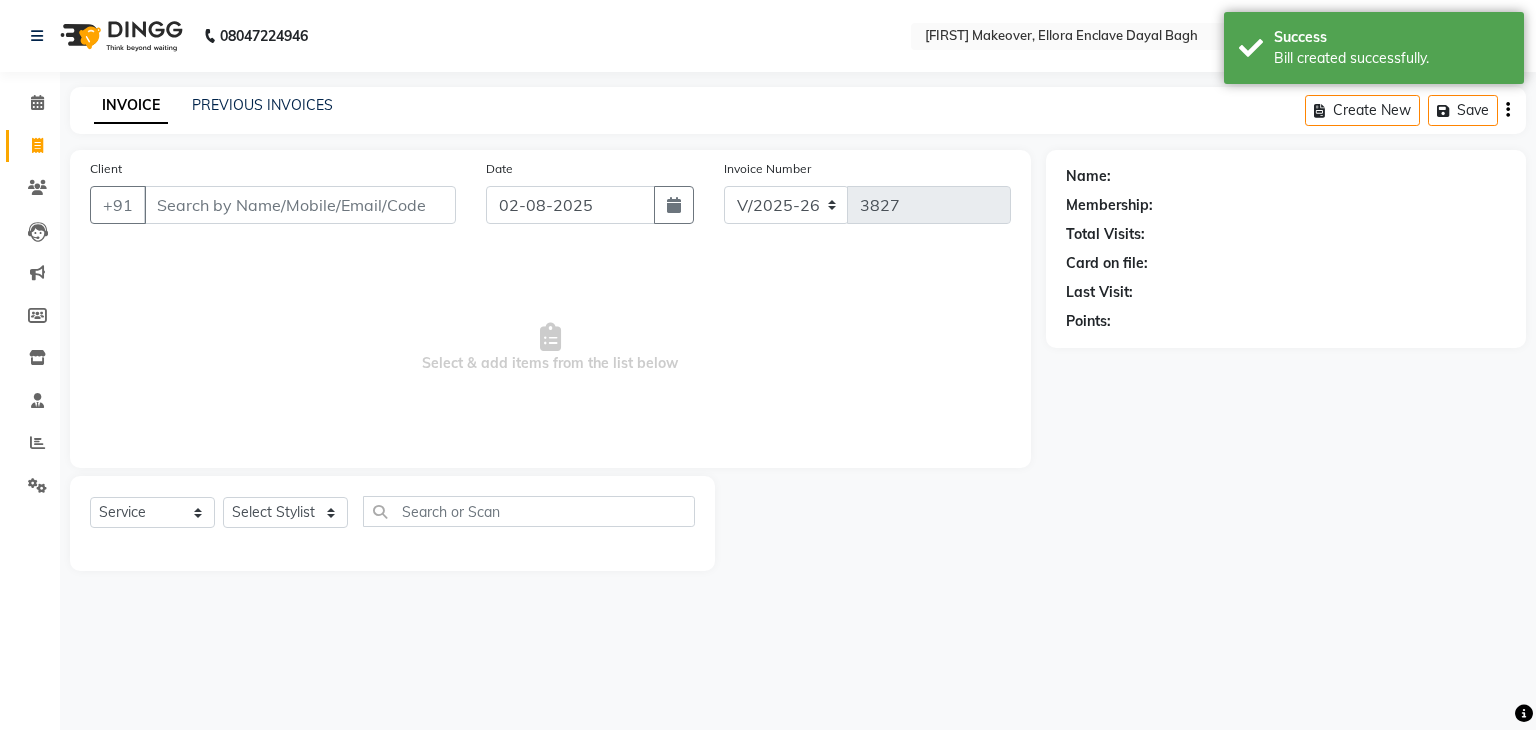 click on "Client +91" 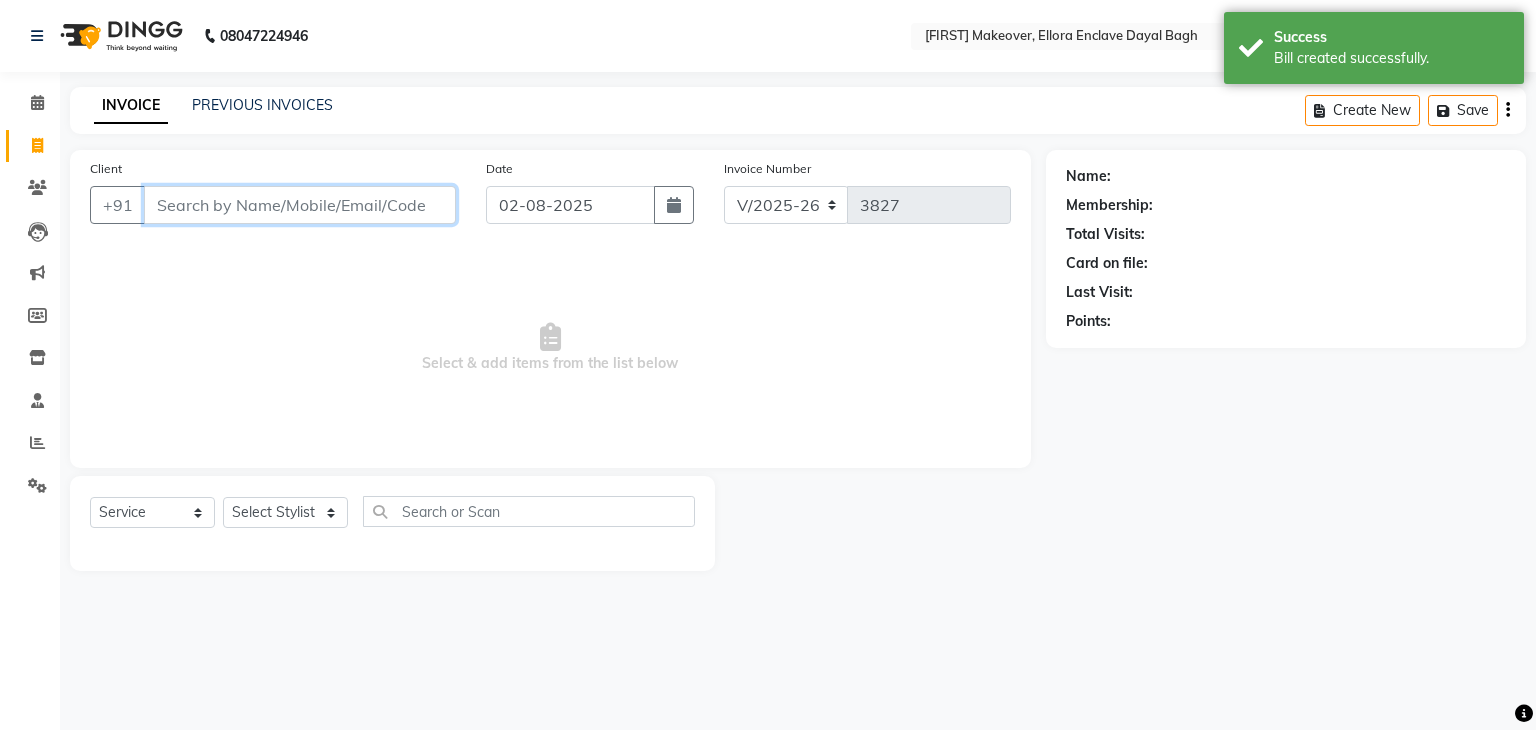 click on "Client" at bounding box center [300, 205] 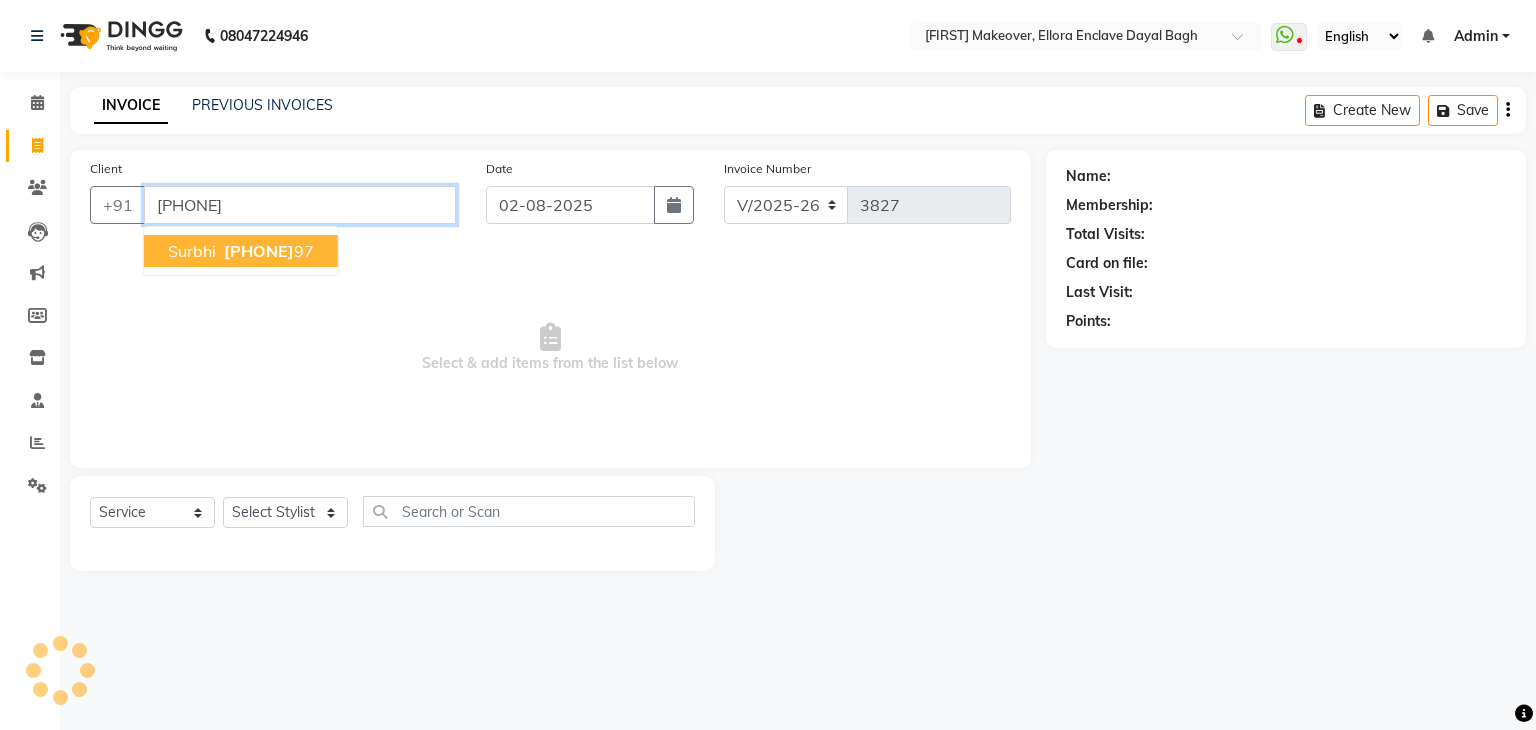 type on "[PHONE]" 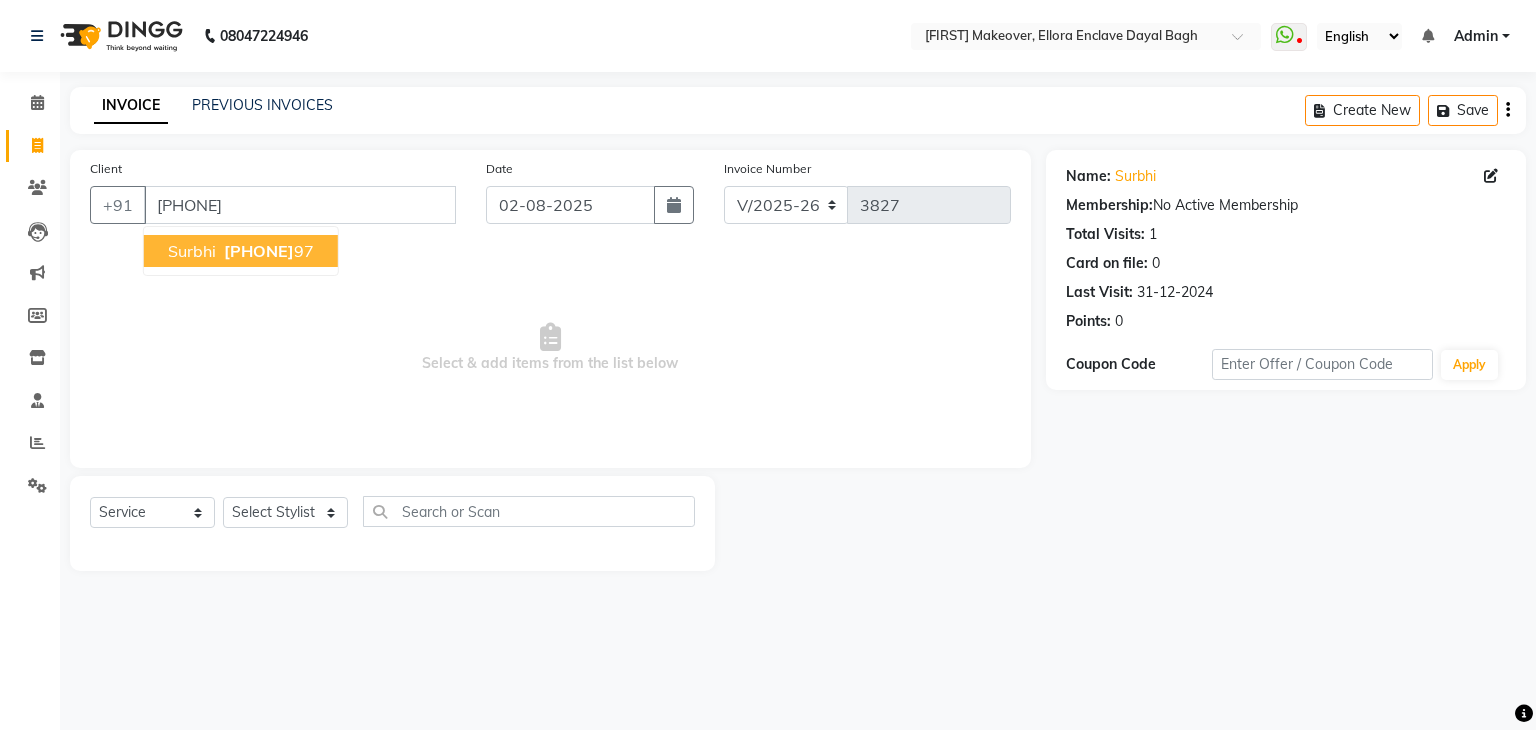 click on "[PHONE]" at bounding box center [259, 251] 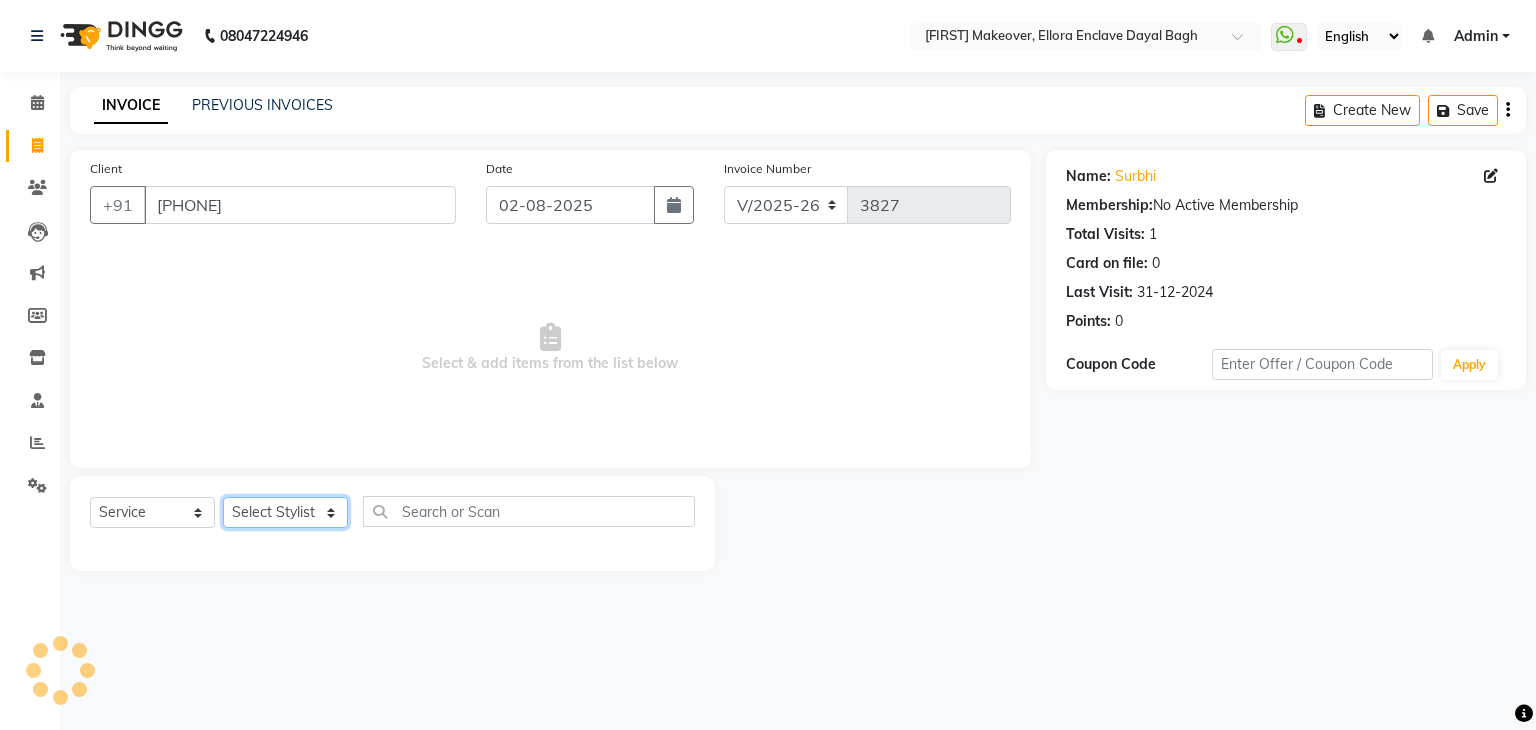 click on "Select Stylist AMAN DANISH SALMANI GOPAL PACHORI KANU KAVITA KIRAN KUMARI MEENU KUMARI NEHA NIKHIL CHAUDHARY Priya PRIYANKA YADAV RASHMI SANDHYA SHAGUFTA SHWETA SONA SAXENA SOUMYA TUSHAR OTWAL VINAY KUMAR" 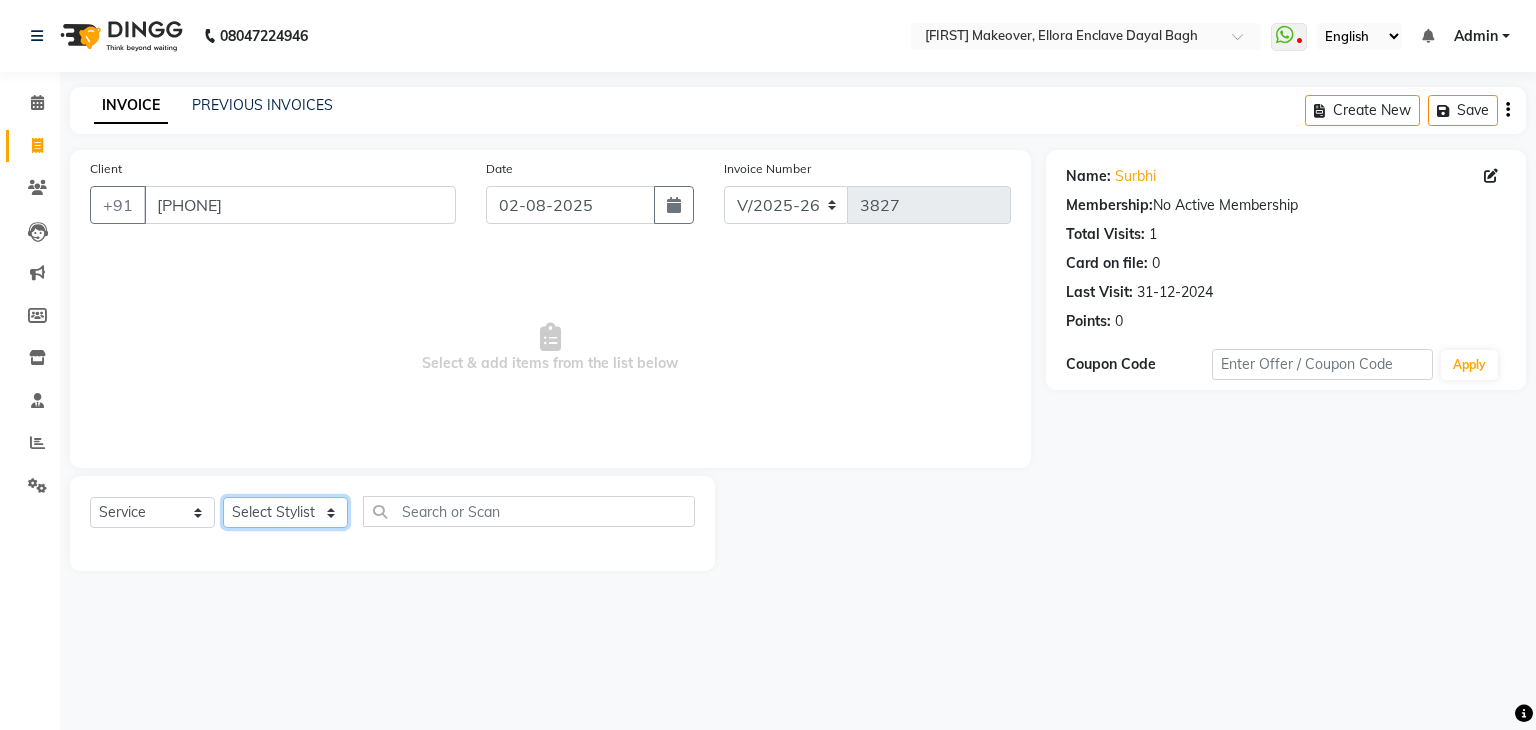 select on "[PHONE]" 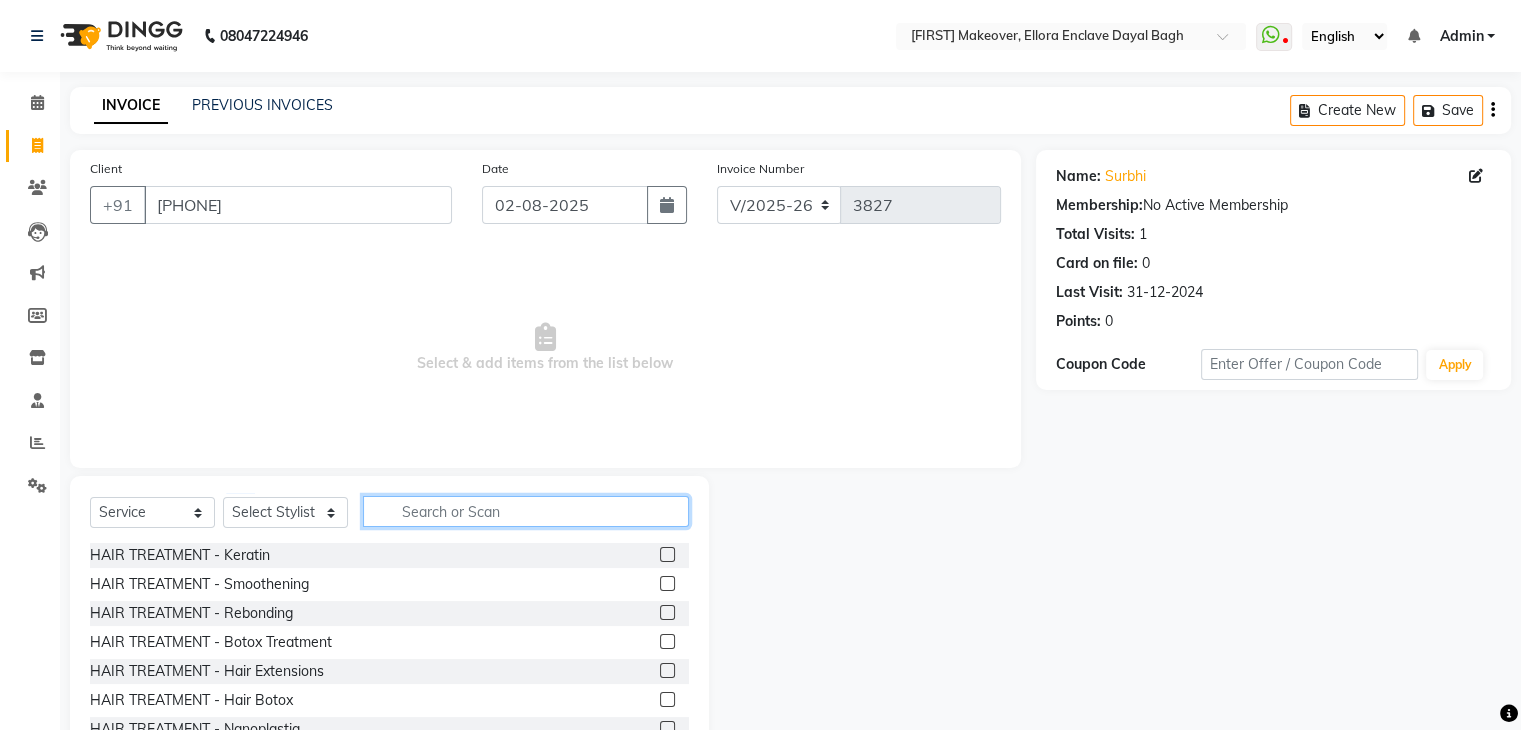 click 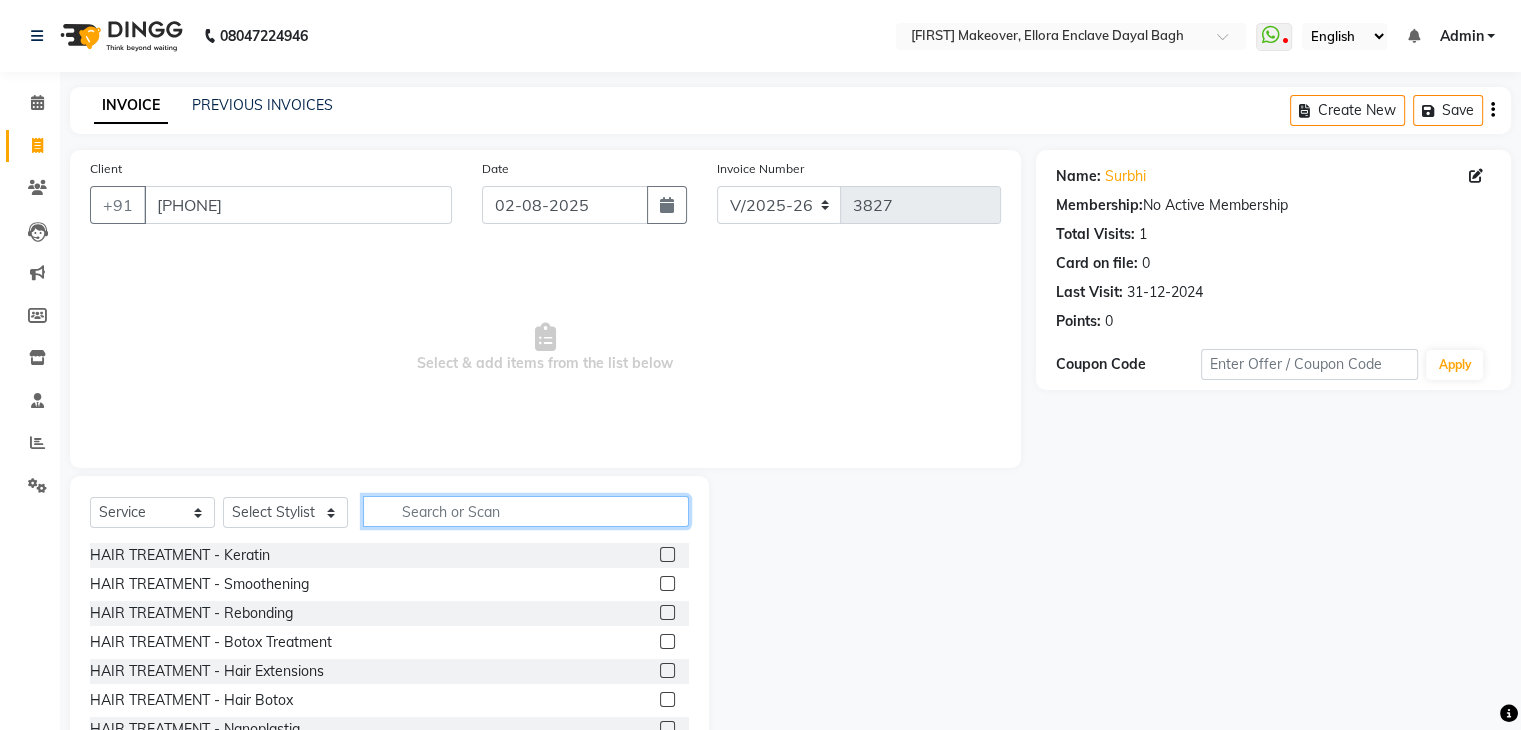 click 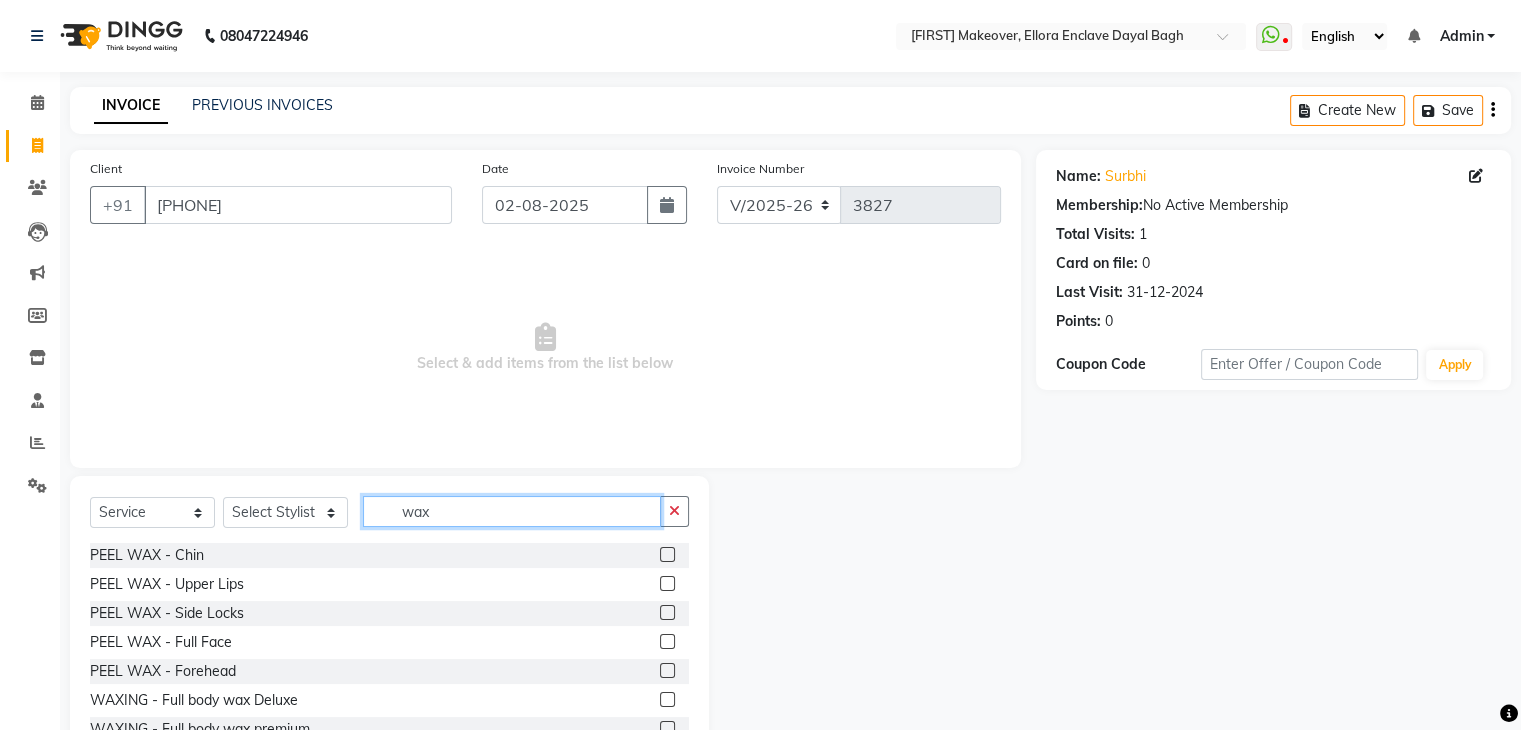 type on "wax" 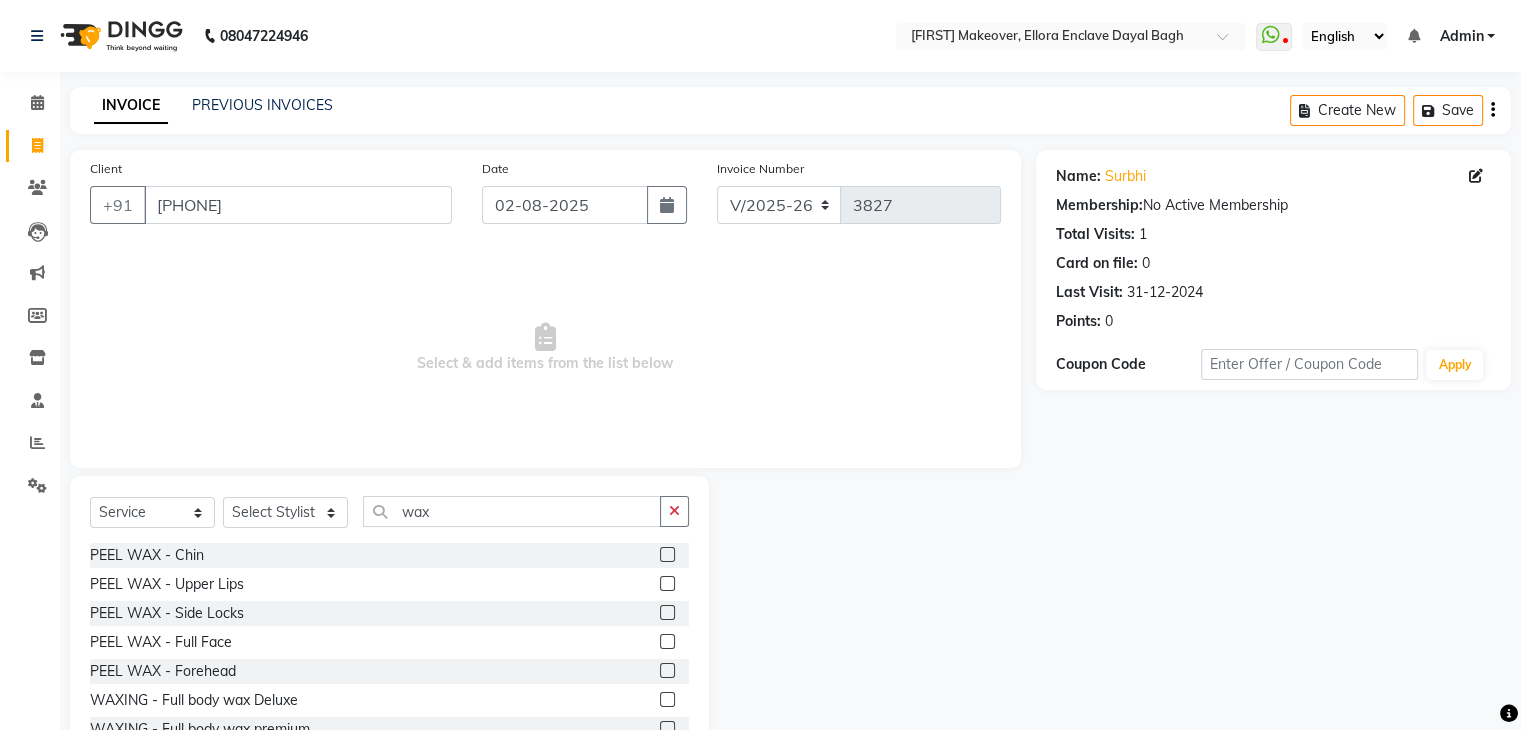 click on "PEEL WAX - Full Face" 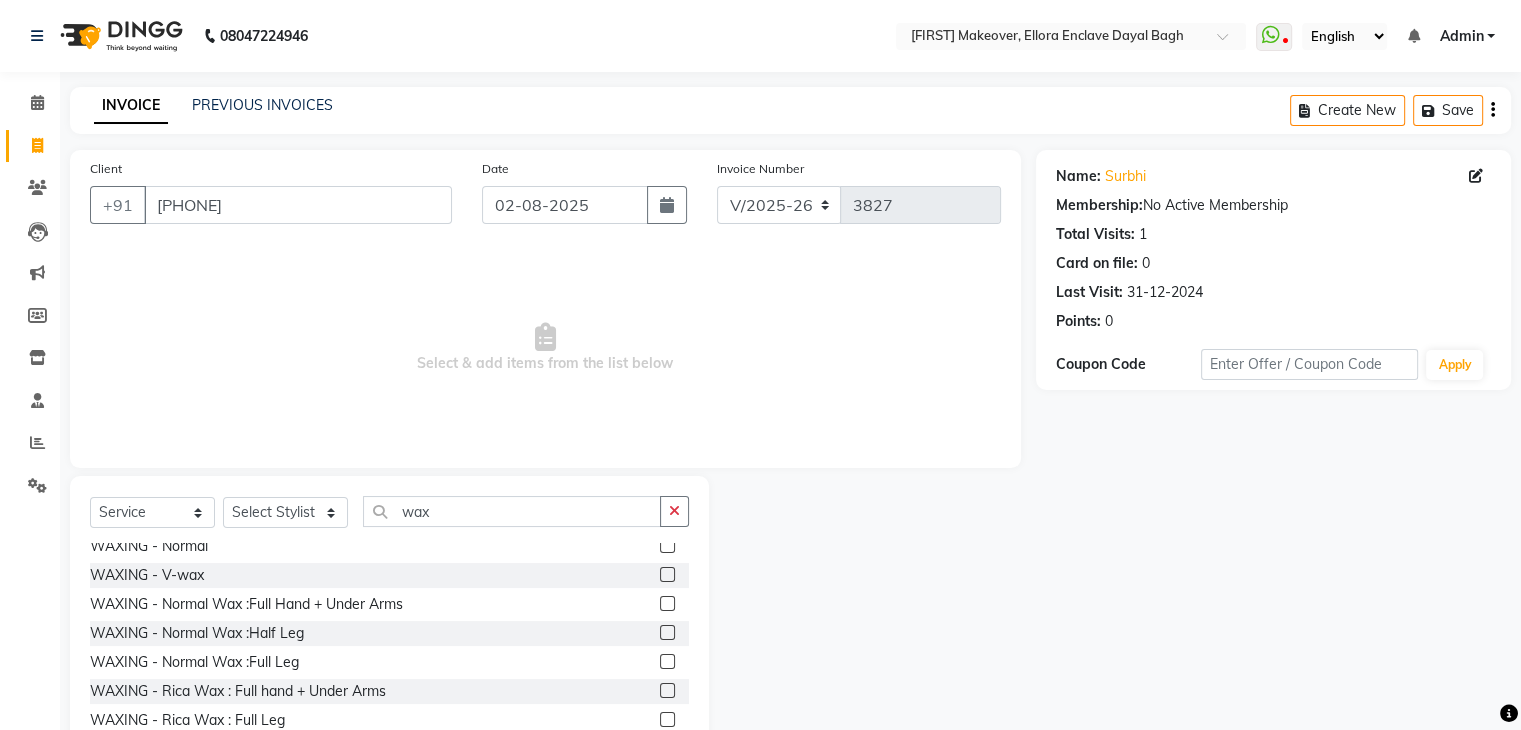 scroll, scrollTop: 215, scrollLeft: 0, axis: vertical 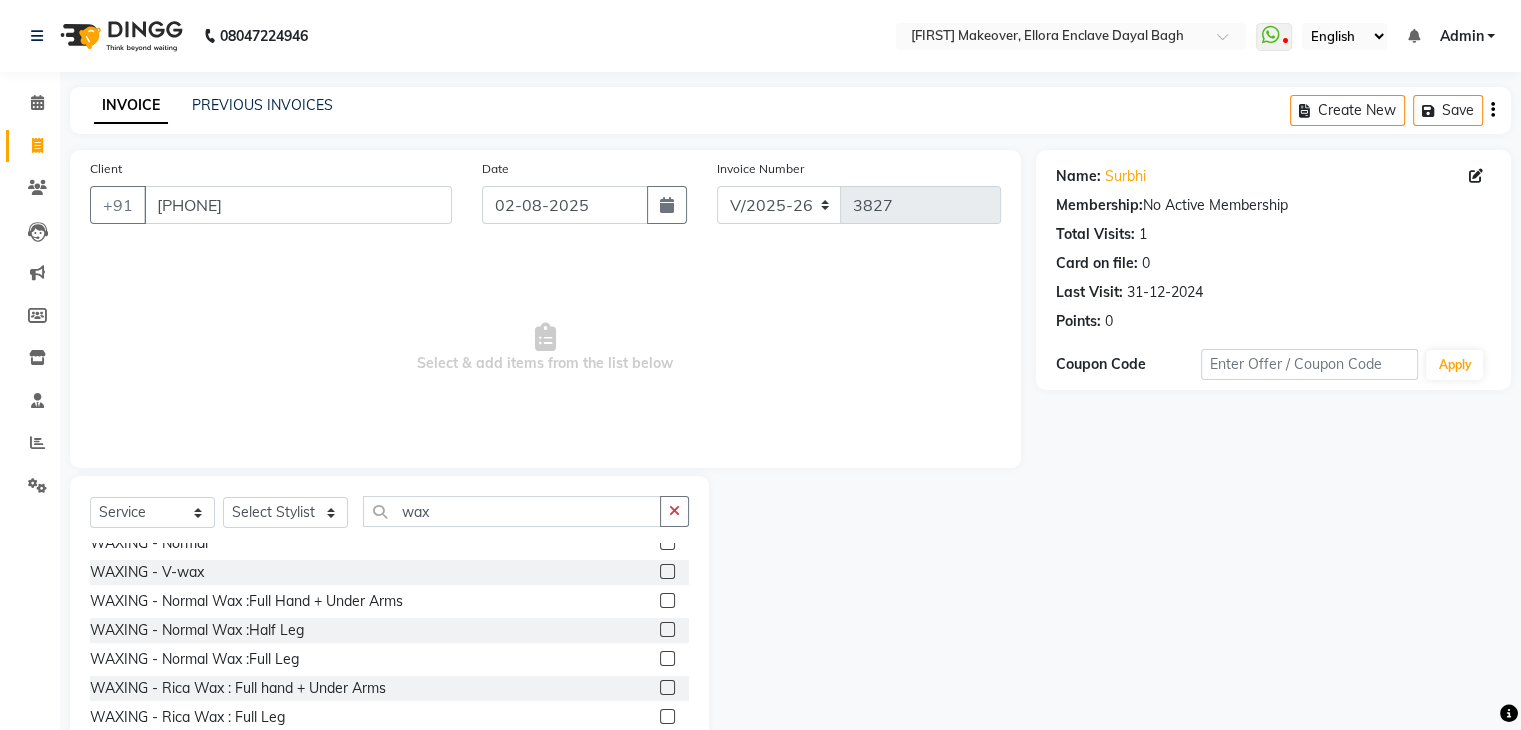 click 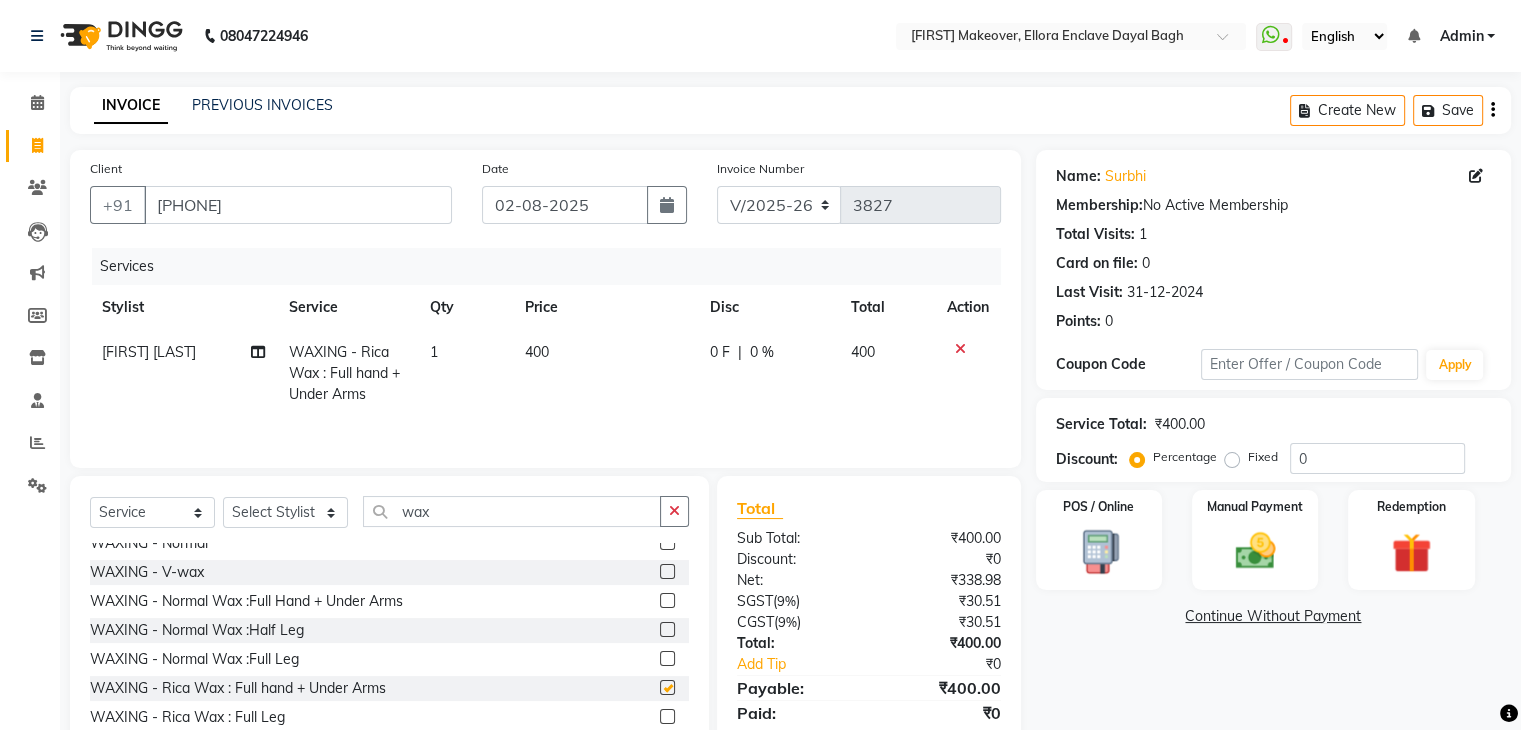 checkbox on "false" 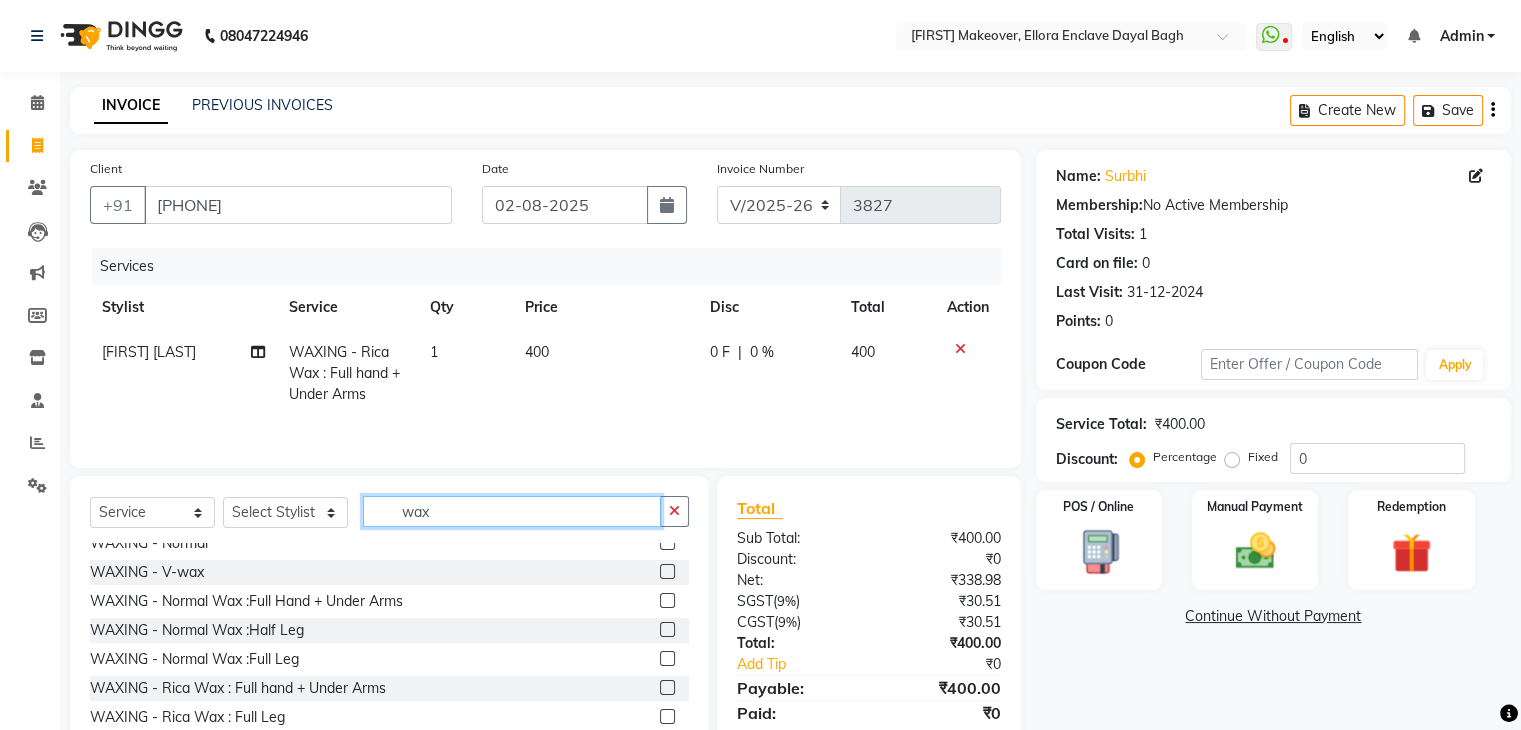 click on "wax" 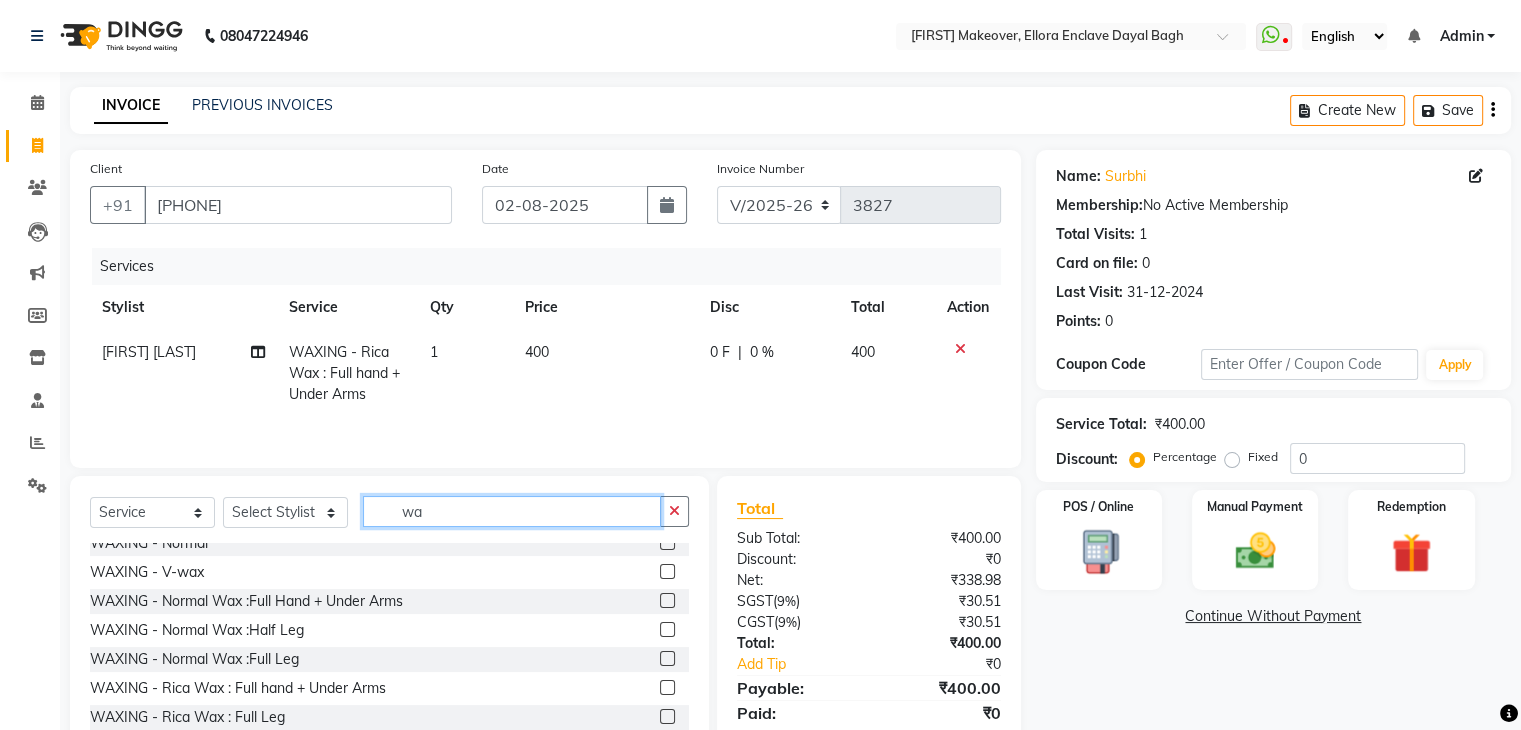 type on "w" 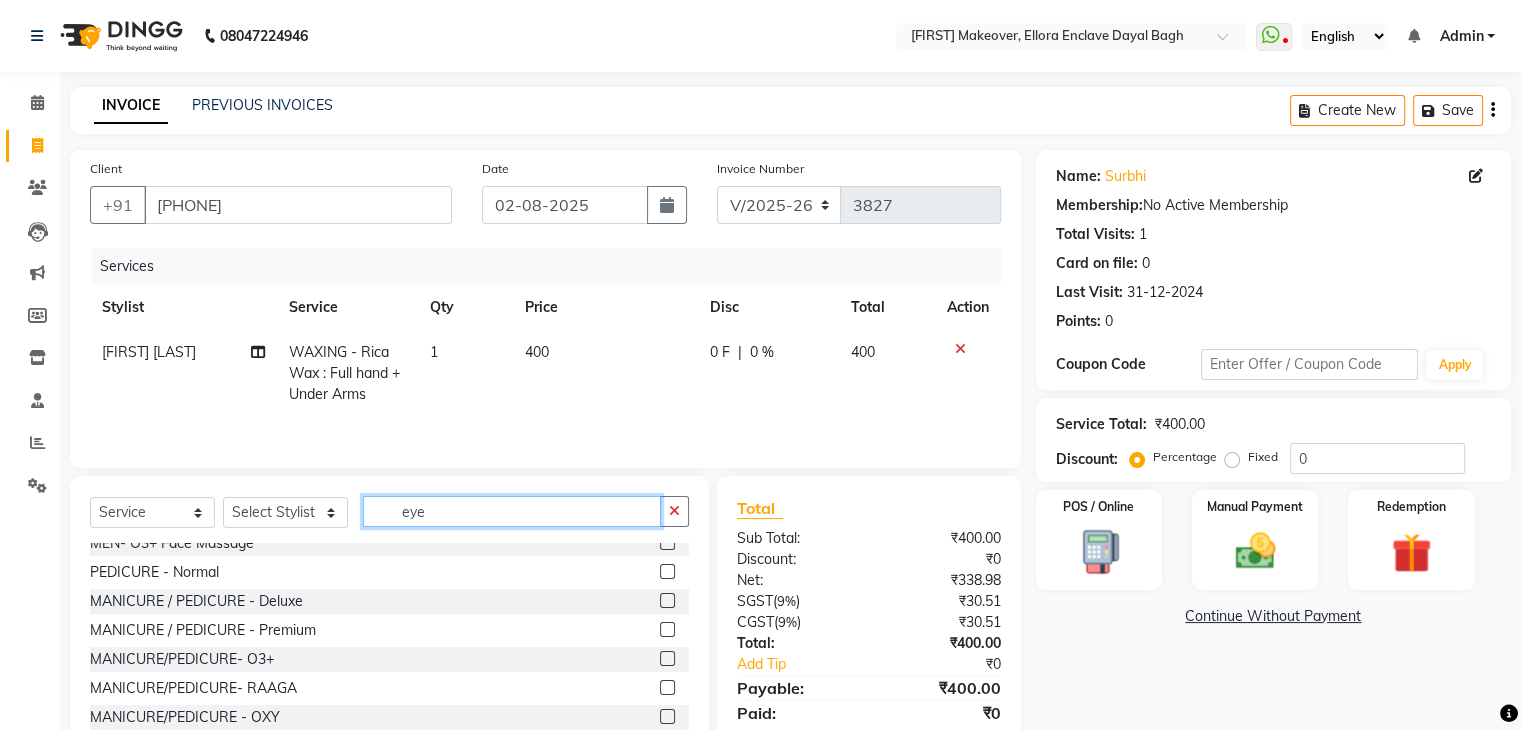 scroll, scrollTop: 0, scrollLeft: 0, axis: both 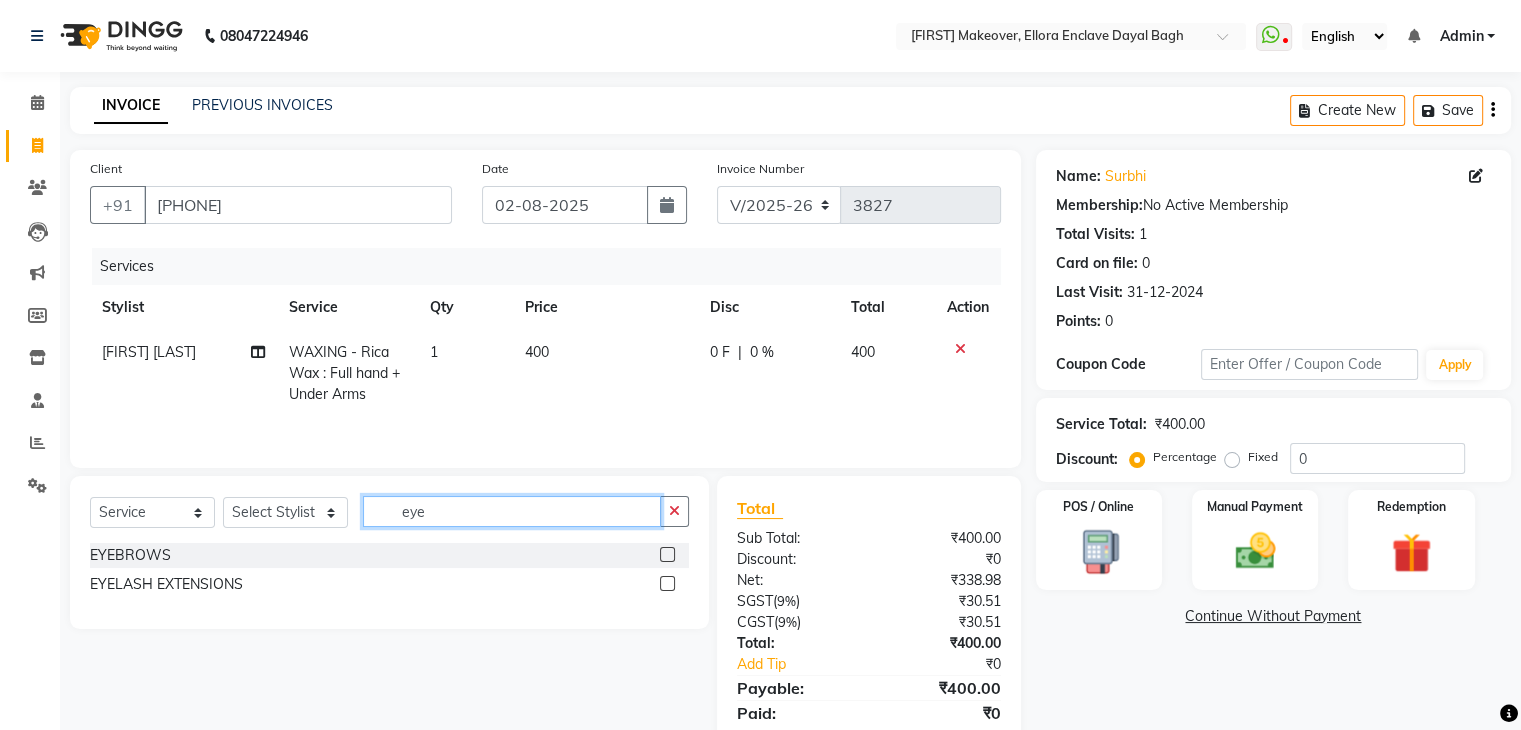 type on "eye" 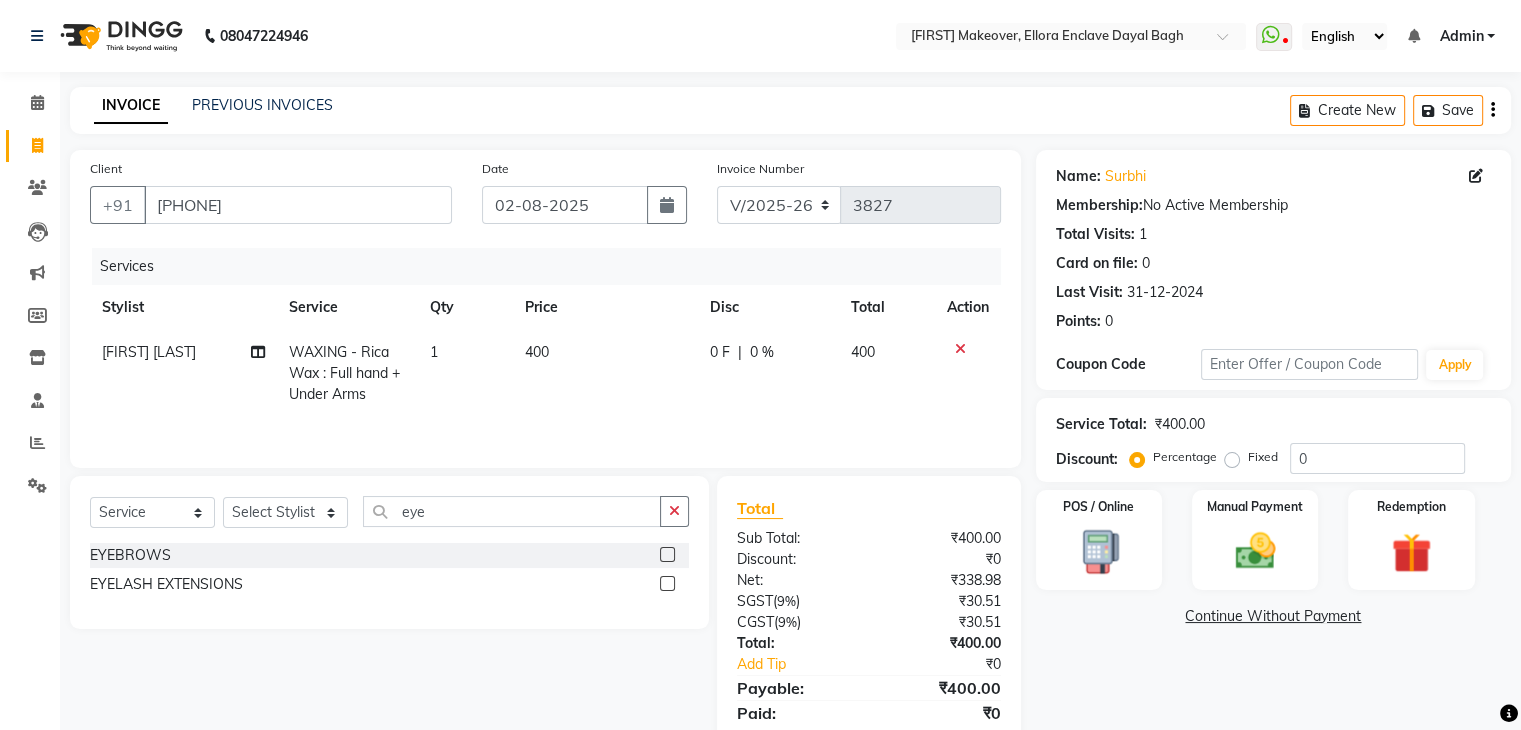click 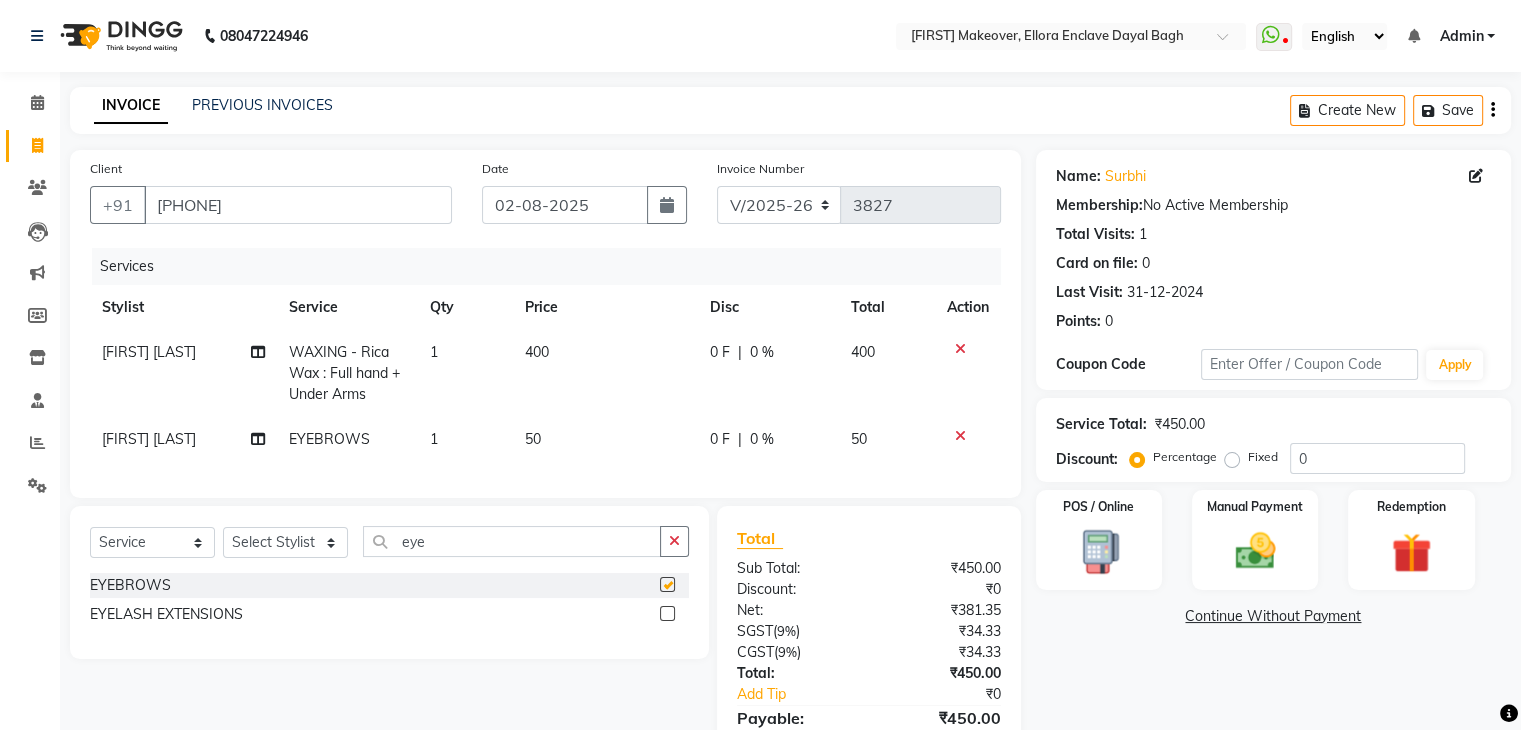 checkbox on "false" 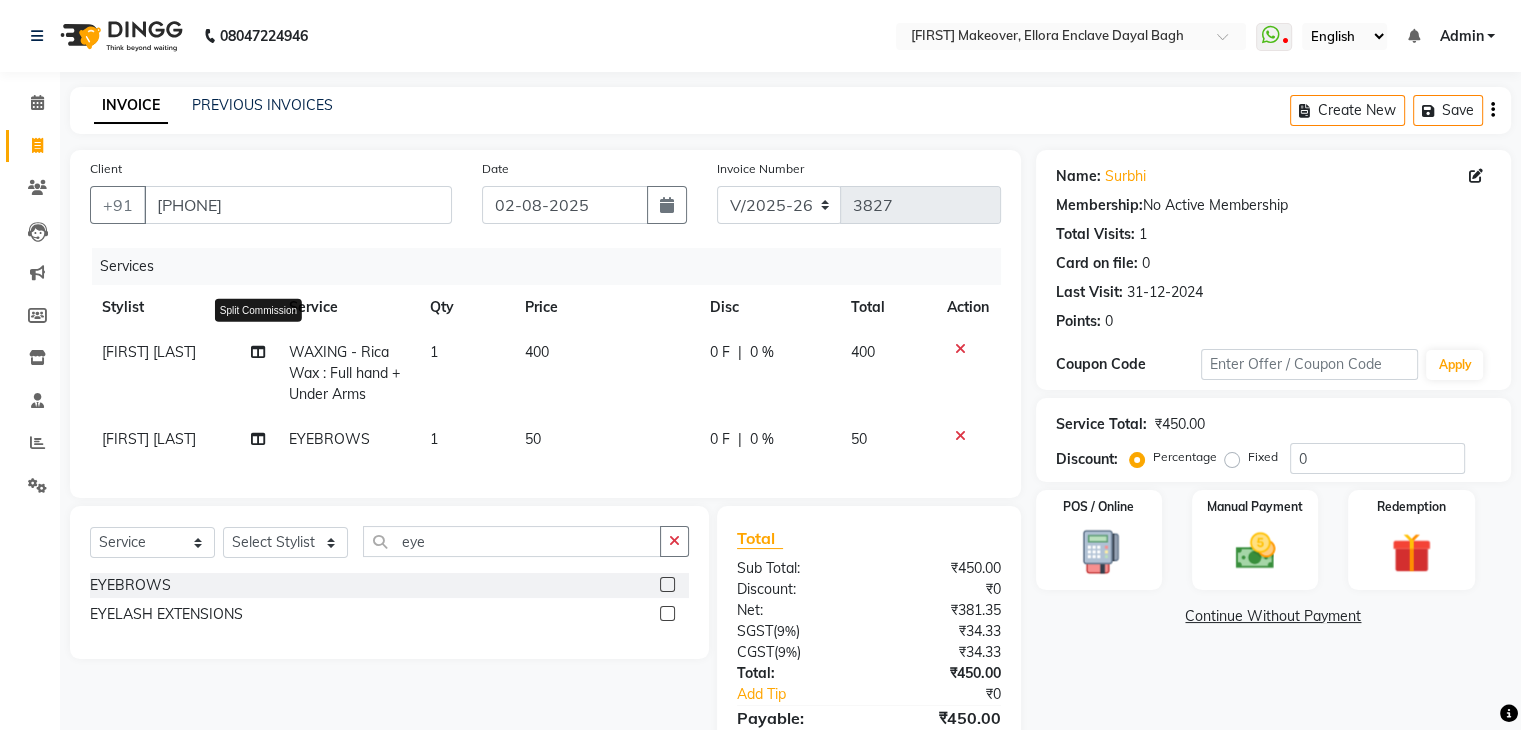 click 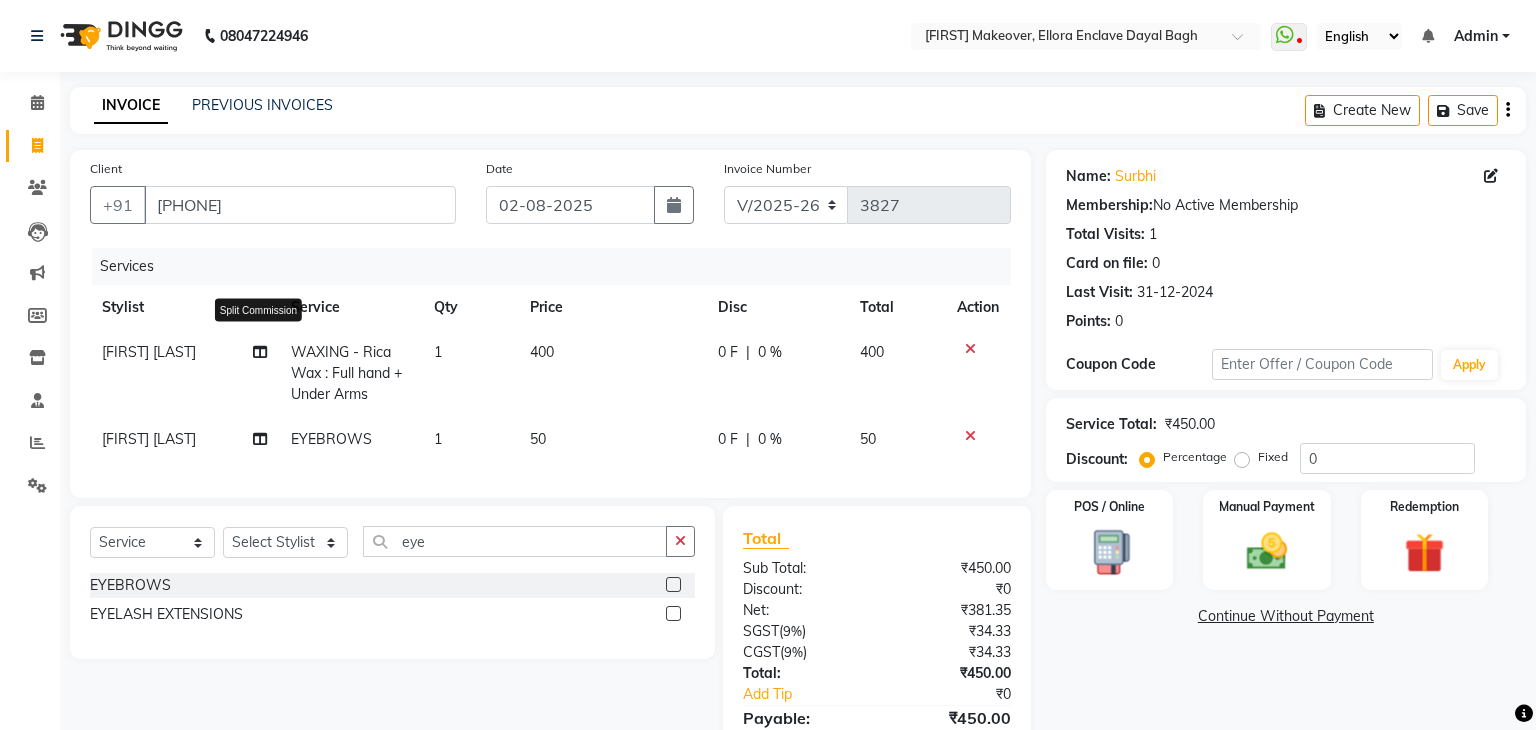 select on "[PHONE]" 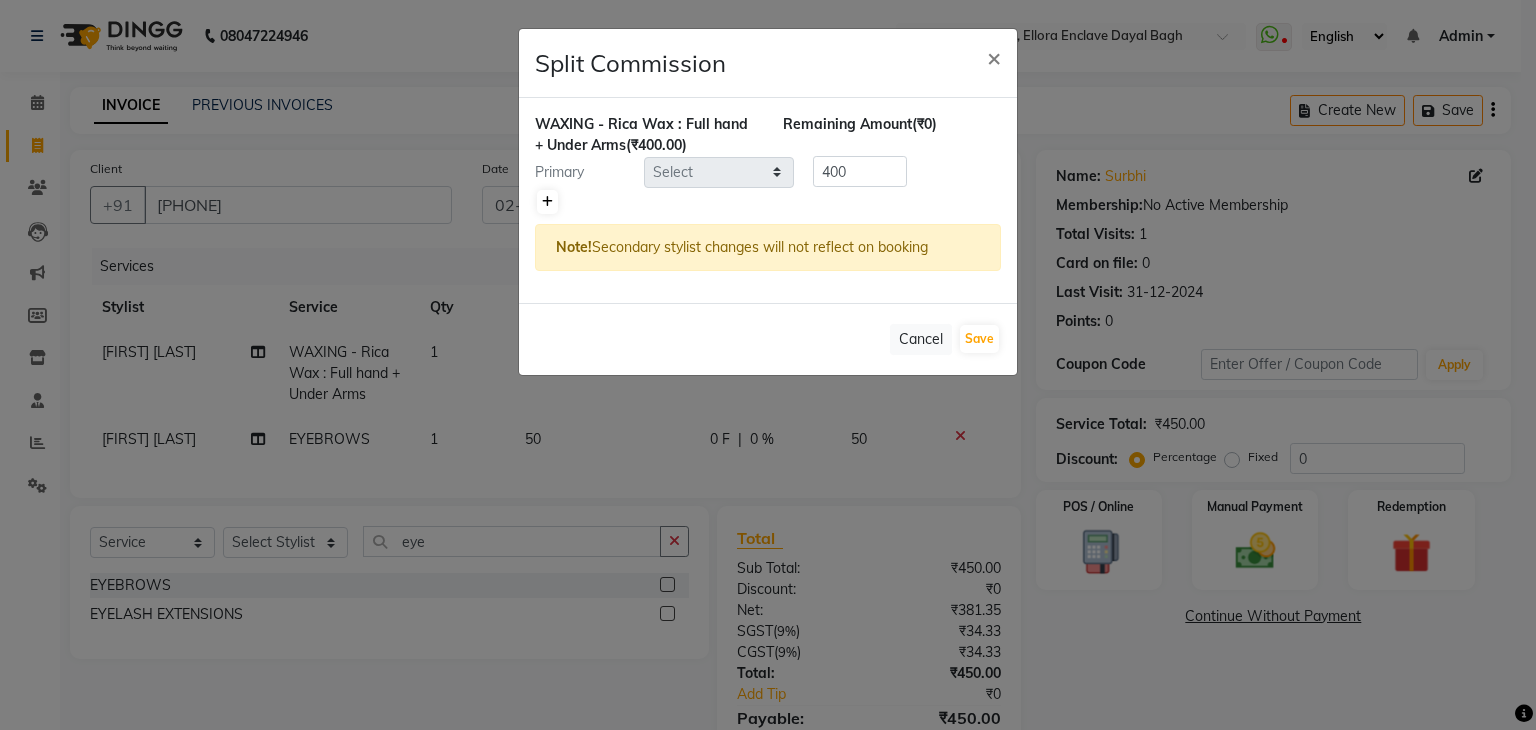 click 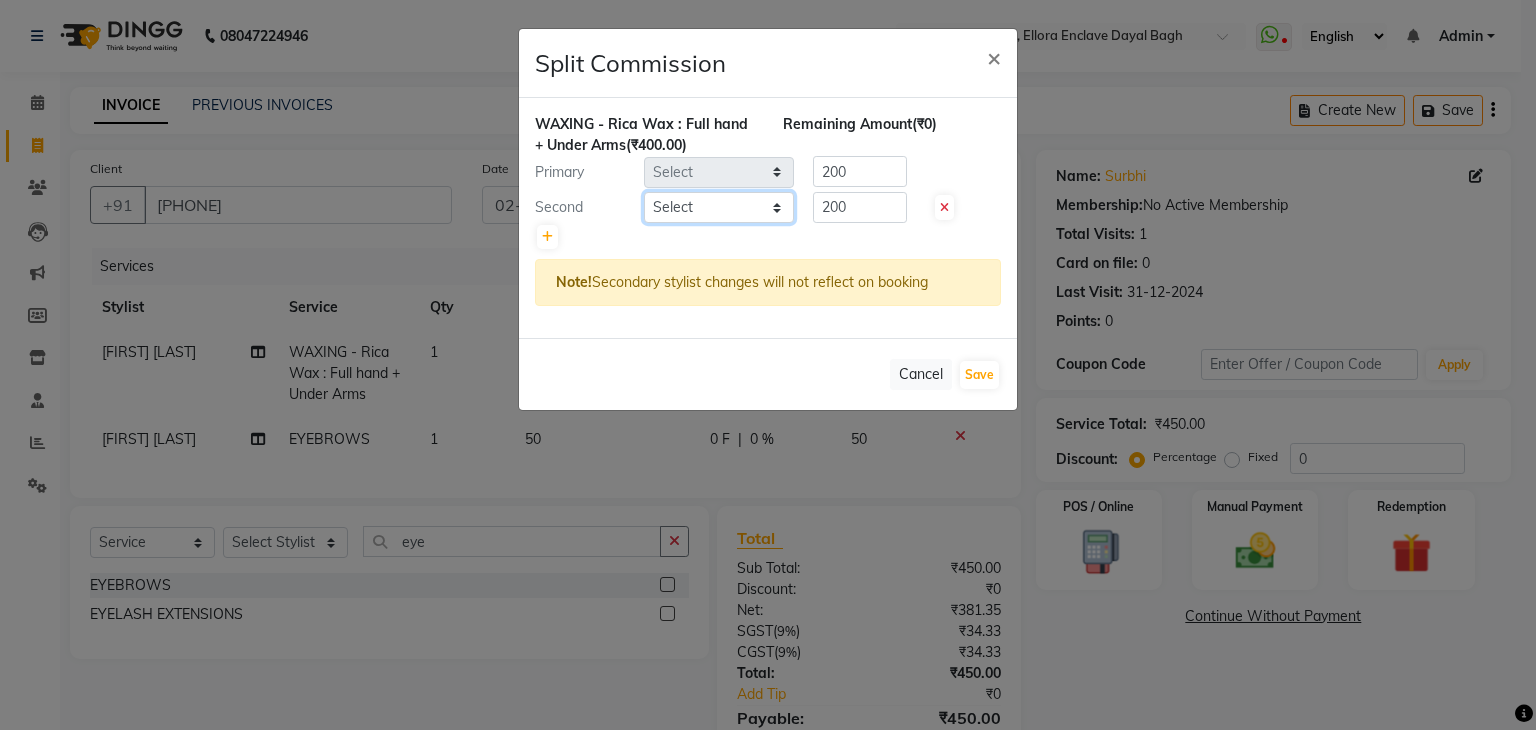 click on "Select AMAN DANISH SALMANI GOPAL PACHORI KANU KAVITA KIRAN KUMARI MEENU KUMARI NEHA NIKHIL CHAUDHARY Priya PRIYANKA YADAV RASHMI SANDHYA SHAGUFTA SHWETA SONA SAXENA SOUMYA TUSHAR OTWAL VINAY KUMAR" 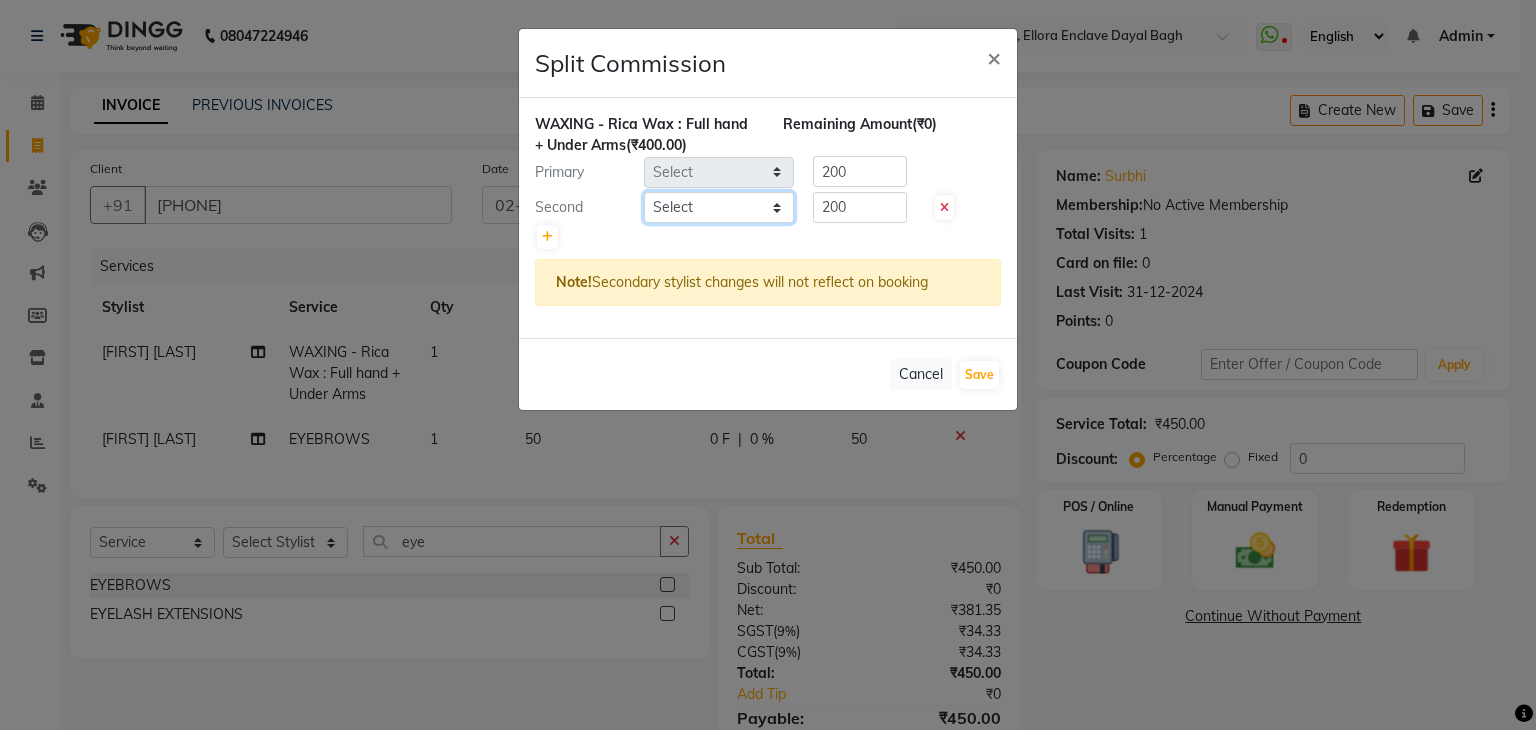 select on "53886" 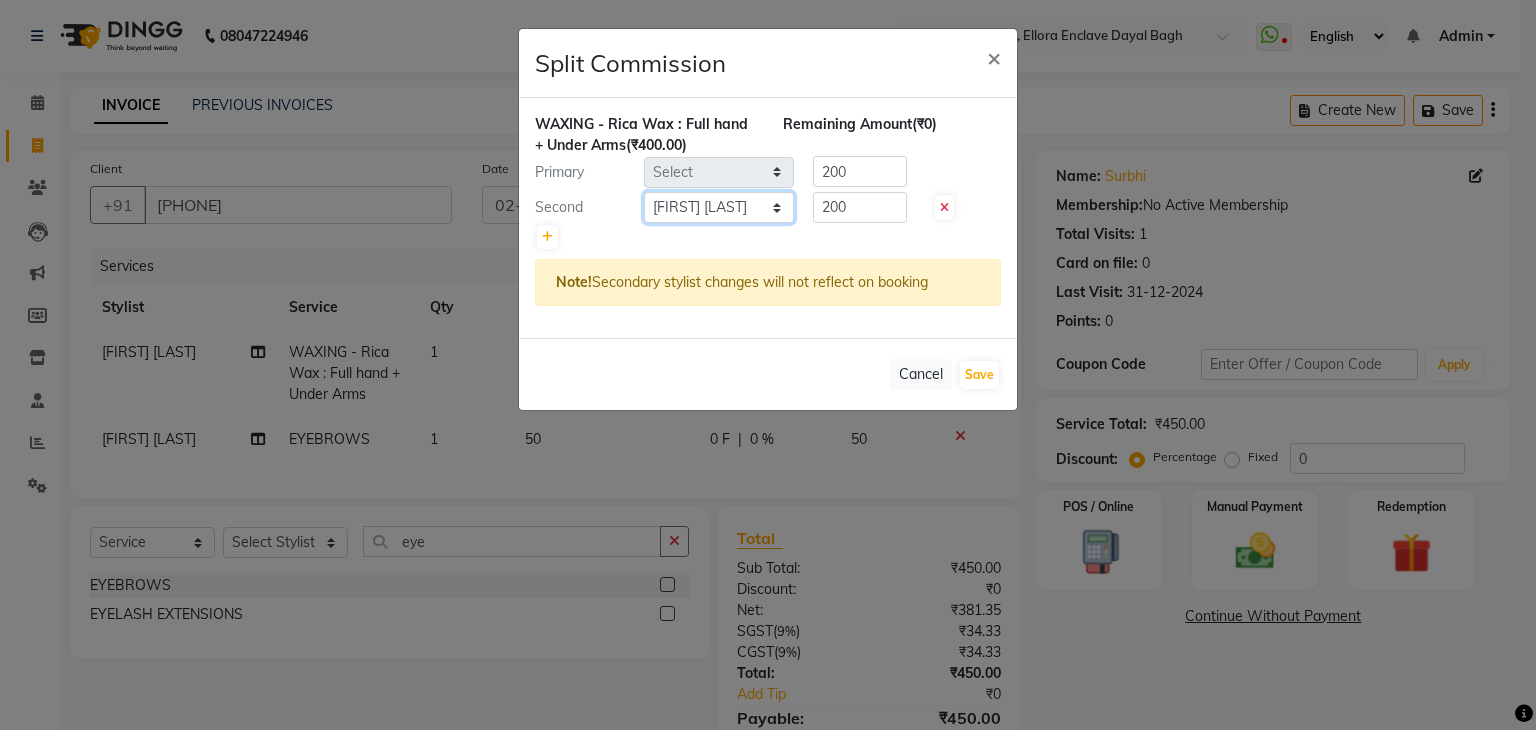 click on "Select AMAN DANISH SALMANI GOPAL PACHORI KANU KAVITA KIRAN KUMARI MEENU KUMARI NEHA NIKHIL CHAUDHARY Priya PRIYANKA YADAV RASHMI SANDHYA SHAGUFTA SHWETA SONA SAXENA SOUMYA TUSHAR OTWAL VINAY KUMAR" 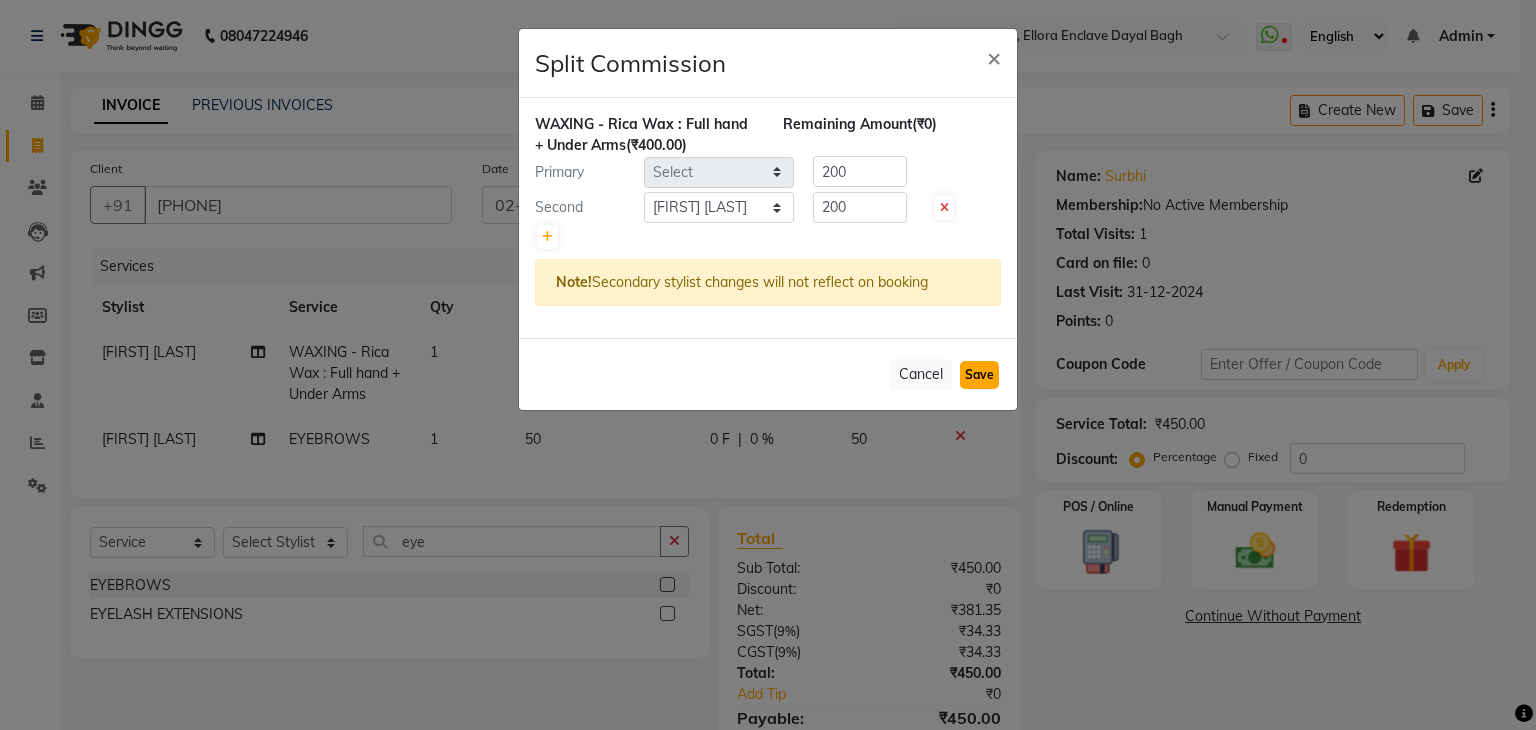 click on "Save" 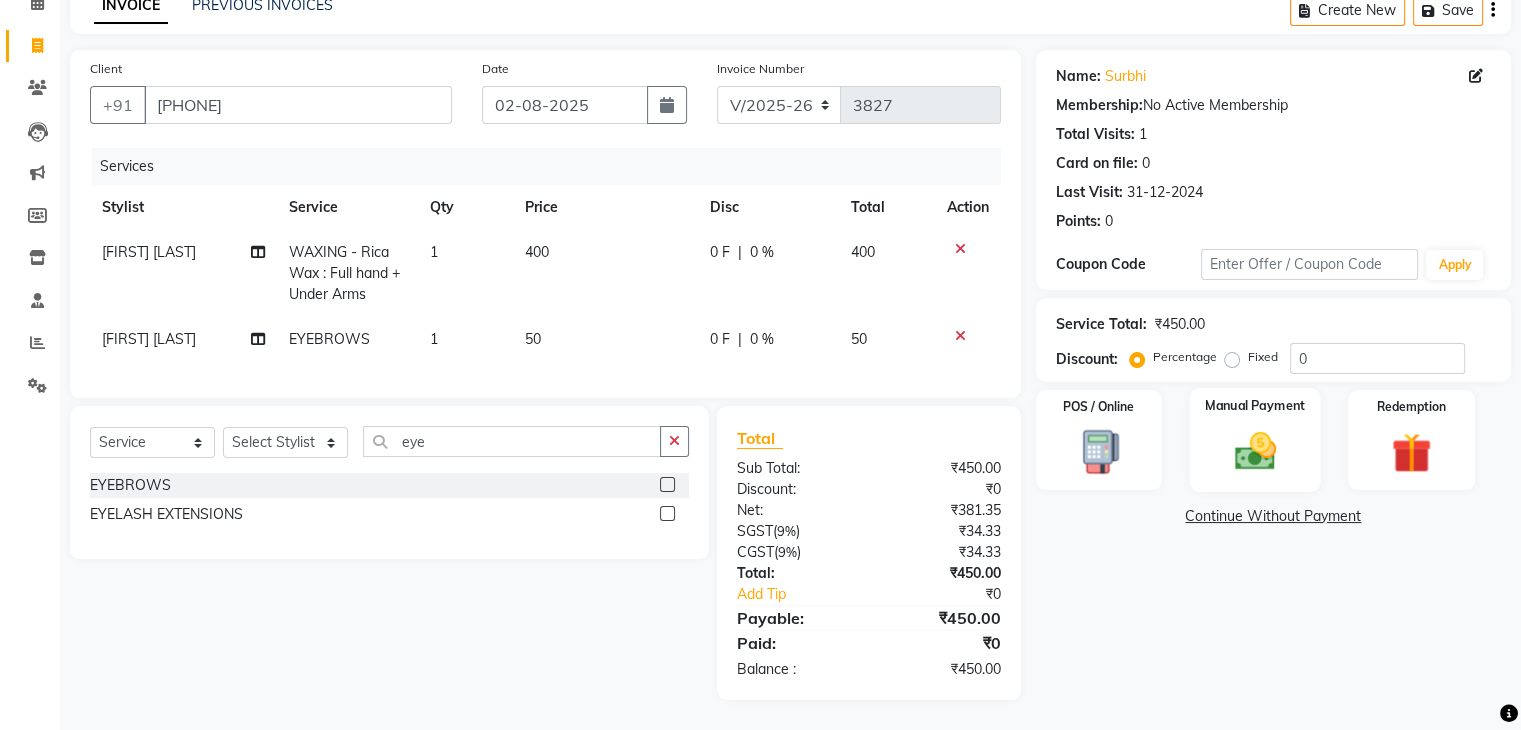 scroll, scrollTop: 115, scrollLeft: 0, axis: vertical 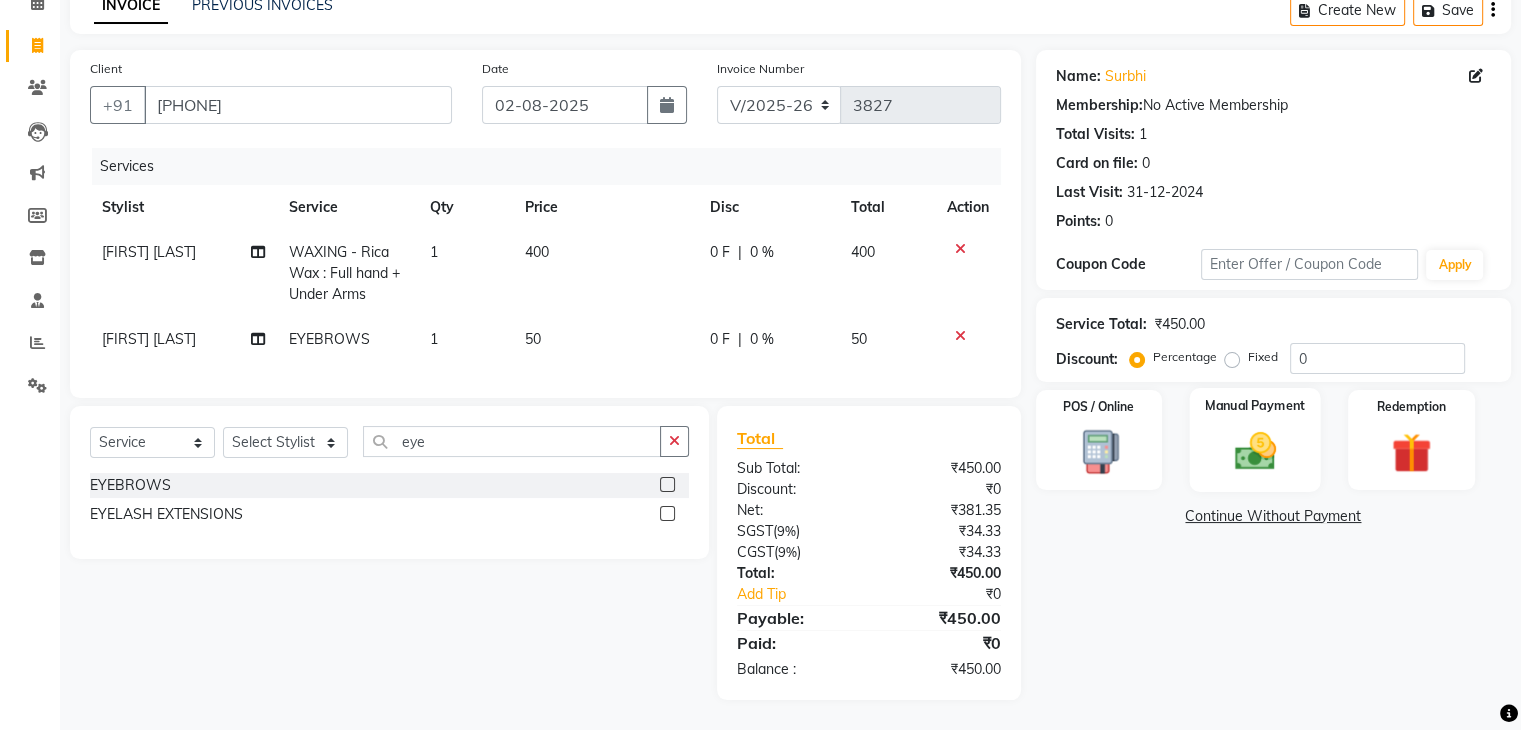 click on "Manual Payment" 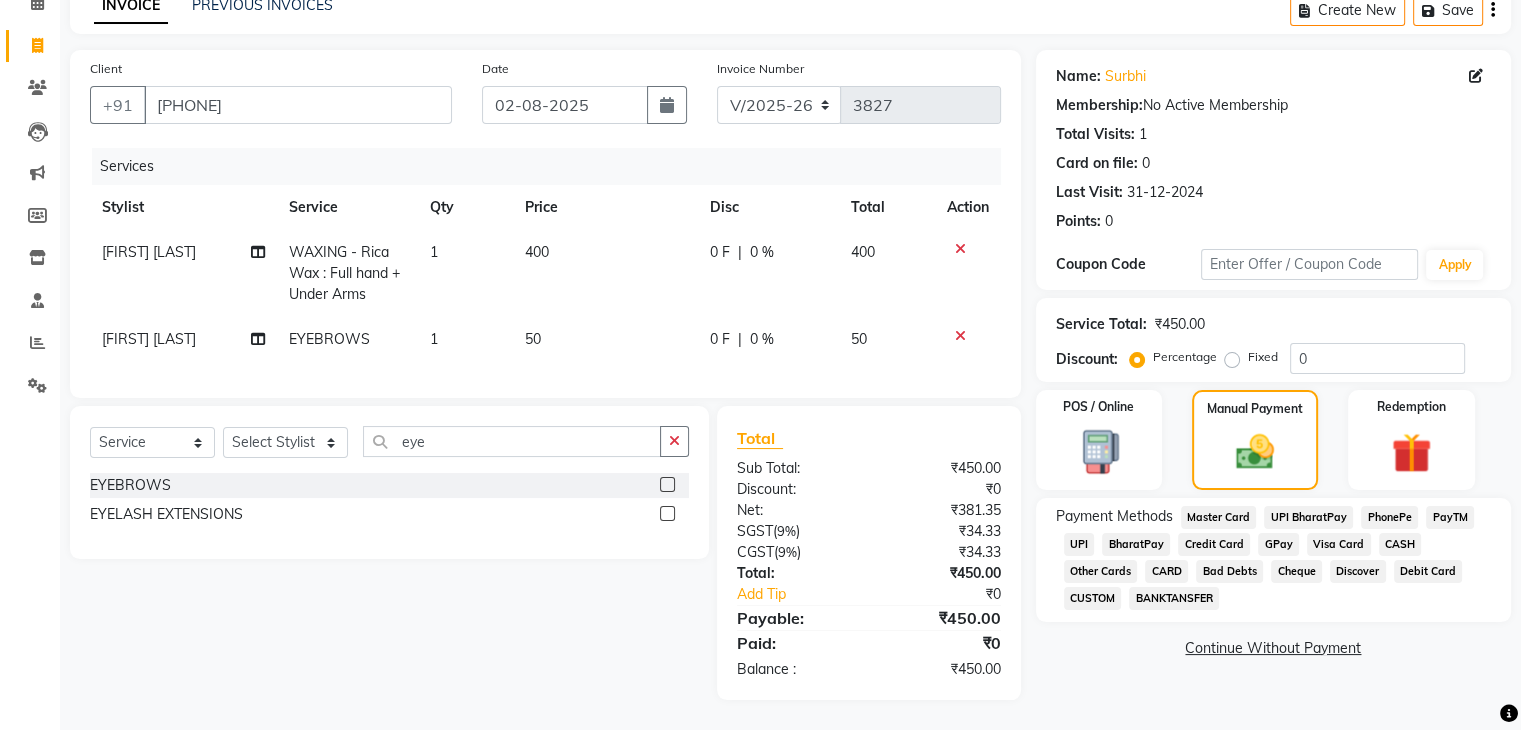 click on "50" 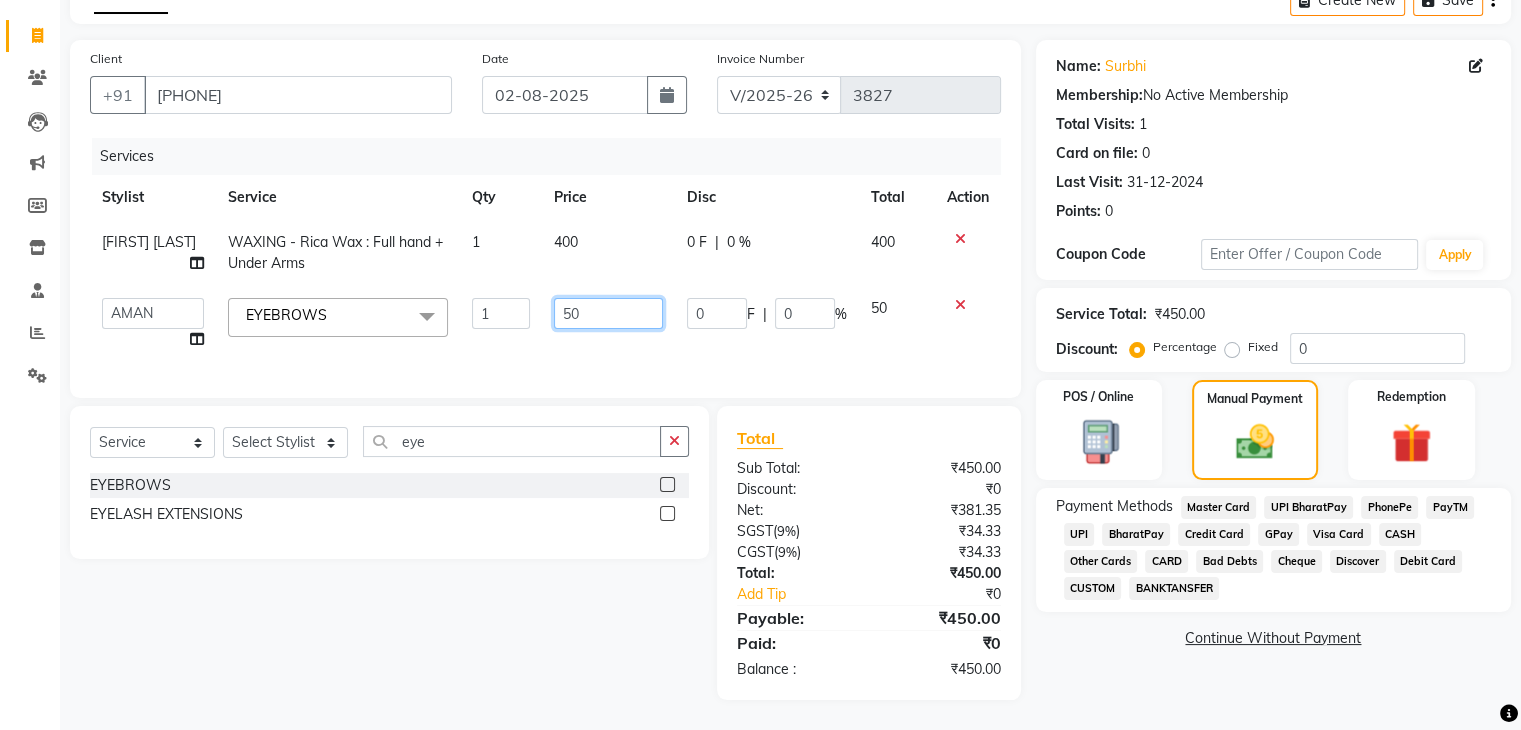 click on "50" 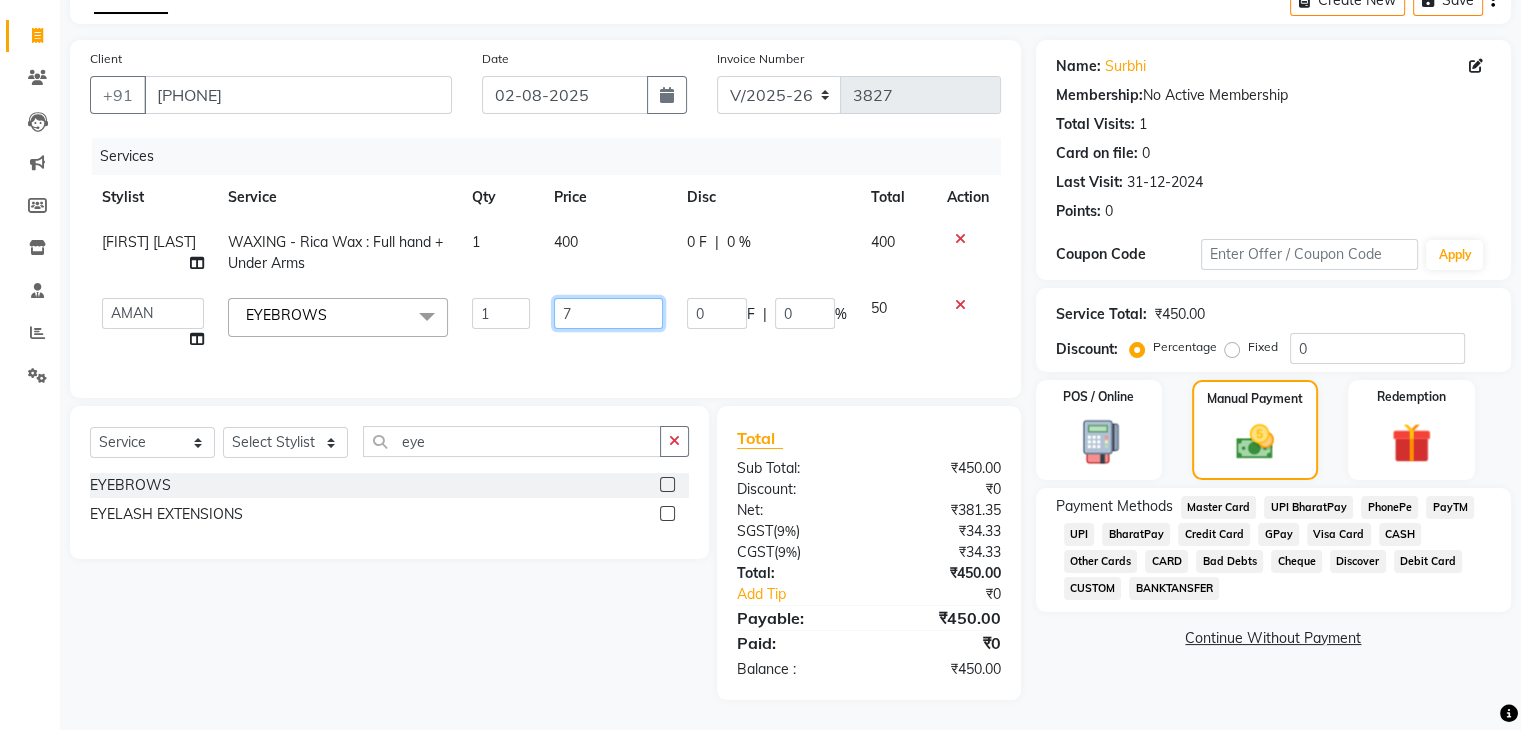 type on "70" 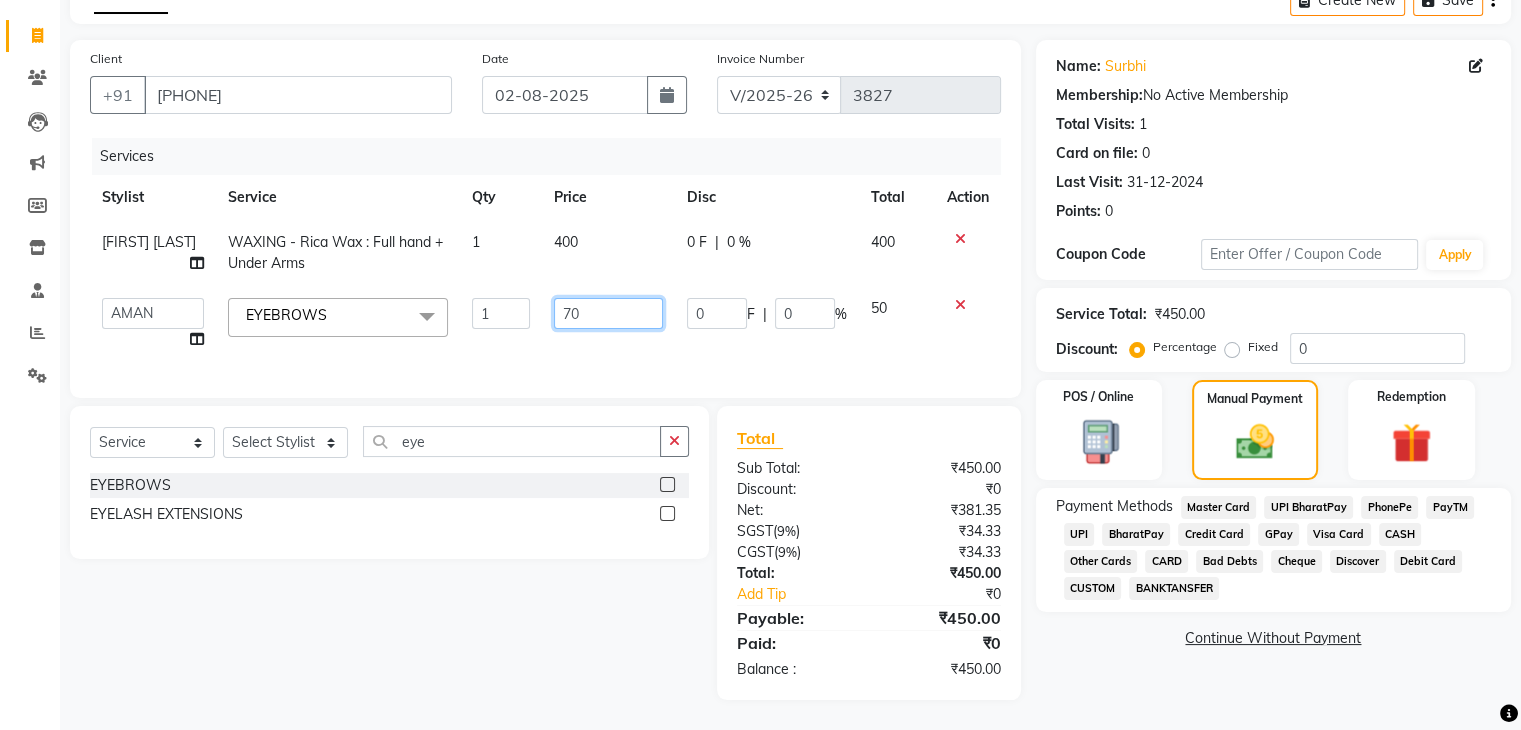 scroll, scrollTop: 0, scrollLeft: 0, axis: both 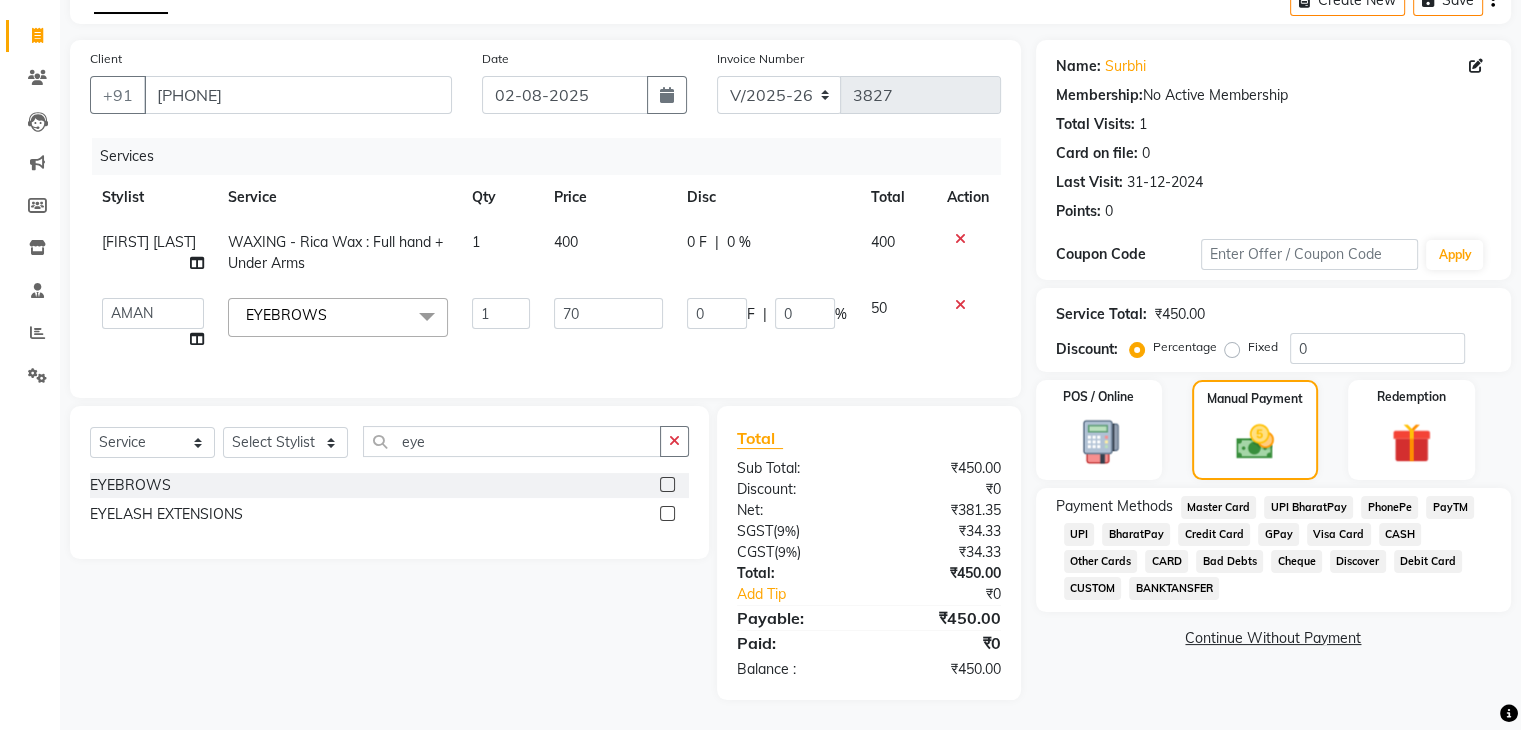 click on "Continue Without Payment" 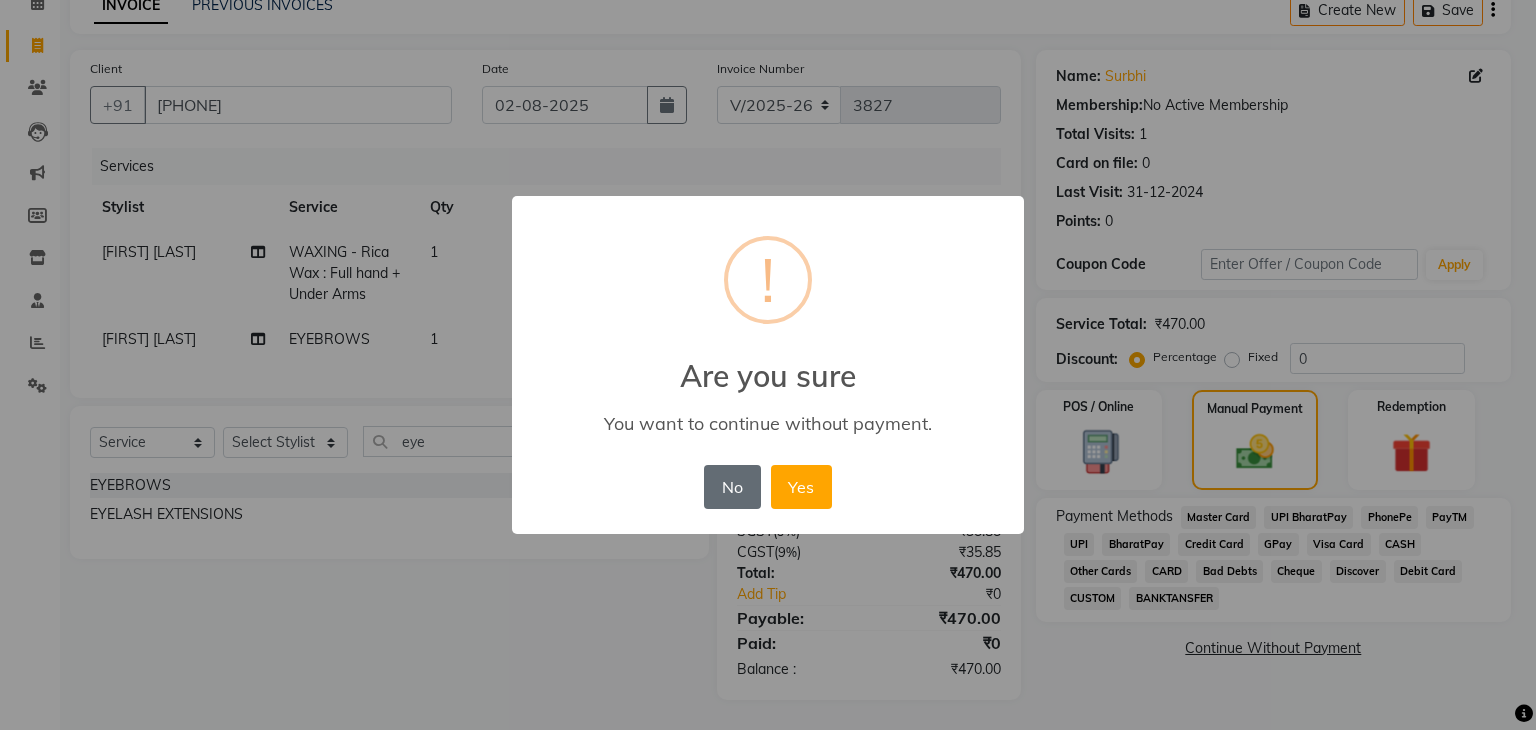 click on "No" at bounding box center (732, 487) 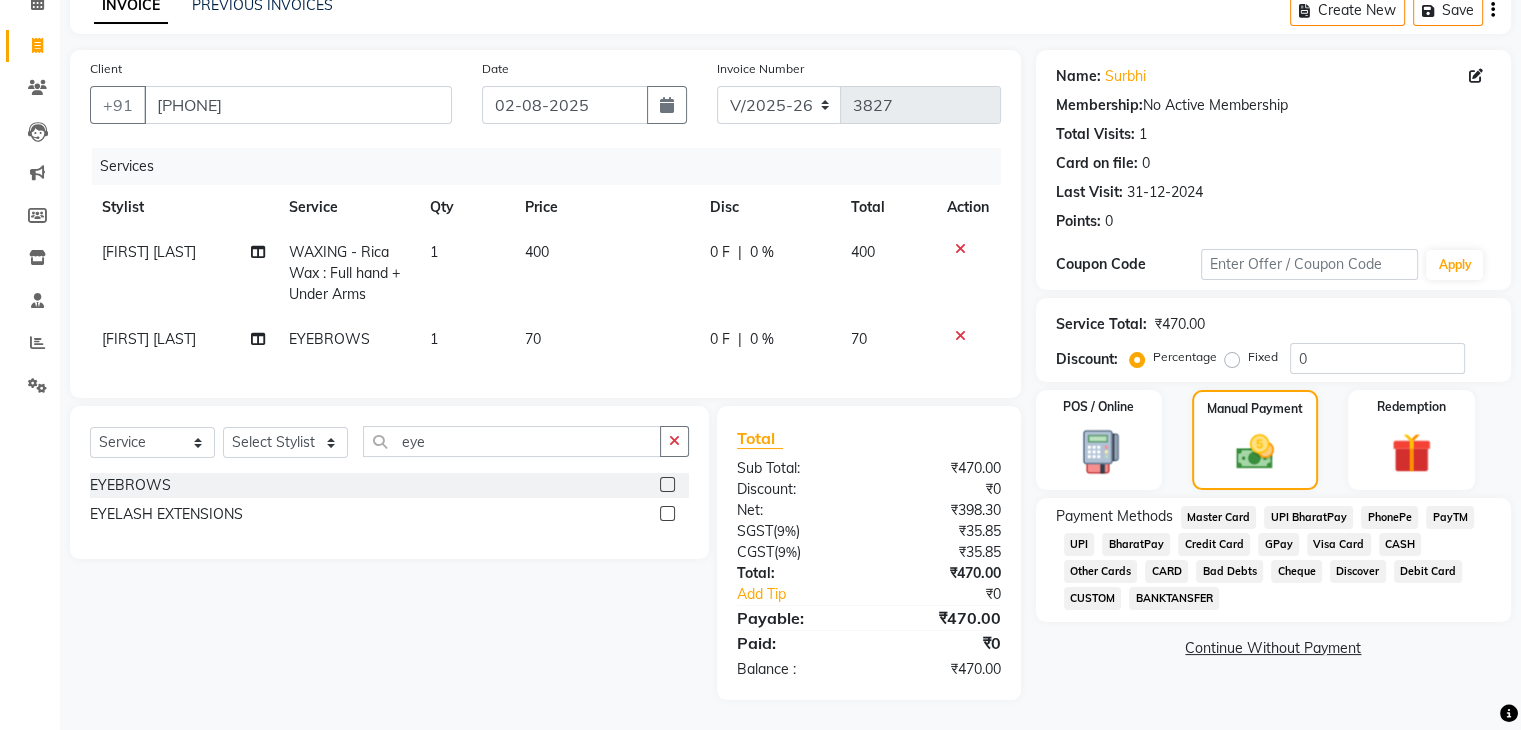 scroll, scrollTop: 116, scrollLeft: 0, axis: vertical 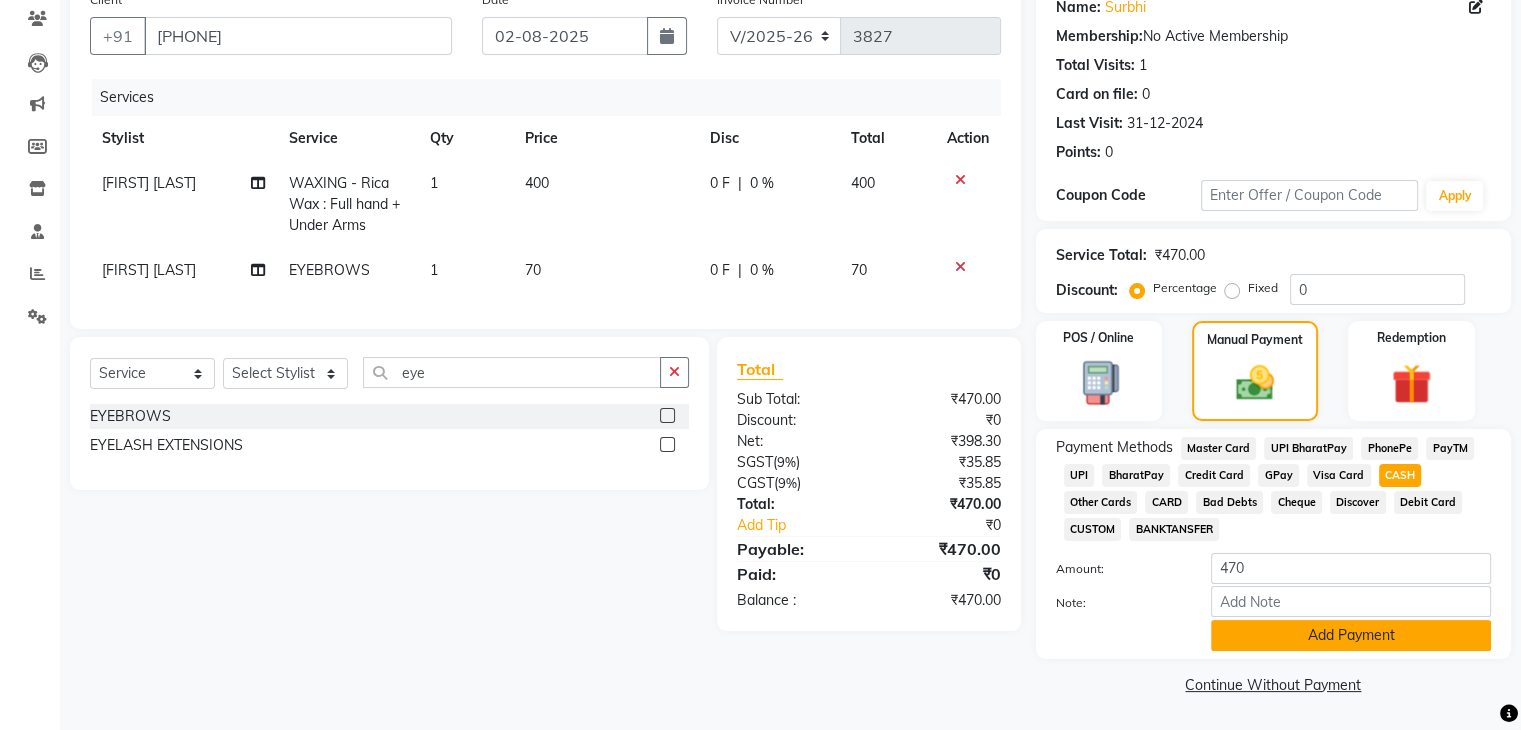 click on "Add Payment" 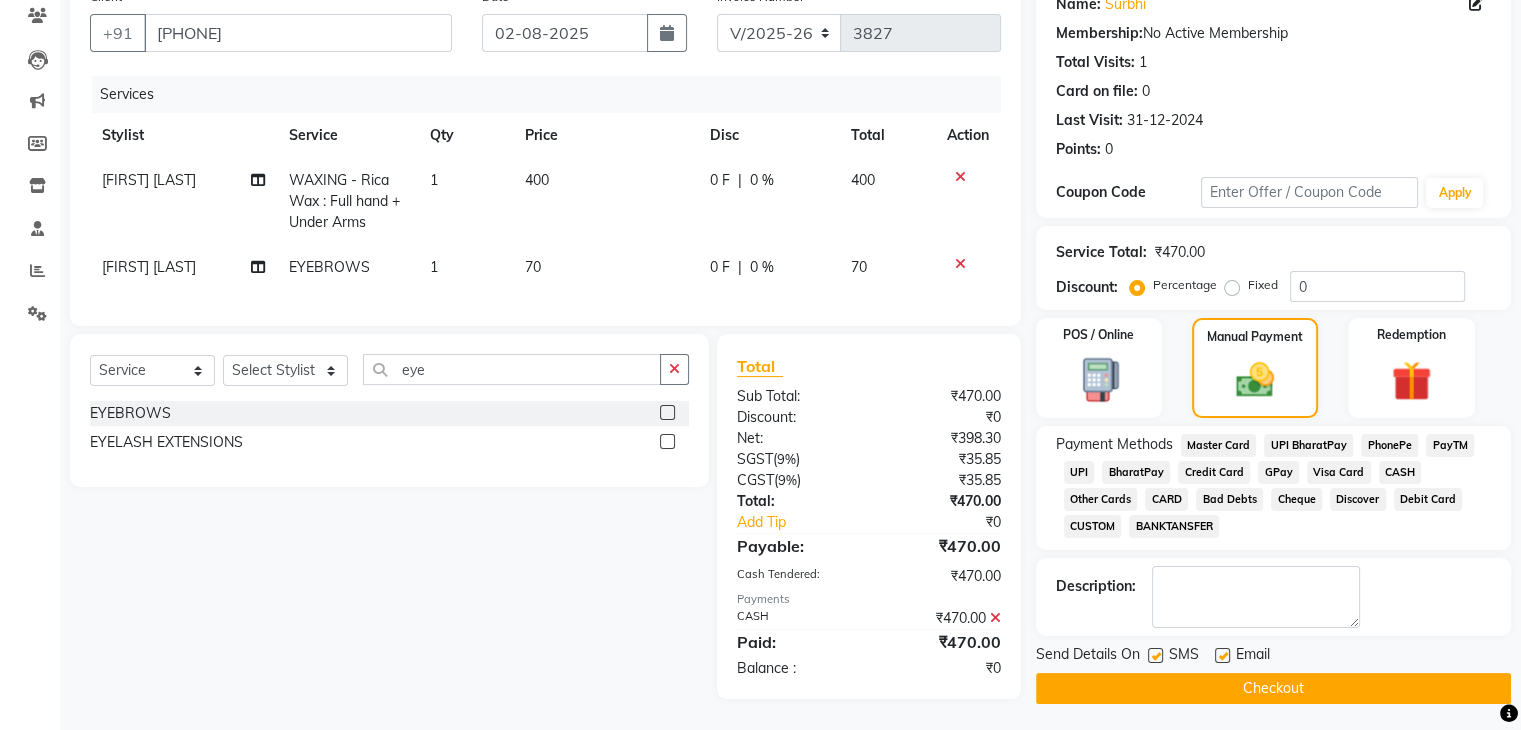 click on "Checkout" 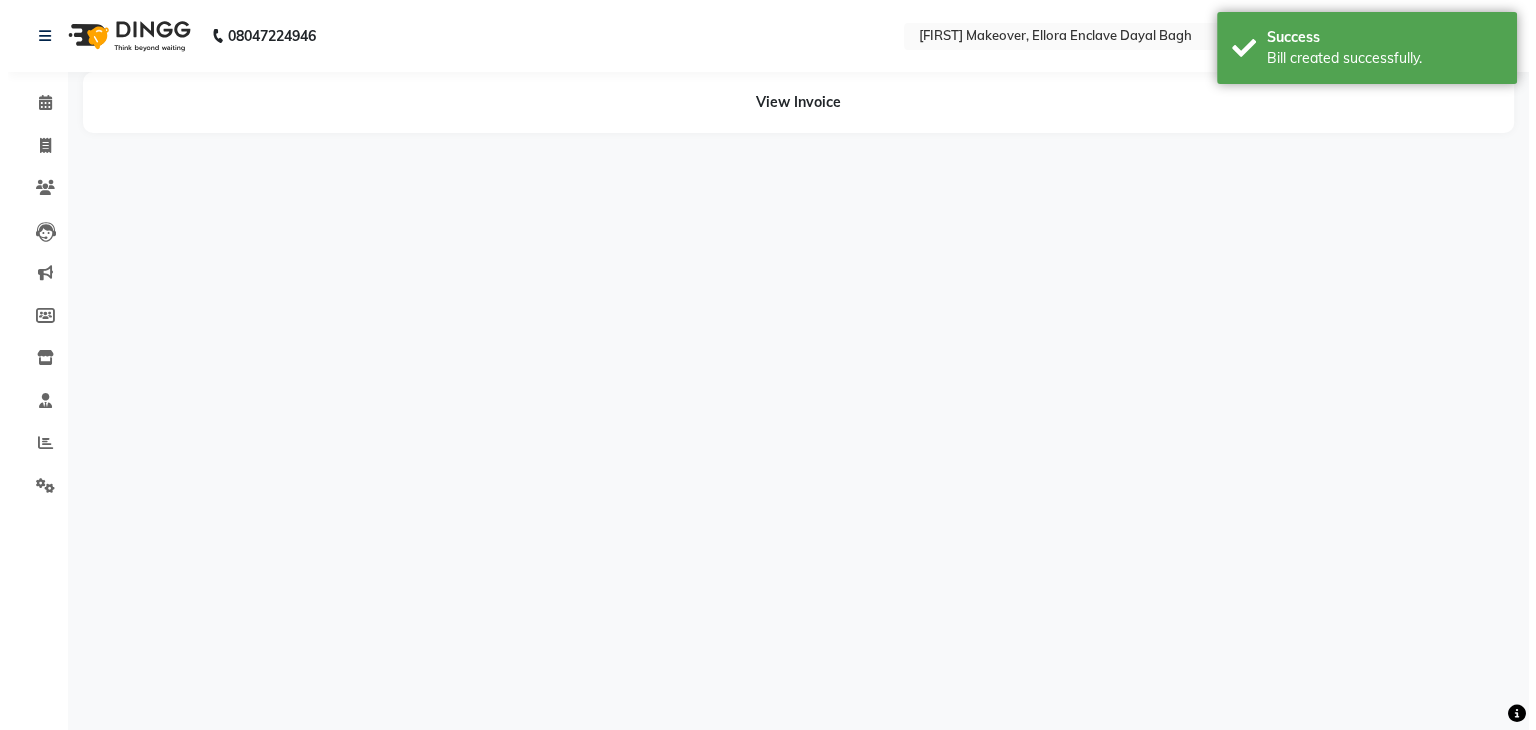 scroll, scrollTop: 0, scrollLeft: 0, axis: both 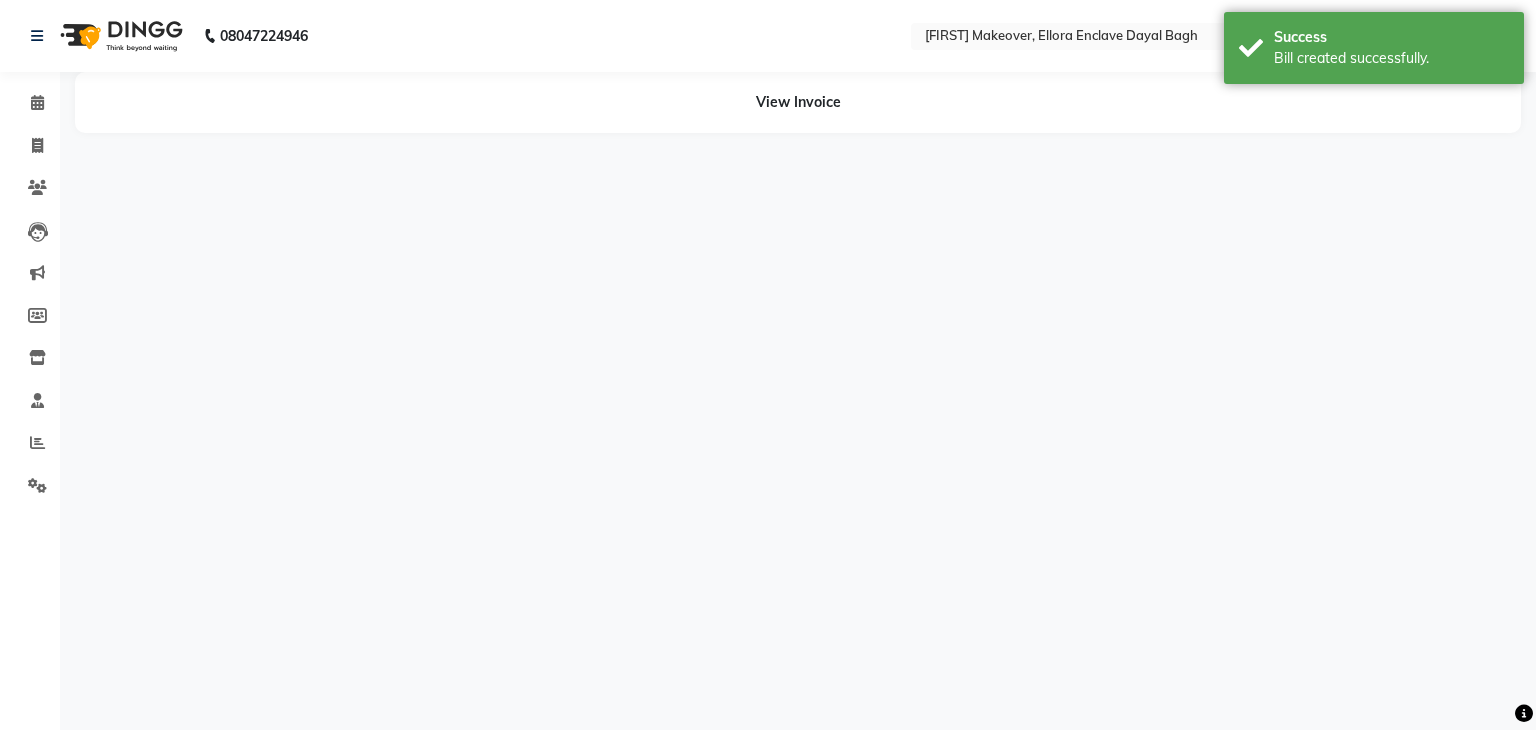 select on "[PHONE]" 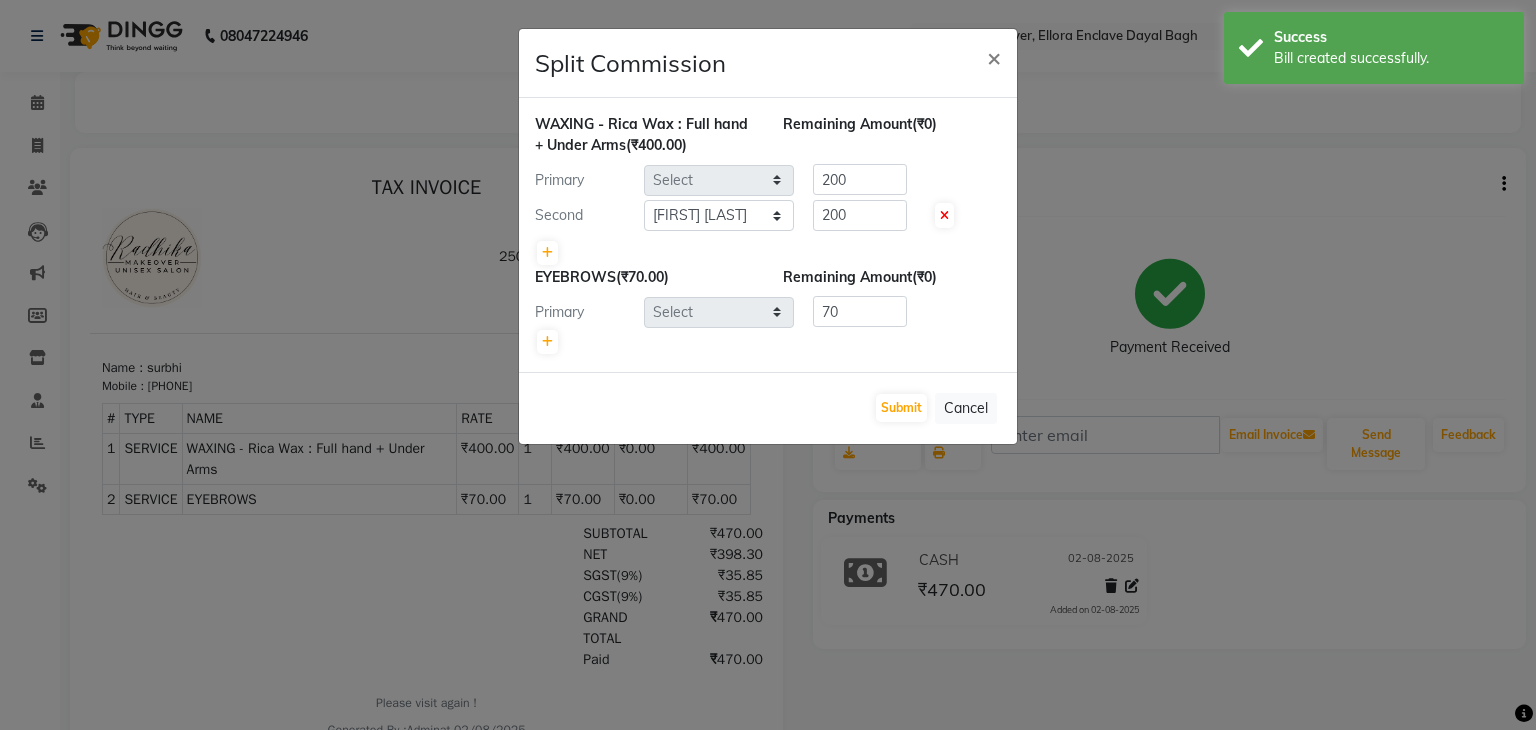 scroll, scrollTop: 0, scrollLeft: 0, axis: both 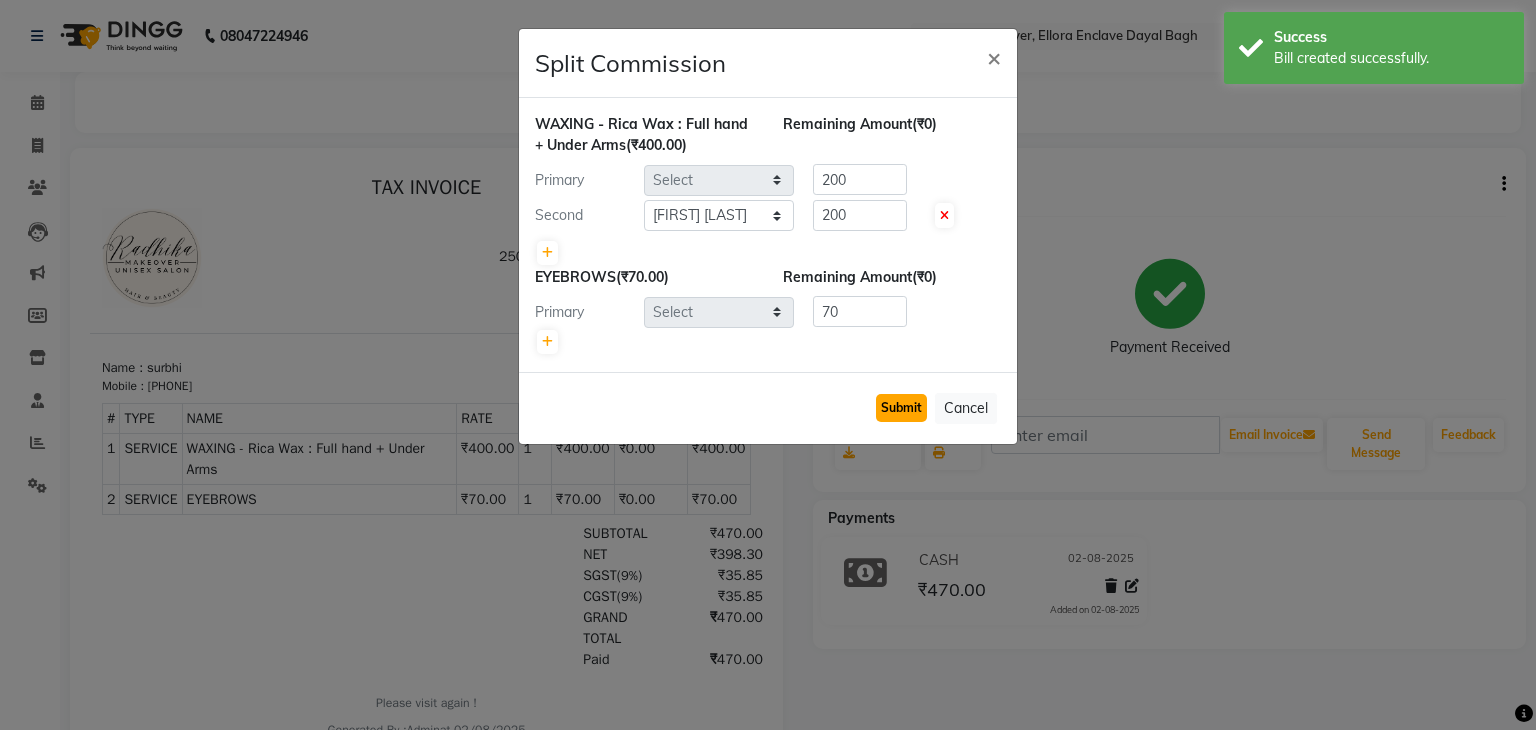 click on "Submit" 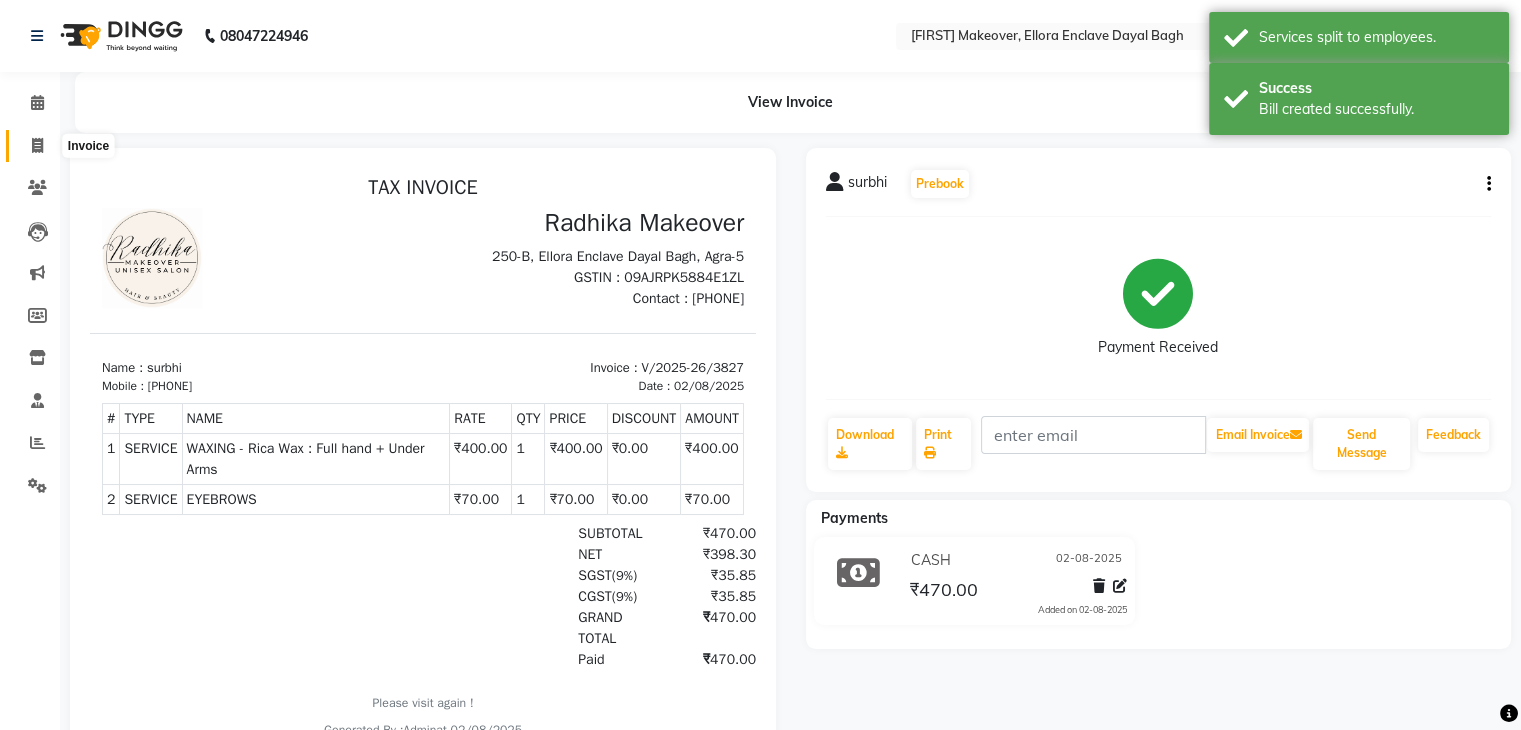 click 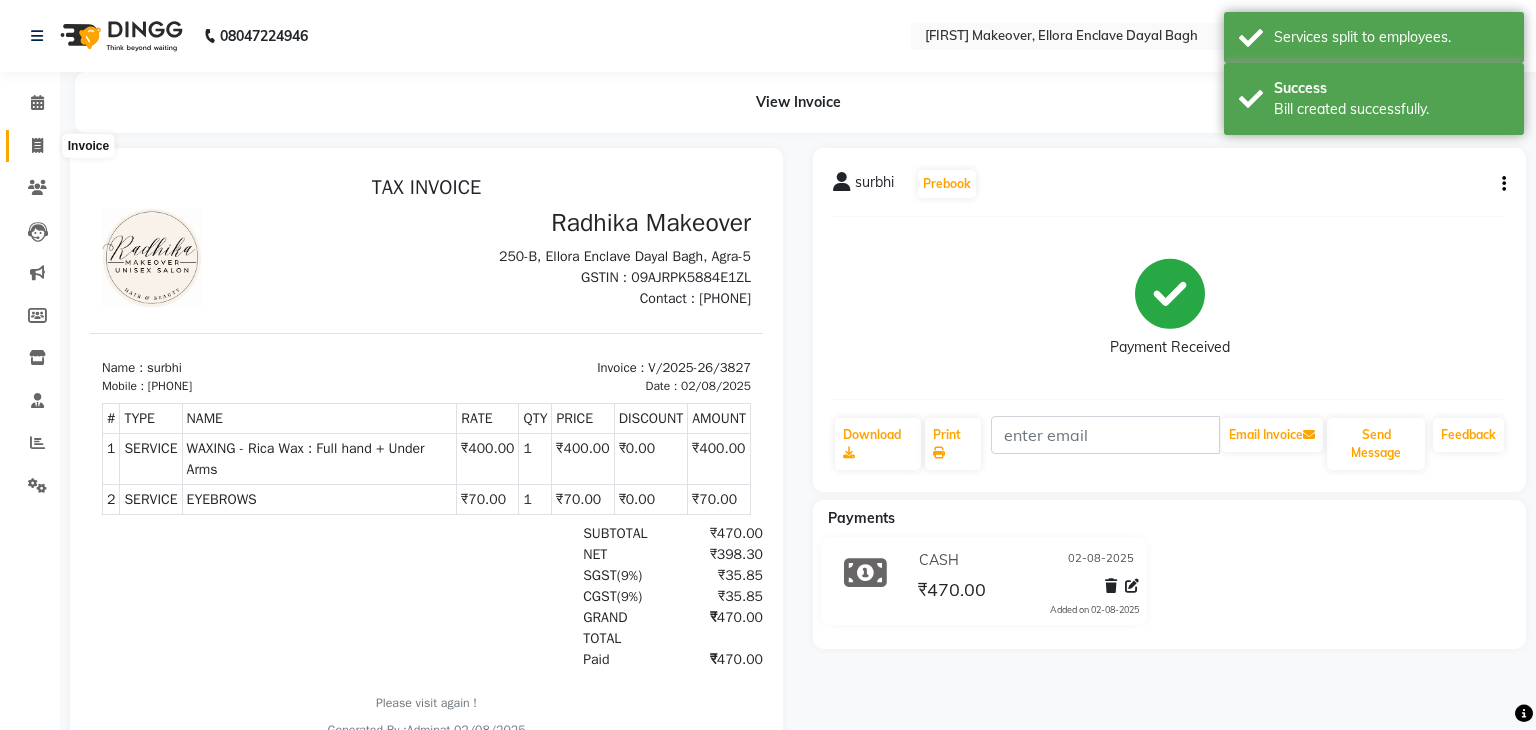 select on "6880" 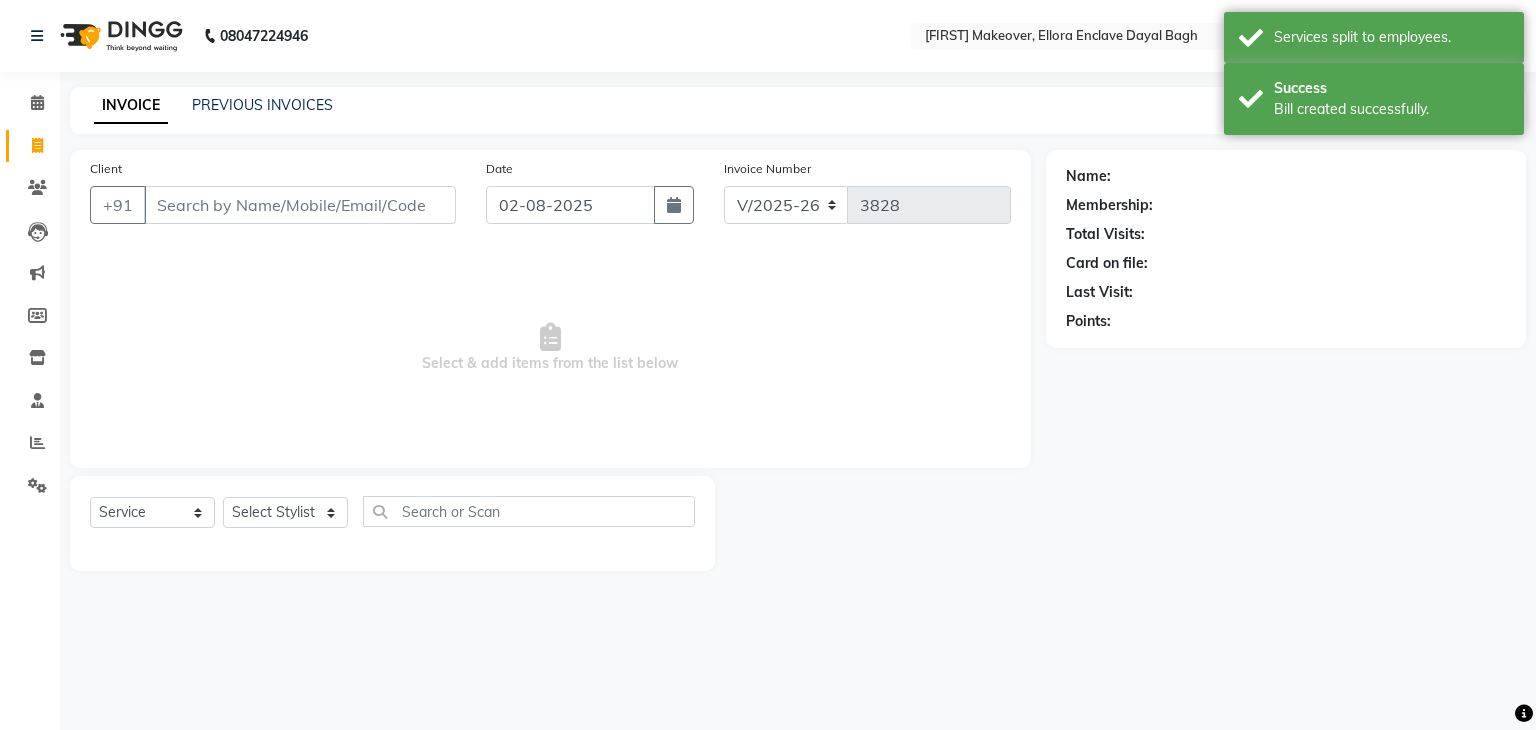 click on "Client" at bounding box center (300, 205) 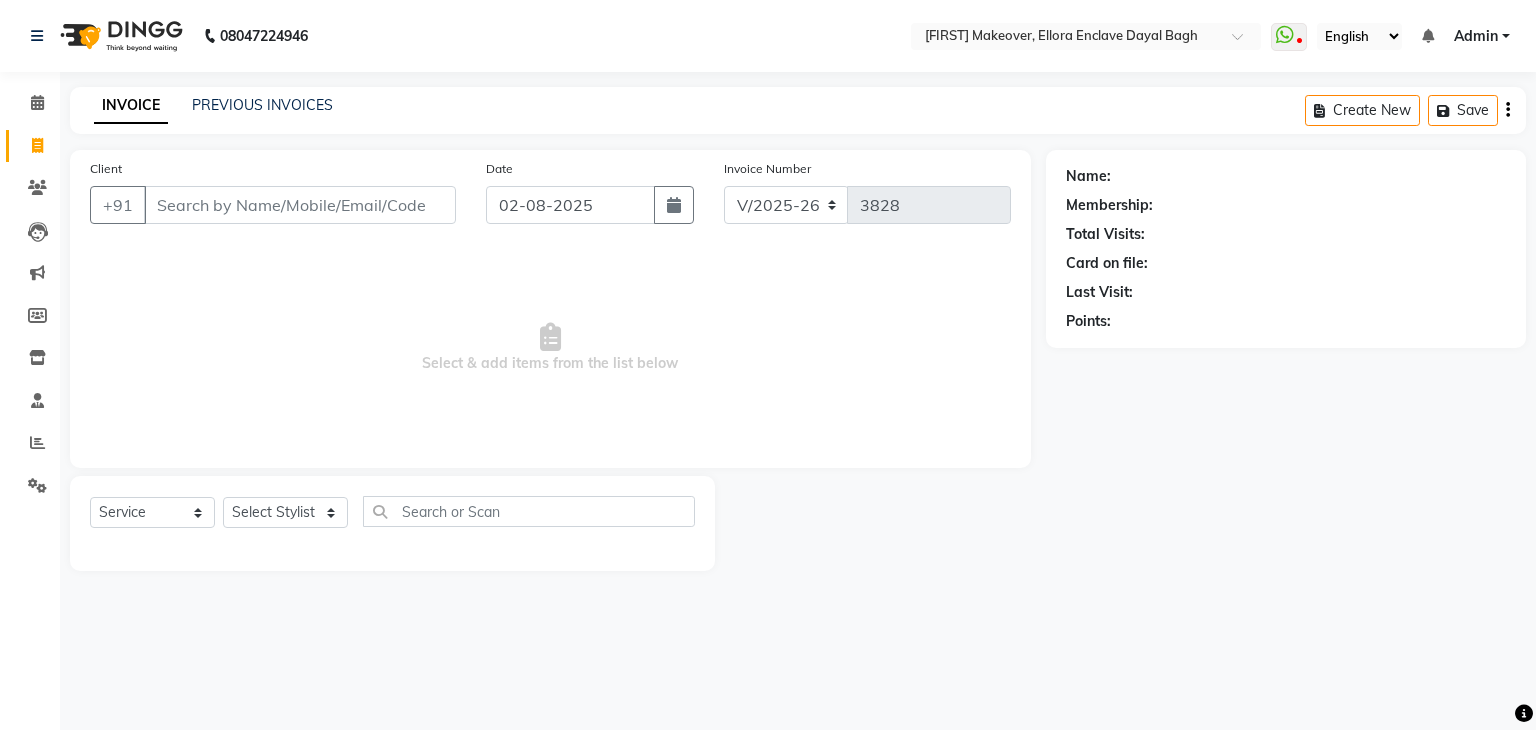 click on "Client" at bounding box center (300, 205) 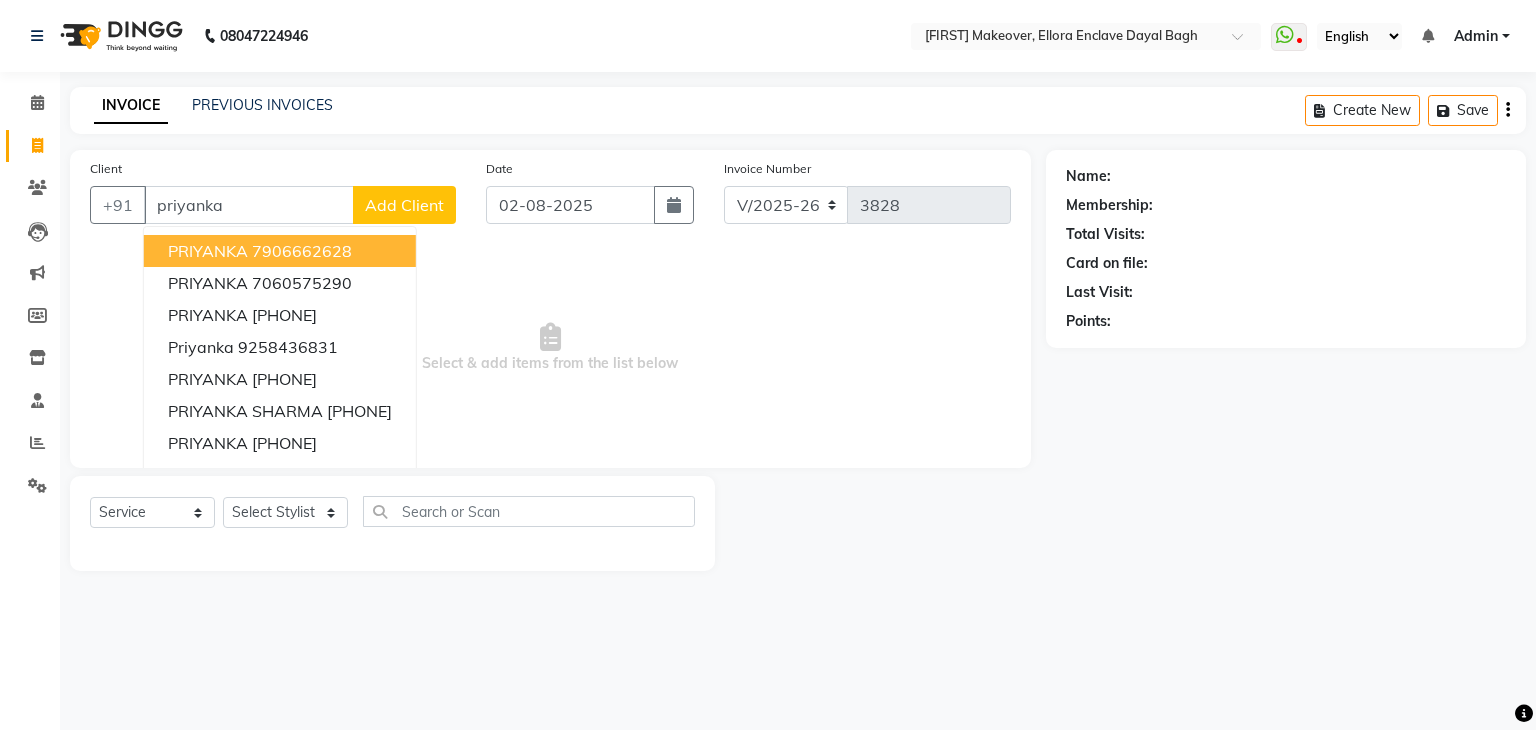 click on "7906662628" at bounding box center (302, 251) 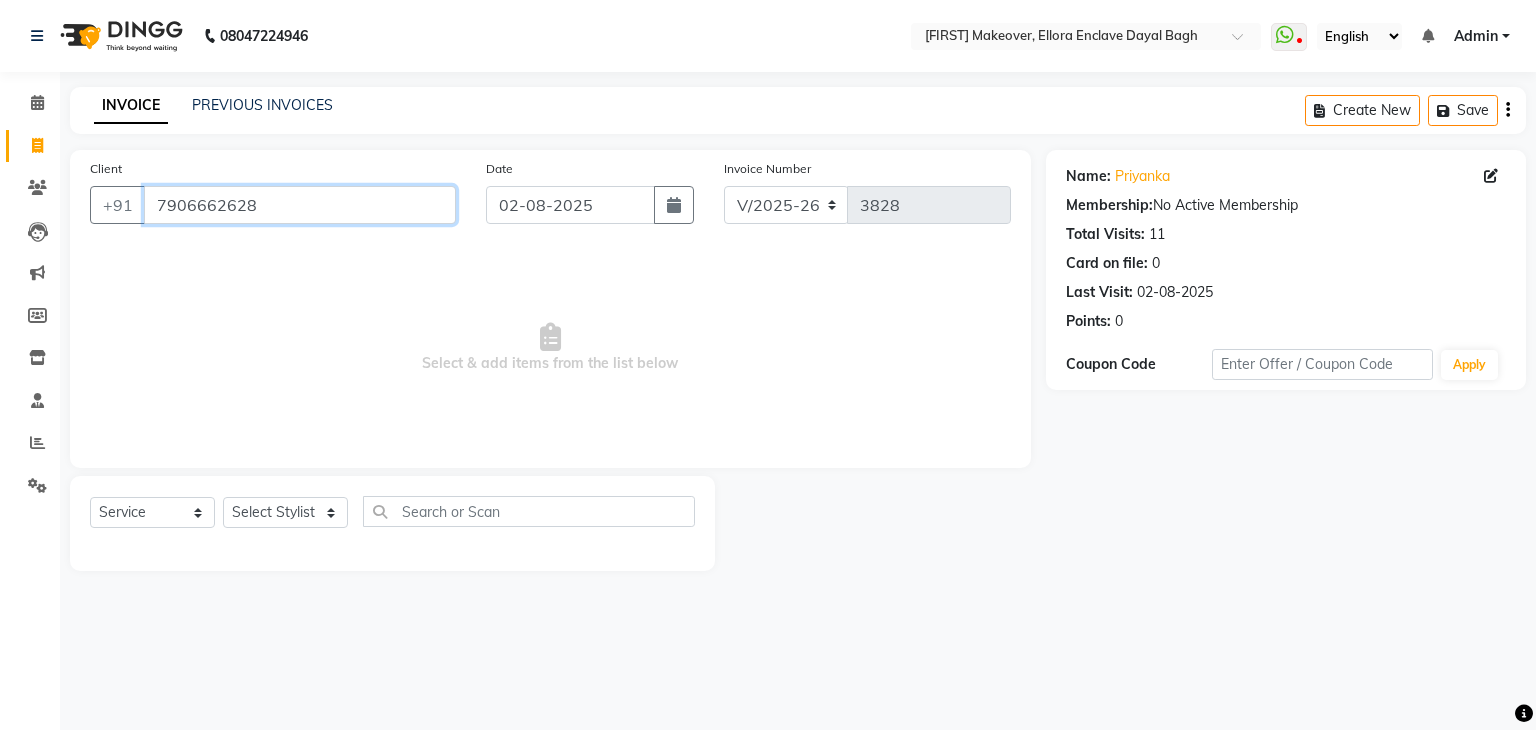 click on "7906662628" at bounding box center [300, 205] 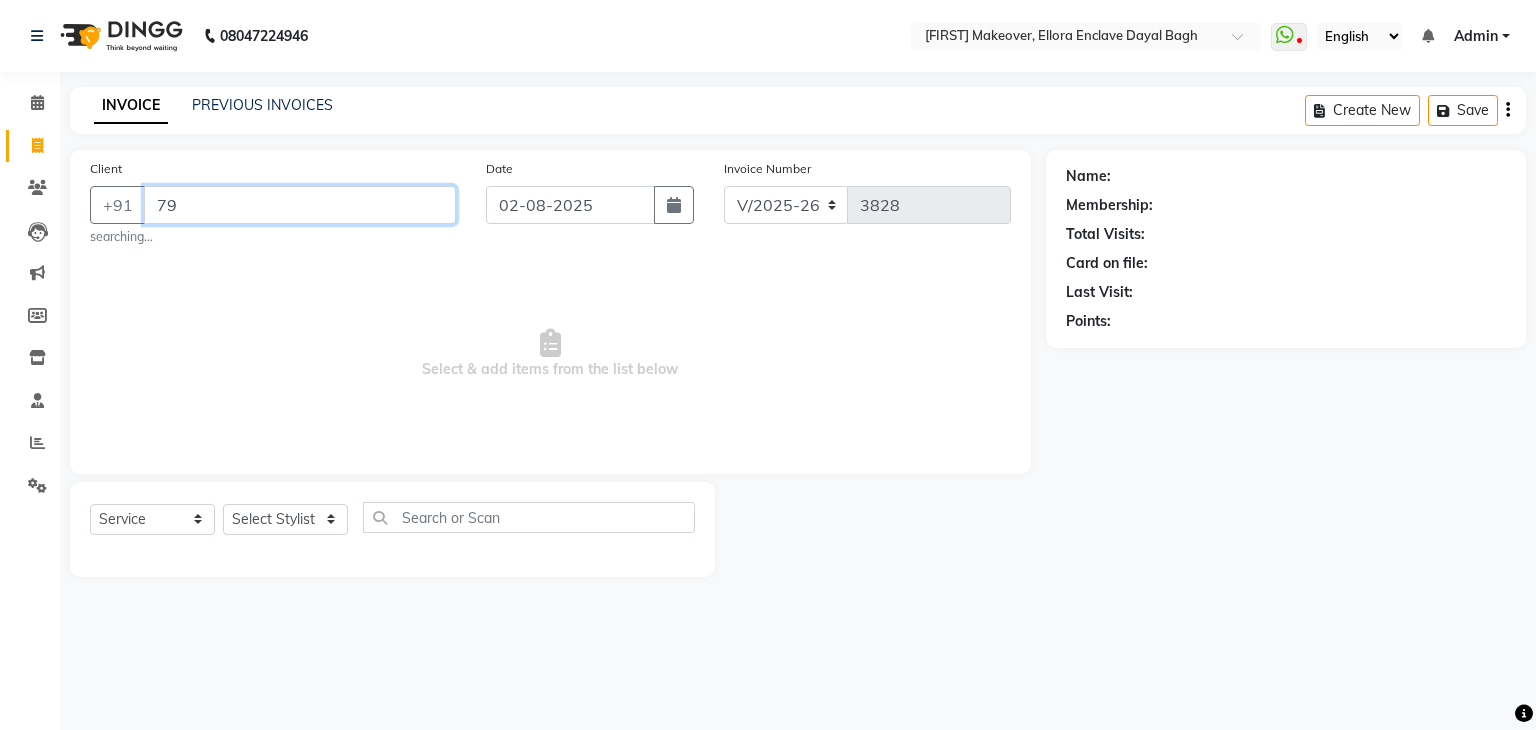 type on "7" 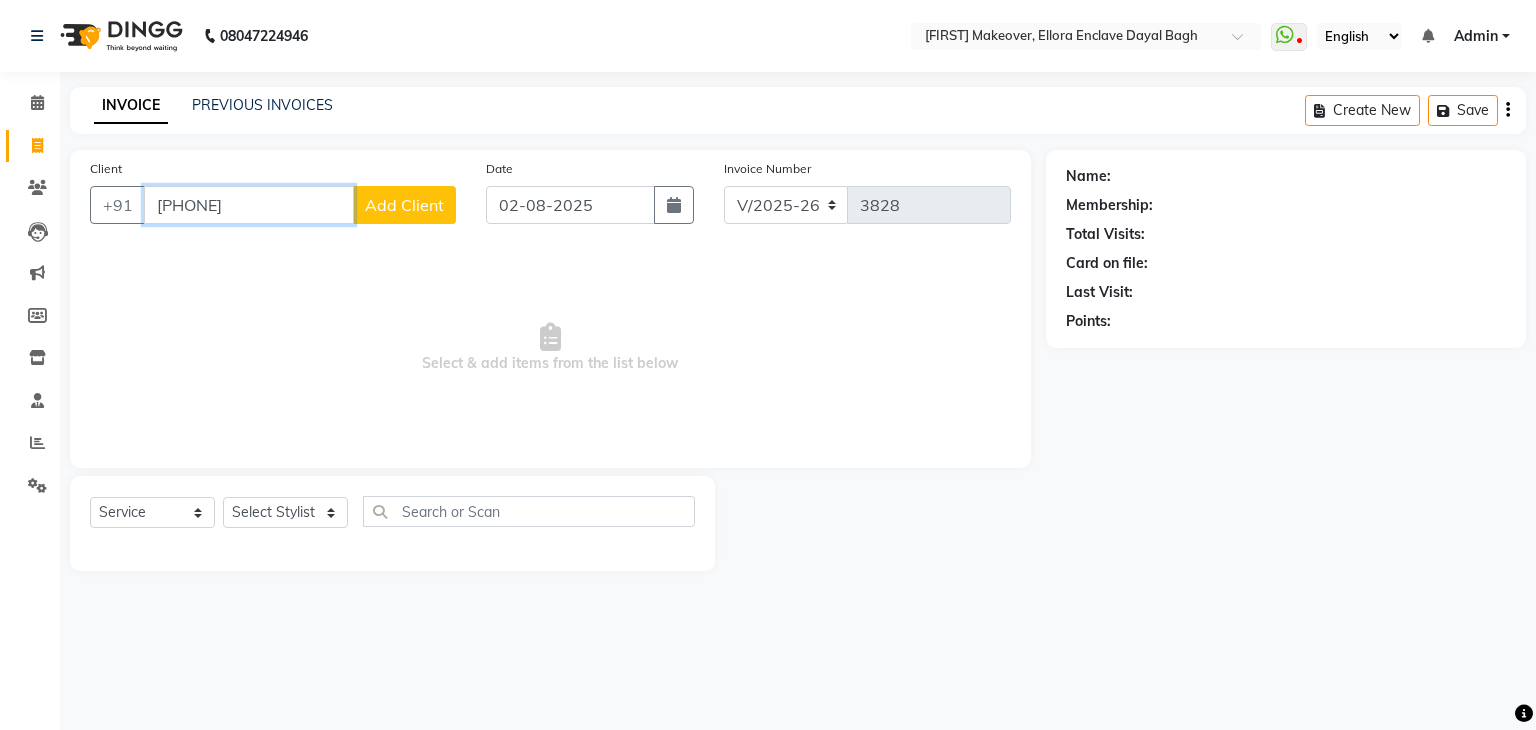 type on "[PHONE]" 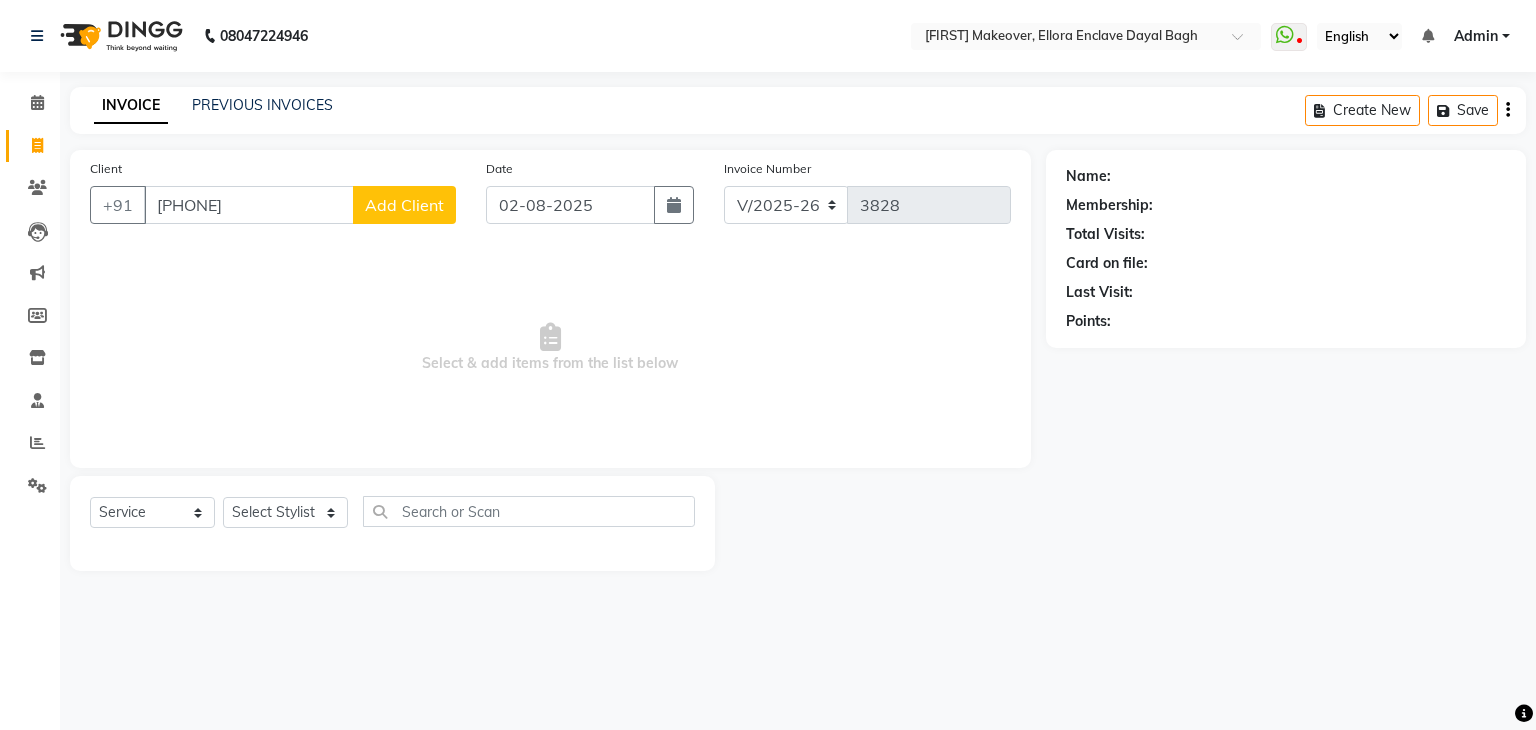 click on "Add Client" 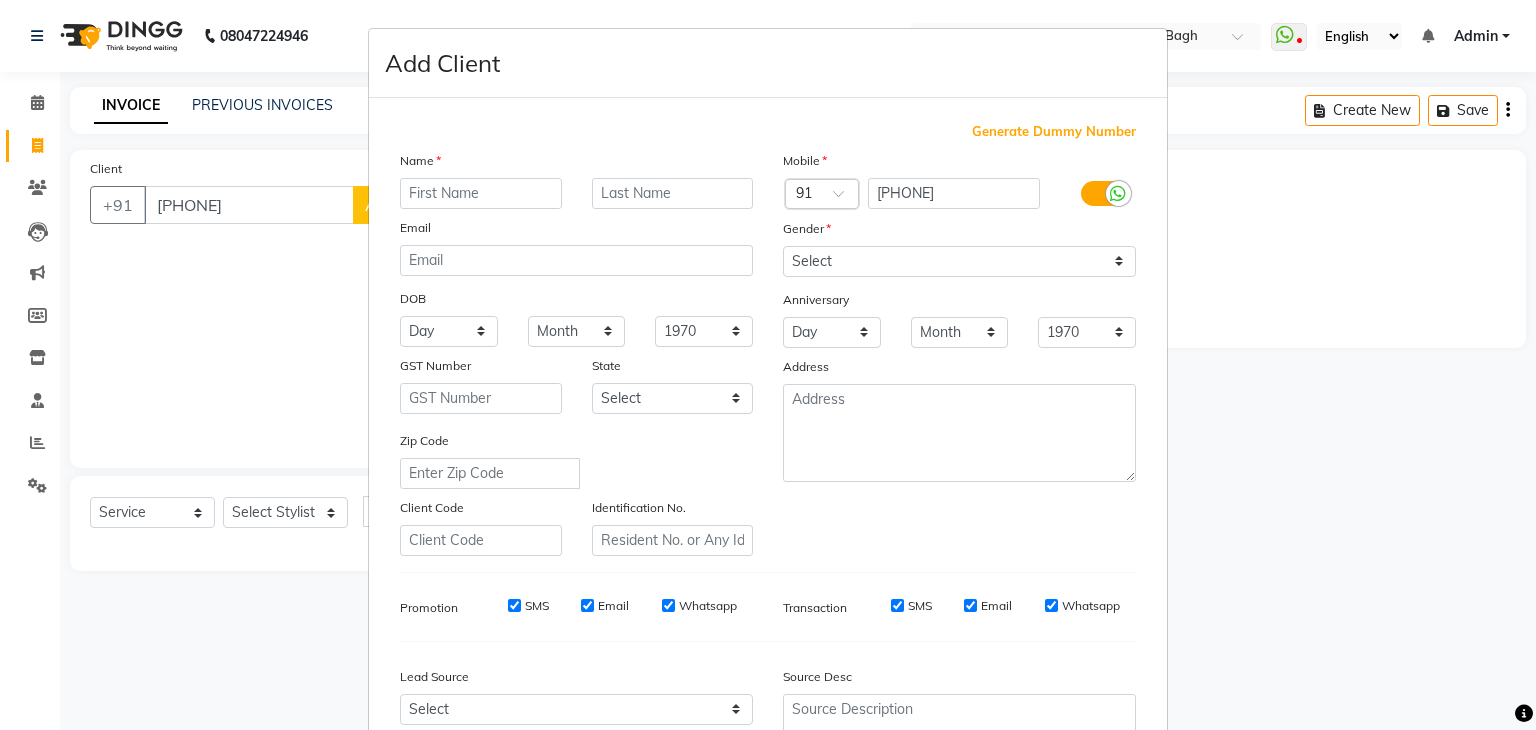 click at bounding box center (481, 193) 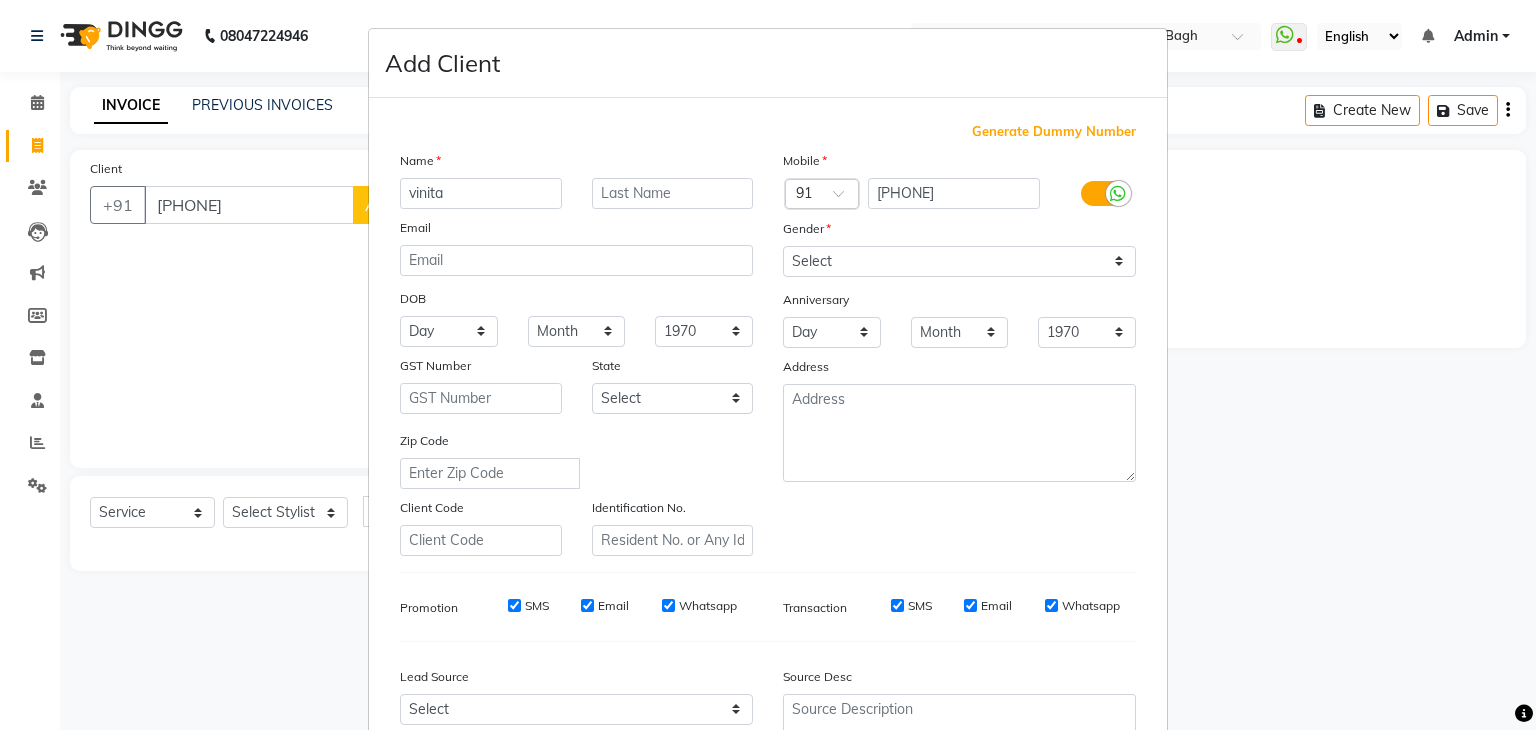 type on "vinita" 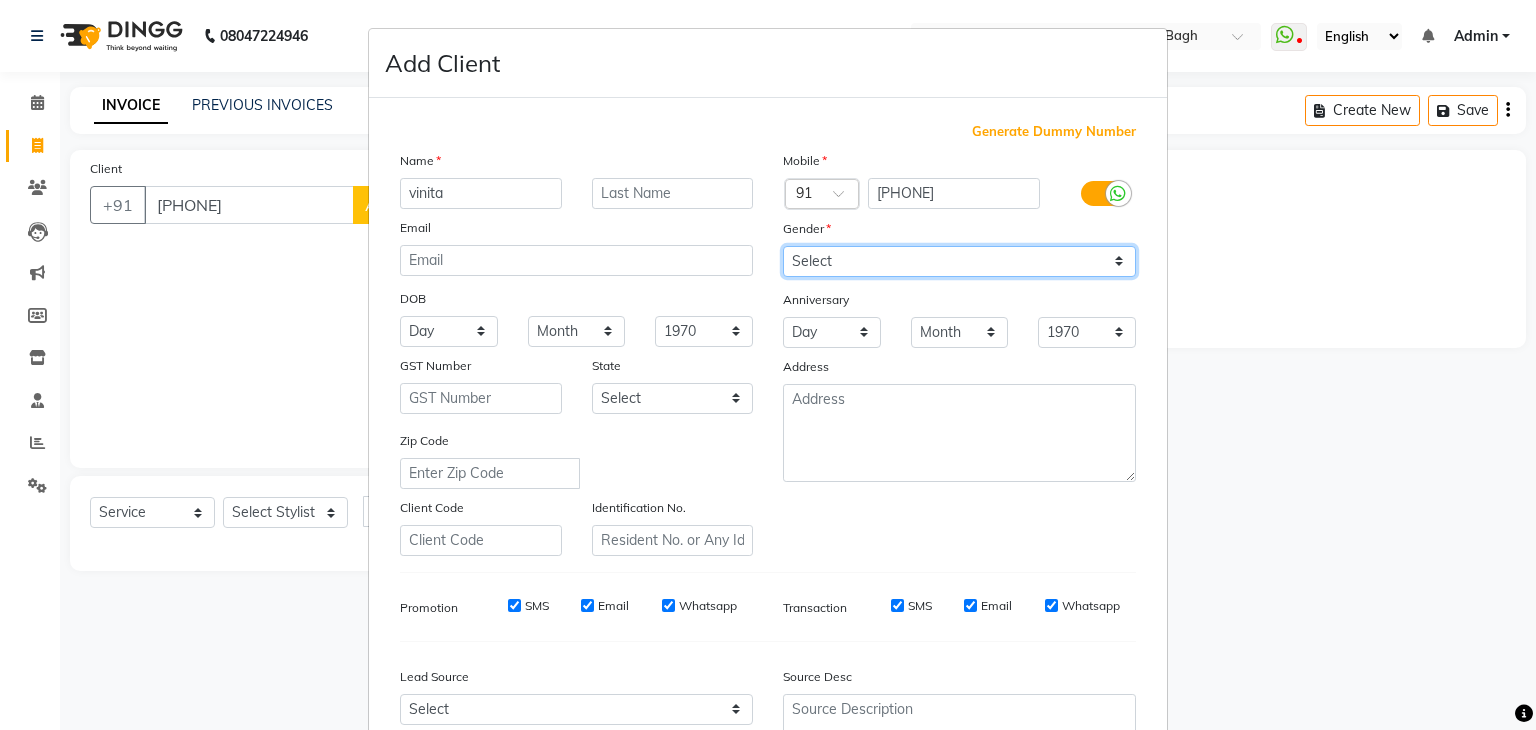 click on "Select Male Female Other Prefer Not To Say" at bounding box center (959, 261) 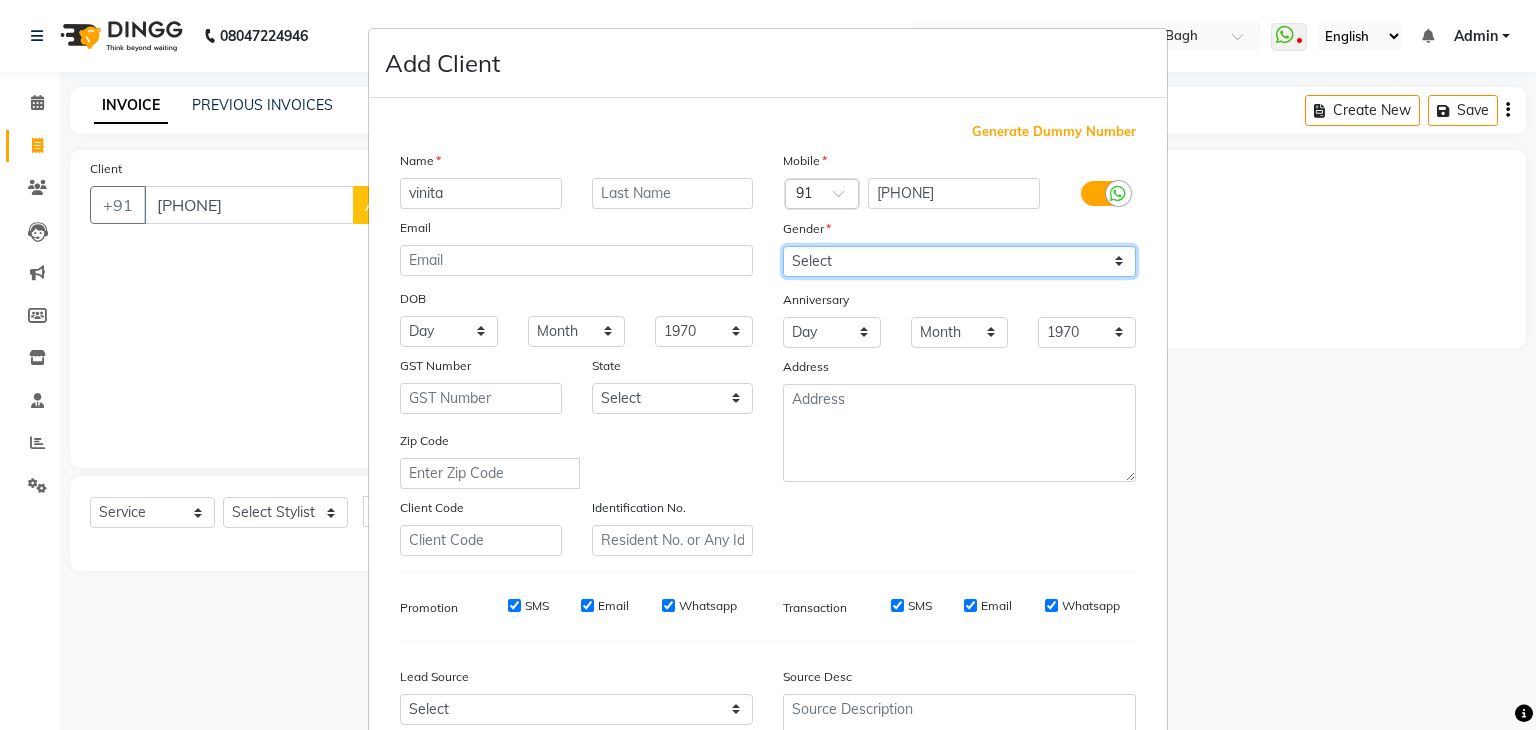 select on "female" 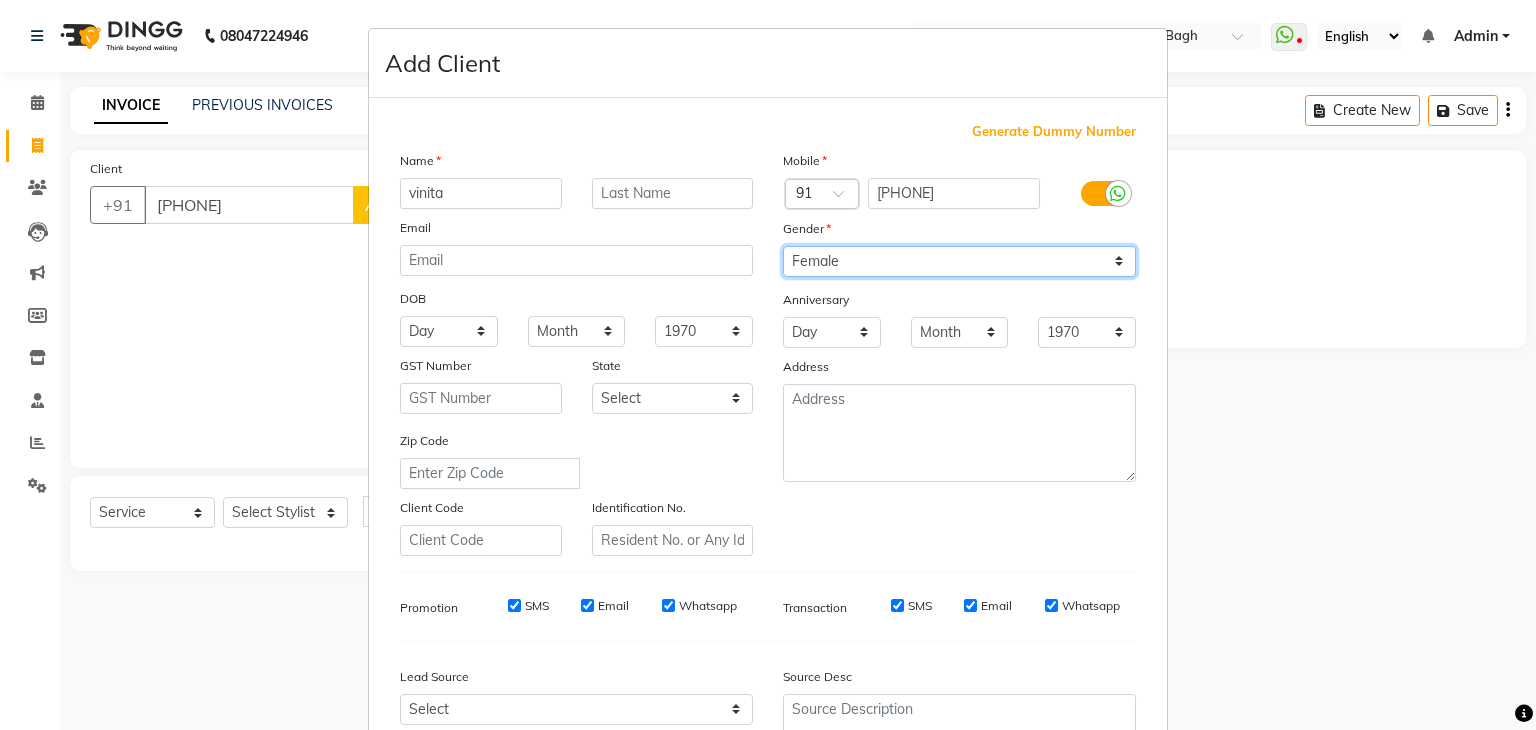 click on "Select Male Female Other Prefer Not To Say" at bounding box center [959, 261] 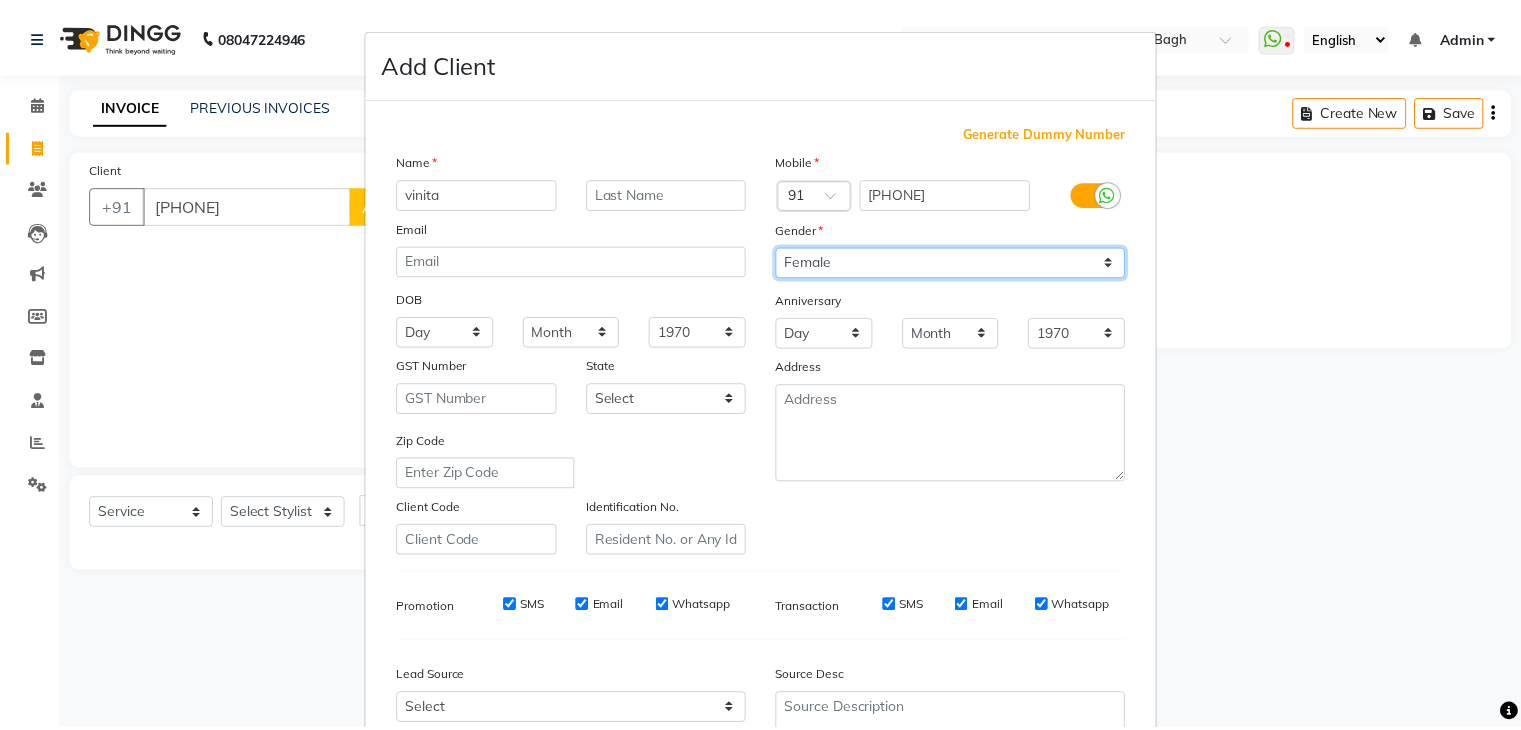 scroll, scrollTop: 203, scrollLeft: 0, axis: vertical 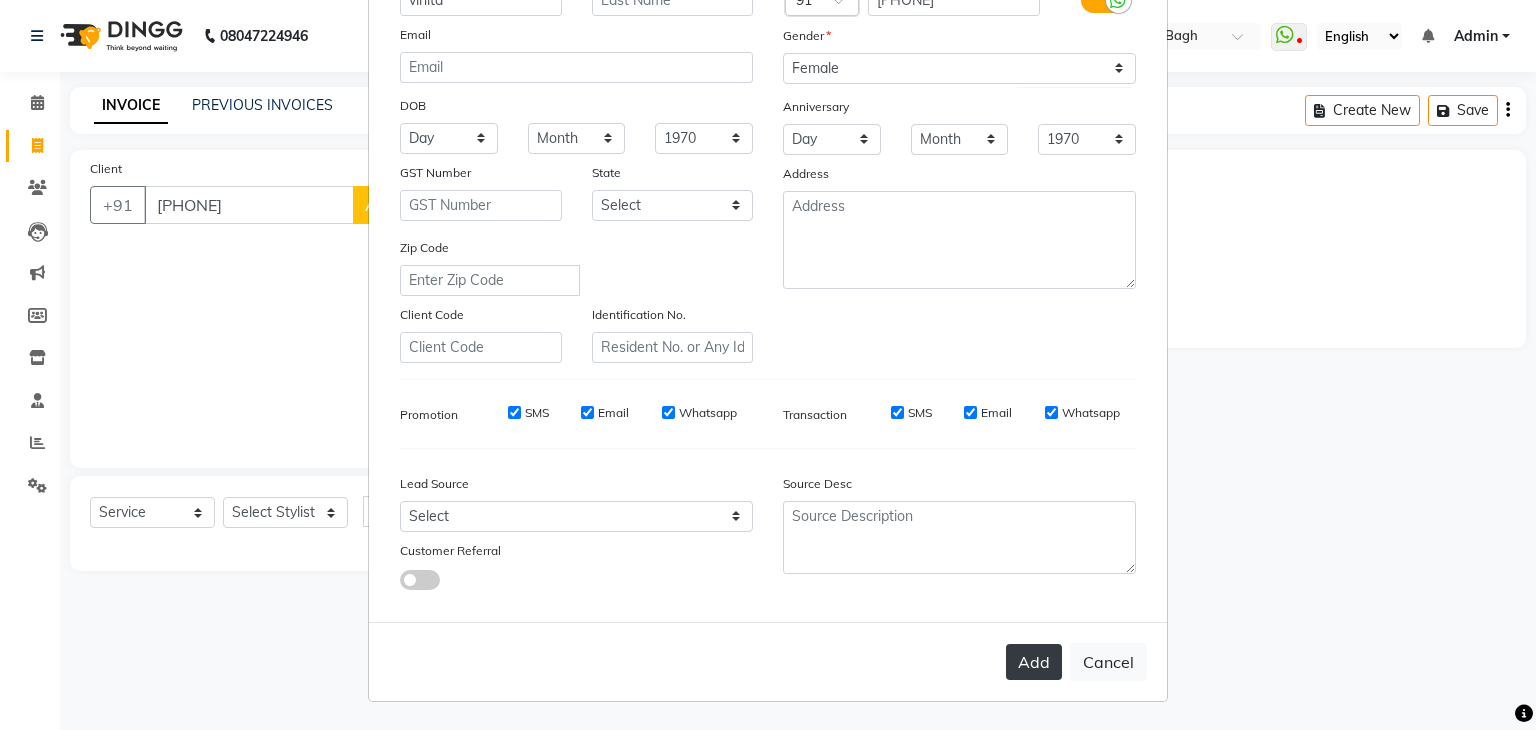 click on "Add" at bounding box center (1034, 662) 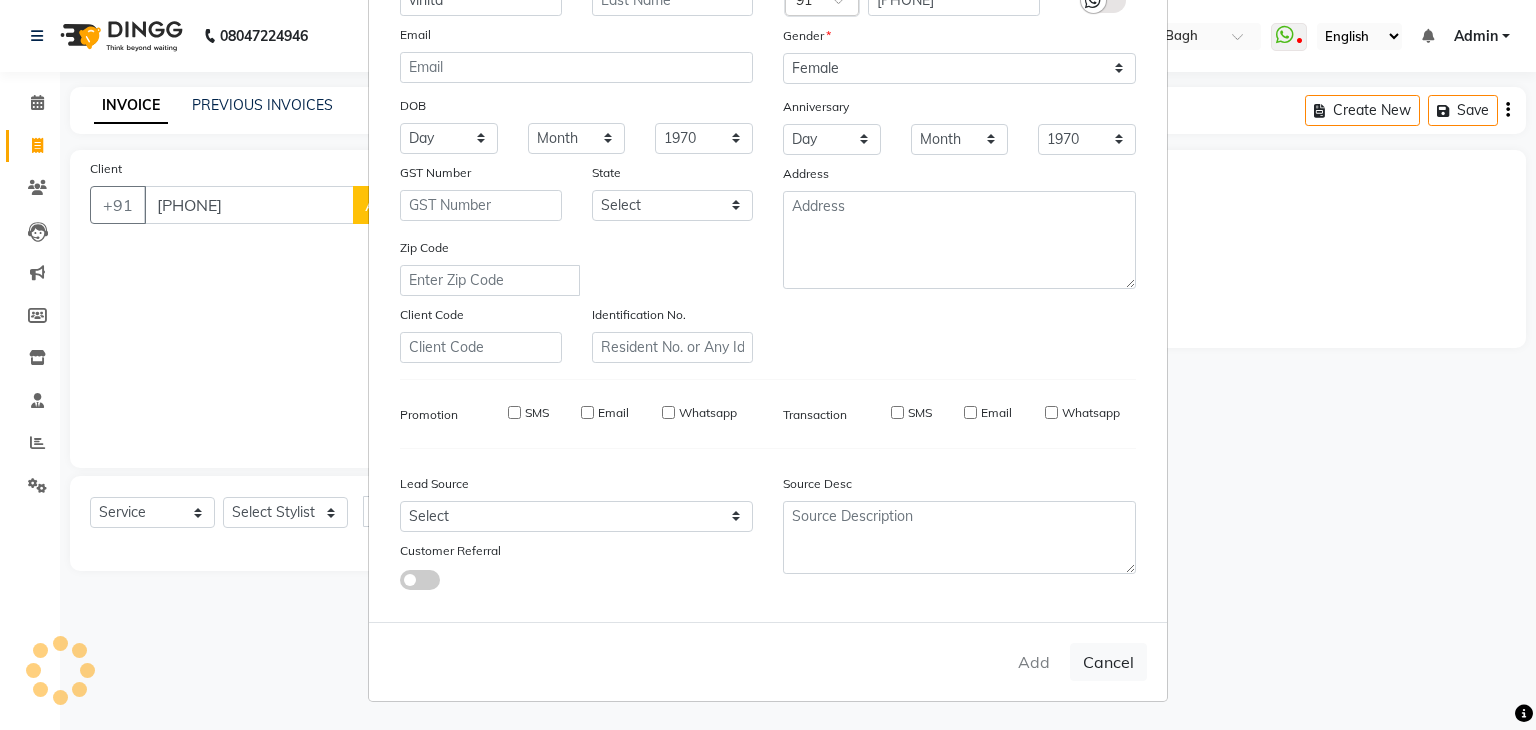type 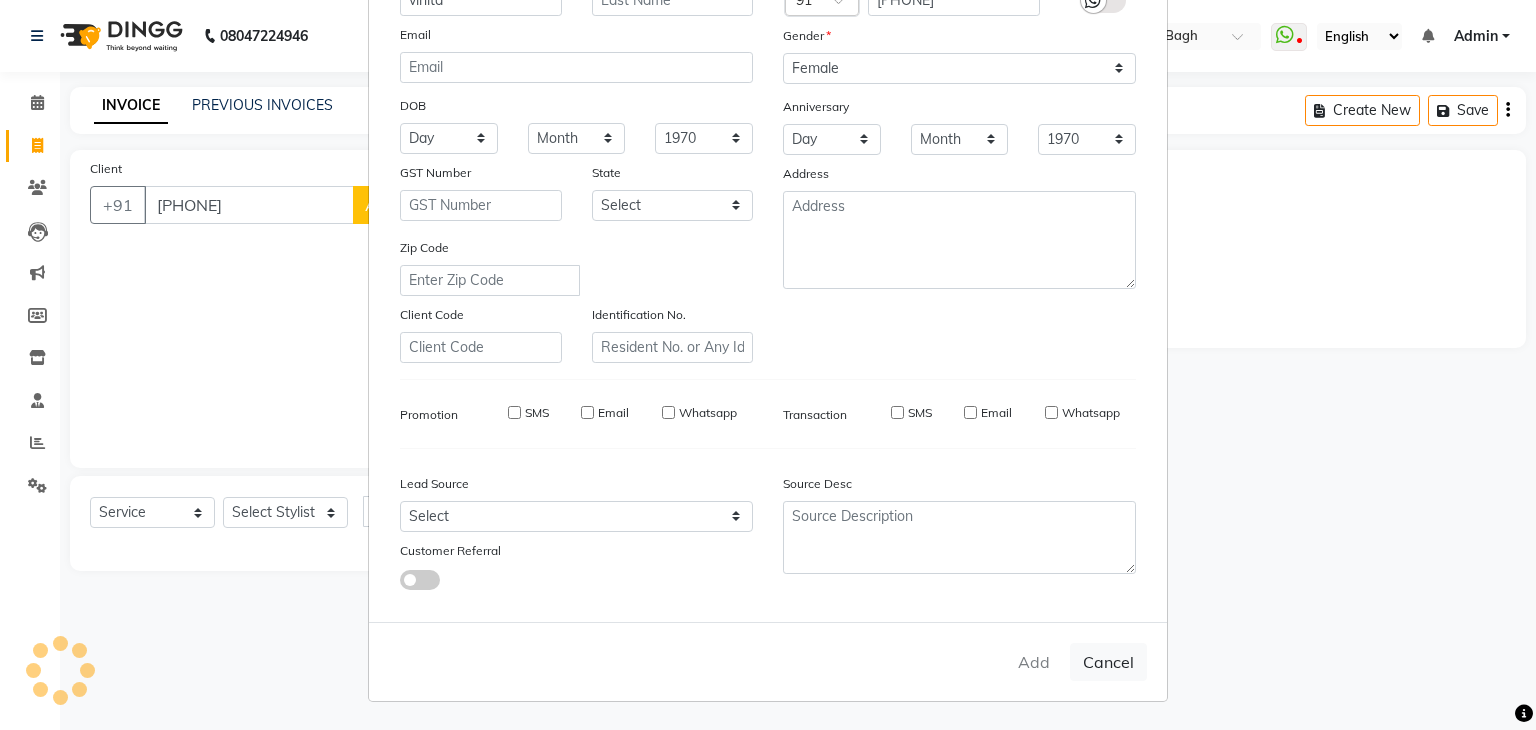 select 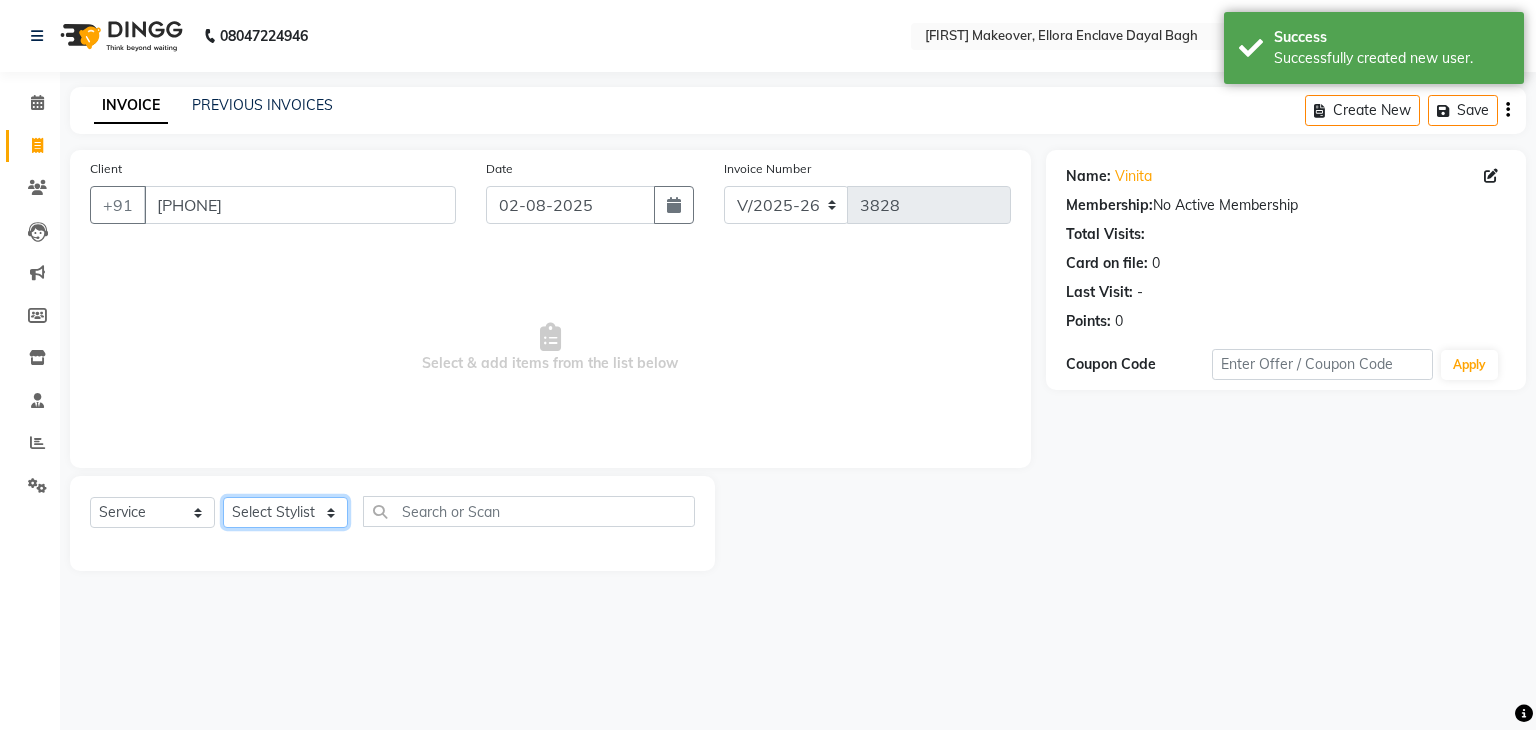 click on "Select Stylist AMAN DANISH SALMANI GOPAL PACHORI KANU KAVITA KIRAN KUMARI MEENU KUMARI NEHA NIKHIL CHAUDHARY Priya PRIYANKA YADAV RASHMI SANDHYA SHAGUFTA SHWETA SONA SAXENA SOUMYA TUSHAR OTWAL VINAY KUMAR" 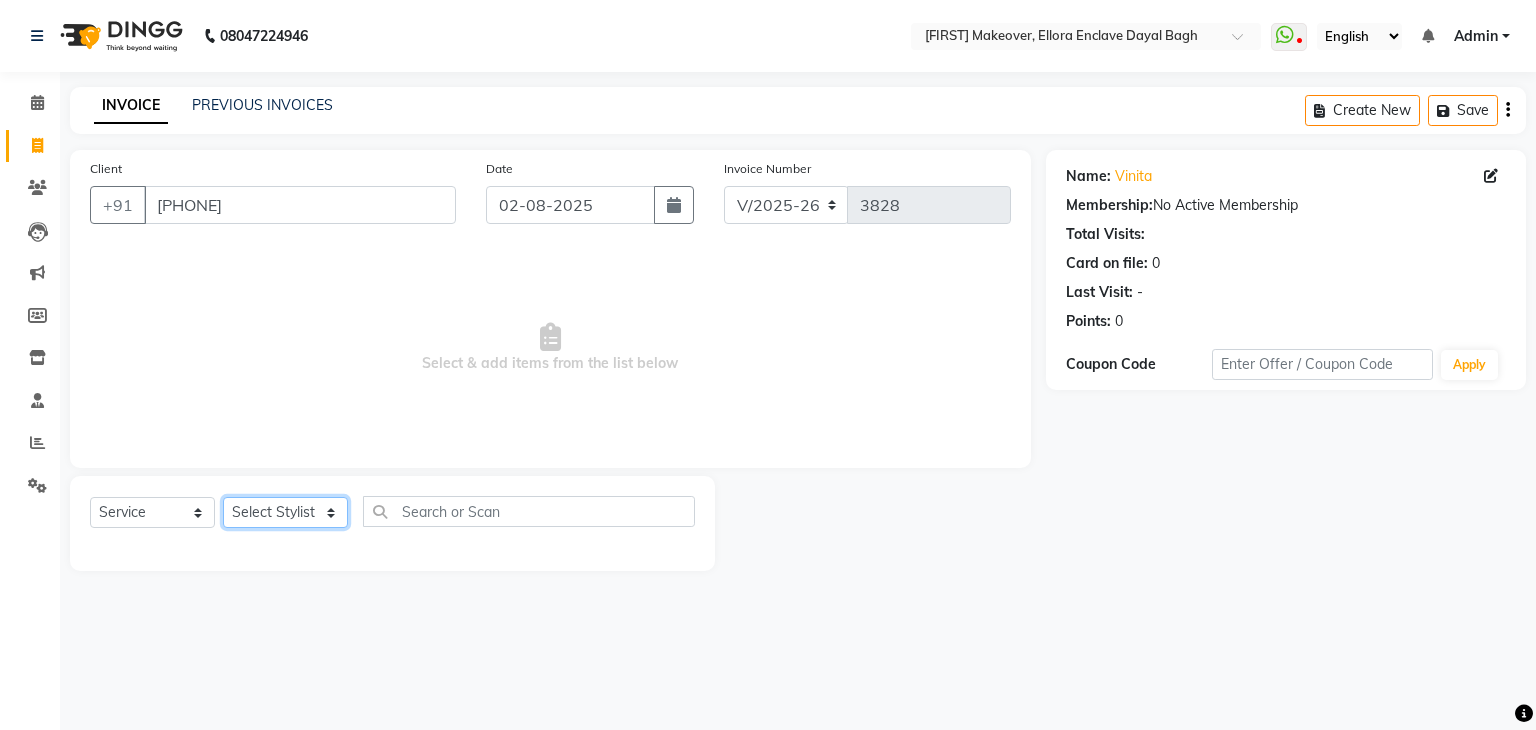 select on "[PHONE]" 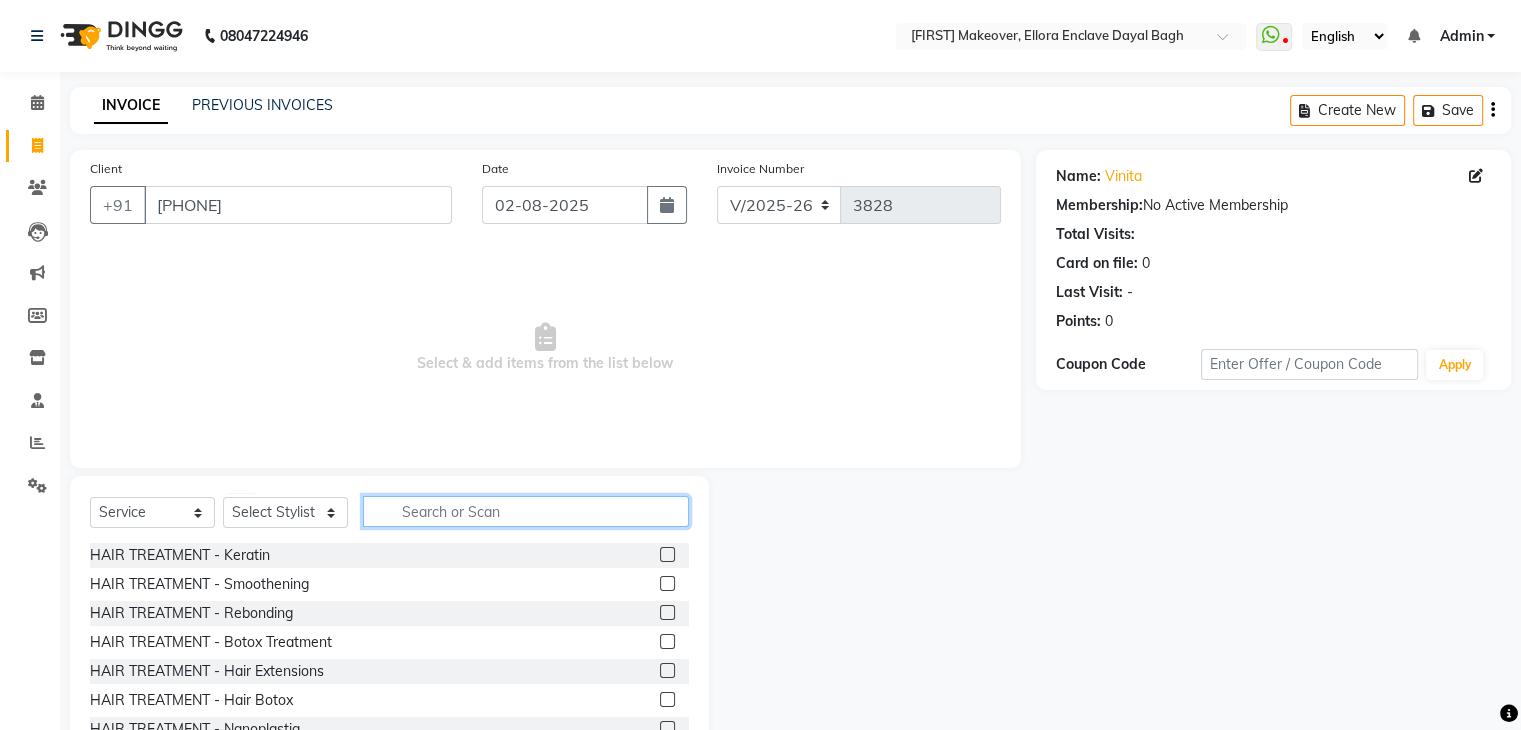 click 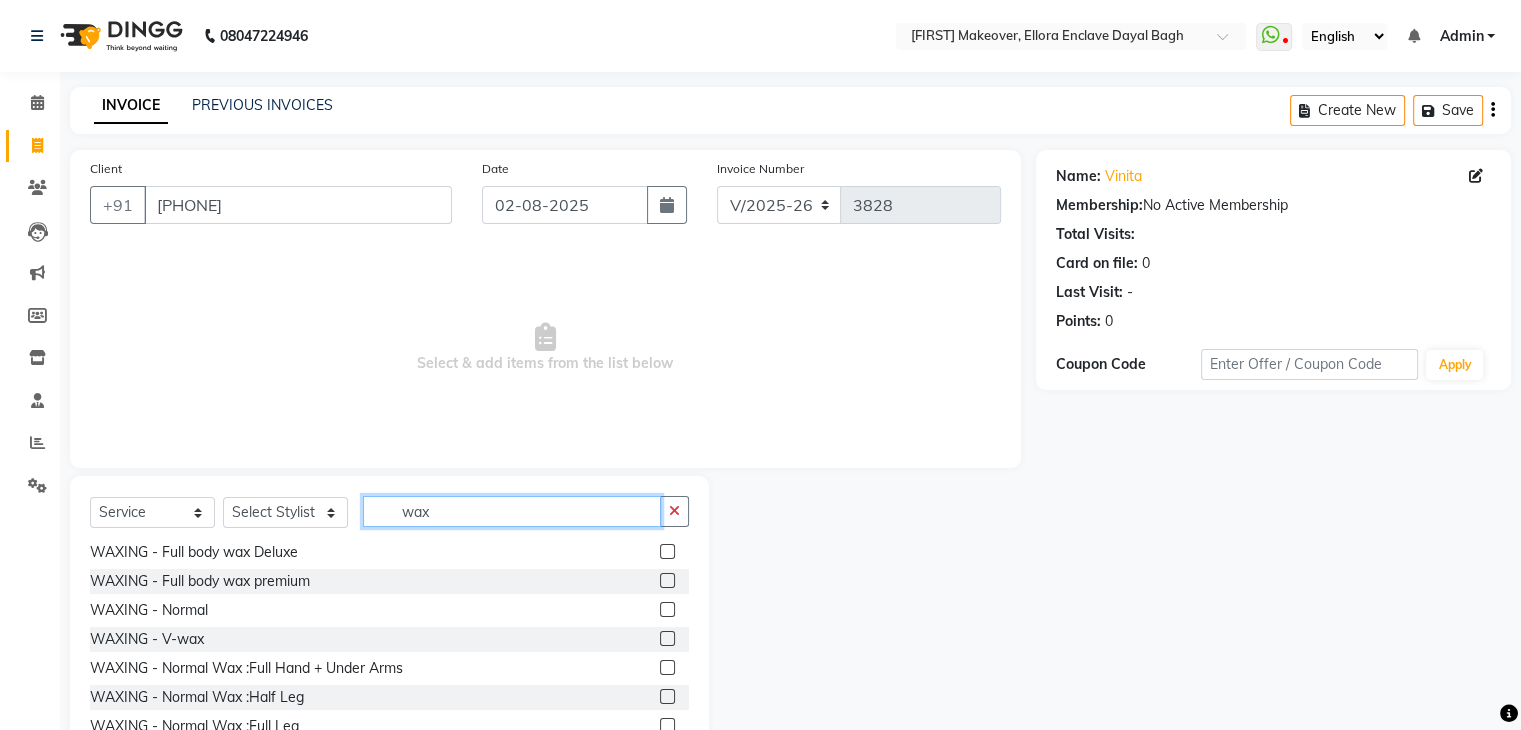 scroll, scrollTop: 256, scrollLeft: 0, axis: vertical 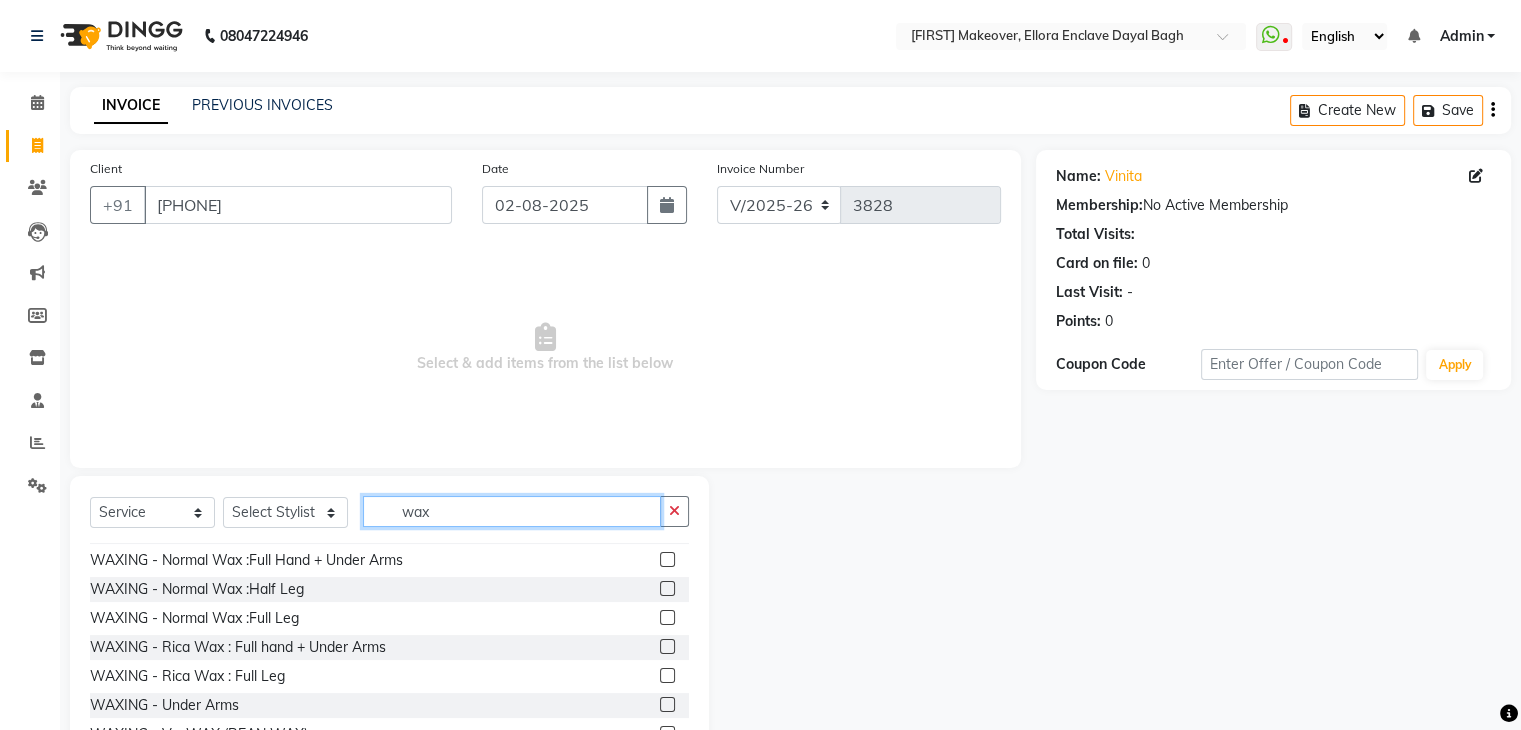 type on "wax" 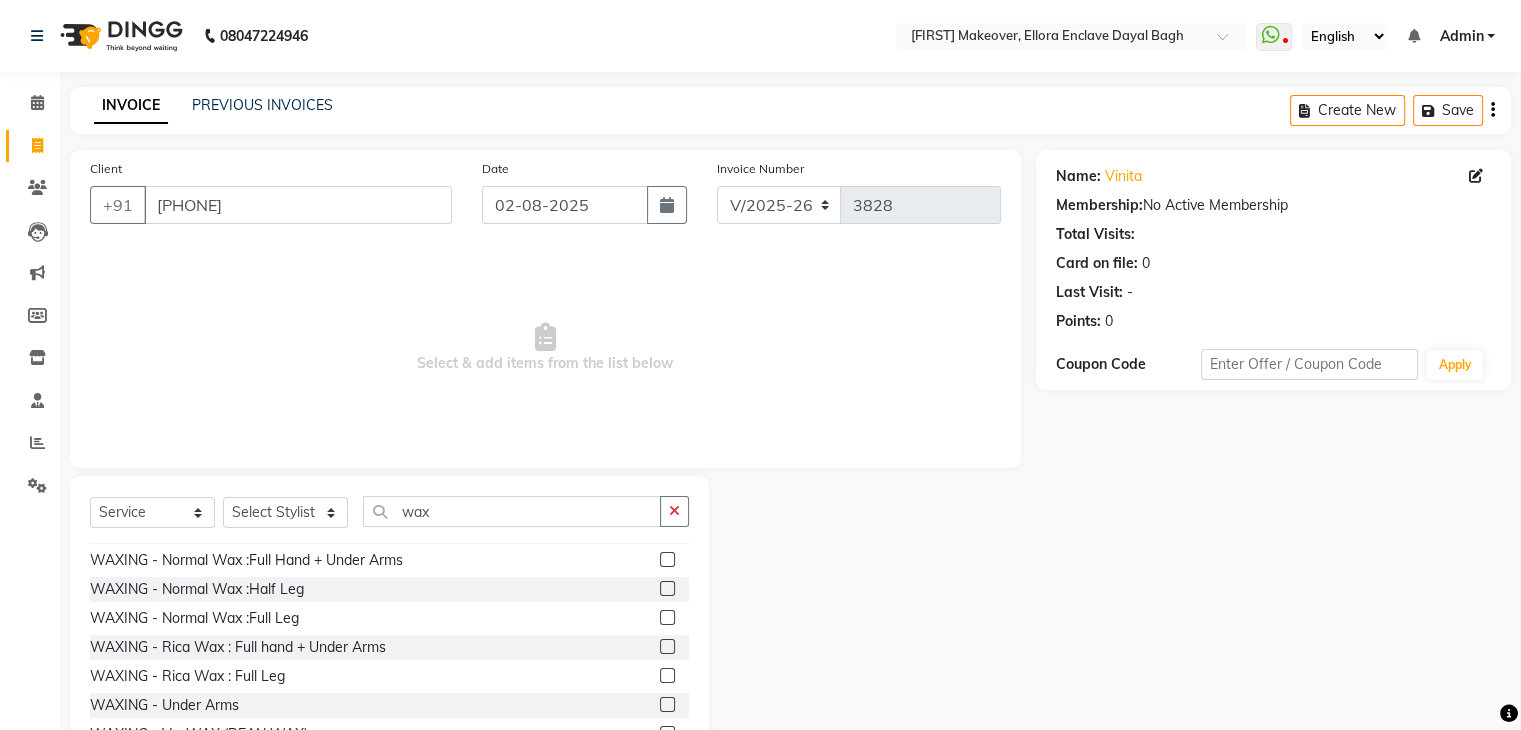 click 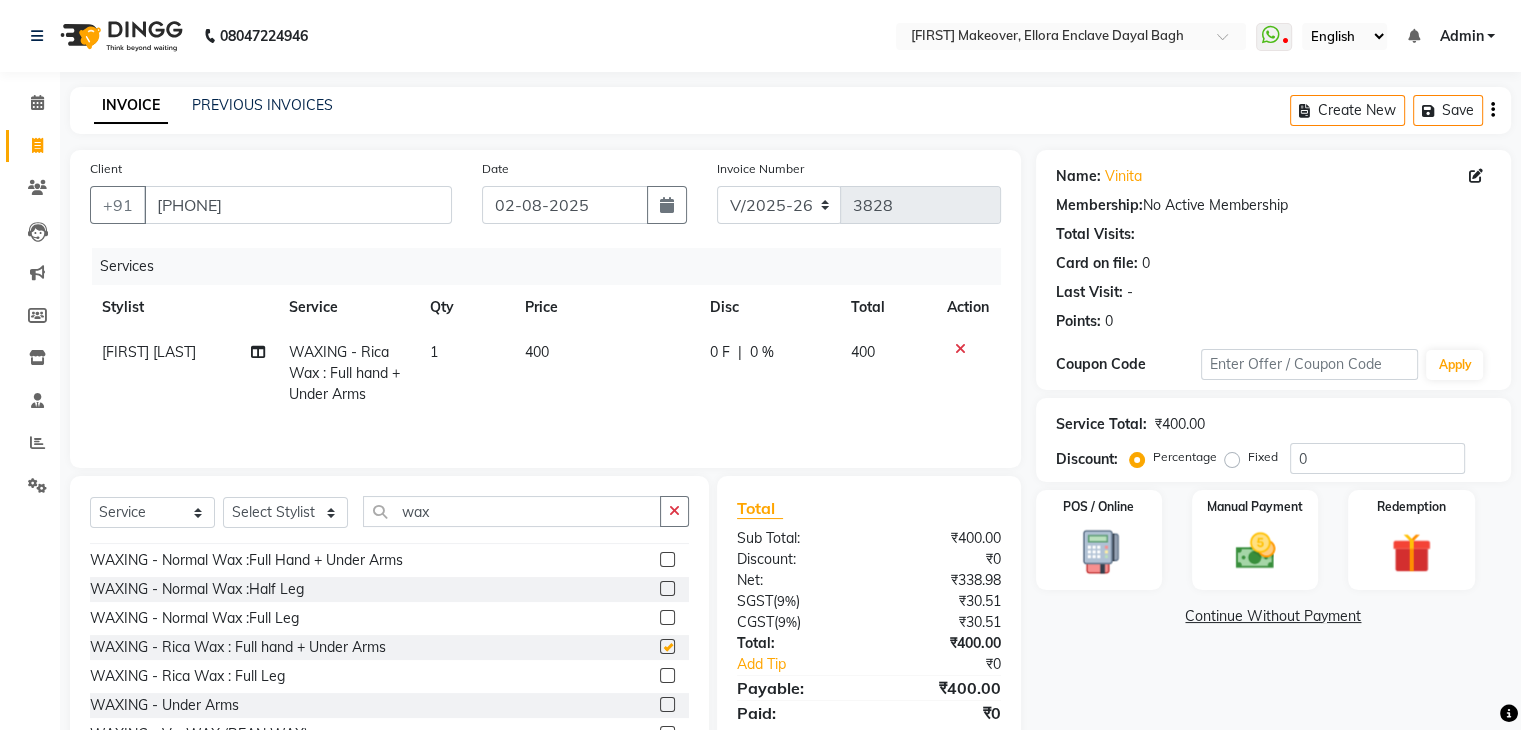checkbox on "false" 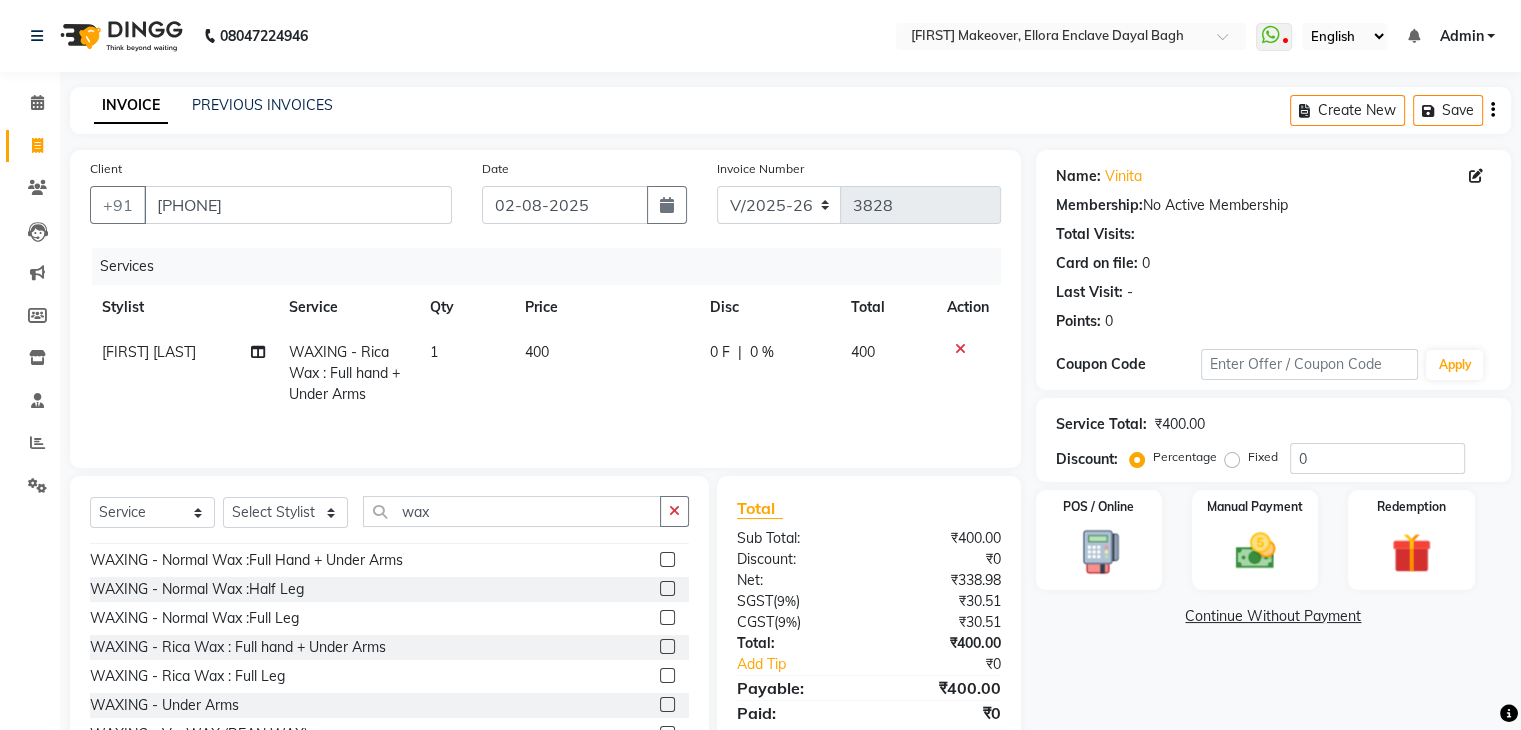 click 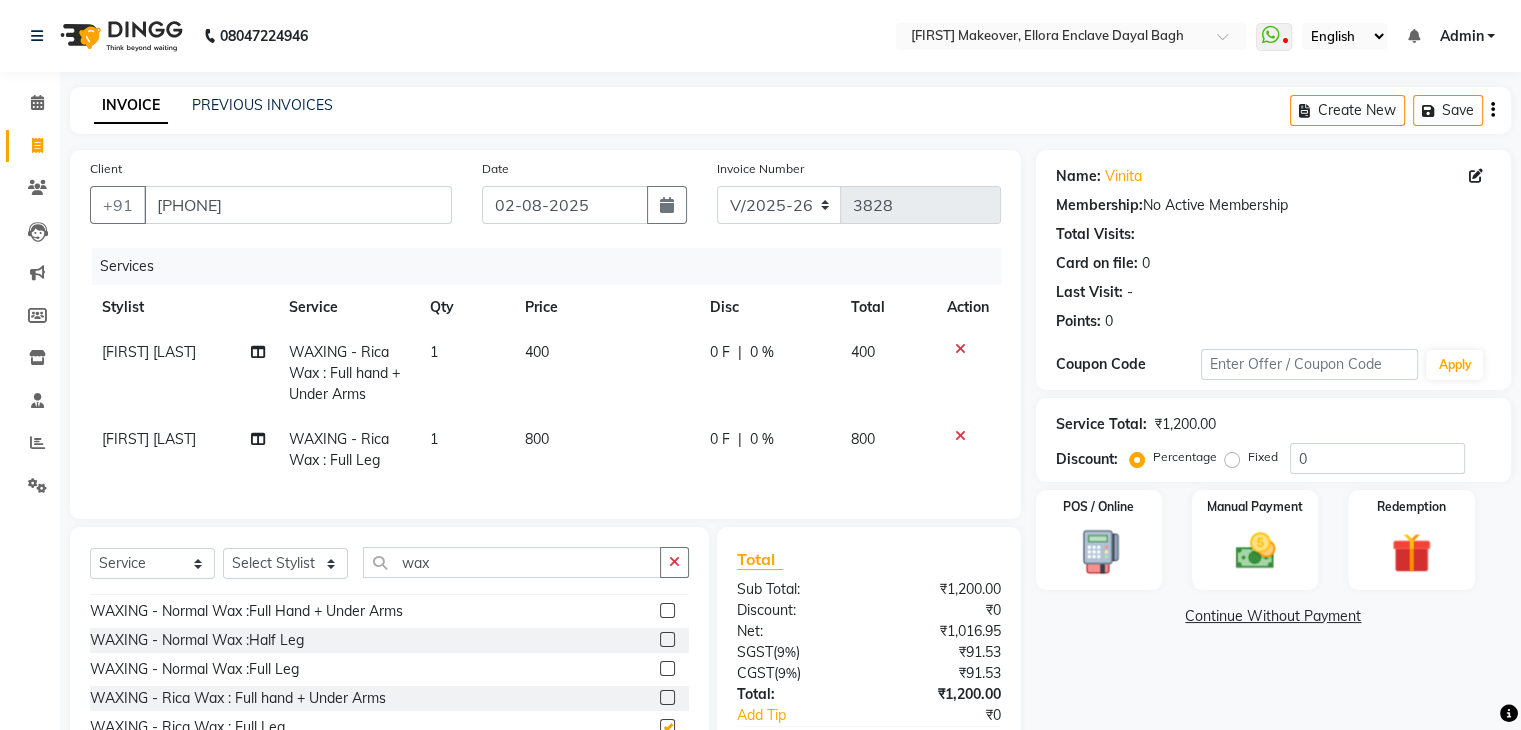 checkbox on "false" 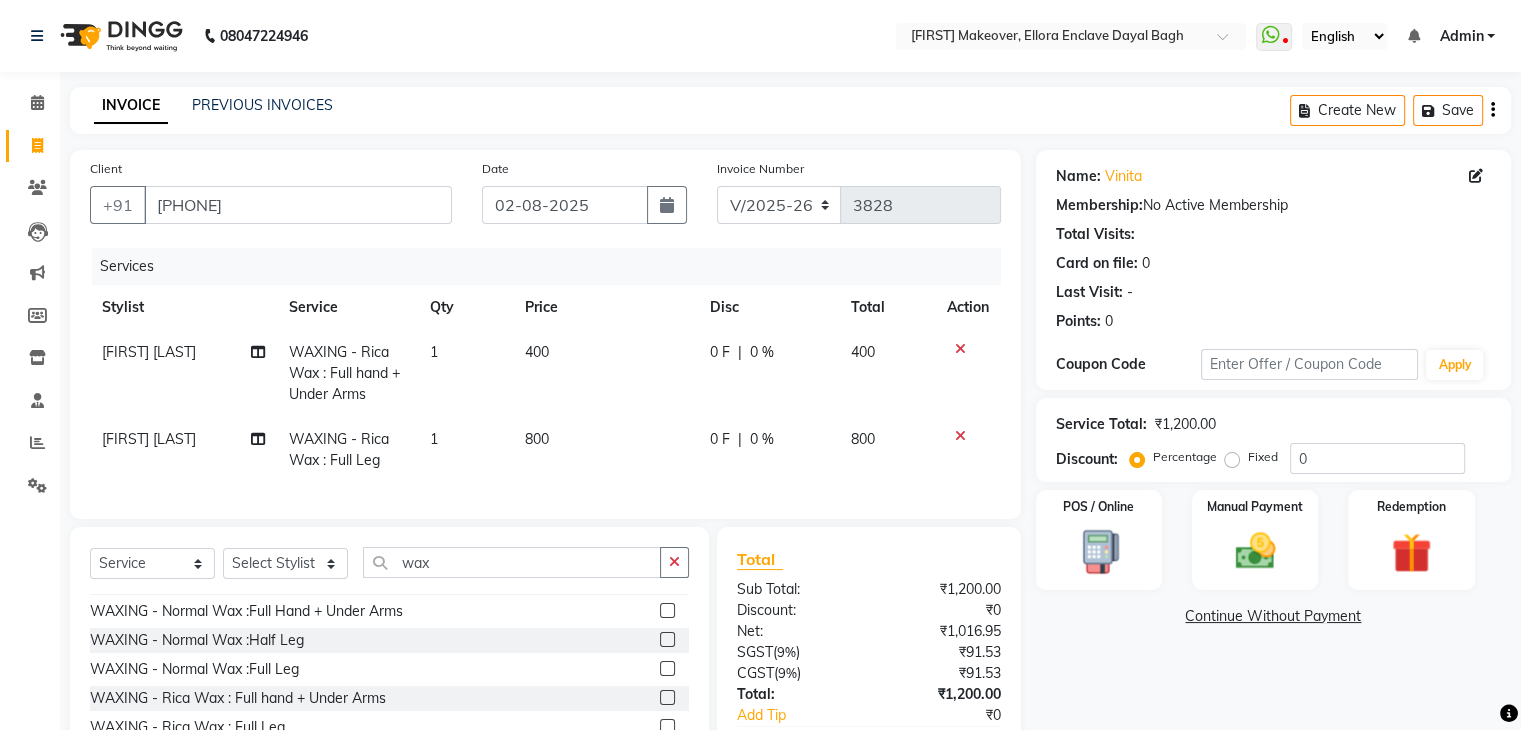 scroll, scrollTop: 132, scrollLeft: 0, axis: vertical 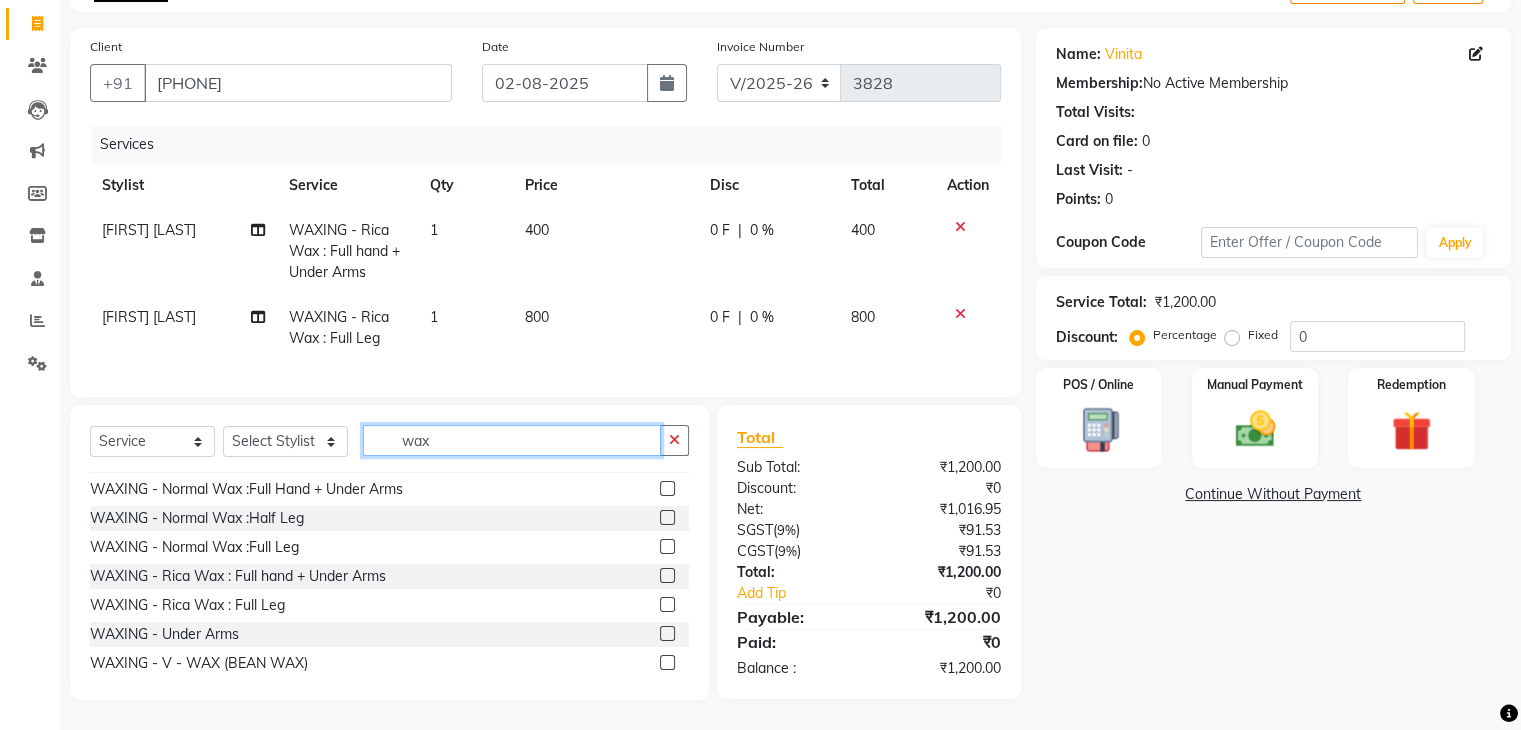 click on "wax" 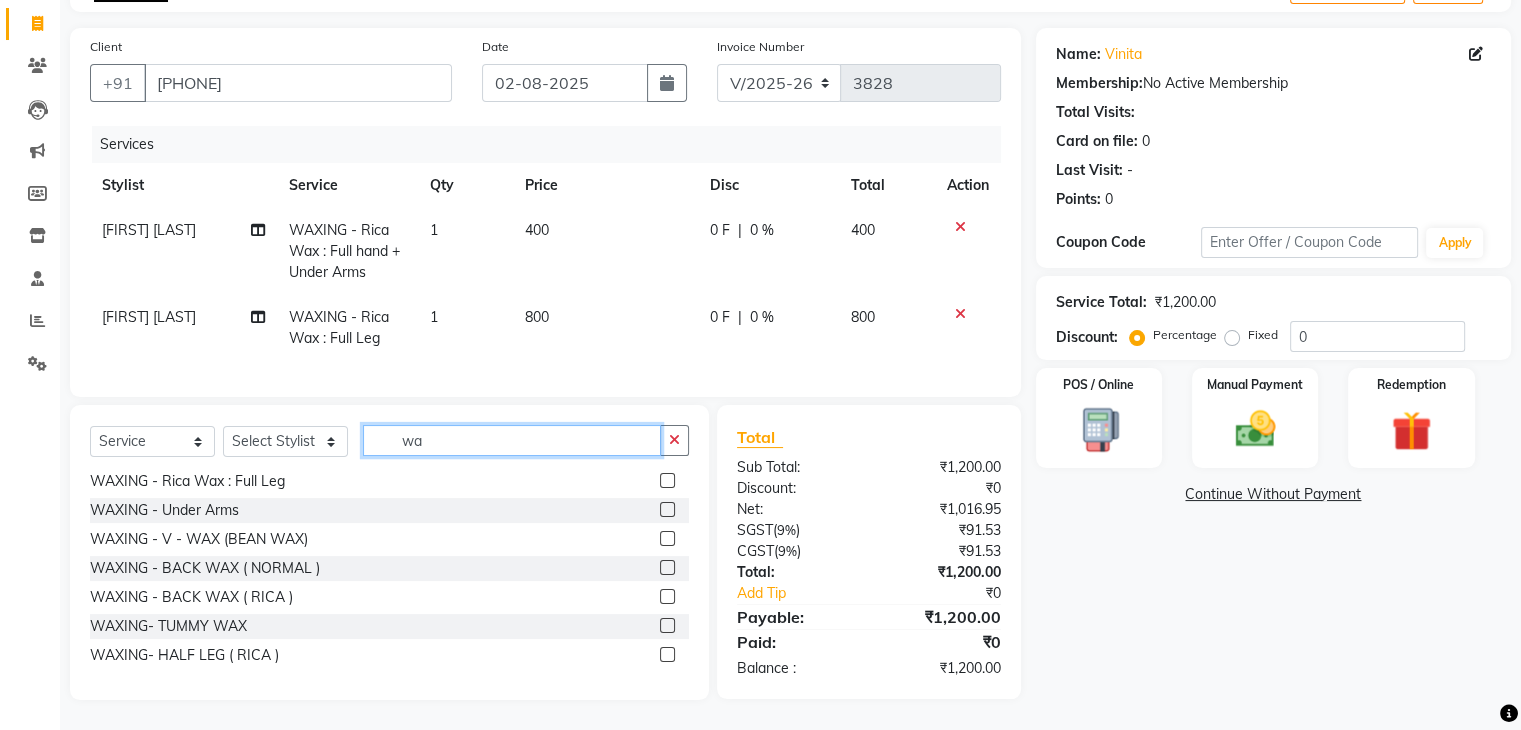 type on "w" 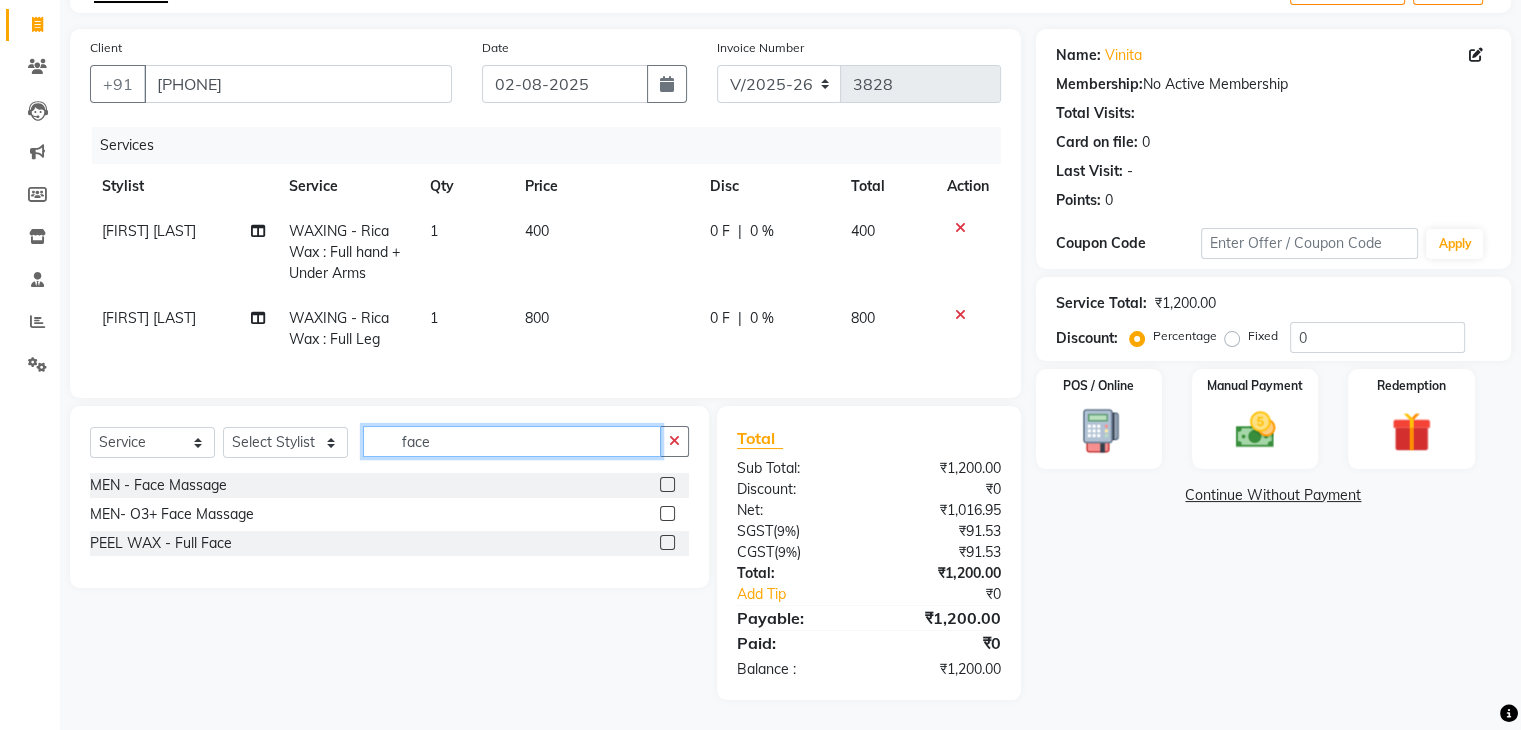 scroll, scrollTop: 0, scrollLeft: 0, axis: both 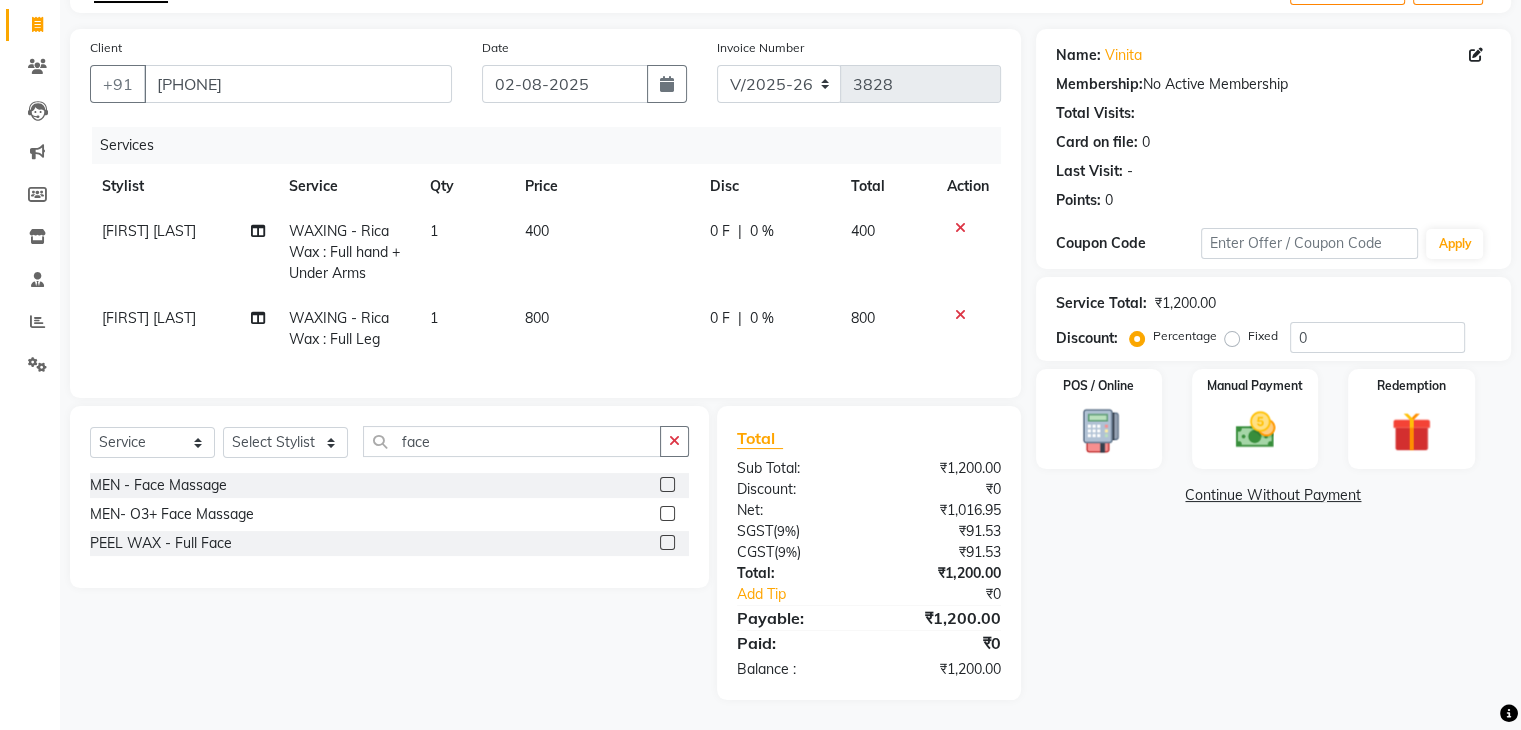 click 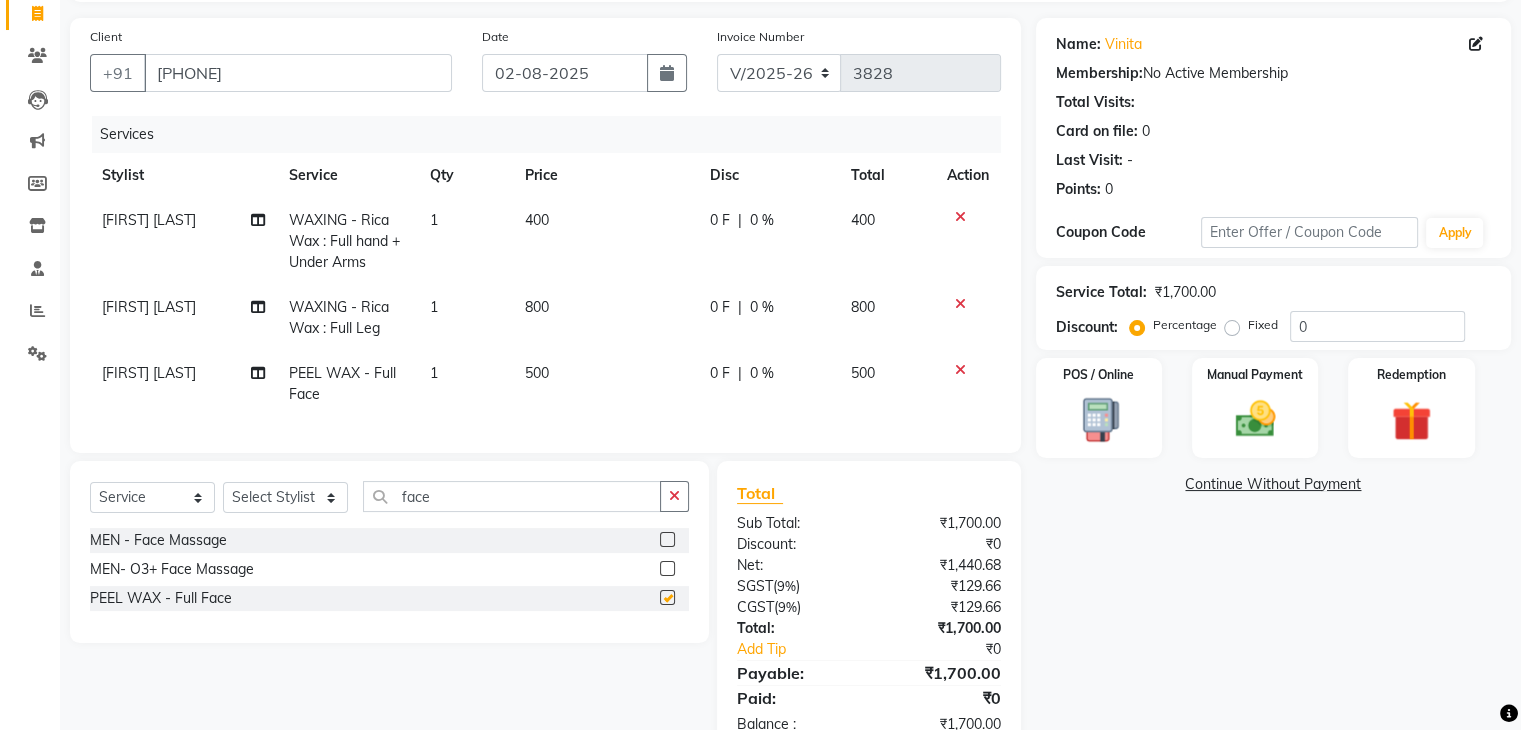 checkbox on "false" 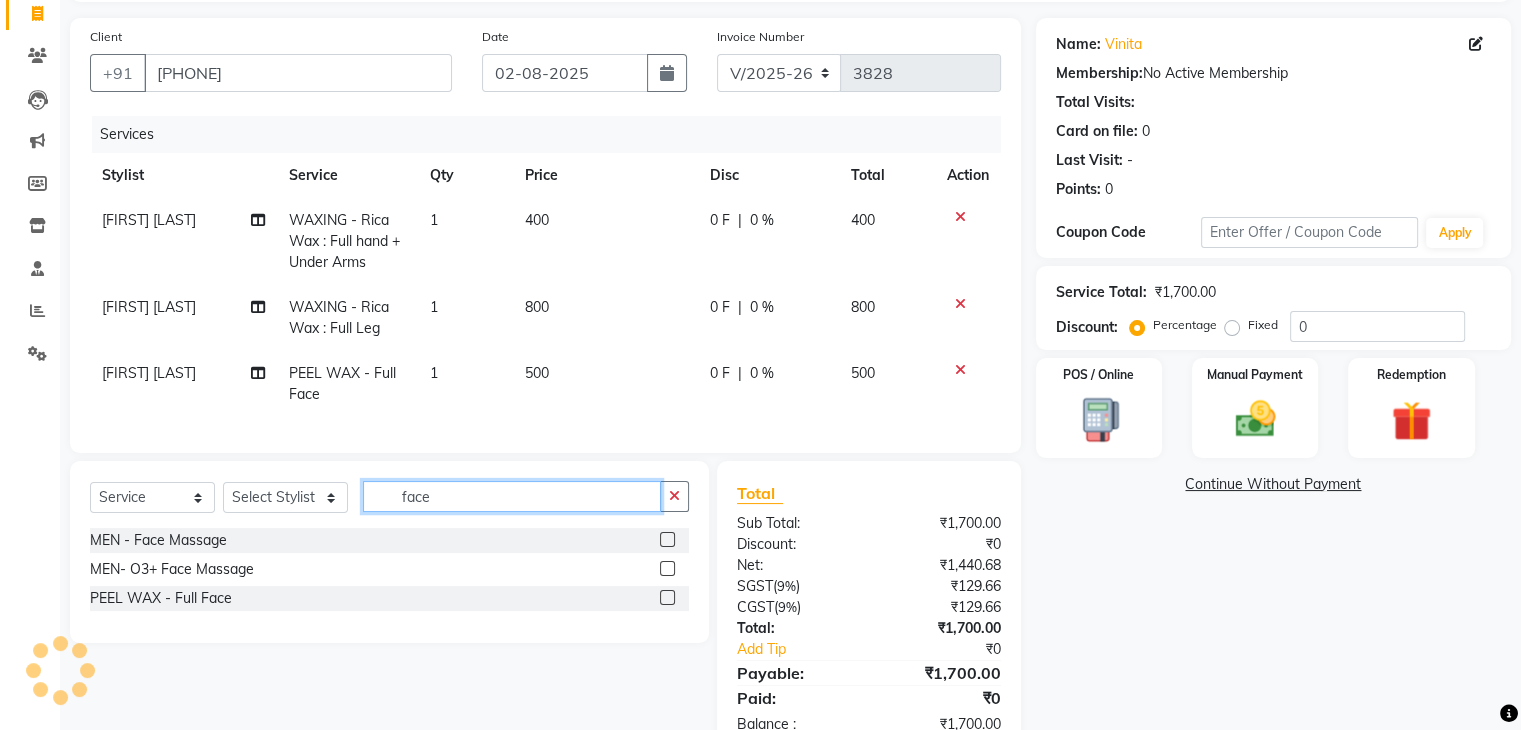 click on "face" 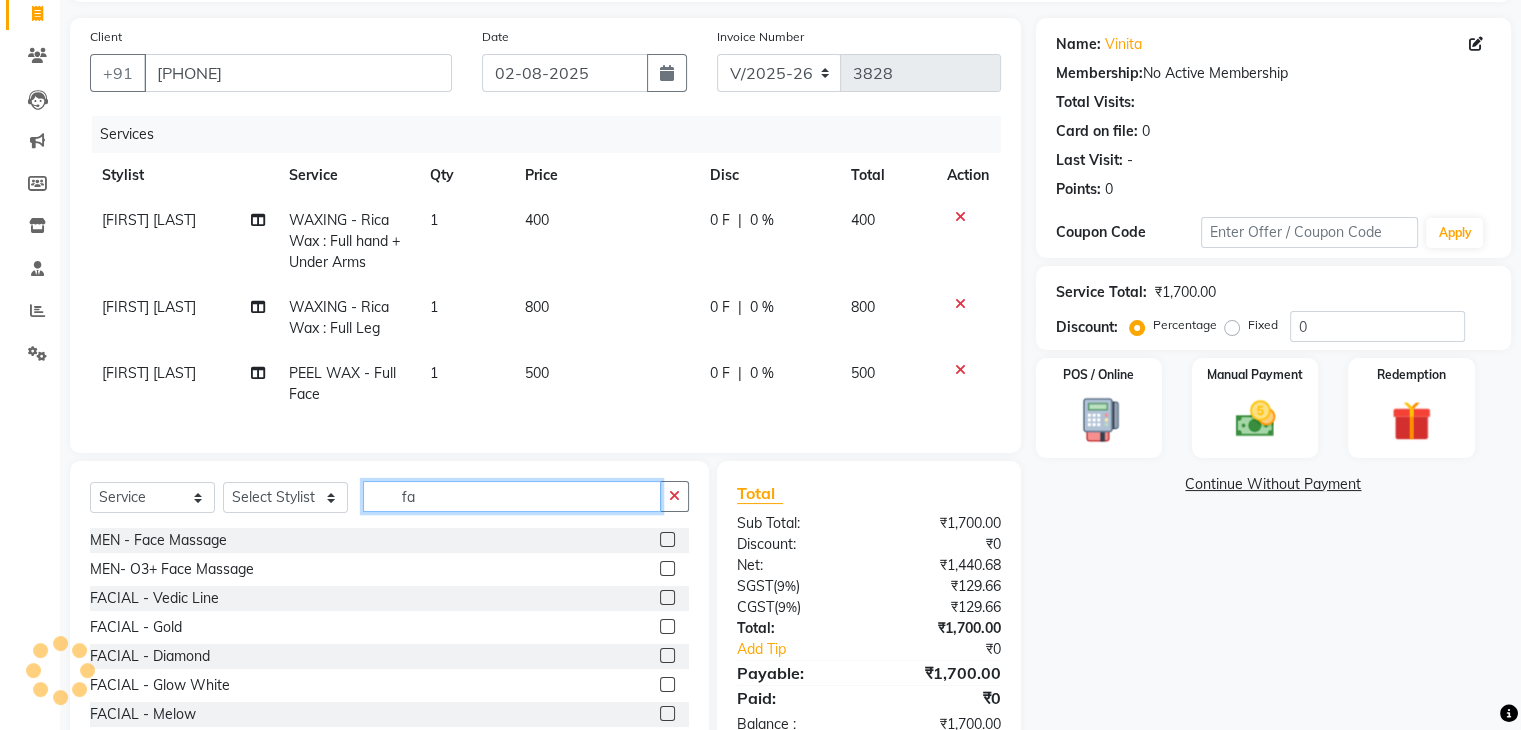 type on "f" 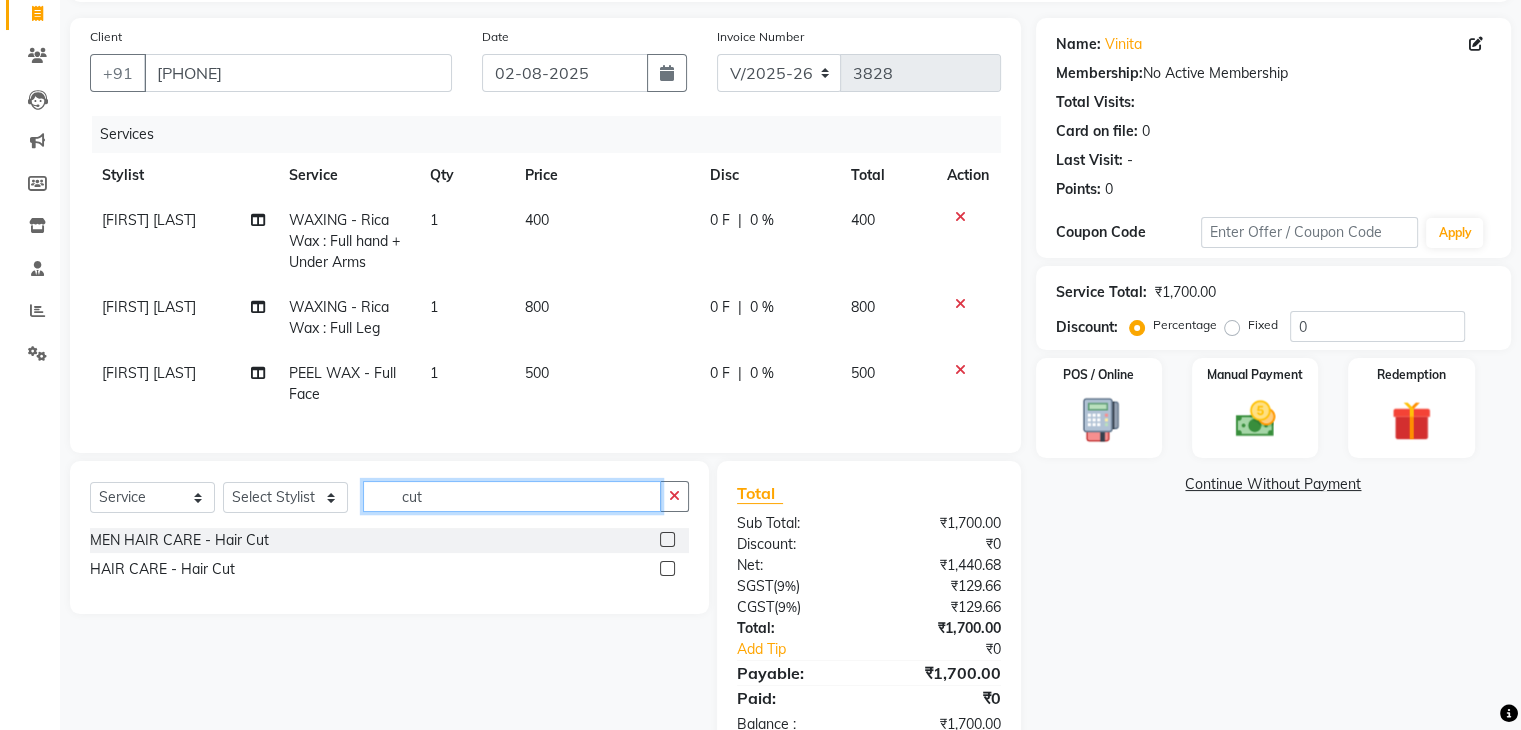 type on "cut" 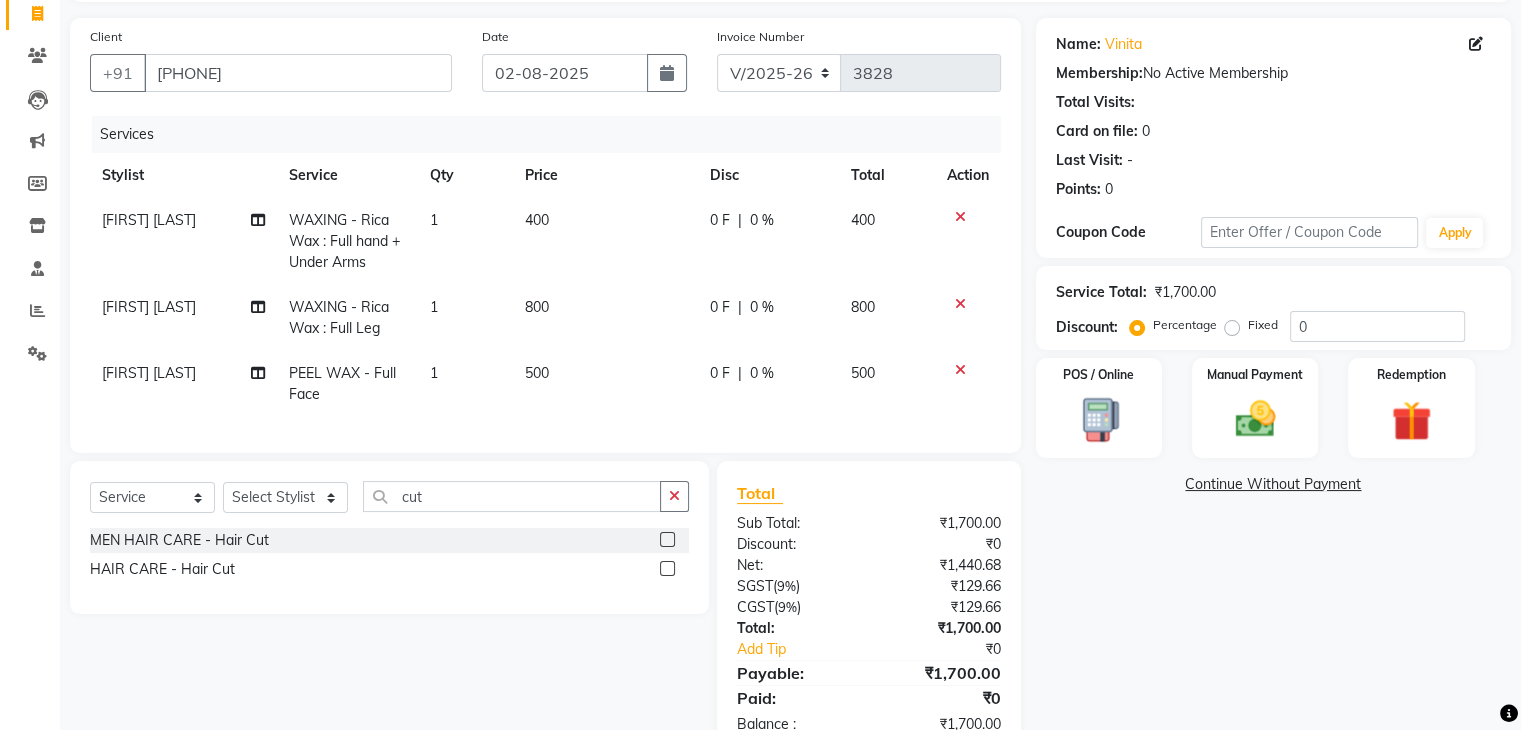 click 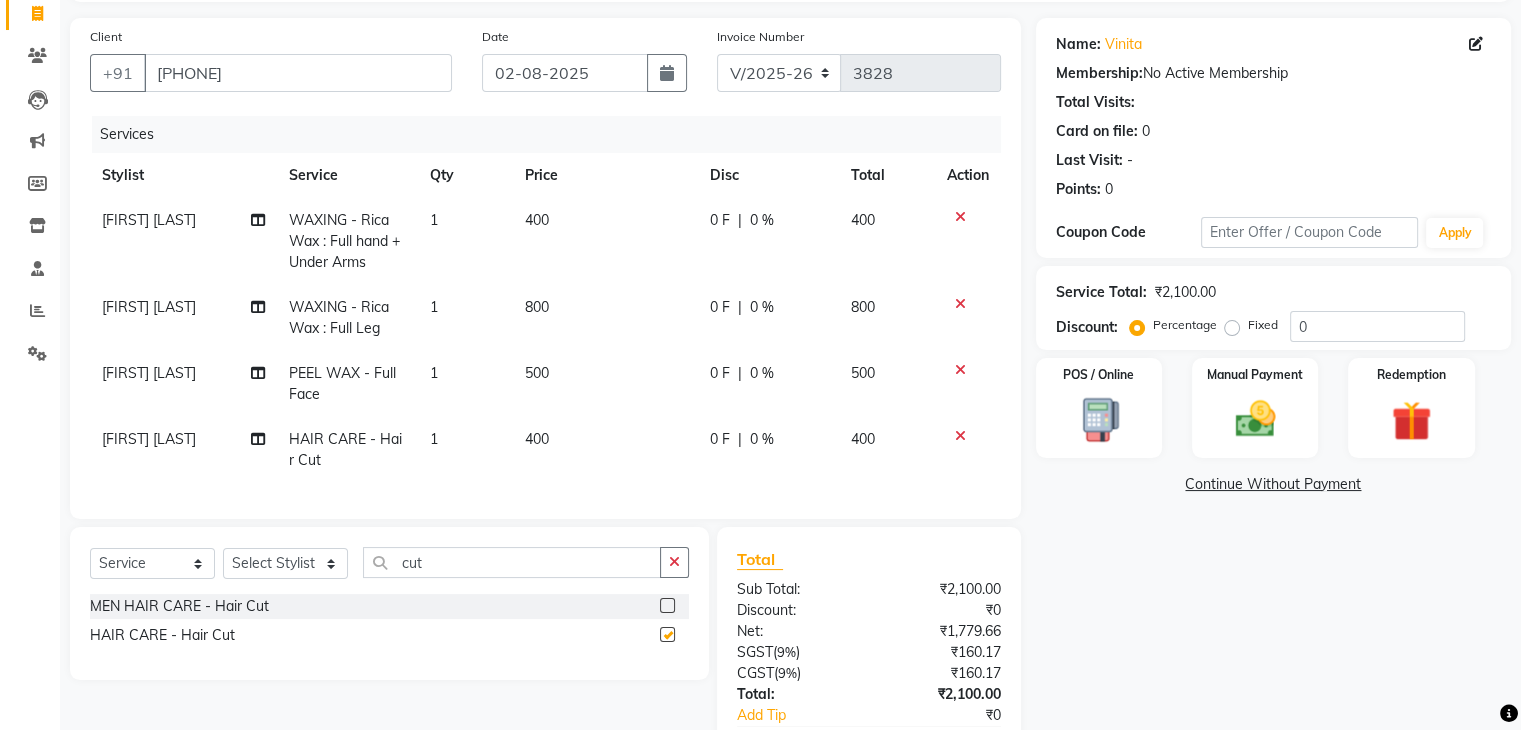 checkbox on "false" 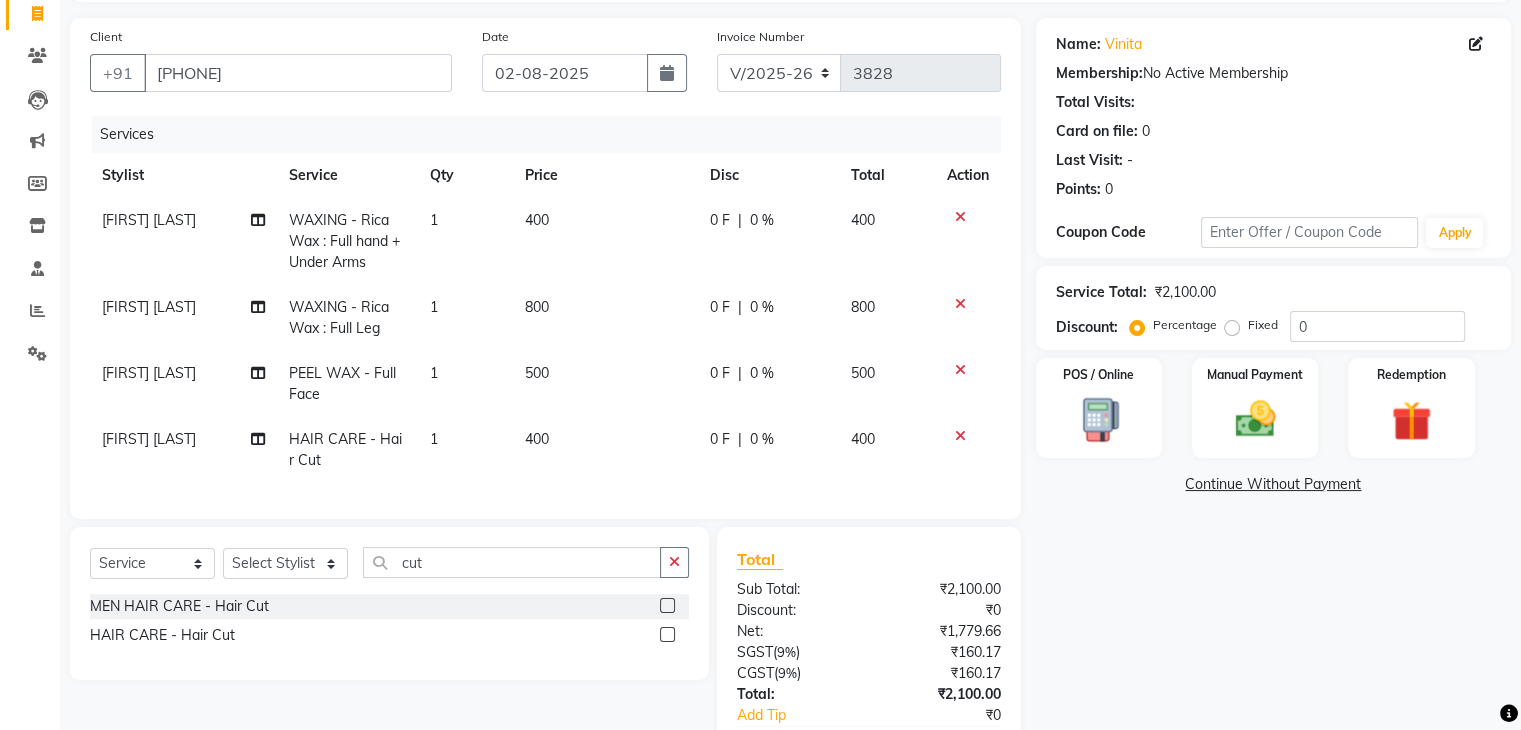 scroll, scrollTop: 269, scrollLeft: 0, axis: vertical 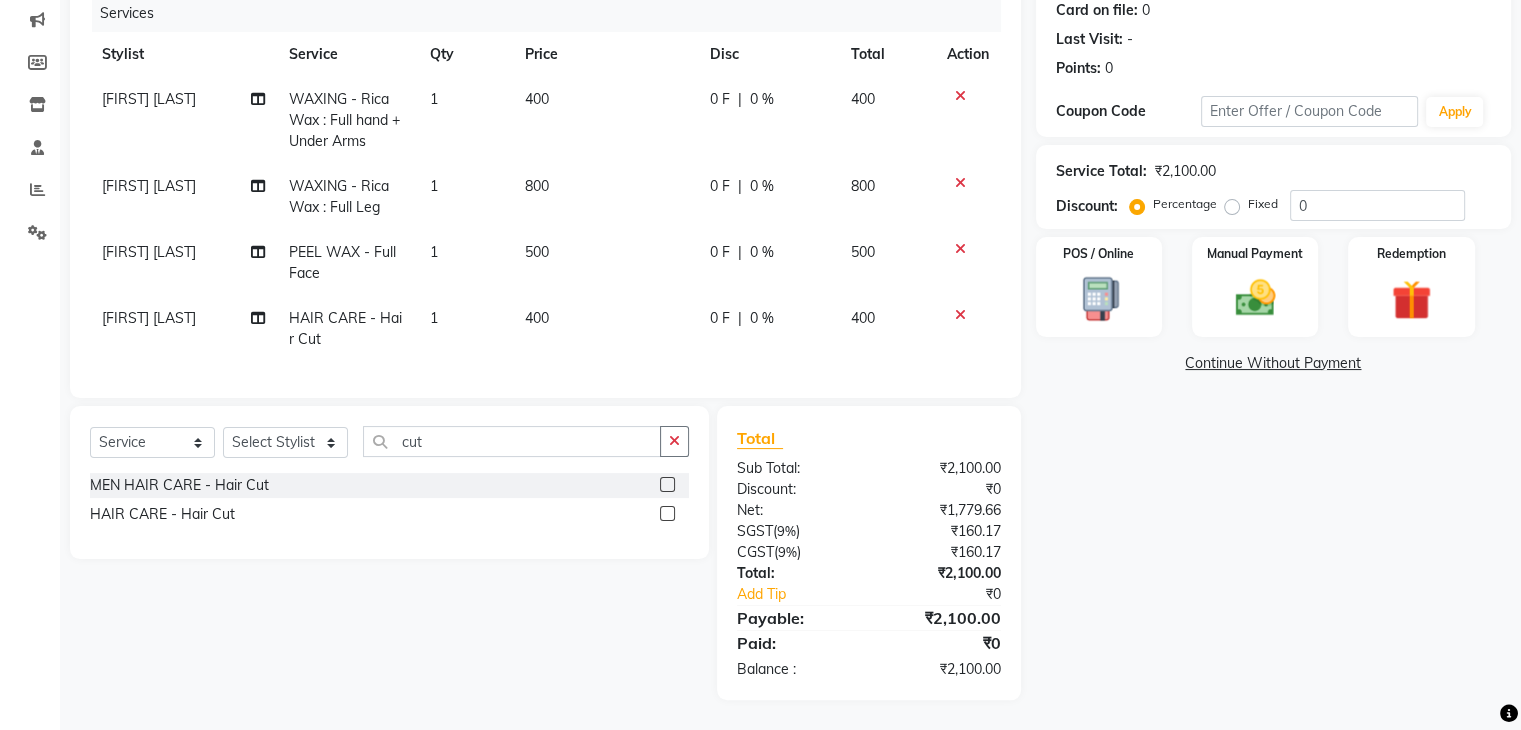 click on "Name: Vinita  Membership:  No Active Membership  Total Visits:   Card on file:  0 Last Visit:   - Points:   0  Coupon Code Apply Service Total:  ₹2,100.00  Discount:  Percentage   Fixed  0 POS / Online  Manual Payment Redemption  Continue Without Payment" 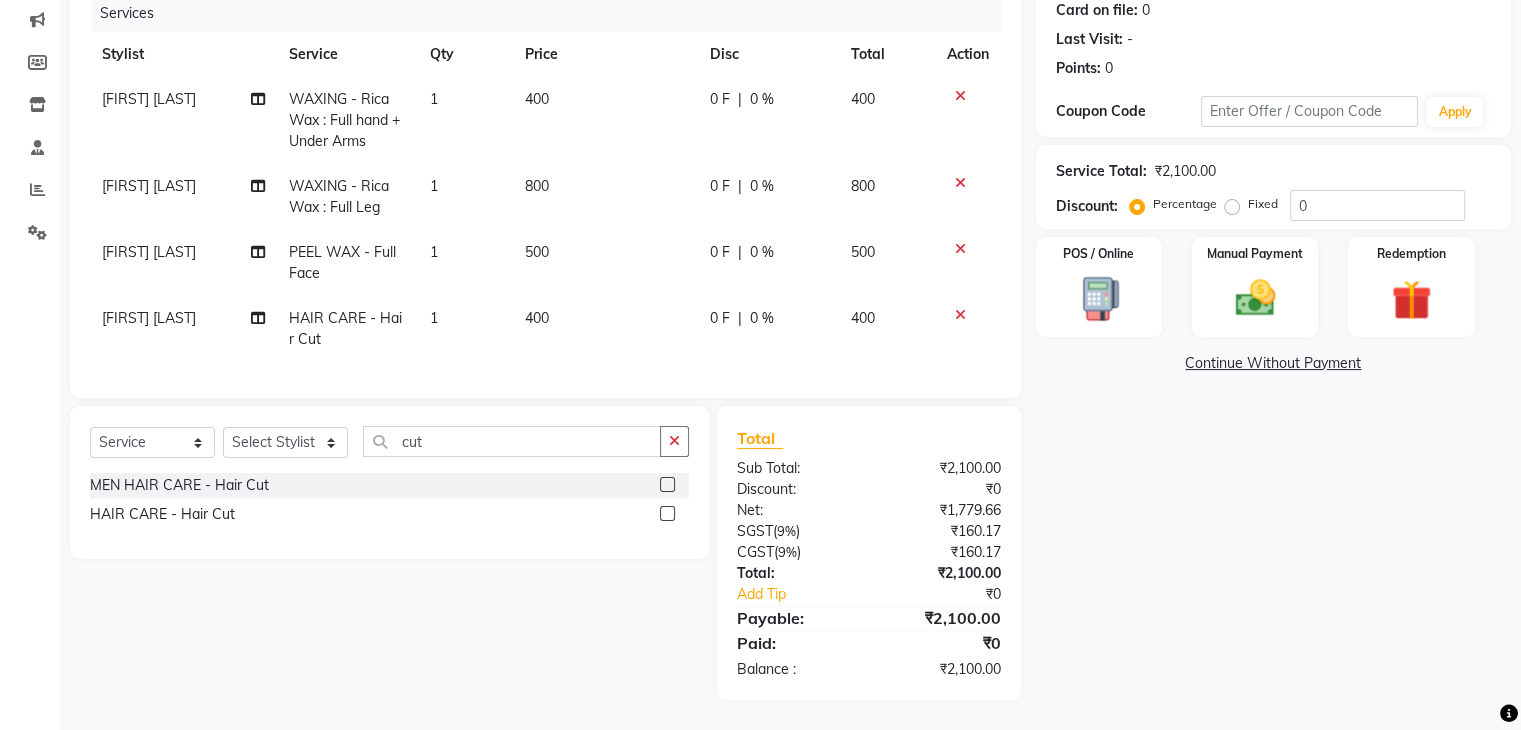 click on "Name: Vinita  Membership:  No Active Membership  Total Visits:   Card on file:  0 Last Visit:   - Points:   0  Coupon Code Apply Service Total:  ₹2,100.00  Discount:  Percentage   Fixed  0 POS / Online  Manual Payment Redemption  Continue Without Payment" 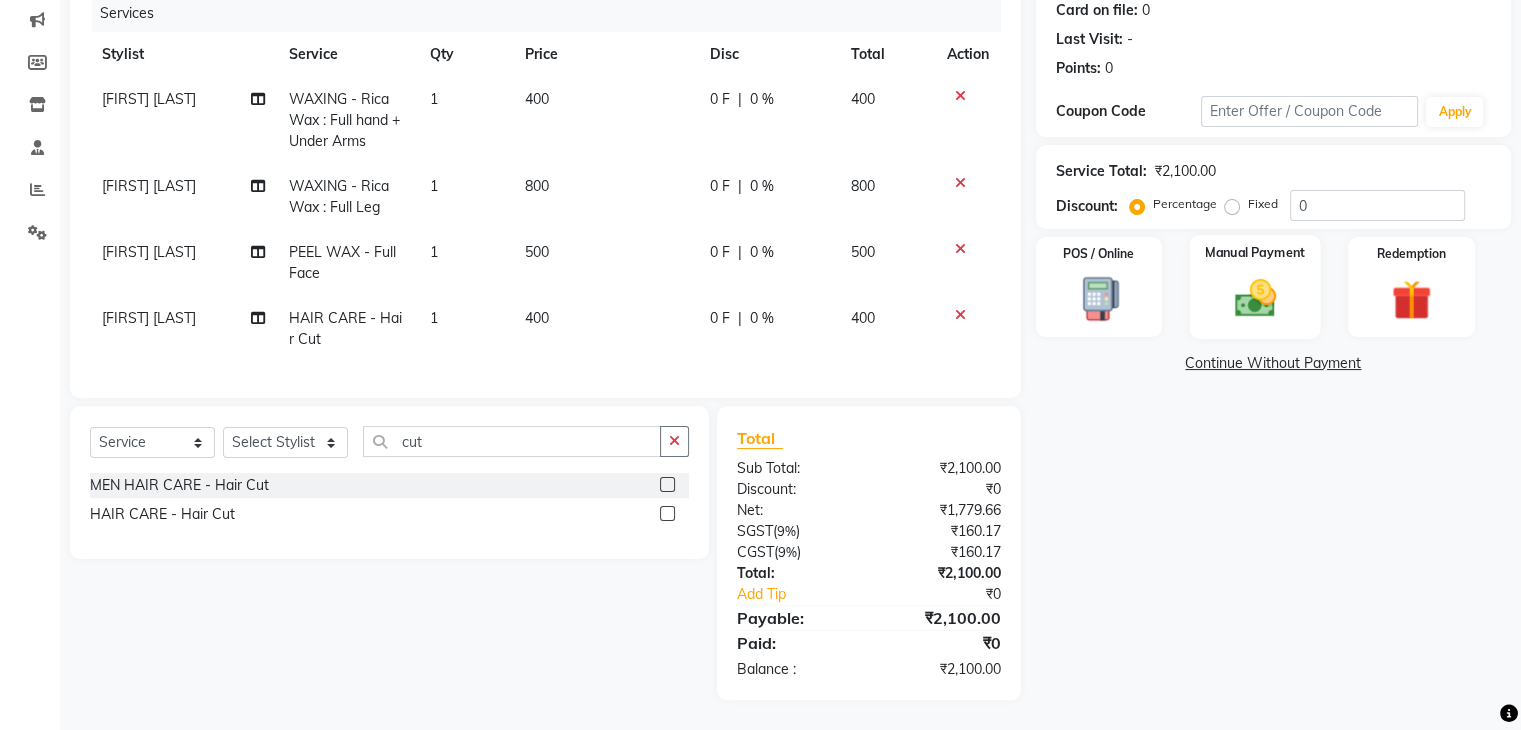 click on "Manual Payment" 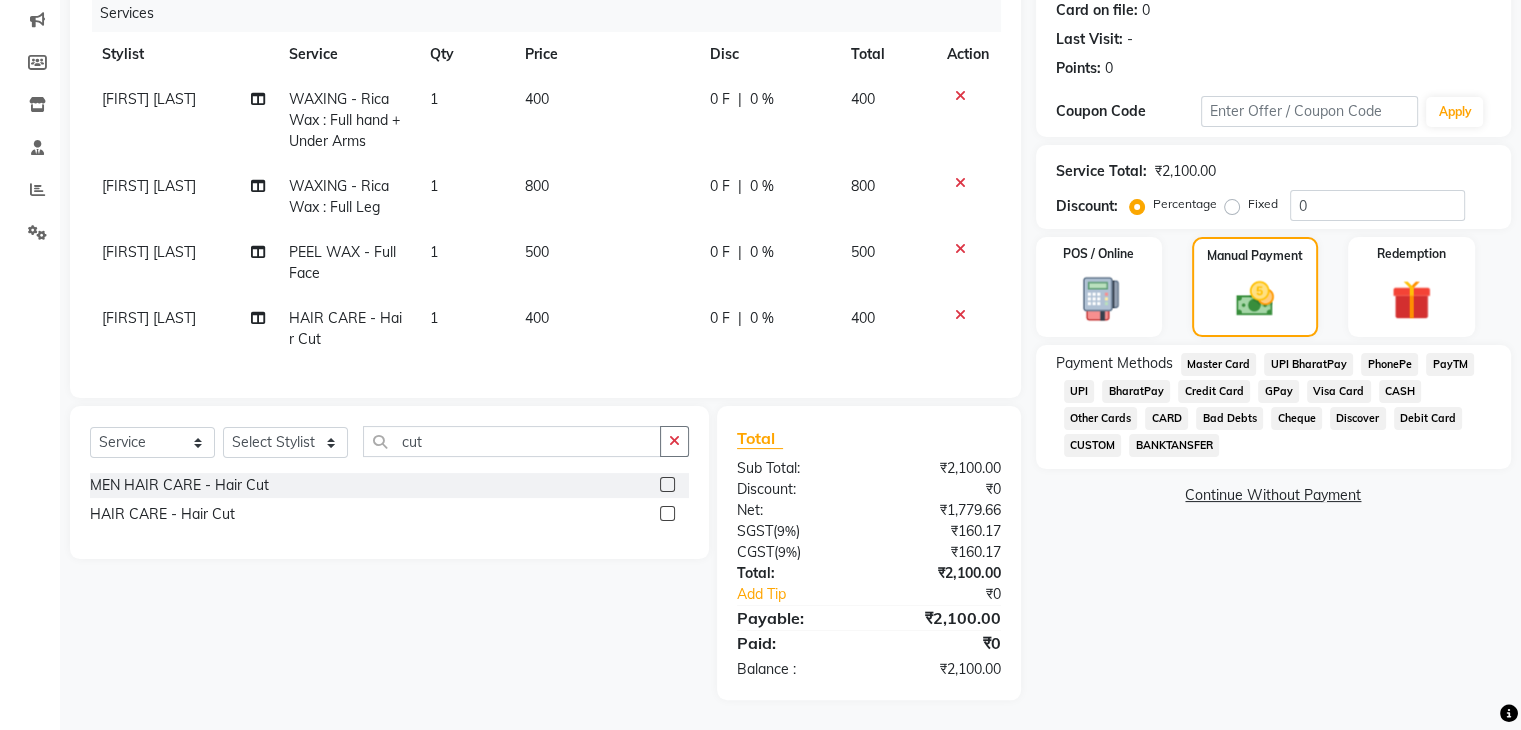 click on "CASH" 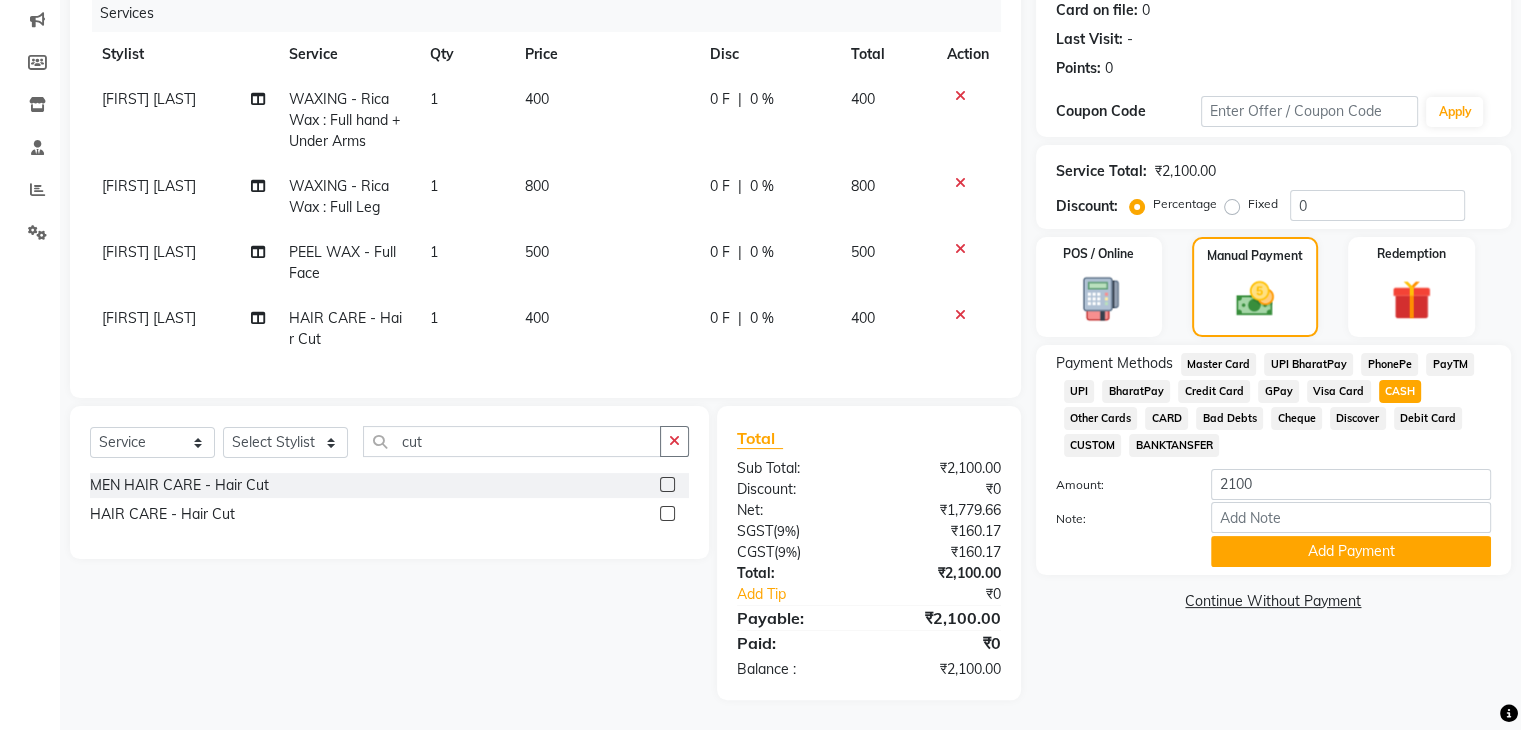 click on "Name: Vinita  Membership:  No Active Membership  Total Visits:   Card on file:  0 Last Visit:   - Points:   0  Coupon Code Apply Service Total:  ₹2,100.00  Discount:  Percentage   Fixed  0 POS / Online  Manual Payment Redemption Payment Methods  Master Card   UPI BharatPay   PhonePe   PayTM   UPI   BharatPay   Credit Card   GPay   Visa Card   CASH   Other Cards   CARD   Bad Debts   Cheque   Discover   Debit Card   CUSTOM   BANKTANSFER  Amount: 2100 Note: Add Payment  Continue Without Payment" 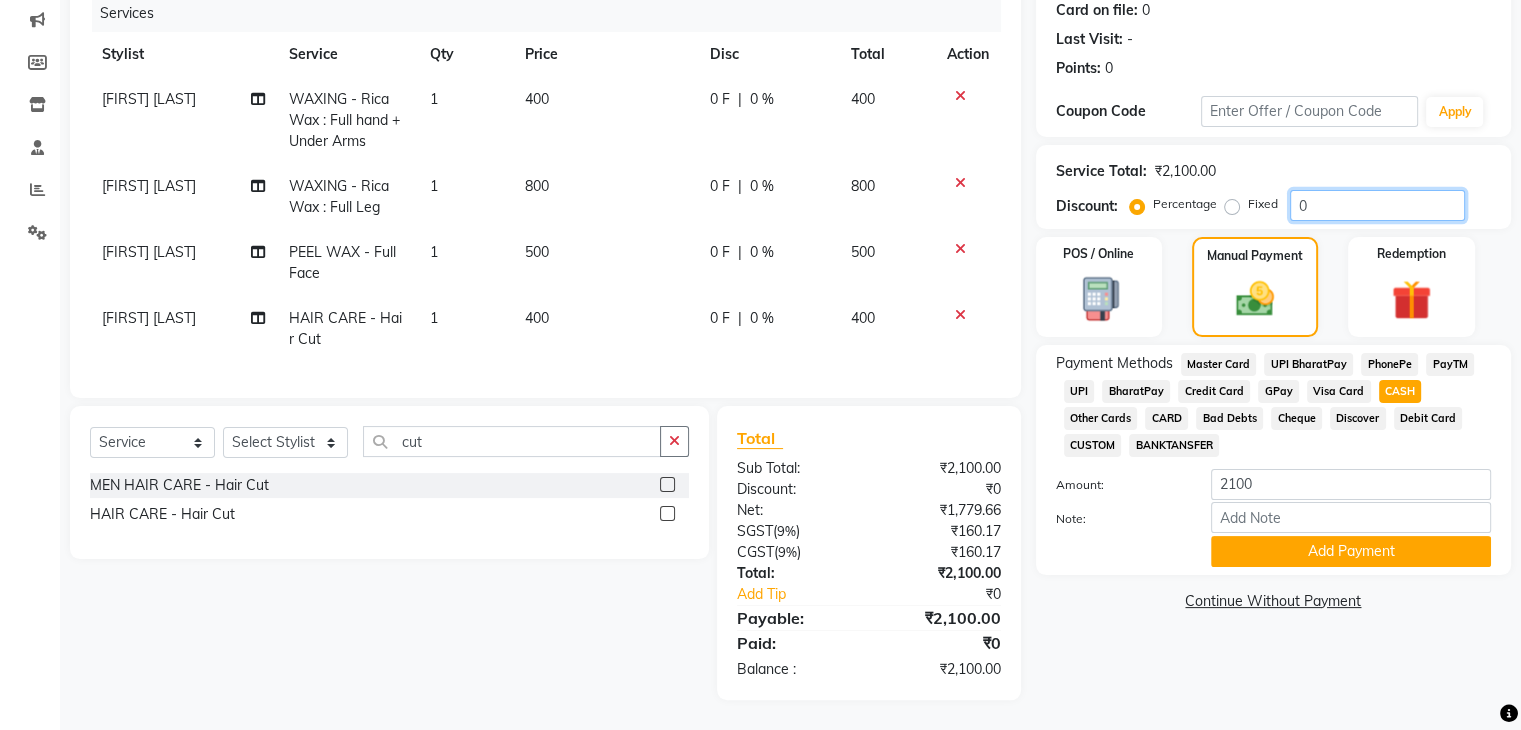 click on "0" 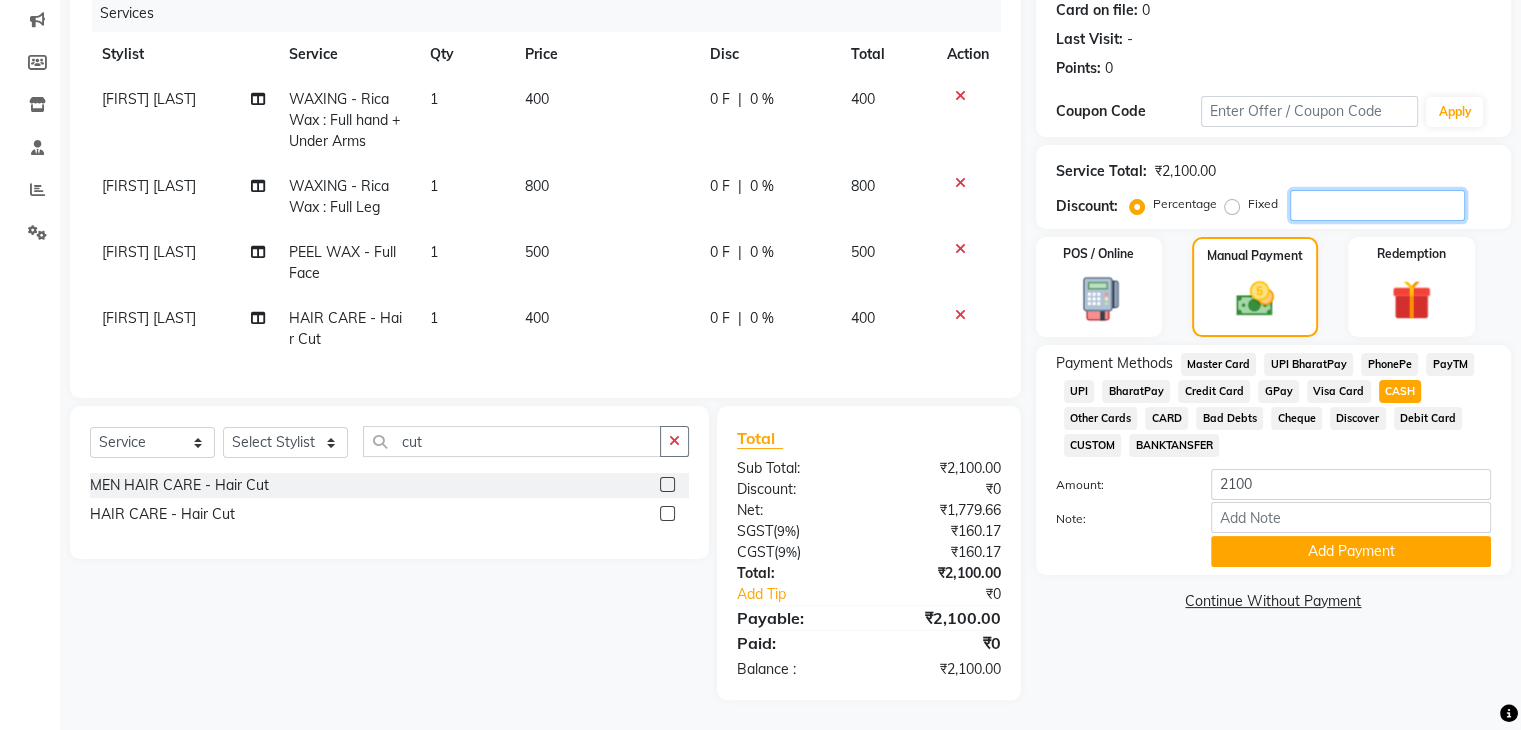 type 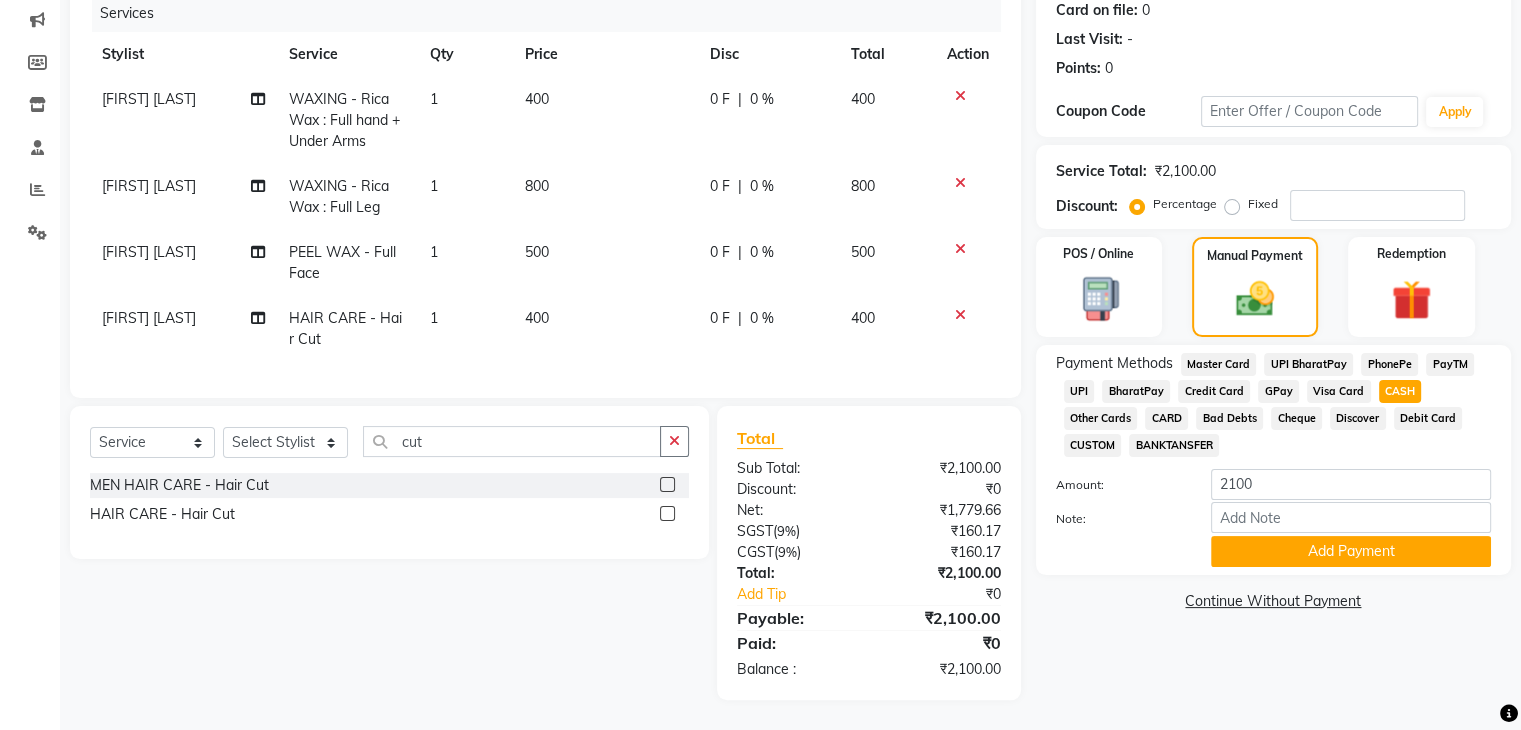 click on "Fixed" 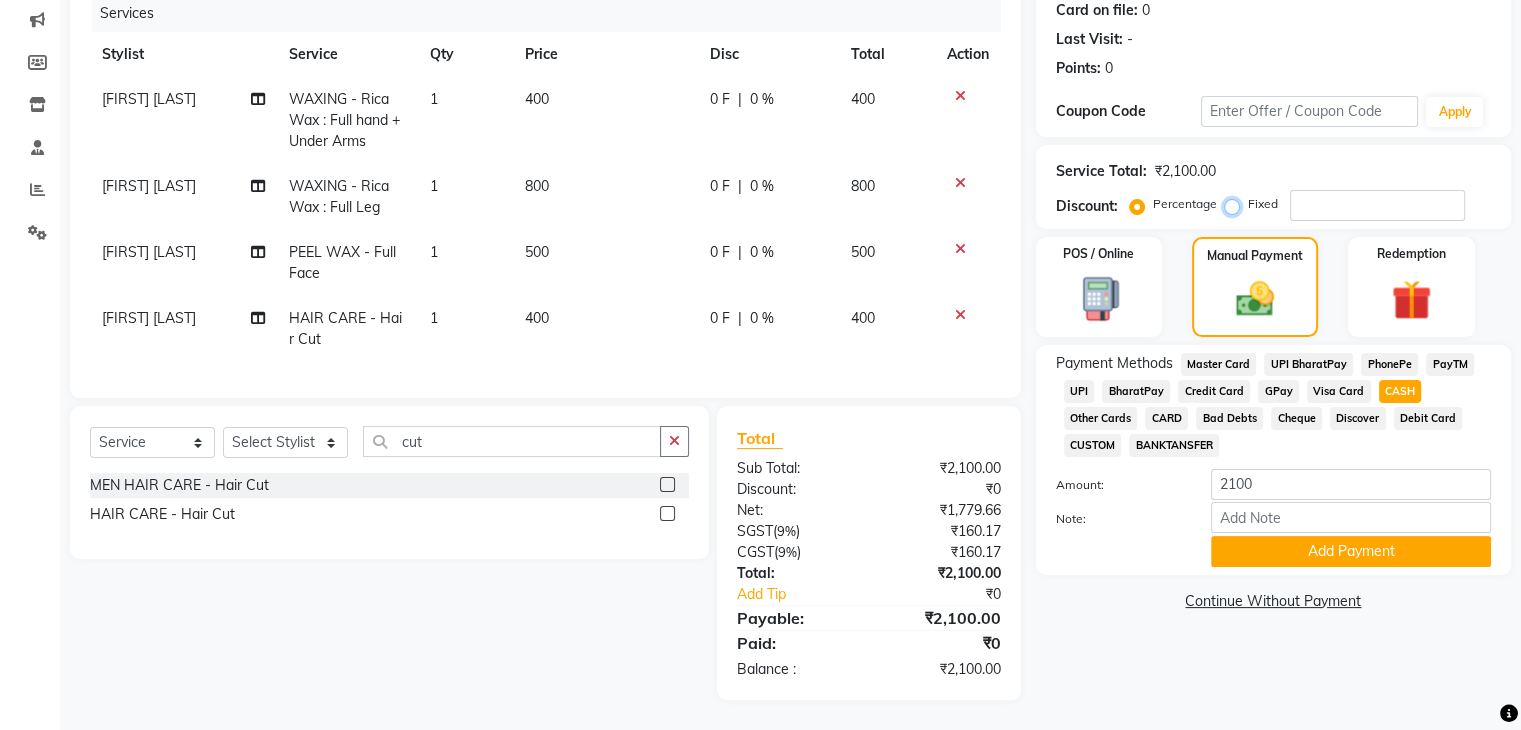 click on "Fixed" at bounding box center (1236, 204) 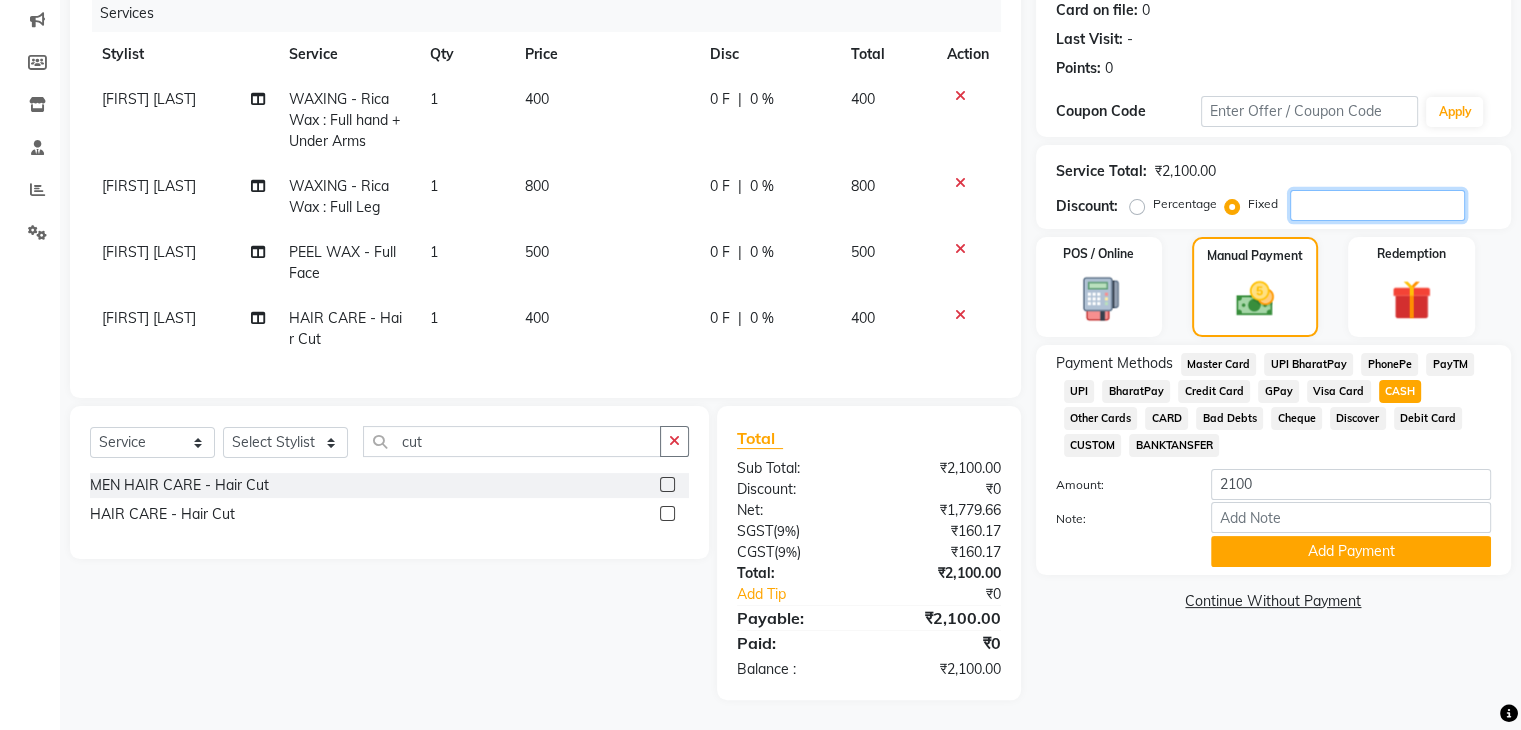 click 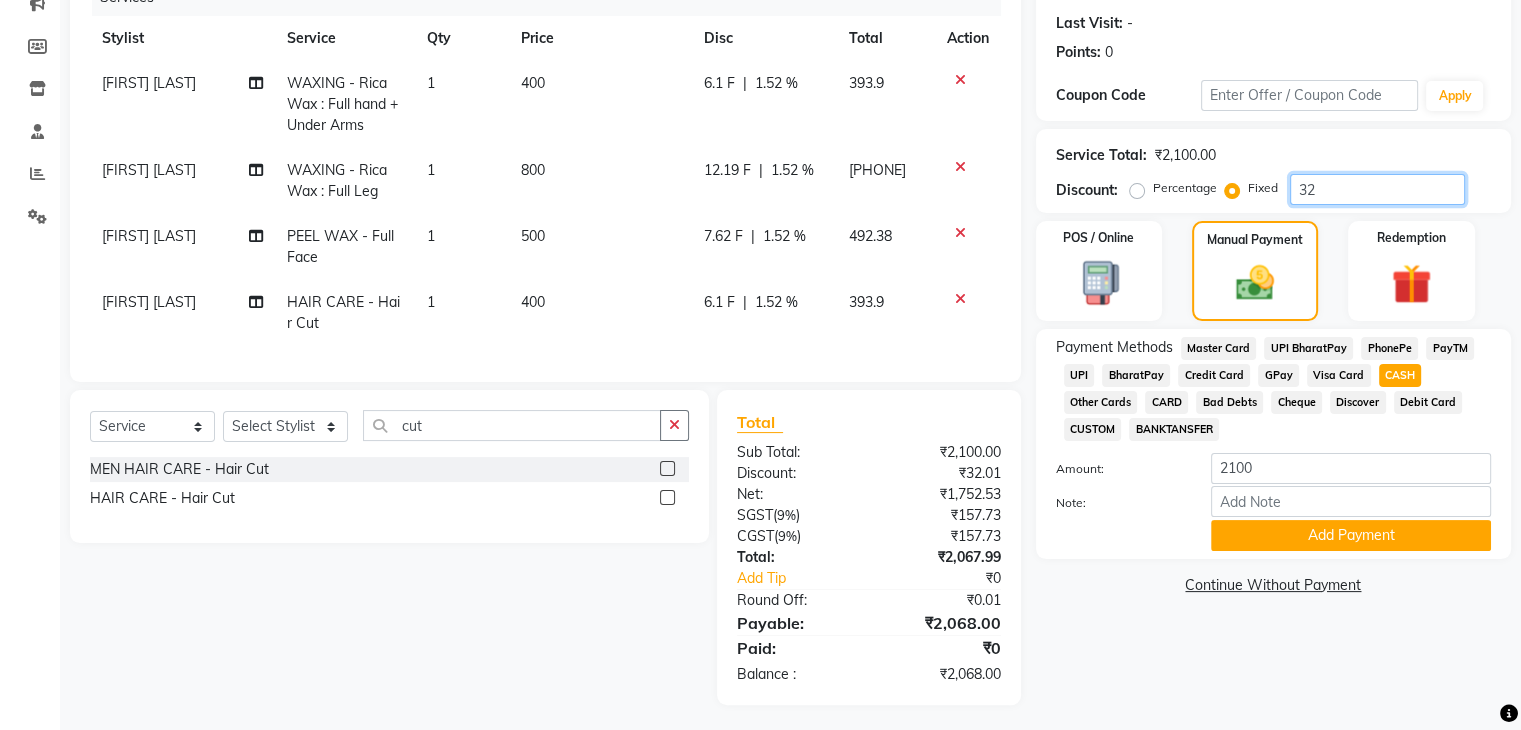 type on "3" 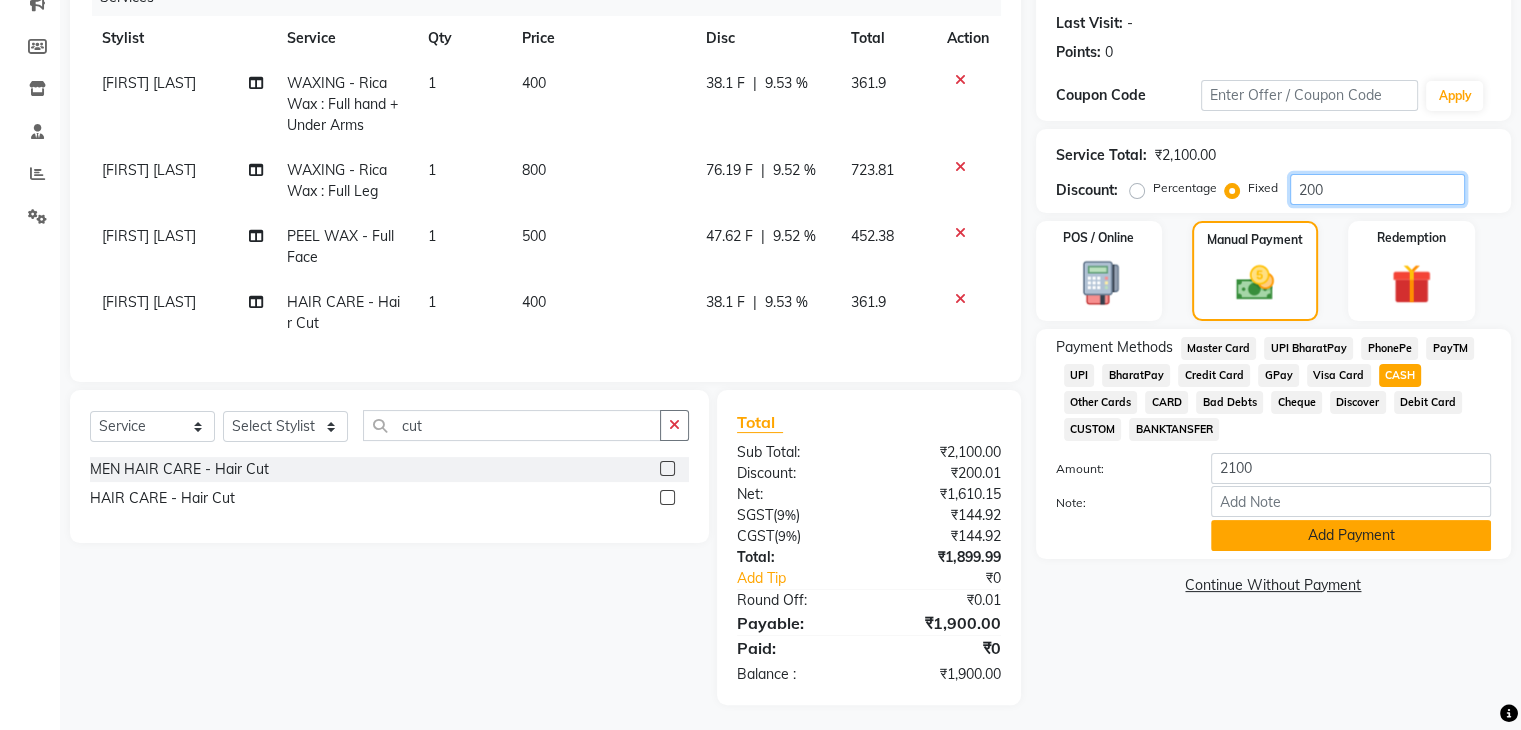type on "200" 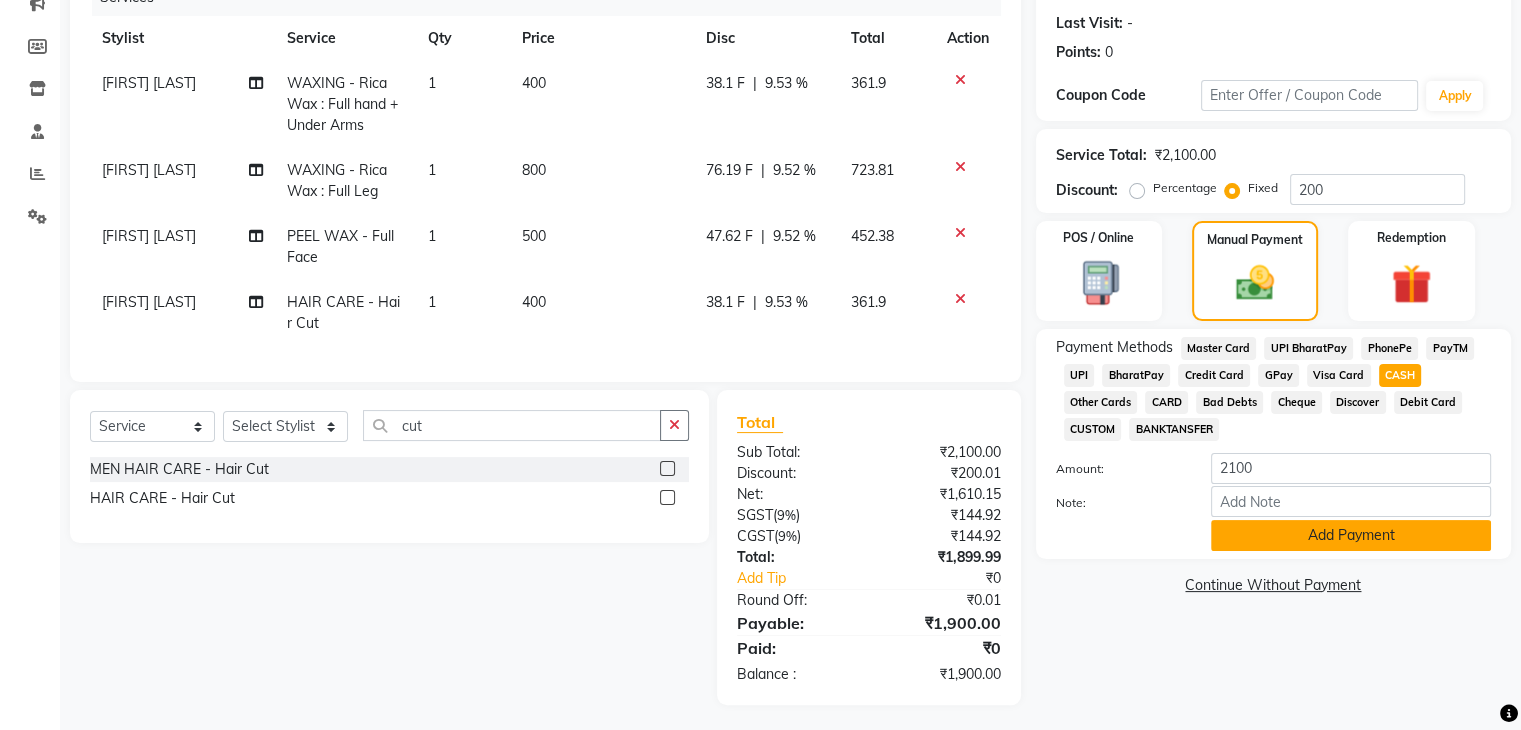 click on "Add Payment" 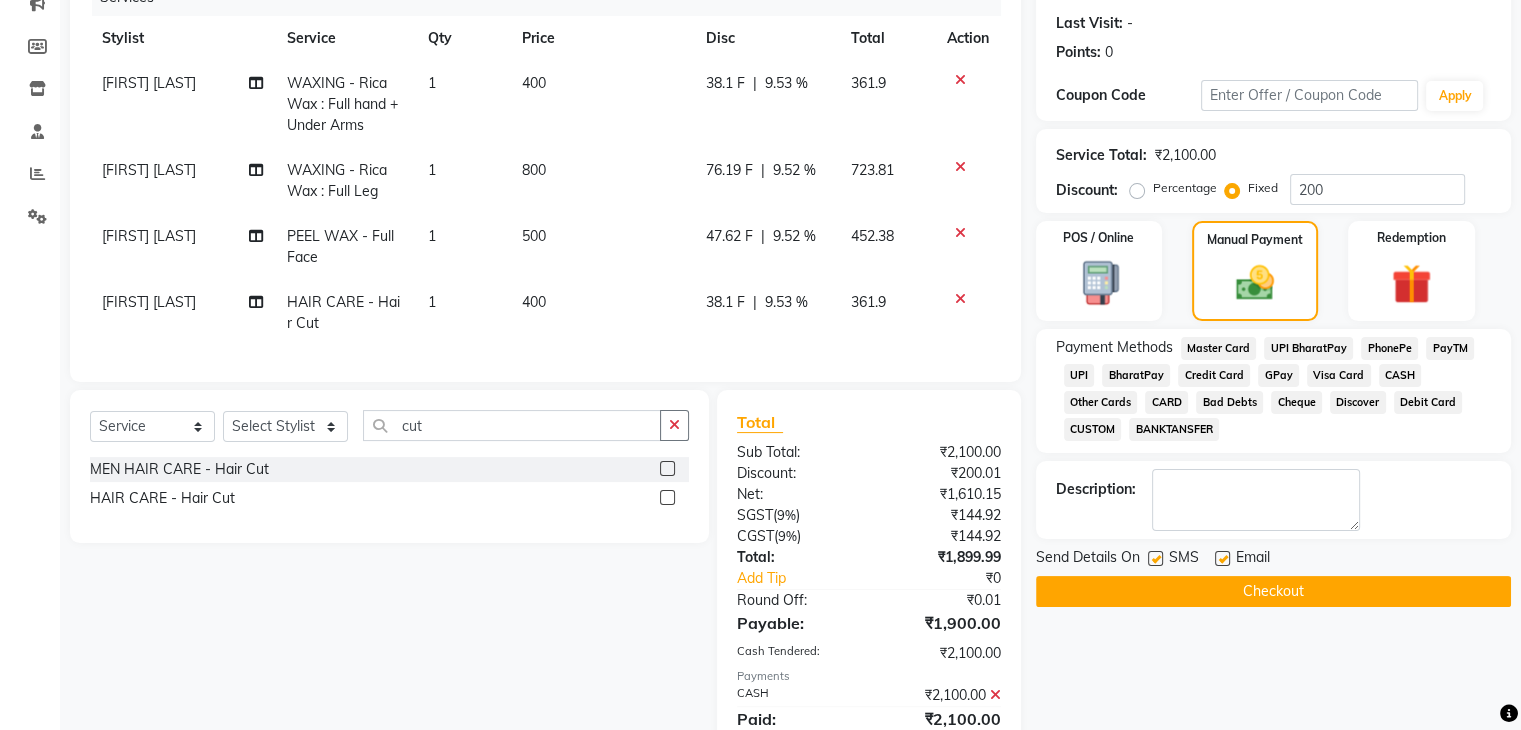 click on "Checkout" 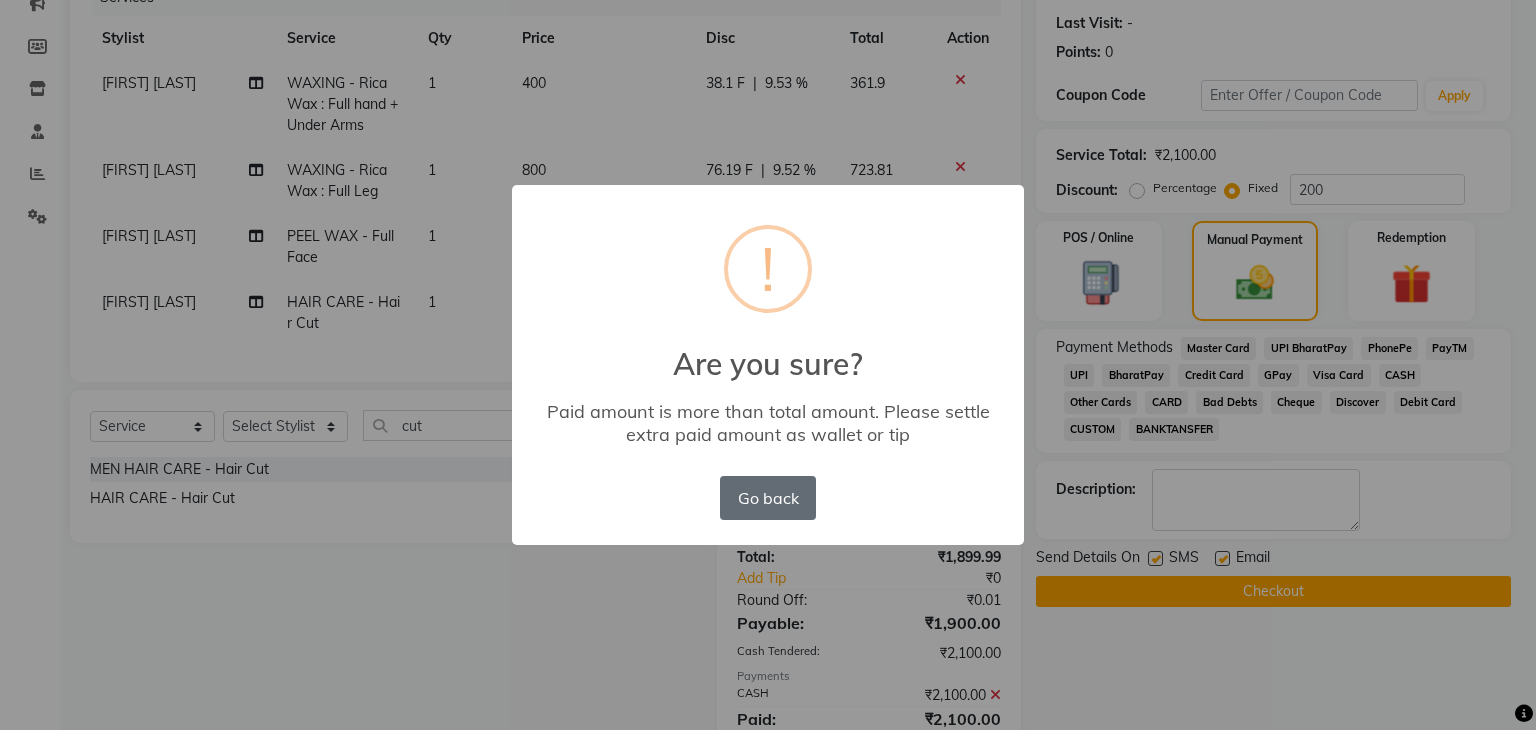 click on "Go back" at bounding box center (768, 498) 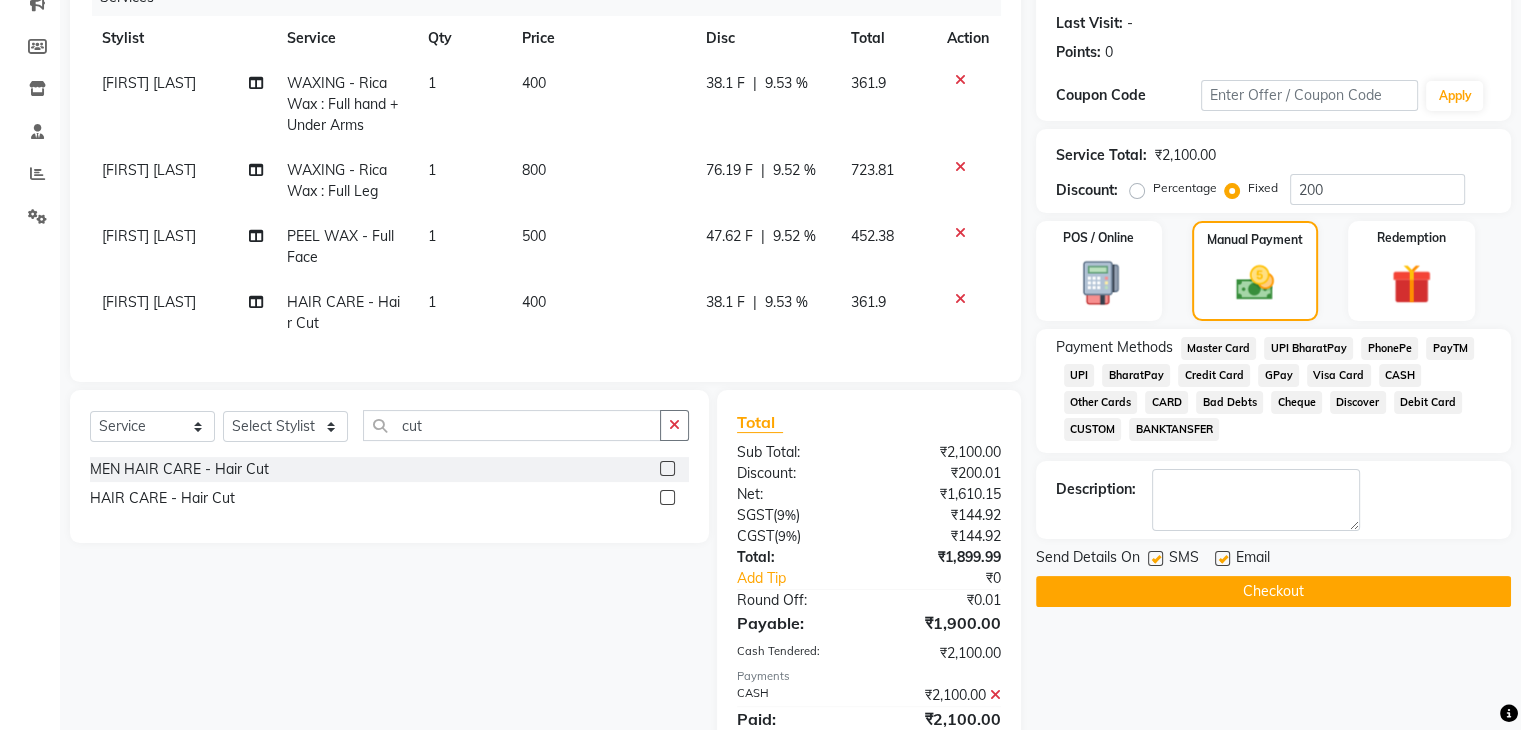 scroll, scrollTop: 377, scrollLeft: 0, axis: vertical 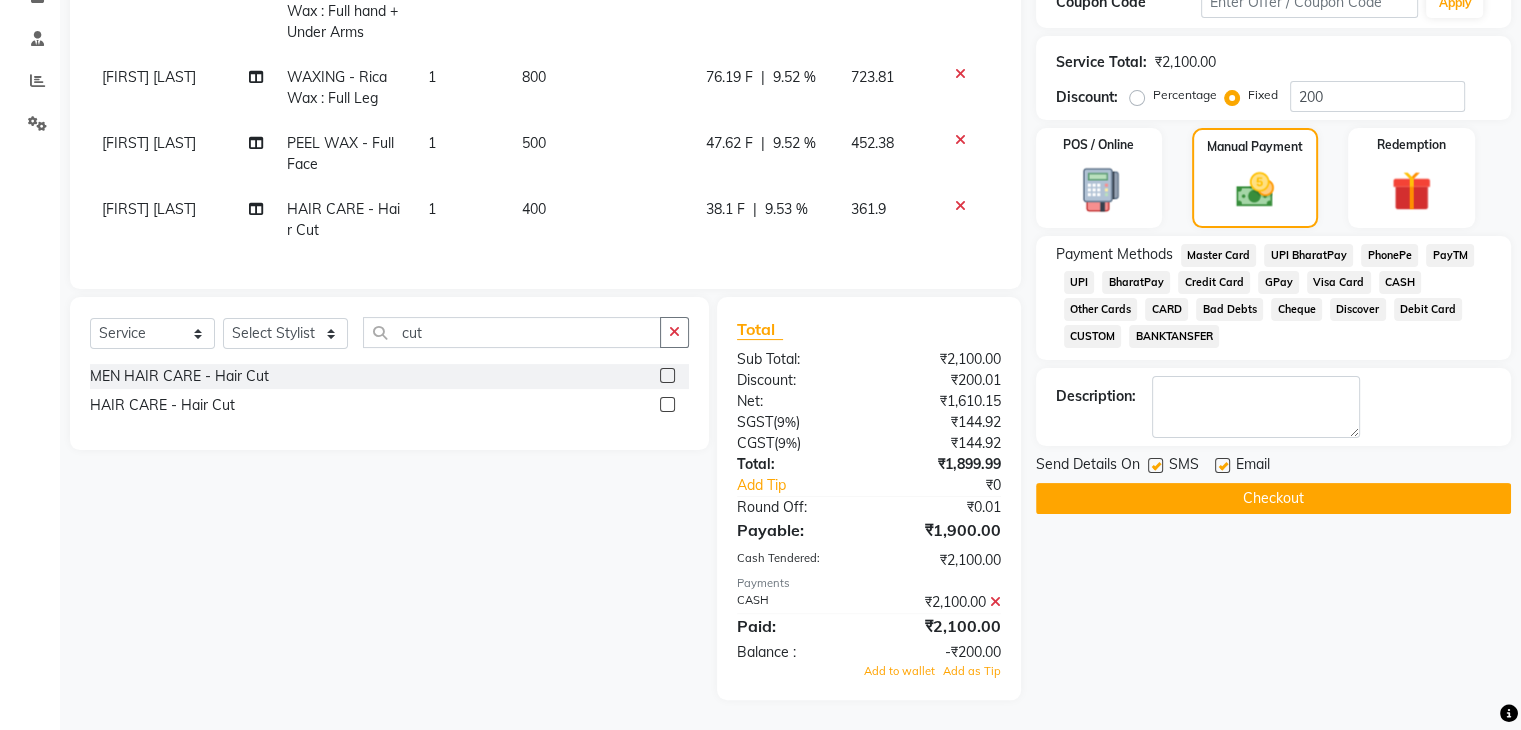click 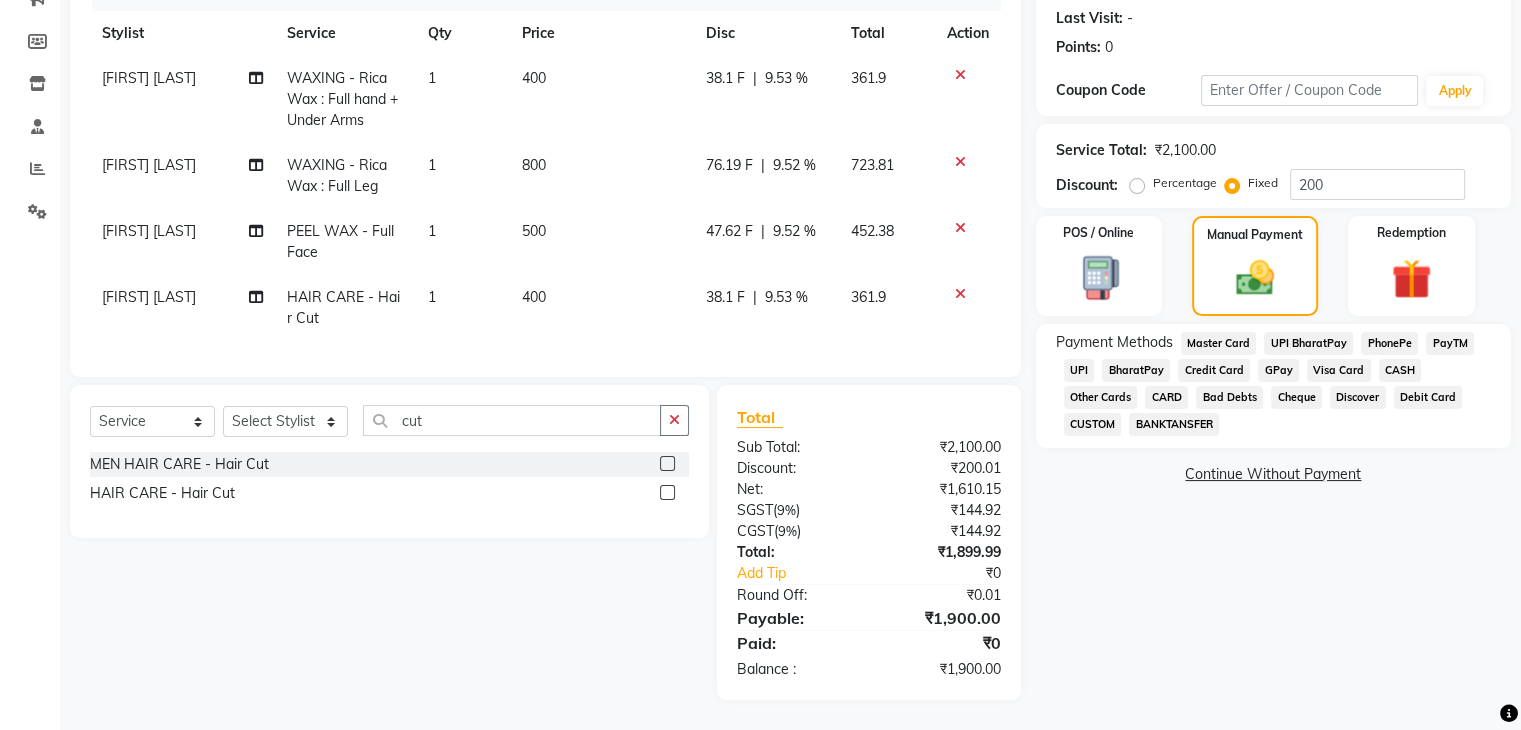 click on "CASH" 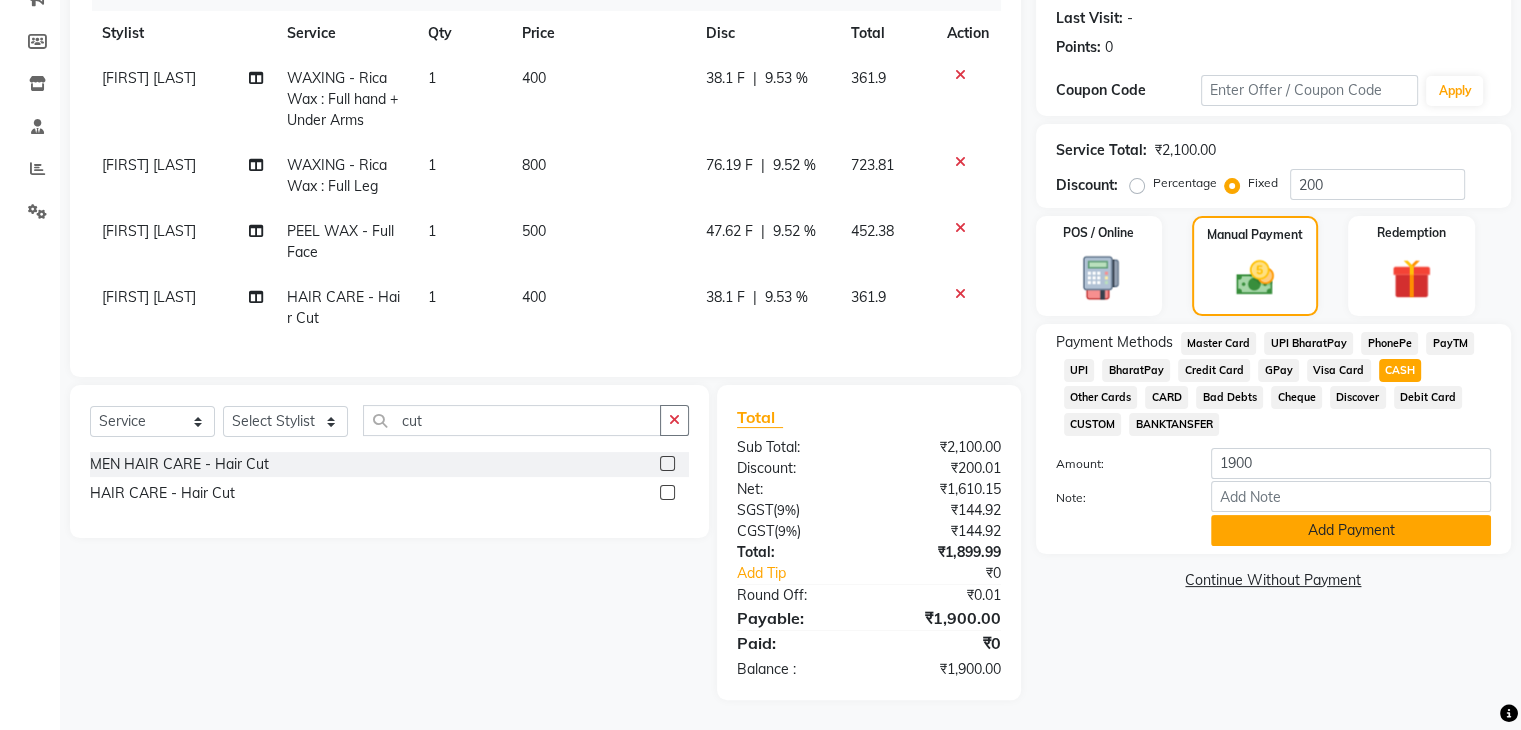 click on "Add Payment" 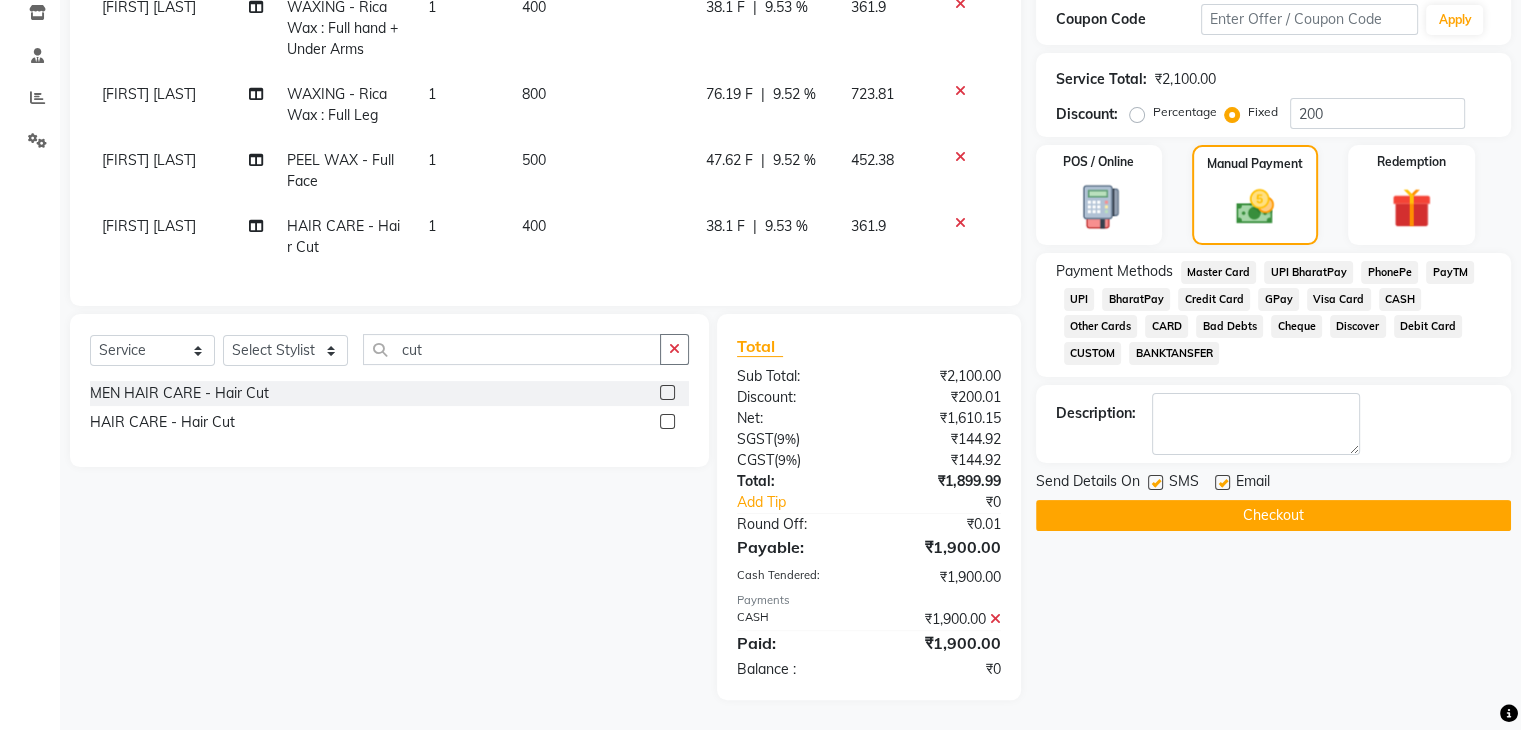 click on "Checkout" 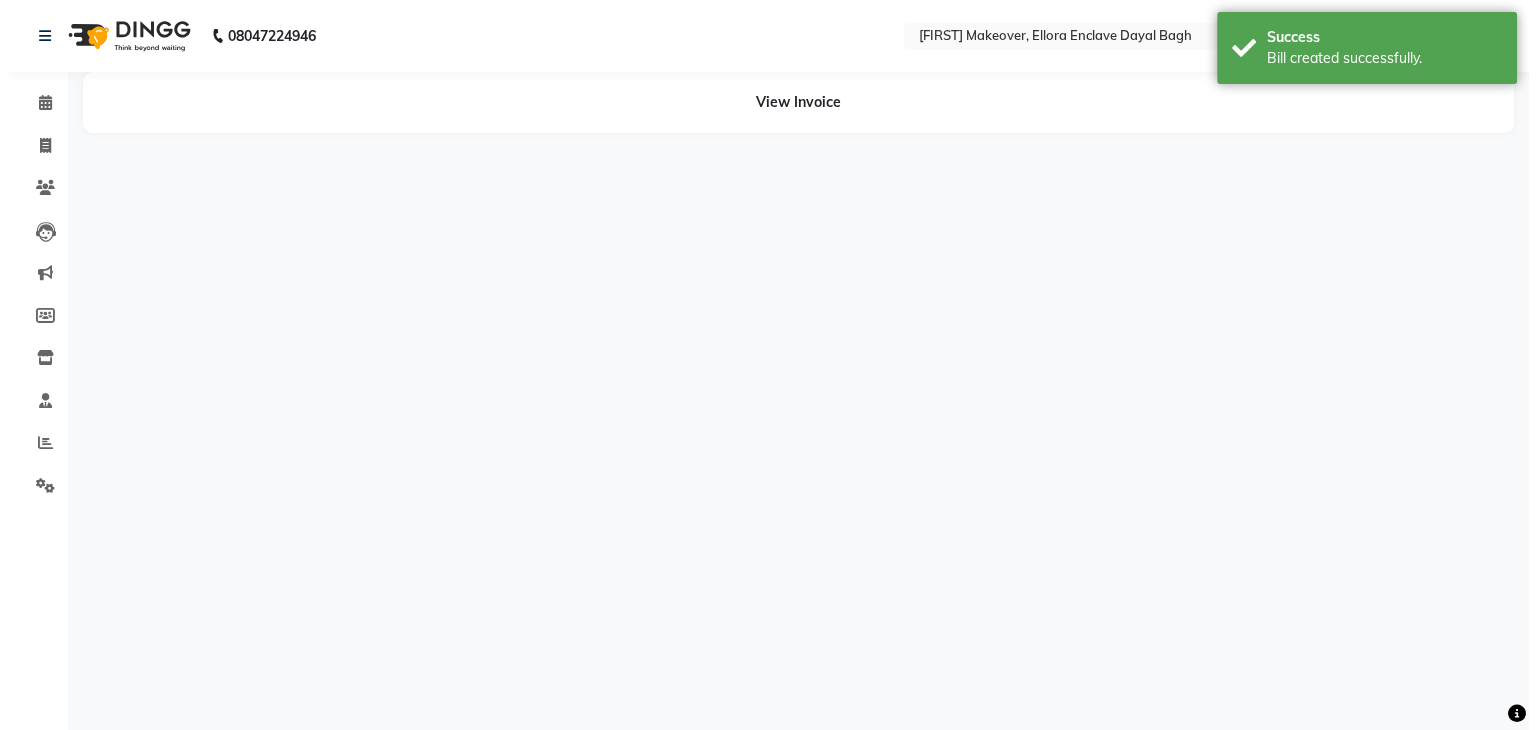 scroll, scrollTop: 0, scrollLeft: 0, axis: both 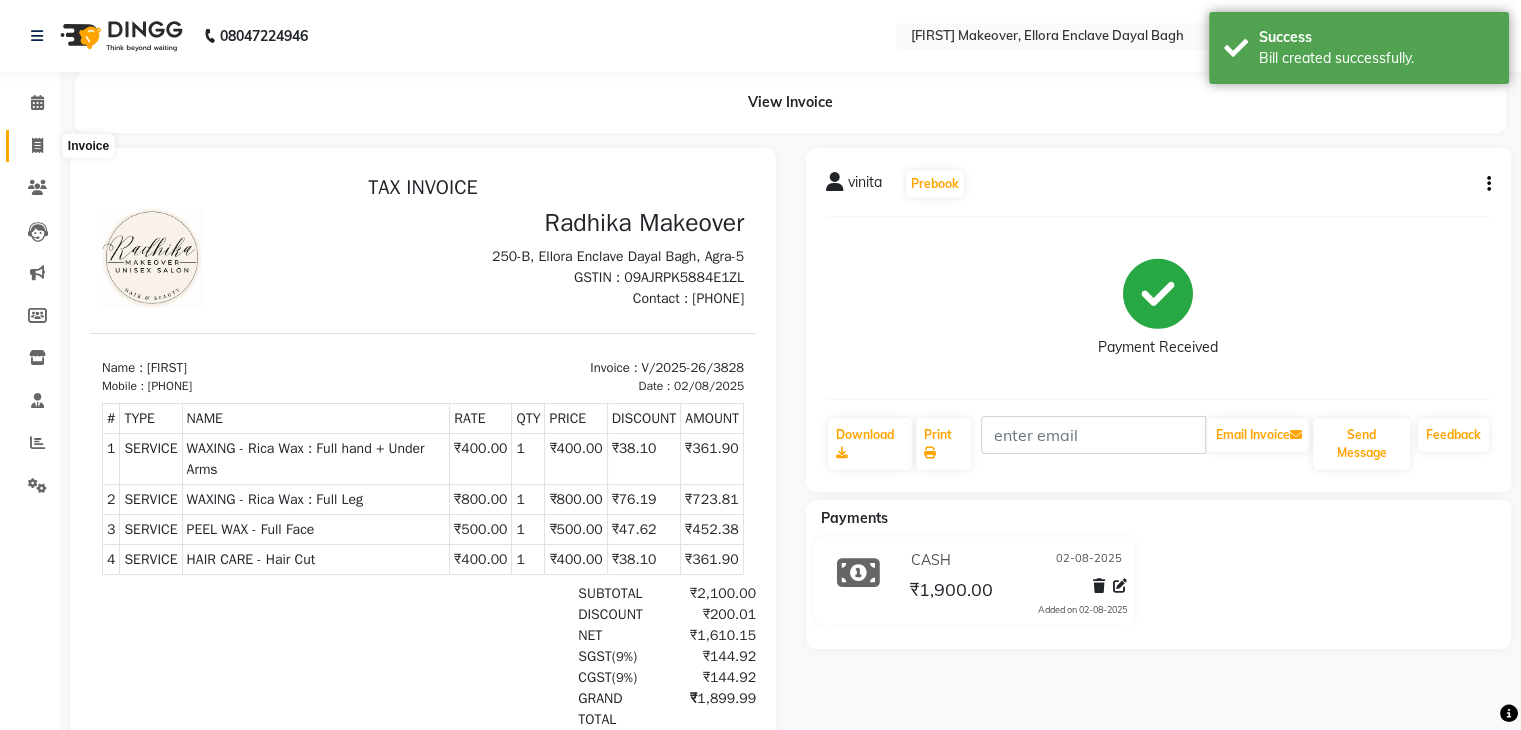 click 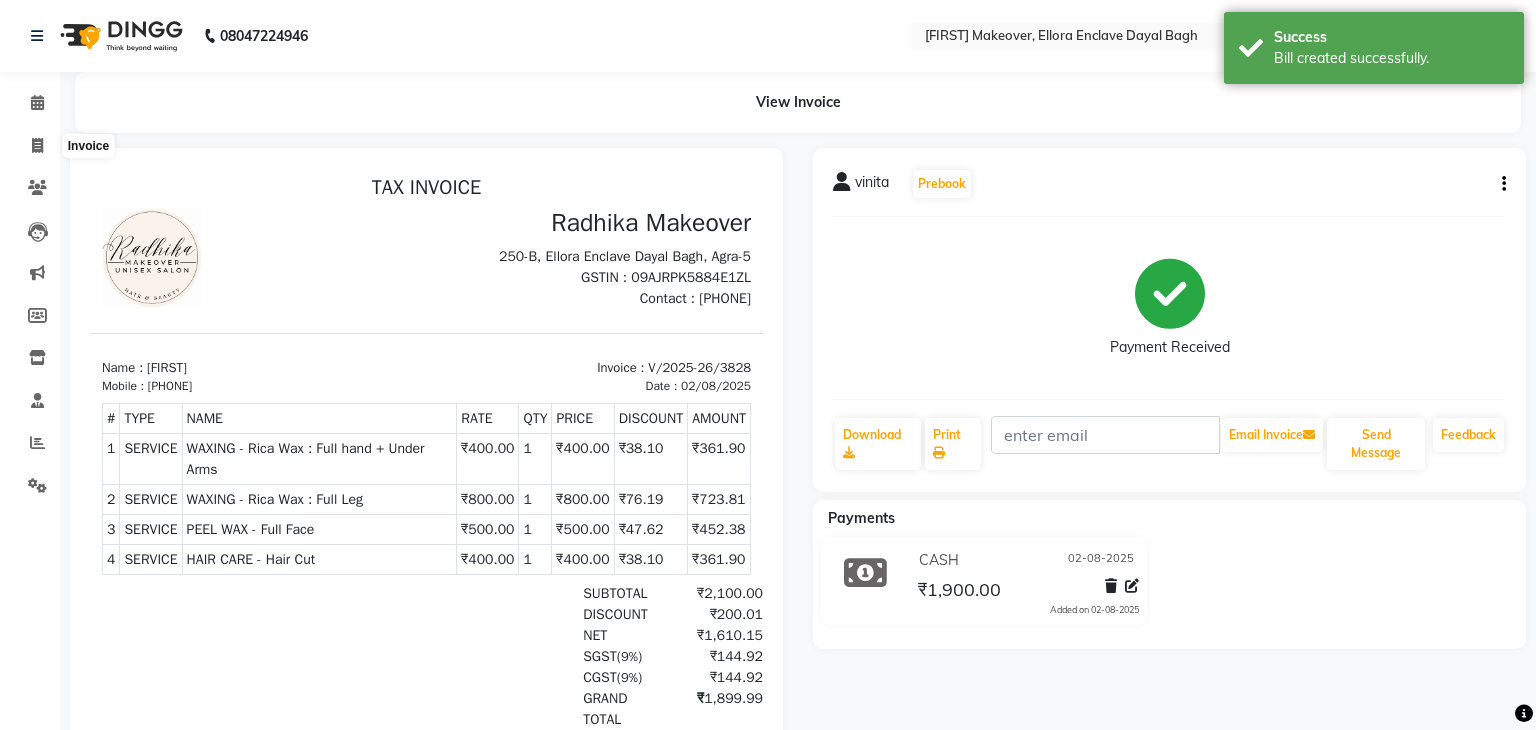 select on "service" 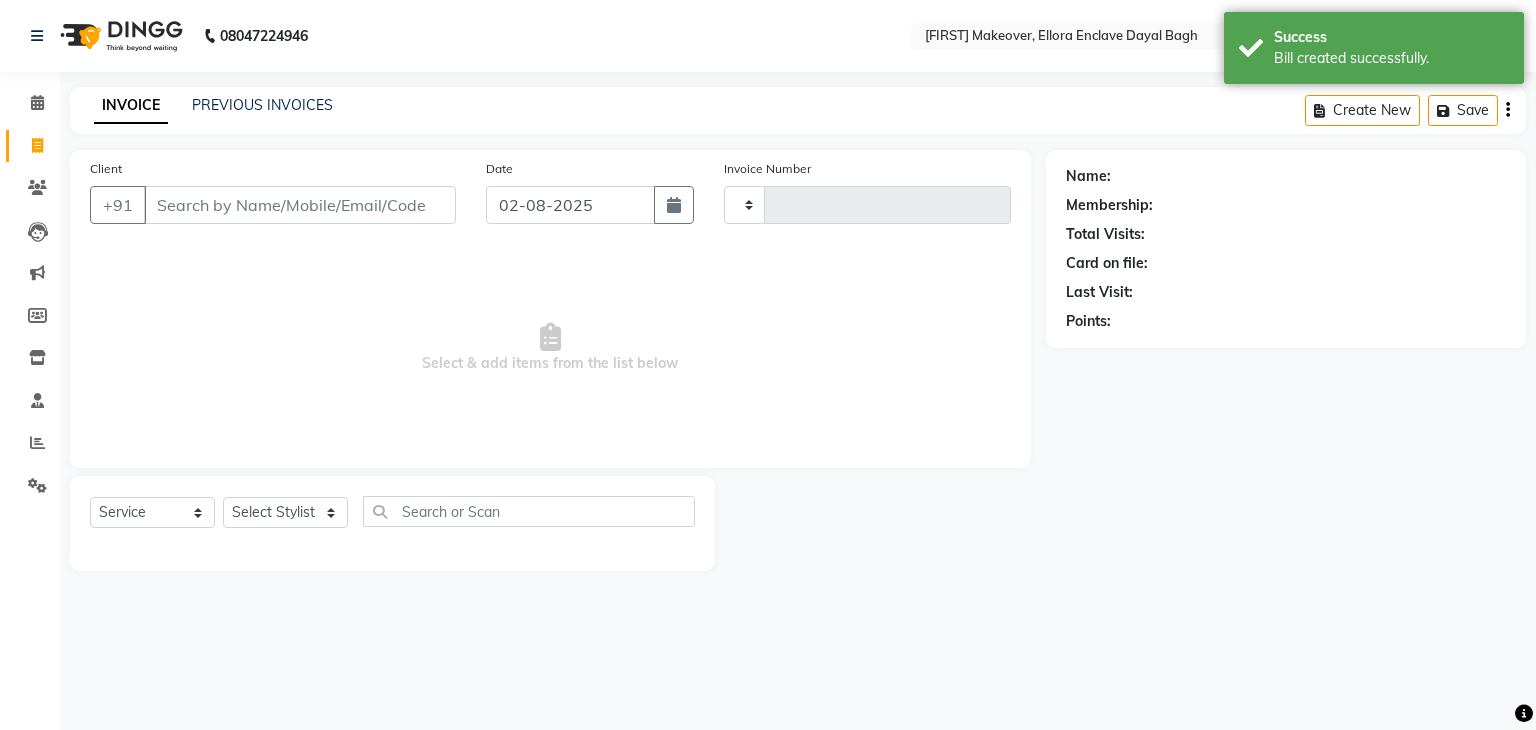 click on "Client" at bounding box center [300, 205] 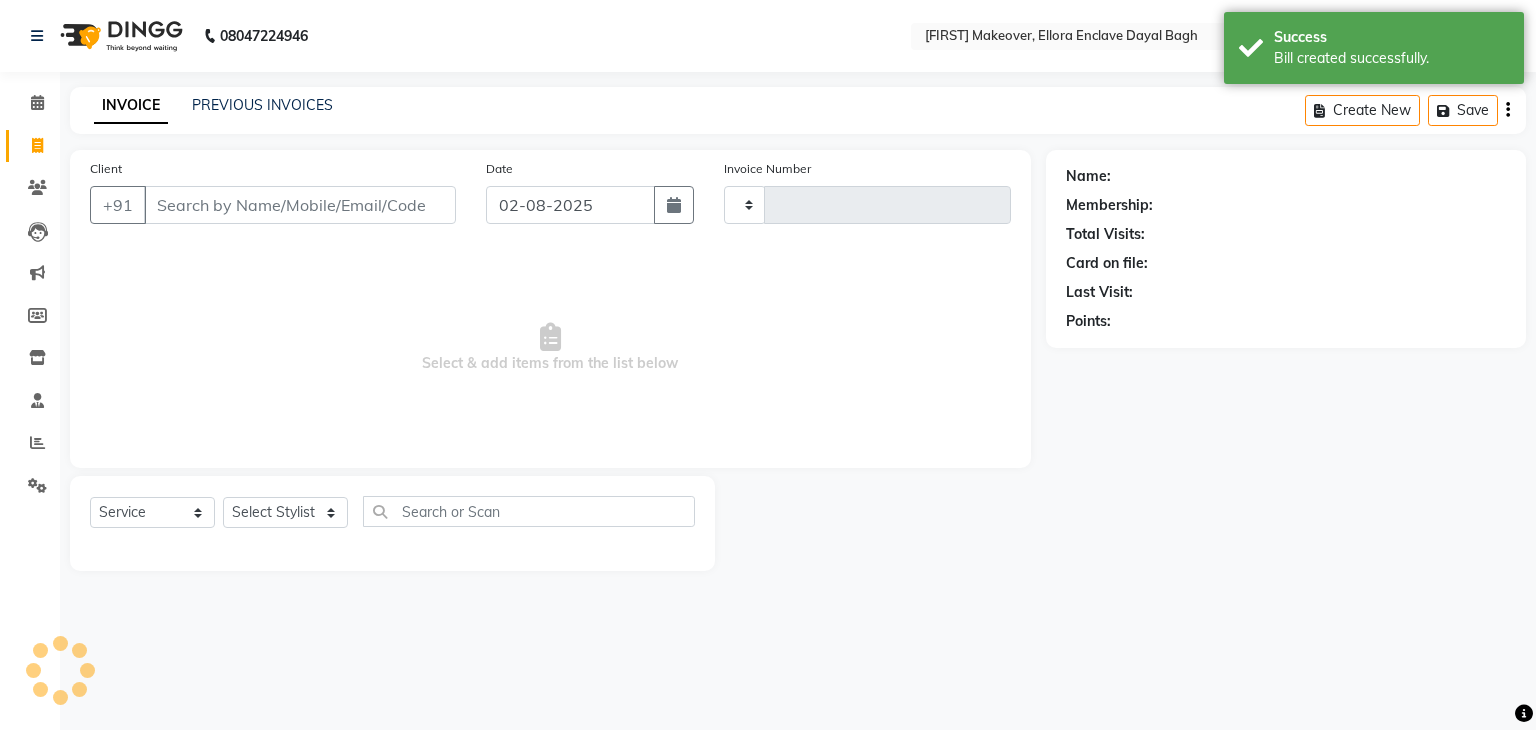 type on "3829" 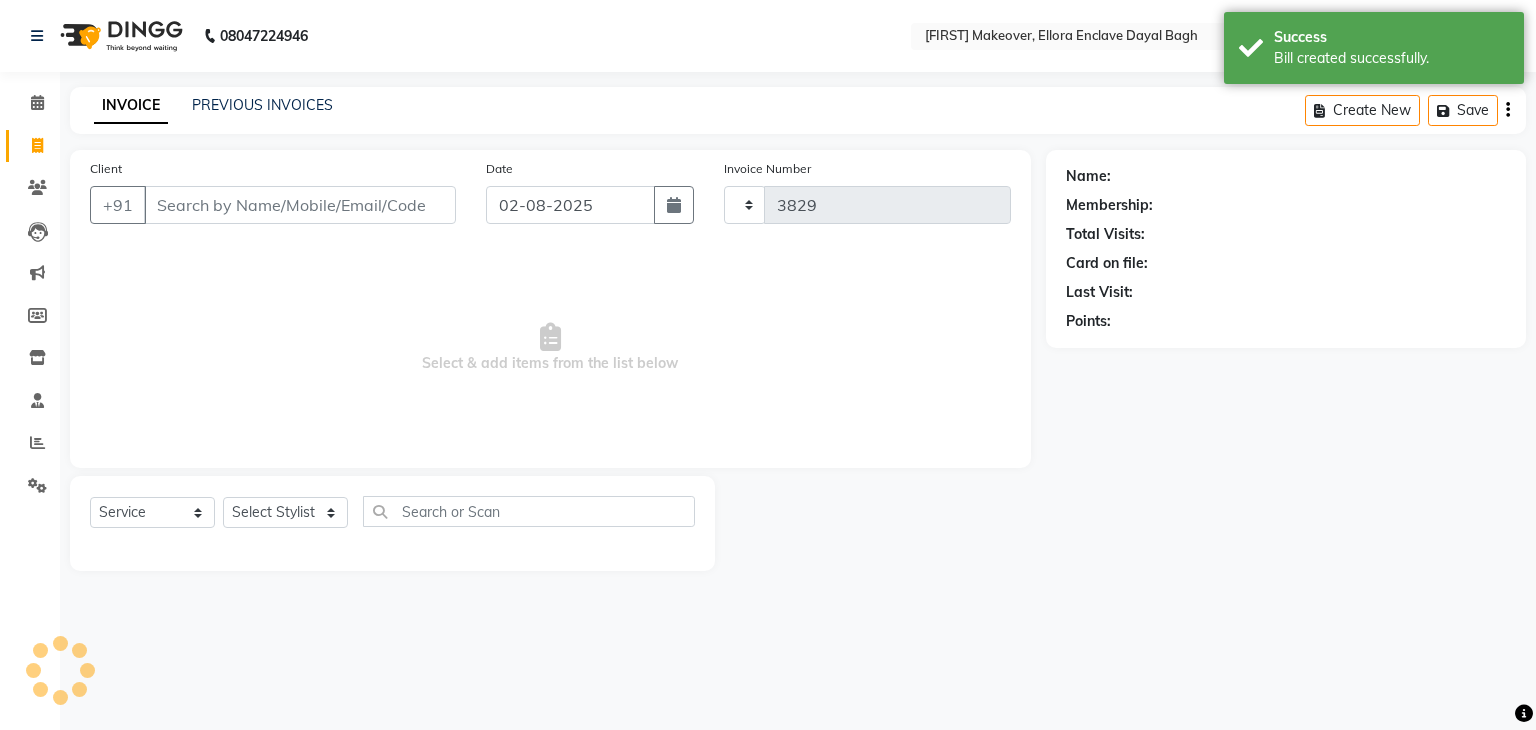 select on "6880" 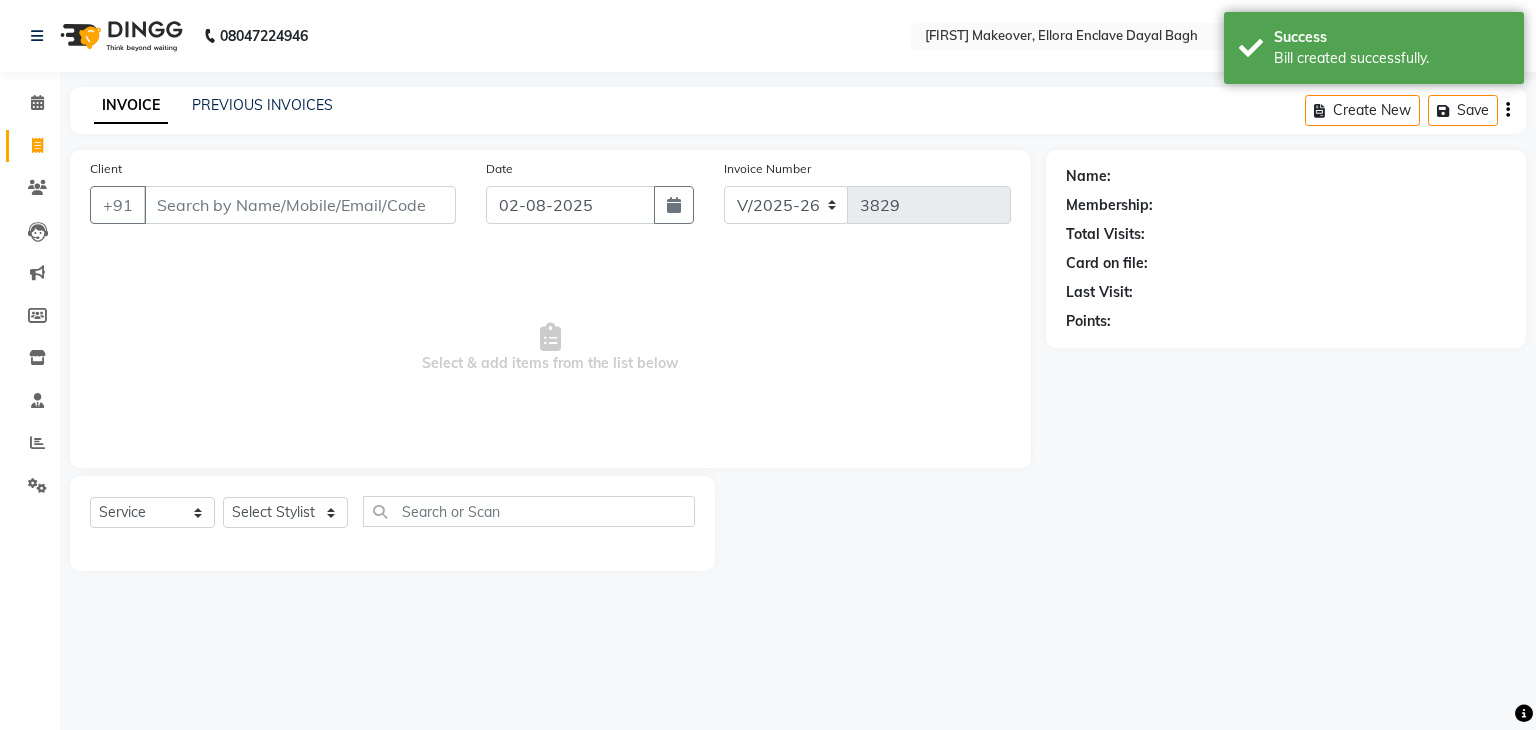 type on "h" 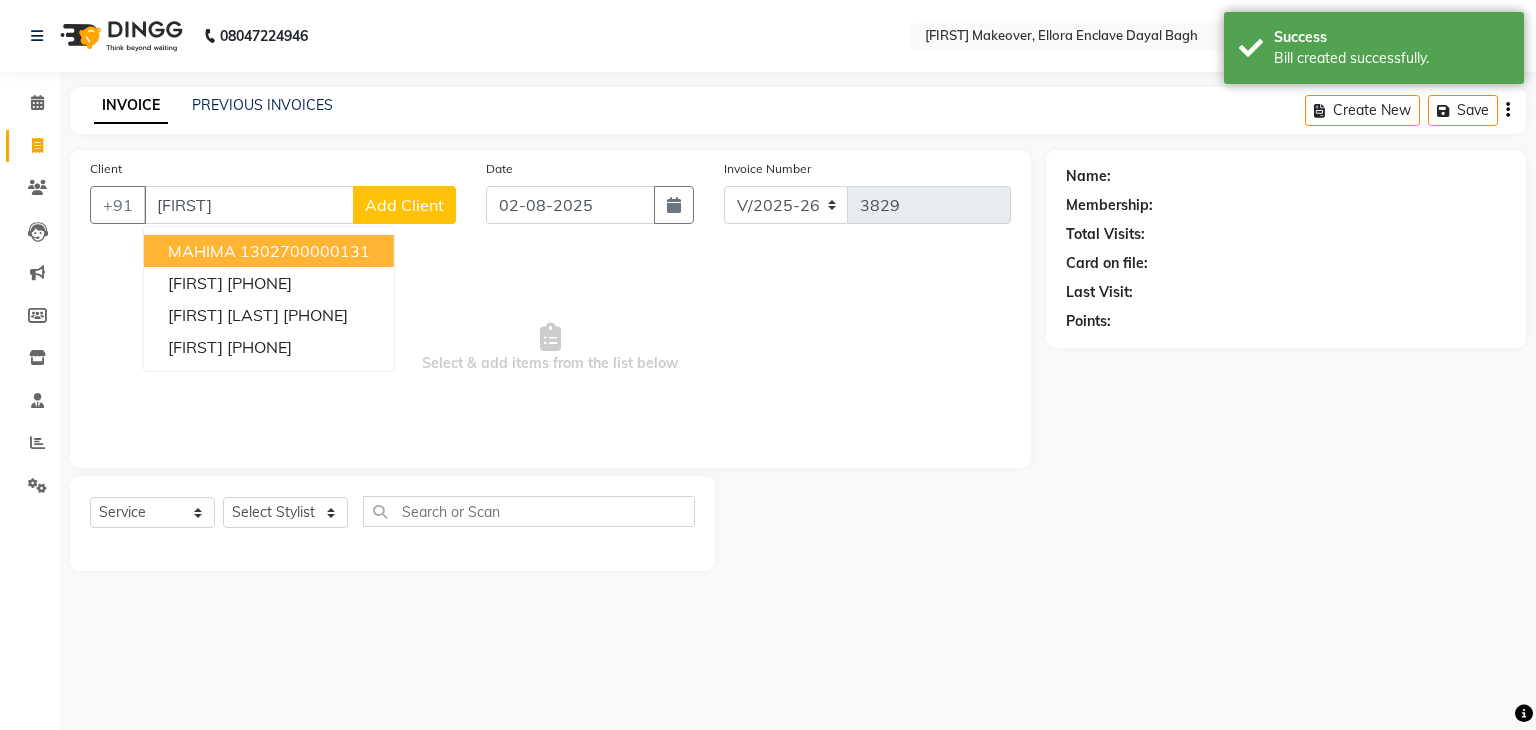 click on "1302700000131" at bounding box center [305, 251] 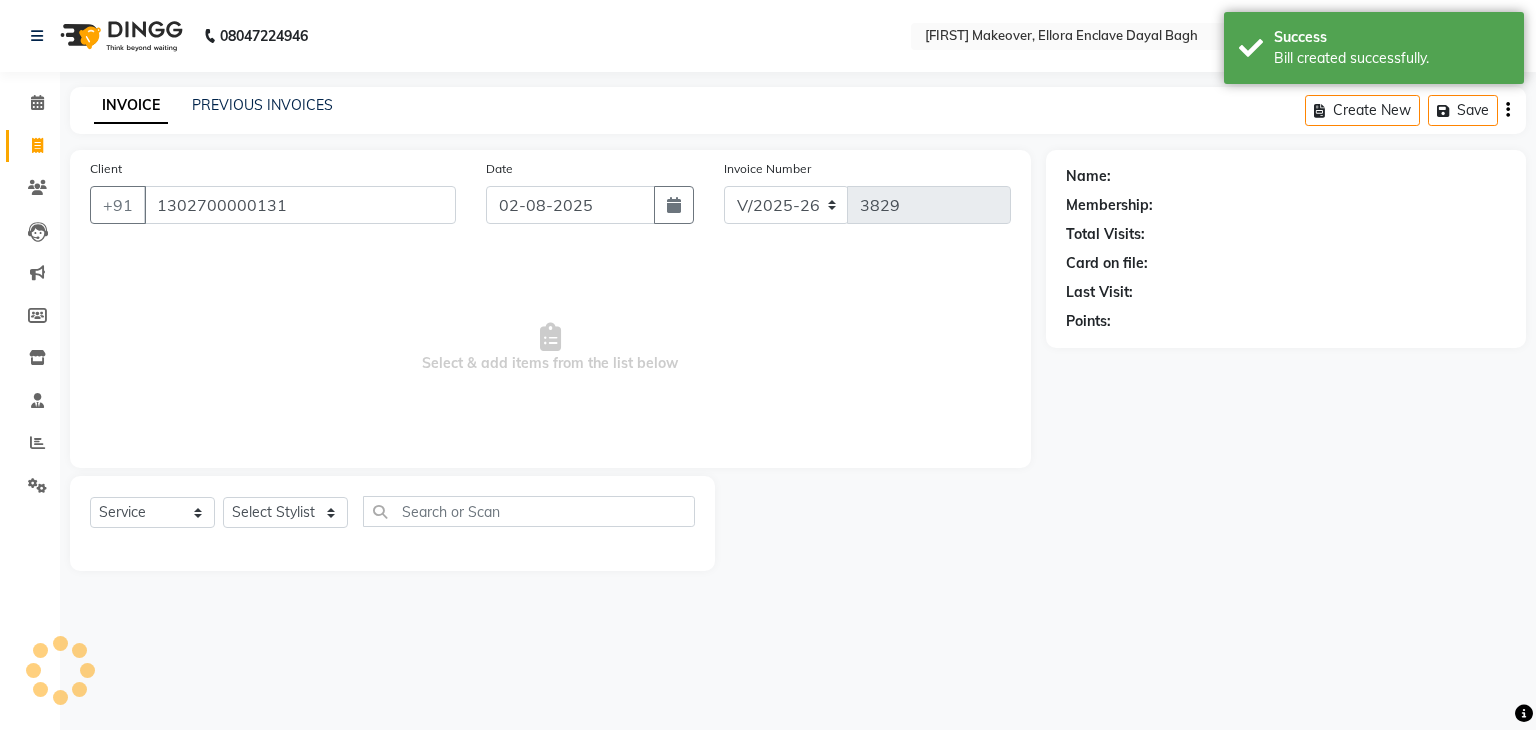 type on "1302700000131" 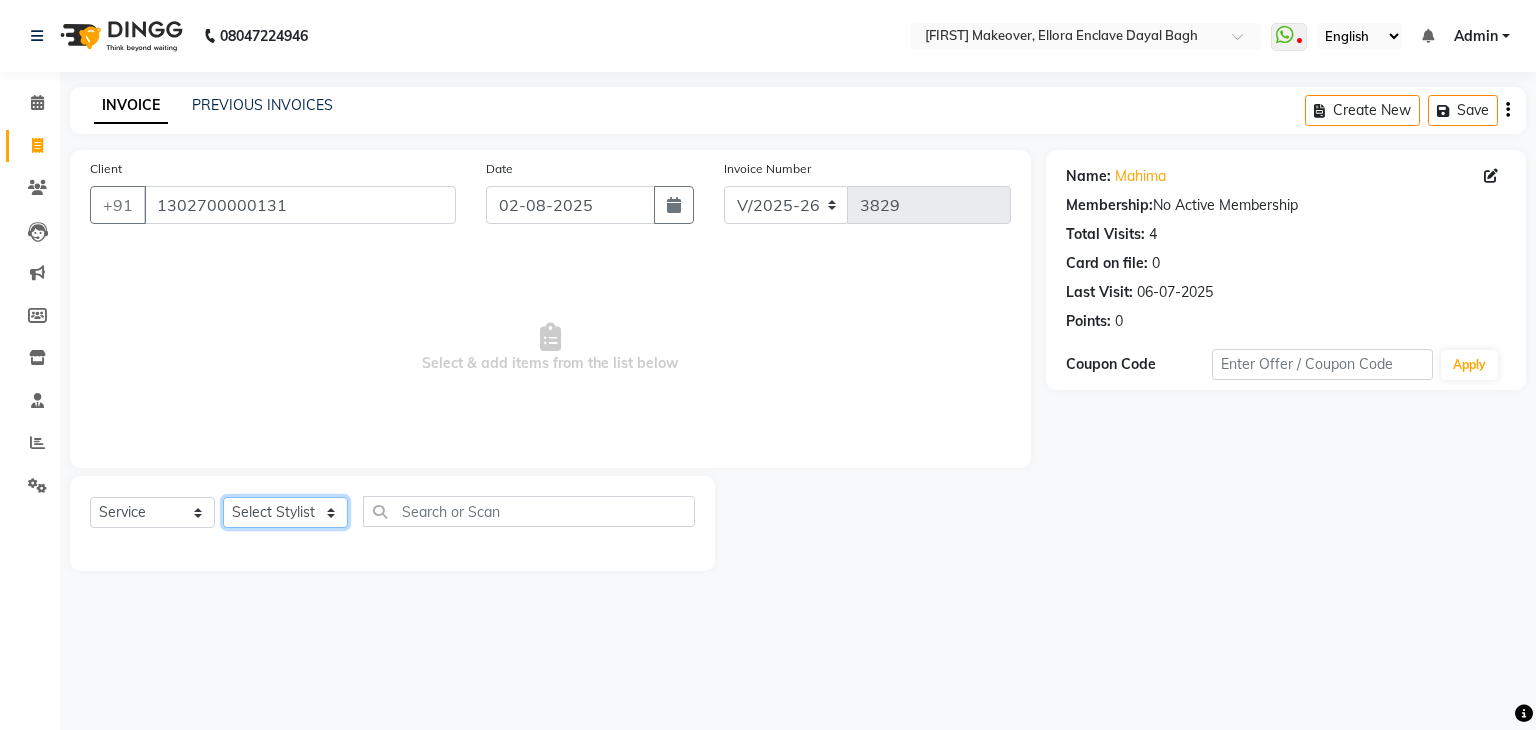 drag, startPoint x: 263, startPoint y: 518, endPoint x: 254, endPoint y: 337, distance: 181.22362 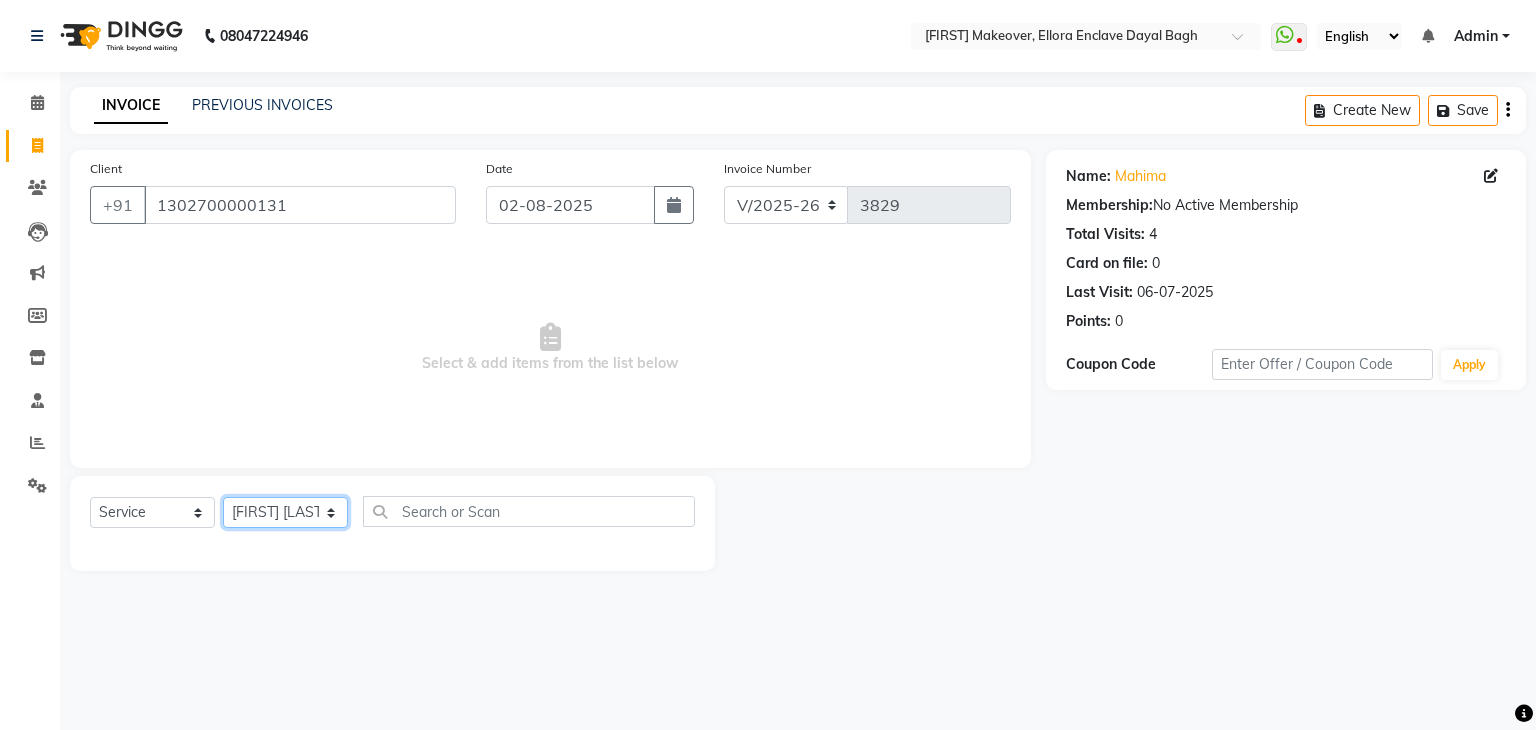 click on "Select Stylist AMAN DANISH SALMANI GOPAL PACHORI KANU KAVITA KIRAN KUMARI MEENU KUMARI NEHA NIKHIL CHAUDHARY Priya PRIYANKA YADAV RASHMI SANDHYA SHAGUFTA SHWETA SONA SAXENA SOUMYA TUSHAR OTWAL VINAY KUMAR" 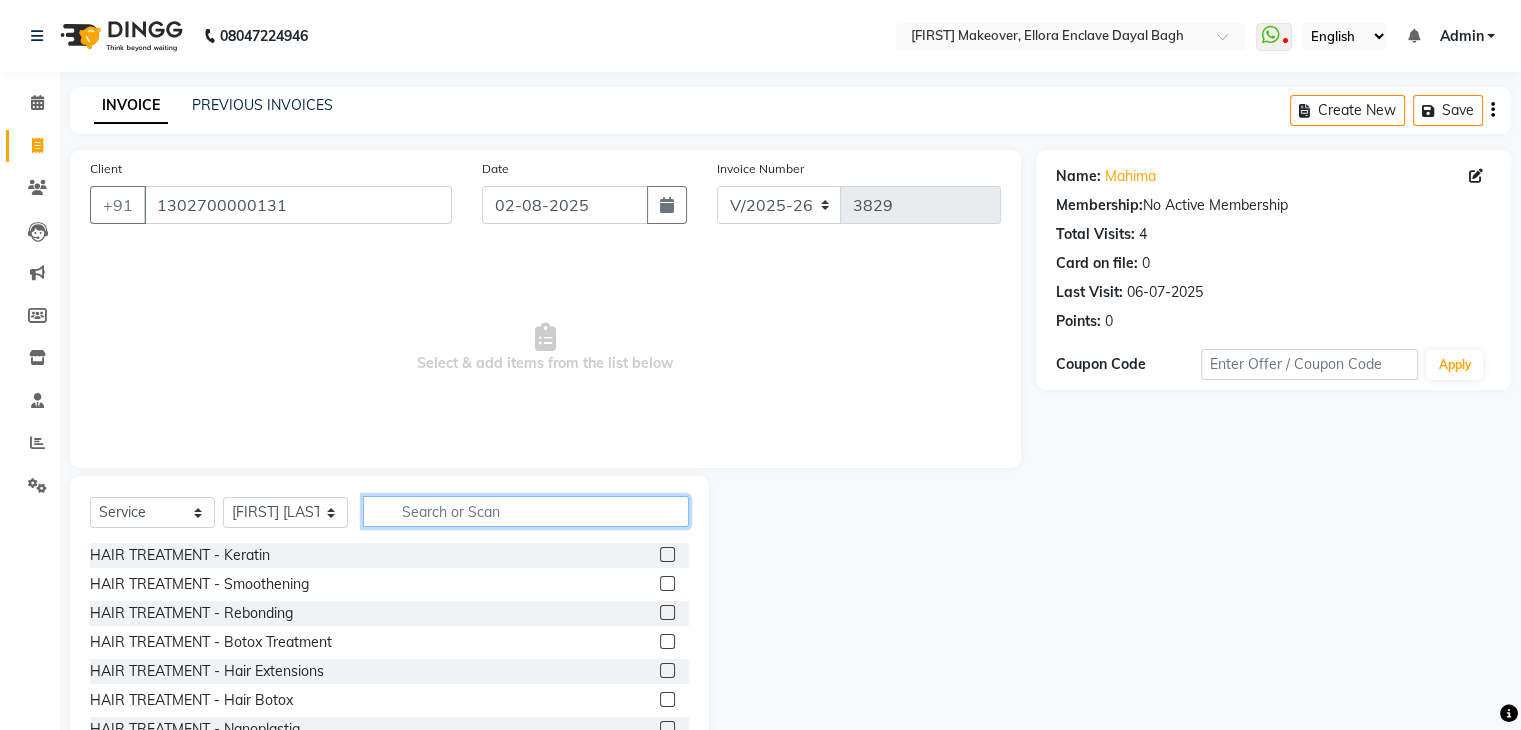 click 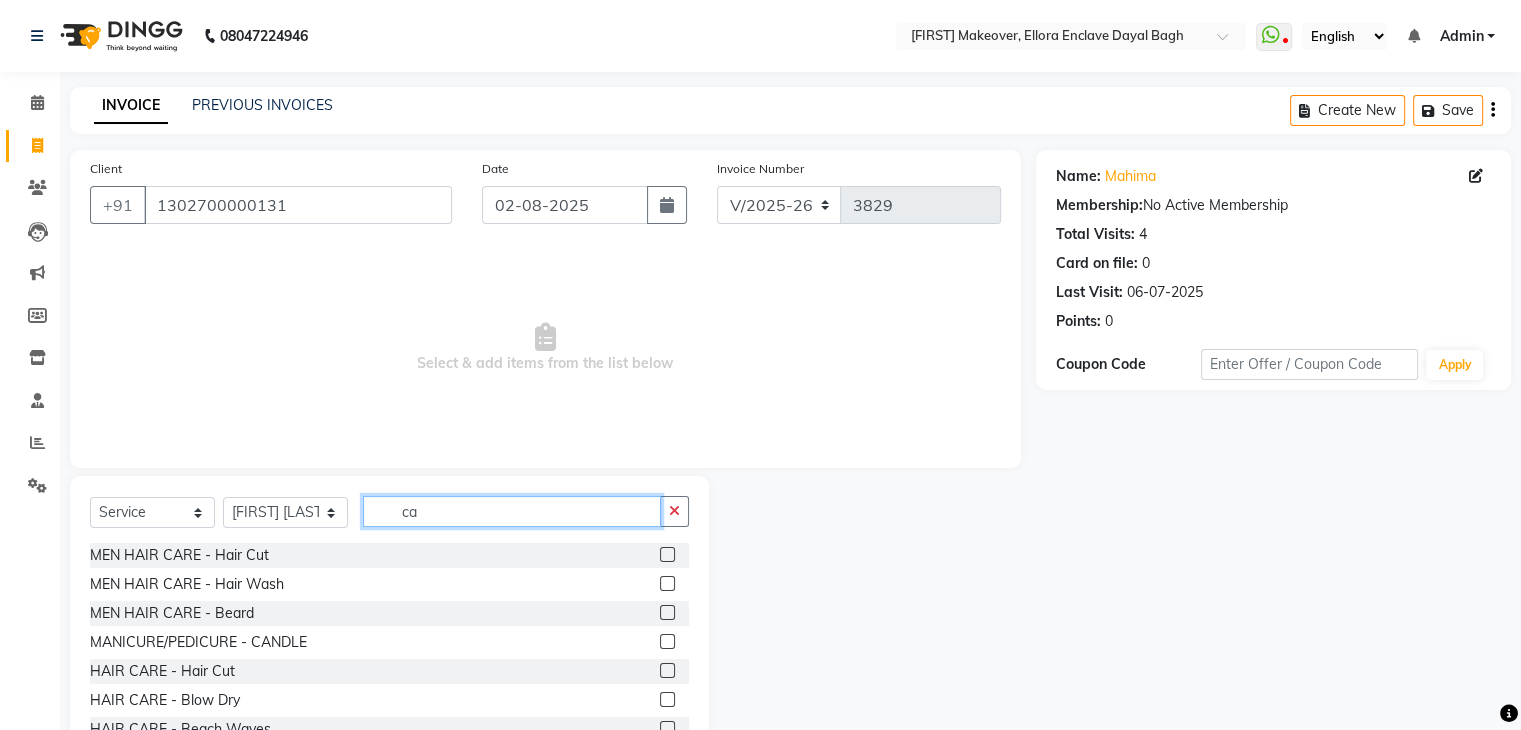 type on "c" 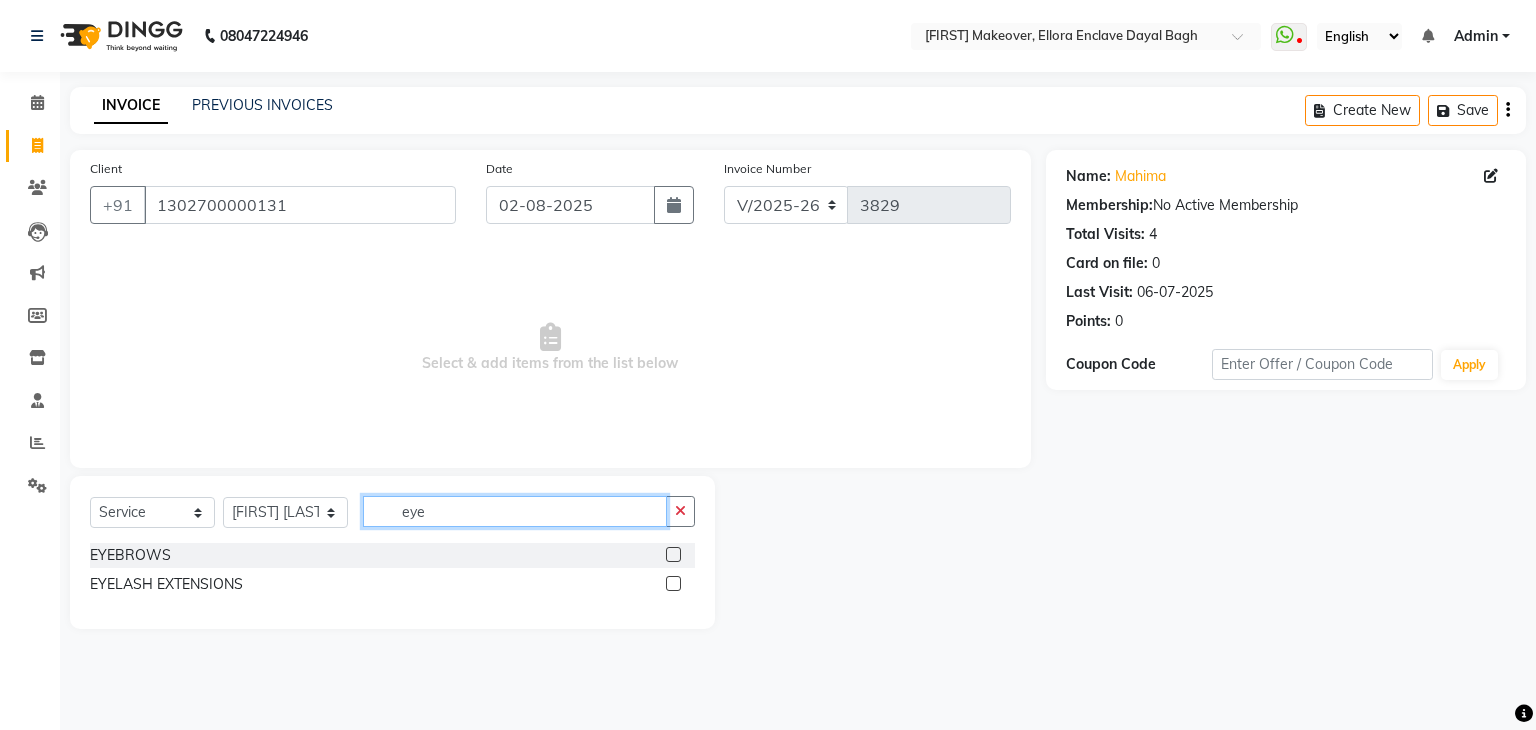 type on "eye" 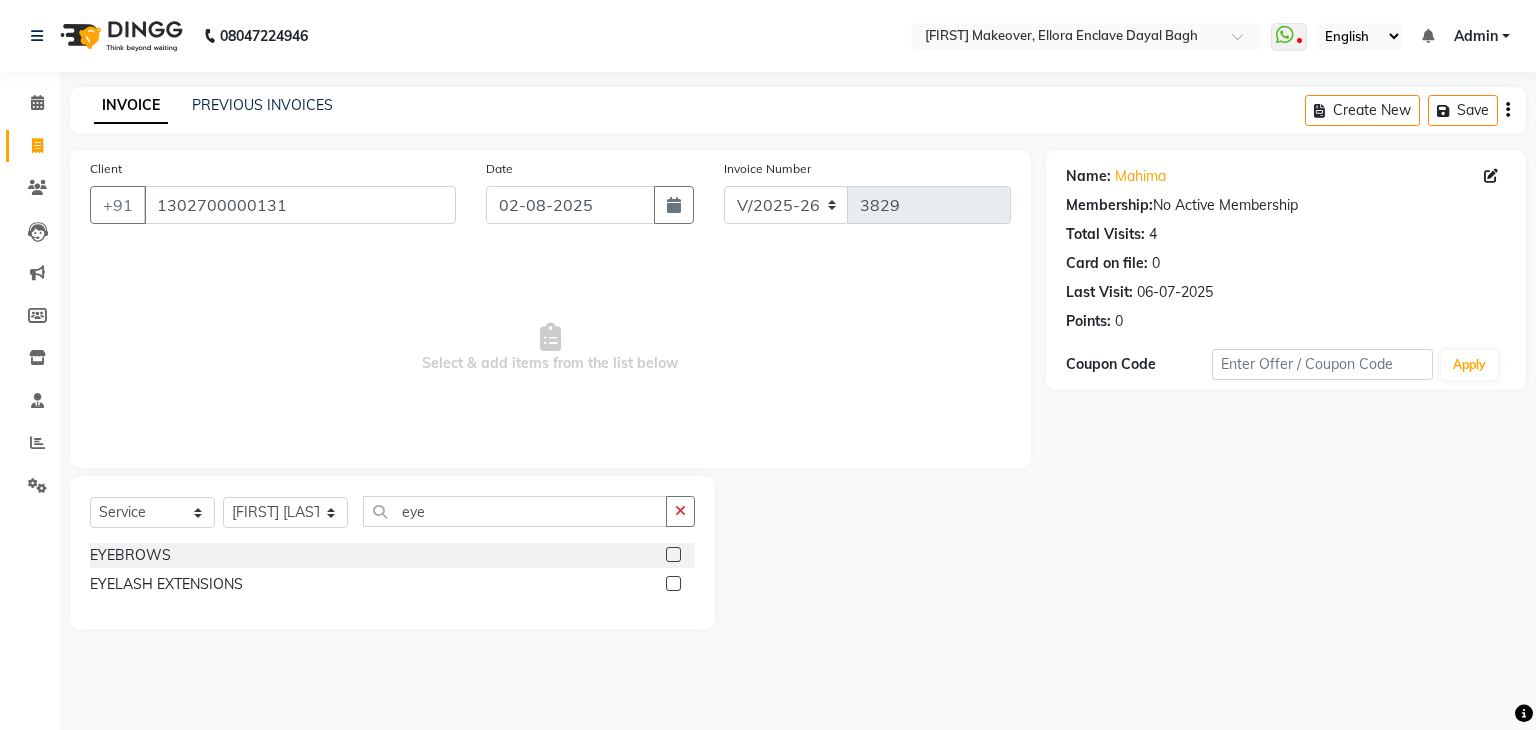 click 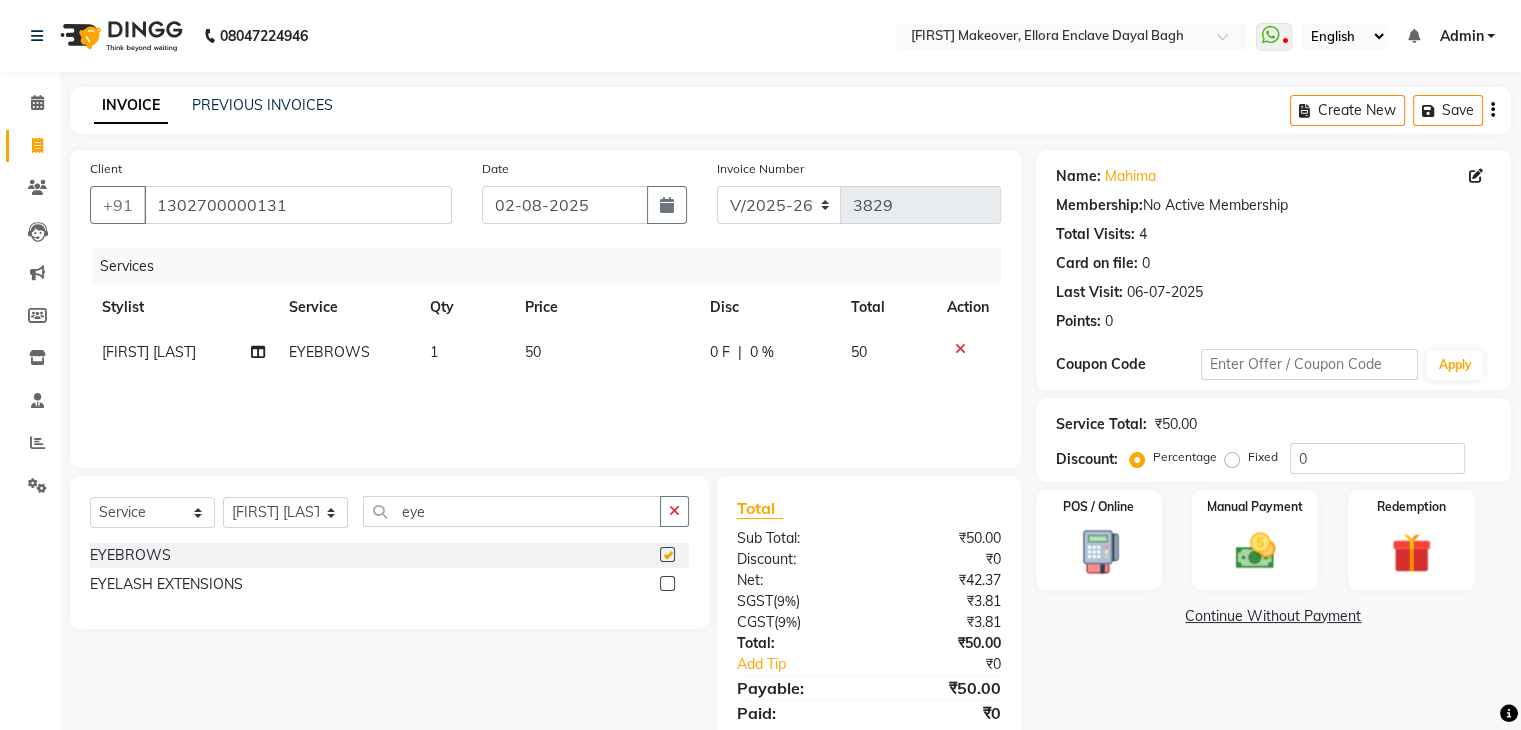 checkbox on "false" 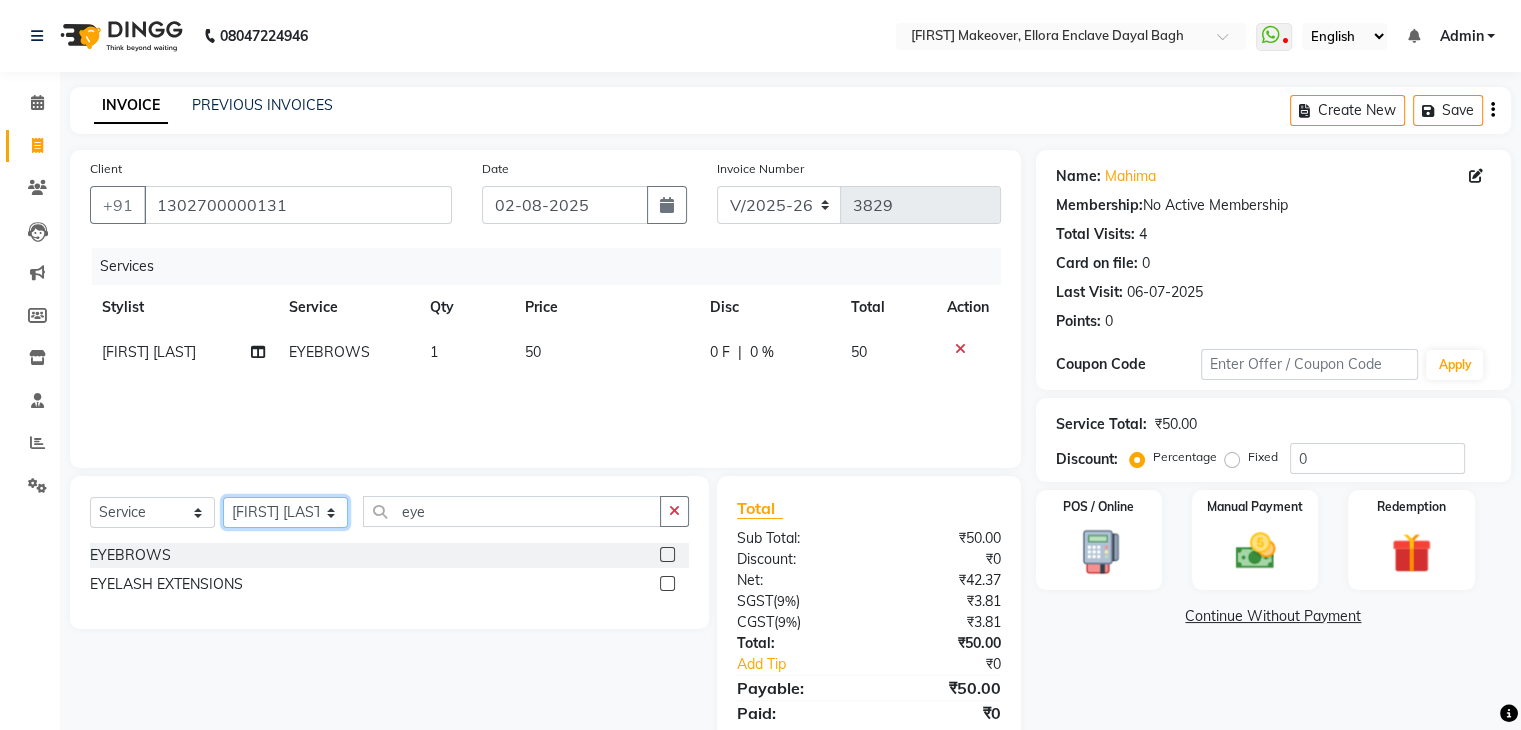 click on "Select Stylist AMAN DANISH SALMANI GOPAL PACHORI KANU KAVITA KIRAN KUMARI MEENU KUMARI NEHA NIKHIL CHAUDHARY Priya PRIYANKA YADAV RASHMI SANDHYA SHAGUFTA SHWETA SONA SAXENA SOUMYA TUSHAR OTWAL VINAY KUMAR" 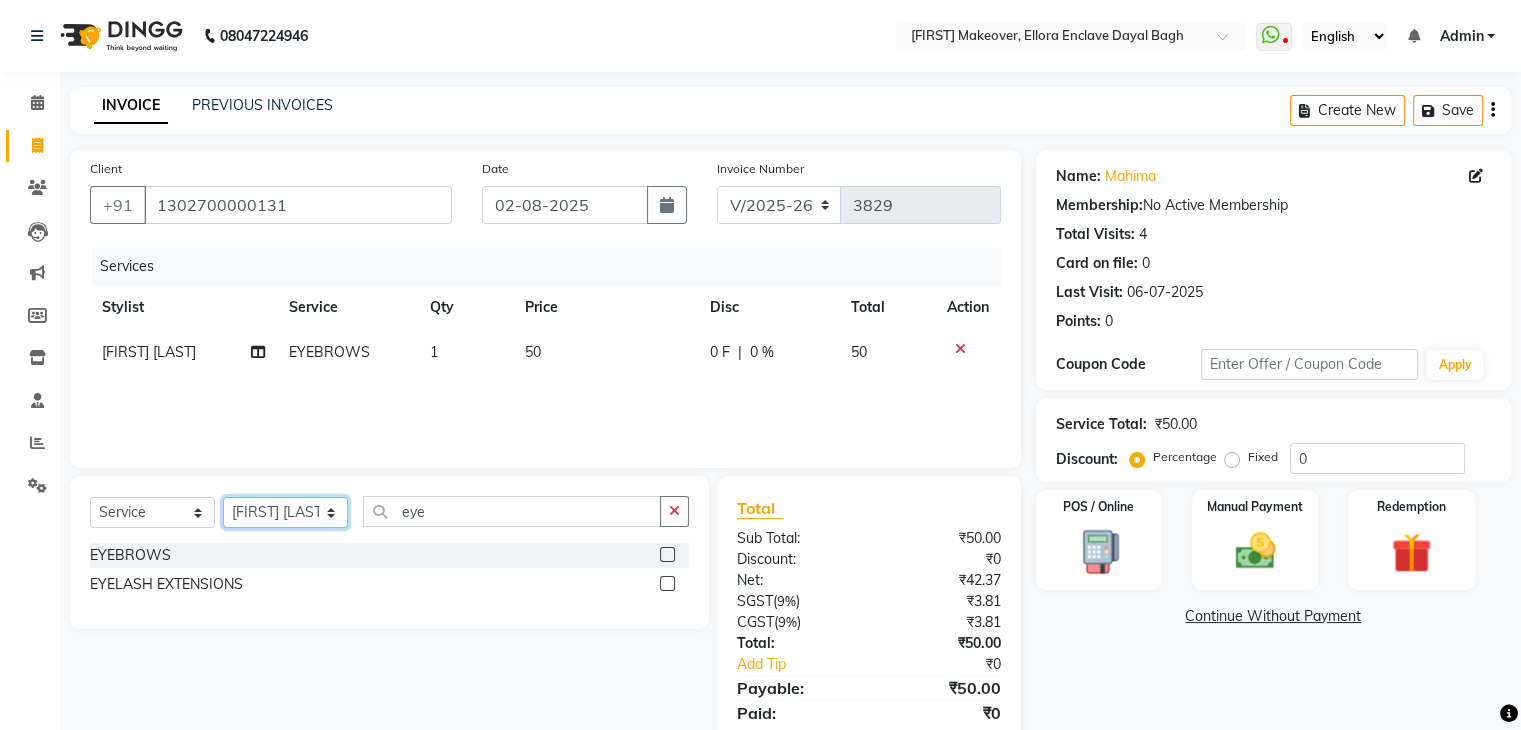 select on "53887" 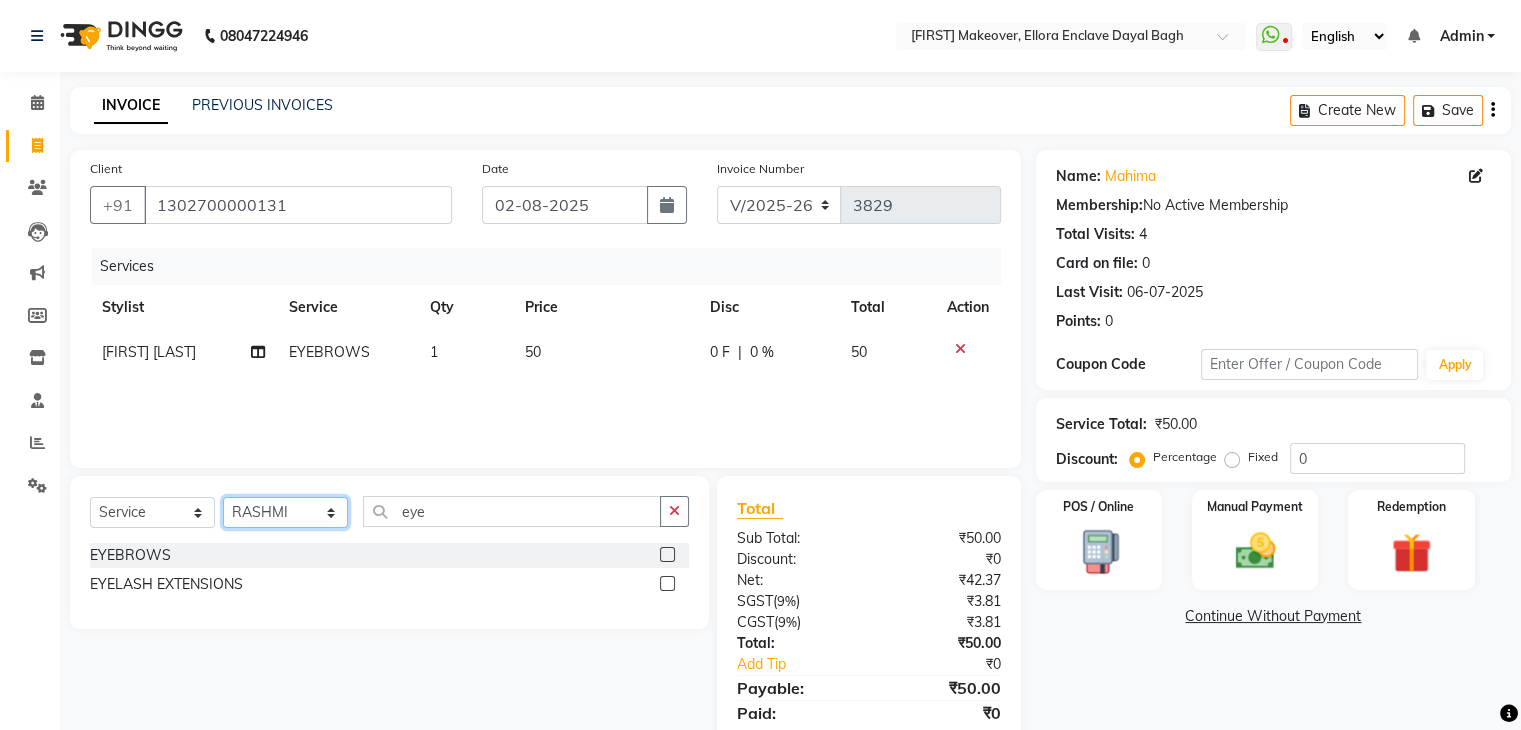 click on "Select Stylist AMAN DANISH SALMANI GOPAL PACHORI KANU KAVITA KIRAN KUMARI MEENU KUMARI NEHA NIKHIL CHAUDHARY Priya PRIYANKA YADAV RASHMI SANDHYA SHAGUFTA SHWETA SONA SAXENA SOUMYA TUSHAR OTWAL VINAY KUMAR" 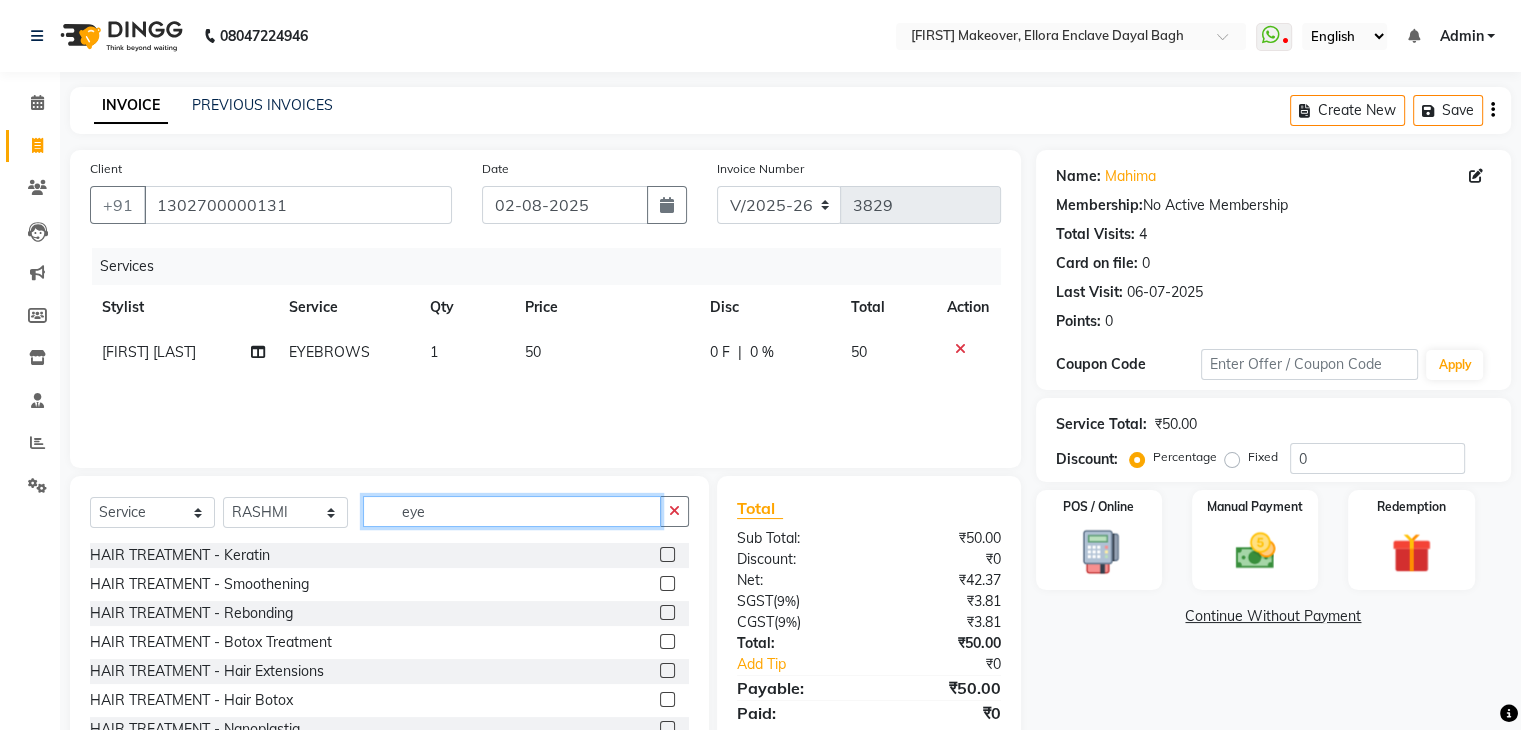 click on "eye" 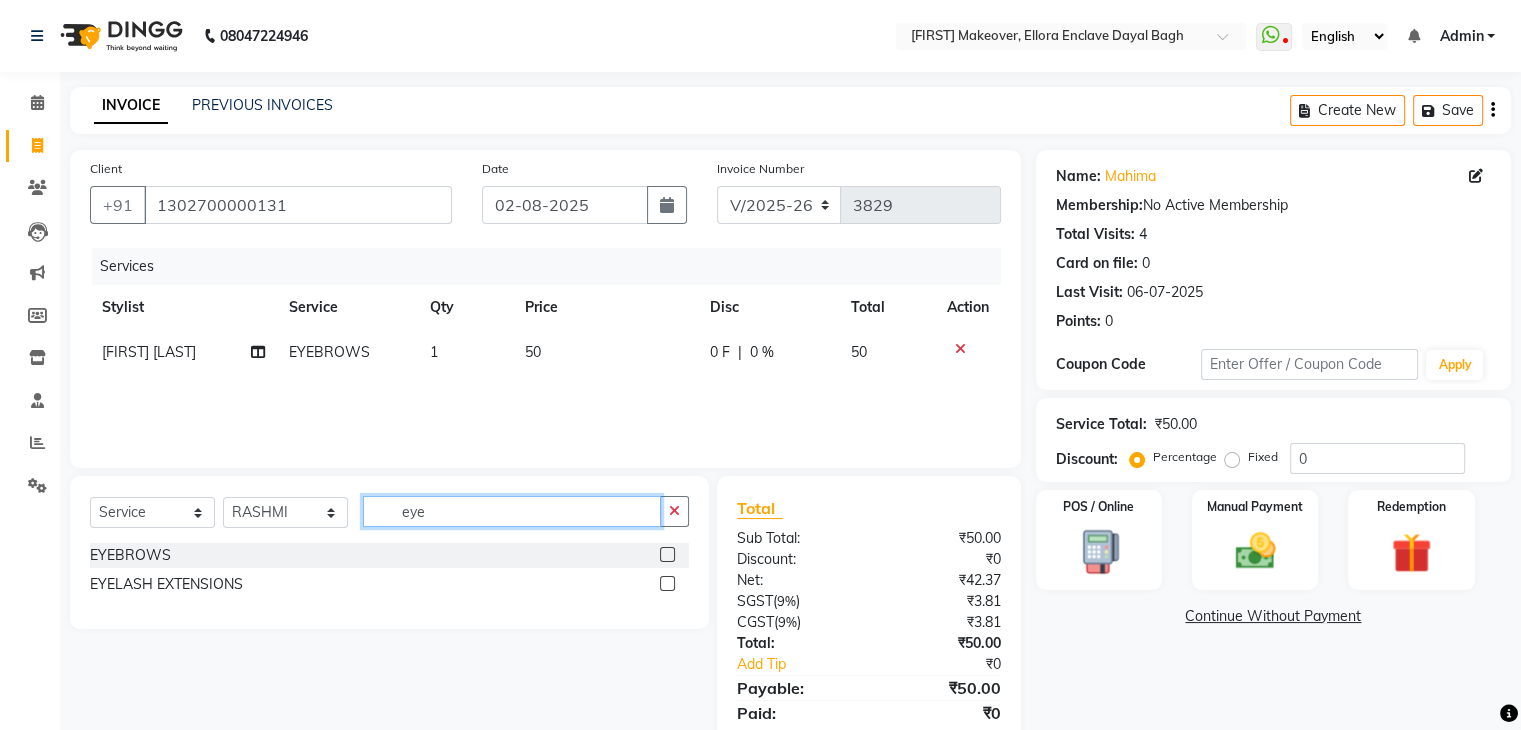 type on "eye" 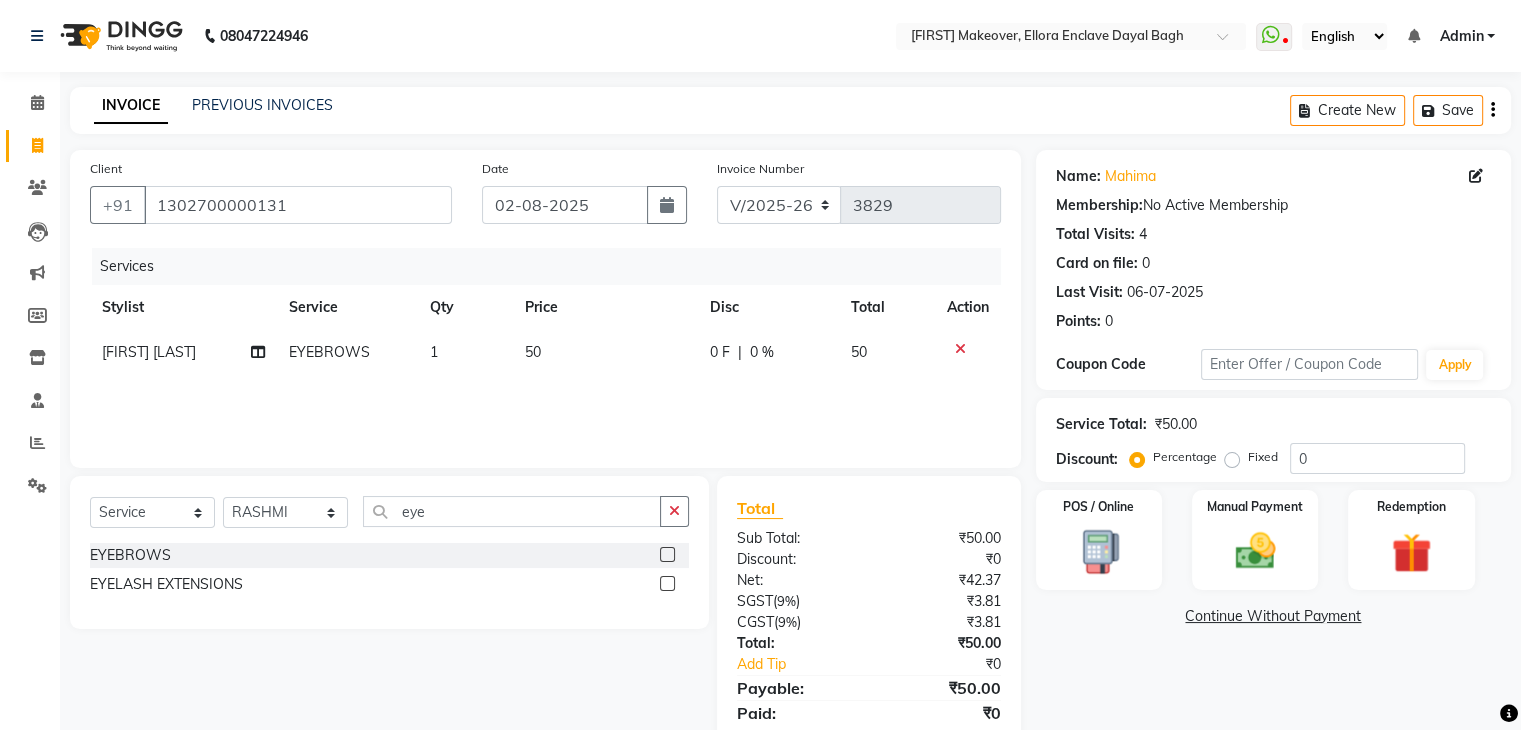 click 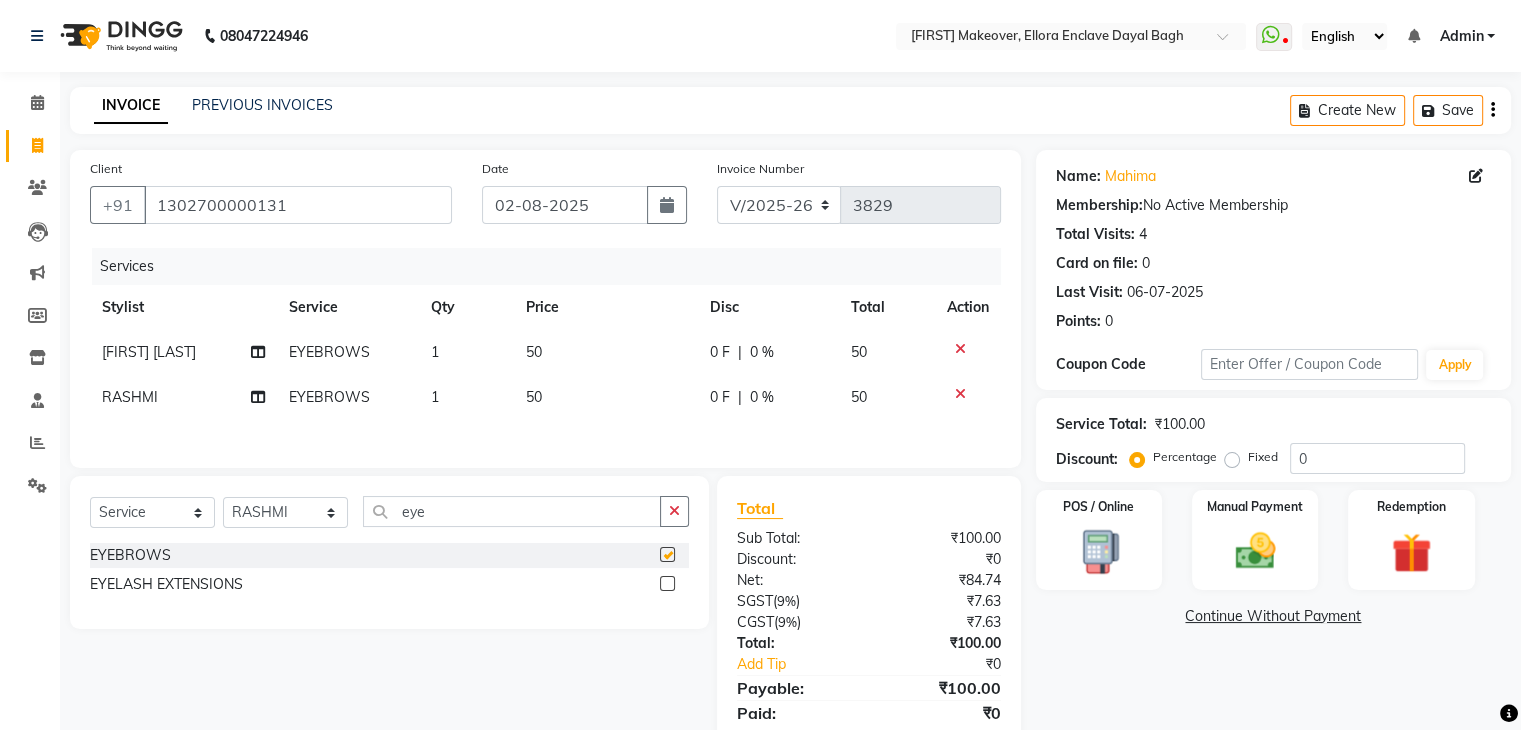 checkbox on "false" 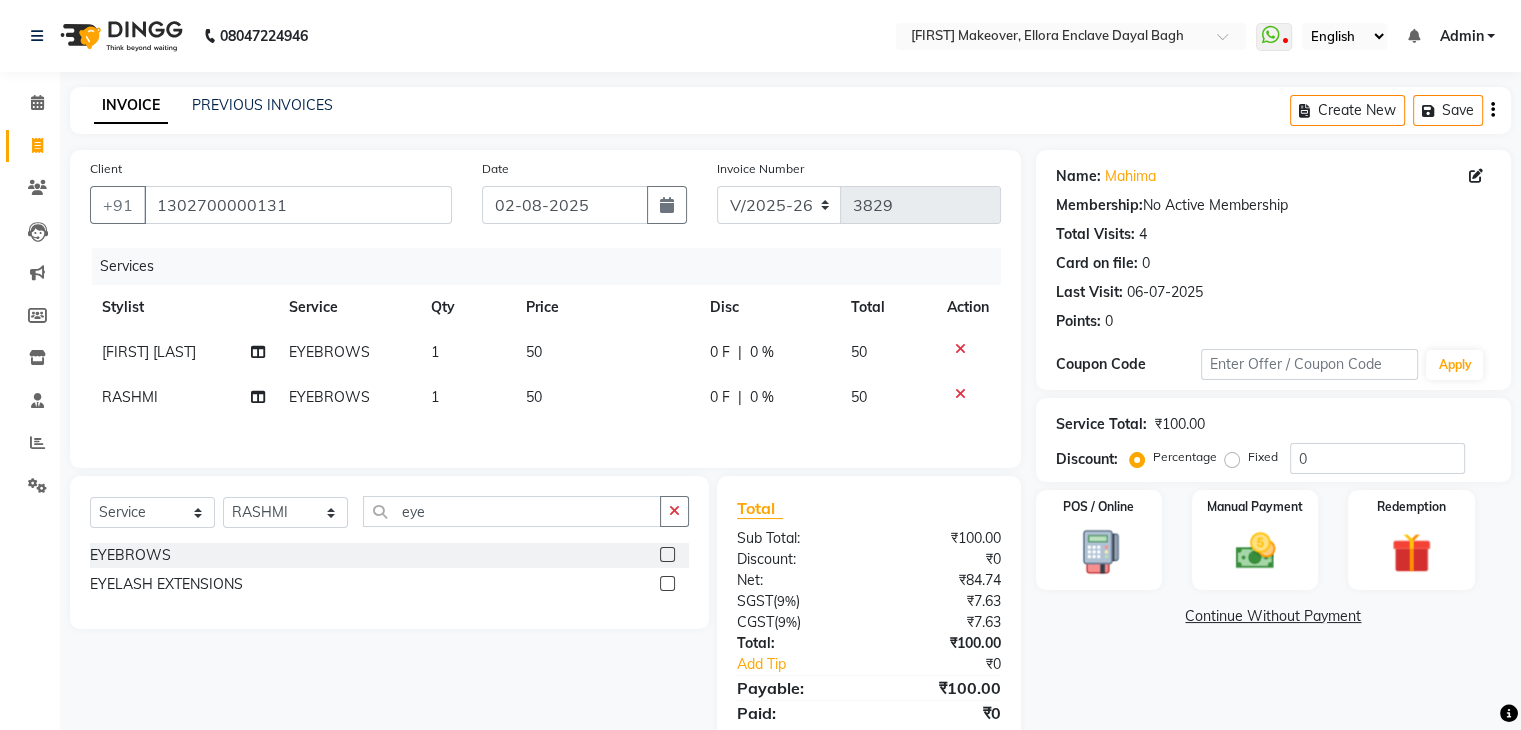 click on "1" 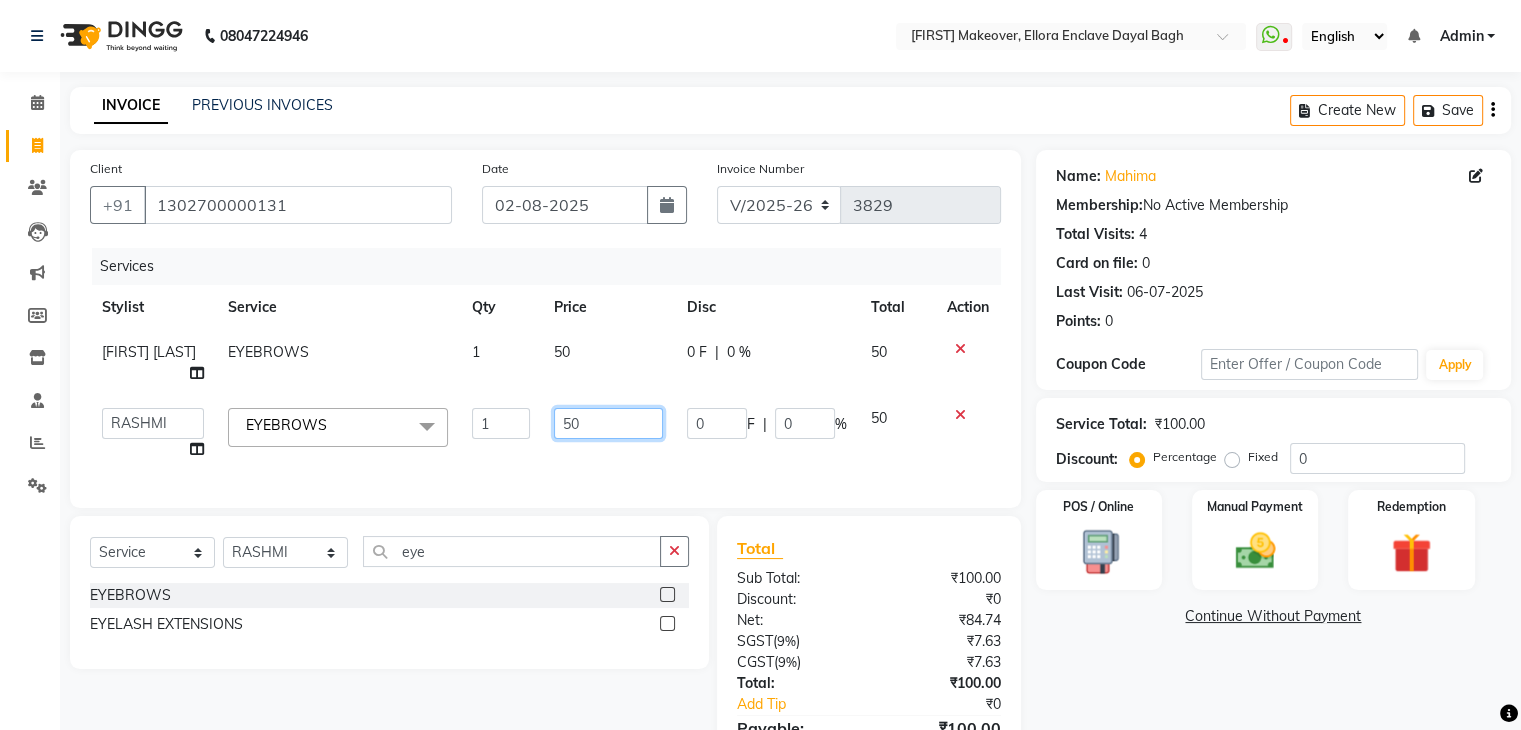 click on "50" 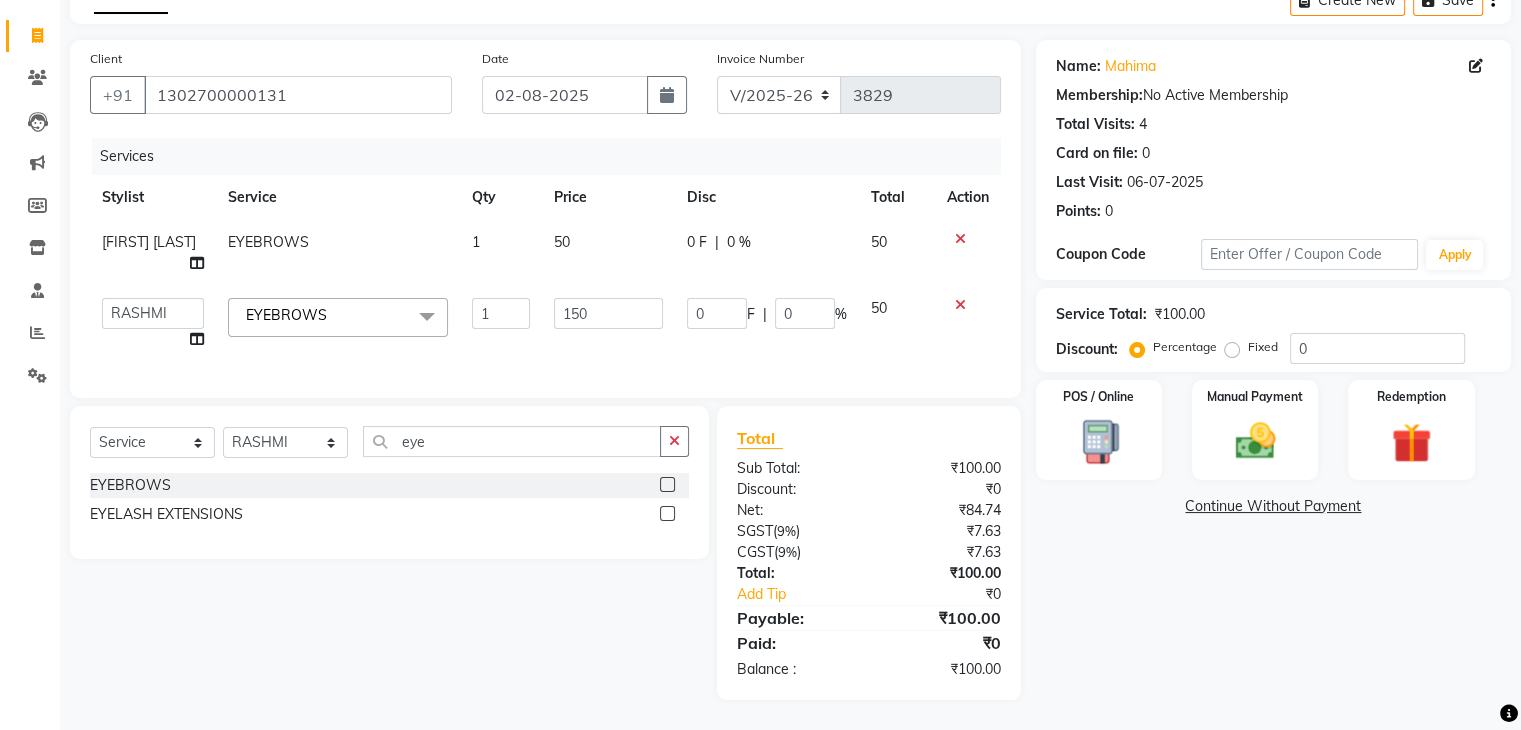 scroll, scrollTop: 74, scrollLeft: 0, axis: vertical 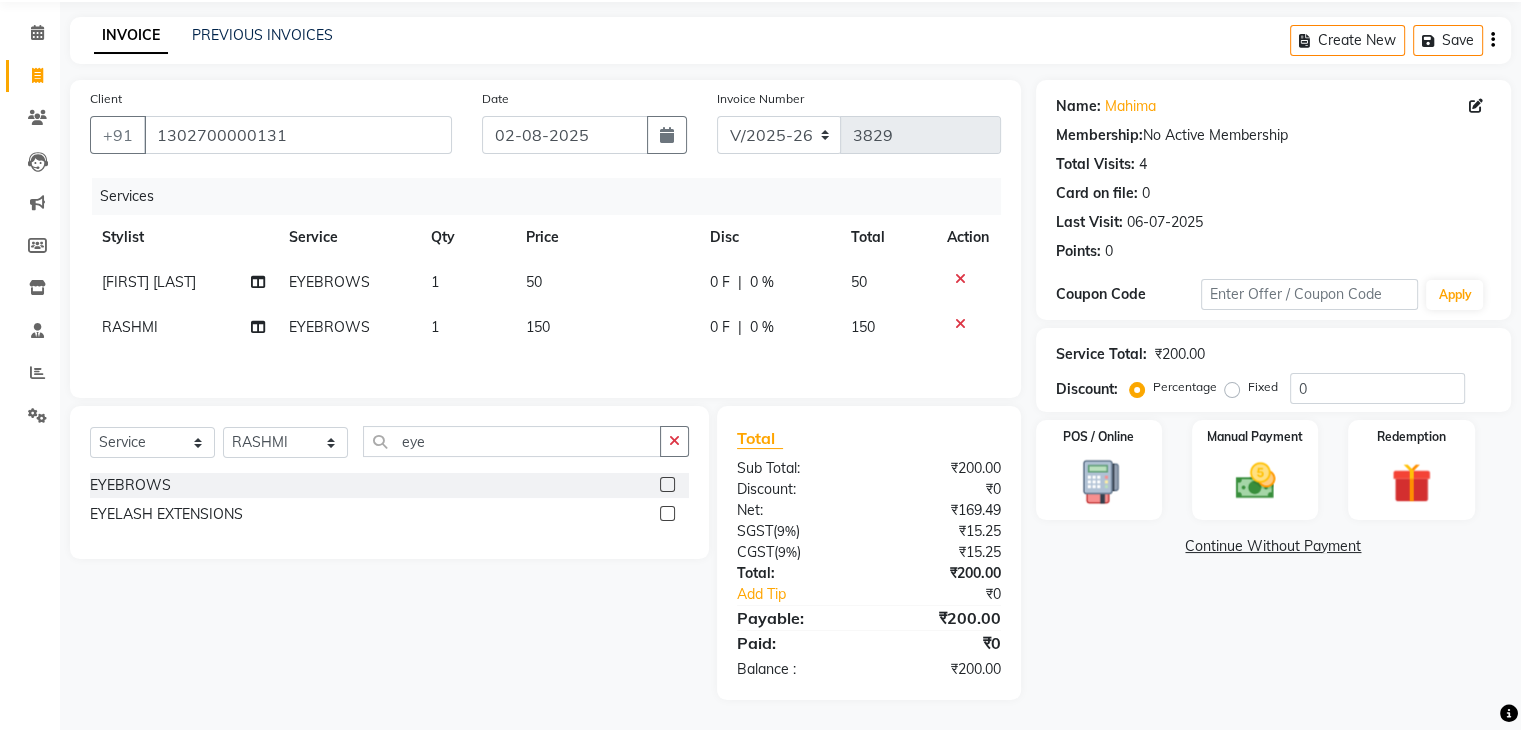 click on "Name: [FIRST] Membership: No Active Membership Total Visits: 4 Card on file: 0 Last Visit: 06-07-2025 Points: 0 Coupon Code Apply Service Total: ₹200.00 Discount: Percentage Fixed 0 POS / Online Manual Payment Redemption Continue Without Payment" 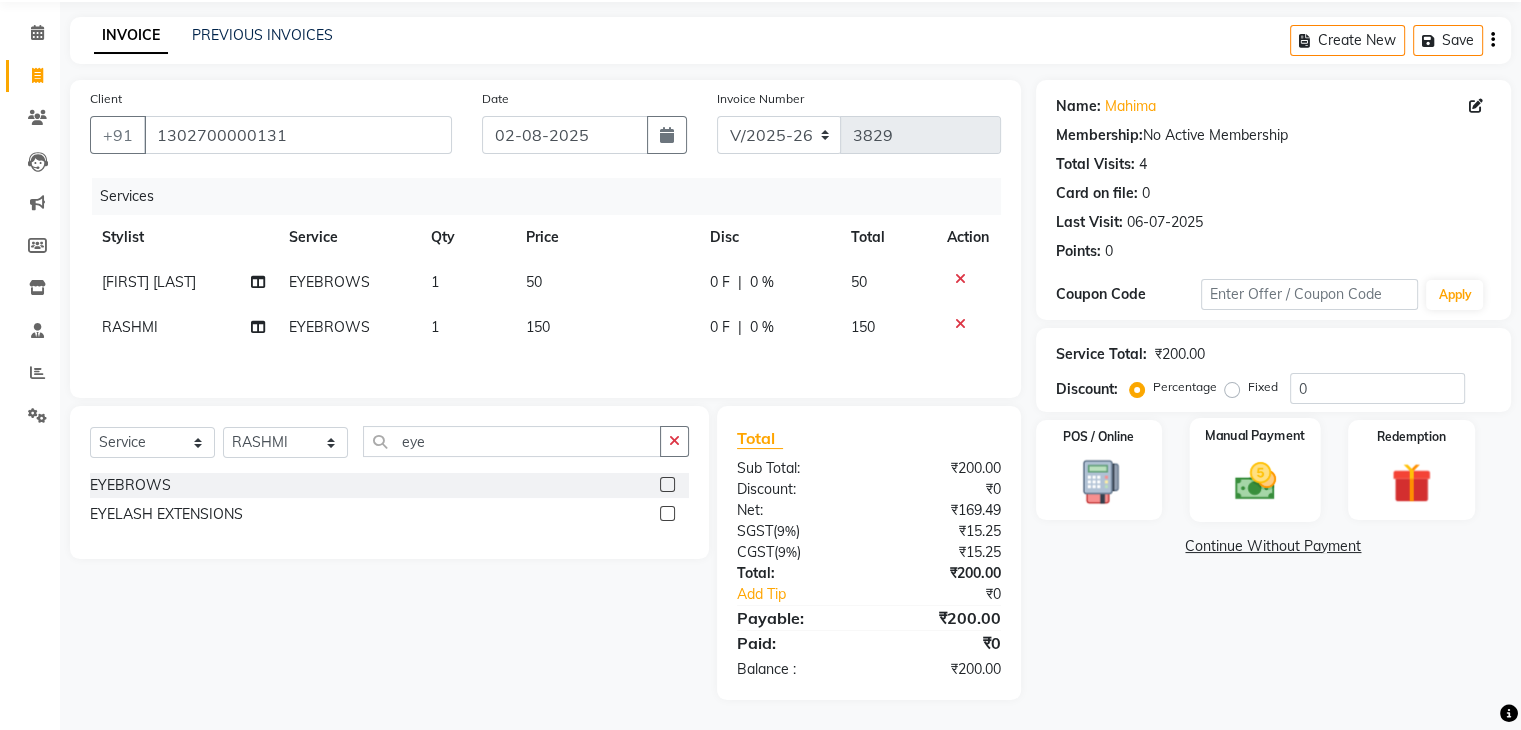 click 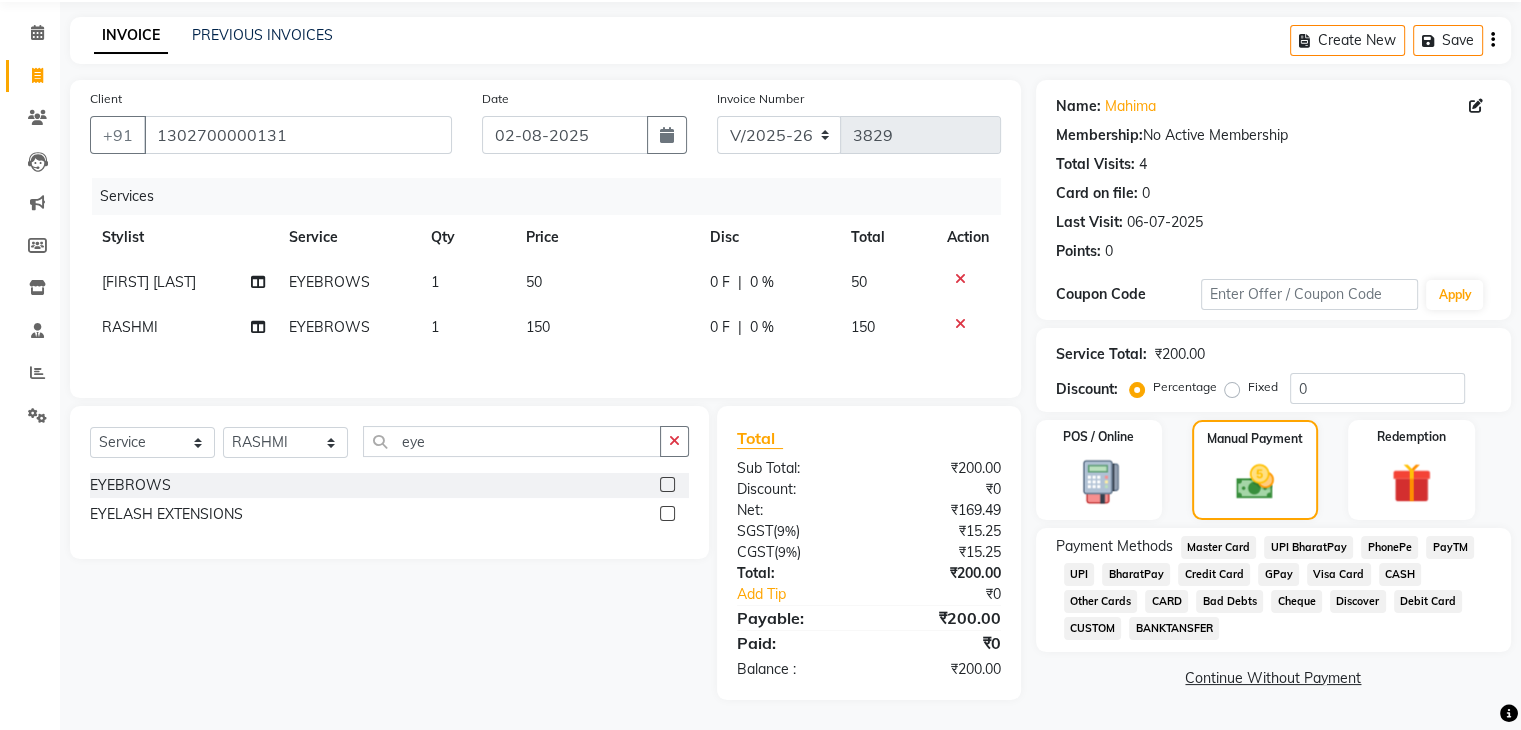 click on "CASH" 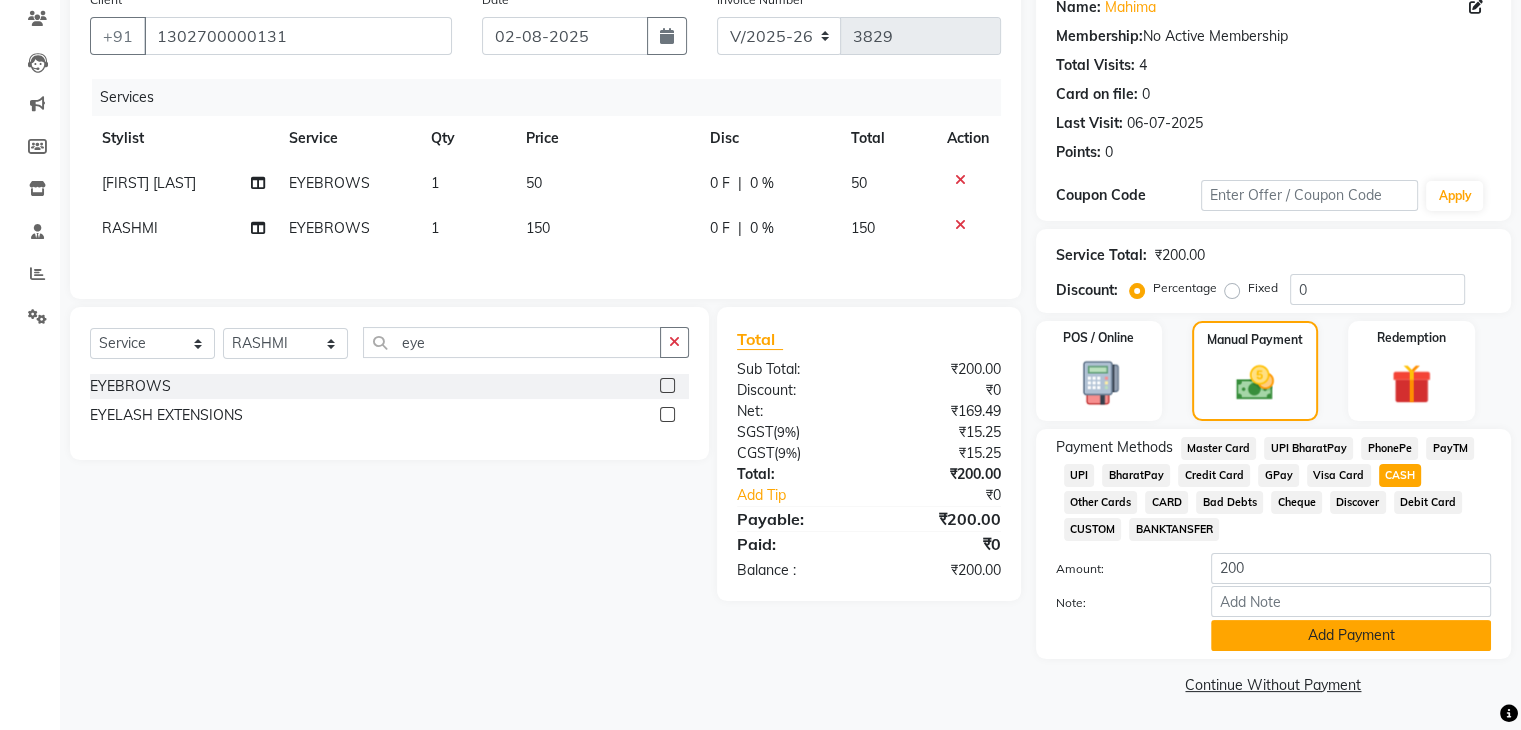 click on "Add Payment" 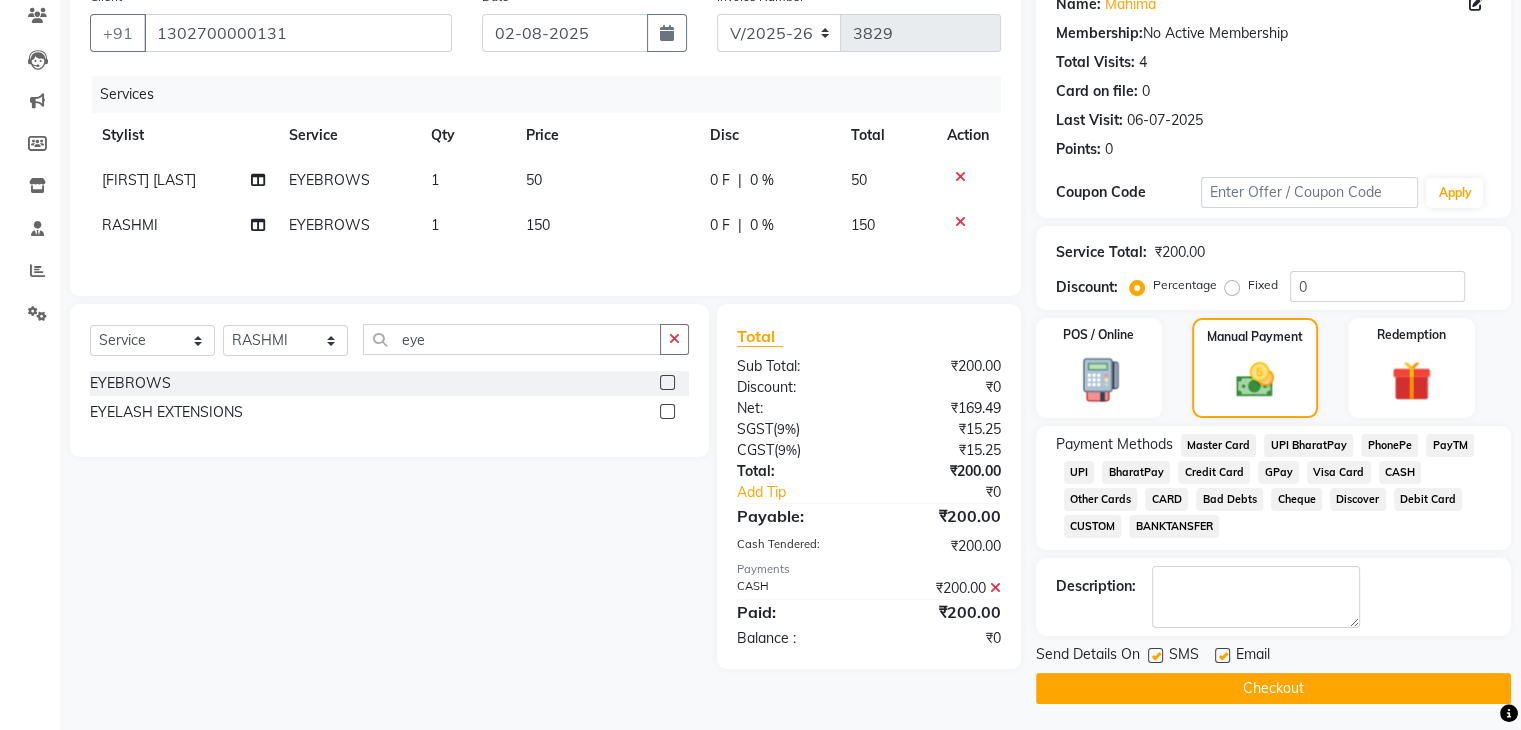 click on "Checkout" 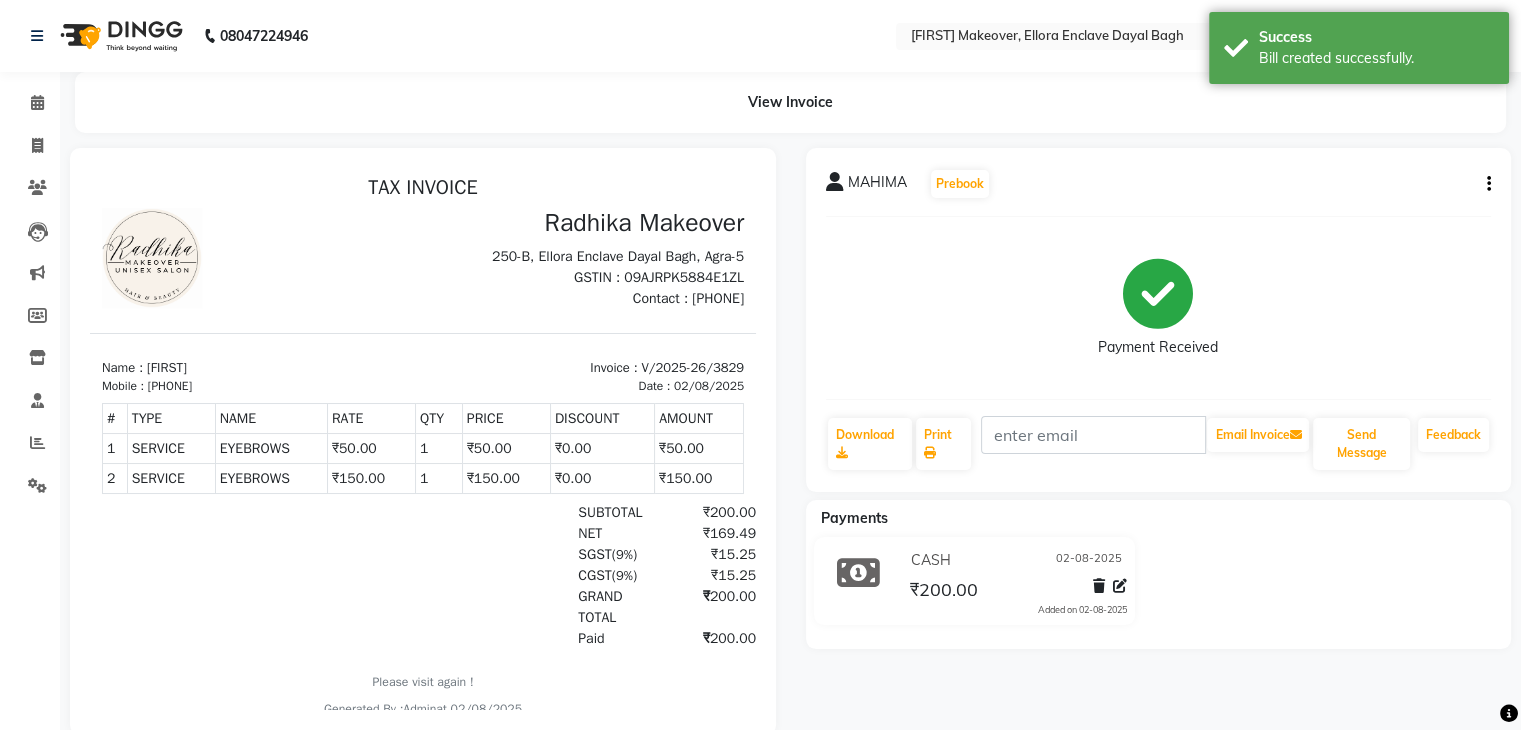 scroll, scrollTop: 0, scrollLeft: 0, axis: both 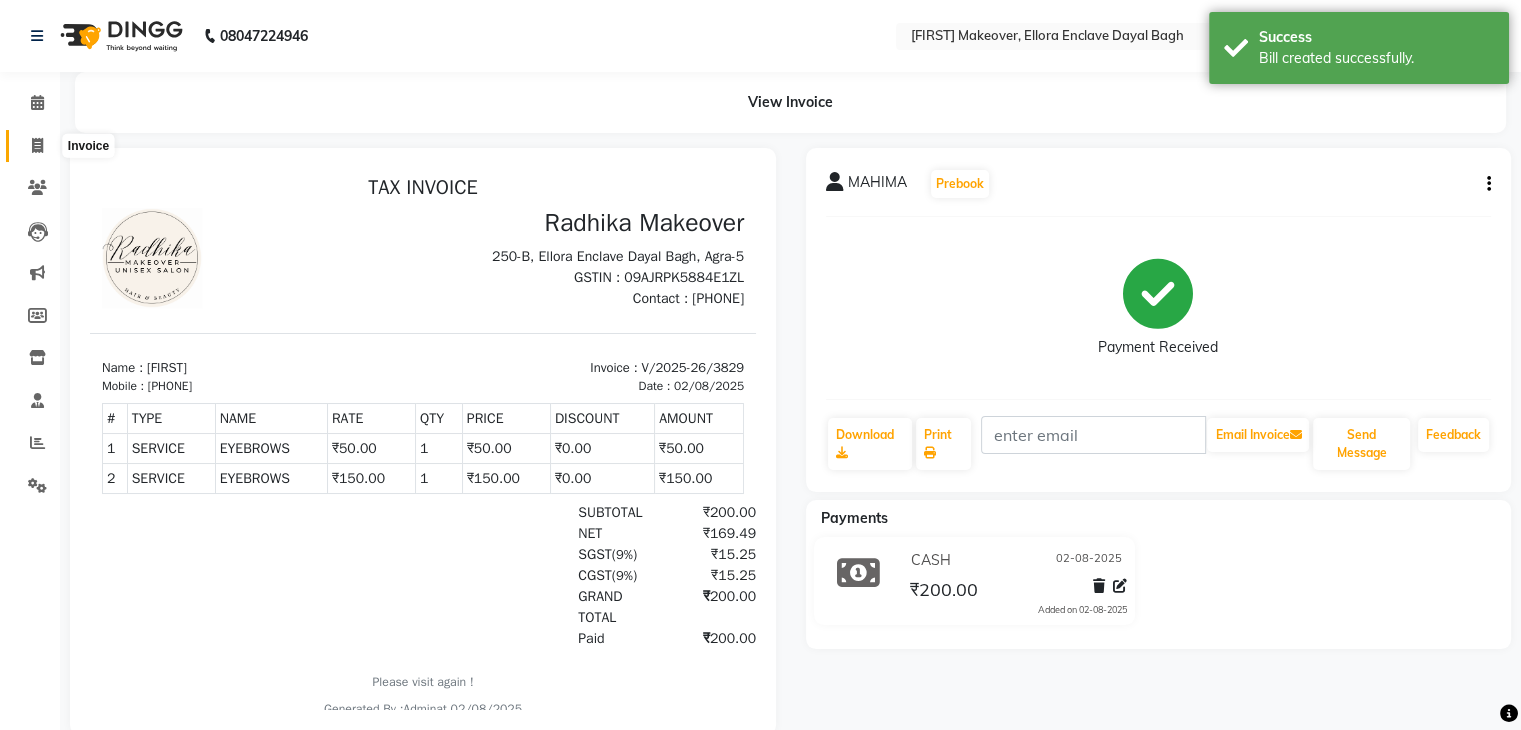click 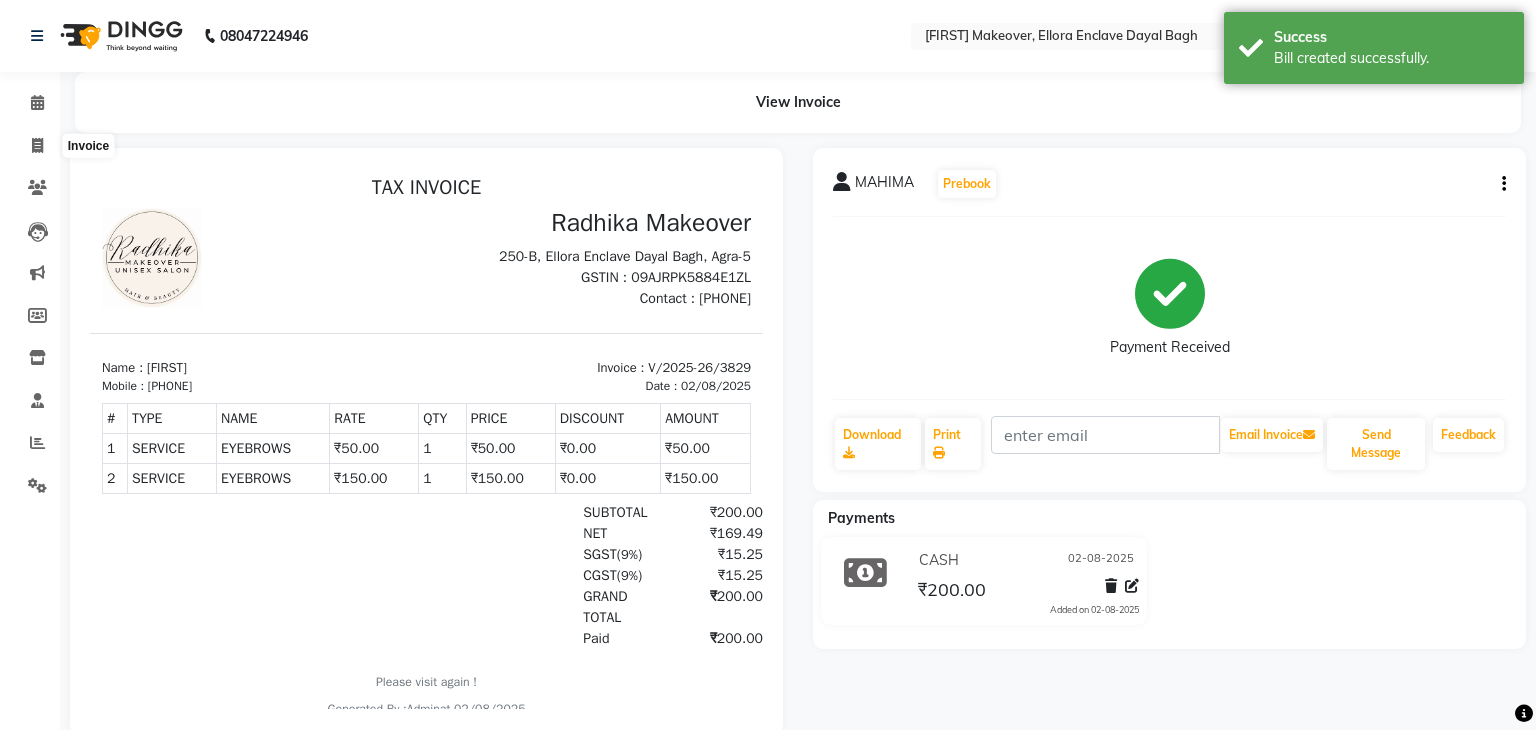 select on "6880" 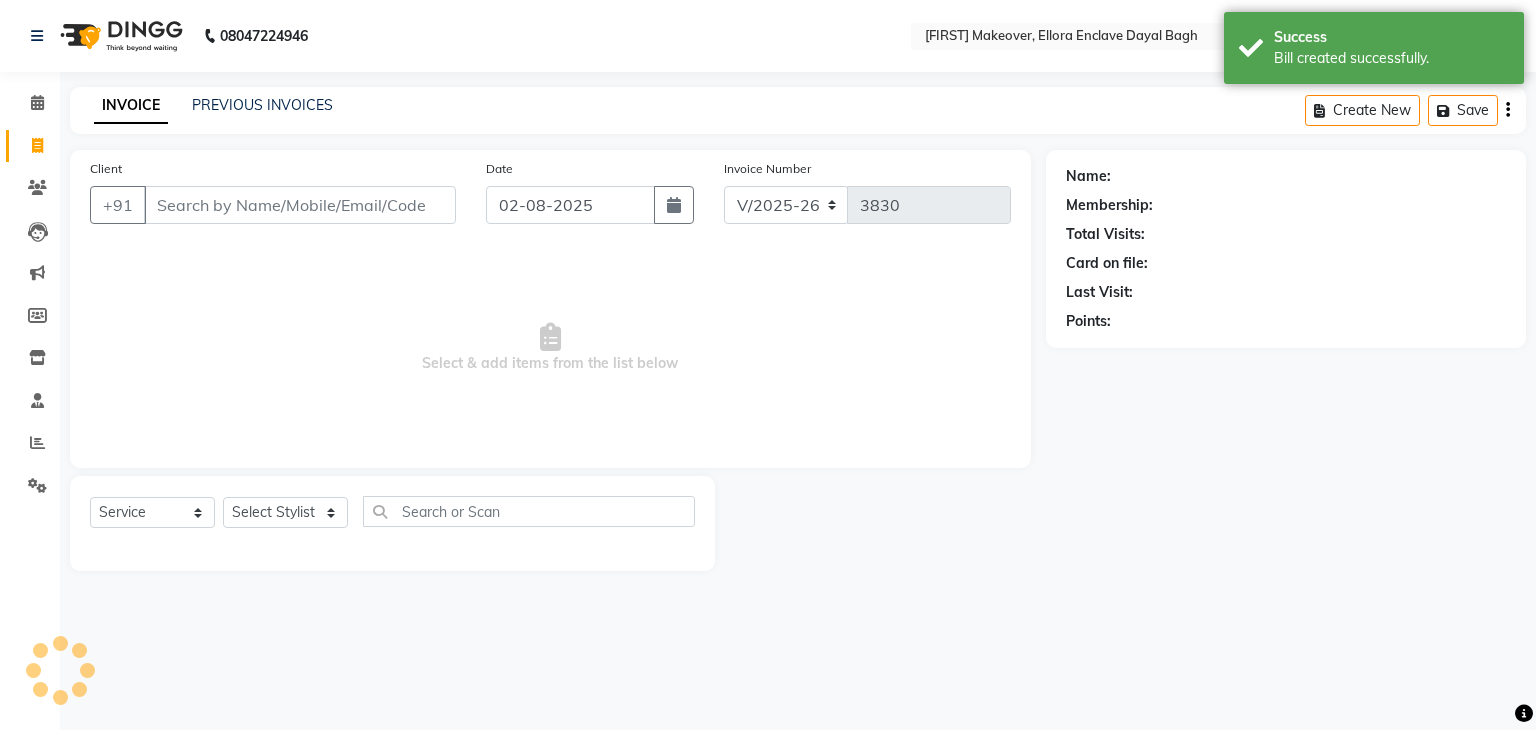 click on "Client" at bounding box center (300, 205) 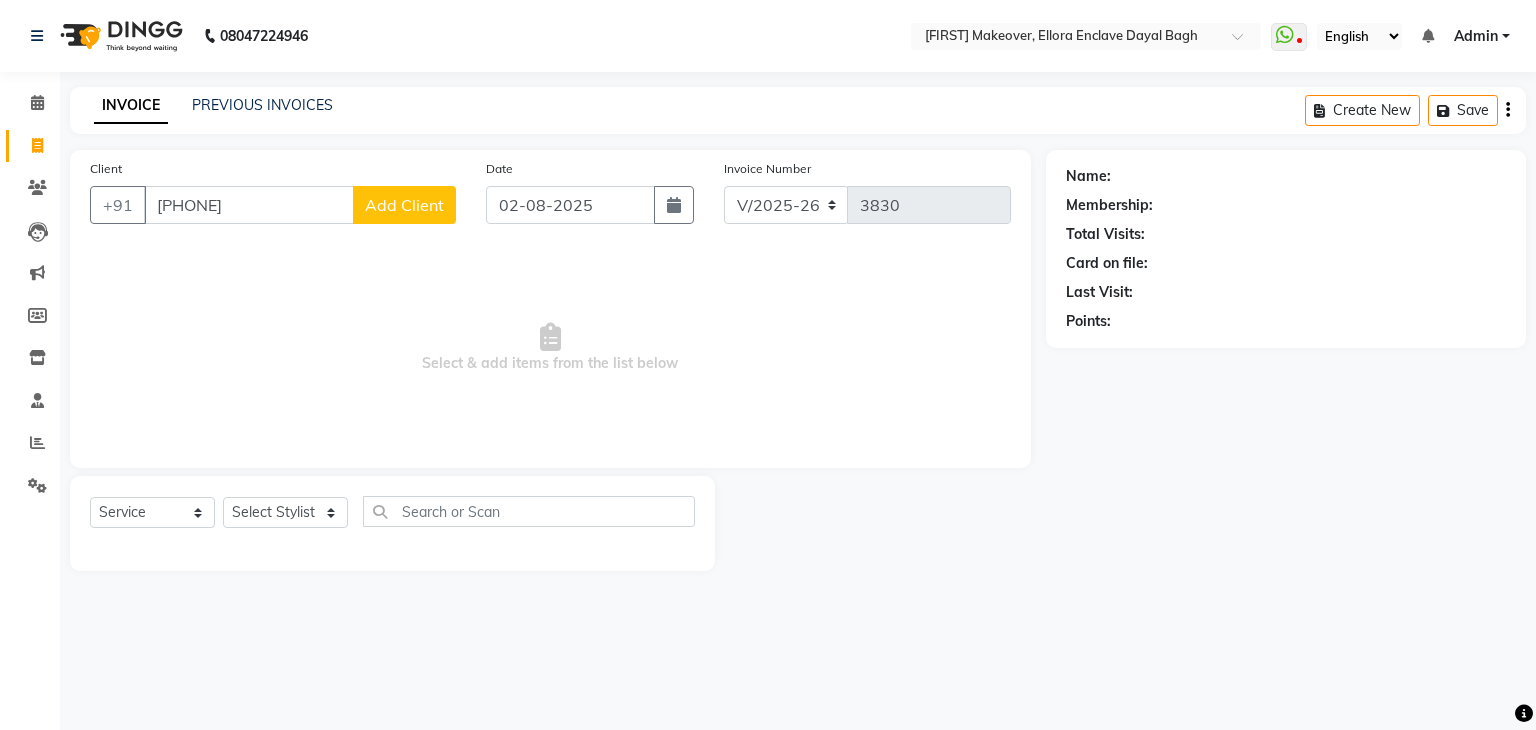 click on "[PHONE]" at bounding box center (249, 205) 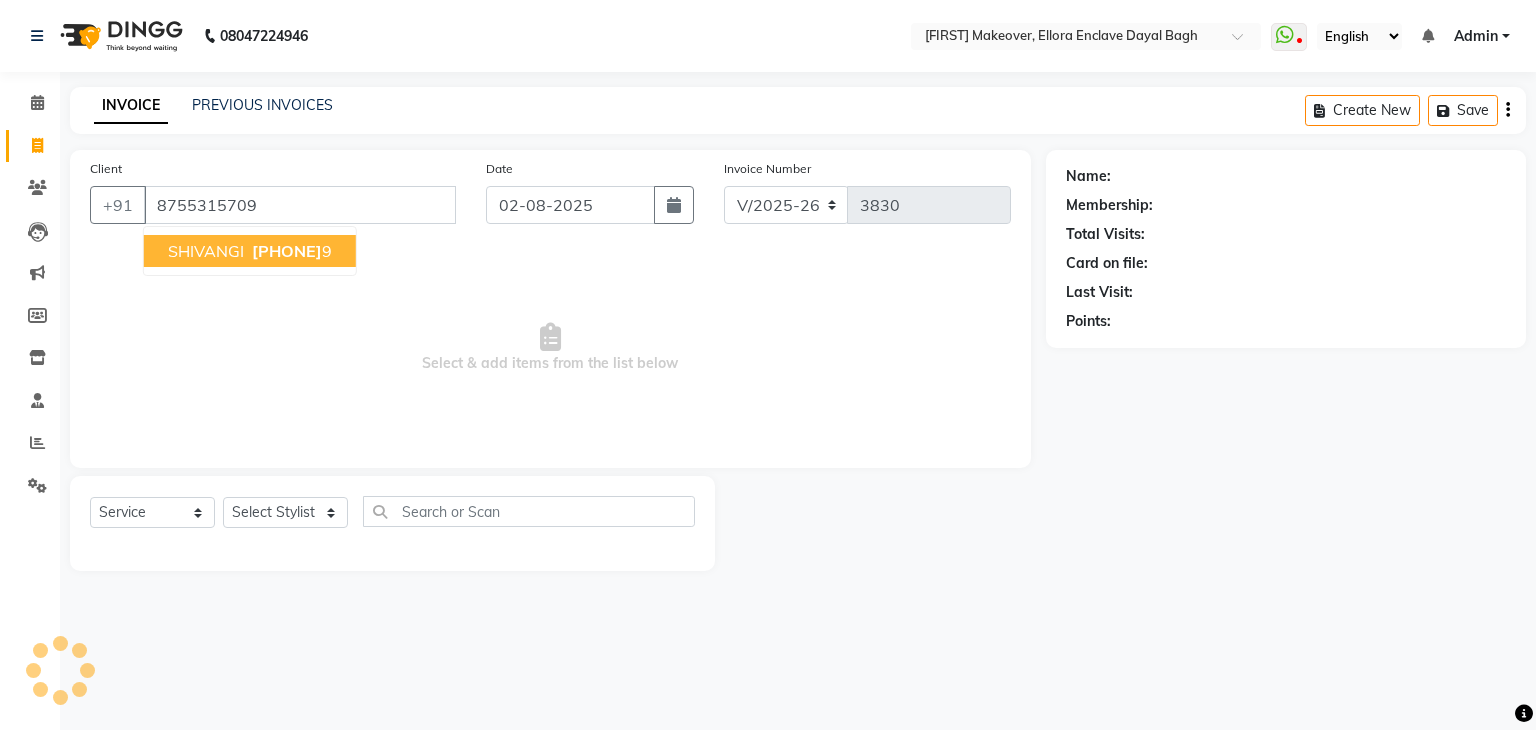 type on "8755315709" 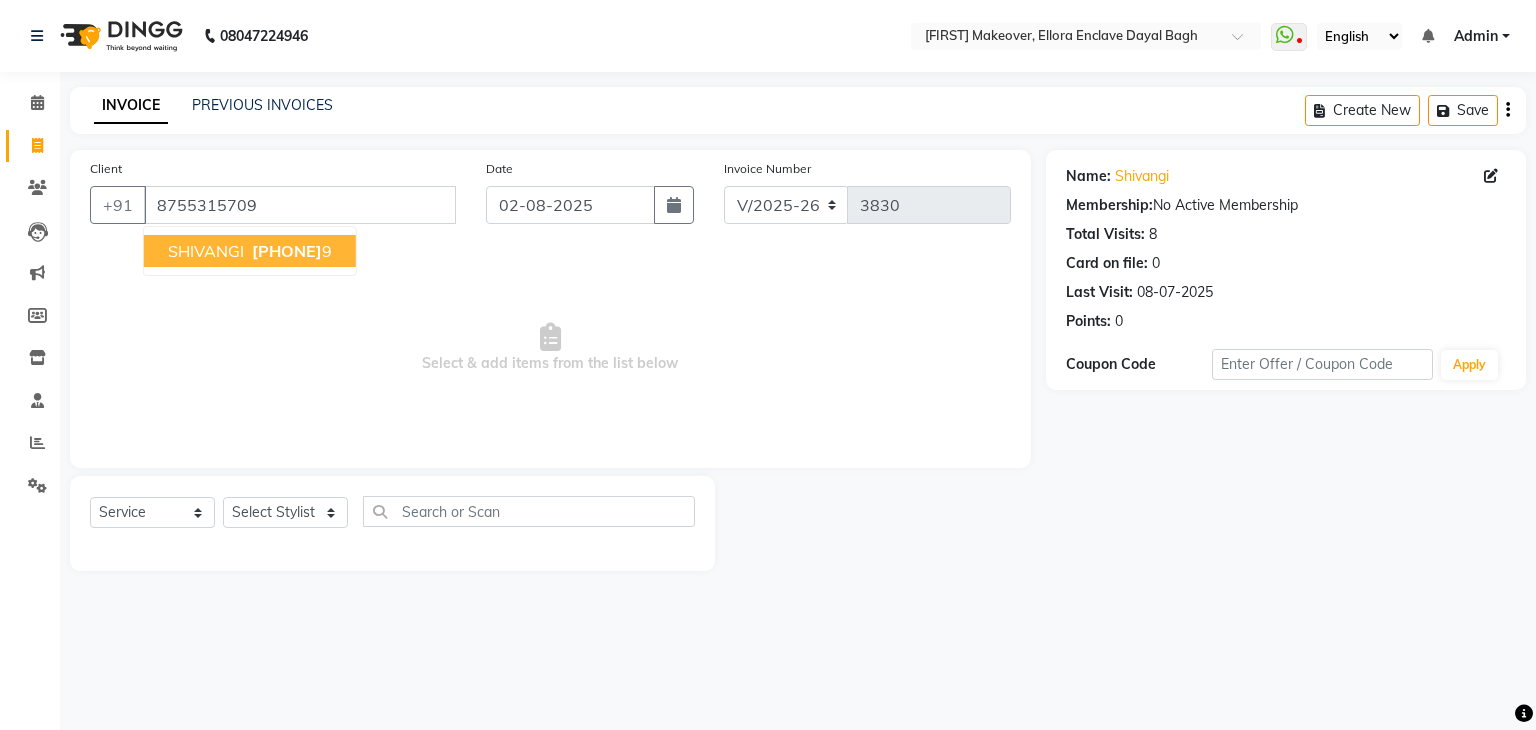 click on "[PHONE]" at bounding box center [287, 251] 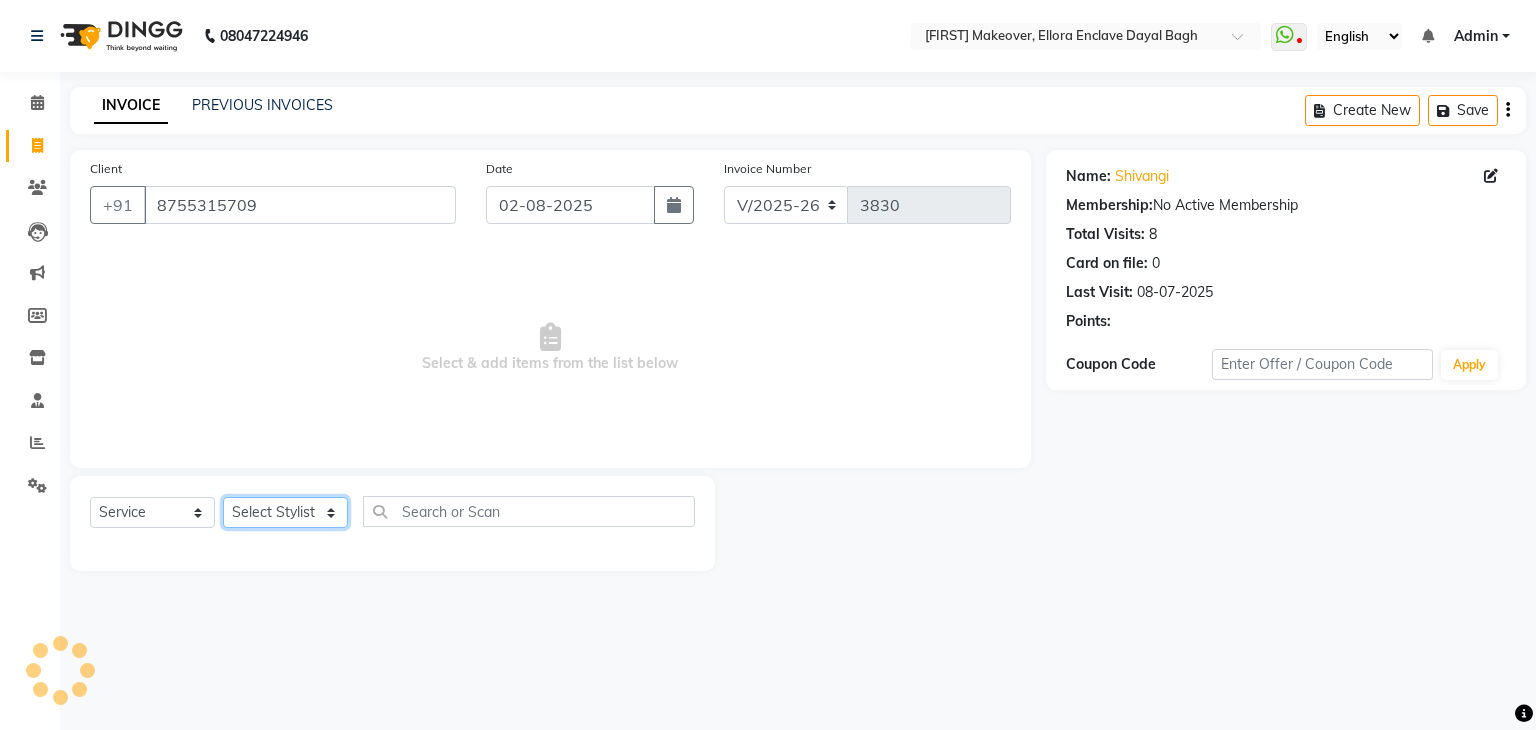 click on "Select Stylist AMAN DANISH SALMANI GOPAL PACHORI KANU KAVITA KIRAN KUMARI MEENU KUMARI NEHA NIKHIL CHAUDHARY Priya PRIYANKA YADAV RASHMI SANDHYA SHAGUFTA SHWETA SONA SAXENA SOUMYA TUSHAR OTWAL VINAY KUMAR" 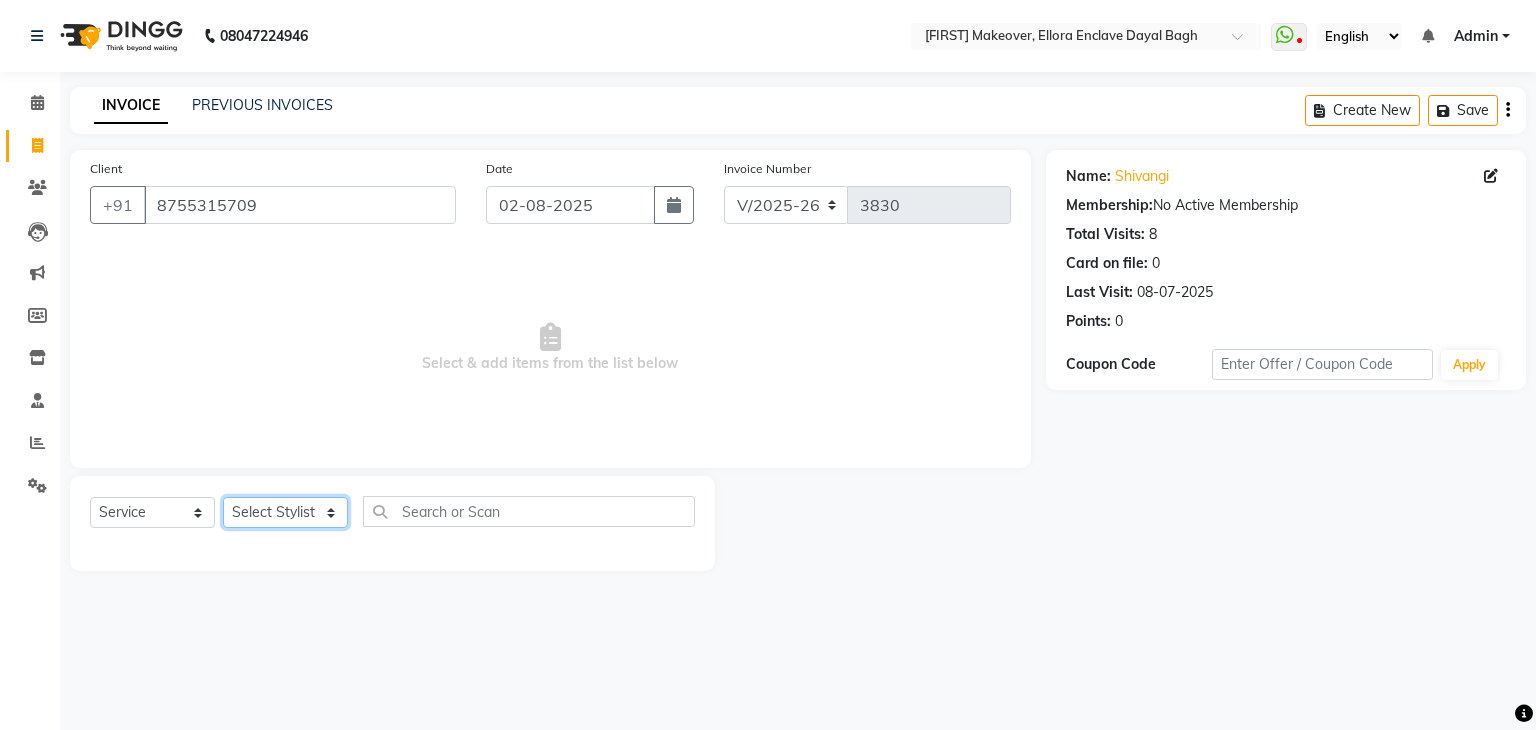 select on "[PHONE]" 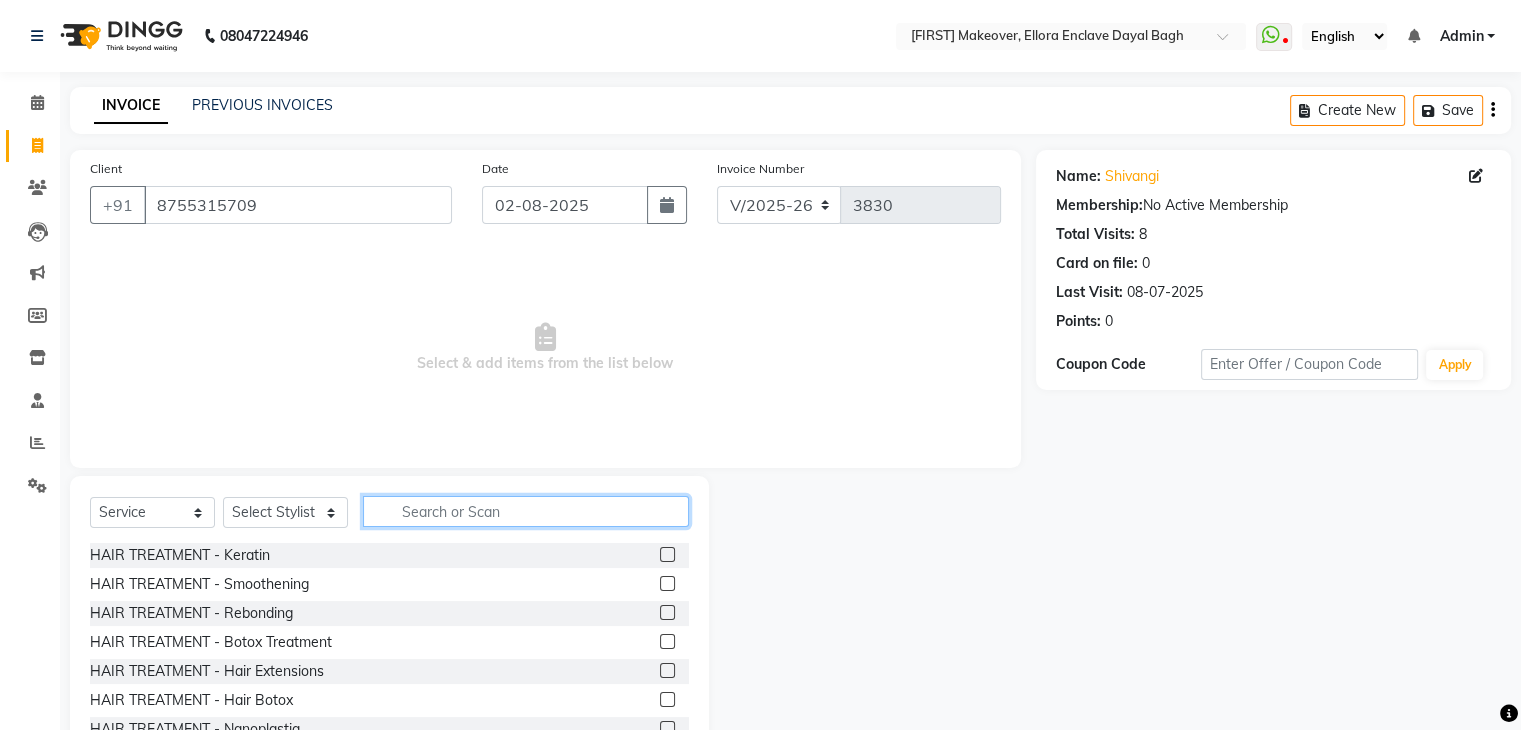 click 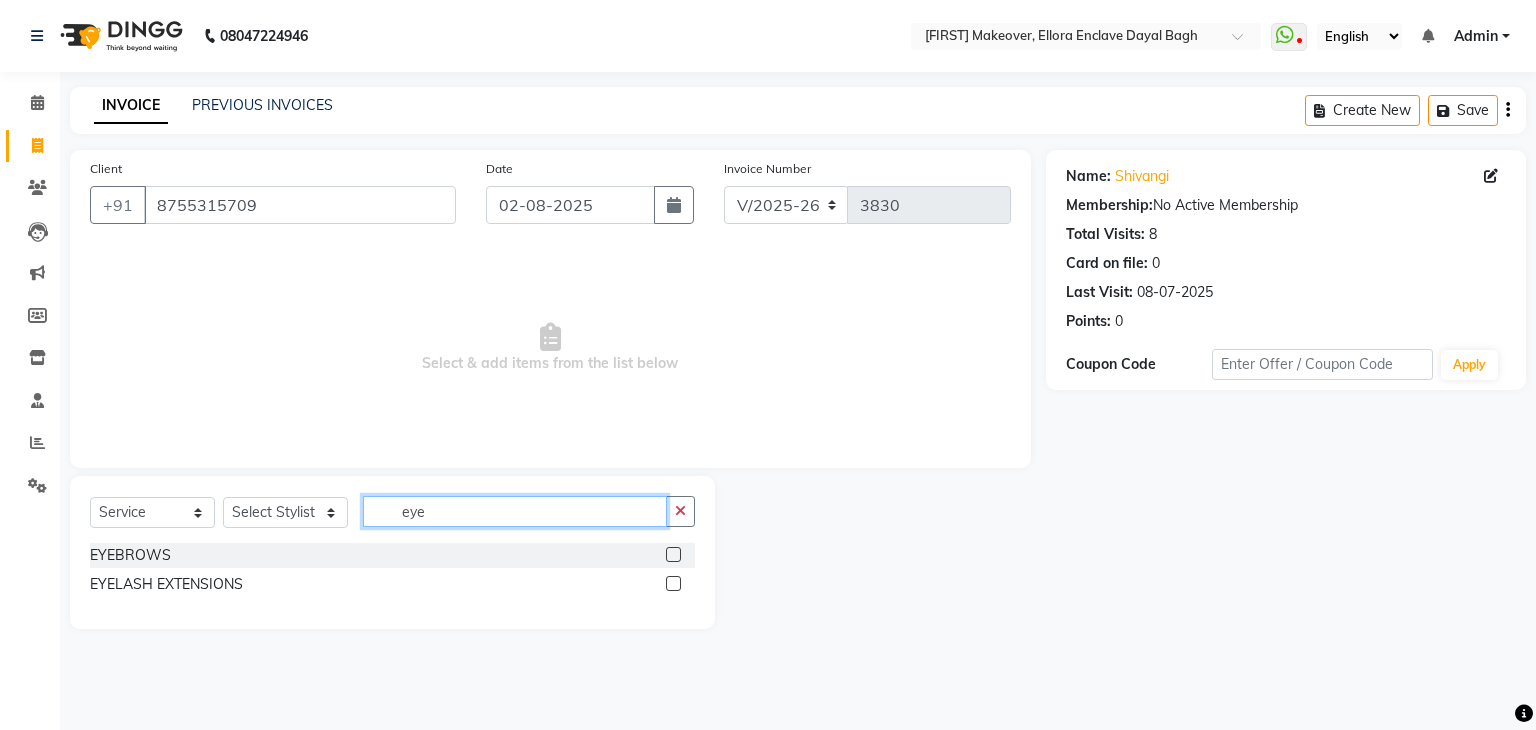 type on "eye" 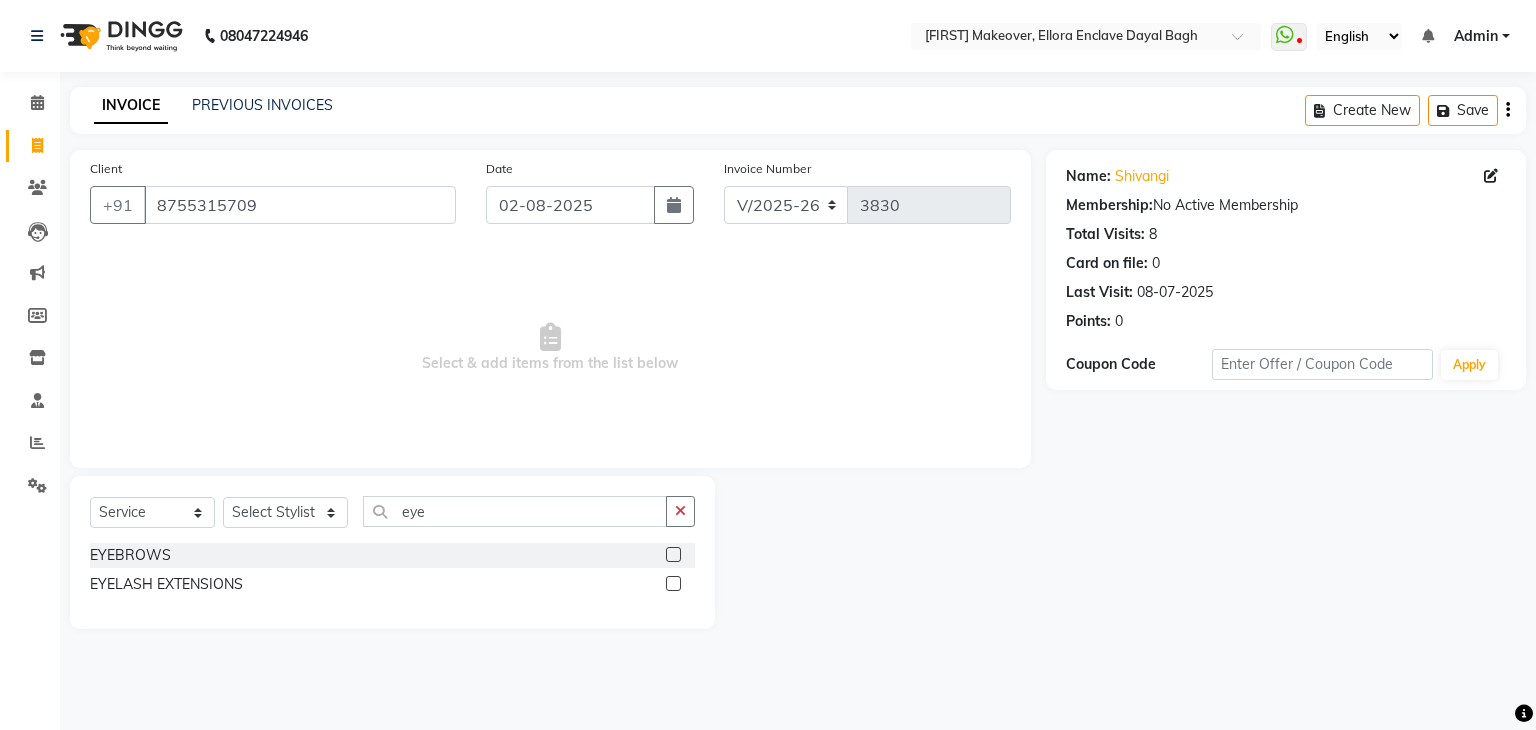 click 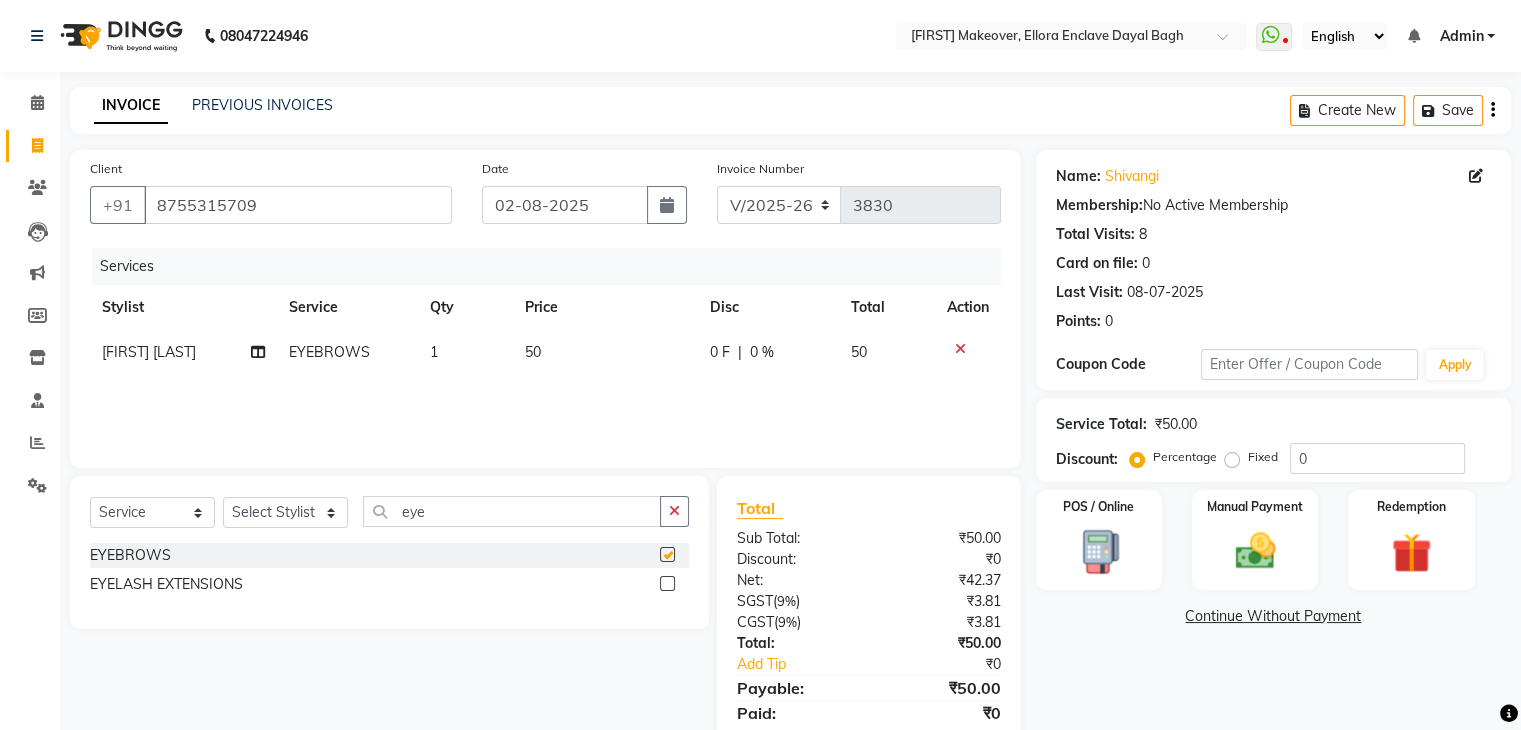 checkbox on "false" 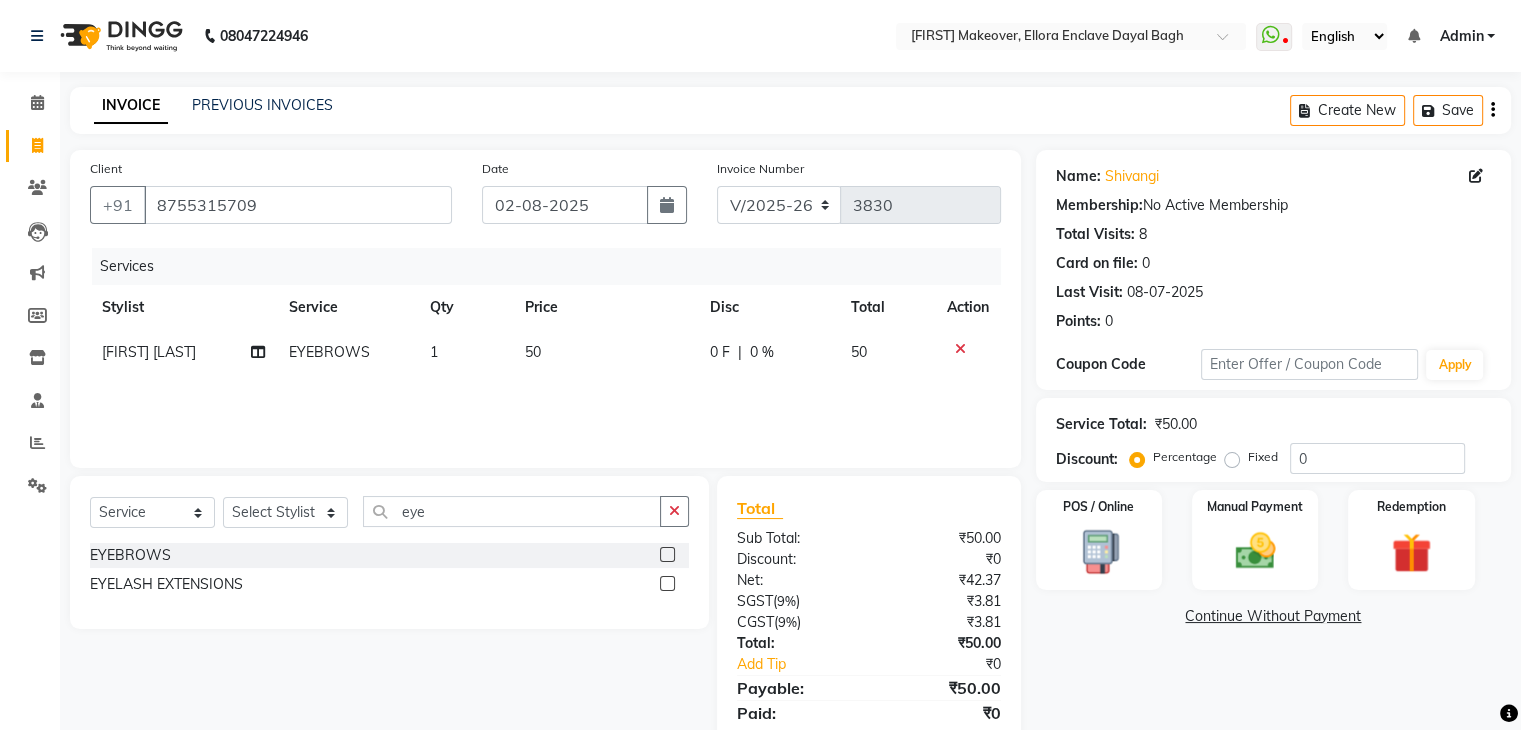click on "50" 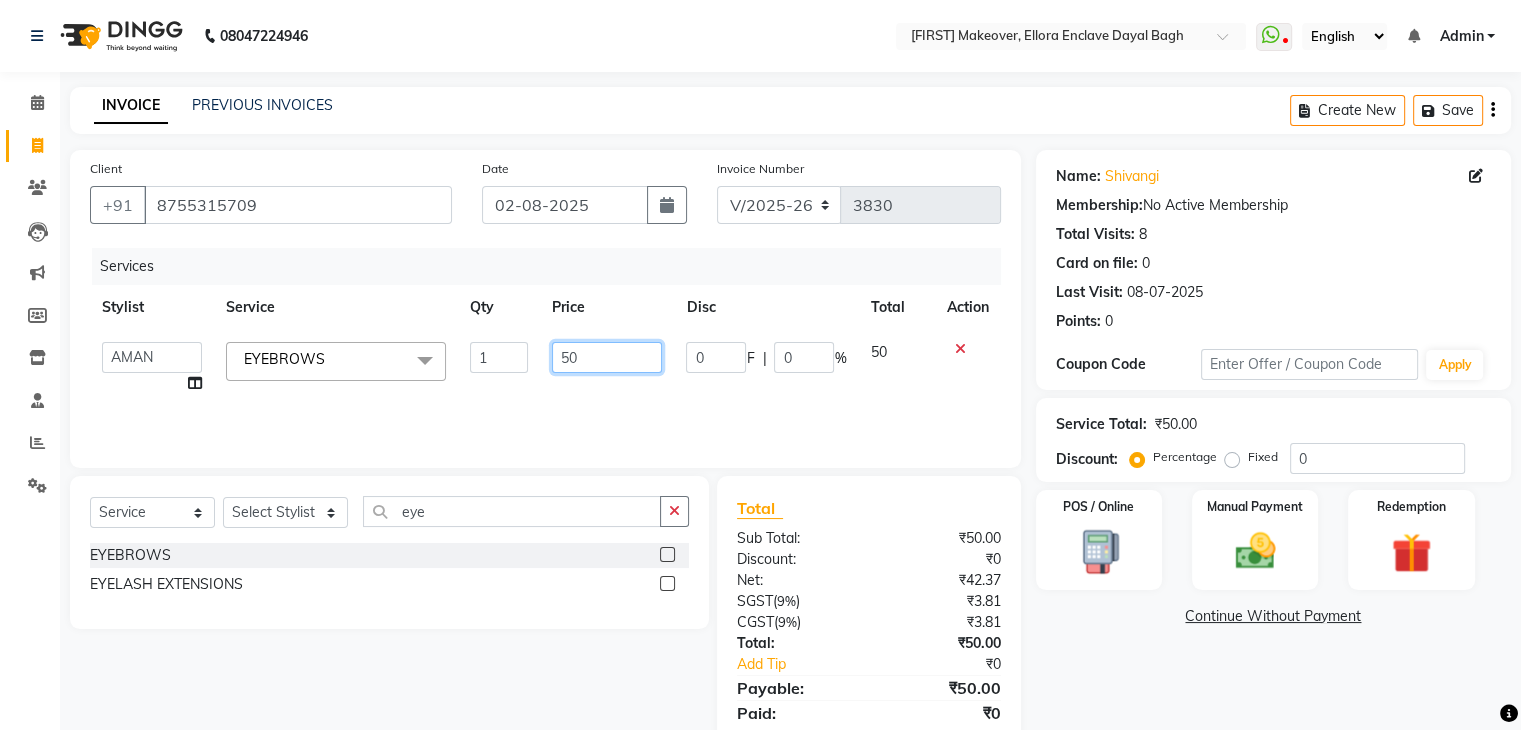 click on "50" 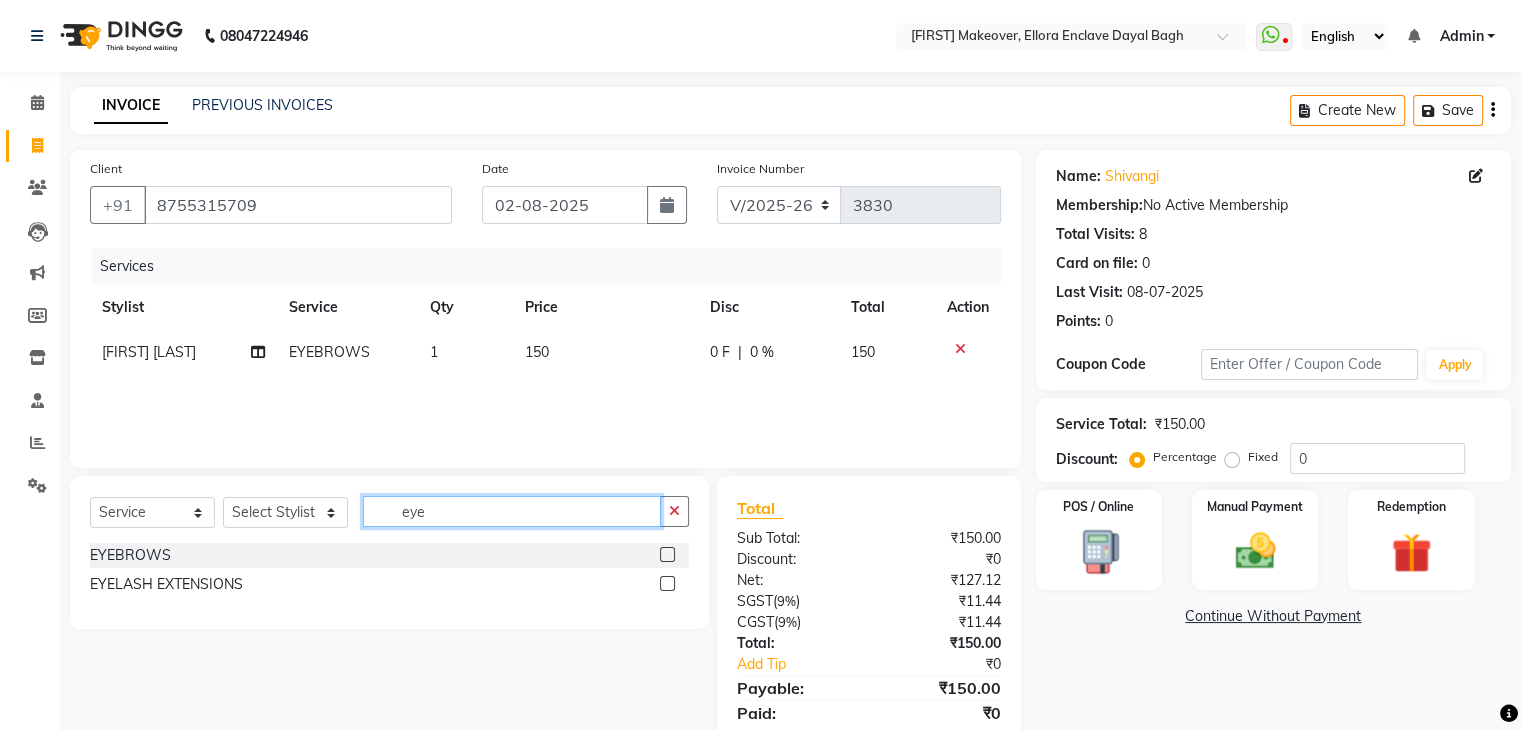 click on "eye" 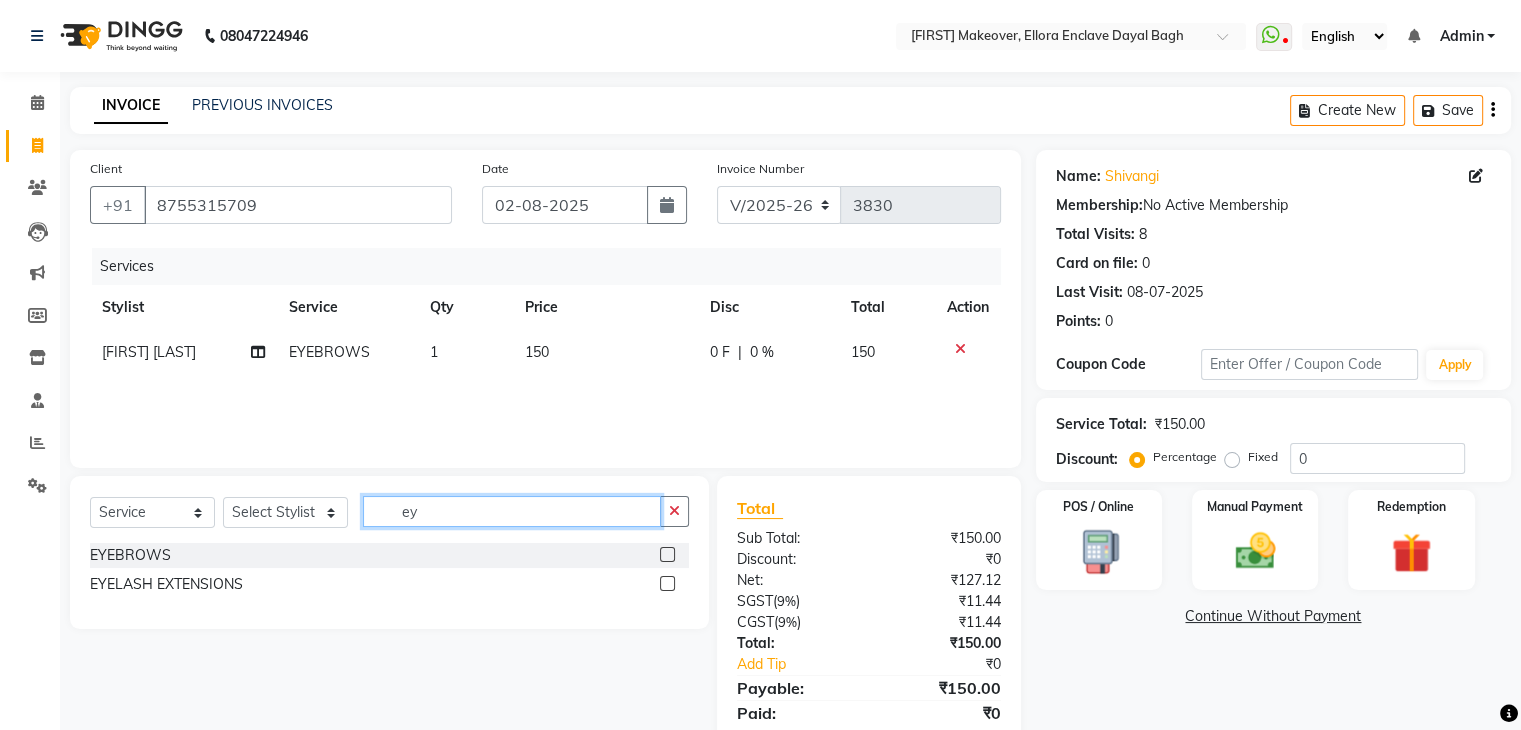 type on "e" 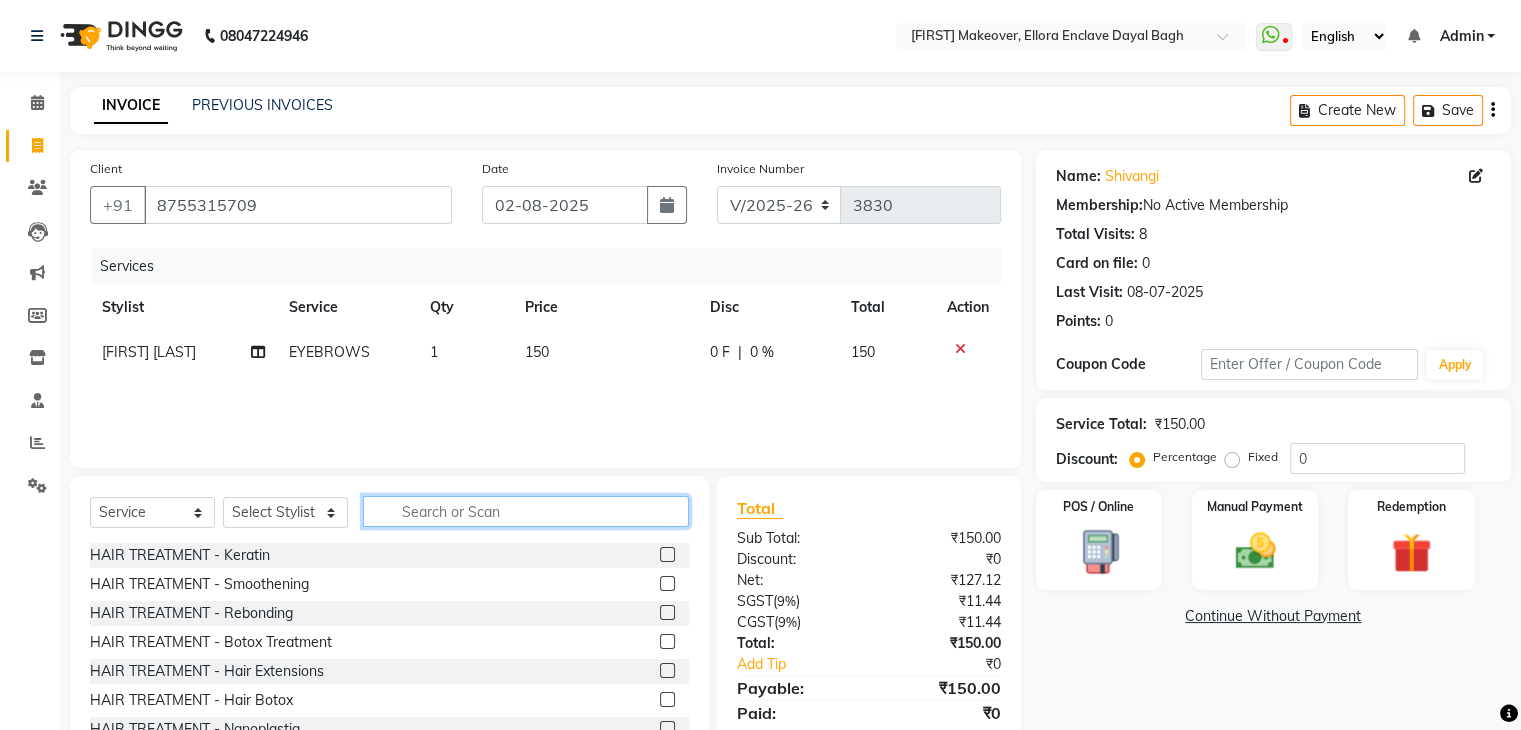 click 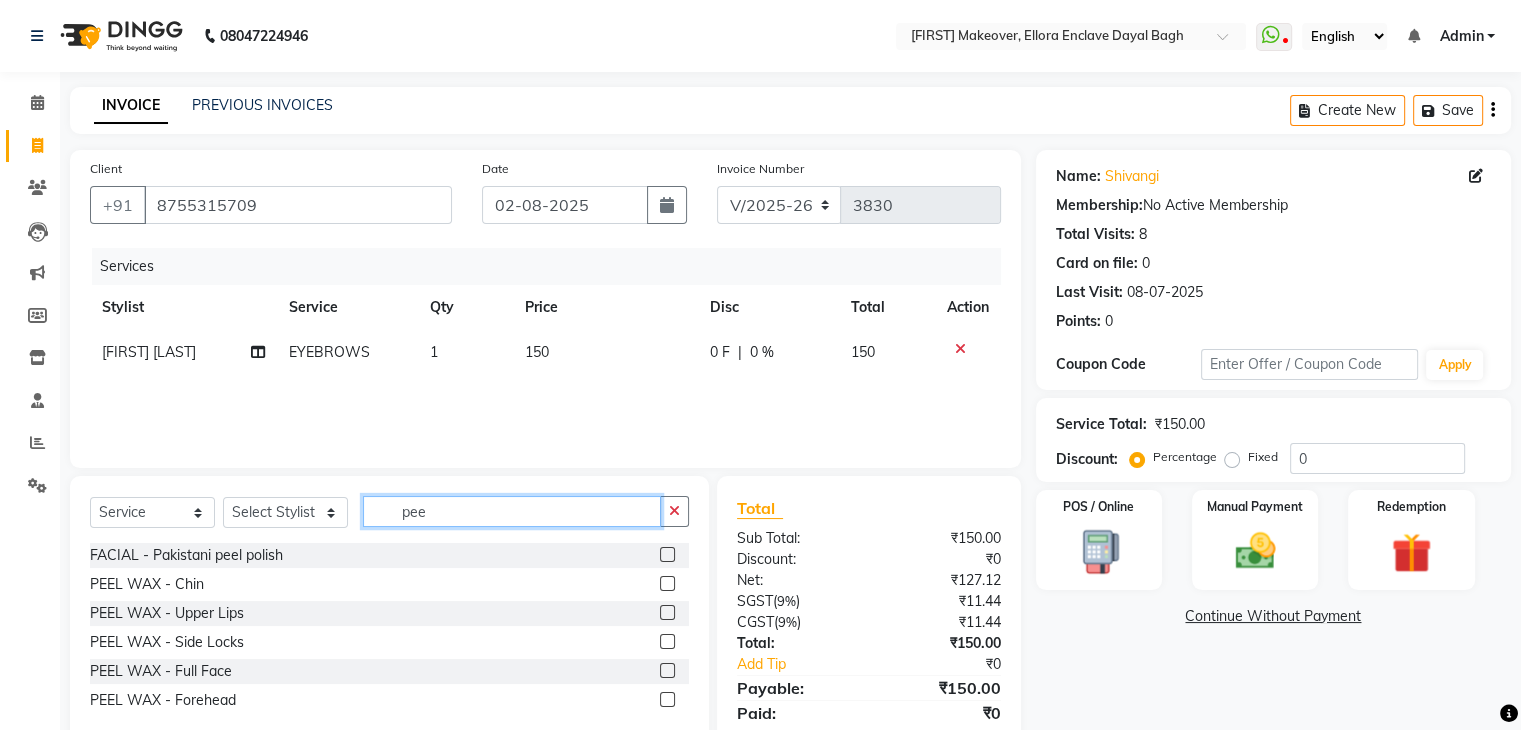 type on "pee" 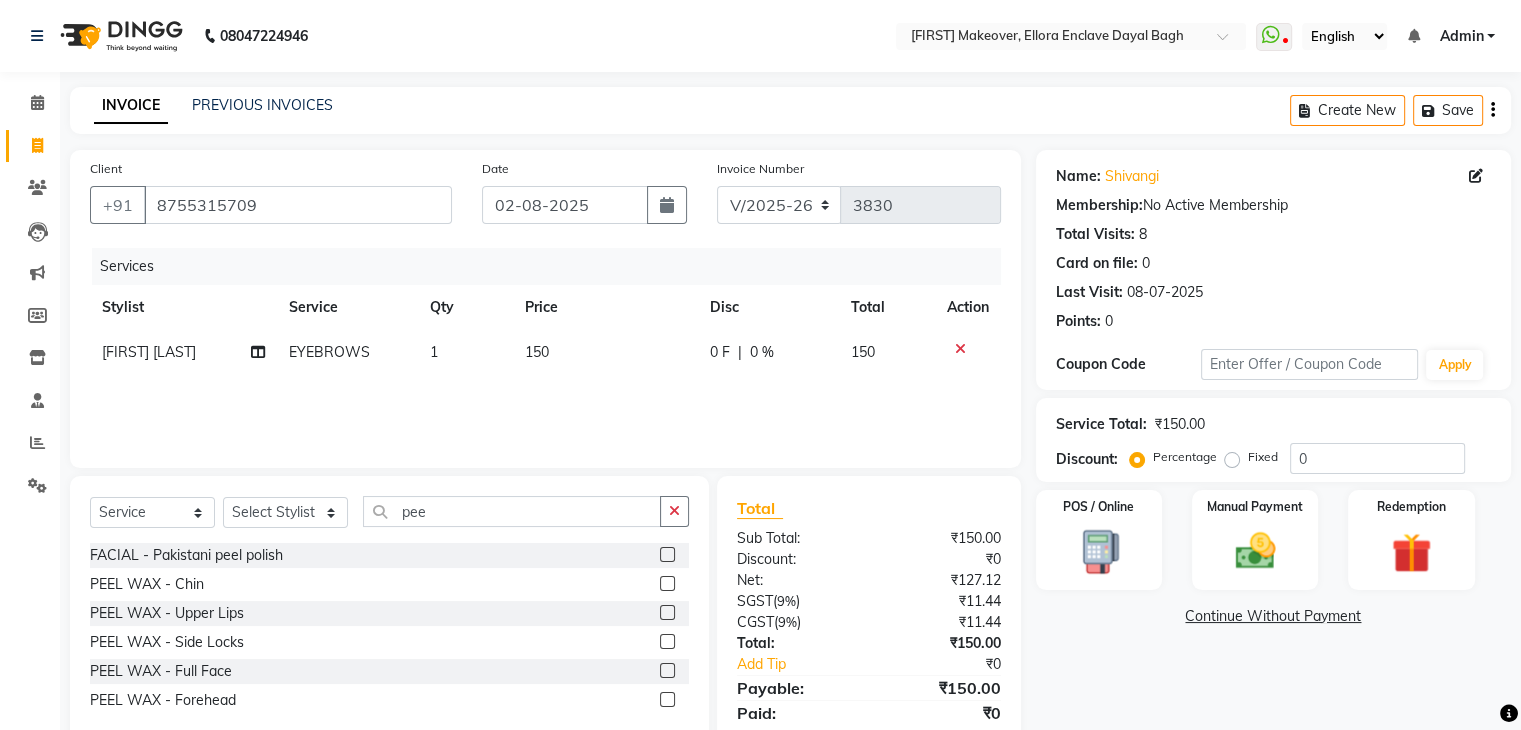 click 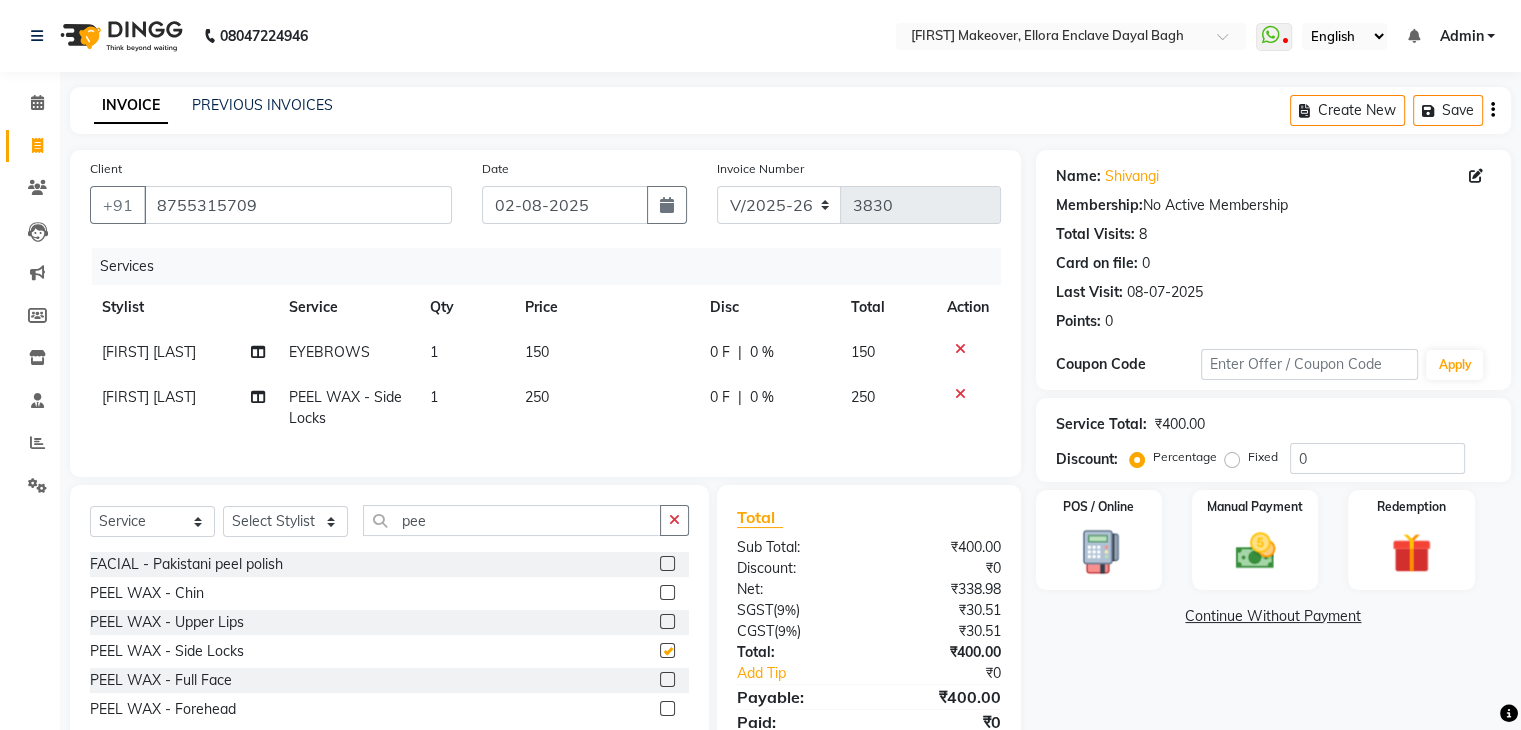 checkbox on "false" 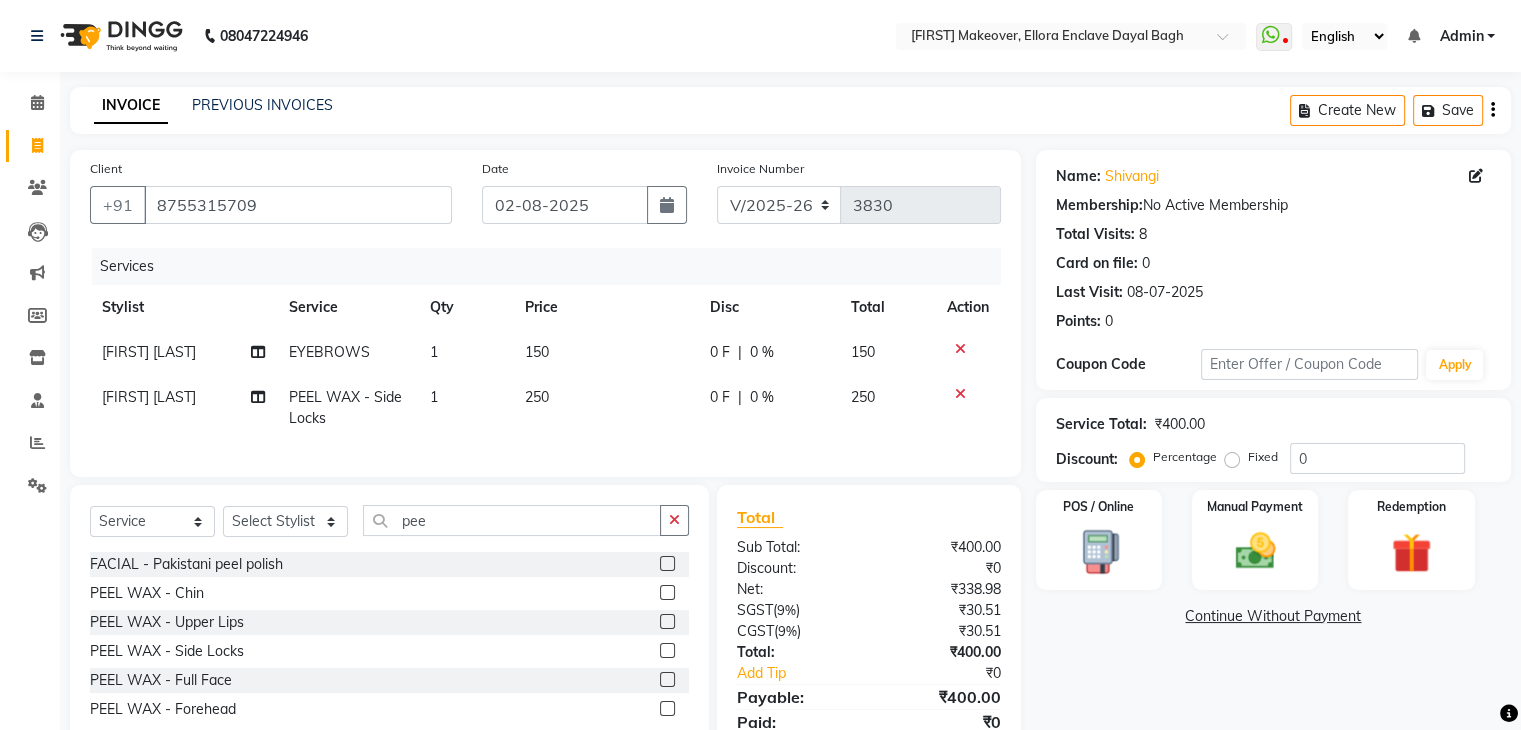 scroll, scrollTop: 95, scrollLeft: 0, axis: vertical 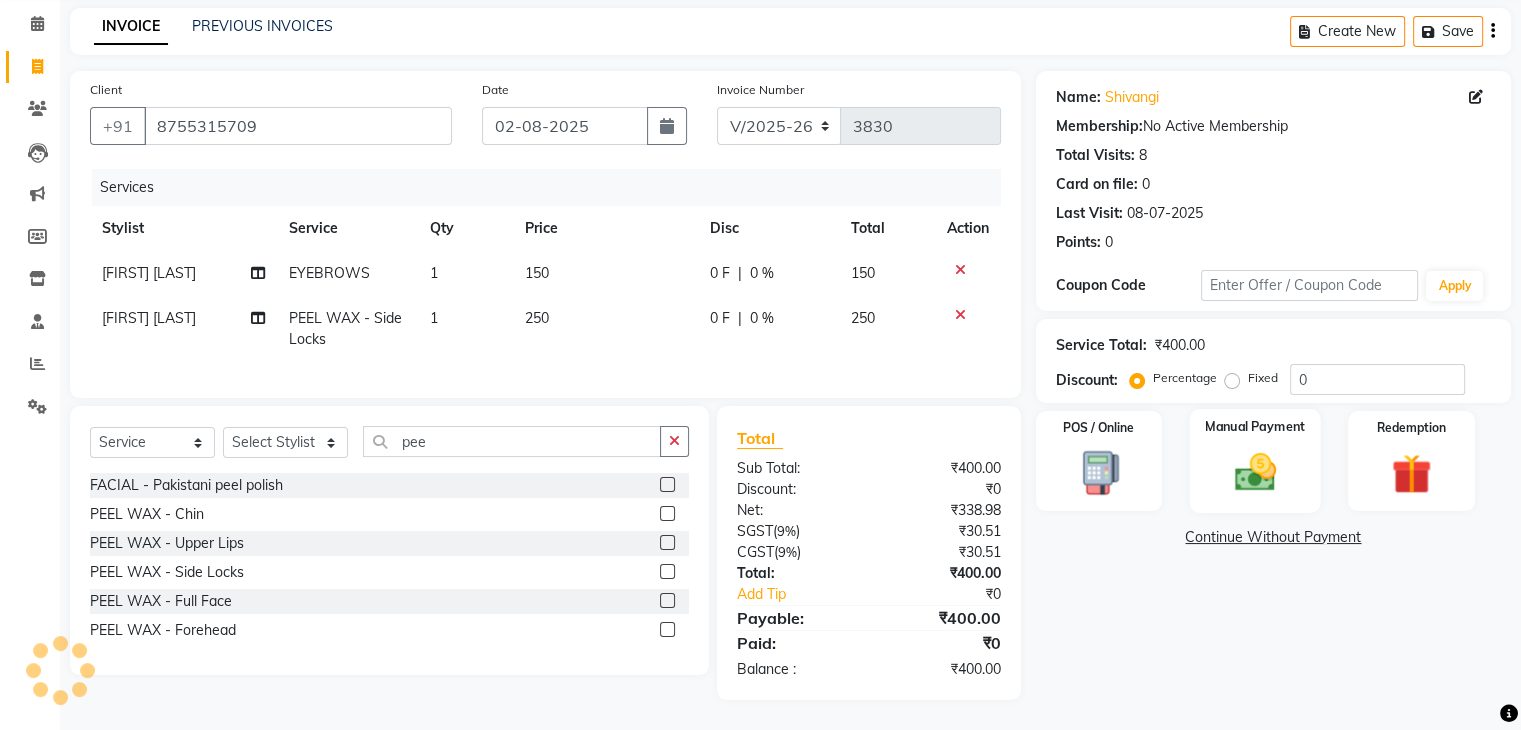 click on "Manual Payment" 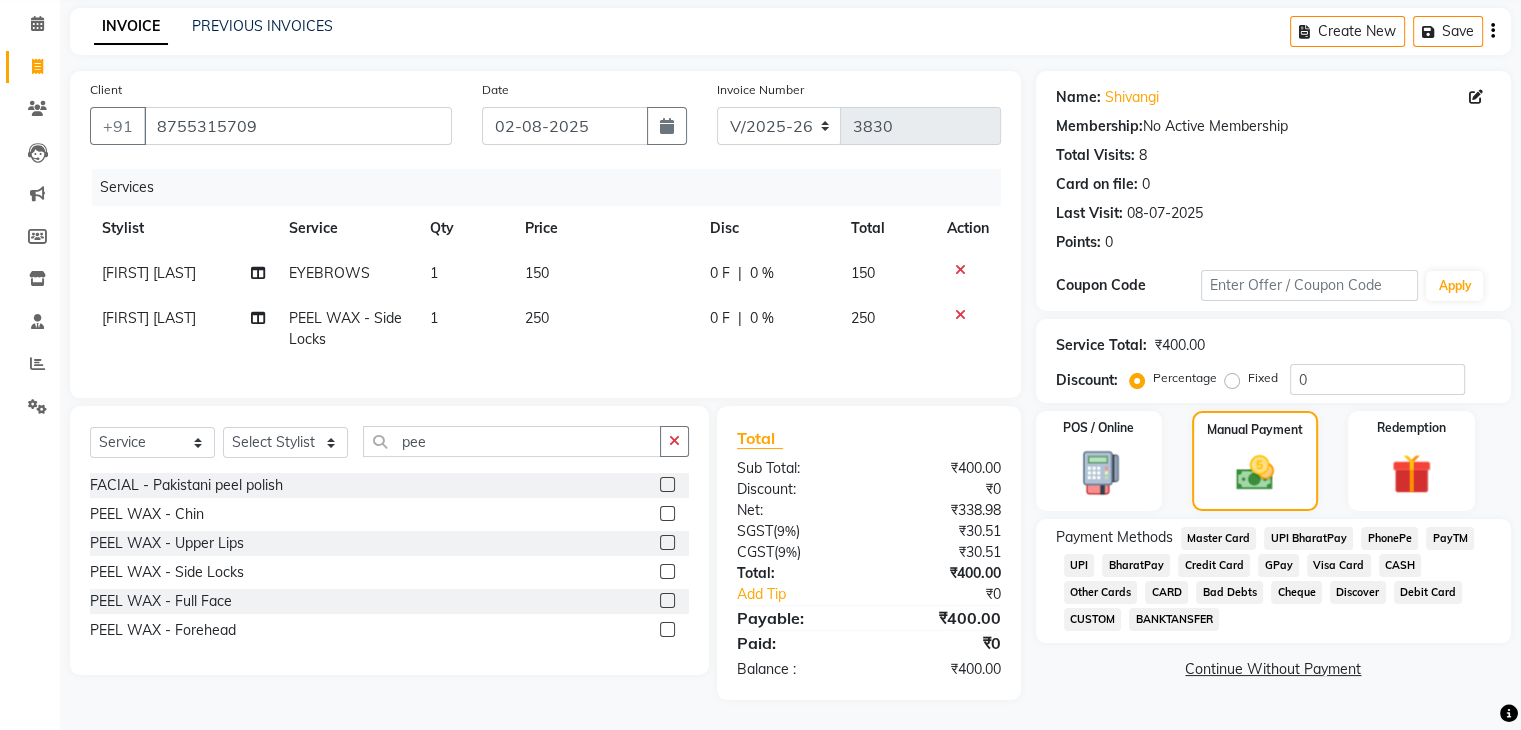 click on "CASH" 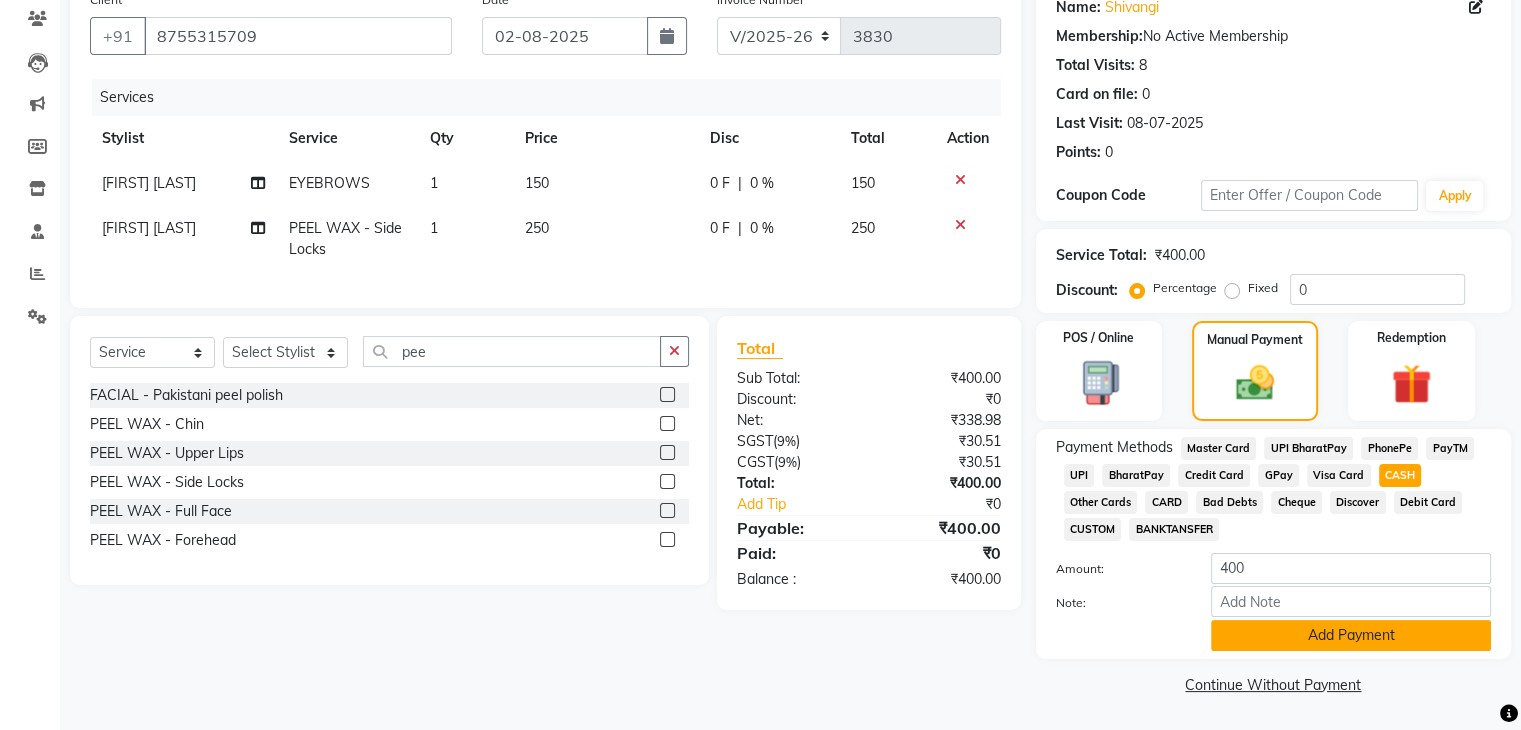 click on "Add Payment" 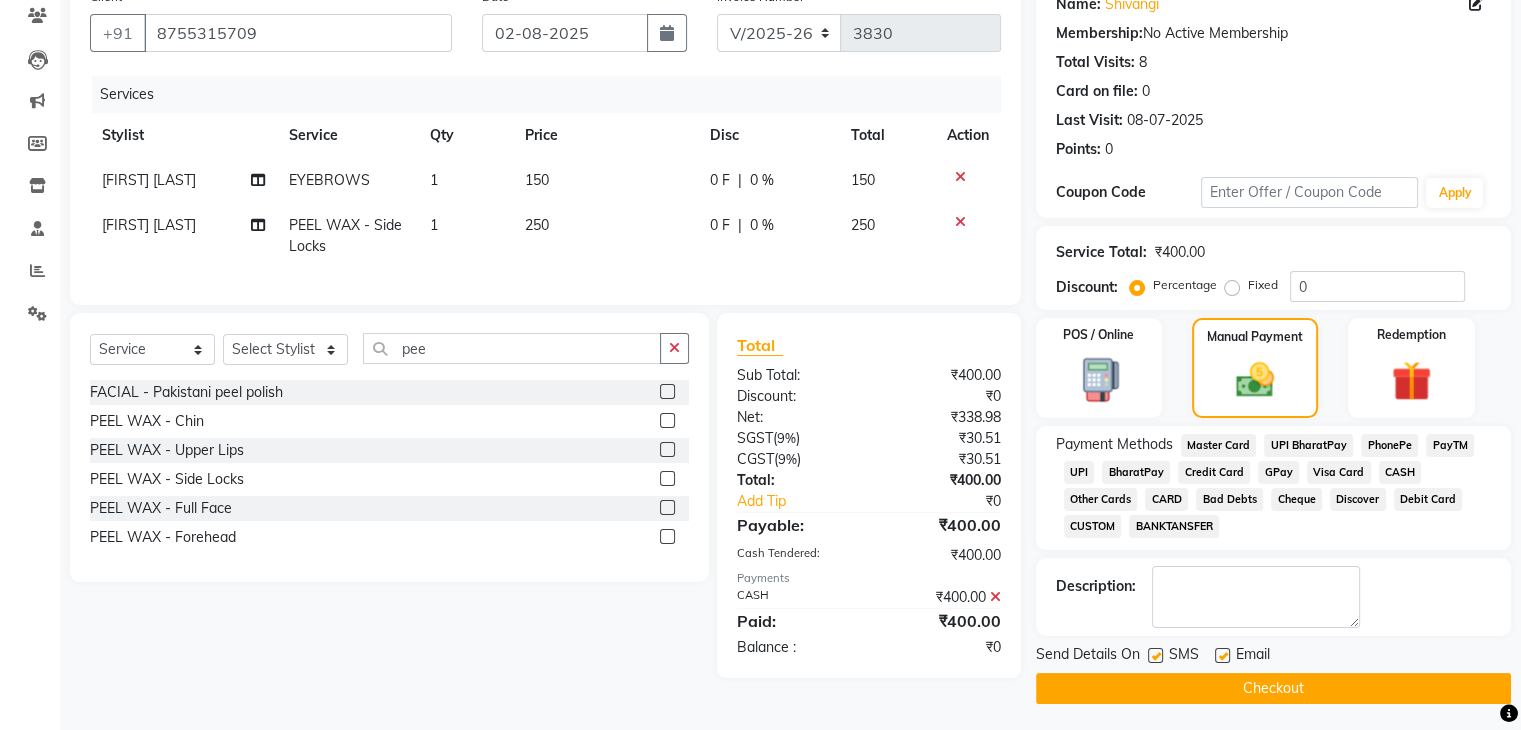 scroll, scrollTop: 178, scrollLeft: 0, axis: vertical 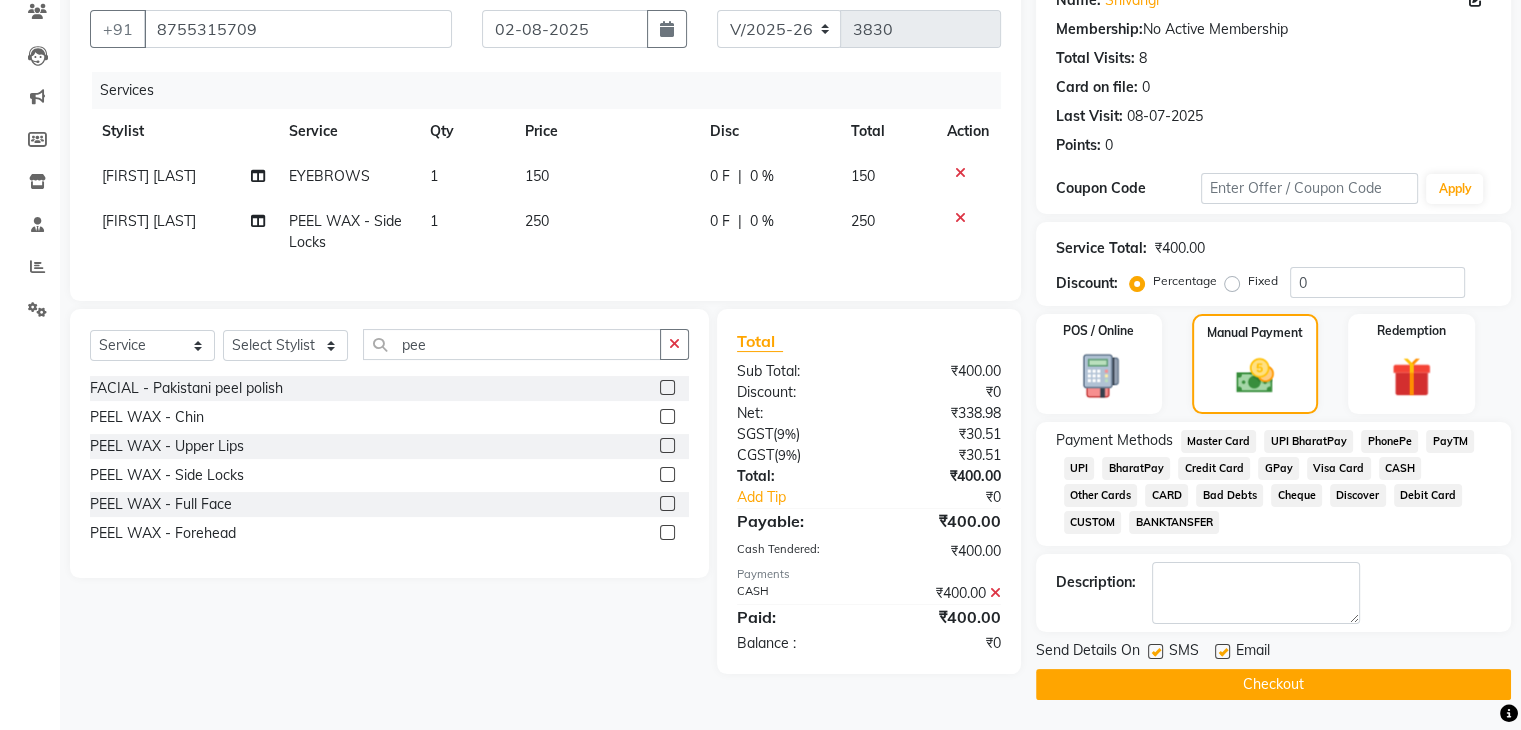 click on "Checkout" 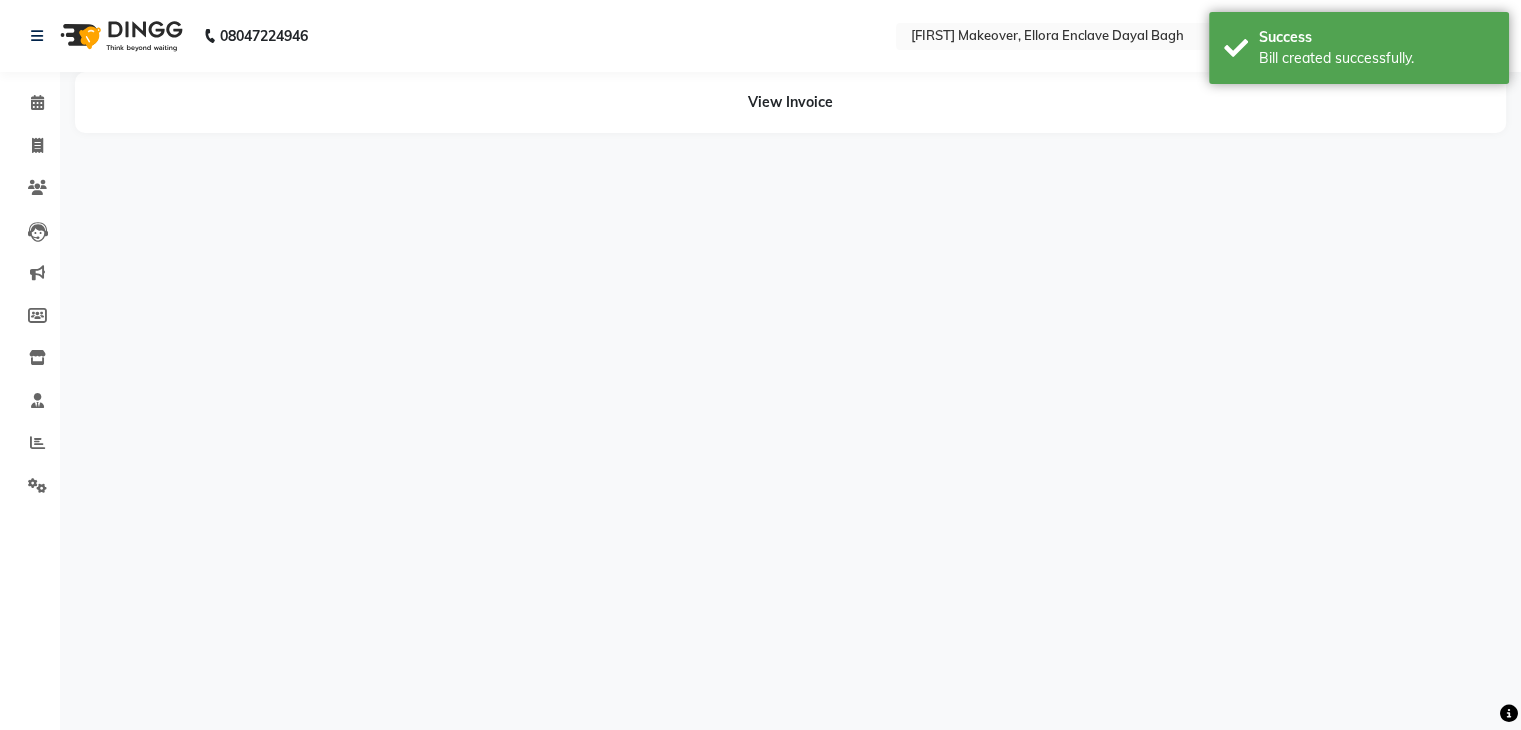 scroll, scrollTop: 0, scrollLeft: 0, axis: both 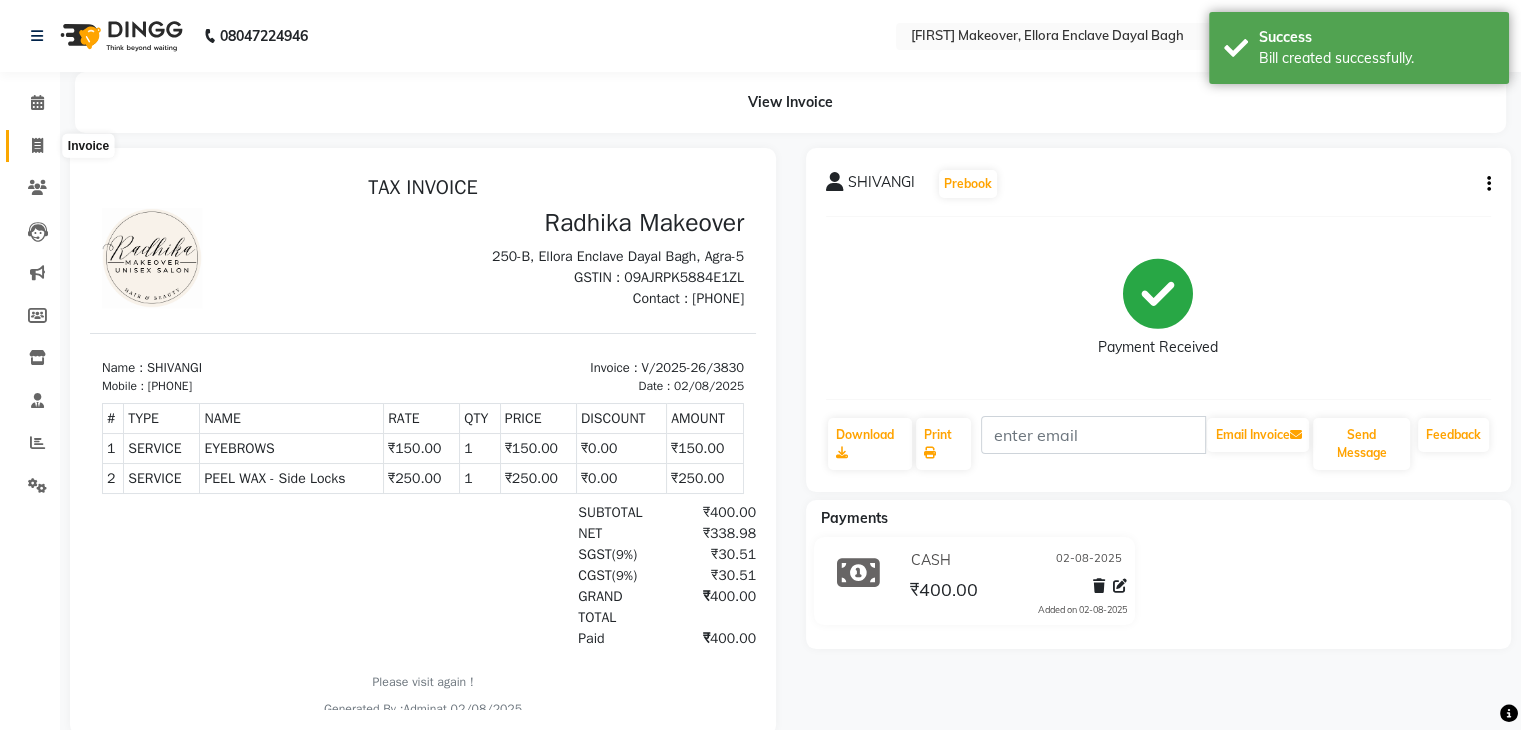 click 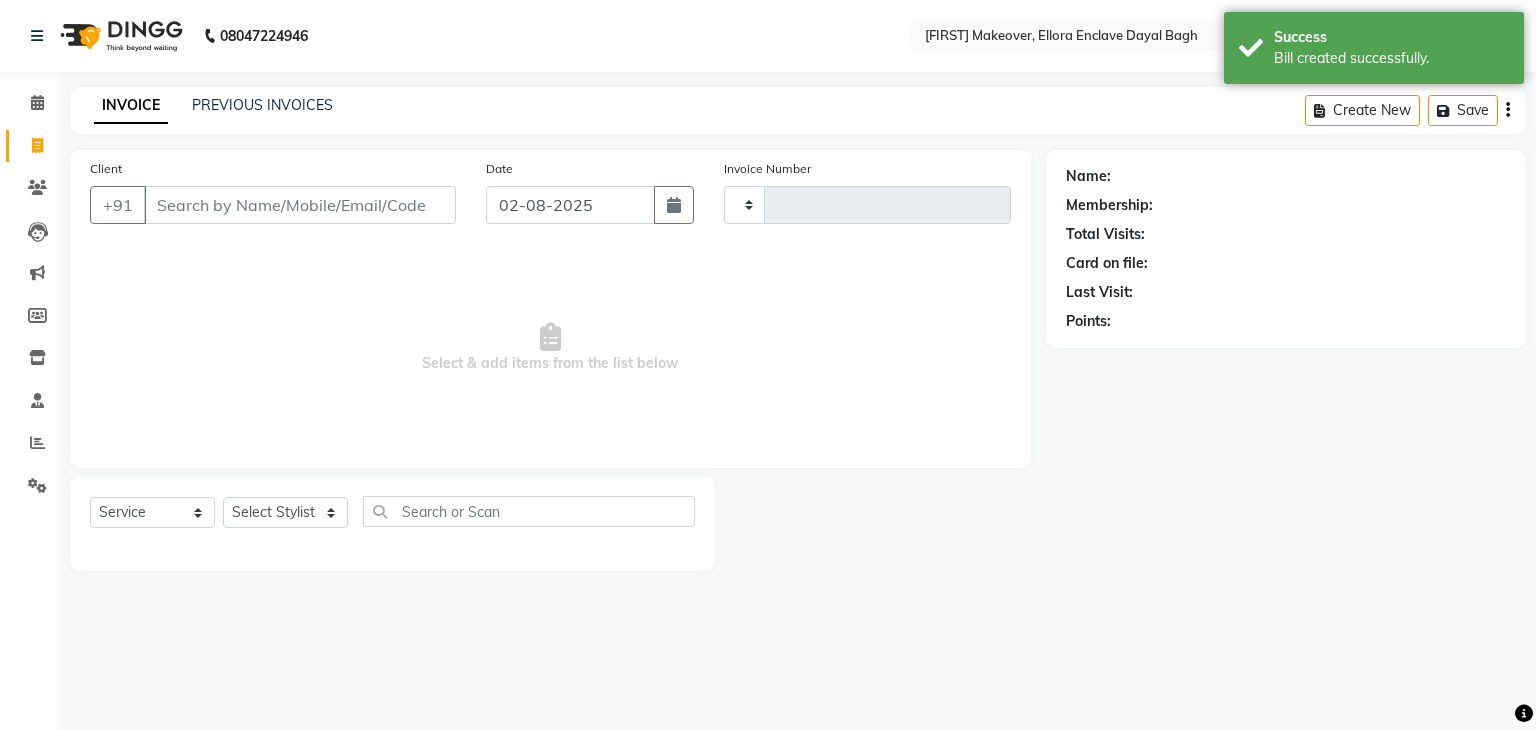 type on "3831" 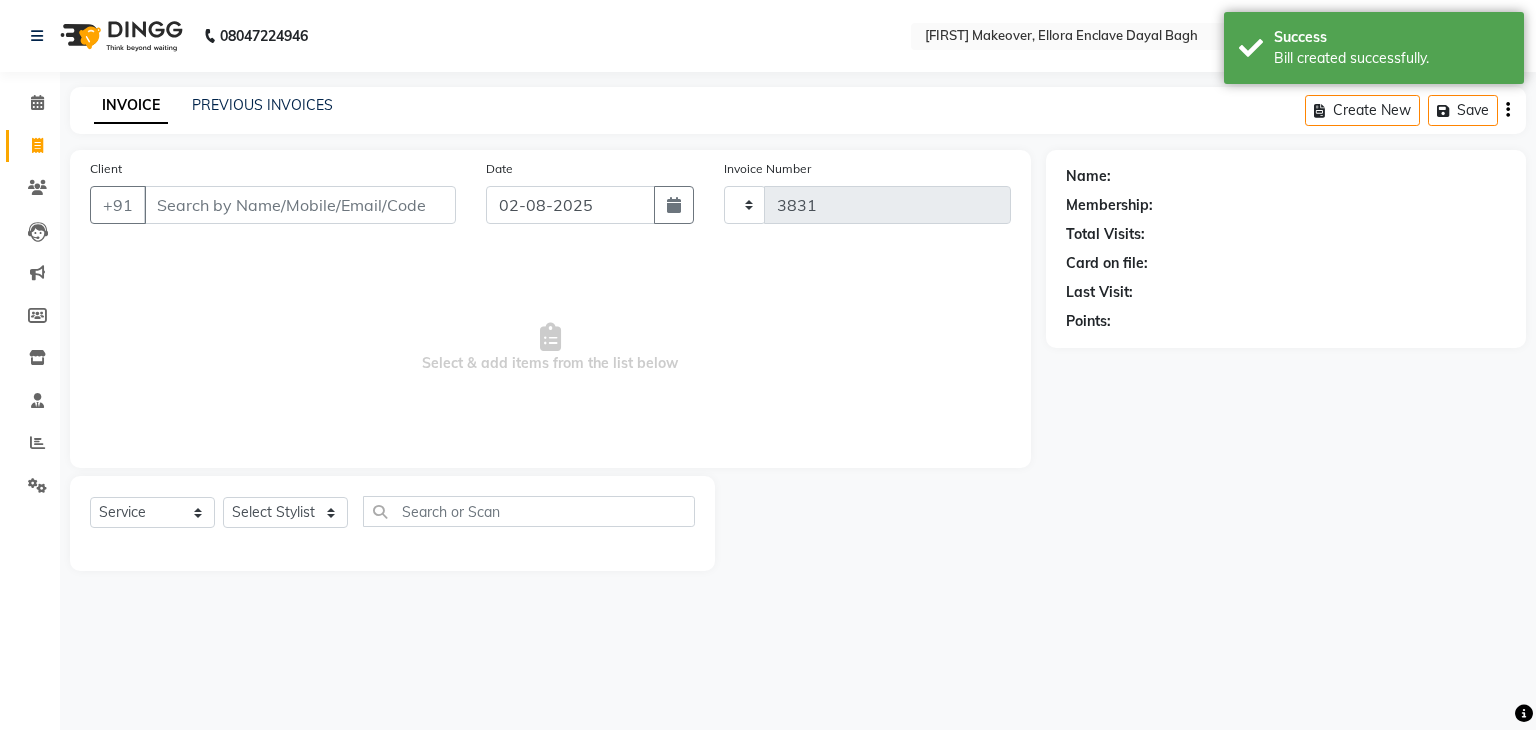select on "6880" 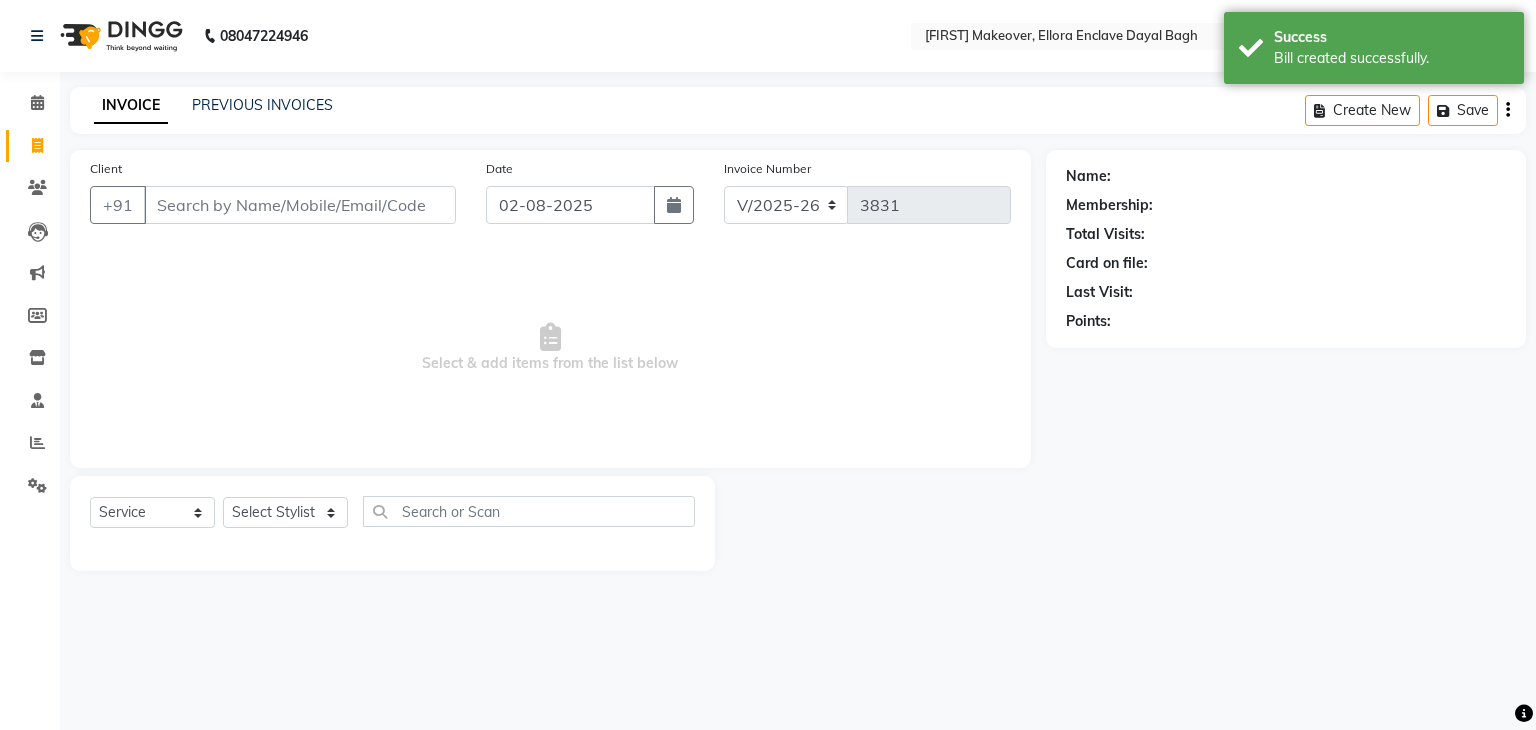 click on "Client" at bounding box center [300, 205] 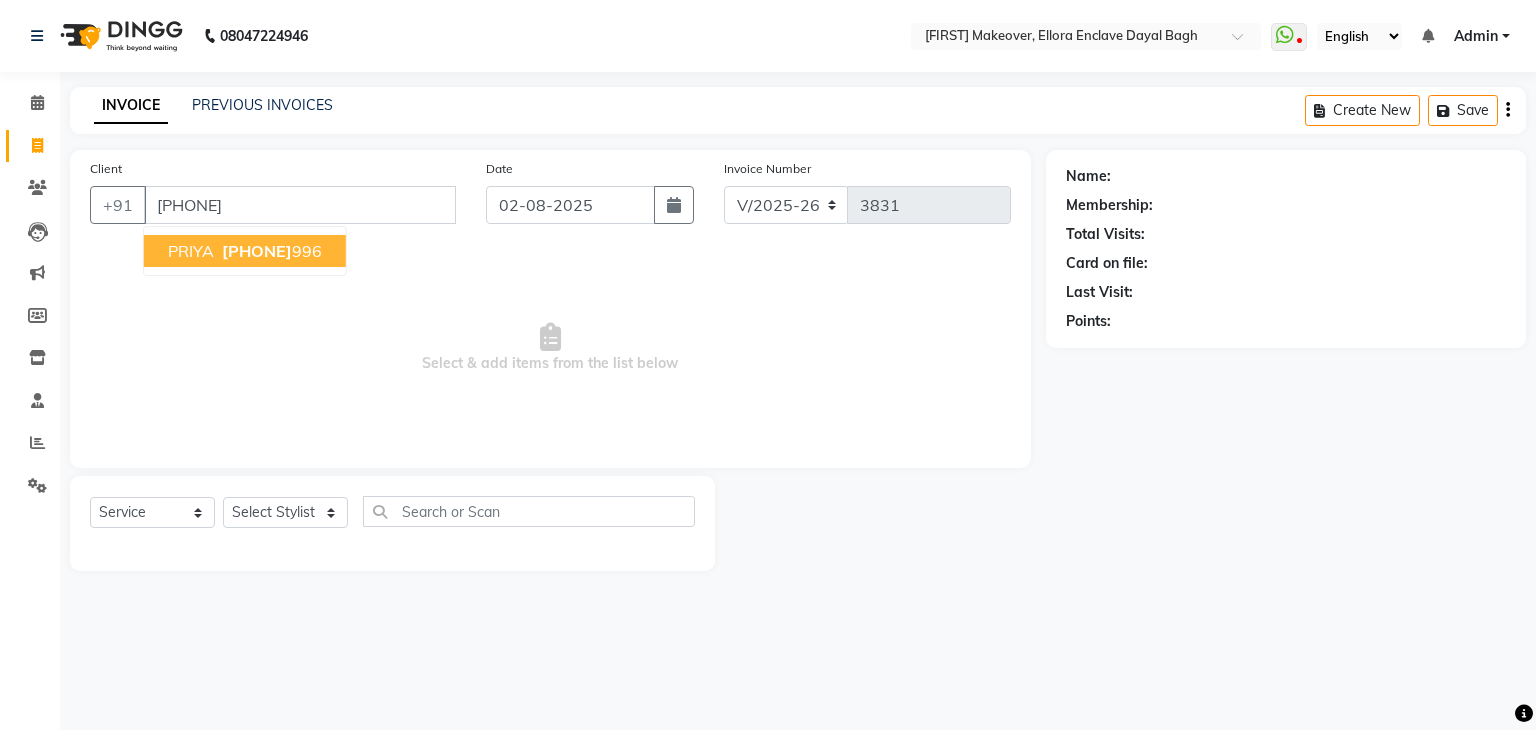 type on "[PHONE]" 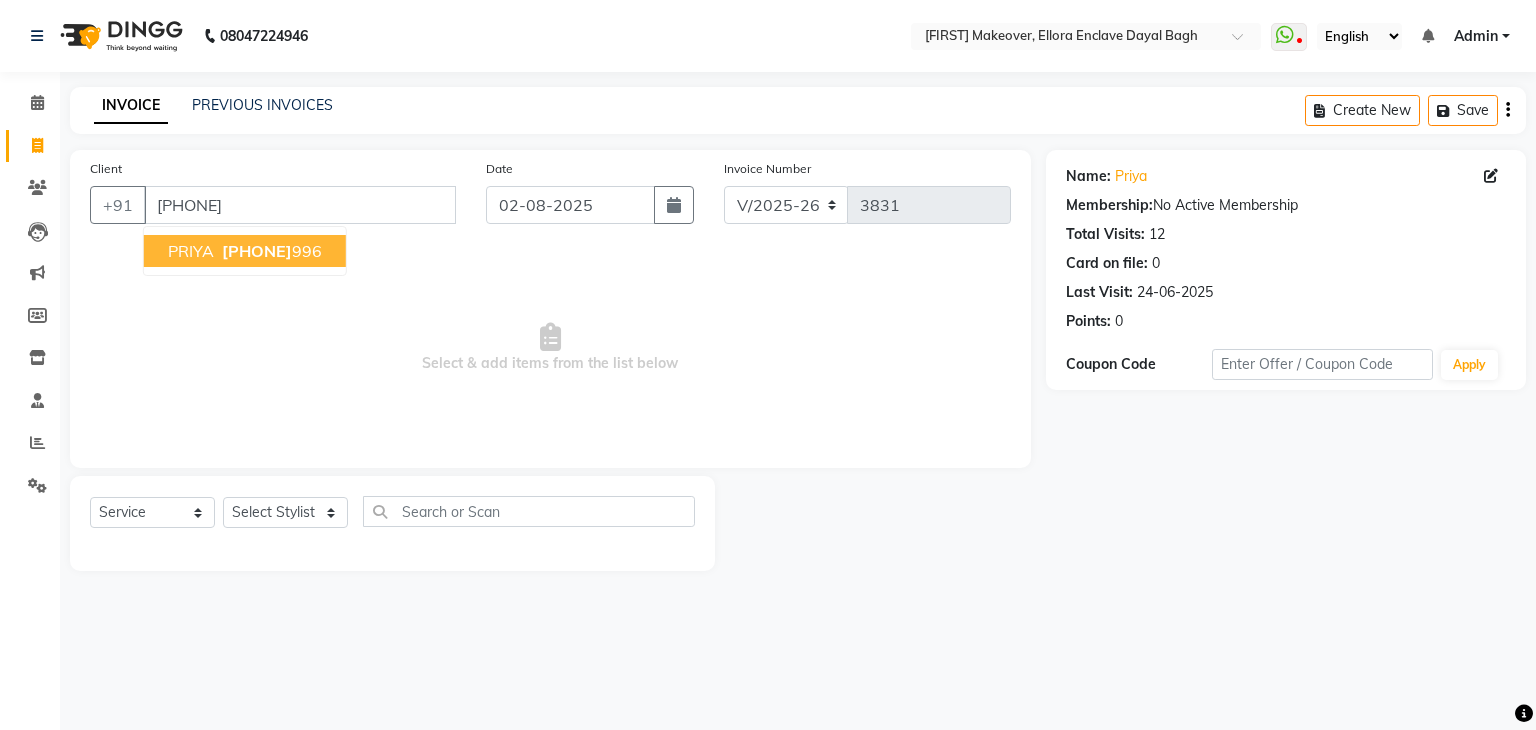click on "[PHONE]" at bounding box center (257, 251) 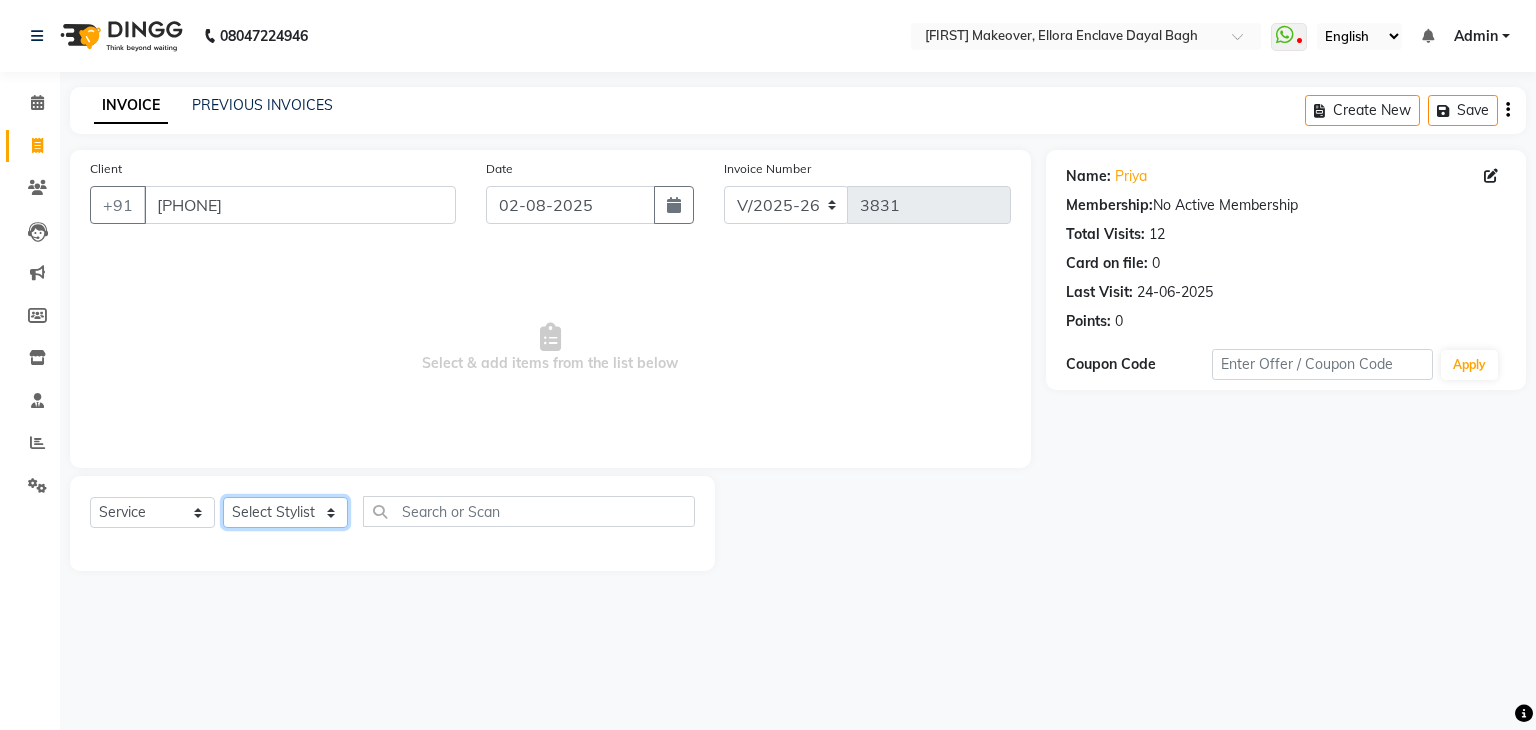 click on "Select Stylist AMAN DANISH SALMANI GOPAL PACHORI KANU KAVITA KIRAN KUMARI MEENU KUMARI NEHA NIKHIL CHAUDHARY Priya PRIYANKA YADAV RASHMI SANDHYA SHAGUFTA SHWETA SONA SAXENA SOUMYA TUSHAR OTWAL VINAY KUMAR" 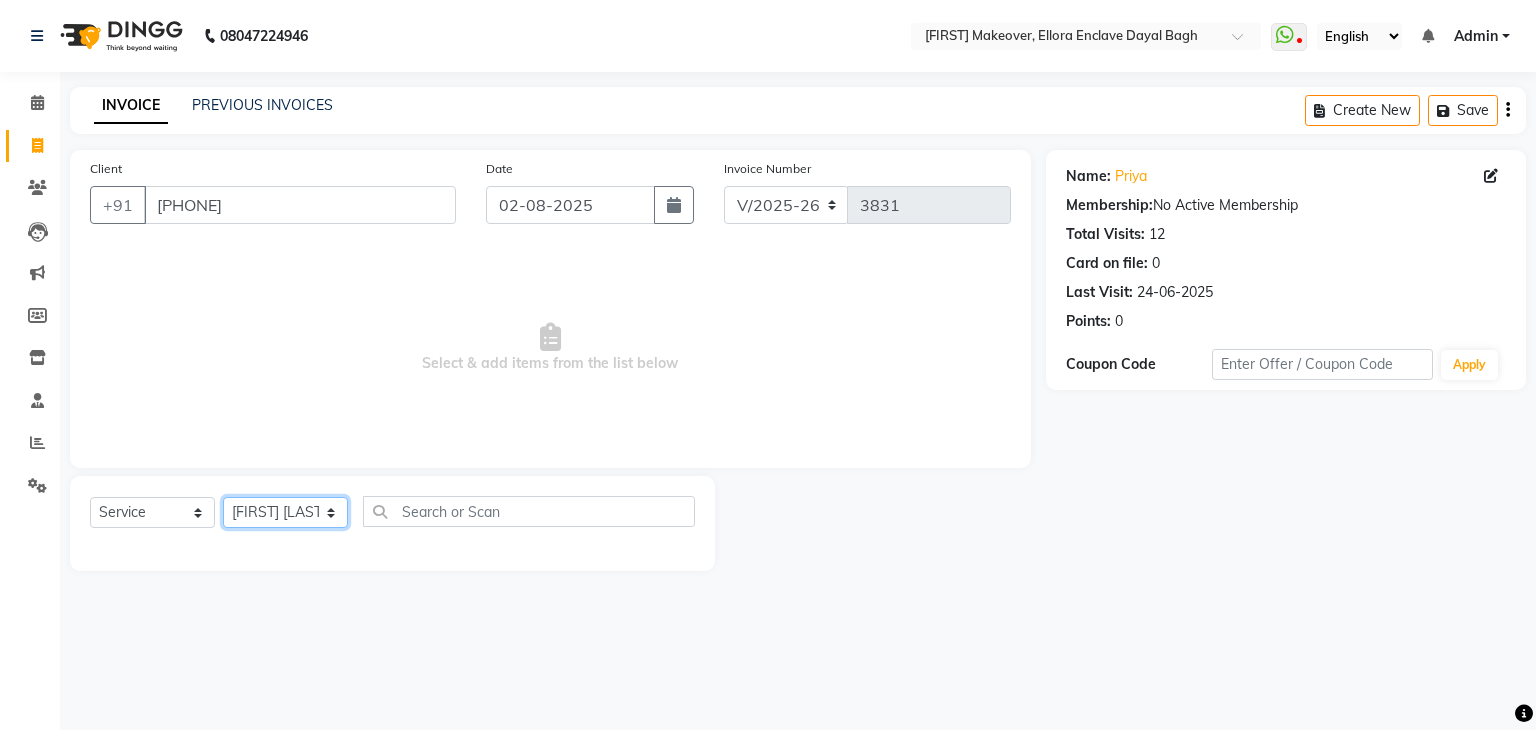click on "Select Stylist AMAN DANISH SALMANI GOPAL PACHORI KANU KAVITA KIRAN KUMARI MEENU KUMARI NEHA NIKHIL CHAUDHARY Priya PRIYANKA YADAV RASHMI SANDHYA SHAGUFTA SHWETA SONA SAXENA SOUMYA TUSHAR OTWAL VINAY KUMAR" 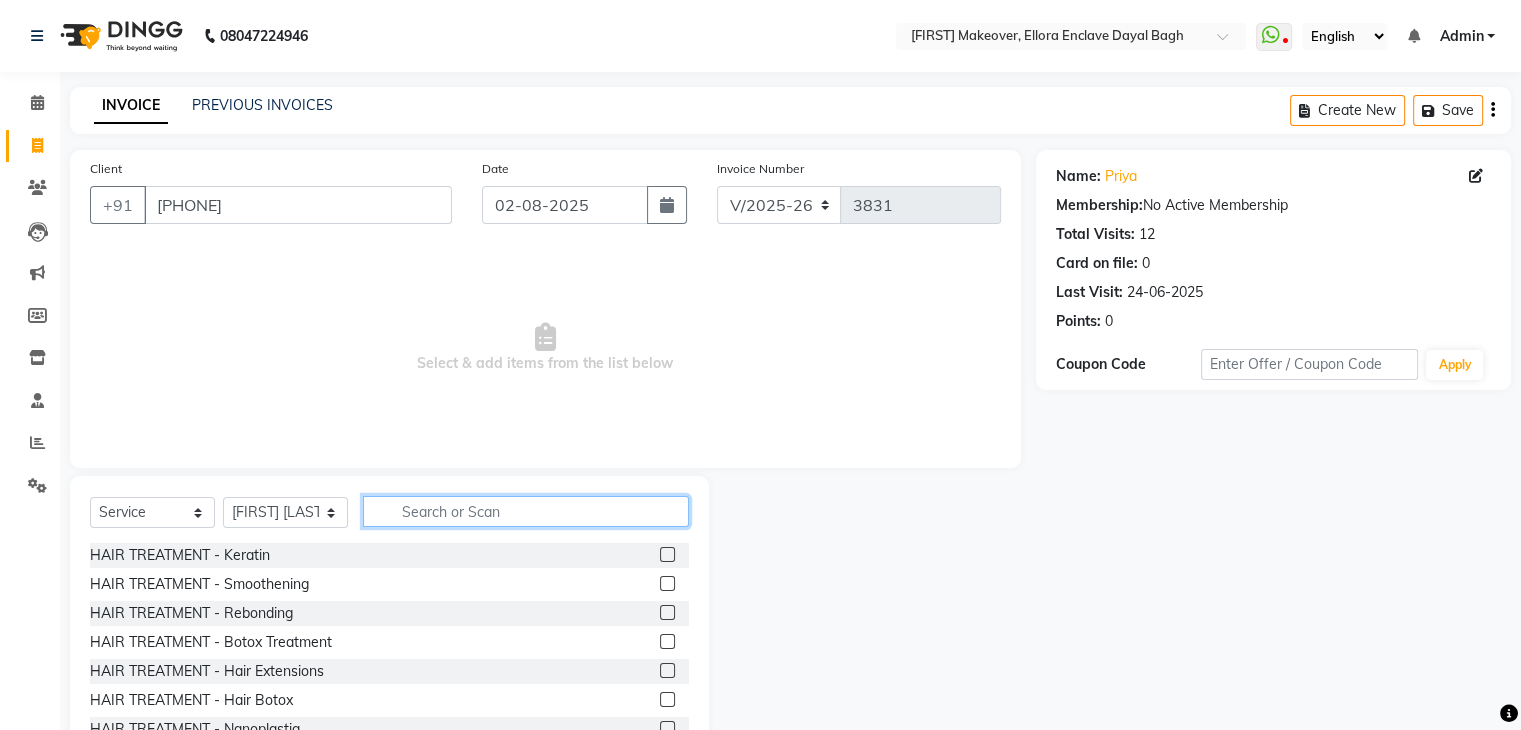click 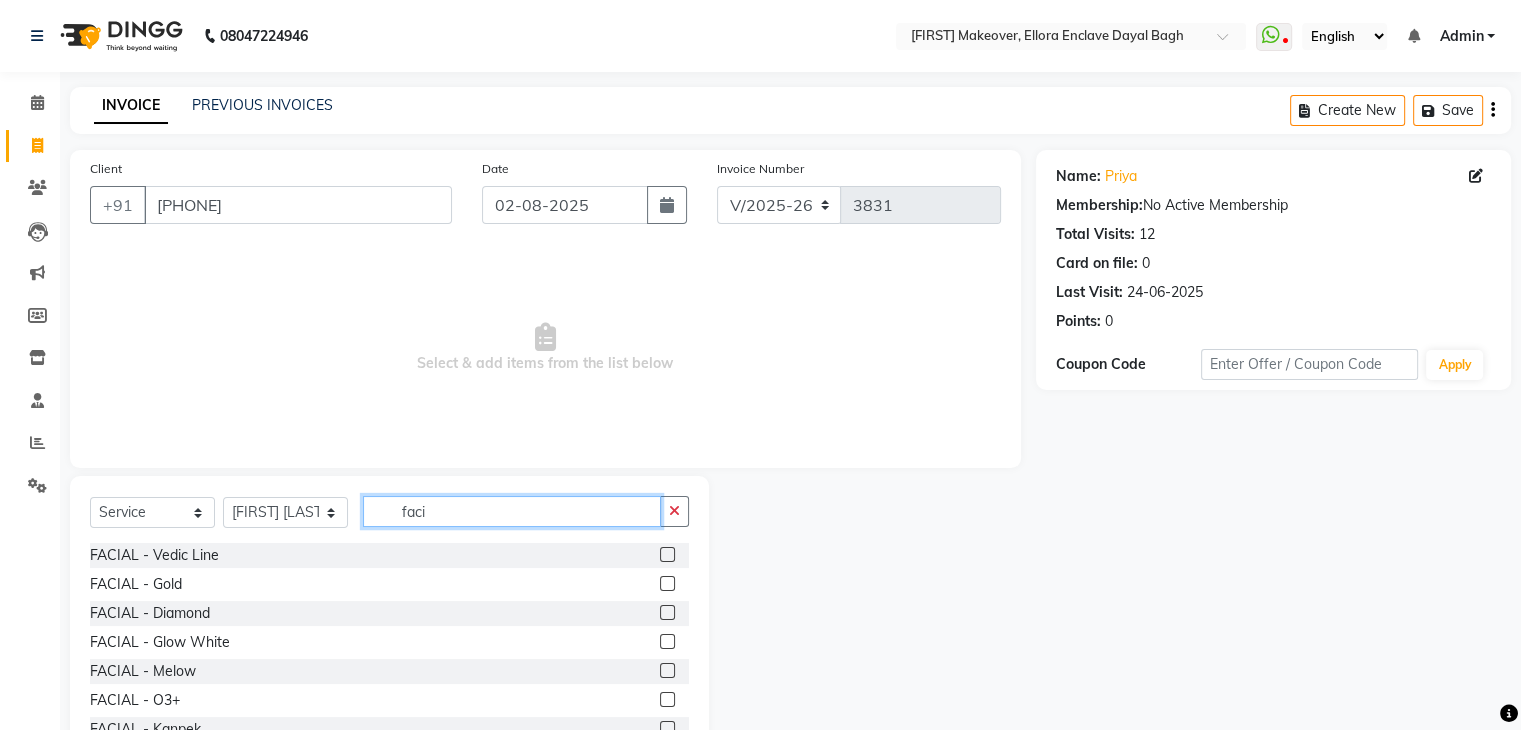 type on "faci" 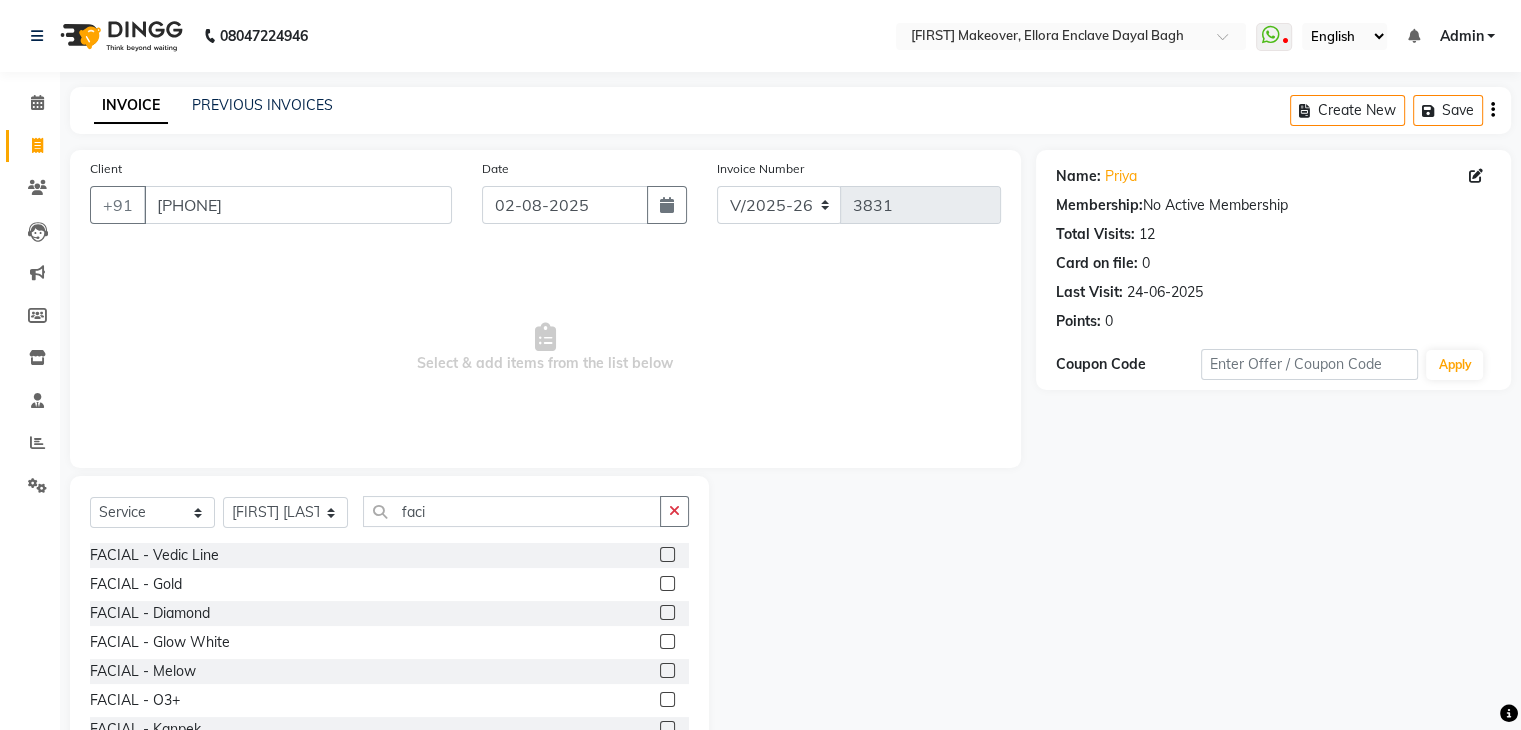 click 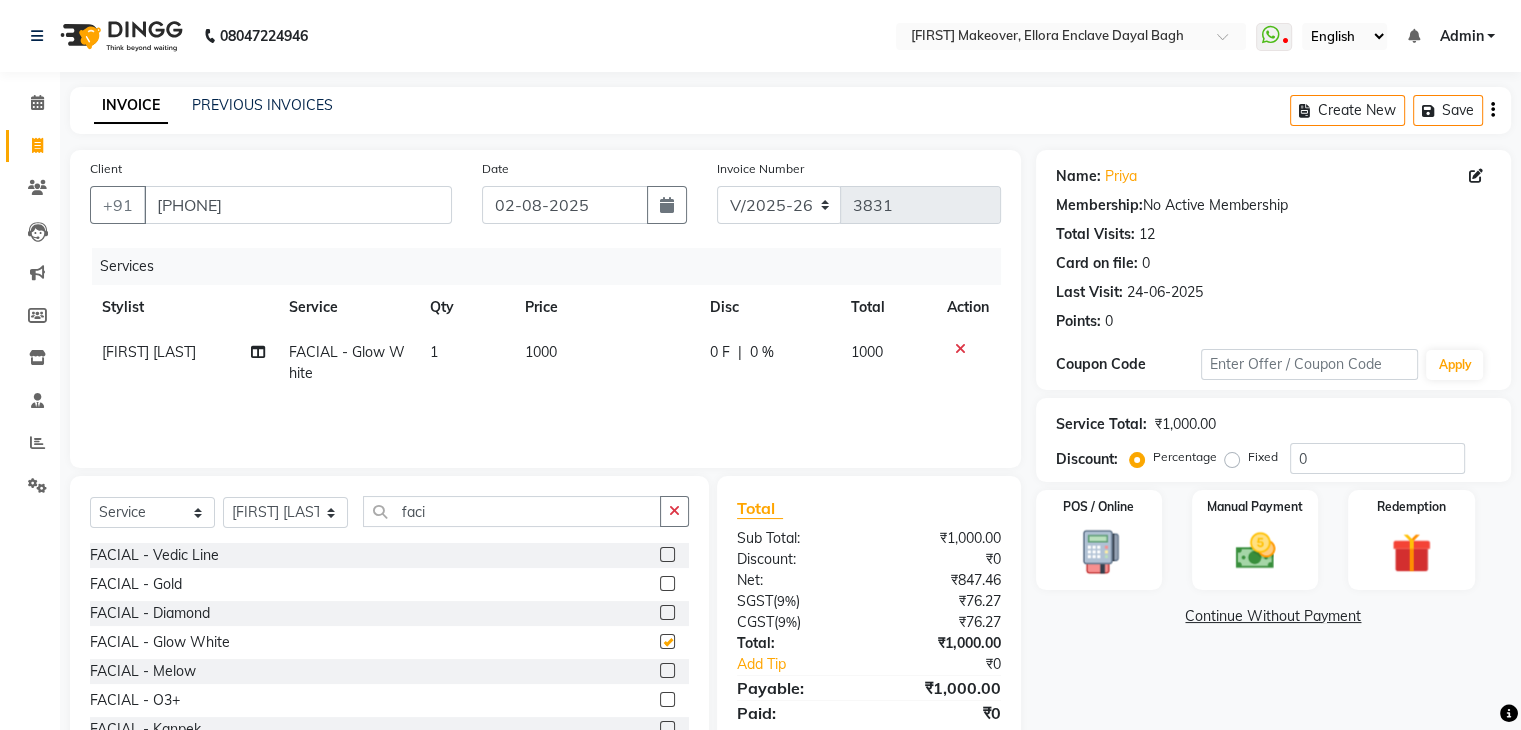 checkbox on "false" 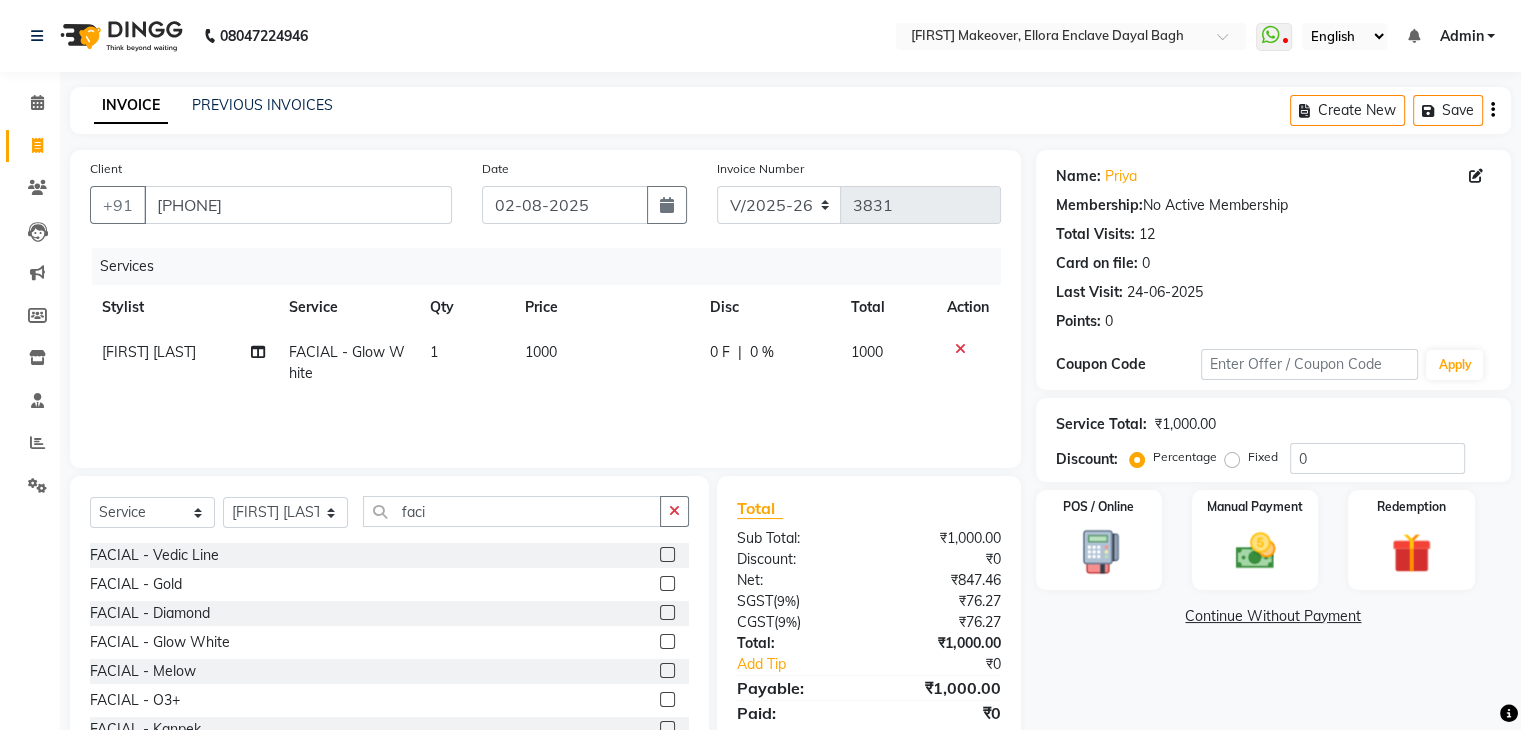 click on "1000" 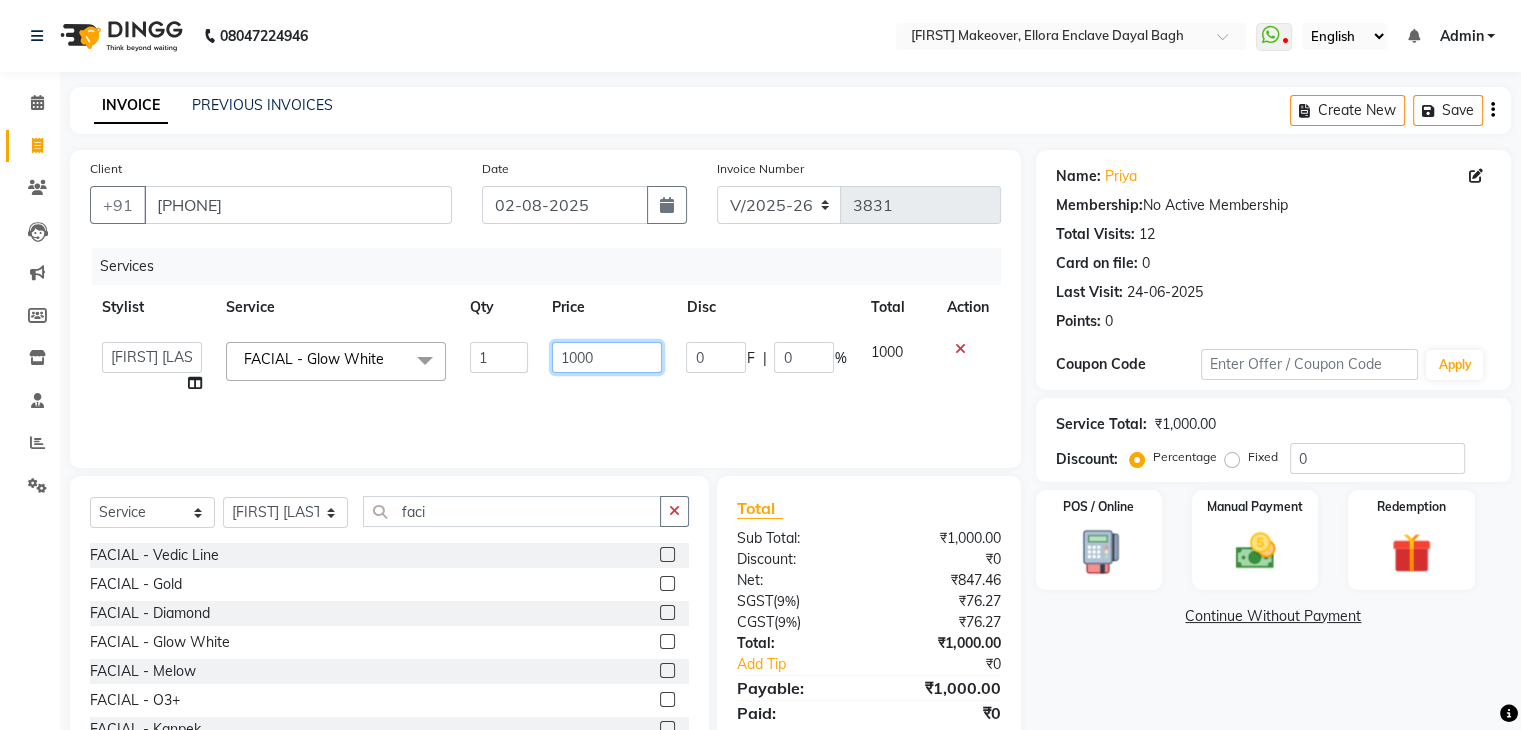 click on "1000" 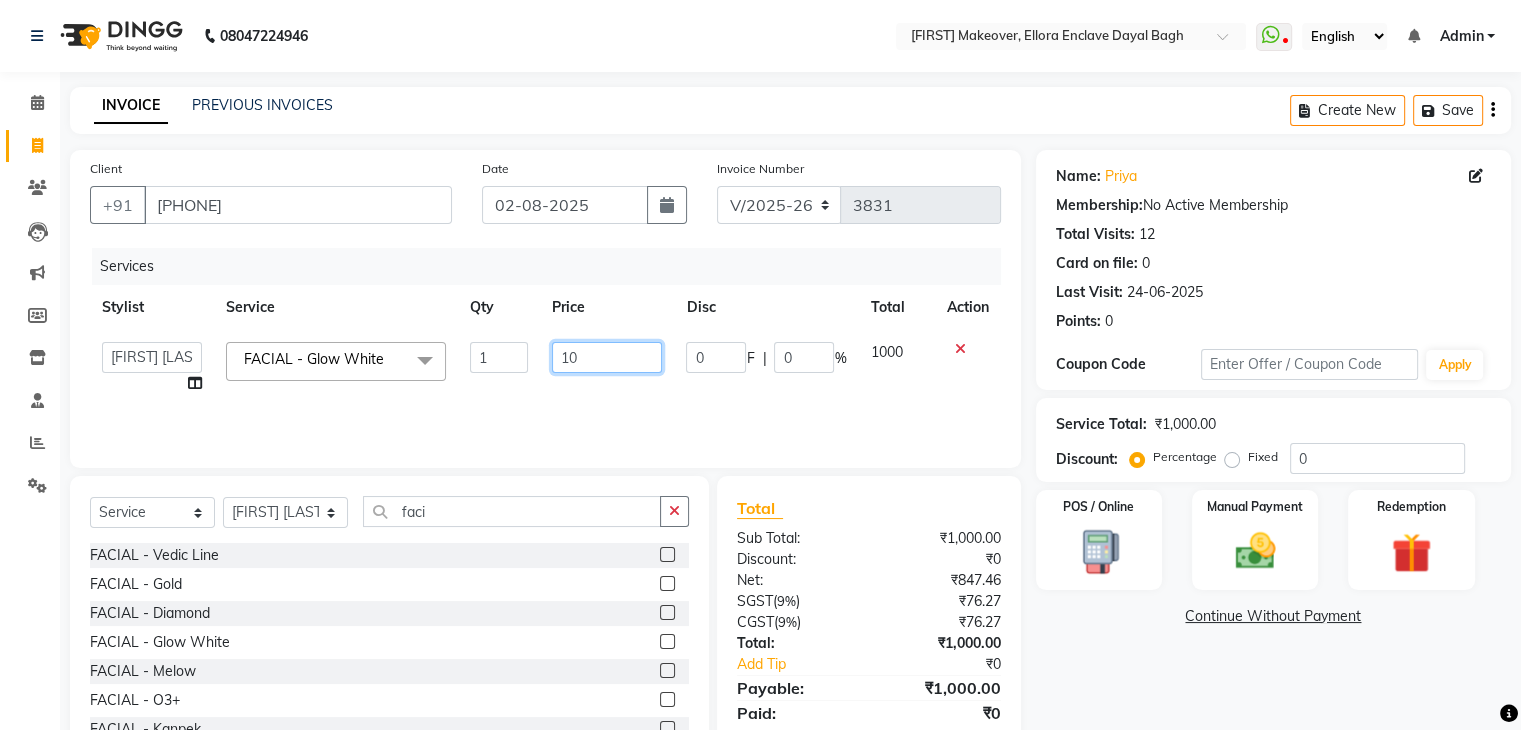 type on "1" 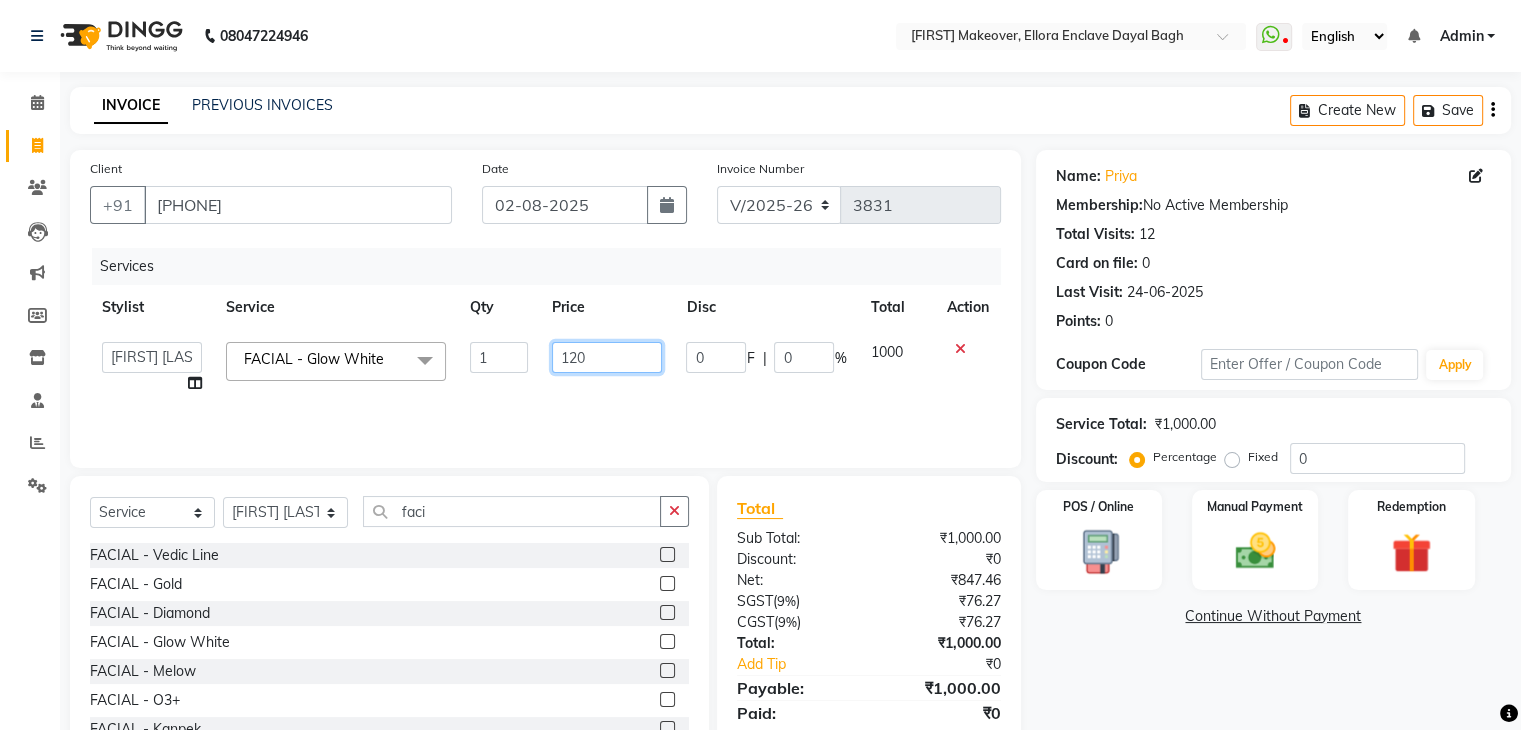 type on "1200" 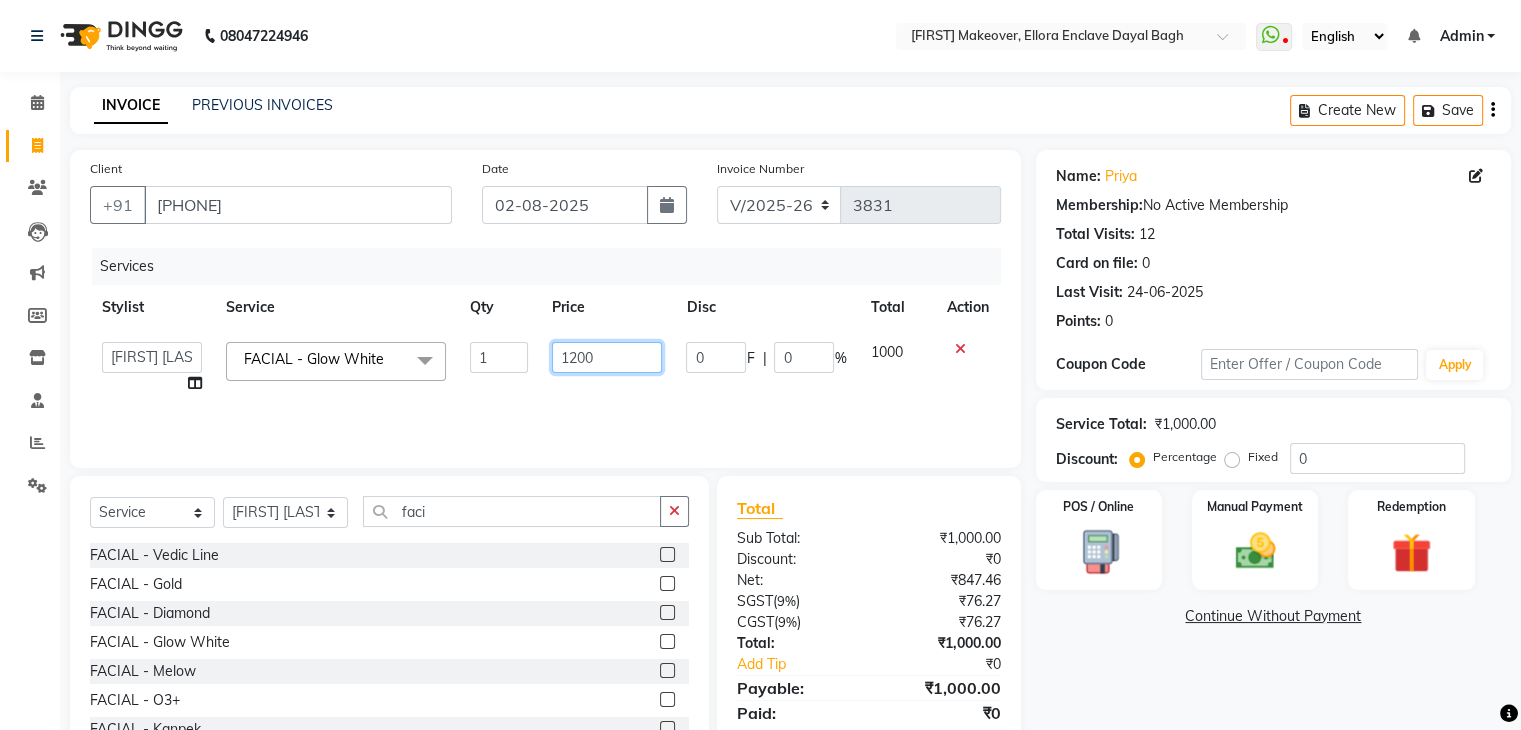 scroll, scrollTop: 72, scrollLeft: 0, axis: vertical 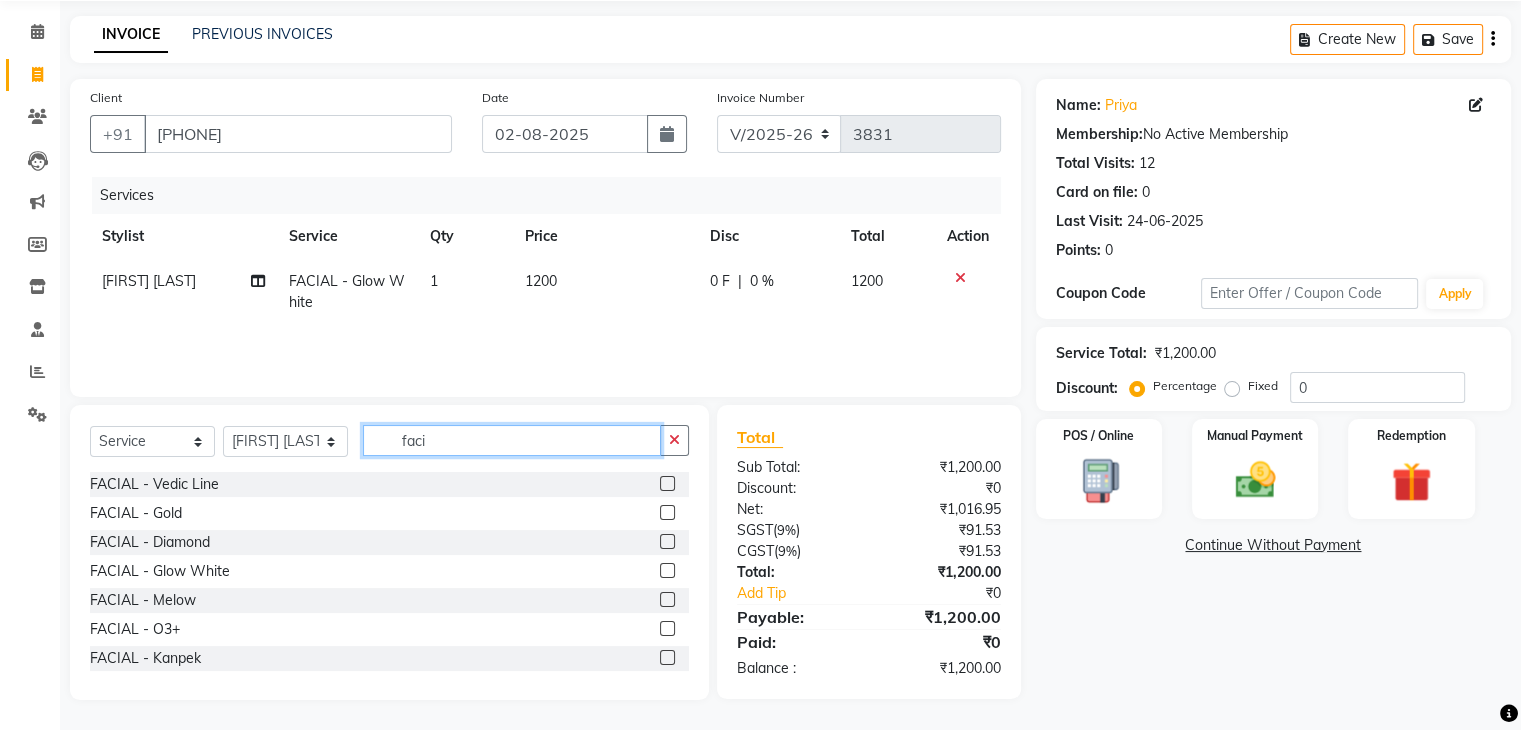 click on "faci" 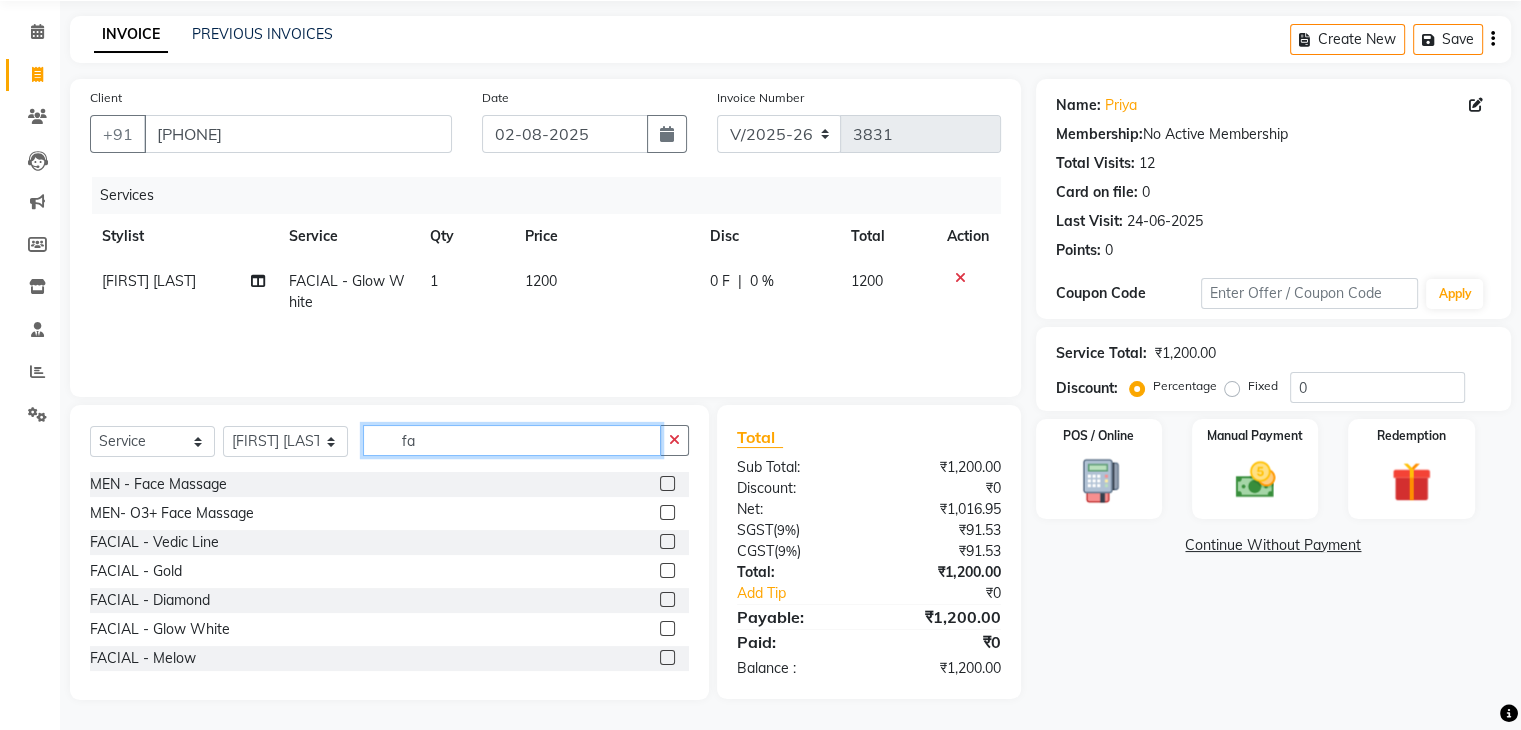 type on "f" 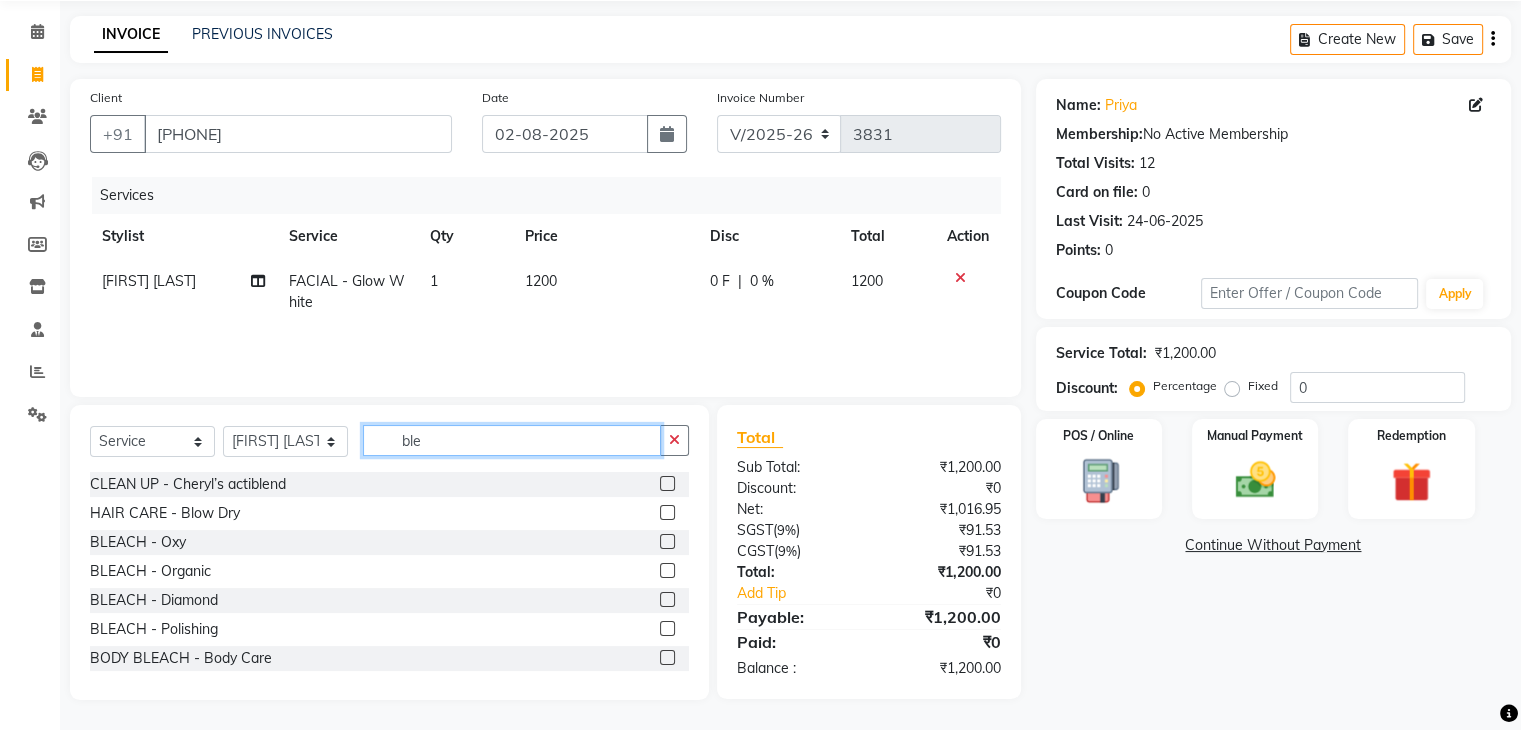 scroll, scrollTop: 71, scrollLeft: 0, axis: vertical 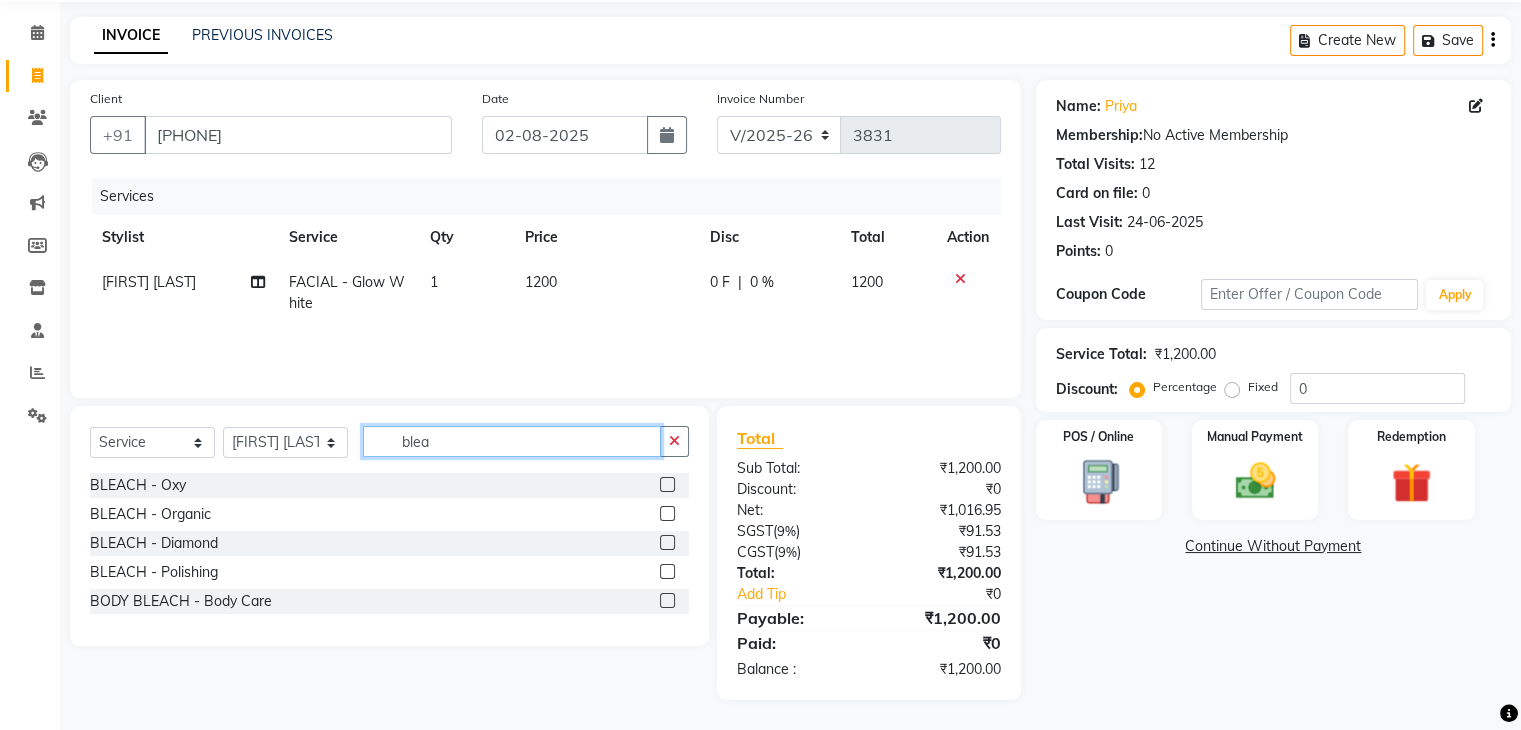 type on "blea" 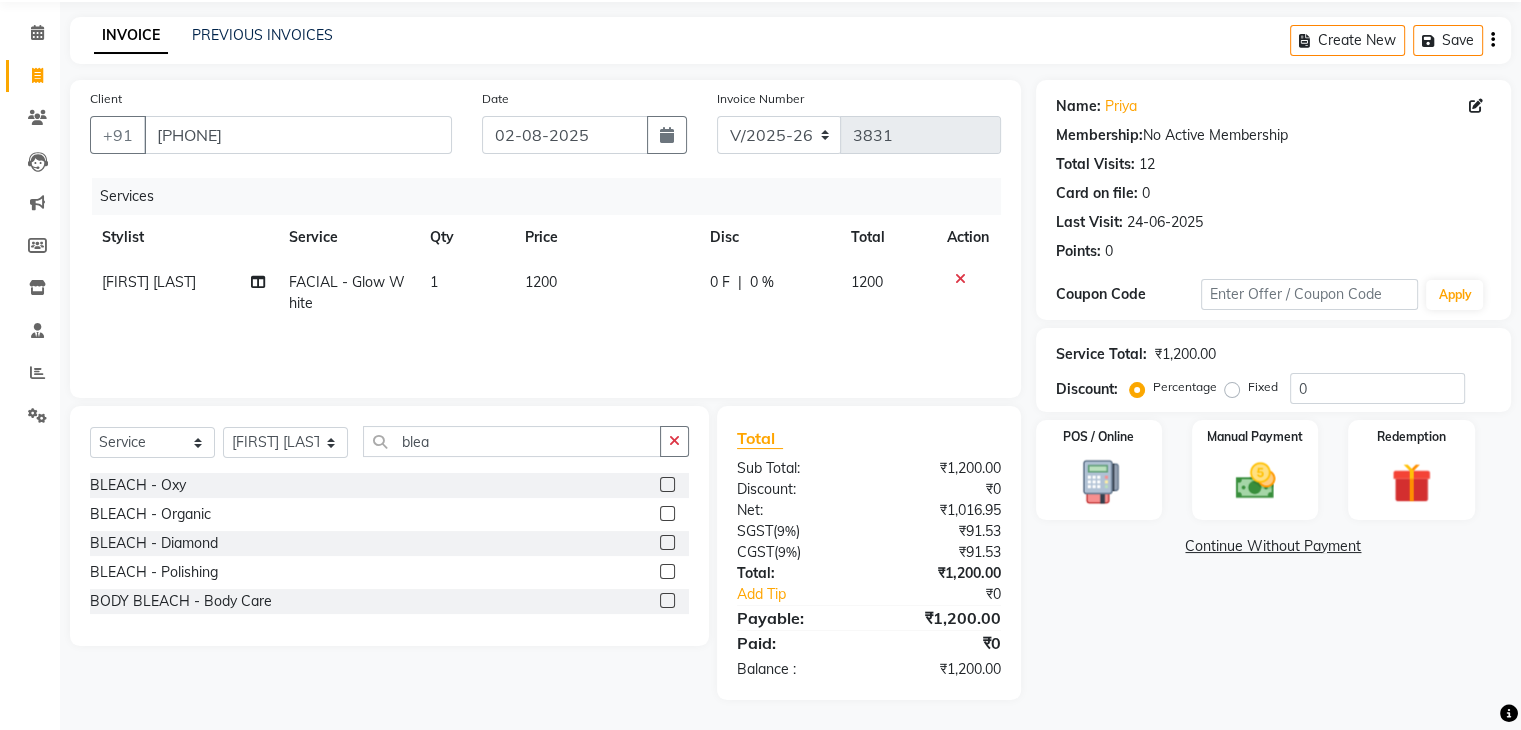 click 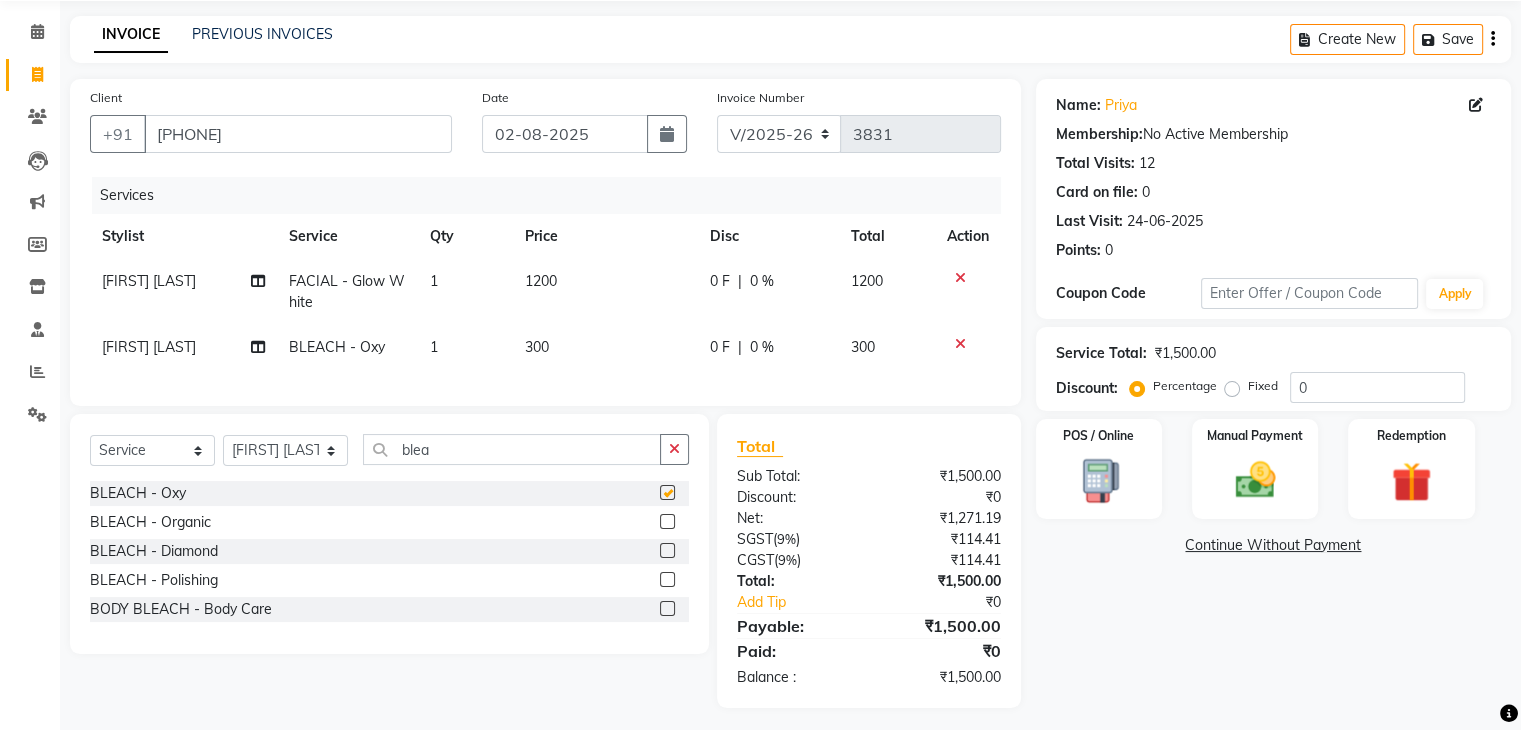 checkbox on "false" 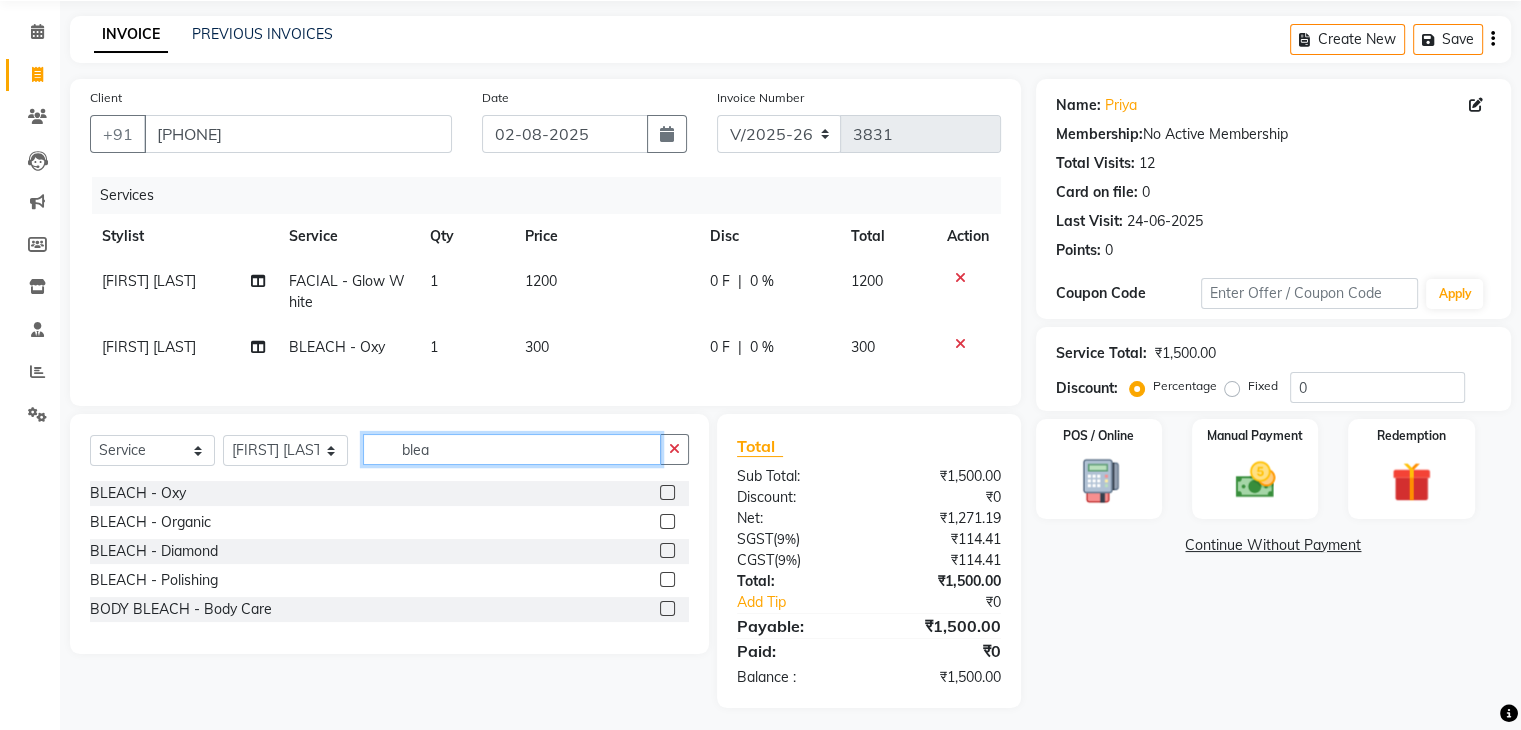 click on "blea" 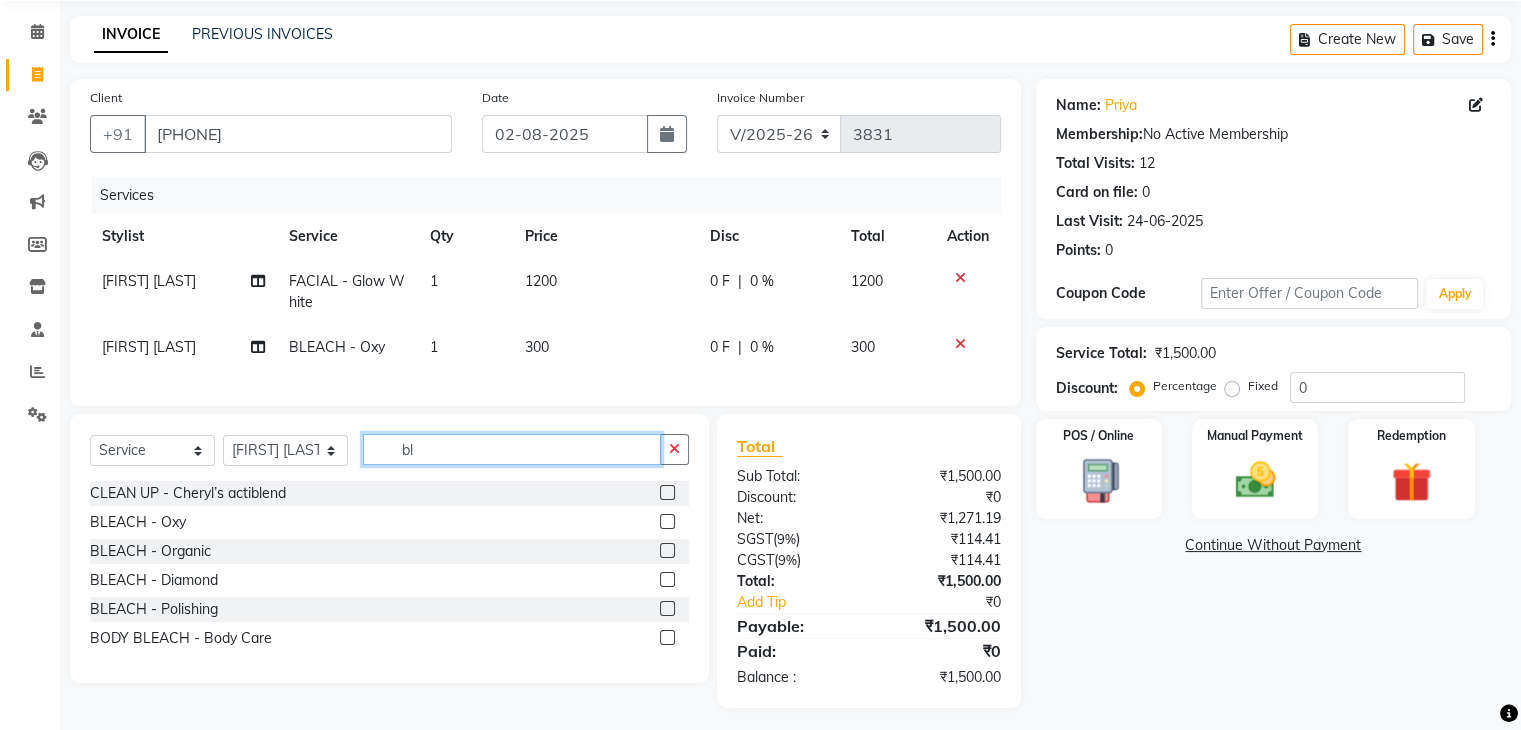 type on "b" 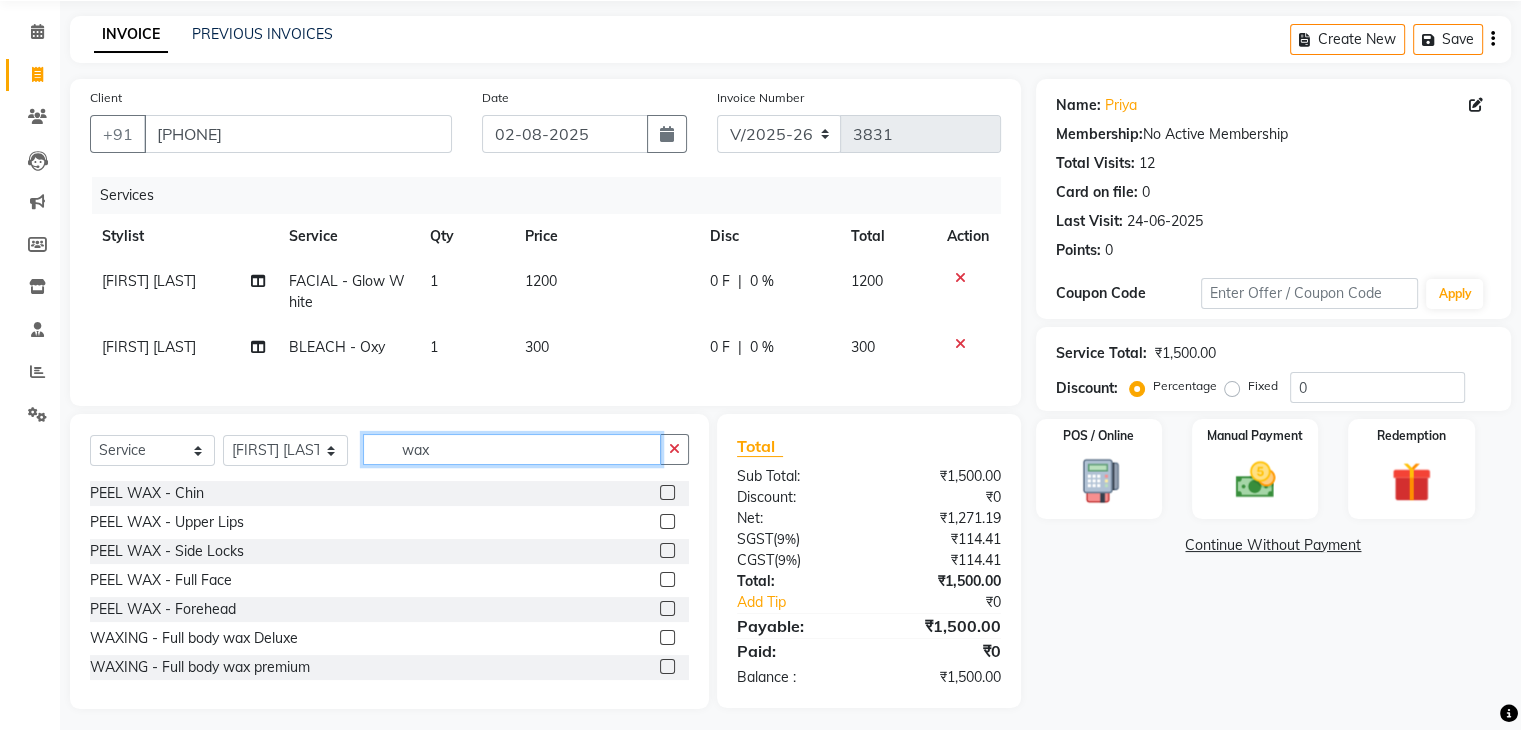 type on "wax" 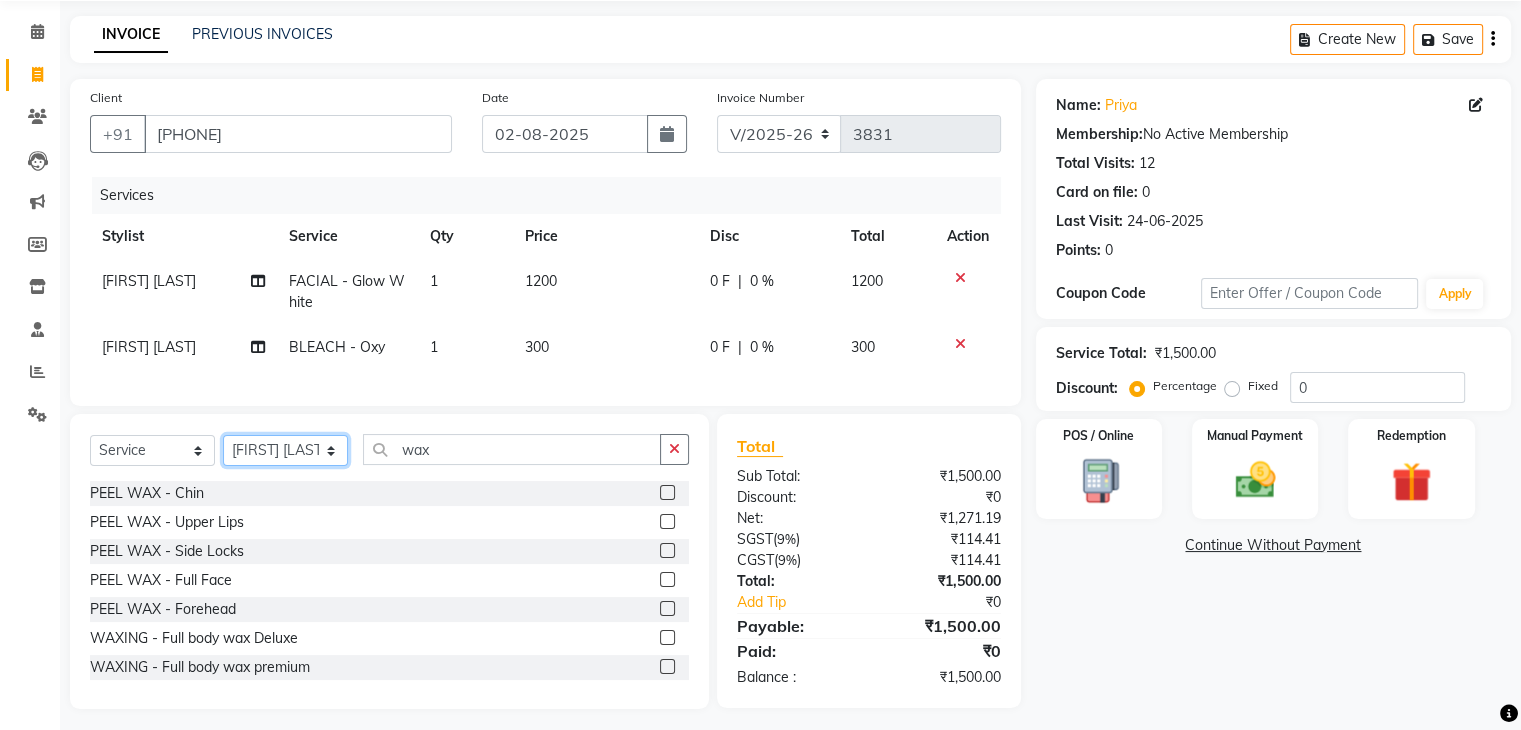 click on "Select Stylist AMAN DANISH SALMANI GOPAL PACHORI KANU KAVITA KIRAN KUMARI MEENU KUMARI NEHA NIKHIL CHAUDHARY Priya PRIYANKA YADAV RASHMI SANDHYA SHAGUFTA SHWETA SONA SAXENA SOUMYA TUSHAR OTWAL VINAY KUMAR" 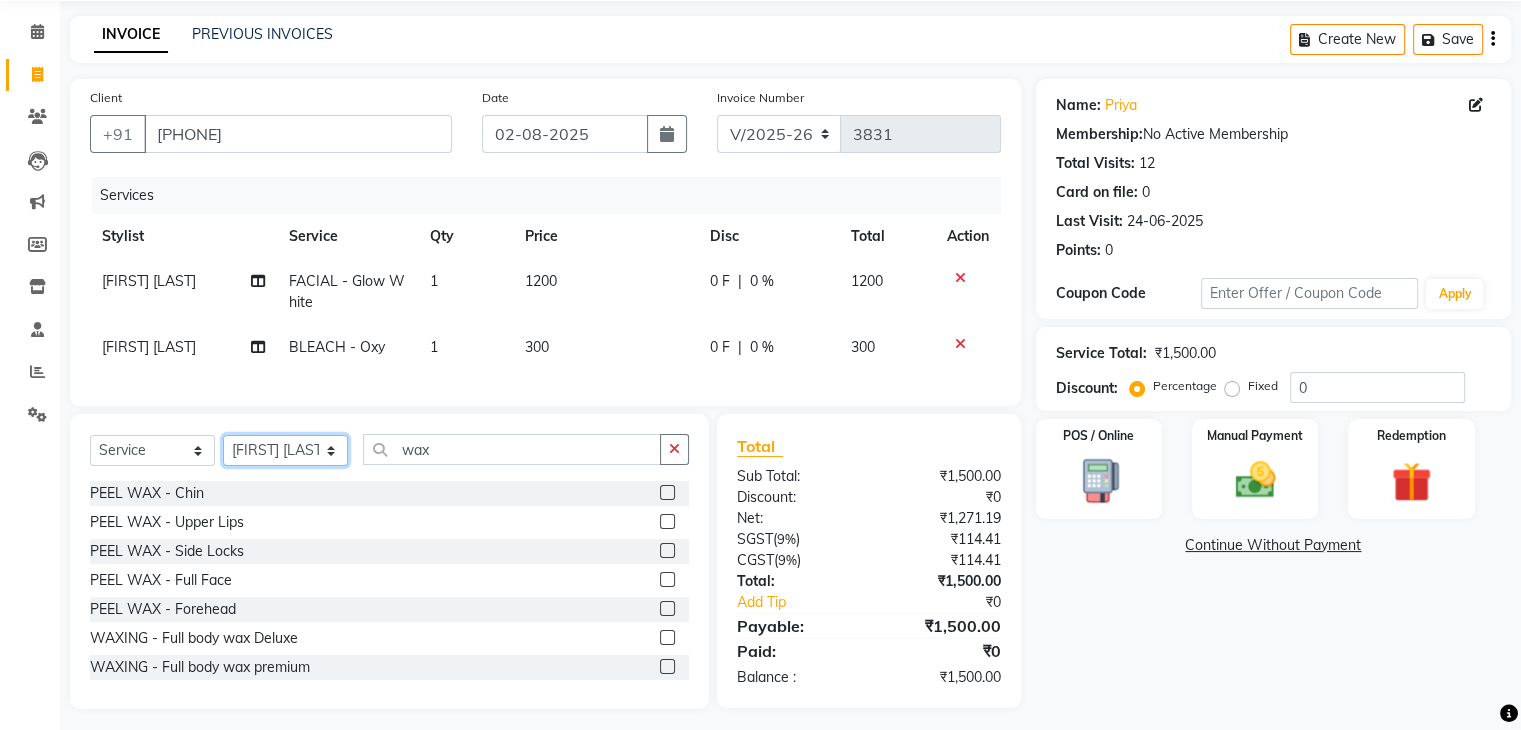 select on "53887" 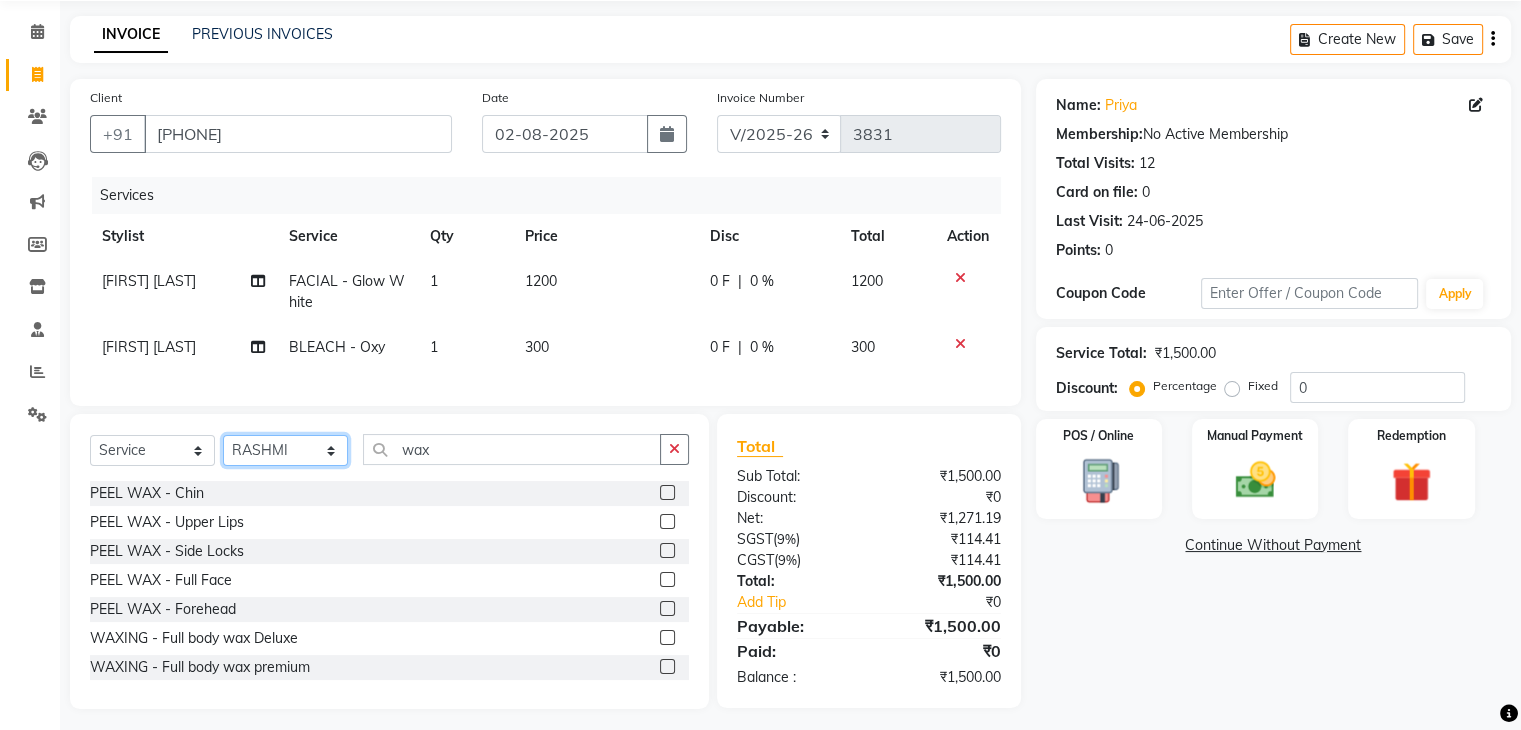 click on "Select Stylist AMAN DANISH SALMANI GOPAL PACHORI KANU KAVITA KIRAN KUMARI MEENU KUMARI NEHA NIKHIL CHAUDHARY Priya PRIYANKA YADAV RASHMI SANDHYA SHAGUFTA SHWETA SONA SAXENA SOUMYA TUSHAR OTWAL VINAY KUMAR" 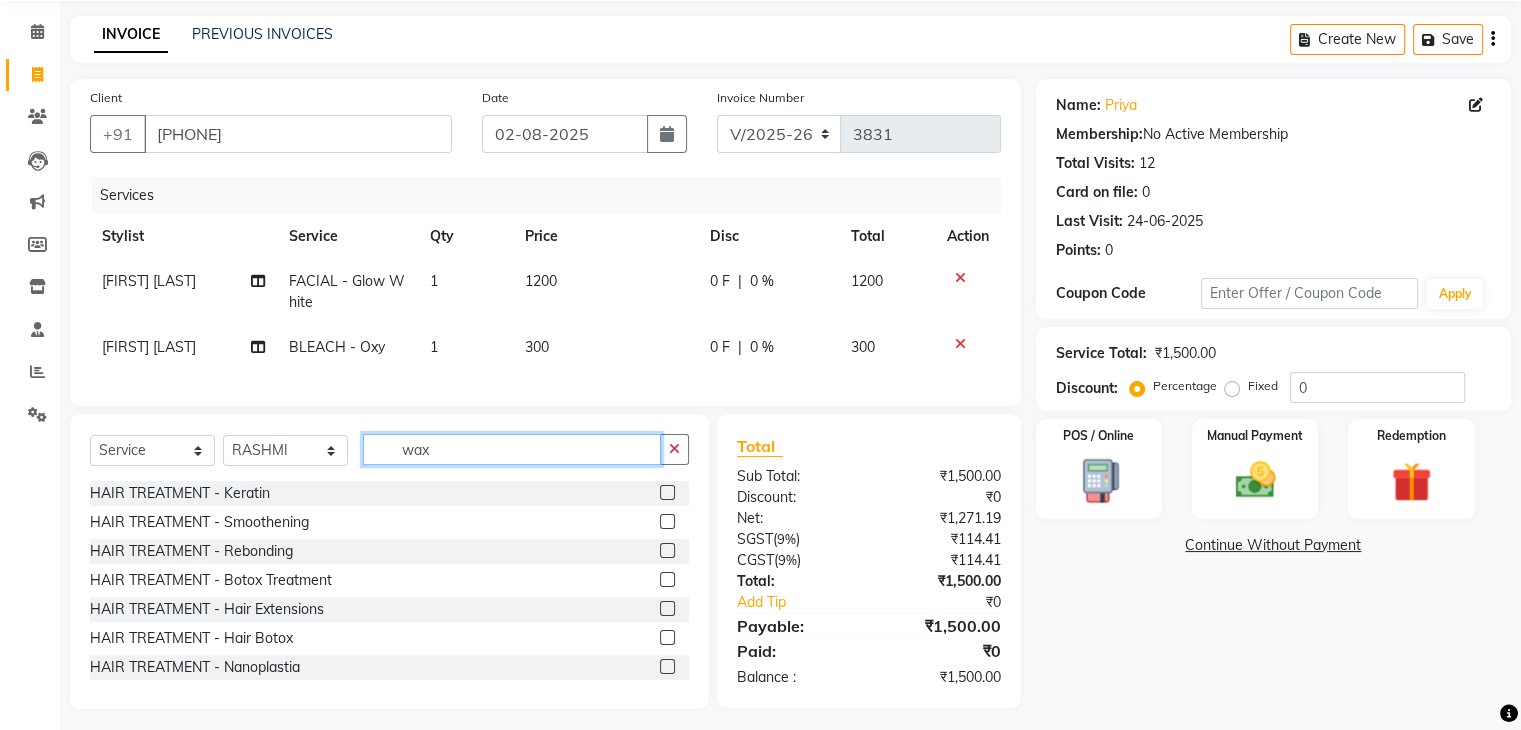 click on "wax" 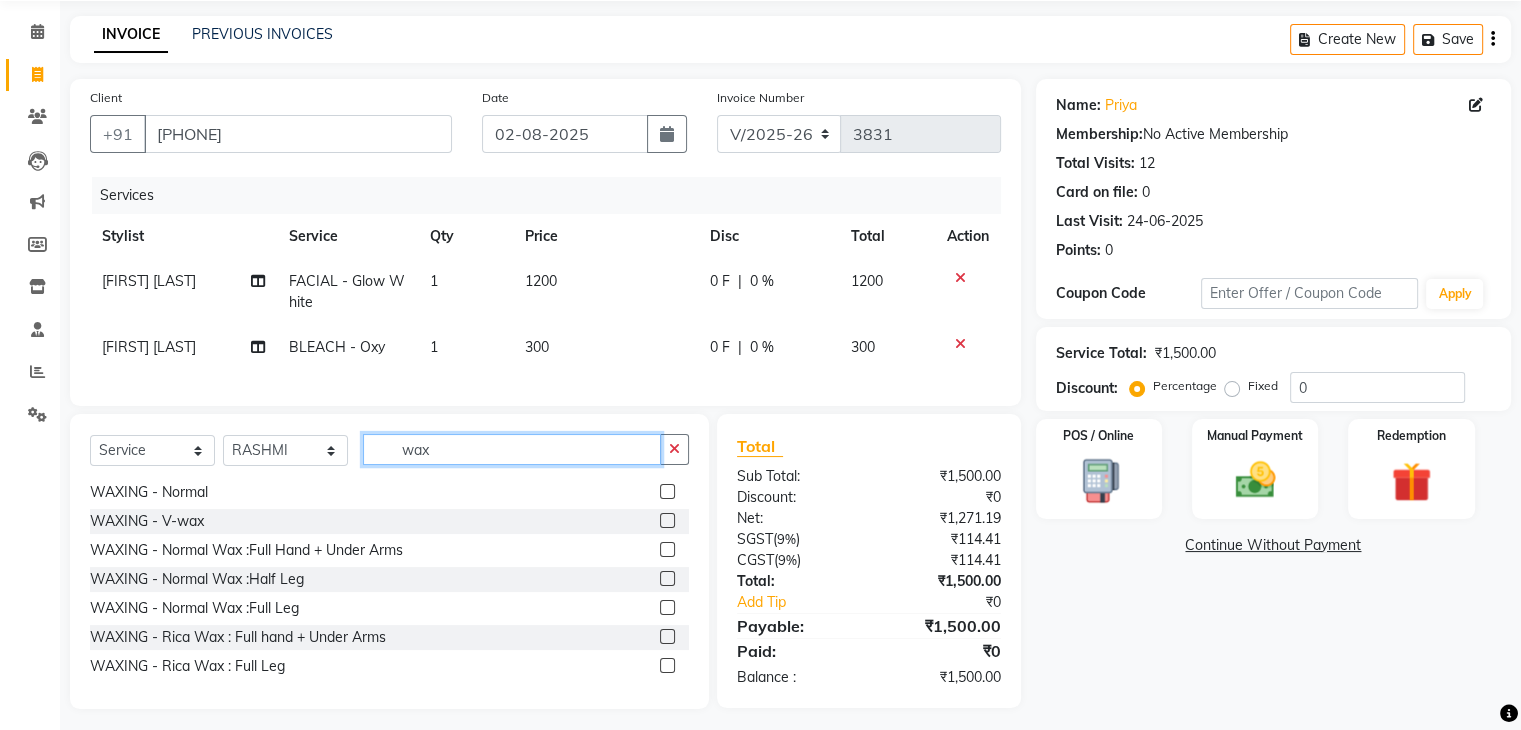 scroll, scrollTop: 208, scrollLeft: 0, axis: vertical 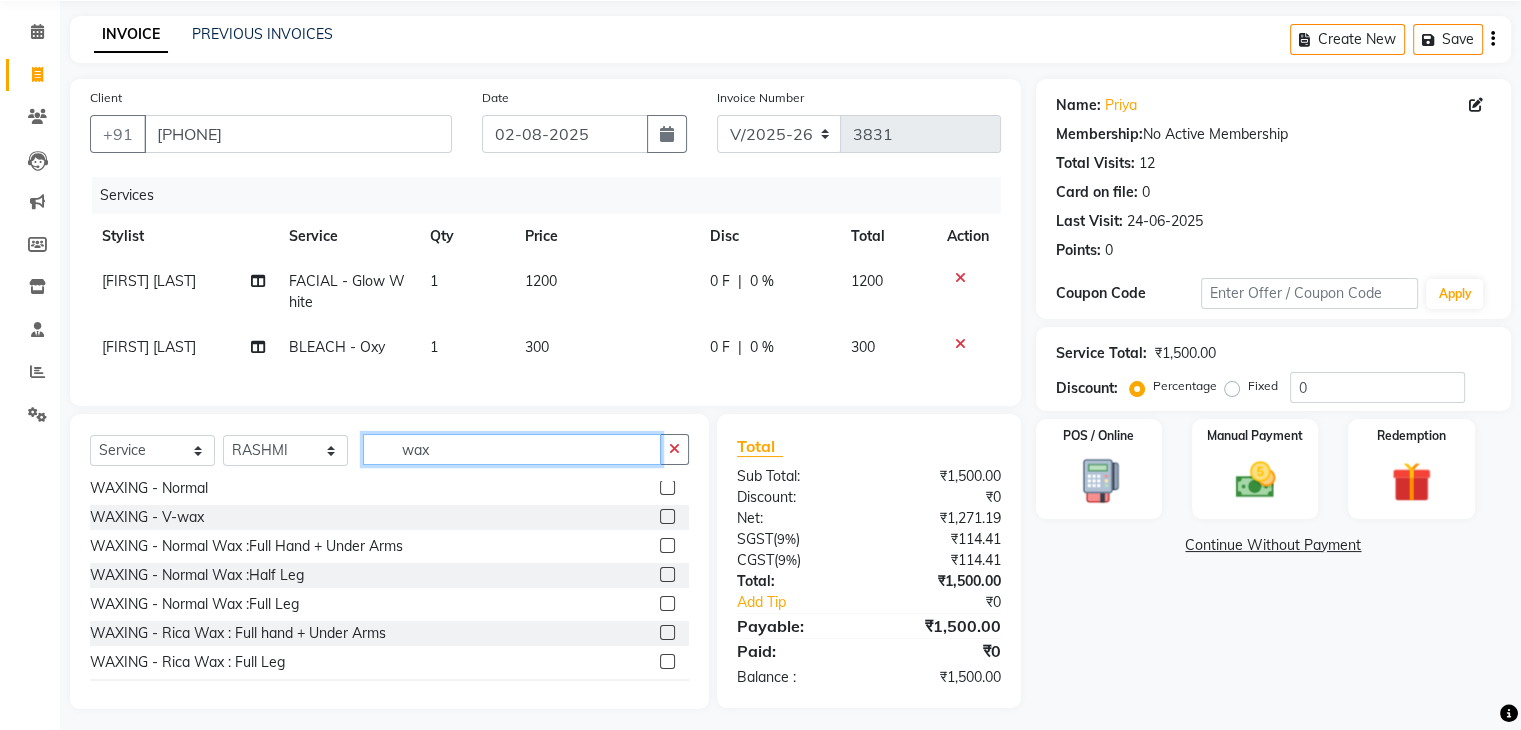type on "wax" 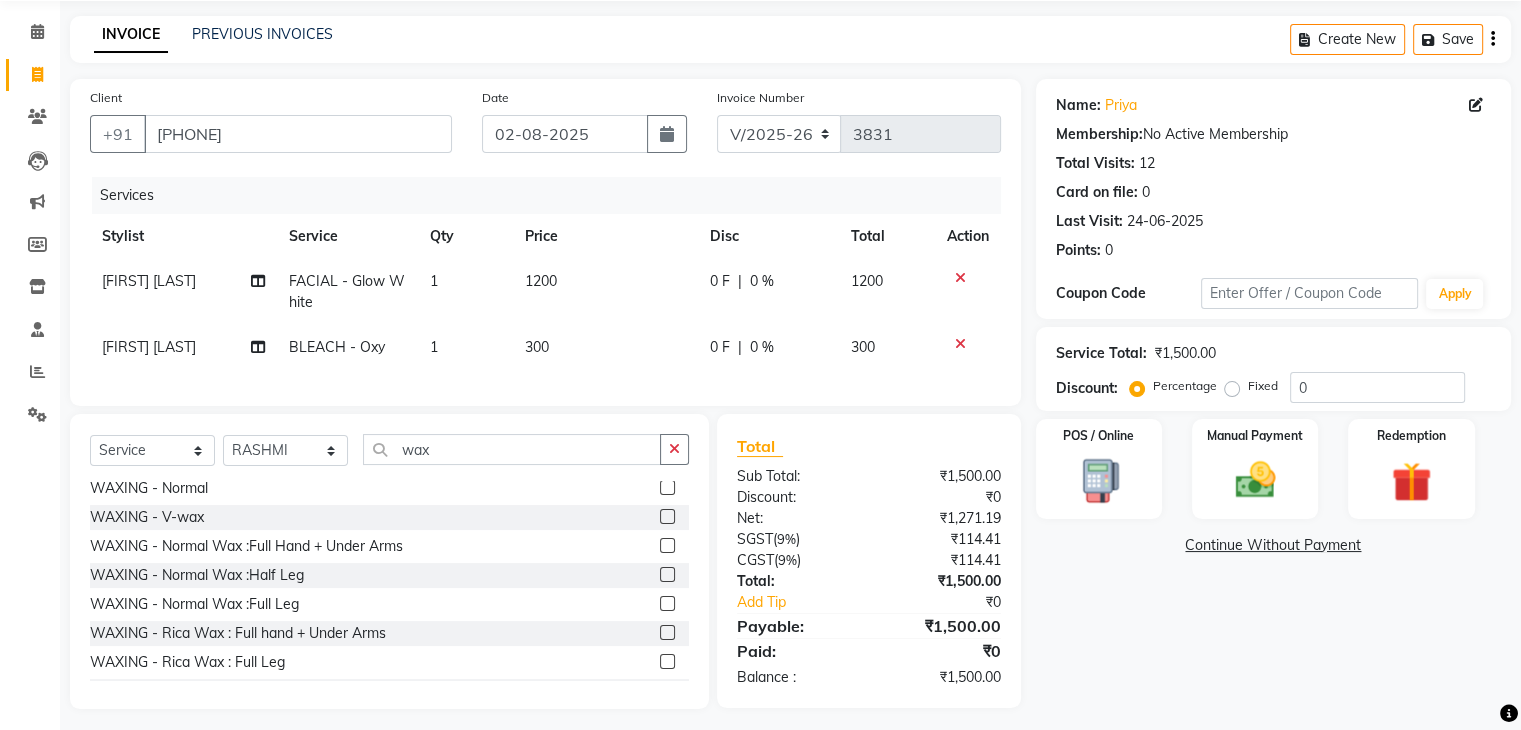 click 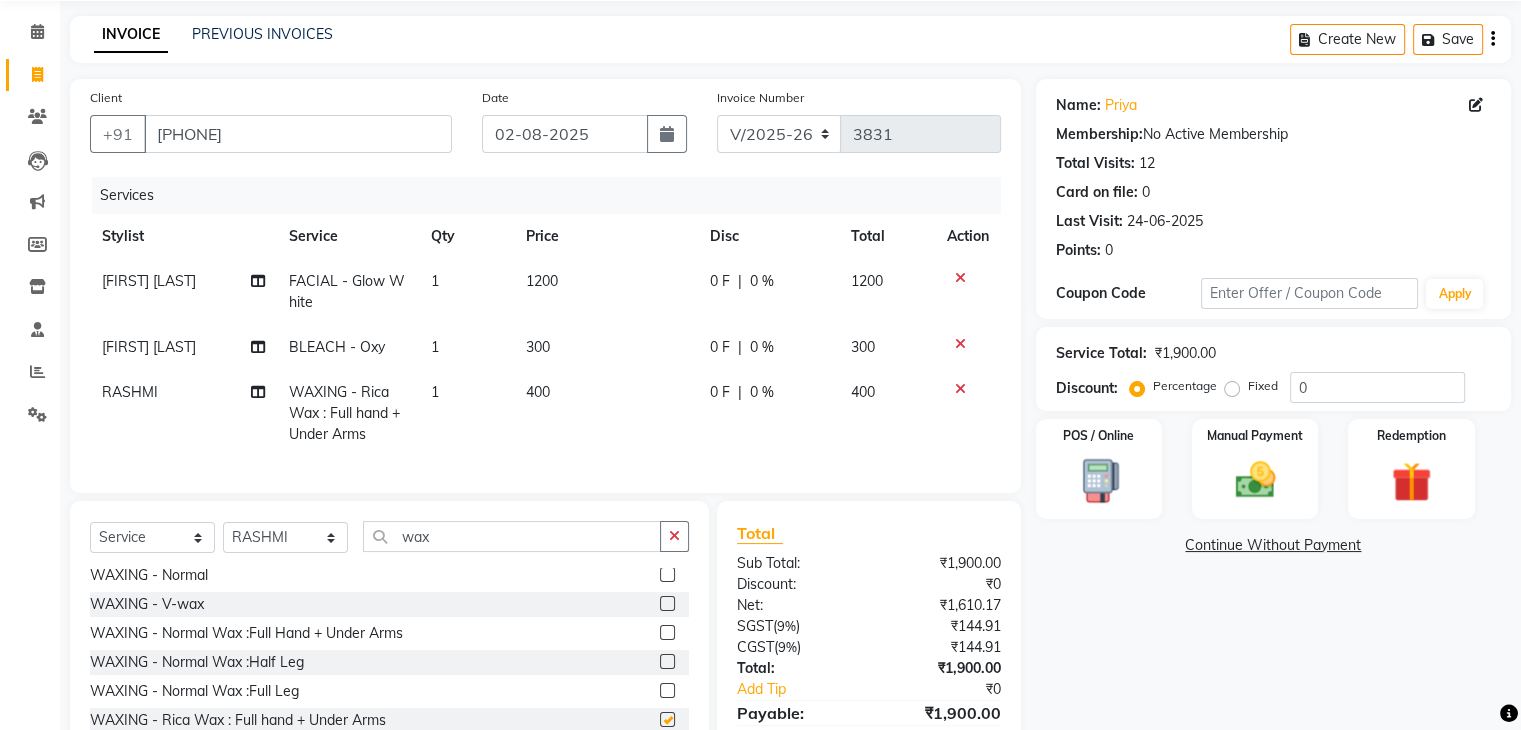 checkbox on "false" 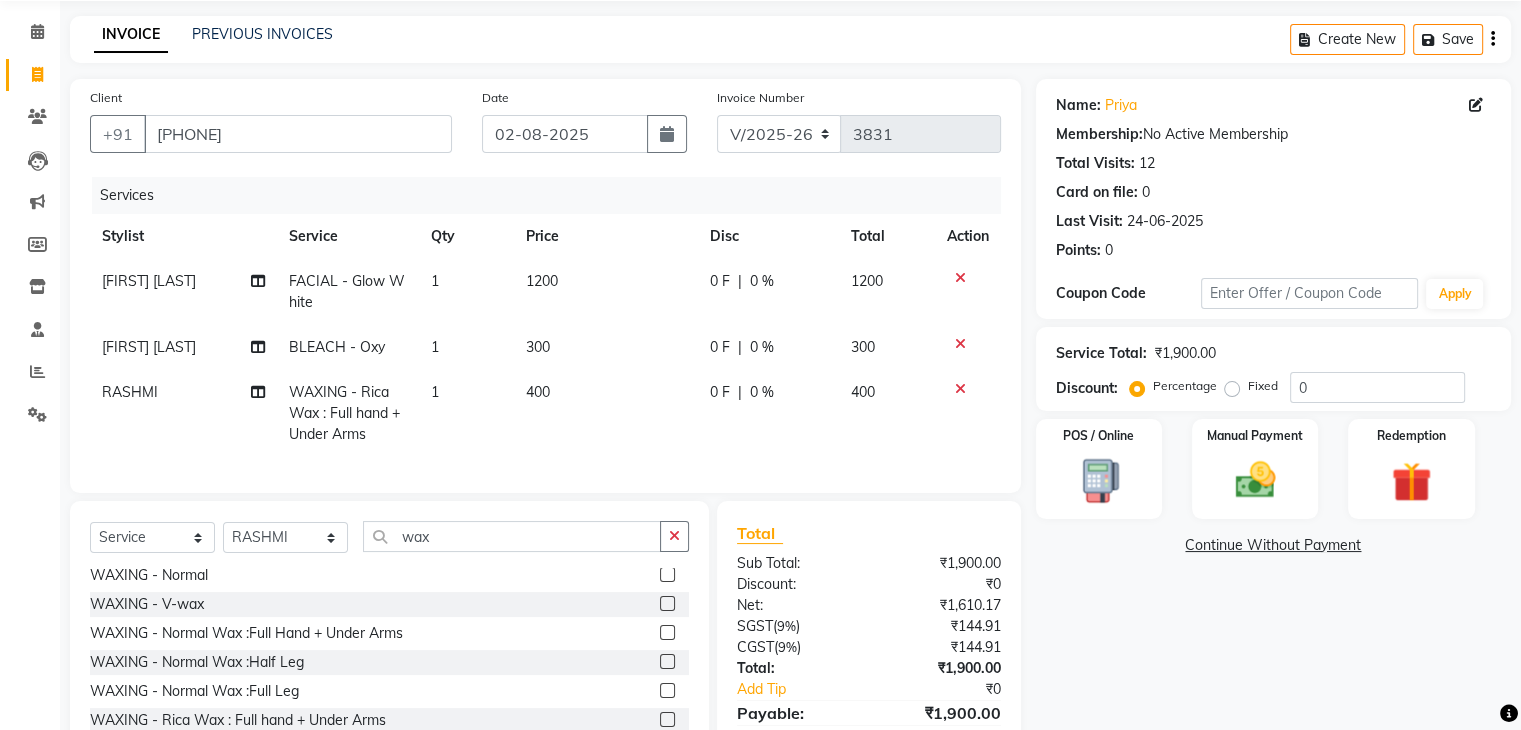 scroll, scrollTop: 183, scrollLeft: 0, axis: vertical 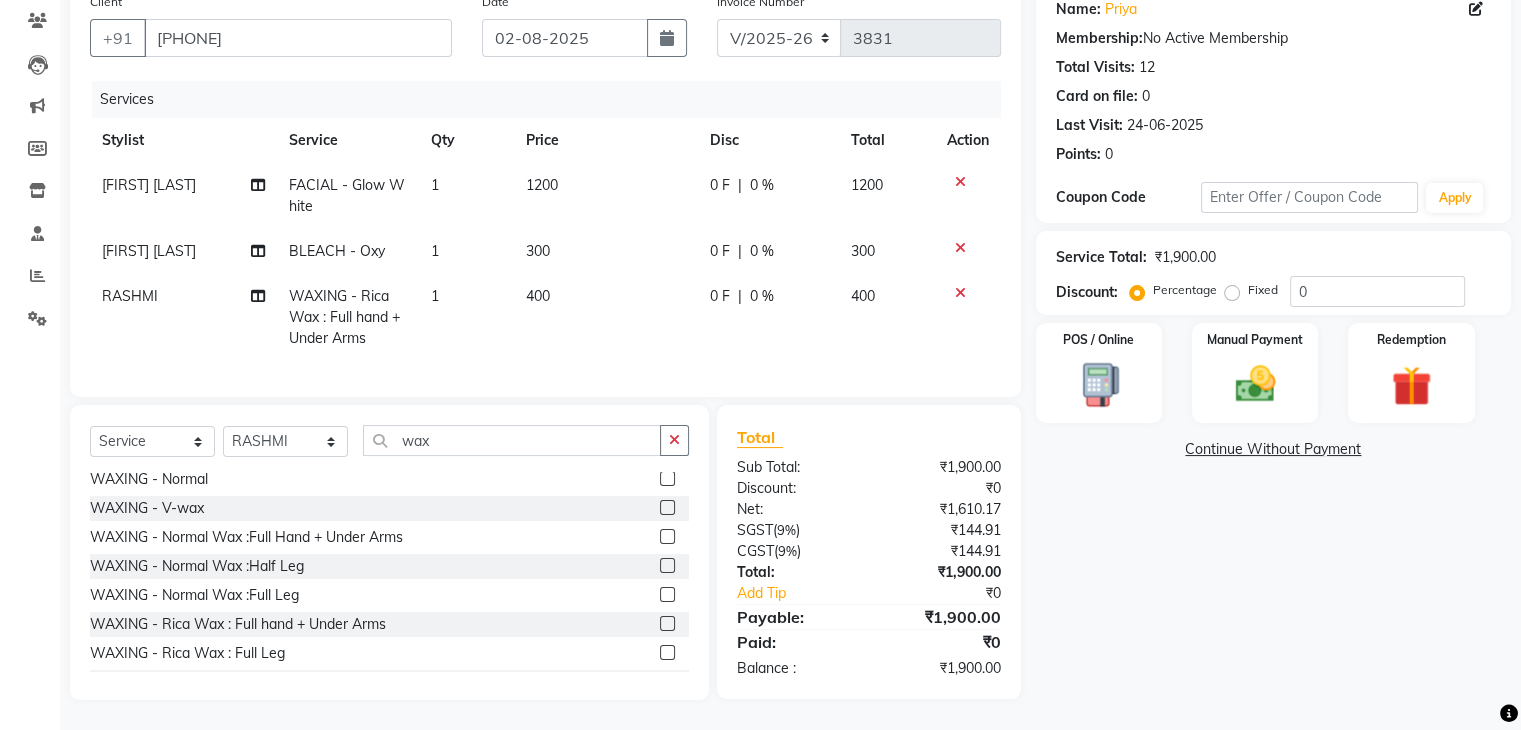 click on "Name: Priya  Membership:  No Active Membership  Total Visits:  12 Card on file:  0 Last Visit:   24-06-2025 Points:   0  Coupon Code Apply Service Total:  ₹1,900.00  Discount:  Percentage   Fixed  0 POS / Online  Manual Payment Redemption  Continue Without Payment" 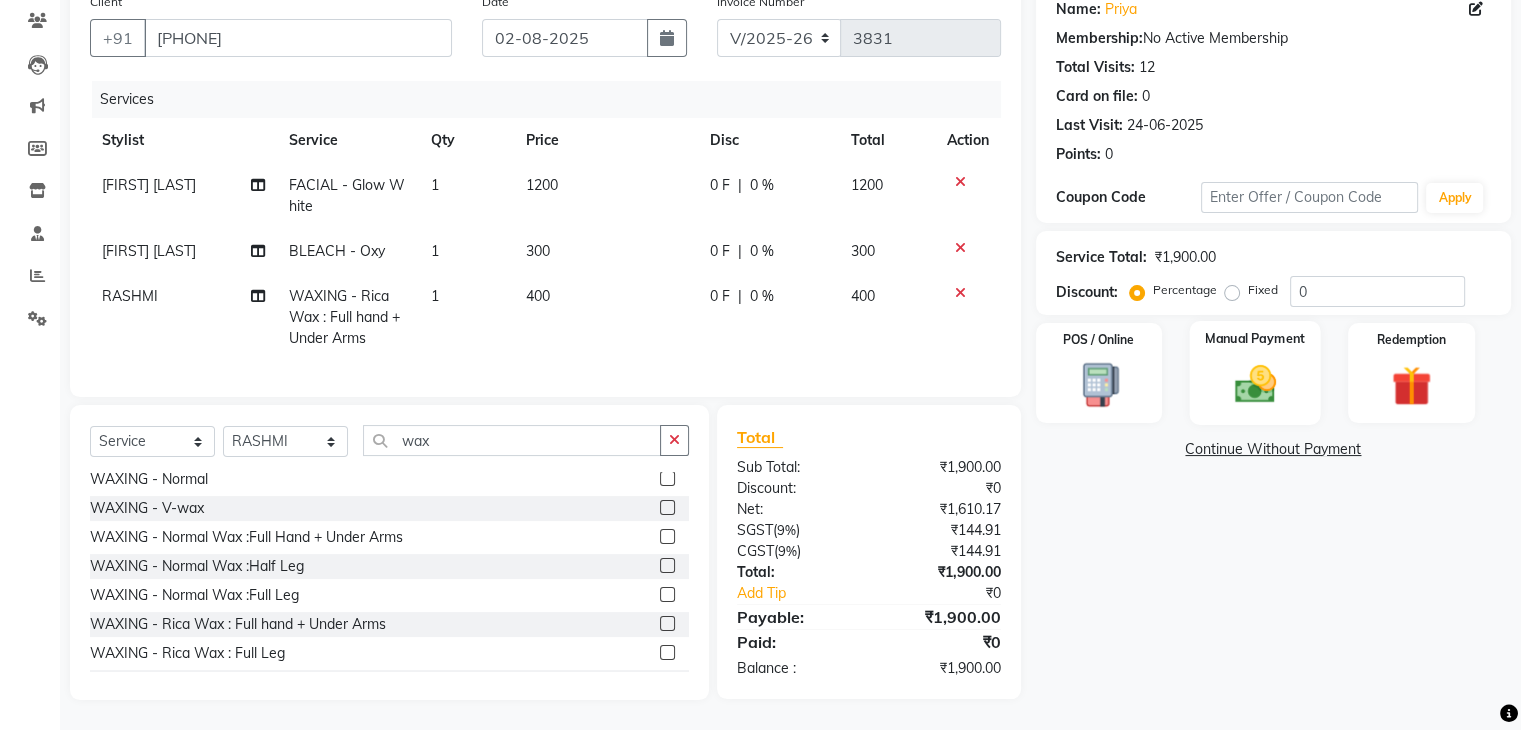 click 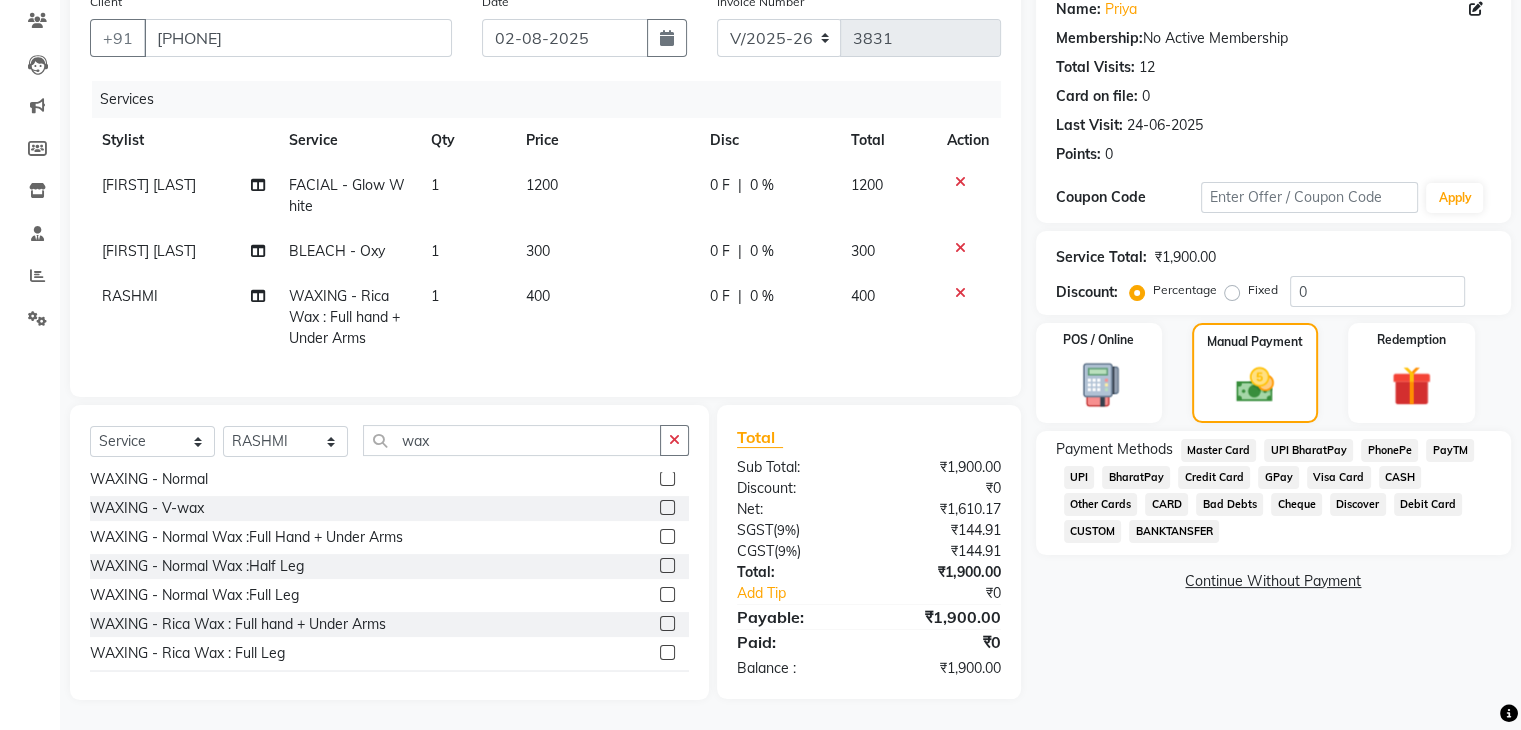 click on "CASH" 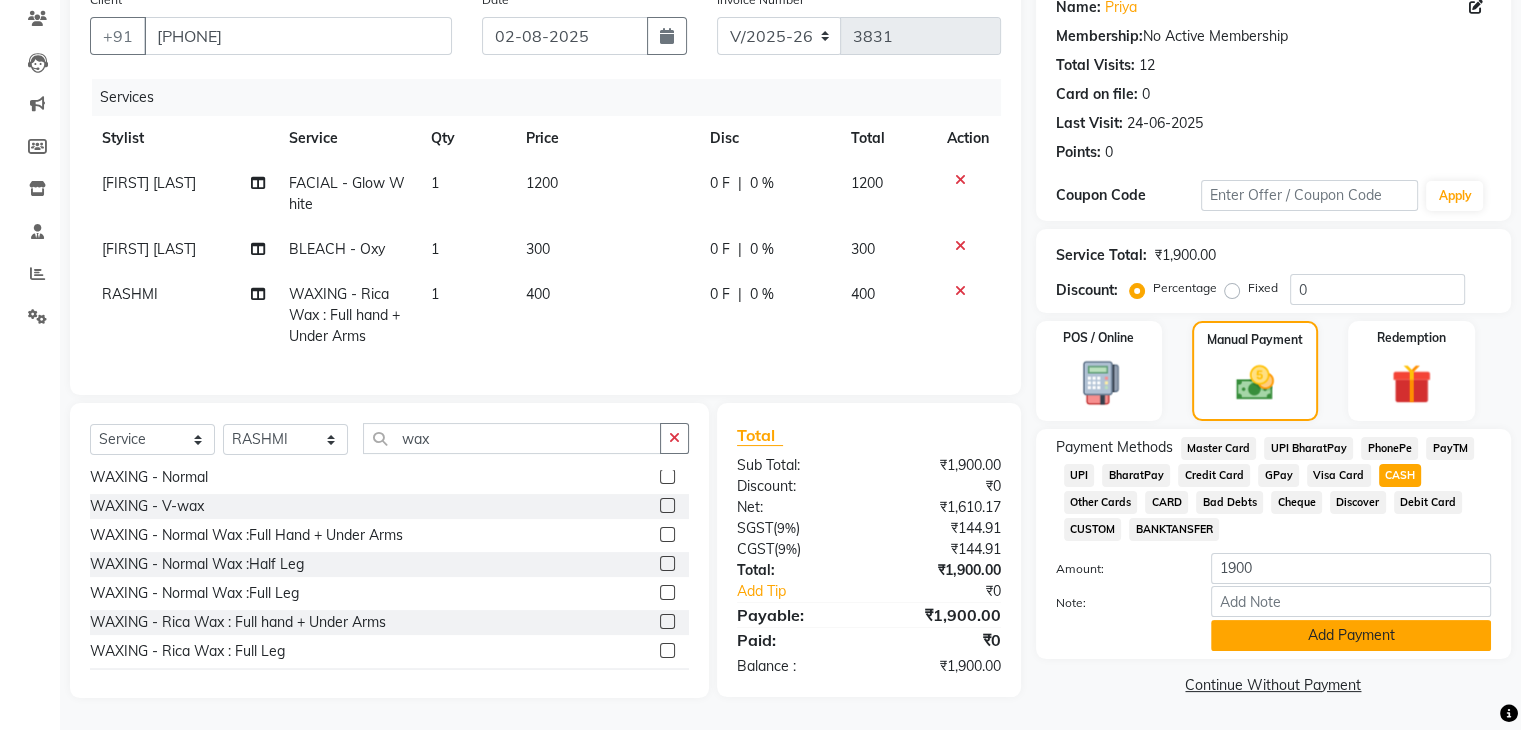 click on "Add Payment" 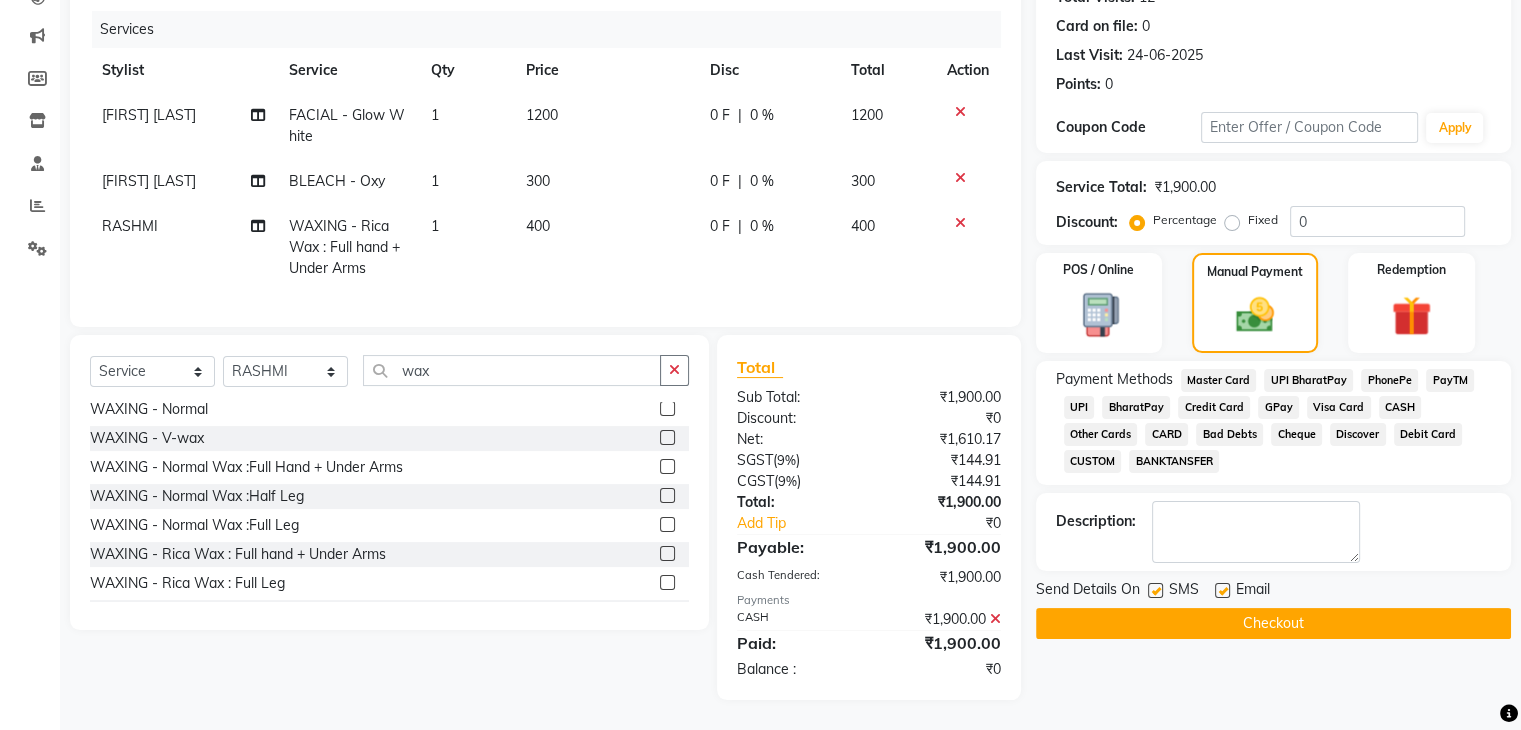 click on "Checkout" 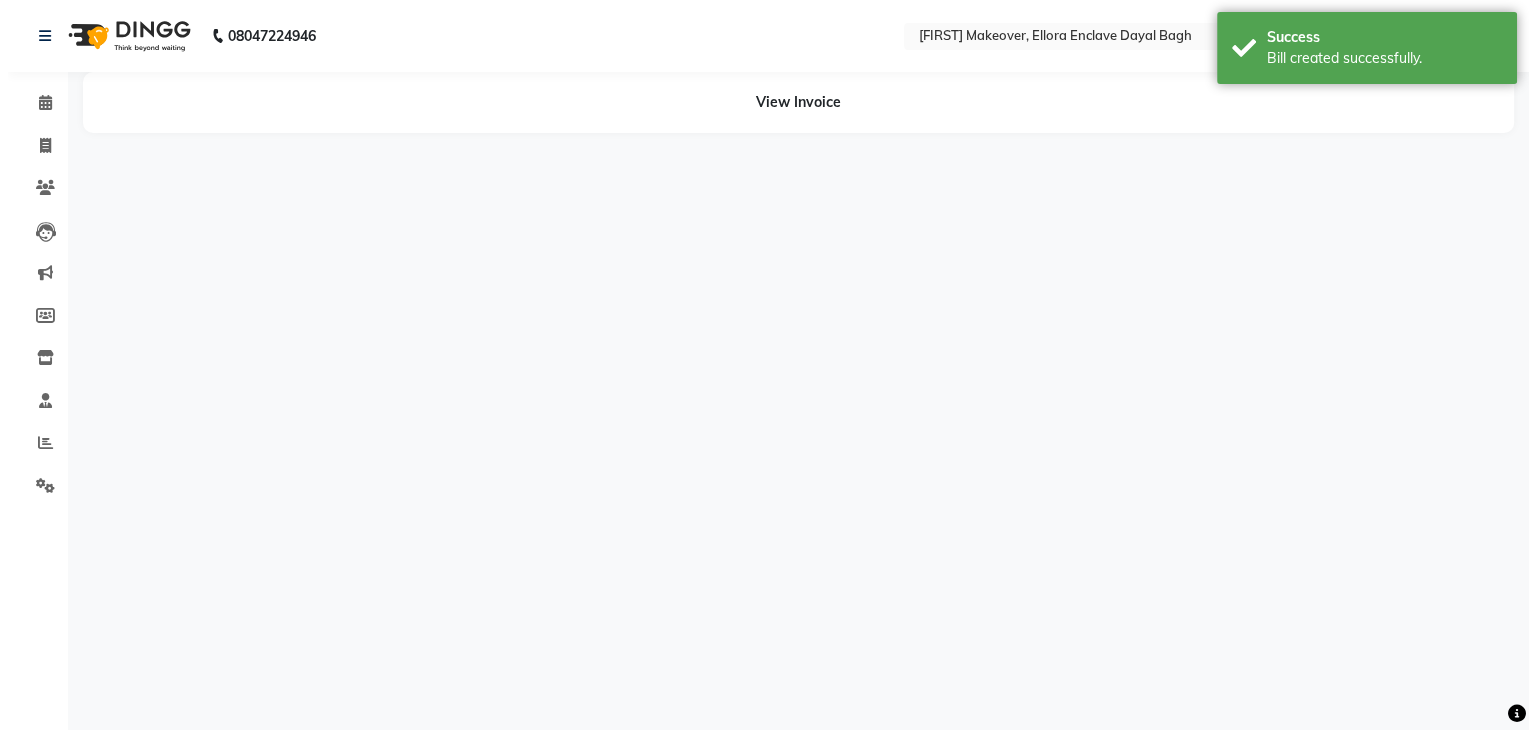scroll, scrollTop: 0, scrollLeft: 0, axis: both 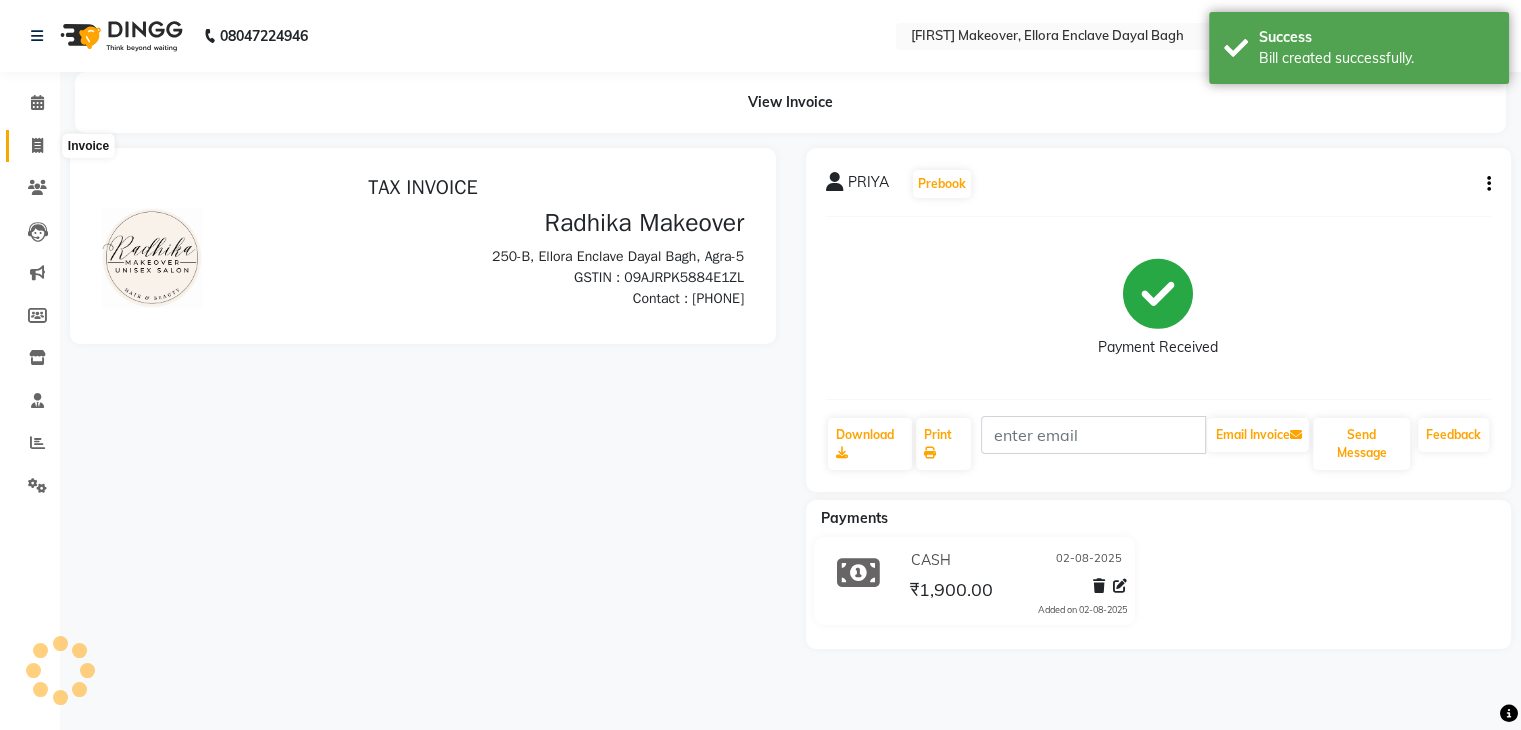 click 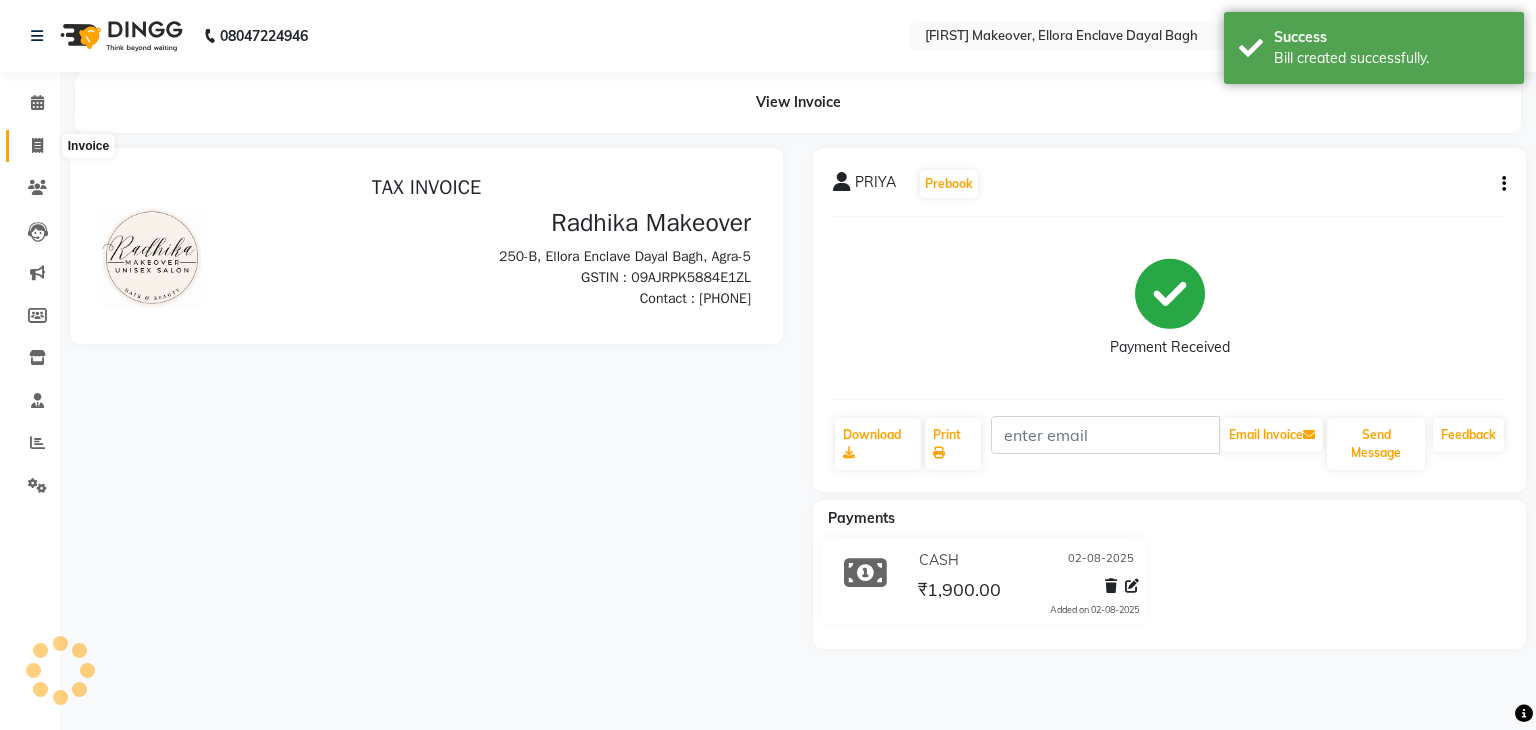 select on "service" 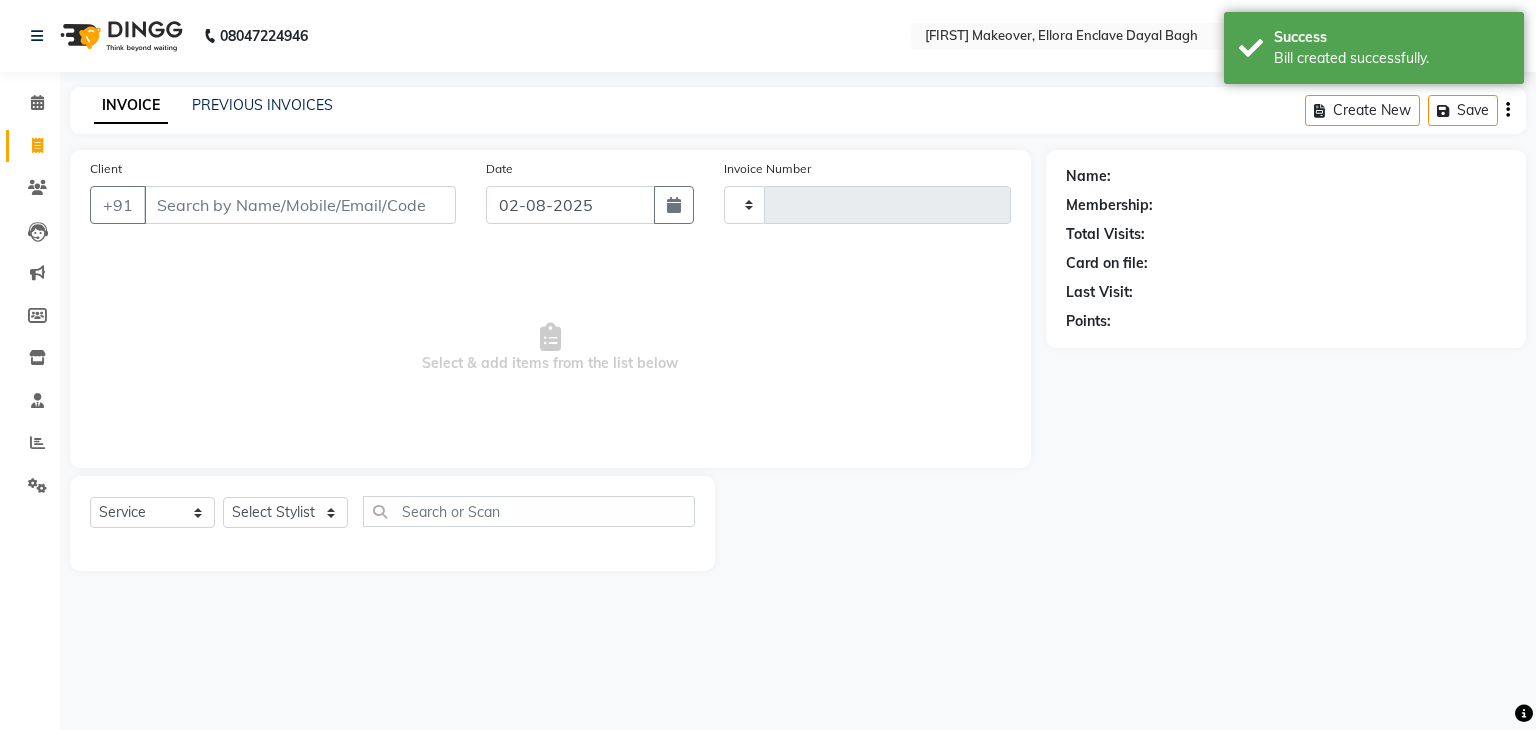 type on "3832" 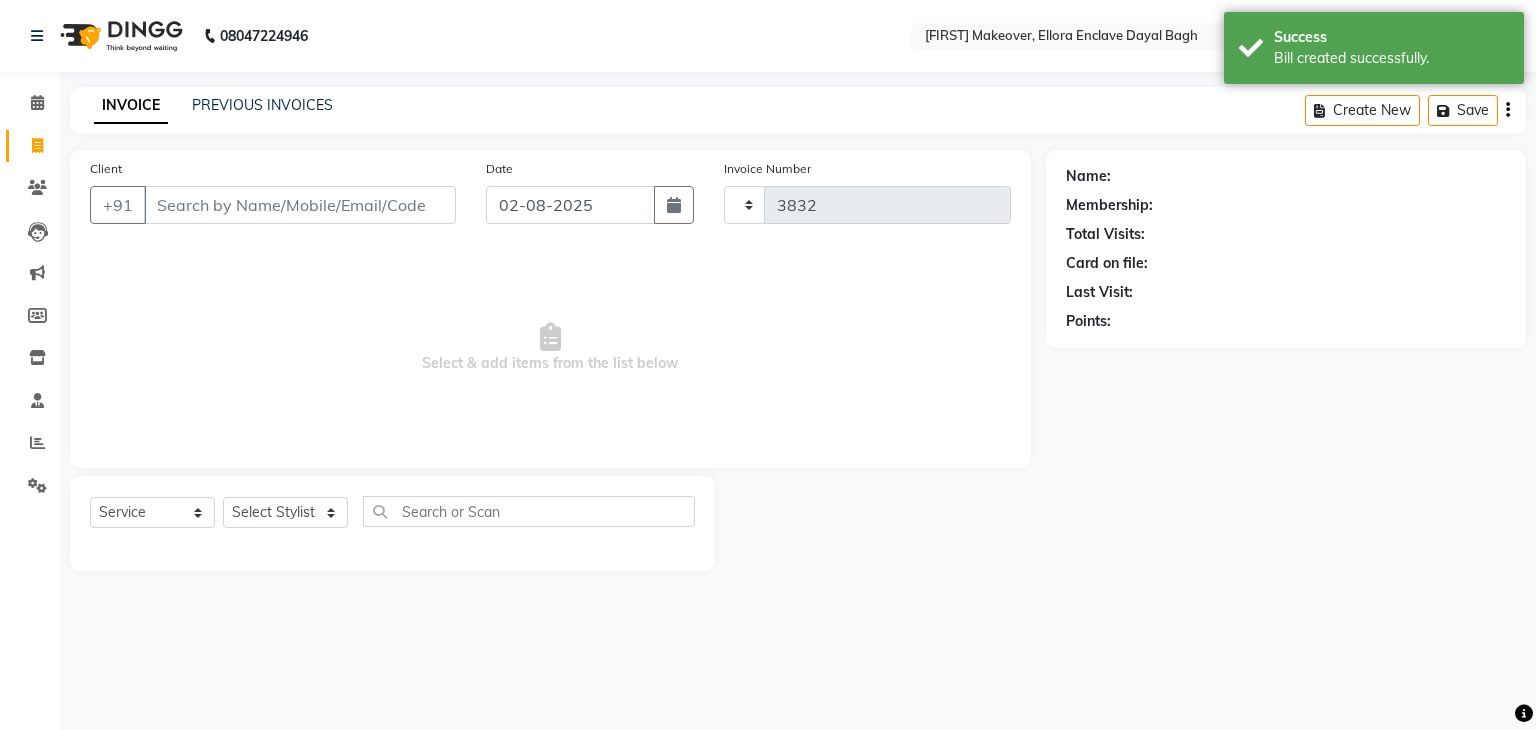 select on "6880" 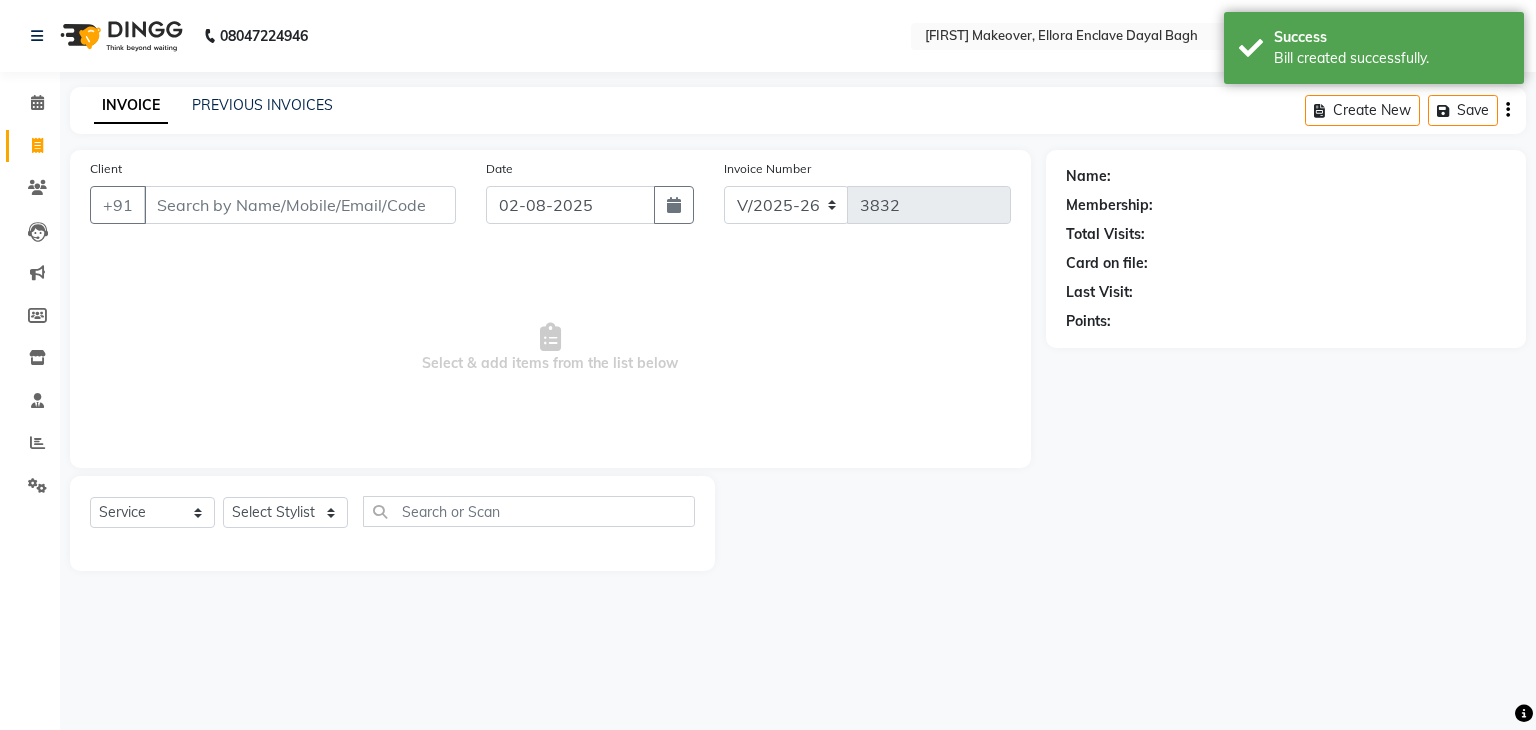 click on "Client" at bounding box center [300, 205] 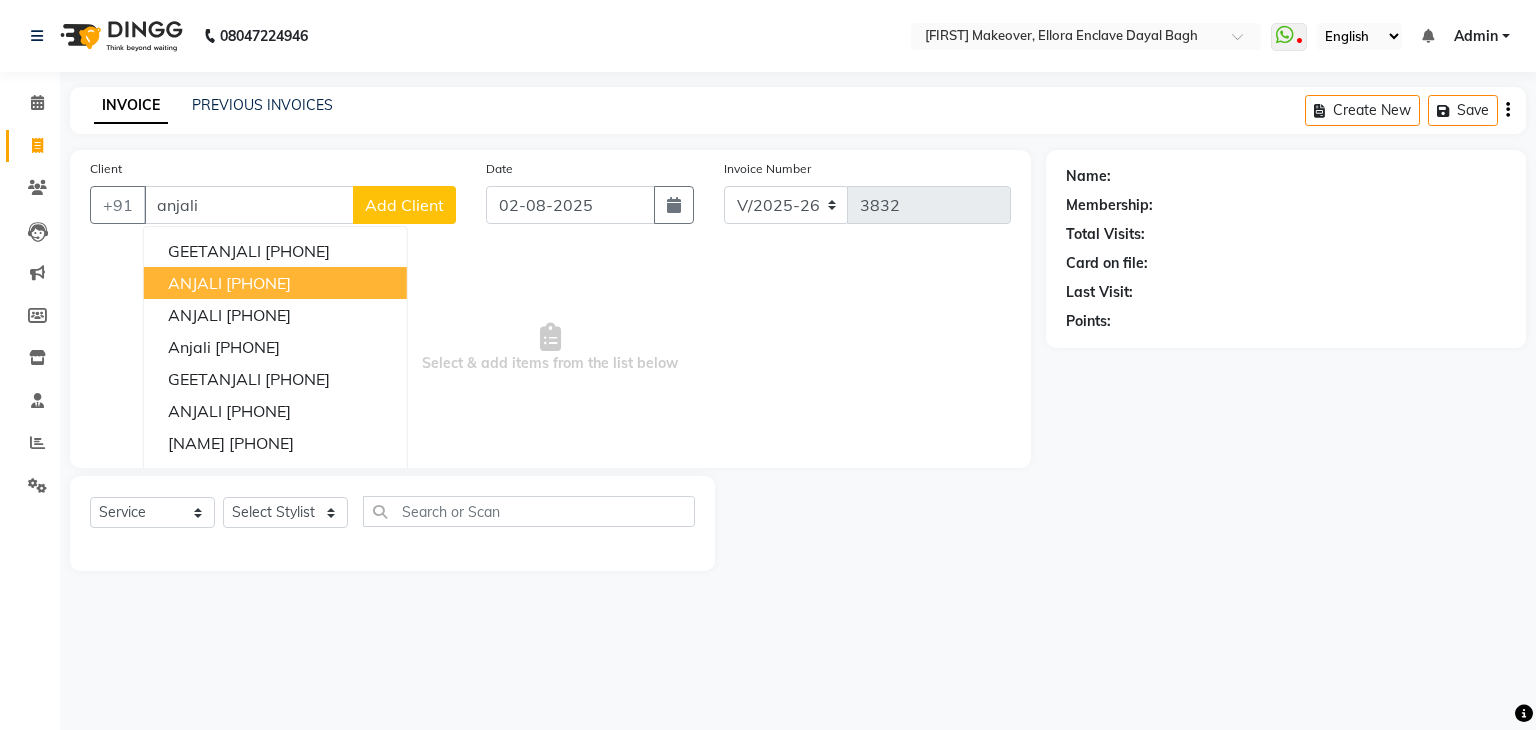 click on "[PHONE]" at bounding box center (258, 283) 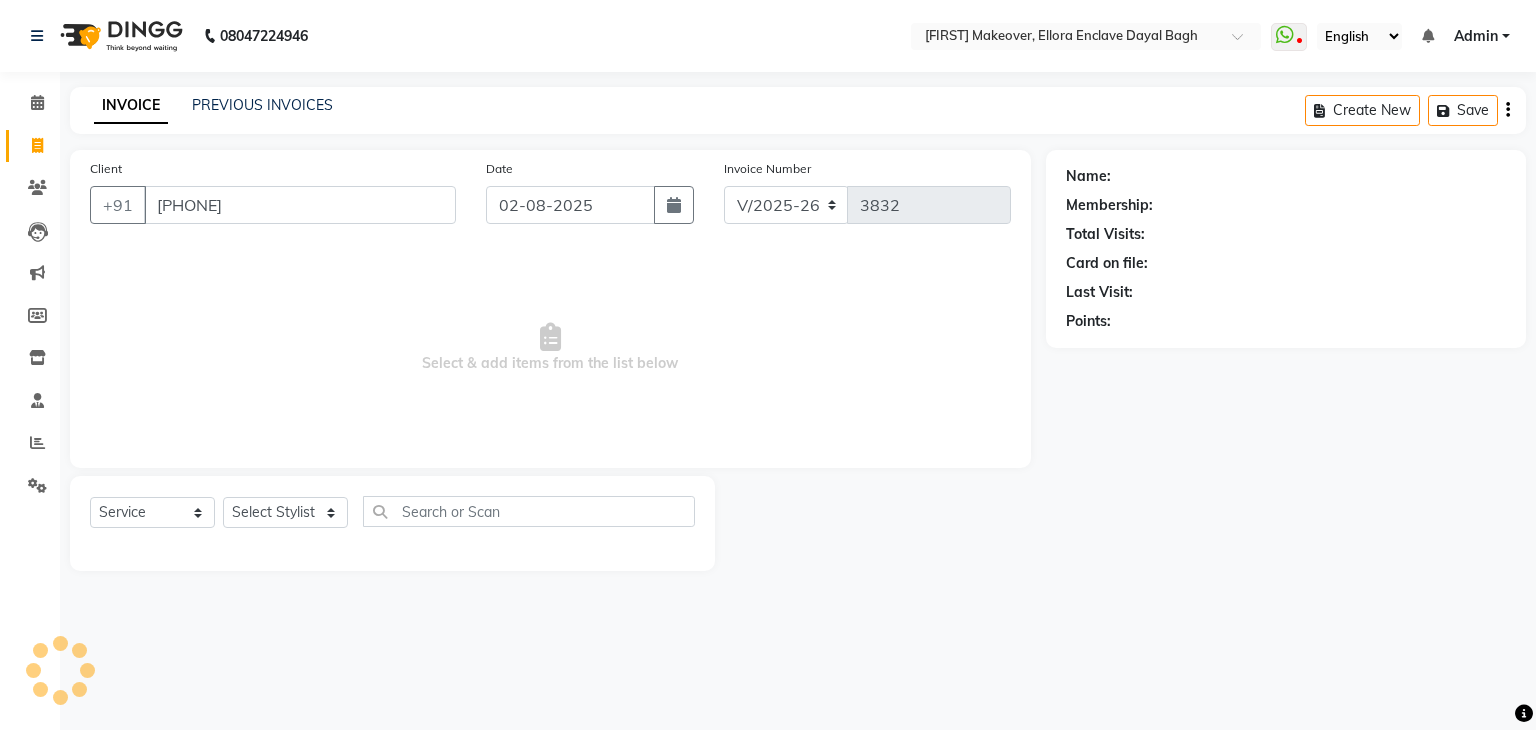 type on "[PHONE]" 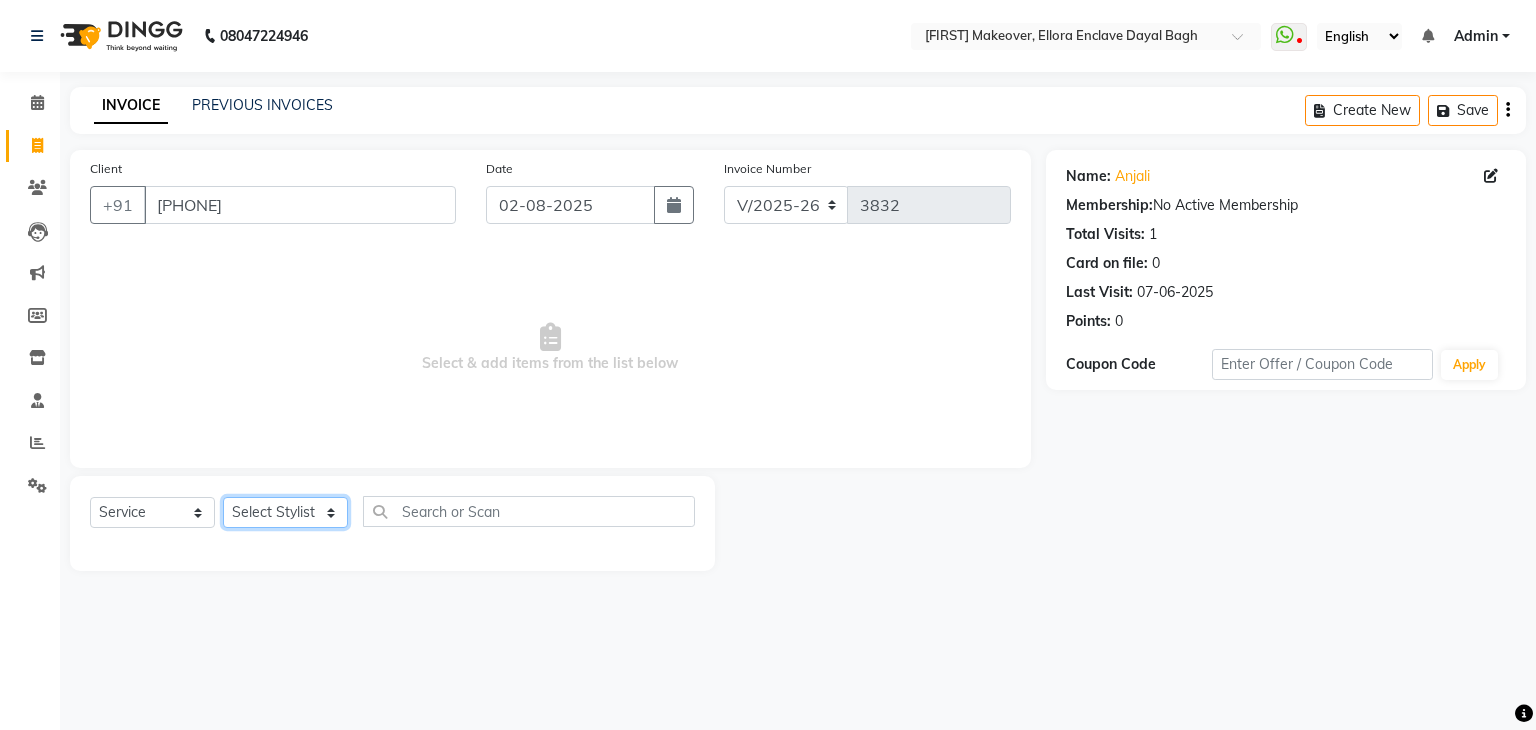 drag, startPoint x: 280, startPoint y: 512, endPoint x: 266, endPoint y: 290, distance: 222.44101 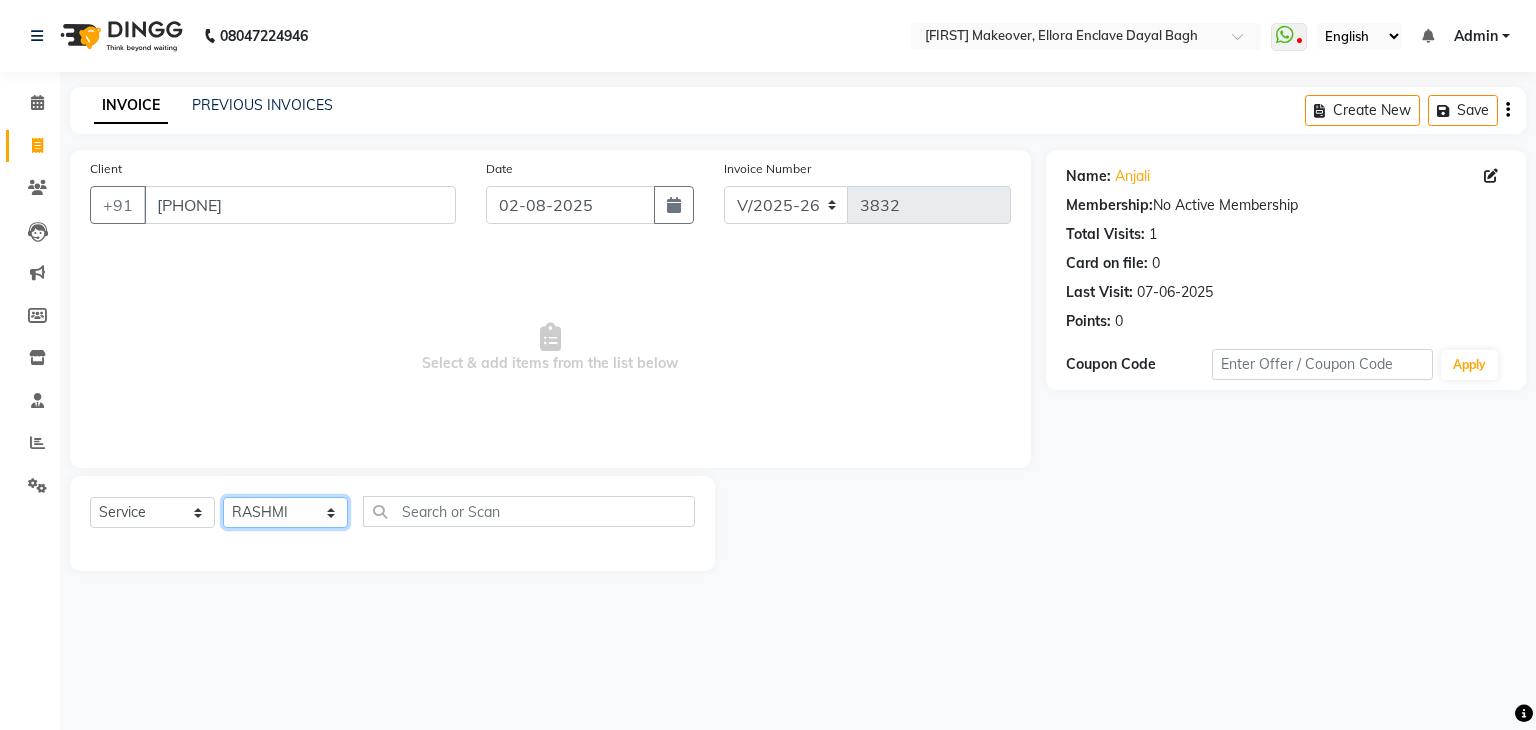 click on "Select Stylist AMAN DANISH SALMANI GOPAL PACHORI KANU KAVITA KIRAN KUMARI MEENU KUMARI NEHA NIKHIL CHAUDHARY Priya PRIYANKA YADAV RASHMI SANDHYA SHAGUFTA SHWETA SONA SAXENA SOUMYA TUSHAR OTWAL VINAY KUMAR" 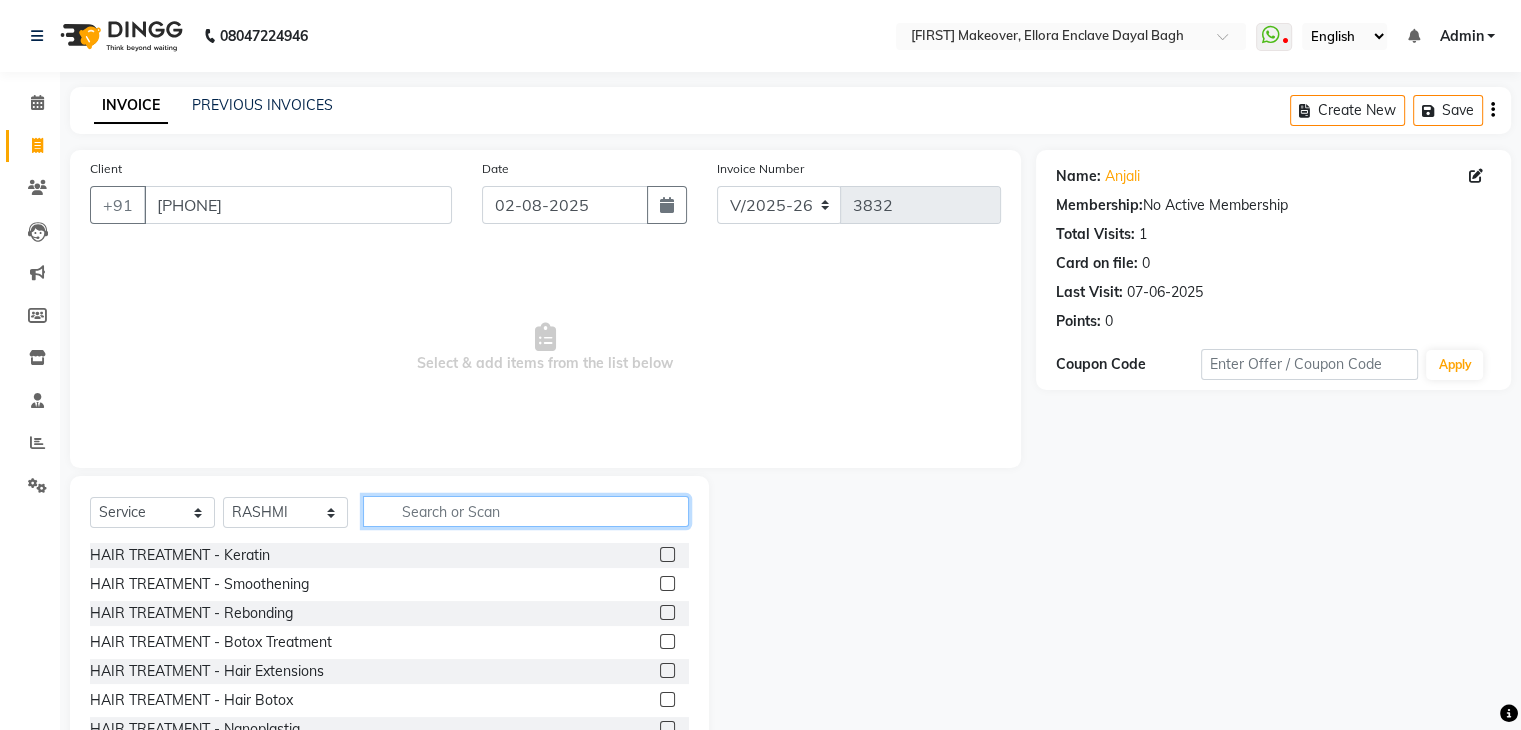 click 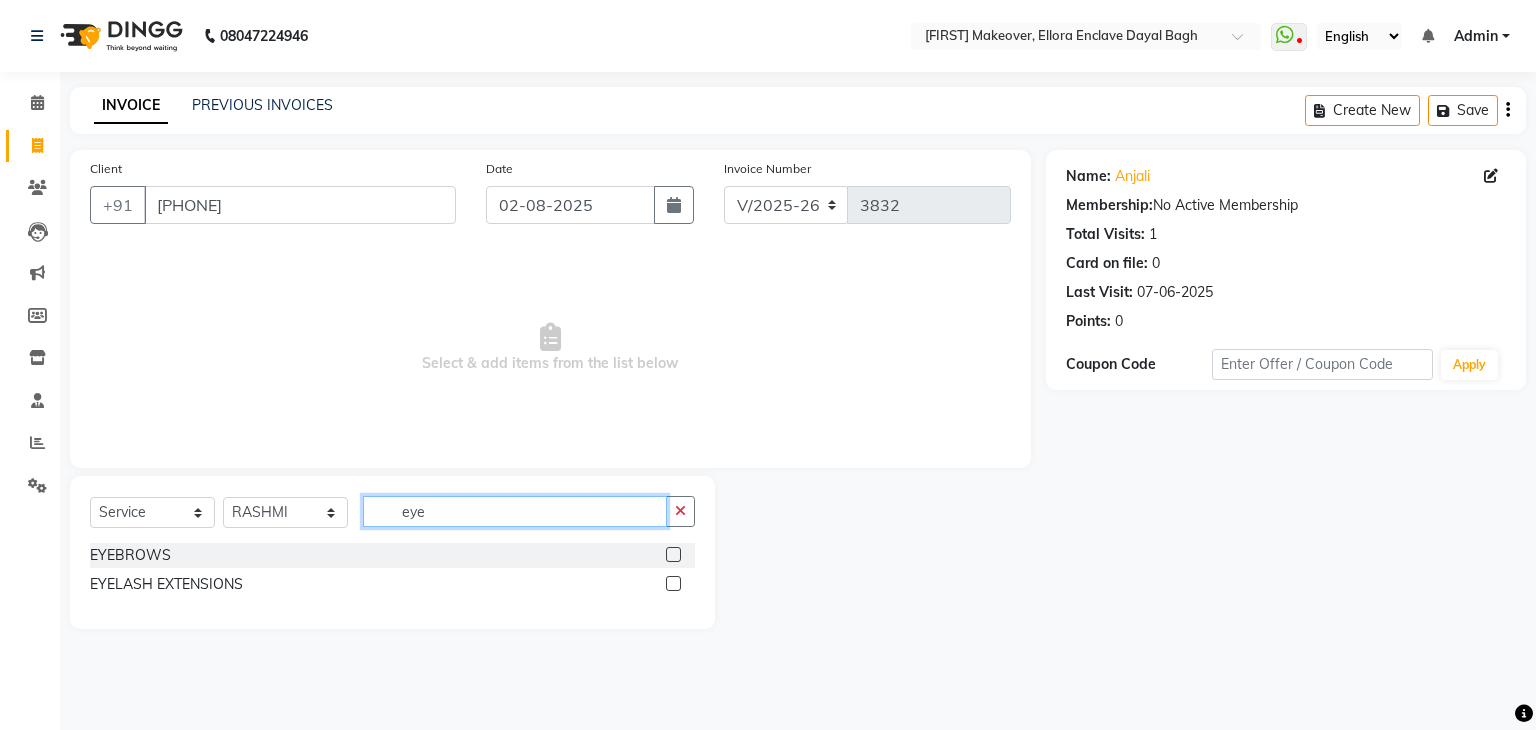 type on "eye" 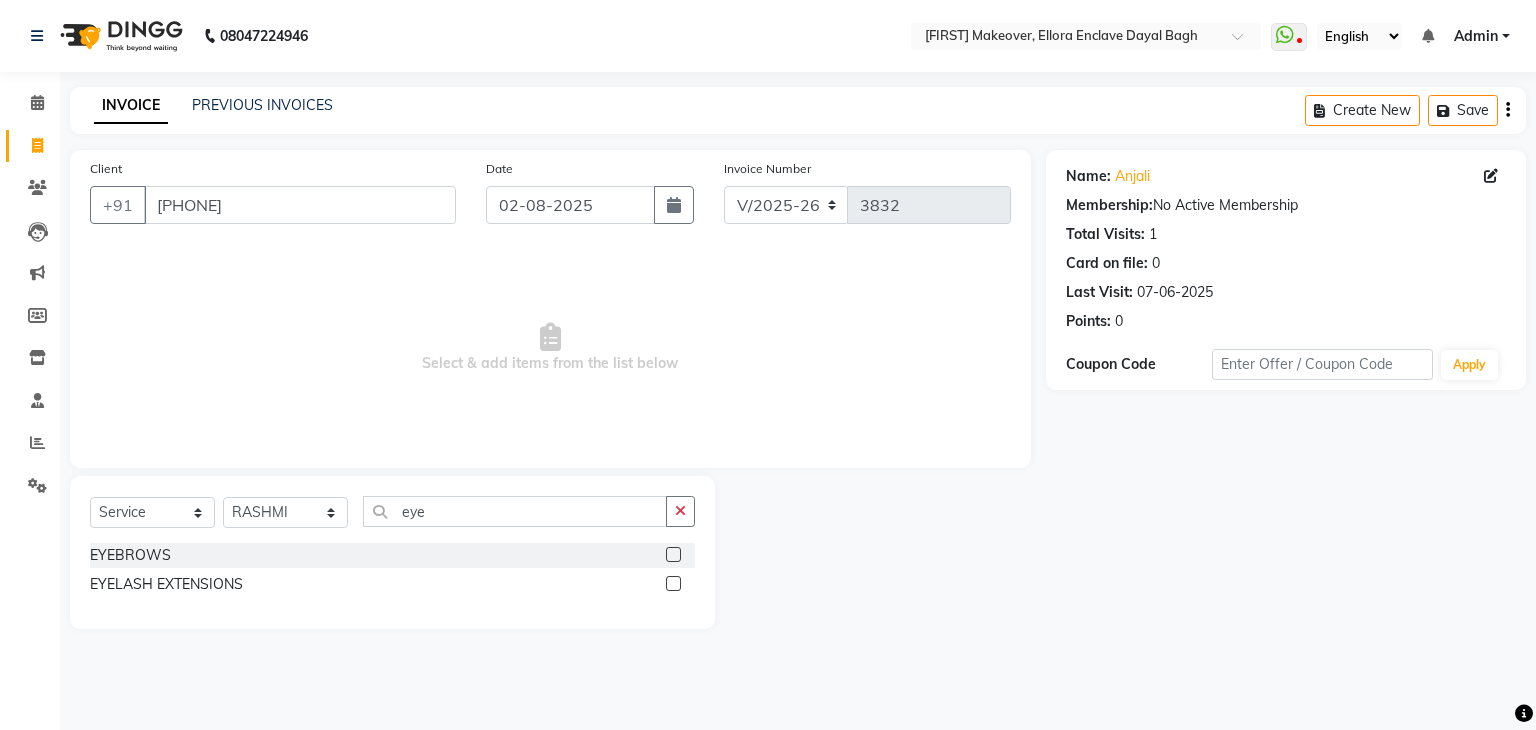 click 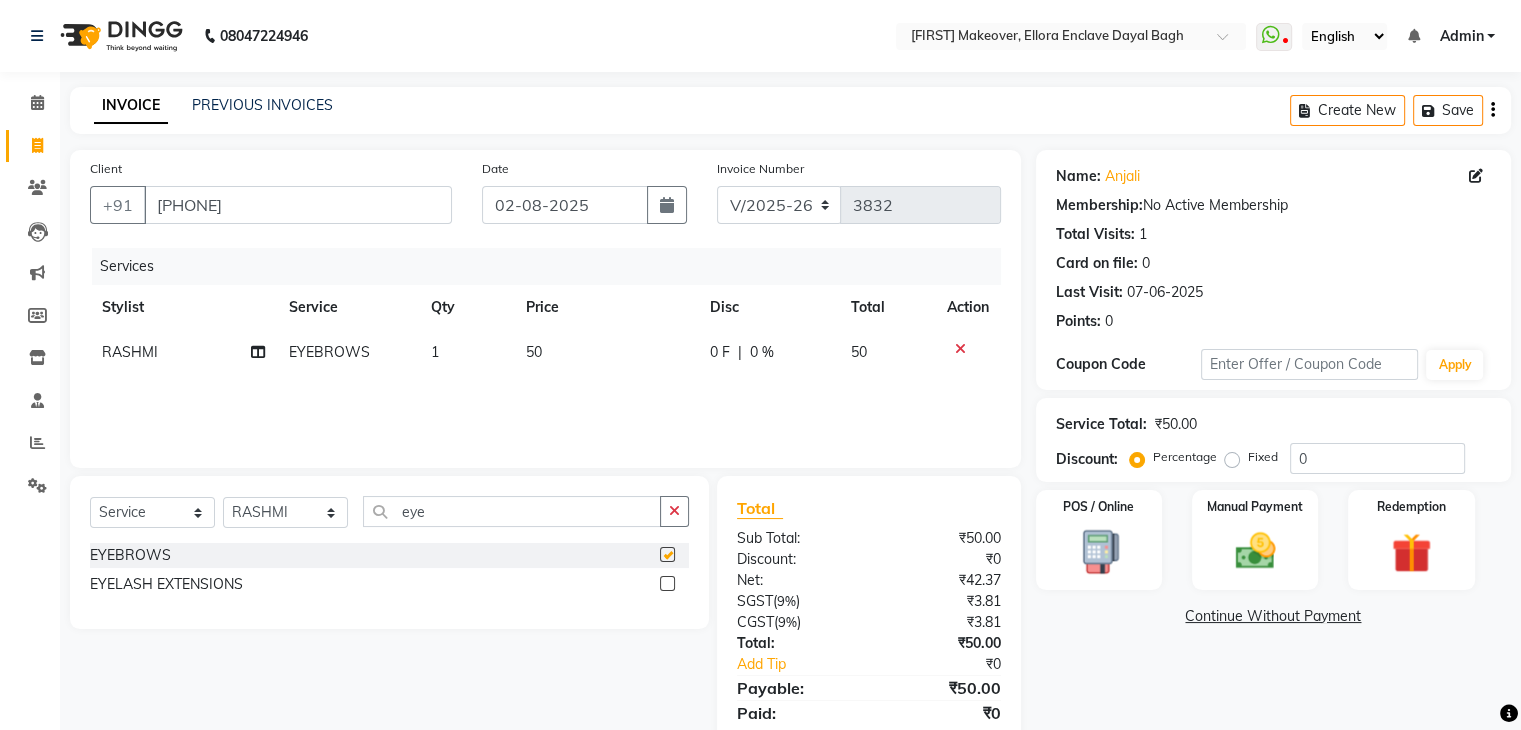 checkbox on "false" 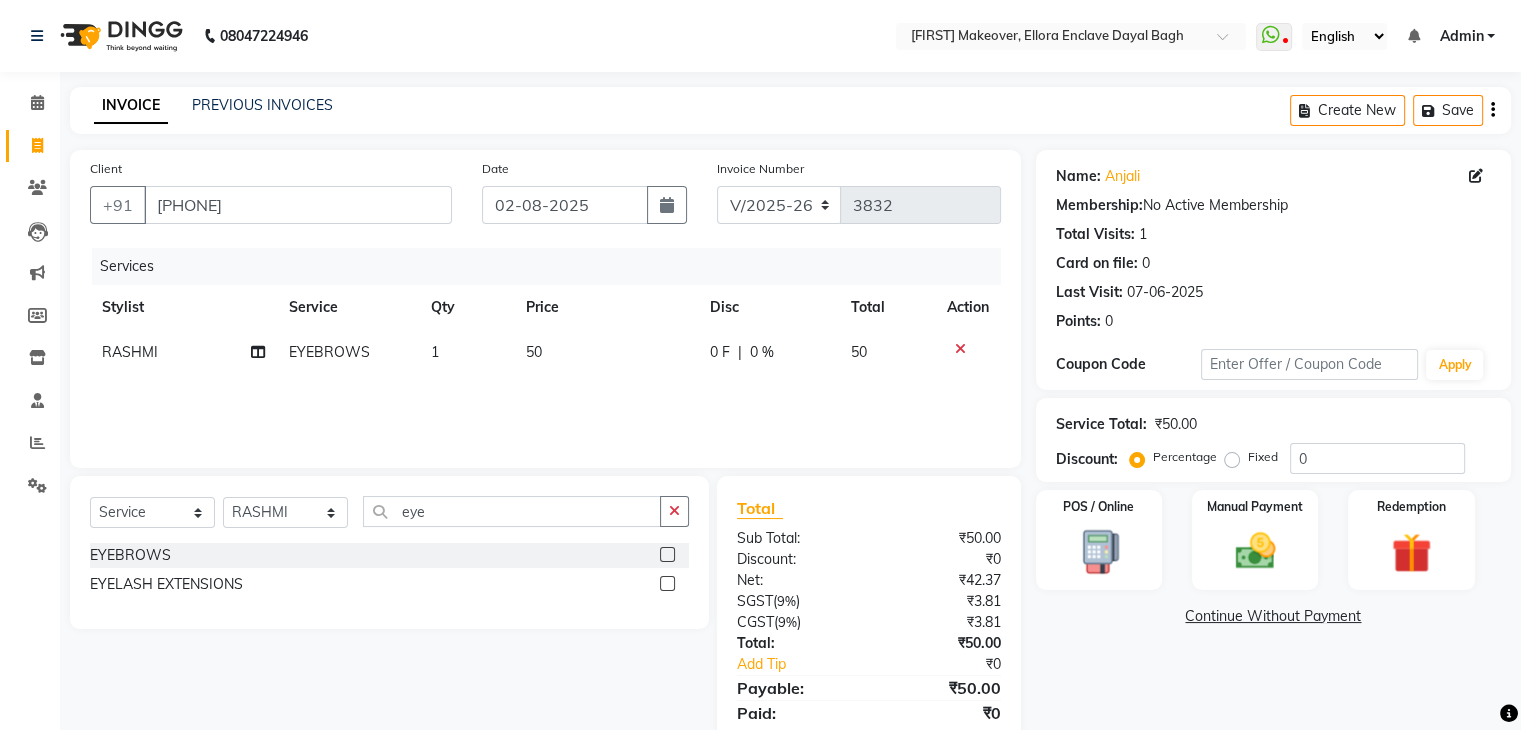 click on "50" 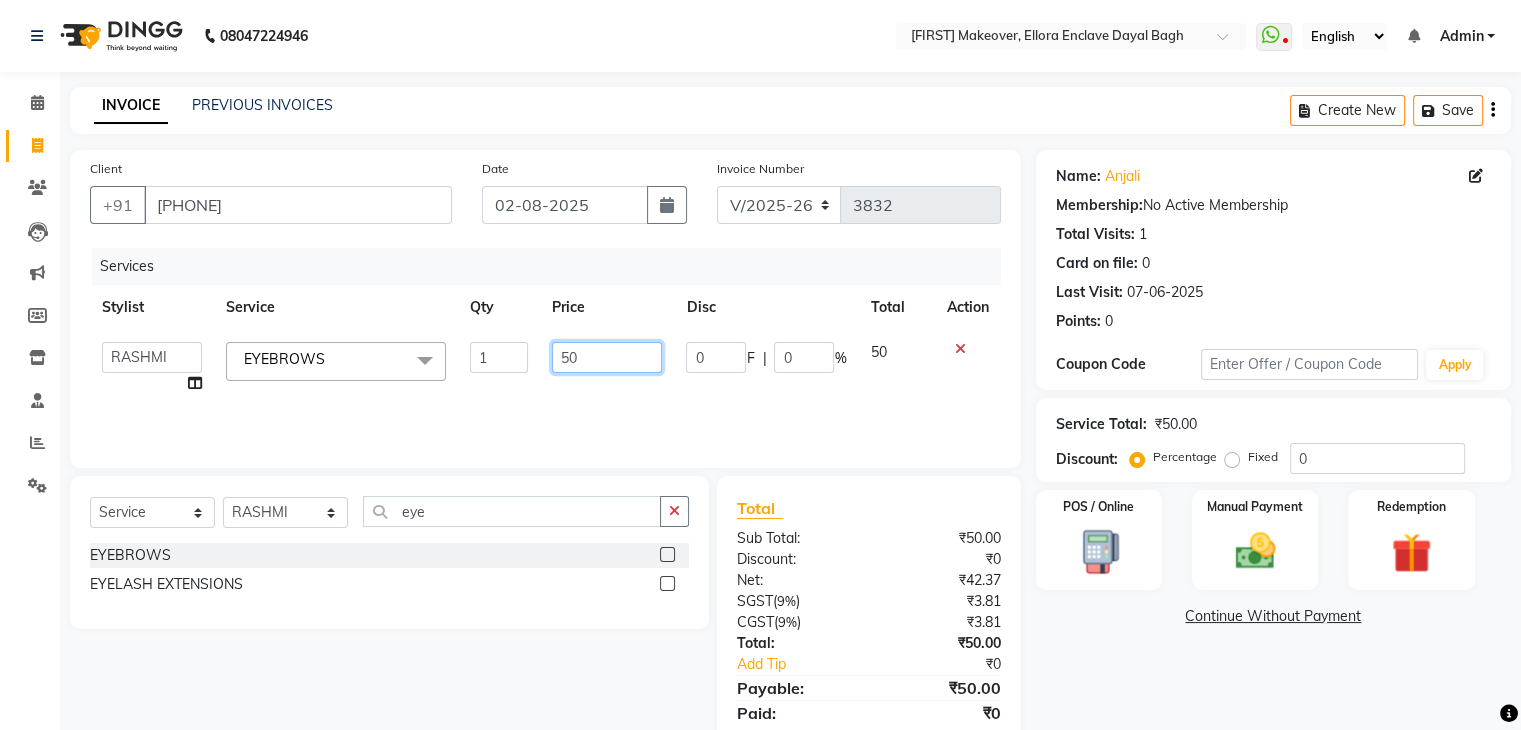 click on "50" 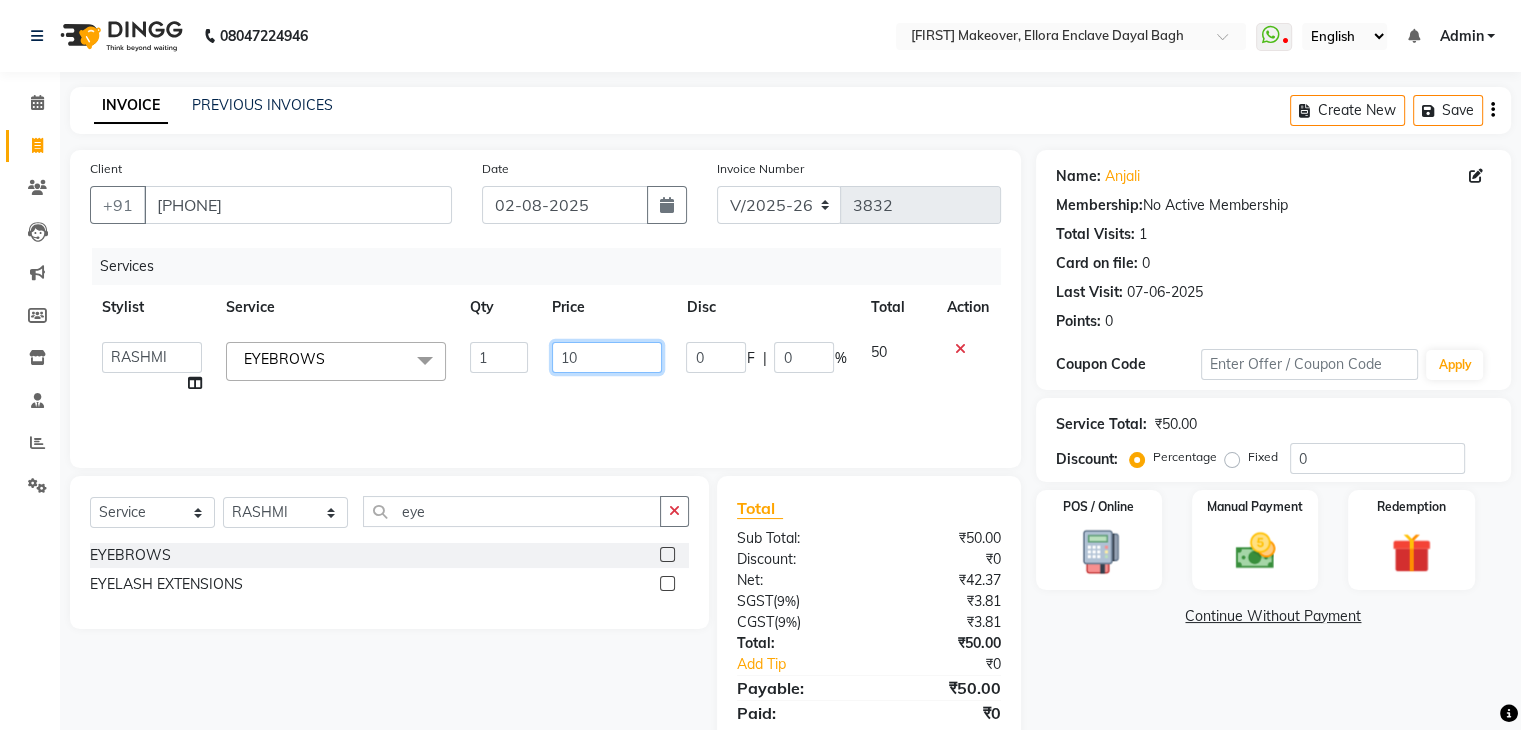 type on "100" 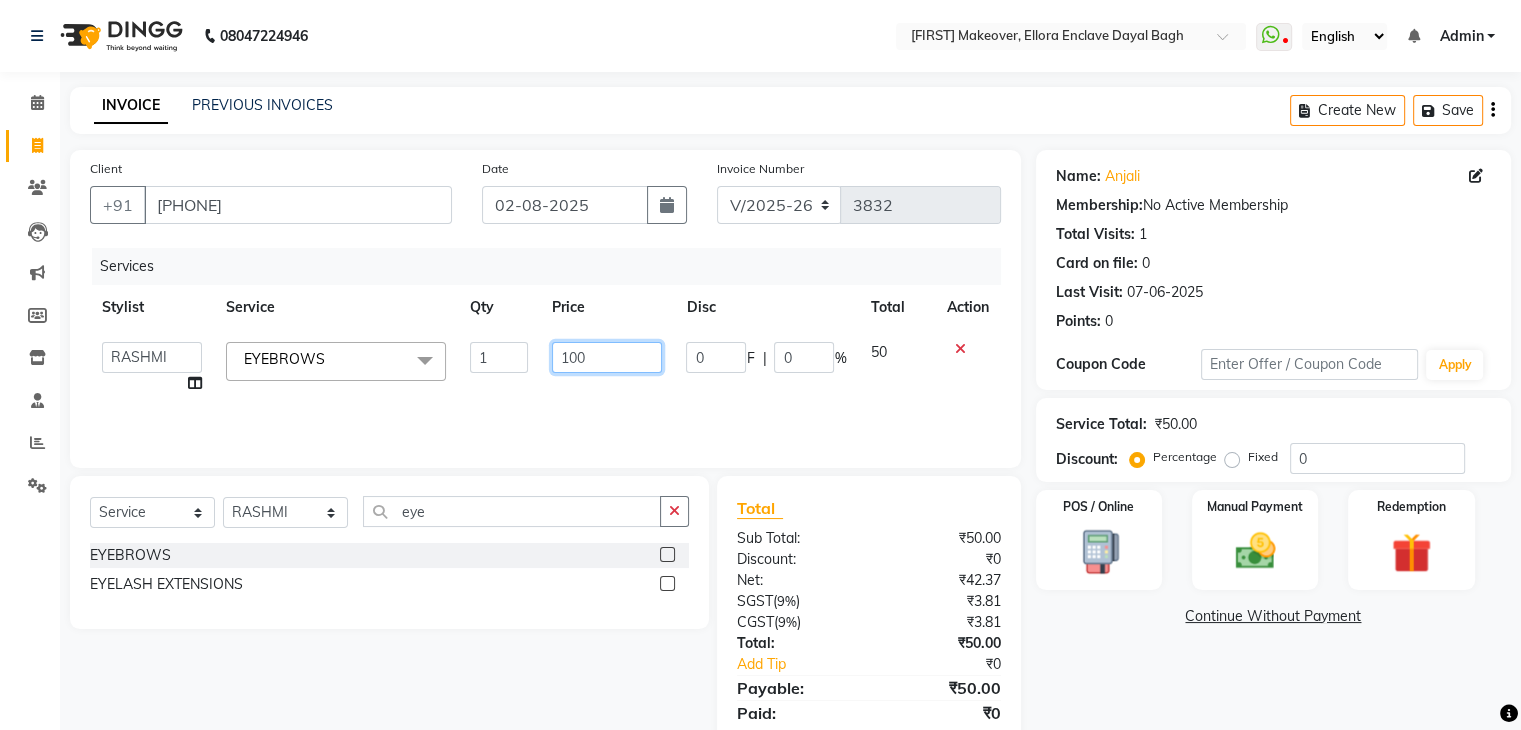 scroll, scrollTop: 71, scrollLeft: 0, axis: vertical 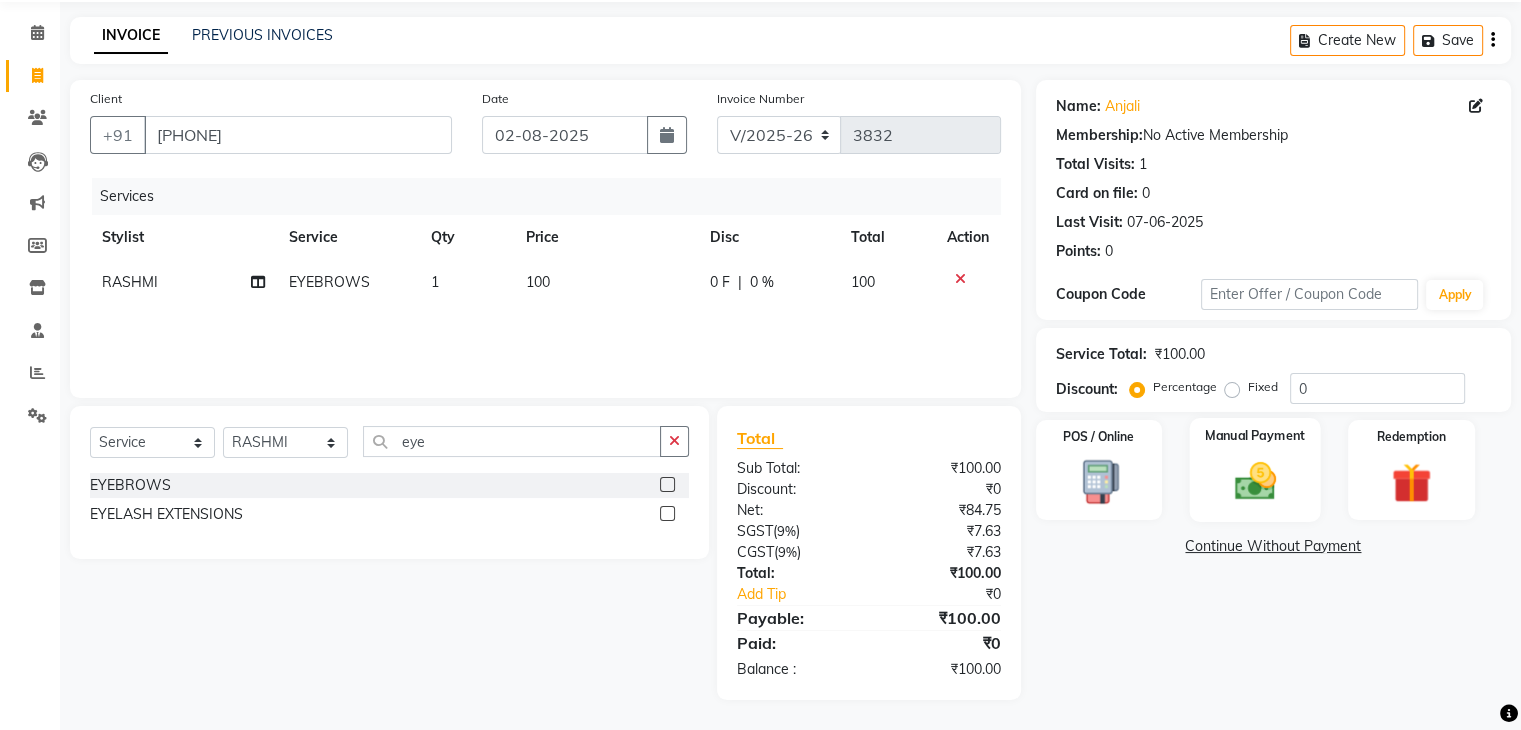 click 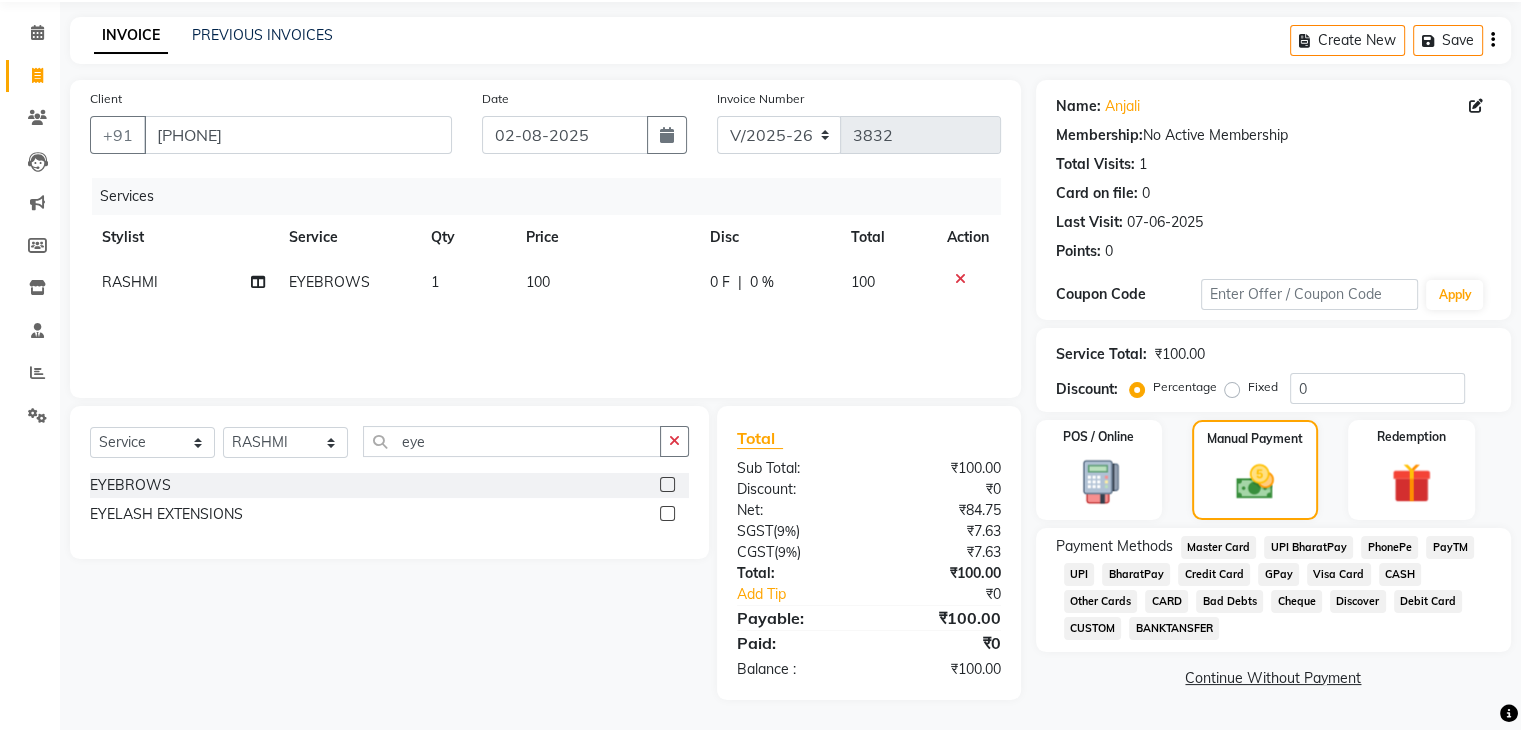 click on "CASH" 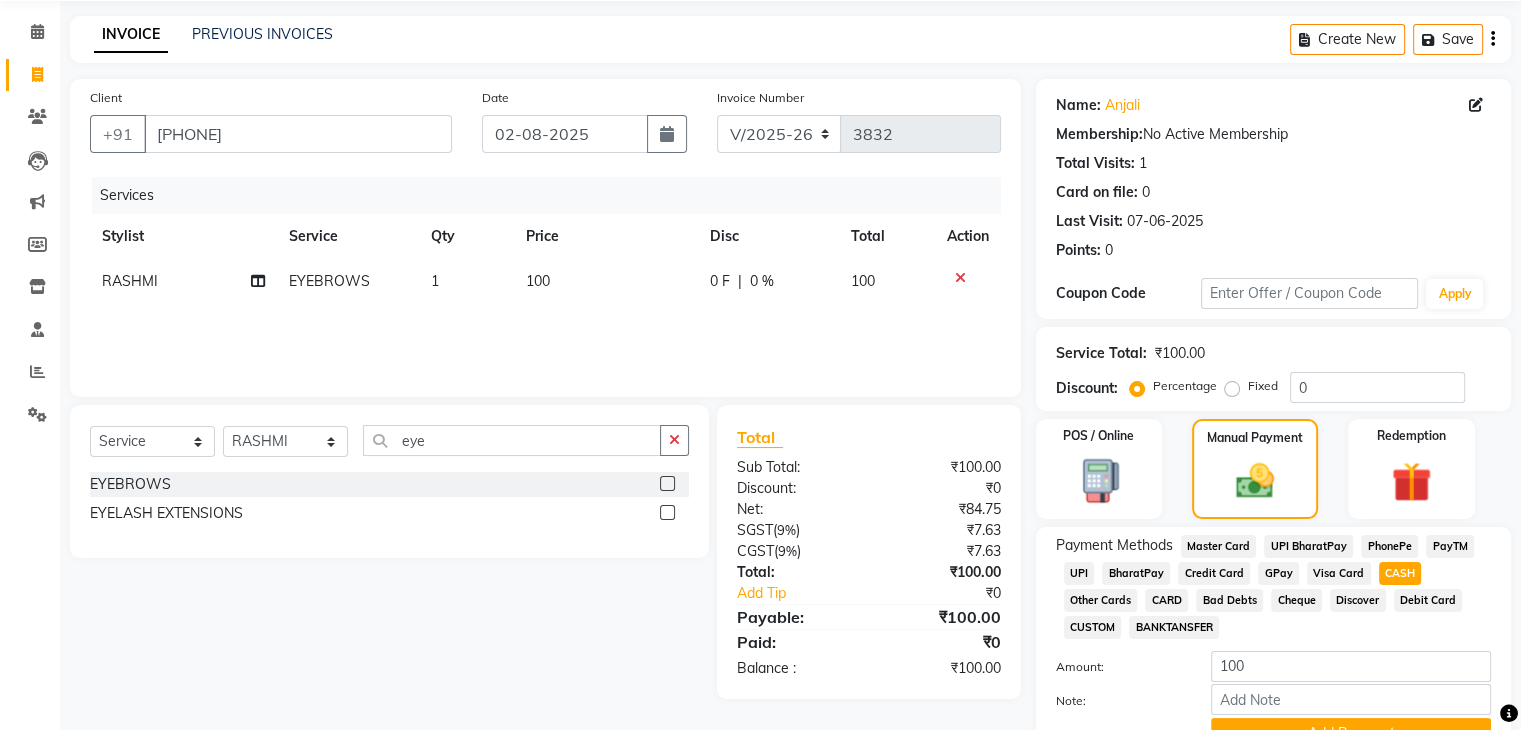 scroll, scrollTop: 172, scrollLeft: 0, axis: vertical 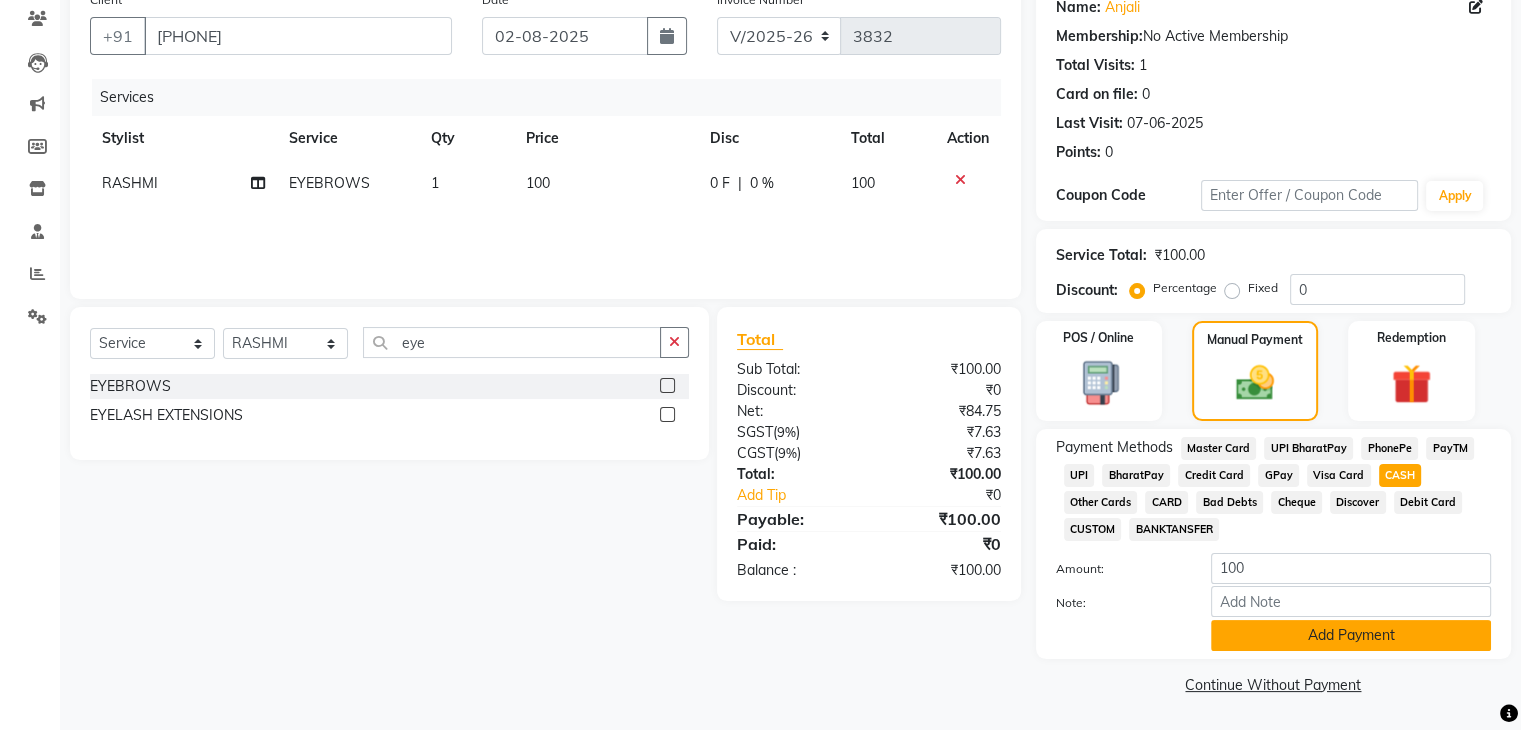 click on "Add Payment" 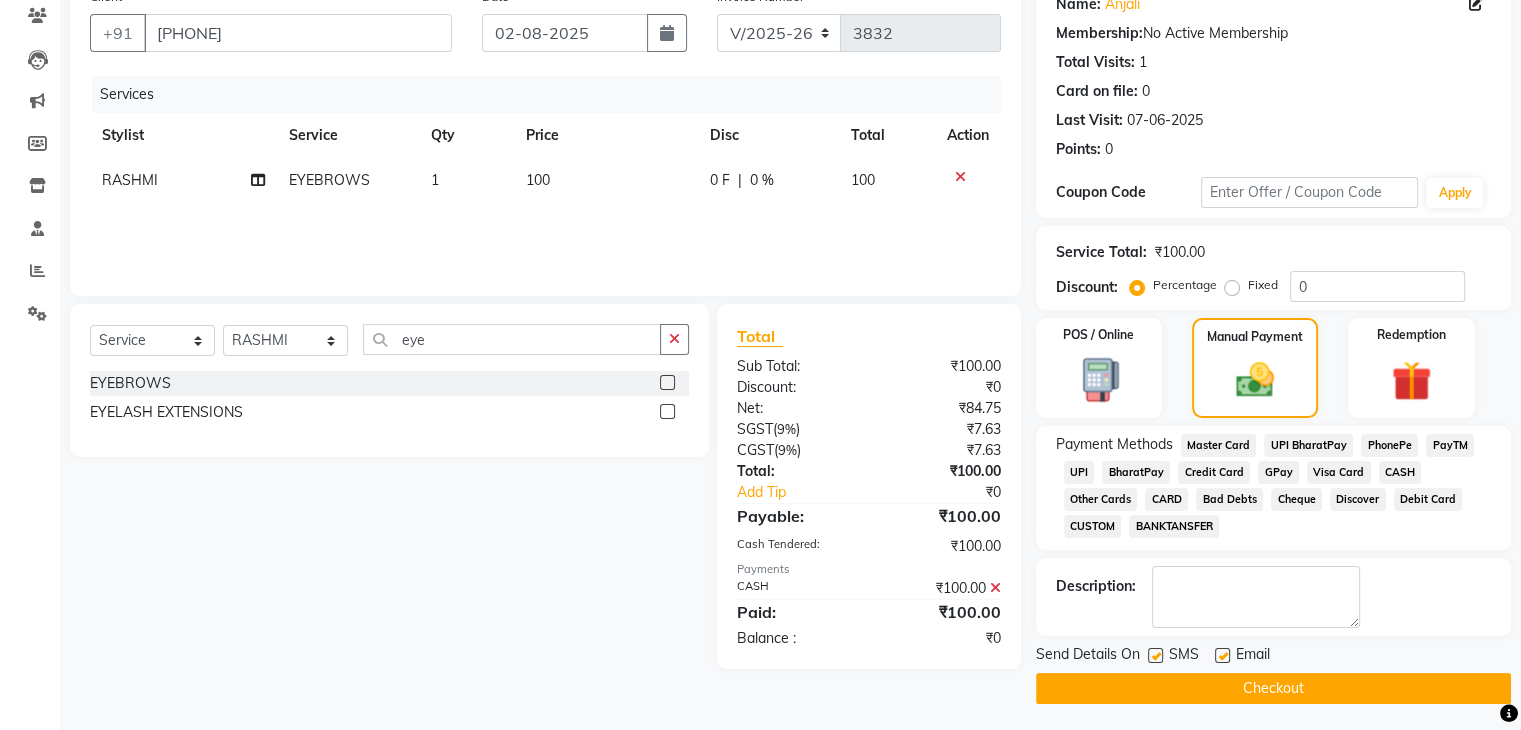 click on "Checkout" 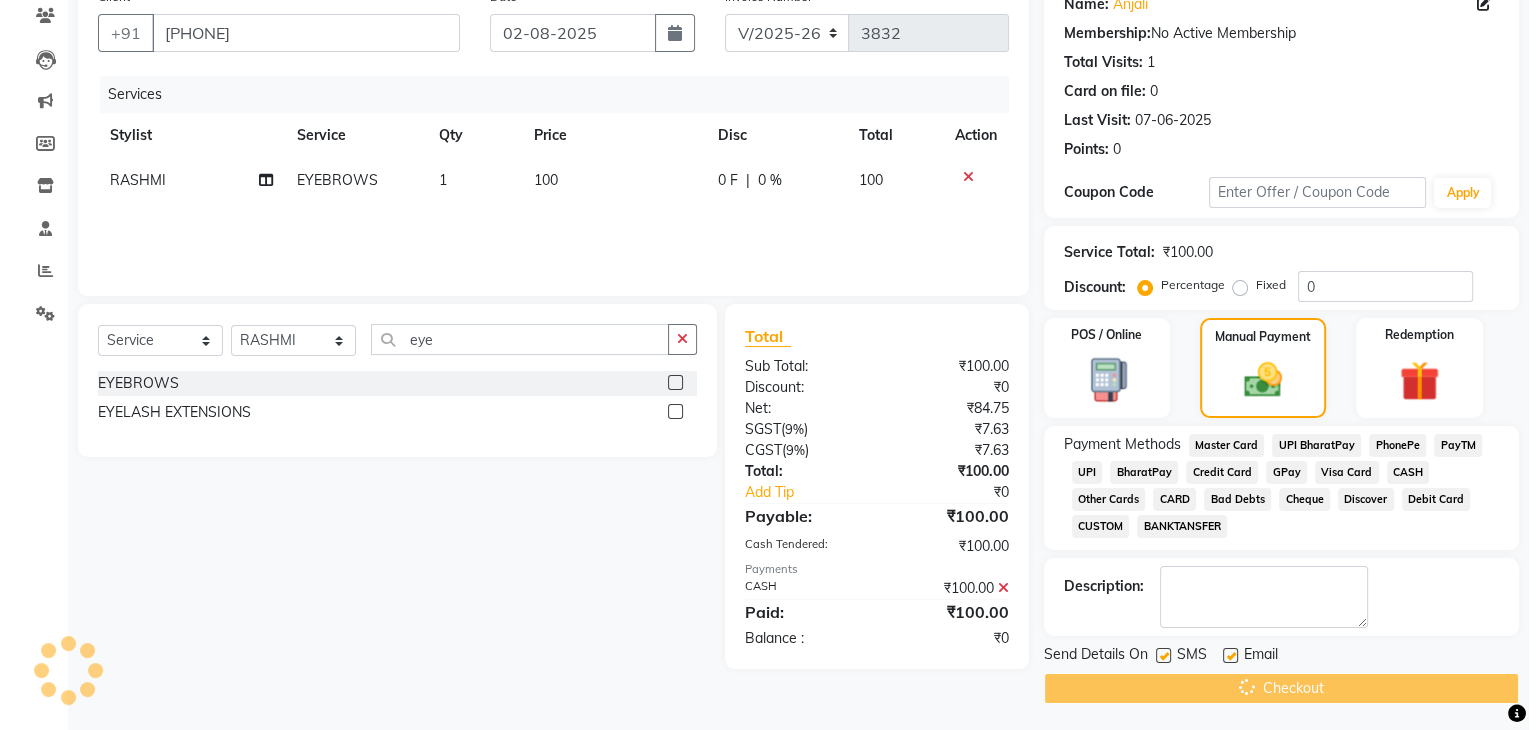 scroll, scrollTop: 0, scrollLeft: 0, axis: both 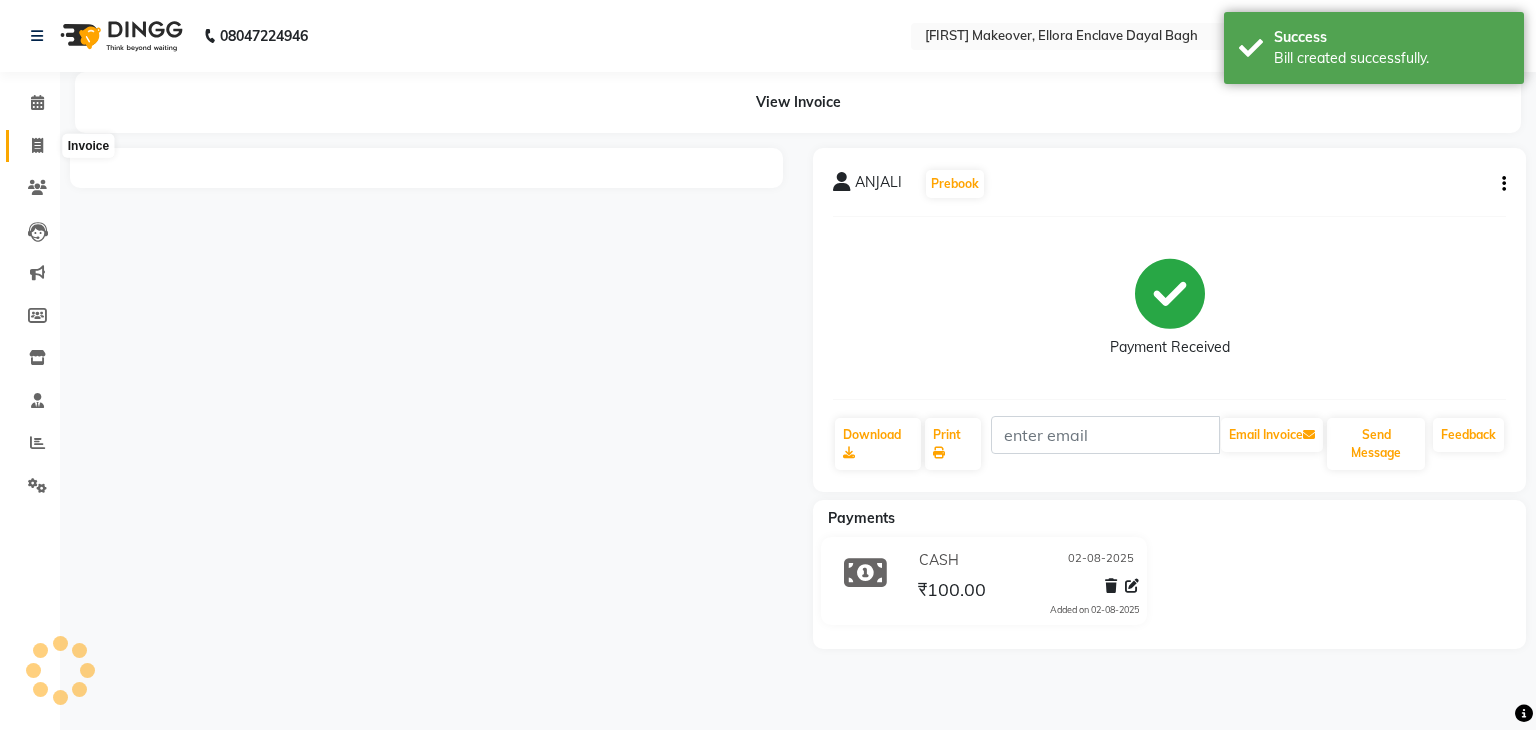 click 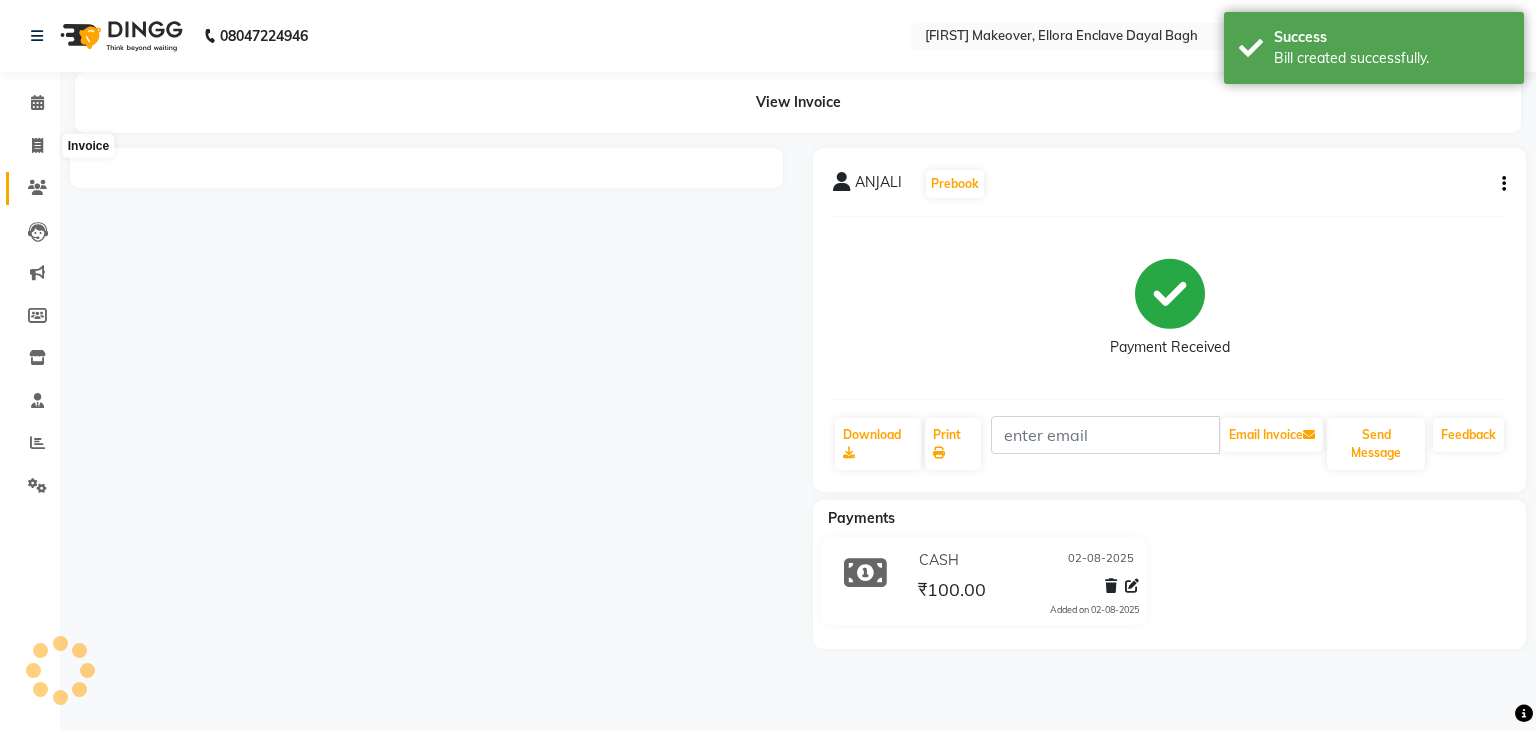 select on "service" 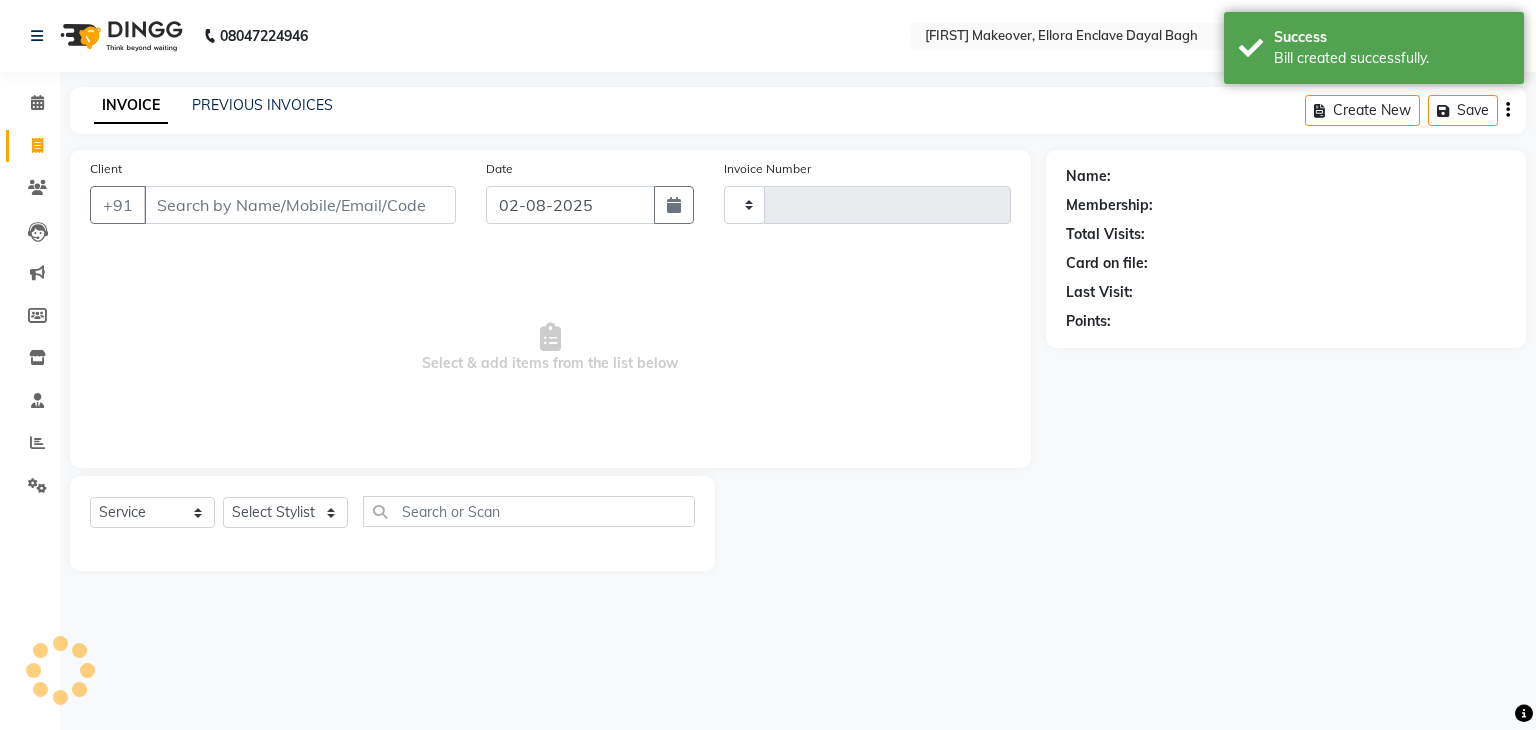 type on "3833" 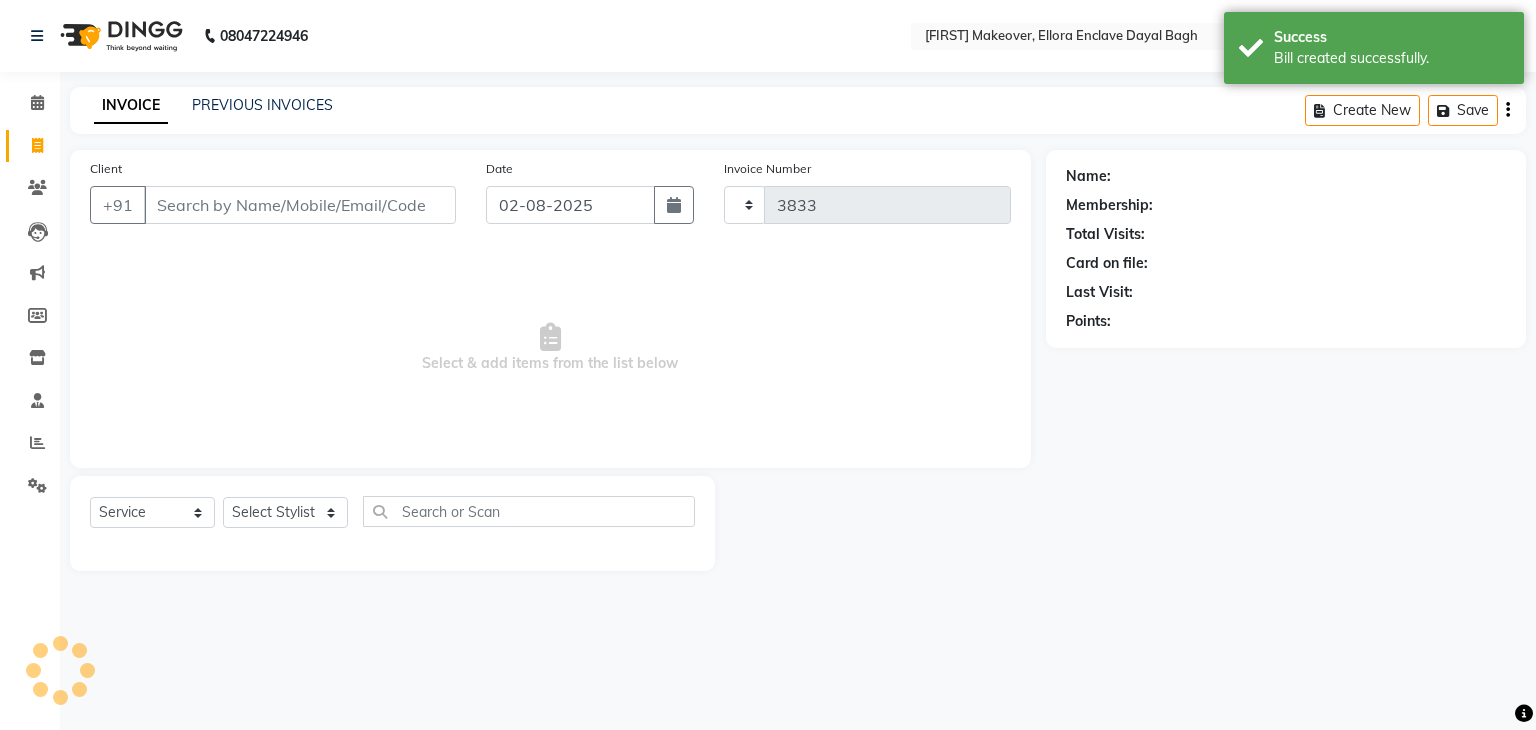 select on "6880" 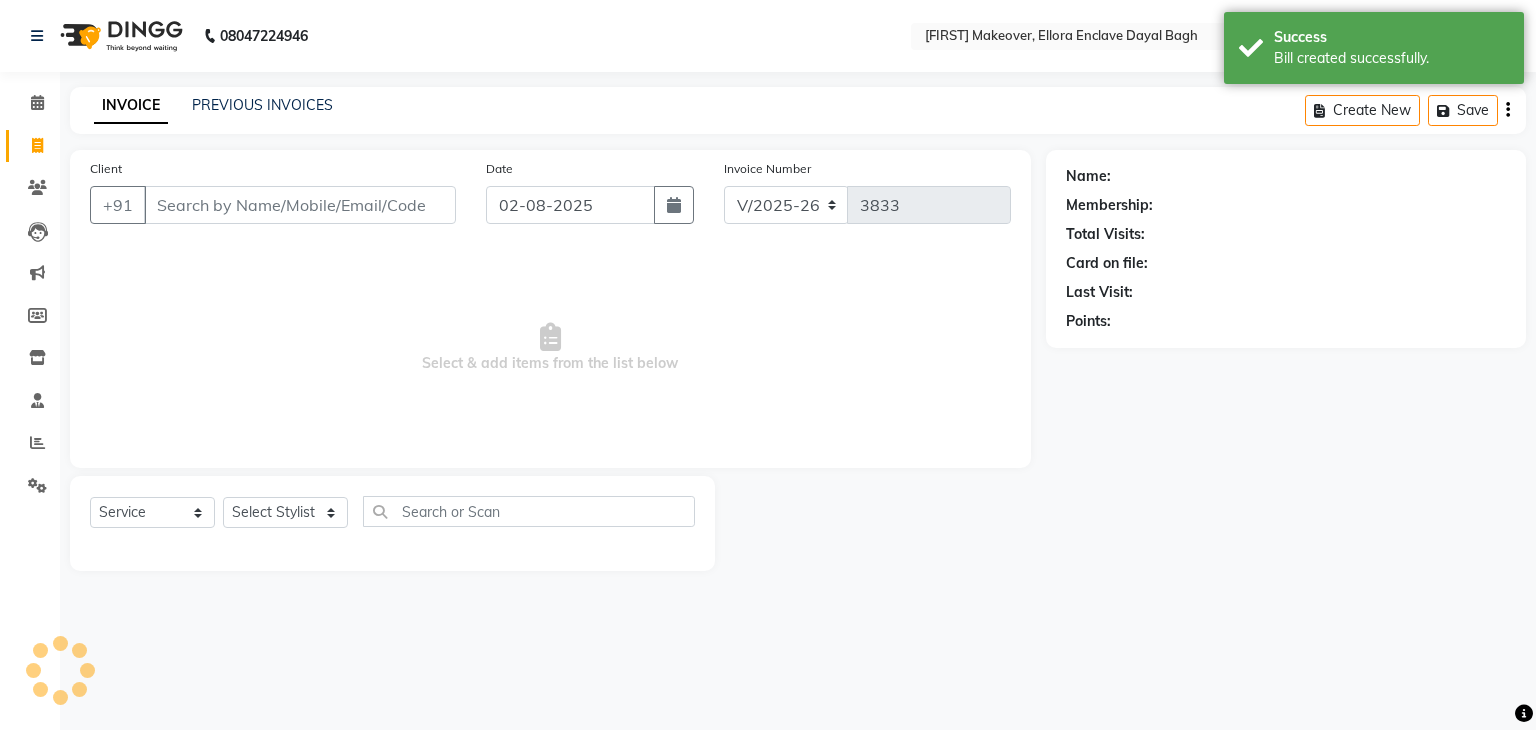 click on "Client" at bounding box center (300, 205) 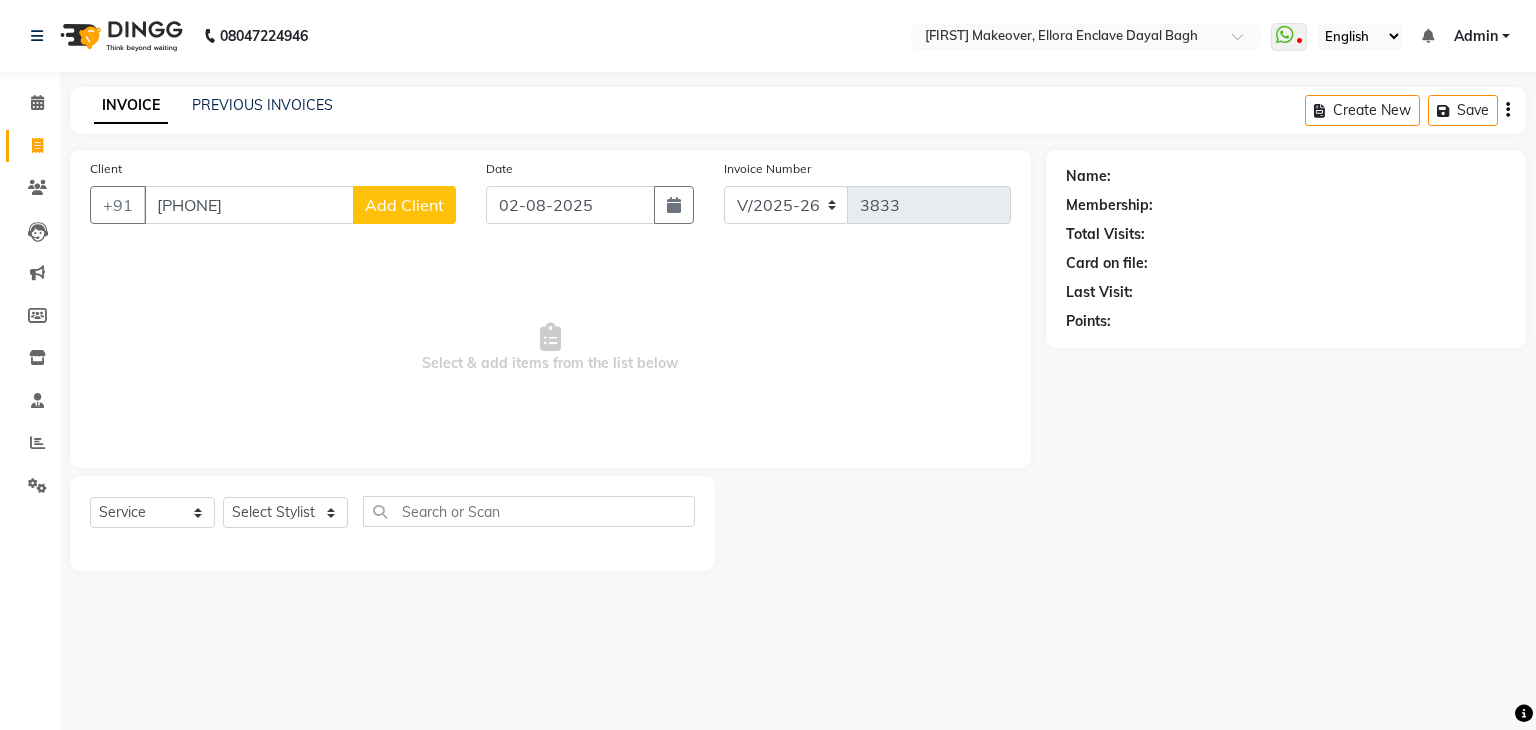 type on "[PHONE]" 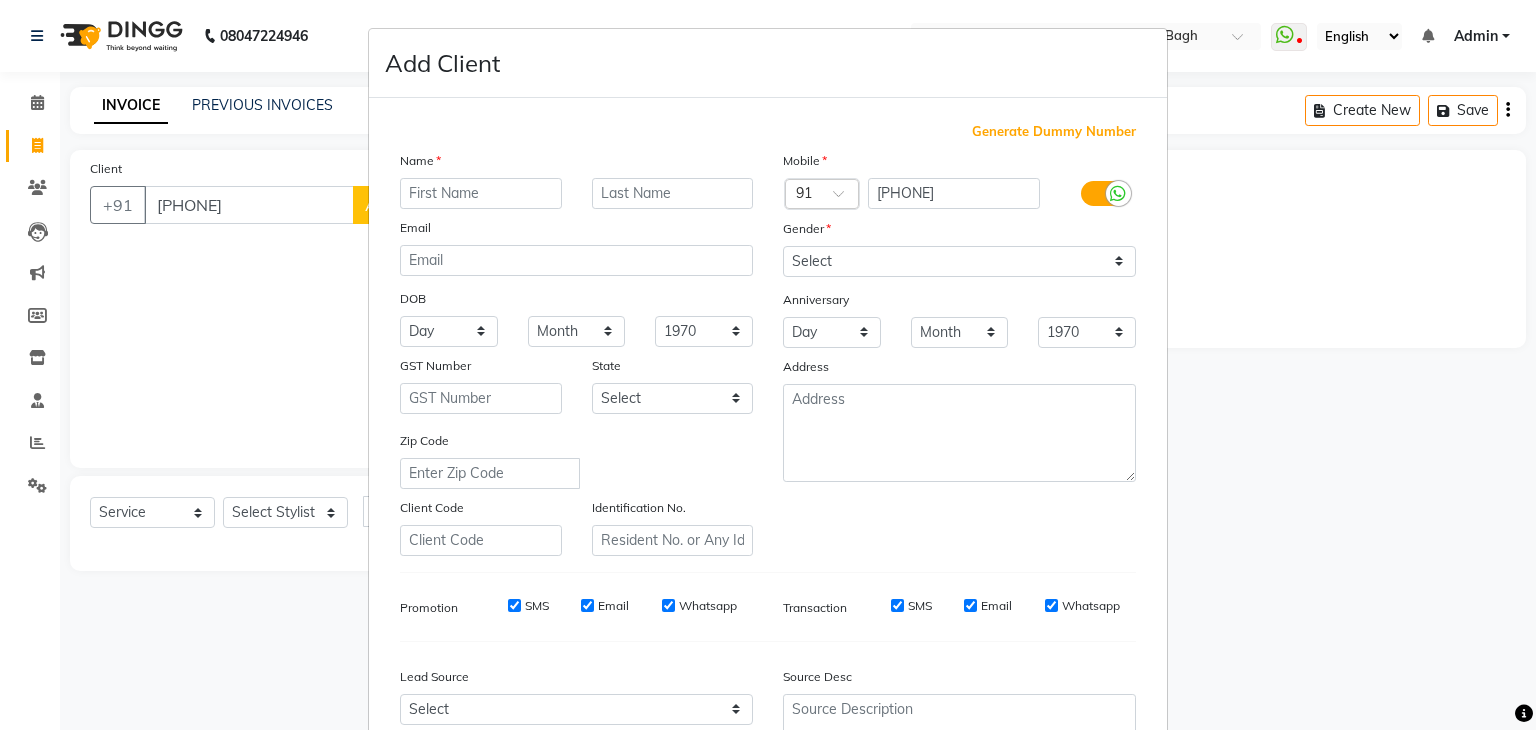click at bounding box center [481, 193] 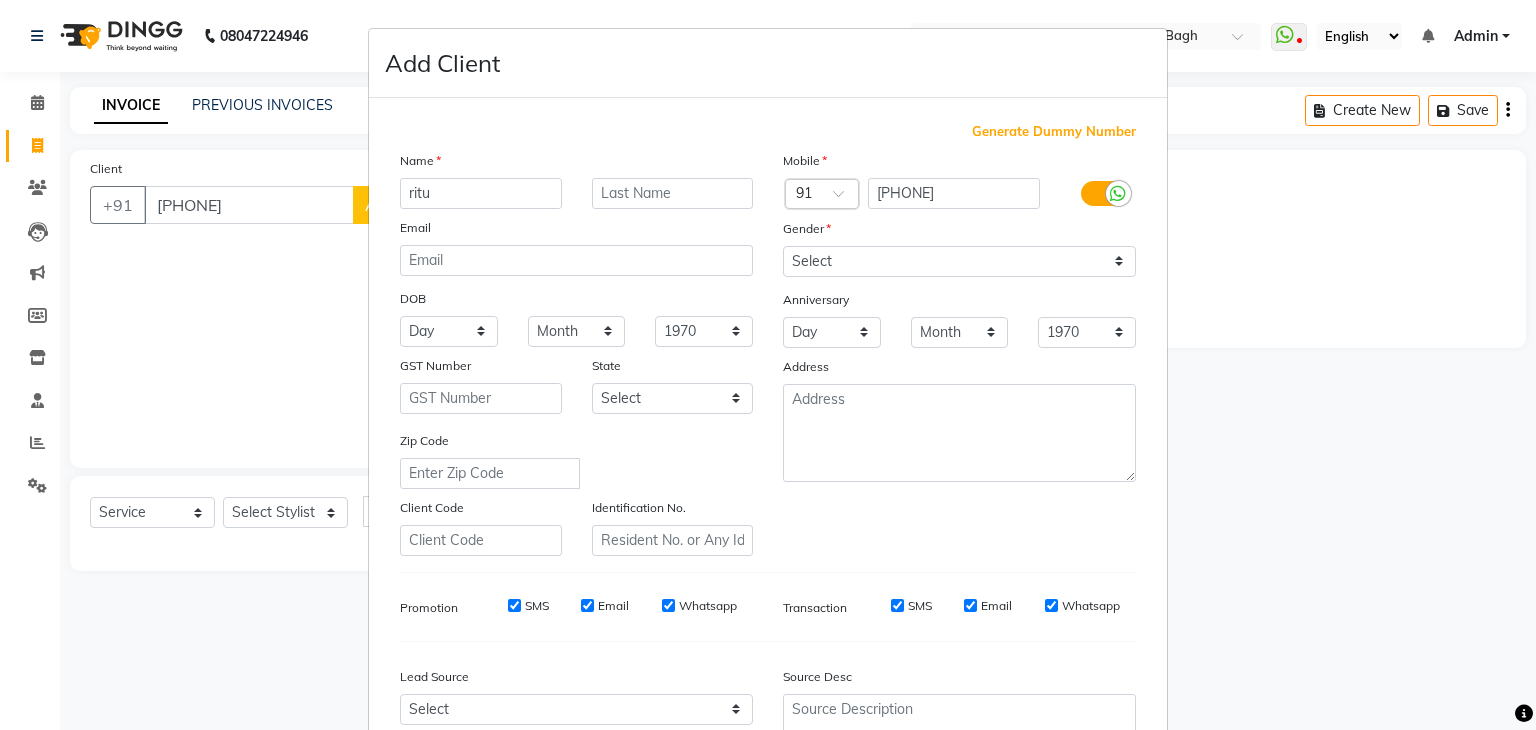 type on "ritu" 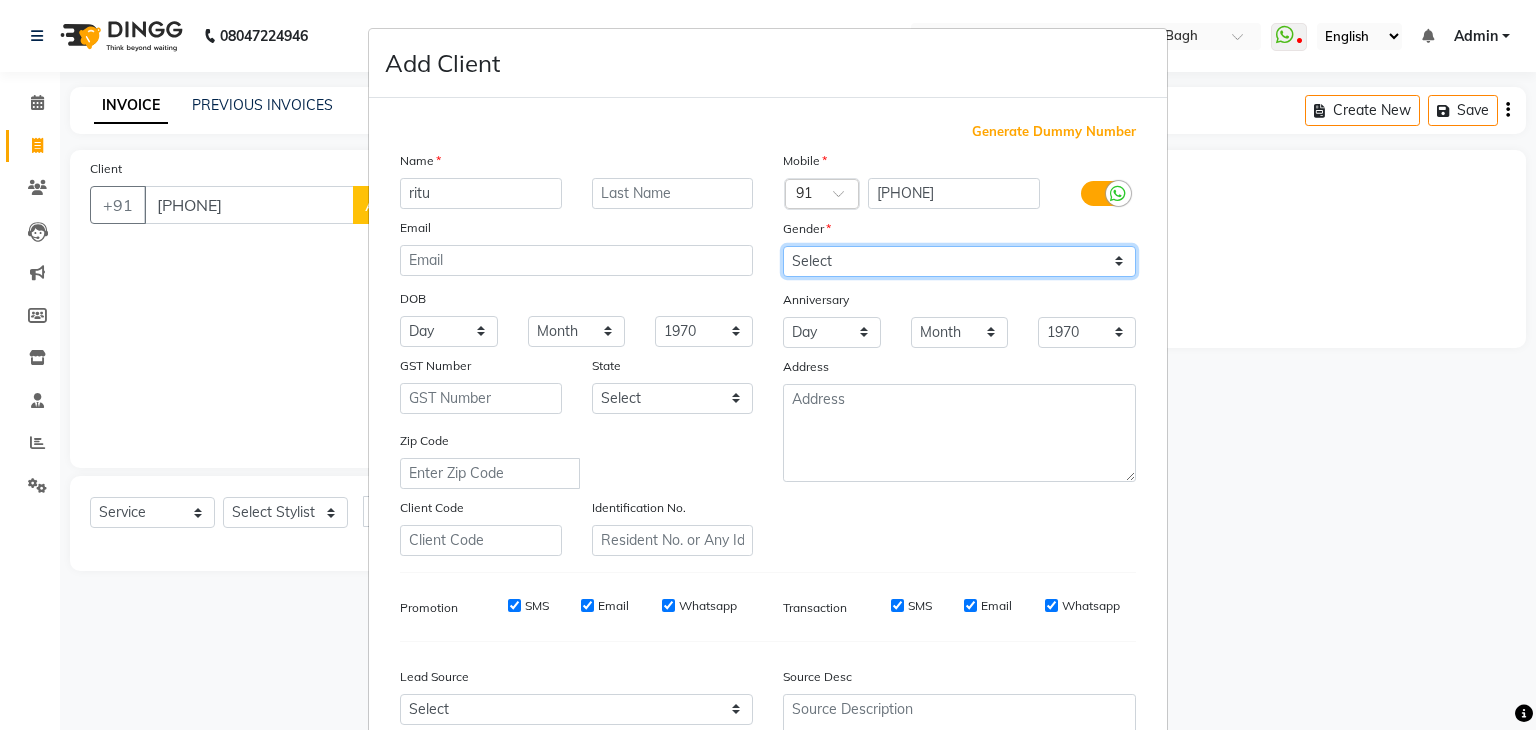 click on "Select Male Female Other Prefer Not To Say" at bounding box center (959, 261) 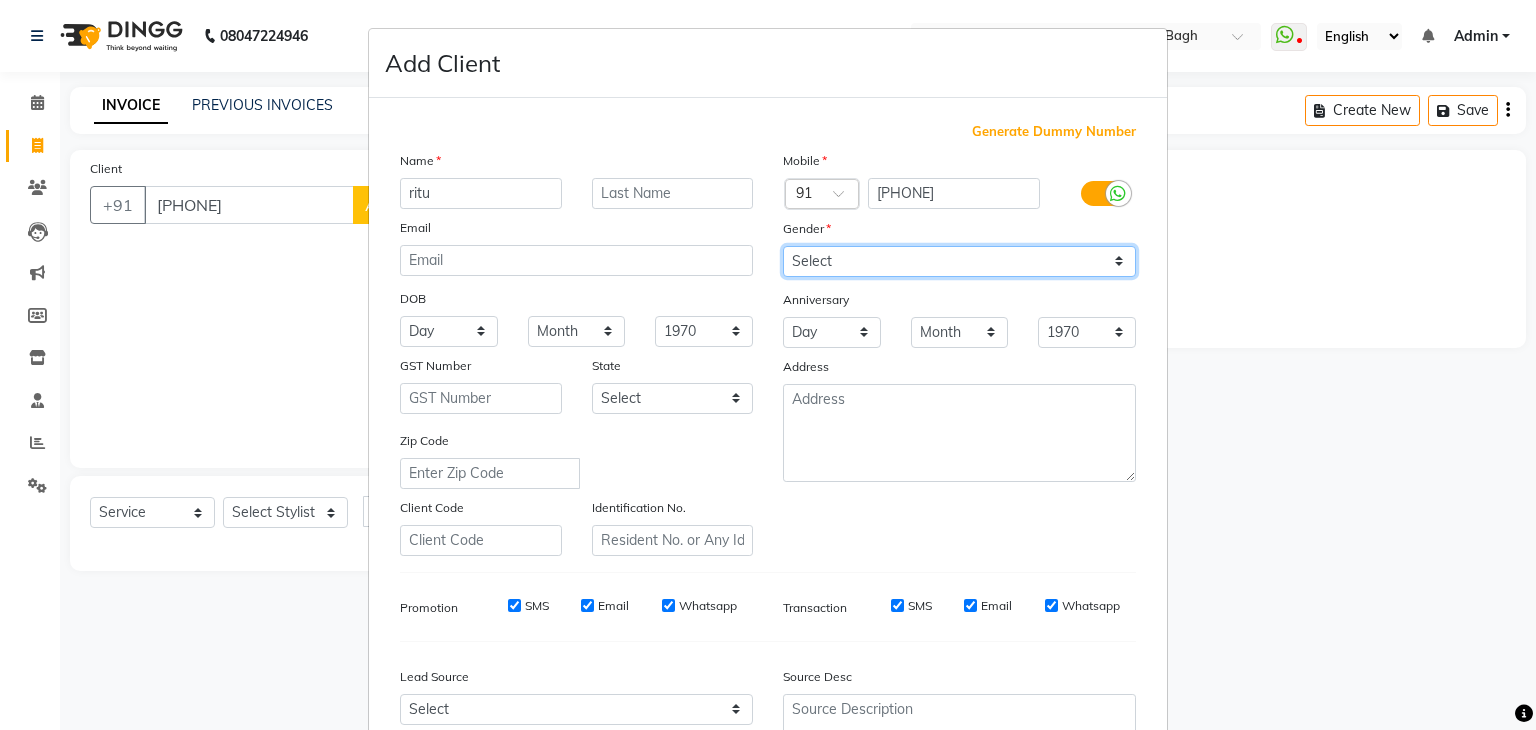 select on "female" 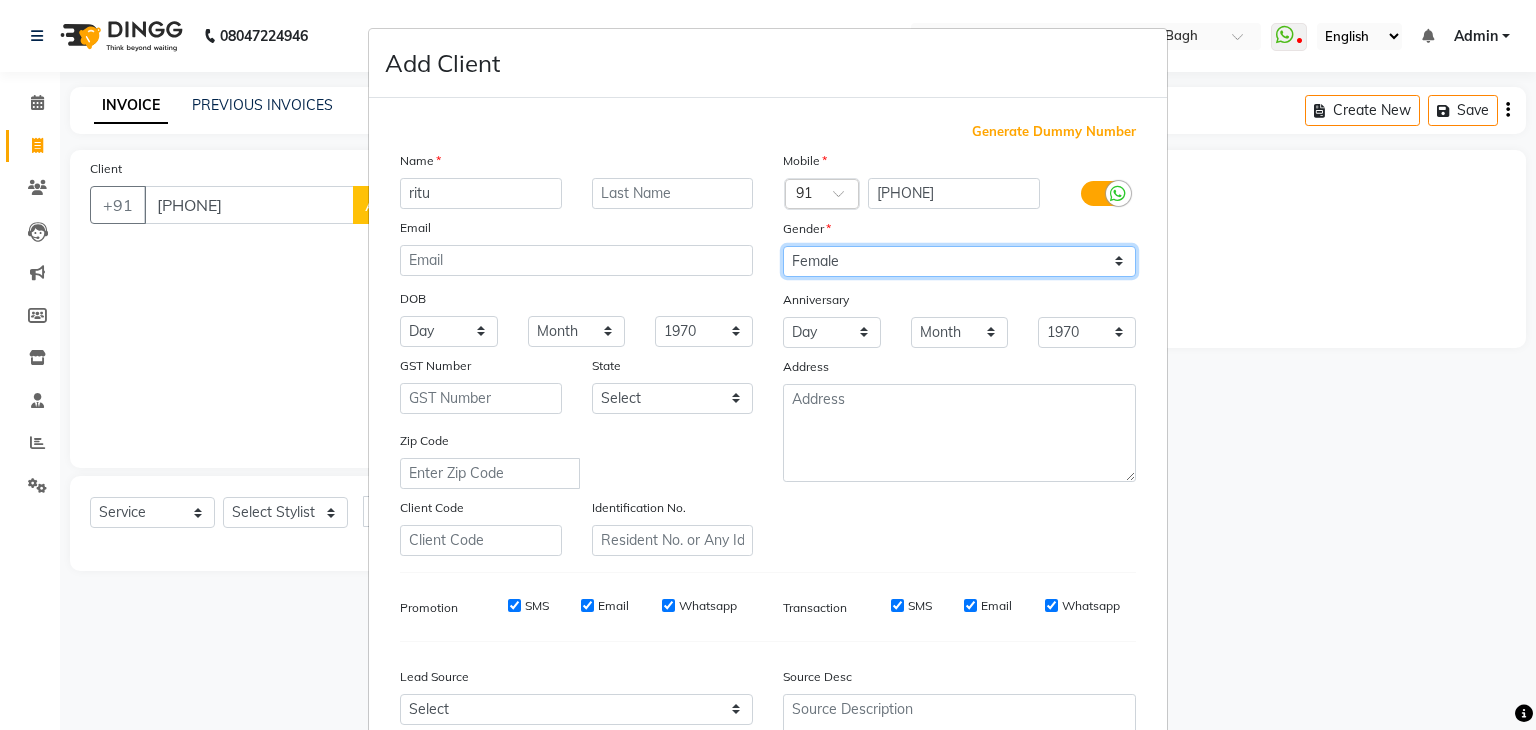 click on "Select Male Female Other Prefer Not To Say" at bounding box center (959, 261) 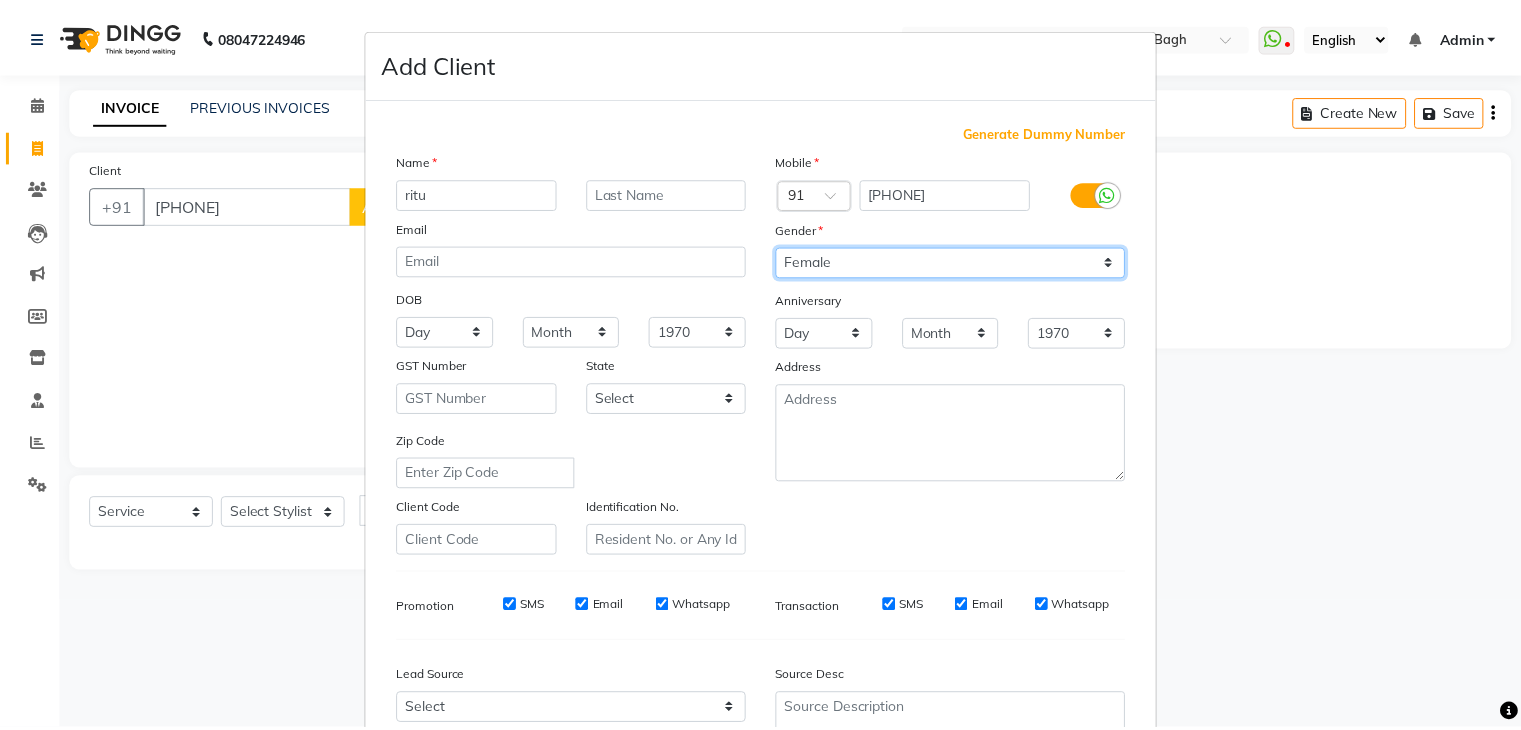 scroll, scrollTop: 203, scrollLeft: 0, axis: vertical 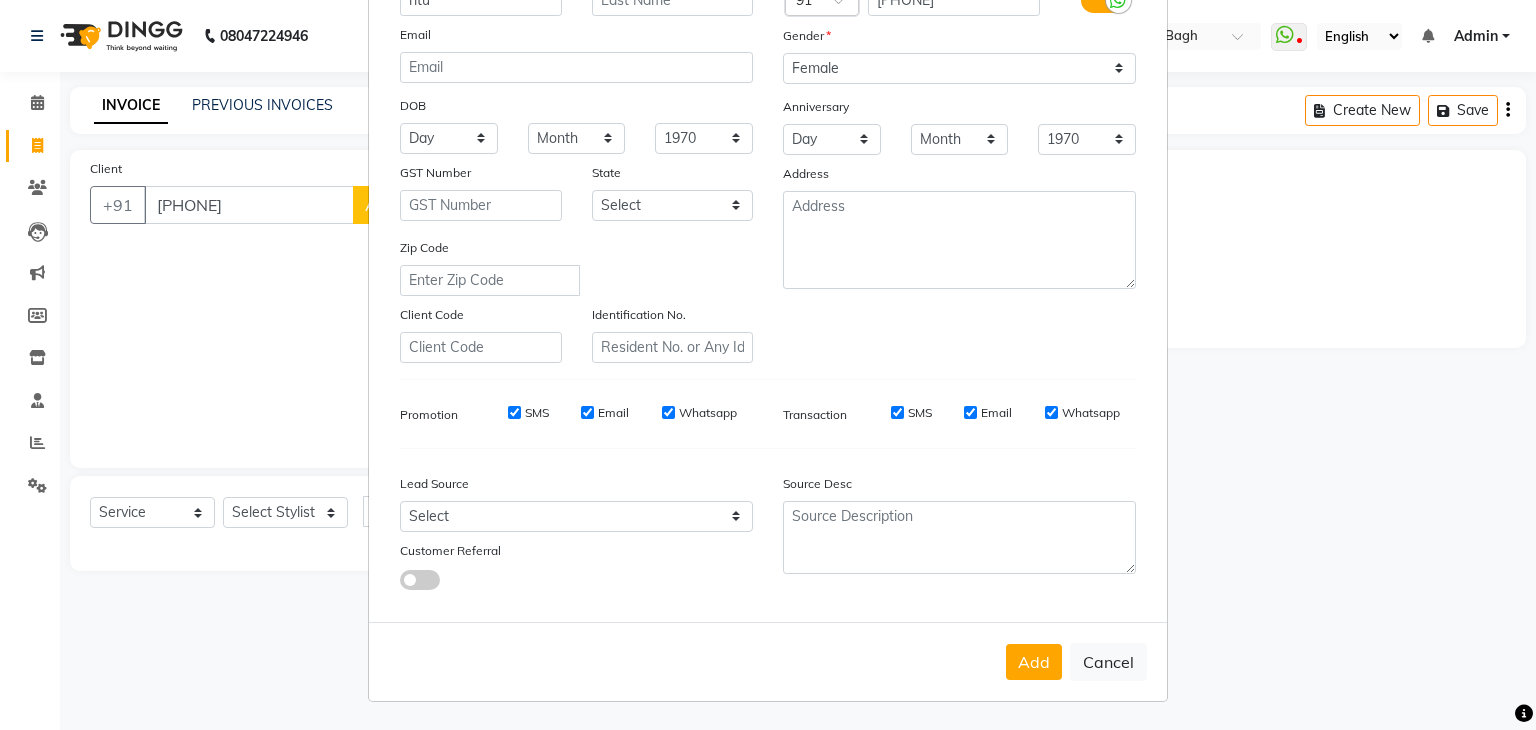 click on "Add   Cancel" at bounding box center [768, 661] 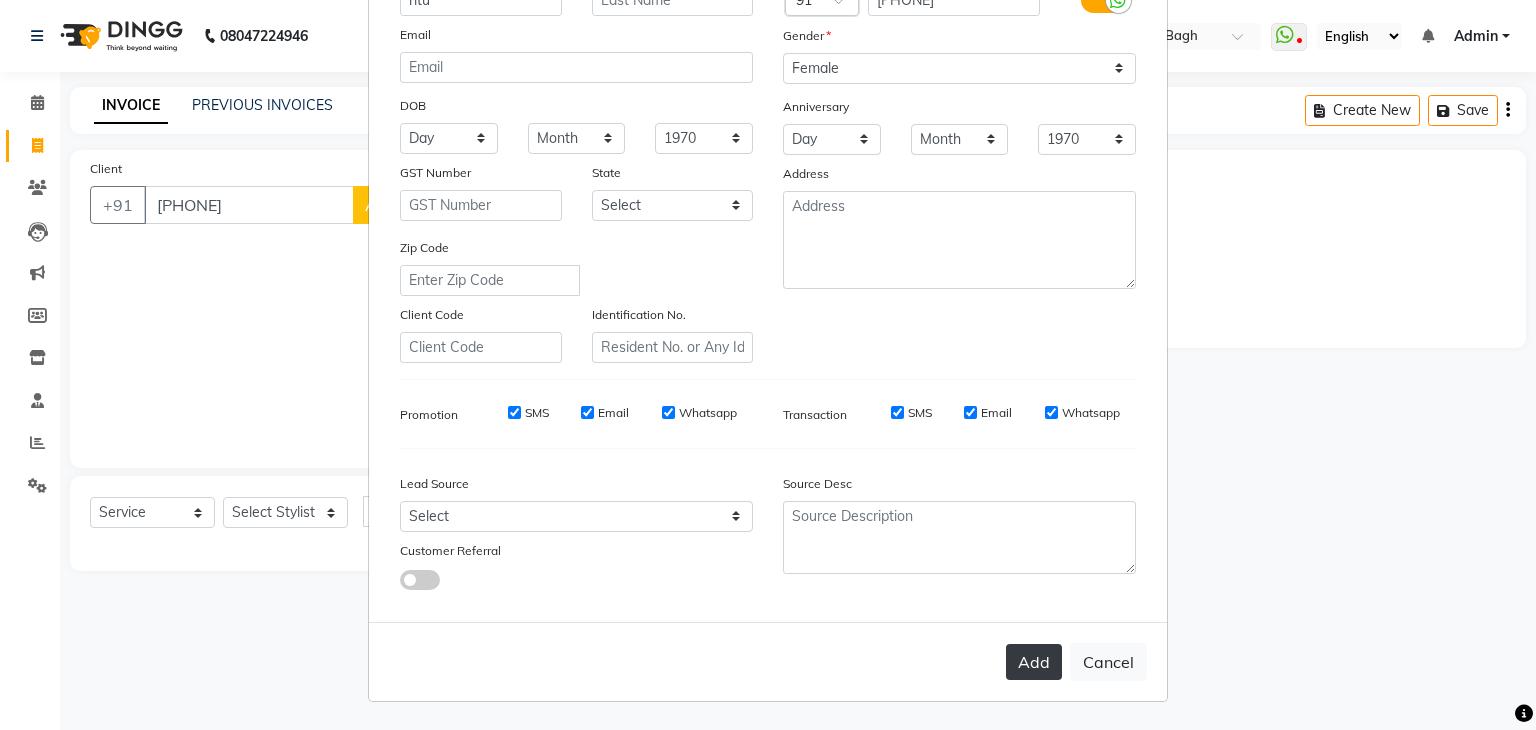 click on "Add" at bounding box center [1034, 662] 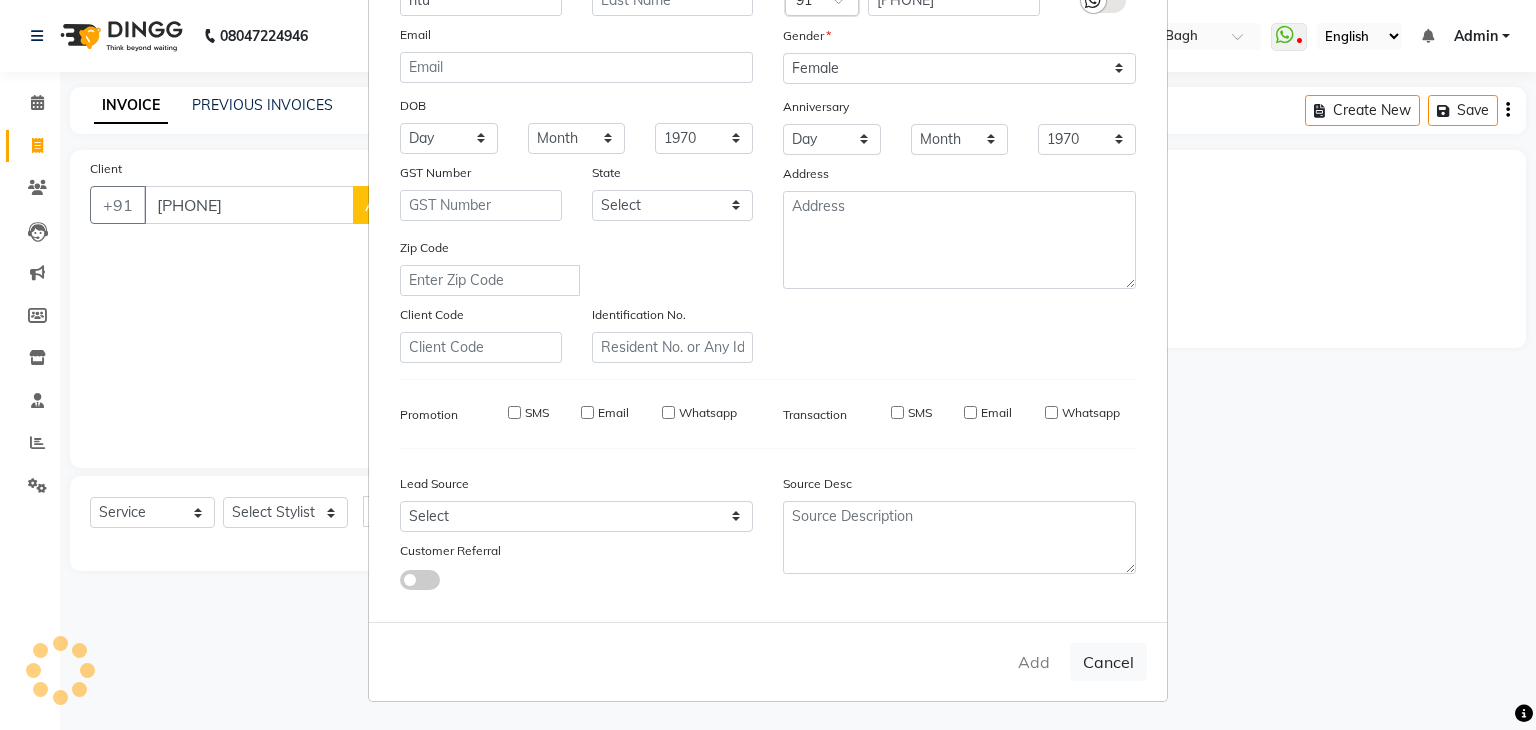type 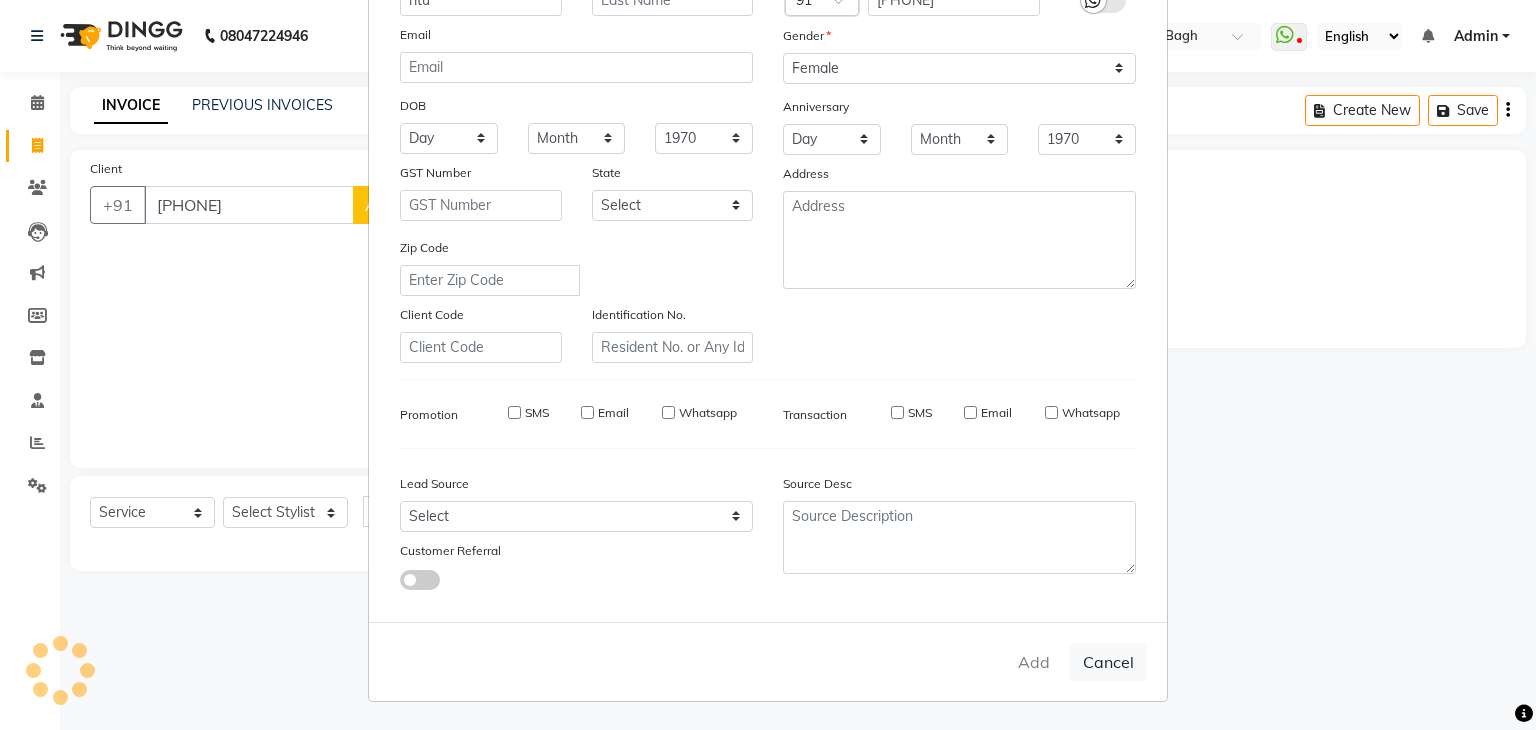 select 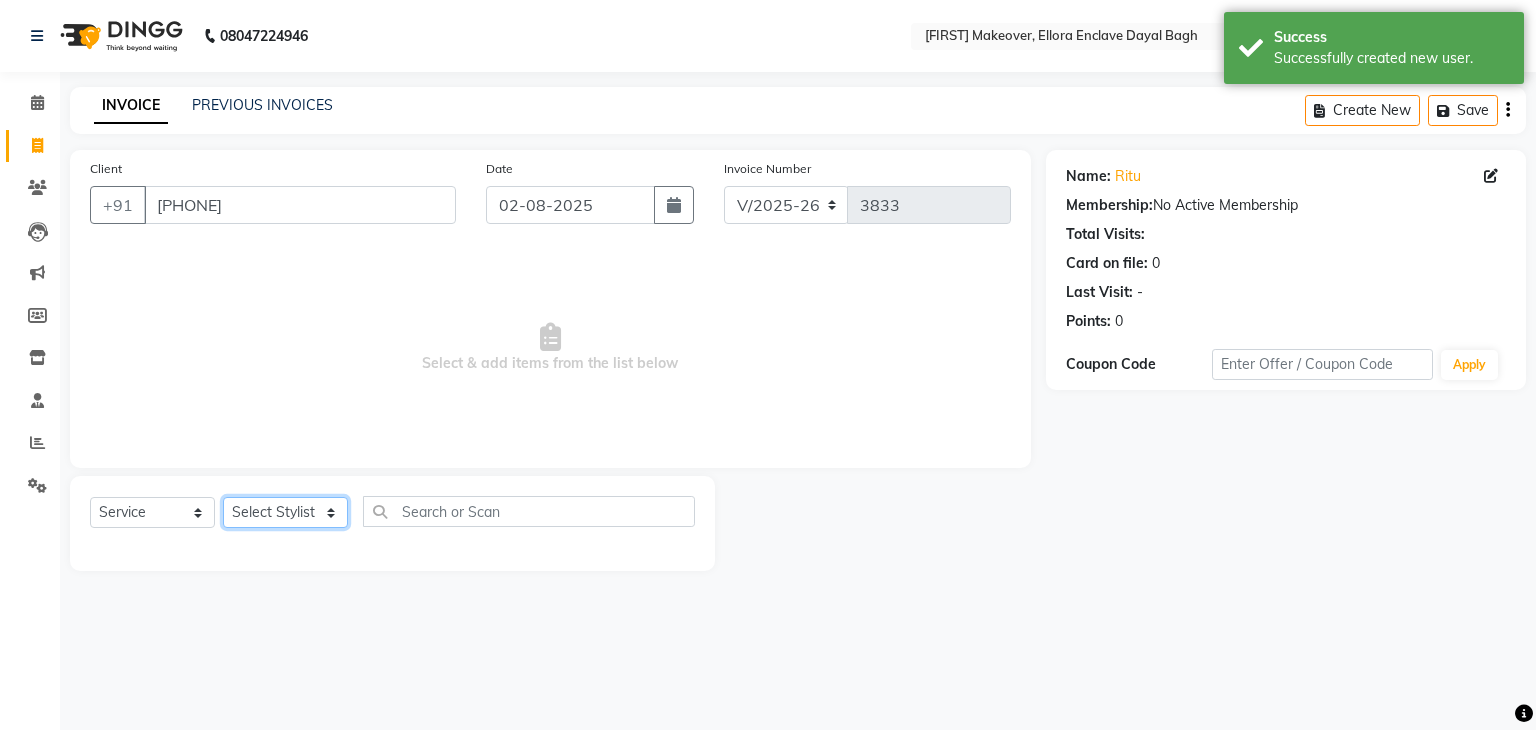 click on "Select Stylist AMAN DANISH SALMANI GOPAL PACHORI KANU KAVITA KIRAN KUMARI MEENU KUMARI NEHA NIKHIL CHAUDHARY Priya PRIYANKA YADAV RASHMI SANDHYA SHAGUFTA SHWETA SONA SAXENA SOUMYA TUSHAR OTWAL VINAY KUMAR" 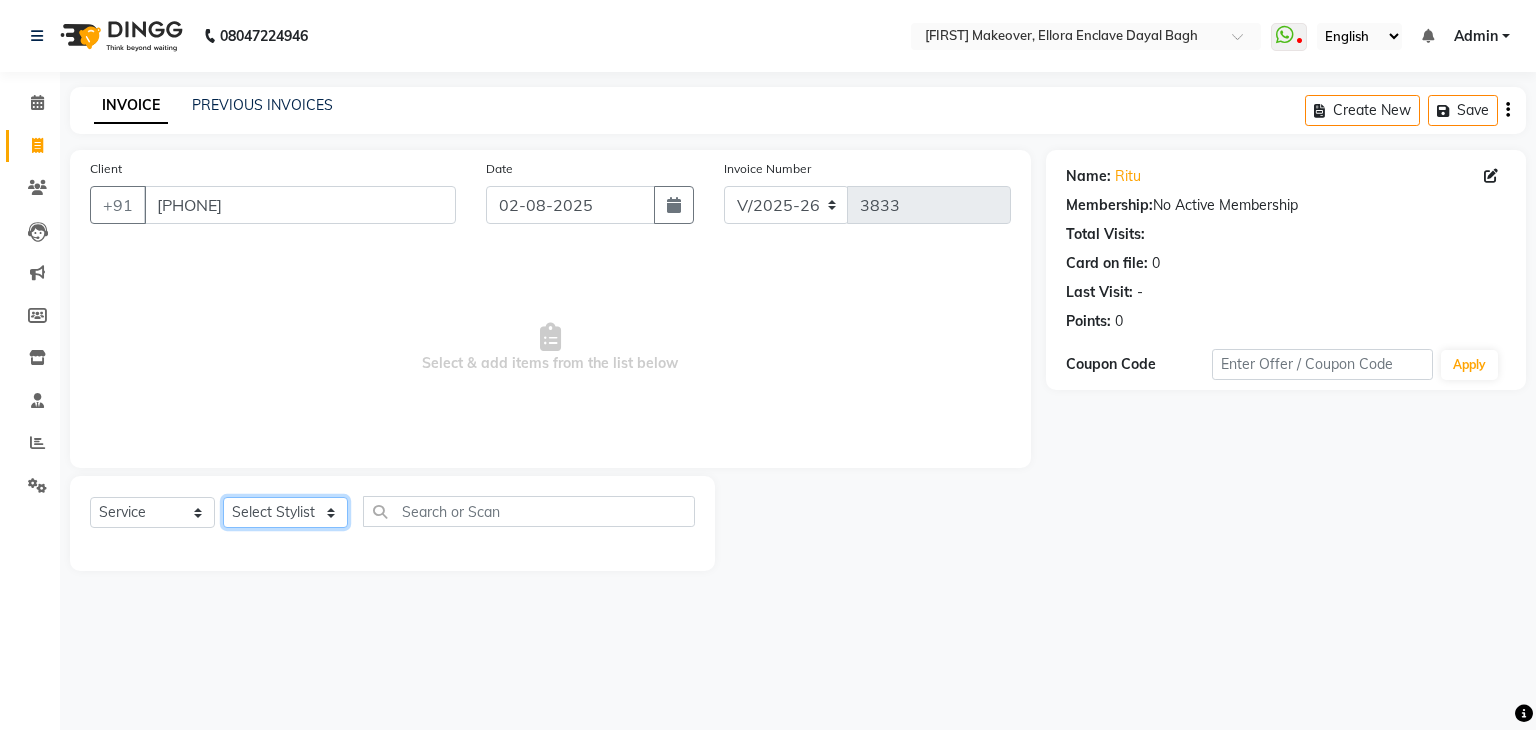 select on "[PHONE]" 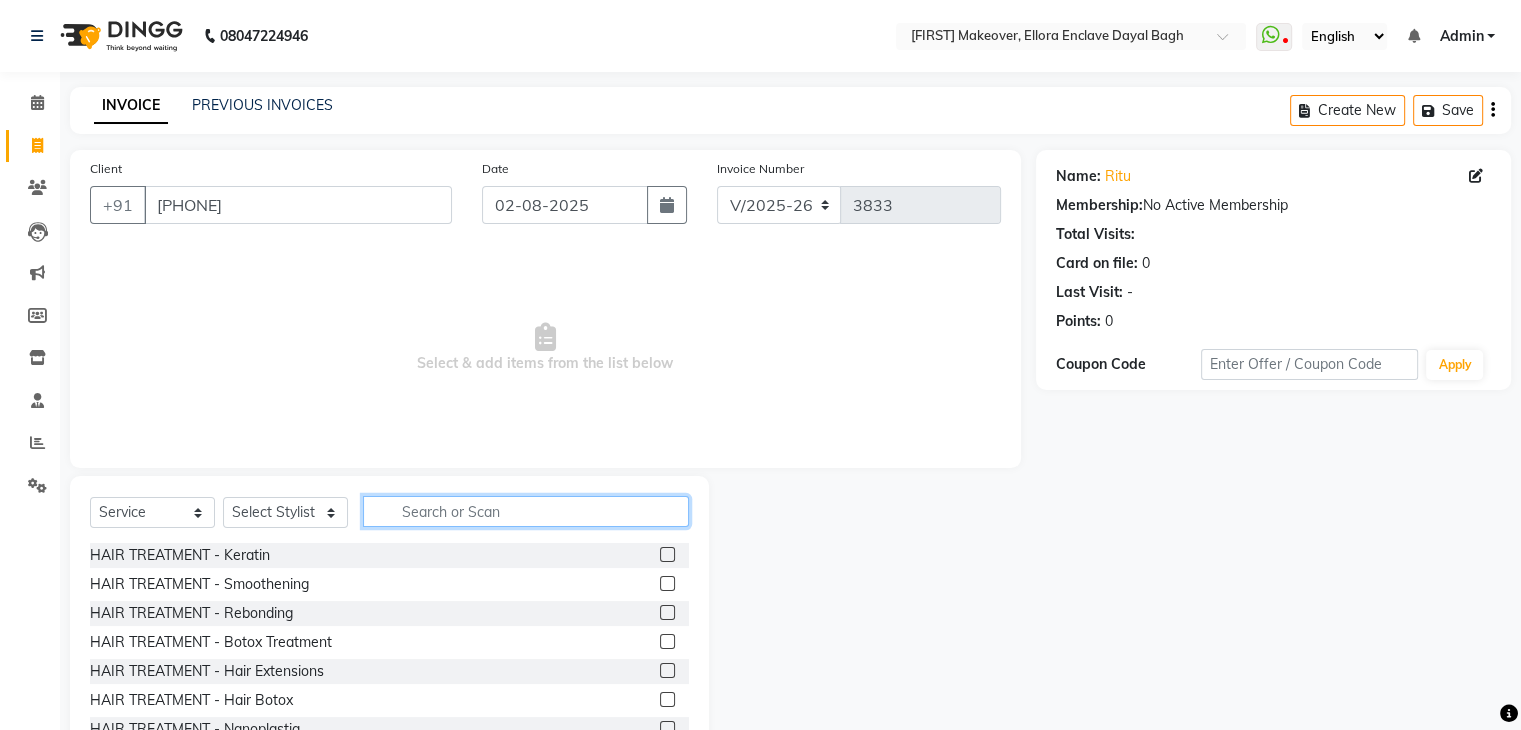 click 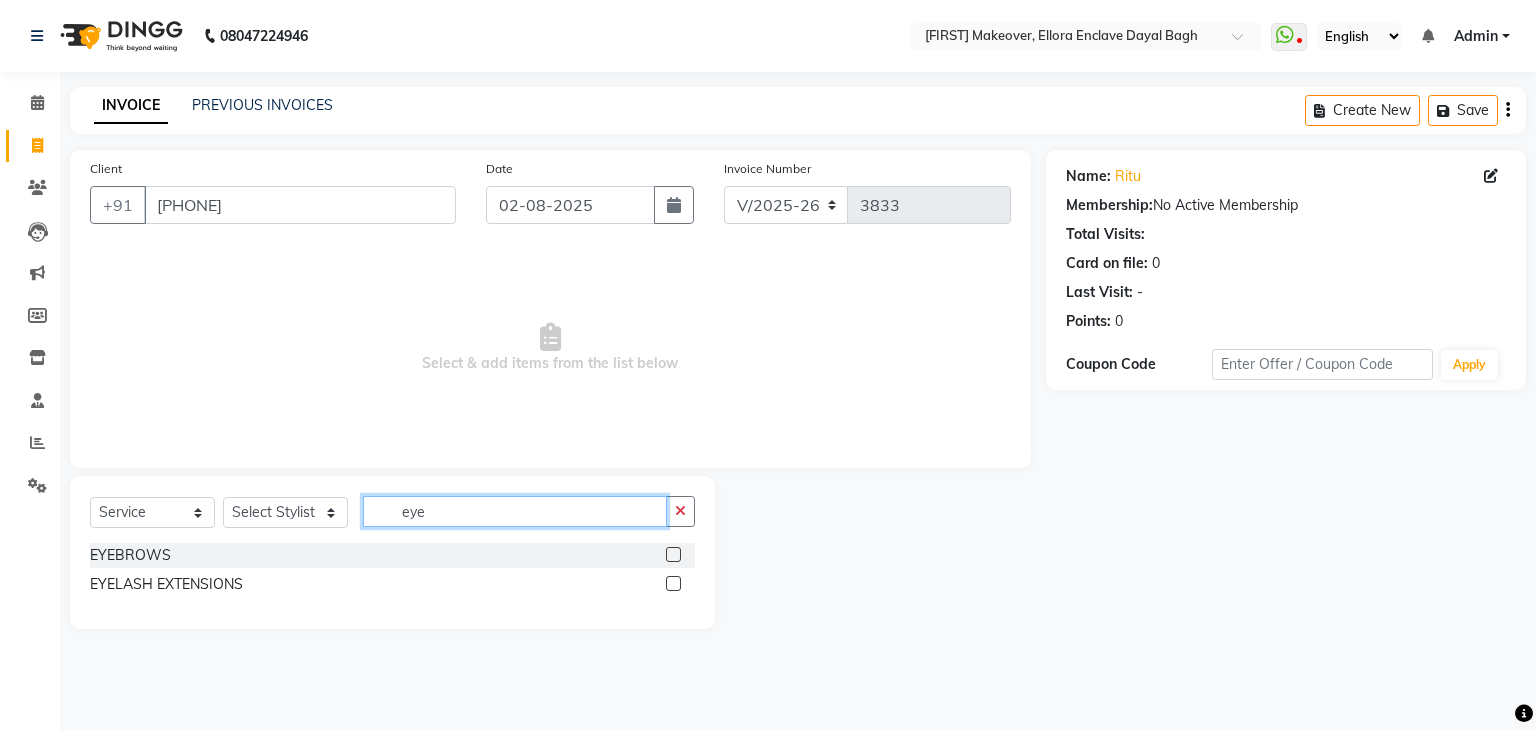 type on "eye" 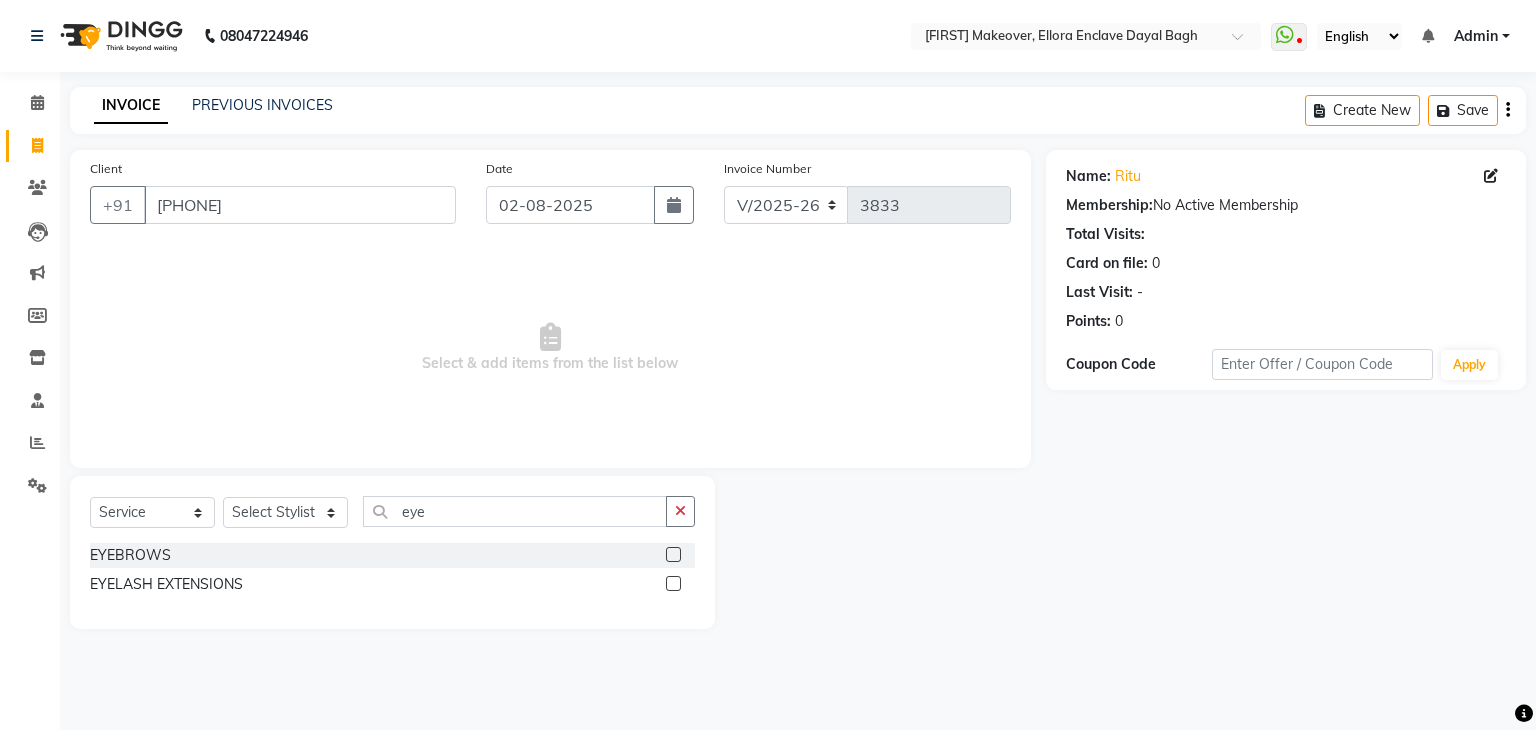 click 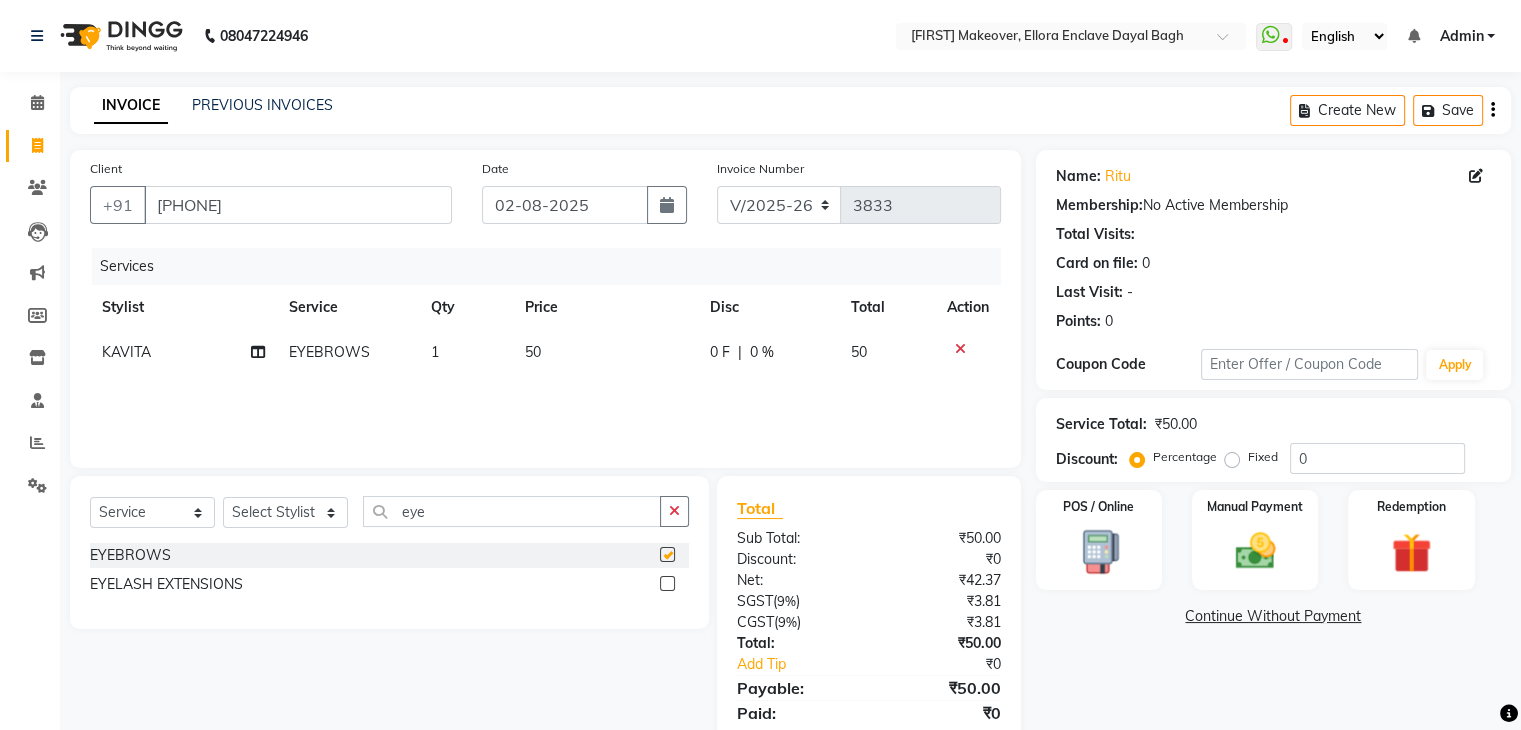 checkbox on "false" 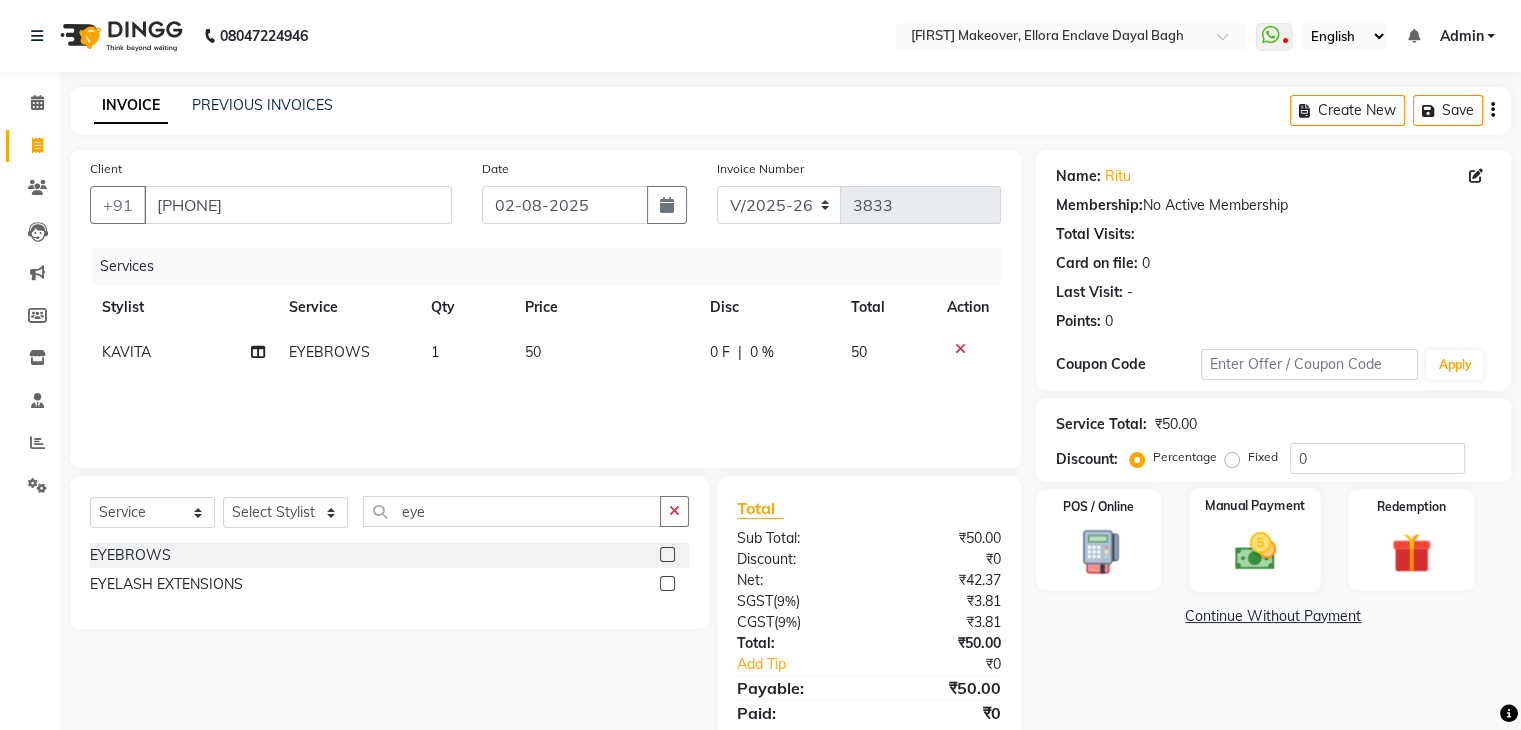 click 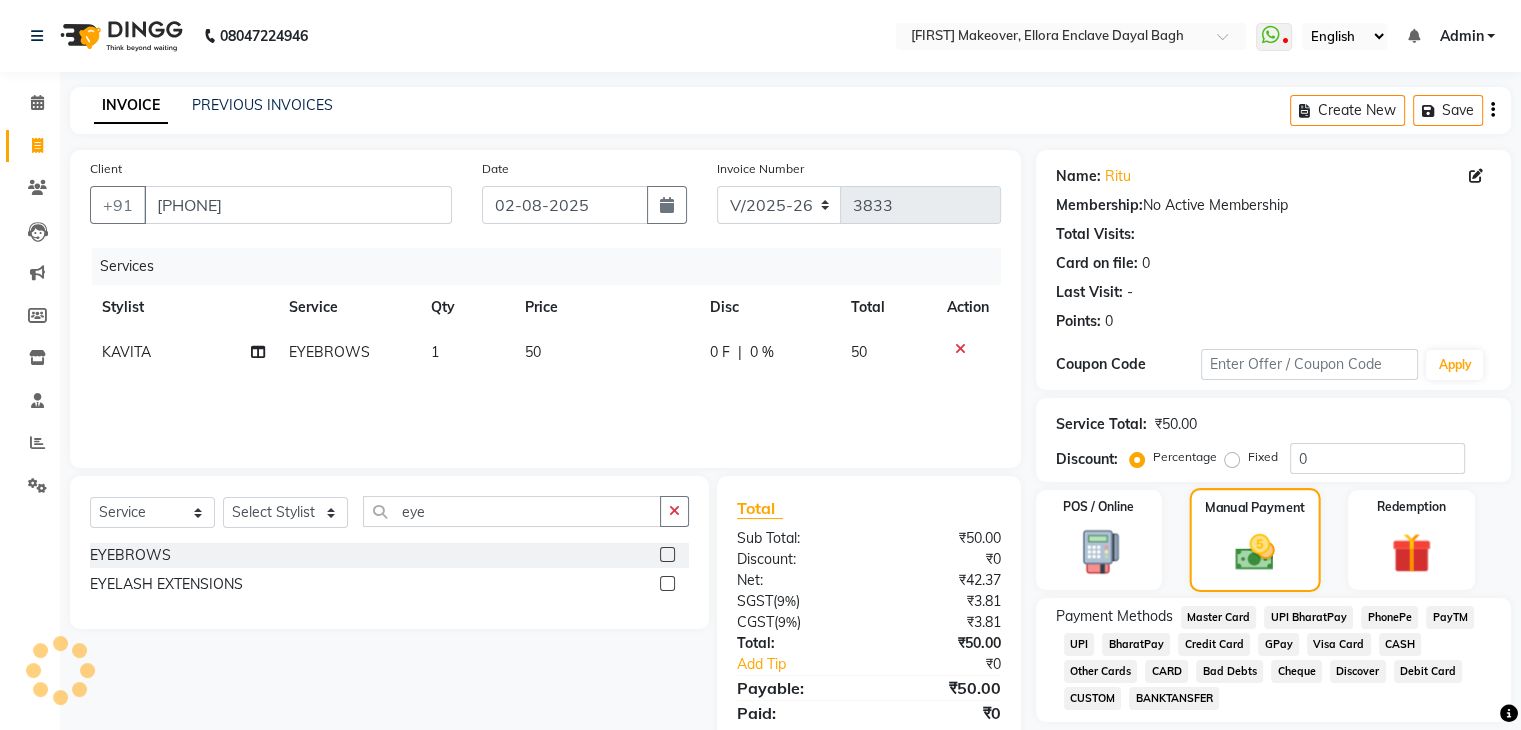 scroll, scrollTop: 71, scrollLeft: 0, axis: vertical 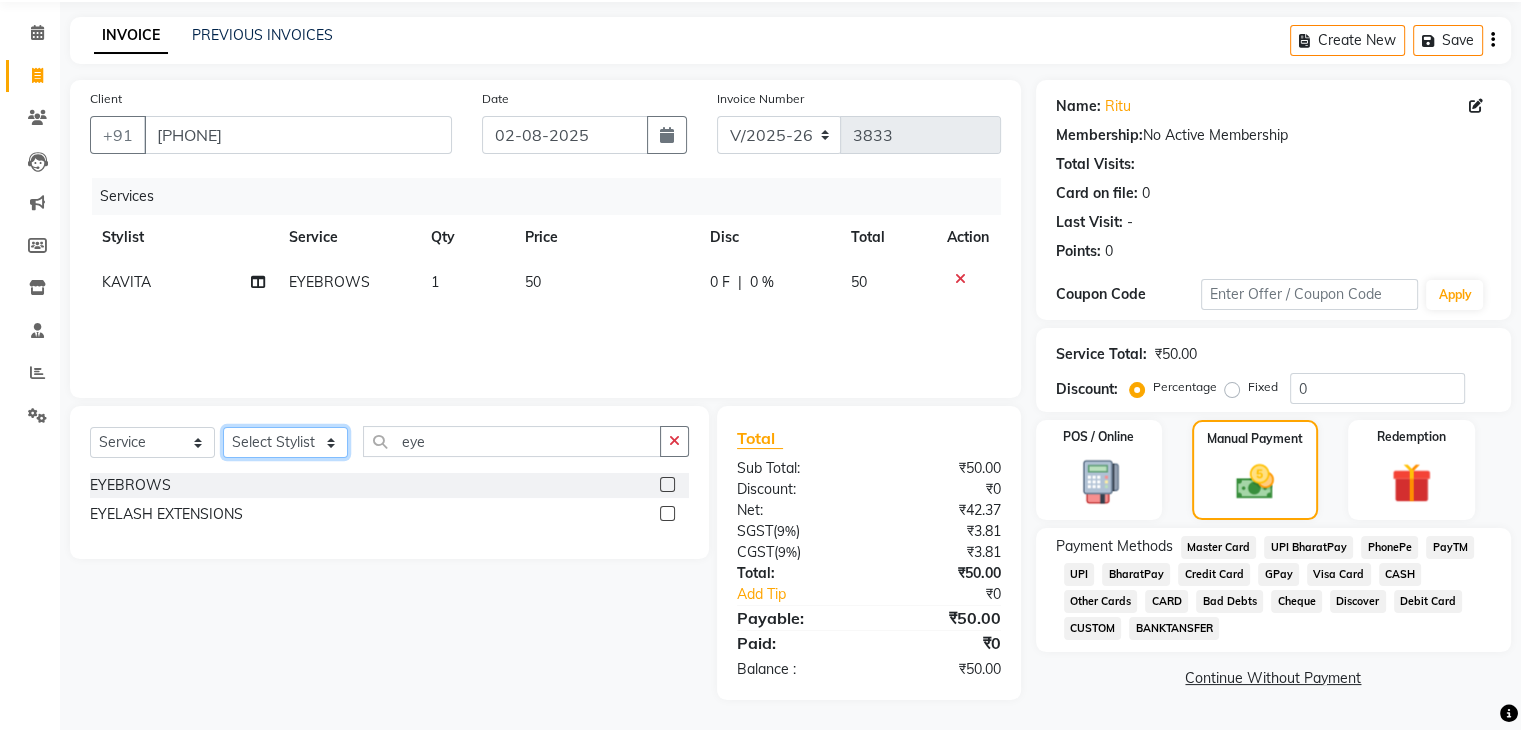 click on "Select Stylist AMAN DANISH SALMANI GOPAL PACHORI KANU KAVITA KIRAN KUMARI MEENU KUMARI NEHA NIKHIL CHAUDHARY Priya PRIYANKA YADAV RASHMI SANDHYA SHAGUFTA SHWETA SONA SAXENA SOUMYA TUSHAR OTWAL VINAY KUMAR" 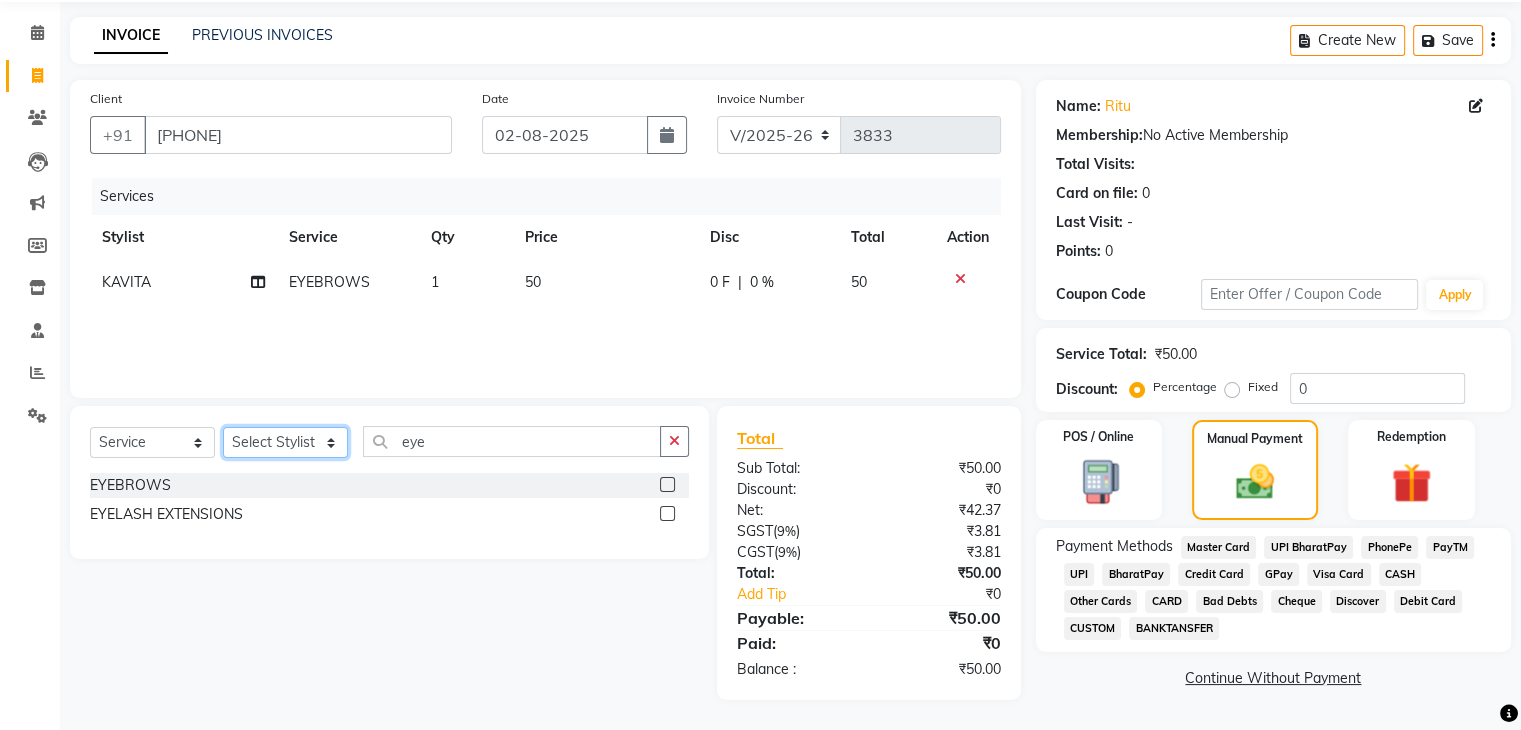 select on "[PHONE]" 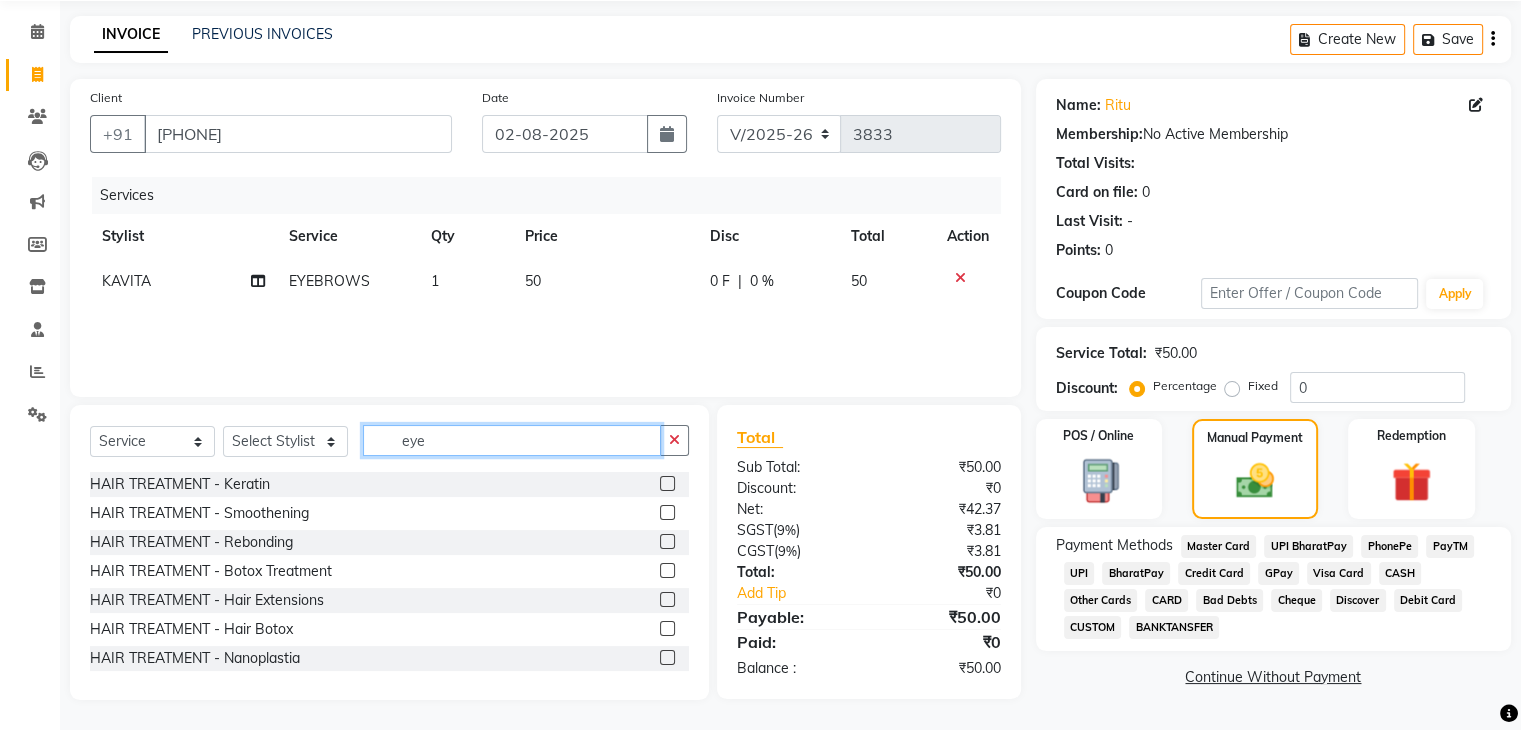 click on "eye" 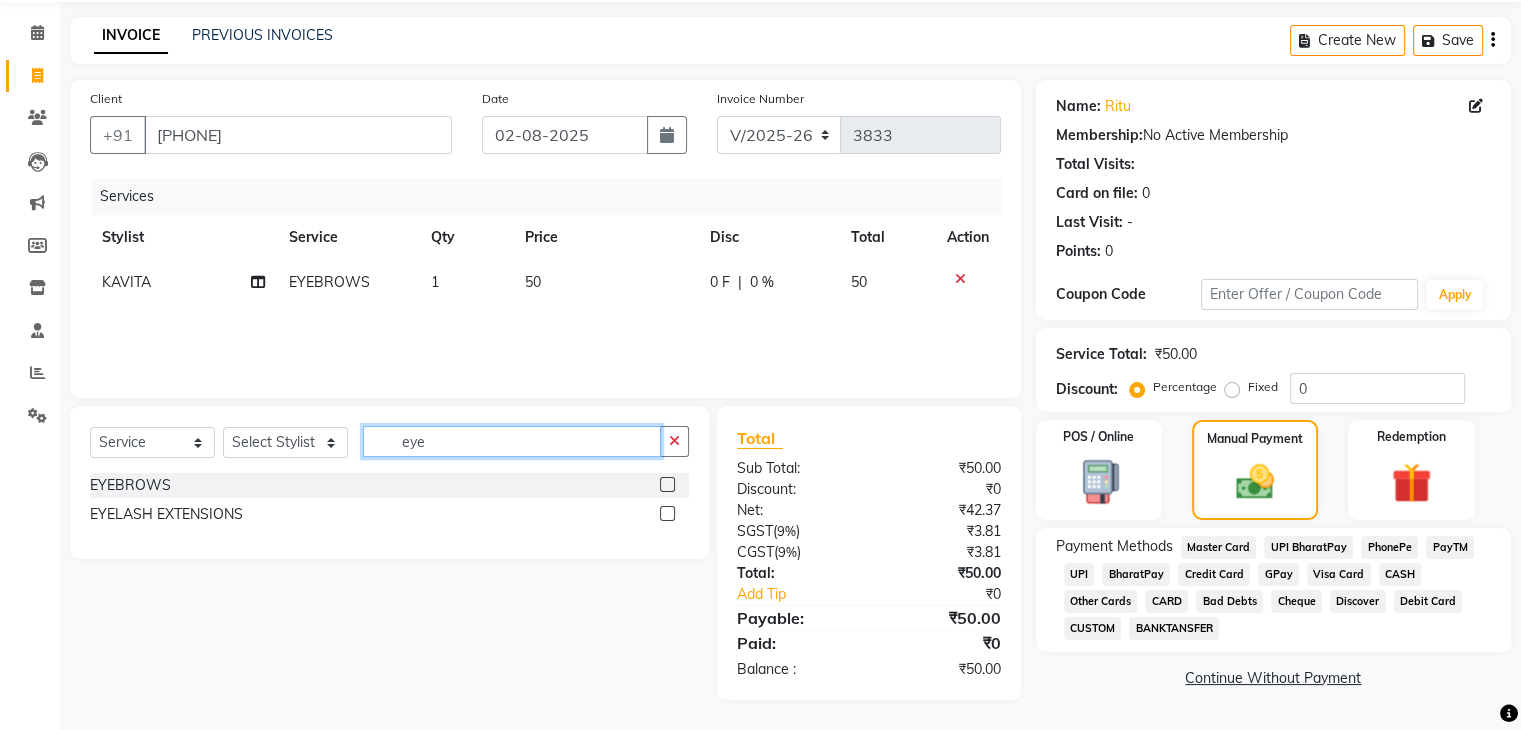 type on "eye" 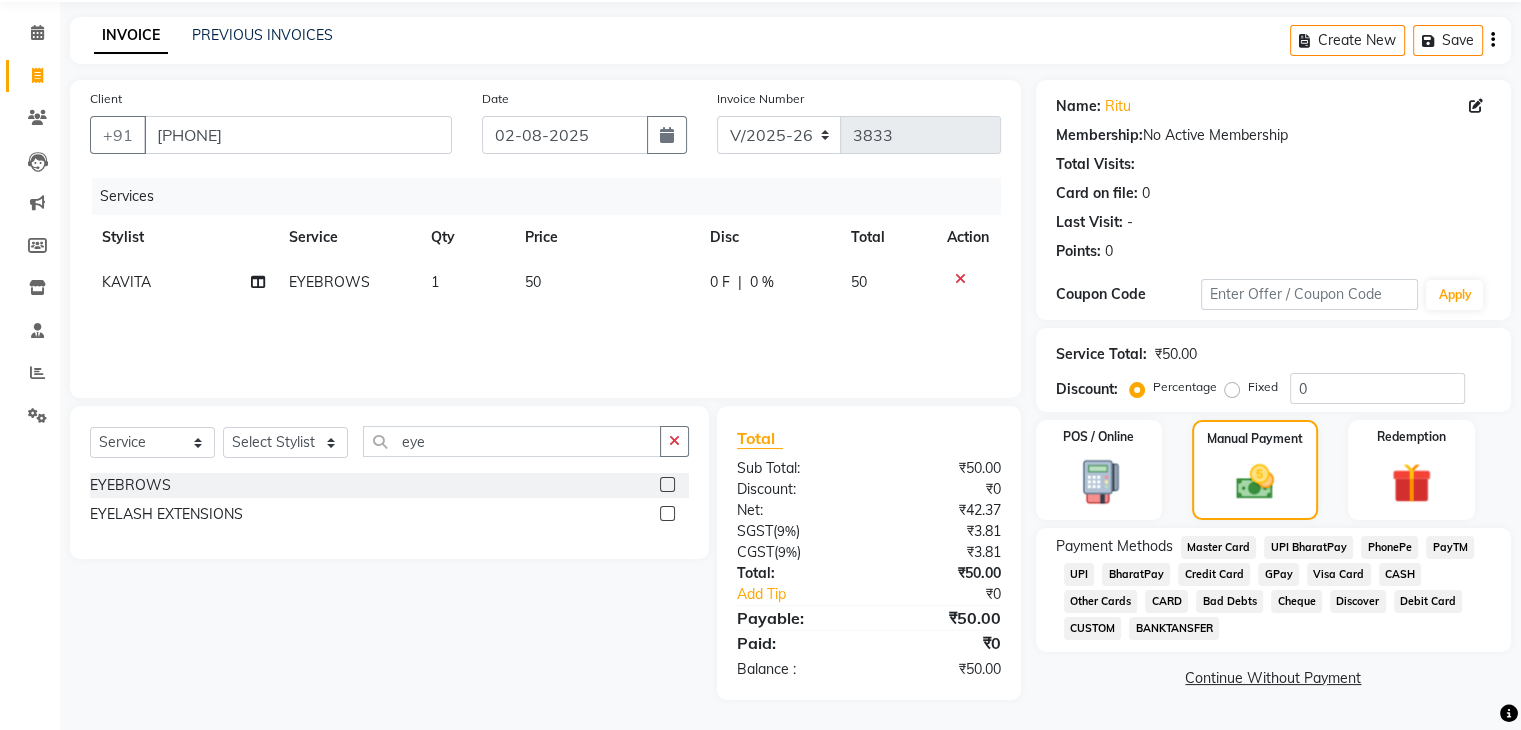 click 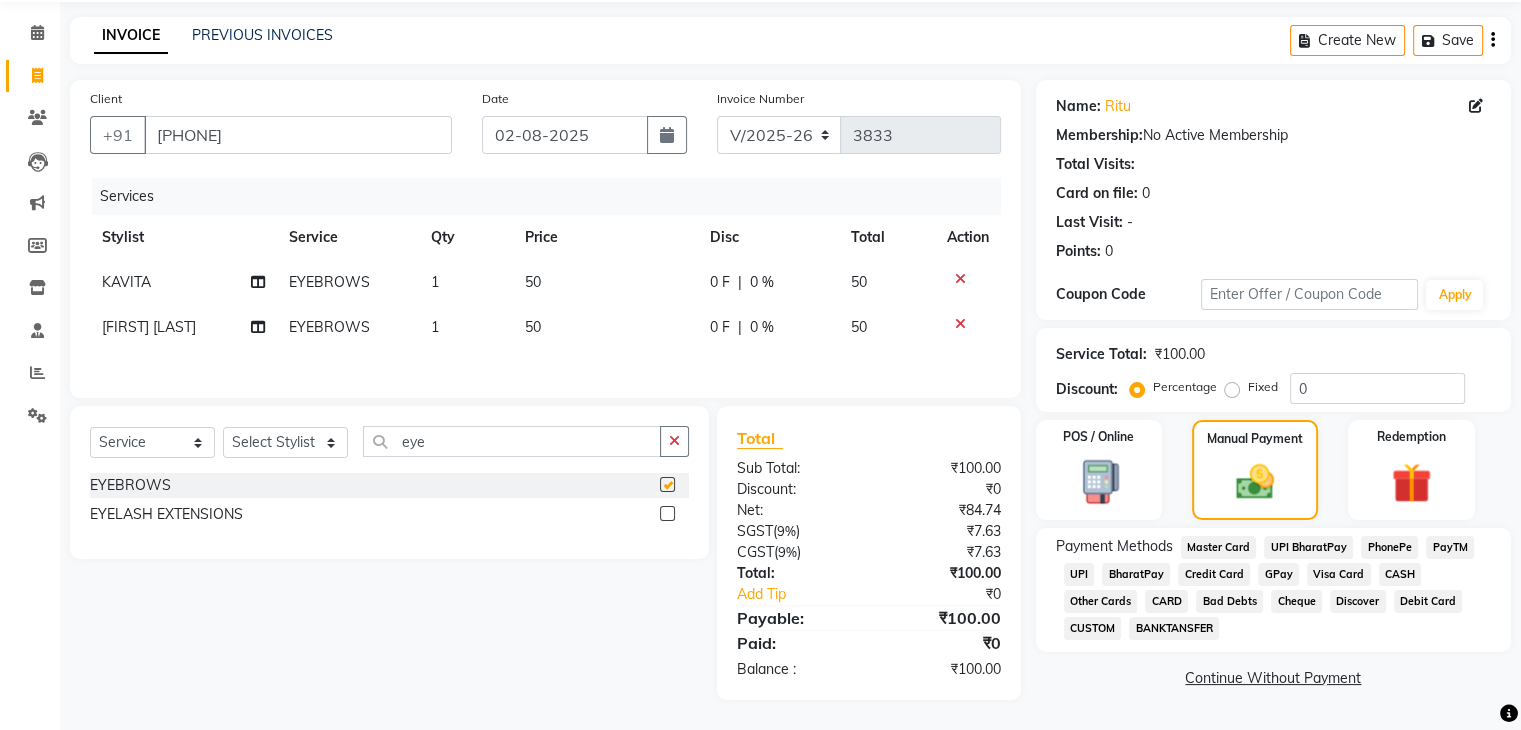checkbox on "false" 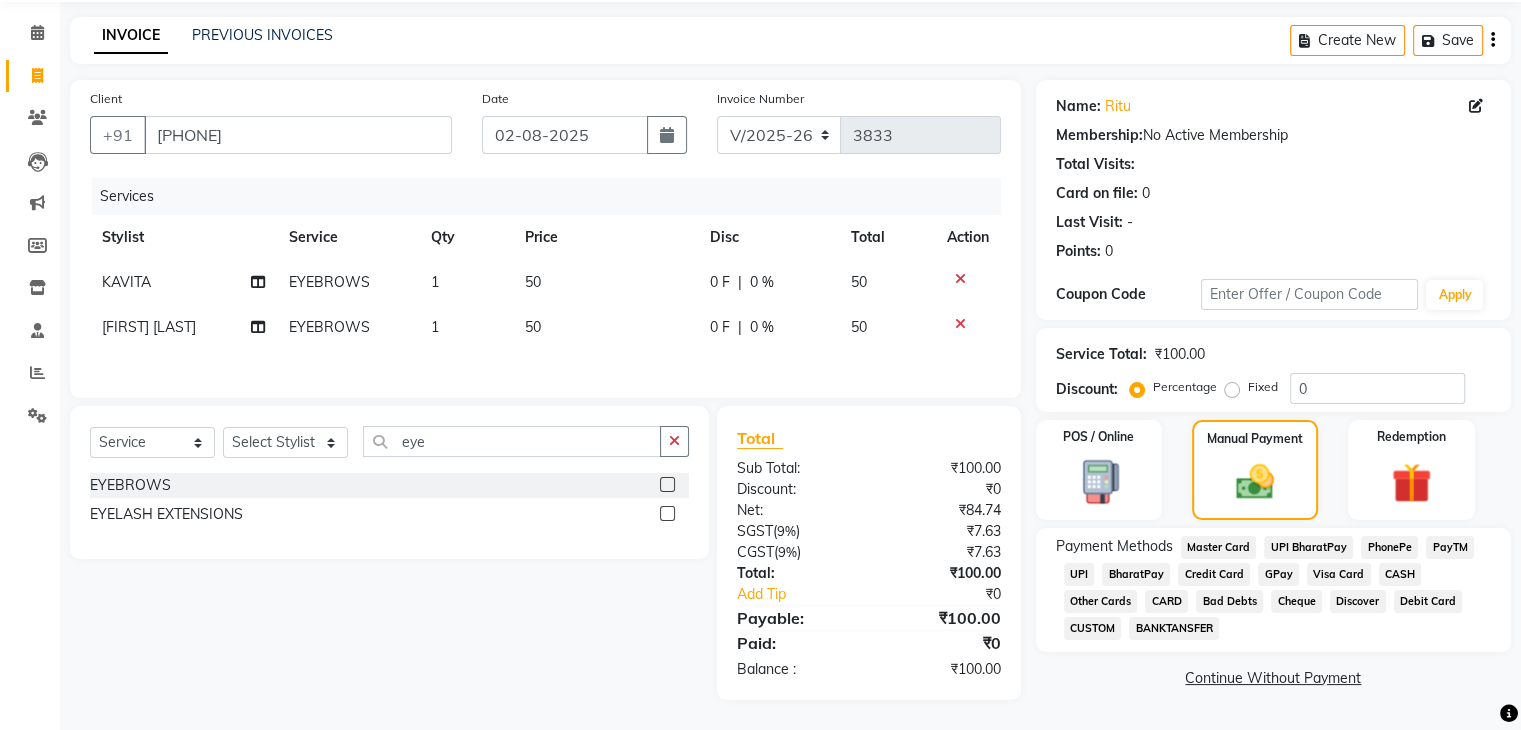 click on "1" 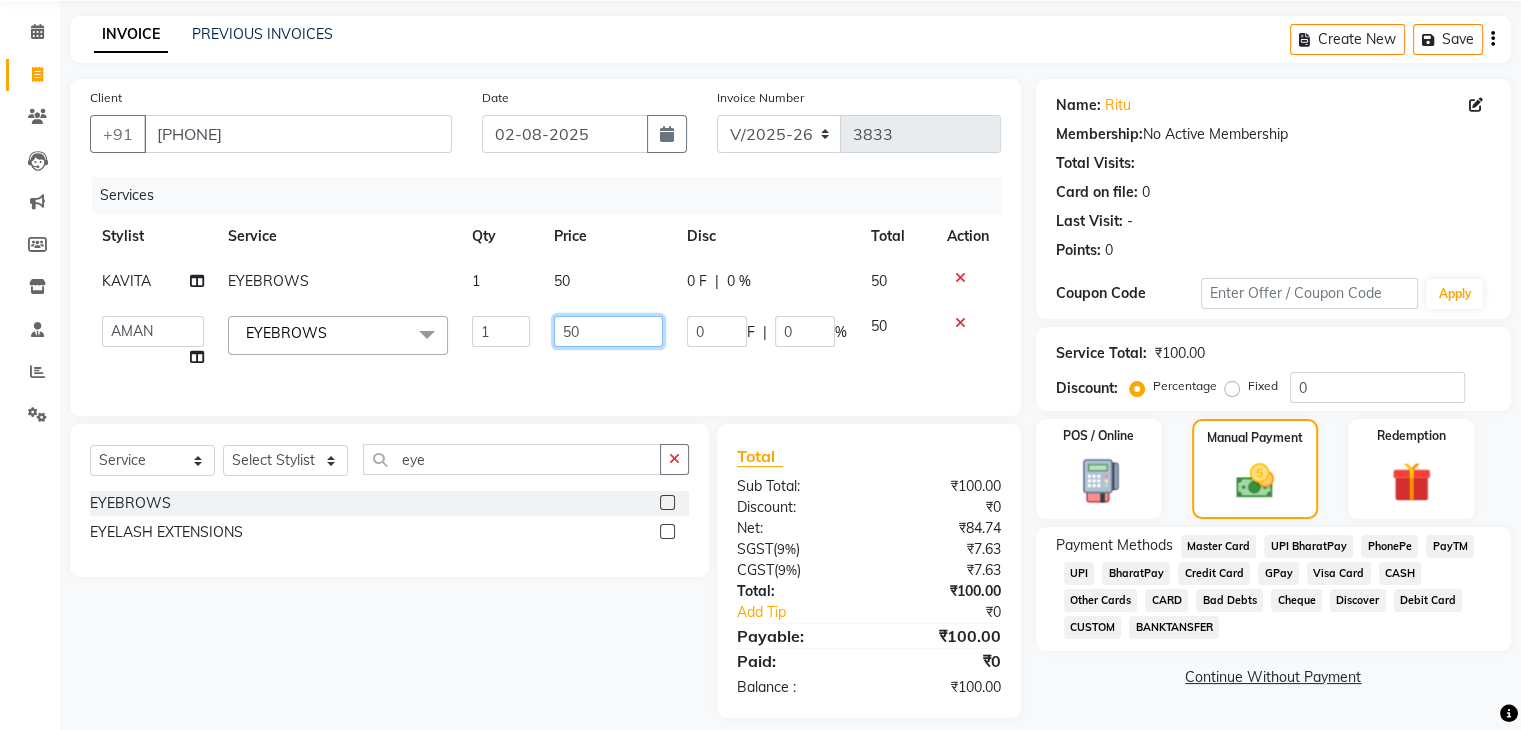 click on "50" 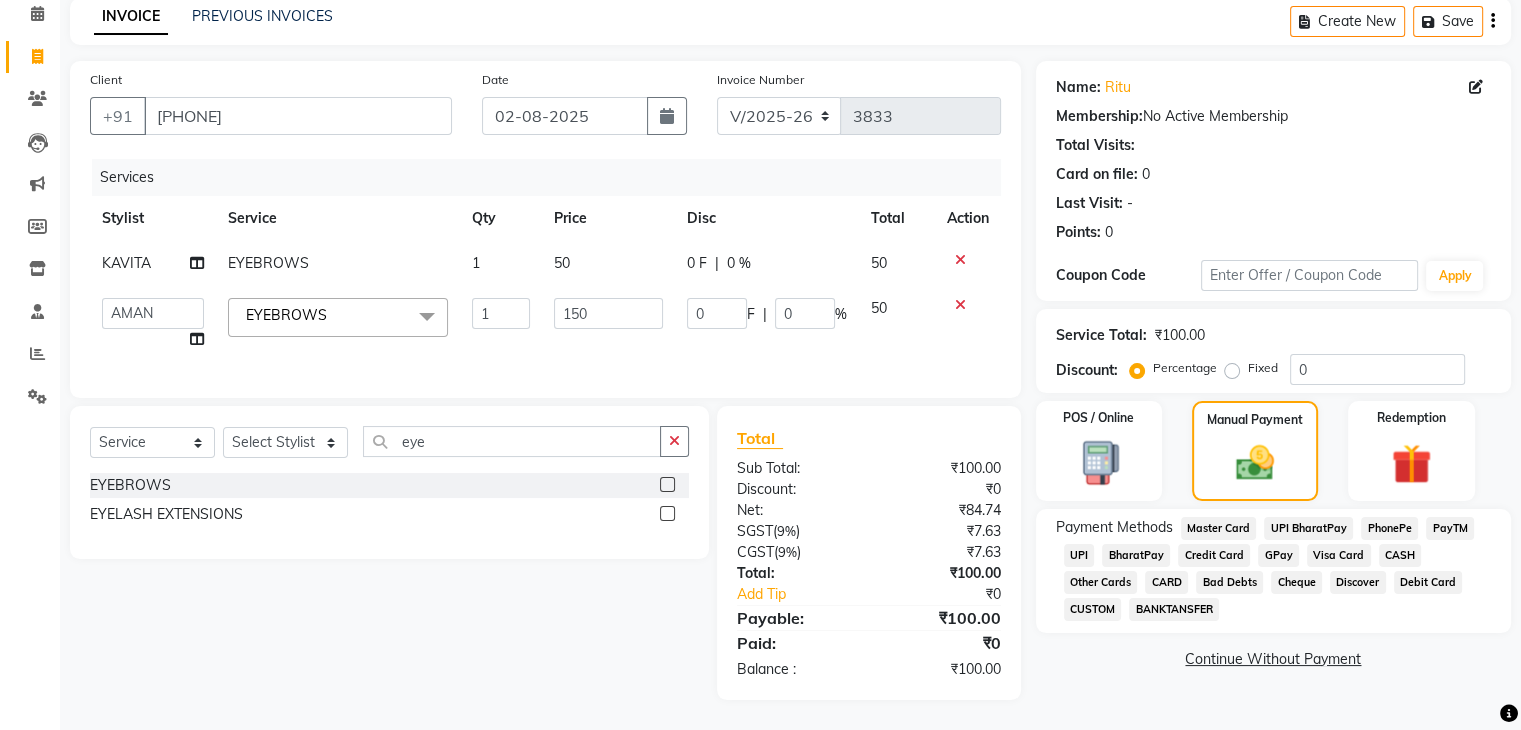 scroll, scrollTop: 74, scrollLeft: 0, axis: vertical 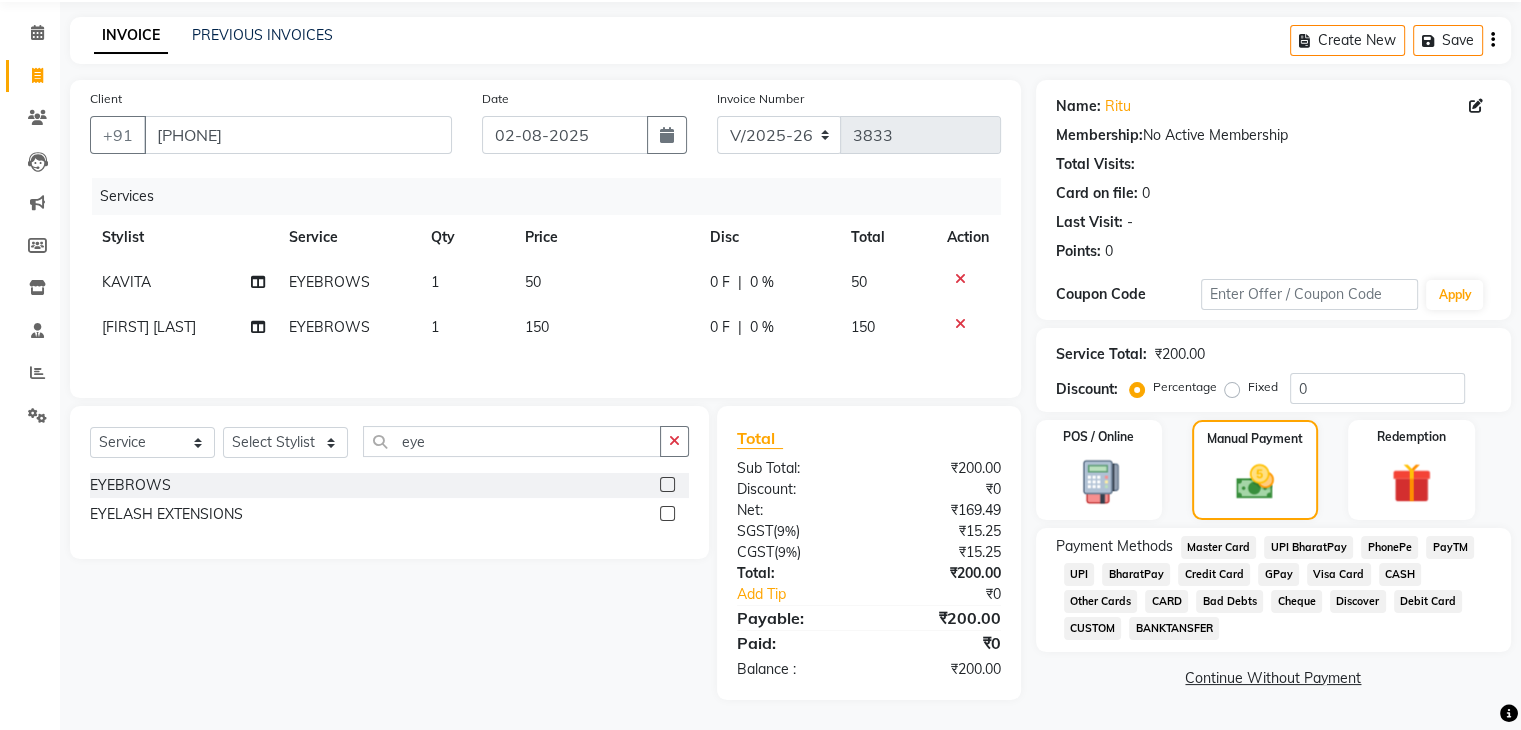click on "Payment Methods Master Card UPI BharatPay PhonePe PayTM UPI BharatPay Credit Card GPay Visa Card CASH Other Cards CARD Bad Debts Cheque Discover Debit Card CUSTOM BANKTANSFER" 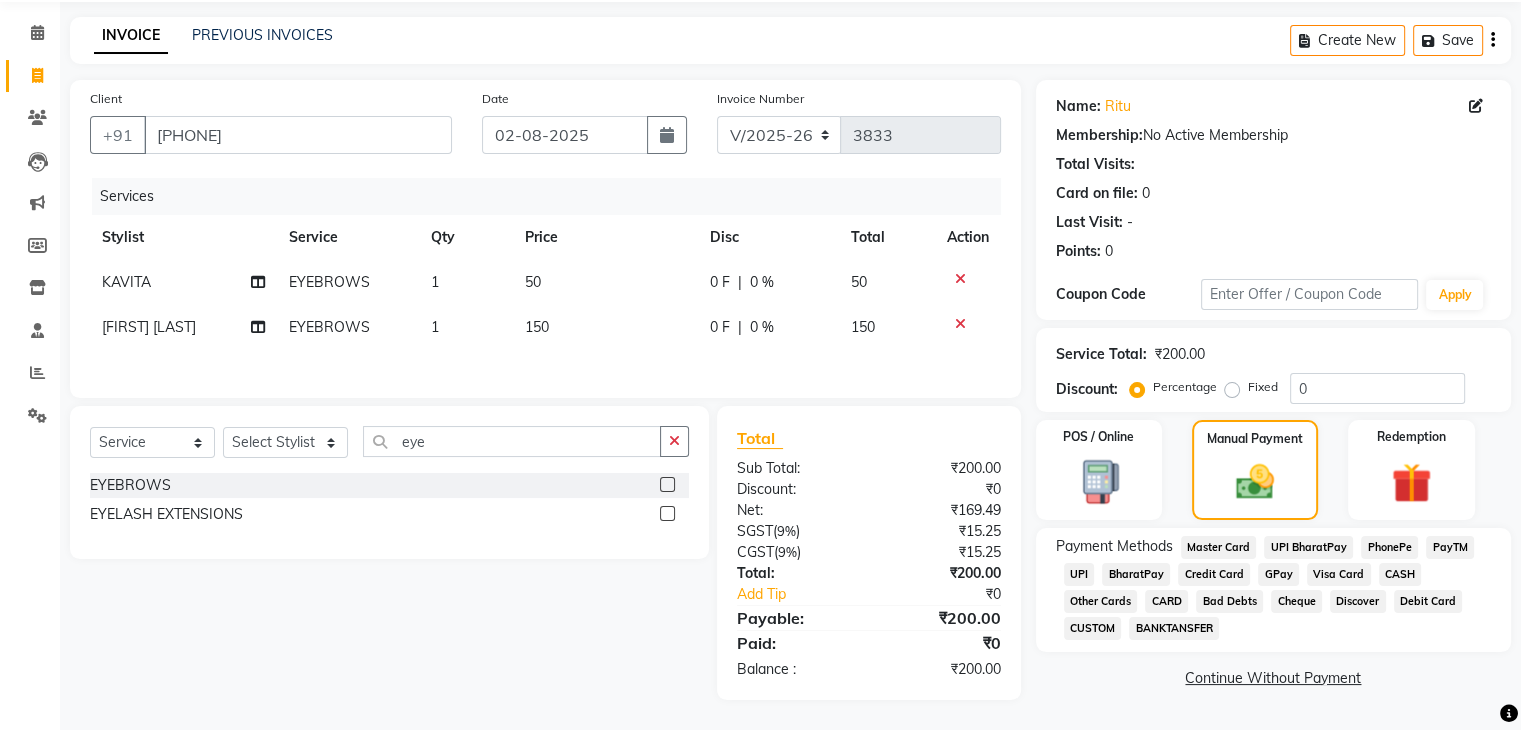 click on "CASH" 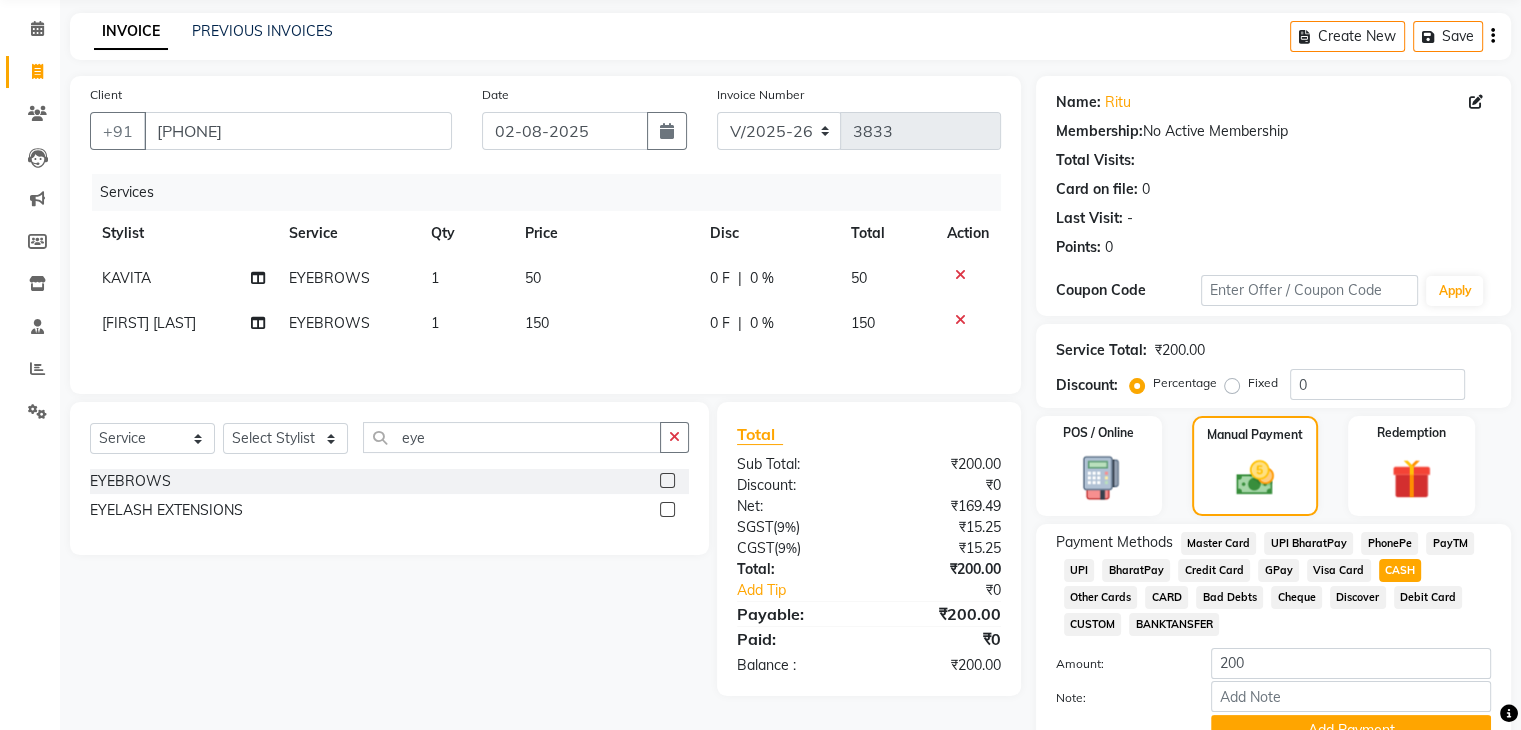 scroll, scrollTop: 172, scrollLeft: 0, axis: vertical 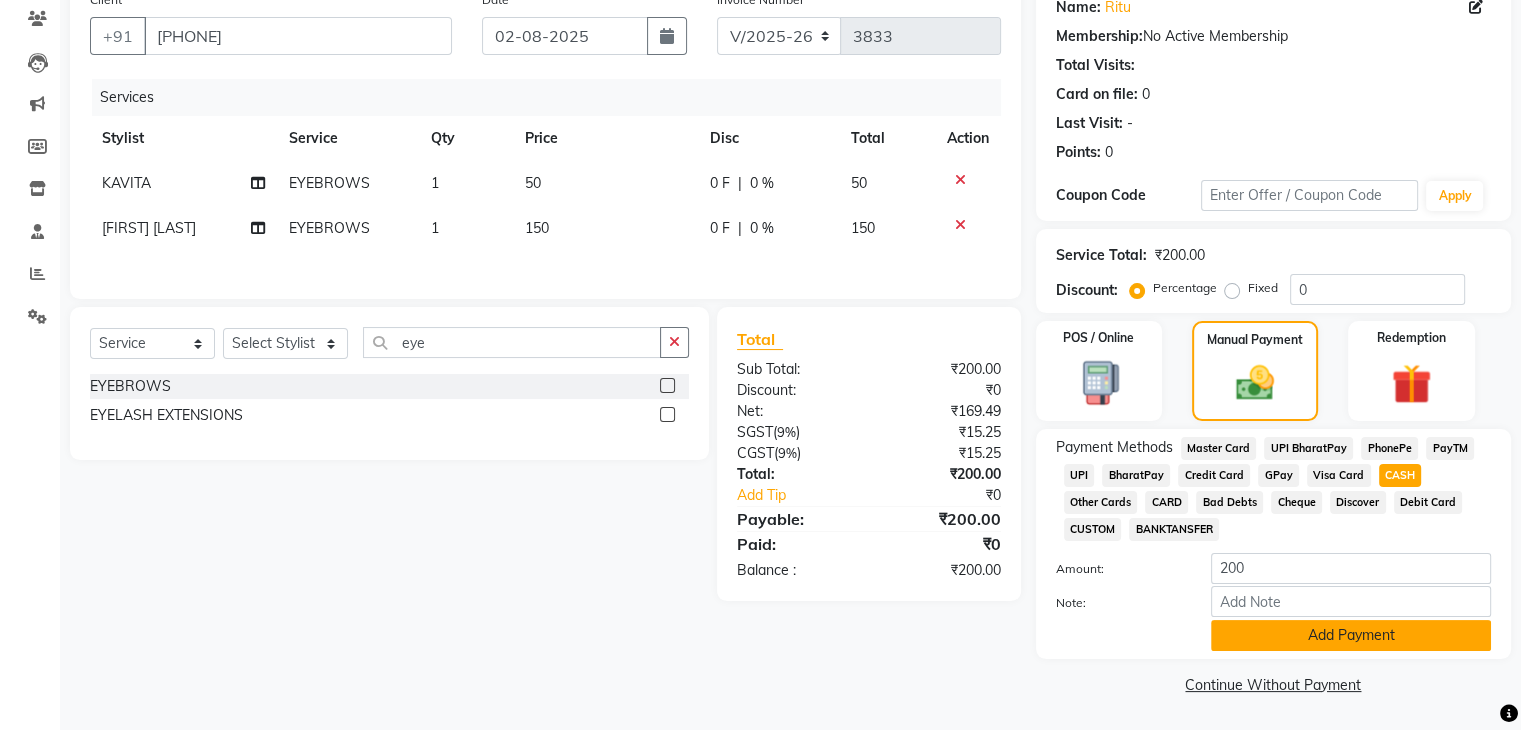 click on "Add Payment" 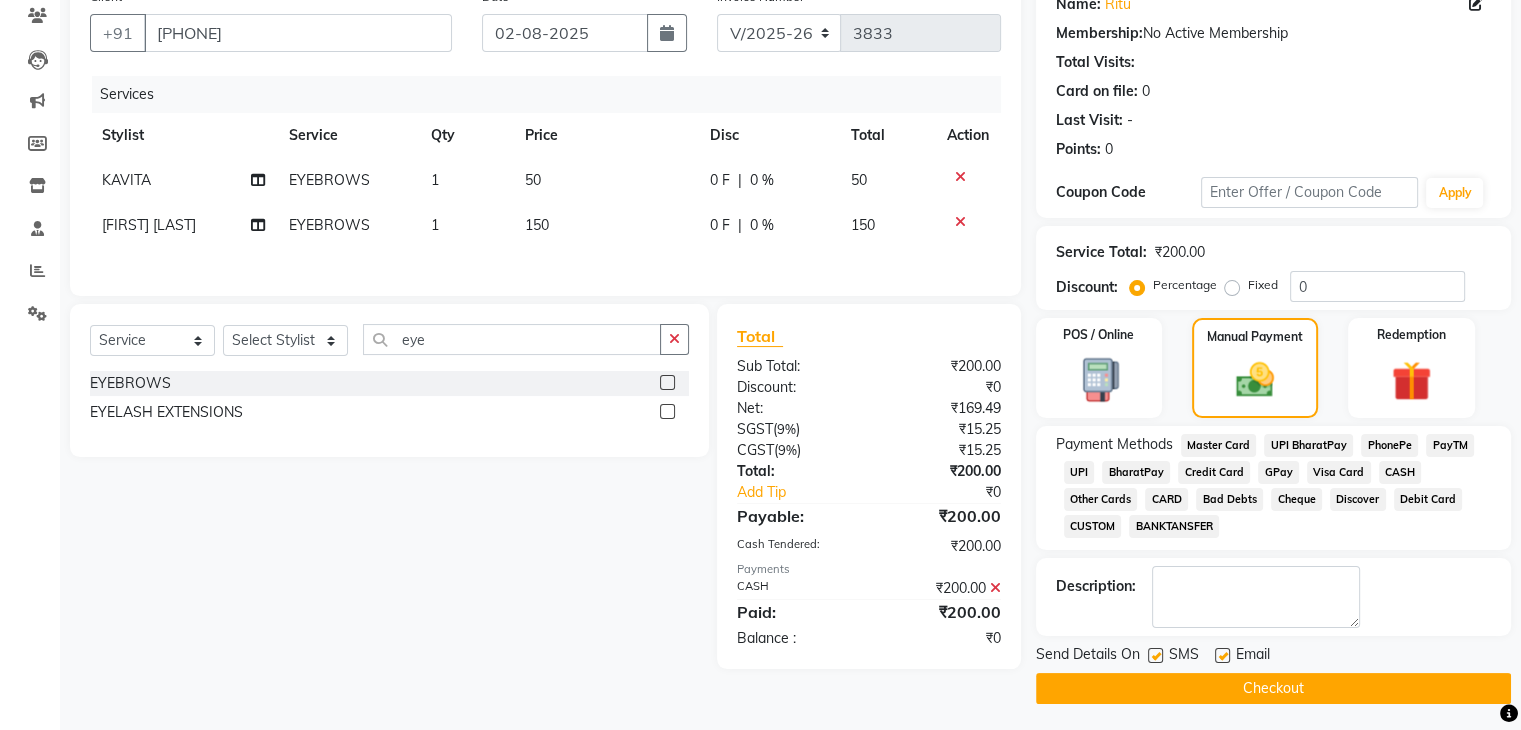 click on "Checkout" 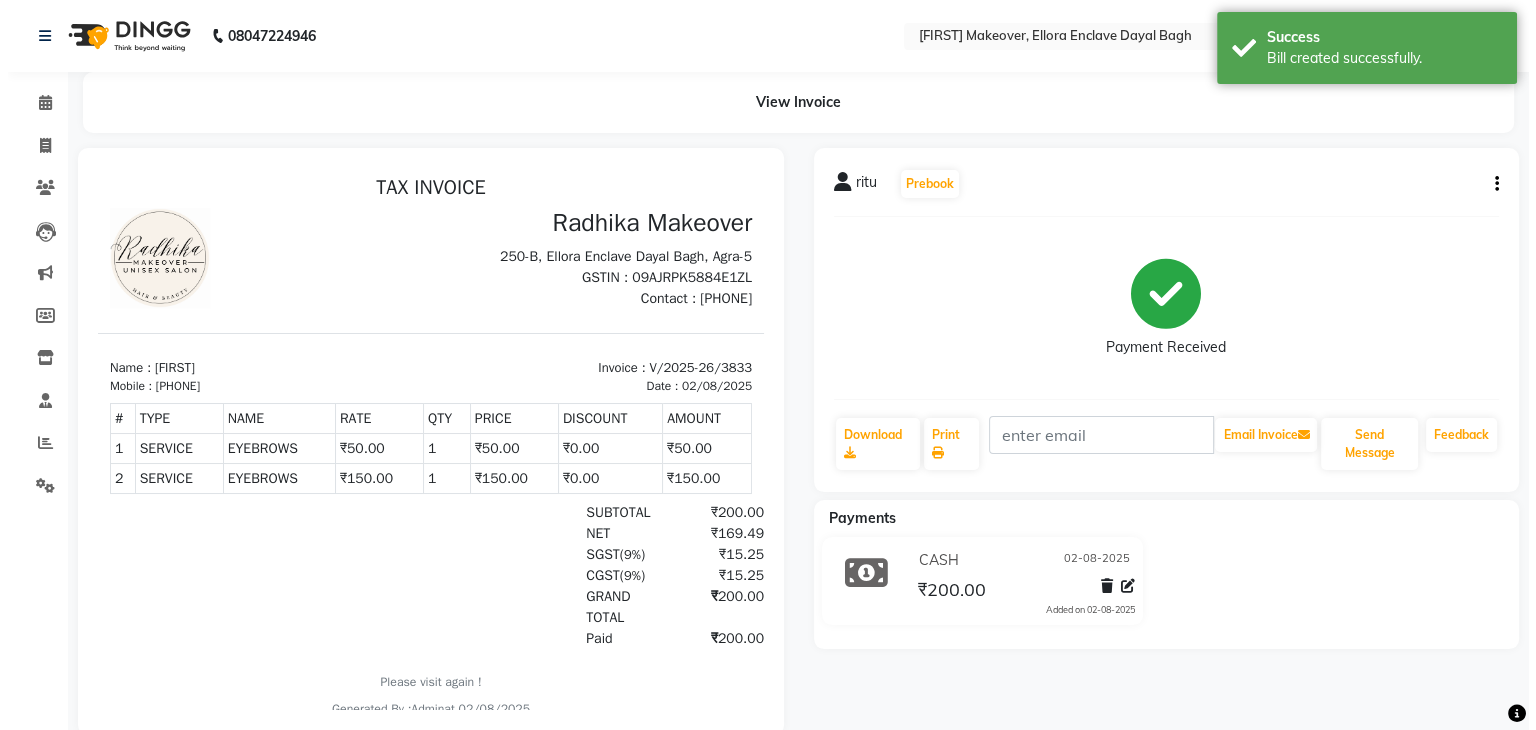 scroll, scrollTop: 0, scrollLeft: 0, axis: both 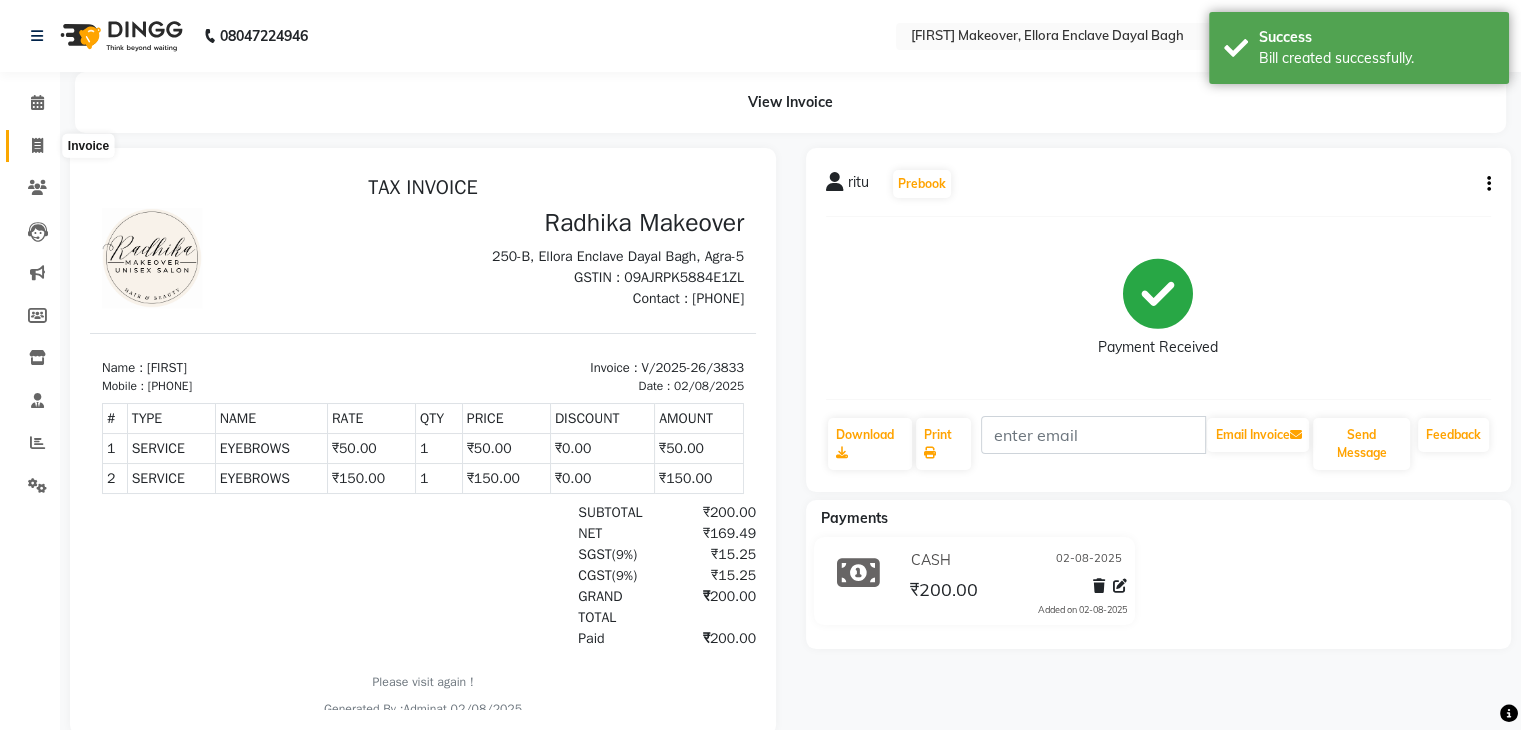 click 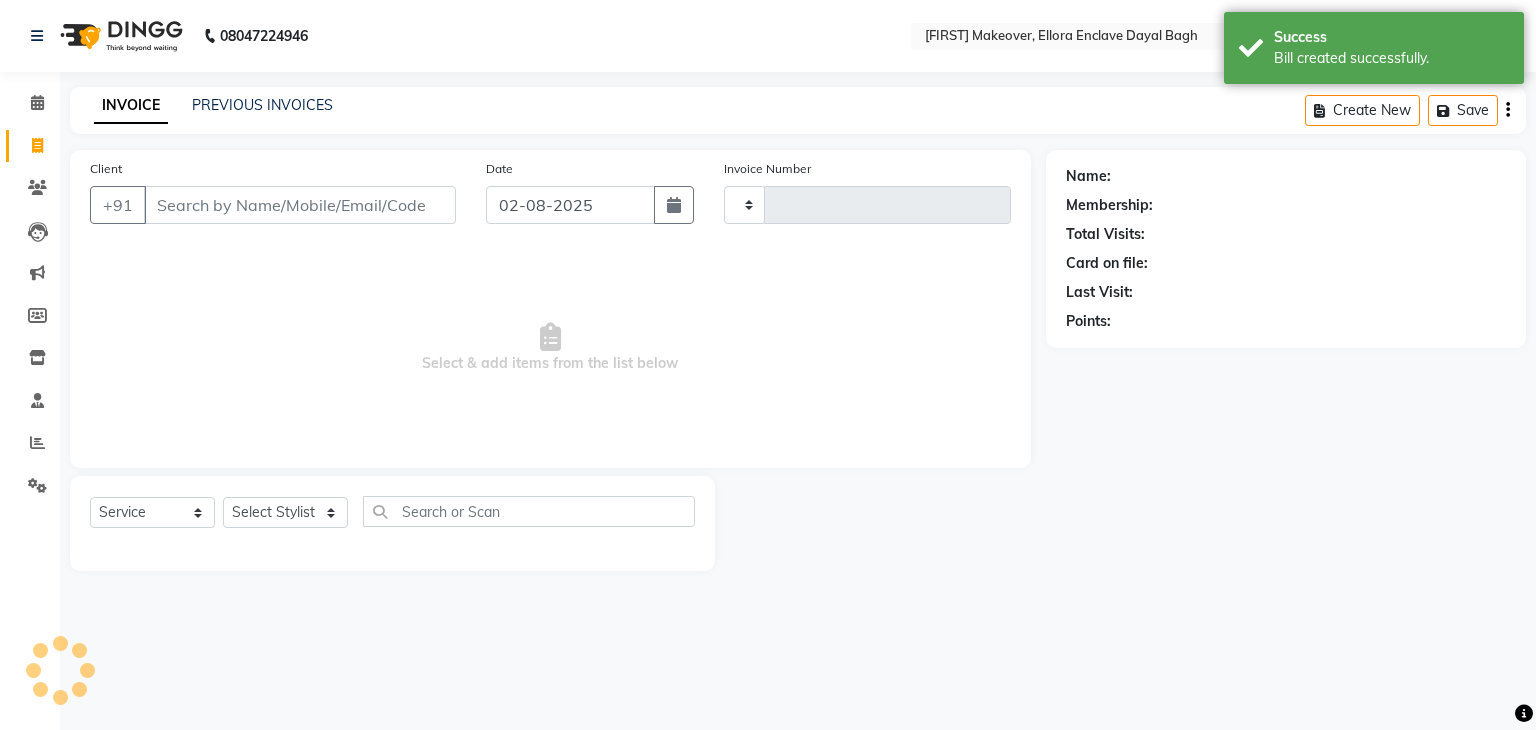 type on "3834" 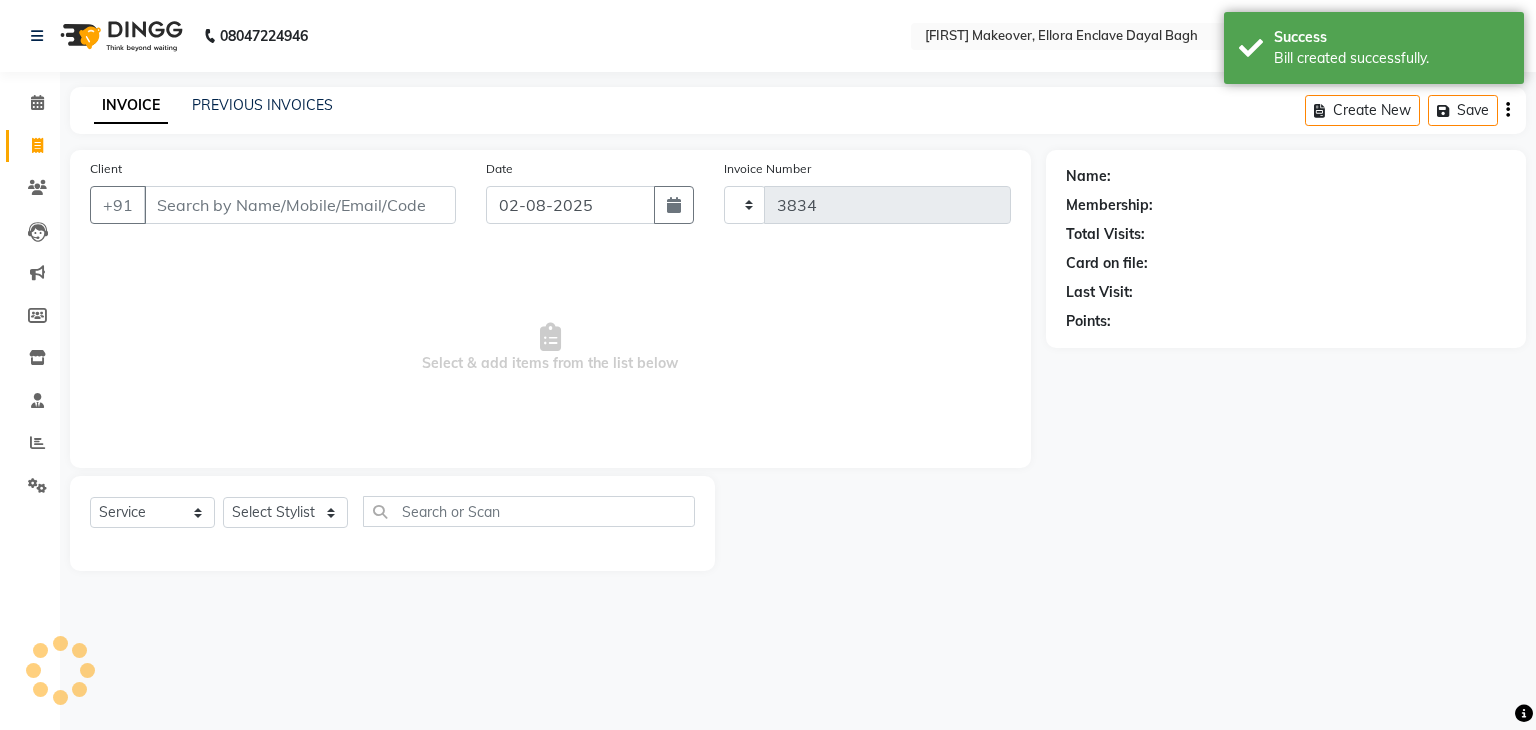 select on "6880" 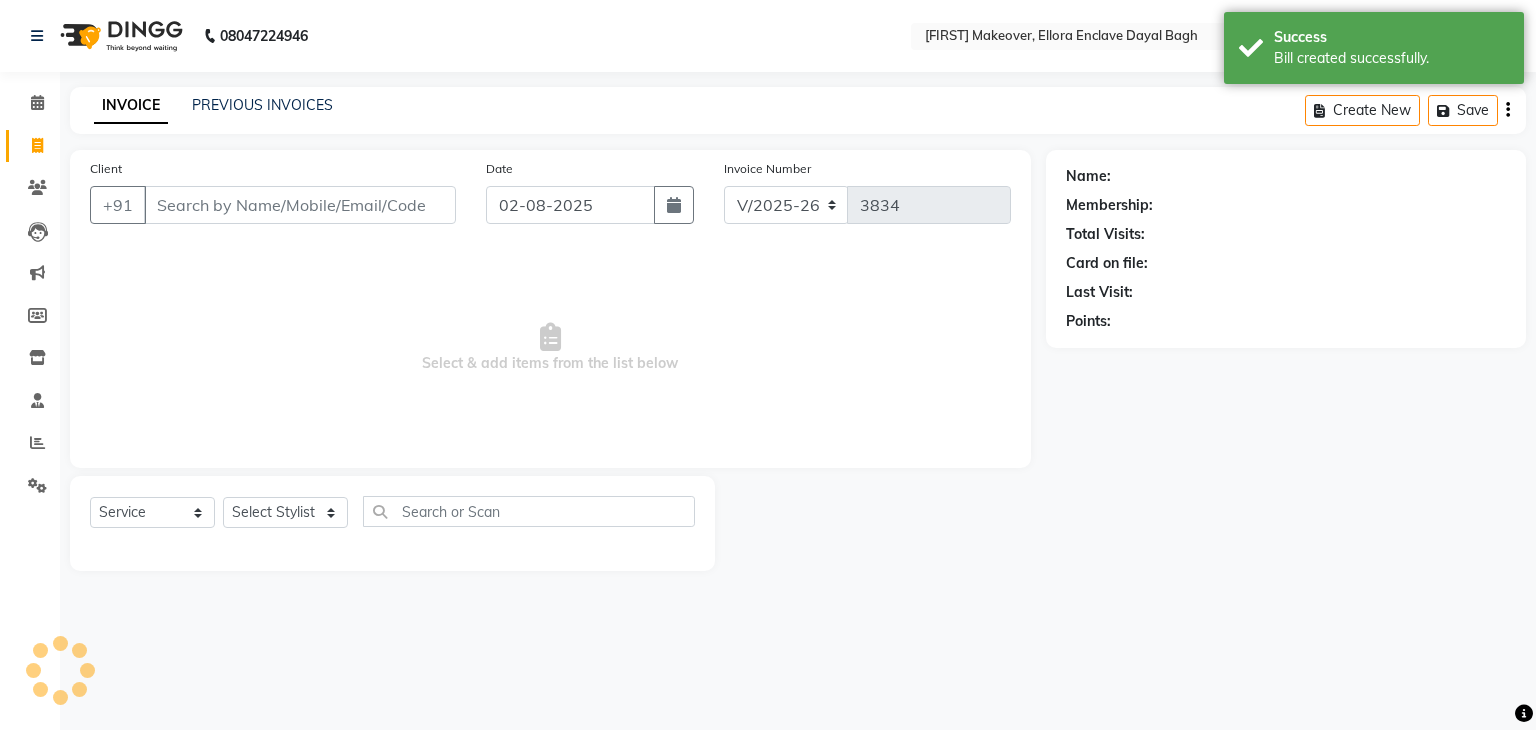 click on "Client" at bounding box center [300, 205] 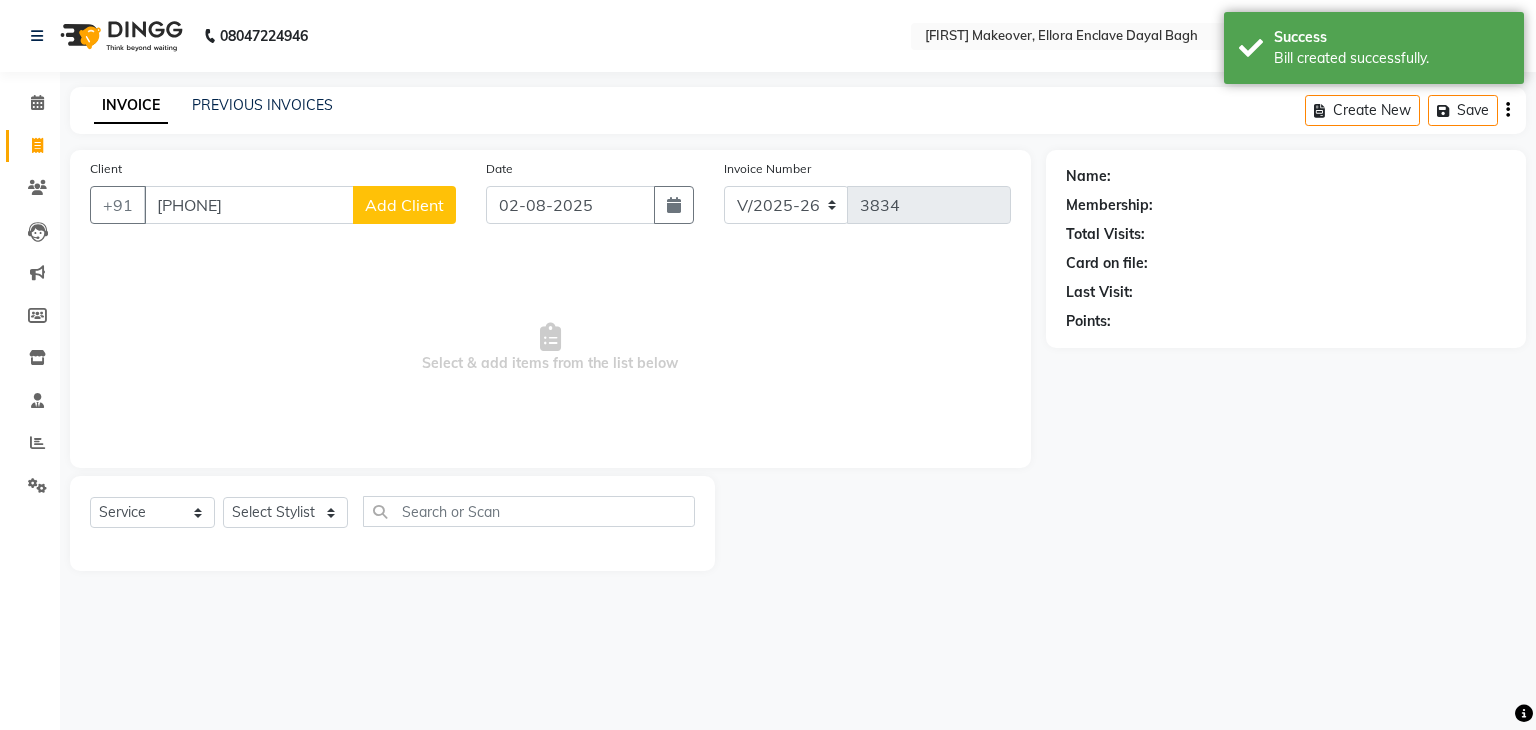 type on "[PHONE]" 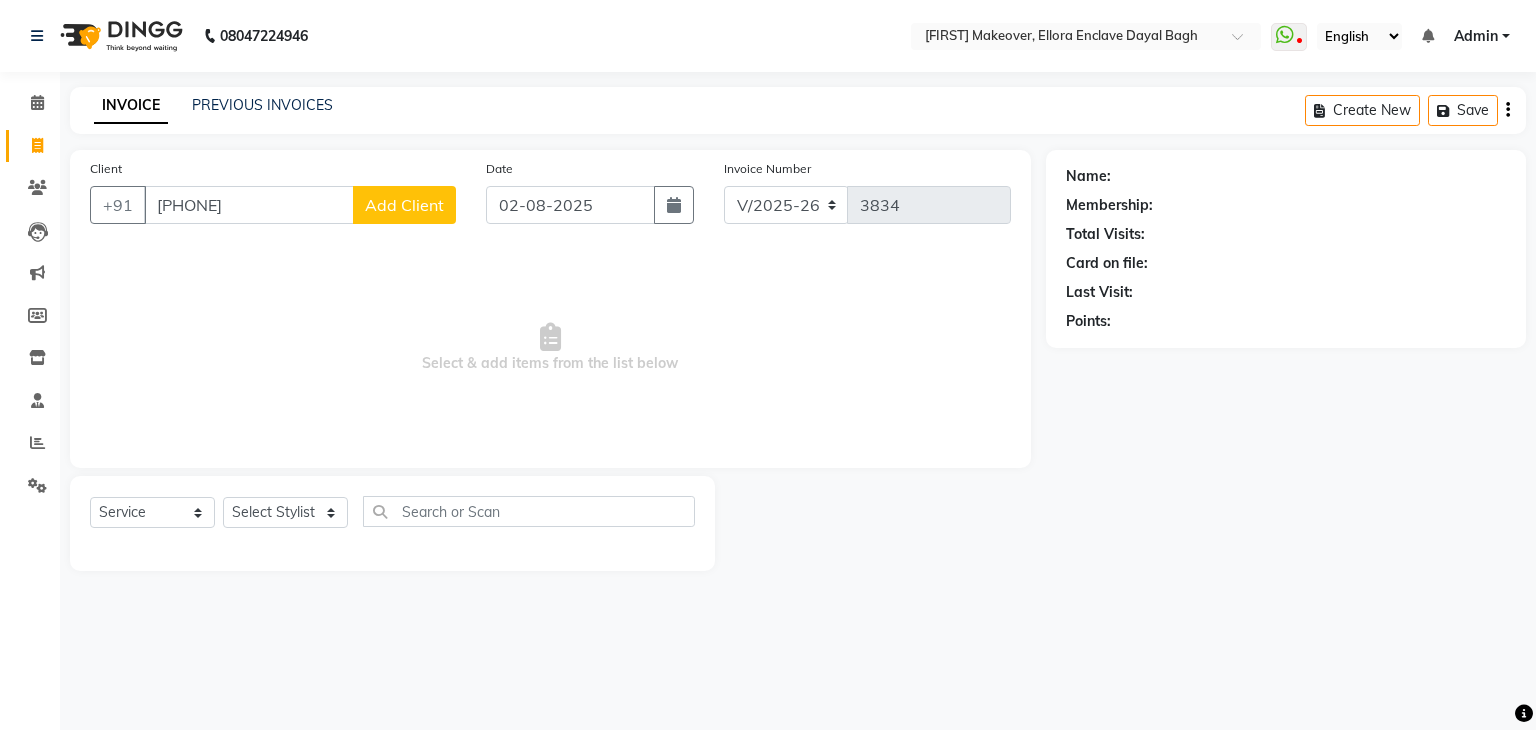 click on "Add Client" 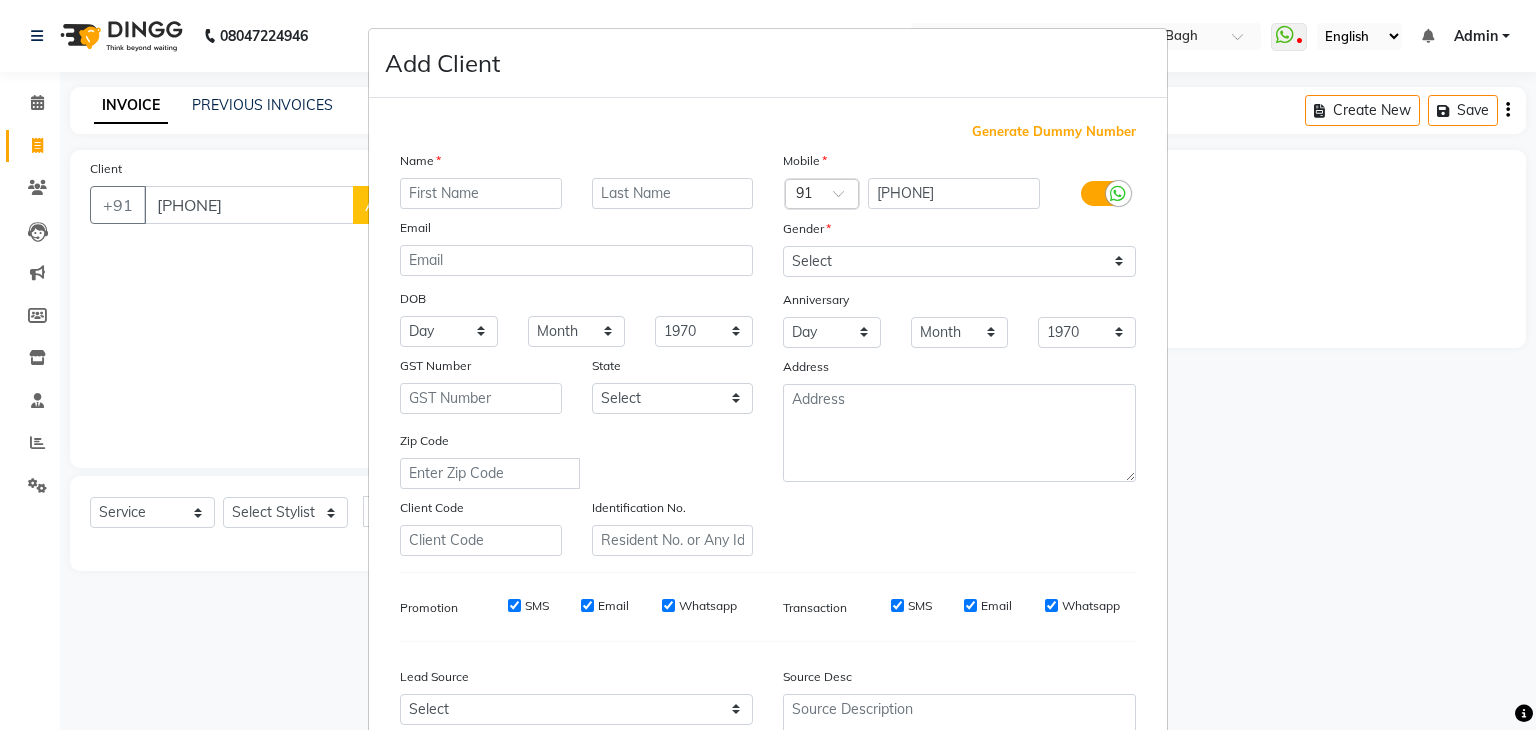 click at bounding box center [481, 193] 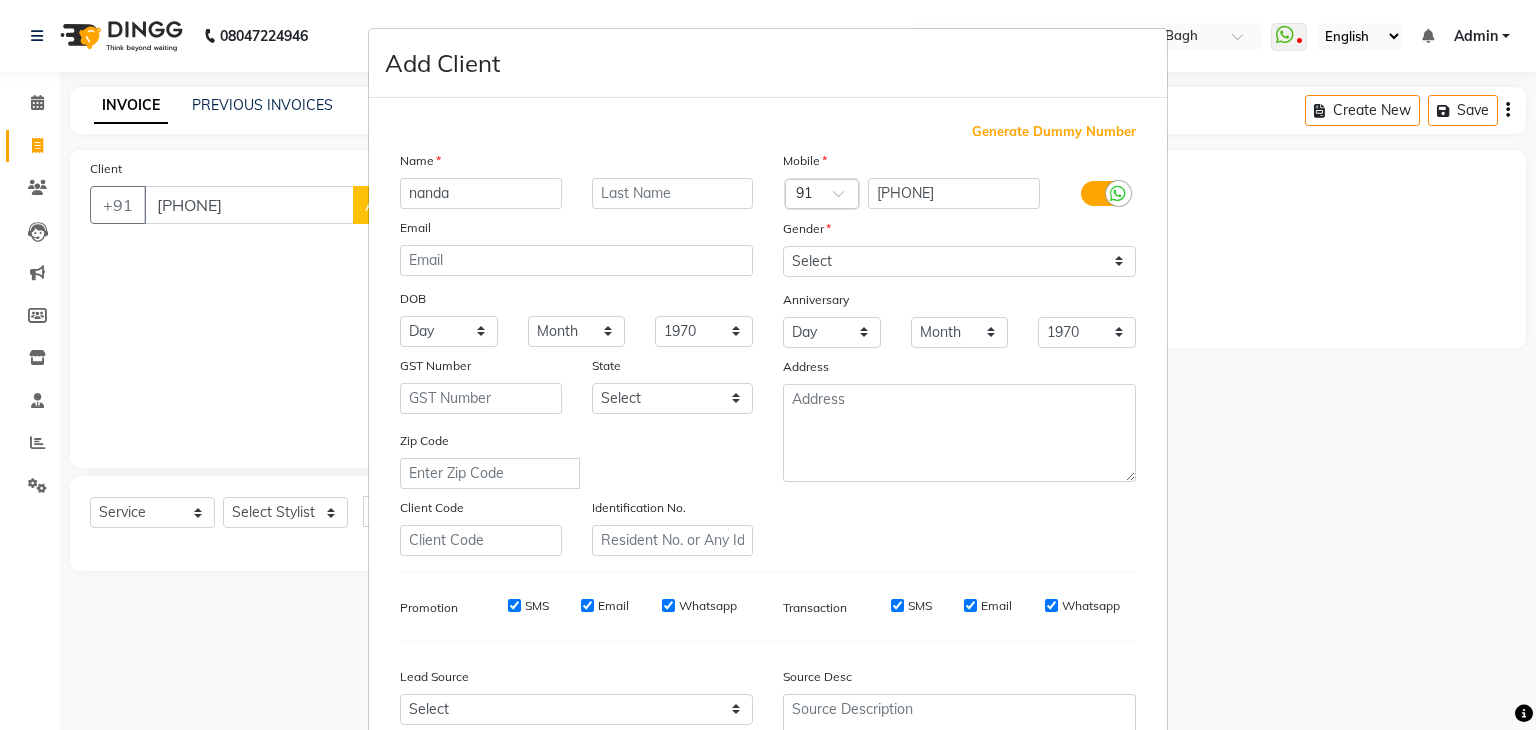 type on "nanda" 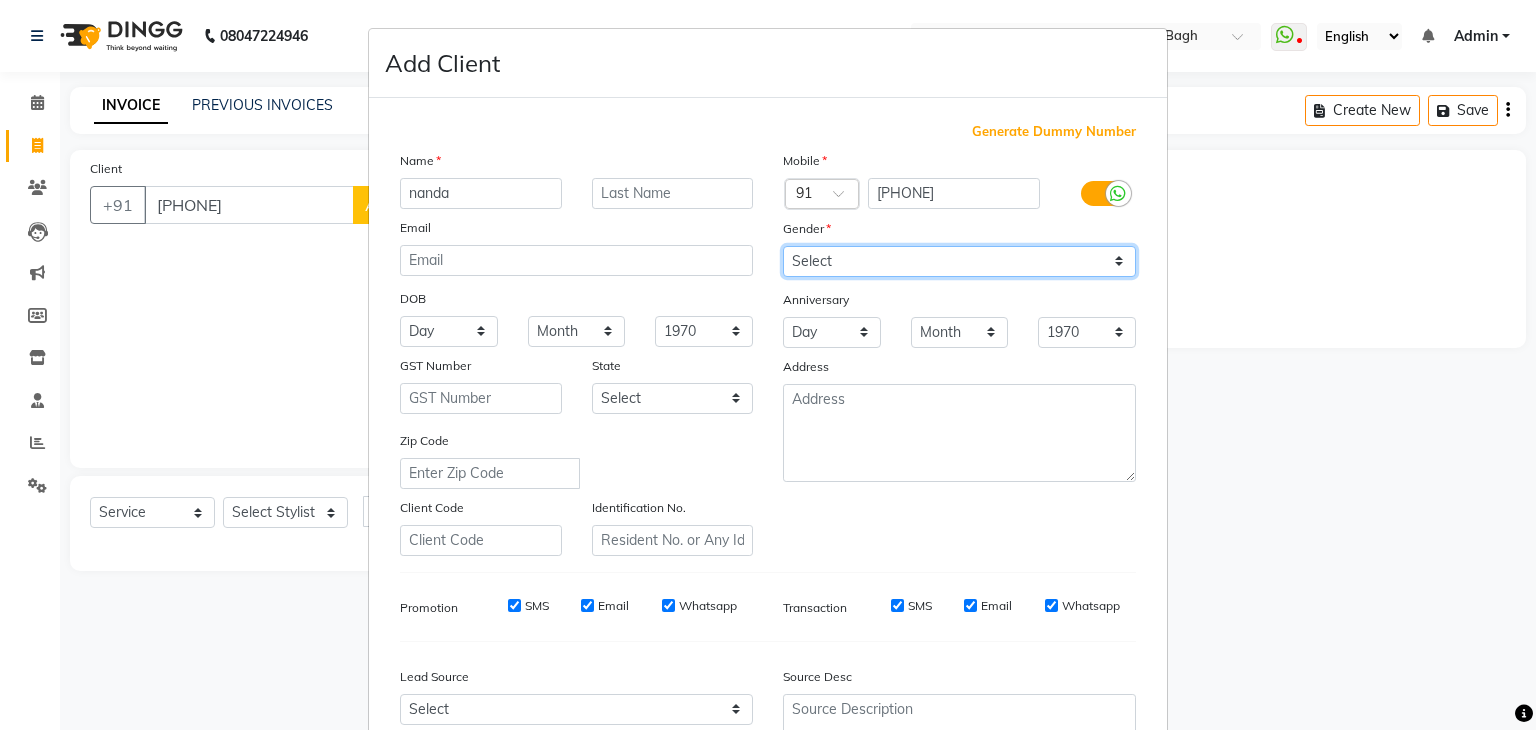 click on "Select Male Female Other Prefer Not To Say" at bounding box center (959, 261) 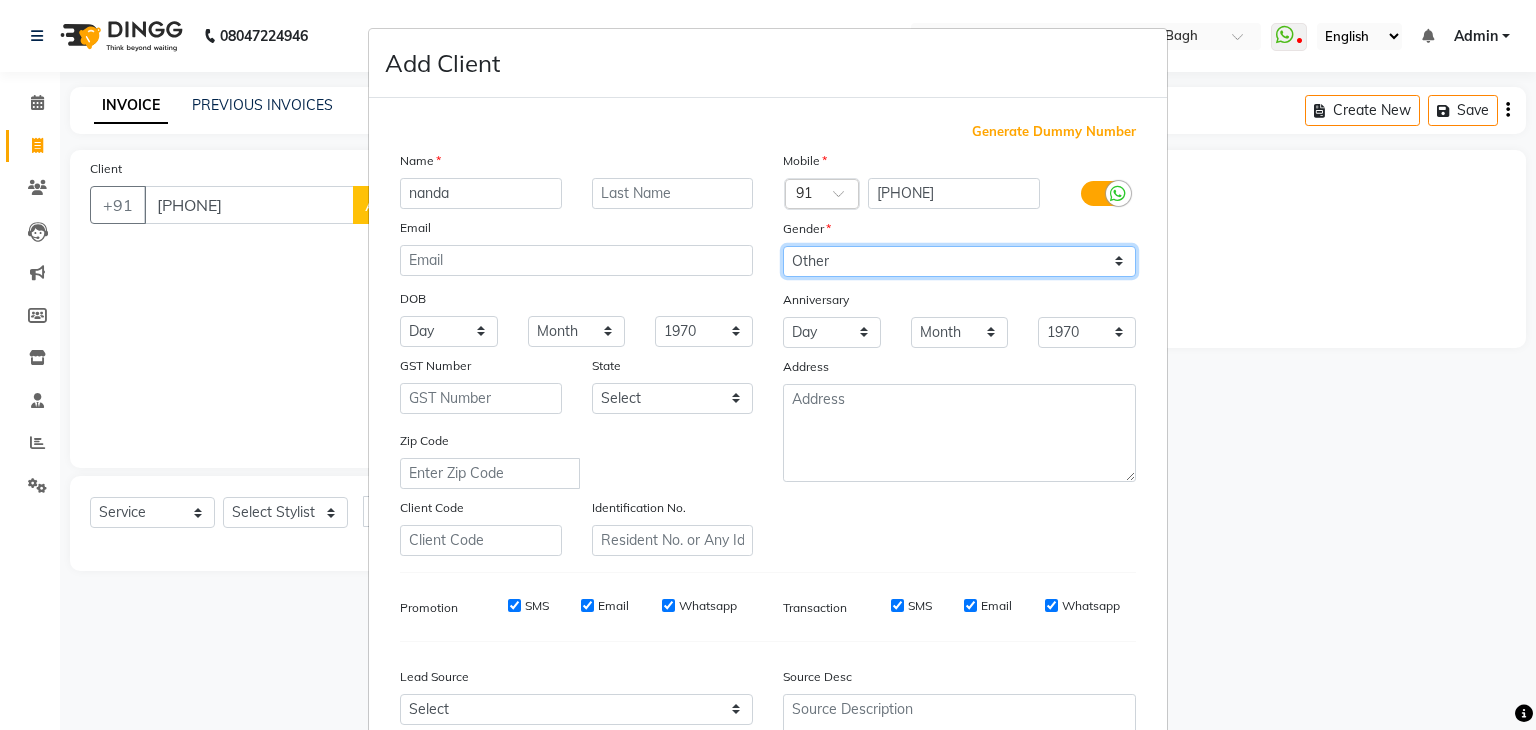 click on "Select Male Female Other Prefer Not To Say" at bounding box center (959, 261) 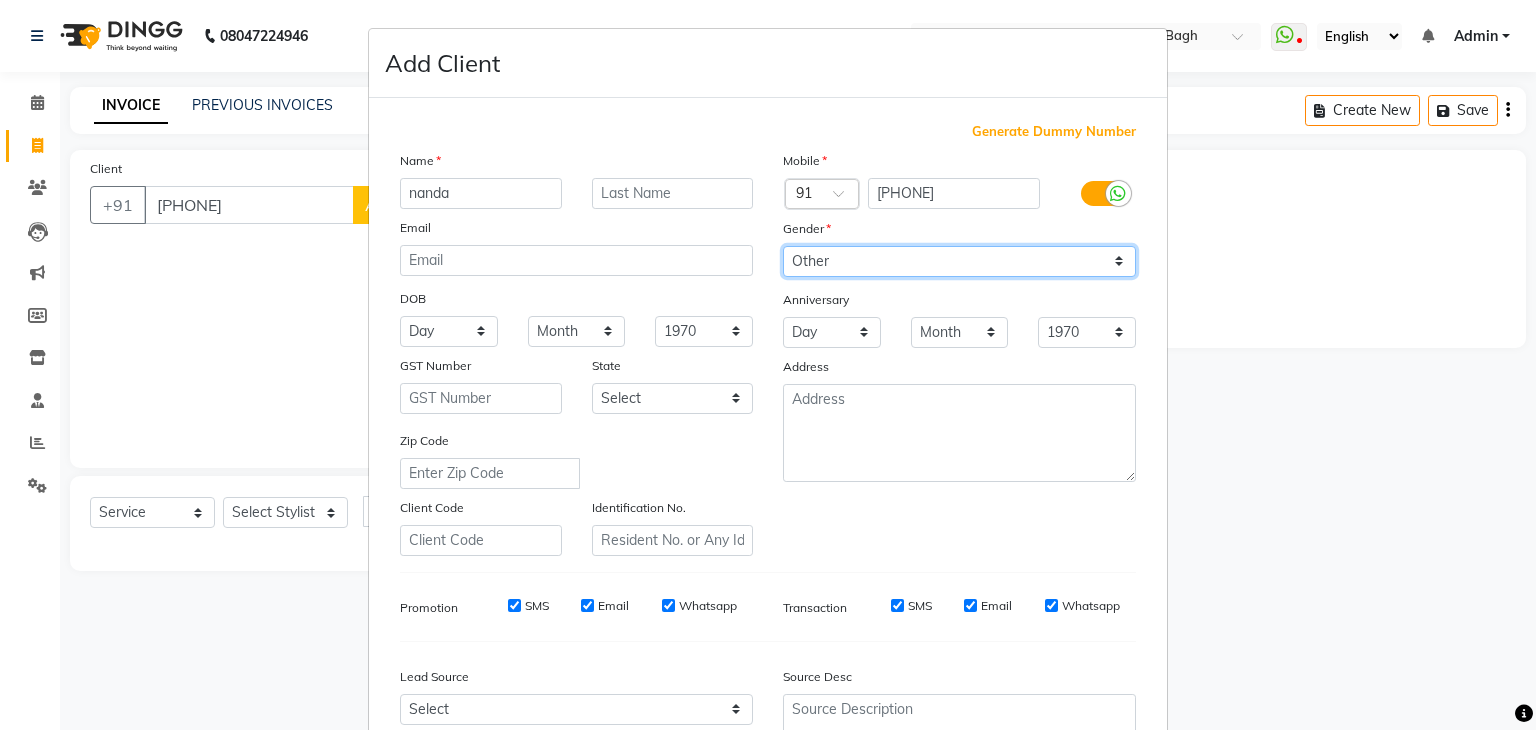 click on "Mobile Country Code × 91 [PHONE] Gender Select Male Female Other Prefer Not To Say Anniversary Day 01 02 03 04 05 06 07 08 09 10 11 12 13 14 15 16 17 18 19 20 21 22 23 24 25 26 27 28 29 30 31 Month January February March April May June July August September October November December 1970 1971 1972 1973 1974 1975 1976 1977 1978 1979 1980 1981 1982 1983 1984 1985 1986 1987 1988 1989 1990 1991 1992 1993 1994 1995 1996 1997 1998 1999 2000 2001 2002 2003 2004 2005 2006 2007 2008 2009 2010 2011 2012 2013 2014 2015 2016 2017 2018 2019 2020 2021 2022 2023 2024 2025 Address" at bounding box center [959, 353] 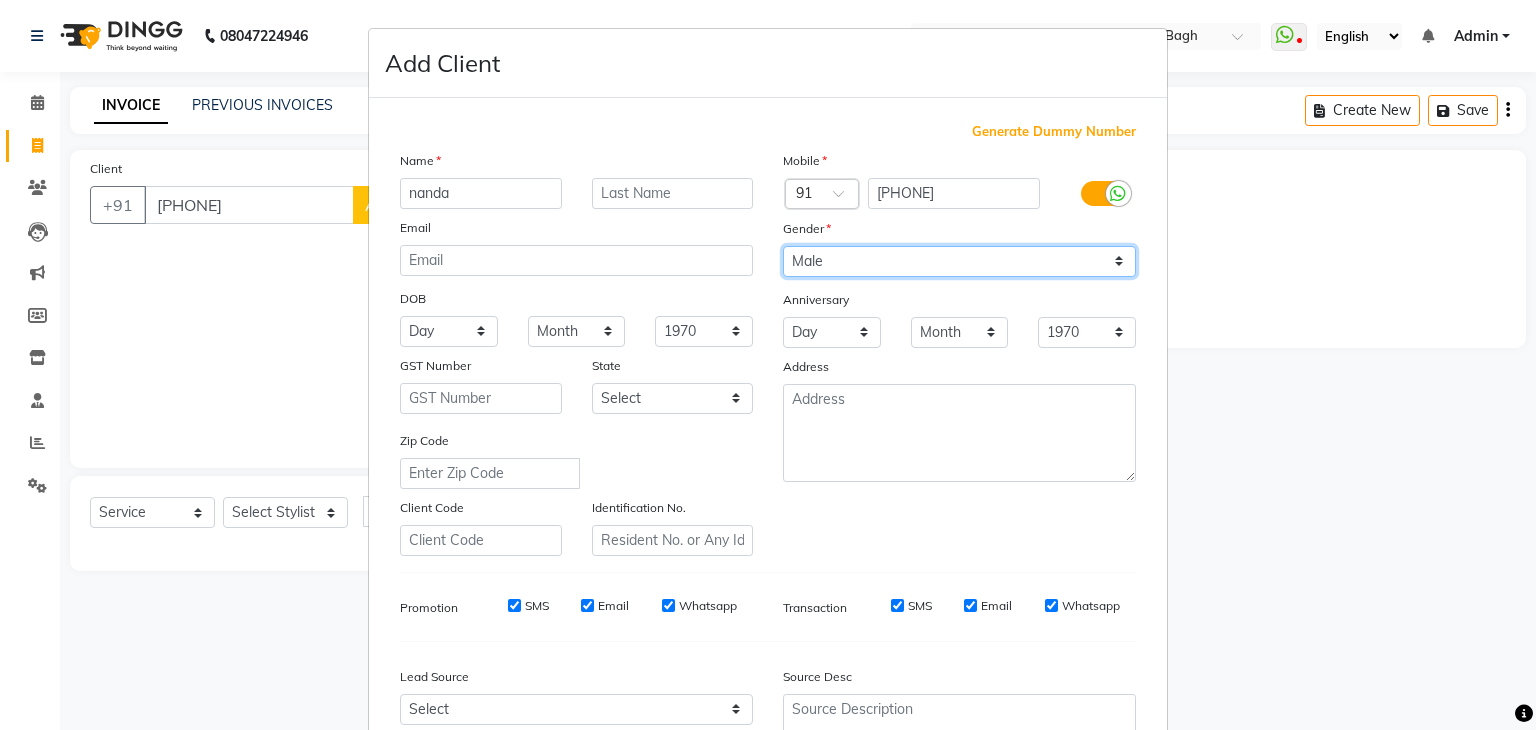click on "Select Male Female Other Prefer Not To Say" at bounding box center (959, 261) 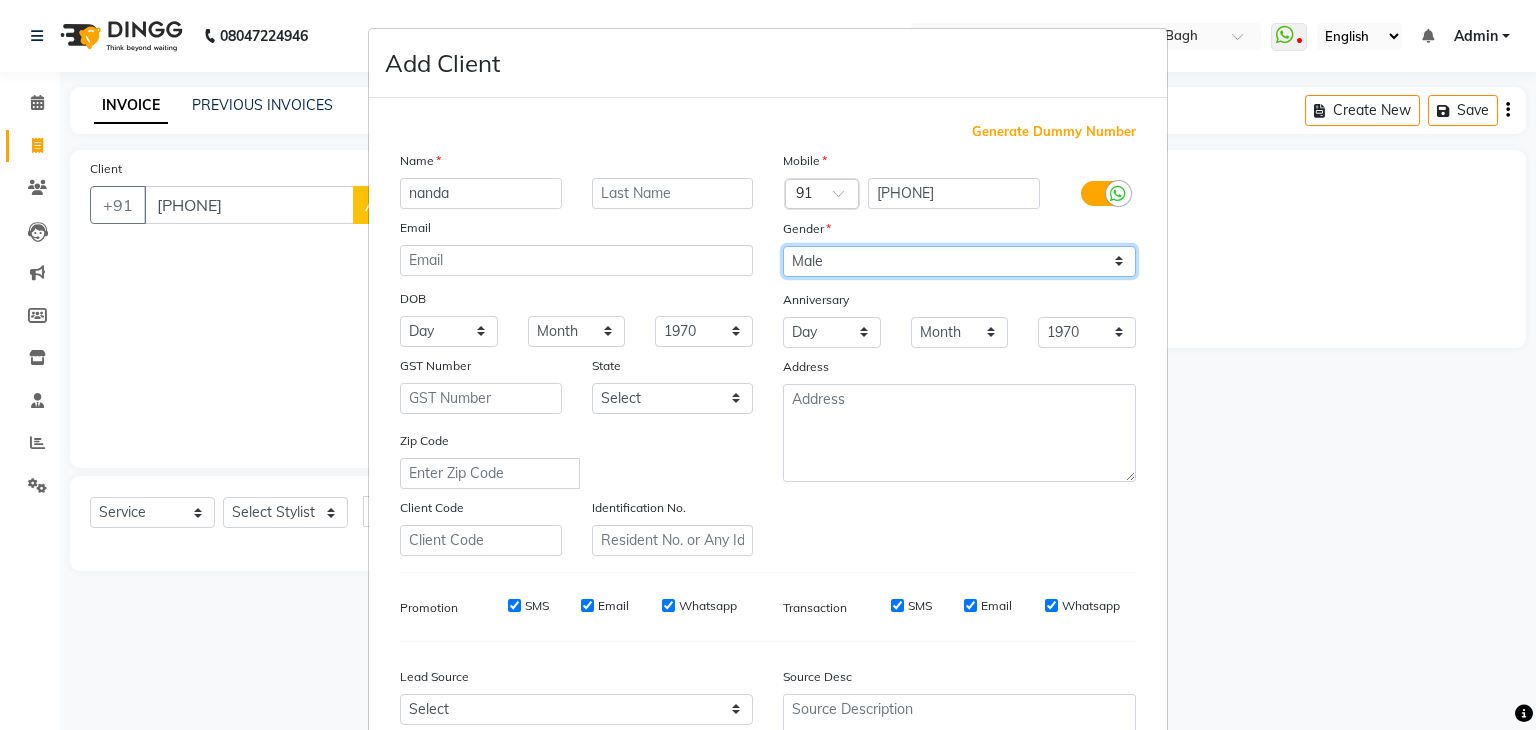 click on "Select Male Female Other Prefer Not To Say" at bounding box center (959, 261) 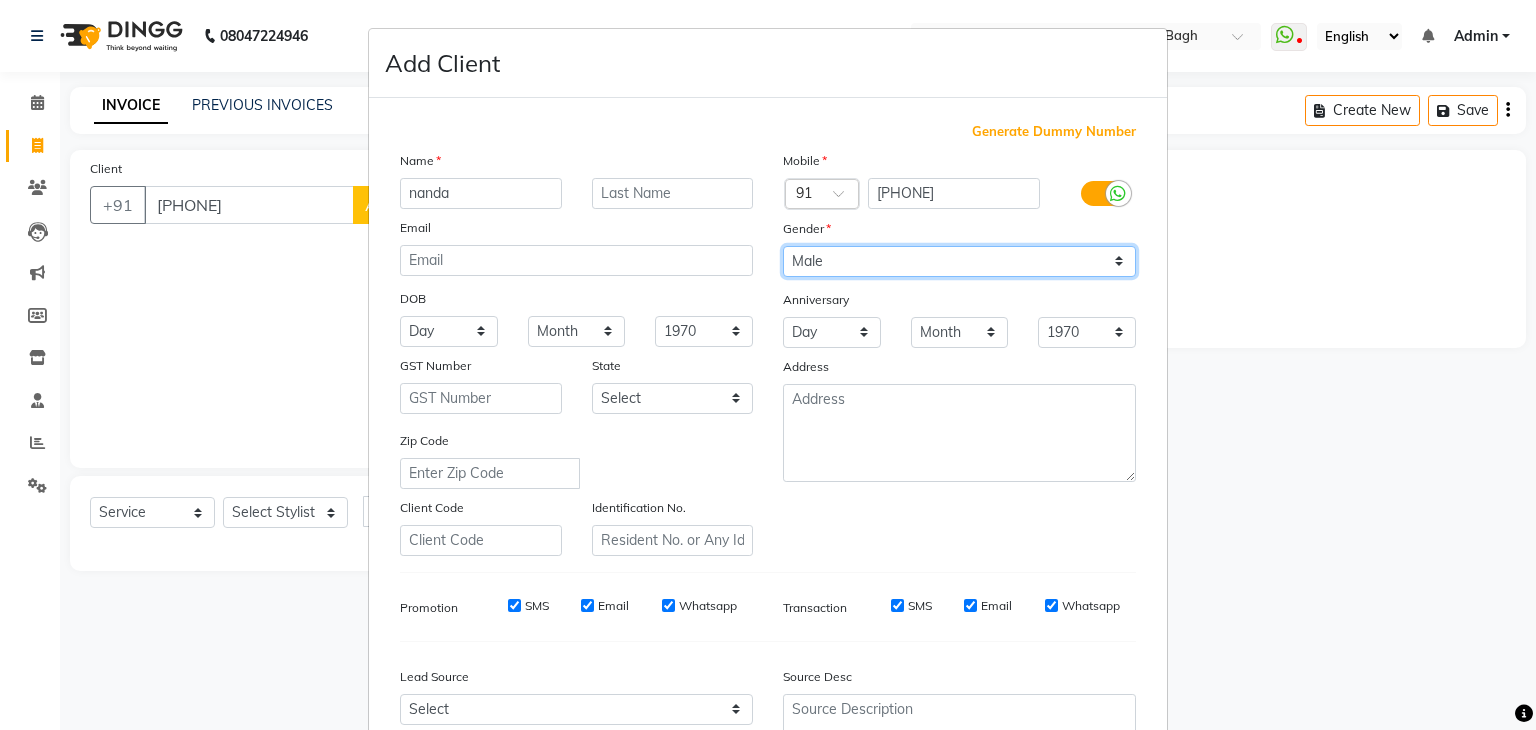 select on "female" 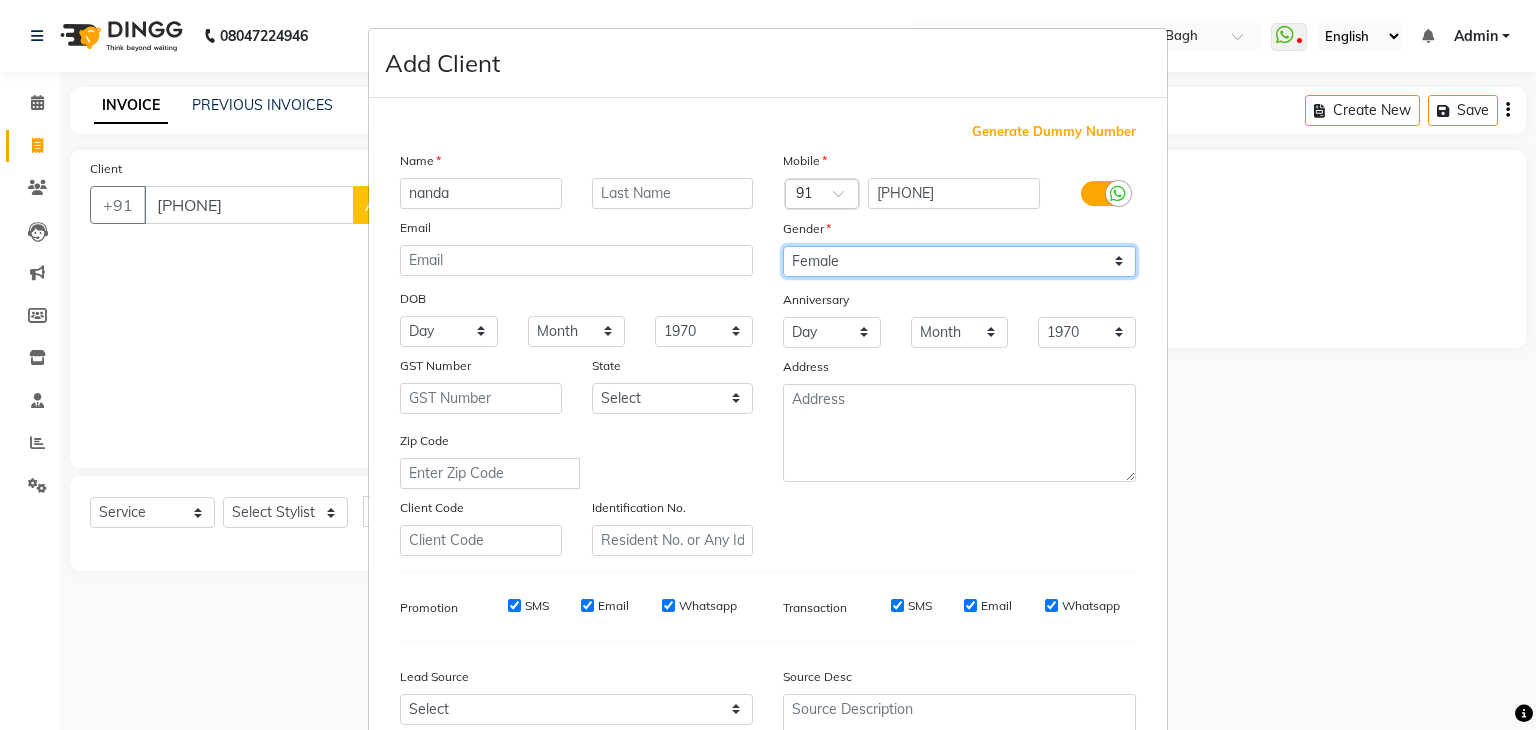click on "Select Male Female Other Prefer Not To Say" at bounding box center [959, 261] 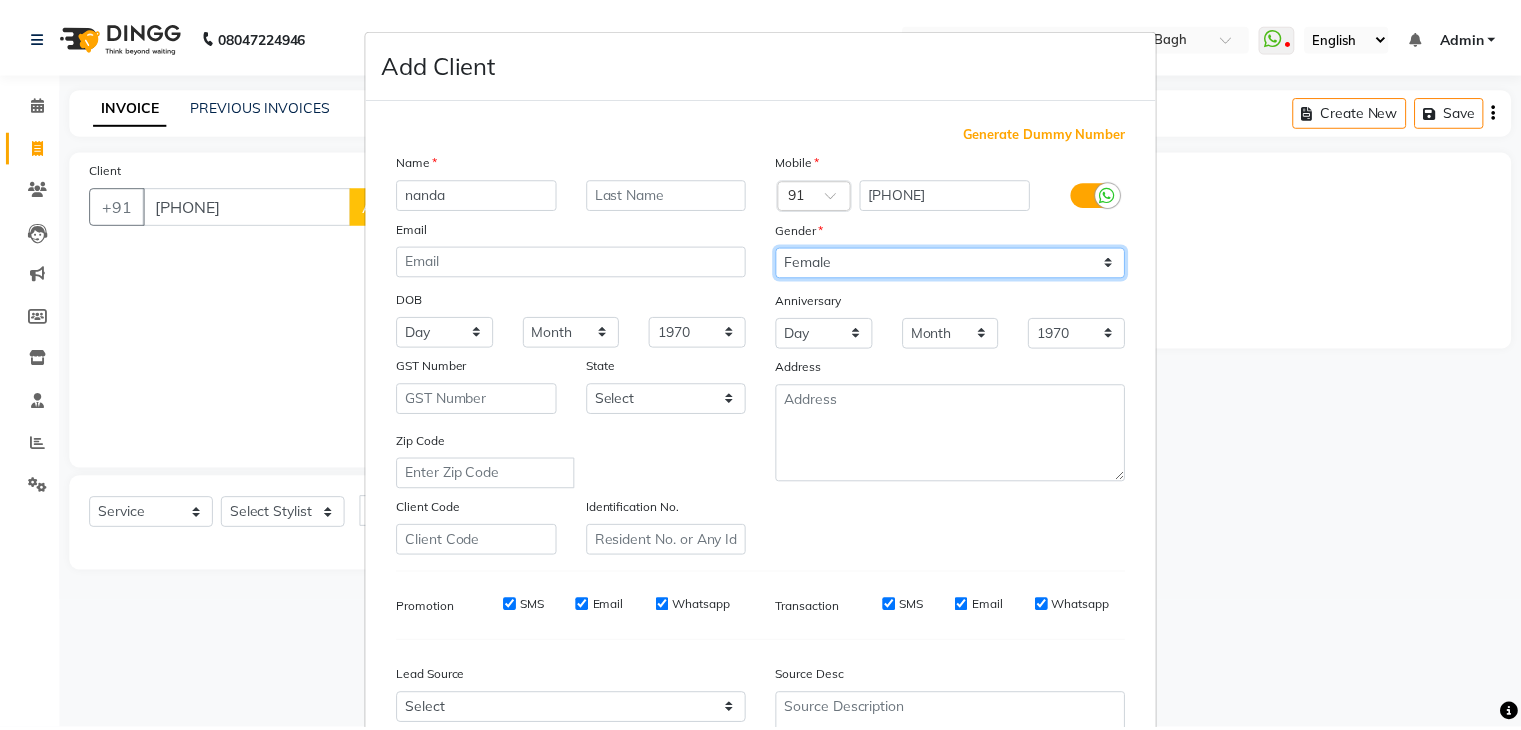 scroll, scrollTop: 203, scrollLeft: 0, axis: vertical 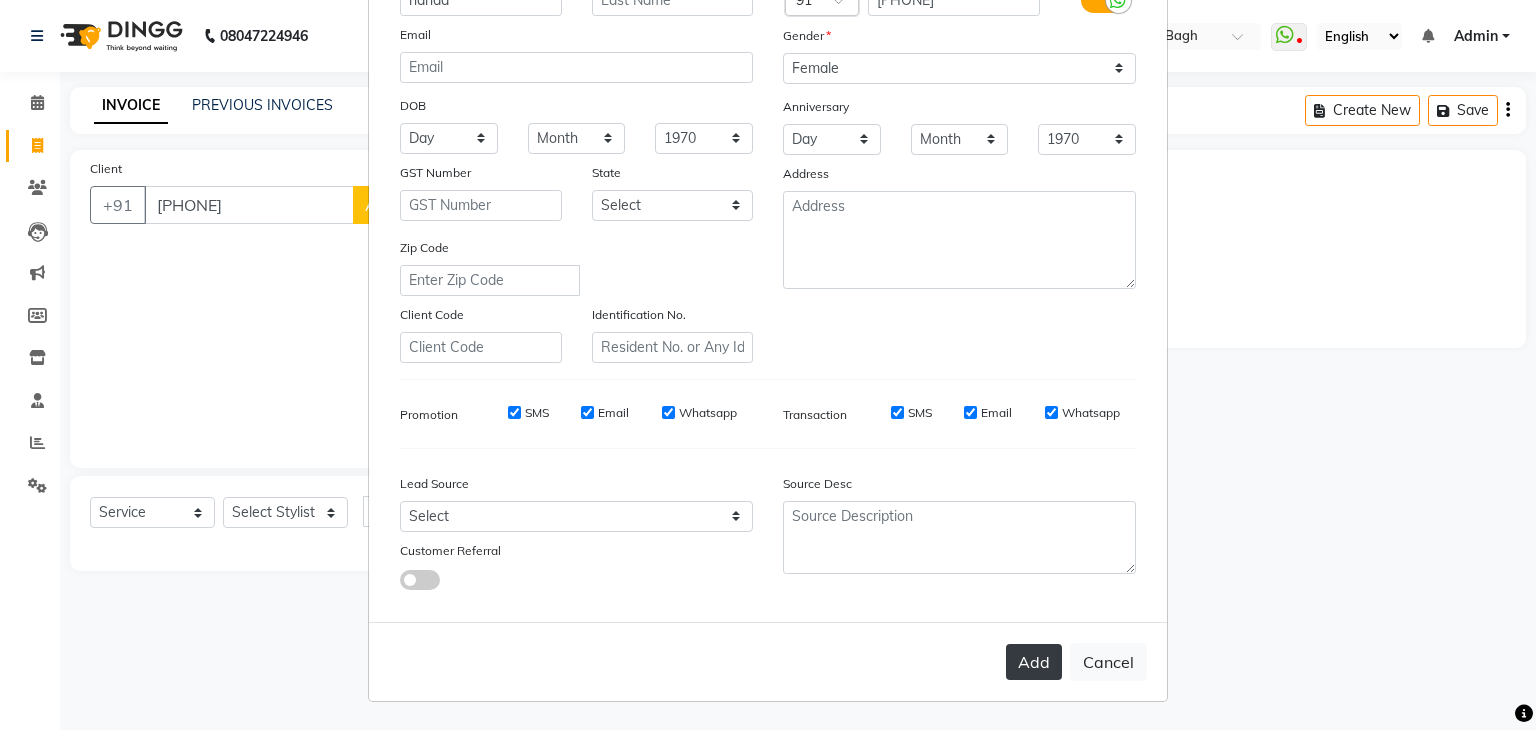 click on "Add" at bounding box center (1034, 662) 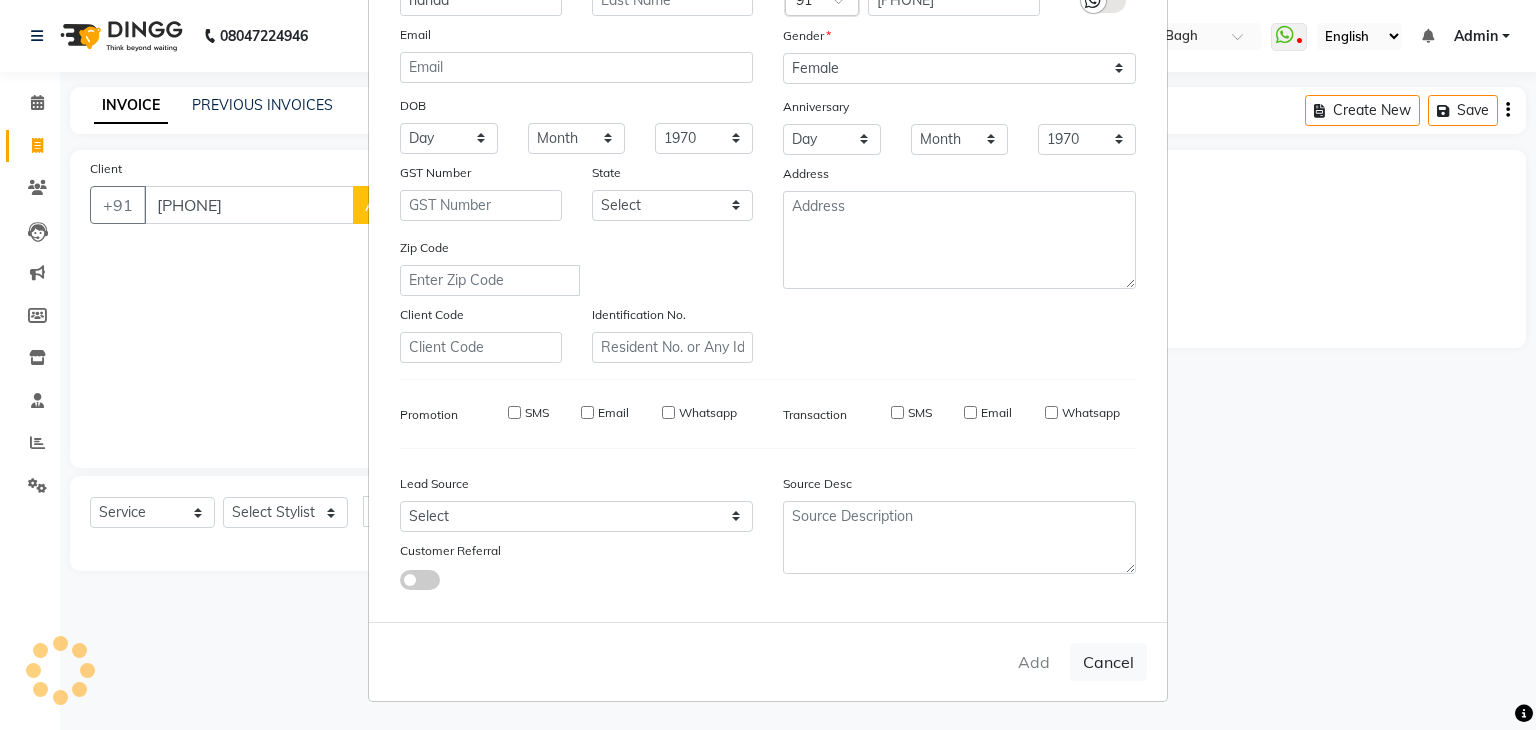 type 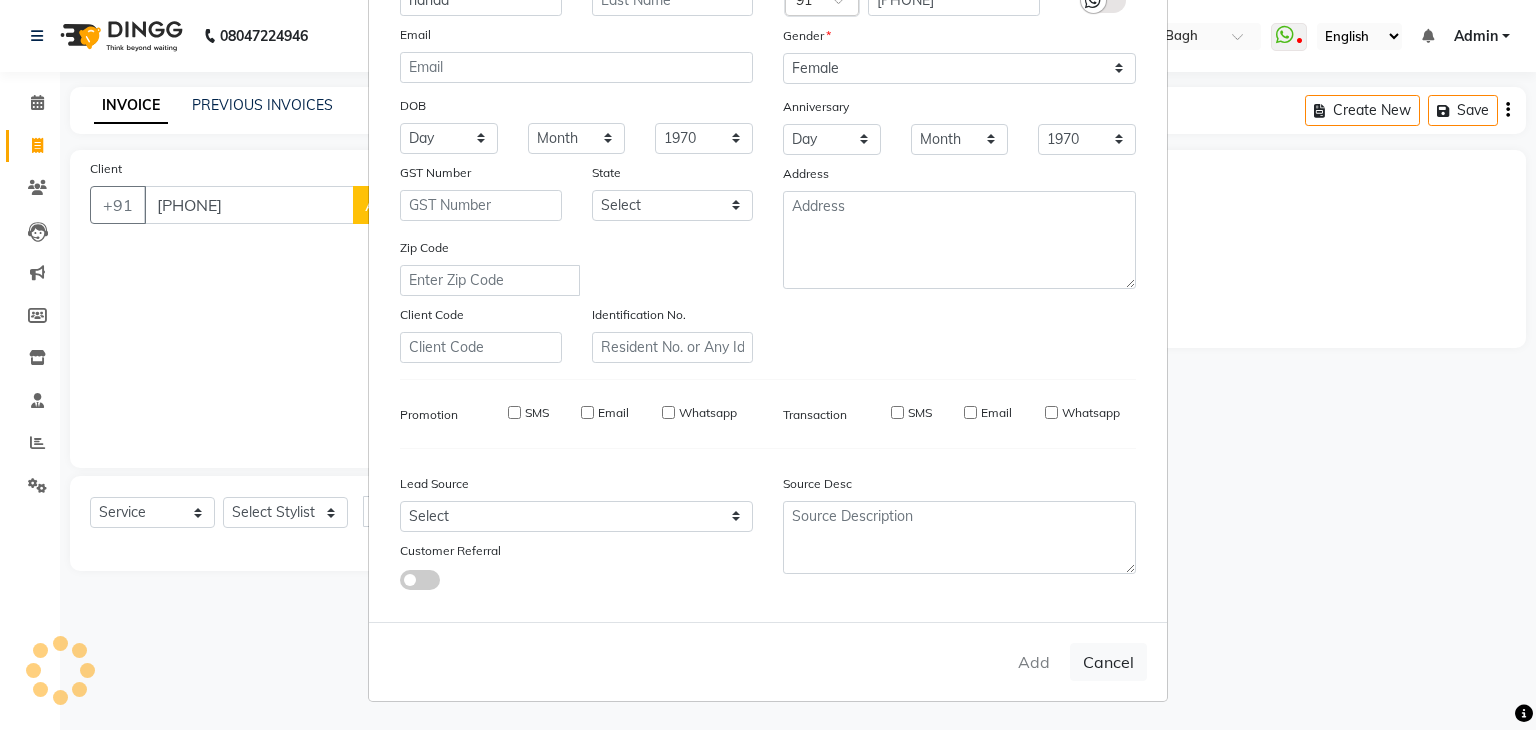 select 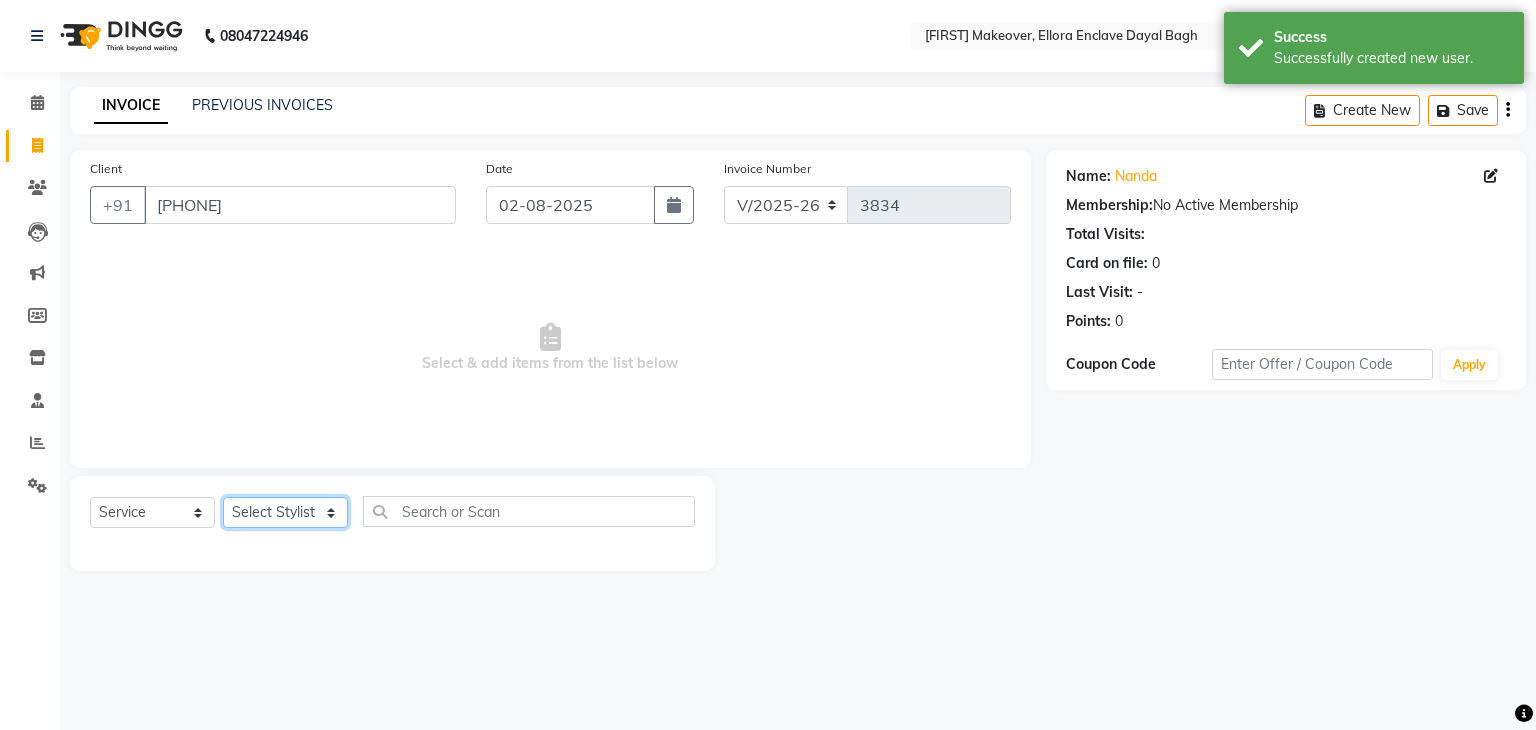 click on "Select Stylist AMAN DANISH SALMANI GOPAL PACHORI KANU KAVITA KIRAN KUMARI MEENU KUMARI NEHA NIKHIL CHAUDHARY Priya PRIYANKA YADAV RASHMI SANDHYA SHAGUFTA SHWETA SONA SAXENA SOUMYA TUSHAR OTWAL VINAY KUMAR" 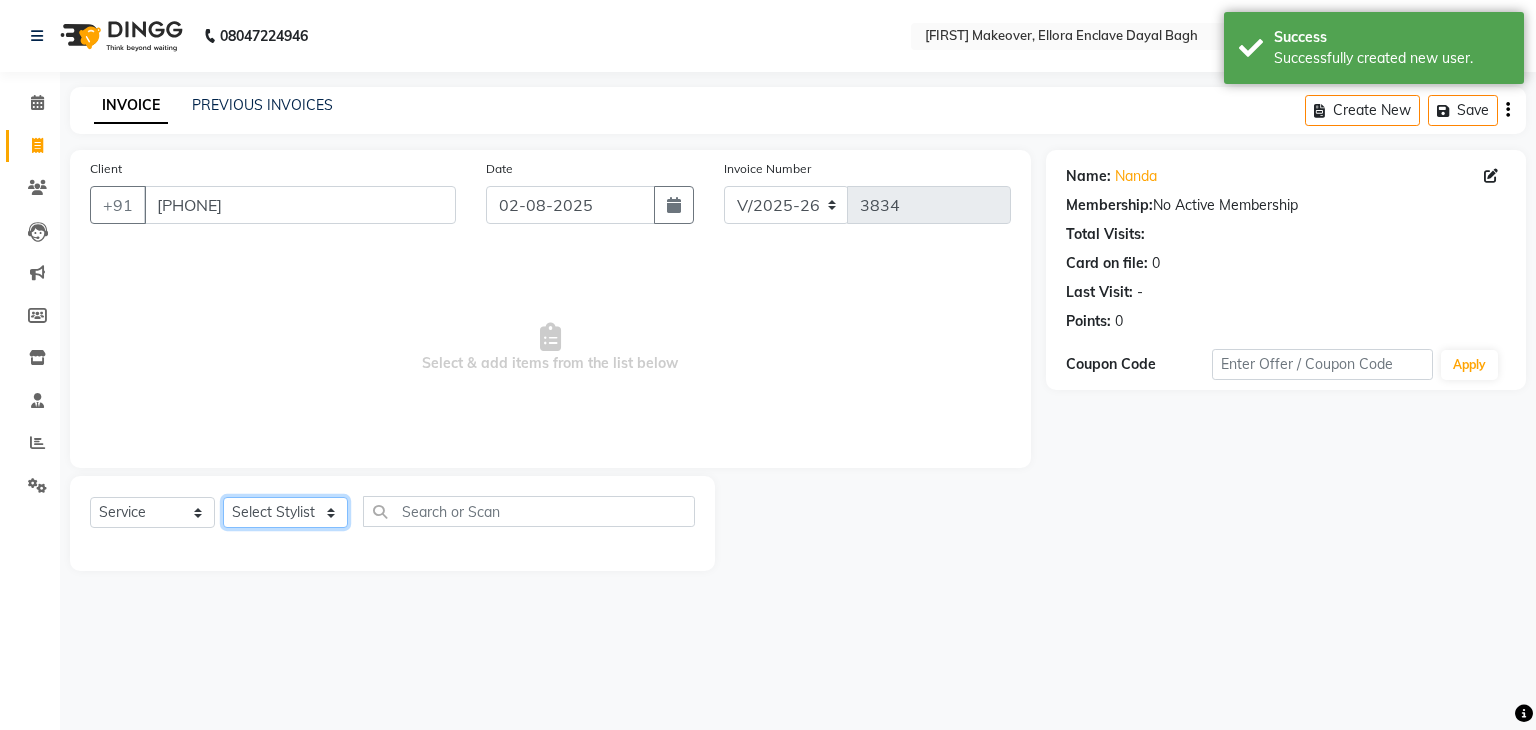 click on "Select Stylist AMAN DANISH SALMANI GOPAL PACHORI KANU KAVITA KIRAN KUMARI MEENU KUMARI NEHA NIKHIL CHAUDHARY Priya PRIYANKA YADAV RASHMI SANDHYA SHAGUFTA SHWETA SONA SAXENA SOUMYA TUSHAR OTWAL VINAY KUMAR" 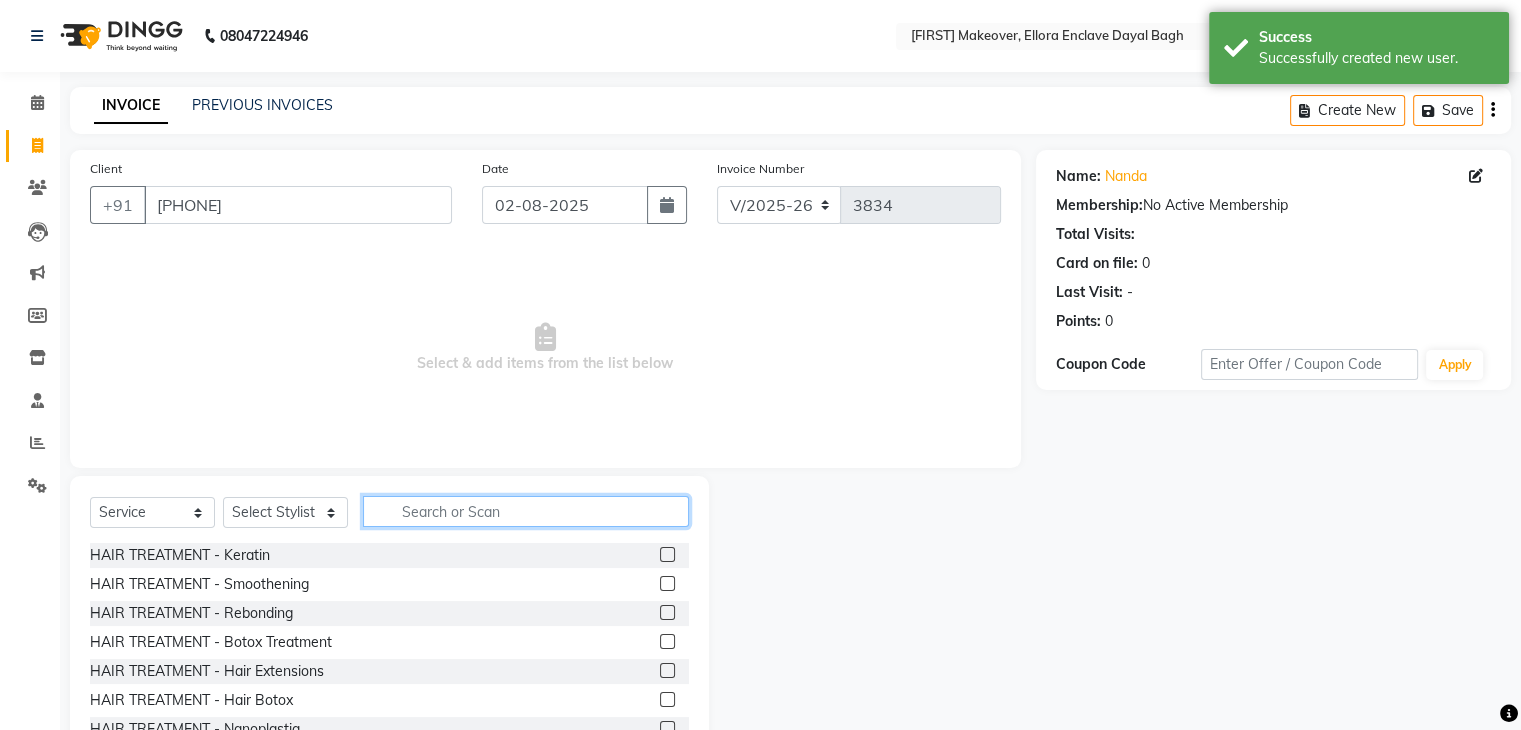 click 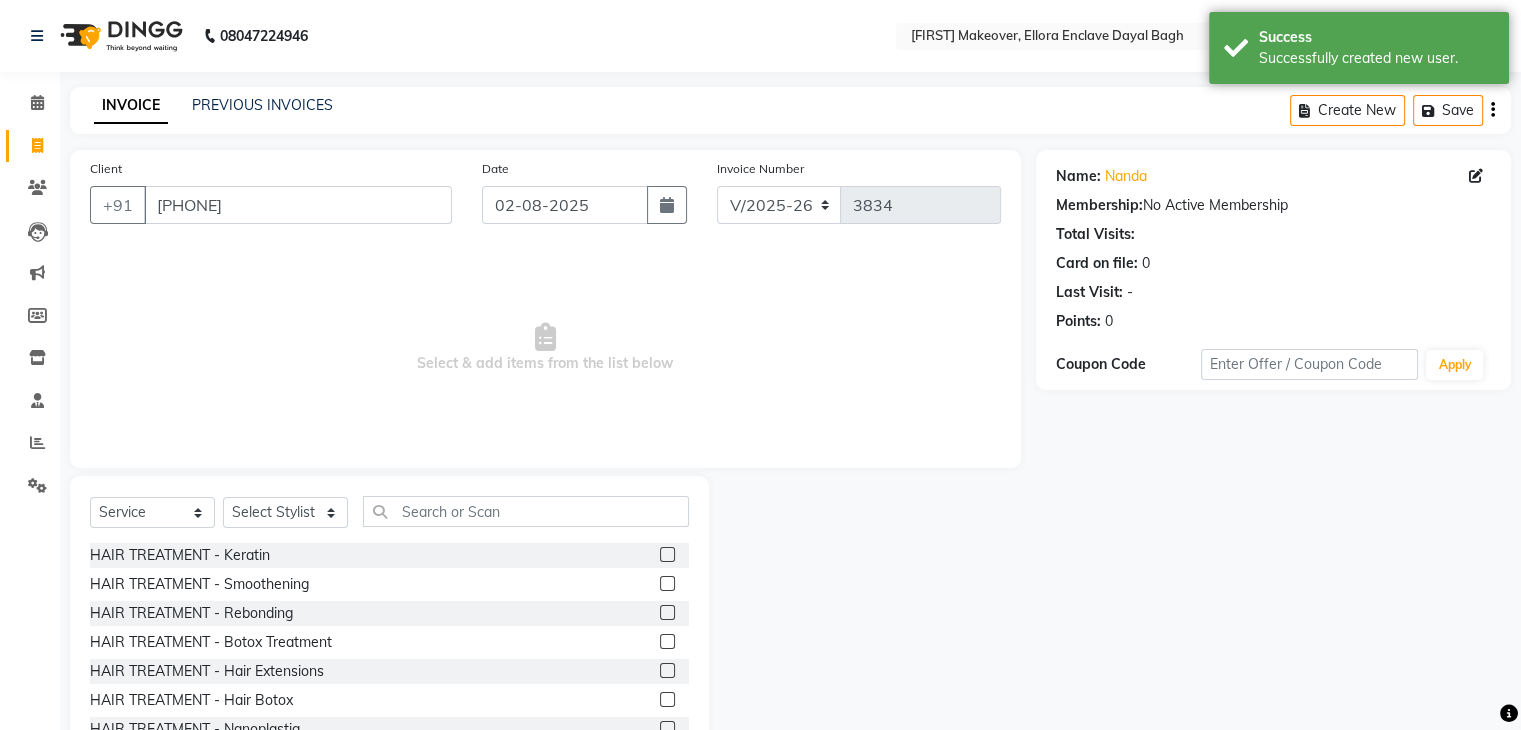 click on "Inventory" 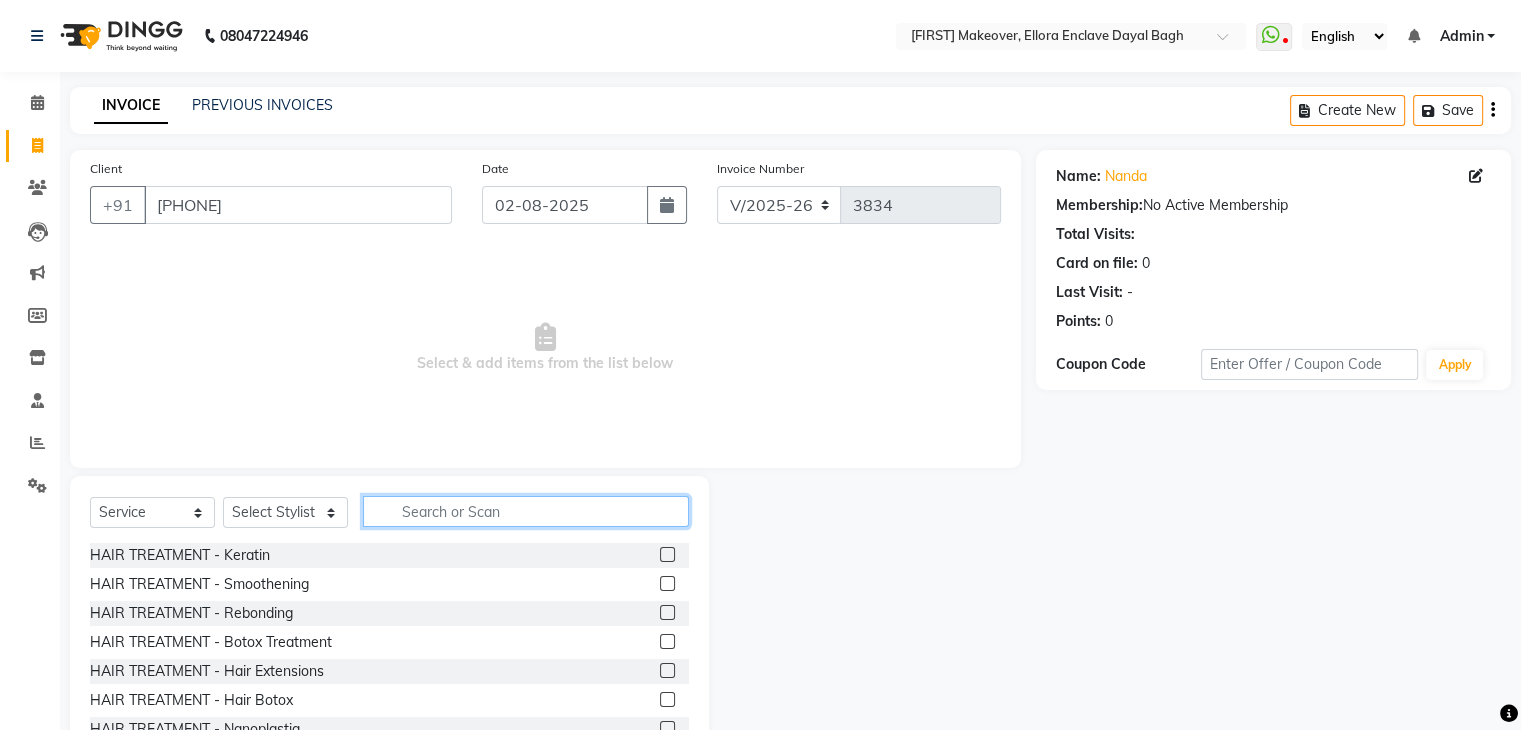 click 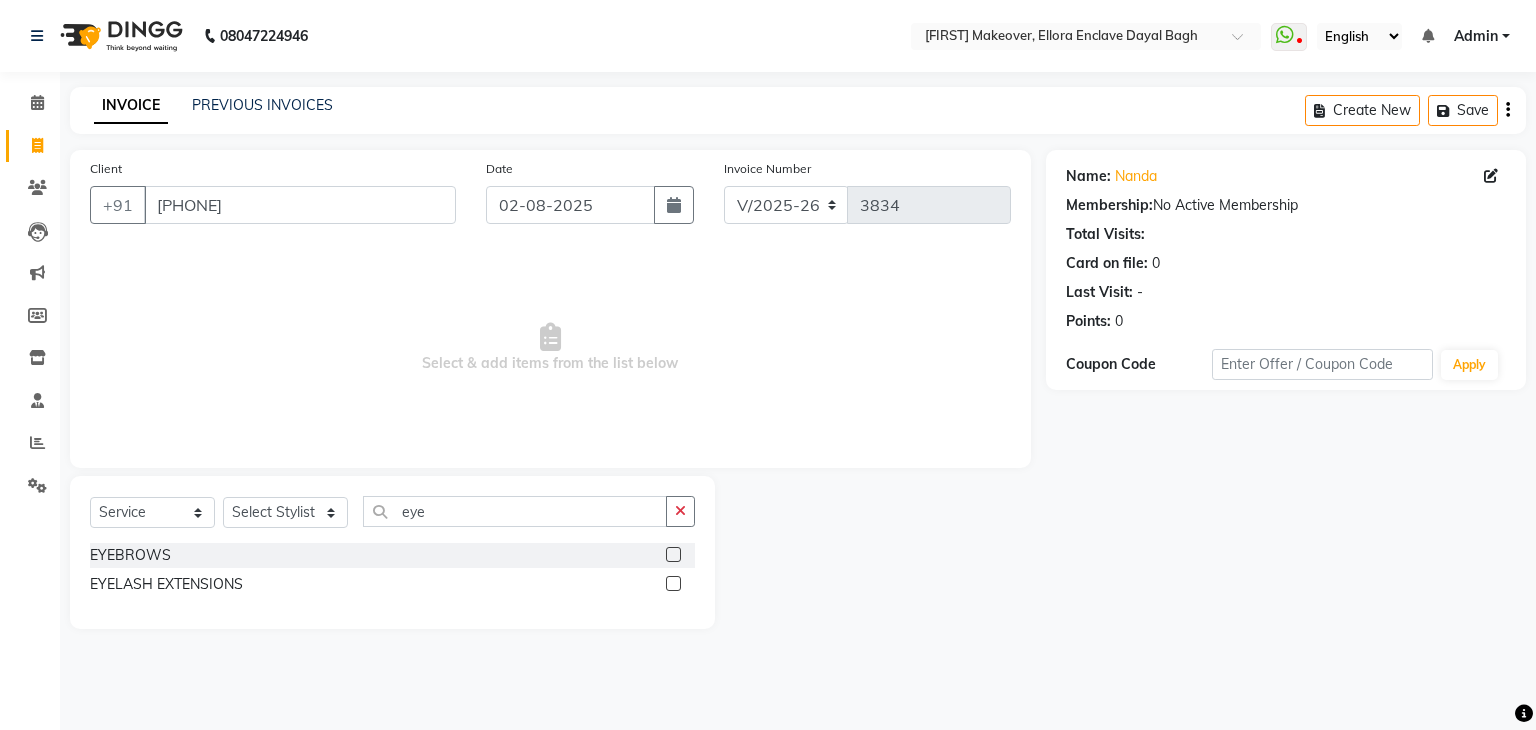 click 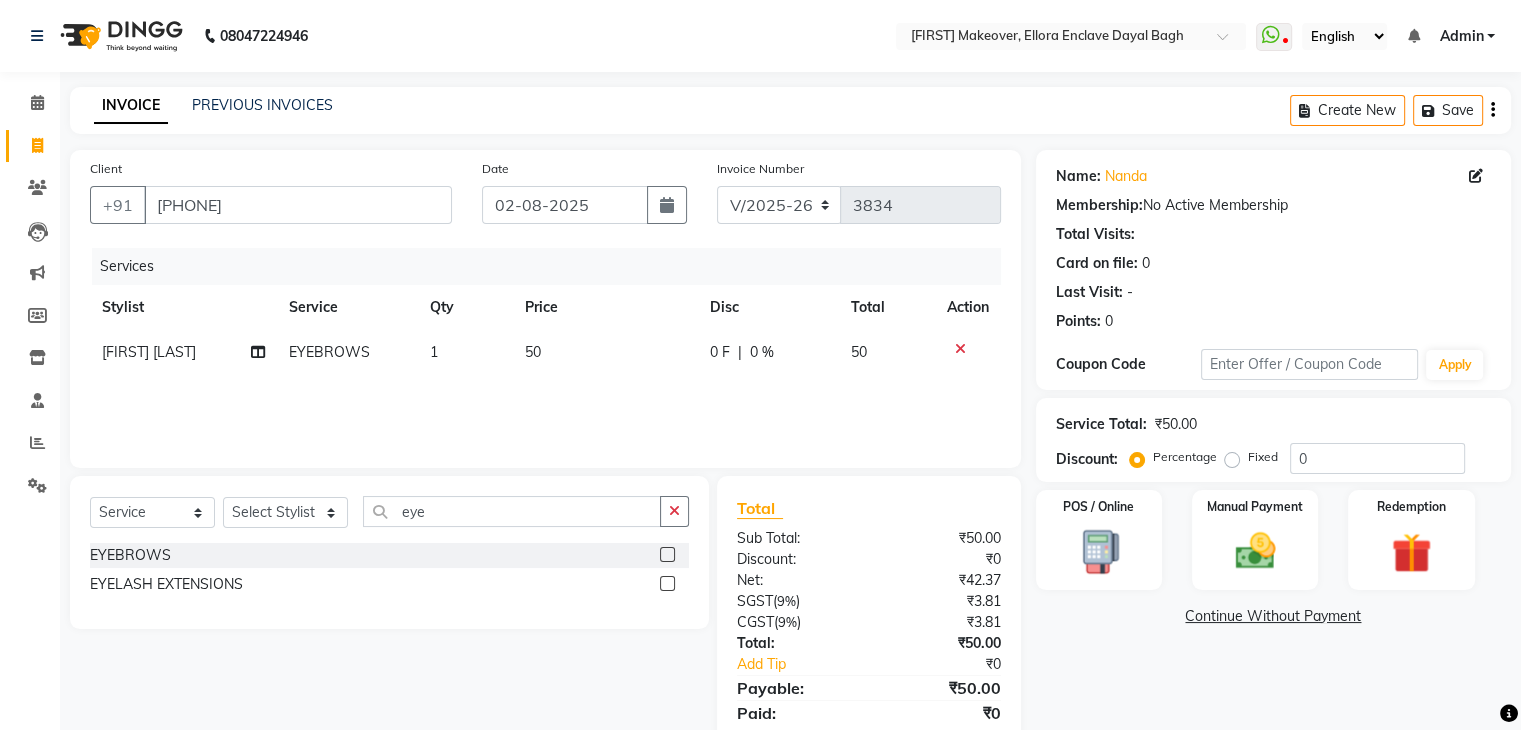 scroll, scrollTop: 71, scrollLeft: 0, axis: vertical 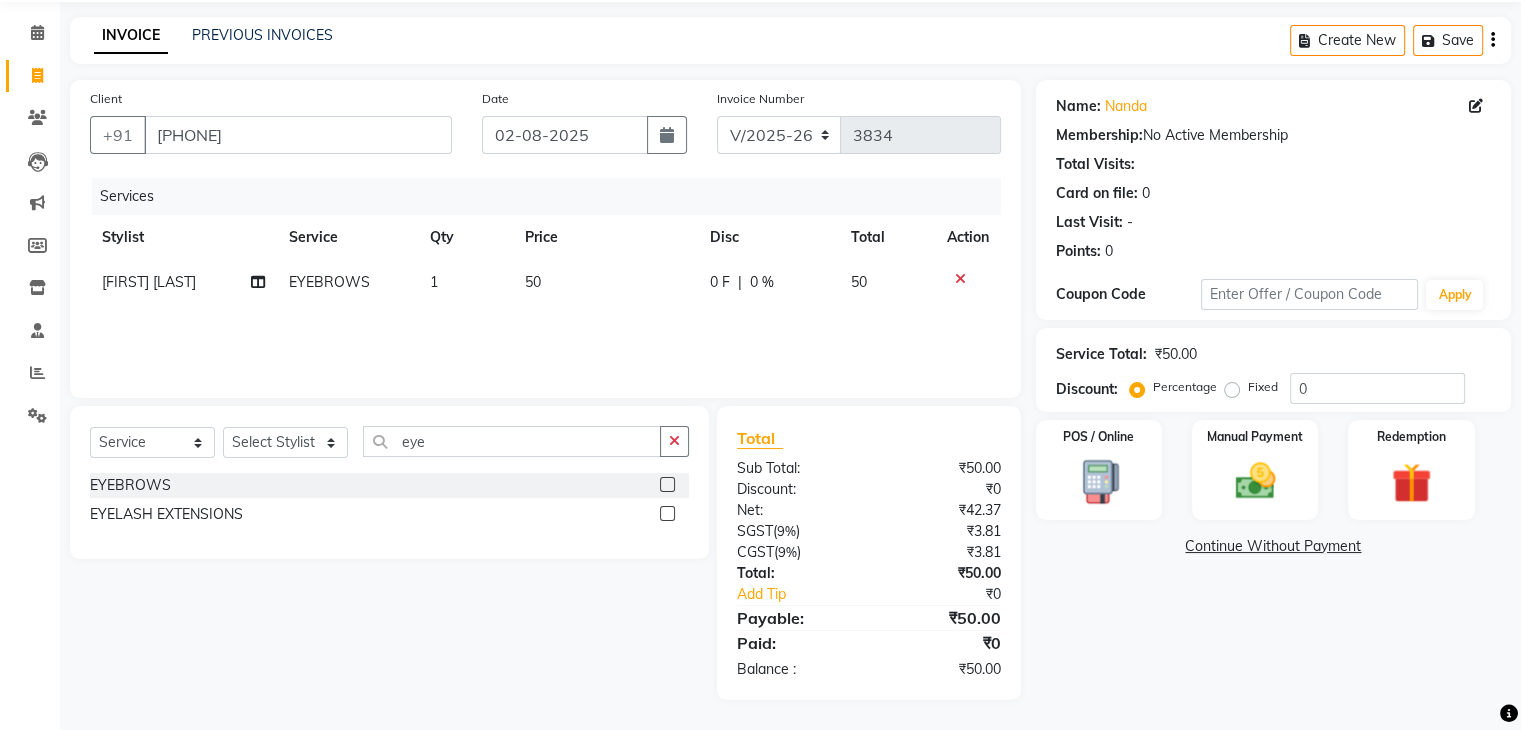 click on "50" 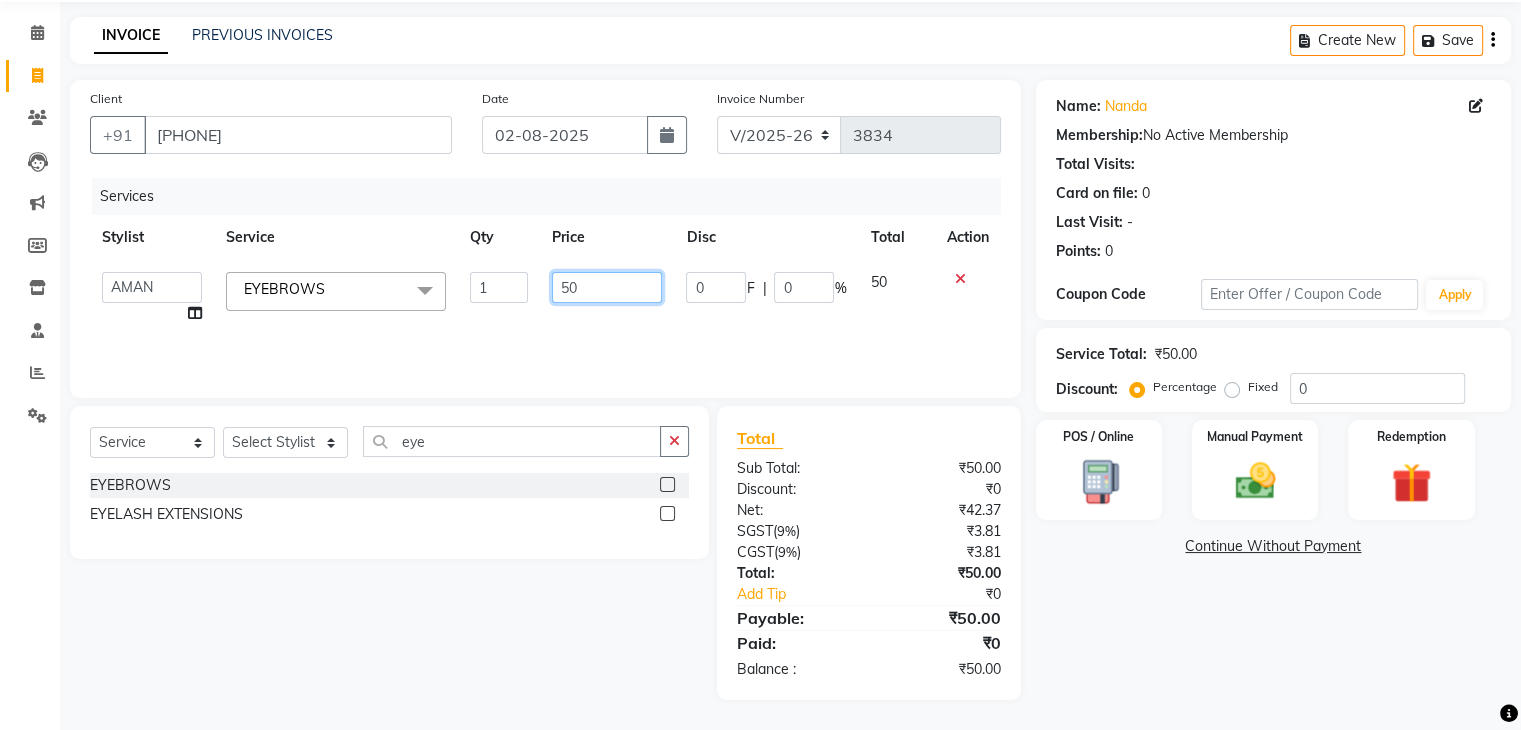 click on "50" 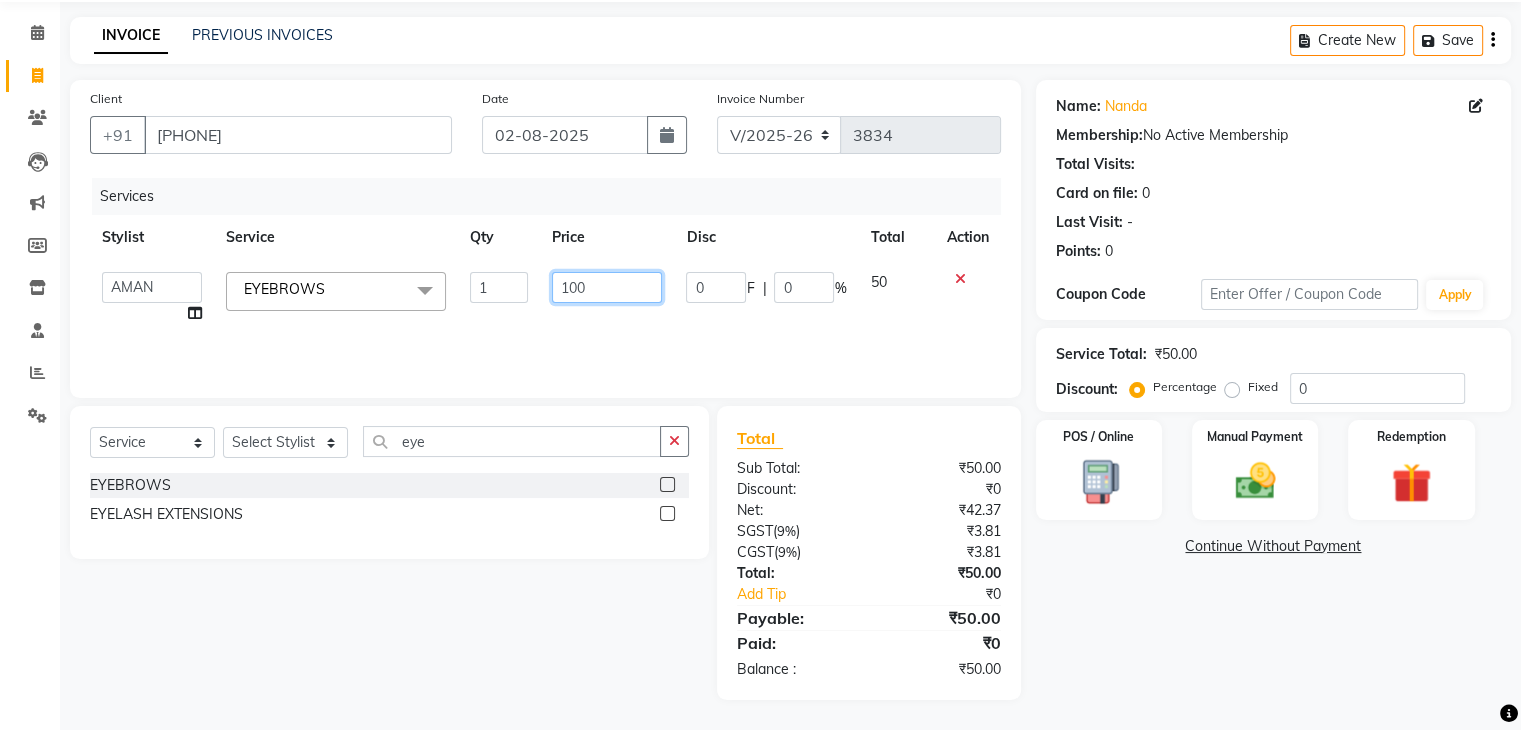 scroll, scrollTop: 70, scrollLeft: 0, axis: vertical 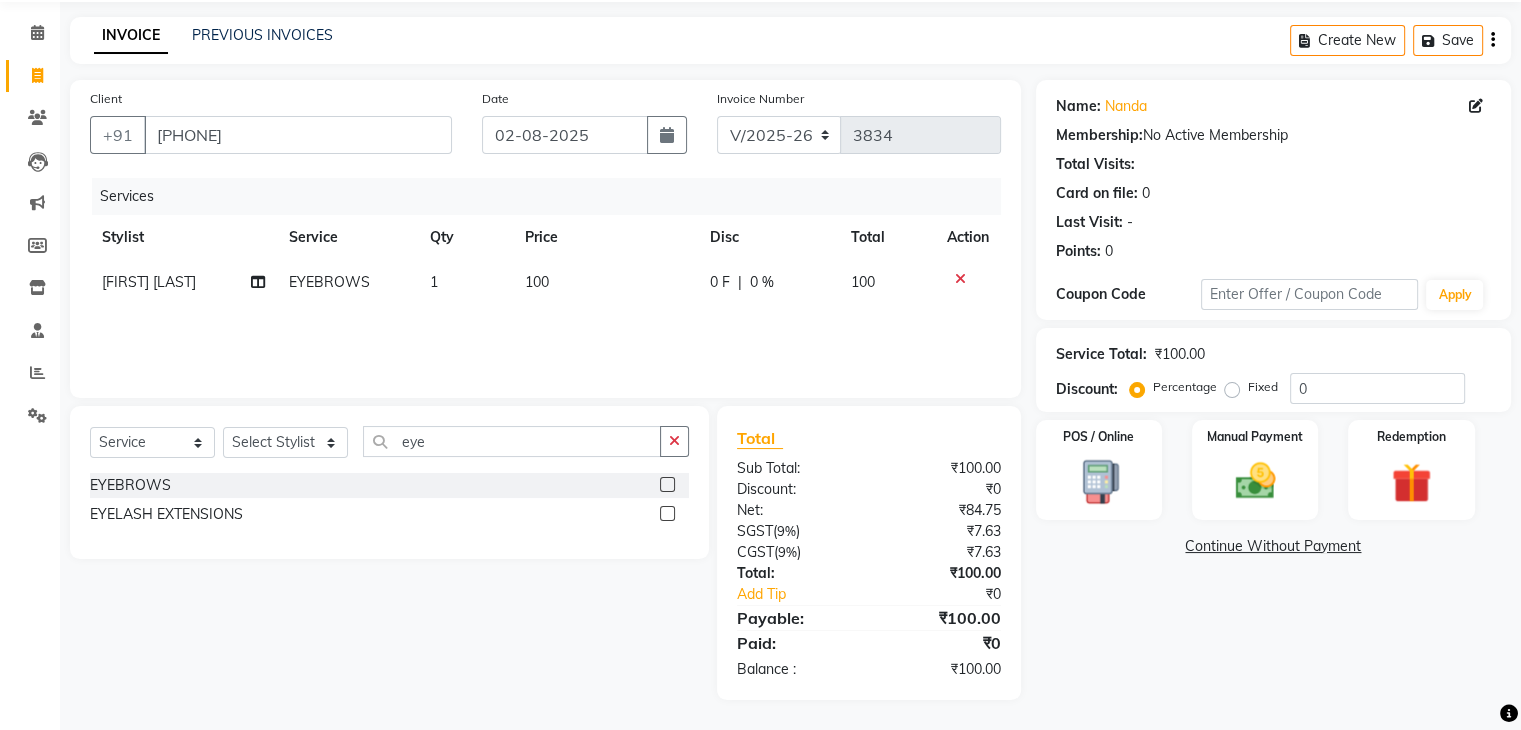 click on "Name: [FIRST] [LAST] Membership: No Active Membership Total Visits: Card on file: 0 Last Visit: - Points: 0 Coupon Code Apply Service Total: ₹100.00 Discount: Percentage Fixed 0 POS / Online Manual Payment Redemption Continue Without Payment" 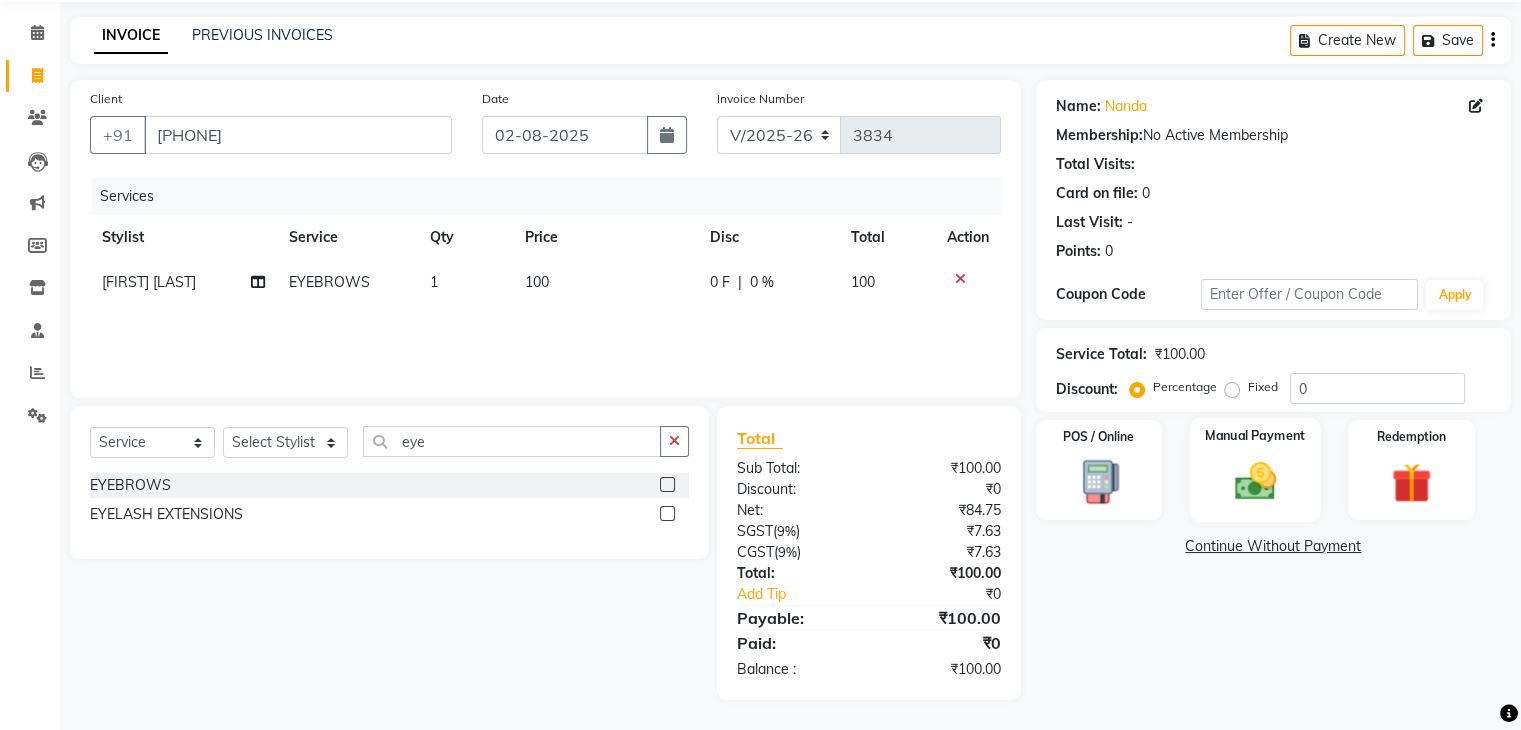click 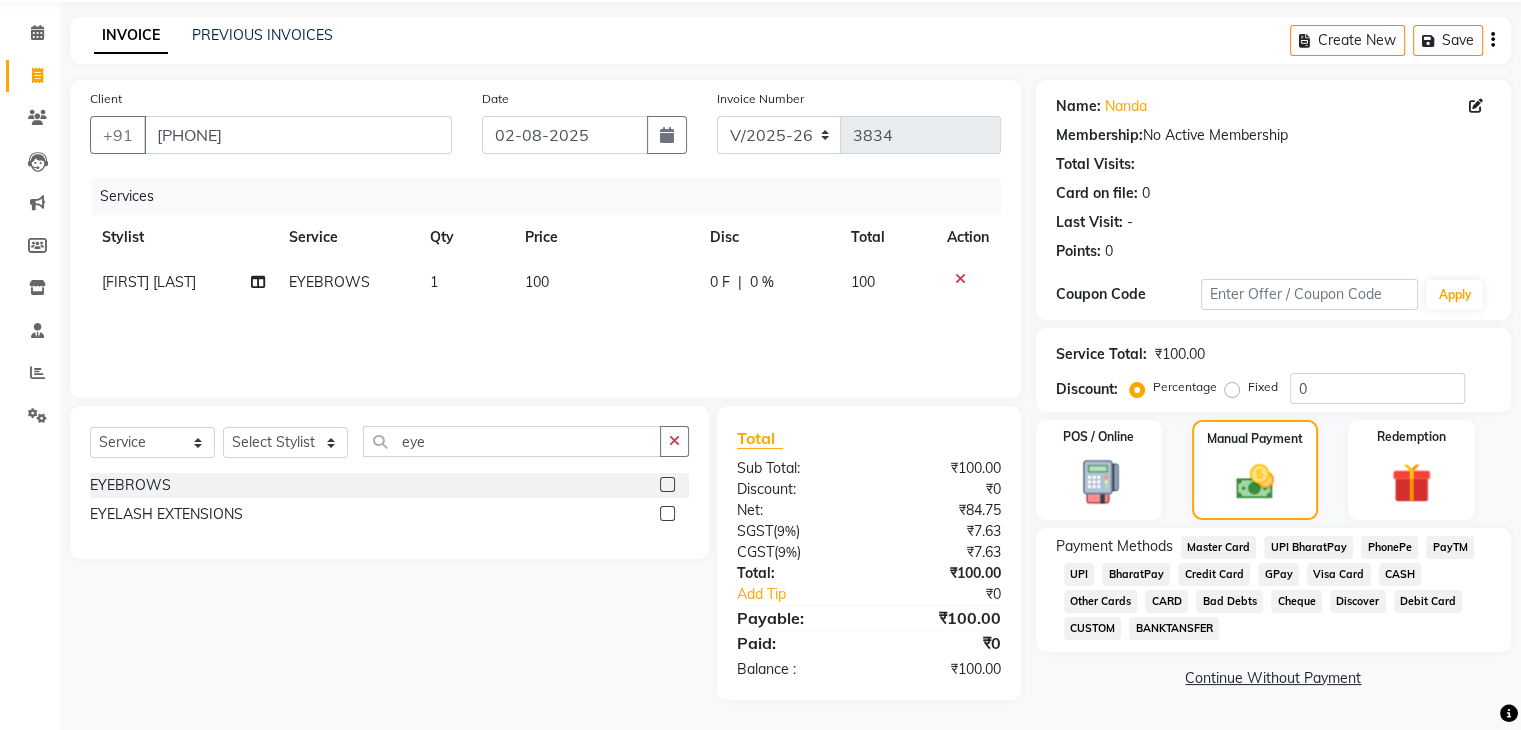 click on "CASH" 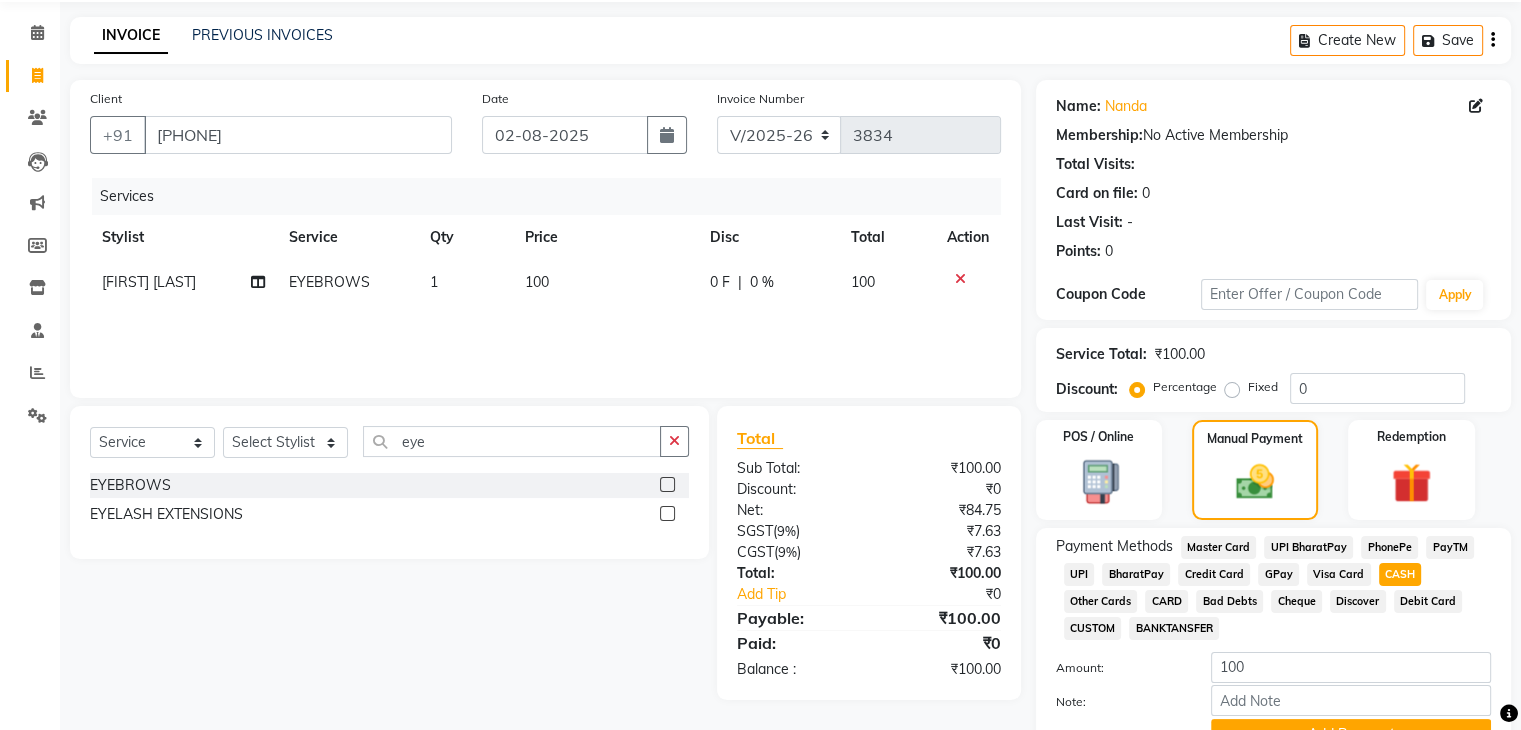 scroll, scrollTop: 172, scrollLeft: 0, axis: vertical 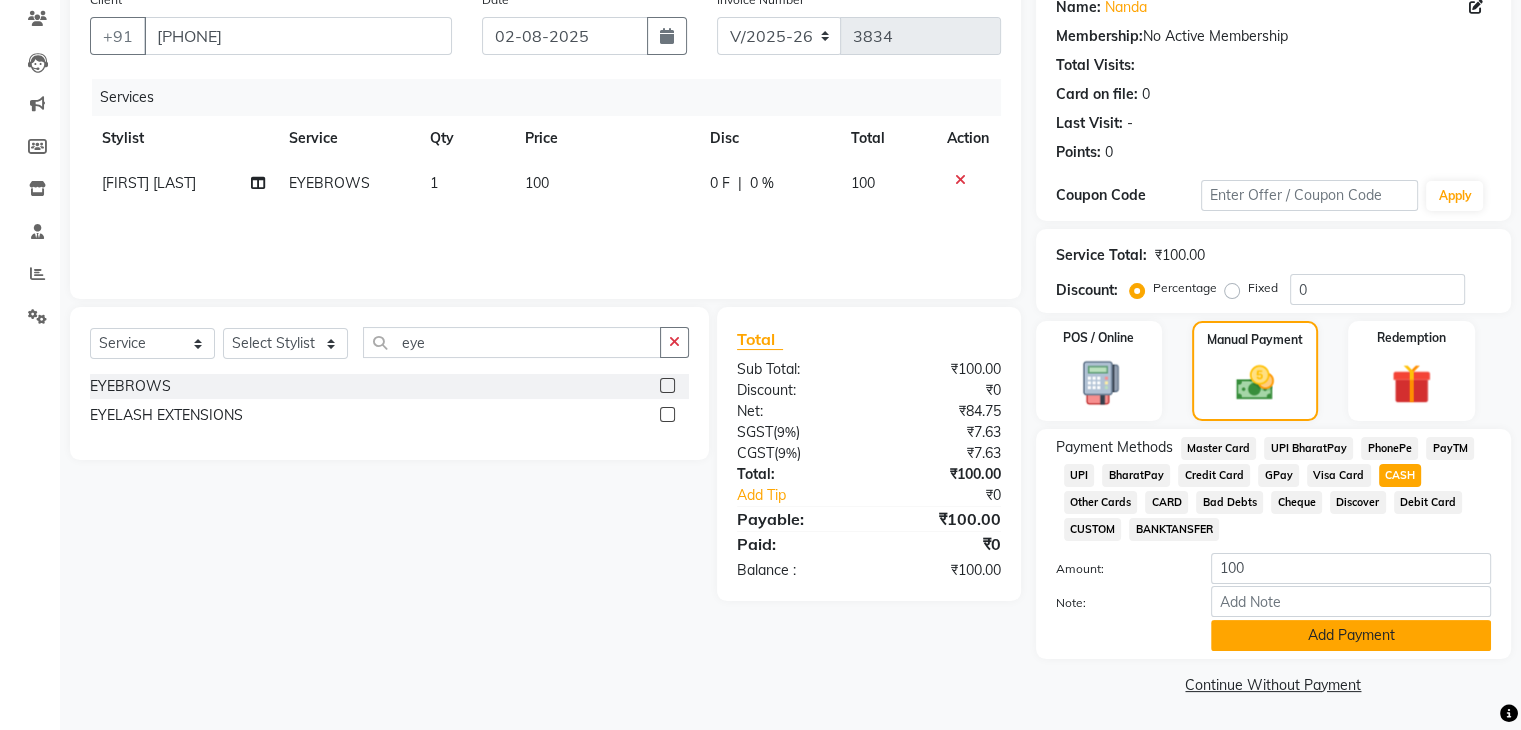 click on "Add Payment" 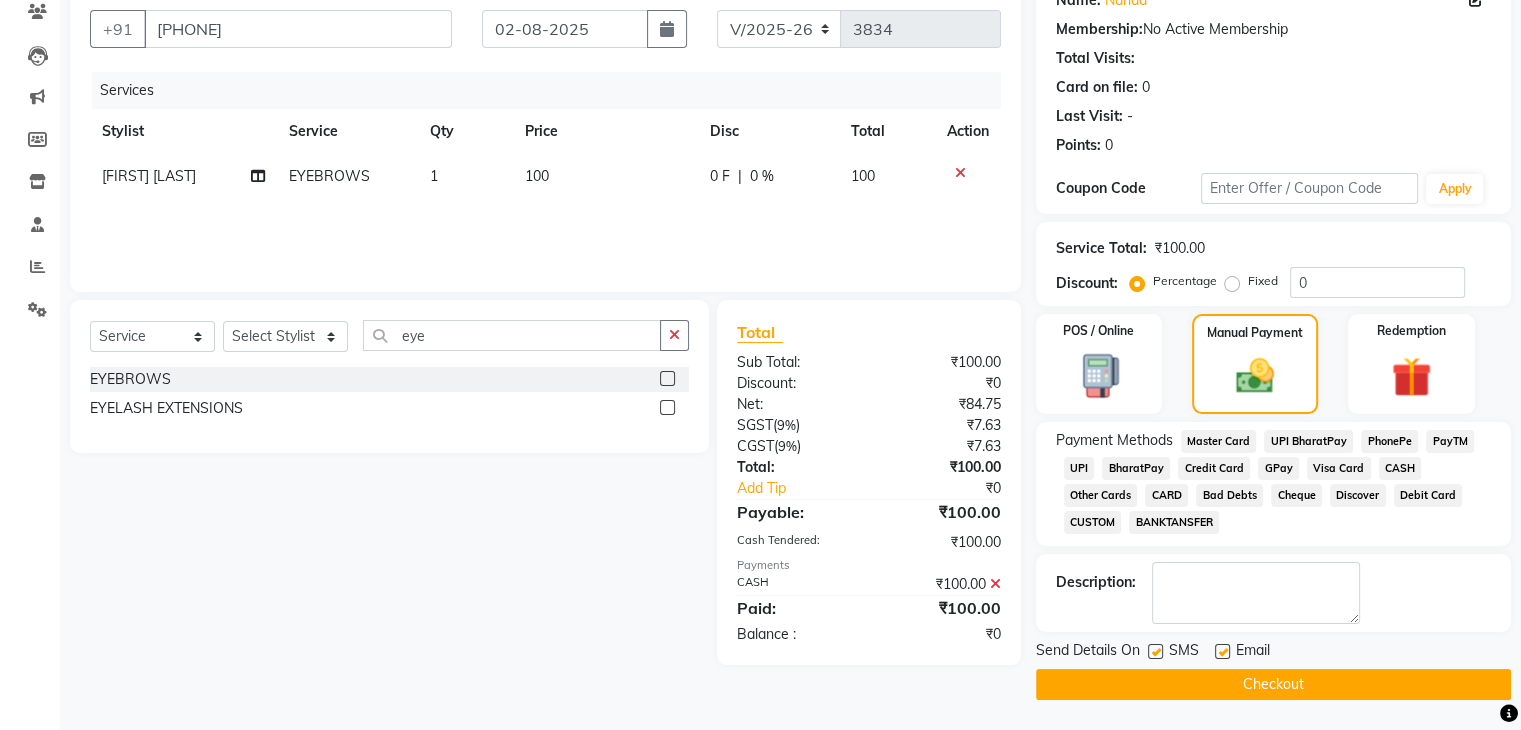 click on "Checkout" 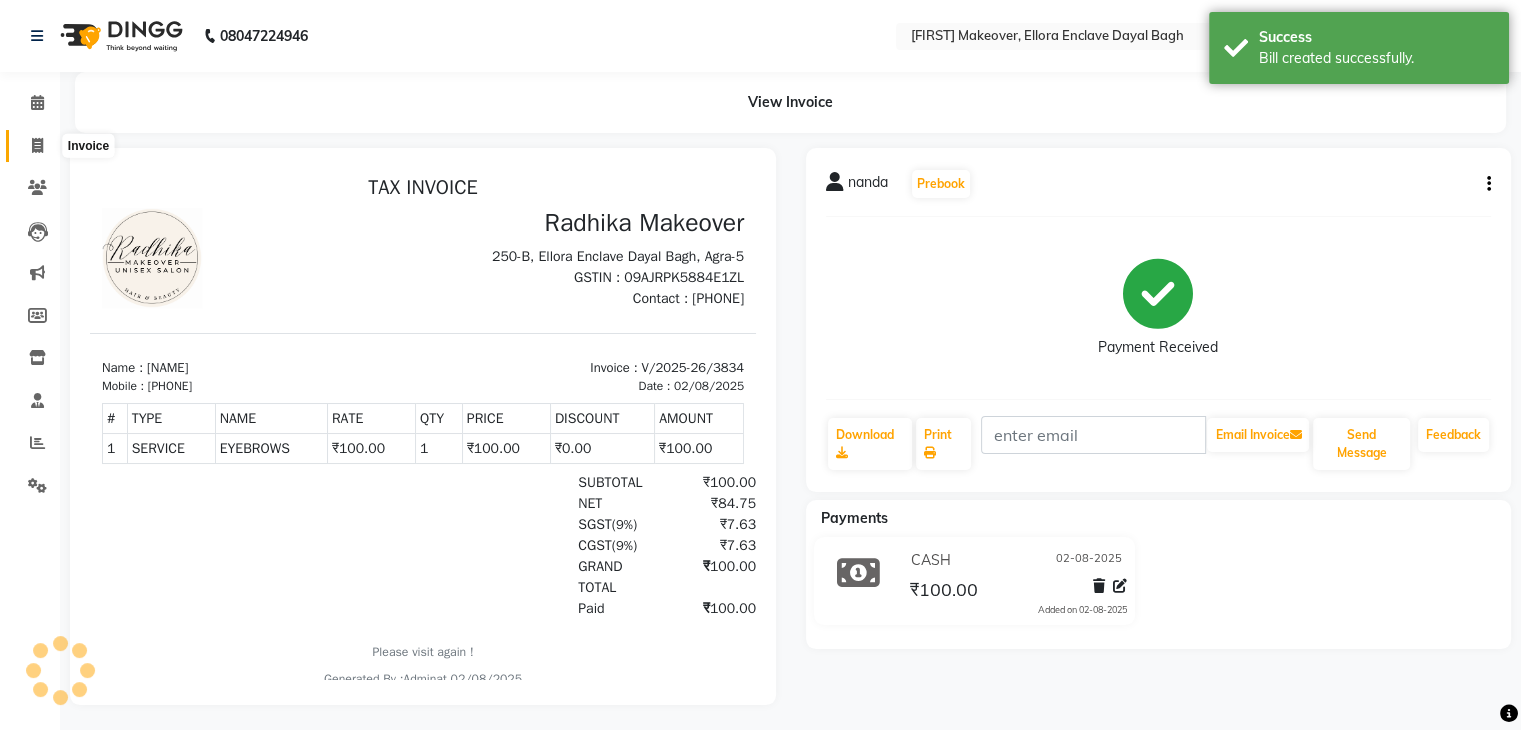 scroll, scrollTop: 0, scrollLeft: 0, axis: both 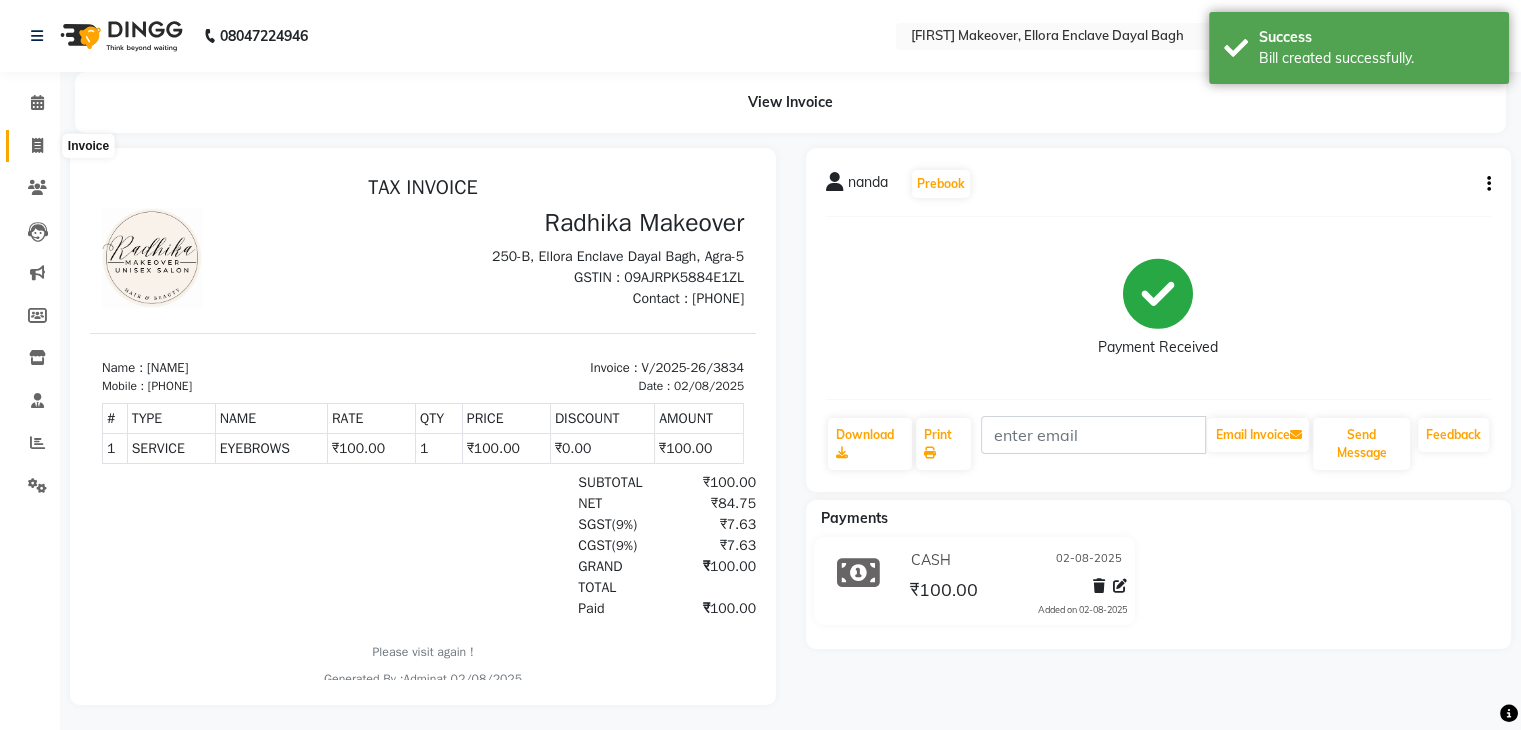 click 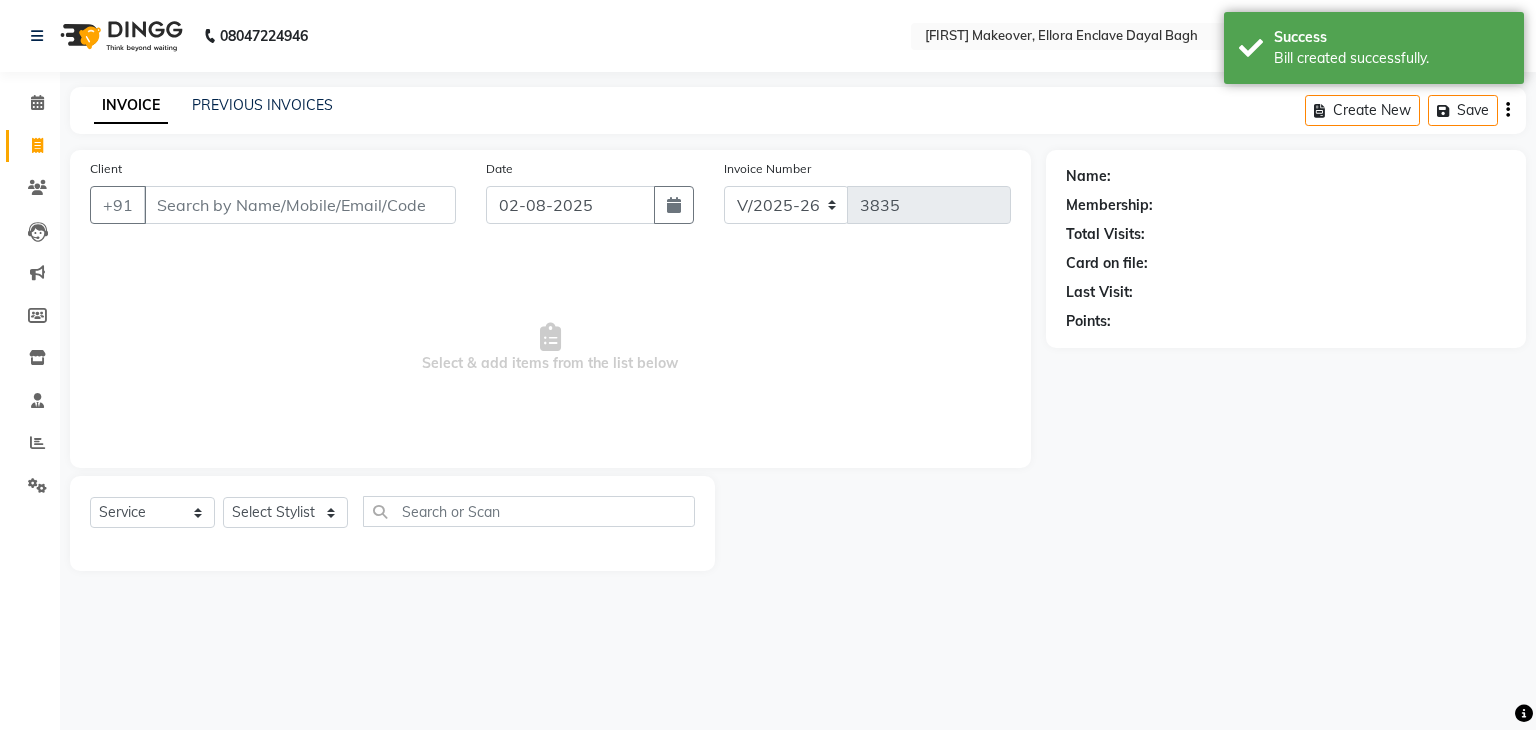 click on "Client" at bounding box center (300, 205) 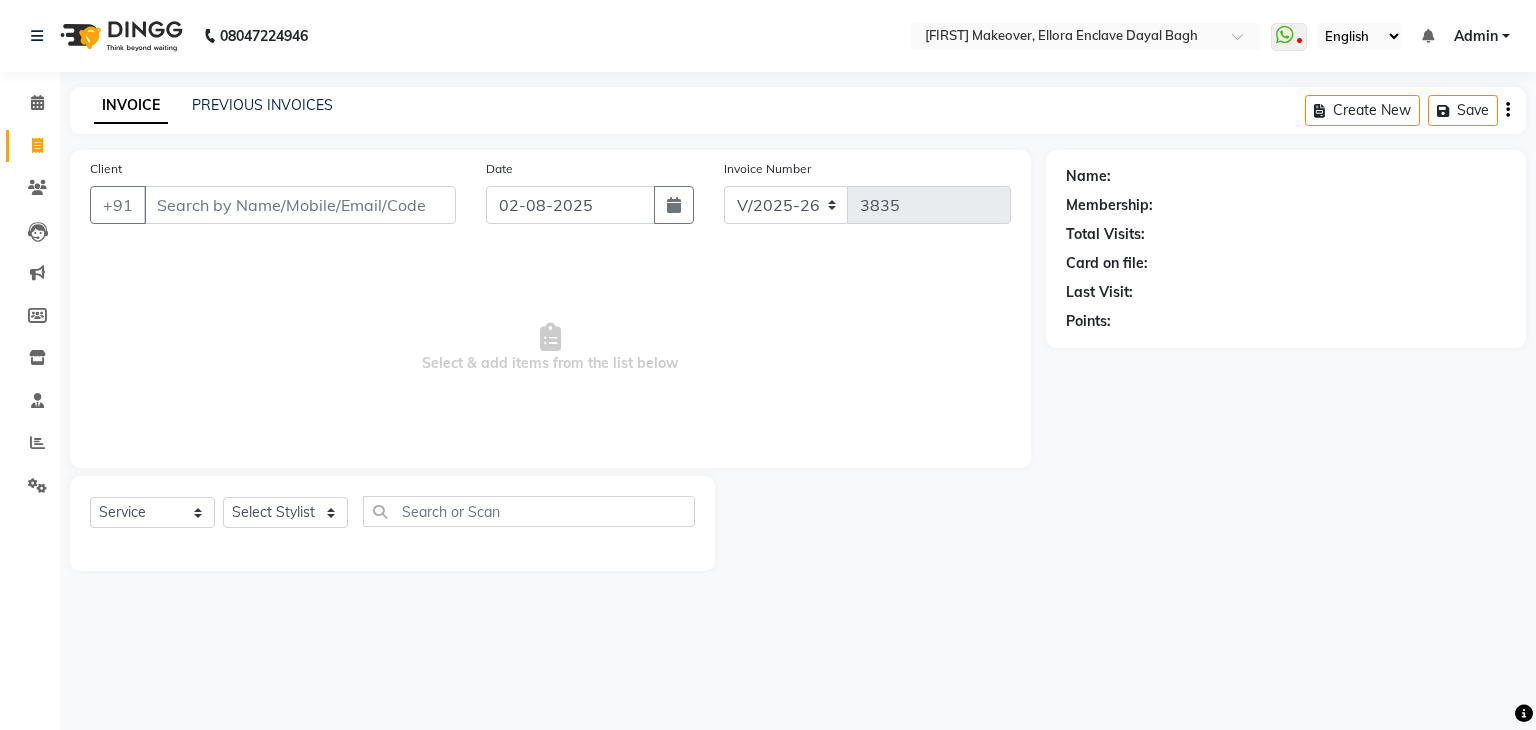 click on "Client" at bounding box center [300, 205] 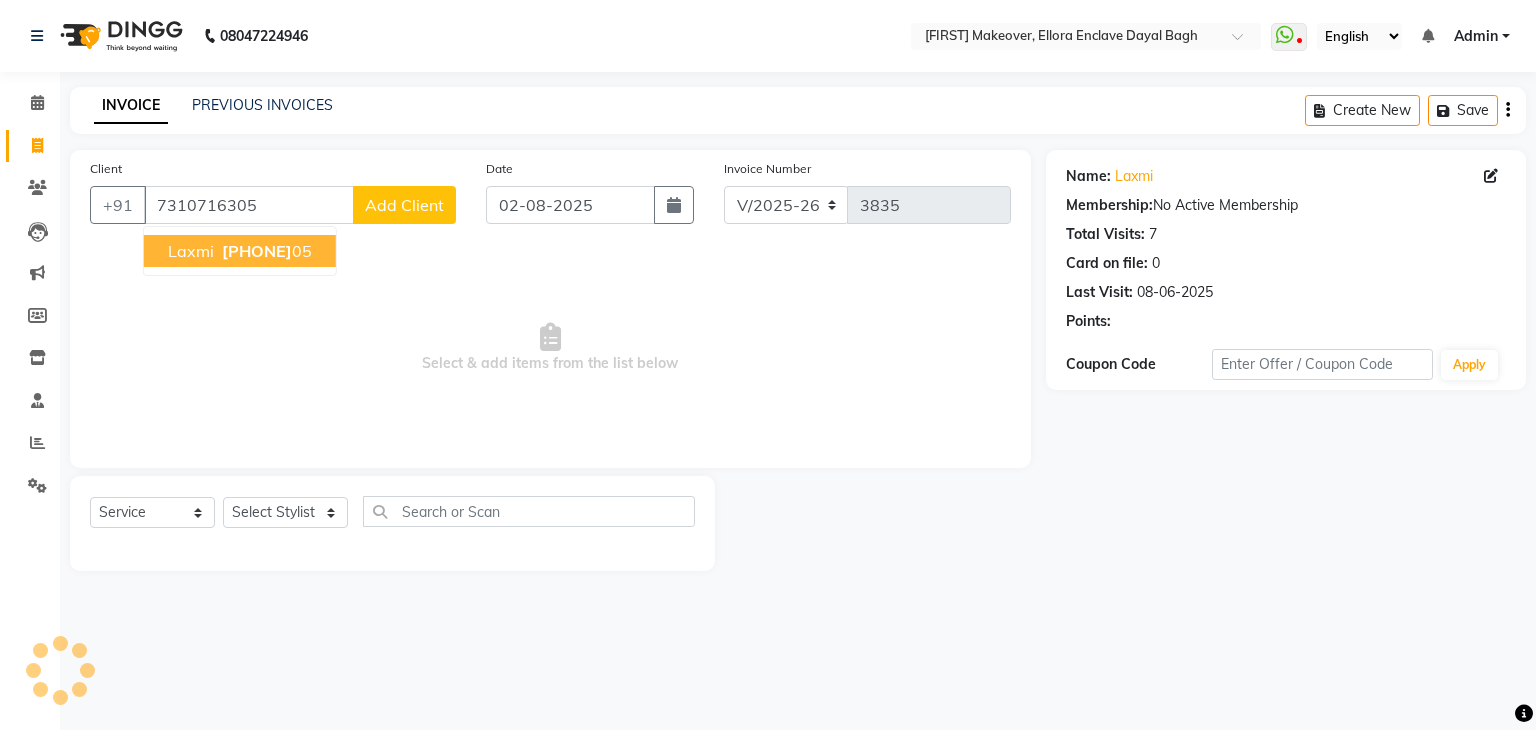 click on "[PHONE]" at bounding box center (265, 251) 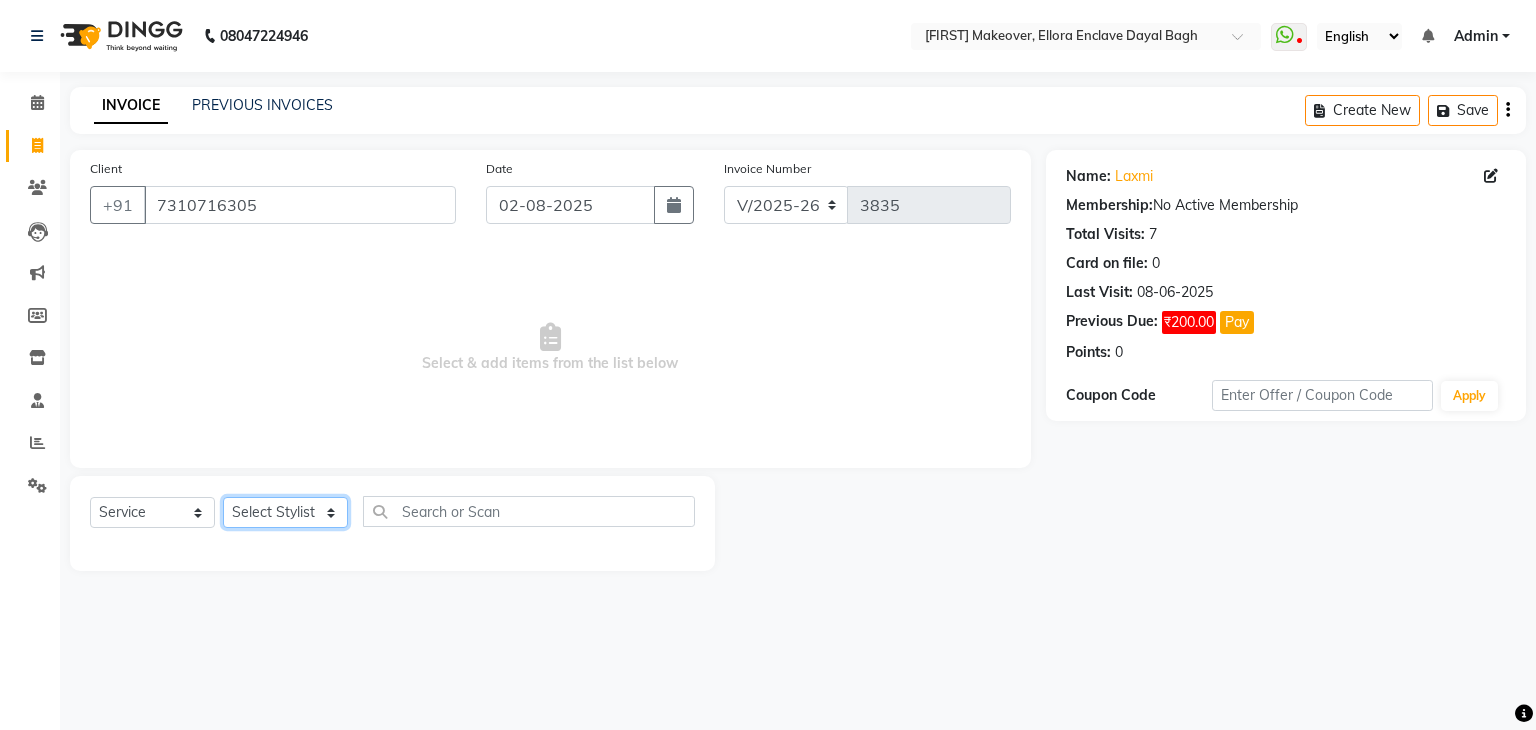 click on "Select Stylist AMAN DANISH SALMANI GOPAL PACHORI KANU KAVITA KIRAN KUMARI MEENU KUMARI NEHA NIKHIL CHAUDHARY Priya PRIYANKA YADAV RASHMI SANDHYA SHAGUFTA SHWETA SONA SAXENA SOUMYA TUSHAR OTWAL VINAY KUMAR" 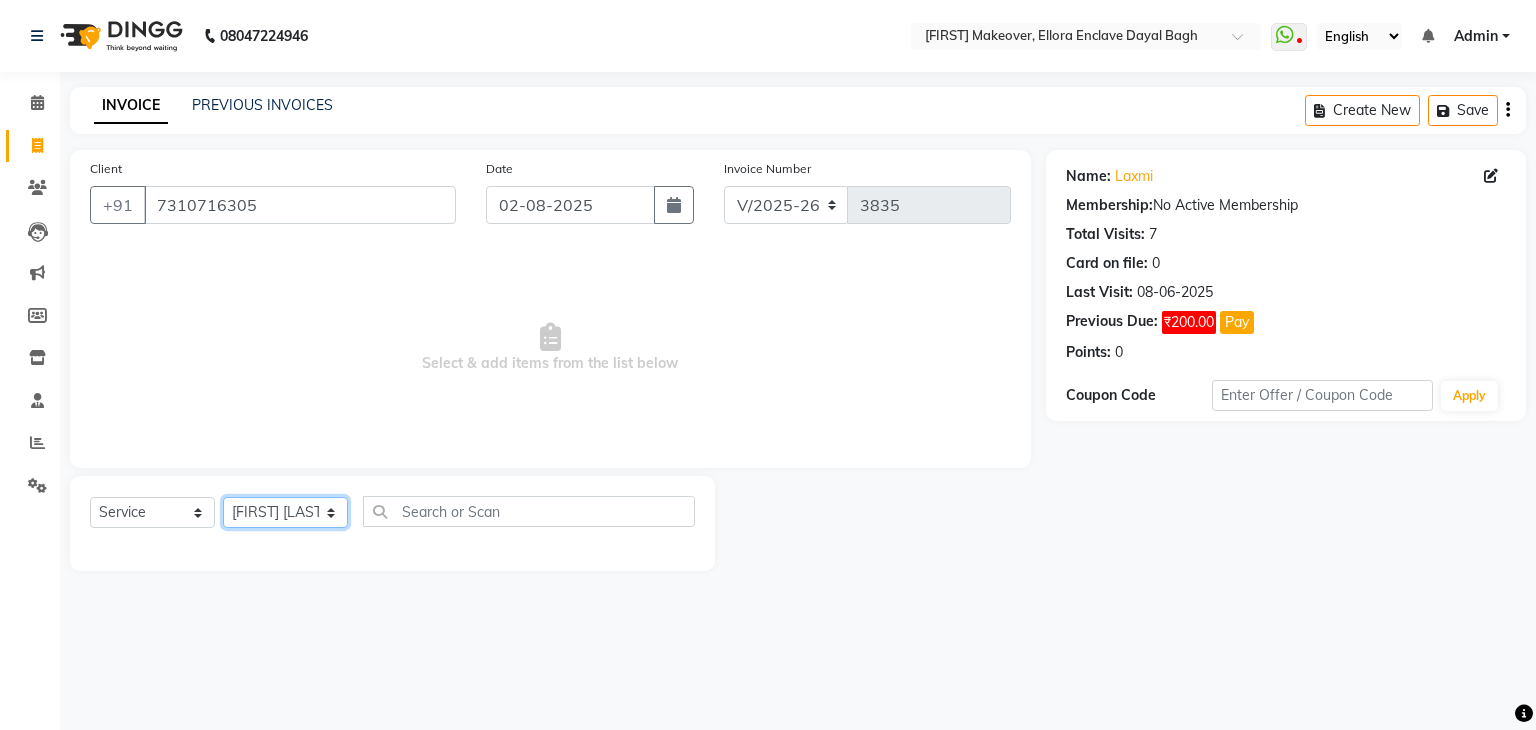 click on "Select Stylist AMAN DANISH SALMANI GOPAL PACHORI KANU KAVITA KIRAN KUMARI MEENU KUMARI NEHA NIKHIL CHAUDHARY Priya PRIYANKA YADAV RASHMI SANDHYA SHAGUFTA SHWETA SONA SAXENA SOUMYA TUSHAR OTWAL VINAY KUMAR" 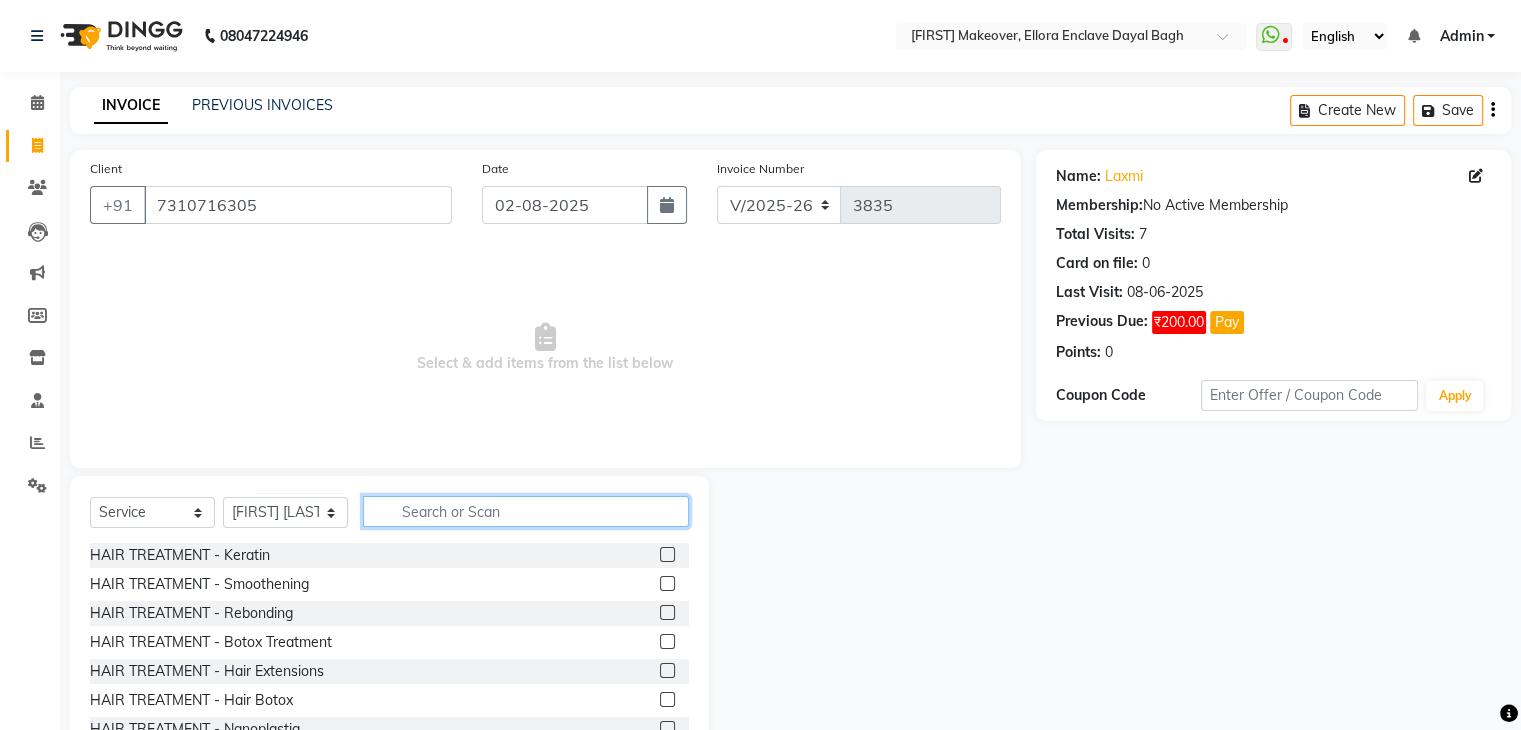 click 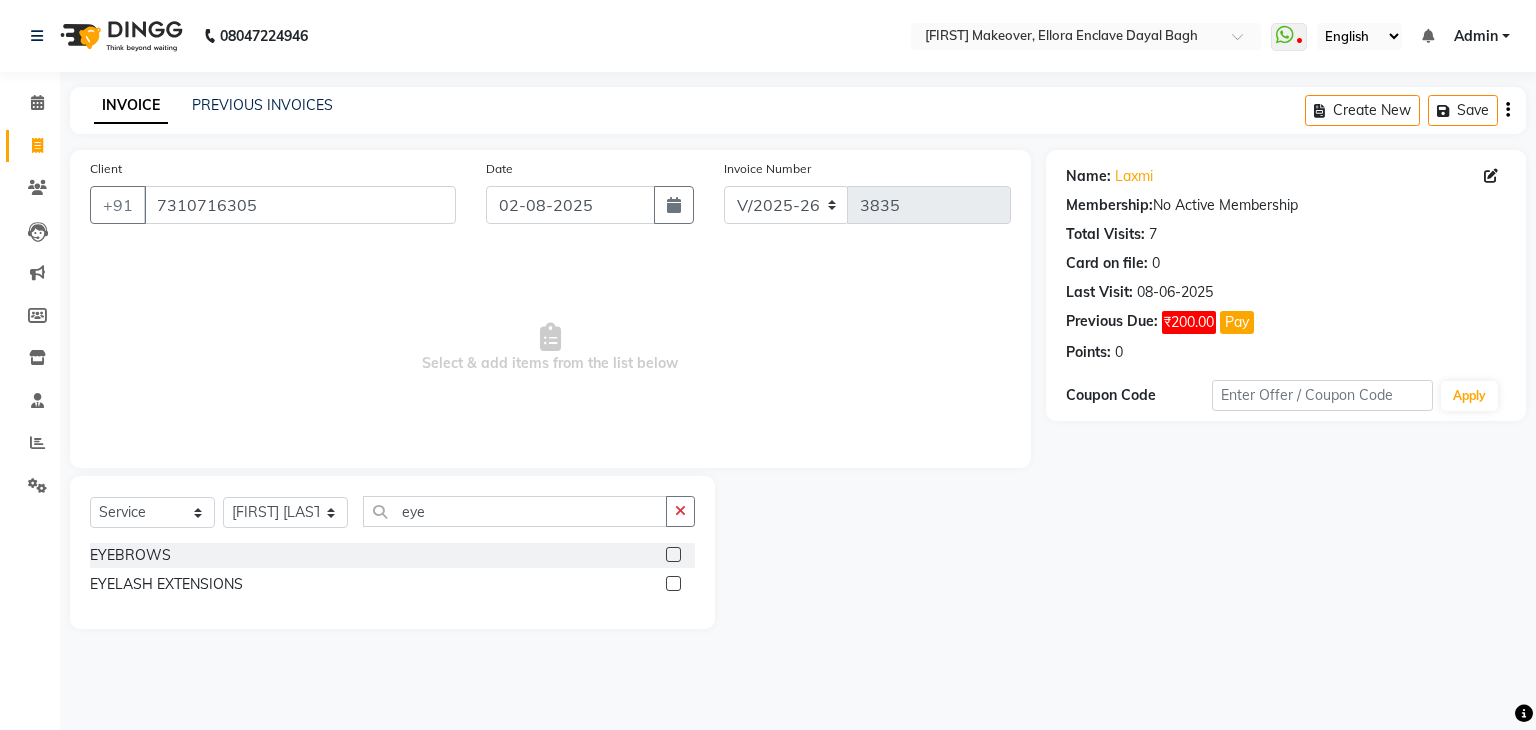 click 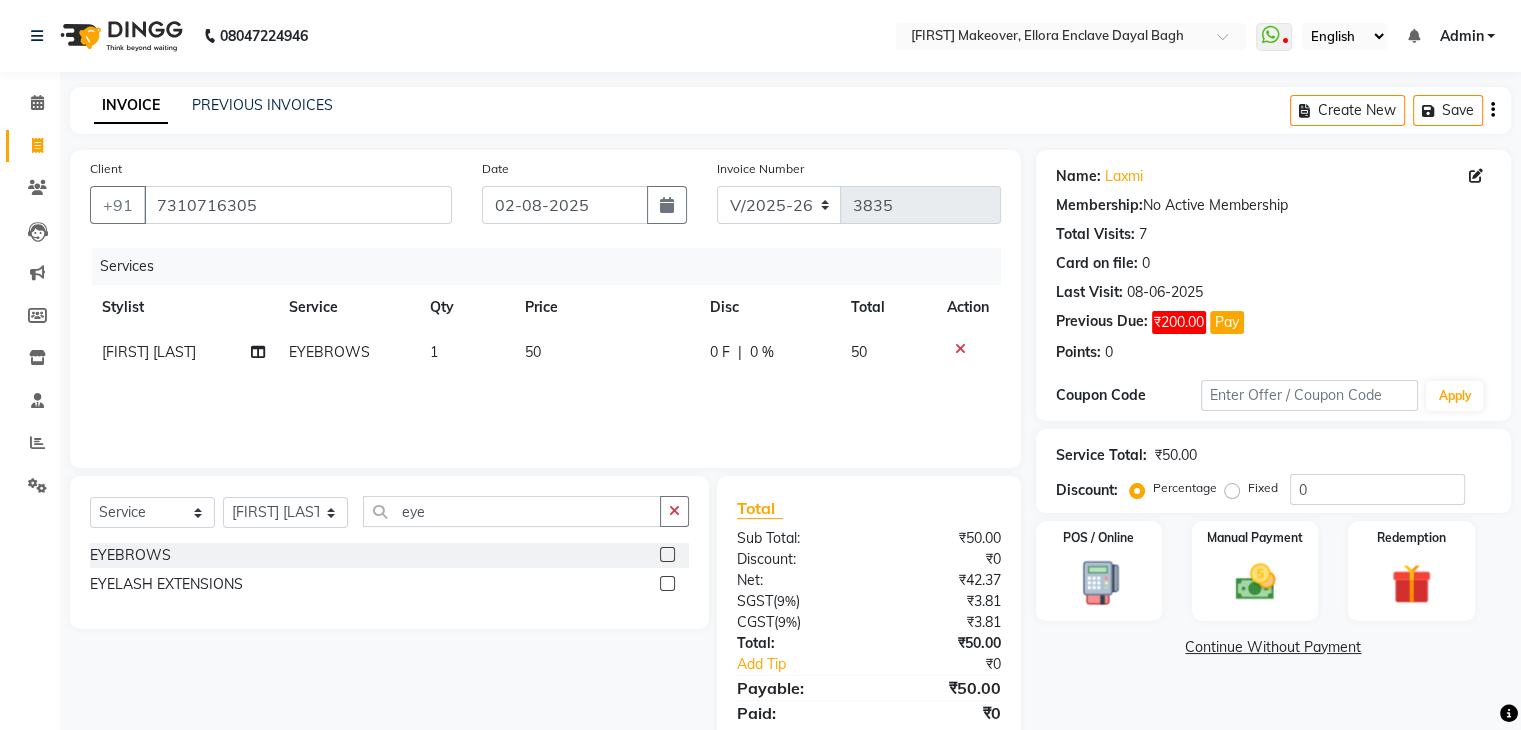 click on "50" 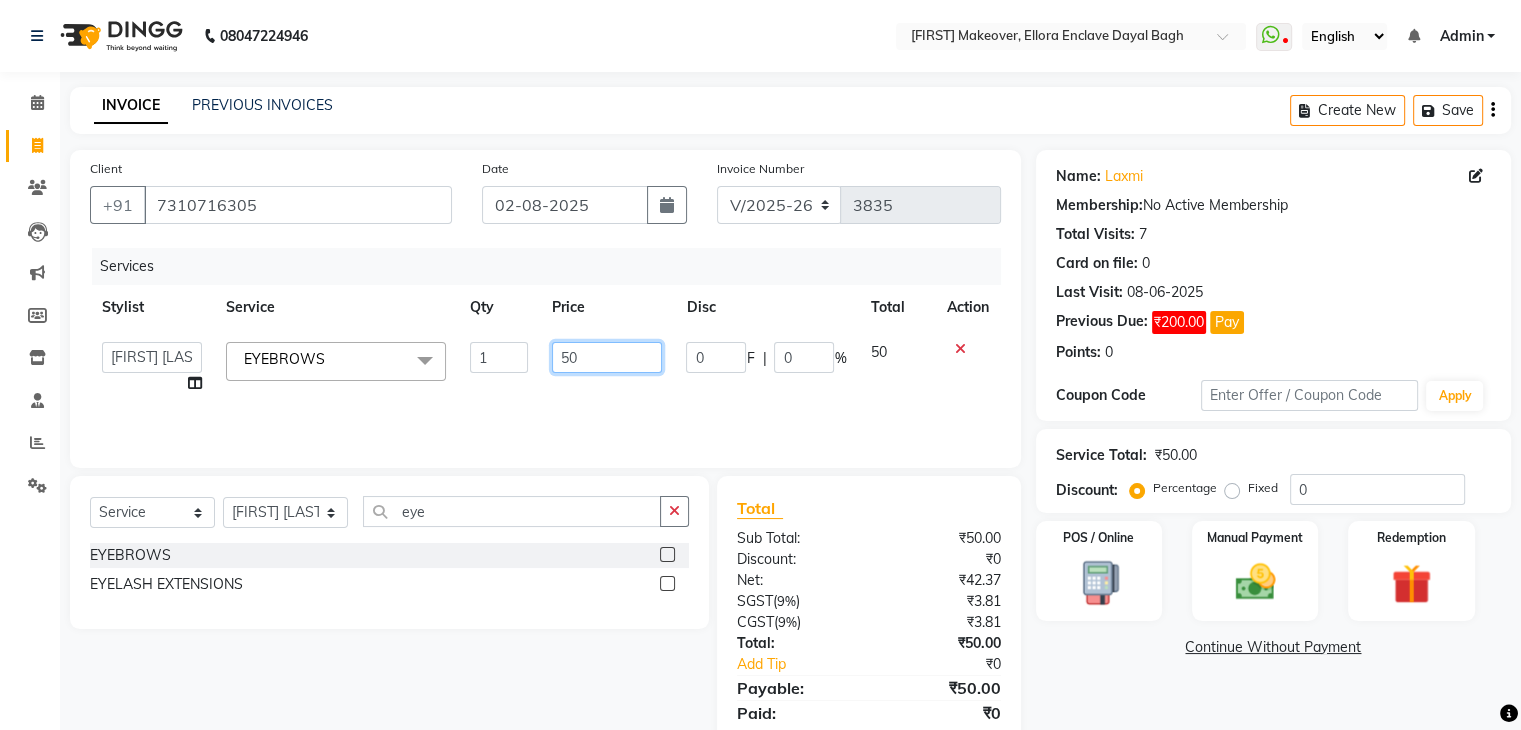 click on "50" 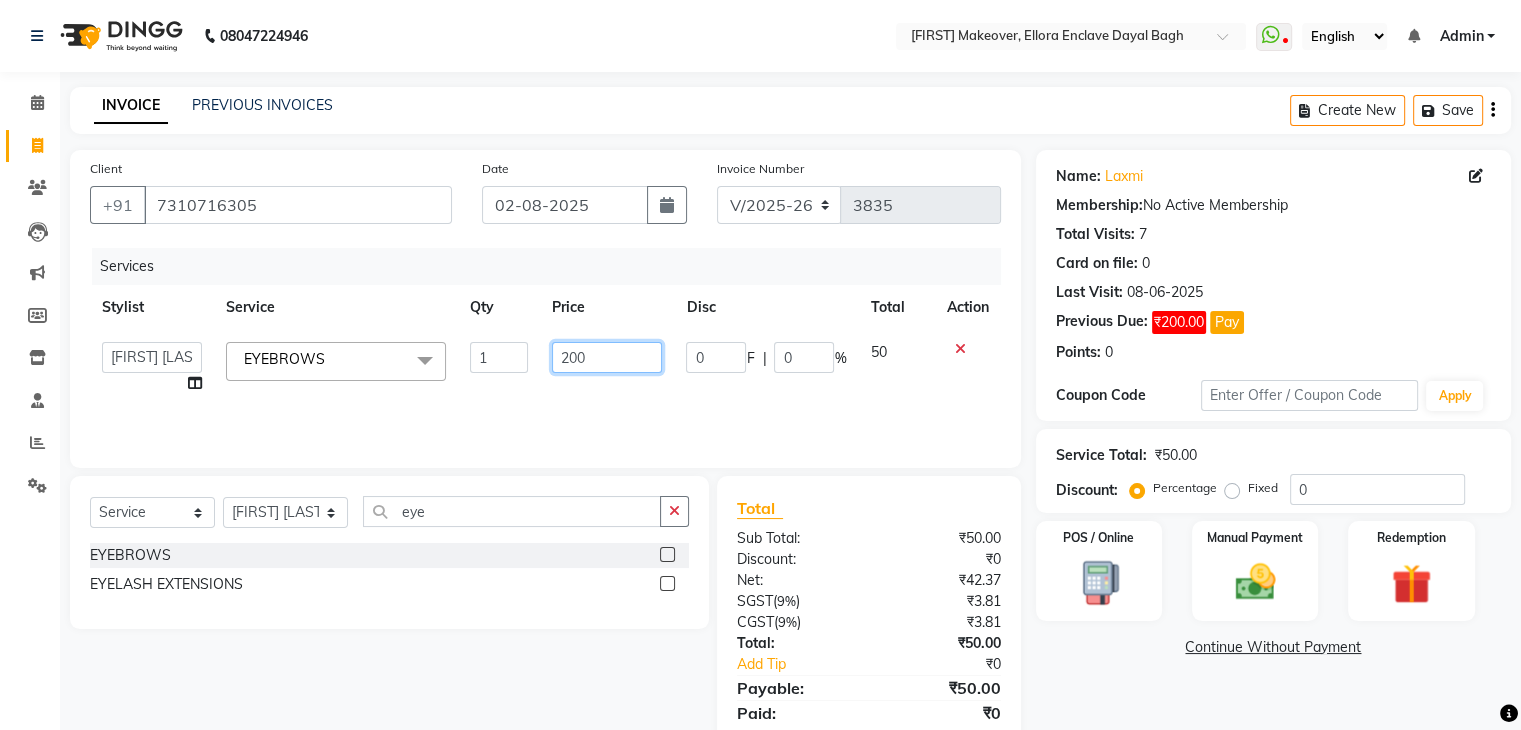 scroll, scrollTop: 71, scrollLeft: 0, axis: vertical 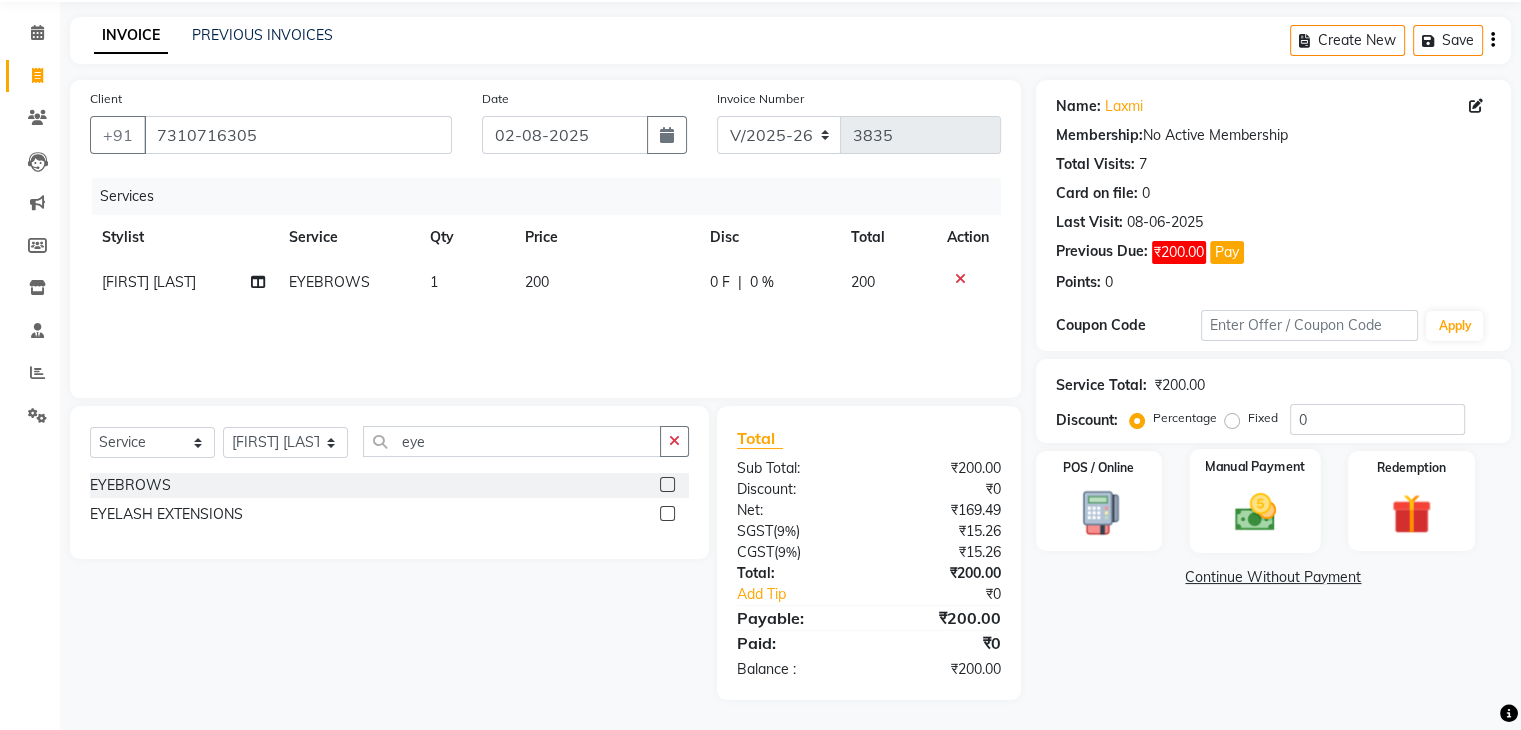 click 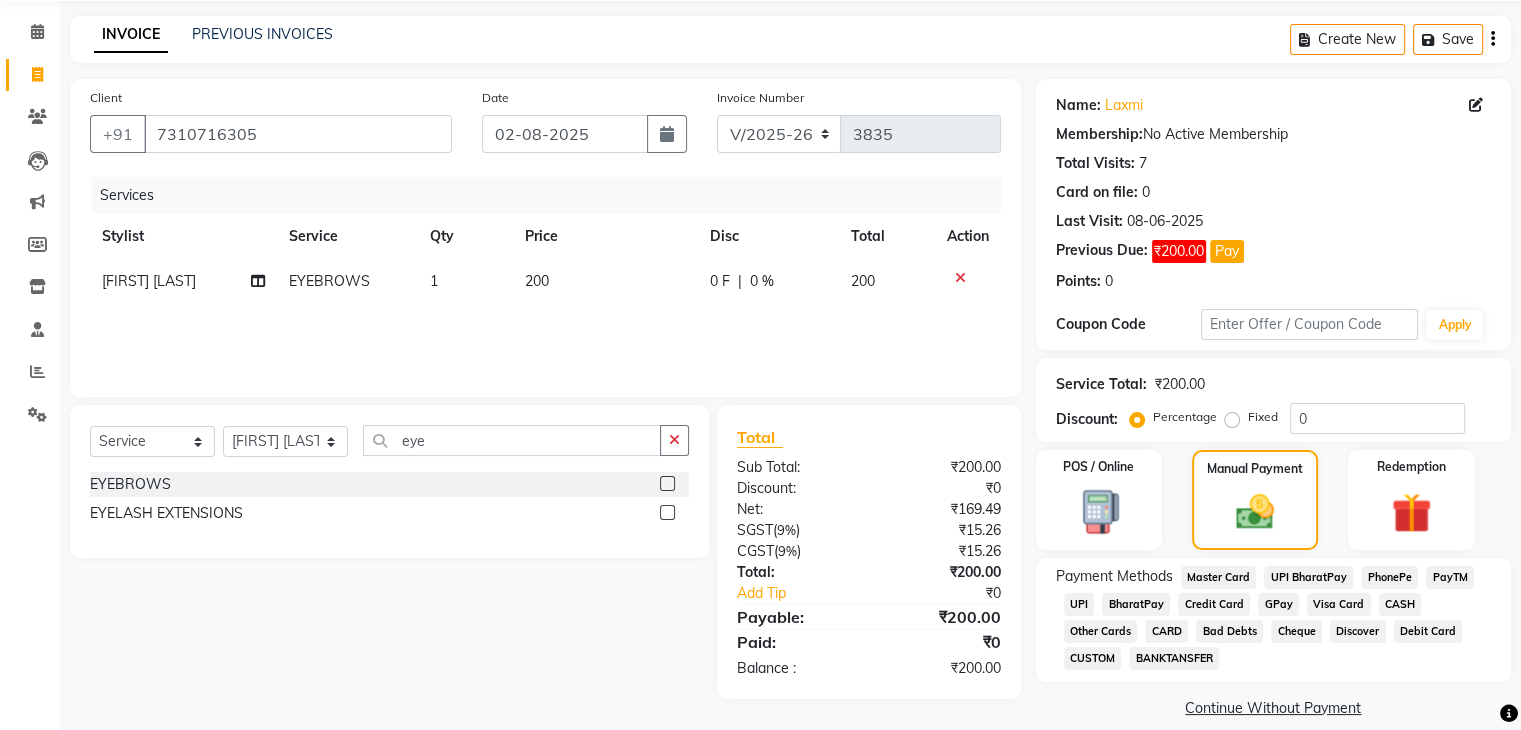 click on "CASH" 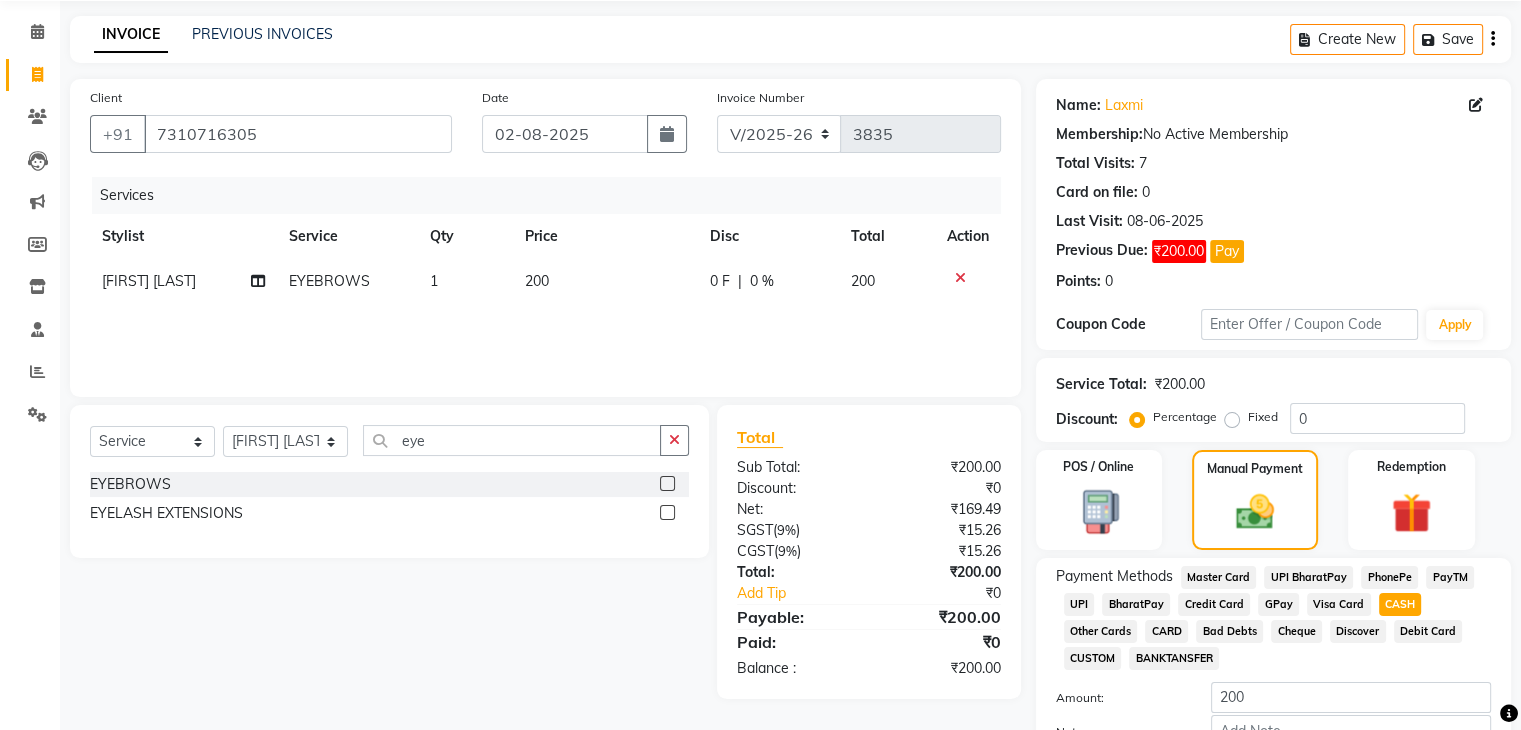 scroll, scrollTop: 204, scrollLeft: 0, axis: vertical 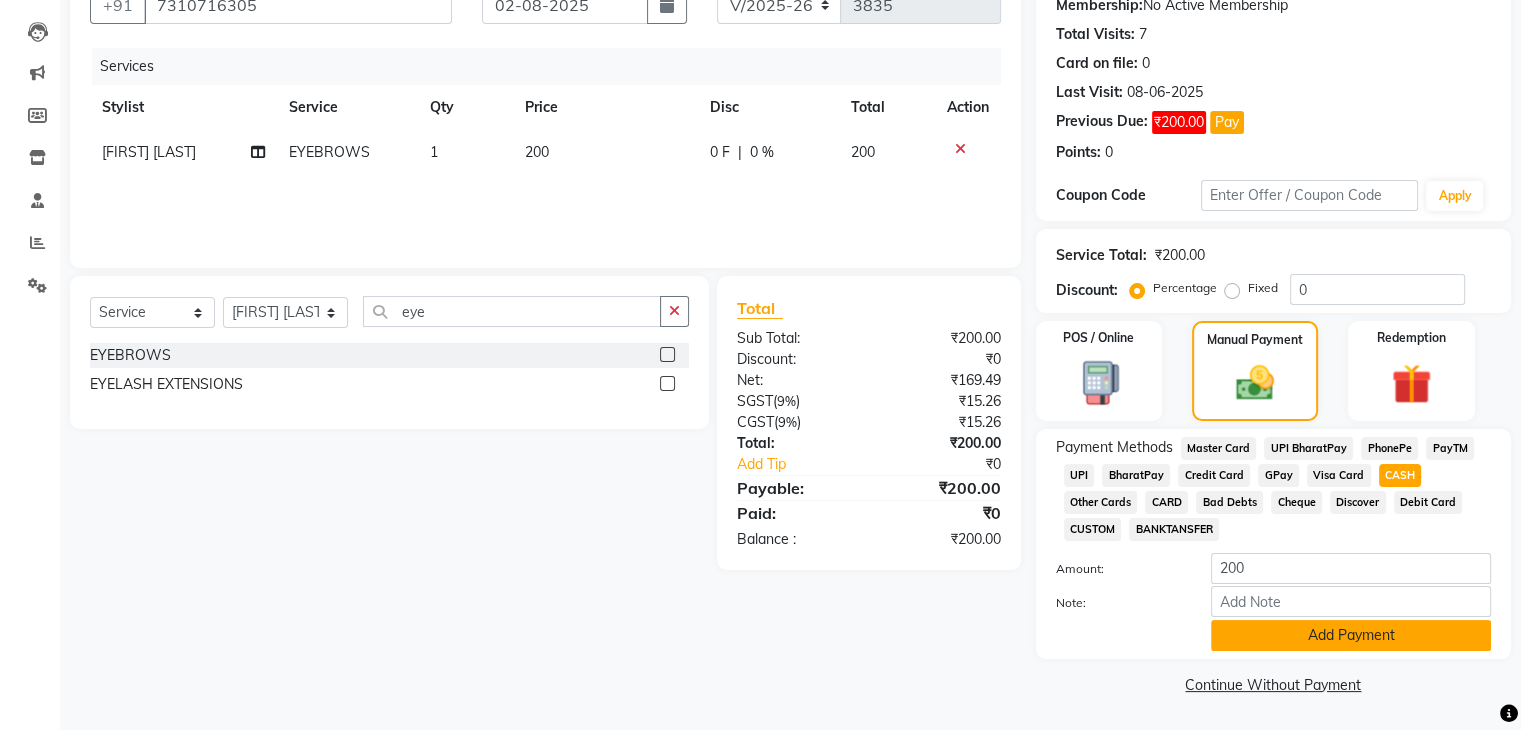 click on "Add Payment" 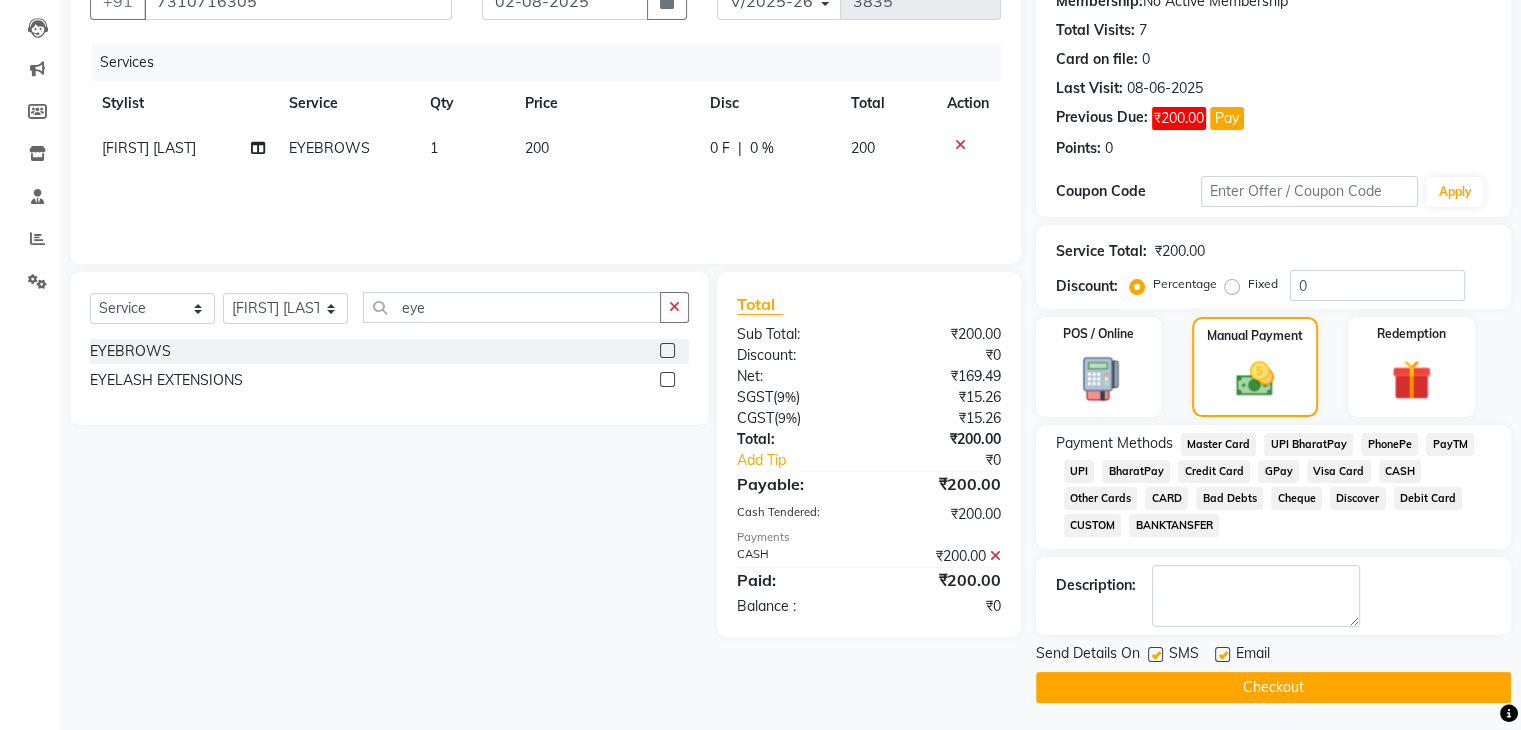 scroll, scrollTop: 208, scrollLeft: 0, axis: vertical 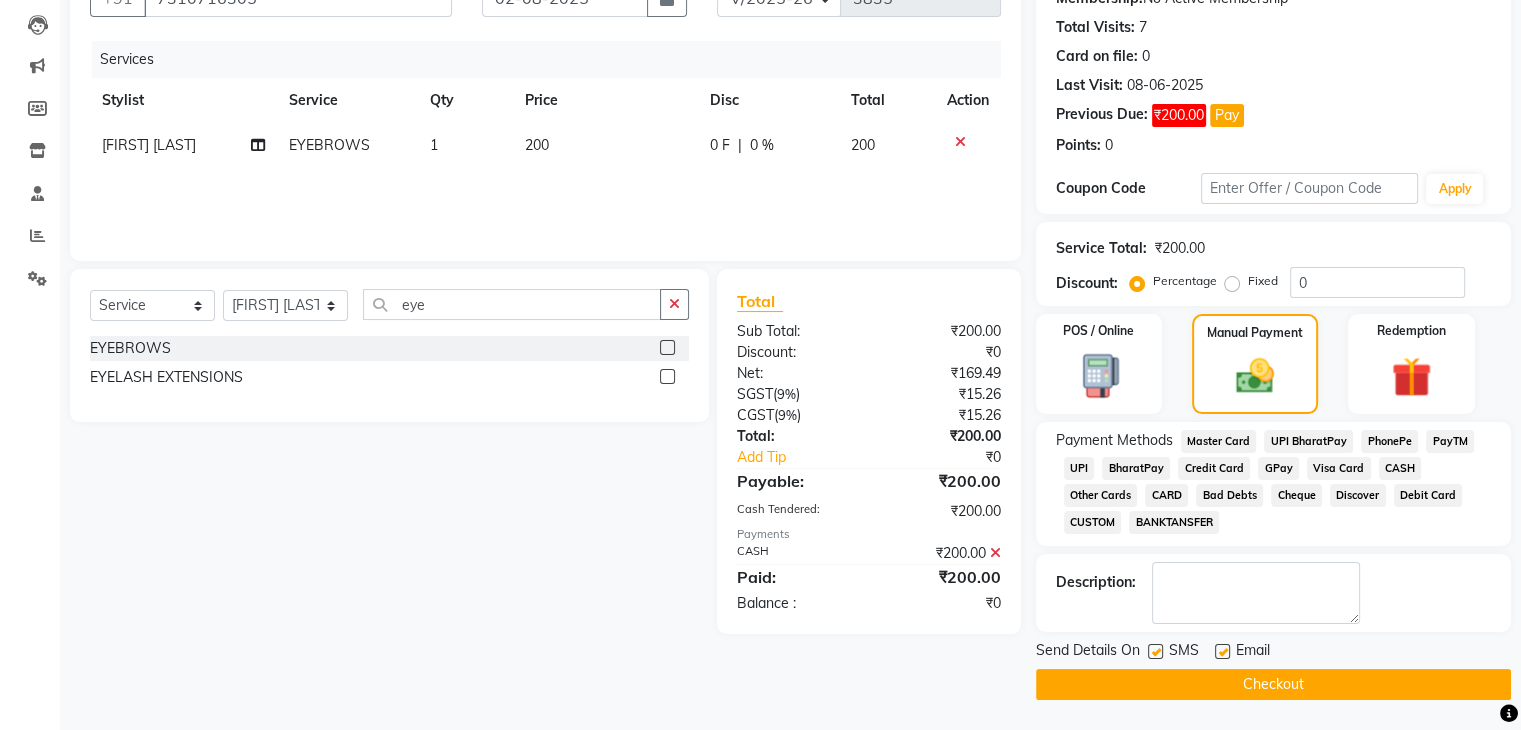 click on "Checkout" 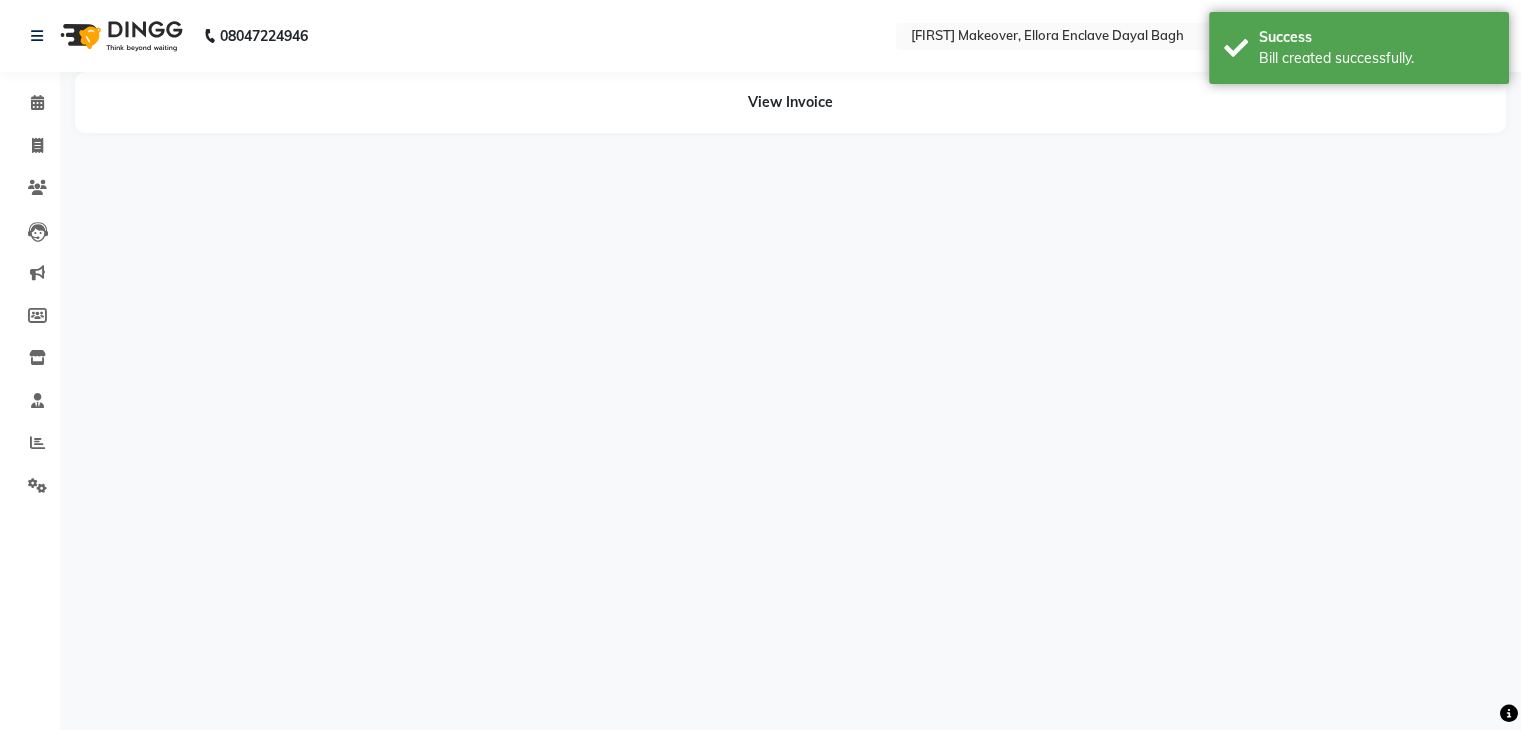 scroll, scrollTop: 0, scrollLeft: 0, axis: both 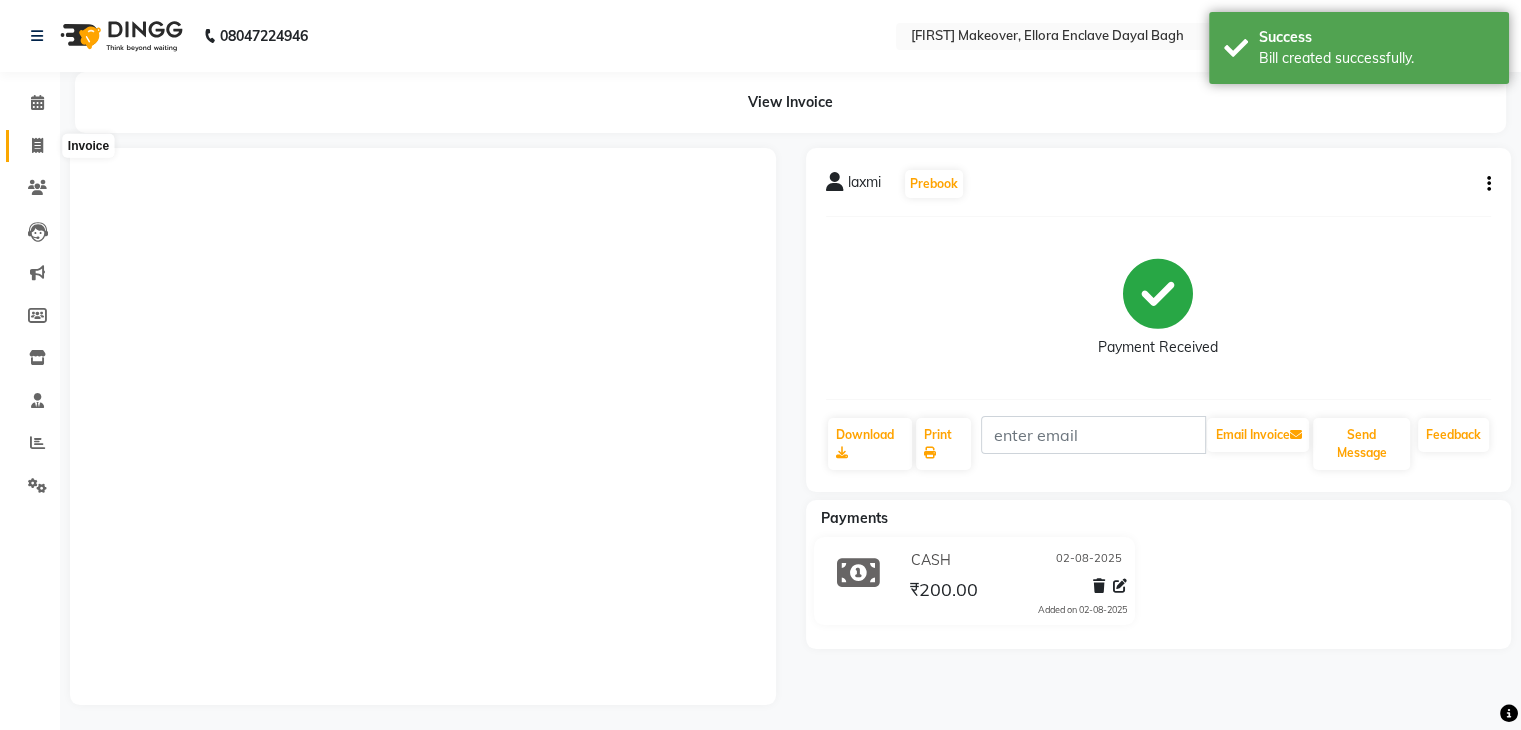 click 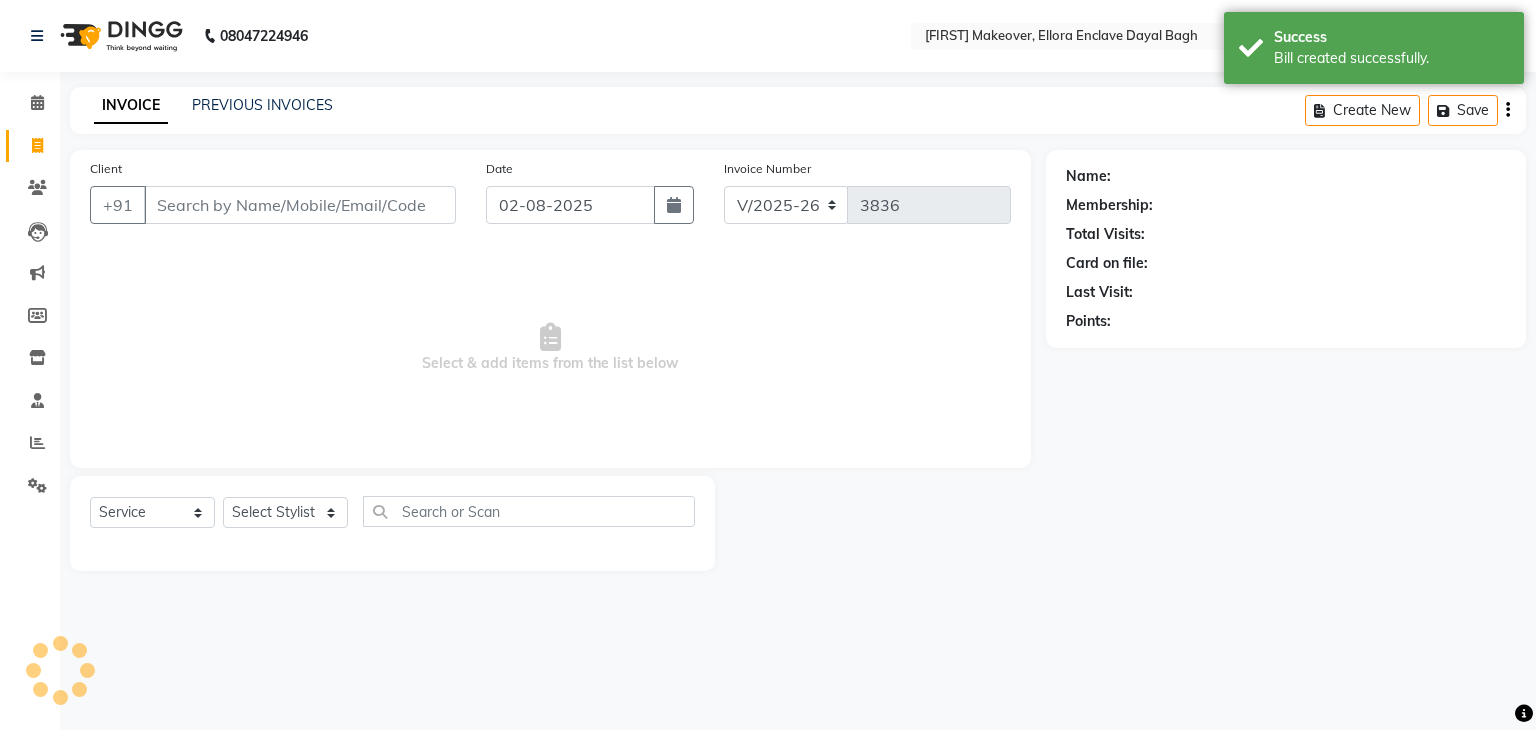 click on "Client" at bounding box center [300, 205] 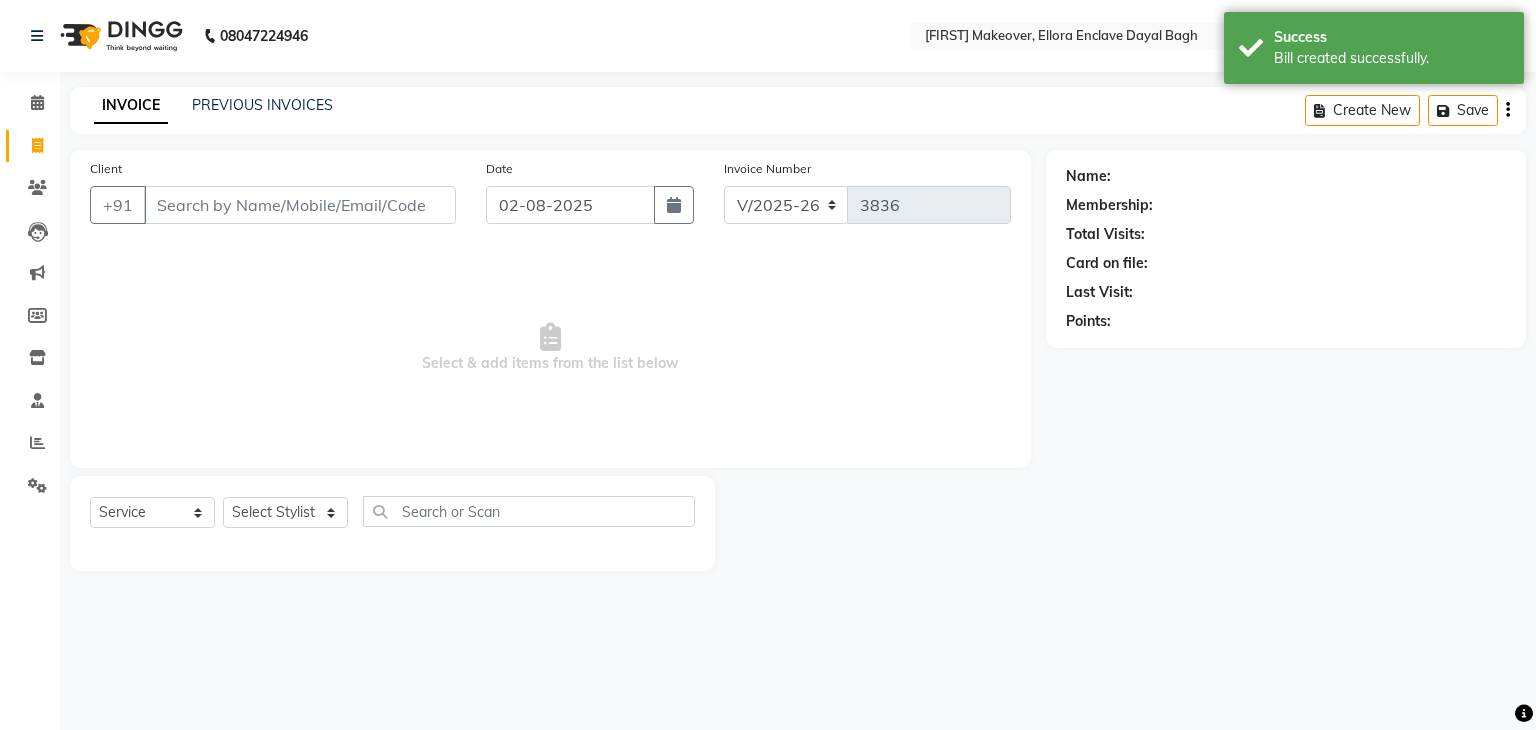 click on "Client" at bounding box center [300, 205] 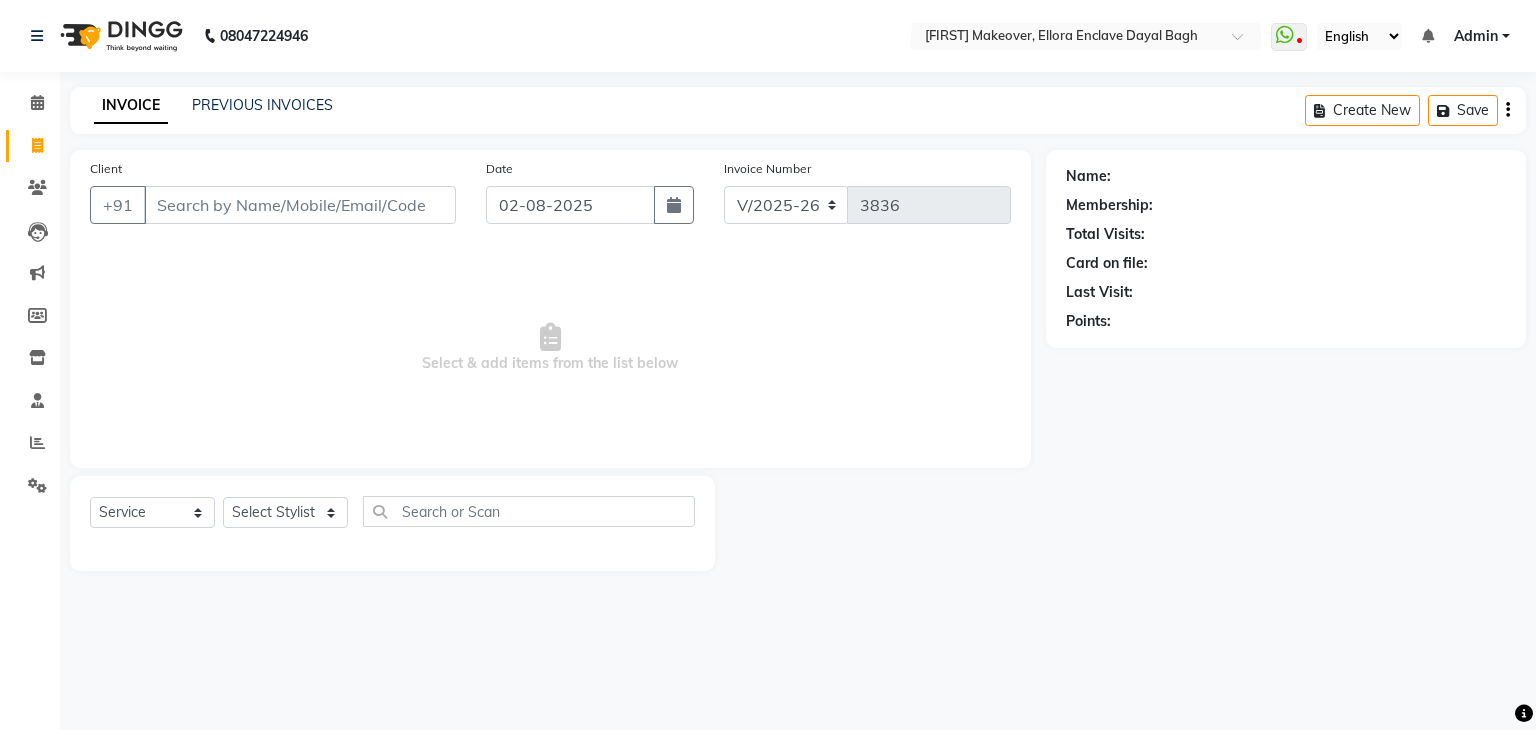 click on "Client" at bounding box center (300, 205) 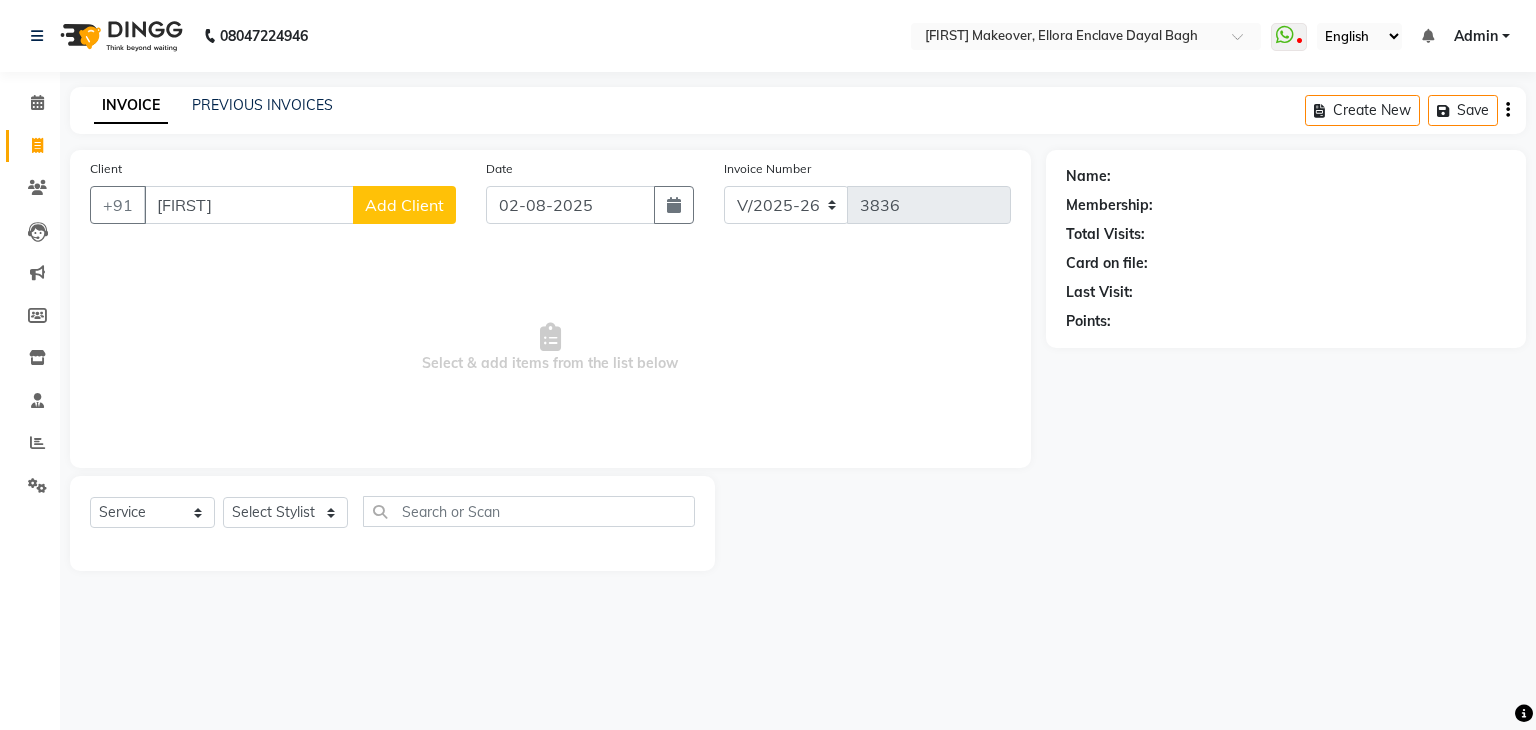 click on "[FIRST]" at bounding box center [249, 205] 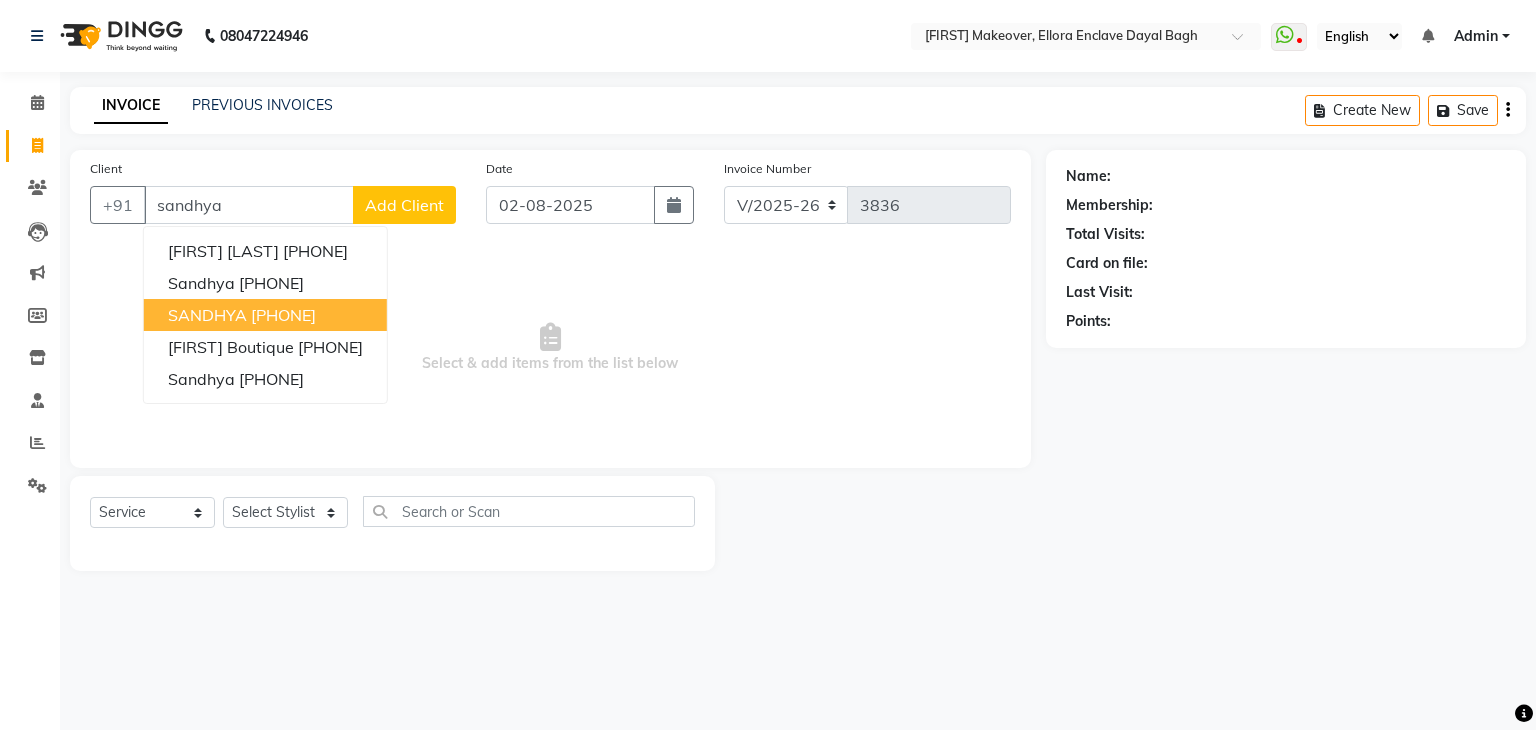 click on "[PHONE]" at bounding box center (283, 315) 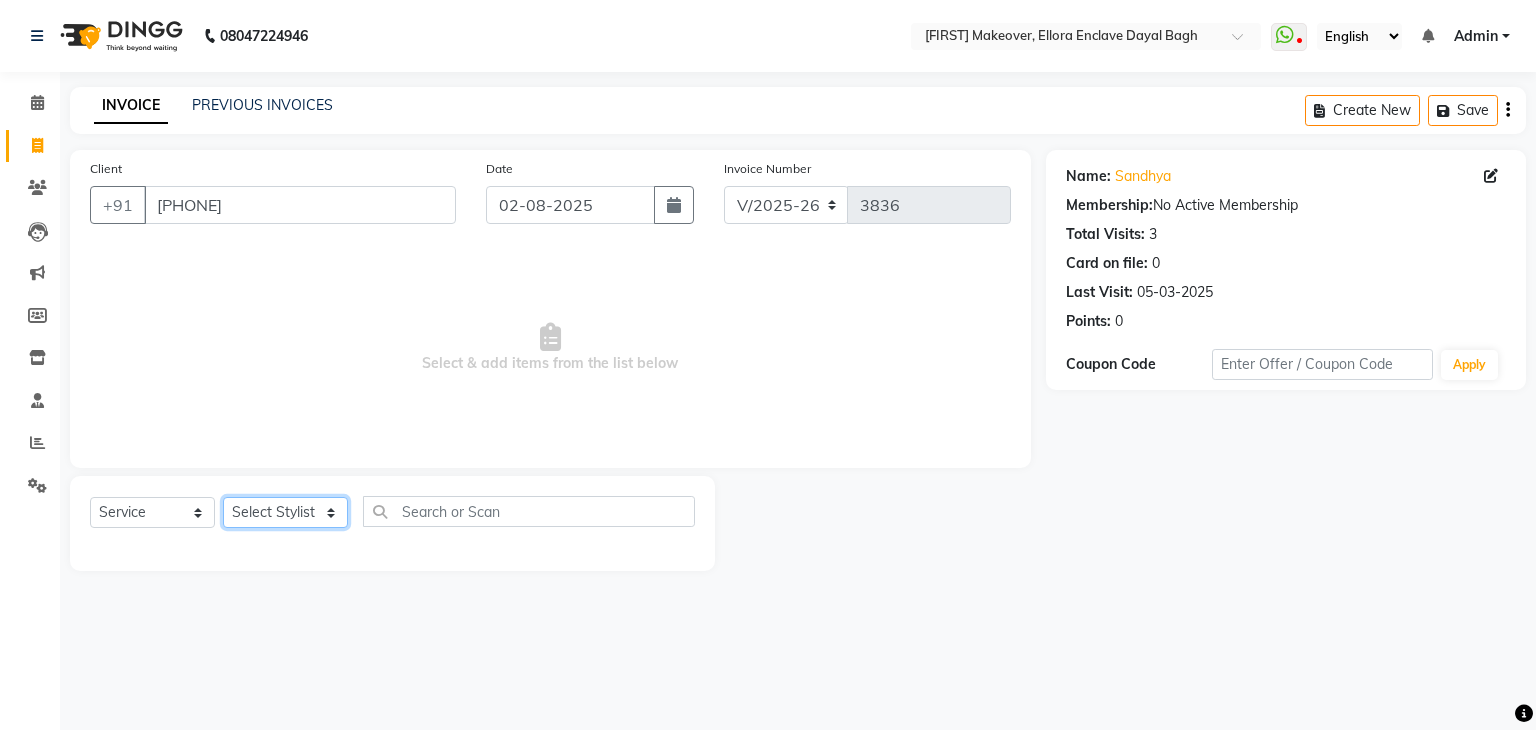 click on "Select Stylist AMAN DANISH SALMANI GOPAL PACHORI KANU KAVITA KIRAN KUMARI MEENU KUMARI NEHA NIKHIL CHAUDHARY Priya PRIYANKA YADAV RASHMI SANDHYA SHAGUFTA SHWETA SONA SAXENA SOUMYA TUSHAR OTWAL VINAY KUMAR" 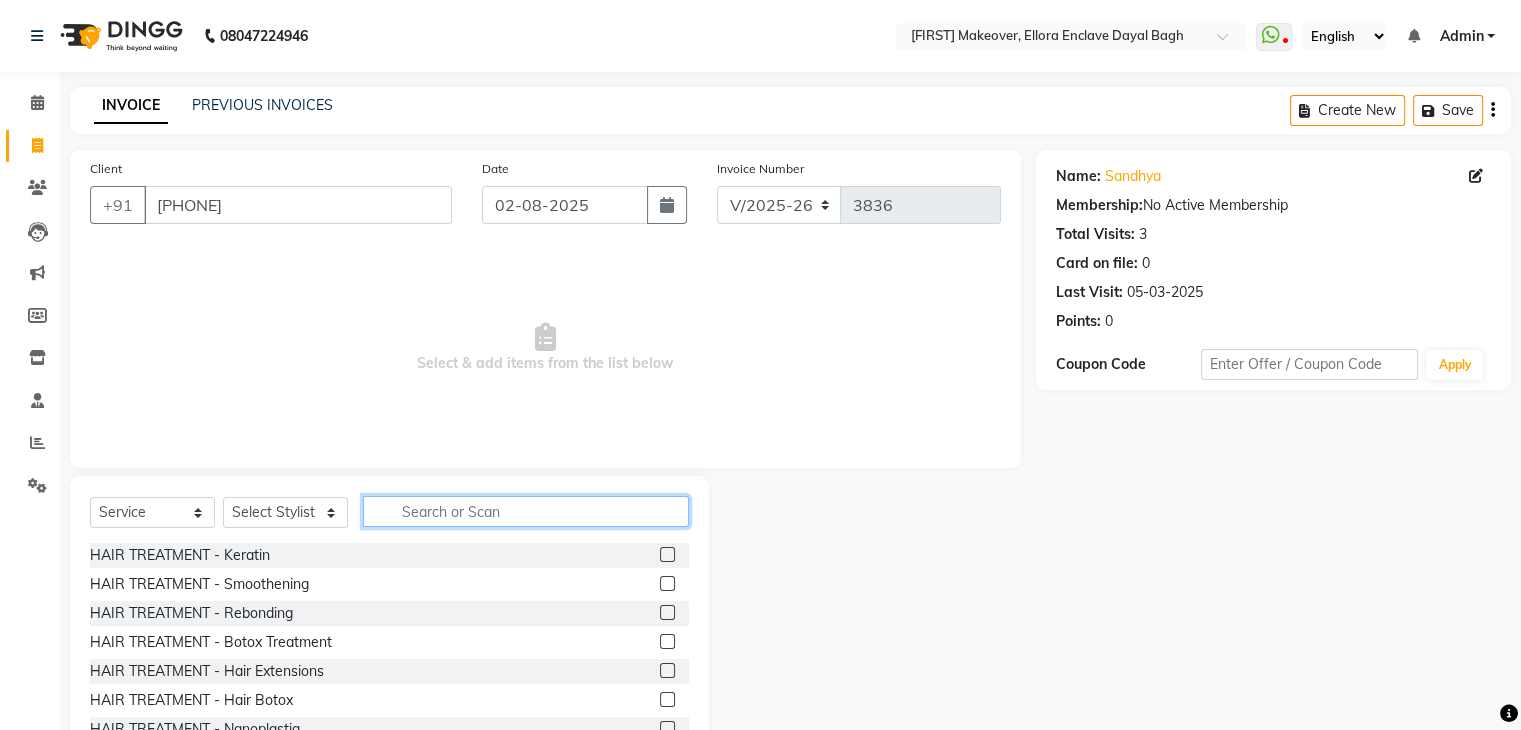 click 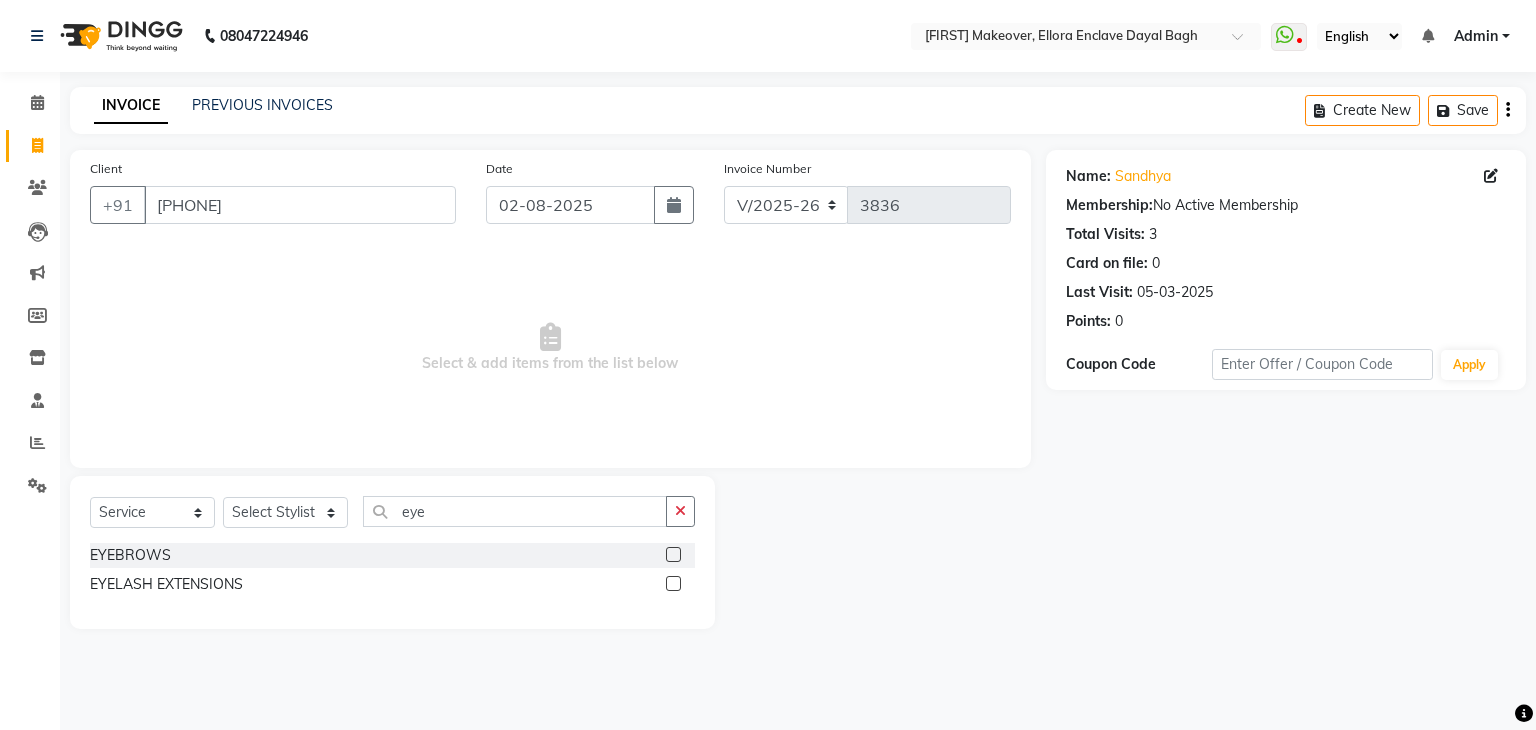 click 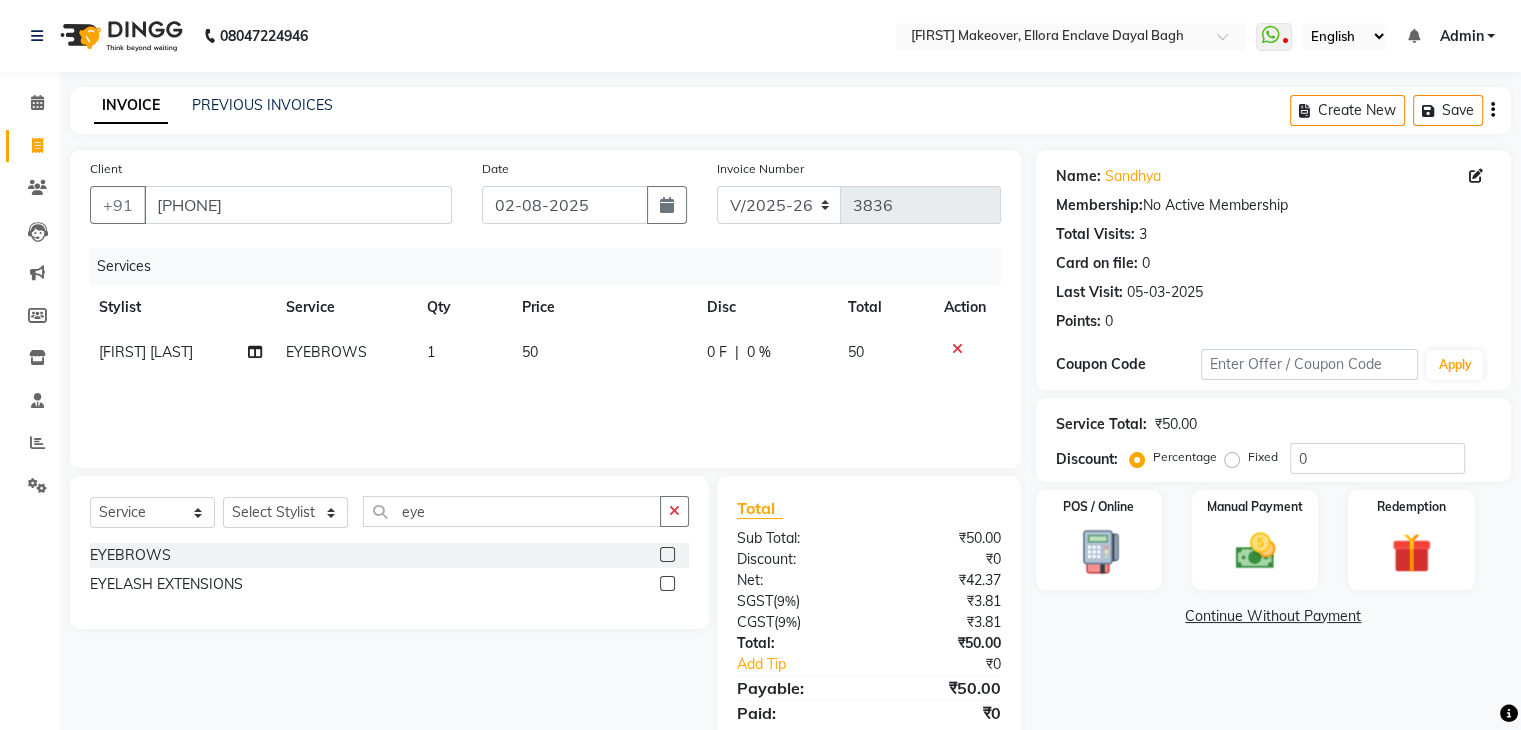 scroll, scrollTop: 0, scrollLeft: 0, axis: both 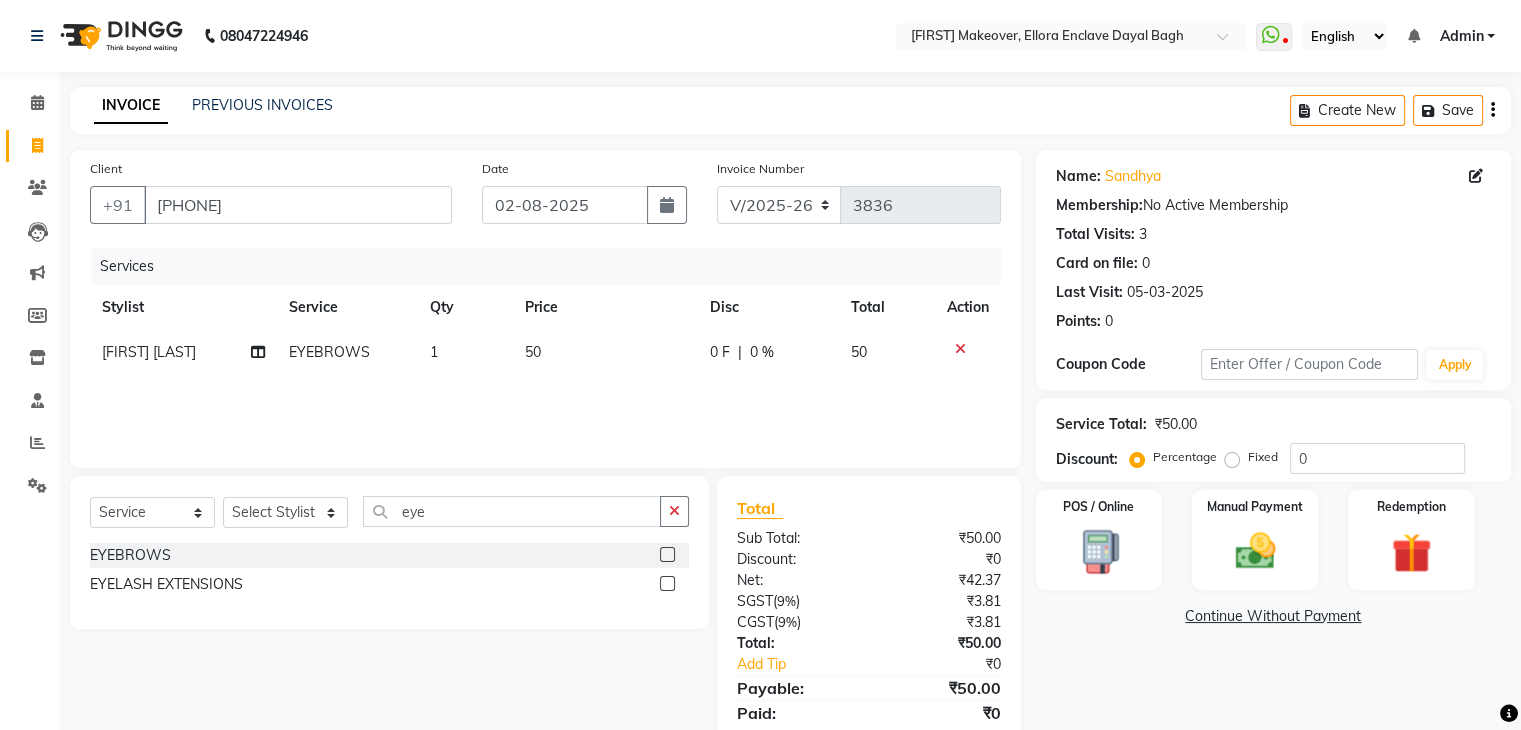 click on "50" 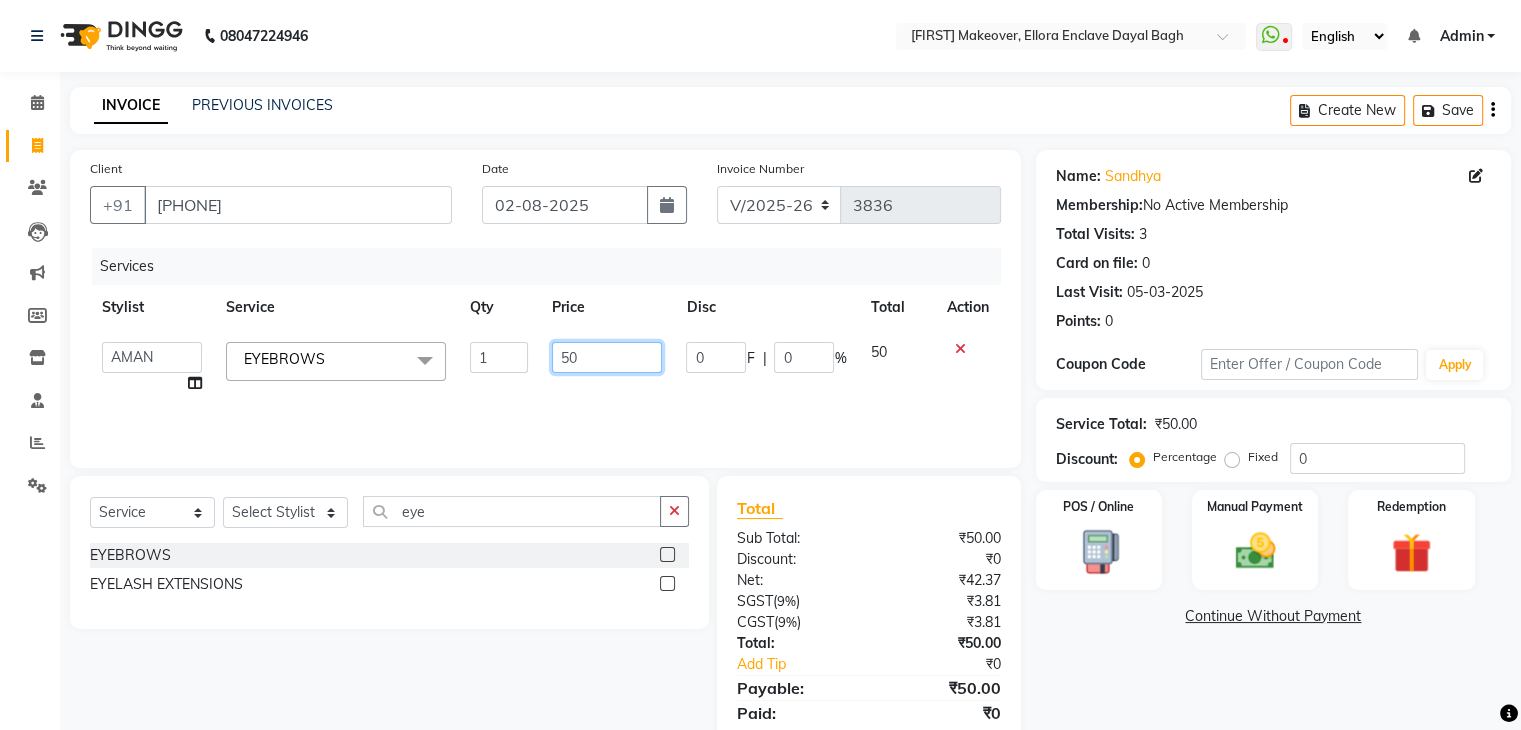 click on "50" 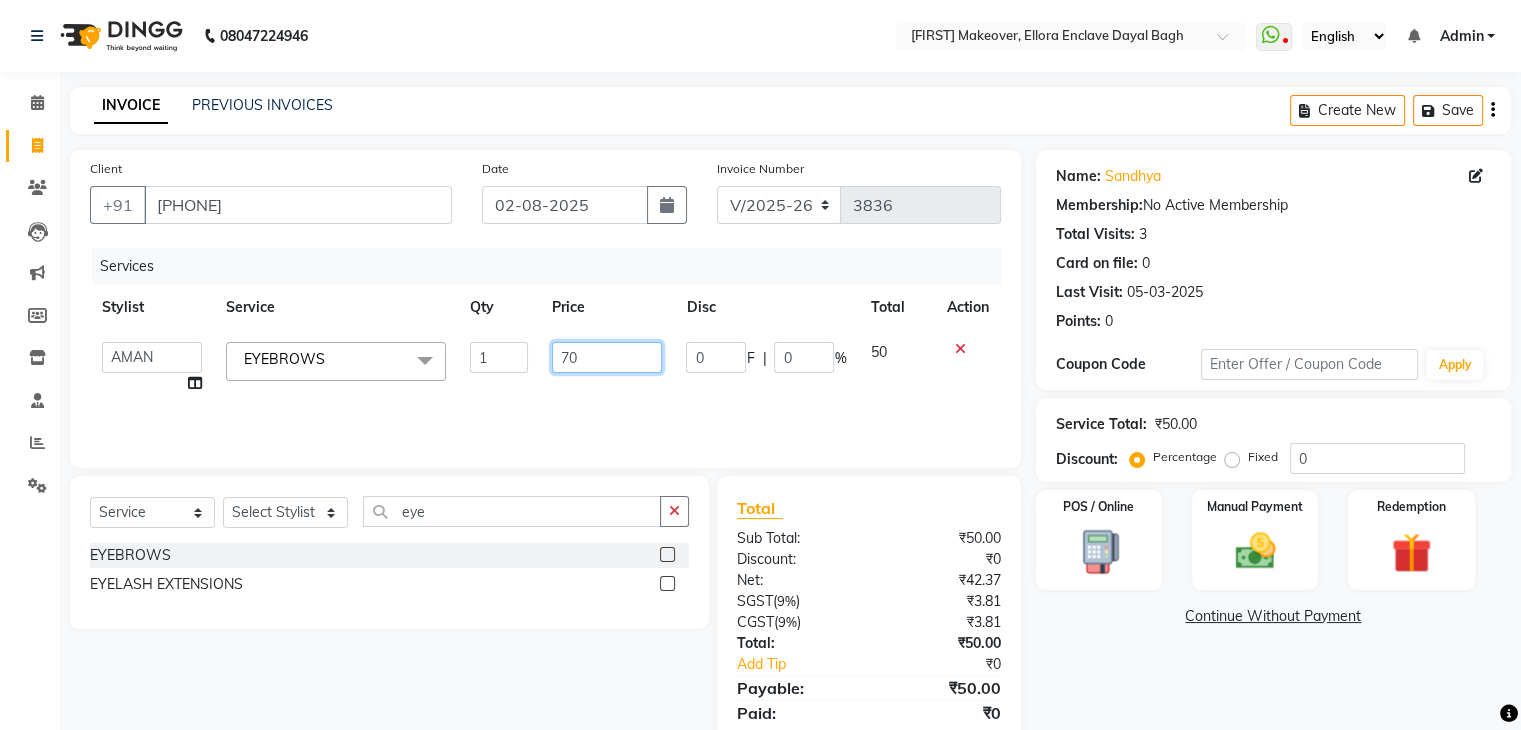 scroll, scrollTop: 71, scrollLeft: 0, axis: vertical 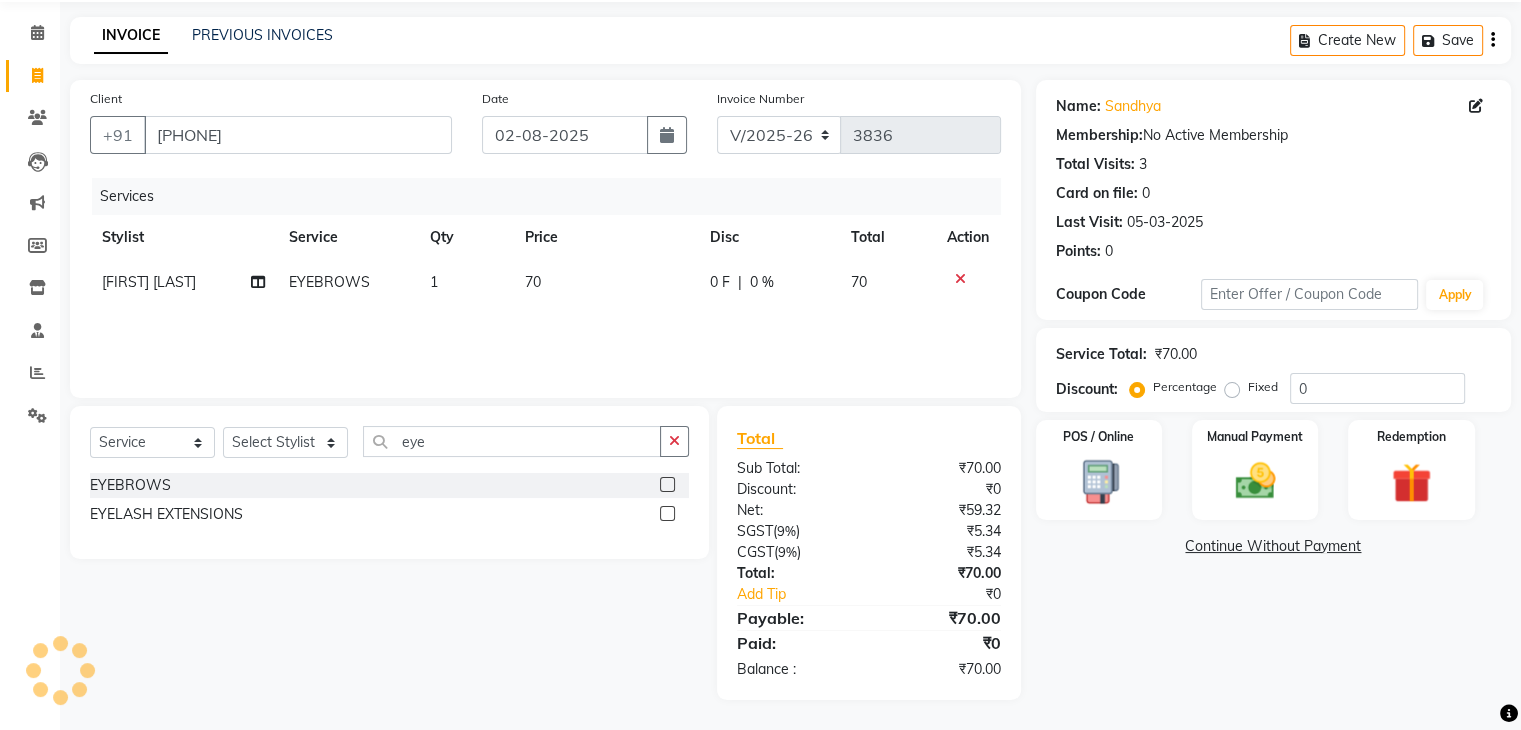 click on "Name: [FIRST] Membership: No Active Membership Total Visits: 3 Card on file: 0 Last Visit: 05-03-2025 Points: 0 Coupon Code Apply Service Total: ₹70.00 Discount: Percentage Fixed 0 POS / Online Manual Payment Redemption Continue Without Payment" 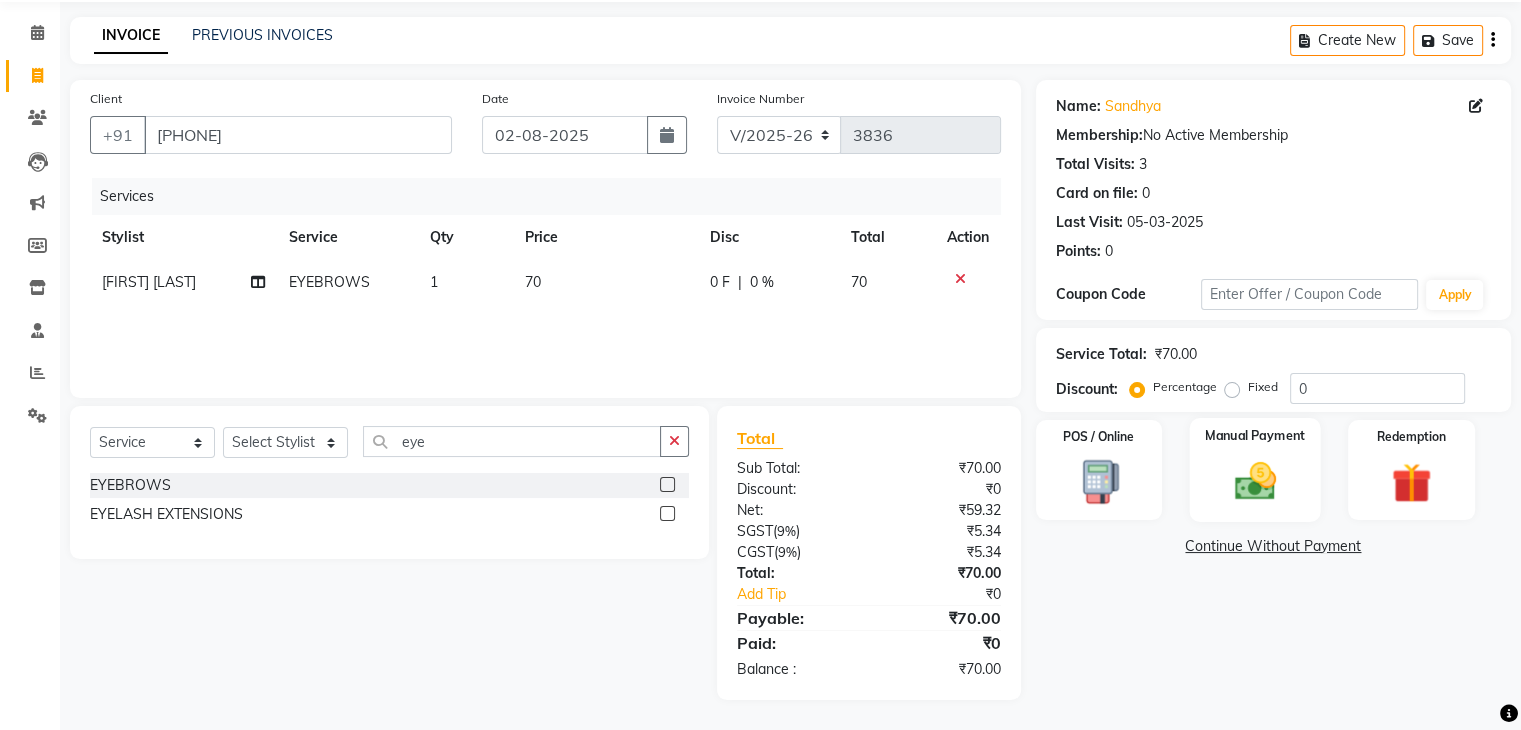 click 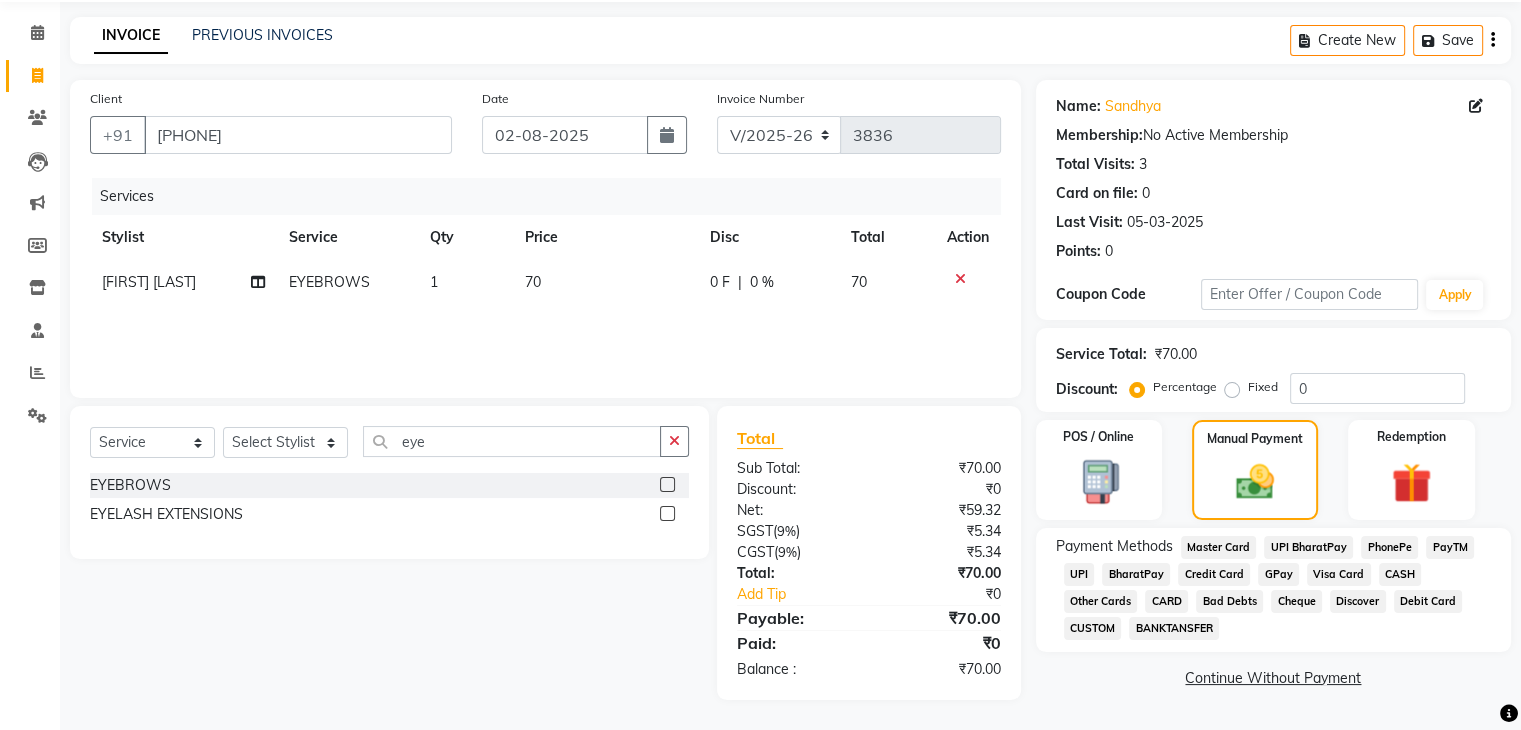 click on "CASH" 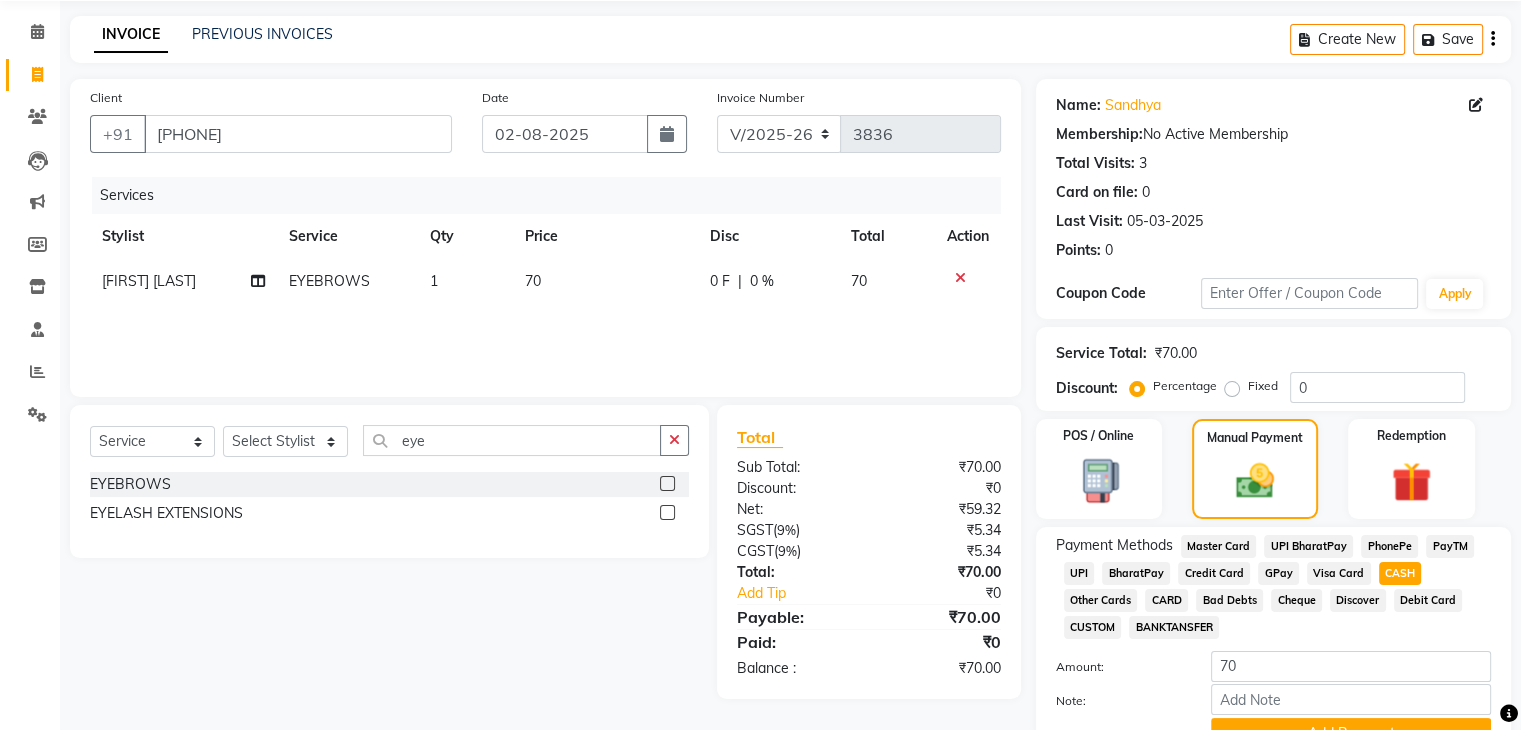 scroll, scrollTop: 172, scrollLeft: 0, axis: vertical 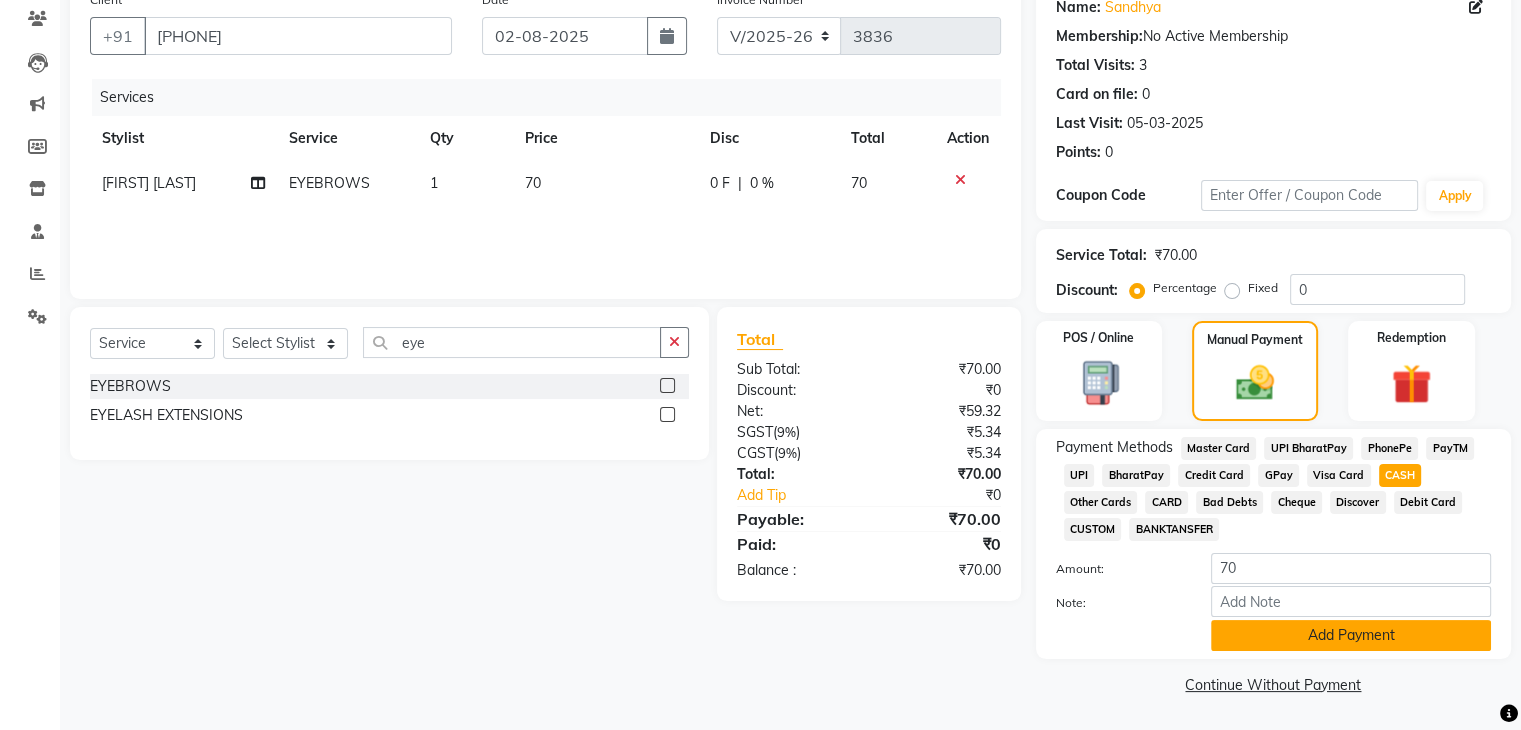 click on "Add Payment" 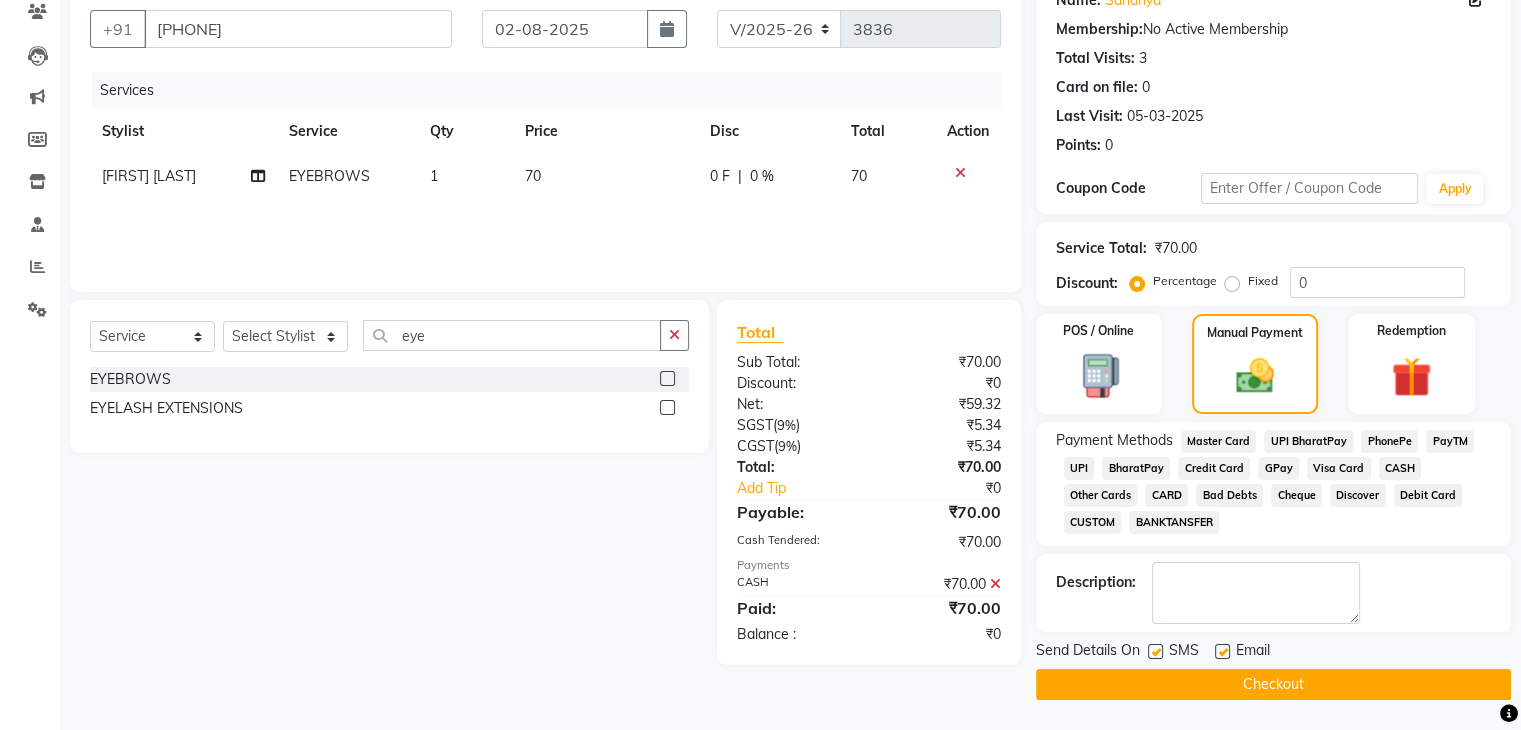 click on "Checkout" 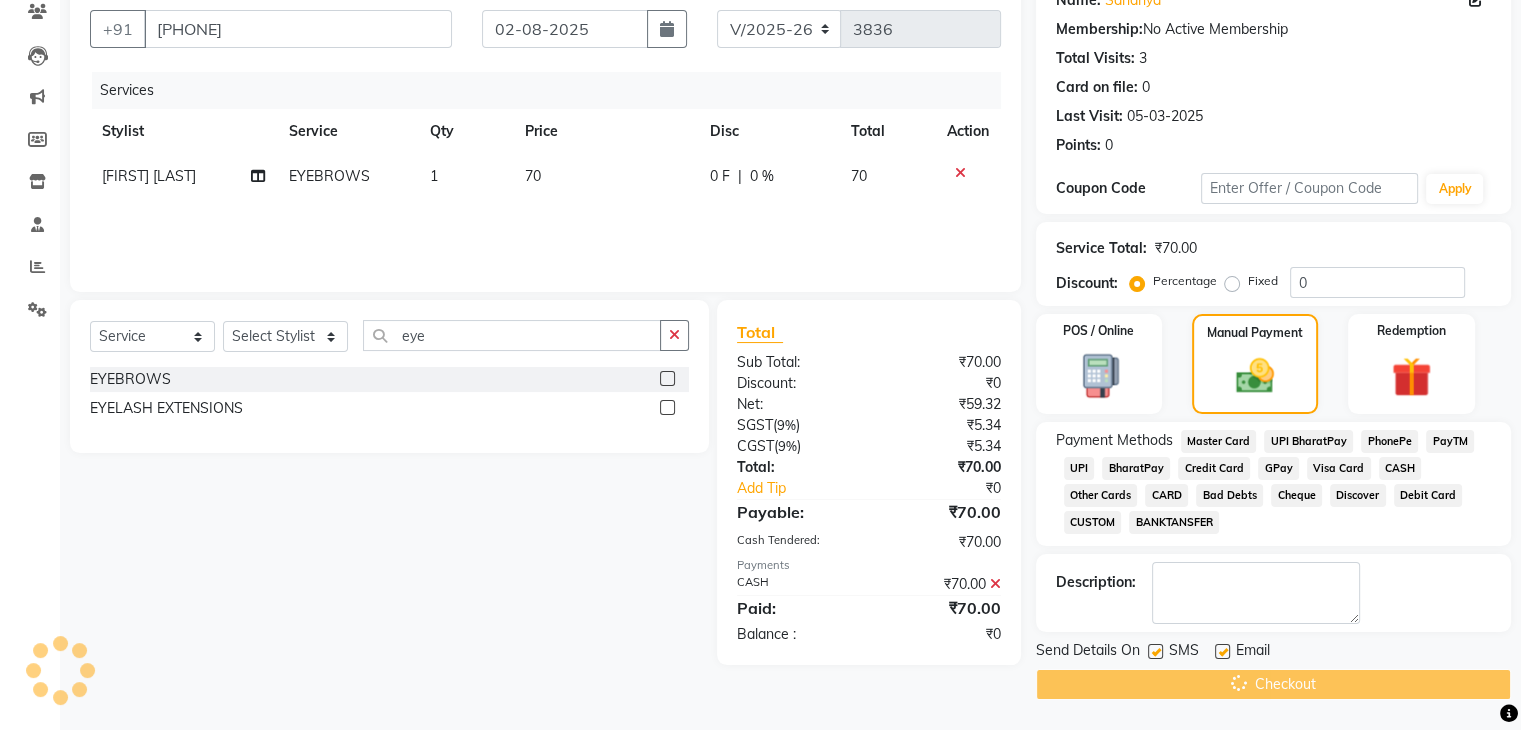 scroll, scrollTop: 0, scrollLeft: 0, axis: both 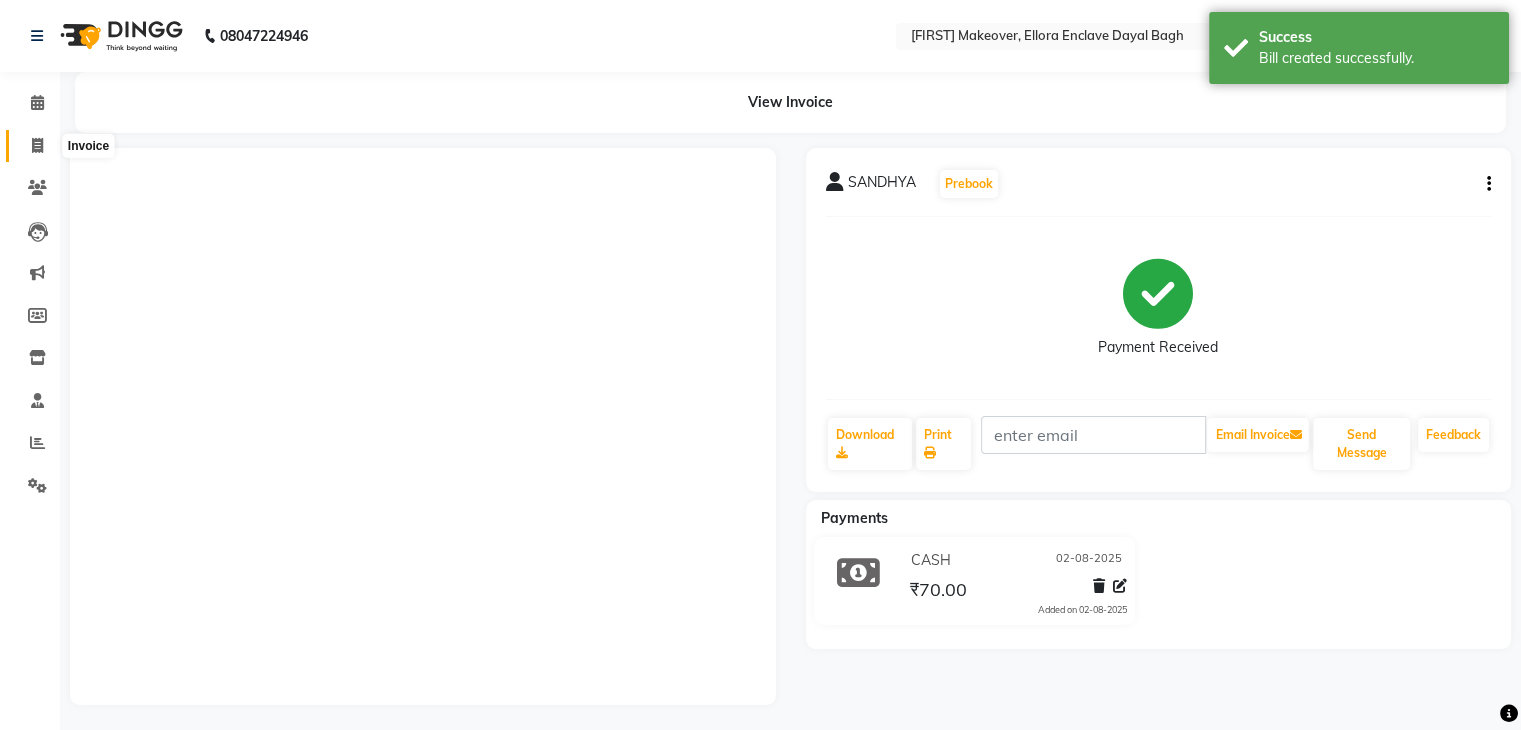 click 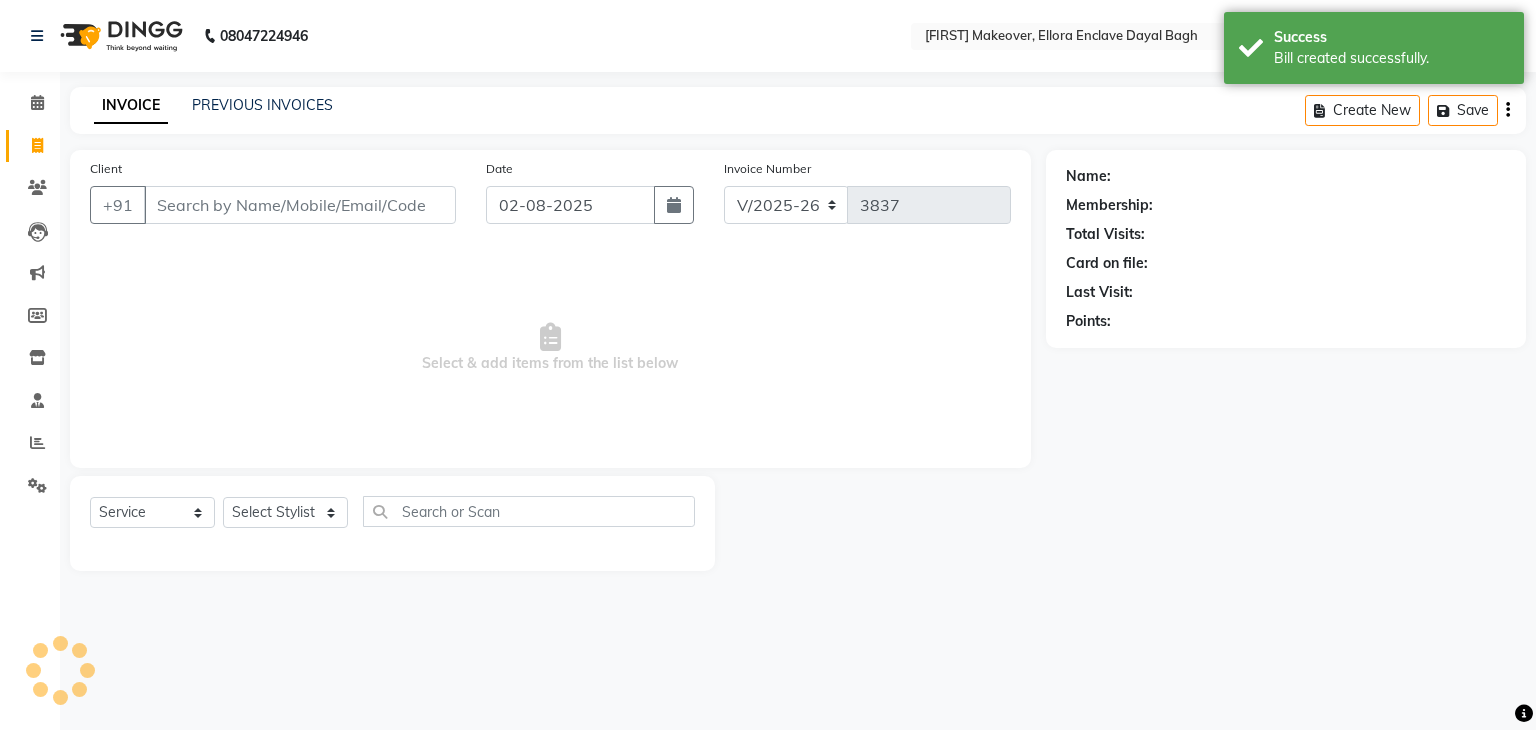 click on "Client" at bounding box center (300, 205) 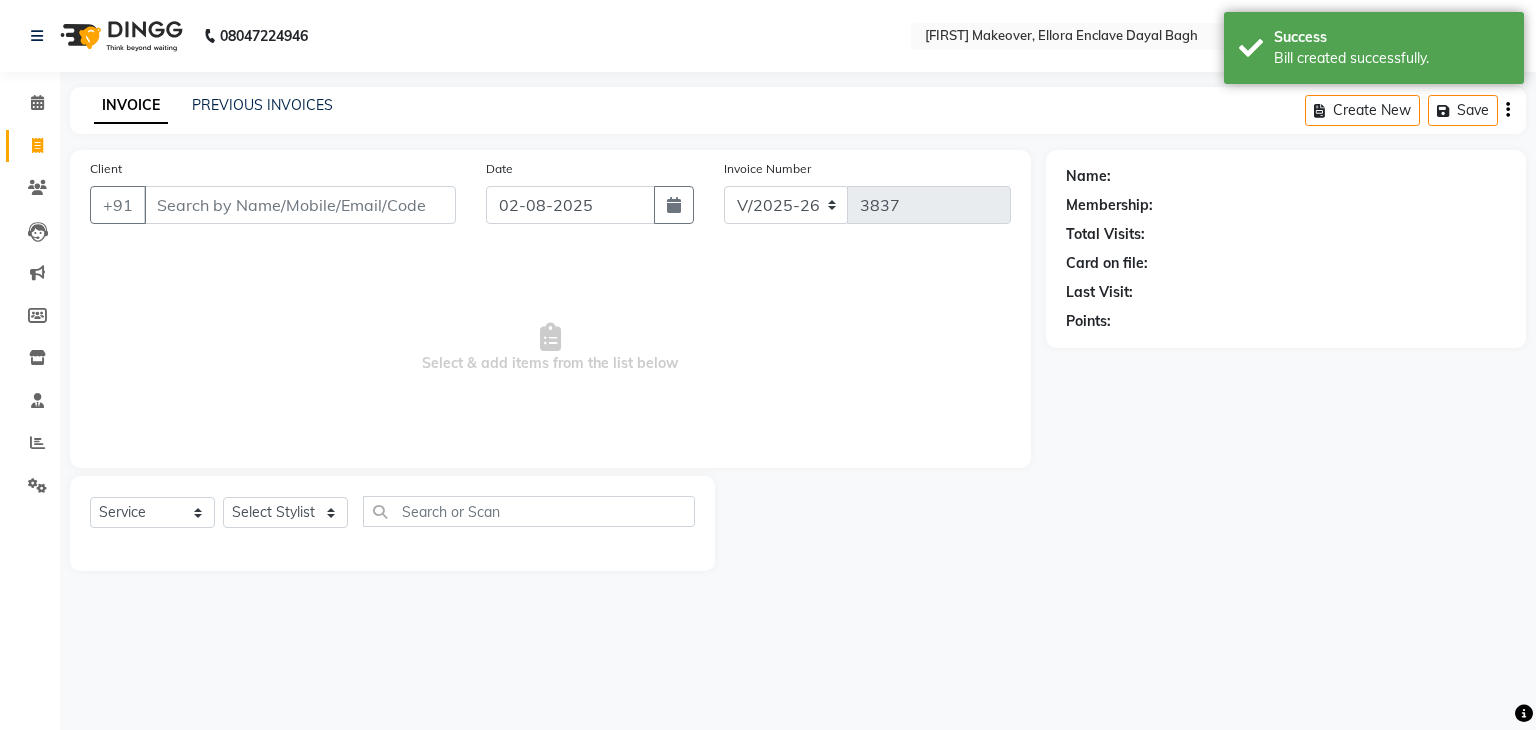 click on "Client" at bounding box center [300, 205] 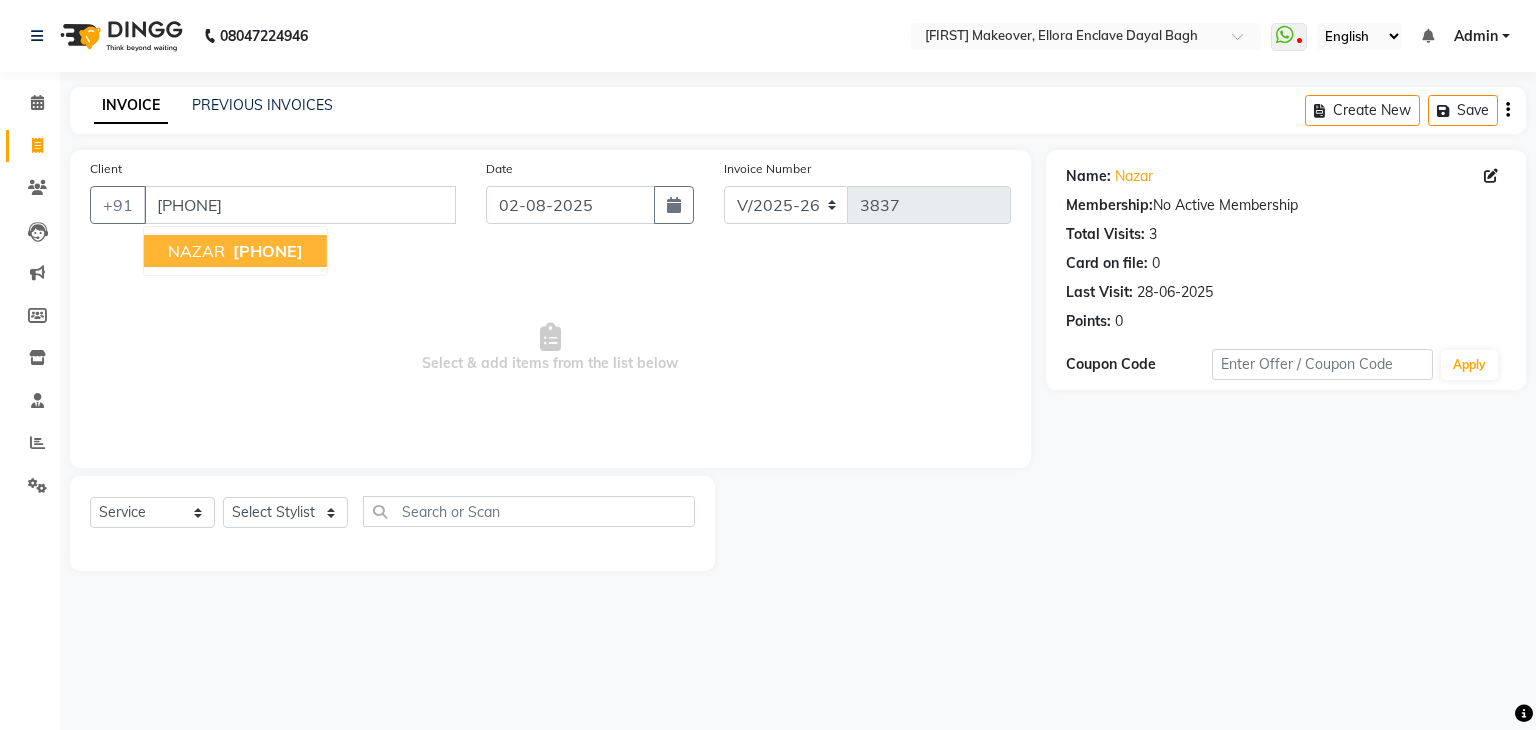click on "[PHONE]" at bounding box center (268, 251) 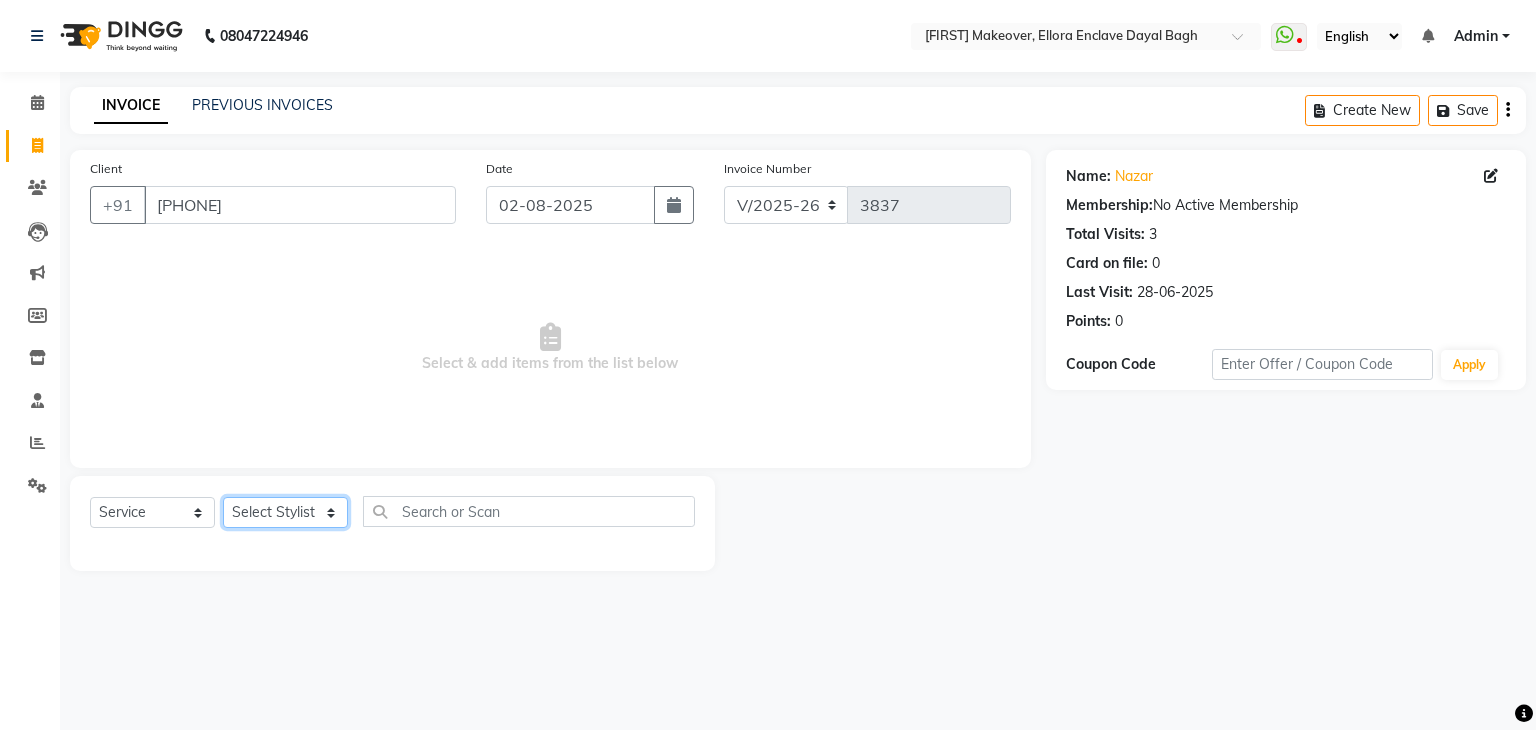 click on "Select Stylist AMAN DANISH SALMANI GOPAL PACHORI KANU KAVITA KIRAN KUMARI MEENU KUMARI NEHA NIKHIL CHAUDHARY Priya PRIYANKA YADAV RASHMI SANDHYA SHAGUFTA SHWETA SONA SAXENA SOUMYA TUSHAR OTWAL VINAY KUMAR" 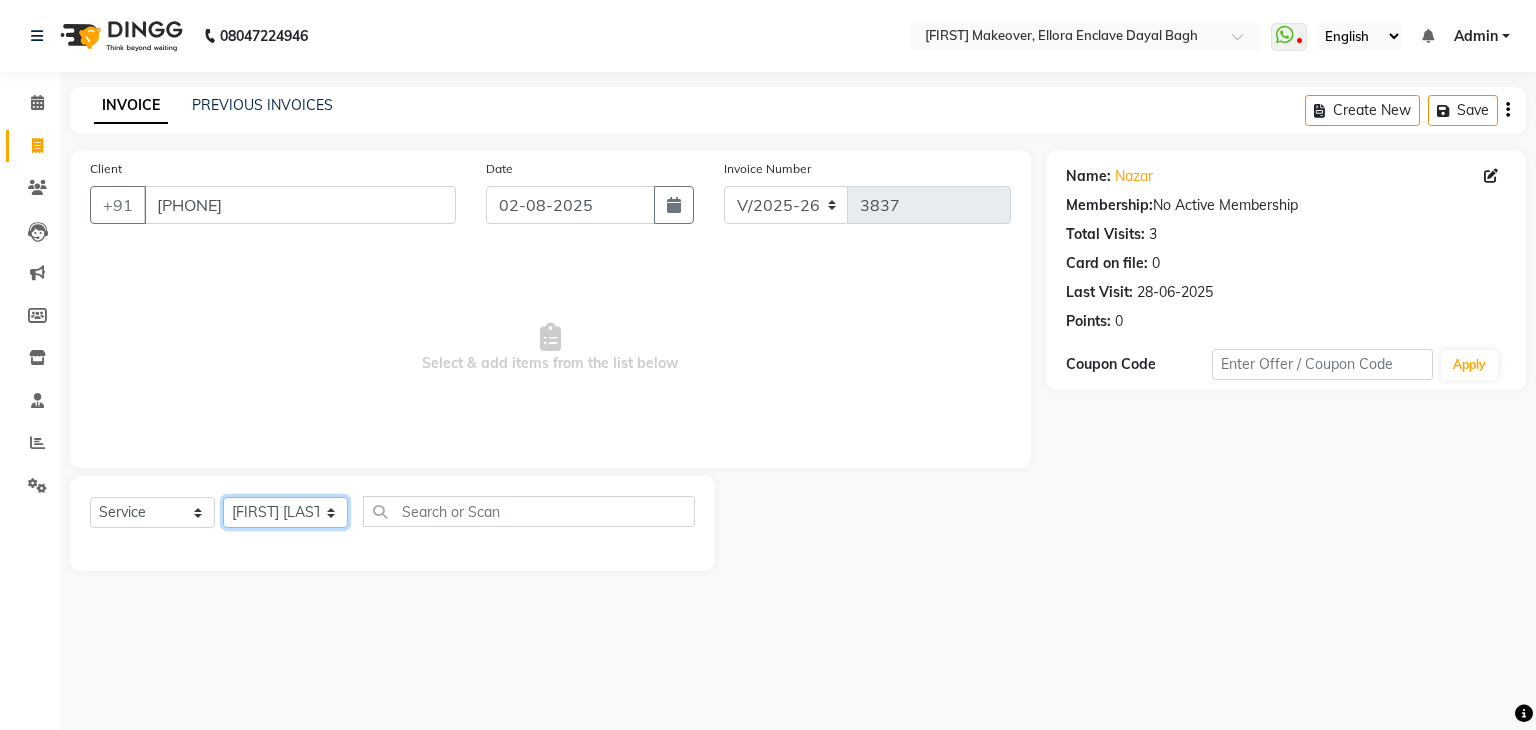click on "Select Stylist AMAN DANISH SALMANI GOPAL PACHORI KANU KAVITA KIRAN KUMARI MEENU KUMARI NEHA NIKHIL CHAUDHARY Priya PRIYANKA YADAV RASHMI SANDHYA SHAGUFTA SHWETA SONA SAXENA SOUMYA TUSHAR OTWAL VINAY KUMAR" 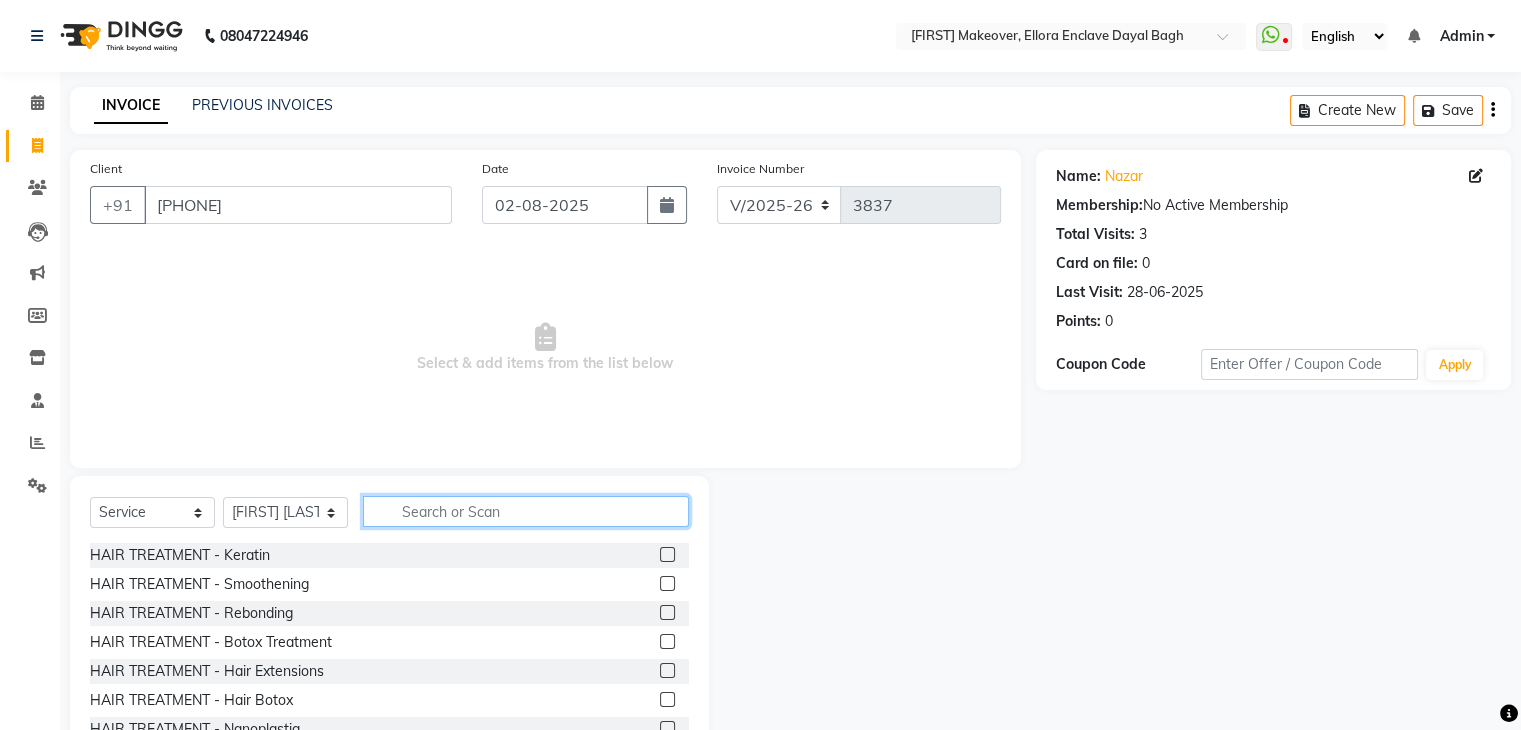 click 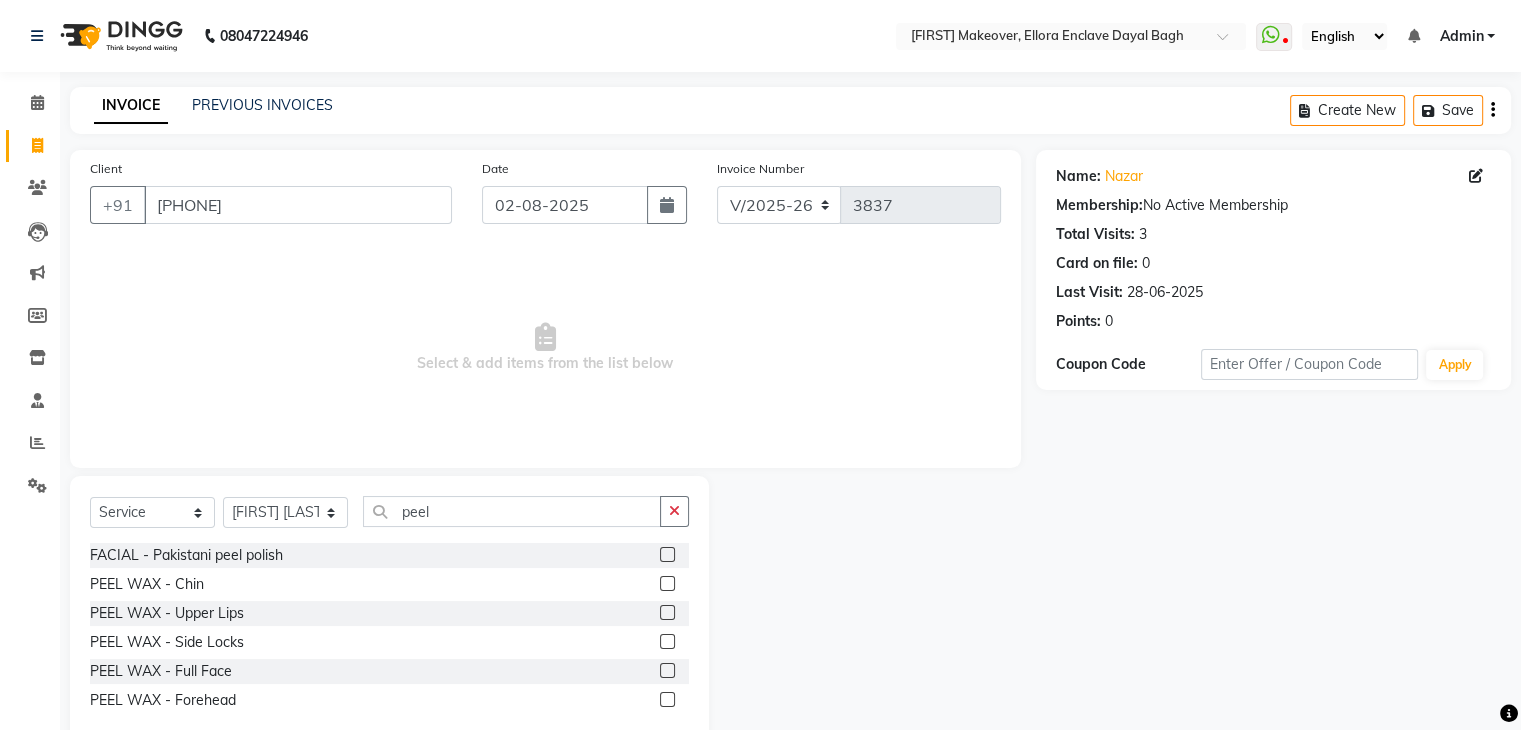 click 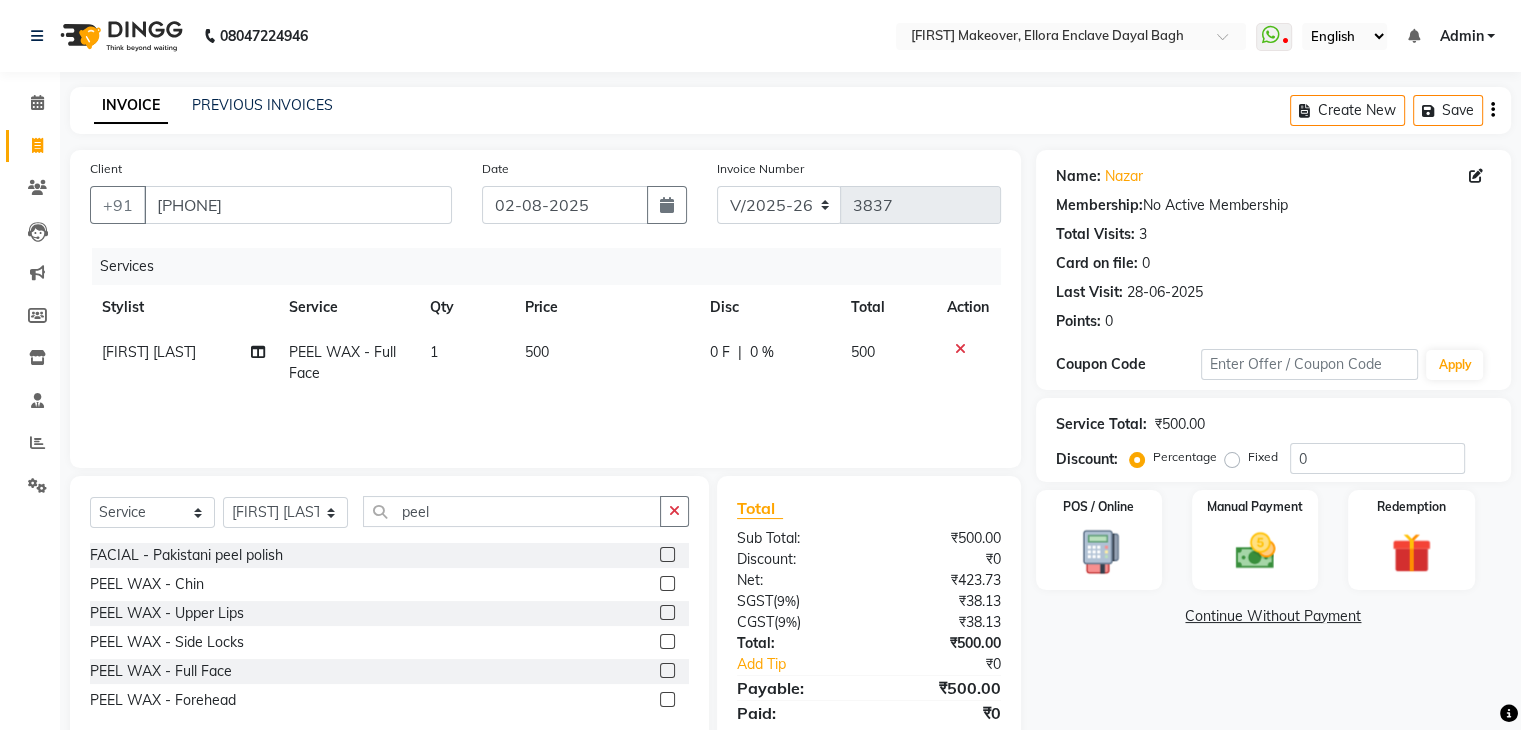 drag, startPoint x: 613, startPoint y: 369, endPoint x: 616, endPoint y: 343, distance: 26.172504 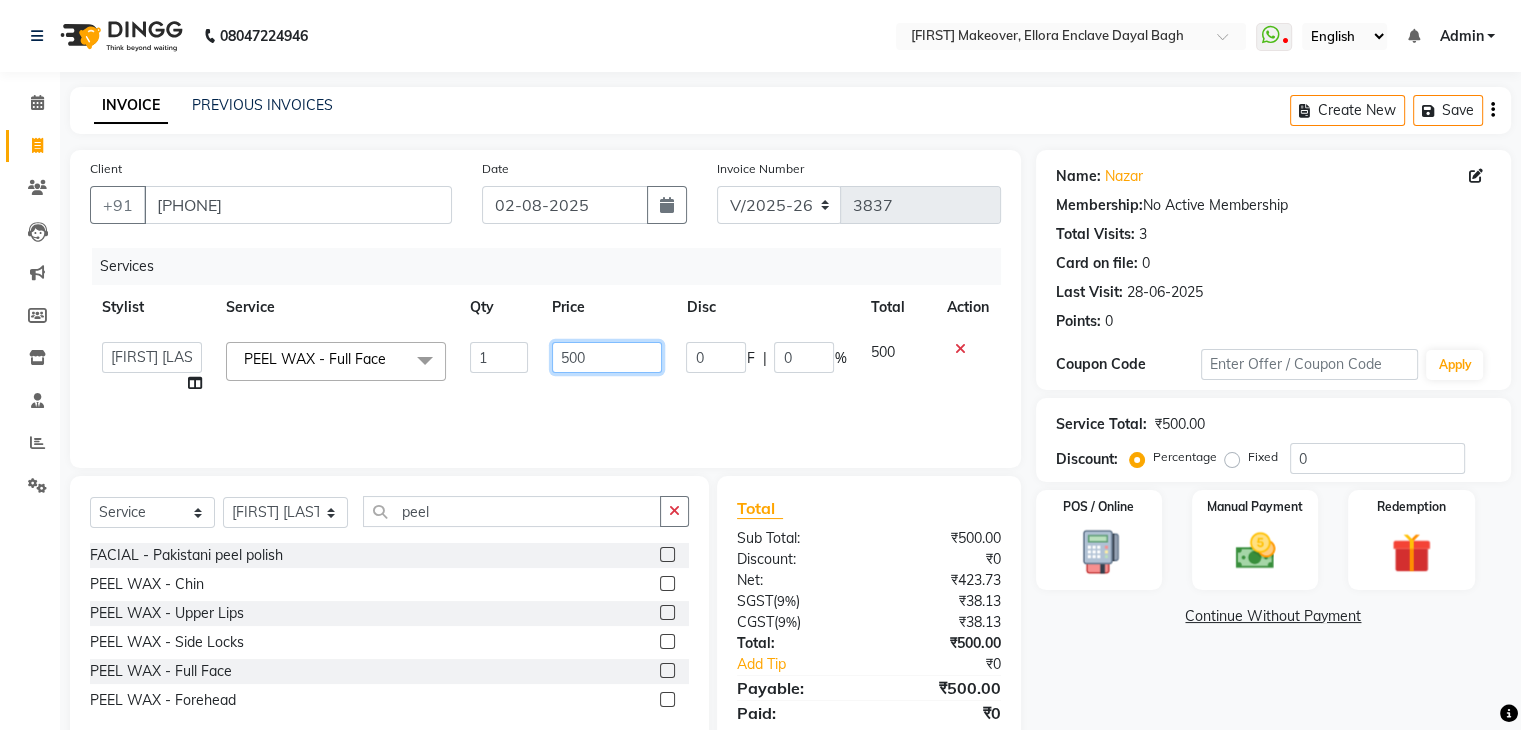 click on "500" 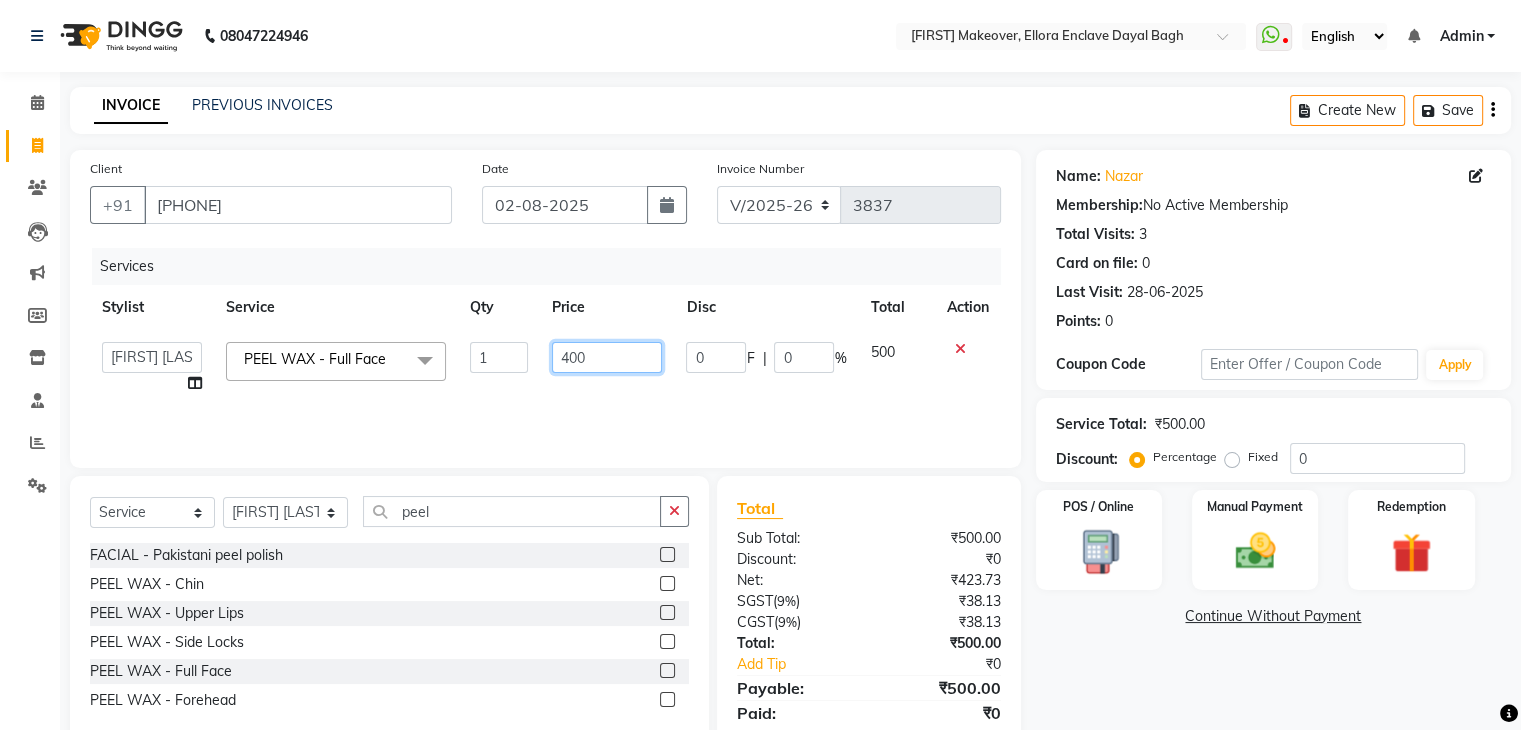 scroll, scrollTop: 71, scrollLeft: 0, axis: vertical 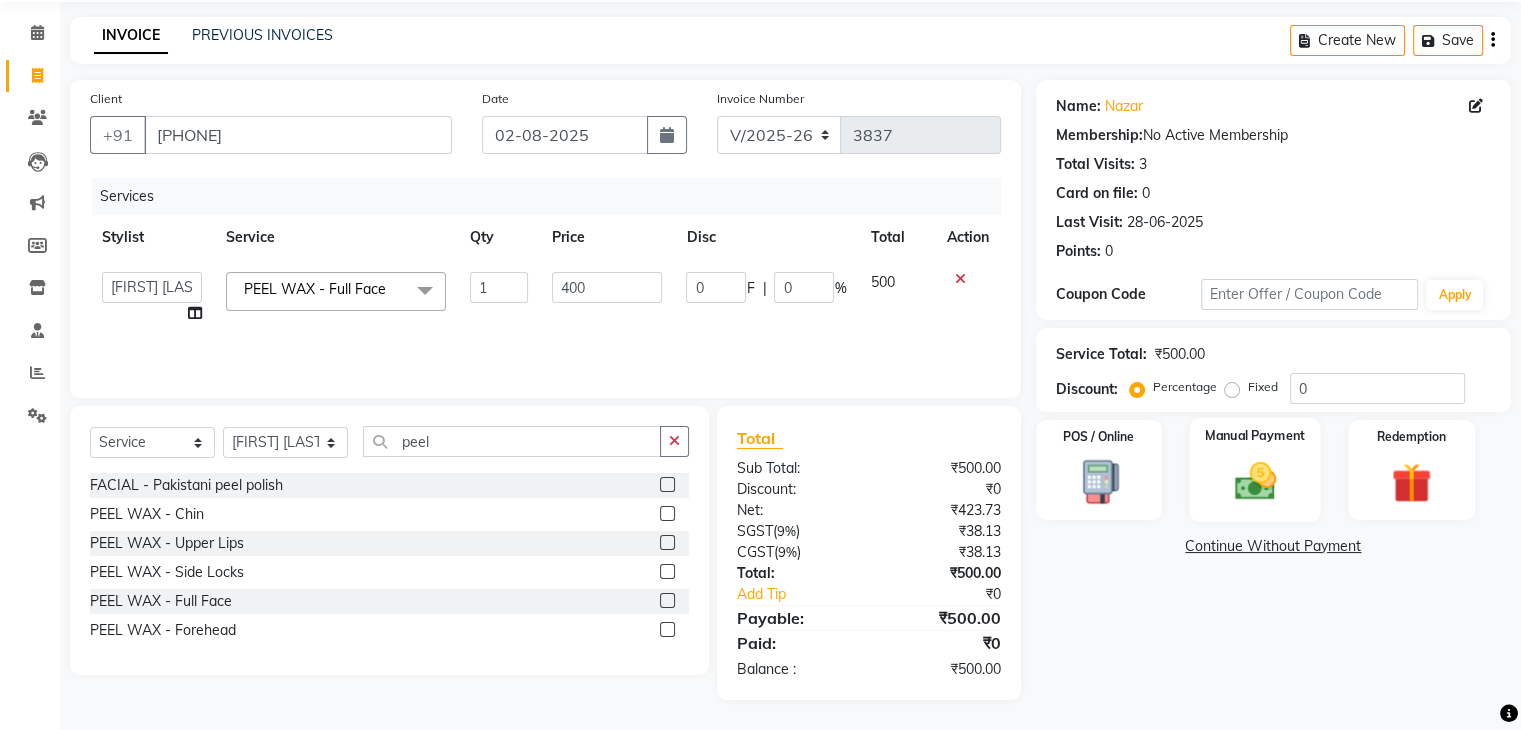 click 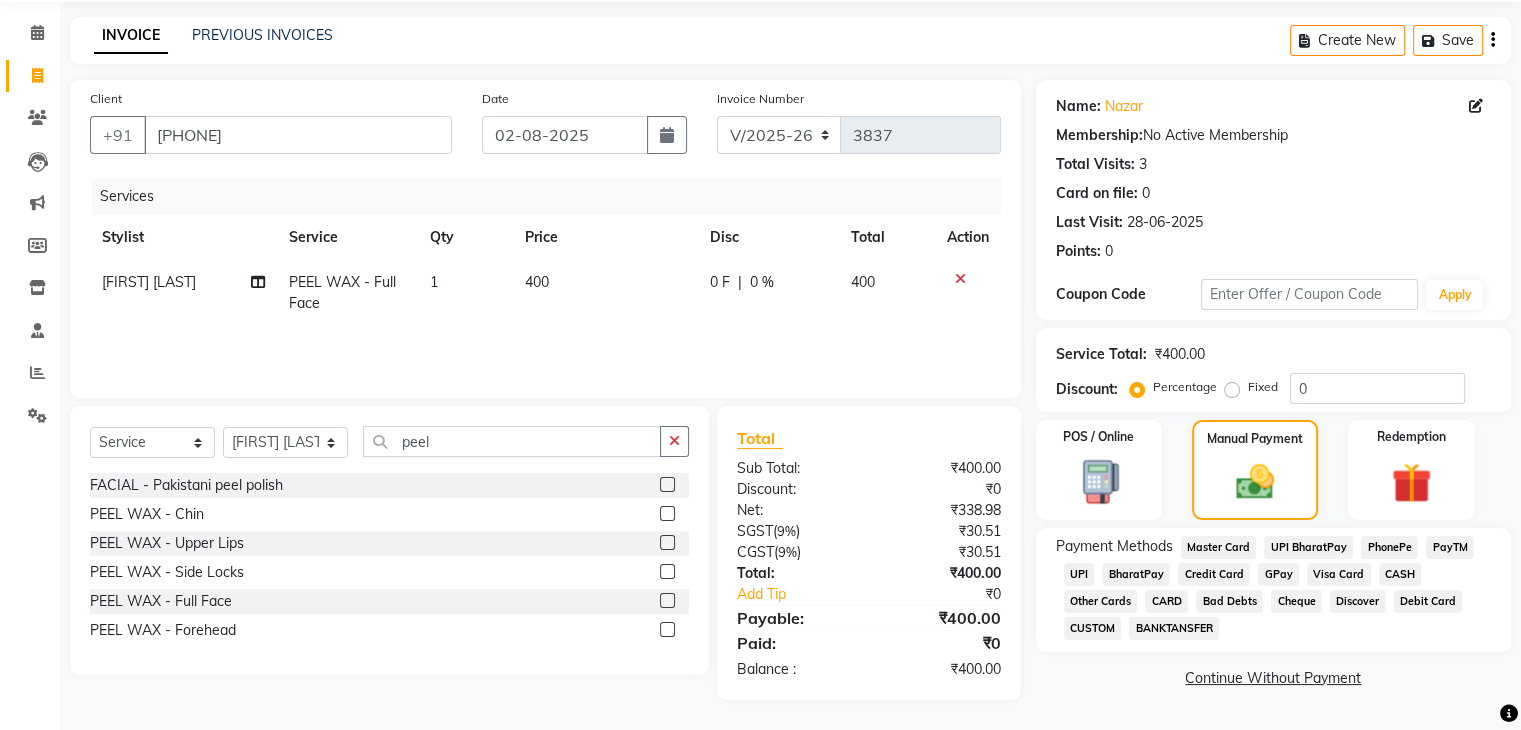 click on "CASH" 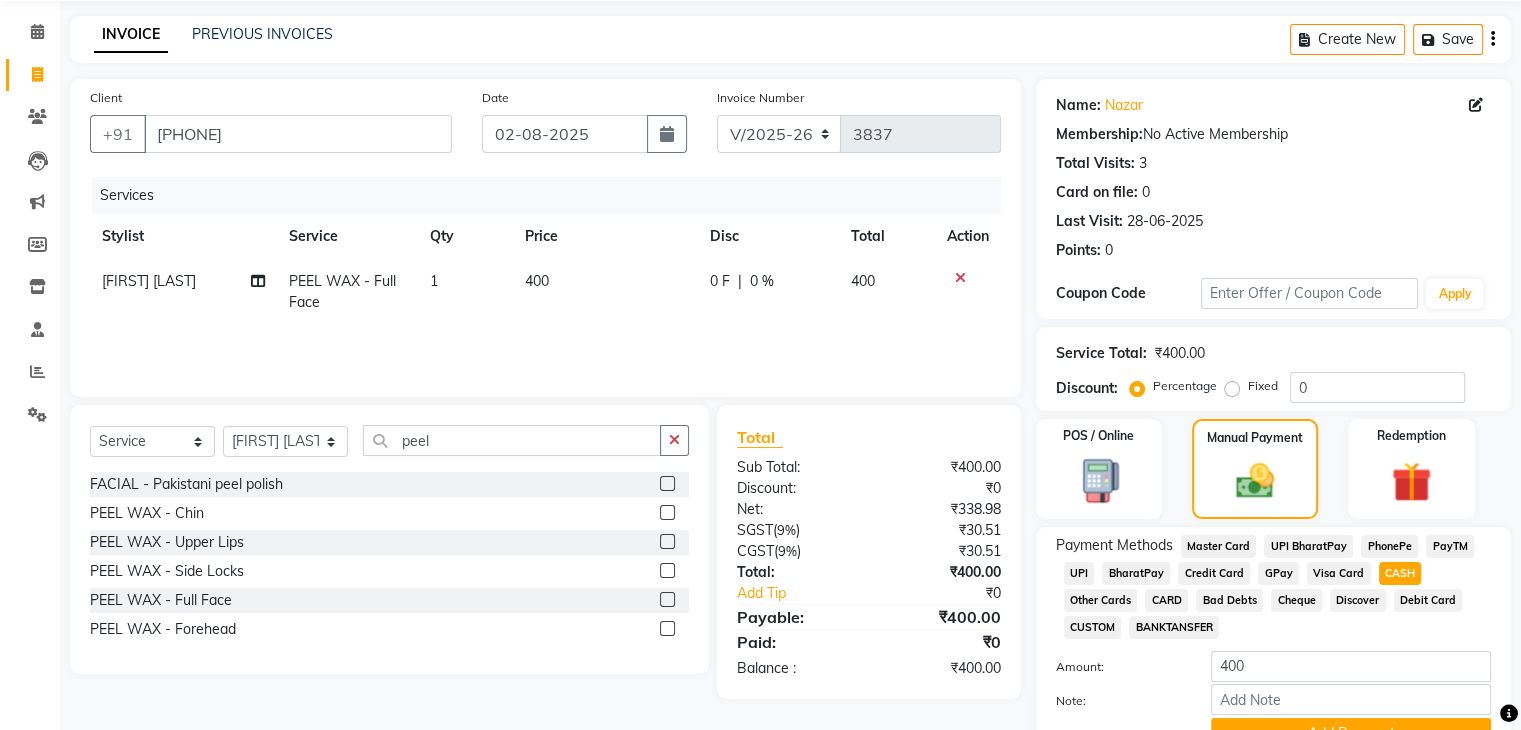 scroll, scrollTop: 172, scrollLeft: 0, axis: vertical 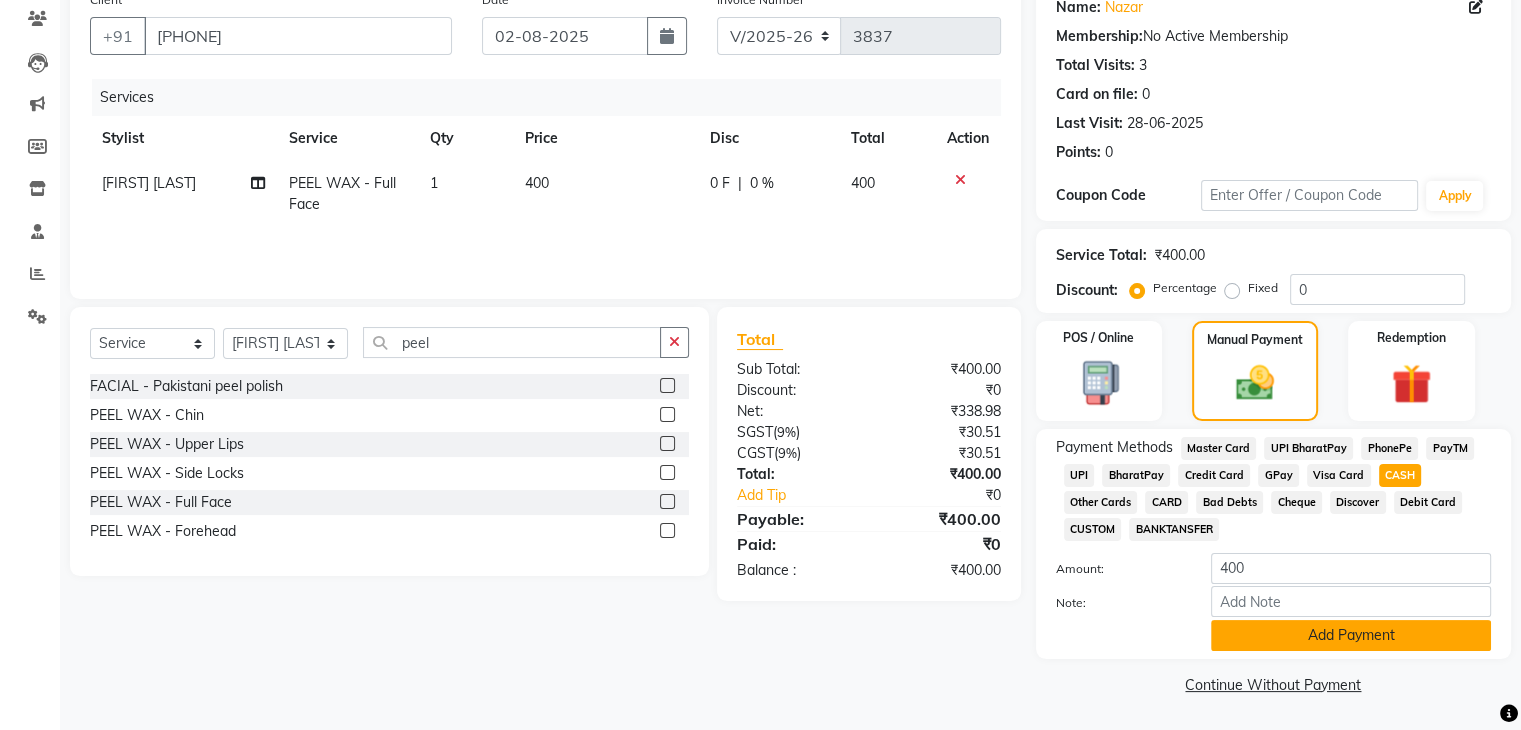 click on "Add Payment" 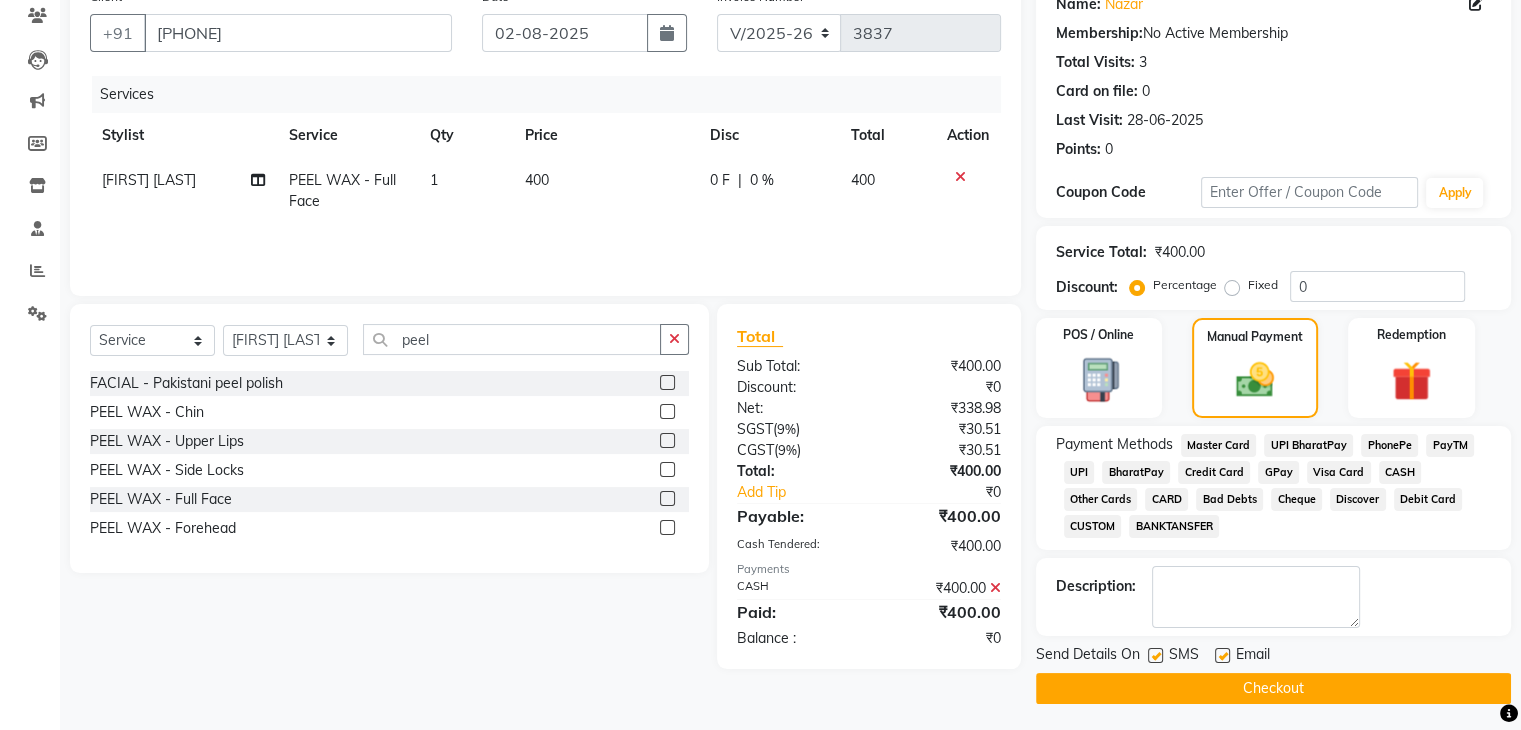 scroll, scrollTop: 178, scrollLeft: 0, axis: vertical 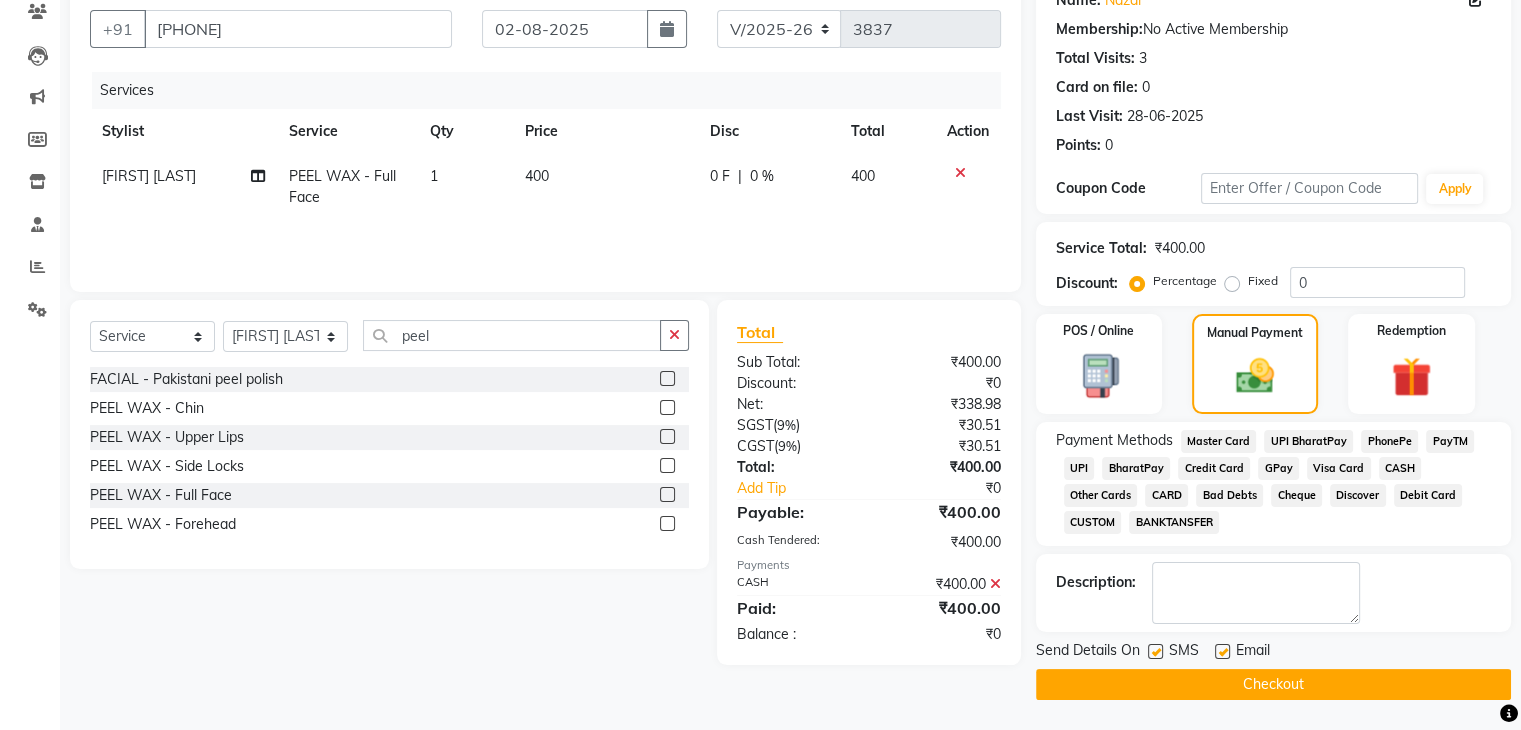 click on "Checkout" 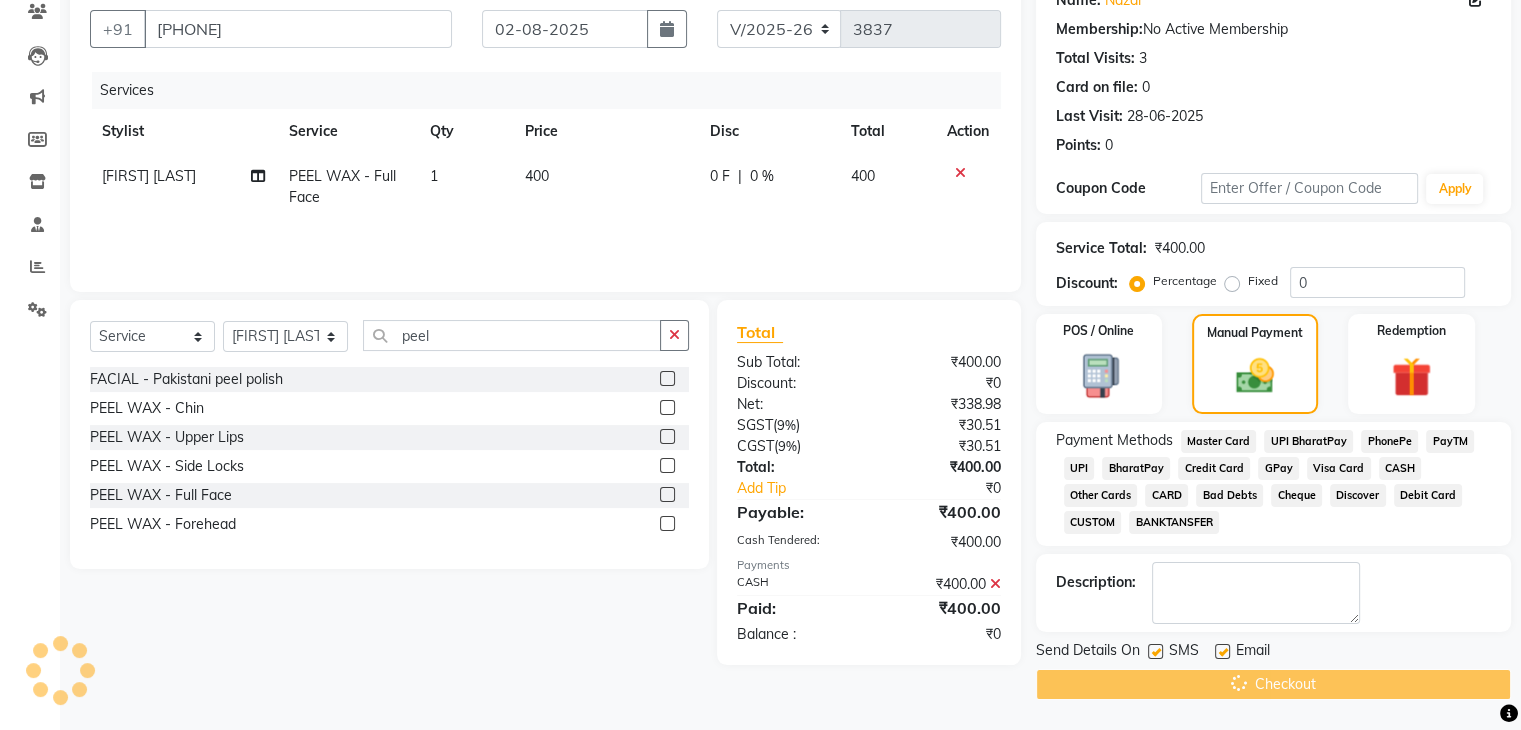 scroll, scrollTop: 0, scrollLeft: 0, axis: both 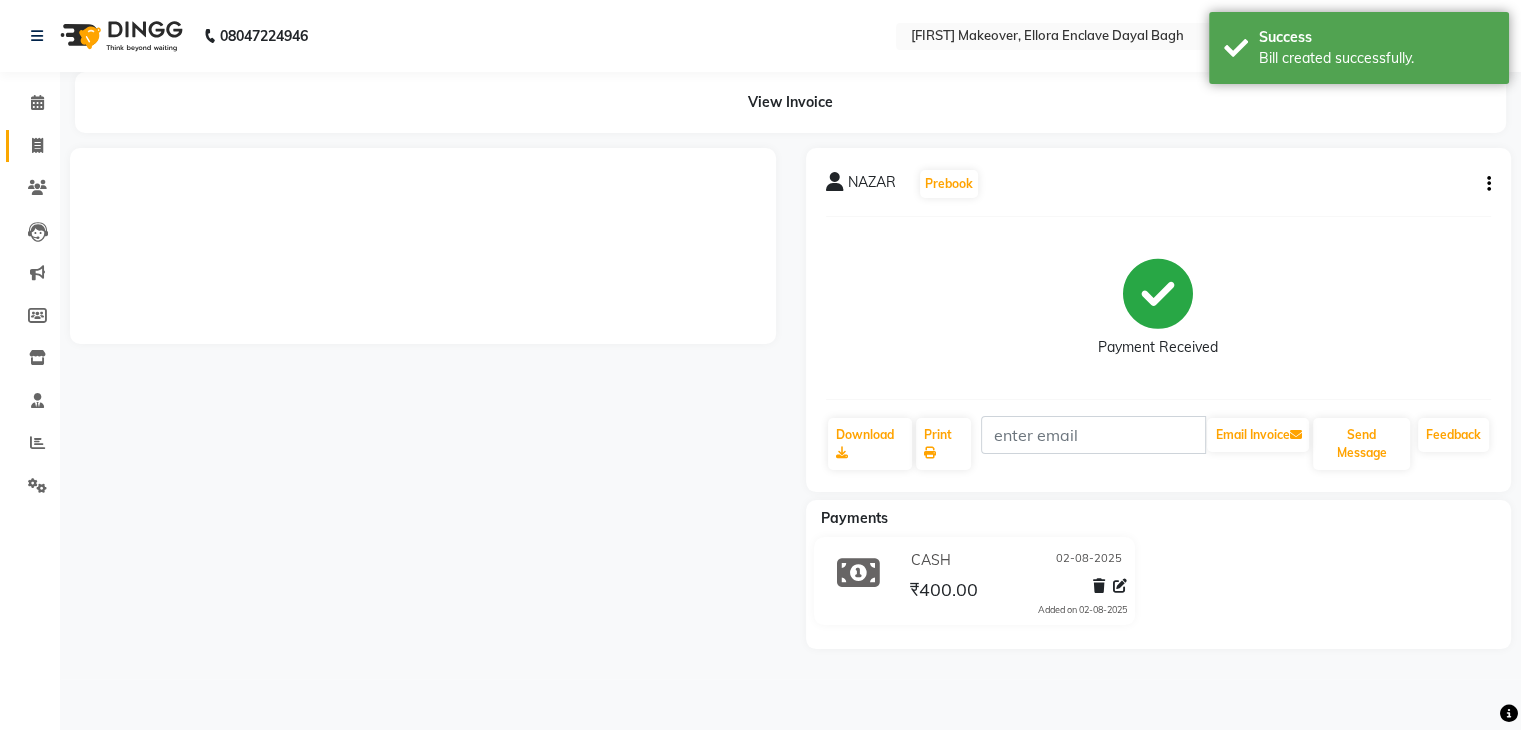 click on "Invoice" 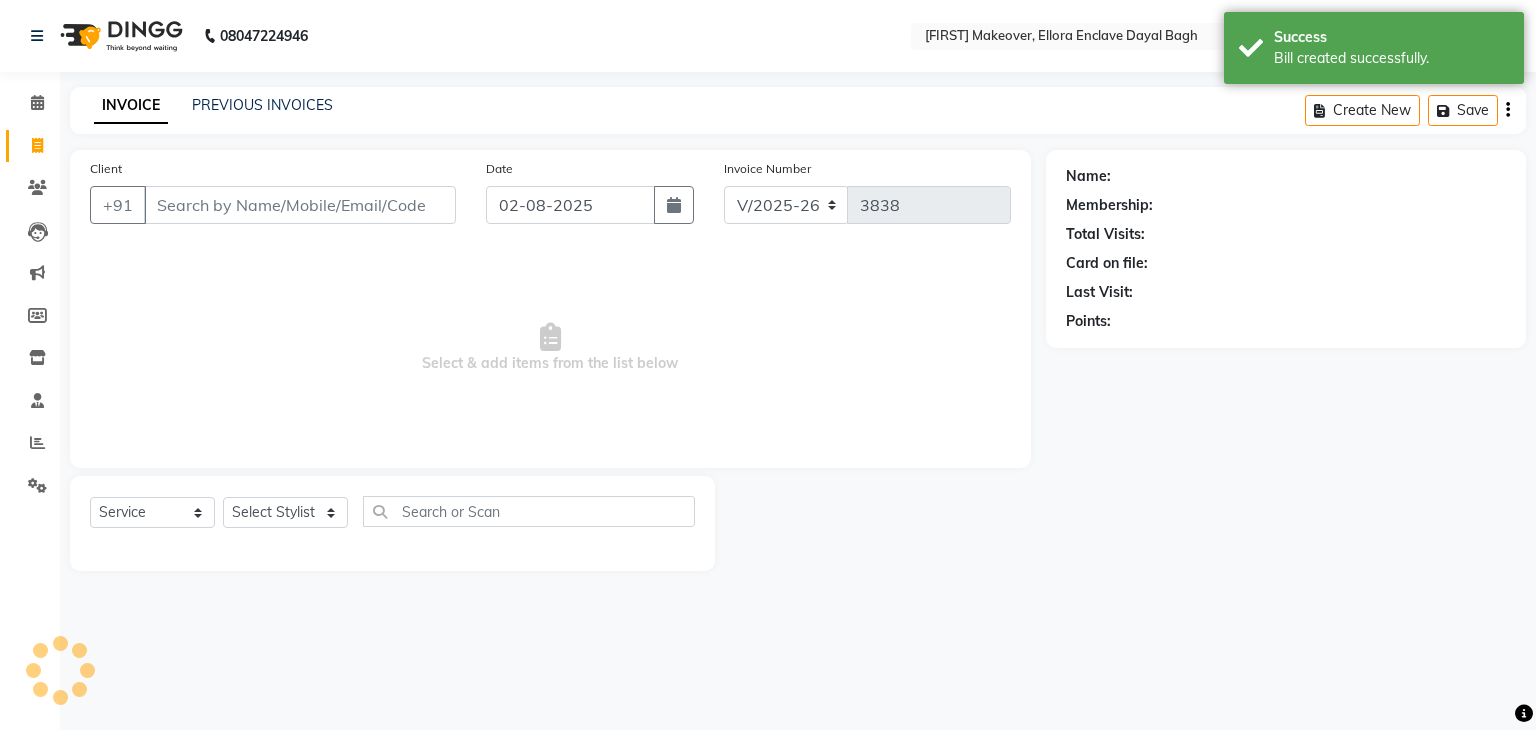 click on "Client" at bounding box center (300, 205) 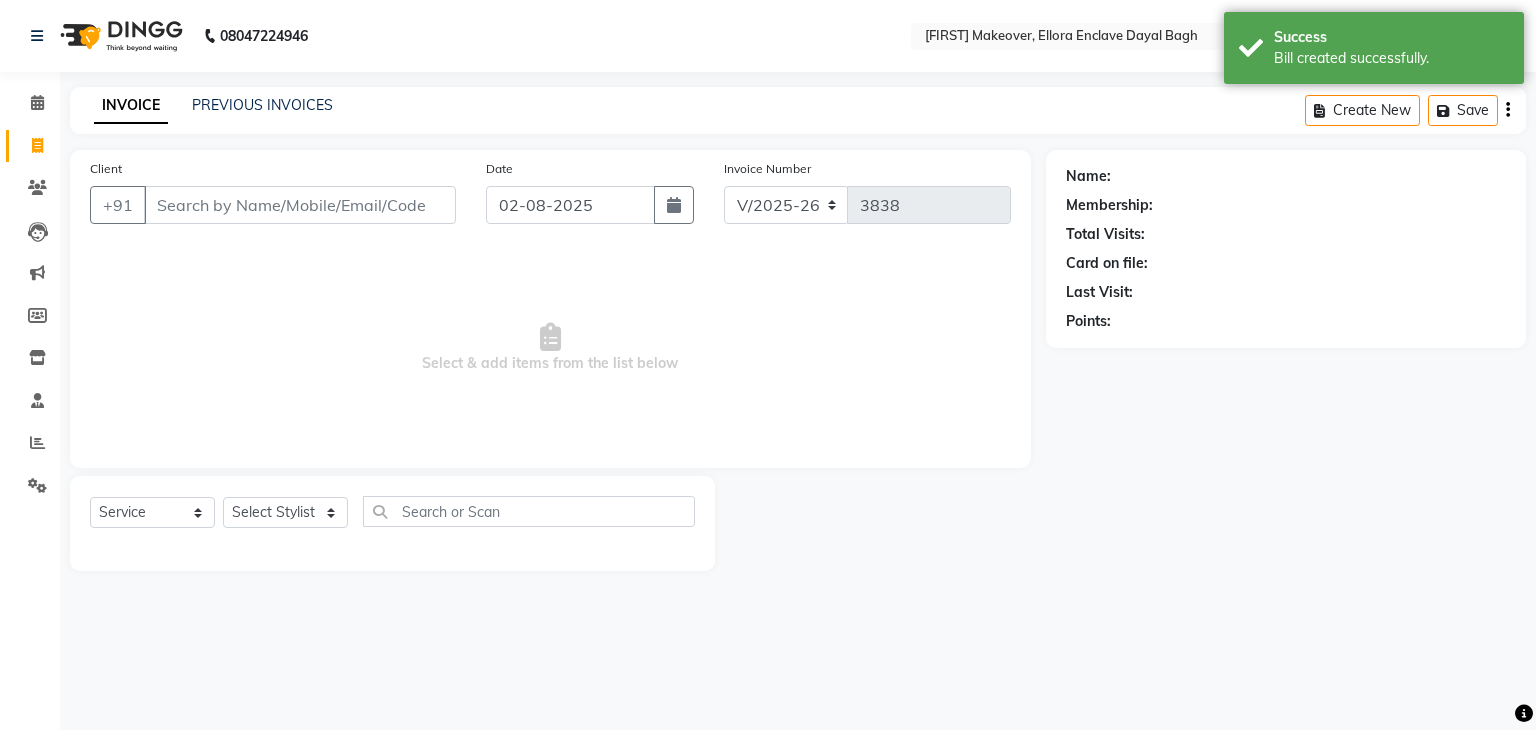click on "Client" at bounding box center (300, 205) 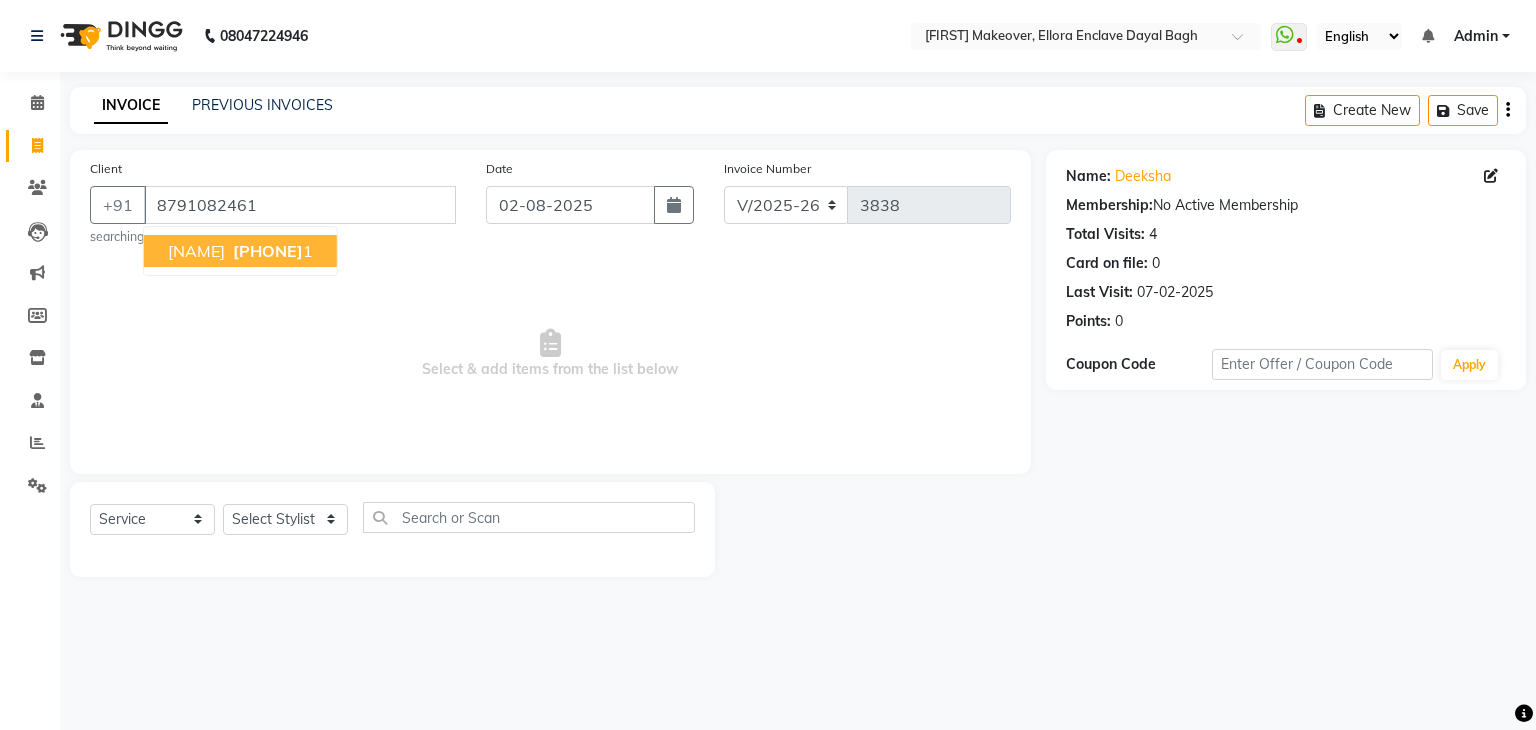 click on "[FIRST] [PHONE] 1" at bounding box center (240, 251) 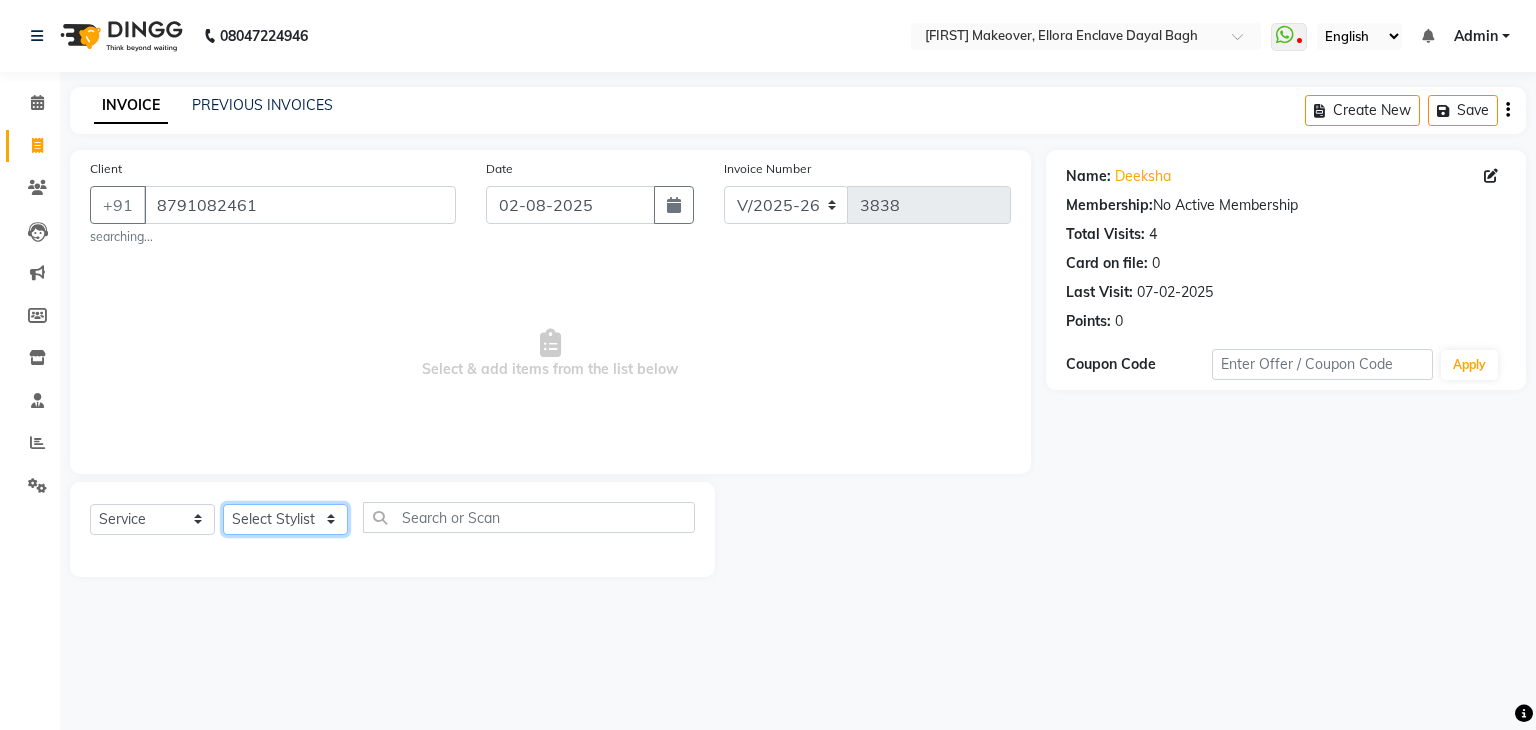 click on "Select Stylist AMAN DANISH SALMANI GOPAL PACHORI KANU KAVITA KIRAN KUMARI MEENU KUMARI NEHA NIKHIL CHAUDHARY Priya PRIYANKA YADAV RASHMI SANDHYA SHAGUFTA SHWETA SONA SAXENA SOUMYA TUSHAR OTWAL VINAY KUMAR" 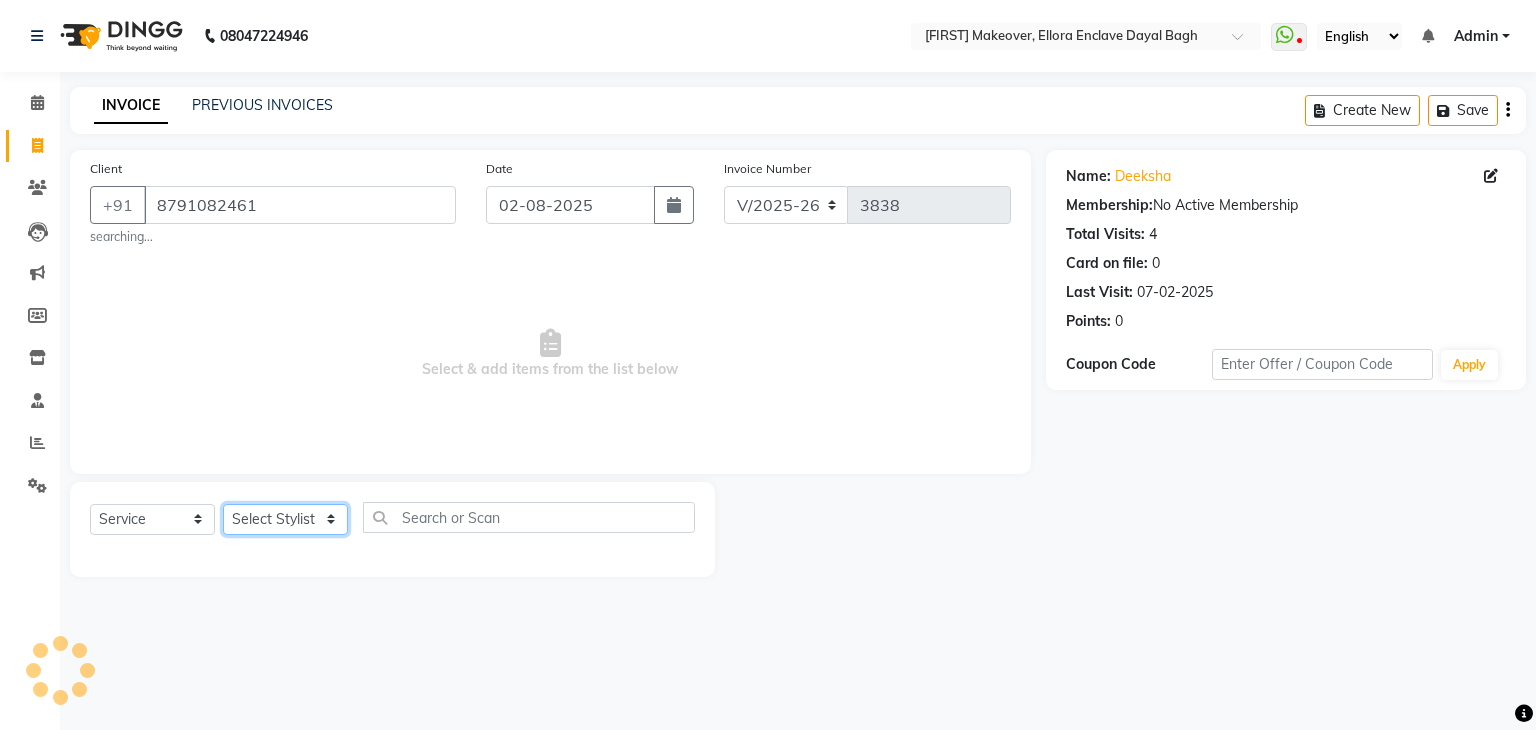 click on "Select Stylist AMAN DANISH SALMANI GOPAL PACHORI KANU KAVITA KIRAN KUMARI MEENU KUMARI NEHA NIKHIL CHAUDHARY Priya PRIYANKA YADAV RASHMI SANDHYA SHAGUFTA SHWETA SONA SAXENA SOUMYA TUSHAR OTWAL VINAY KUMAR" 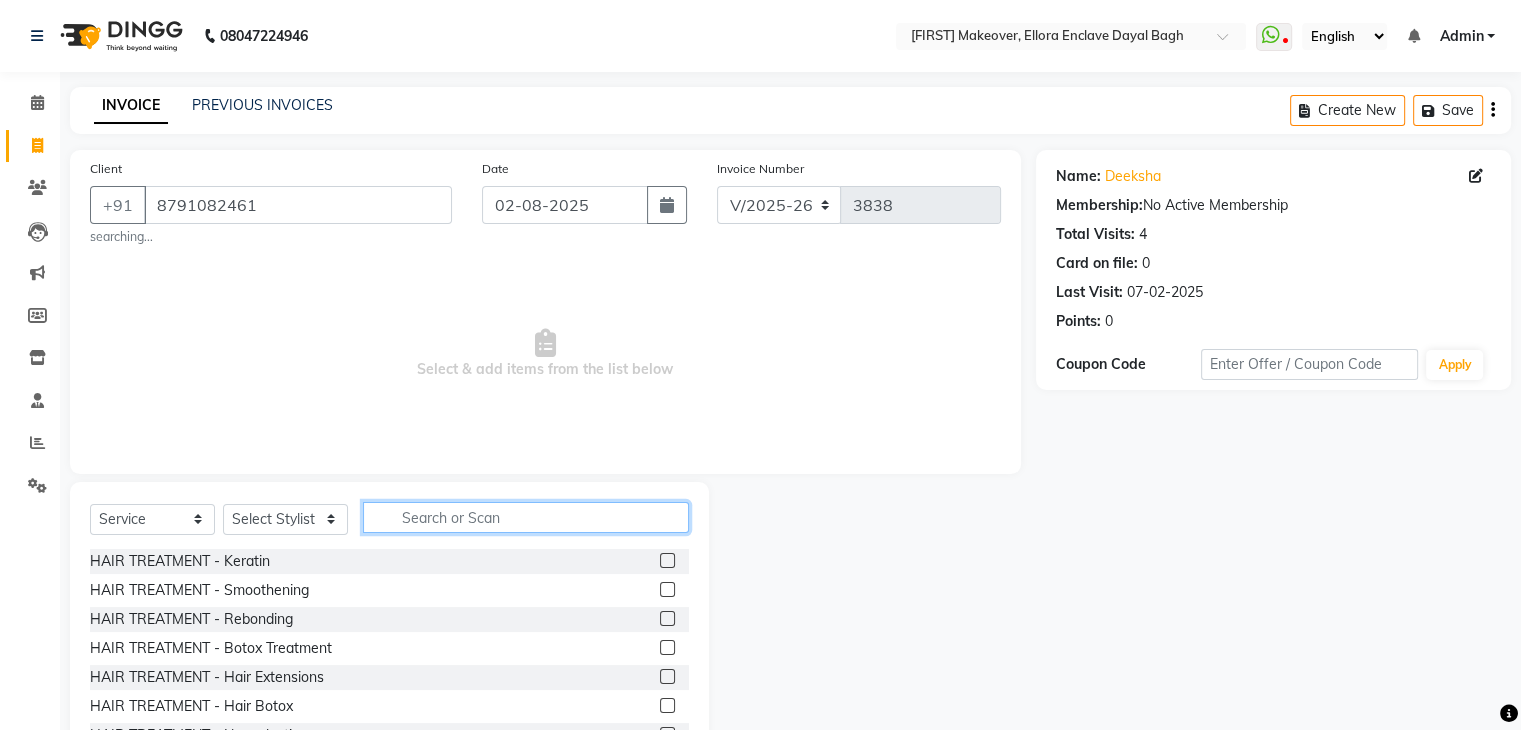 click 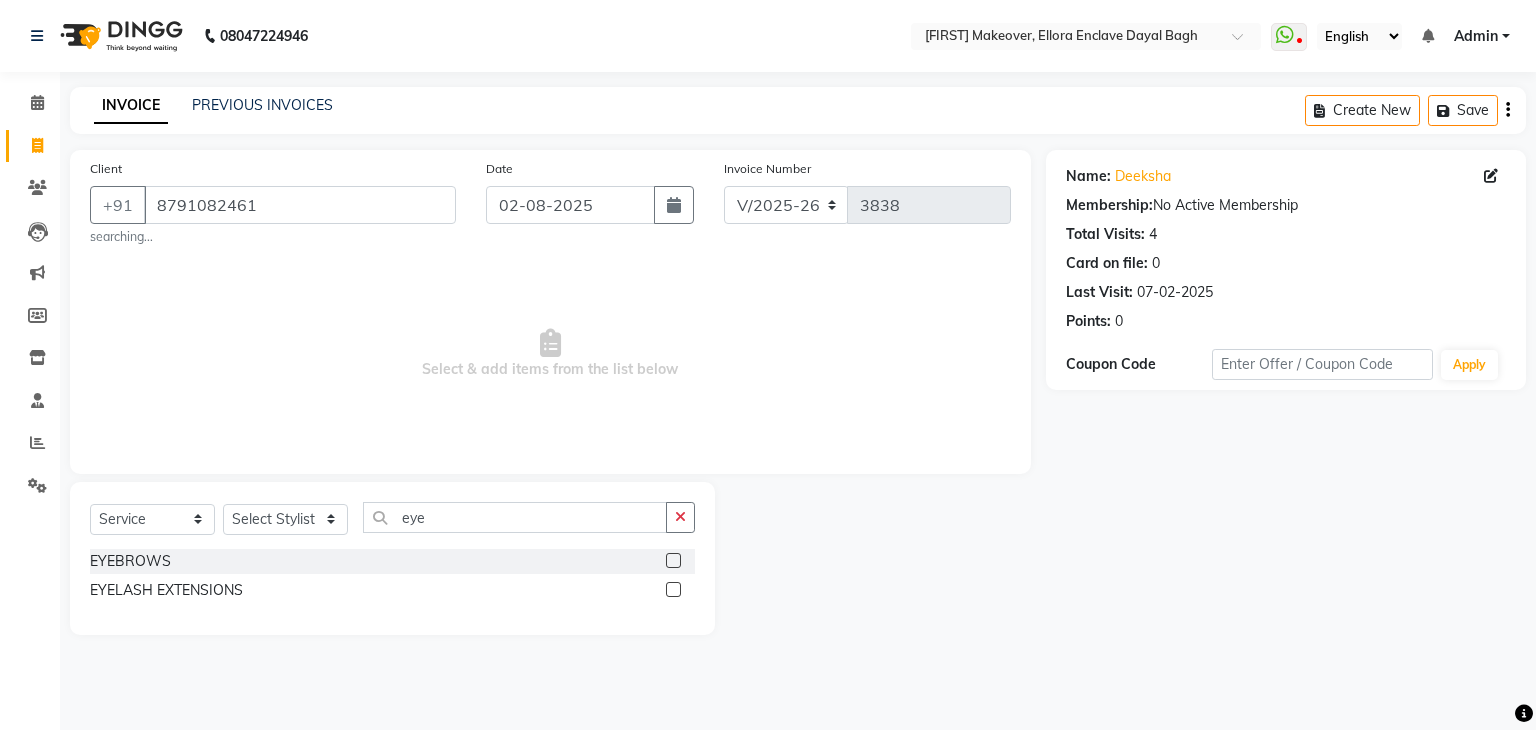 click 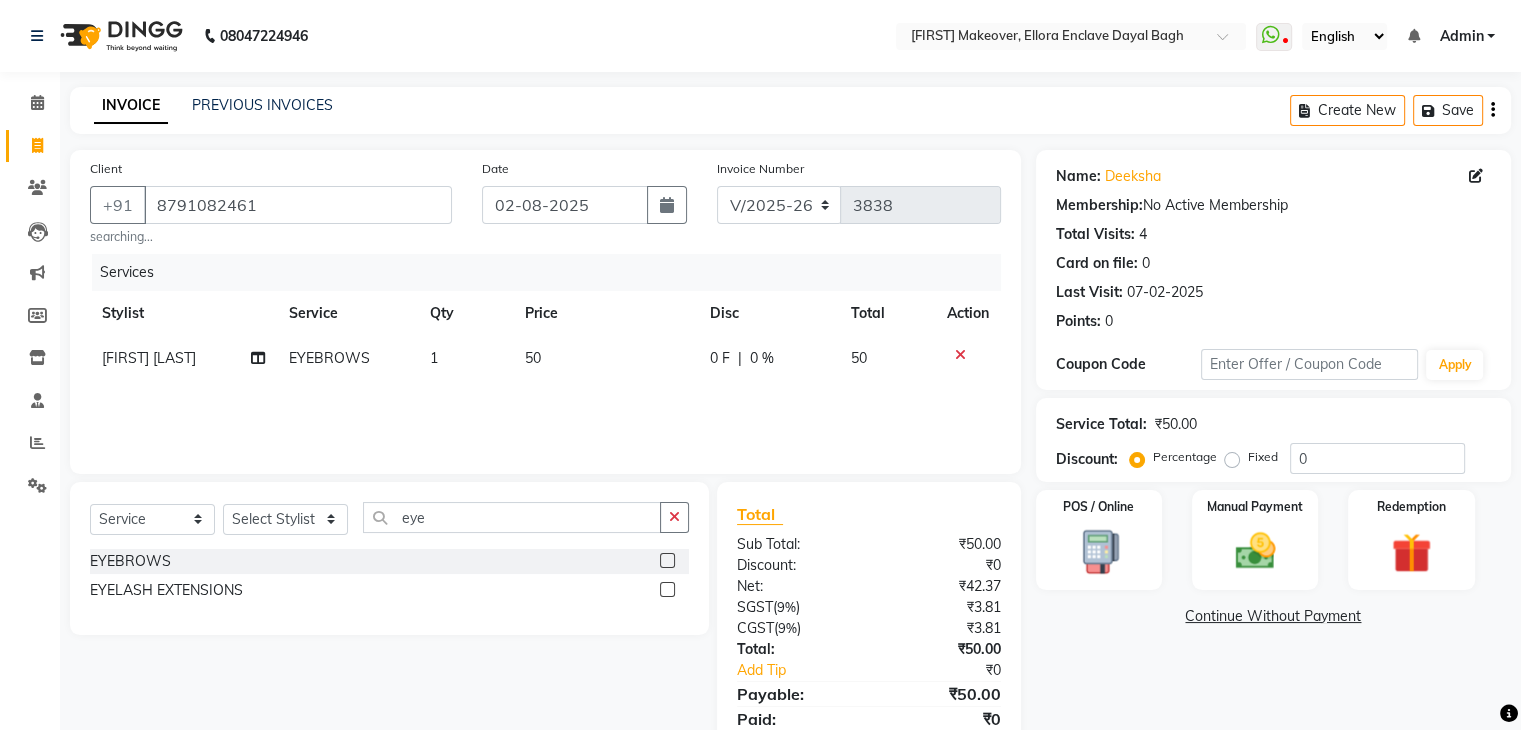 click on "50" 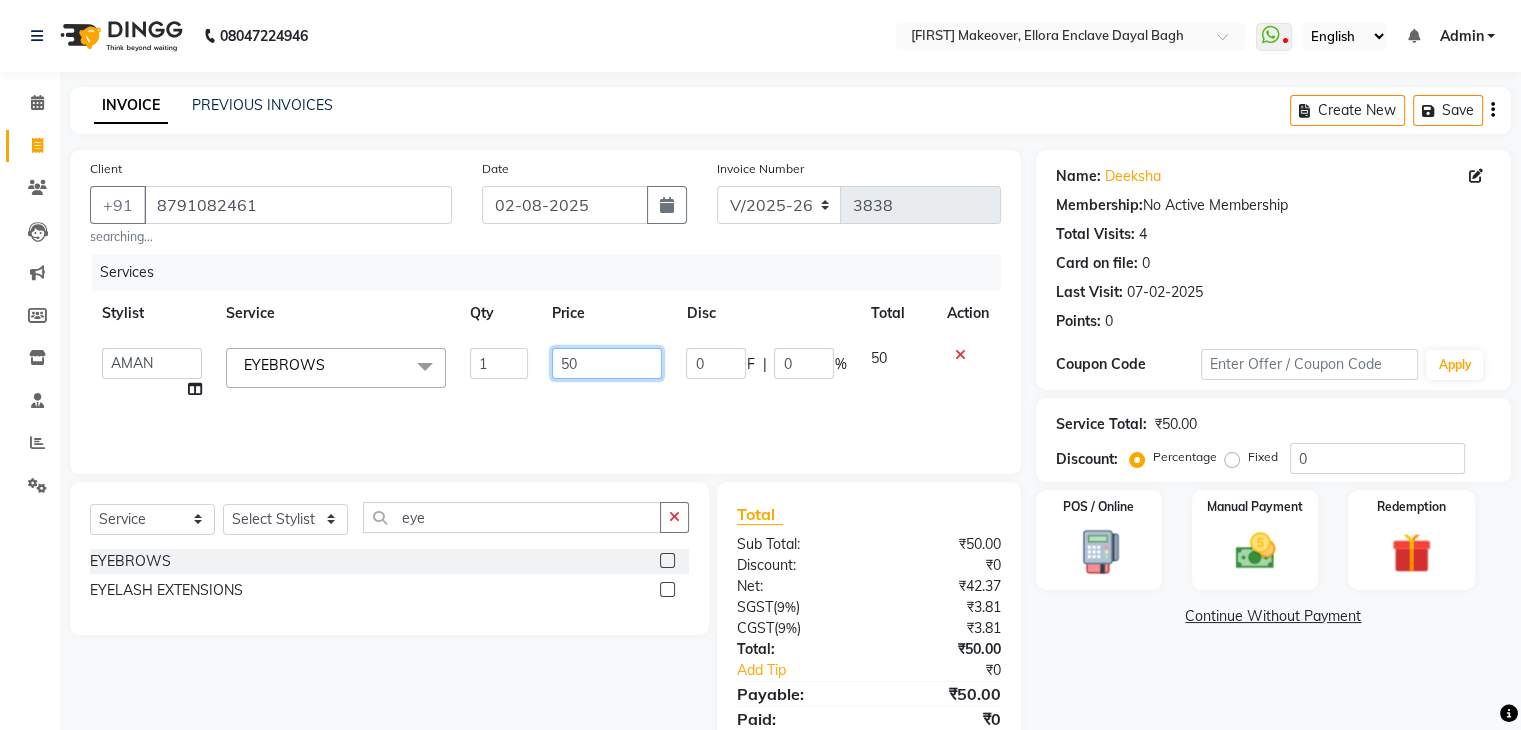 click on "50" 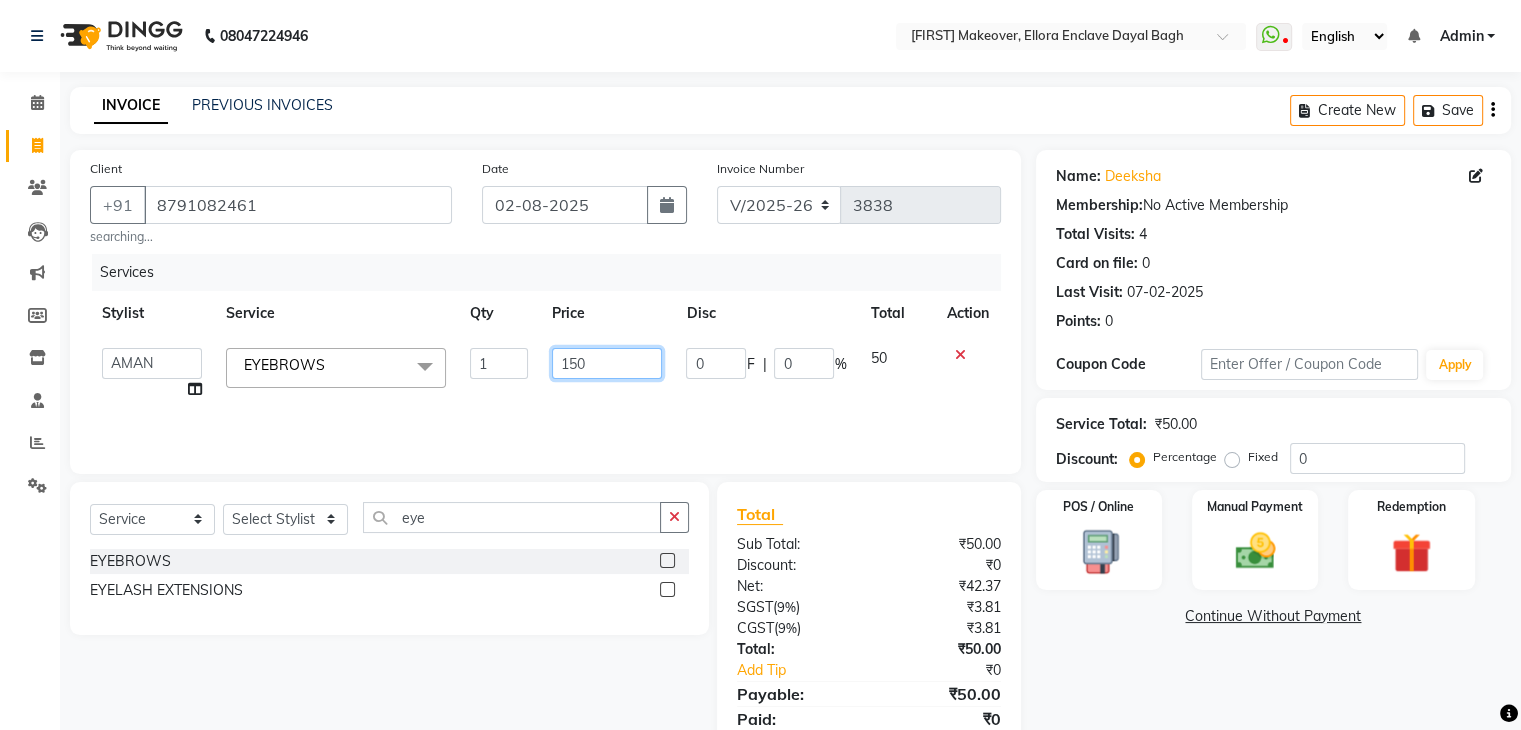 scroll, scrollTop: 77, scrollLeft: 0, axis: vertical 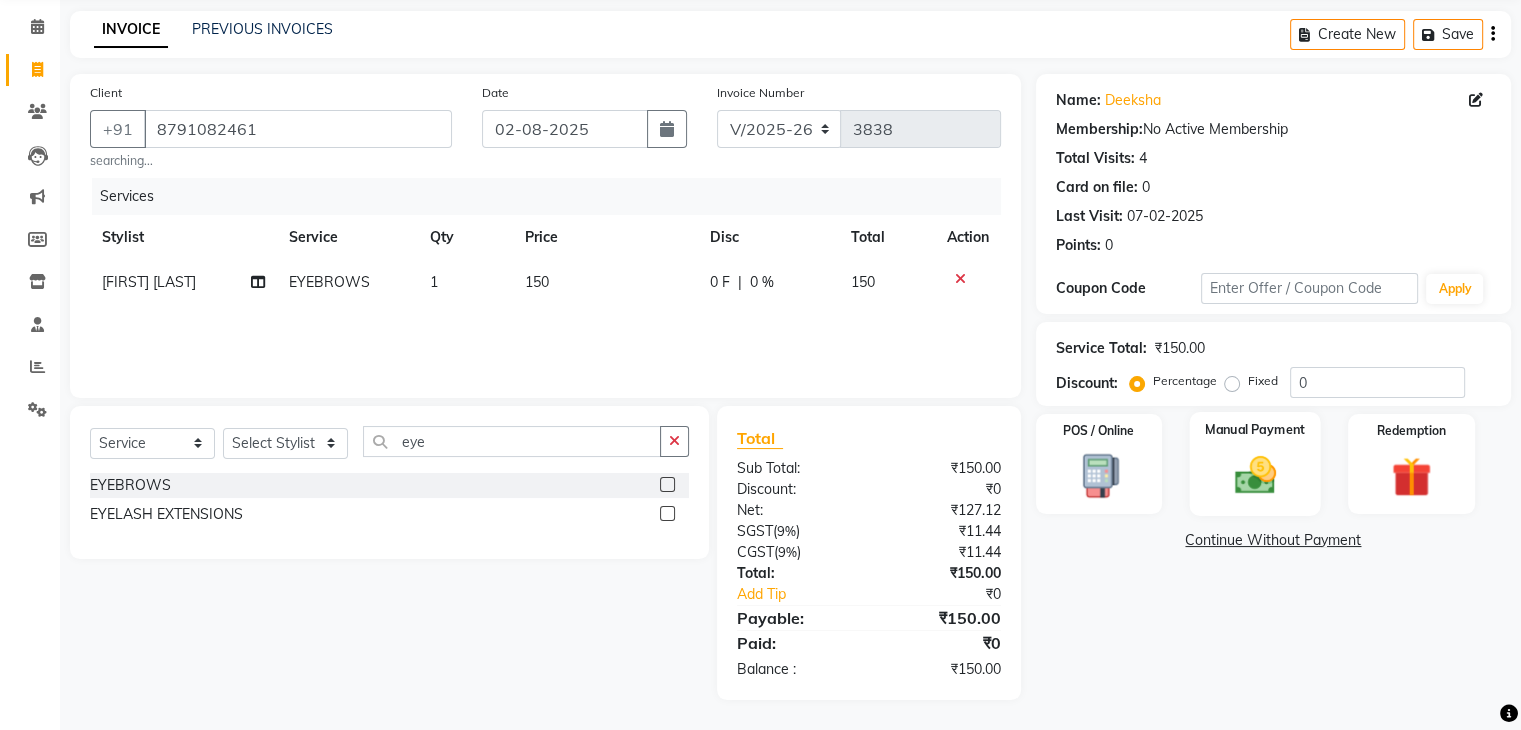 click on "Manual Payment" 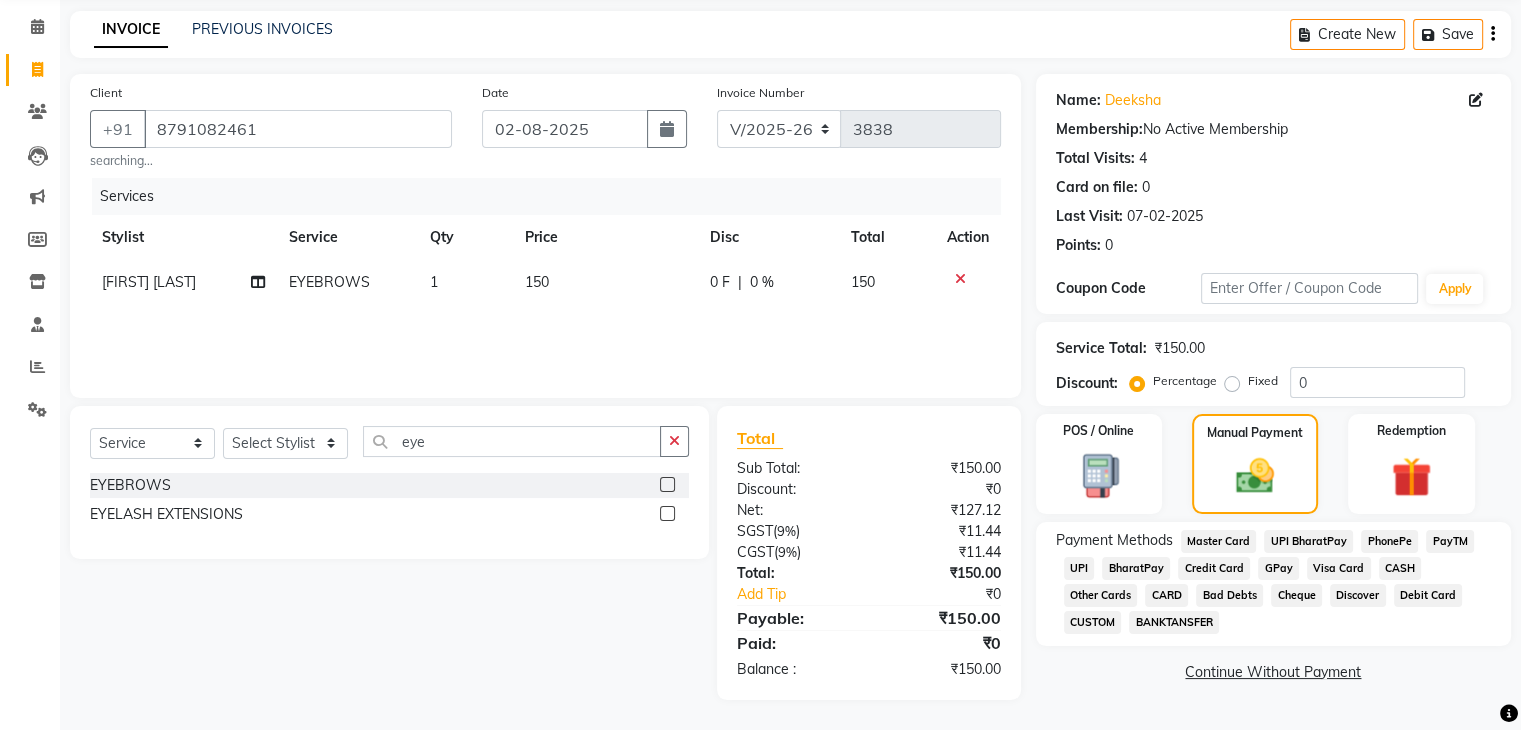click on "CASH" 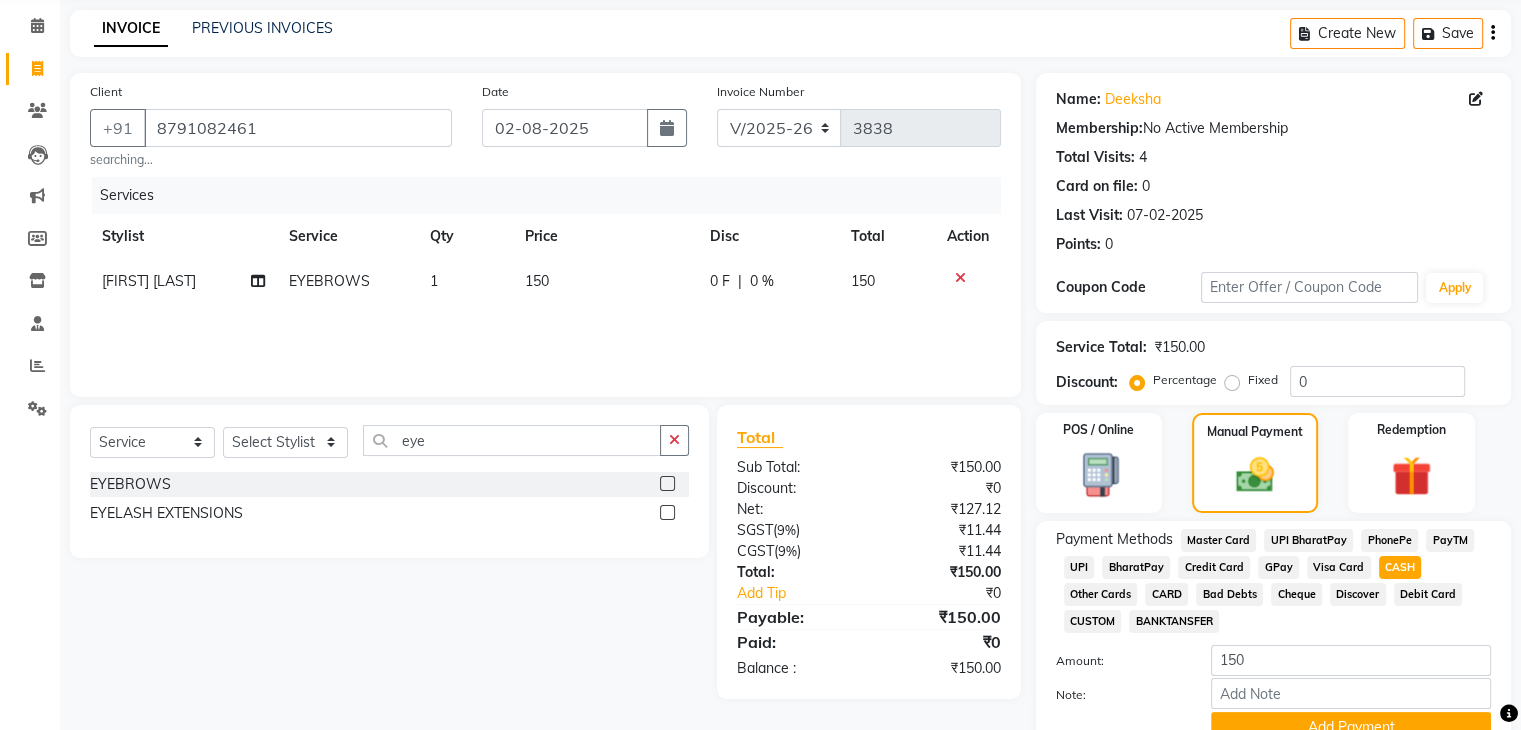 click on "UPI" 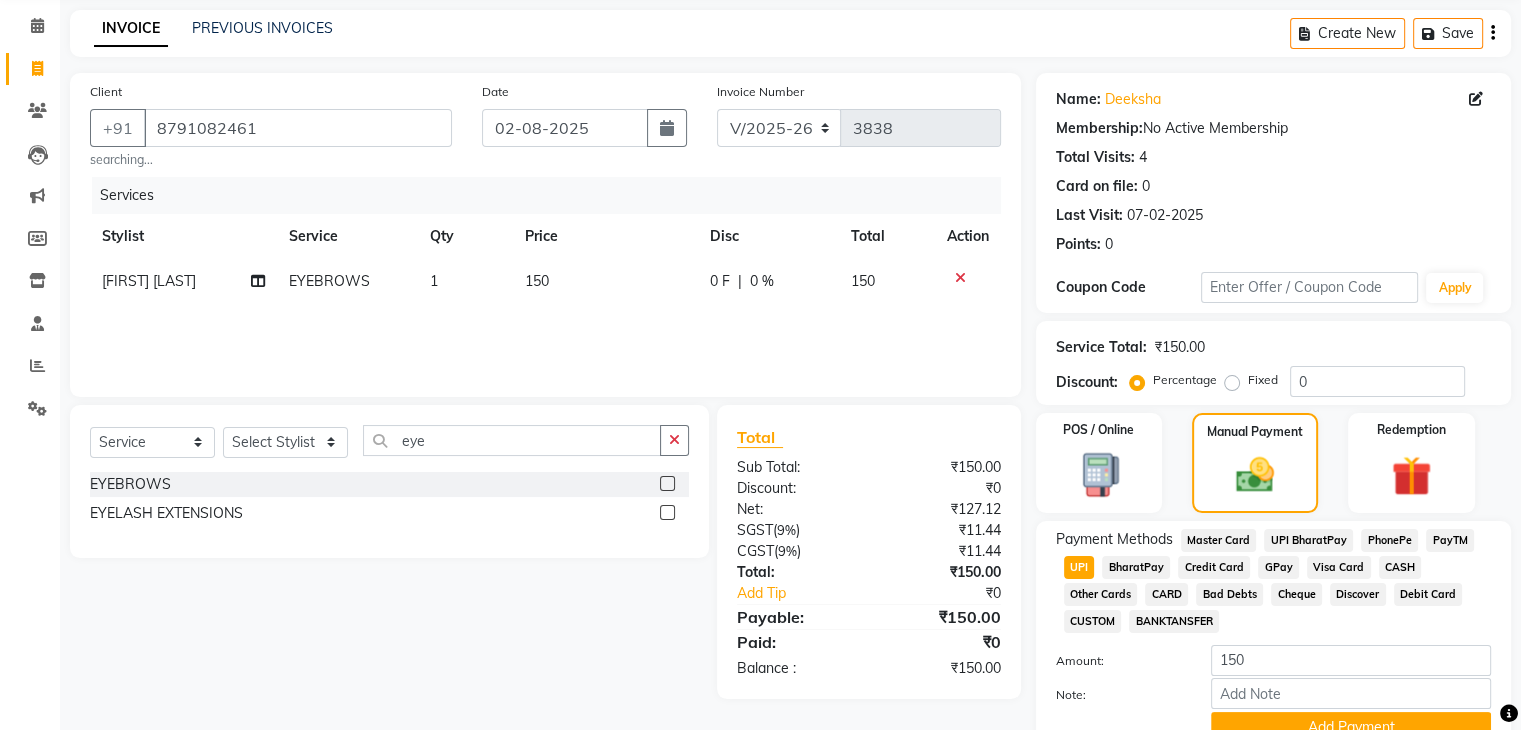 scroll, scrollTop: 172, scrollLeft: 0, axis: vertical 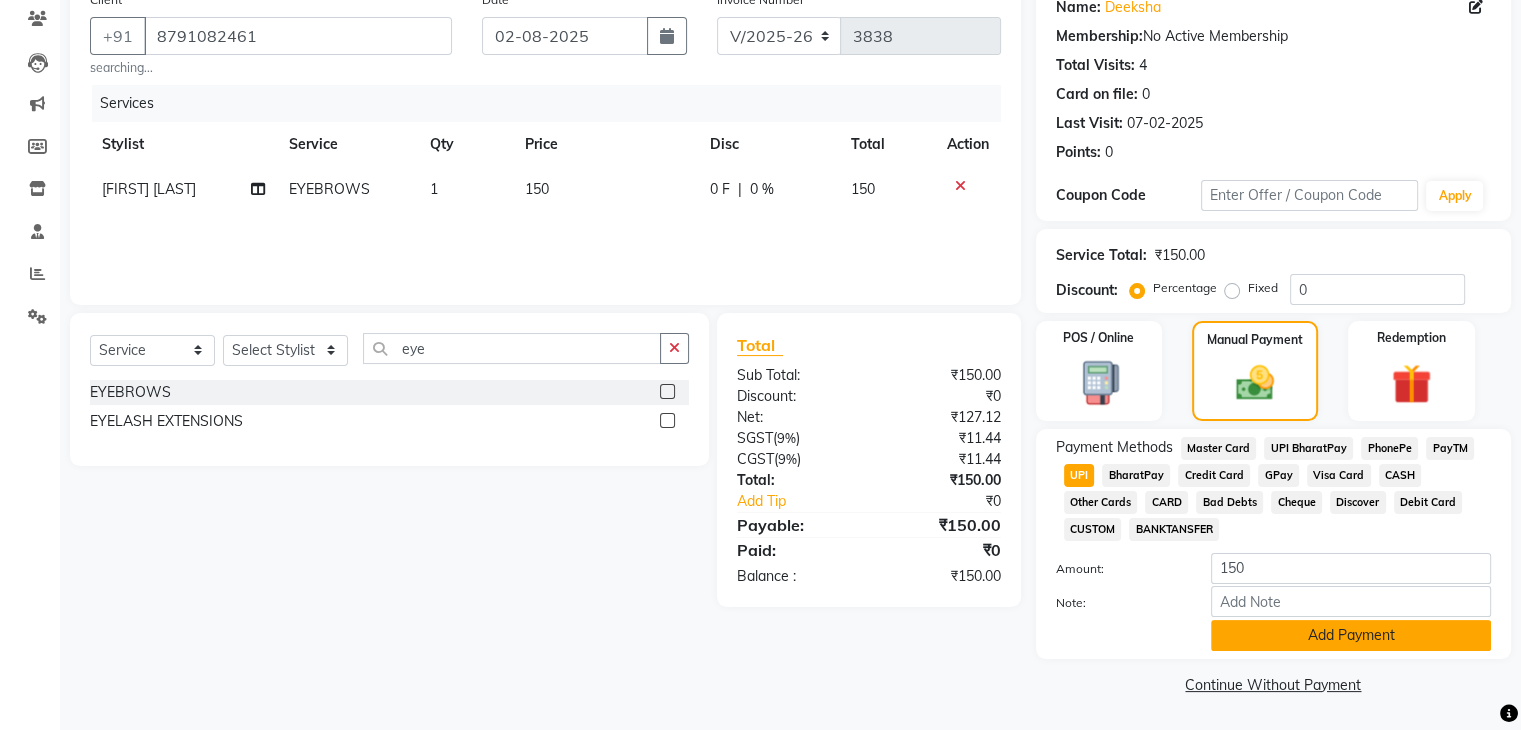 click on "Add Payment" 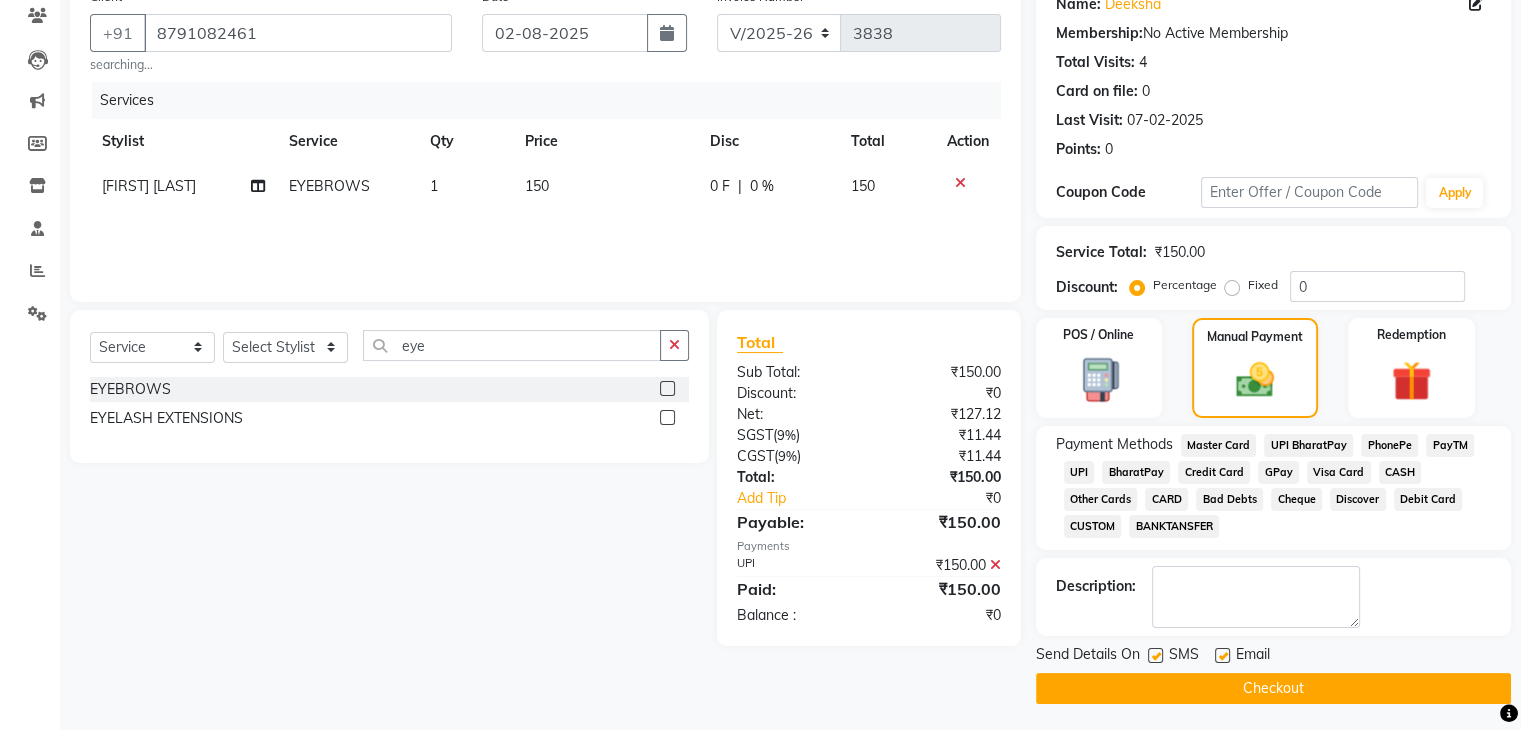 click on "Checkout" 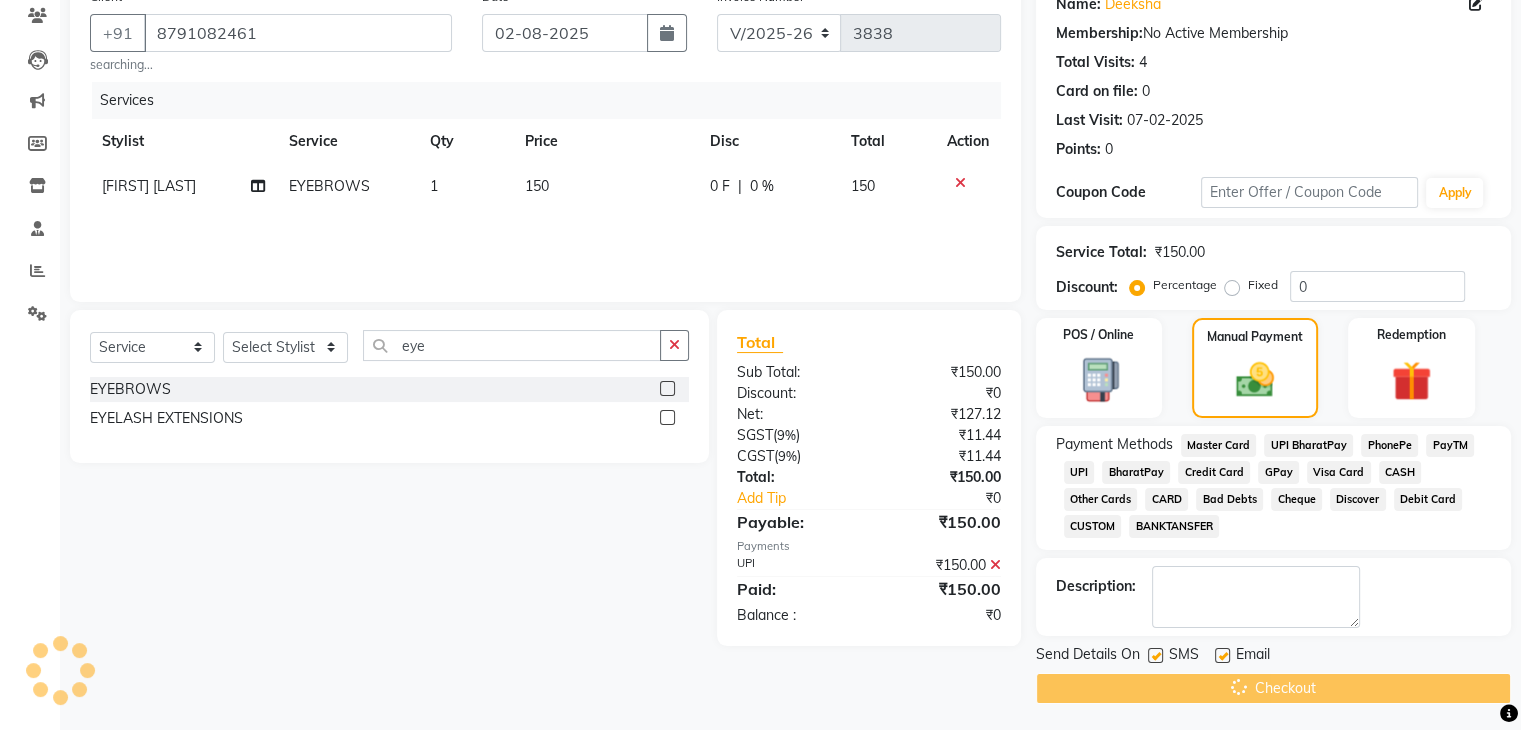 scroll, scrollTop: 0, scrollLeft: 0, axis: both 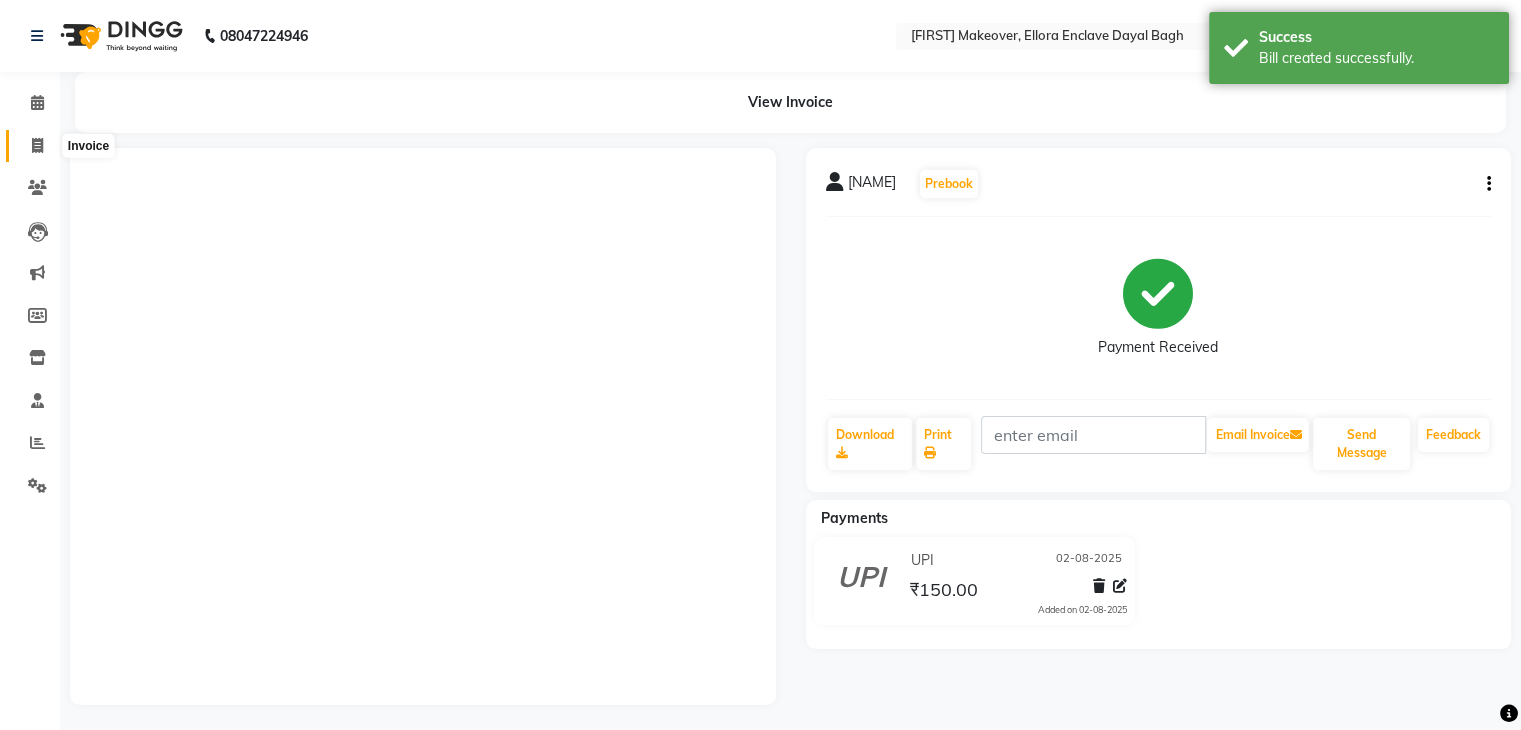 click 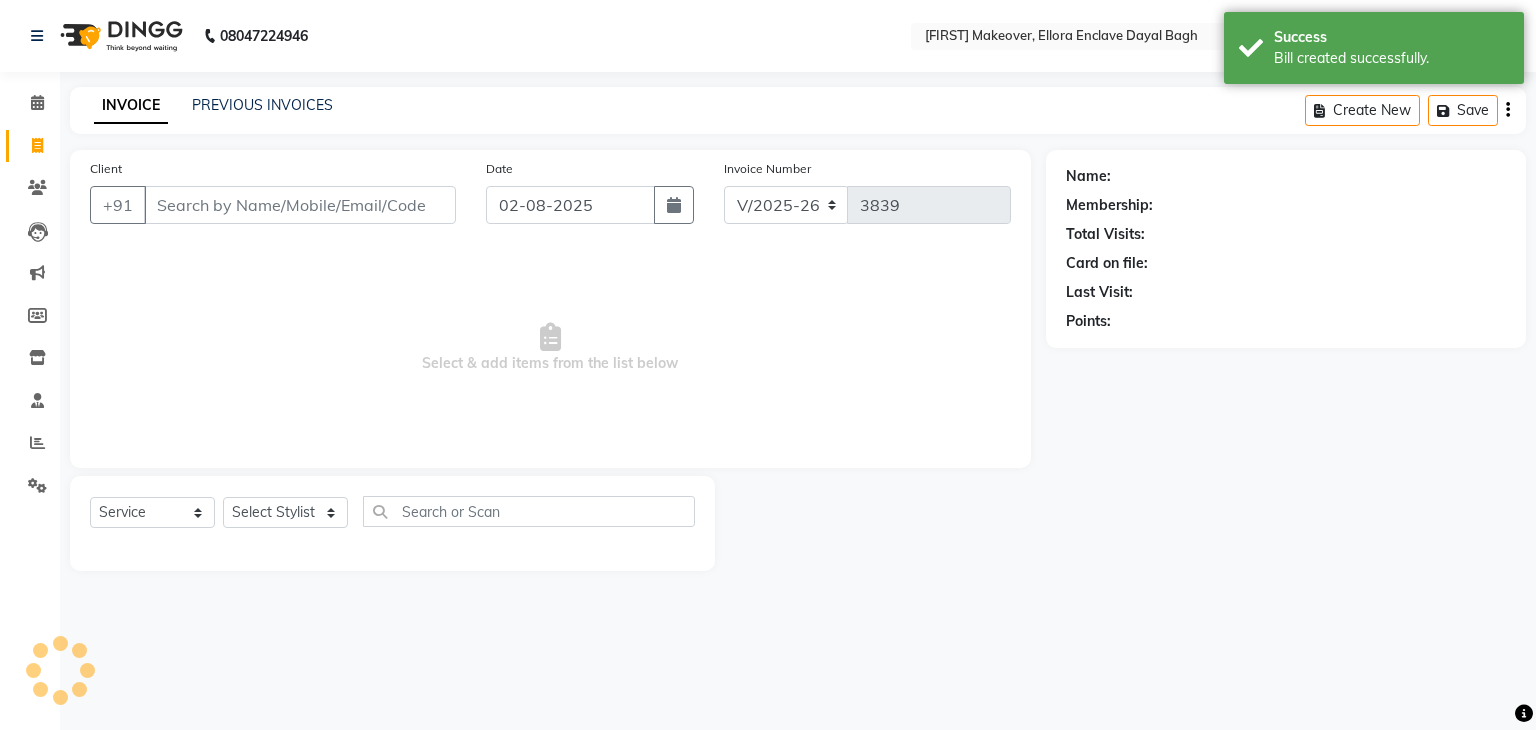 click on "Client" at bounding box center (300, 205) 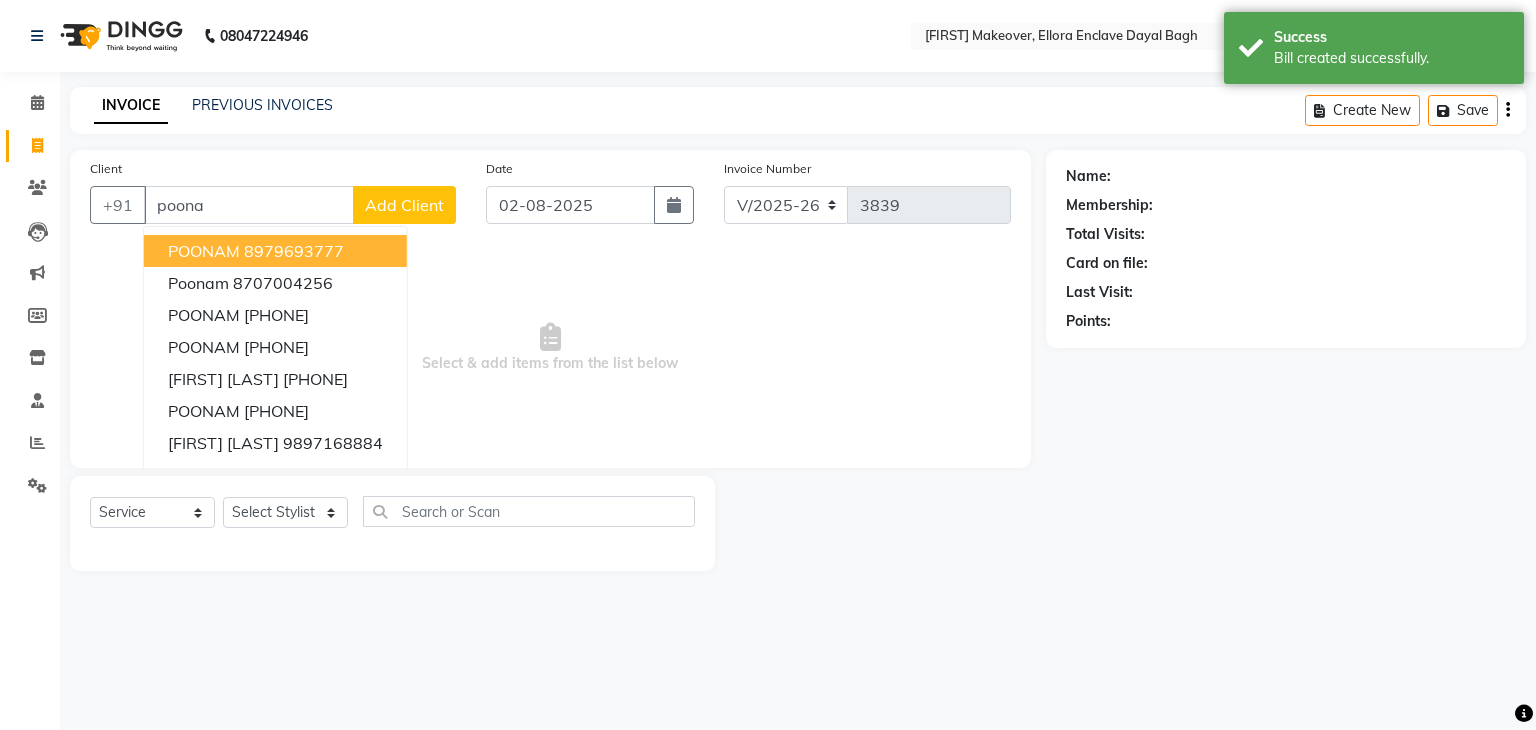 click on "POONAM" at bounding box center (204, 251) 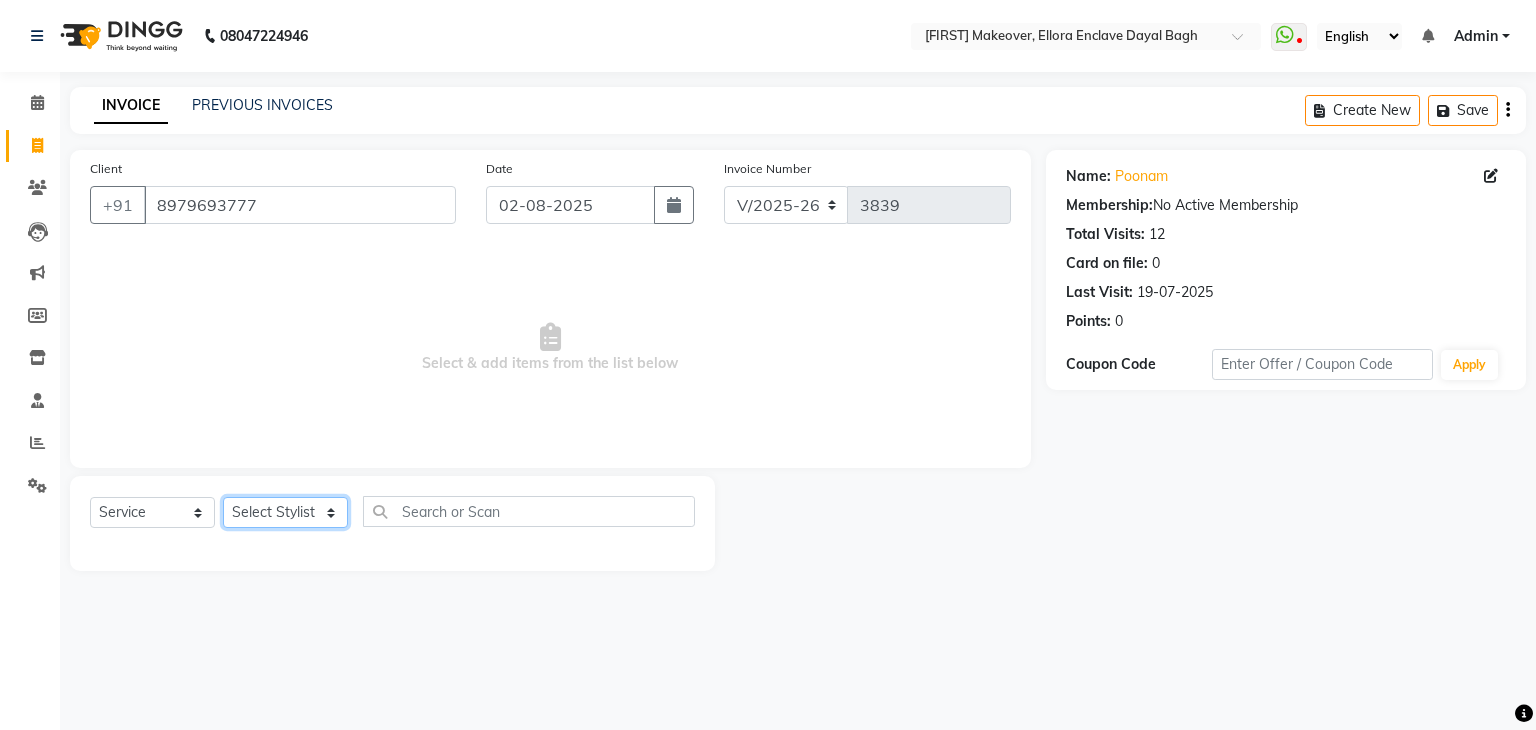 click on "Select Stylist AMAN DANISH SALMANI GOPAL PACHORI KANU KAVITA KIRAN KUMARI MEENU KUMARI NEHA NIKHIL CHAUDHARY Priya PRIYANKA YADAV RASHMI SANDHYA SHAGUFTA SHWETA SONA SAXENA SOUMYA TUSHAR OTWAL VINAY KUMAR" 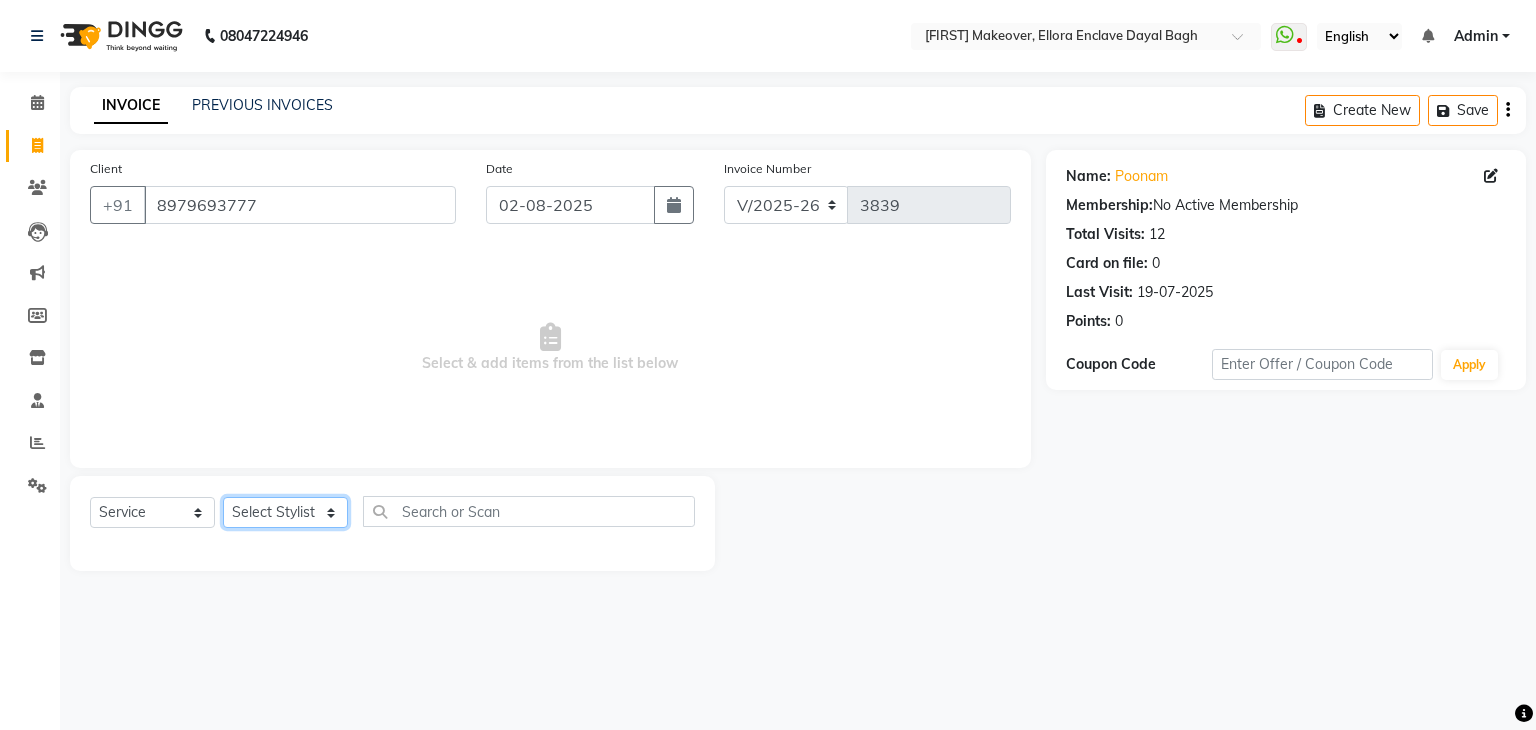 click on "Select Stylist AMAN DANISH SALMANI GOPAL PACHORI KANU KAVITA KIRAN KUMARI MEENU KUMARI NEHA NIKHIL CHAUDHARY Priya PRIYANKA YADAV RASHMI SANDHYA SHAGUFTA SHWETA SONA SAXENA SOUMYA TUSHAR OTWAL VINAY KUMAR" 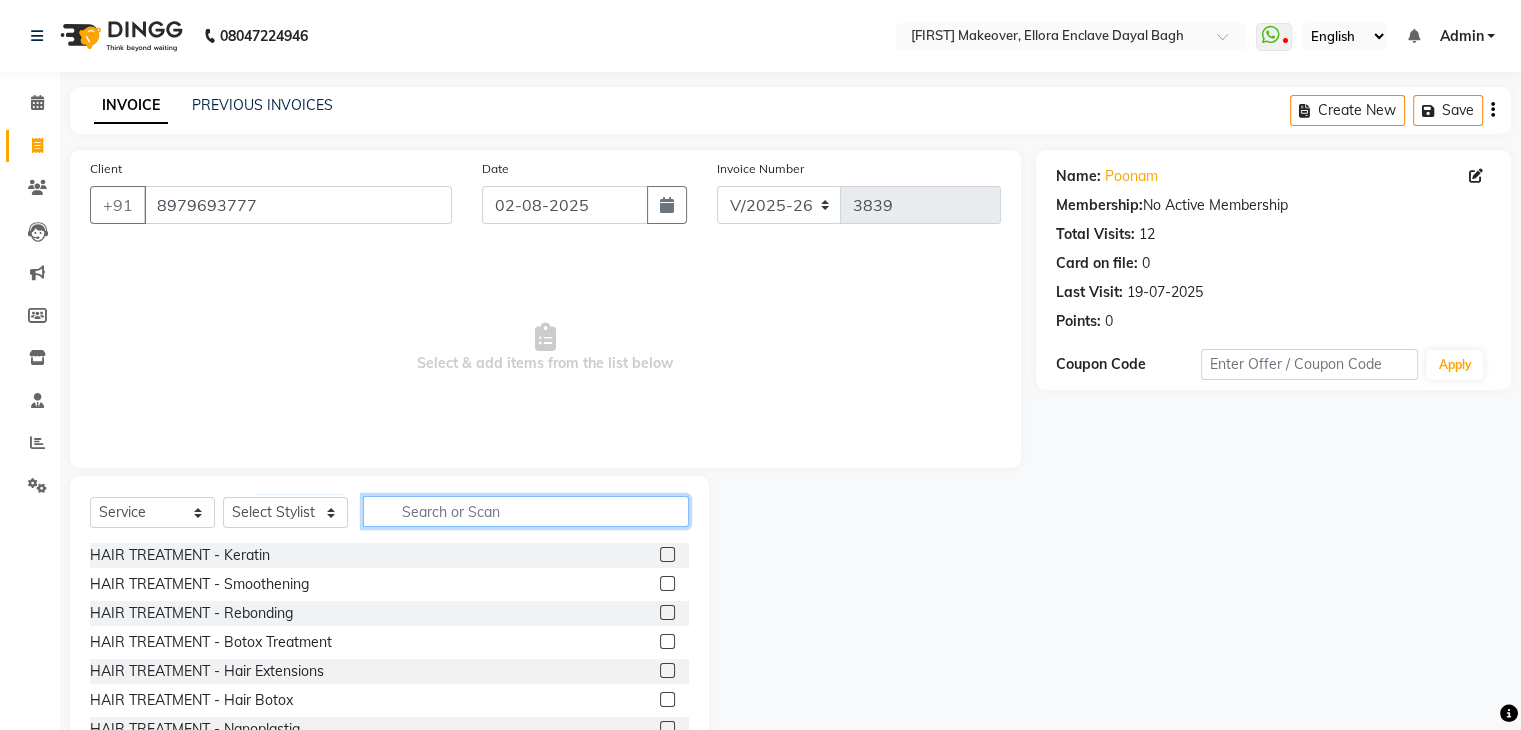 click 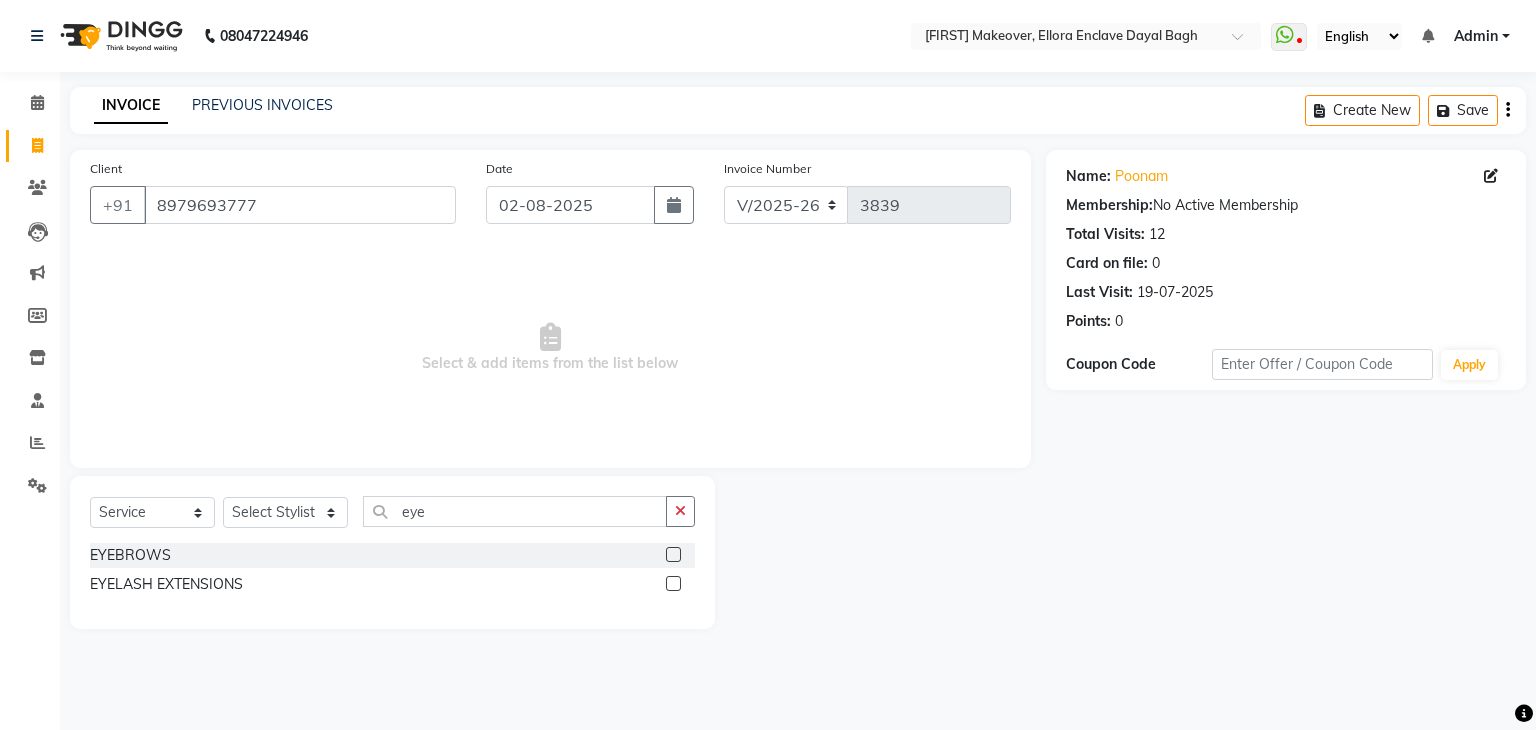 click 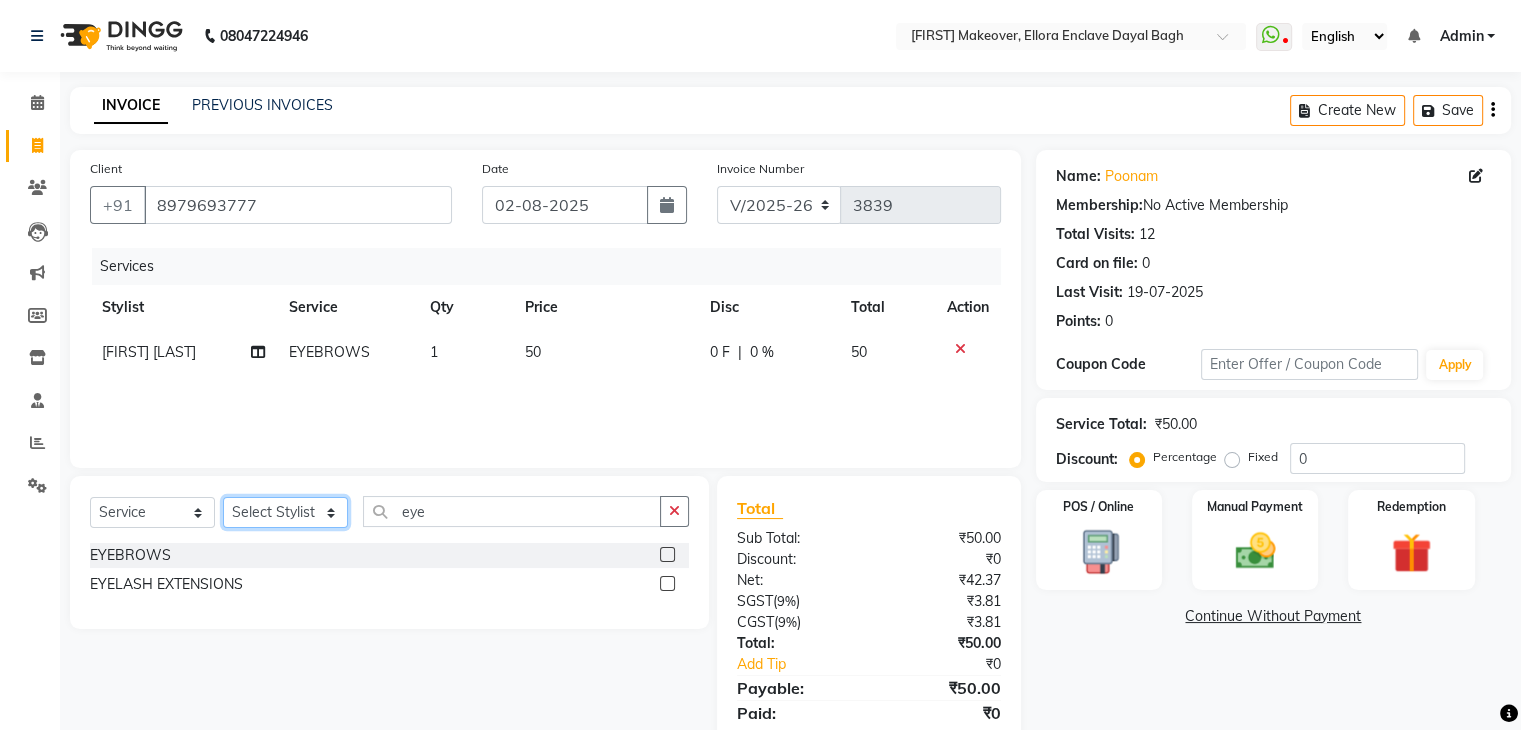 click on "Select Stylist AMAN DANISH SALMANI GOPAL PACHORI KANU KAVITA KIRAN KUMARI MEENU KUMARI NEHA NIKHIL CHAUDHARY Priya PRIYANKA YADAV RASHMI SANDHYA SHAGUFTA SHWETA SONA SAXENA SOUMYA TUSHAR OTWAL VINAY KUMAR" 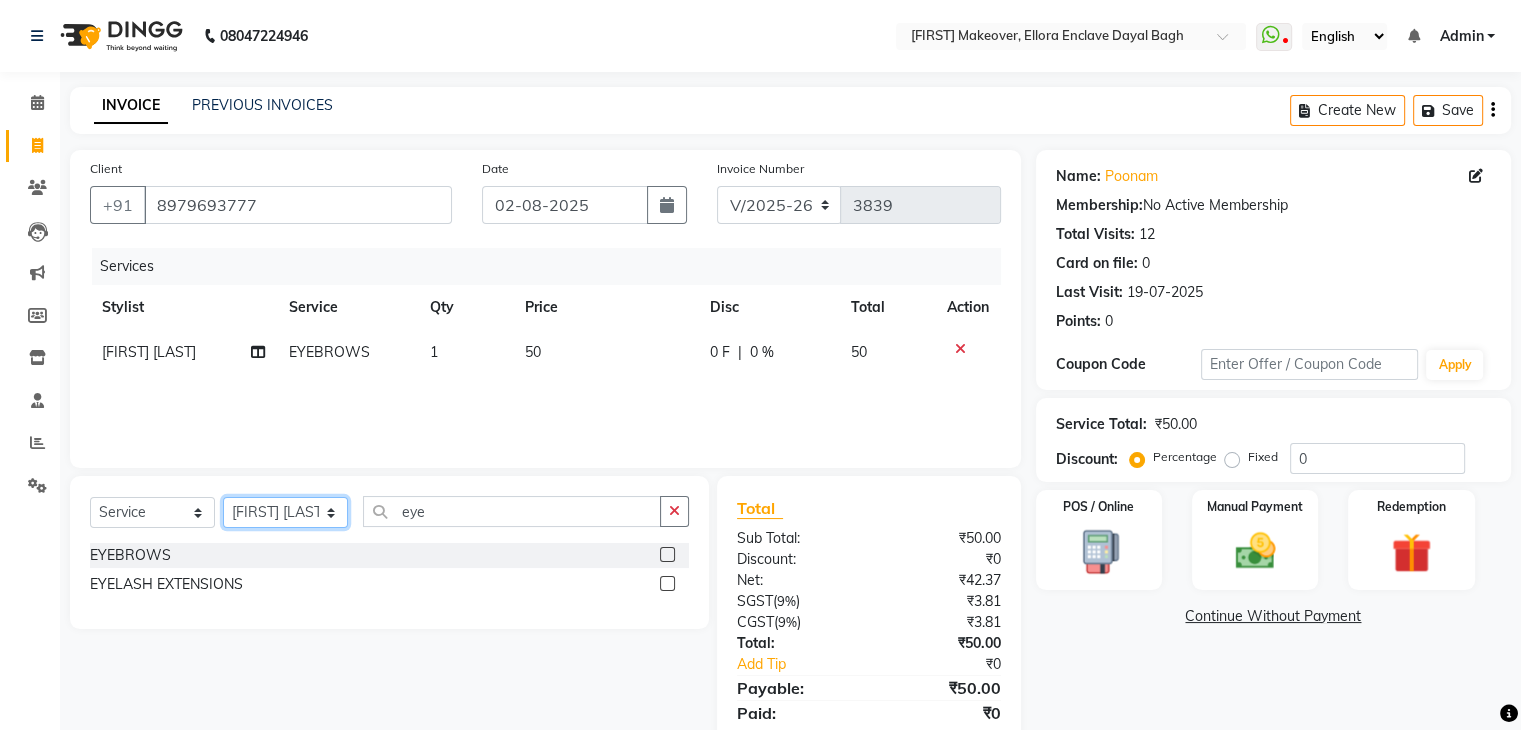 click on "Select Stylist AMAN DANISH SALMANI GOPAL PACHORI KANU KAVITA KIRAN KUMARI MEENU KUMARI NEHA NIKHIL CHAUDHARY Priya PRIYANKA YADAV RASHMI SANDHYA SHAGUFTA SHWETA SONA SAXENA SOUMYA TUSHAR OTWAL VINAY KUMAR" 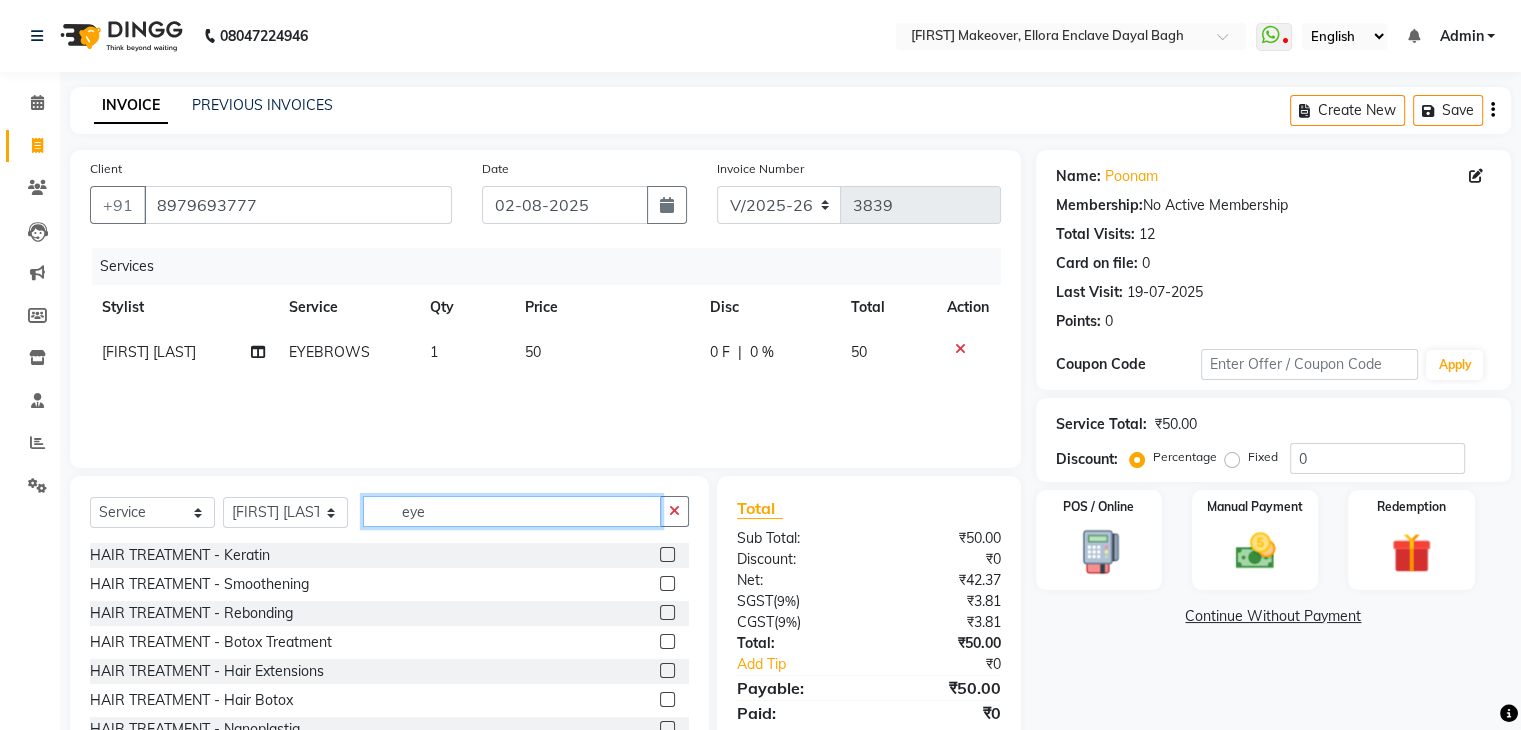 click on "eye" 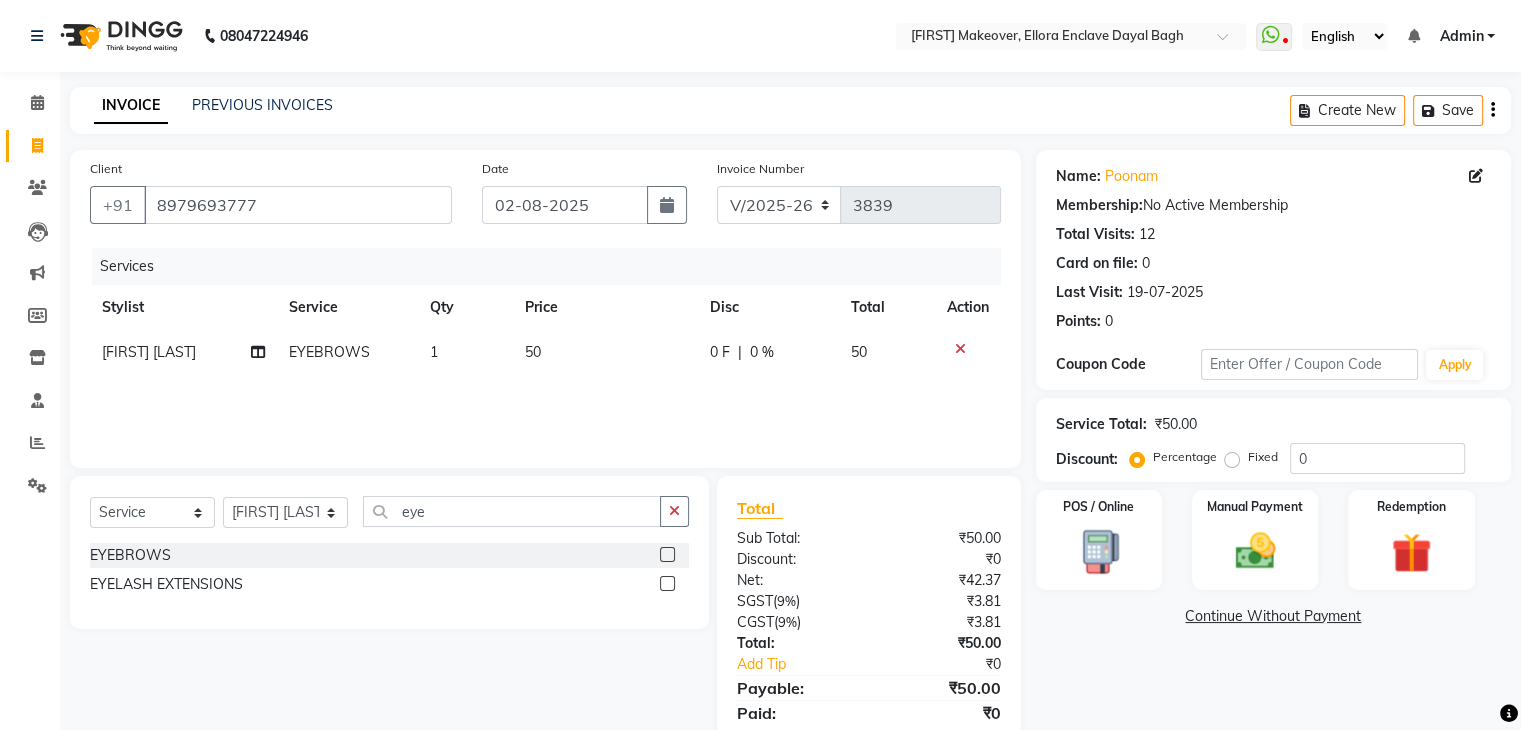 click 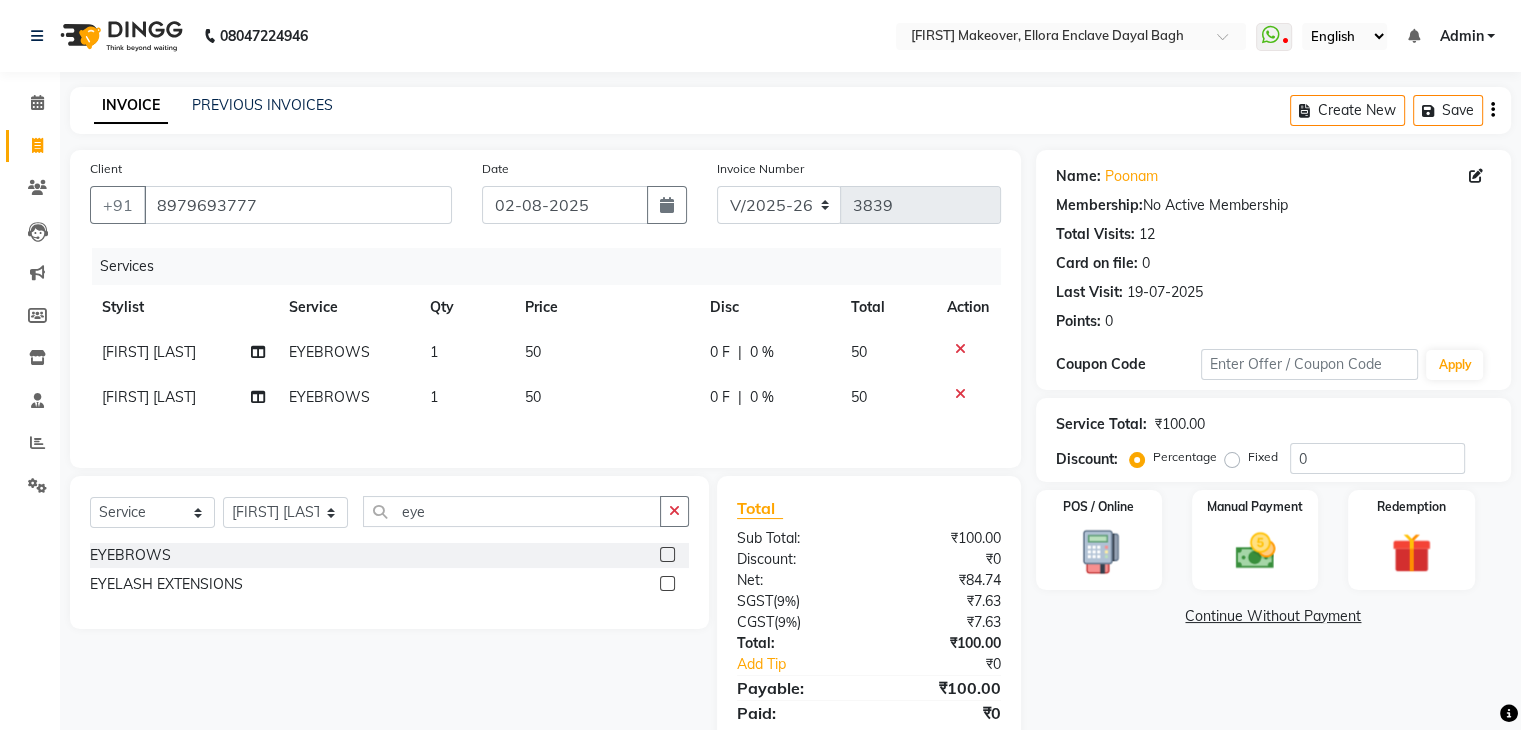 scroll, scrollTop: 74, scrollLeft: 0, axis: vertical 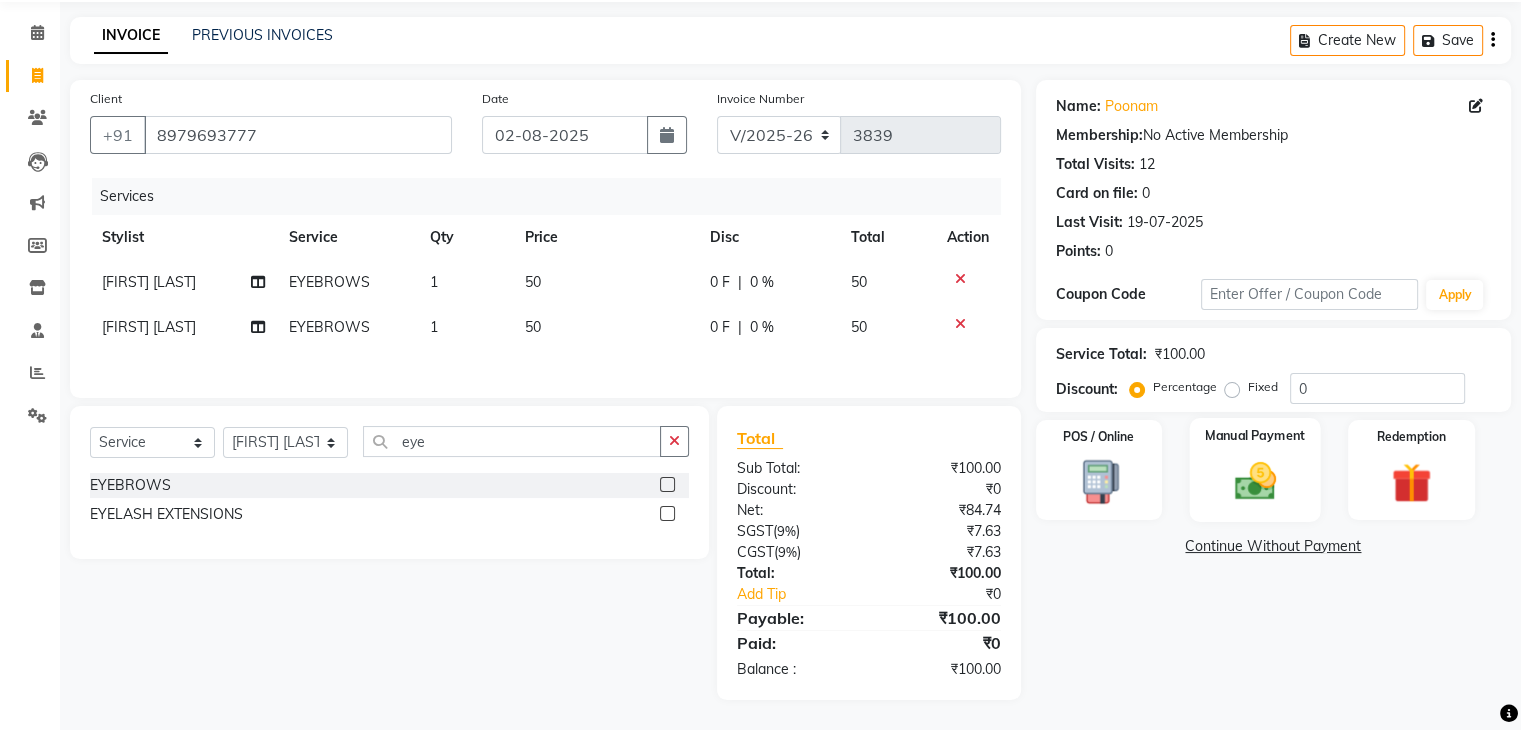 click 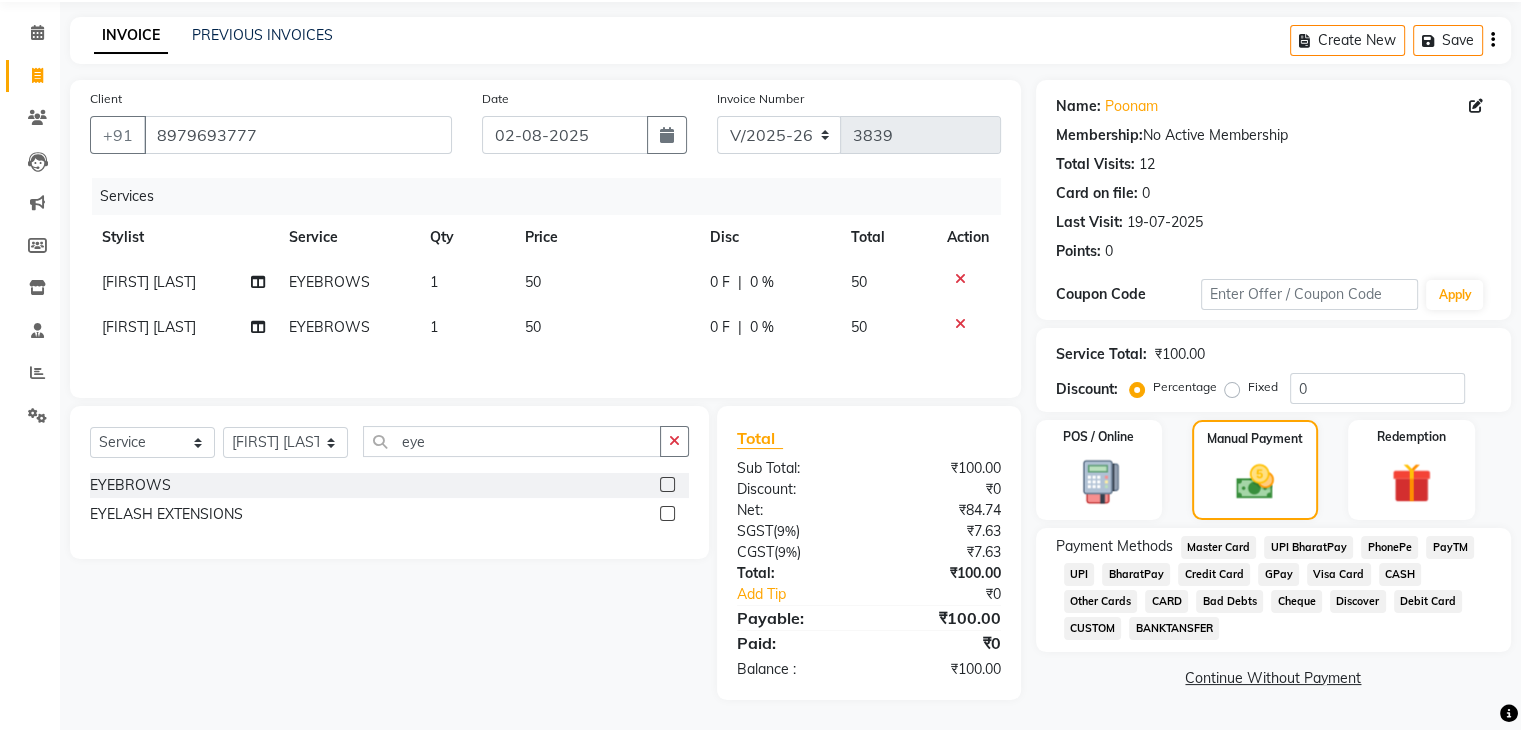 click on "CASH" 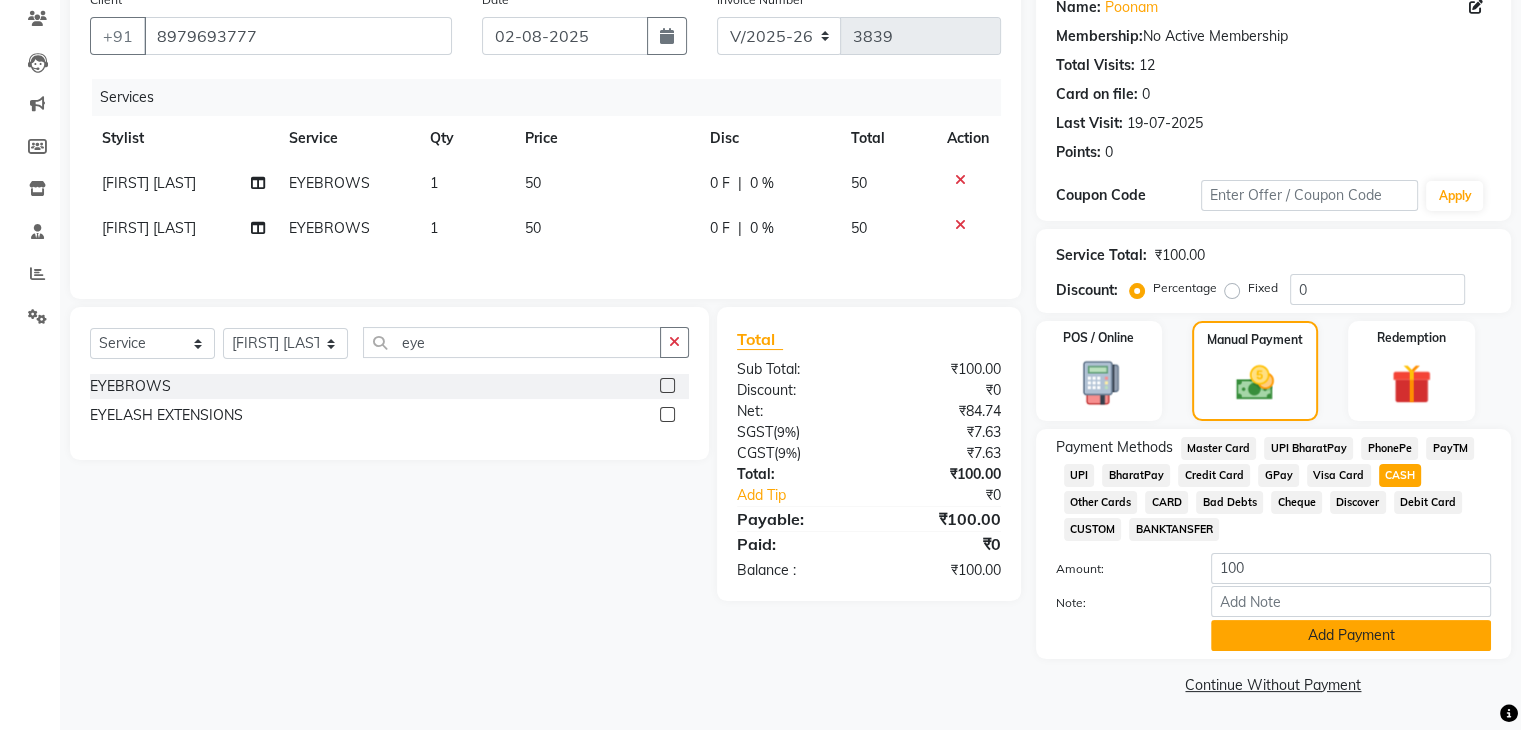 click on "Add Payment" 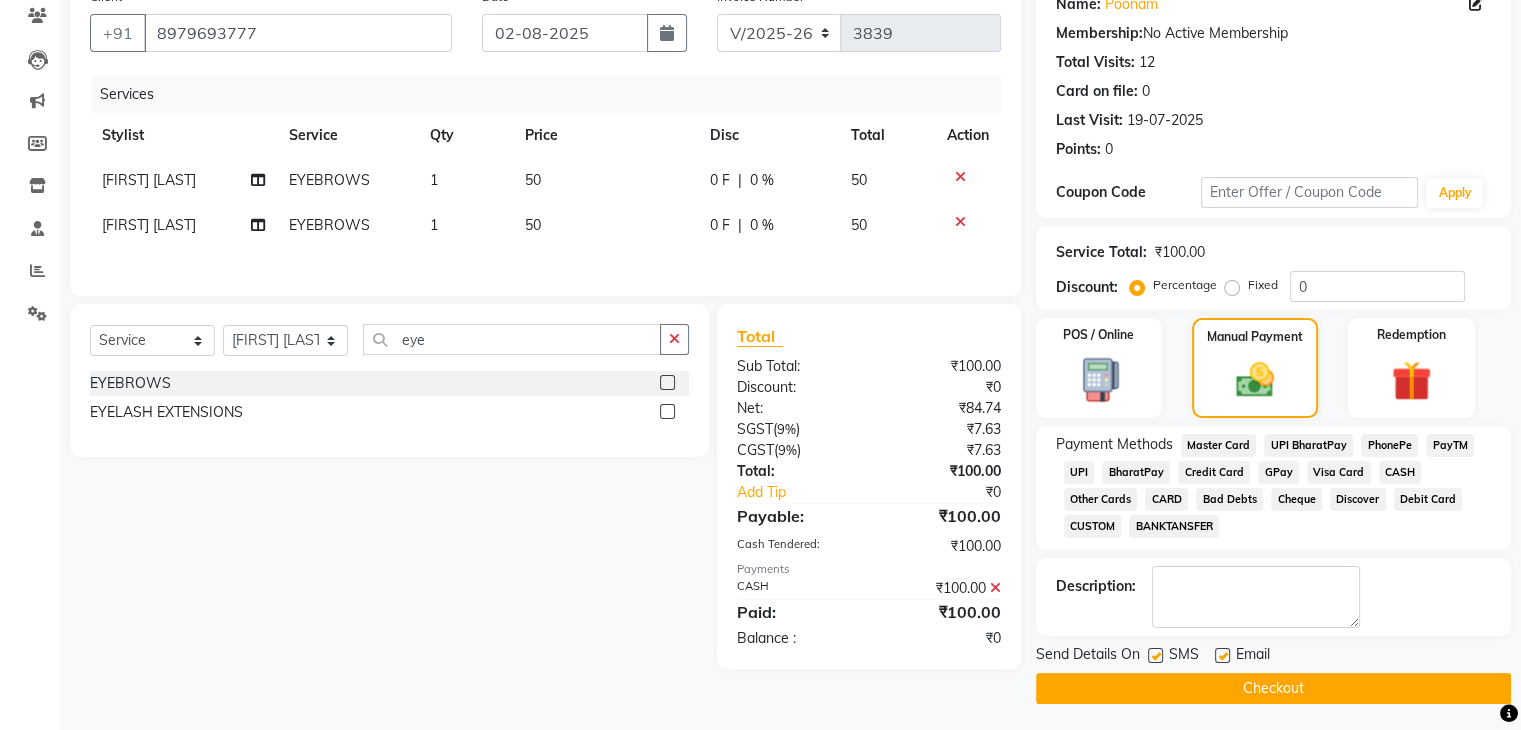 scroll, scrollTop: 178, scrollLeft: 0, axis: vertical 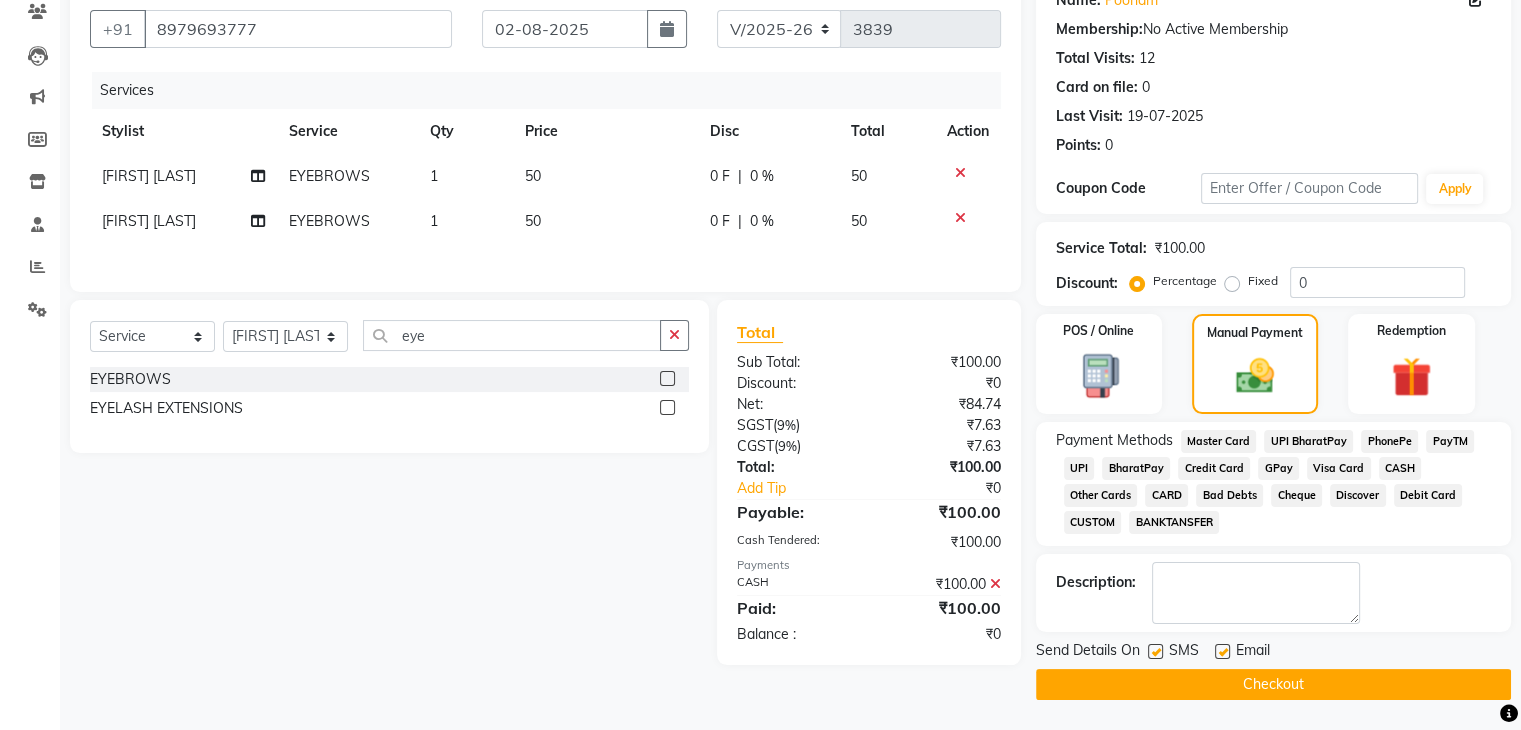 click on "Checkout" 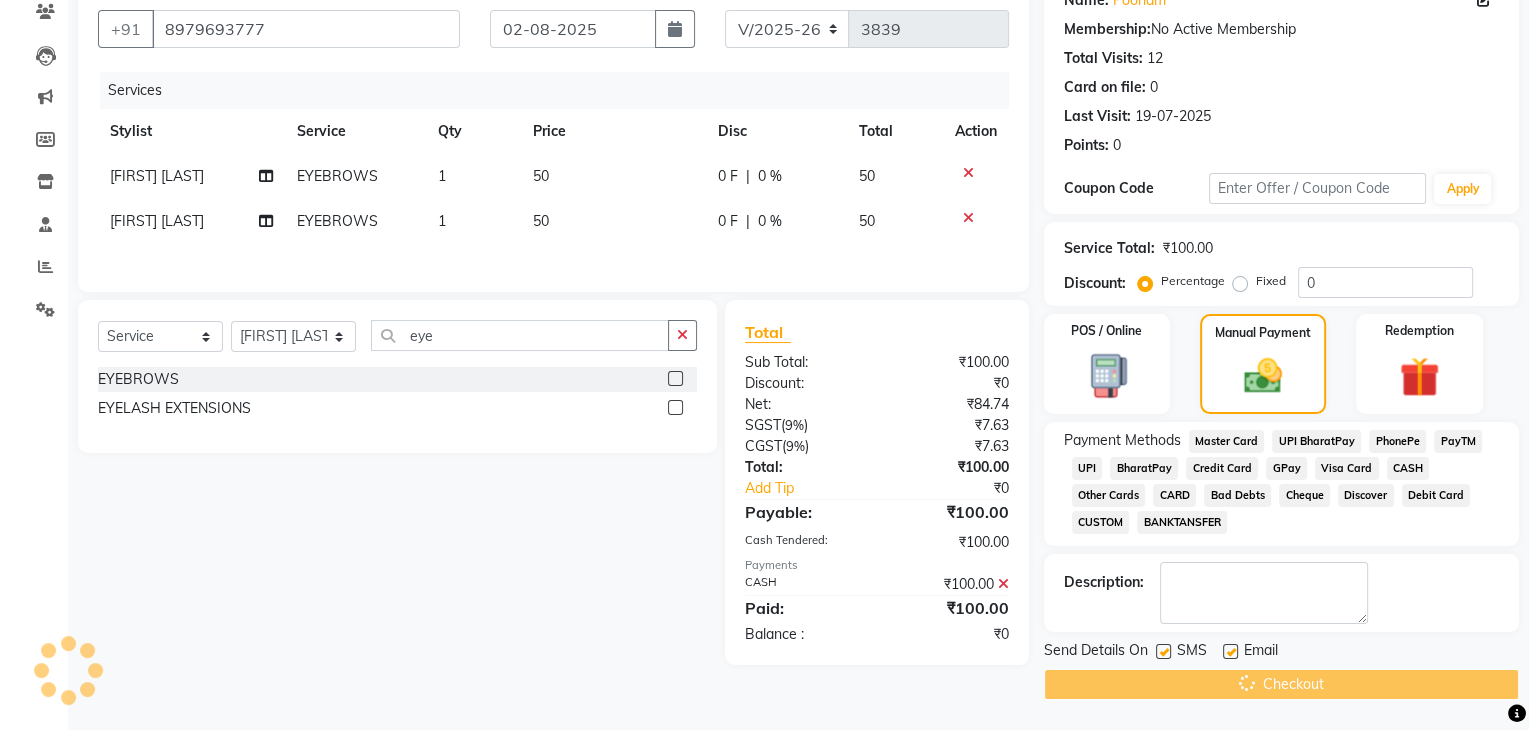 scroll, scrollTop: 0, scrollLeft: 0, axis: both 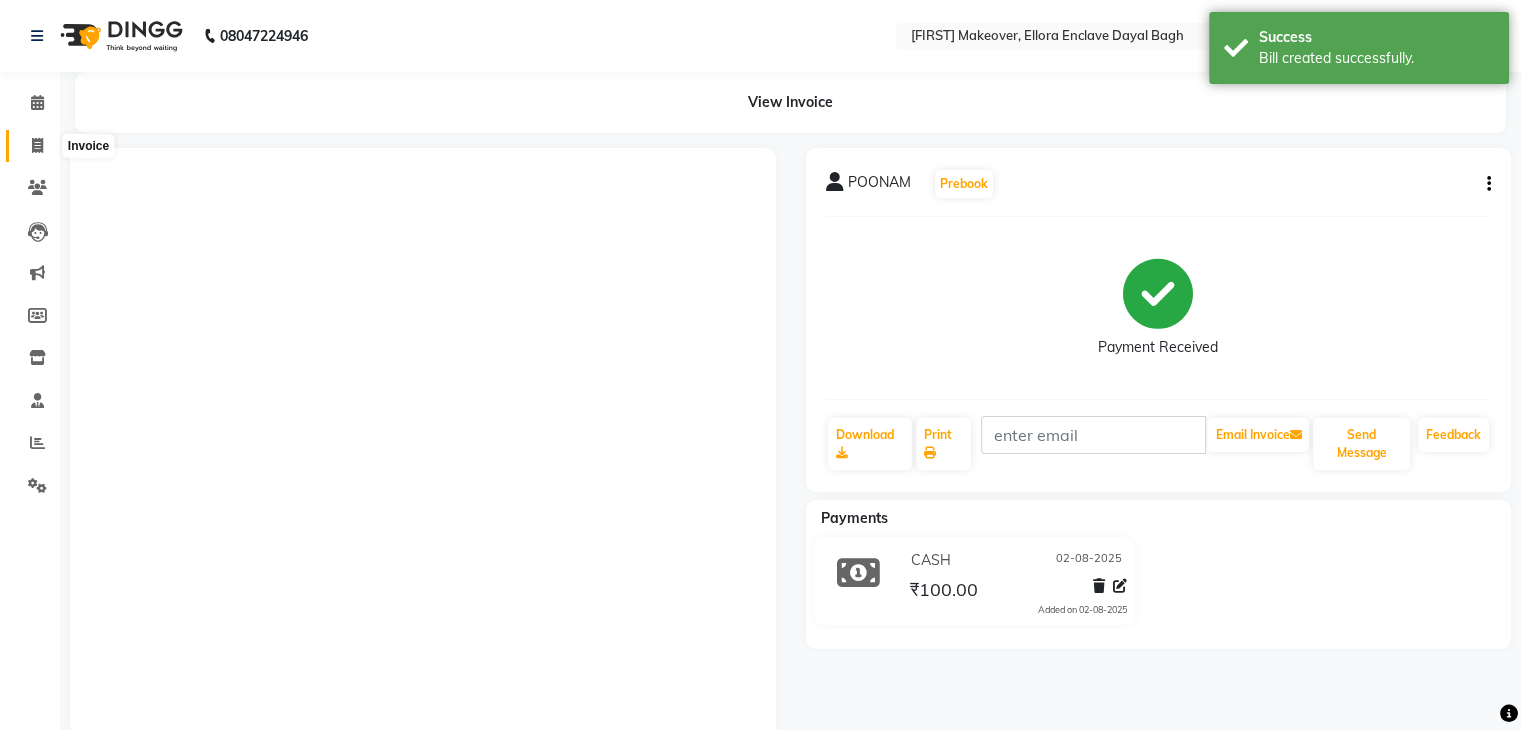 click 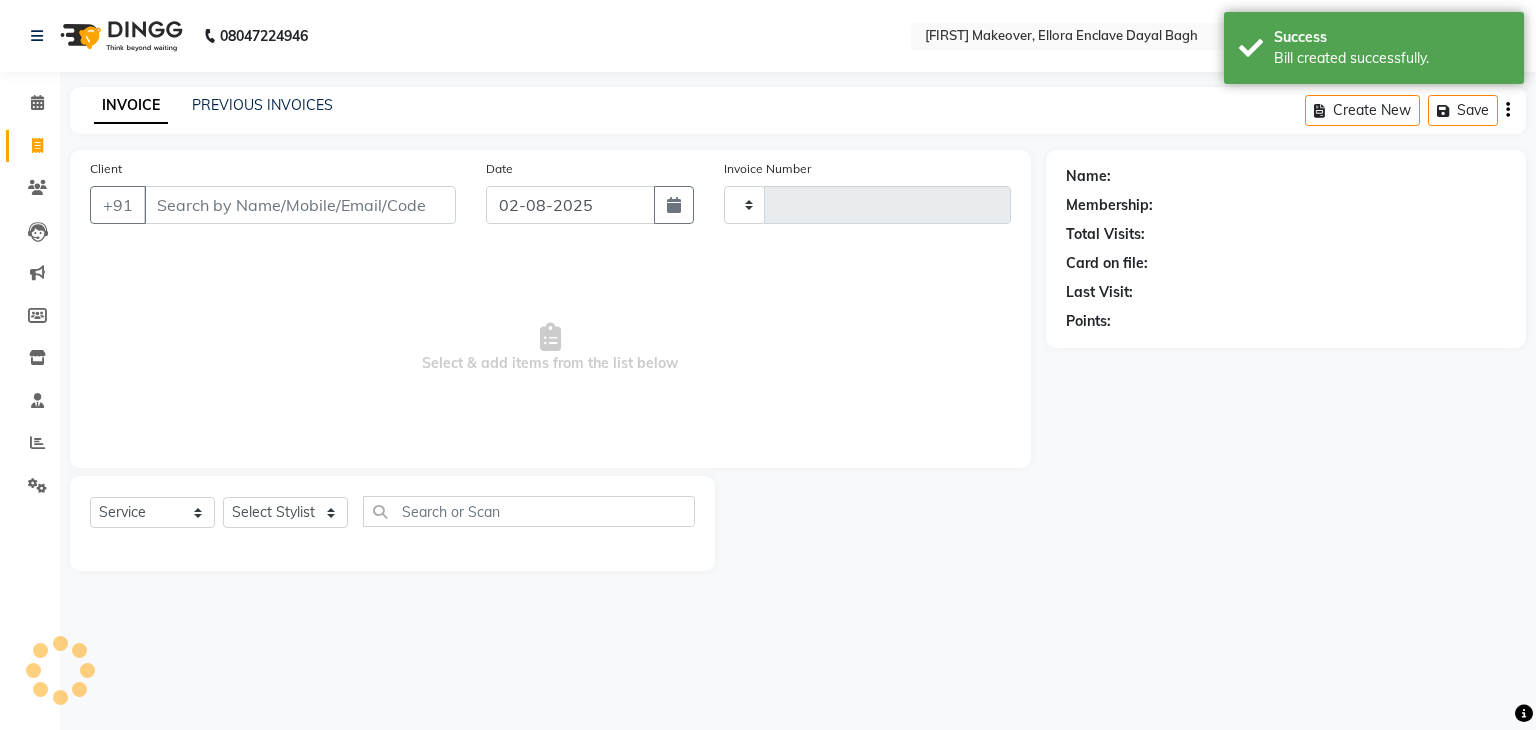 click on "Client +91" 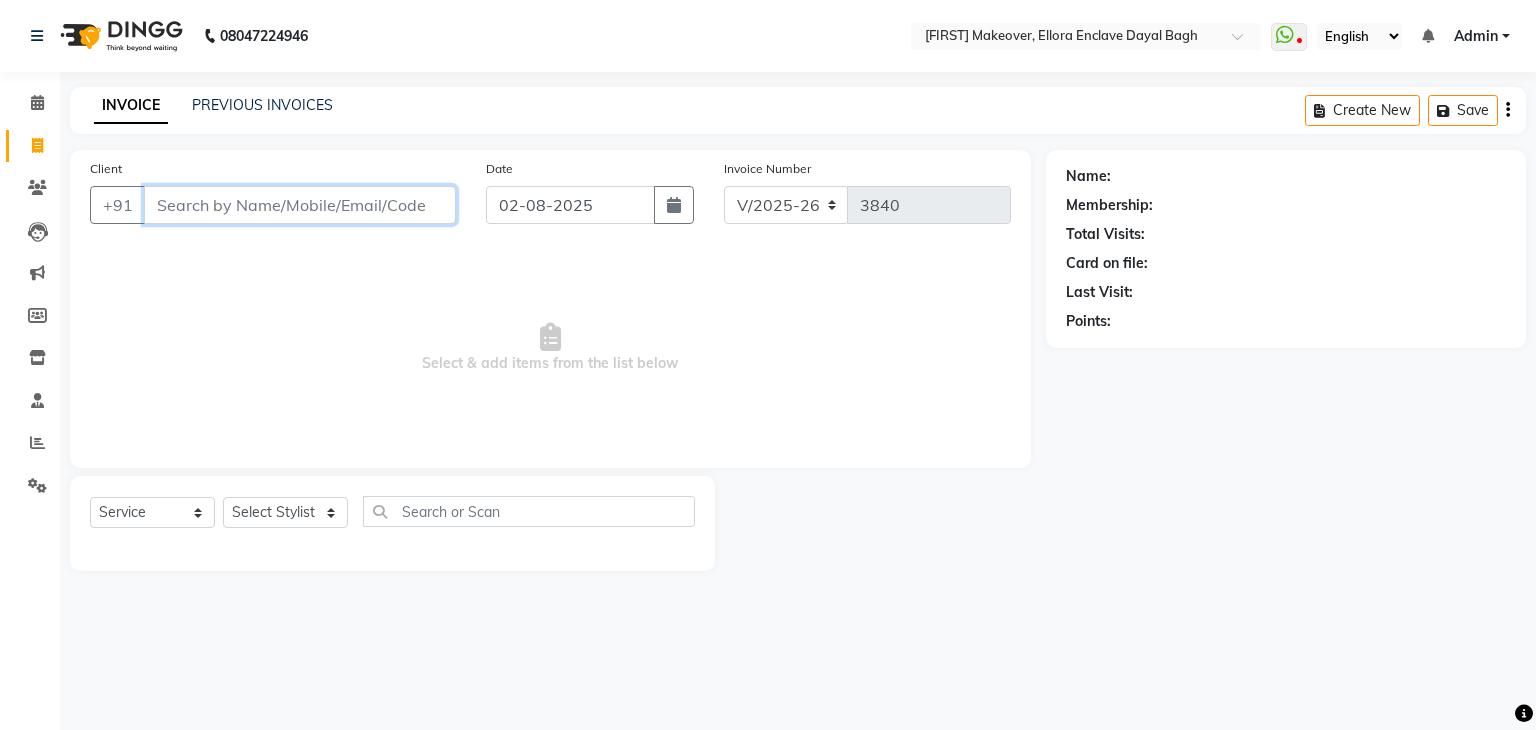click on "Client" at bounding box center [300, 205] 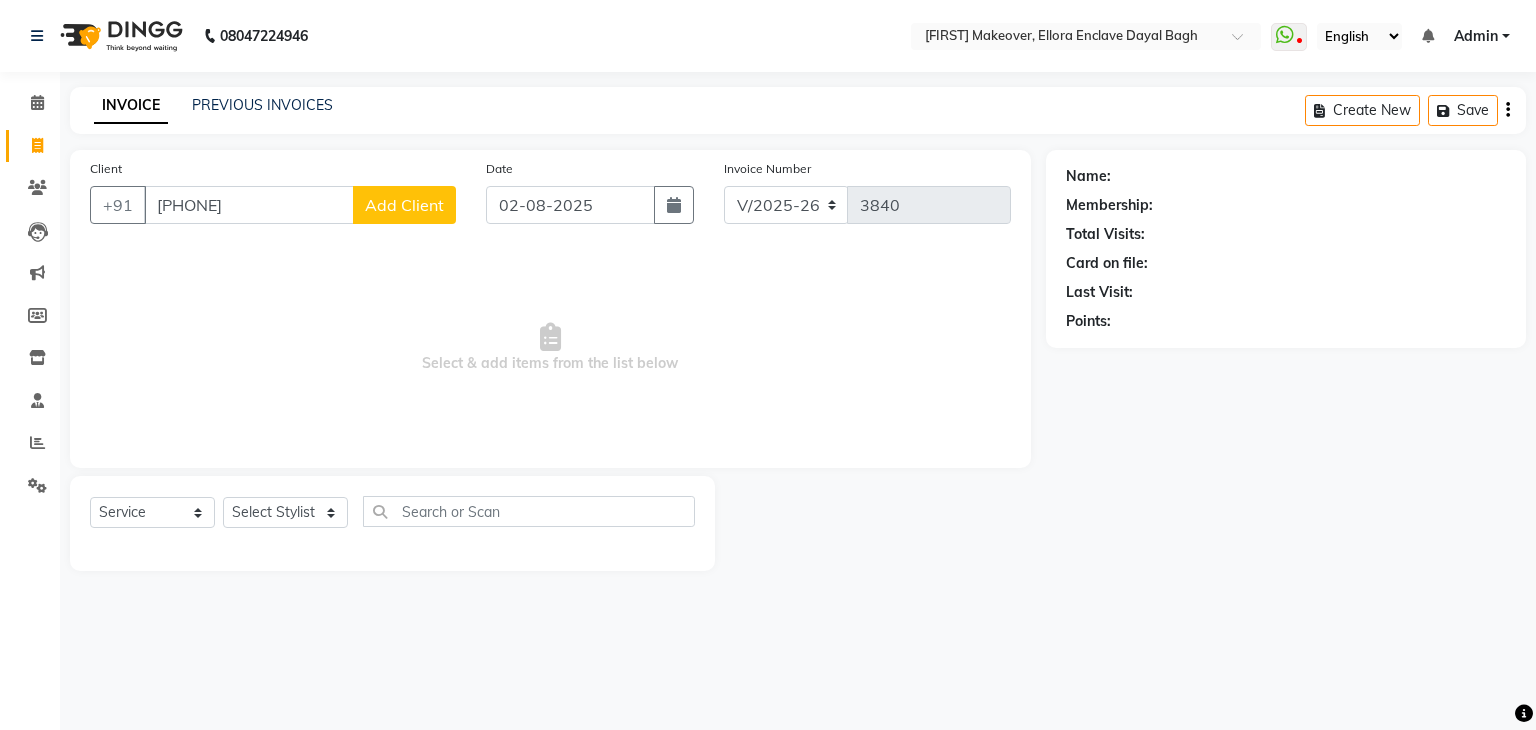 click on "Add Client" 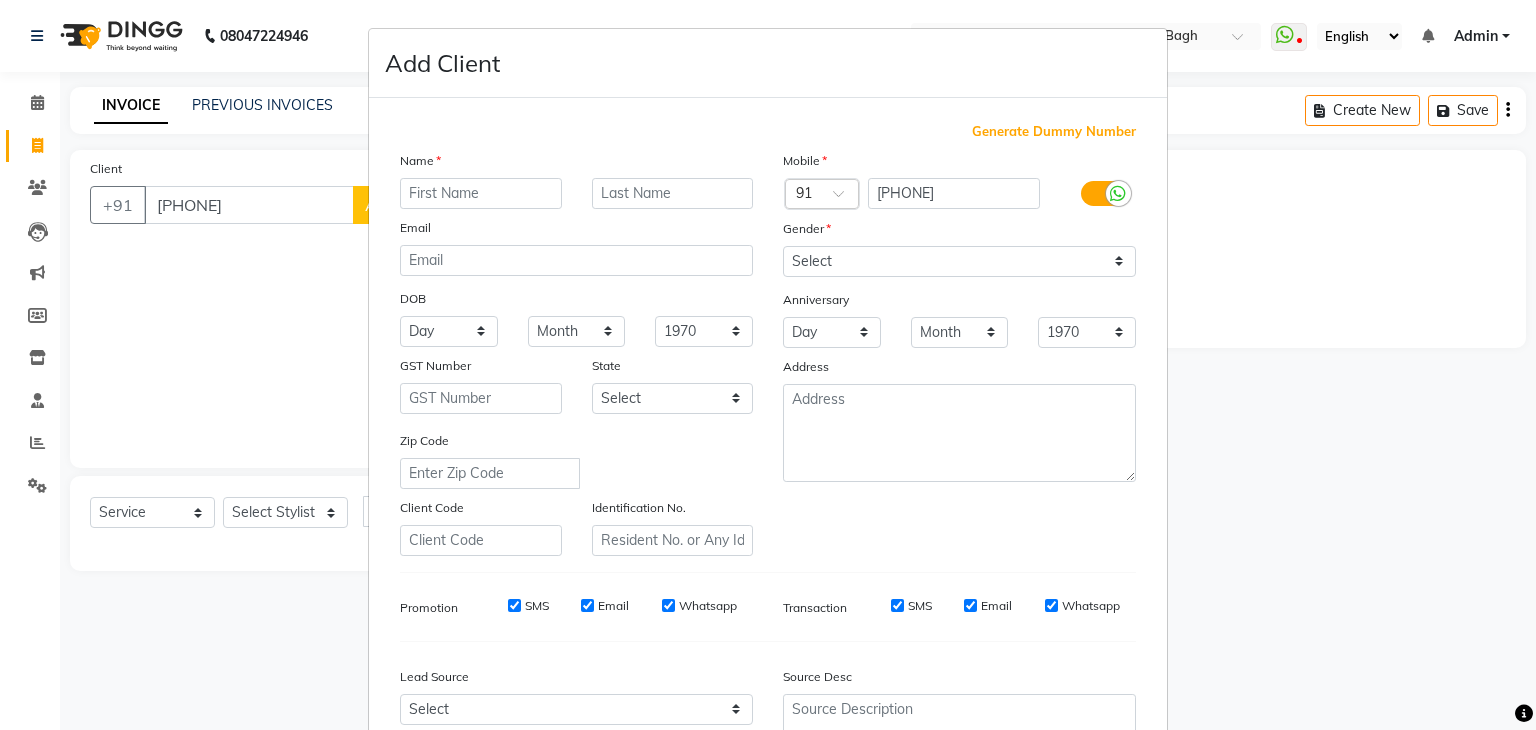 click at bounding box center [481, 193] 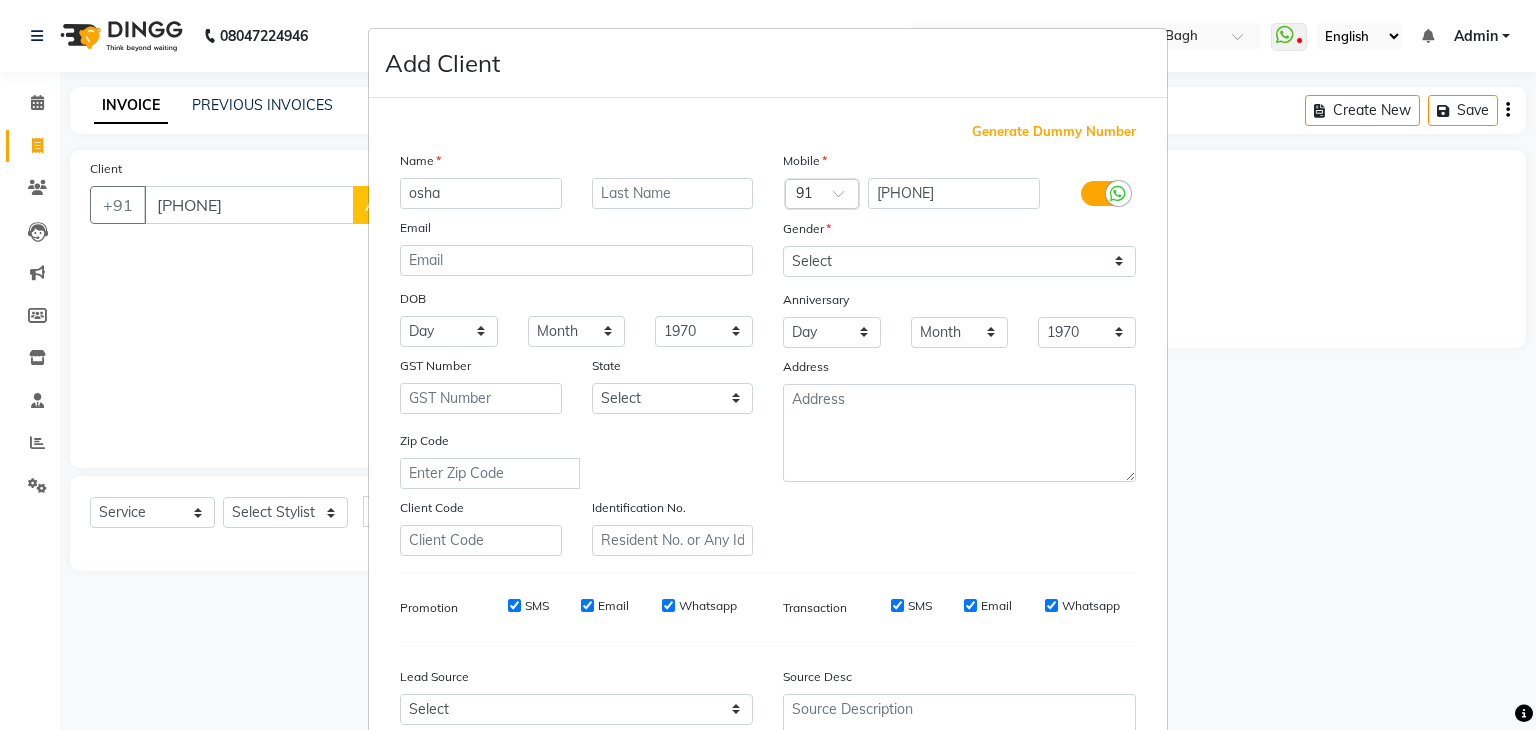 click on "osha" at bounding box center (481, 193) 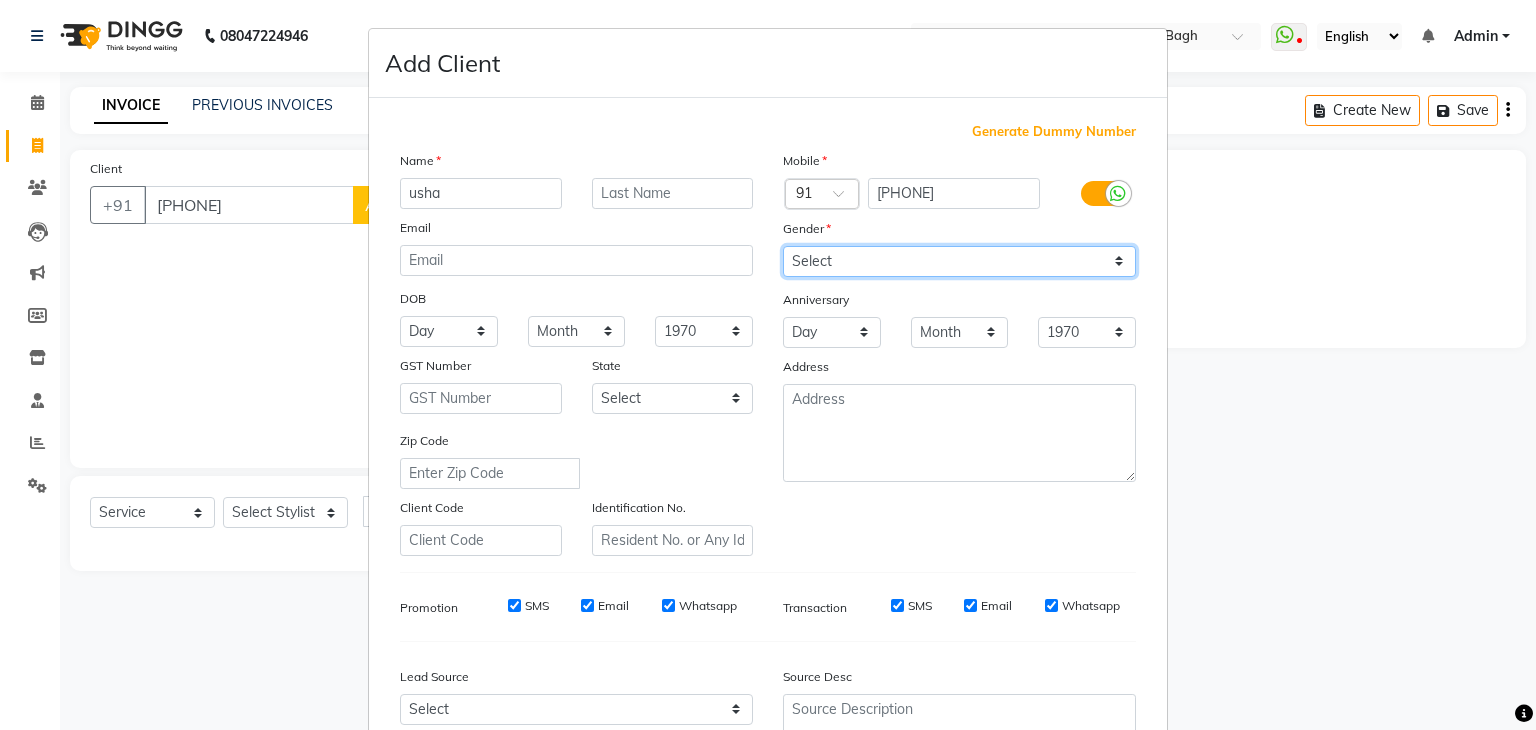 click on "Select Male Female Other Prefer Not To Say" at bounding box center [959, 261] 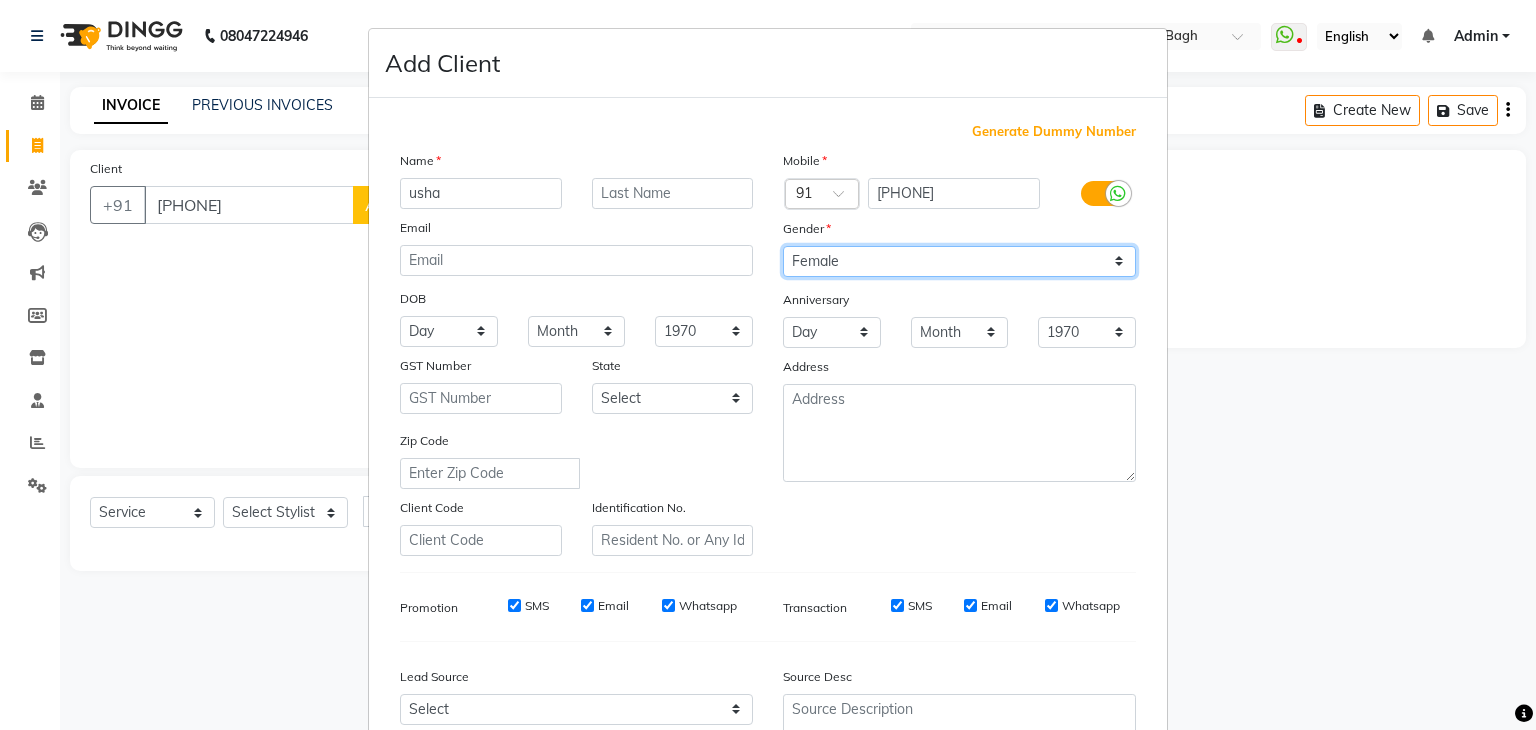click on "Select Male Female Other Prefer Not To Say" at bounding box center (959, 261) 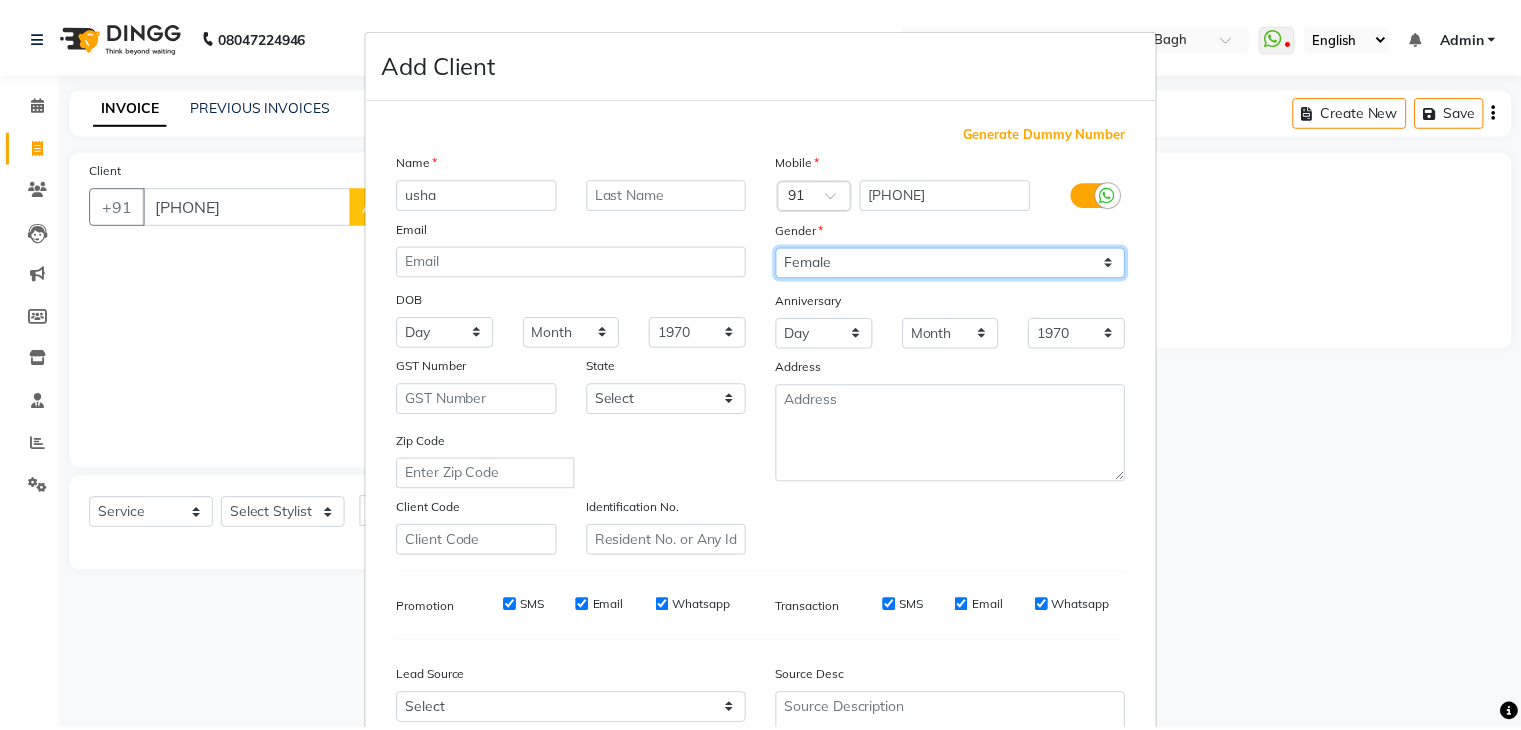 scroll, scrollTop: 203, scrollLeft: 0, axis: vertical 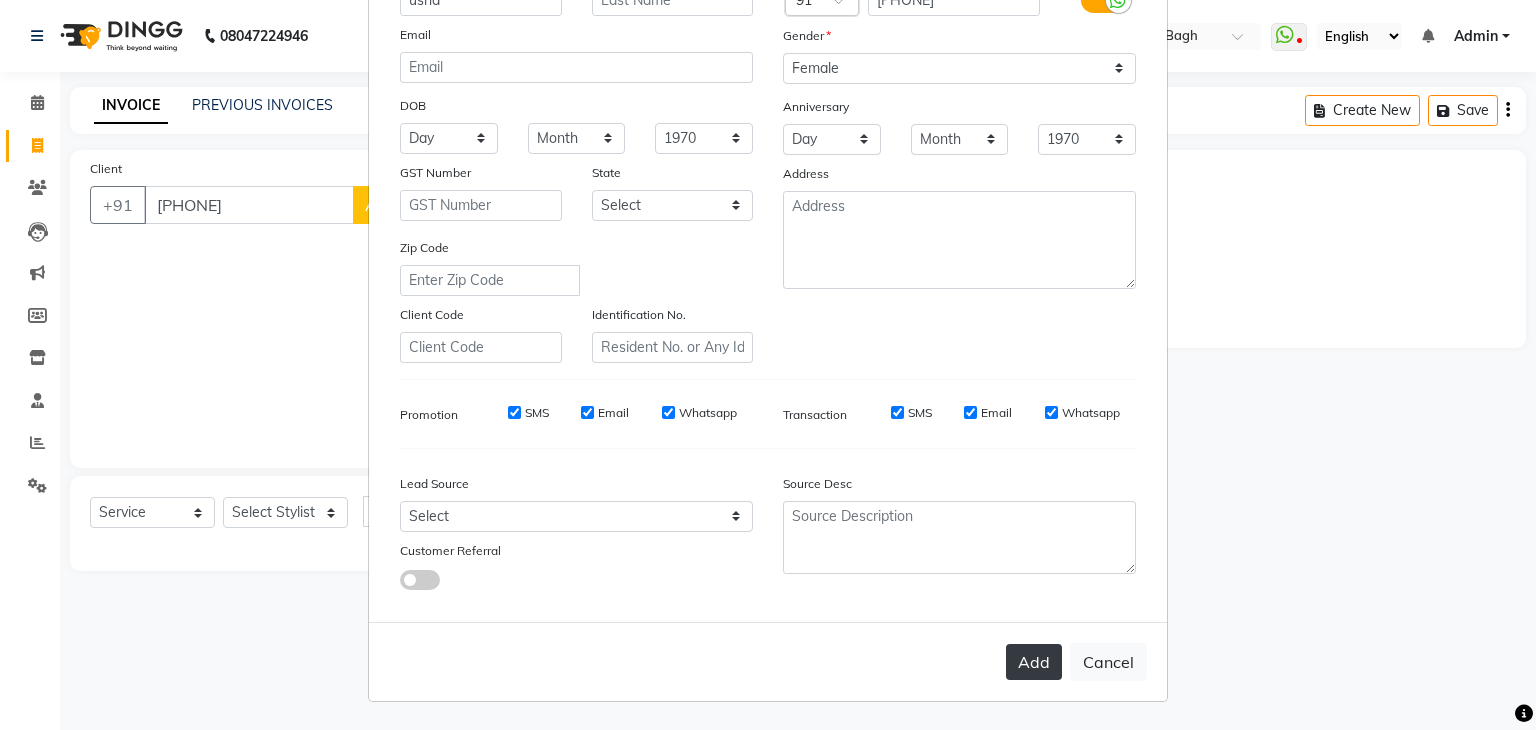 click on "Add" at bounding box center [1034, 662] 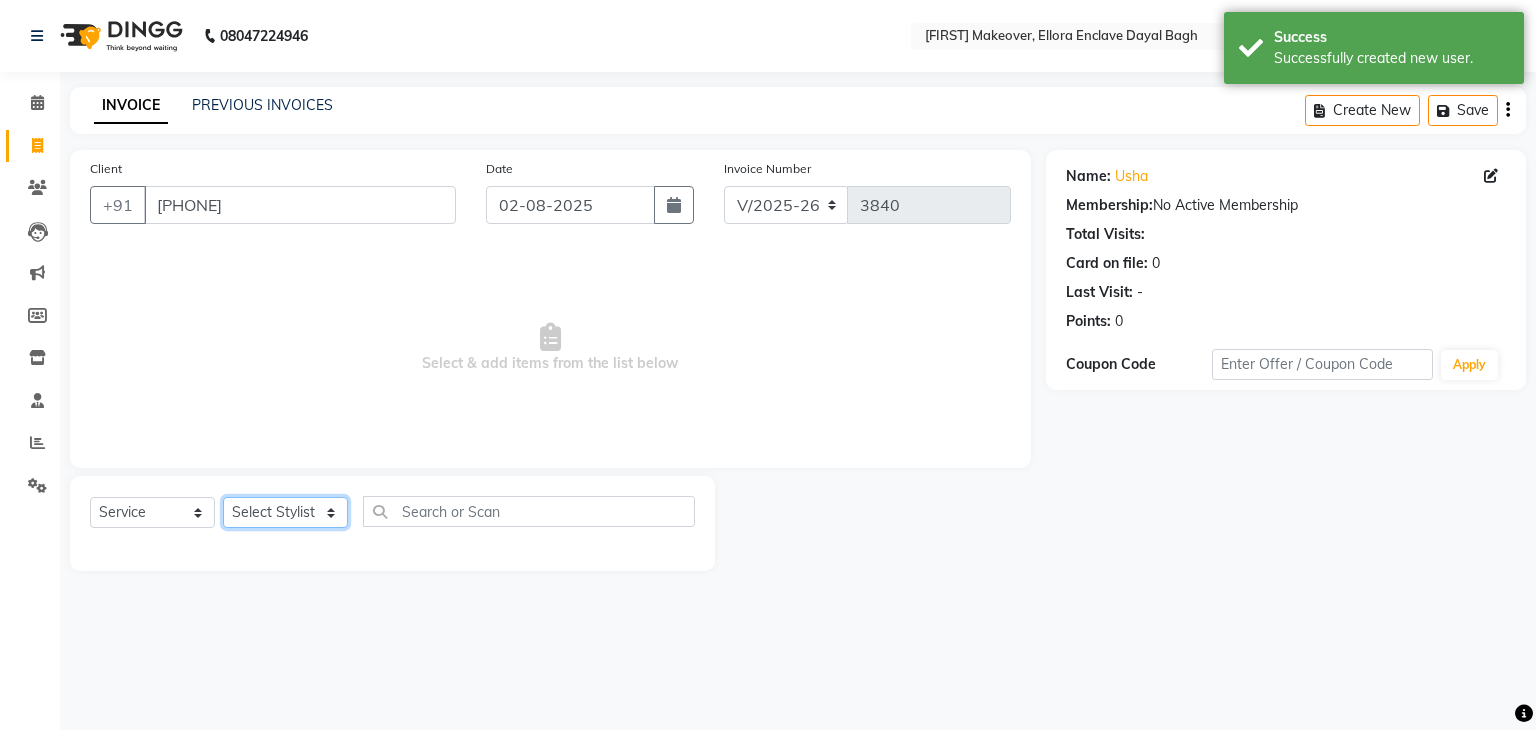 click on "Select Stylist AMAN DANISH SALMANI GOPAL PACHORI KANU KAVITA KIRAN KUMARI MEENU KUMARI NEHA NIKHIL CHAUDHARY Priya PRIYANKA YADAV RASHMI SANDHYA SHAGUFTA SHWETA SONA SAXENA SOUMYA TUSHAR OTWAL VINAY KUMAR" 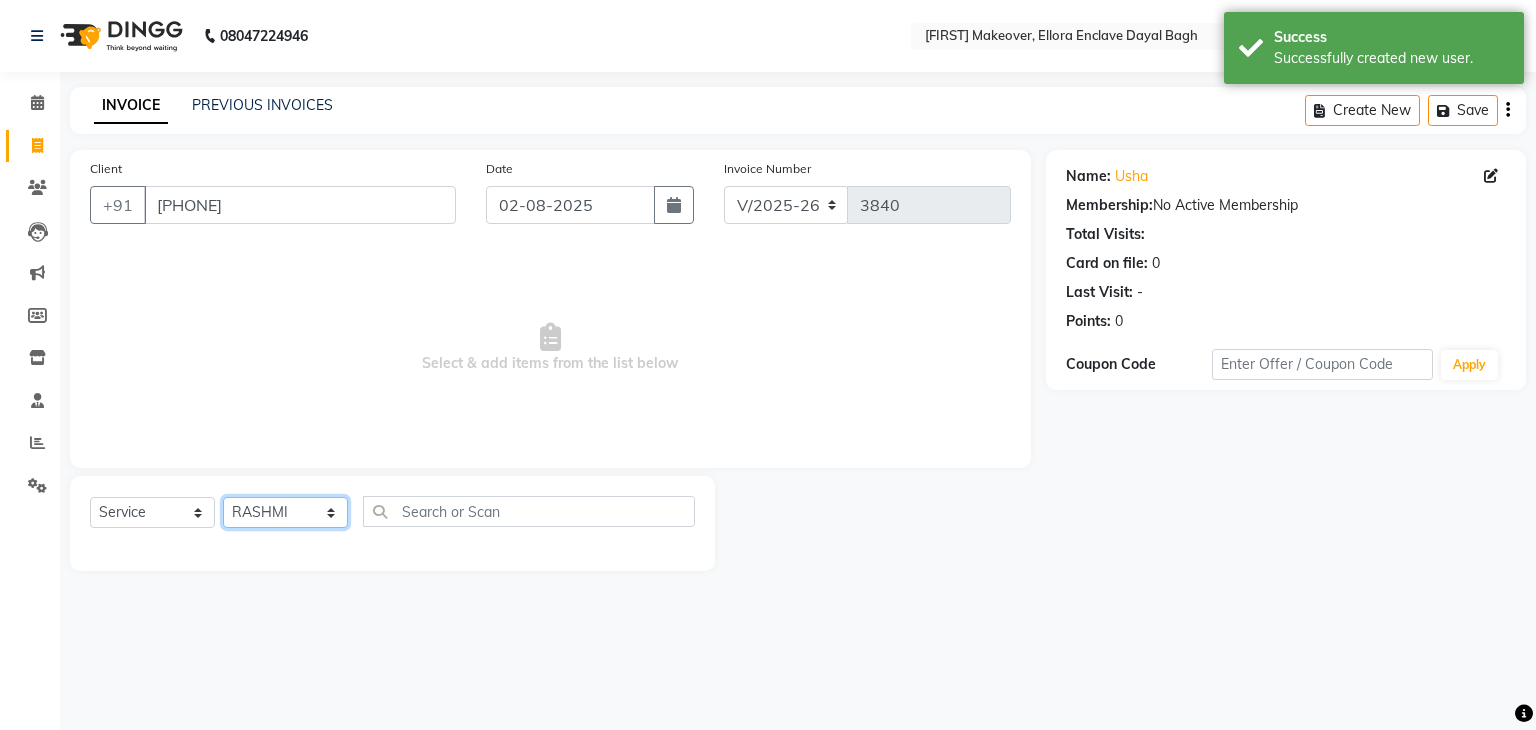 click on "Select Stylist AMAN DANISH SALMANI GOPAL PACHORI KANU KAVITA KIRAN KUMARI MEENU KUMARI NEHA NIKHIL CHAUDHARY Priya PRIYANKA YADAV RASHMI SANDHYA SHAGUFTA SHWETA SONA SAXENA SOUMYA TUSHAR OTWAL VINAY KUMAR" 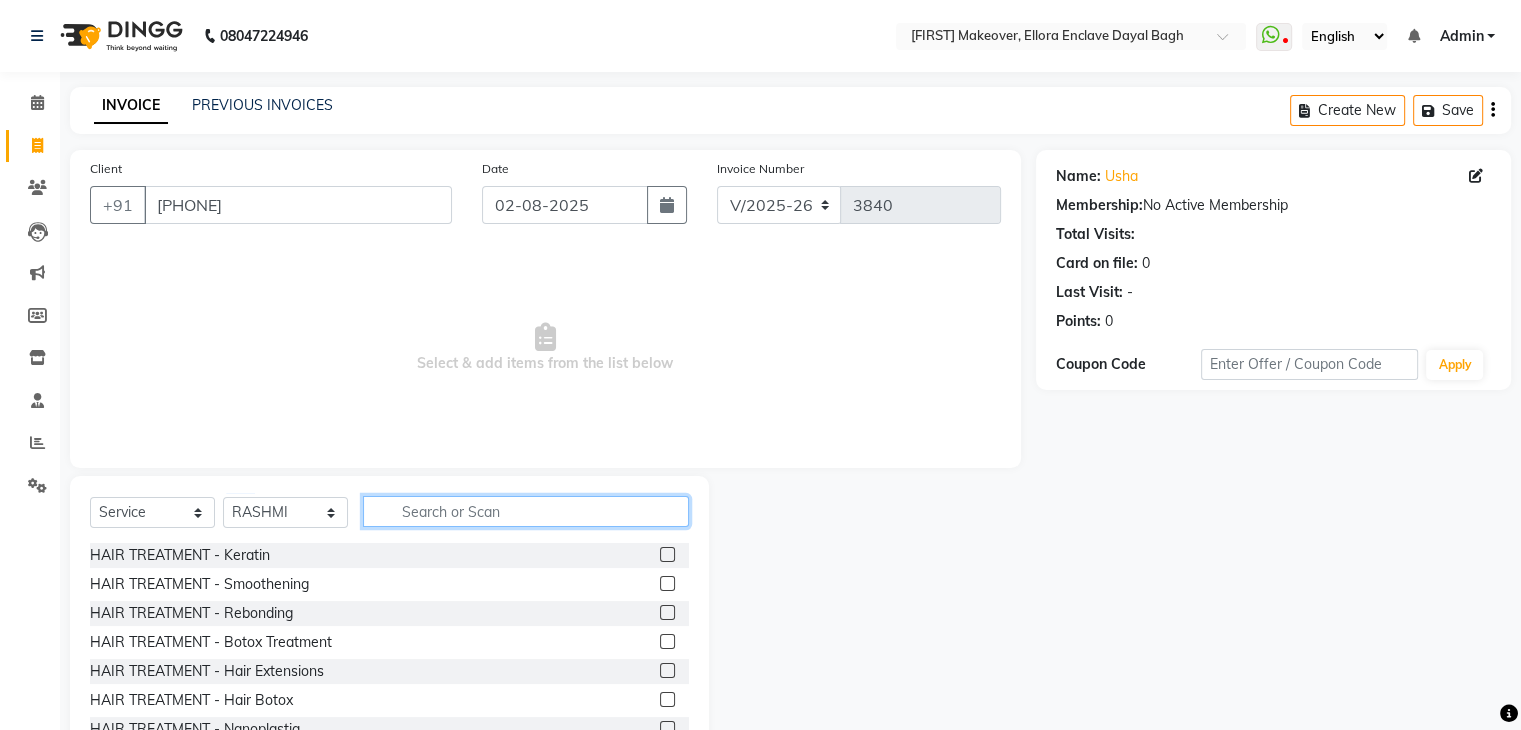 click 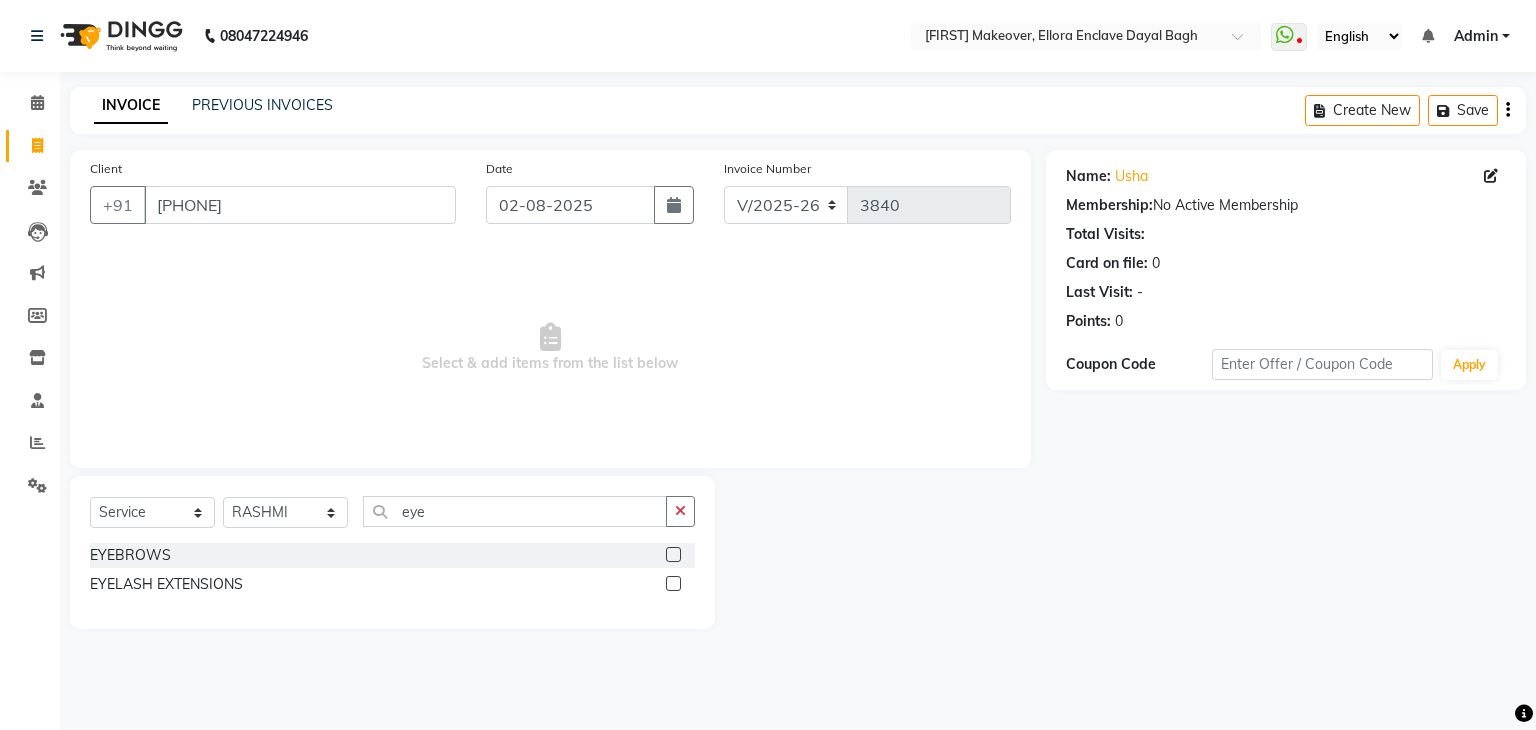 click 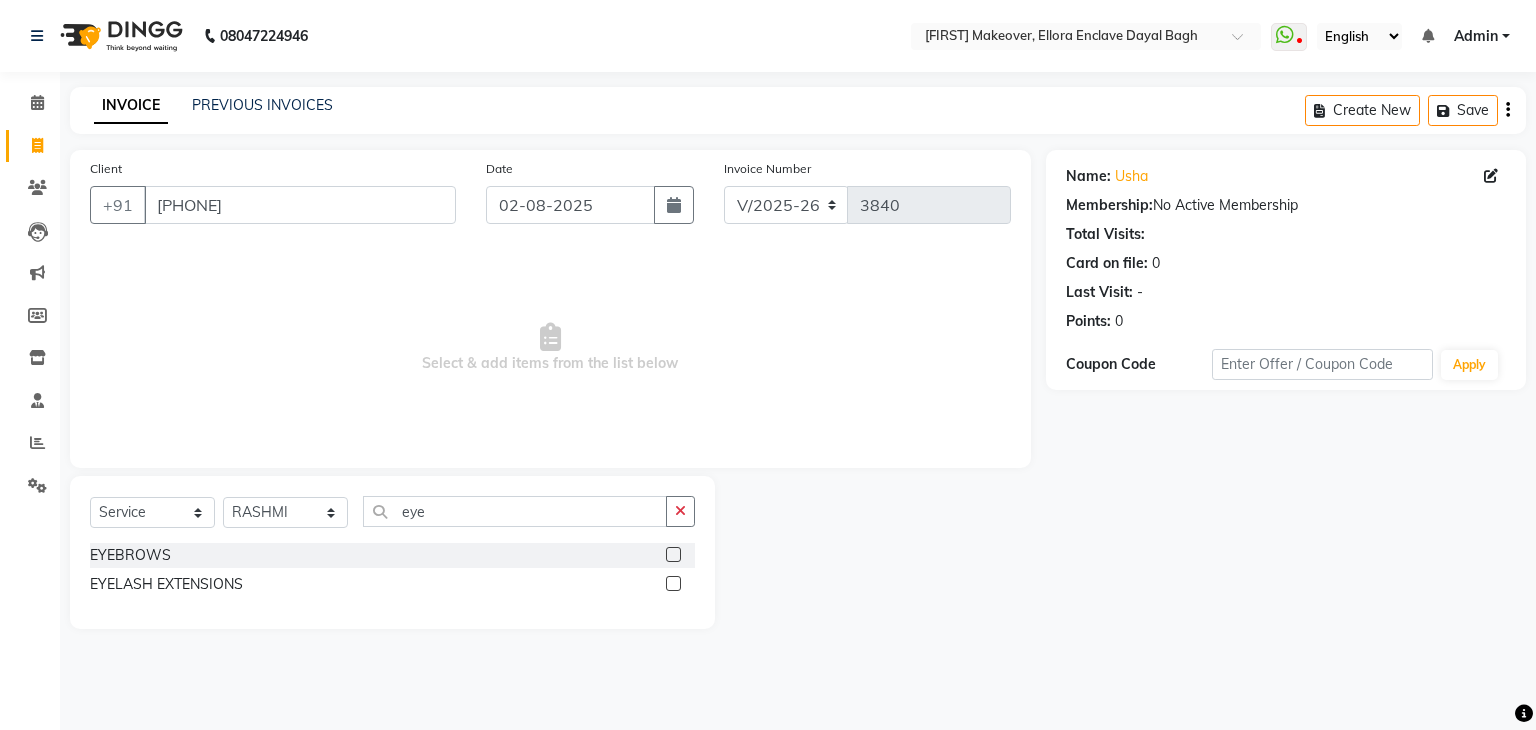 click 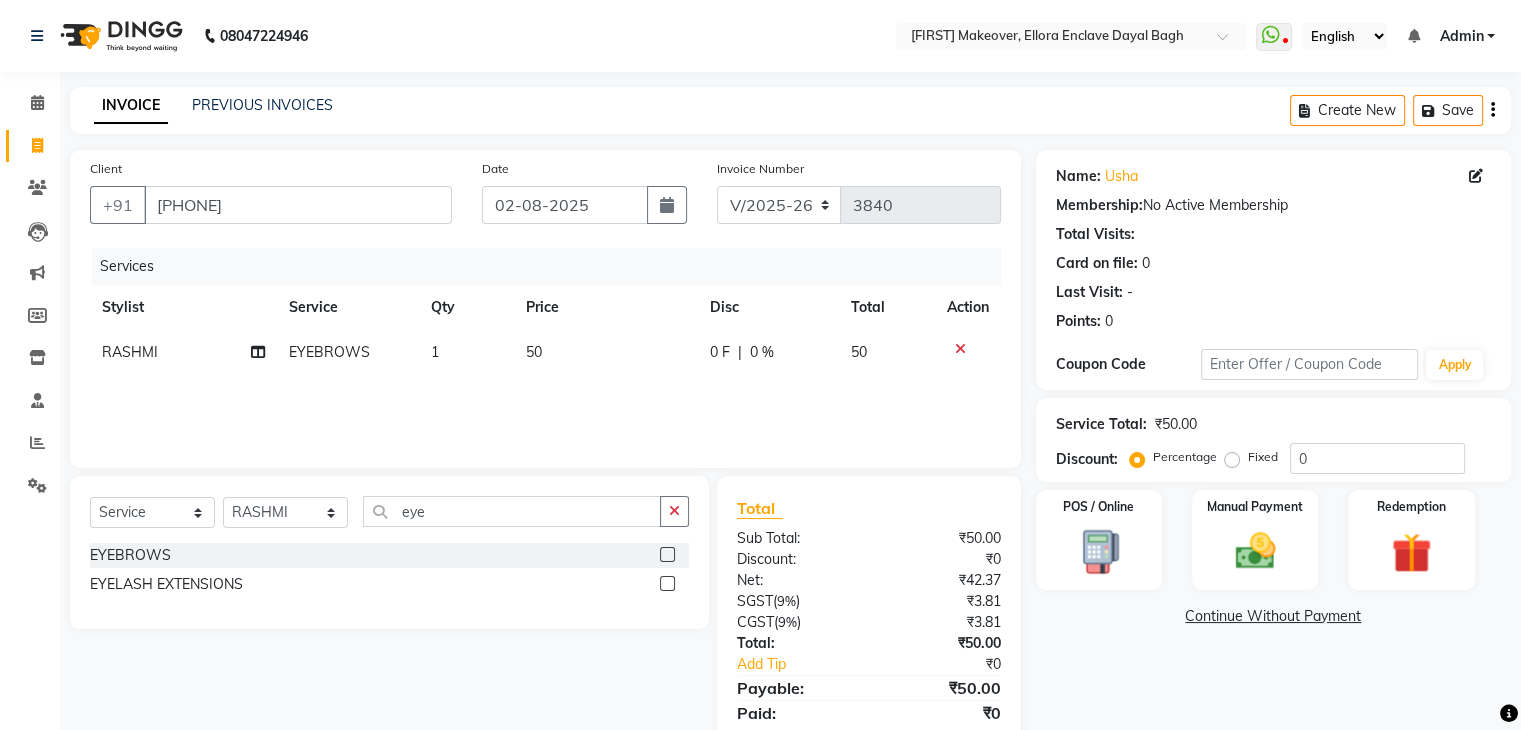click on "50" 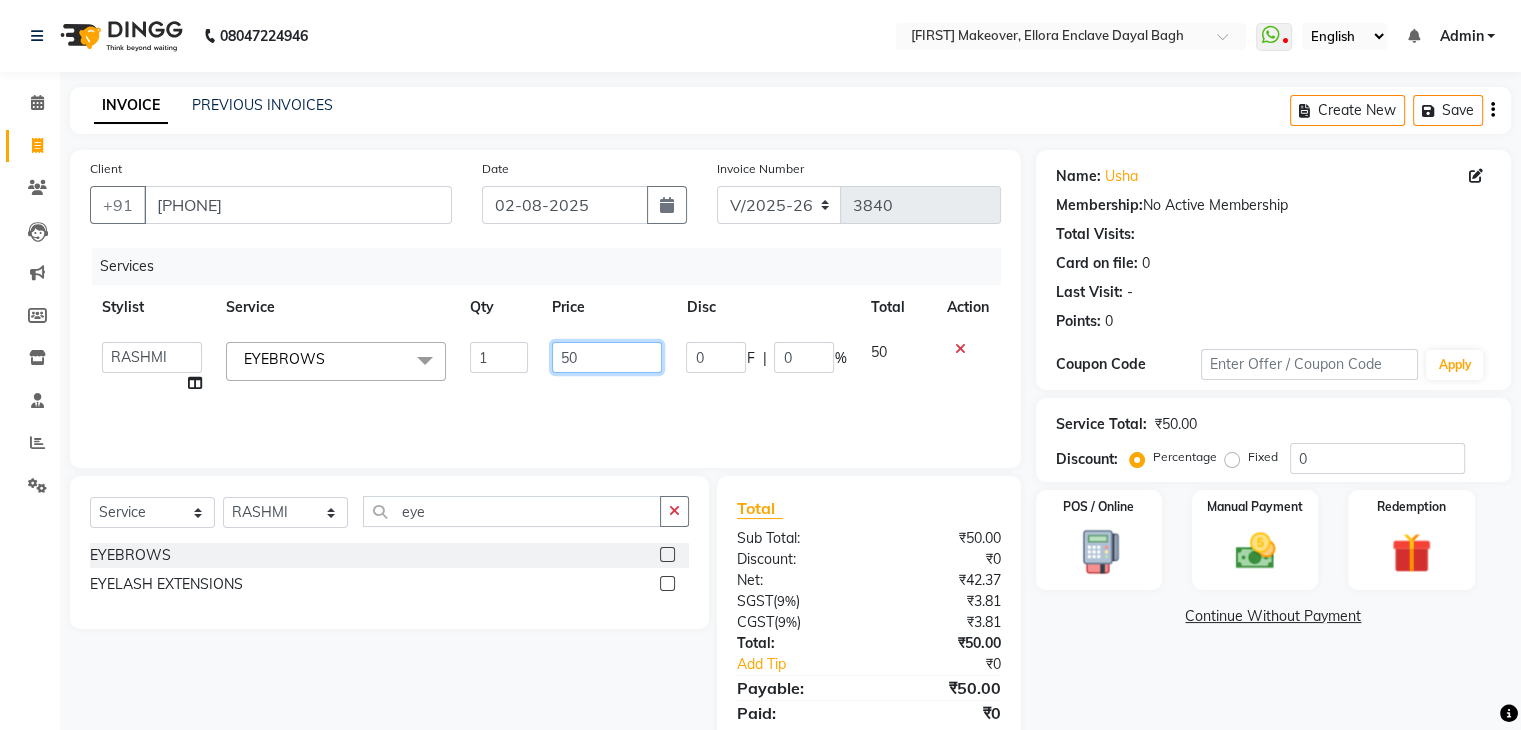 click on "50" 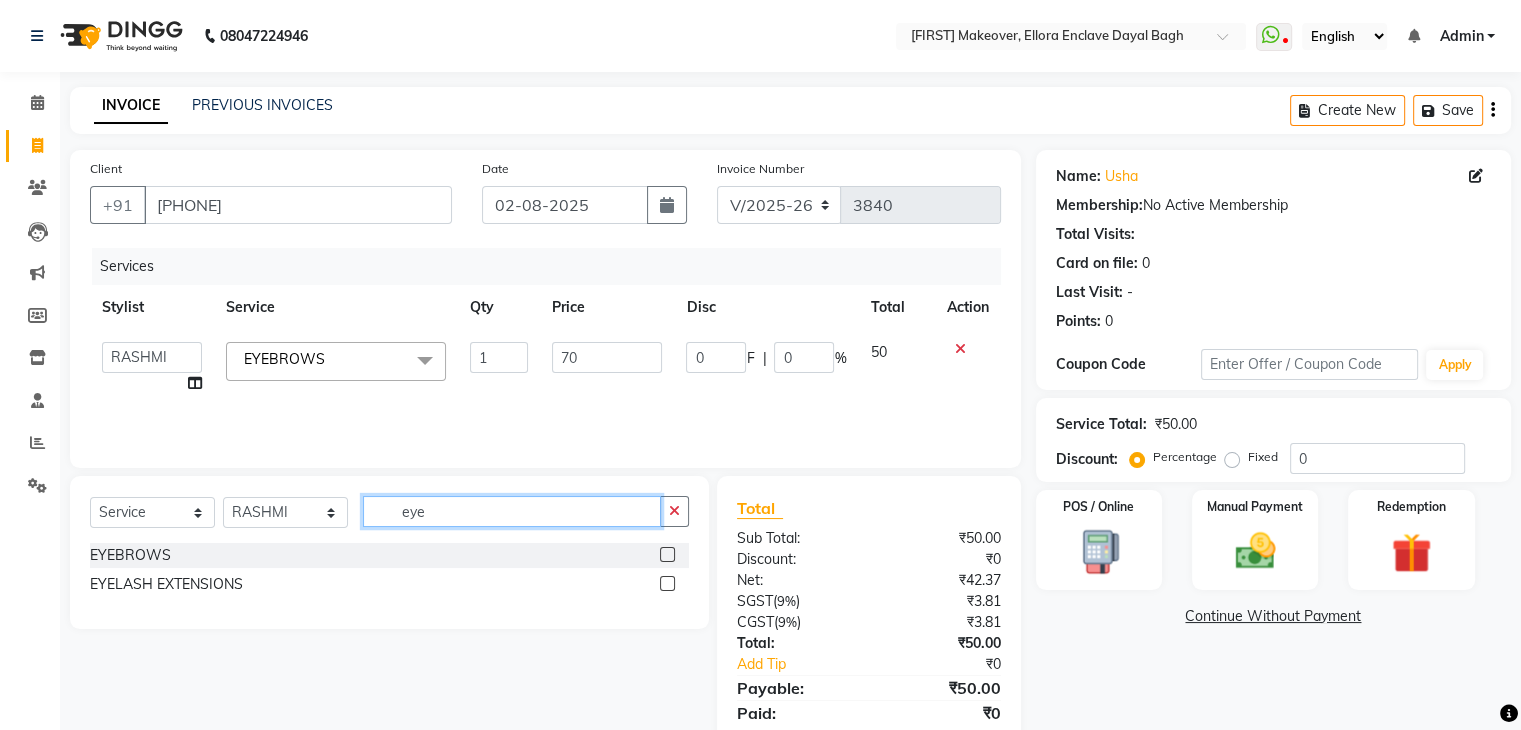 click on "eye" 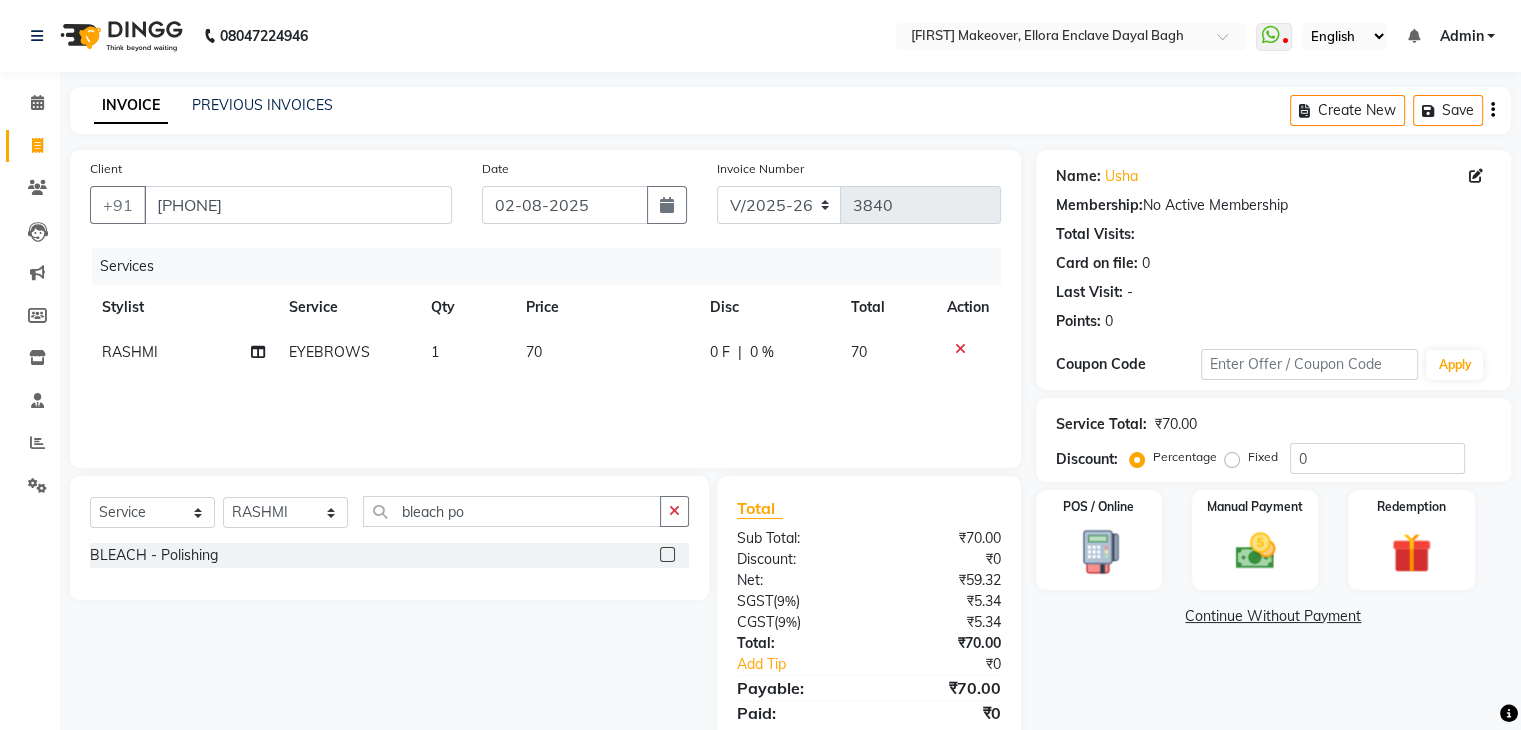 click 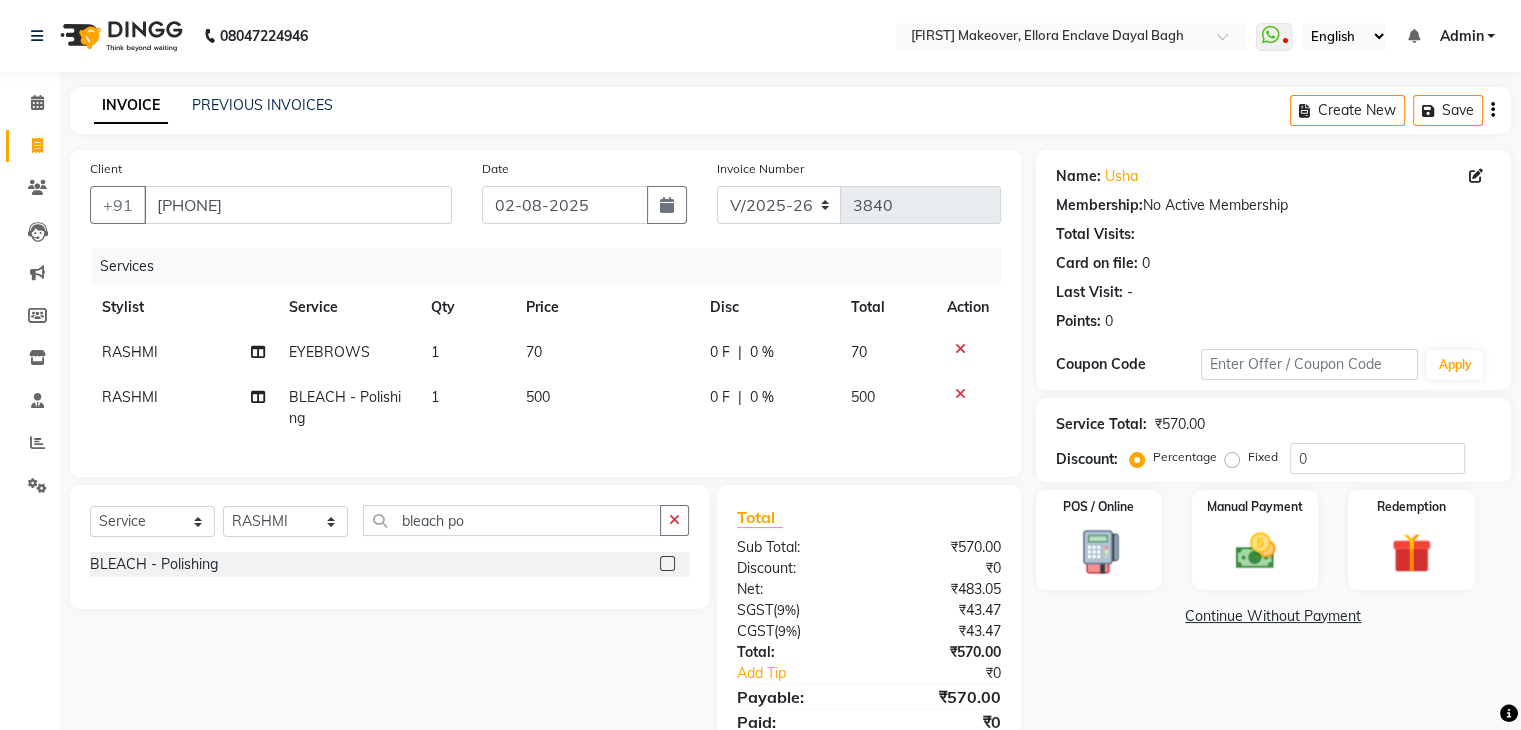 scroll, scrollTop: 95, scrollLeft: 0, axis: vertical 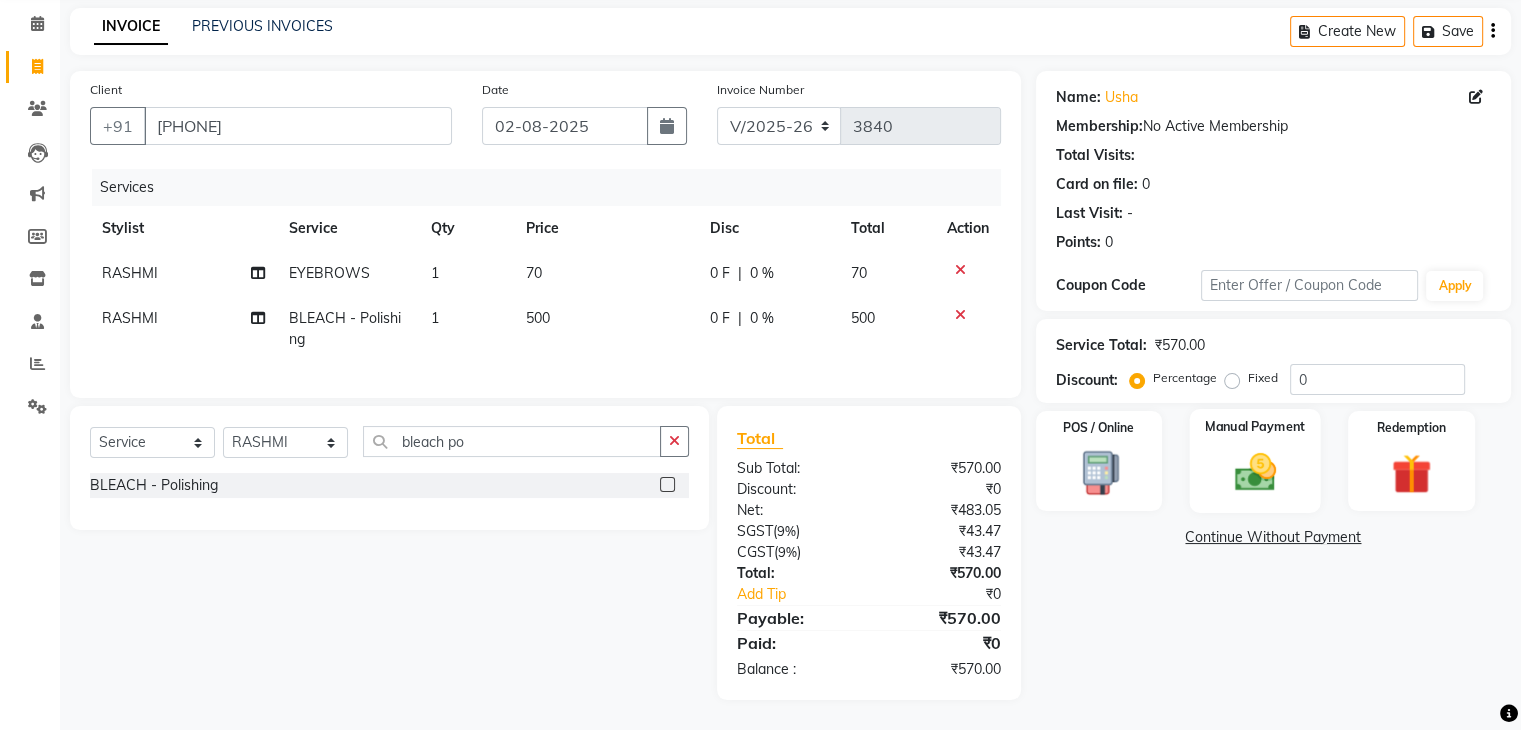 click on "Manual Payment" 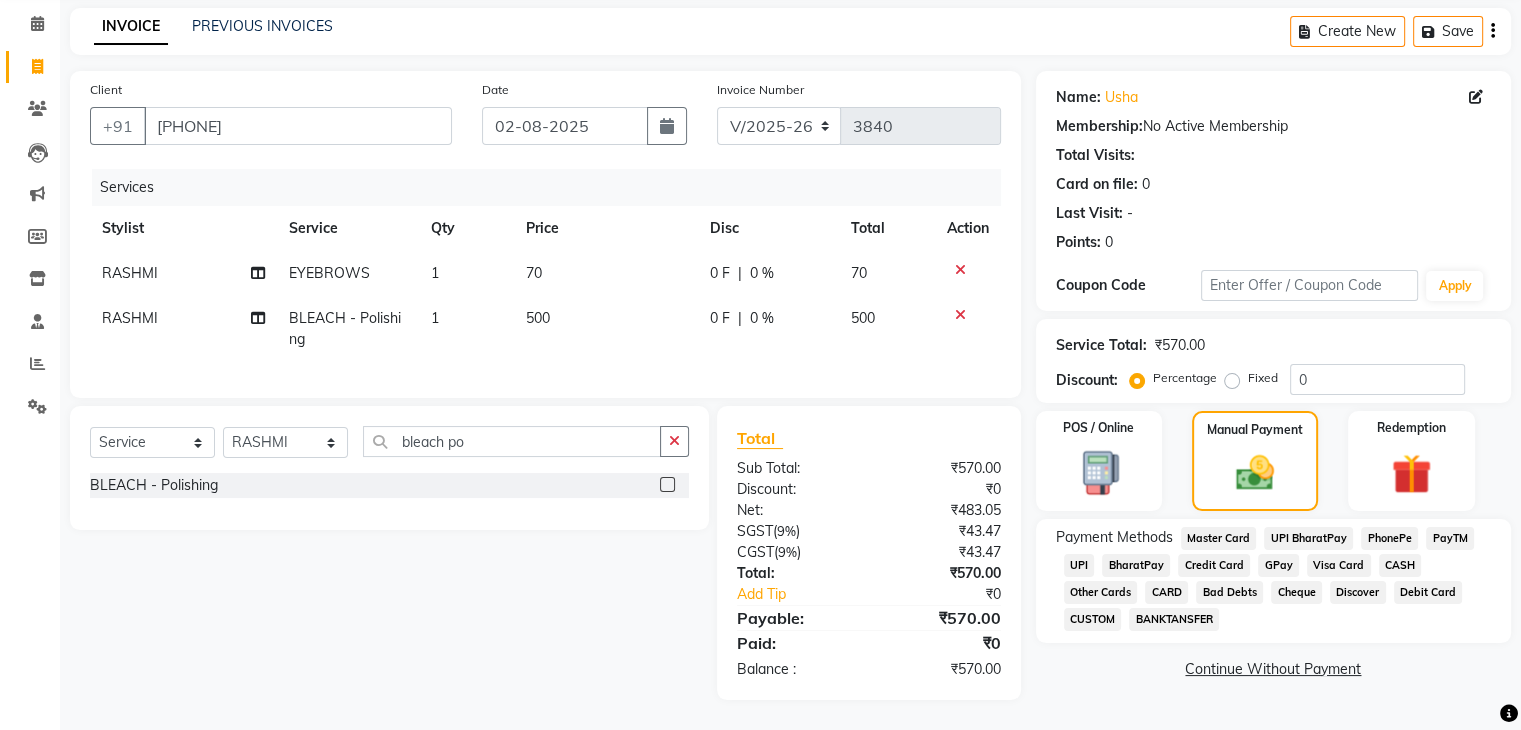 click on "UPI" 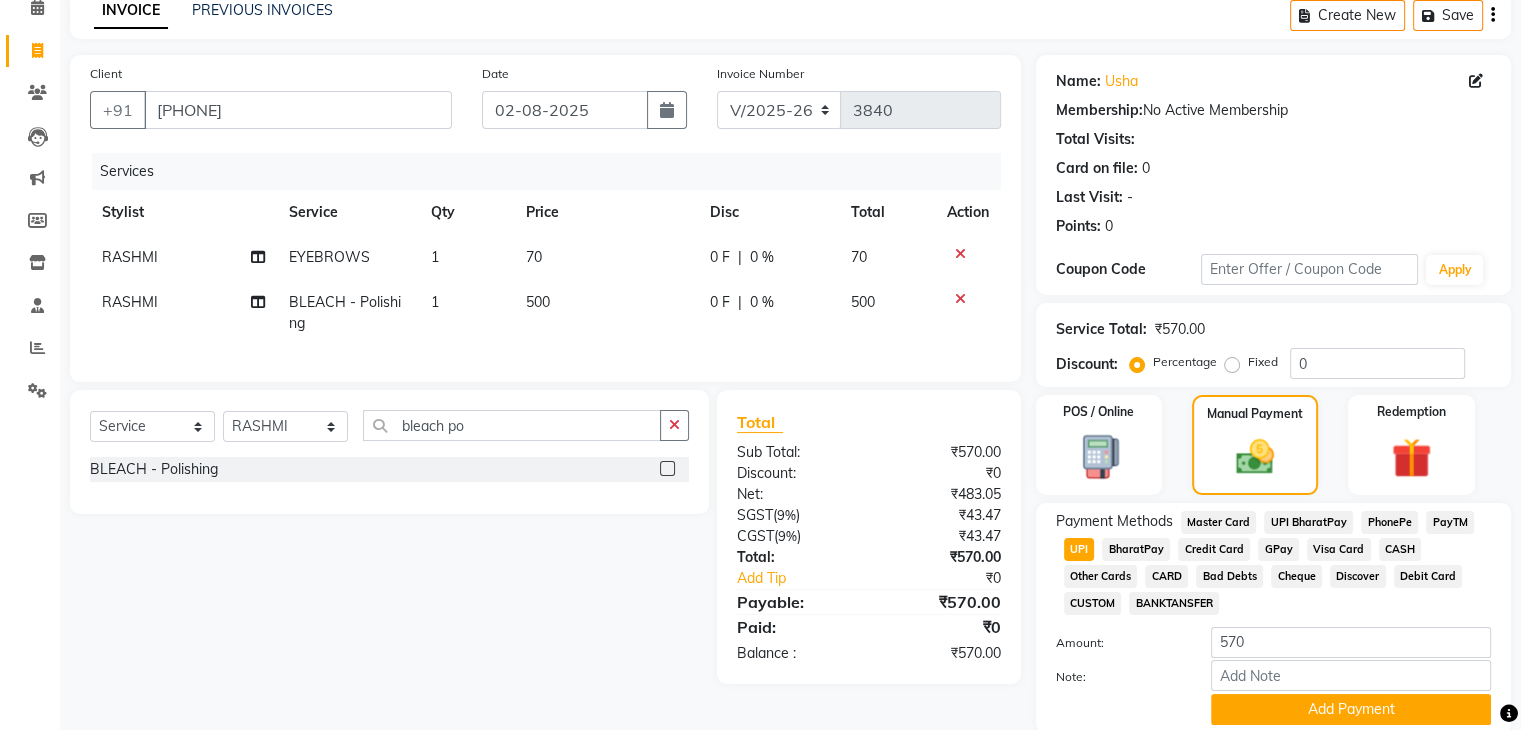 scroll, scrollTop: 172, scrollLeft: 0, axis: vertical 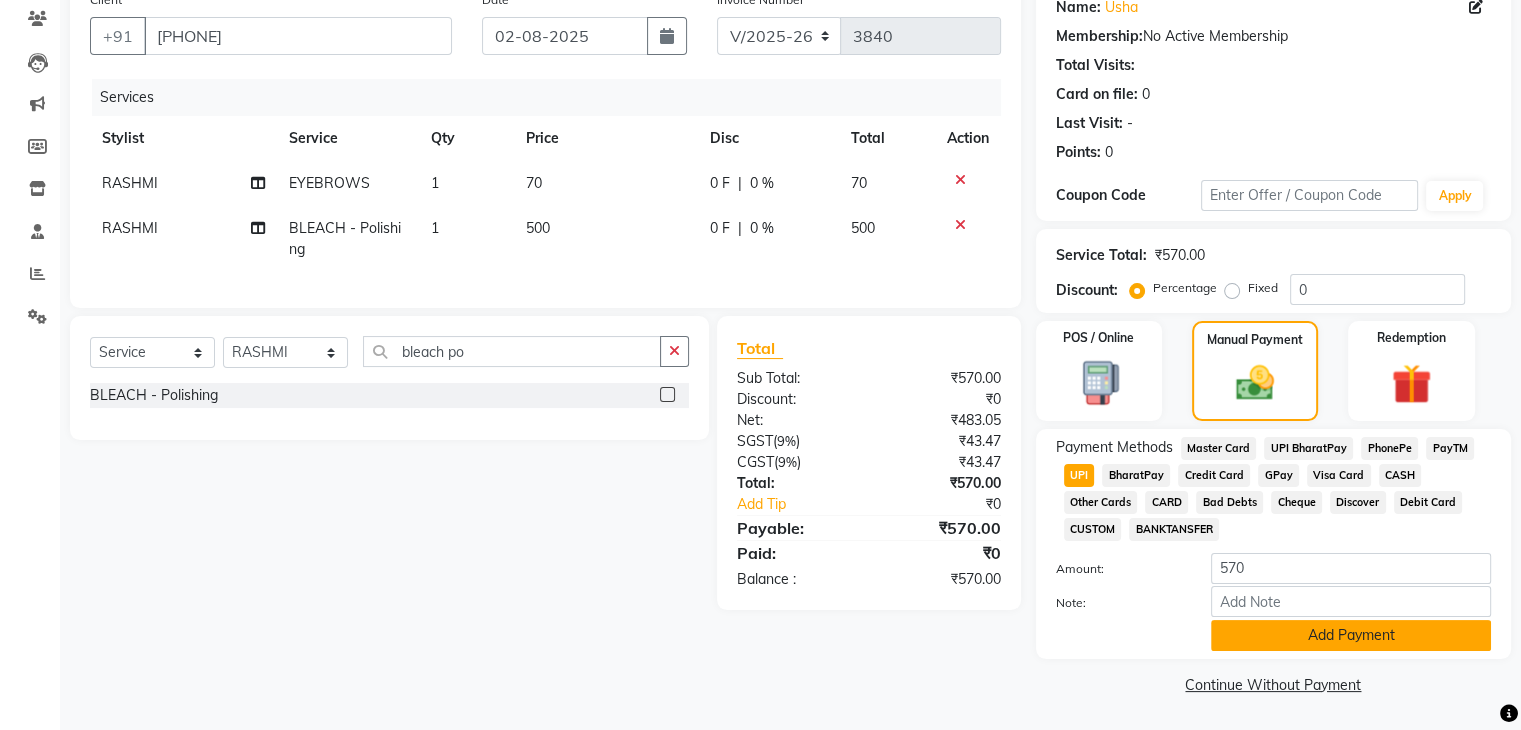click on "Add Payment" 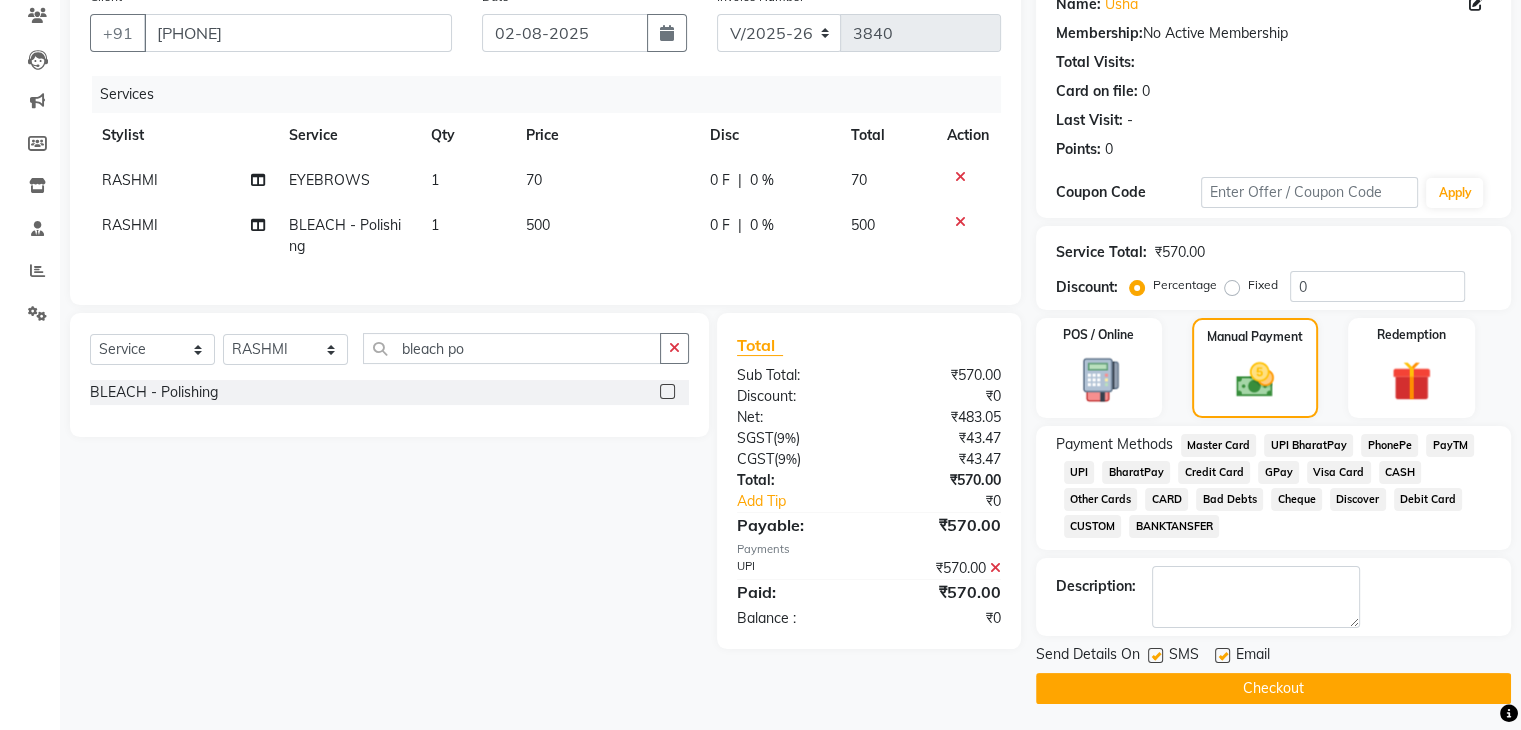 scroll, scrollTop: 178, scrollLeft: 0, axis: vertical 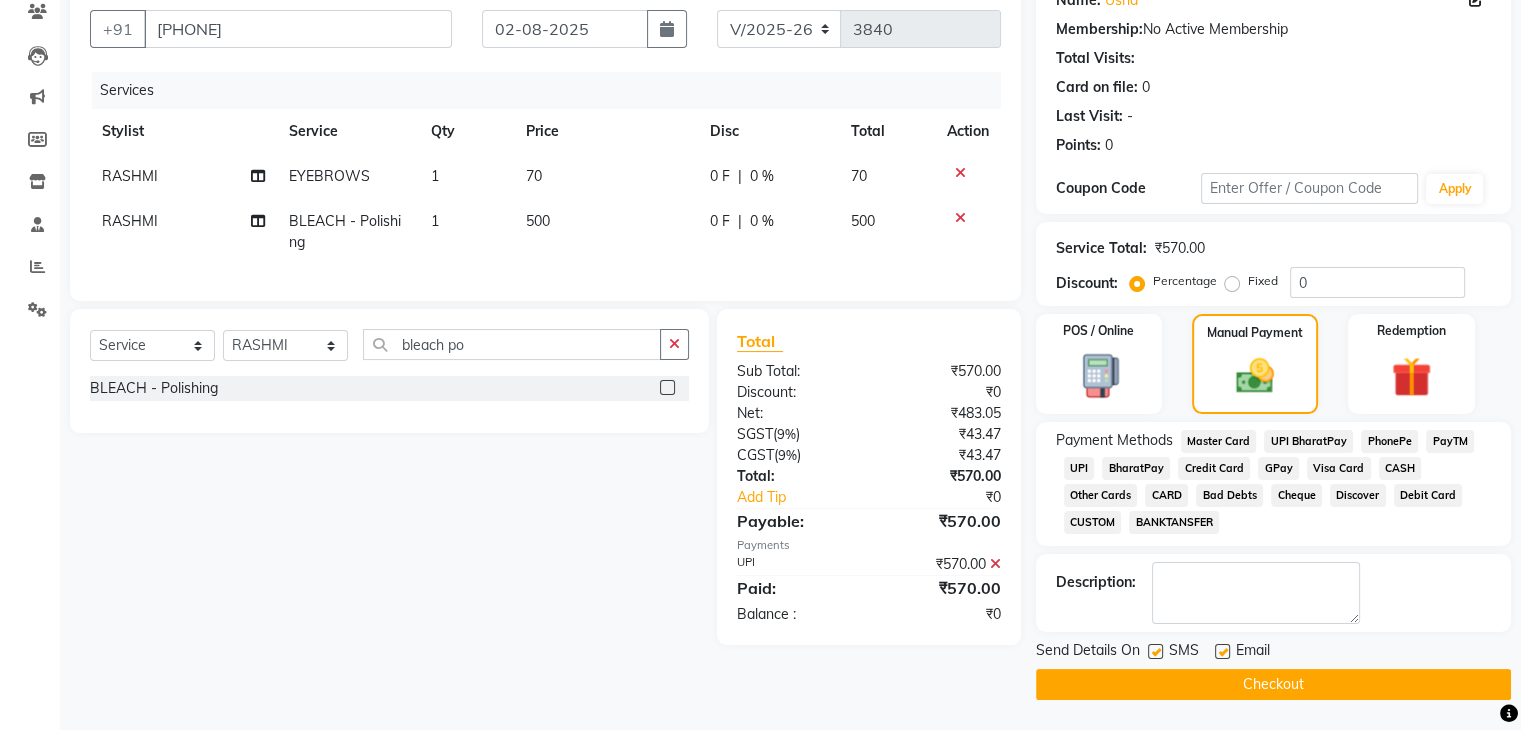 click on "Checkout" 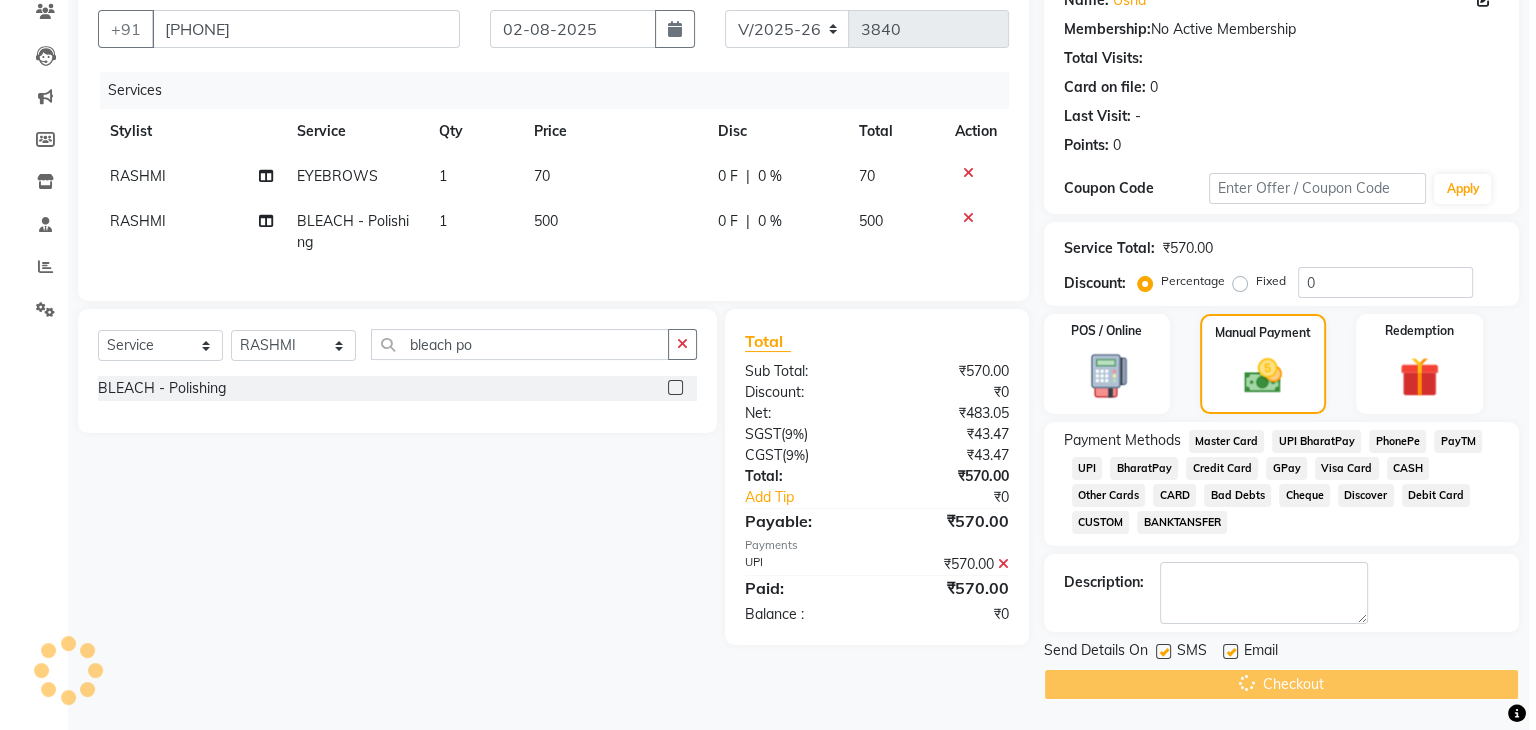 scroll, scrollTop: 0, scrollLeft: 0, axis: both 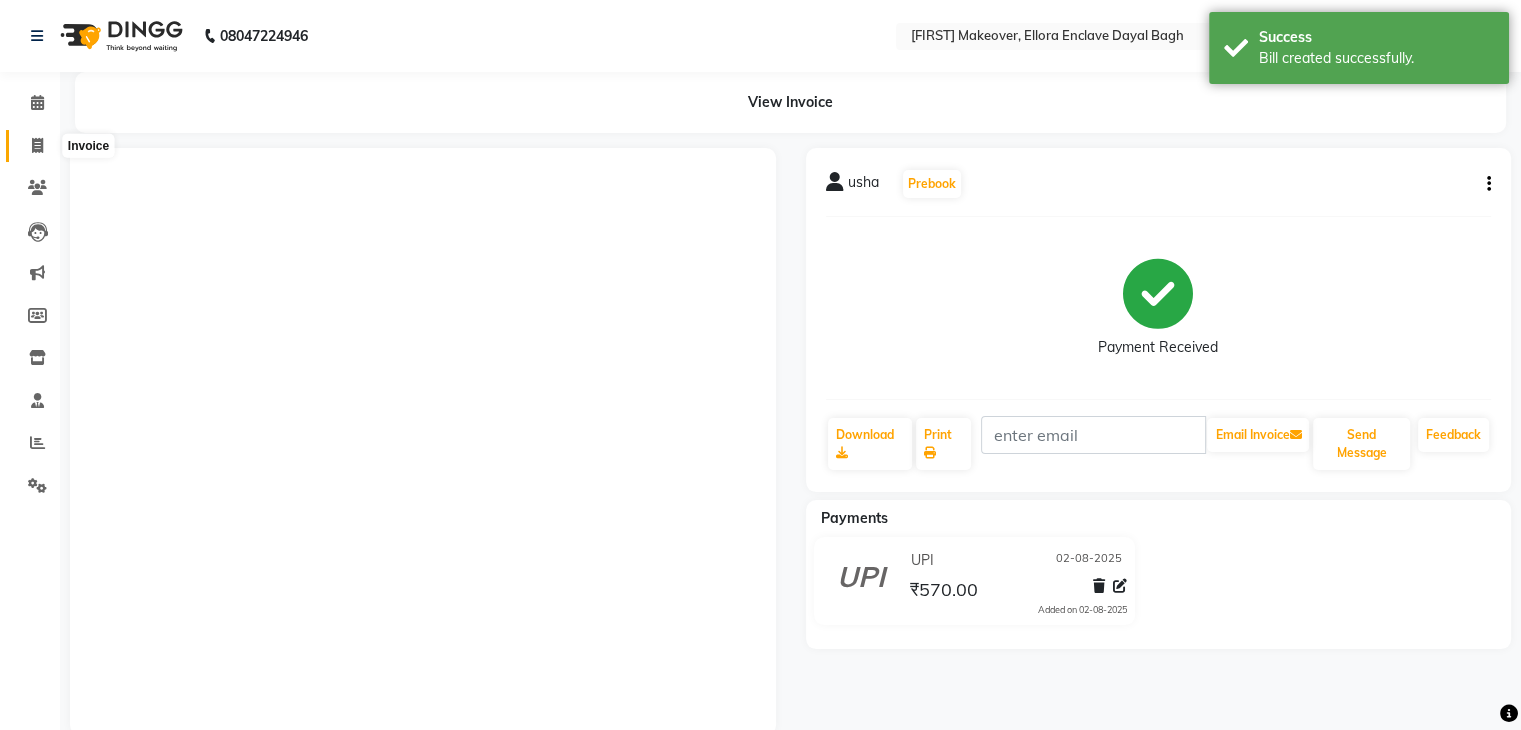 click 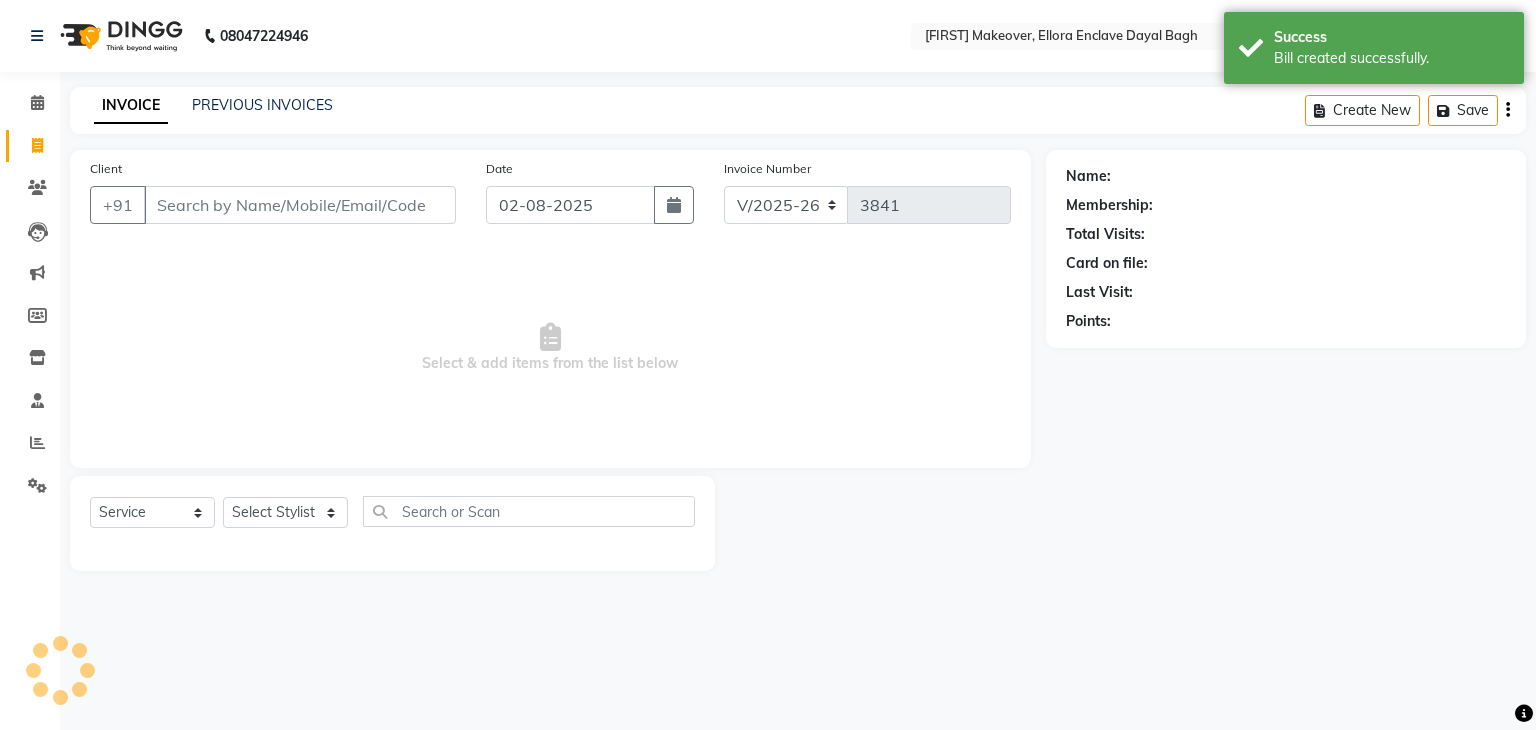 click on "Client" at bounding box center (300, 205) 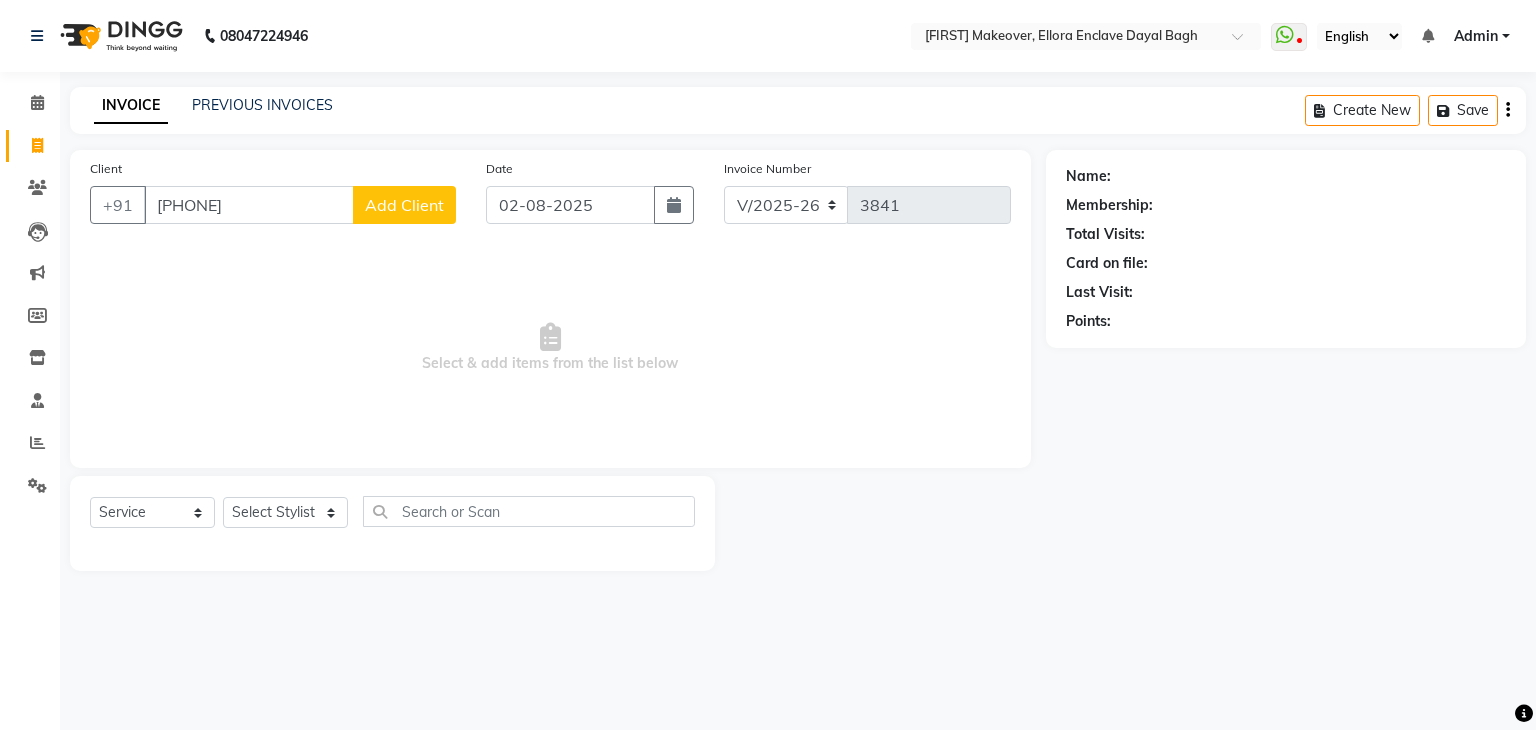 click on "Add Client" 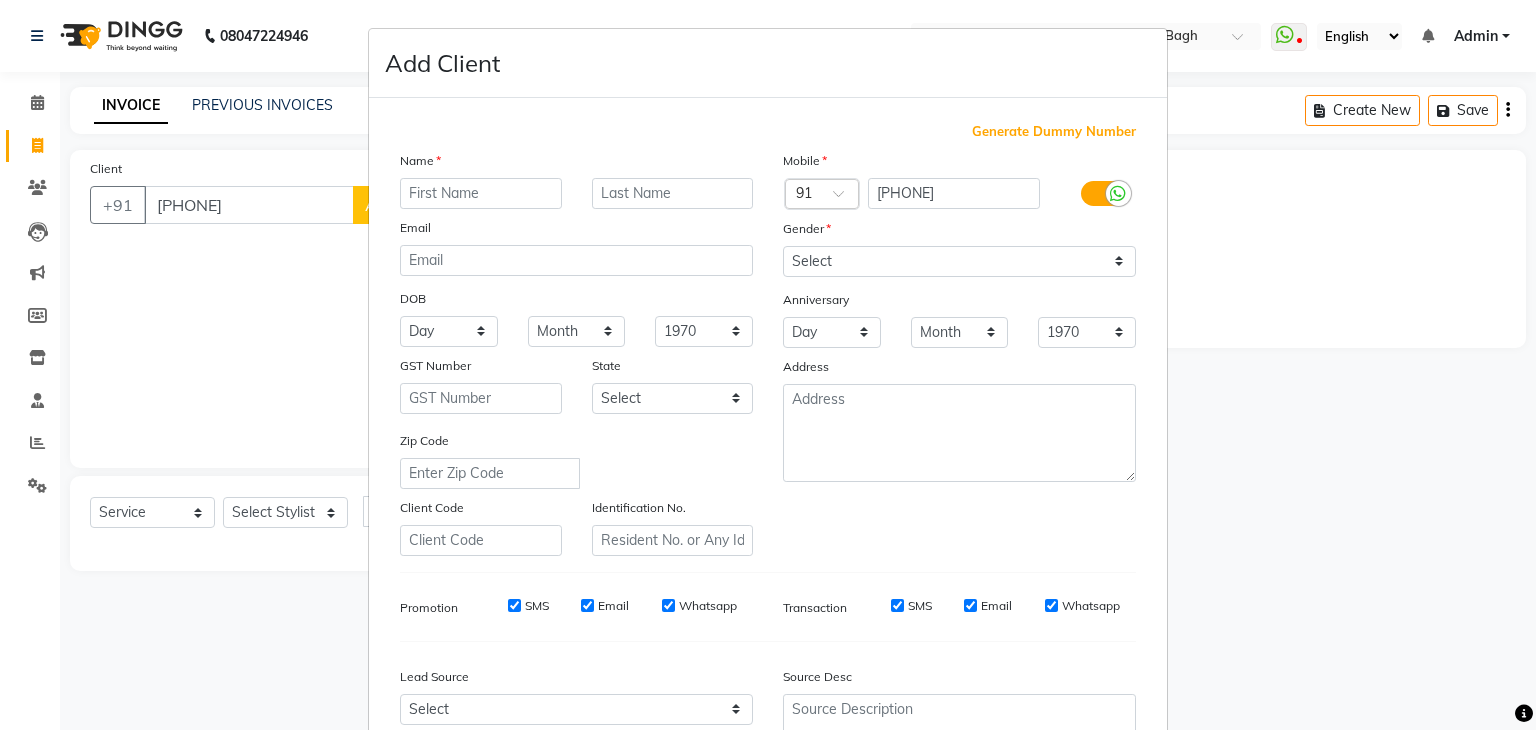 click at bounding box center [481, 193] 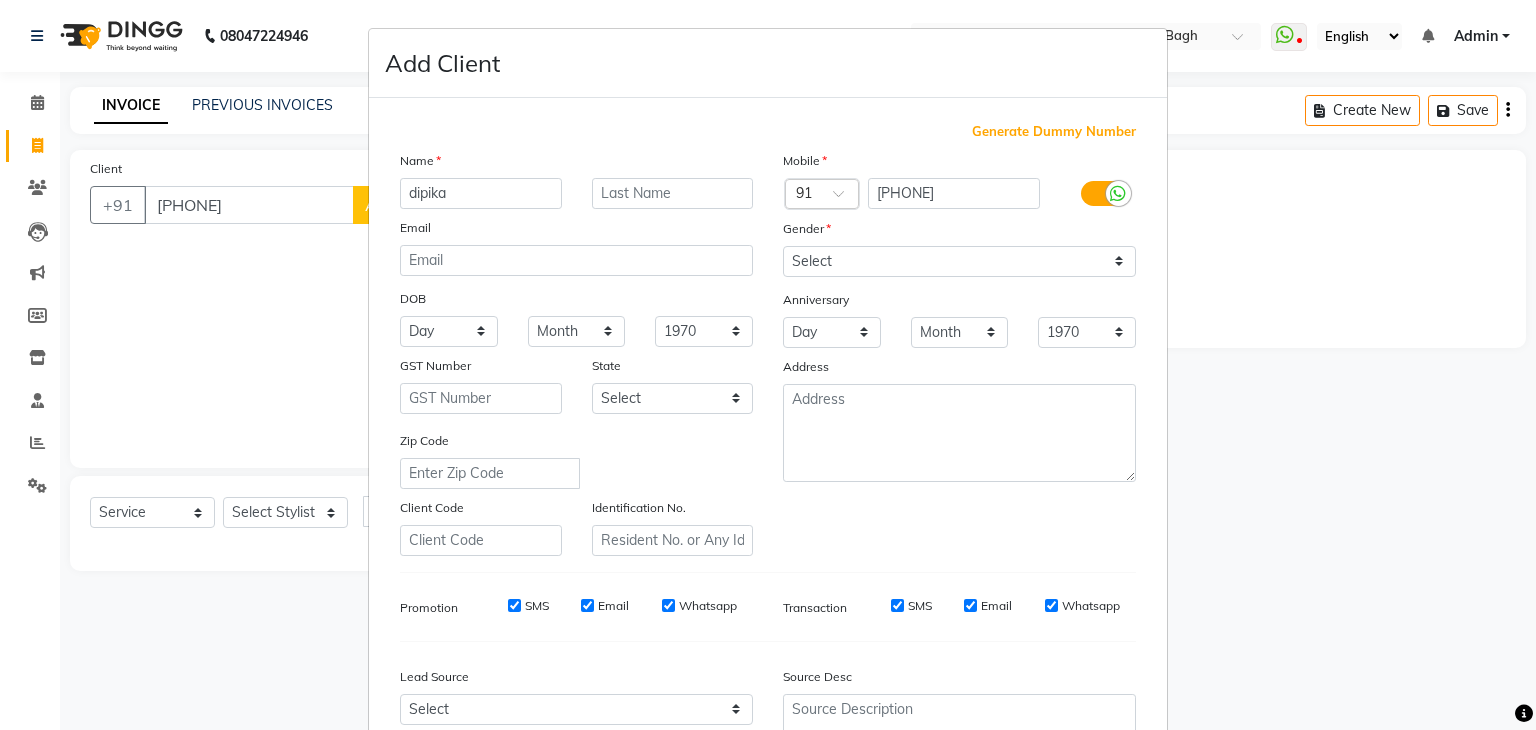 drag, startPoint x: 982, startPoint y: 245, endPoint x: 975, endPoint y: 261, distance: 17.464249 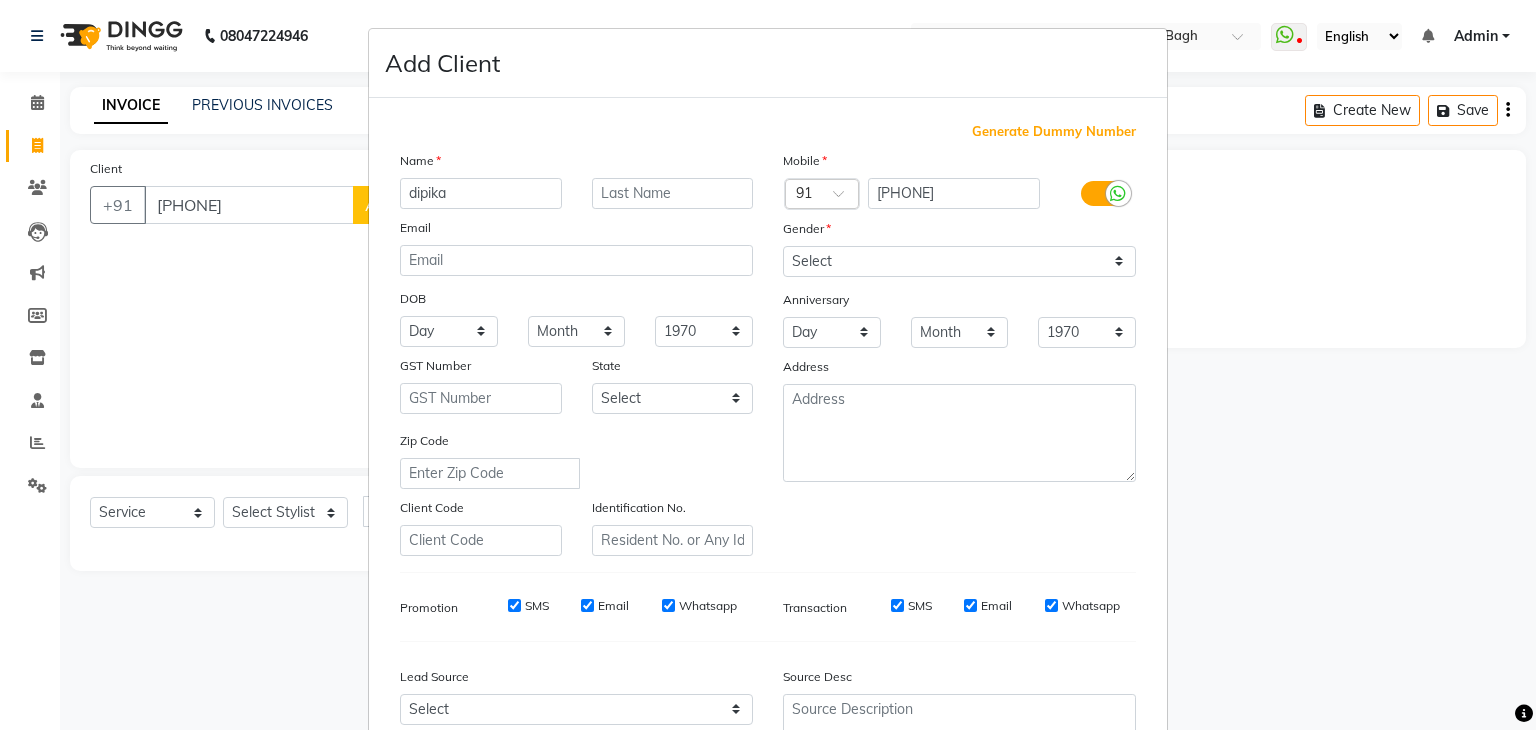 click on "Mobile Country Code × 91 [PHONE] Gender Select Male Female Other Prefer Not To Say Anniversary Day 01 02 03 04 05 06 07 08 09 10 11 12 13 14 15 16 17 18 19 20 21 22 23 24 25 26 27 28 29 30 31 Month January February March April May June July August September October November December 1970 1971 1972 1973 1974 1975 1976 1977 1978 1979 1980 1981 1982 1983 1984 1985 1986 1987 1988 1989 1990 1991 1992 1993 1994 1995 1996 1997 1998 1999 2000 2001 2002 2003 2004 2005 2006 2007 2008 2009 2010 2011 2012 2013 2014 2015 2016 2017 2018 2019 2020 2021 2022 2023 2024 2025 Address" at bounding box center [959, 353] 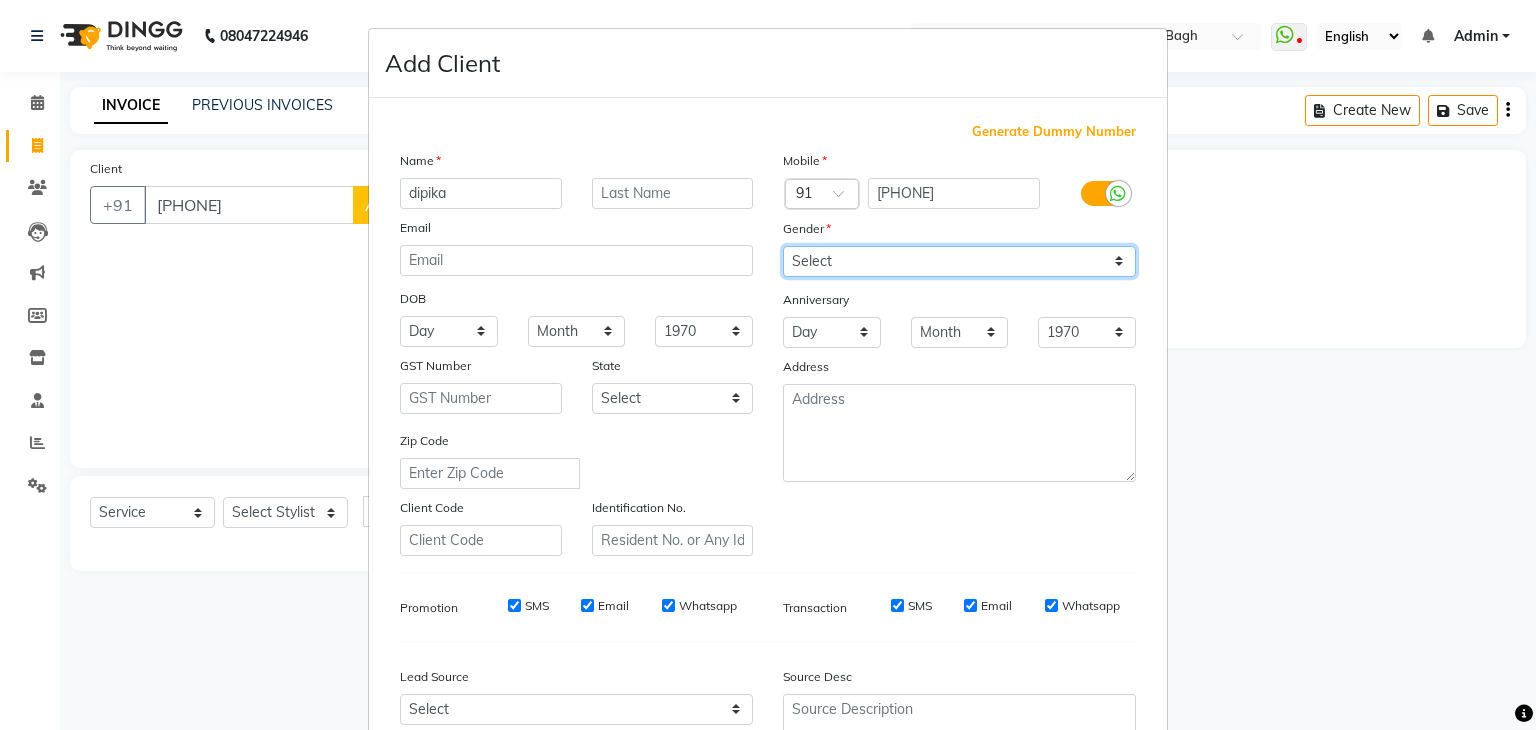 drag, startPoint x: 975, startPoint y: 261, endPoint x: 840, endPoint y: 351, distance: 162.2498 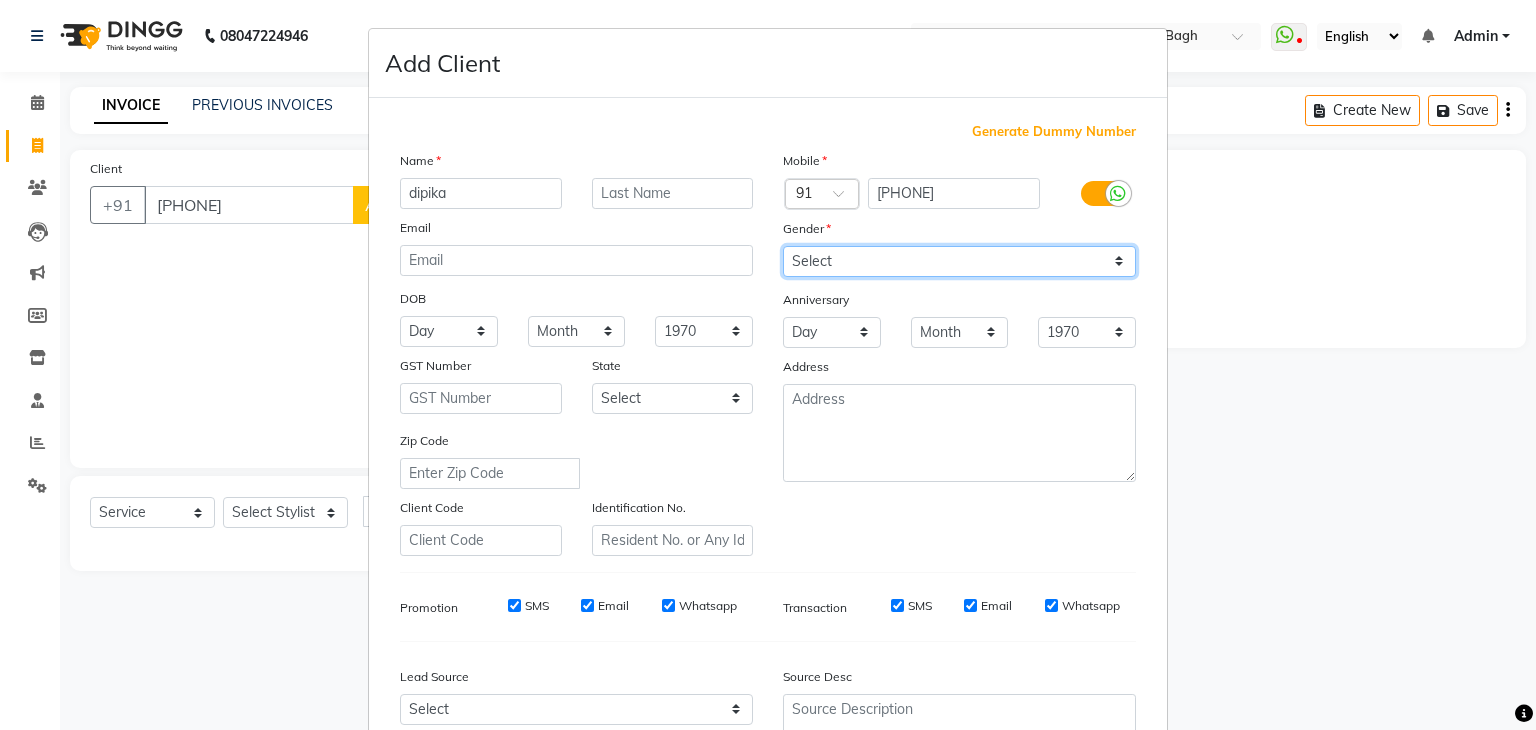 click on "Mobile Country Code × 91 [PHONE] Gender Select Male Female Other Prefer Not To Say Anniversary Day 01 02 03 04 05 06 07 08 09 10 11 12 13 14 15 16 17 18 19 20 21 22 23 24 25 26 27 28 29 30 31 Month January February March April May June July August September October November December 1970 1971 1972 1973 1974 1975 1976 1977 1978 1979 1980 1981 1982 1983 1984 1985 1986 1987 1988 1989 1990 1991 1992 1993 1994 1995 1996 1997 1998 1999 2000 2001 2002 2003 2004 2005 2006 2007 2008 2009 2010 2011 2012 2013 2014 2015 2016 2017 2018 2019 2020 2021 2022 2023 2024 2025 Address" at bounding box center (959, 353) 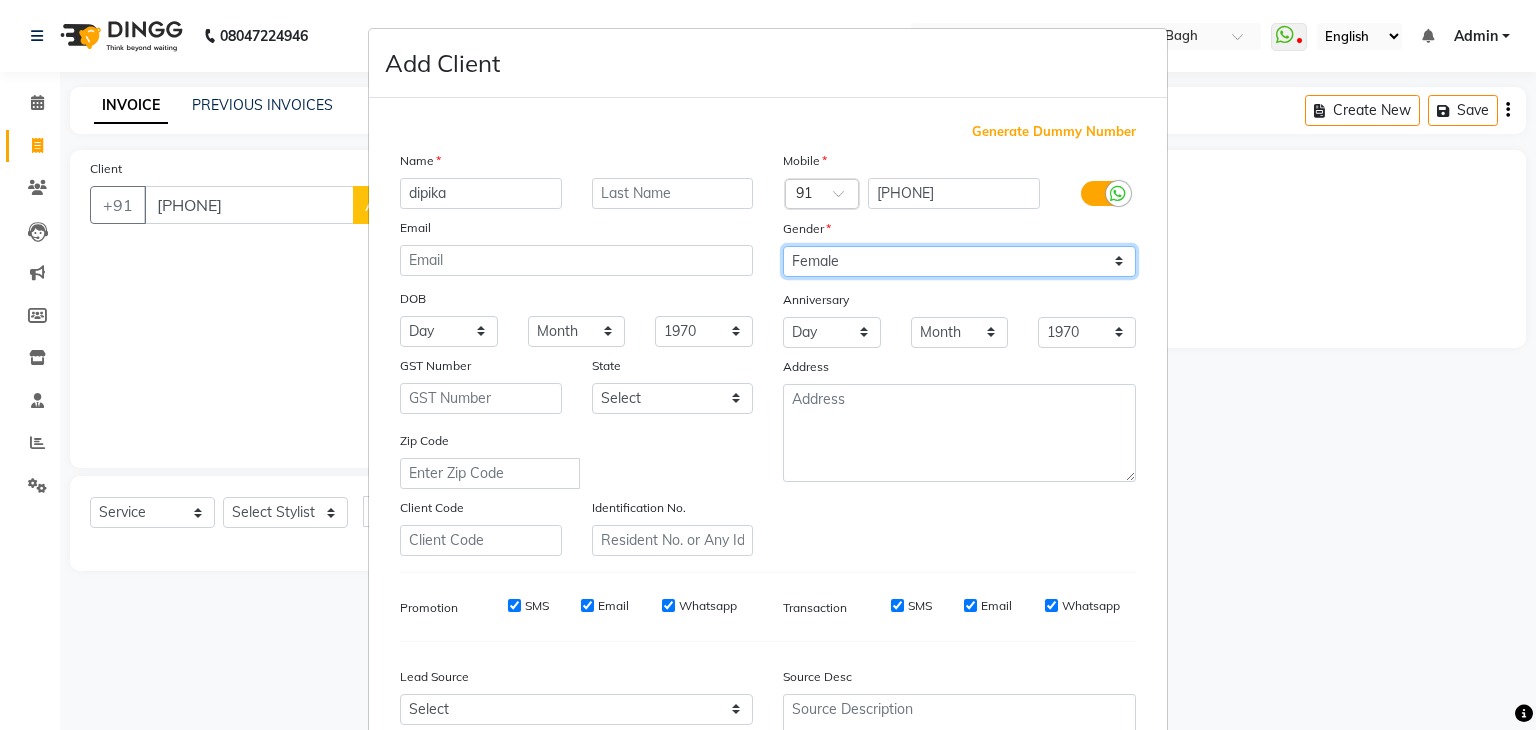click on "Select Male Female Other Prefer Not To Say" at bounding box center (959, 261) 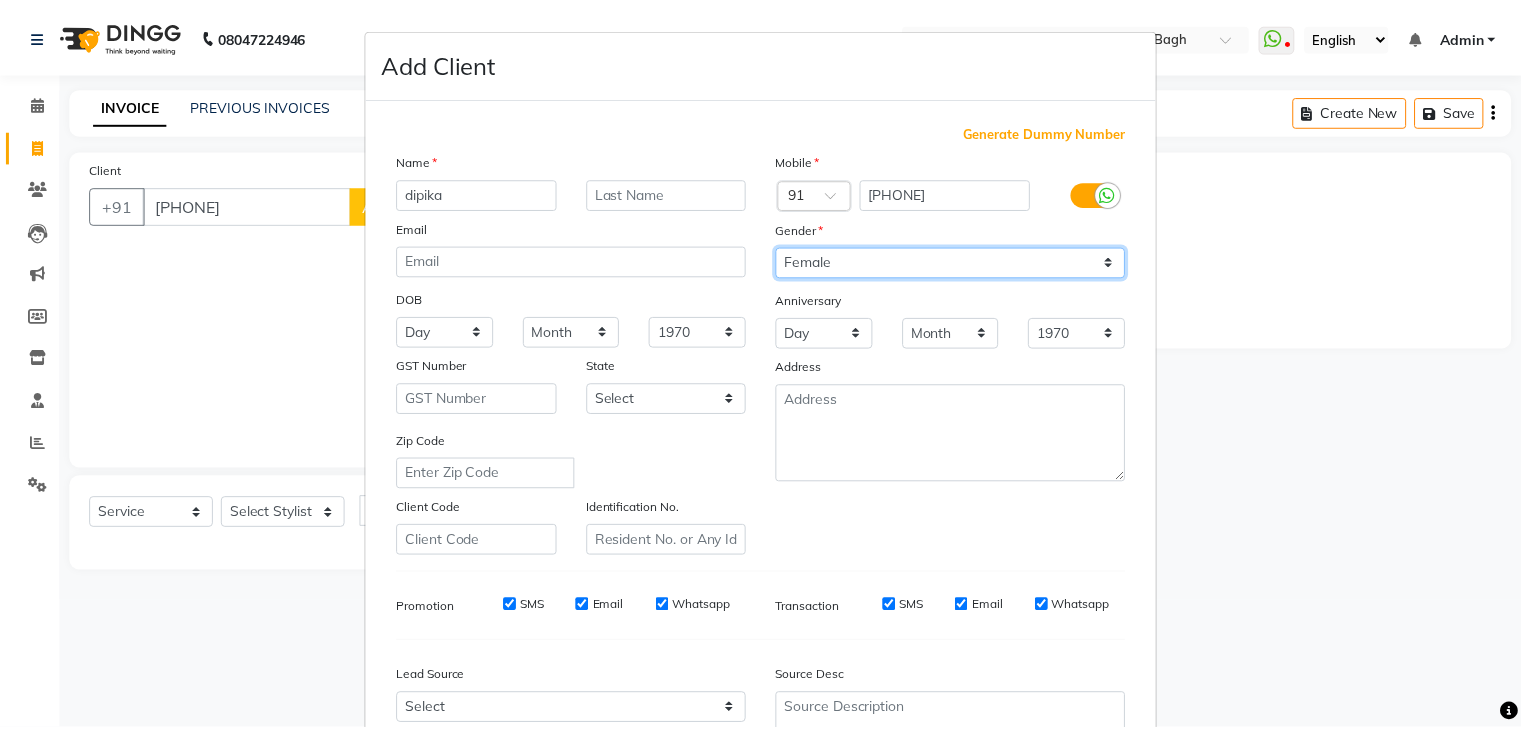 scroll, scrollTop: 203, scrollLeft: 0, axis: vertical 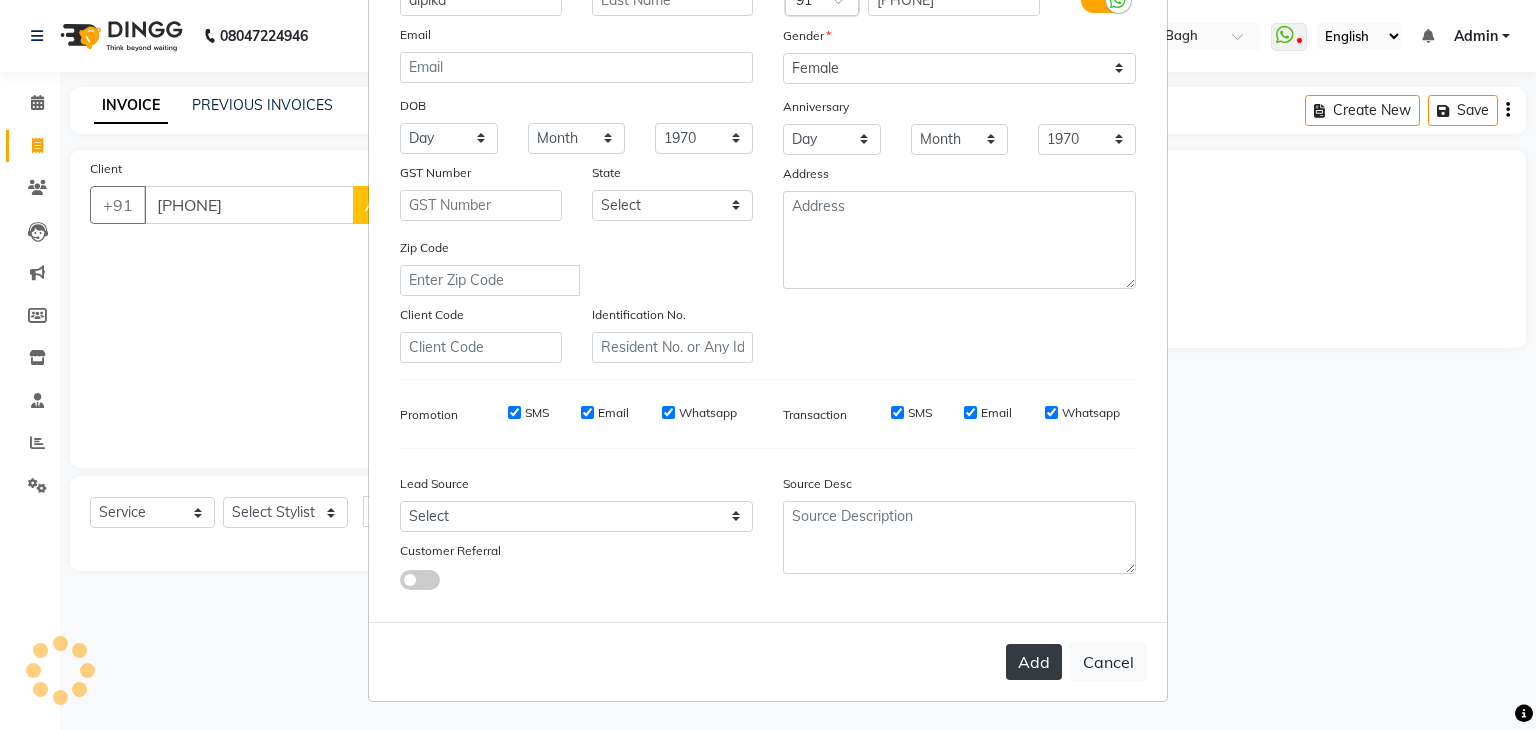 click on "Add" at bounding box center (1034, 662) 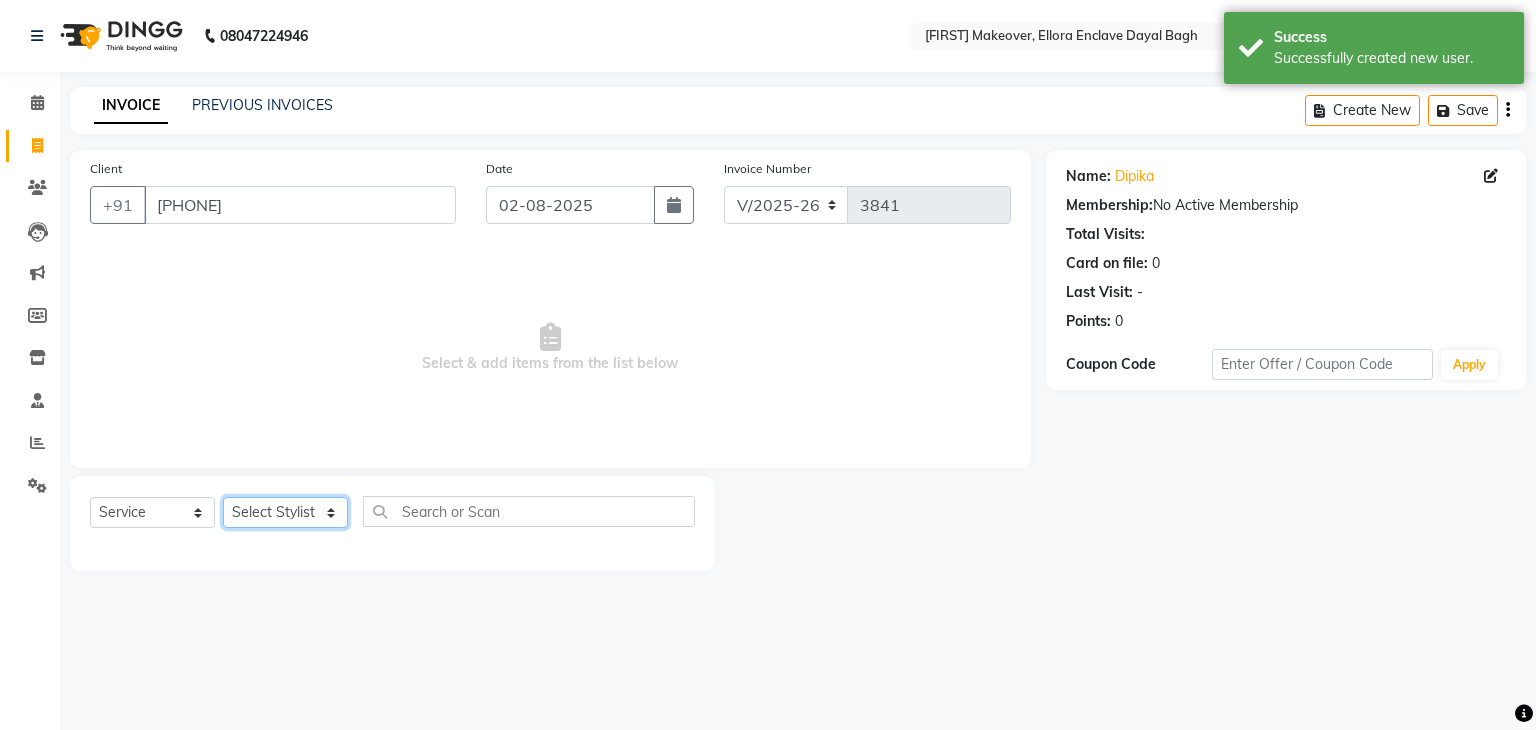 click on "Select Stylist AMAN DANISH SALMANI GOPAL PACHORI KANU KAVITA KIRAN KUMARI MEENU KUMARI NEHA NIKHIL CHAUDHARY Priya PRIYANKA YADAV RASHMI SANDHYA SHAGUFTA SHWETA SONA SAXENA SOUMYA TUSHAR OTWAL VINAY KUMAR" 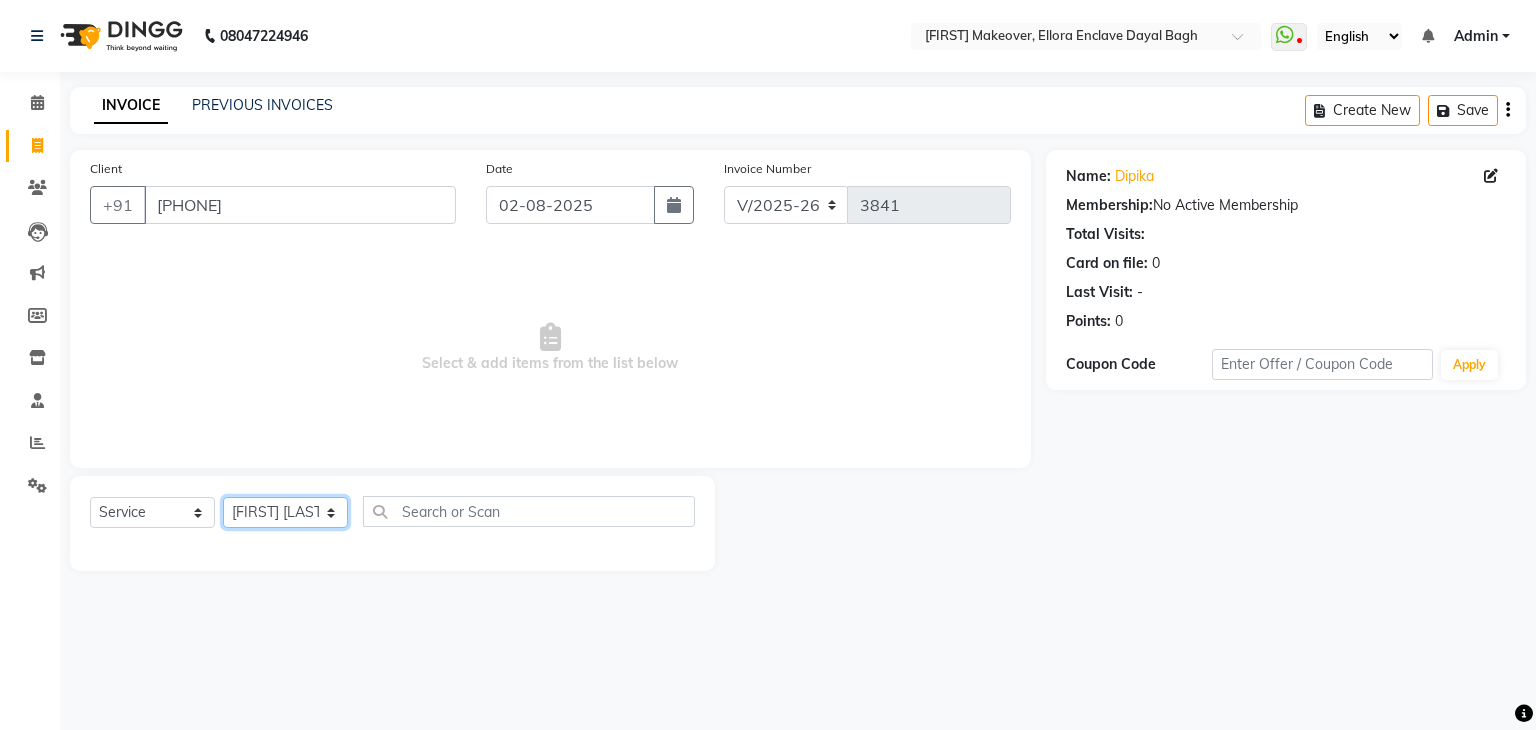 click on "Select Stylist AMAN DANISH SALMANI GOPAL PACHORI KANU KAVITA KIRAN KUMARI MEENU KUMARI NEHA NIKHIL CHAUDHARY Priya PRIYANKA YADAV RASHMI SANDHYA SHAGUFTA SHWETA SONA SAXENA SOUMYA TUSHAR OTWAL VINAY KUMAR" 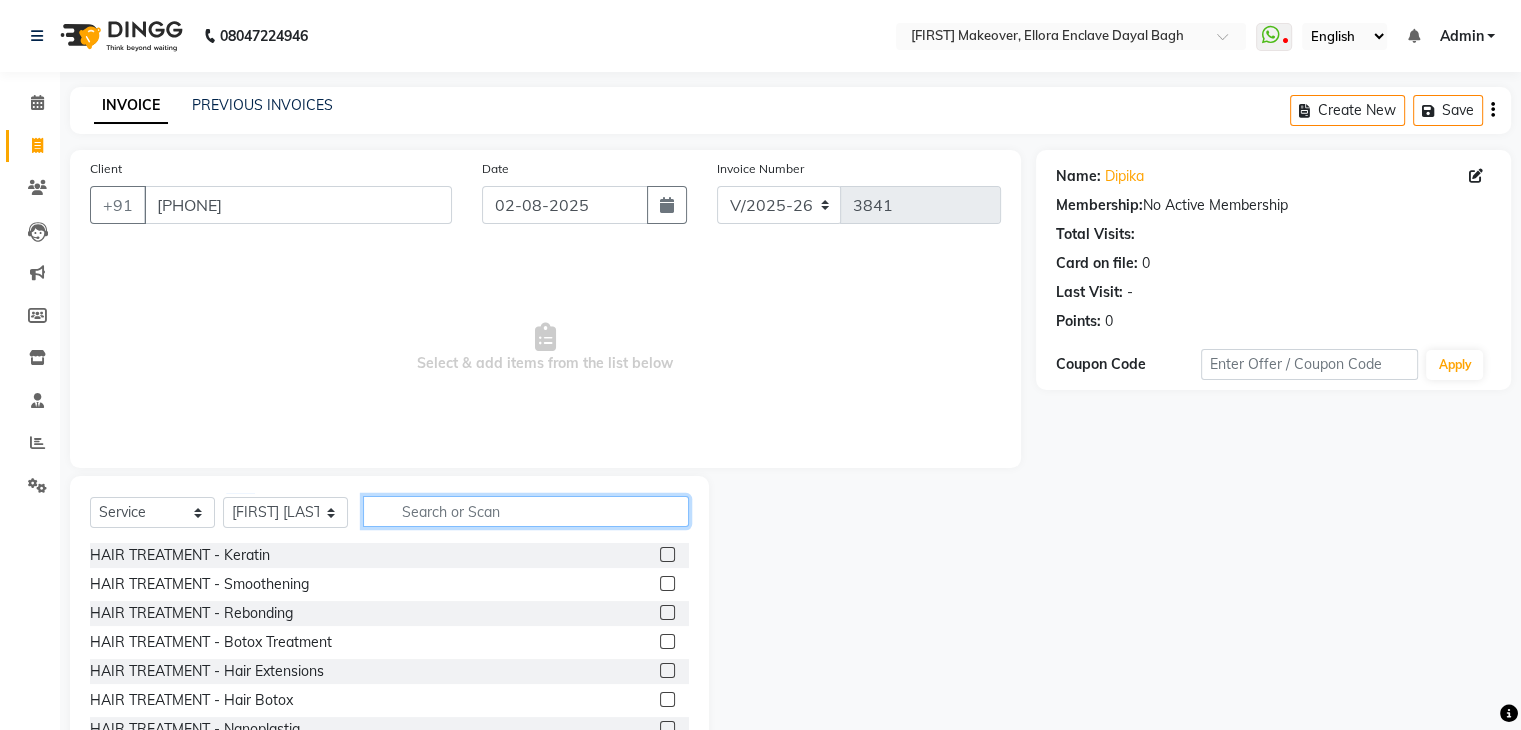 click 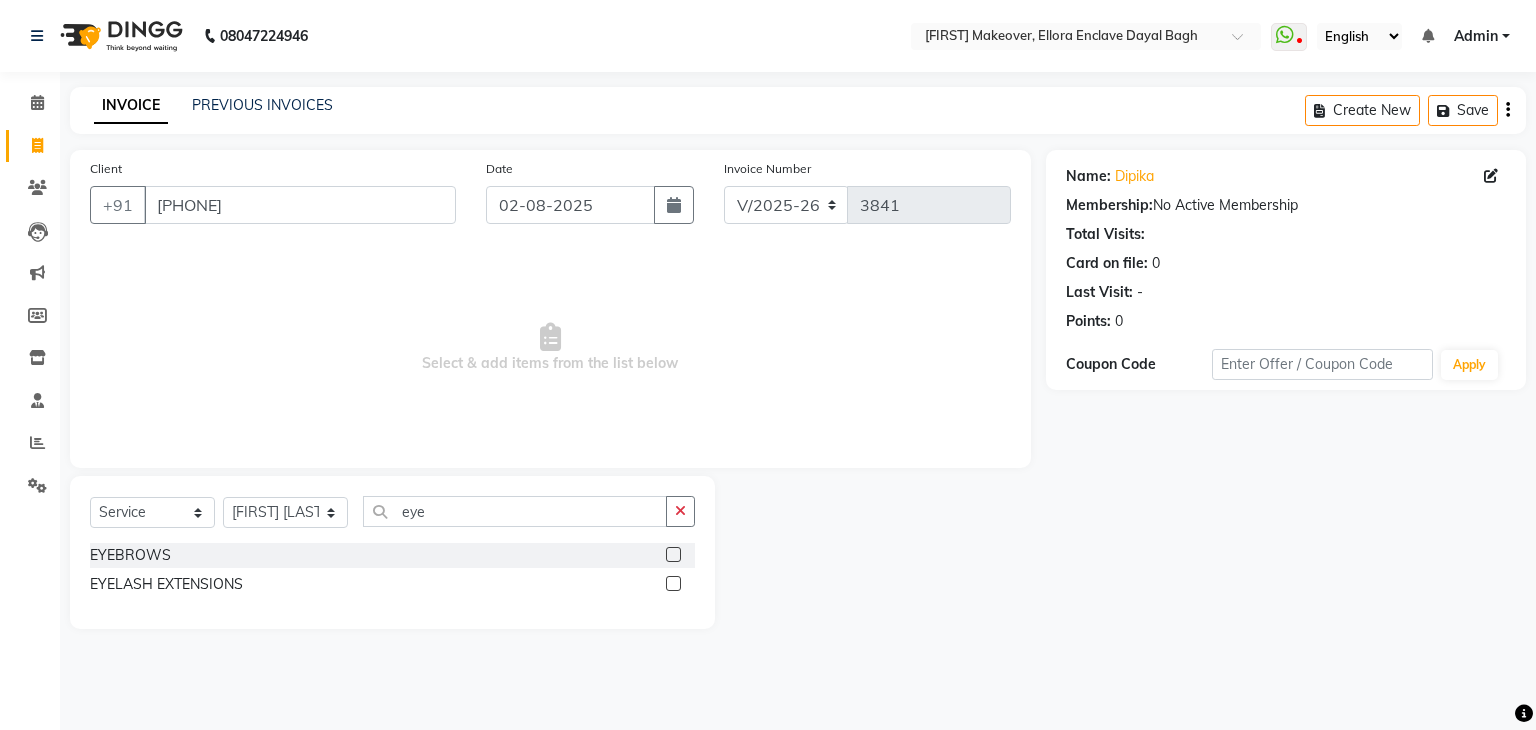 click 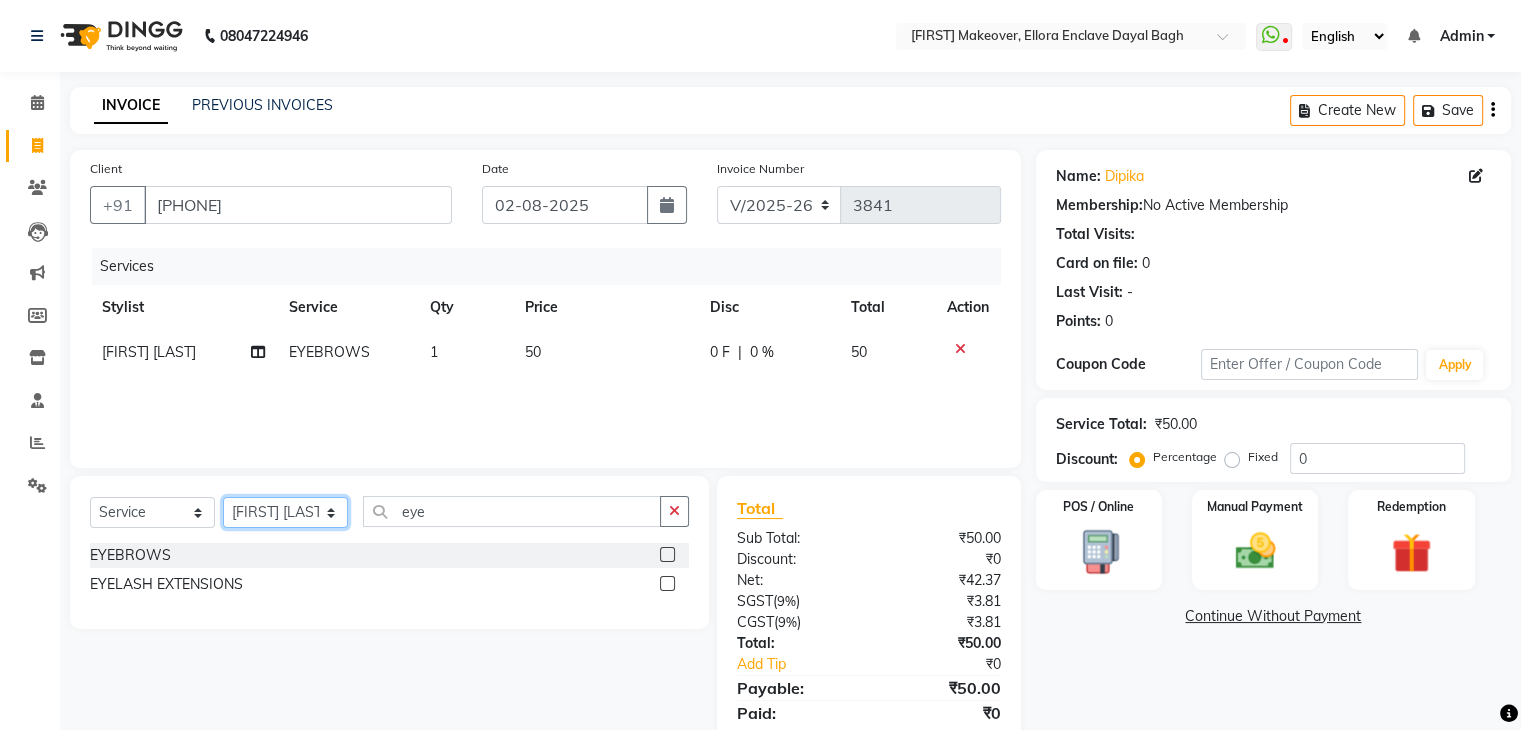click on "Select Stylist AMAN DANISH SALMANI GOPAL PACHORI KANU KAVITA KIRAN KUMARI MEENU KUMARI NEHA NIKHIL CHAUDHARY Priya PRIYANKA YADAV RASHMI SANDHYA SHAGUFTA SHWETA SONA SAXENA SOUMYA TUSHAR OTWAL VINAY KUMAR" 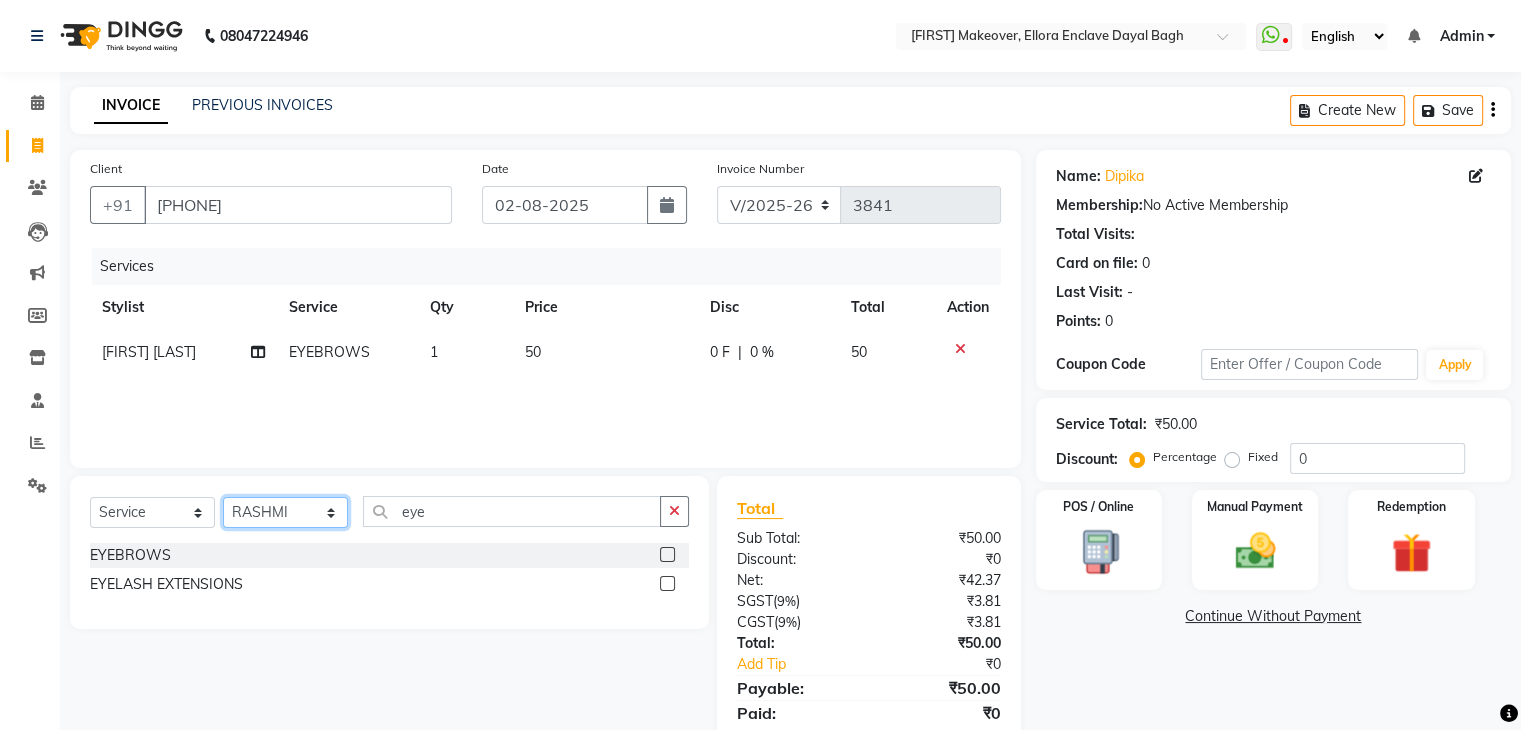 click on "Select Stylist AMAN DANISH SALMANI GOPAL PACHORI KANU KAVITA KIRAN KUMARI MEENU KUMARI NEHA NIKHIL CHAUDHARY Priya PRIYANKA YADAV RASHMI SANDHYA SHAGUFTA SHWETA SONA SAXENA SOUMYA TUSHAR OTWAL VINAY KUMAR" 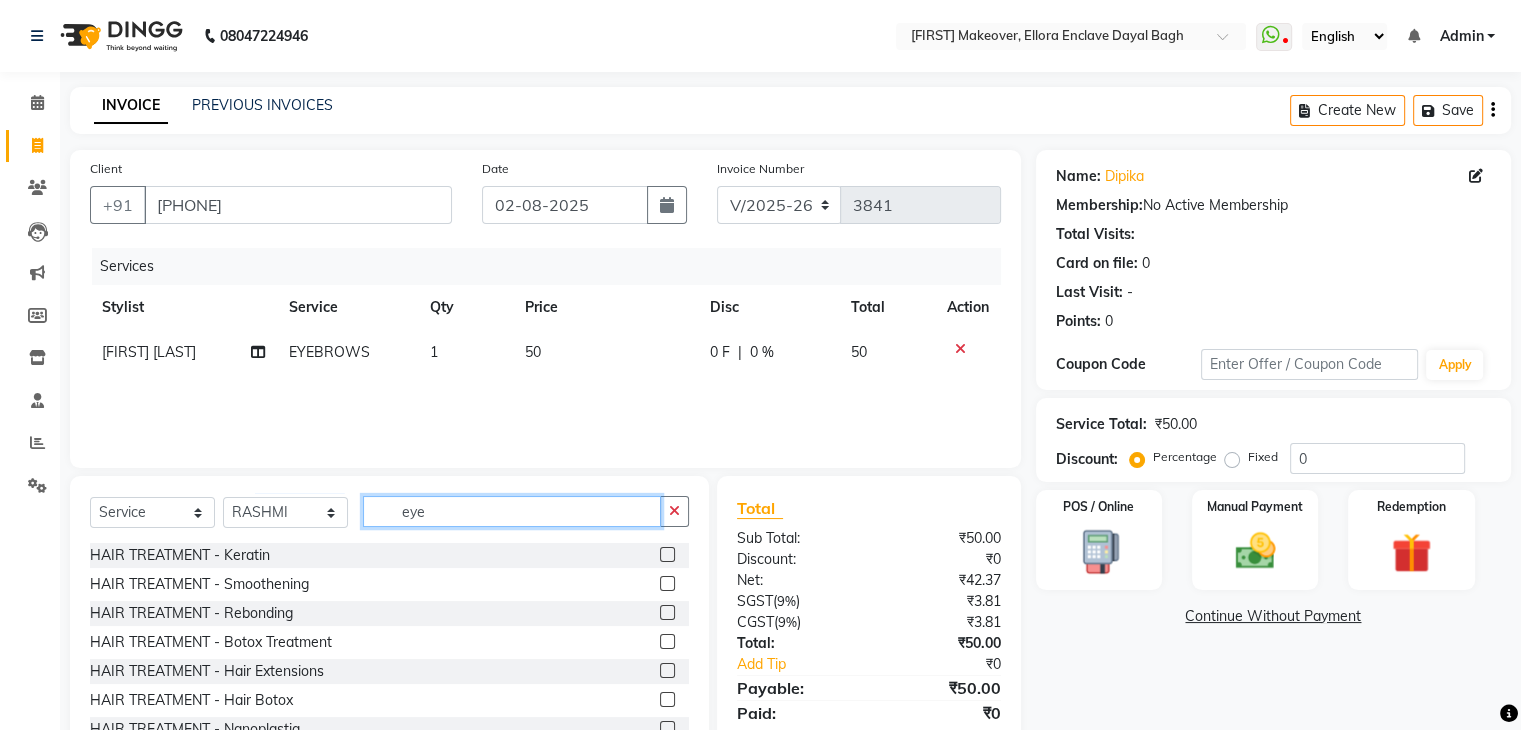 click on "eye" 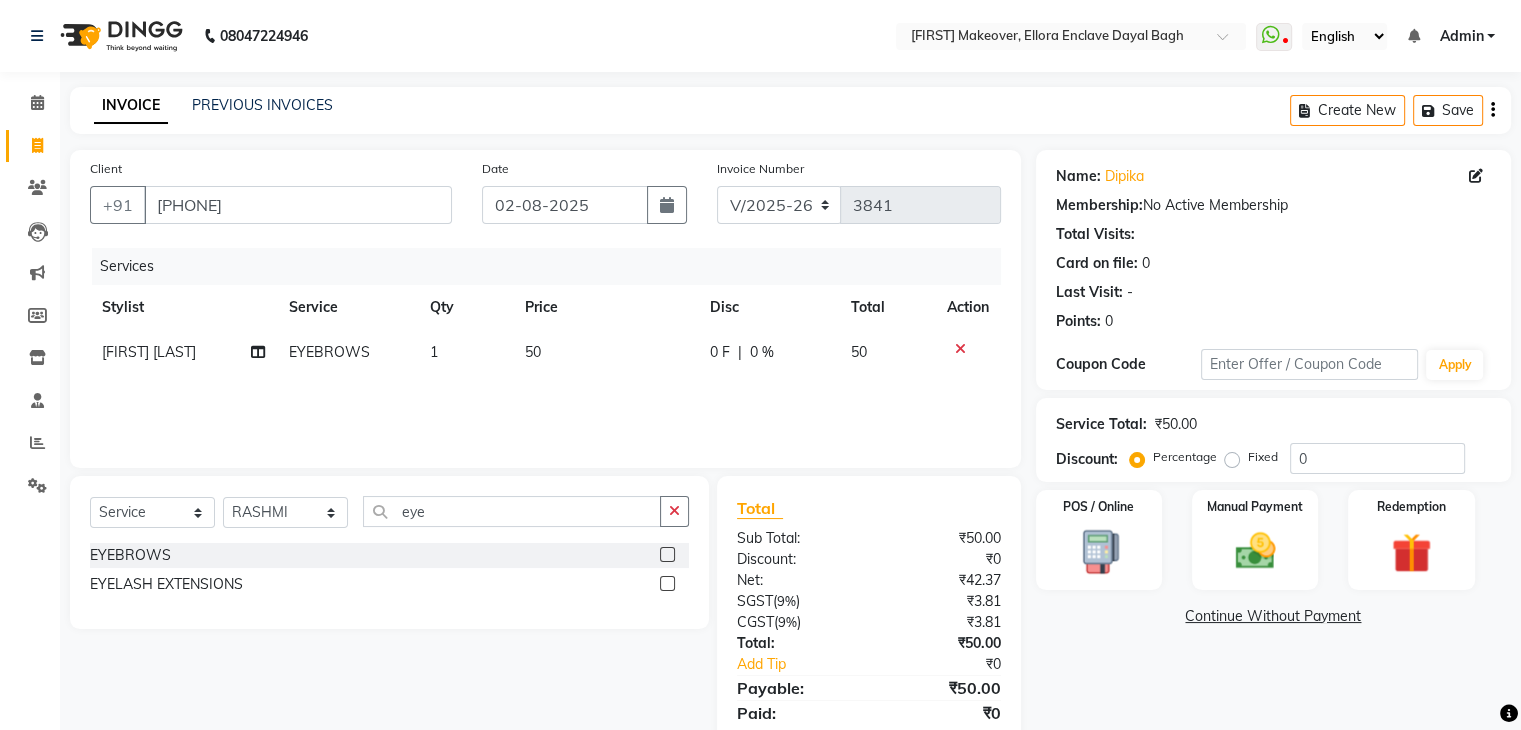 click 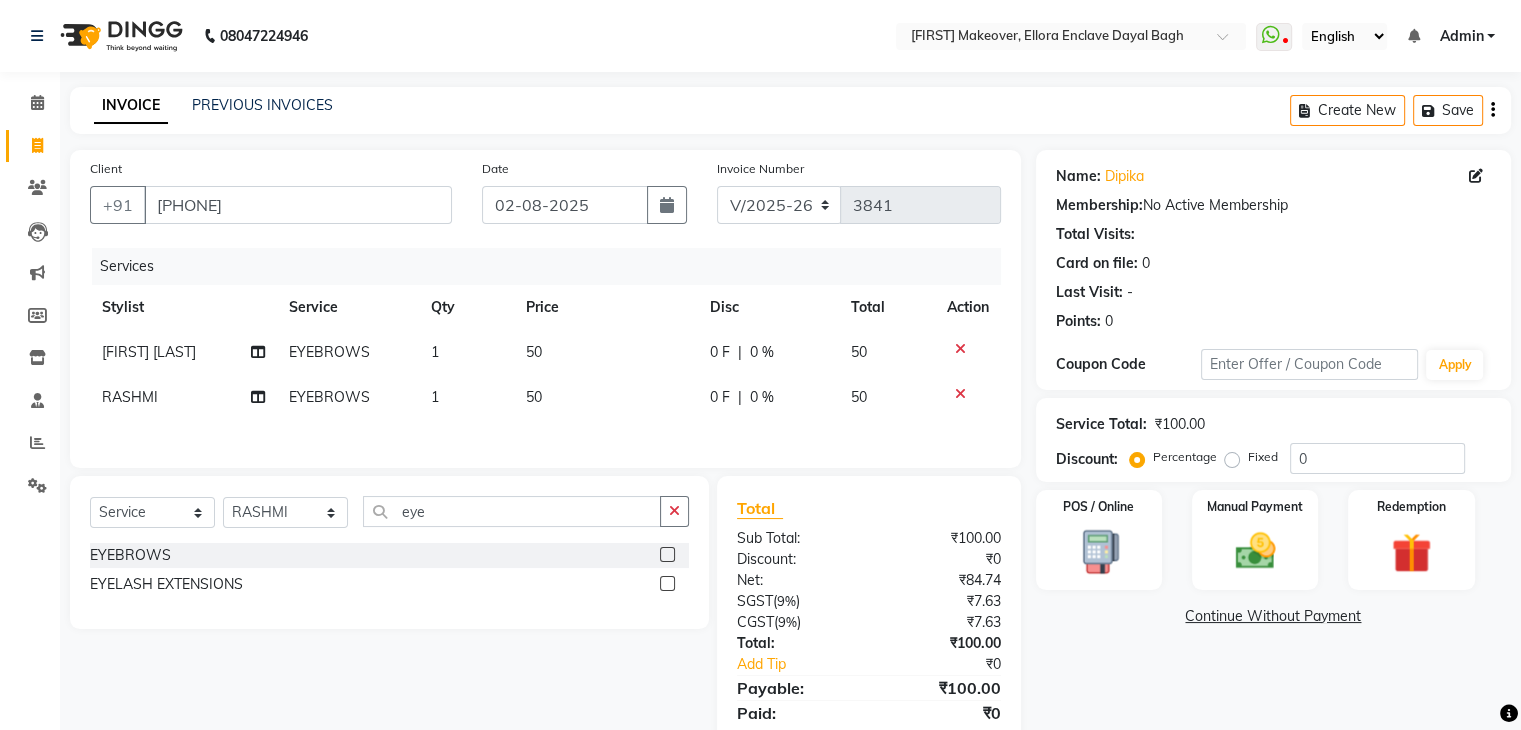 scroll, scrollTop: 74, scrollLeft: 0, axis: vertical 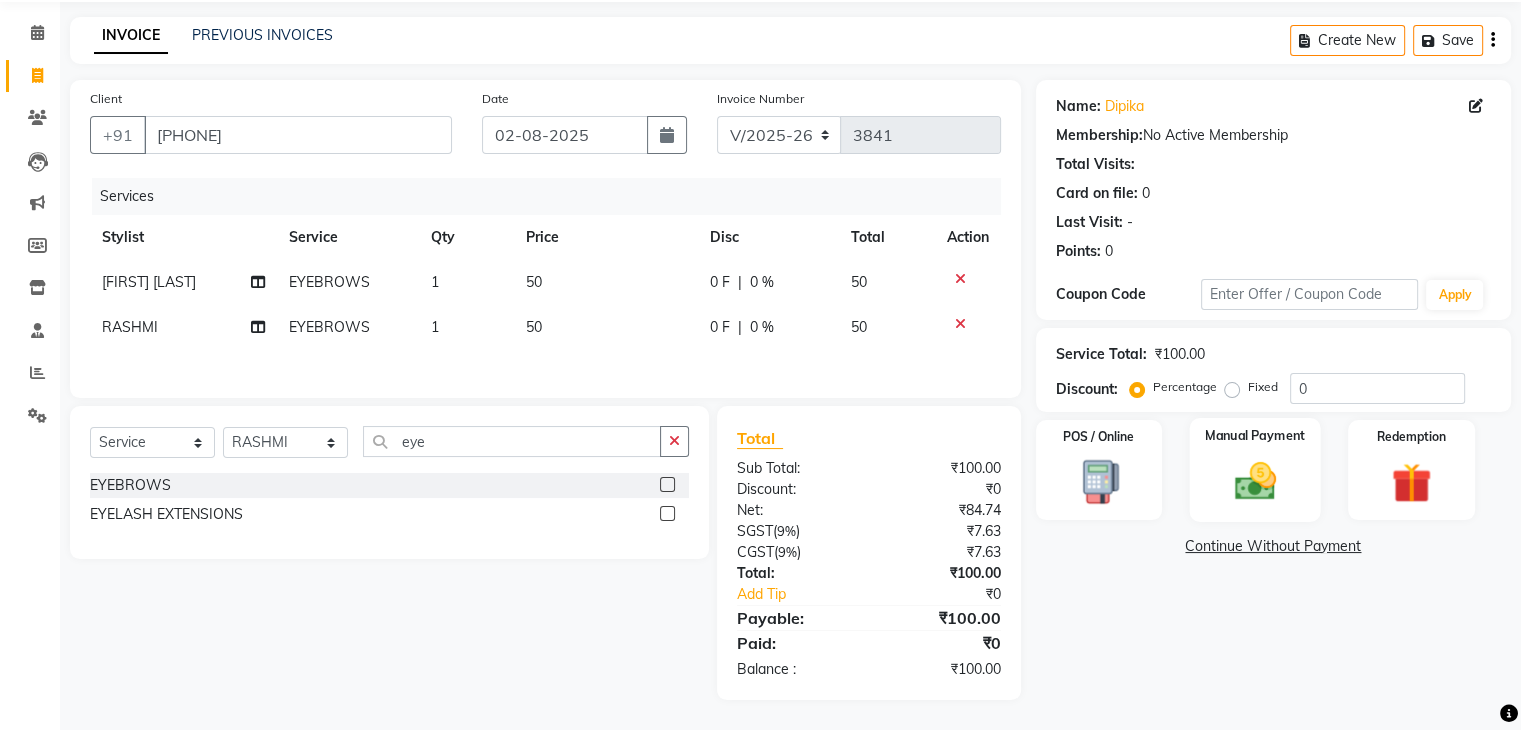 click 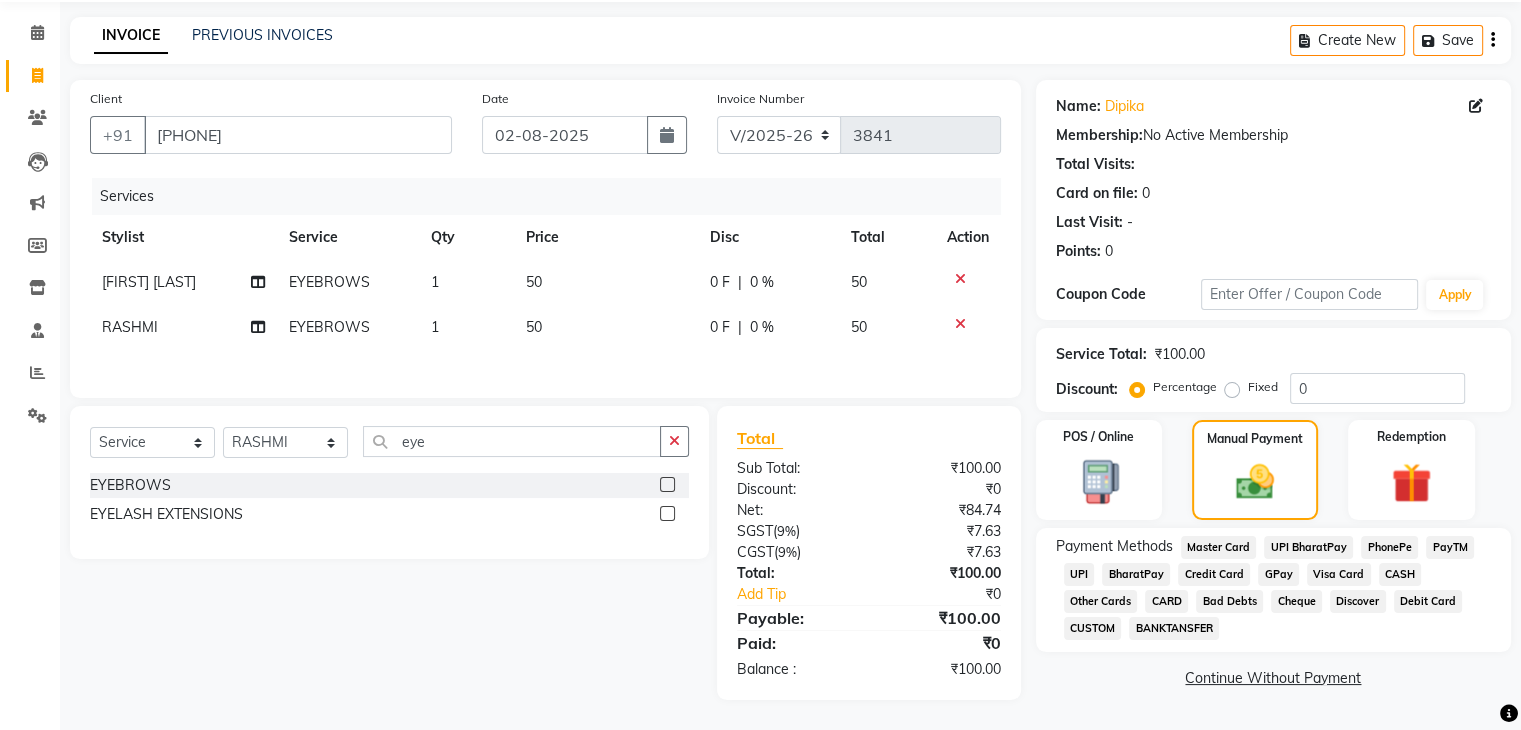 click on "CASH" 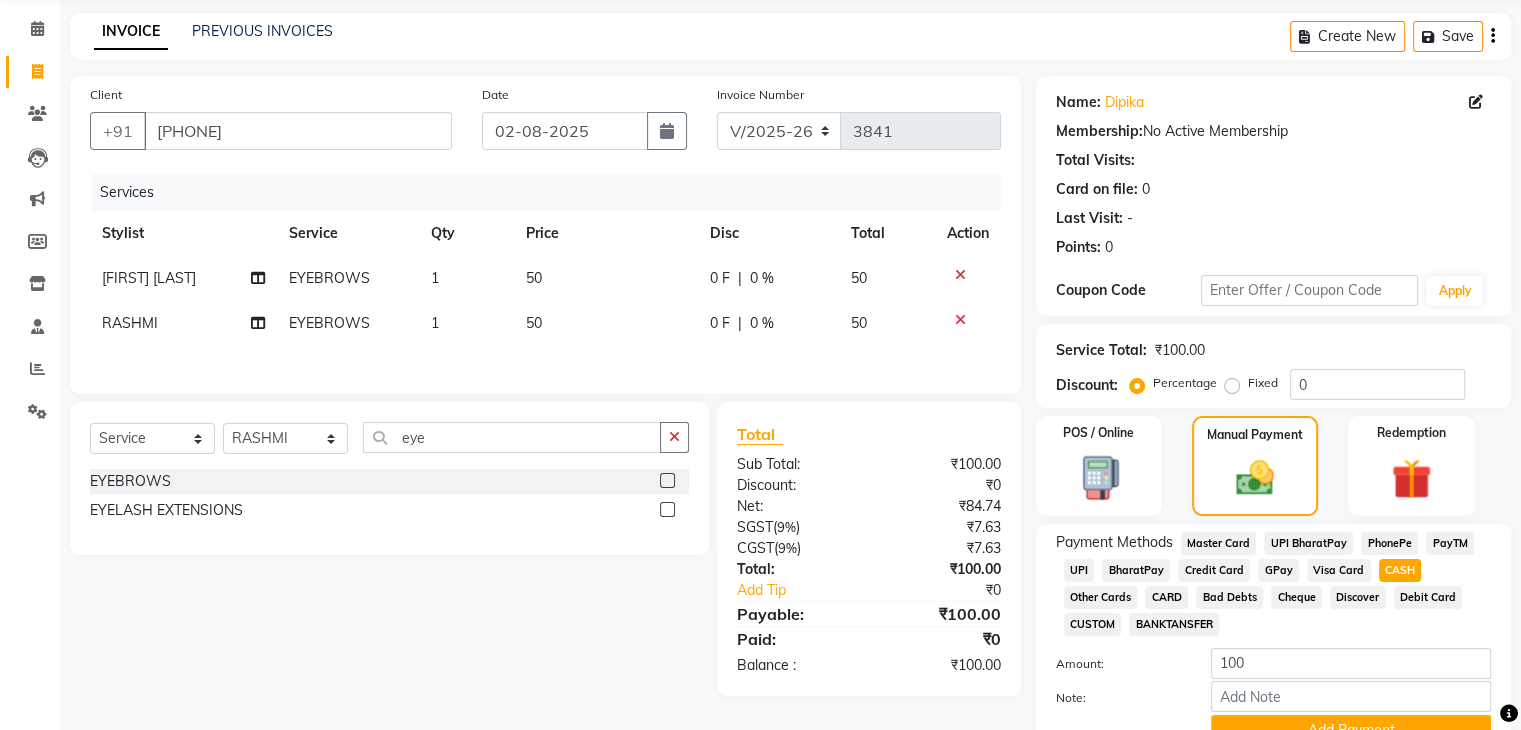 scroll, scrollTop: 172, scrollLeft: 0, axis: vertical 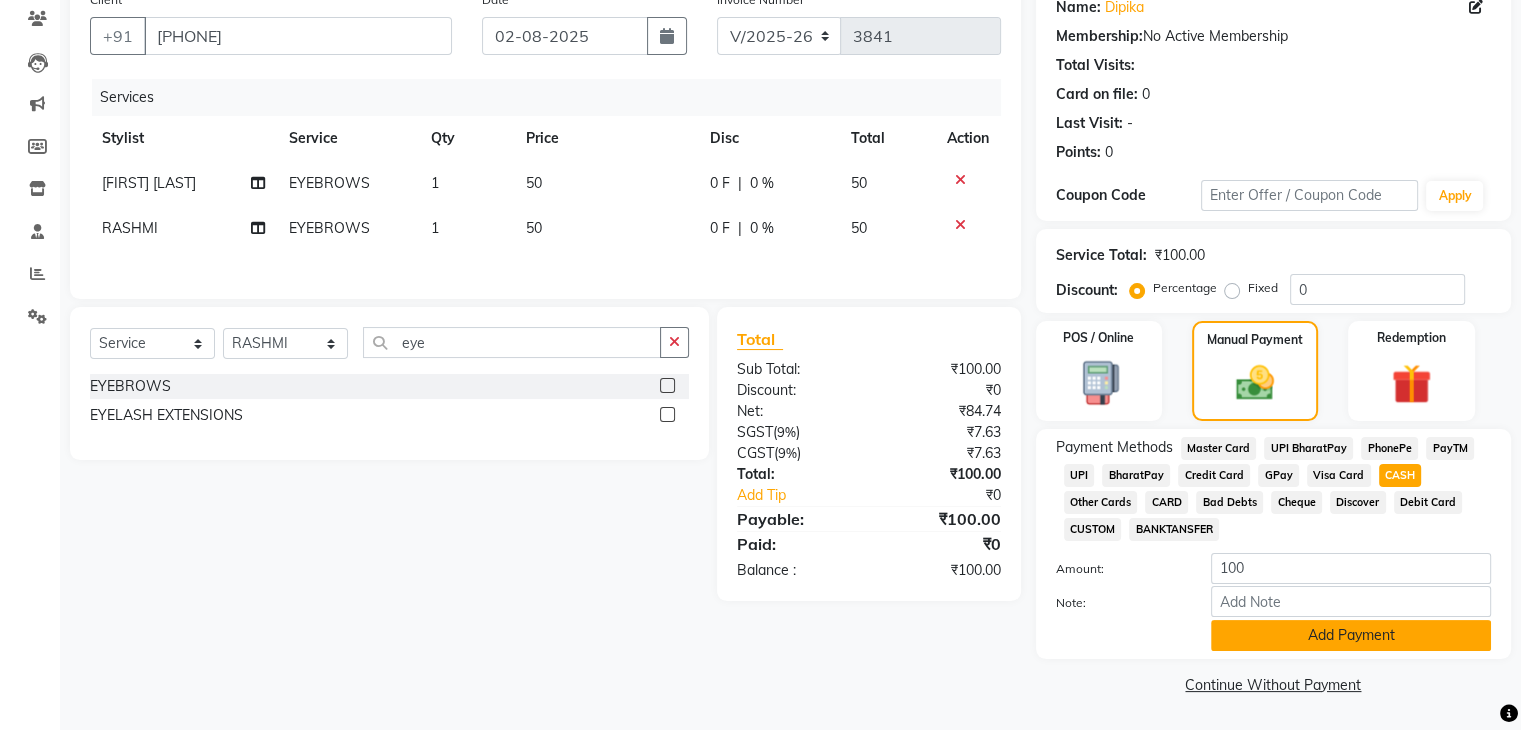 click on "Add Payment" 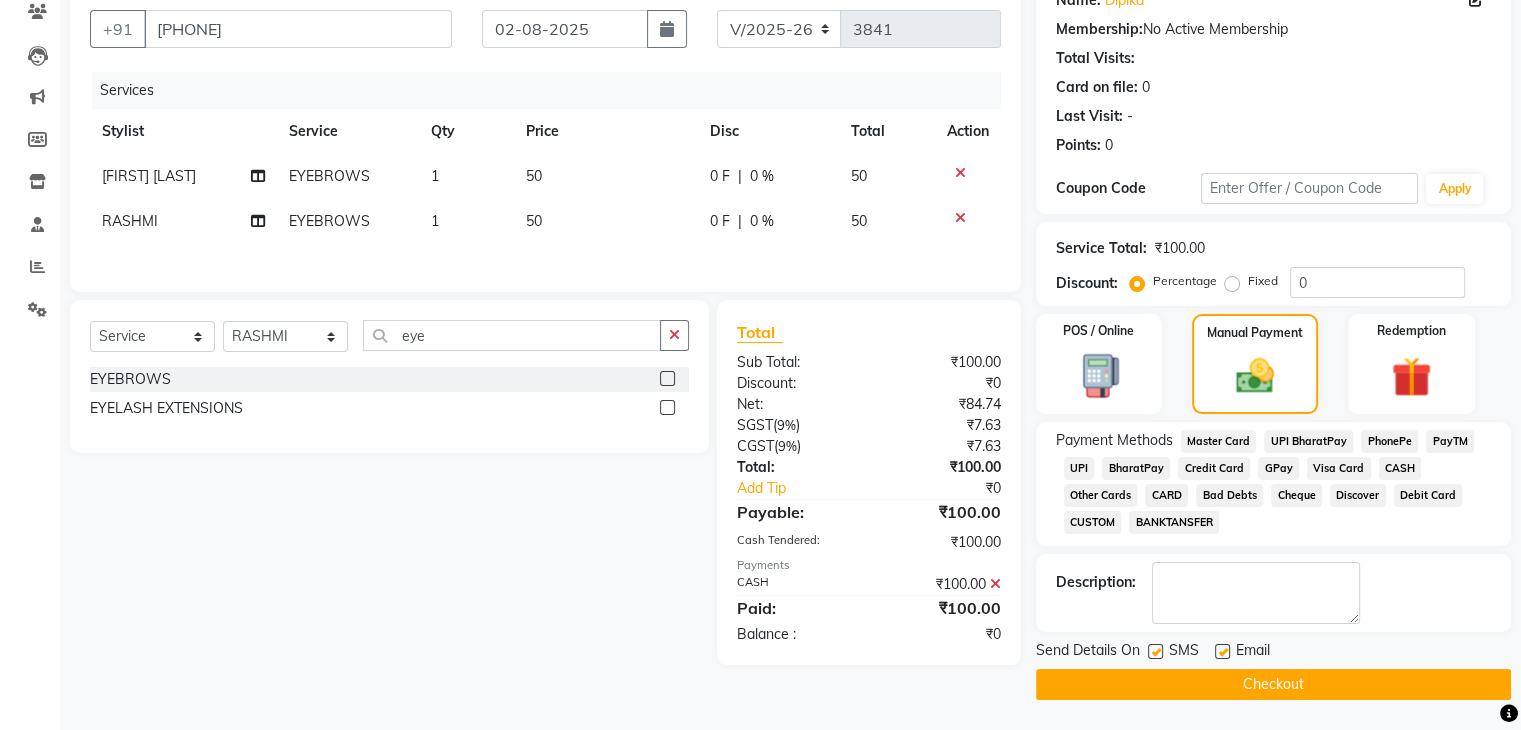 scroll, scrollTop: 177, scrollLeft: 0, axis: vertical 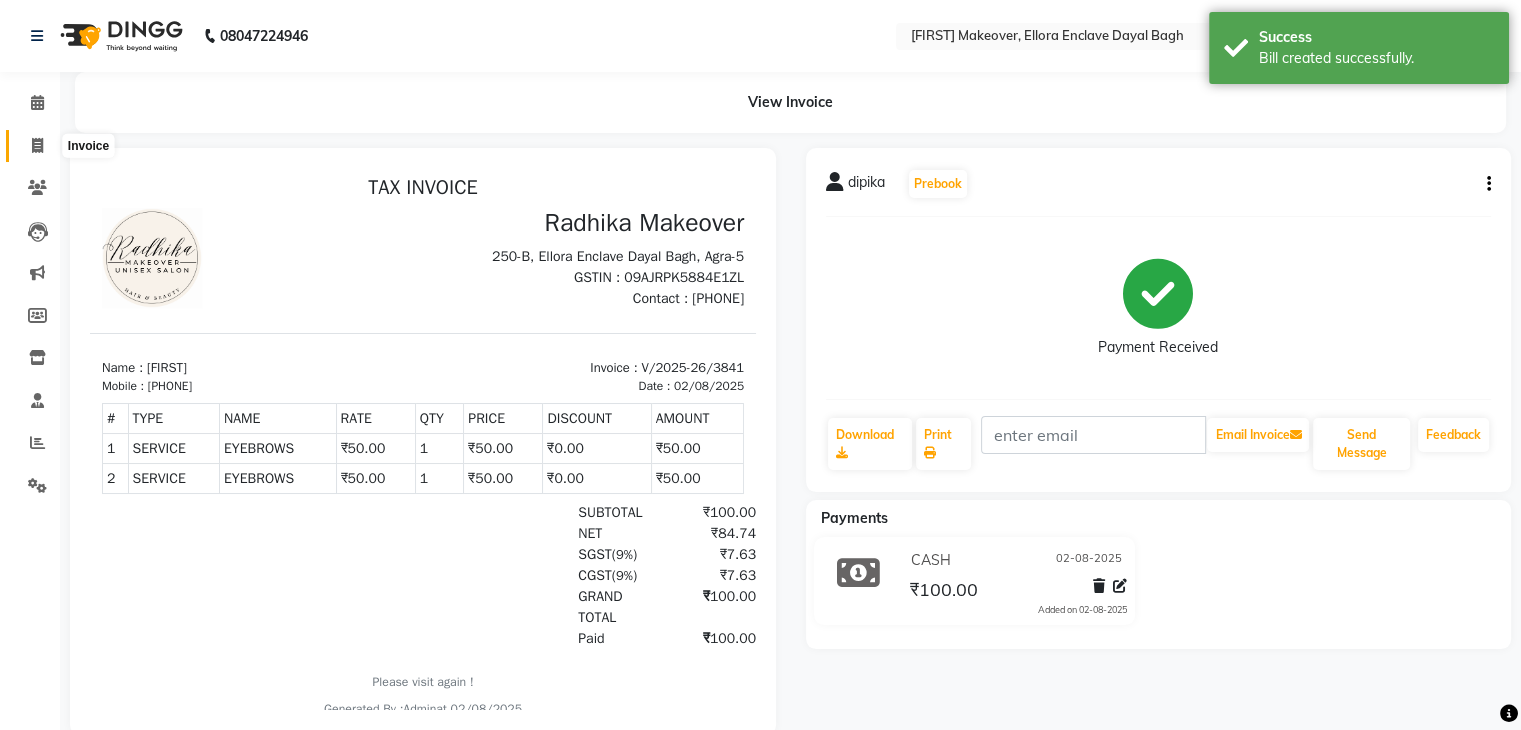 click 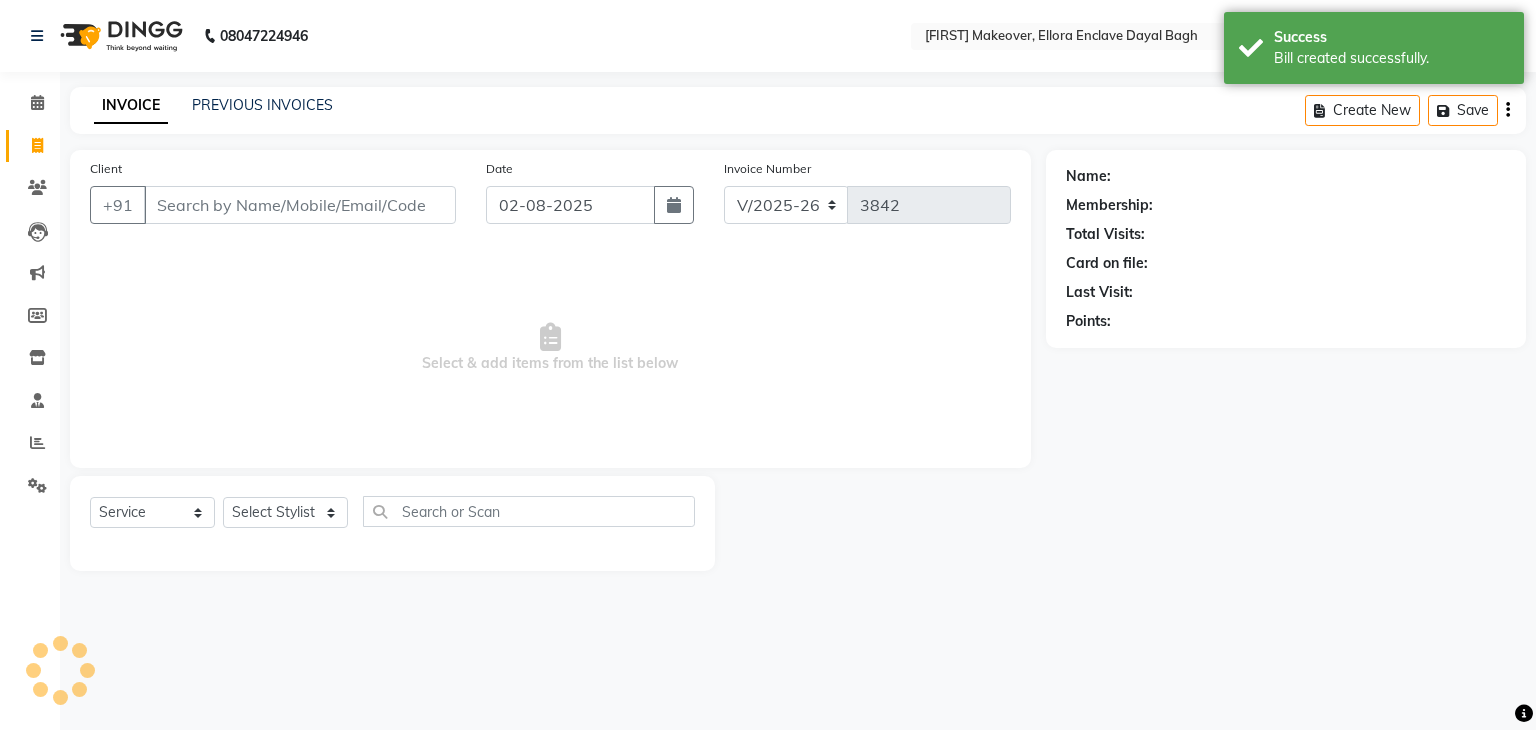 click on "Client" at bounding box center [300, 205] 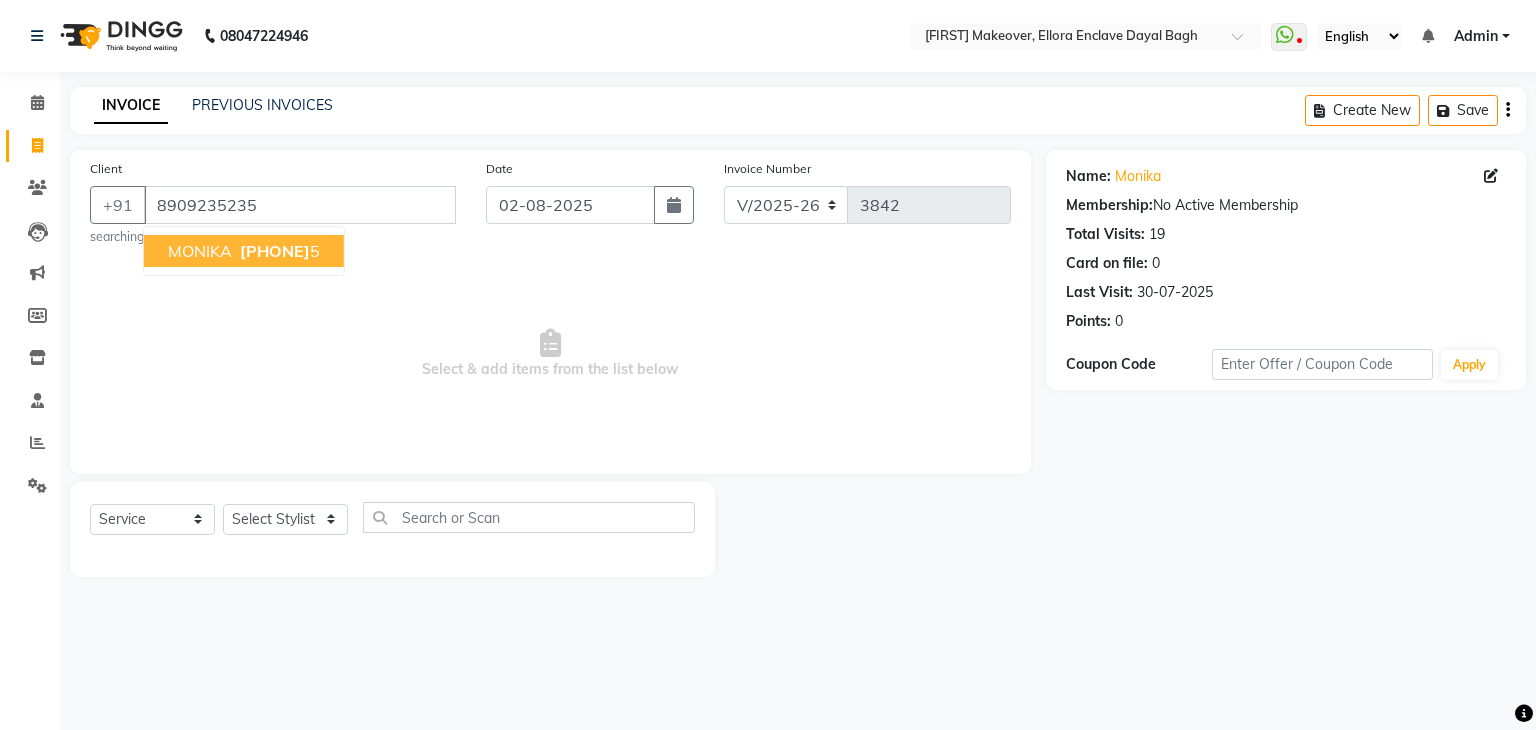 click on "[FIRST] [PHONE] 5" at bounding box center [244, 251] 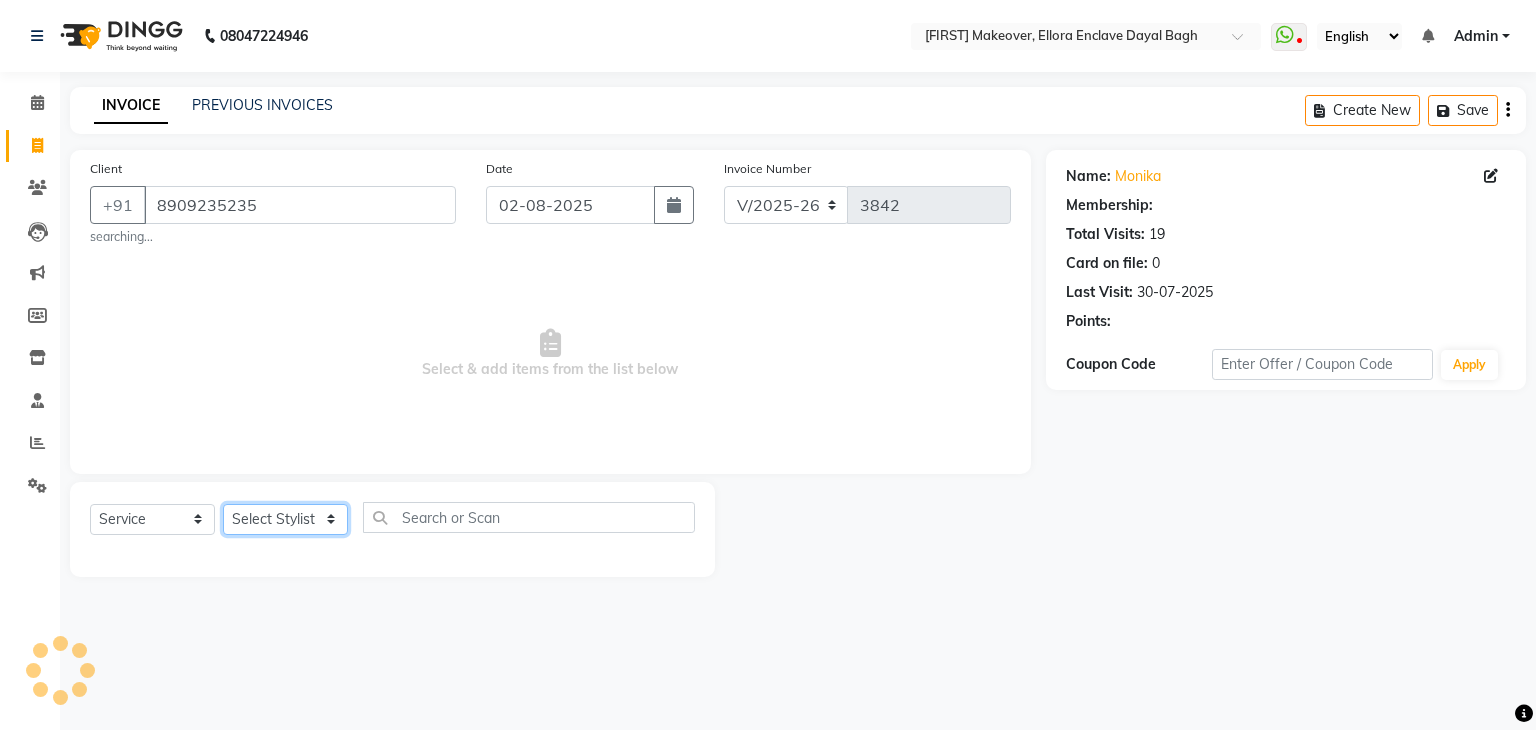 click on "Select Stylist AMAN DANISH SALMANI GOPAL PACHORI KANU KAVITA KIRAN KUMARI MEENU KUMARI NEHA NIKHIL CHAUDHARY Priya PRIYANKA YADAV RASHMI SANDHYA SHAGUFTA SHWETA SONA SAXENA SOUMYA TUSHAR OTWAL VINAY KUMAR" 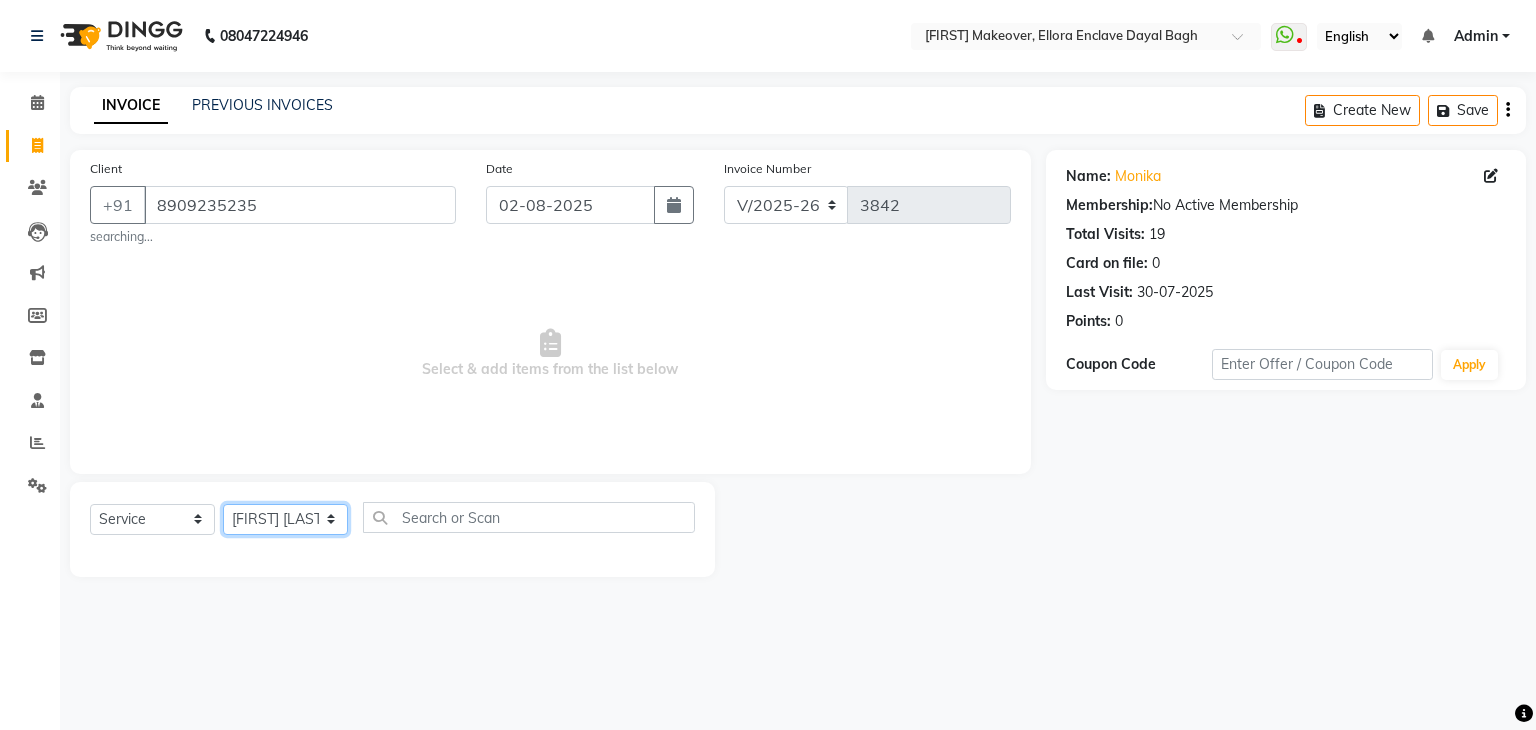 click on "Select Stylist AMAN DANISH SALMANI GOPAL PACHORI KANU KAVITA KIRAN KUMARI MEENU KUMARI NEHA NIKHIL CHAUDHARY Priya PRIYANKA YADAV RASHMI SANDHYA SHAGUFTA SHWETA SONA SAXENA SOUMYA TUSHAR OTWAL VINAY KUMAR" 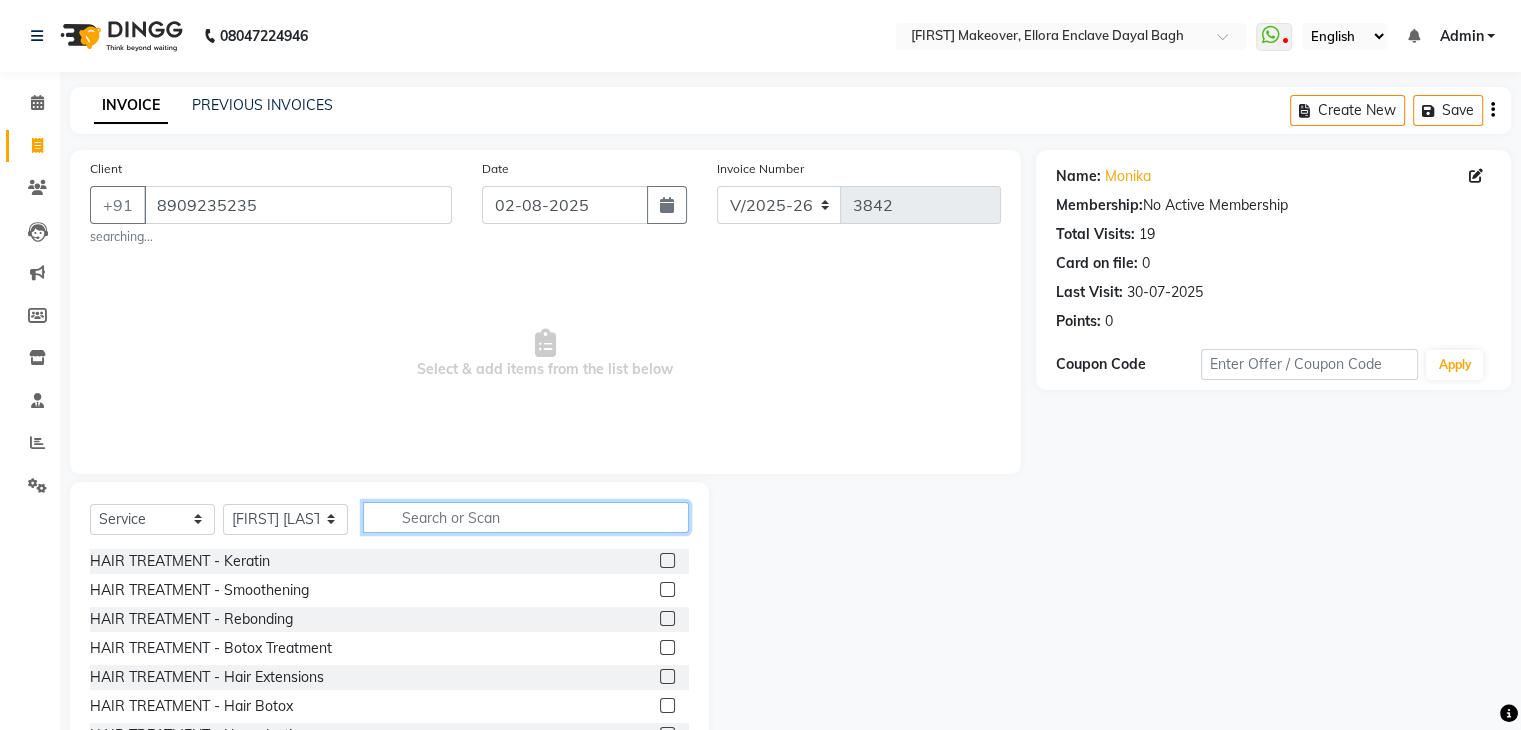 click 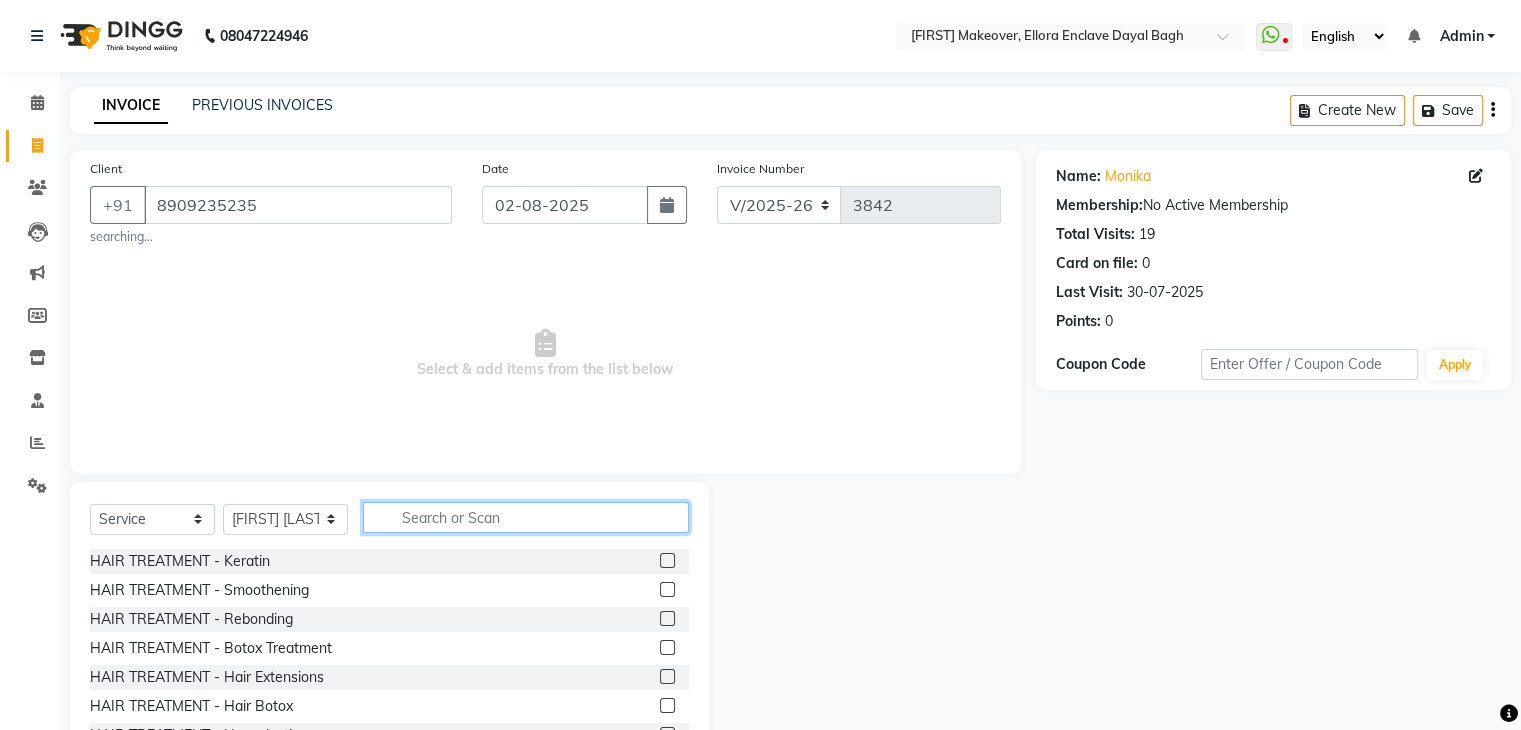 click 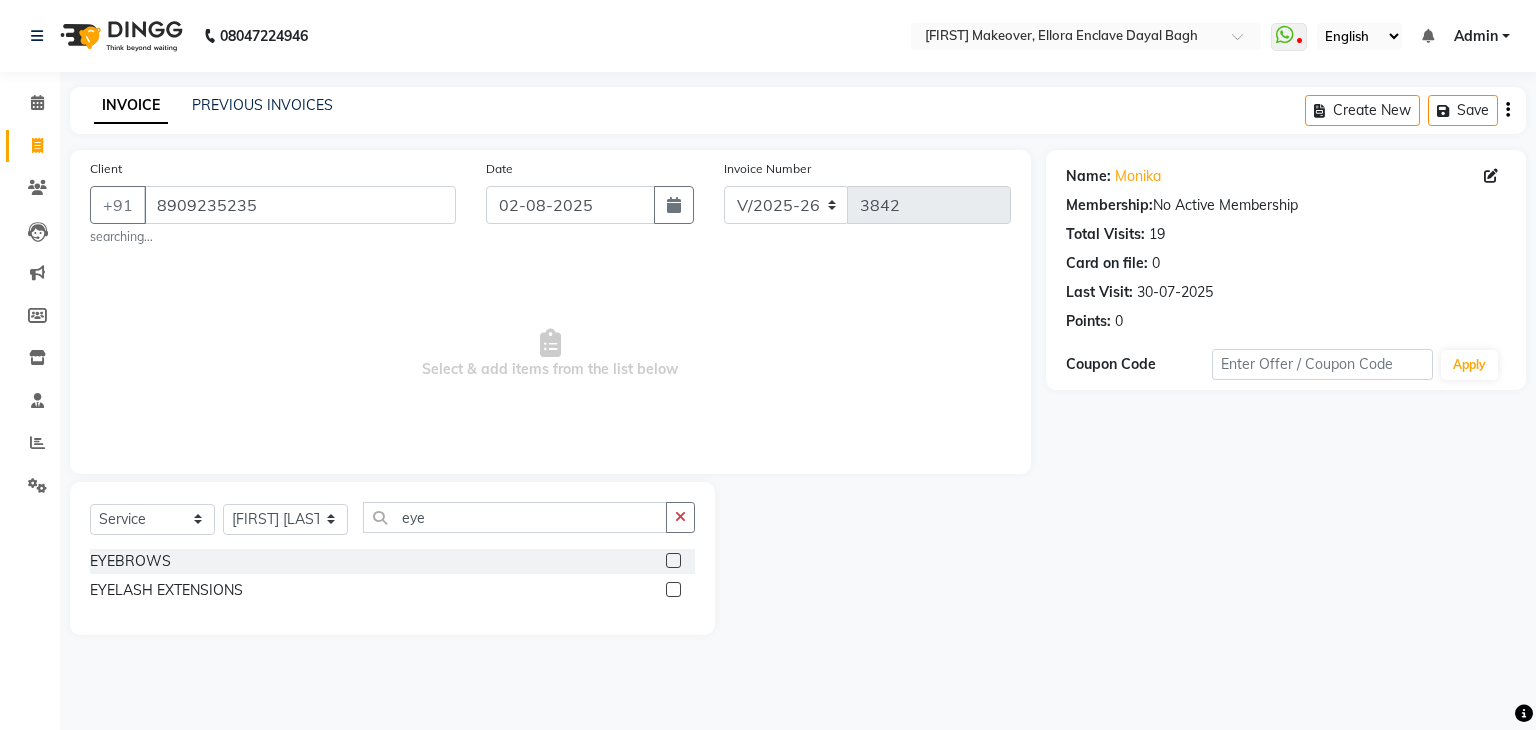 click 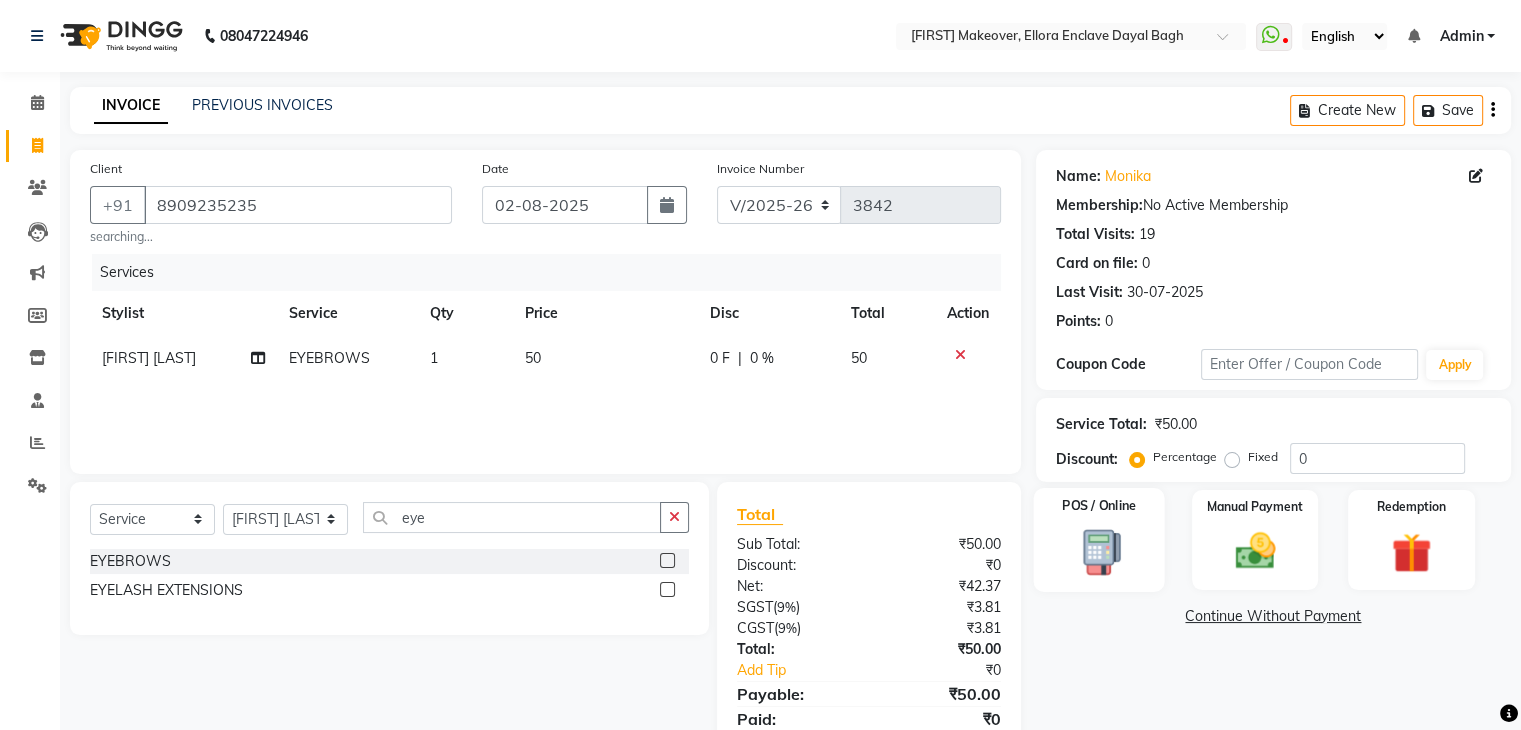 scroll, scrollTop: 77, scrollLeft: 0, axis: vertical 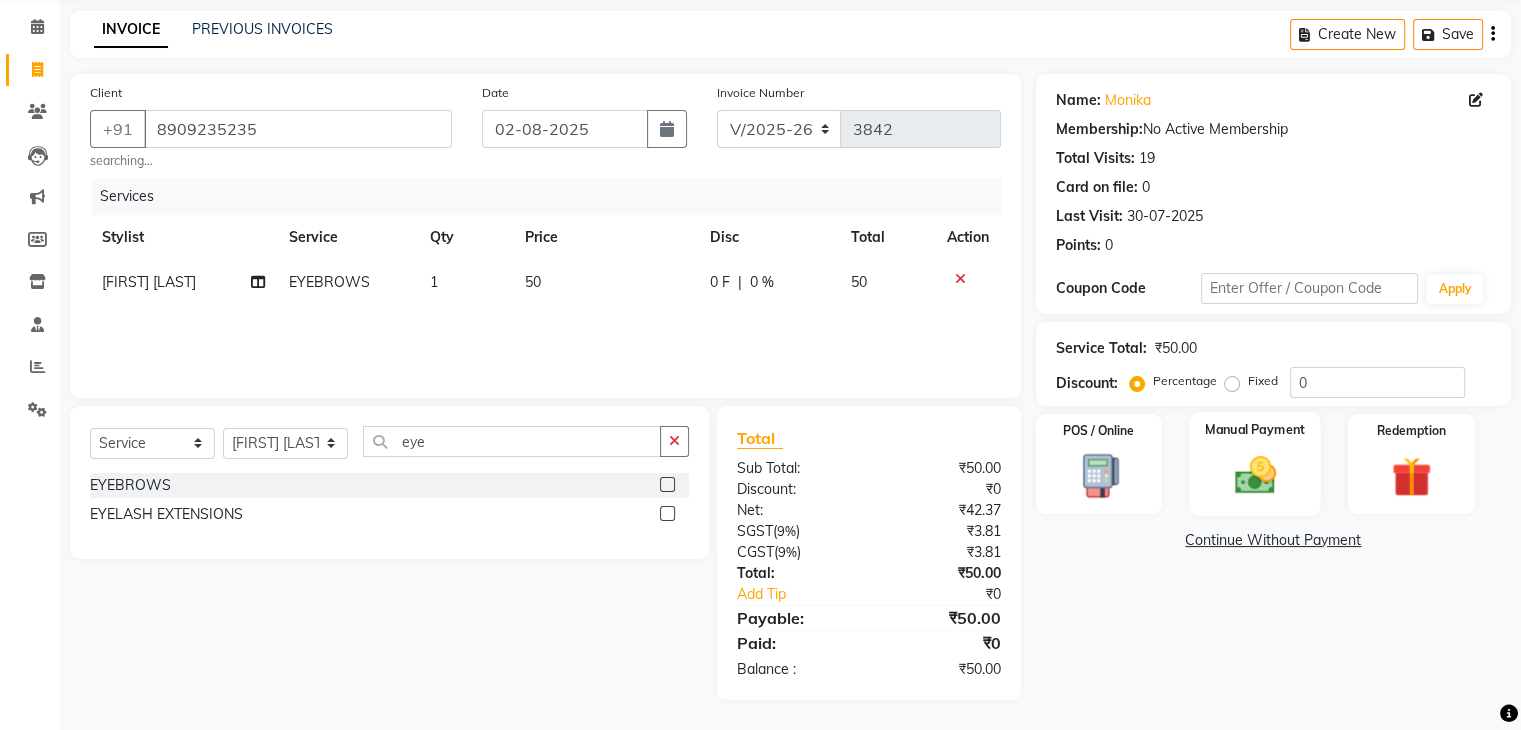 click 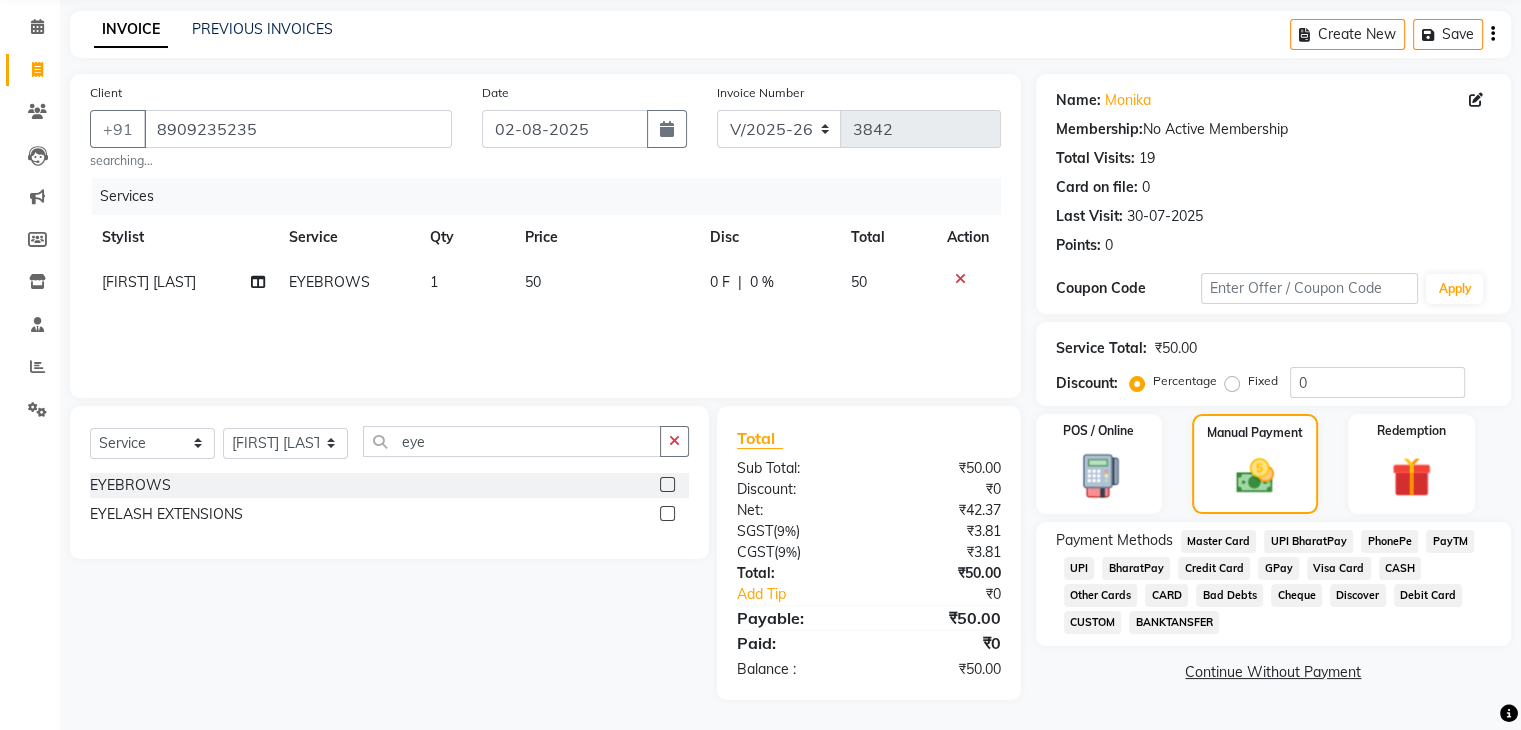 click on "CASH" 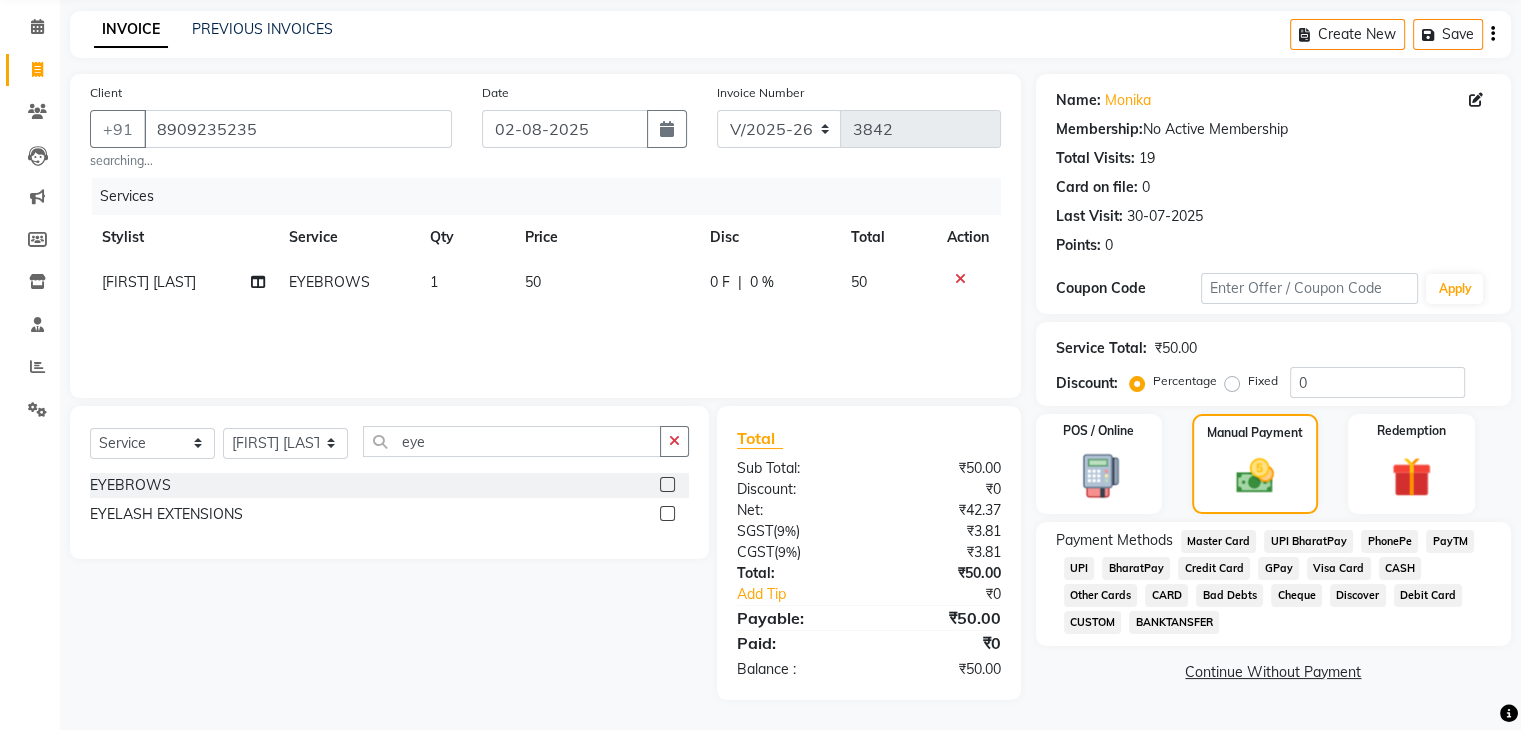 scroll, scrollTop: 172, scrollLeft: 0, axis: vertical 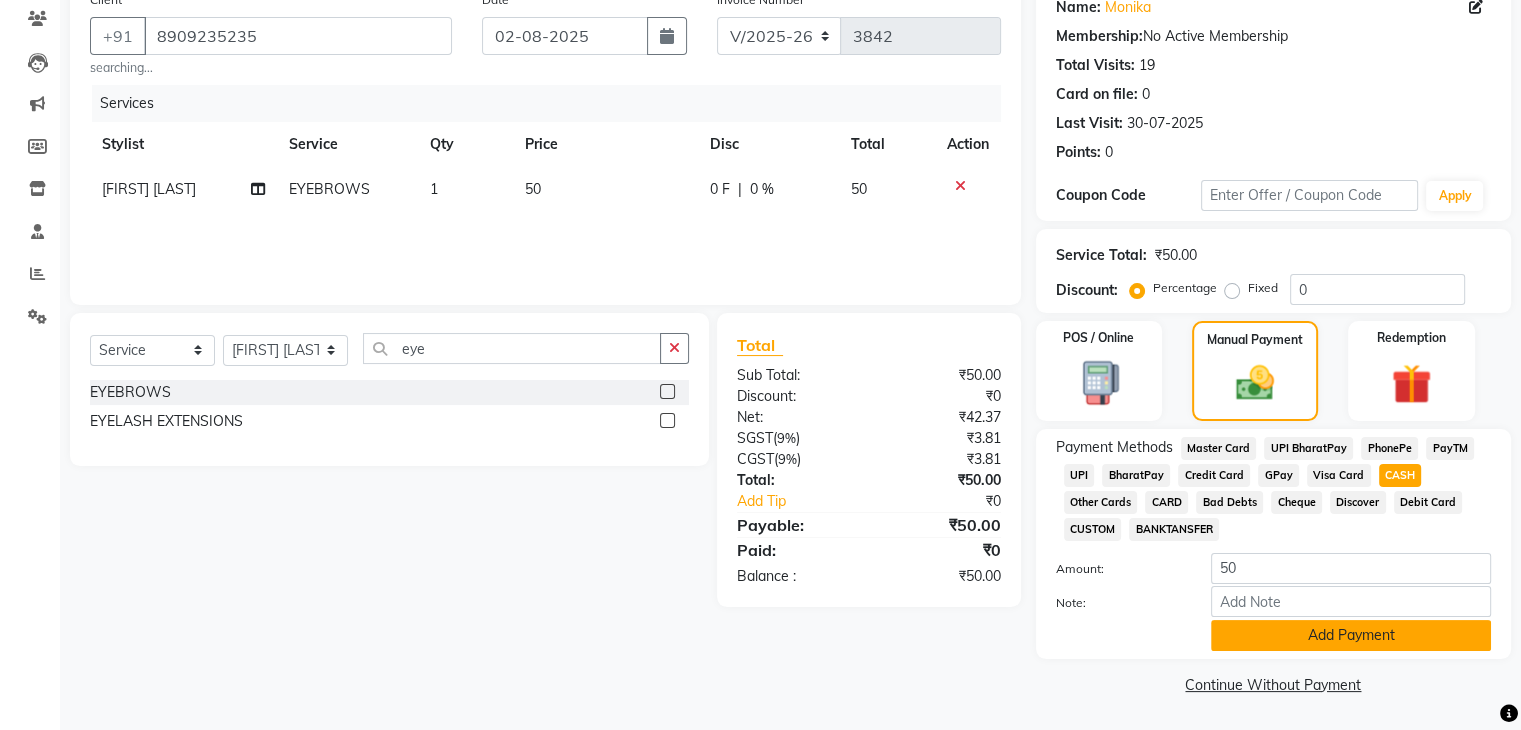 click on "Add Payment" 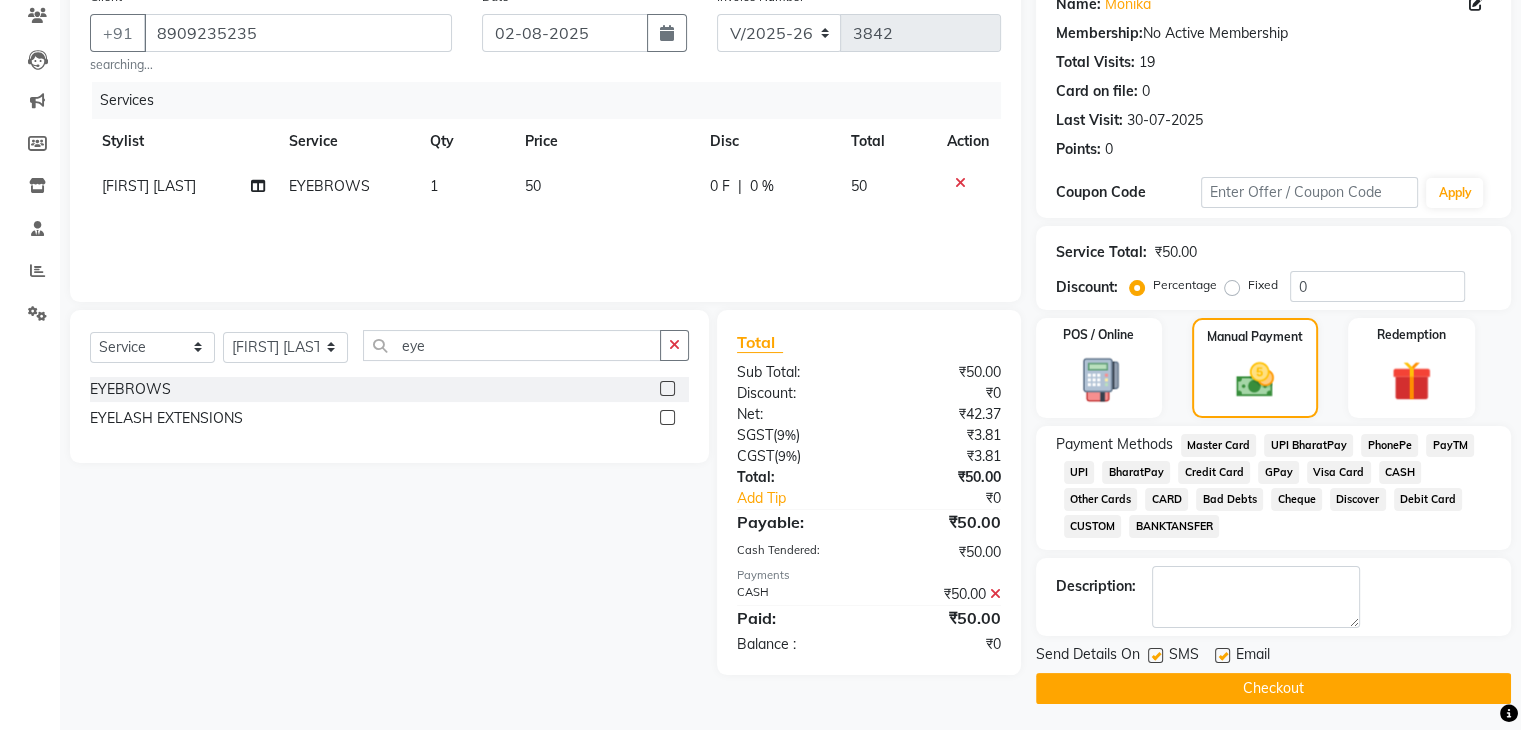 scroll, scrollTop: 178, scrollLeft: 0, axis: vertical 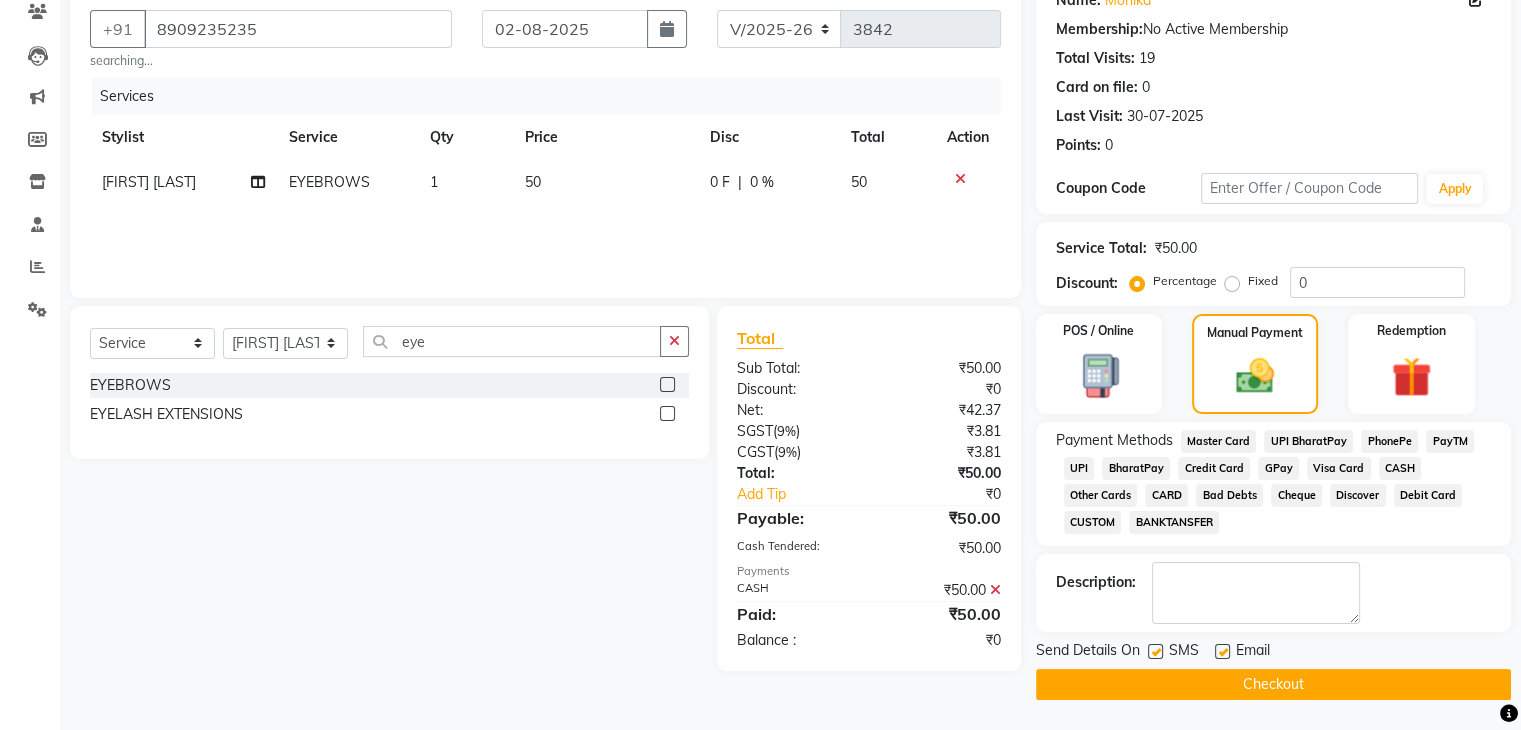 click on "Checkout" 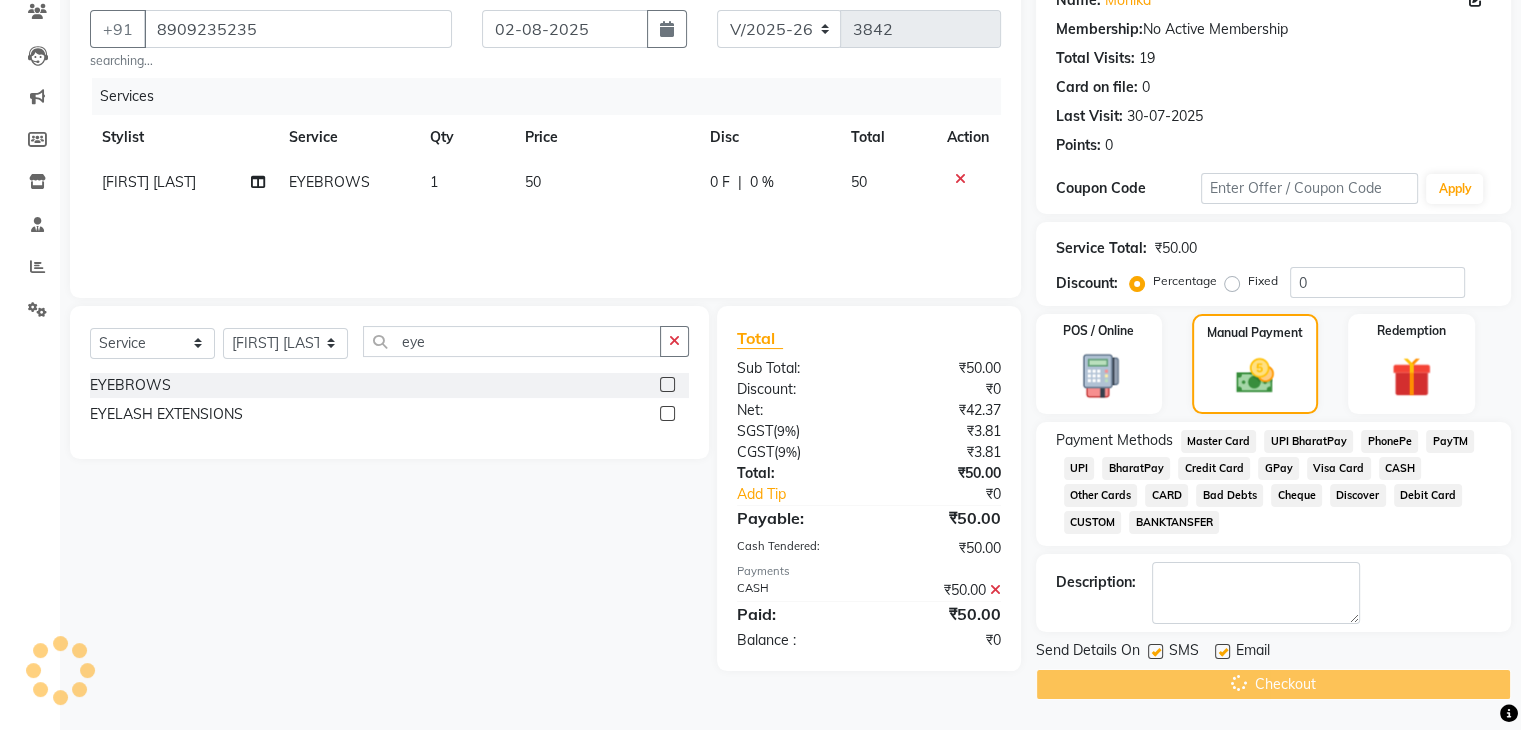 scroll, scrollTop: 0, scrollLeft: 0, axis: both 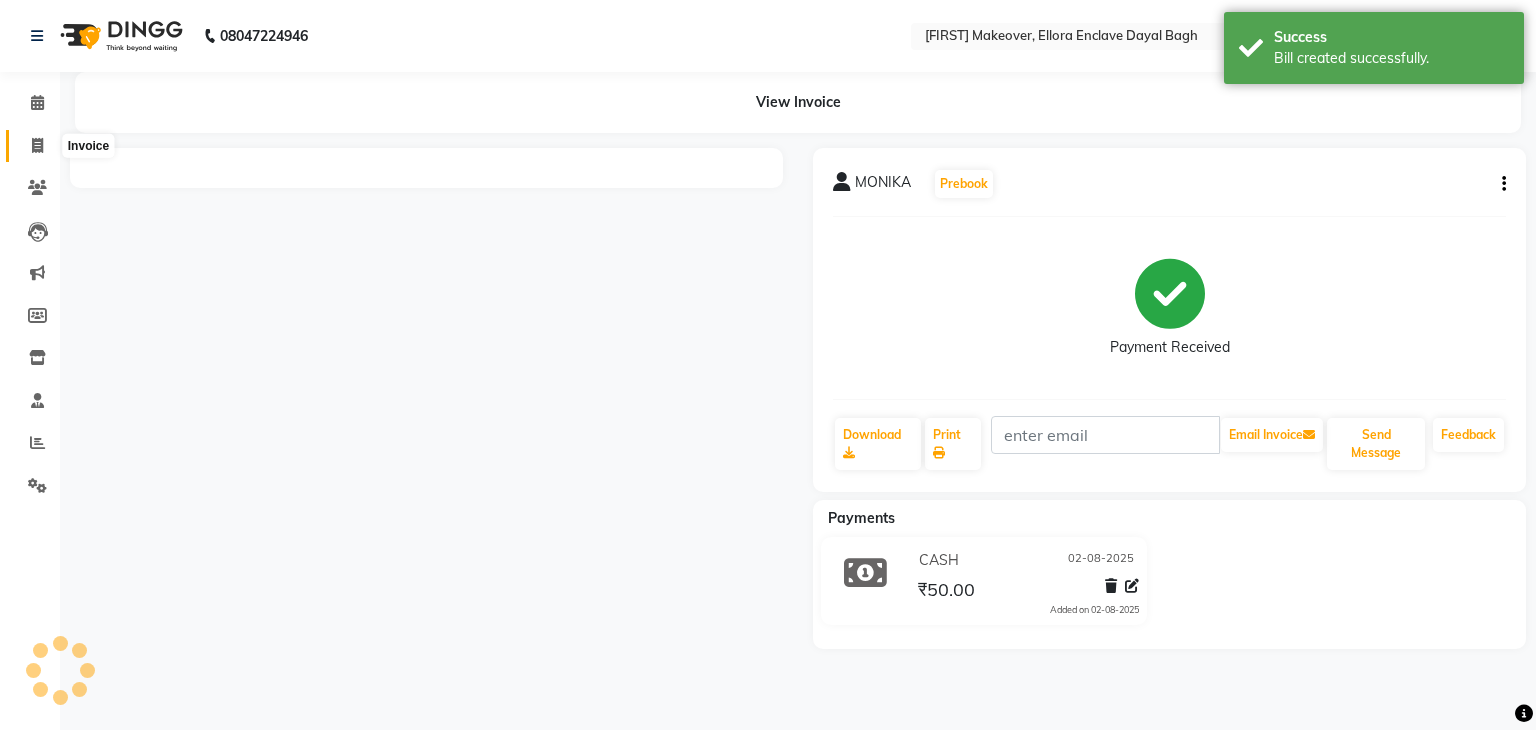 click 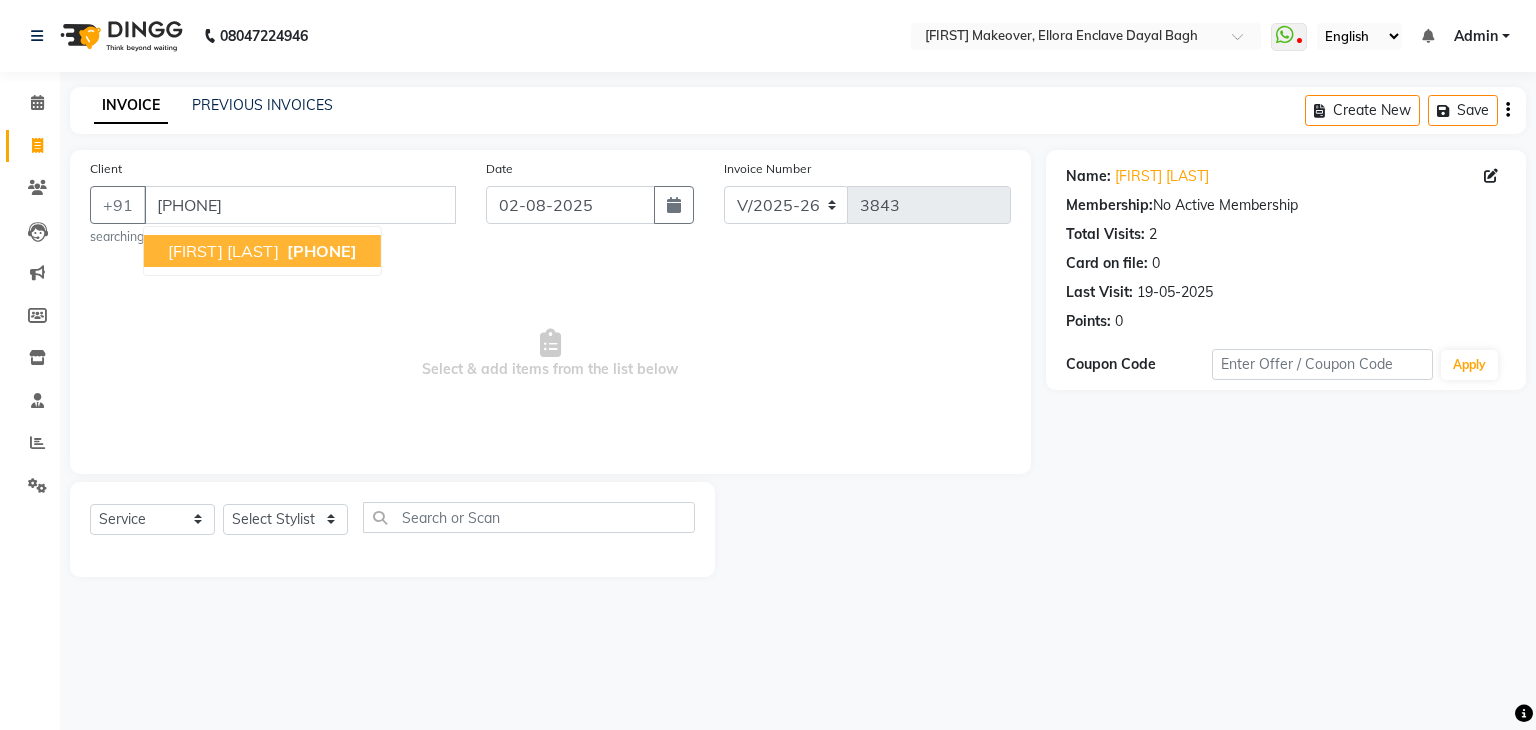 click on "[FIRST] [LAST]" at bounding box center [223, 251] 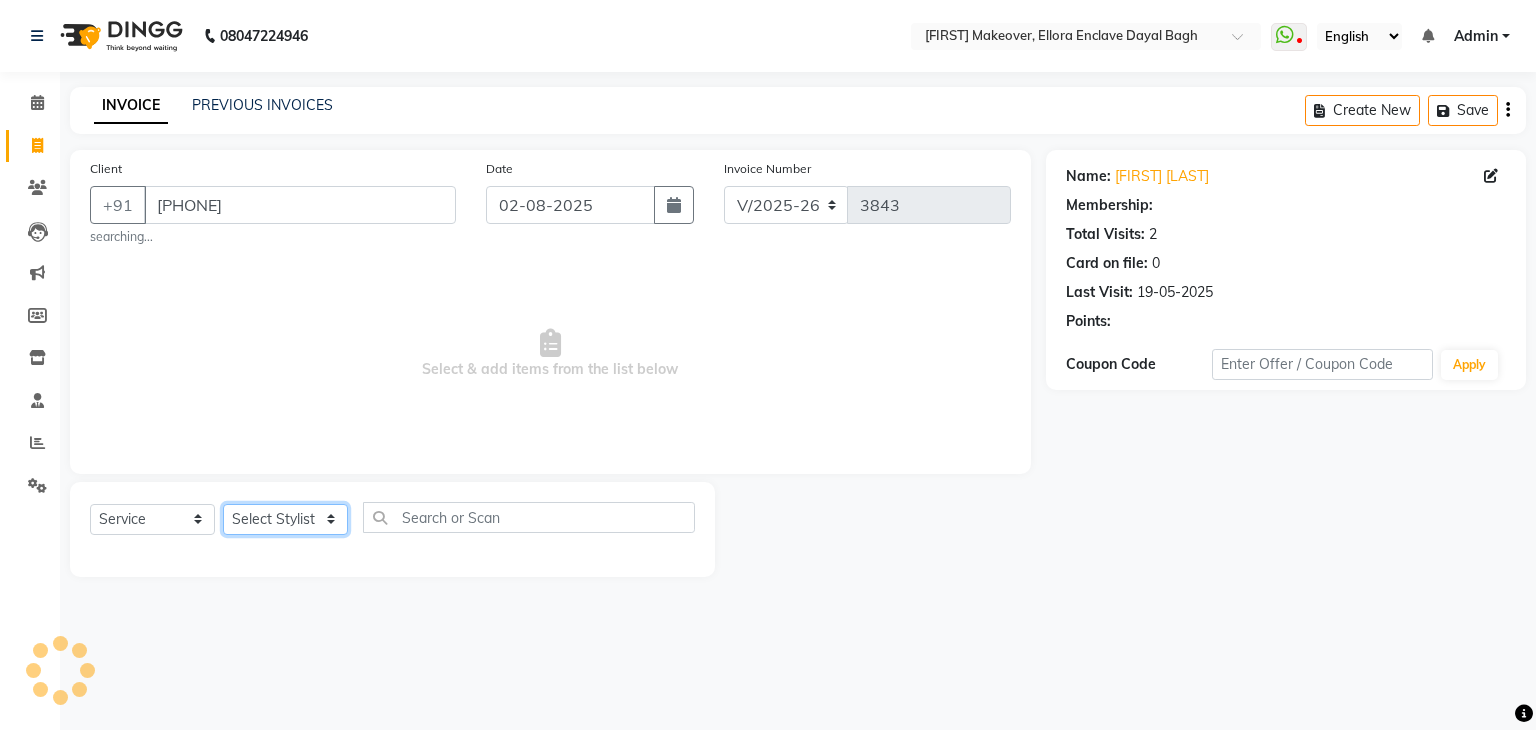 click on "Select Stylist AMAN DANISH SALMANI GOPAL PACHORI KANU KAVITA KIRAN KUMARI MEENU KUMARI NEHA NIKHIL CHAUDHARY Priya PRIYANKA YADAV RASHMI SANDHYA SHAGUFTA SHWETA SONA SAXENA SOUMYA TUSHAR OTWAL VINAY KUMAR" 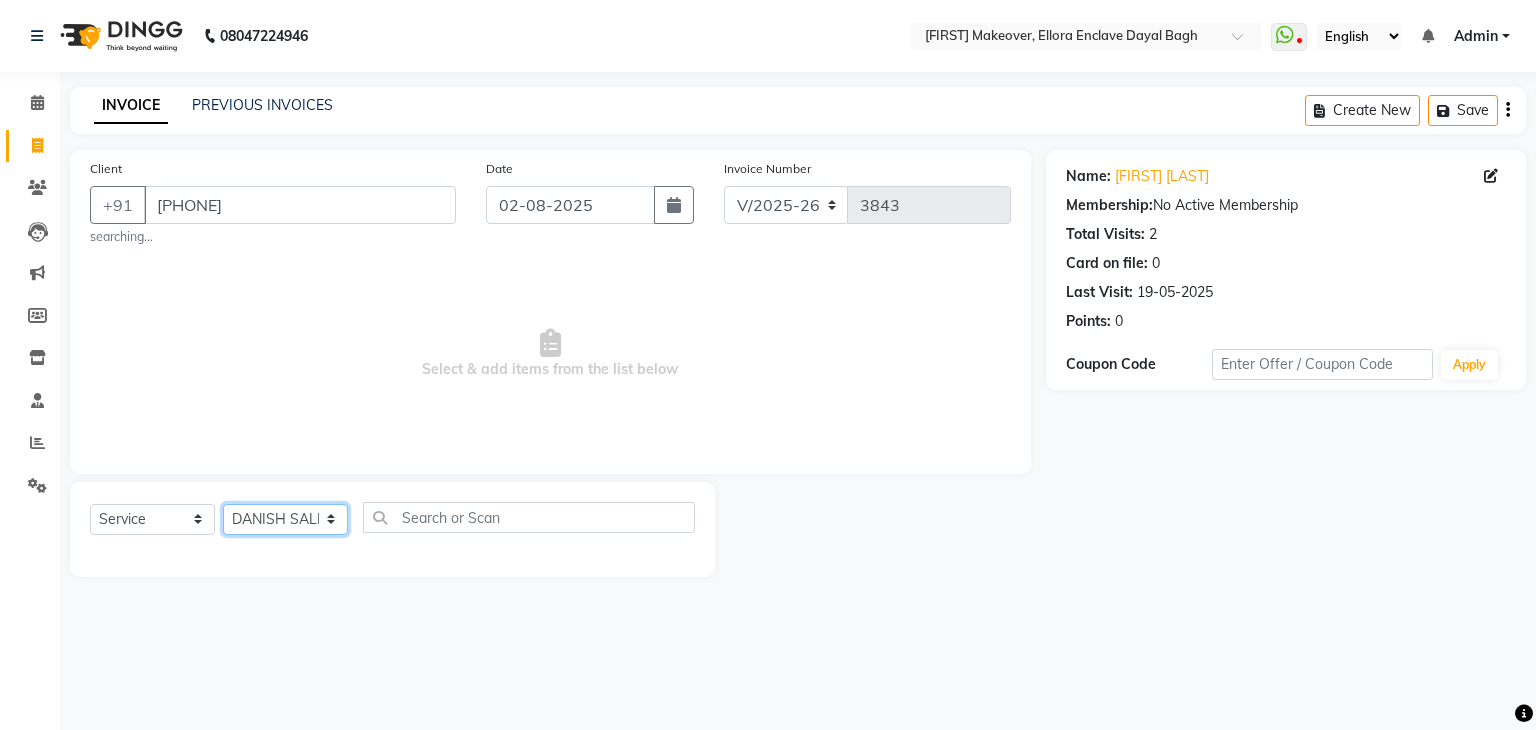 click on "Select Stylist AMAN DANISH SALMANI GOPAL PACHORI KANU KAVITA KIRAN KUMARI MEENU KUMARI NEHA NIKHIL CHAUDHARY Priya PRIYANKA YADAV RASHMI SANDHYA SHAGUFTA SHWETA SONA SAXENA SOUMYA TUSHAR OTWAL VINAY KUMAR" 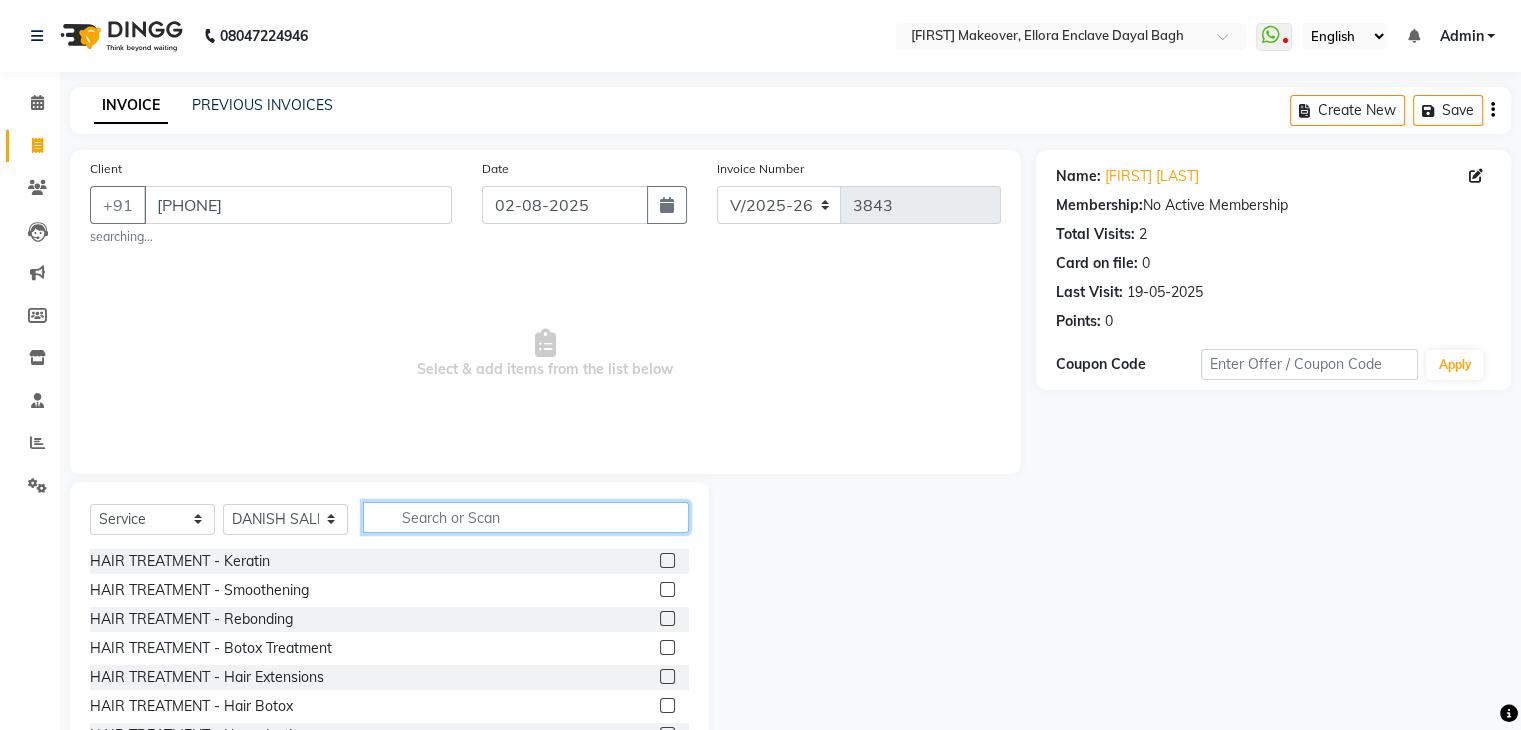 click 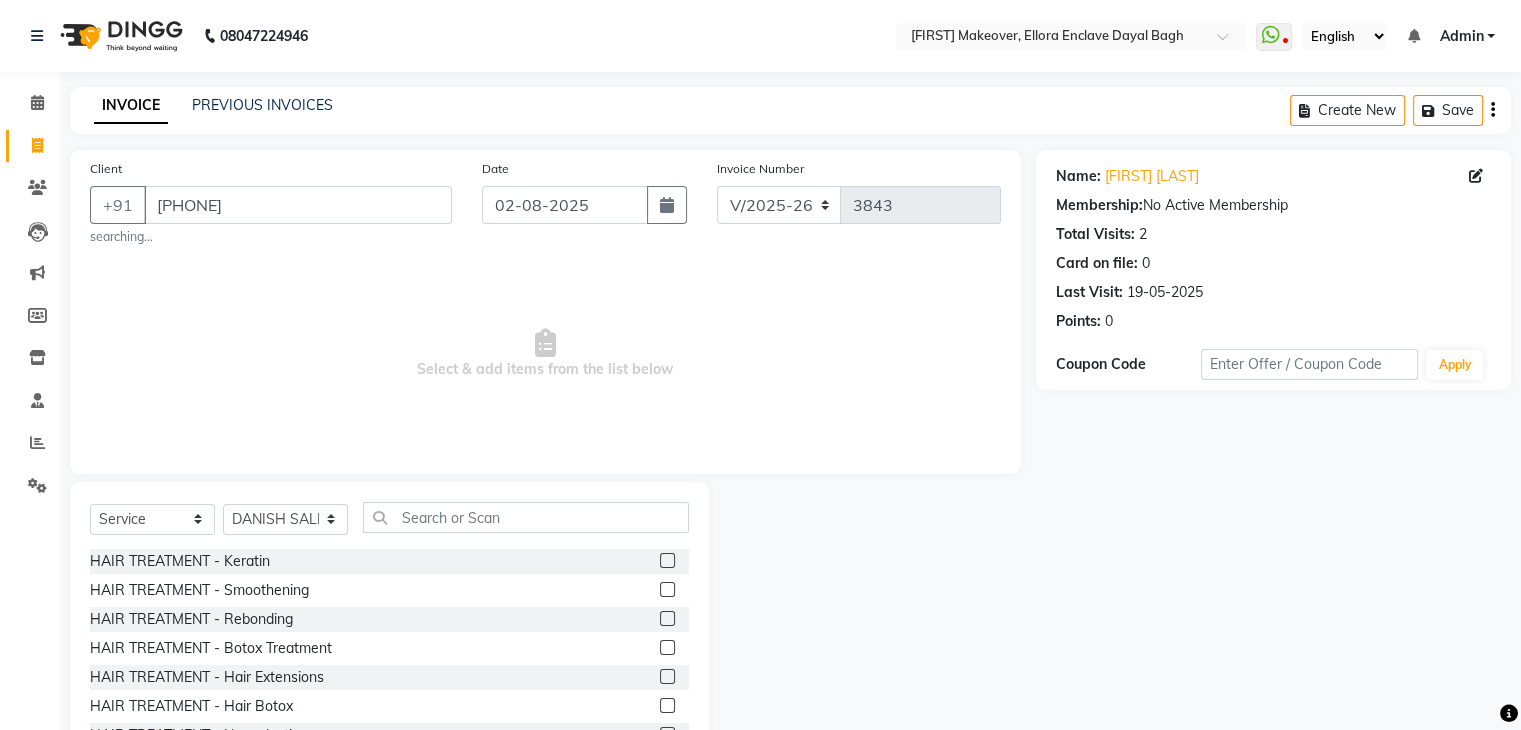 click on "Select  Service  Product  Membership  Package Voucher Prepaid Gift Card  Select Stylist AMAN DANISH SALMANI GOPAL PACHORI KANU KAVITA KIRAN KUMARI MEENU KUMARI NEHA NIKHIL CHAUDHARY Priya PRIYANKA YADAV RASHMI SANDHYA SHAGUFTA SHWETA SONA SAXENA SOUMYA TUSHAR OTWAL VINAY KUMAR" 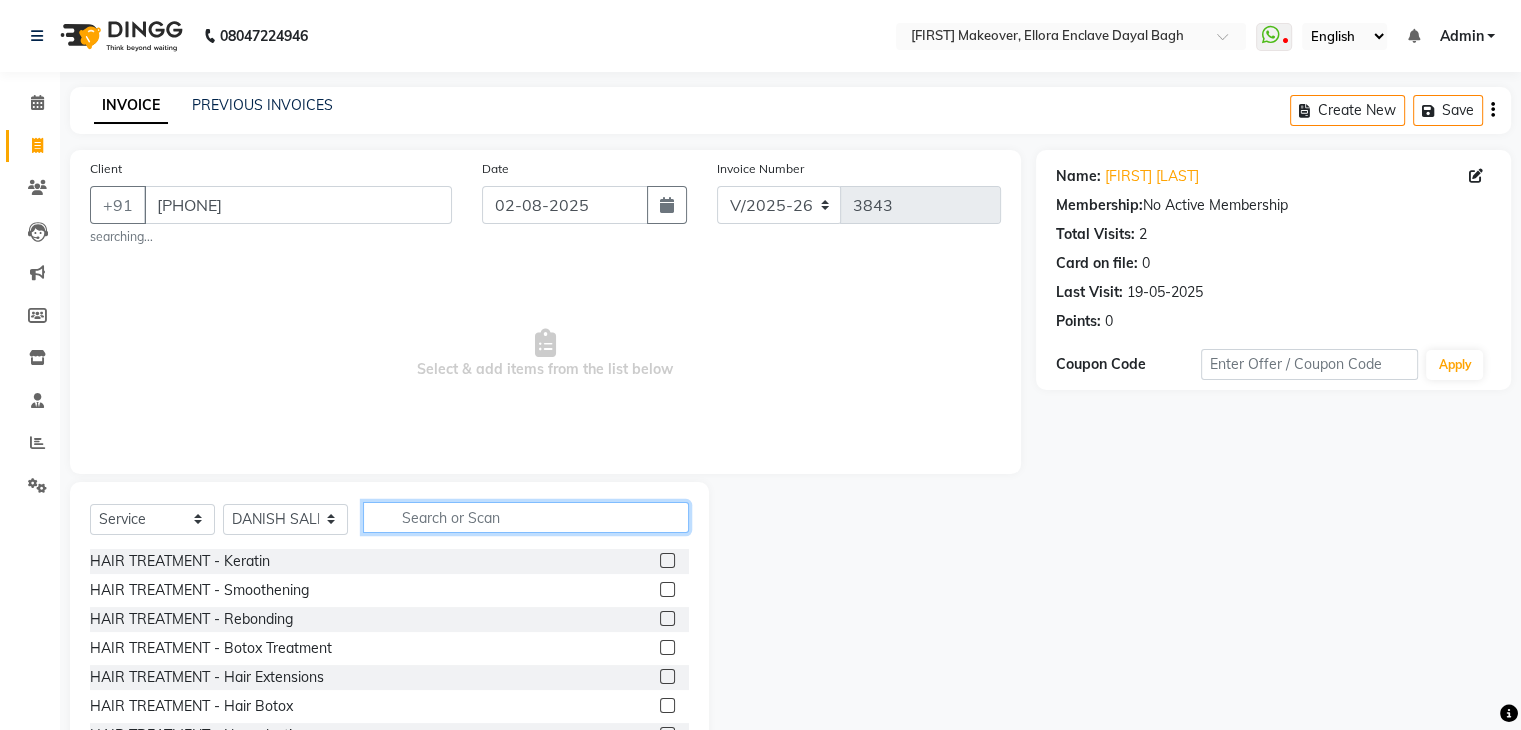 click 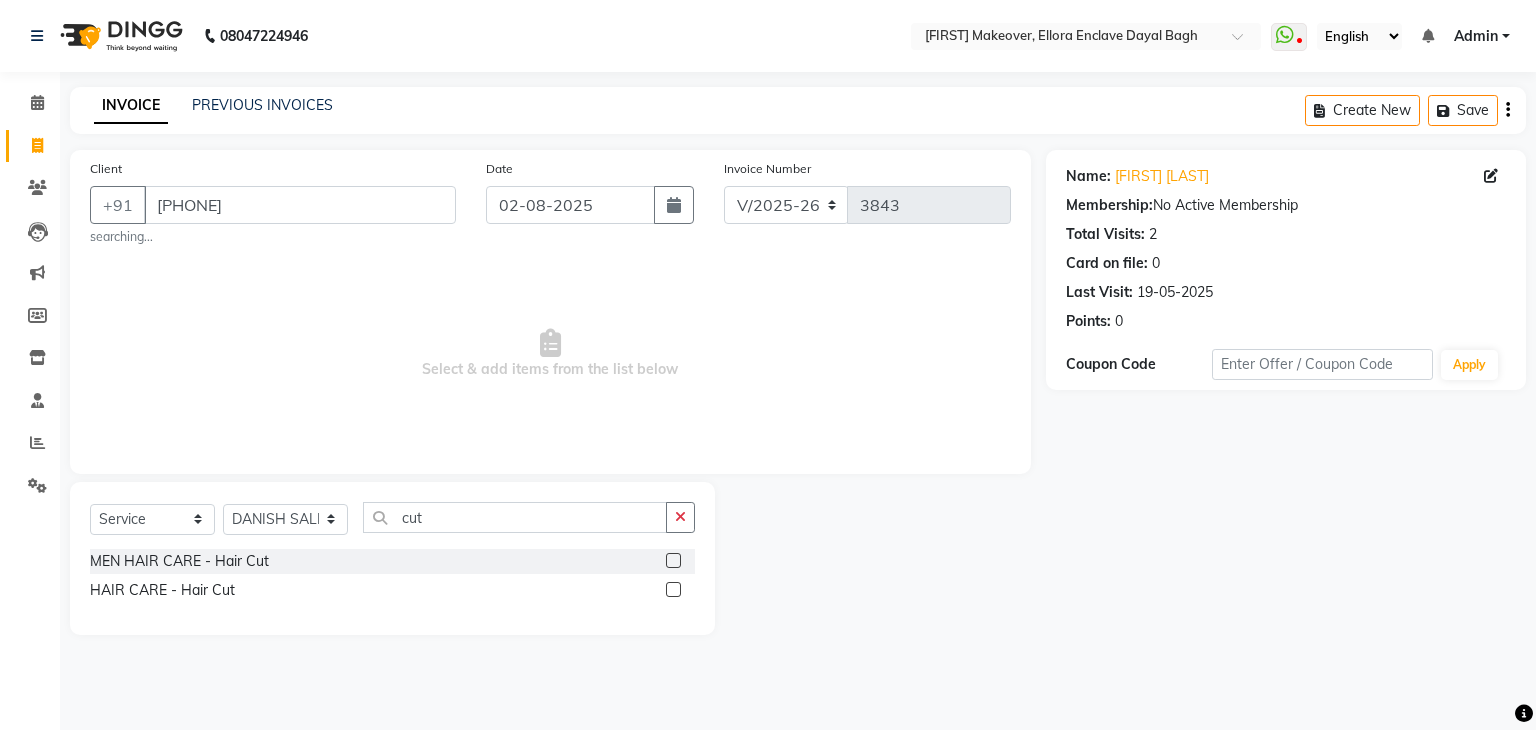 click 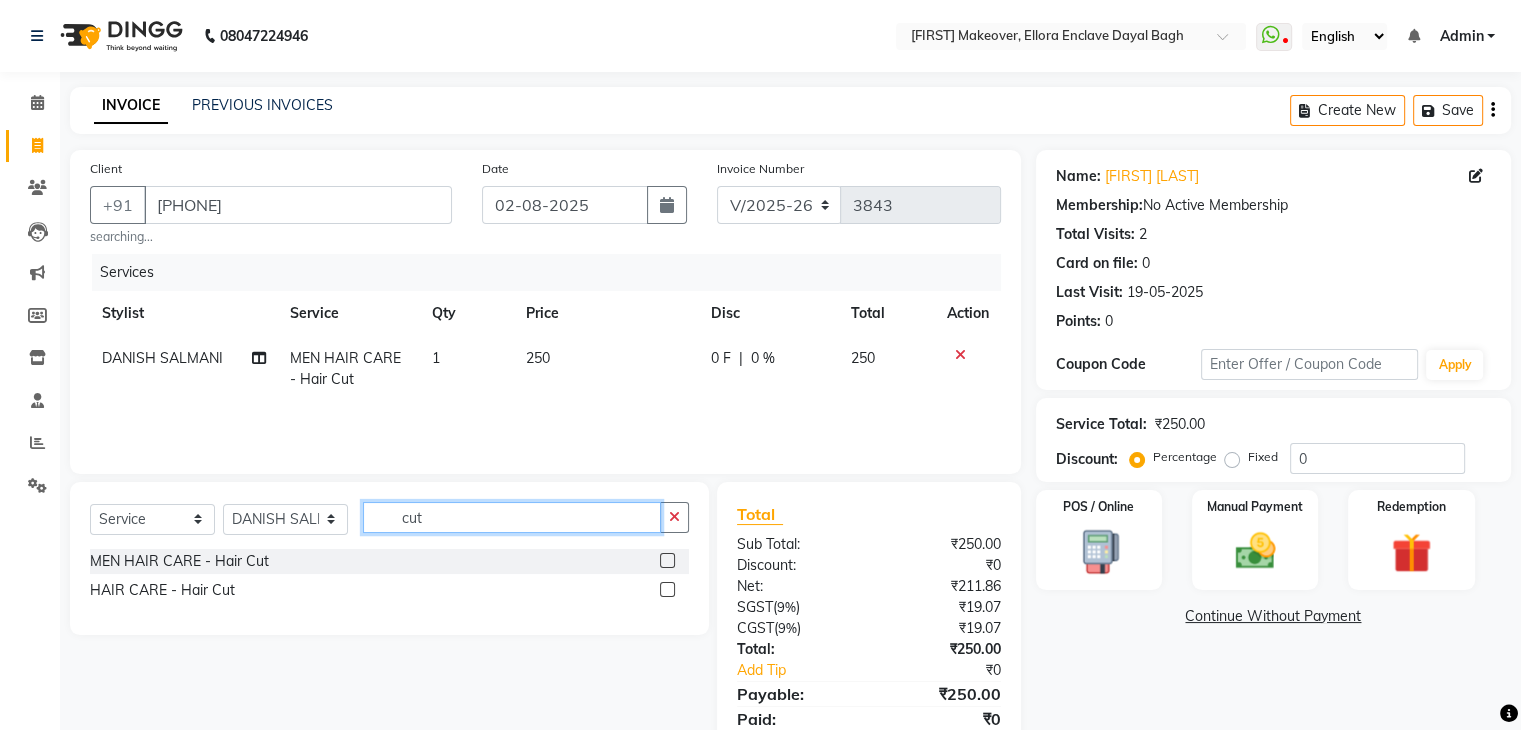 click on "cut" 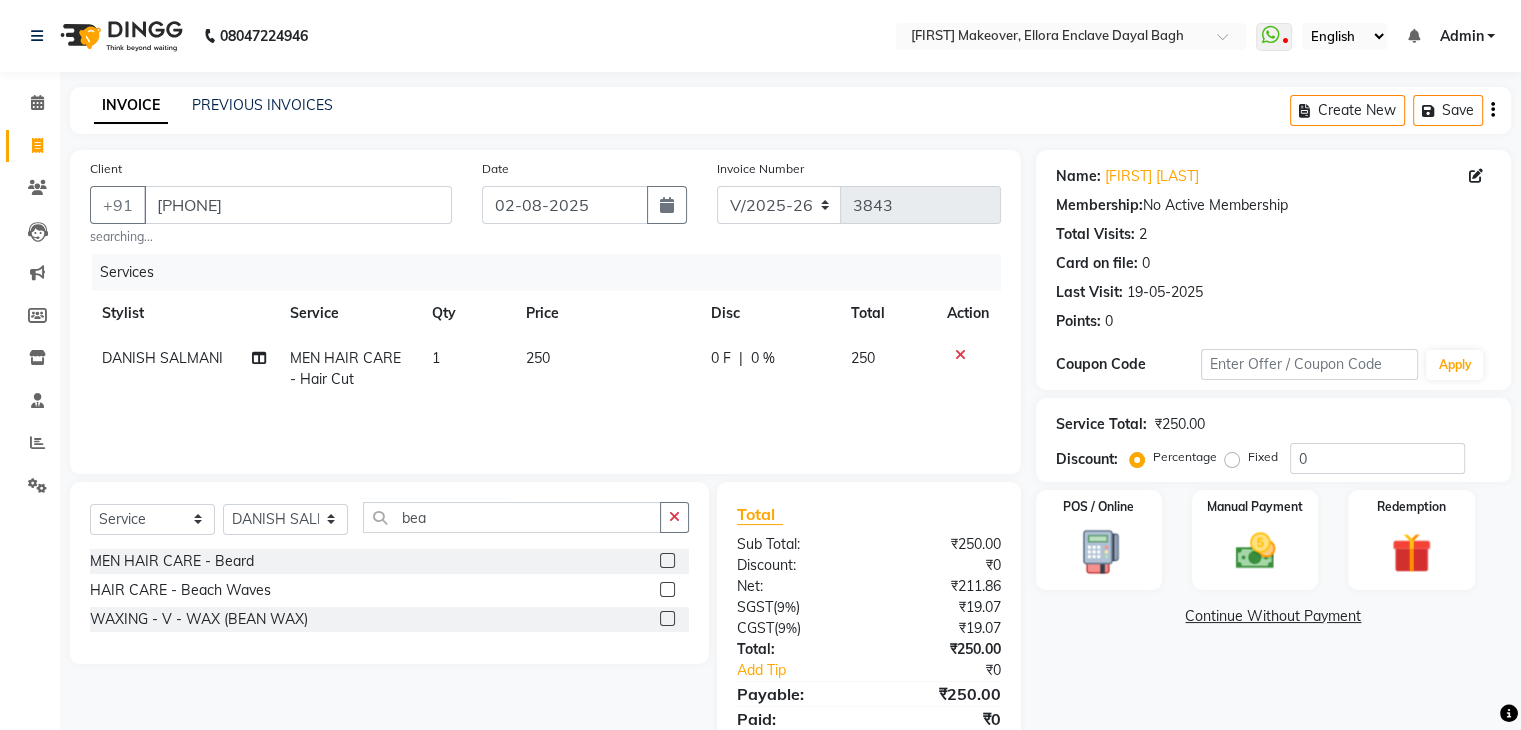 click 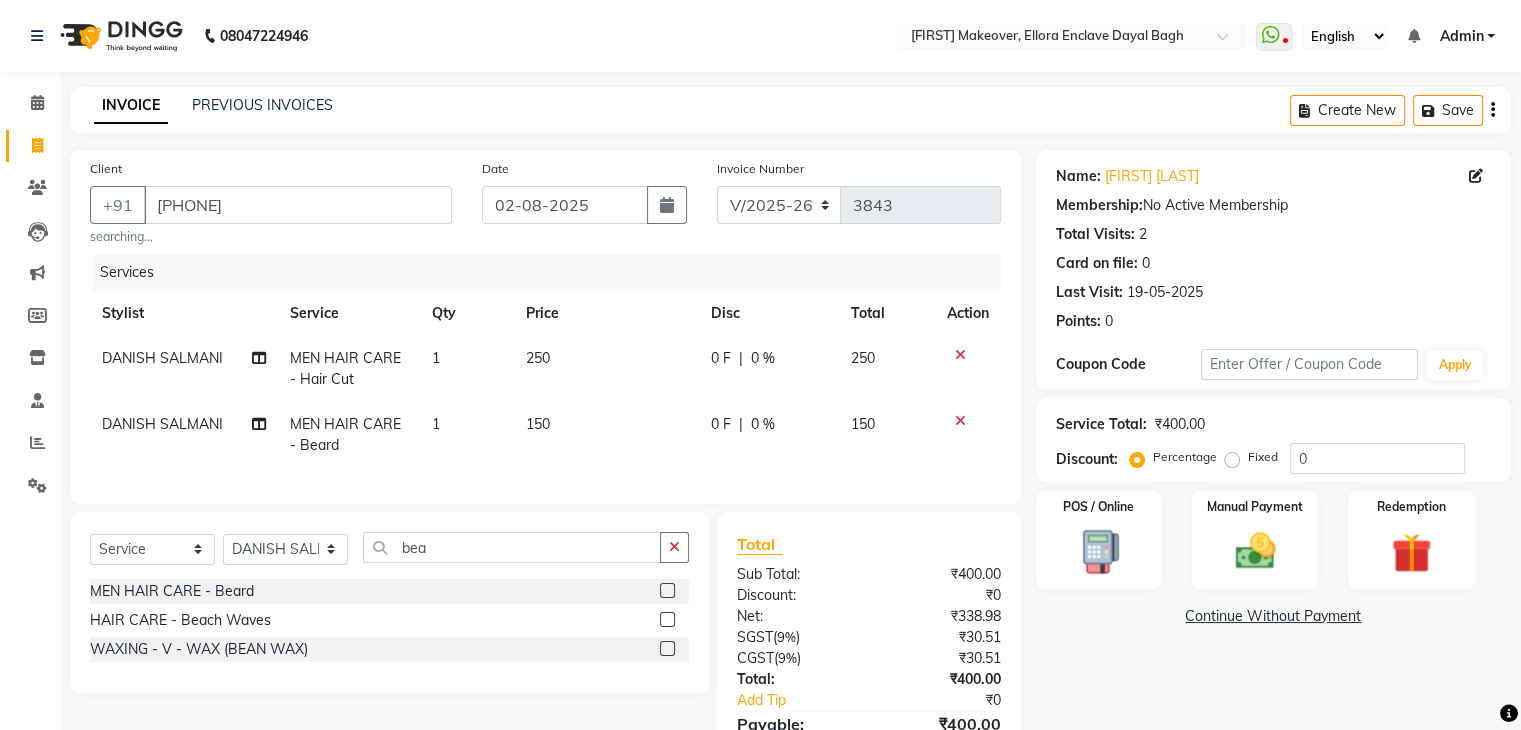scroll, scrollTop: 122, scrollLeft: 0, axis: vertical 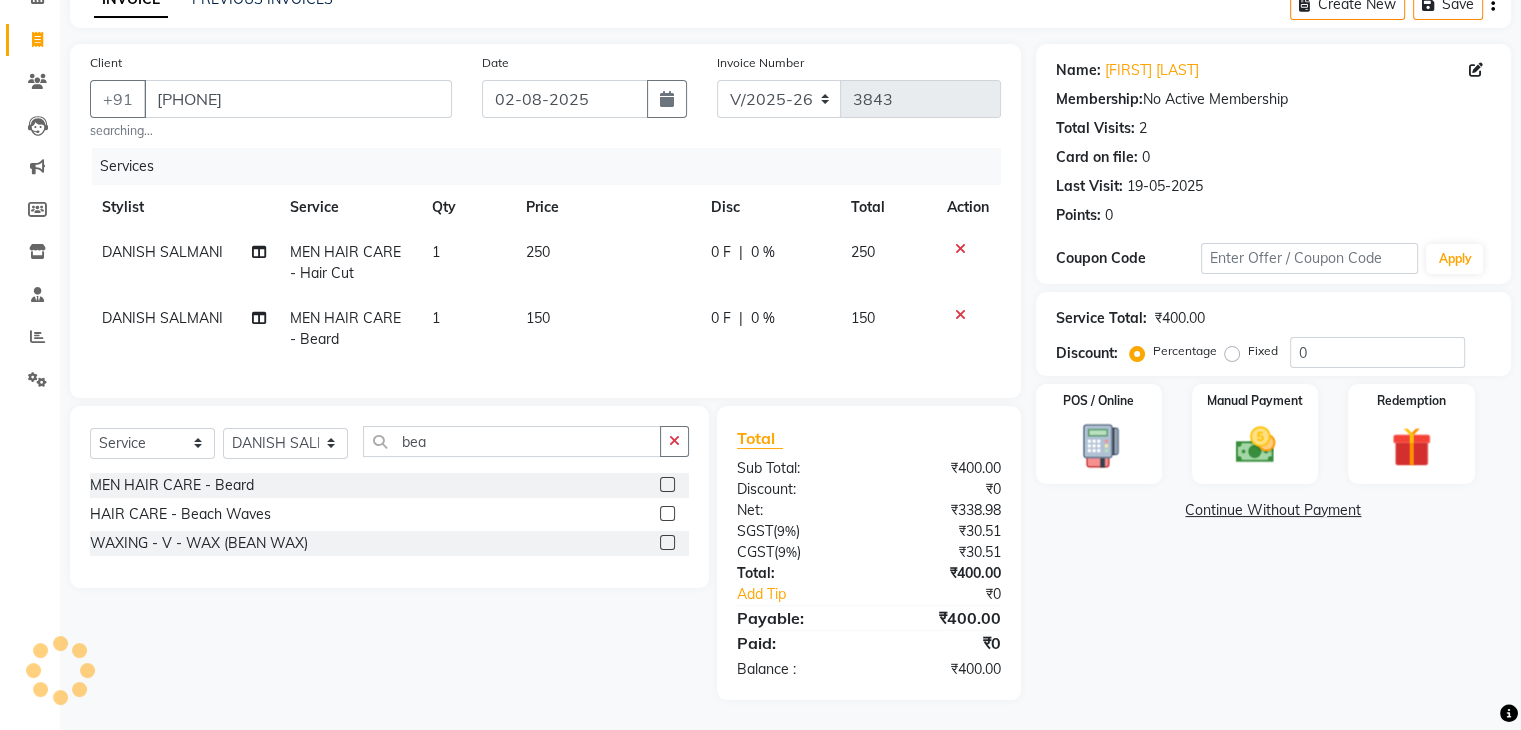 click on "Name: [FIRST] [LAST] Membership: No Active Membership Total Visits: 2 Card on file: 0 Last Visit: 19-05-2025 Points: 0 Coupon Code Apply Service Total: ₹400.00 Discount: Percentage Fixed 0 POS / Online Manual Payment Redemption Continue Without Payment" 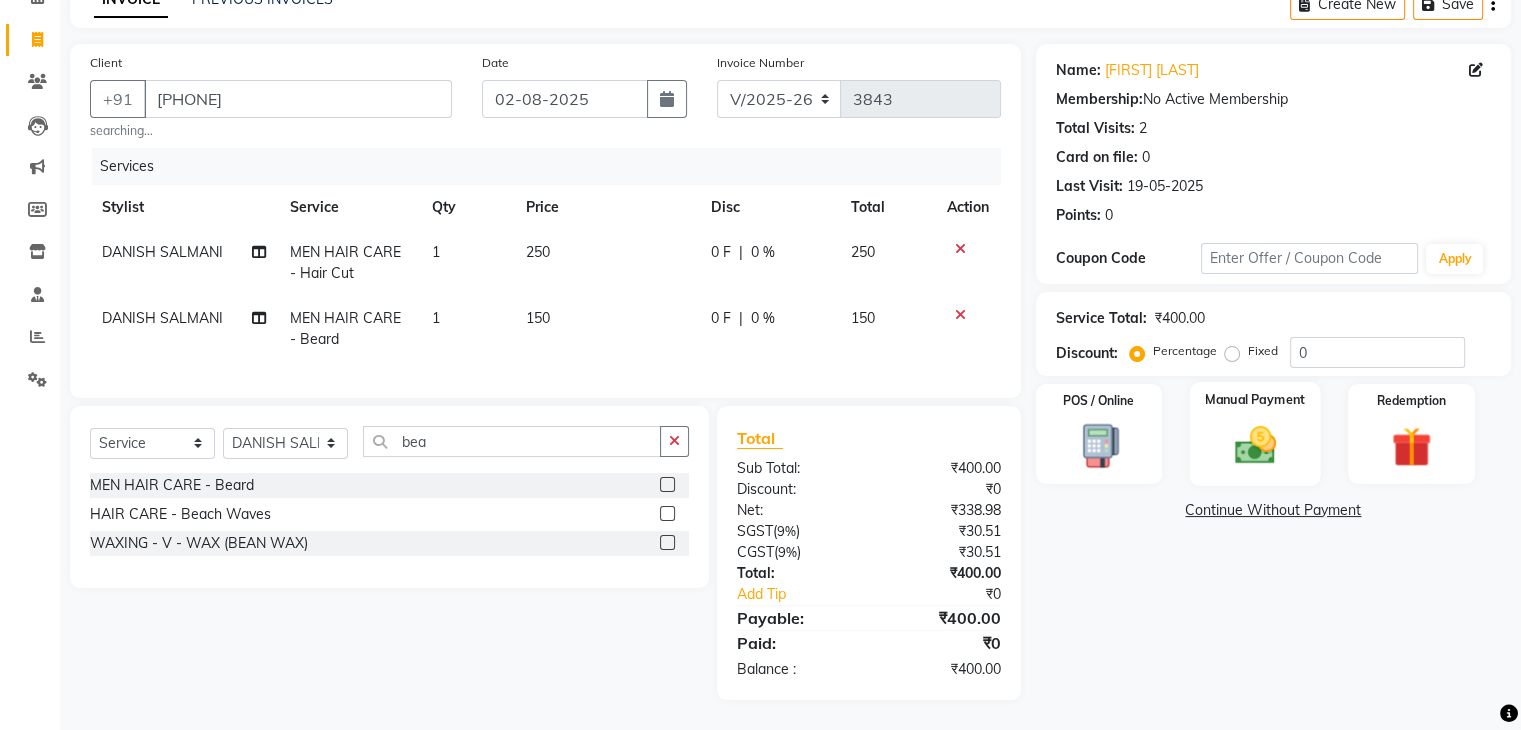 click on "Manual Payment" 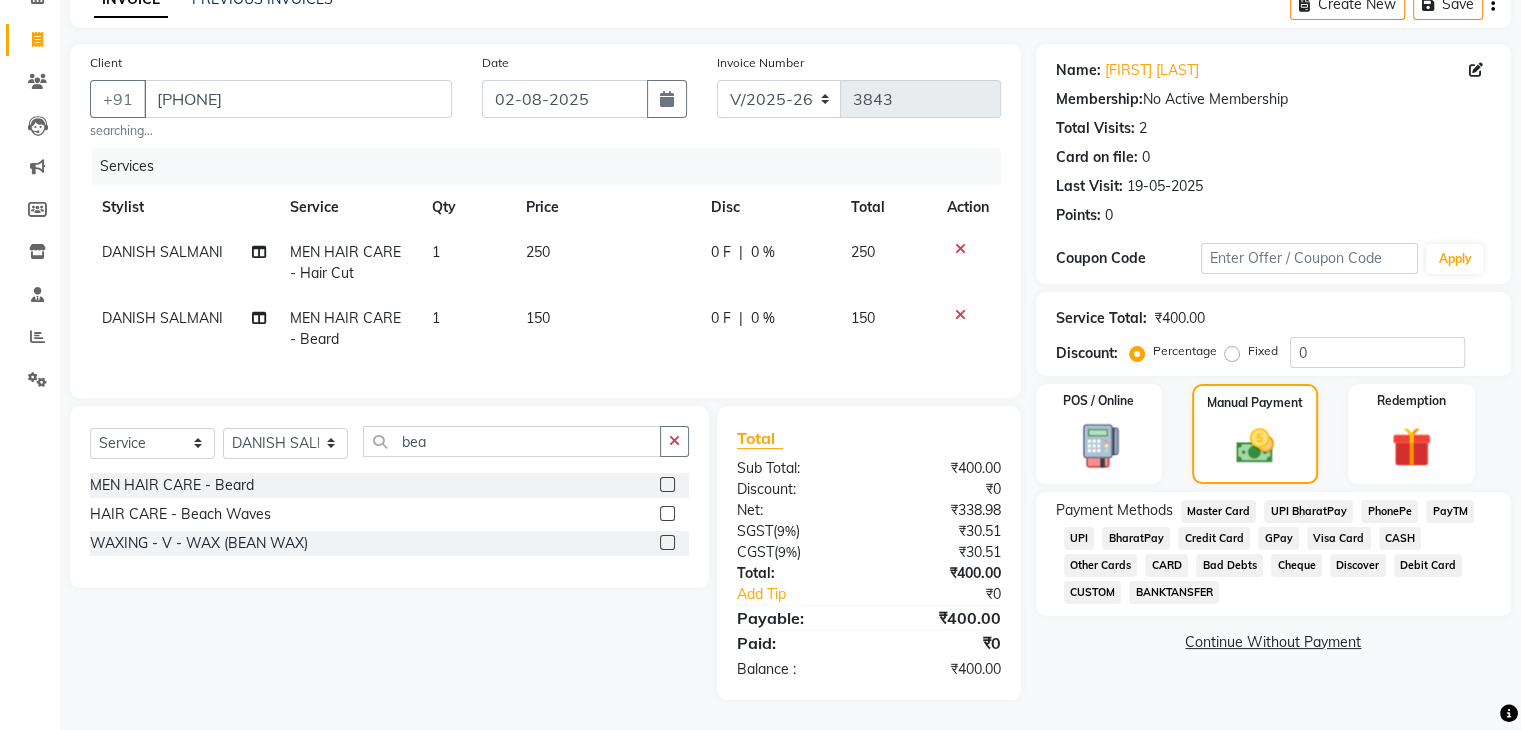 click on "CASH" 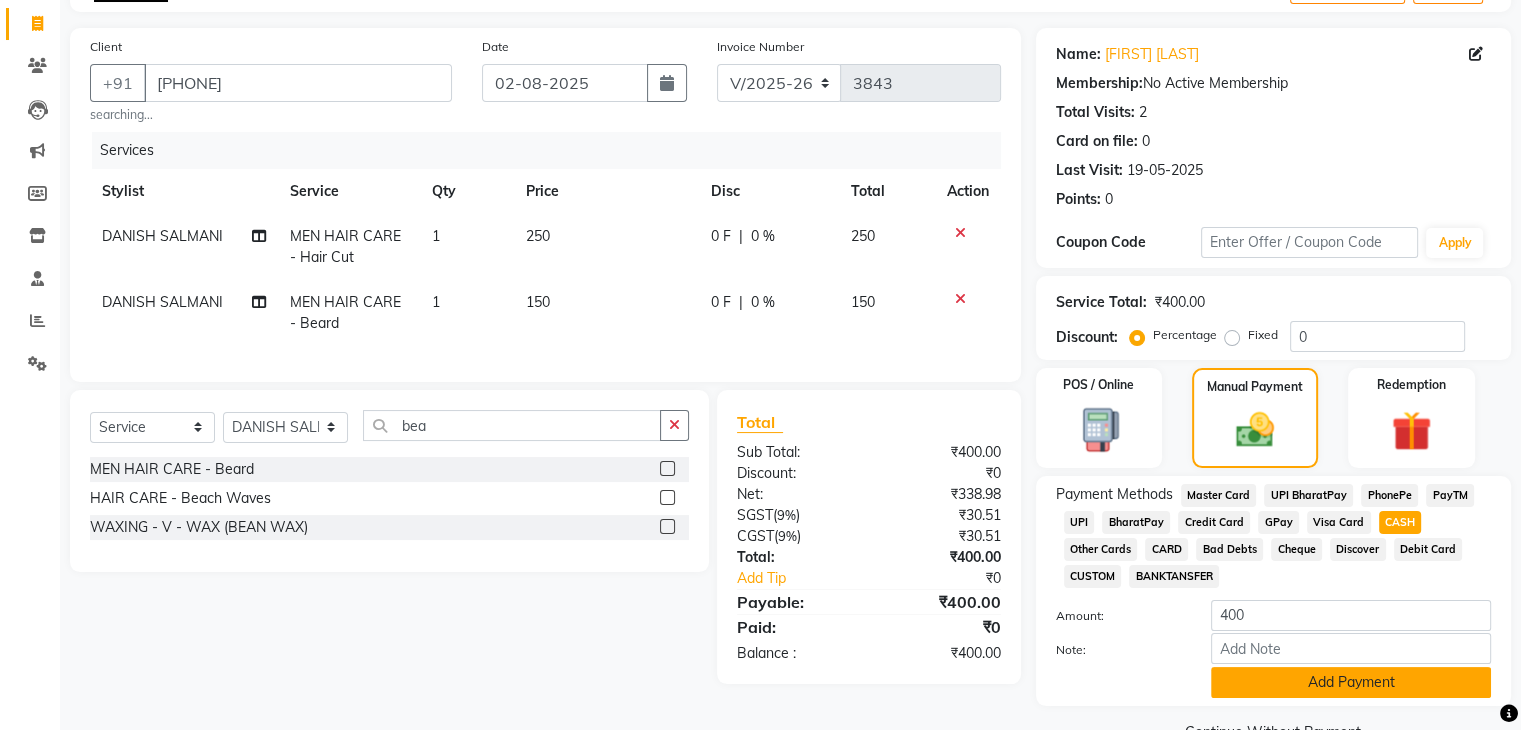click on "Add Payment" 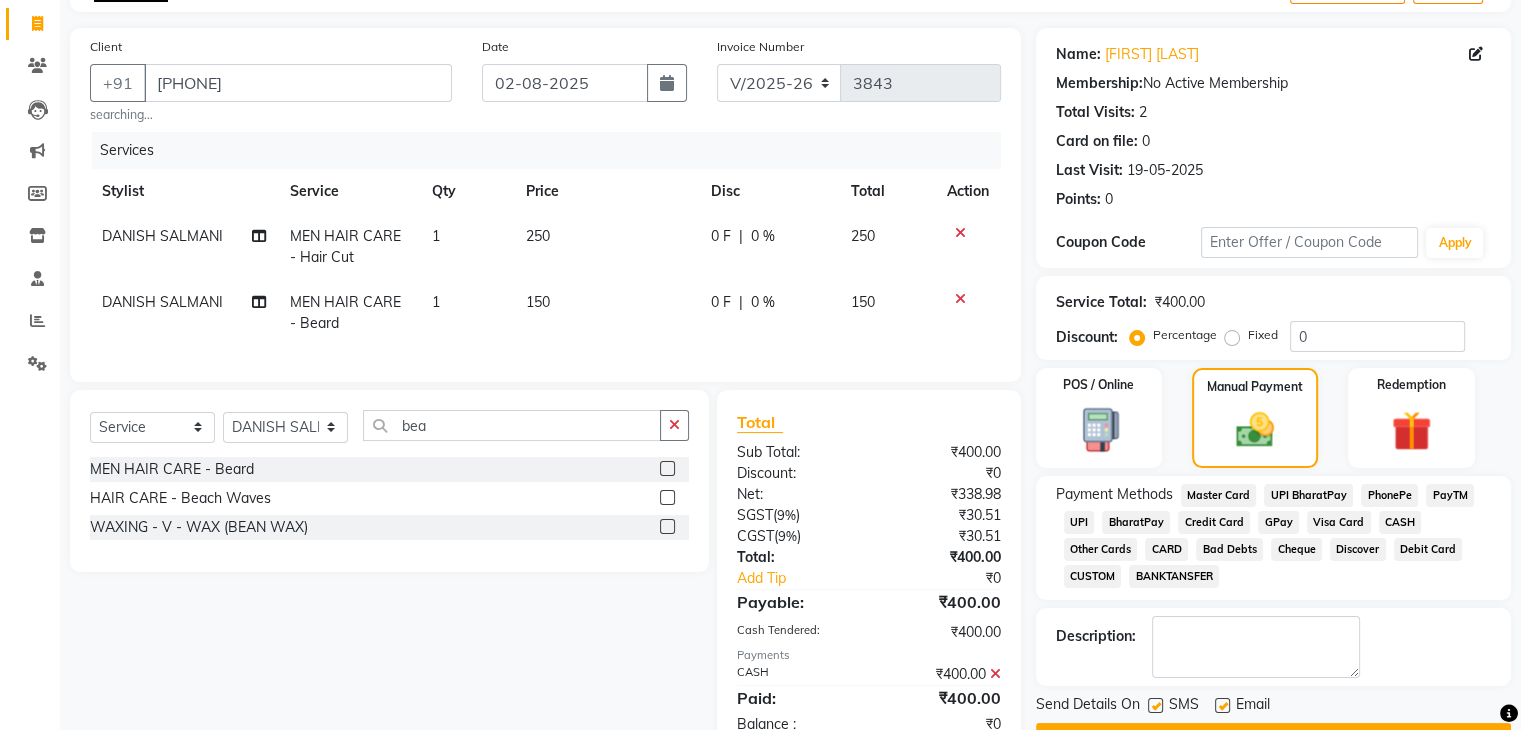 scroll, scrollTop: 193, scrollLeft: 0, axis: vertical 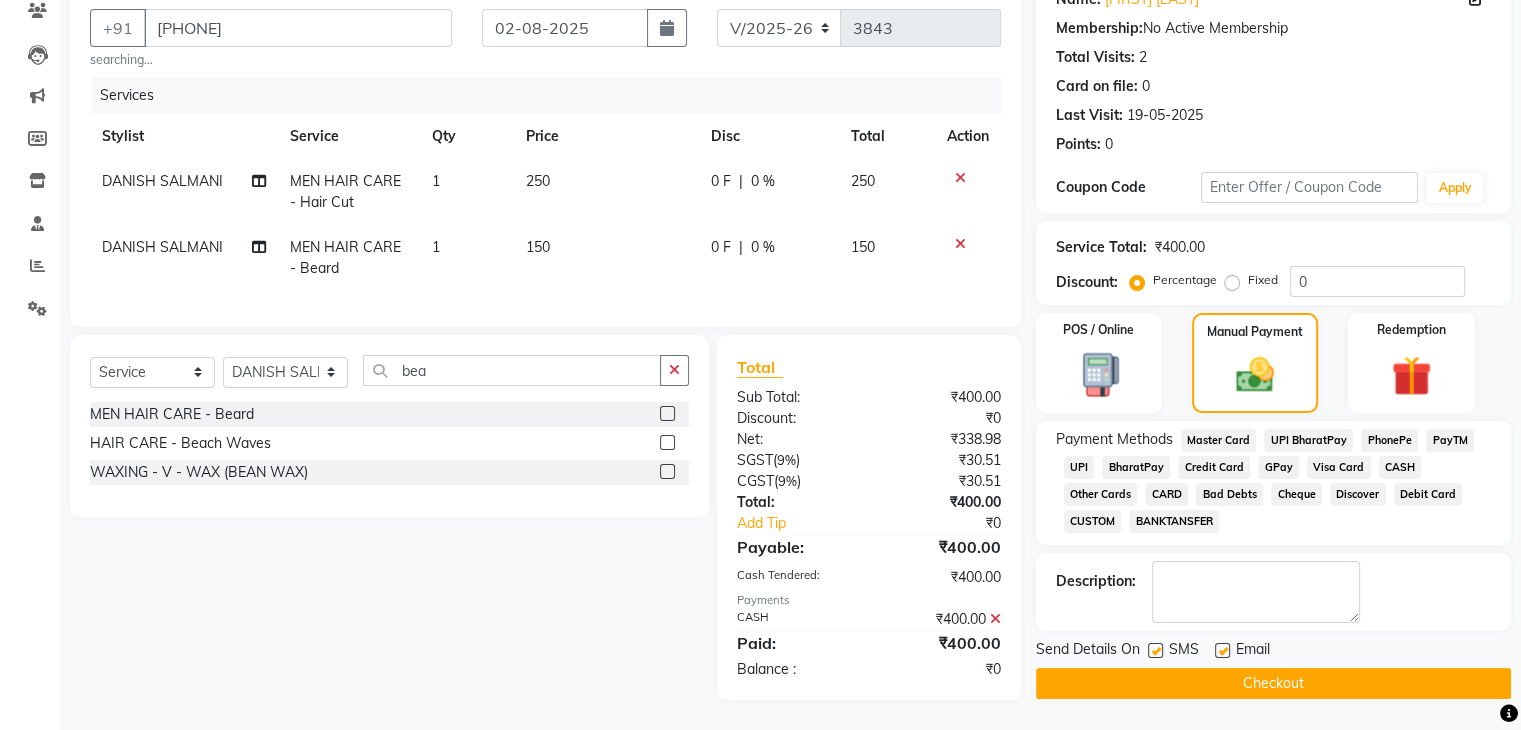 click on "Checkout" 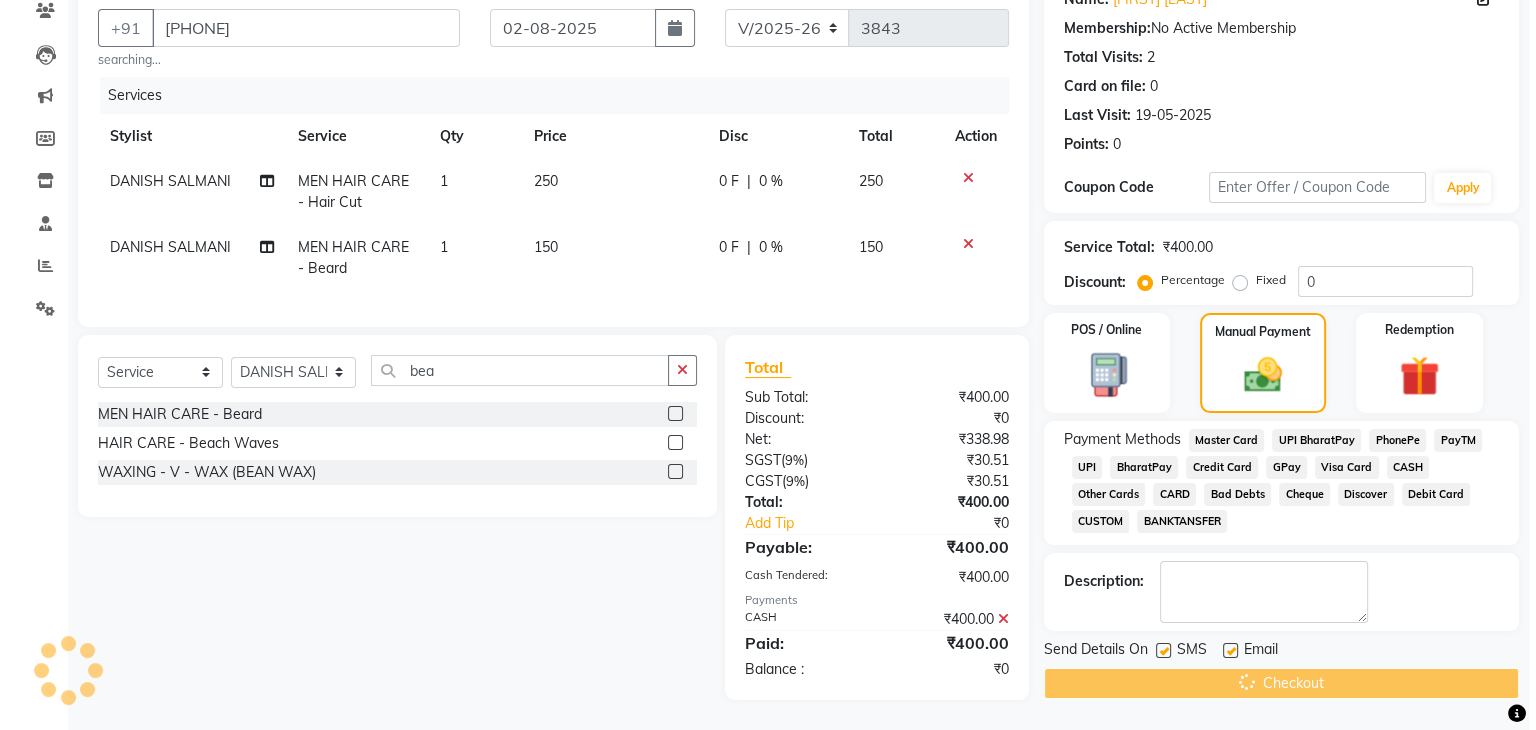 scroll, scrollTop: 0, scrollLeft: 0, axis: both 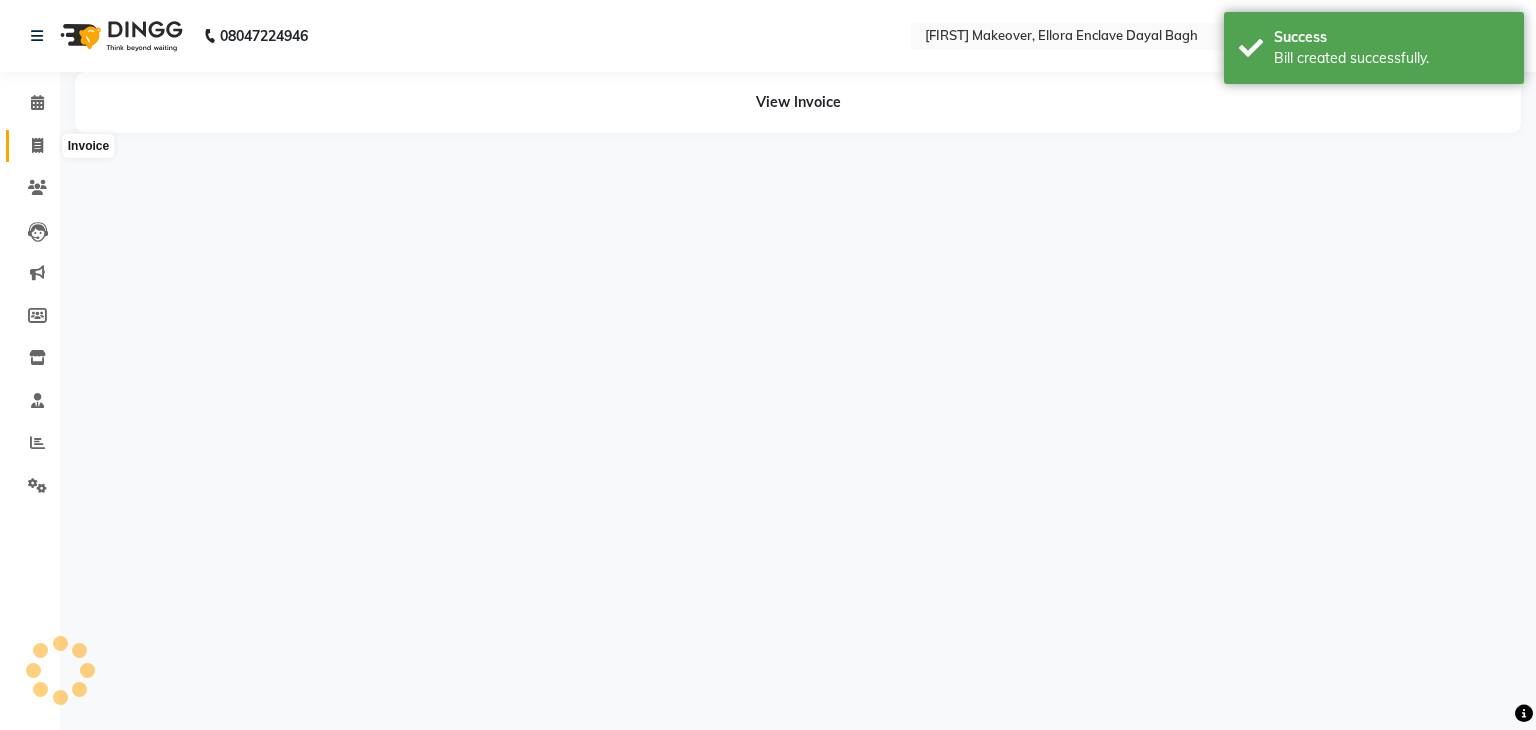 click 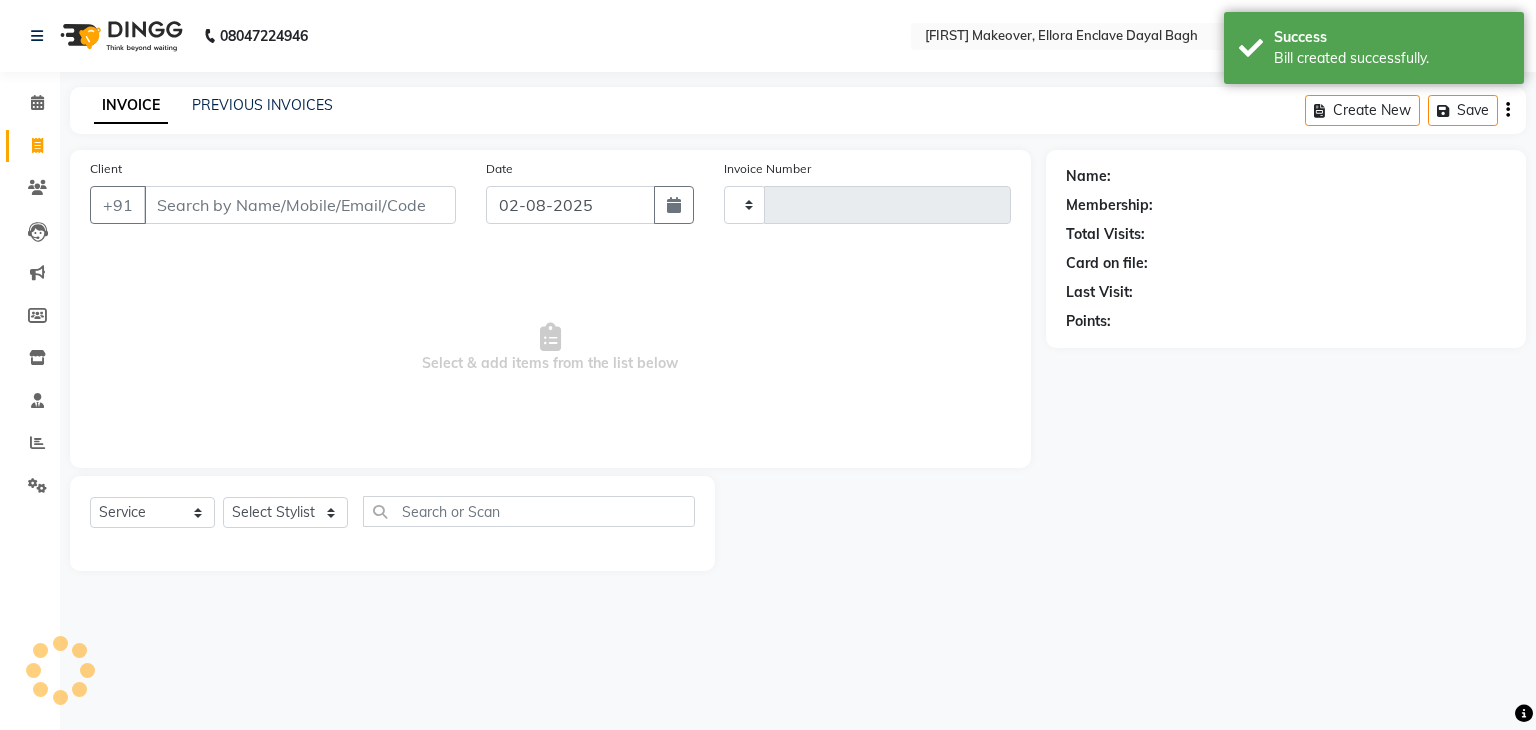 click on "Client" at bounding box center (300, 205) 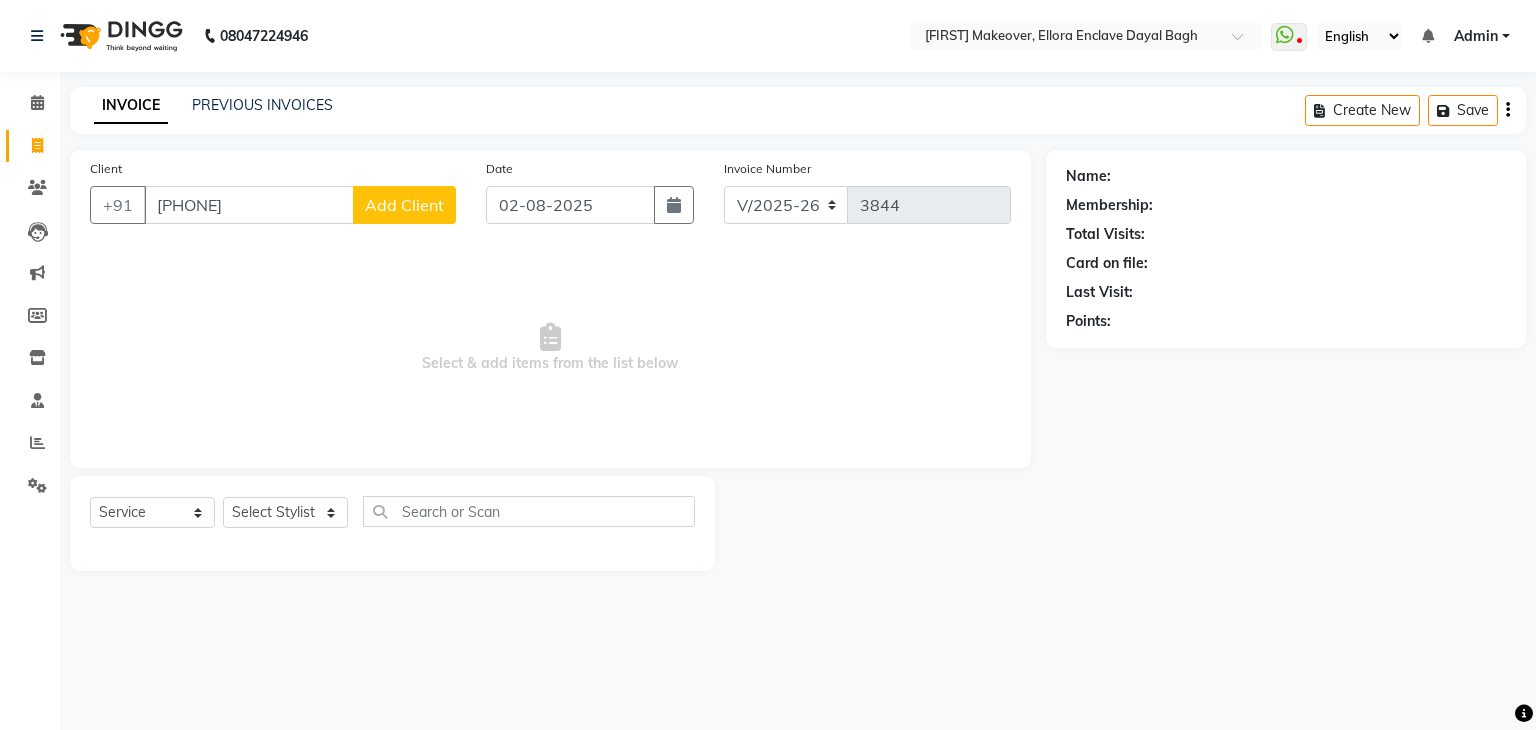 click on "Add Client" 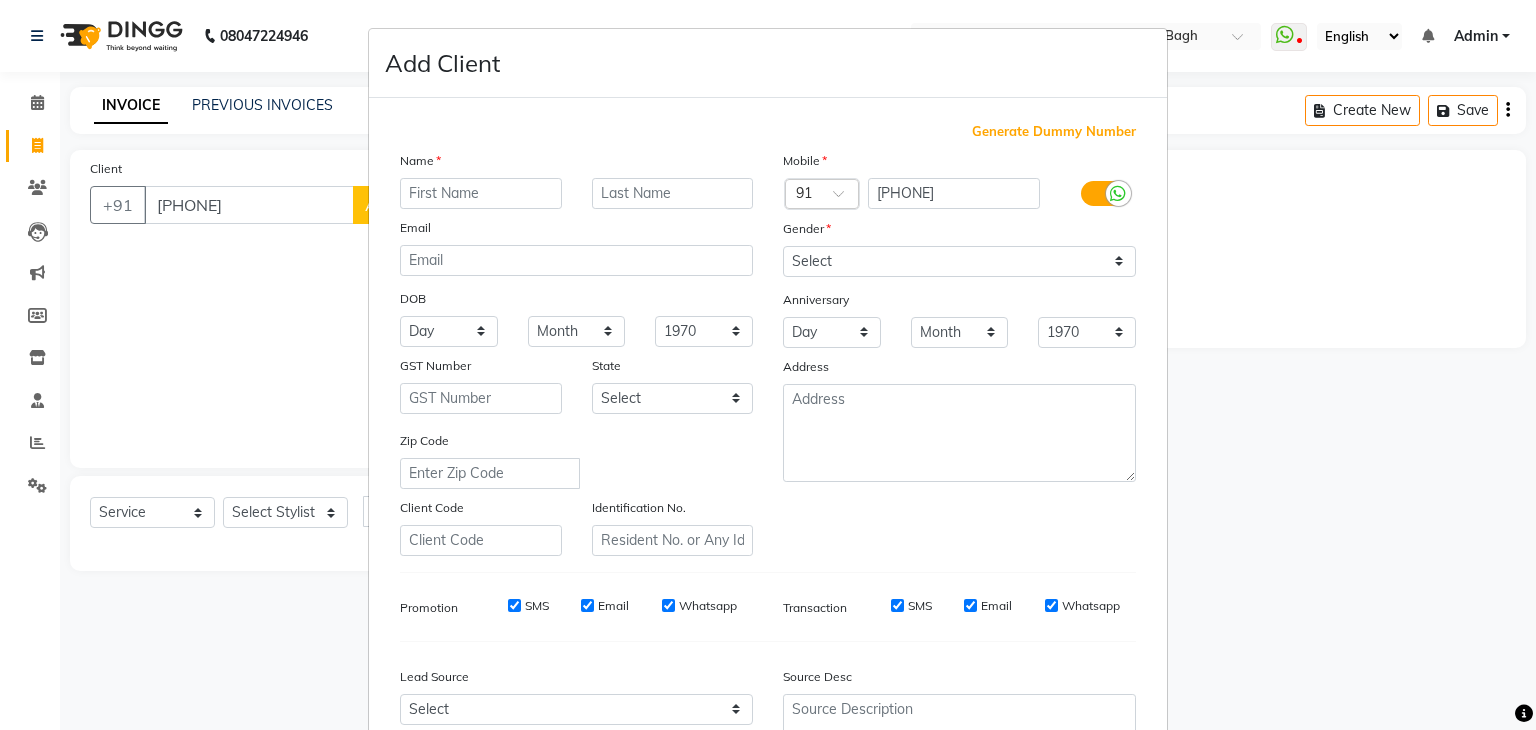 click at bounding box center (481, 193) 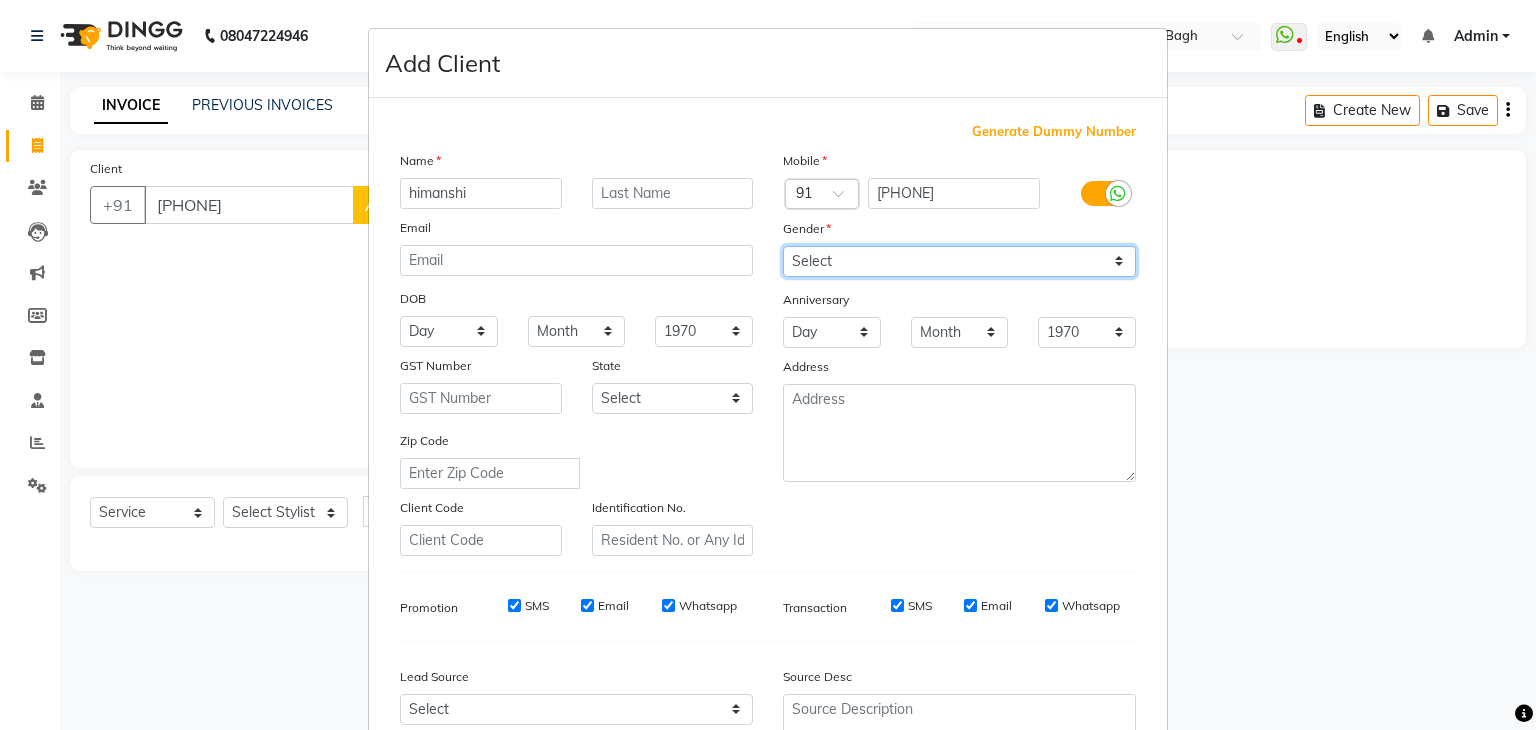 click on "Select Male Female Other Prefer Not To Say" at bounding box center [959, 261] 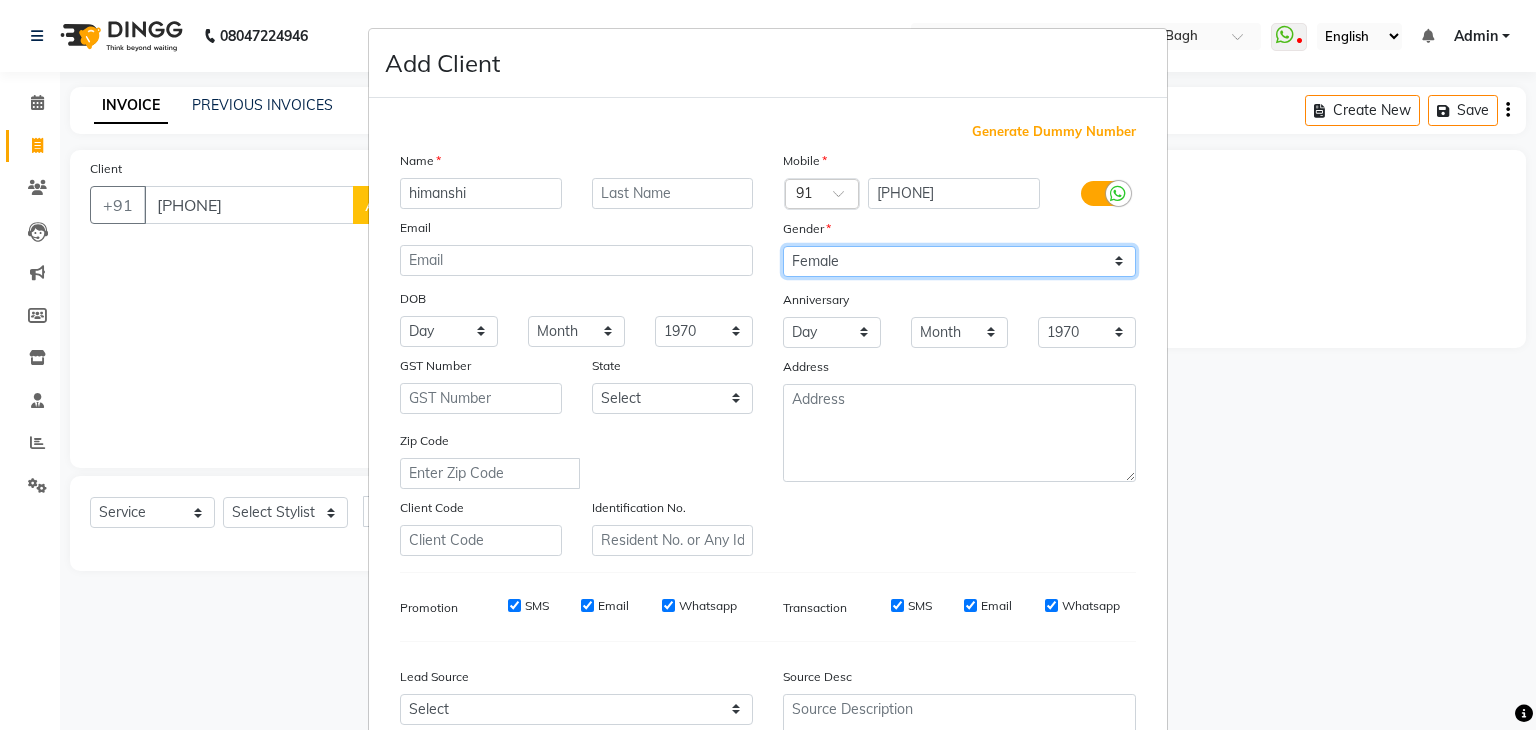 click on "Select Male Female Other Prefer Not To Say" at bounding box center [959, 261] 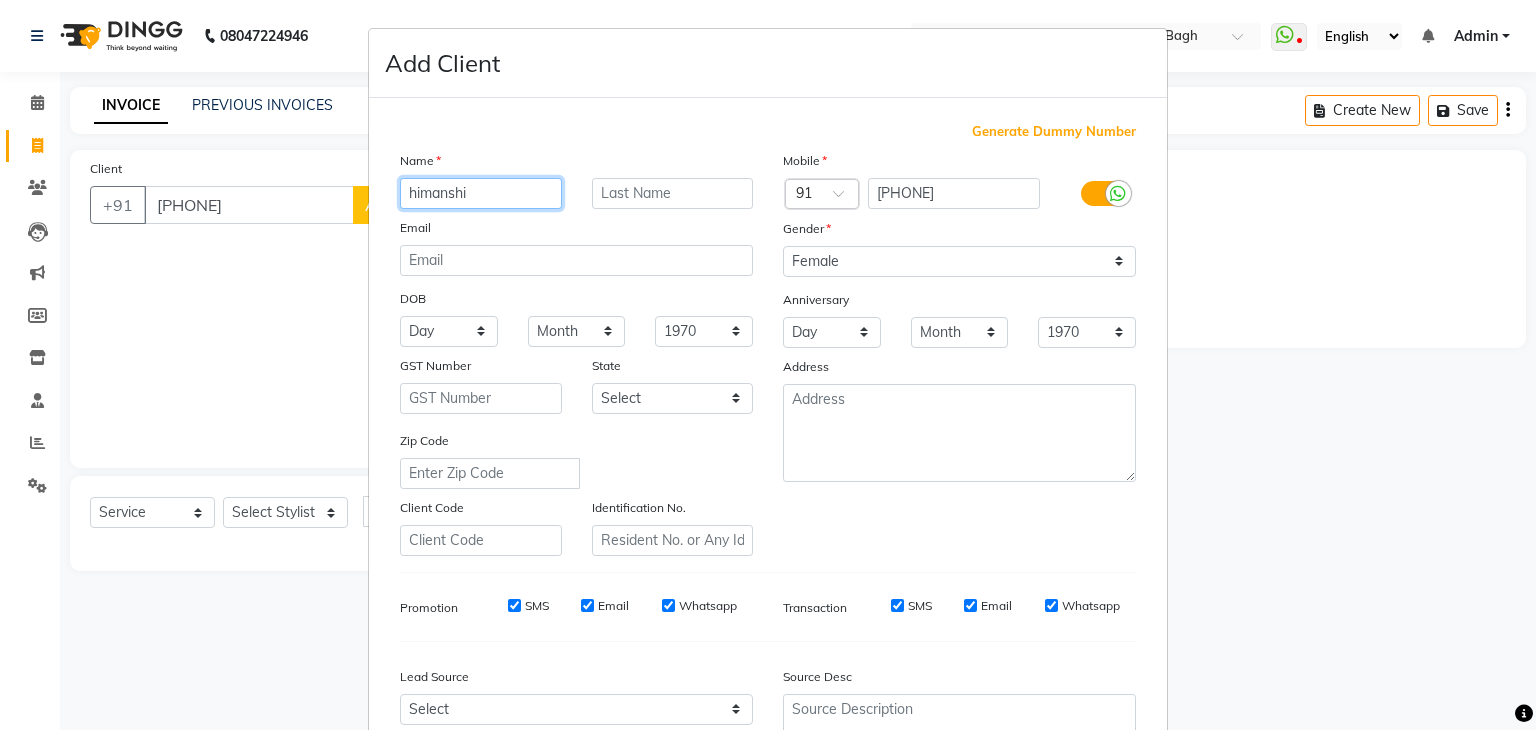 click on "himanshi" at bounding box center [481, 193] 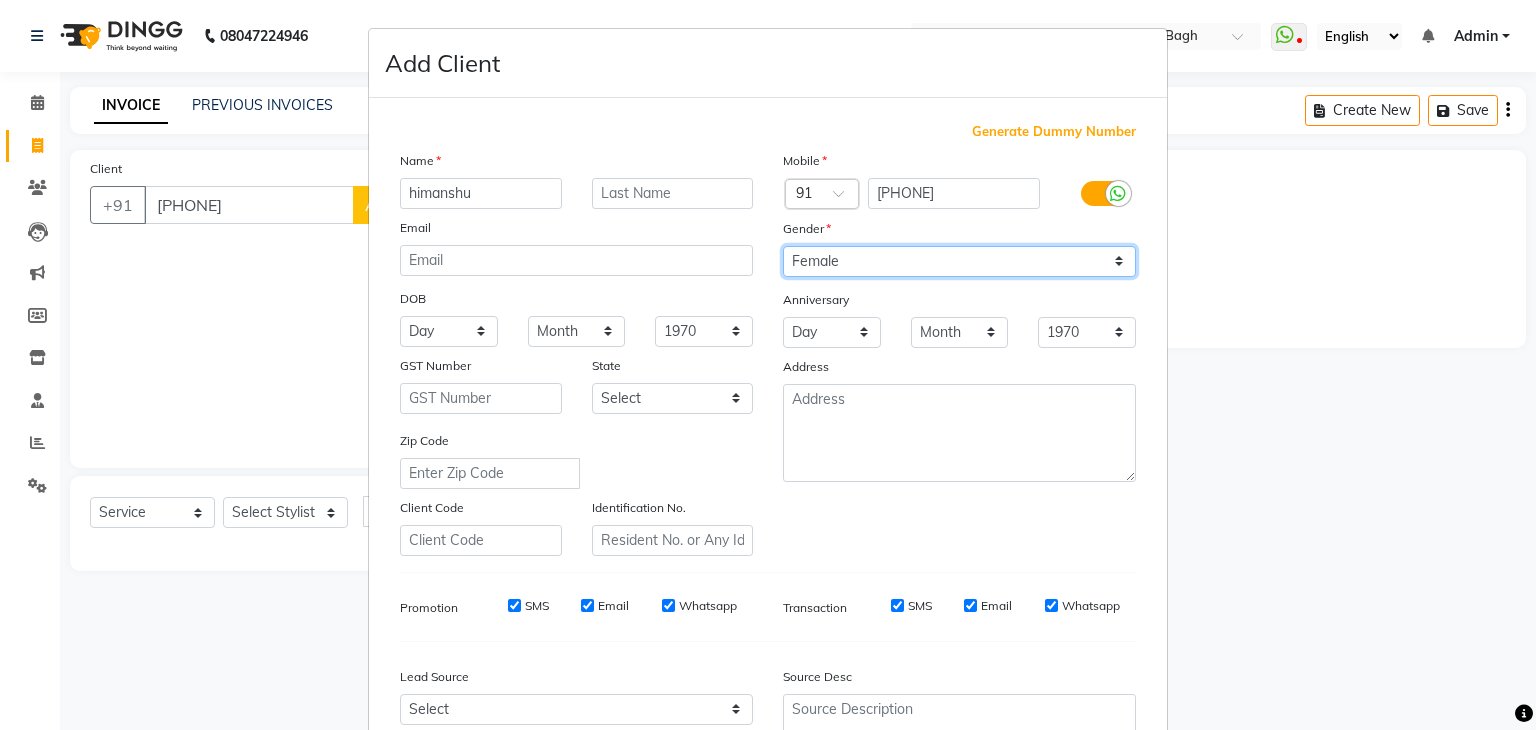 click on "Select Male Female Other Prefer Not To Say" at bounding box center [959, 261] 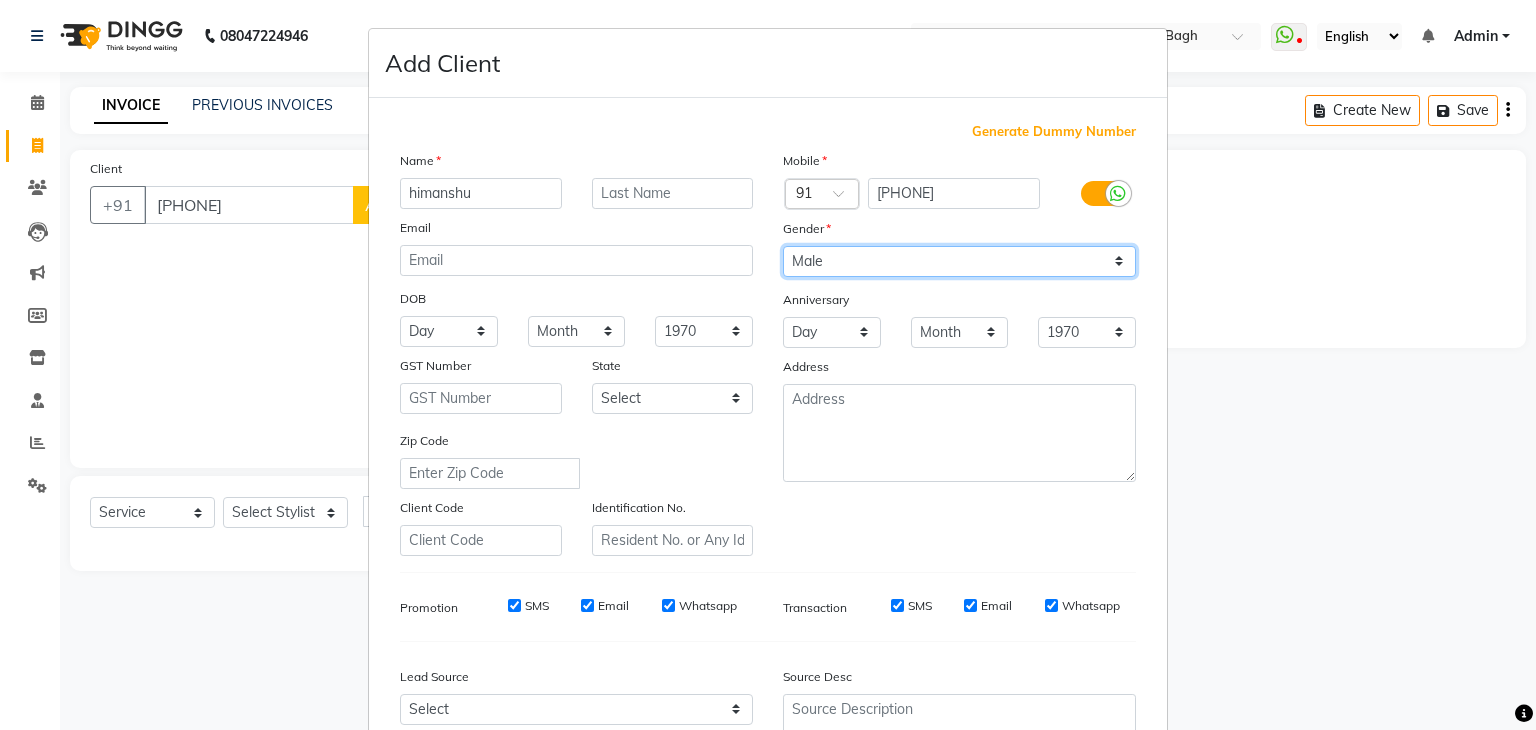 click on "Select Male Female Other Prefer Not To Say" at bounding box center [959, 261] 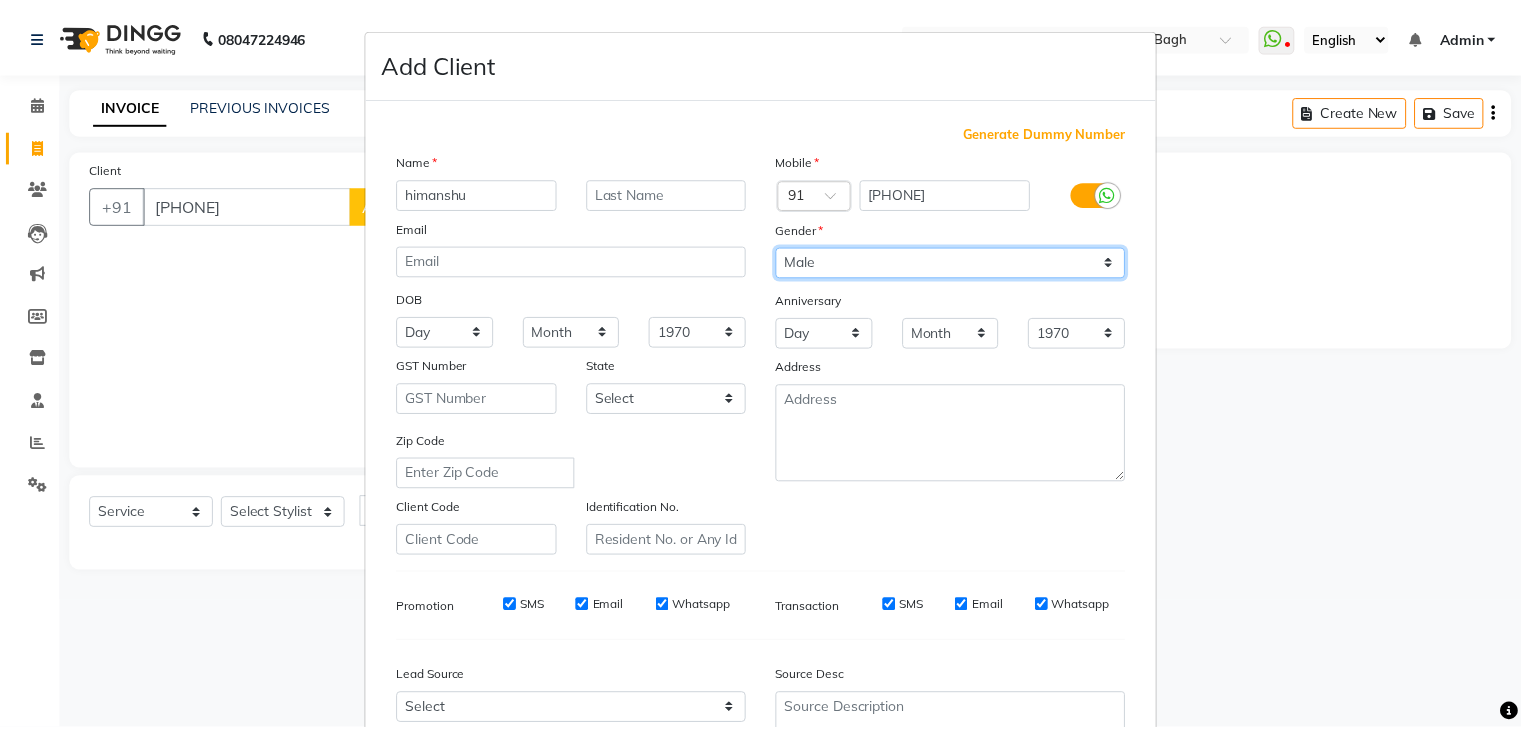 scroll, scrollTop: 203, scrollLeft: 0, axis: vertical 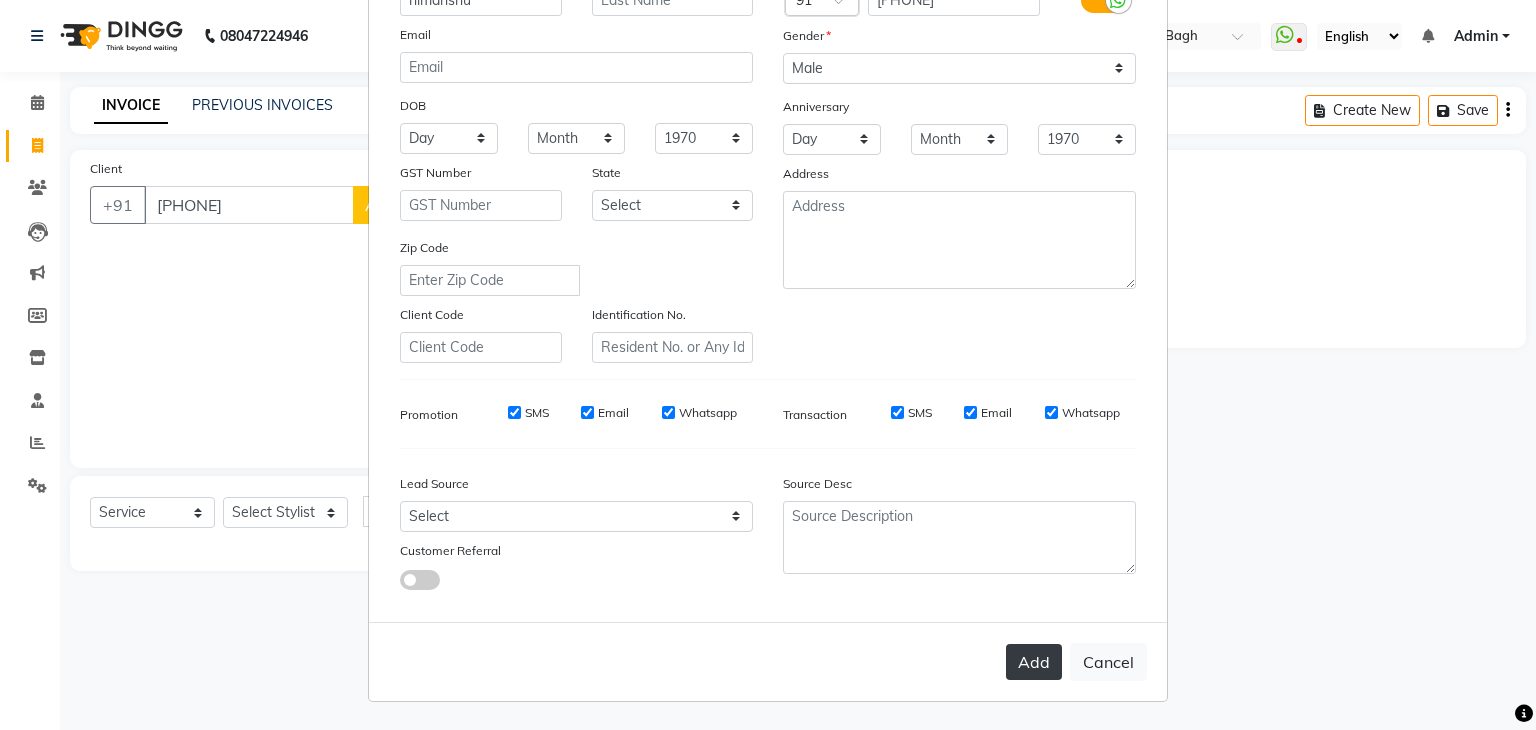 click on "Add" at bounding box center (1034, 662) 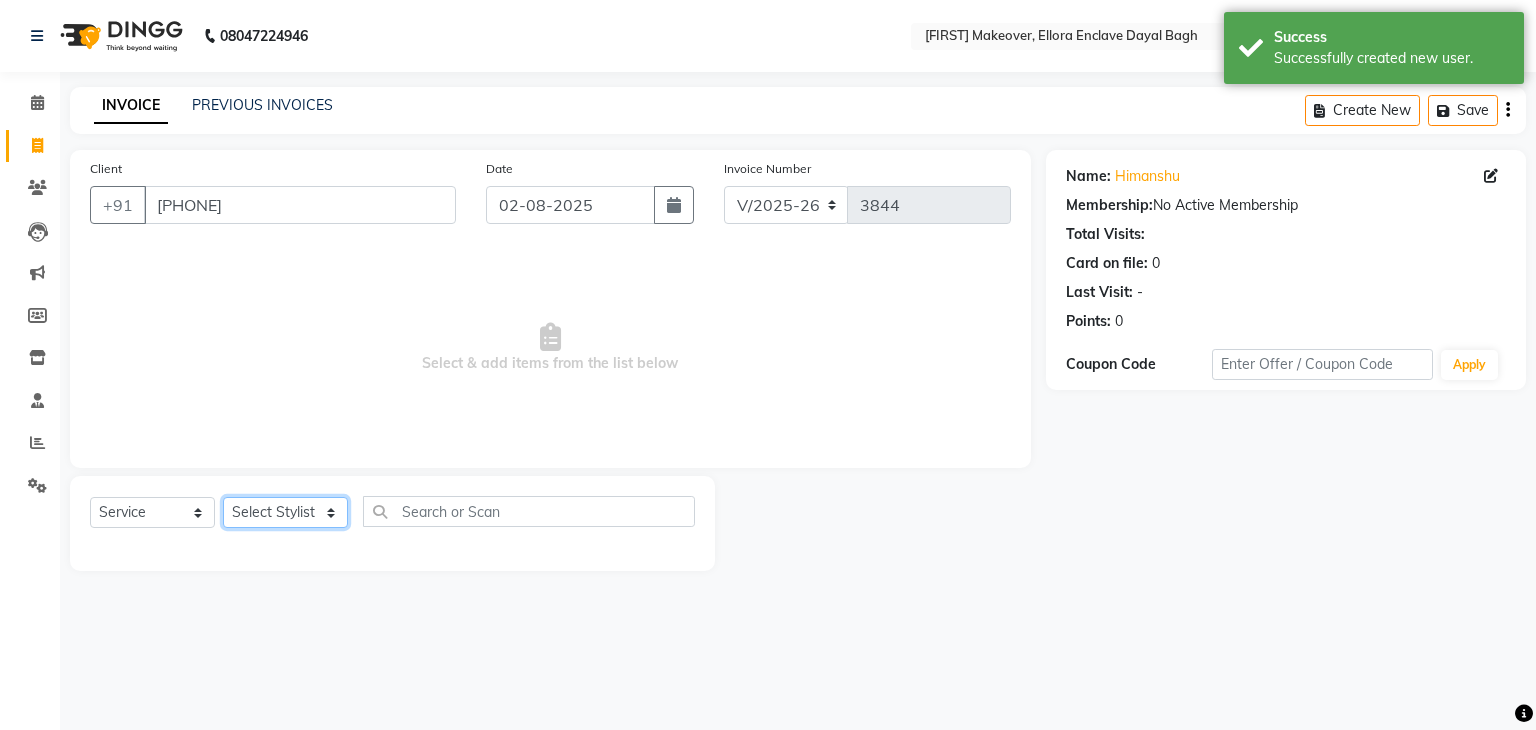 click on "Select Stylist AMAN DANISH SALMANI GOPAL PACHORI KANU KAVITA KIRAN KUMARI MEENU KUMARI NEHA NIKHIL CHAUDHARY Priya PRIYANKA YADAV RASHMI SANDHYA SHAGUFTA SHWETA SONA SAXENA SOUMYA TUSHAR OTWAL VINAY KUMAR" 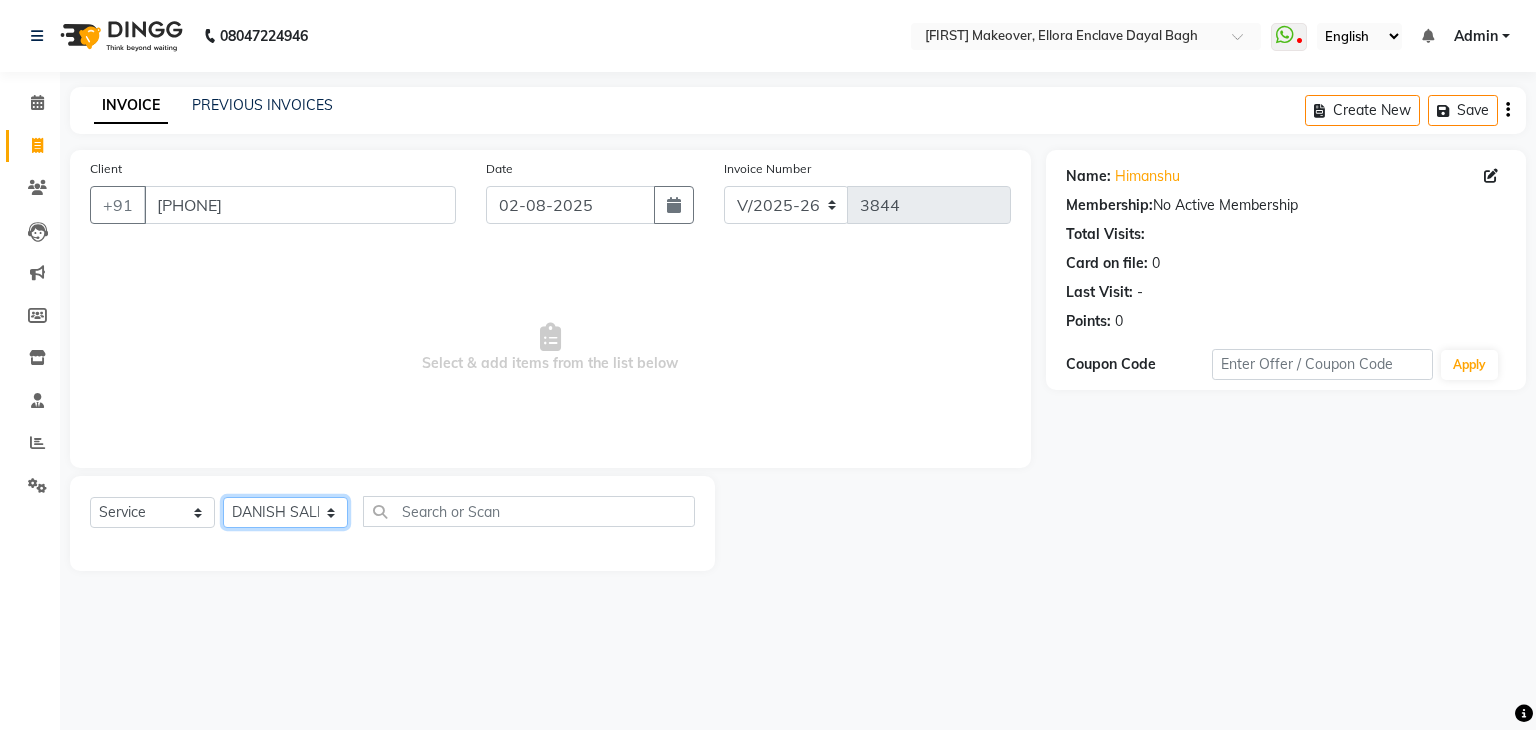 click on "Select Stylist AMAN DANISH SALMANI GOPAL PACHORI KANU KAVITA KIRAN KUMARI MEENU KUMARI NEHA NIKHIL CHAUDHARY Priya PRIYANKA YADAV RASHMI SANDHYA SHAGUFTA SHWETA SONA SAXENA SOUMYA TUSHAR OTWAL VINAY KUMAR" 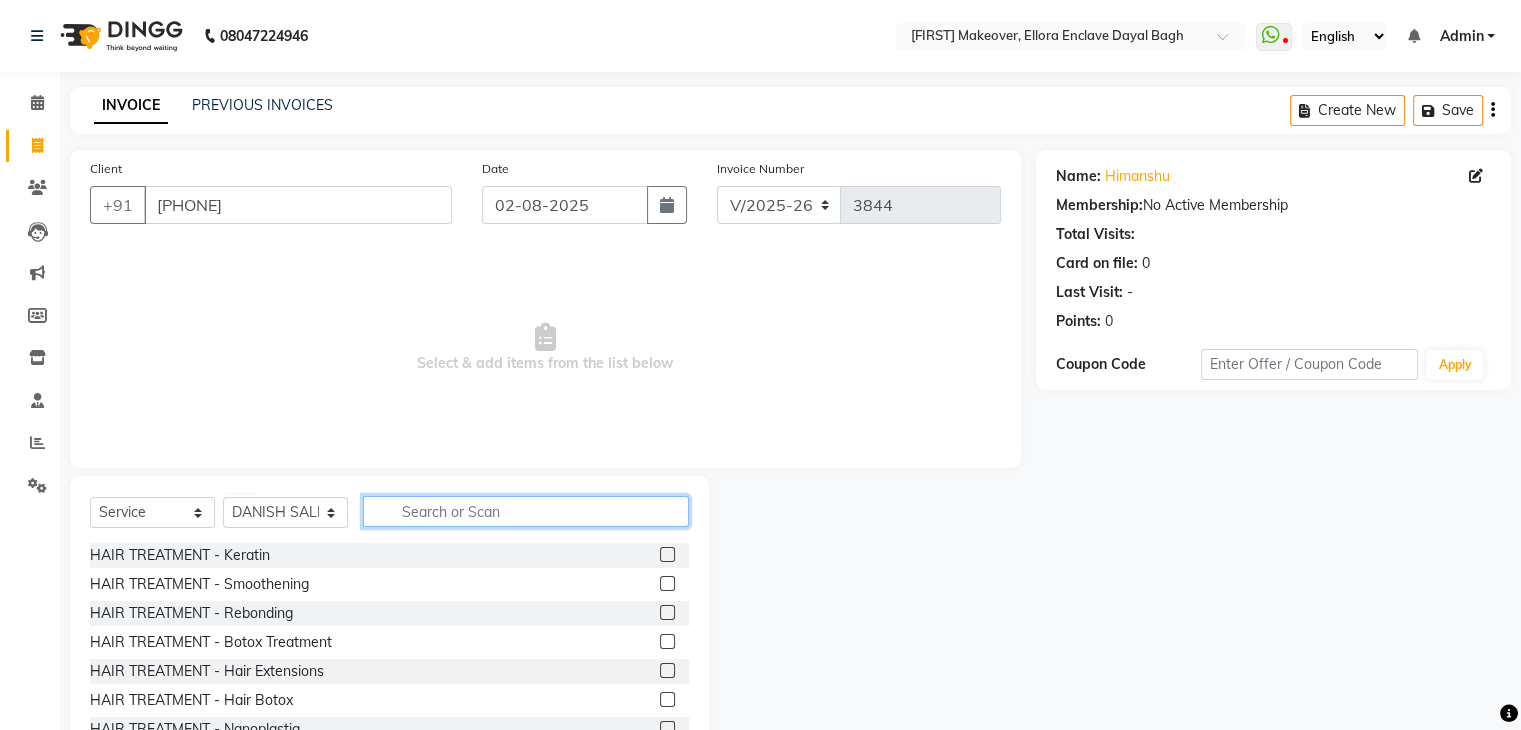 click 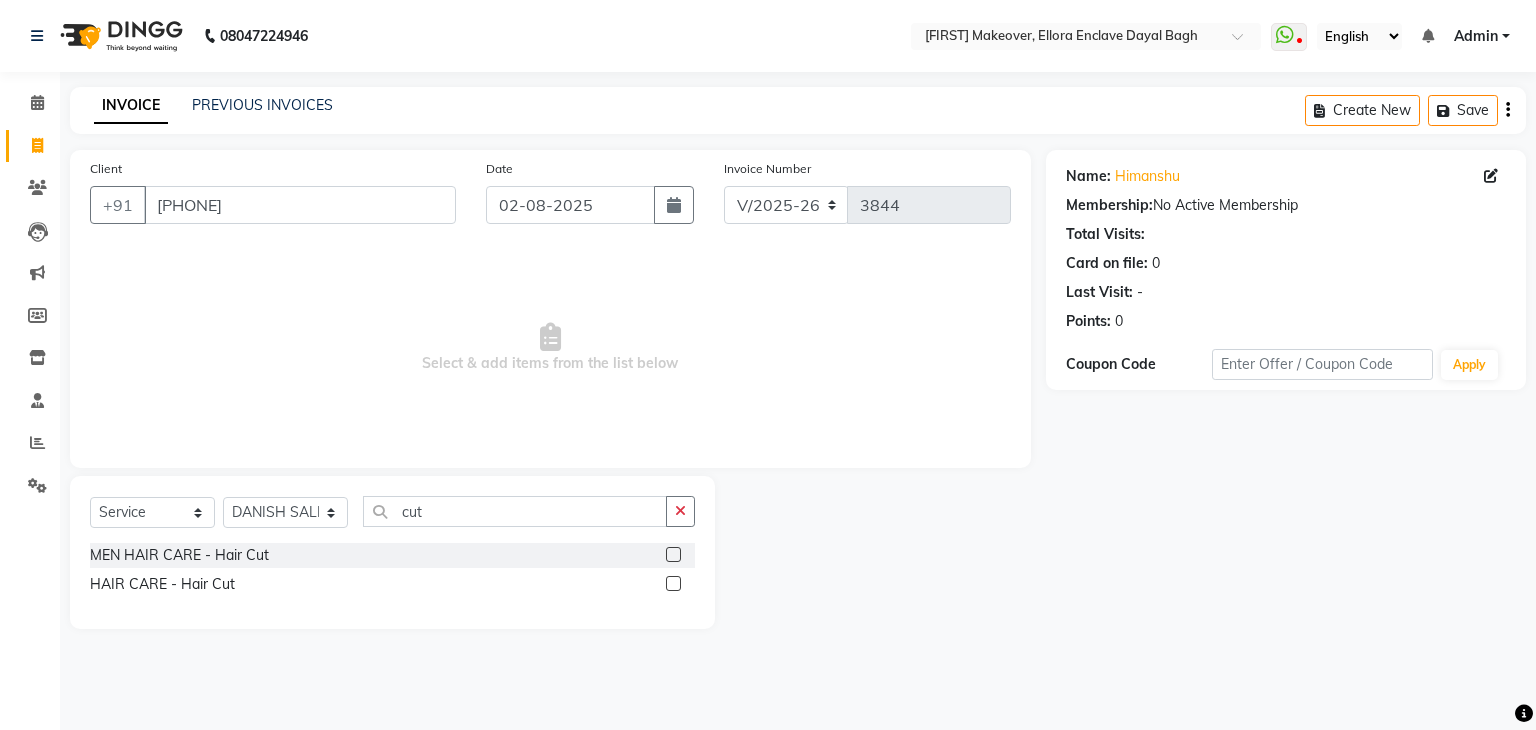 click 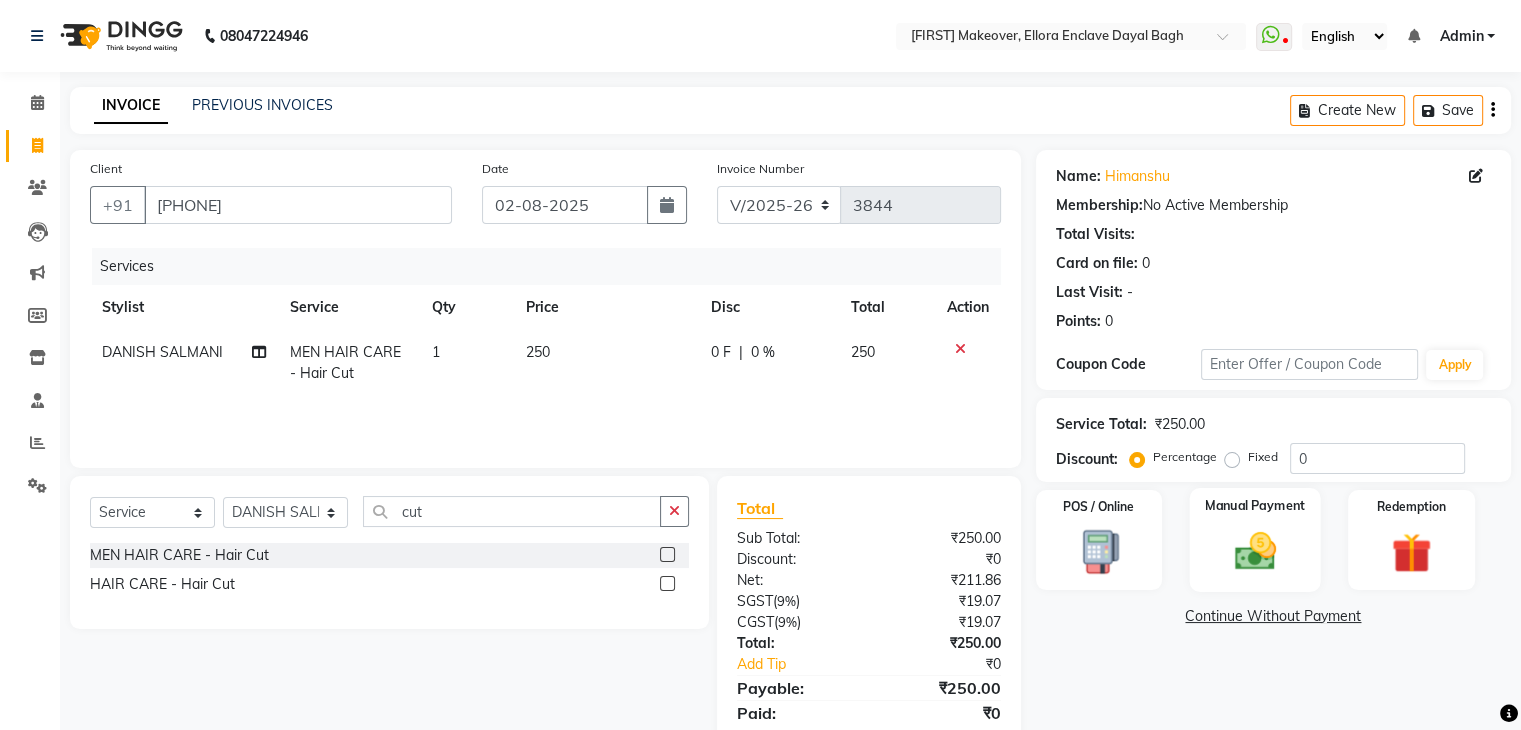 click 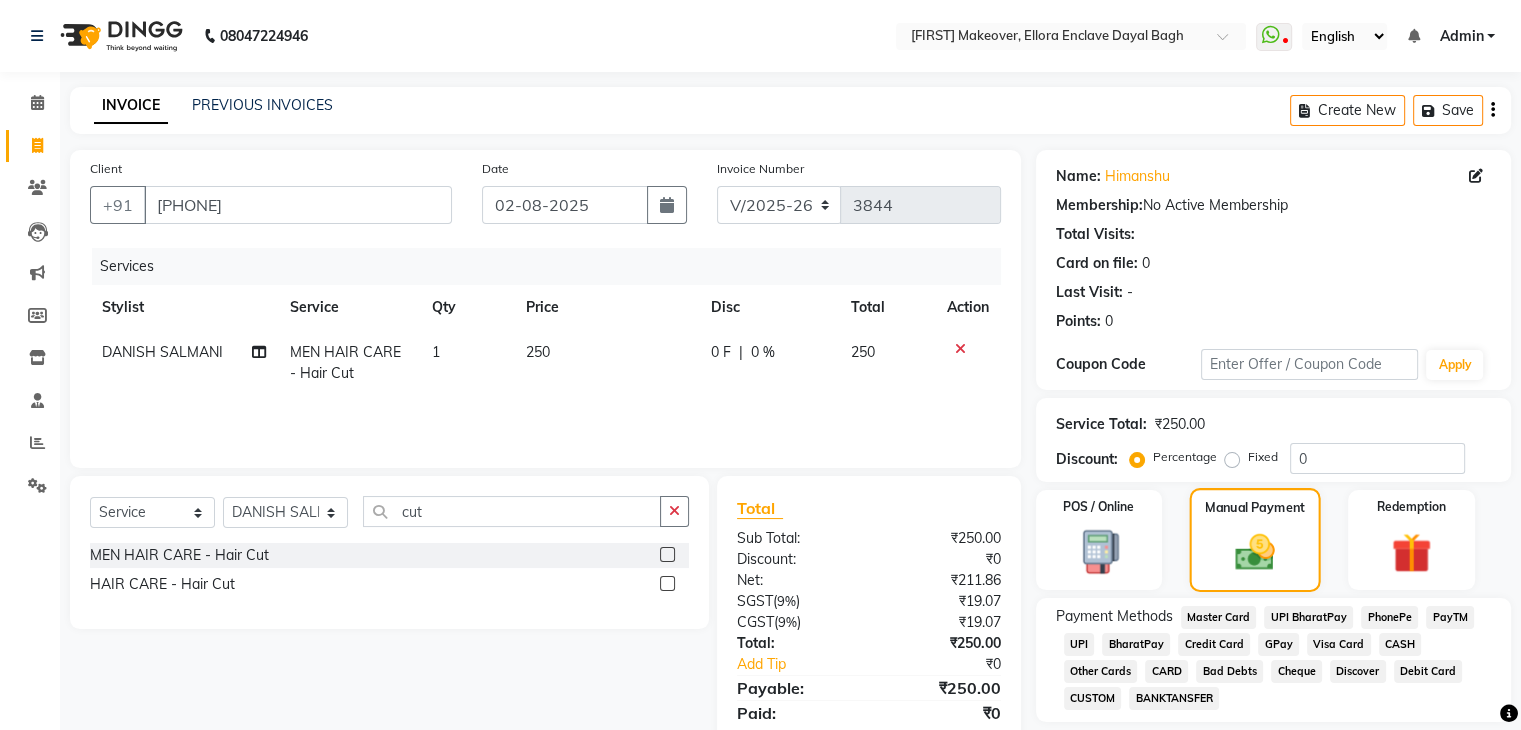 scroll, scrollTop: 71, scrollLeft: 0, axis: vertical 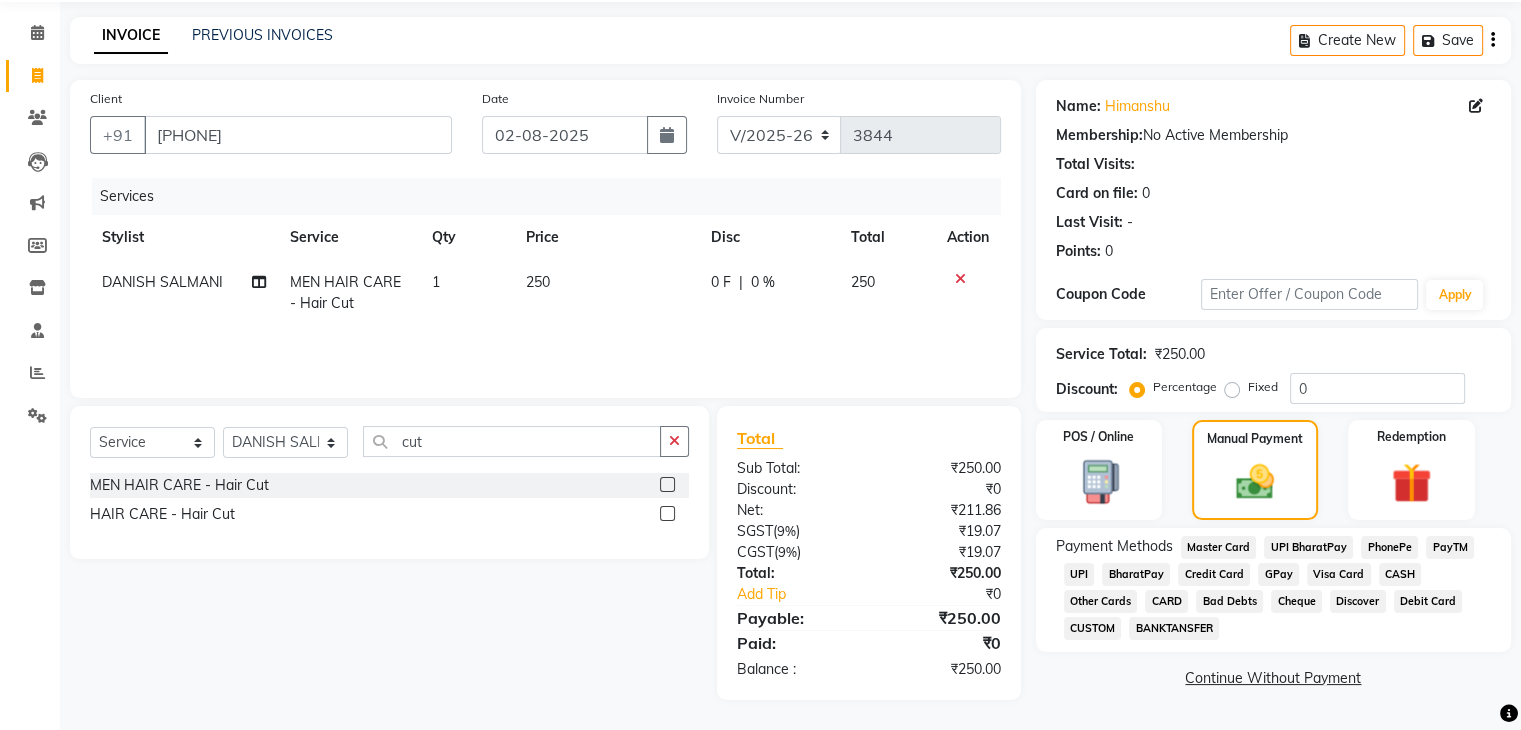 click on "UPI" 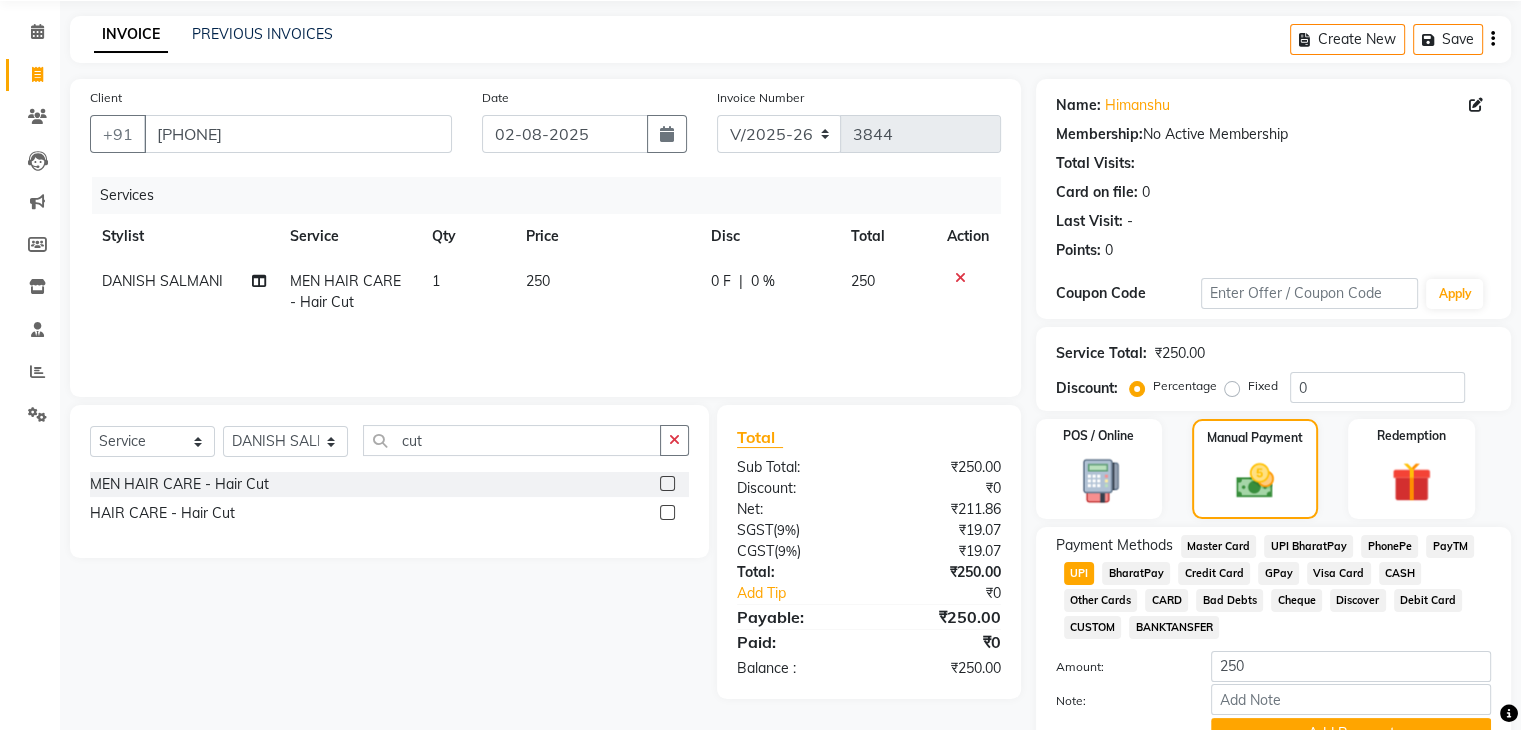 scroll, scrollTop: 172, scrollLeft: 0, axis: vertical 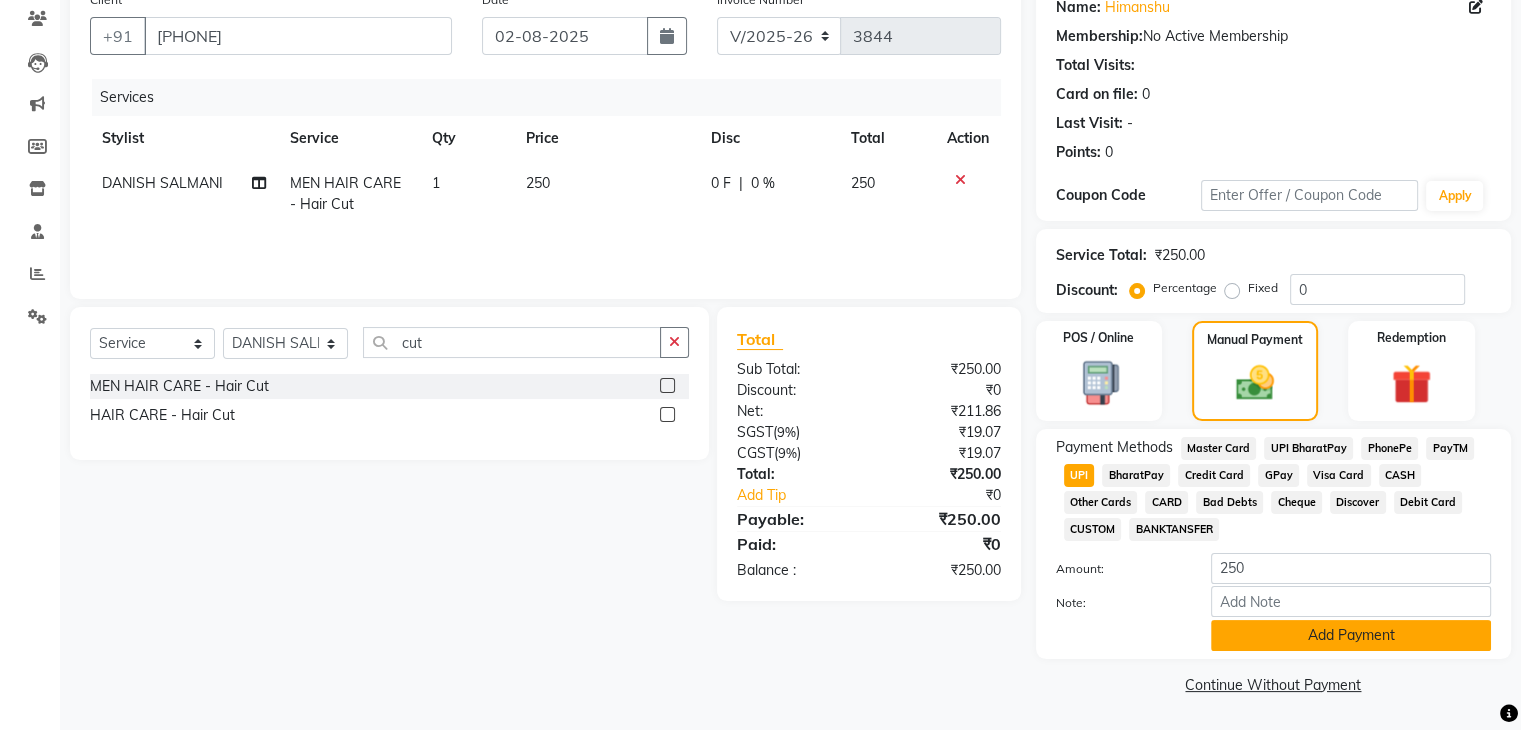 click on "Add Payment" 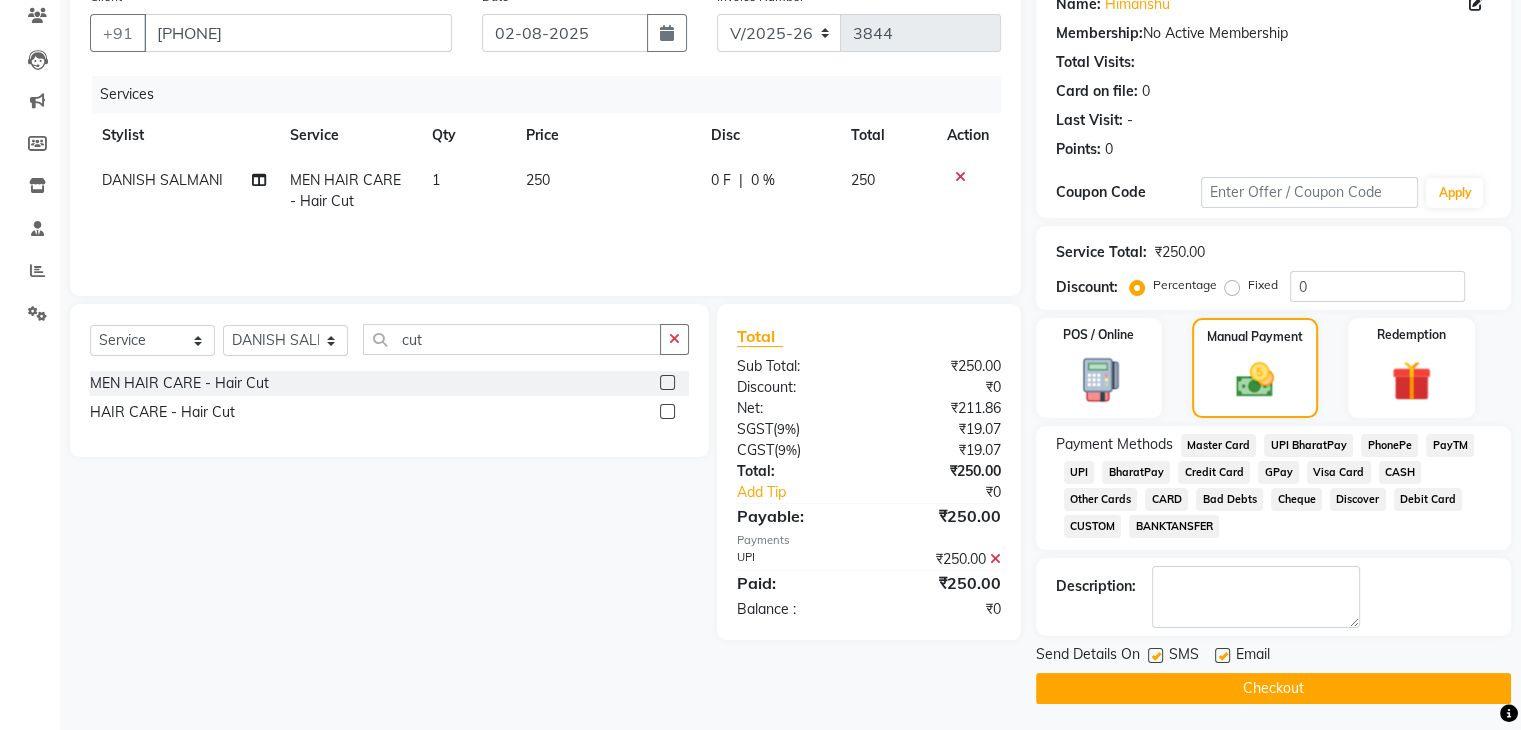 click on "Checkout" 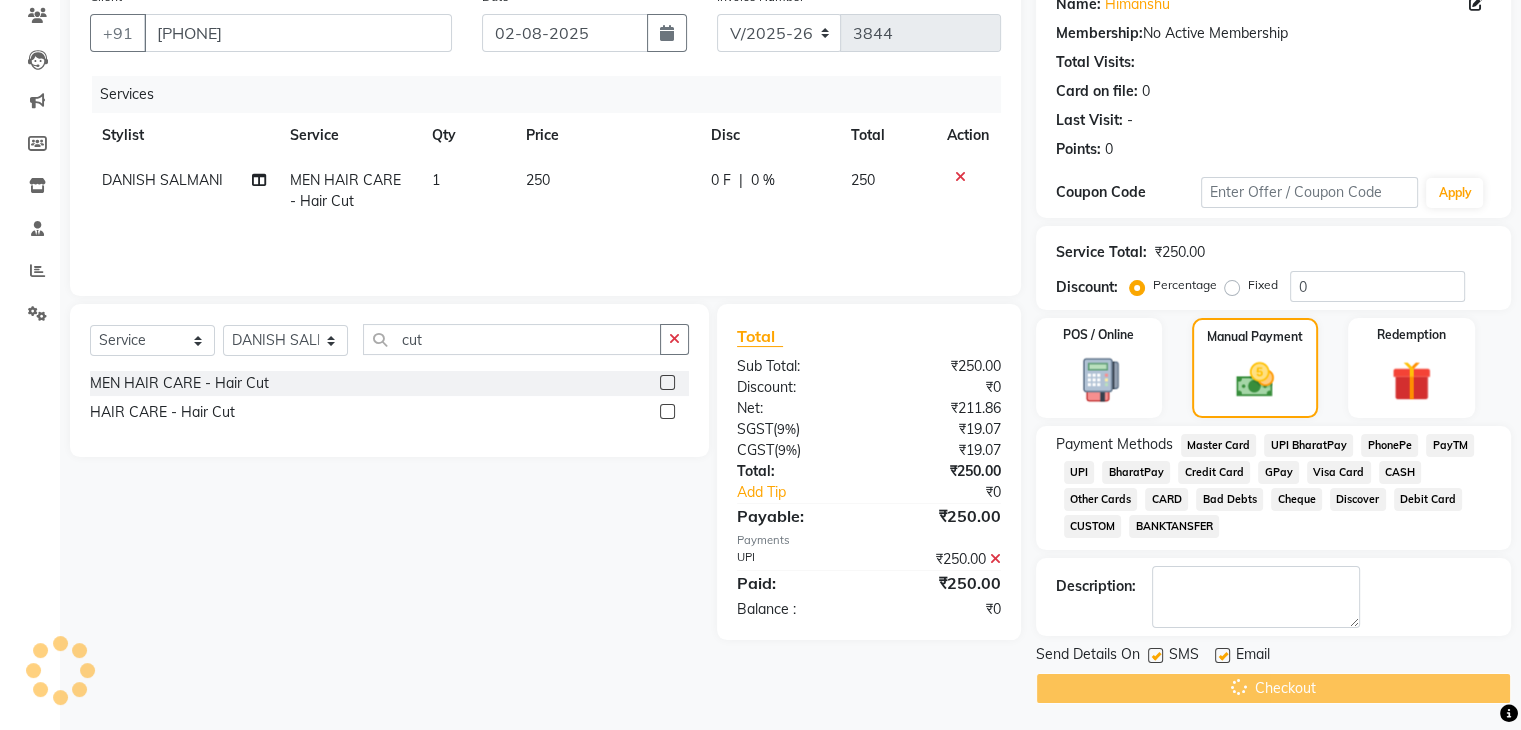 scroll, scrollTop: 0, scrollLeft: 0, axis: both 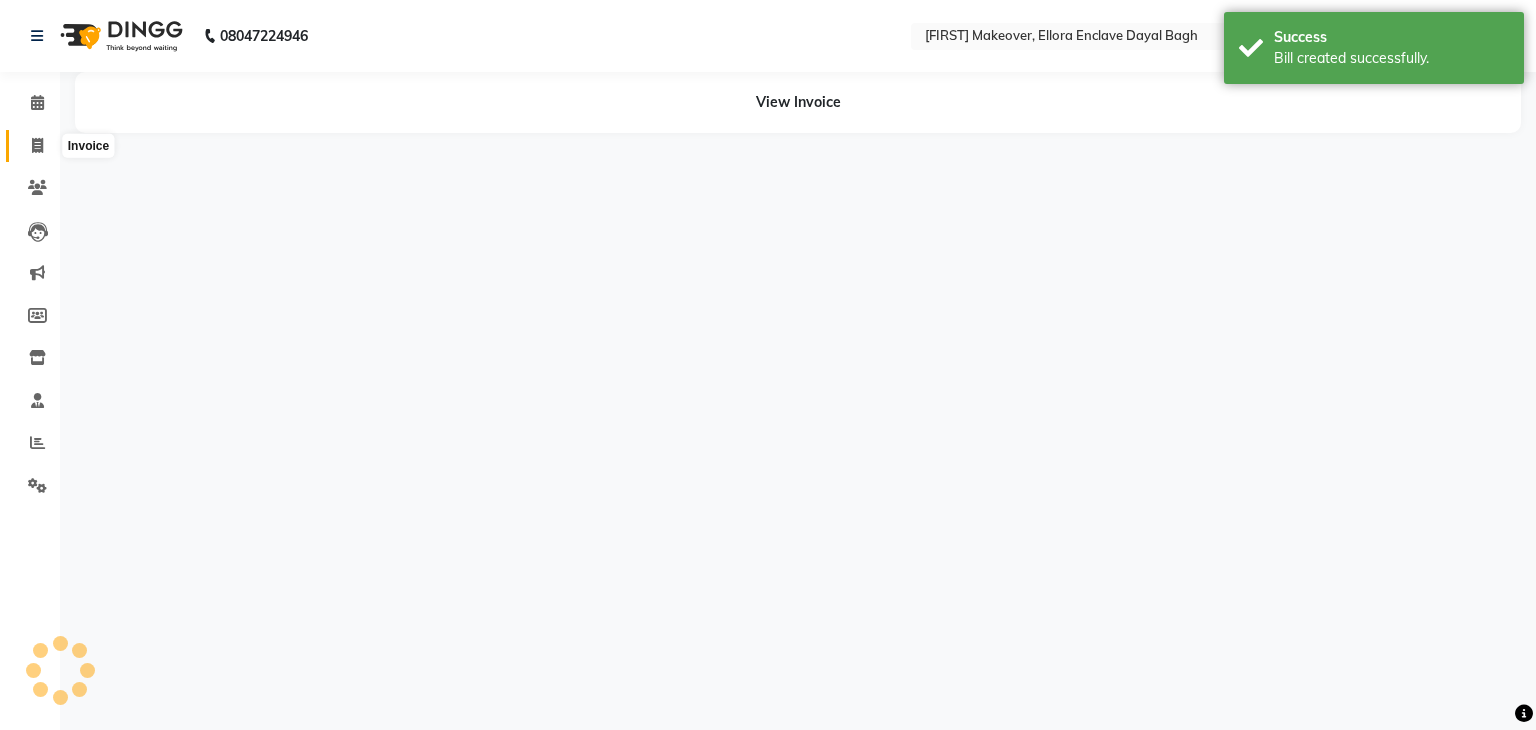click 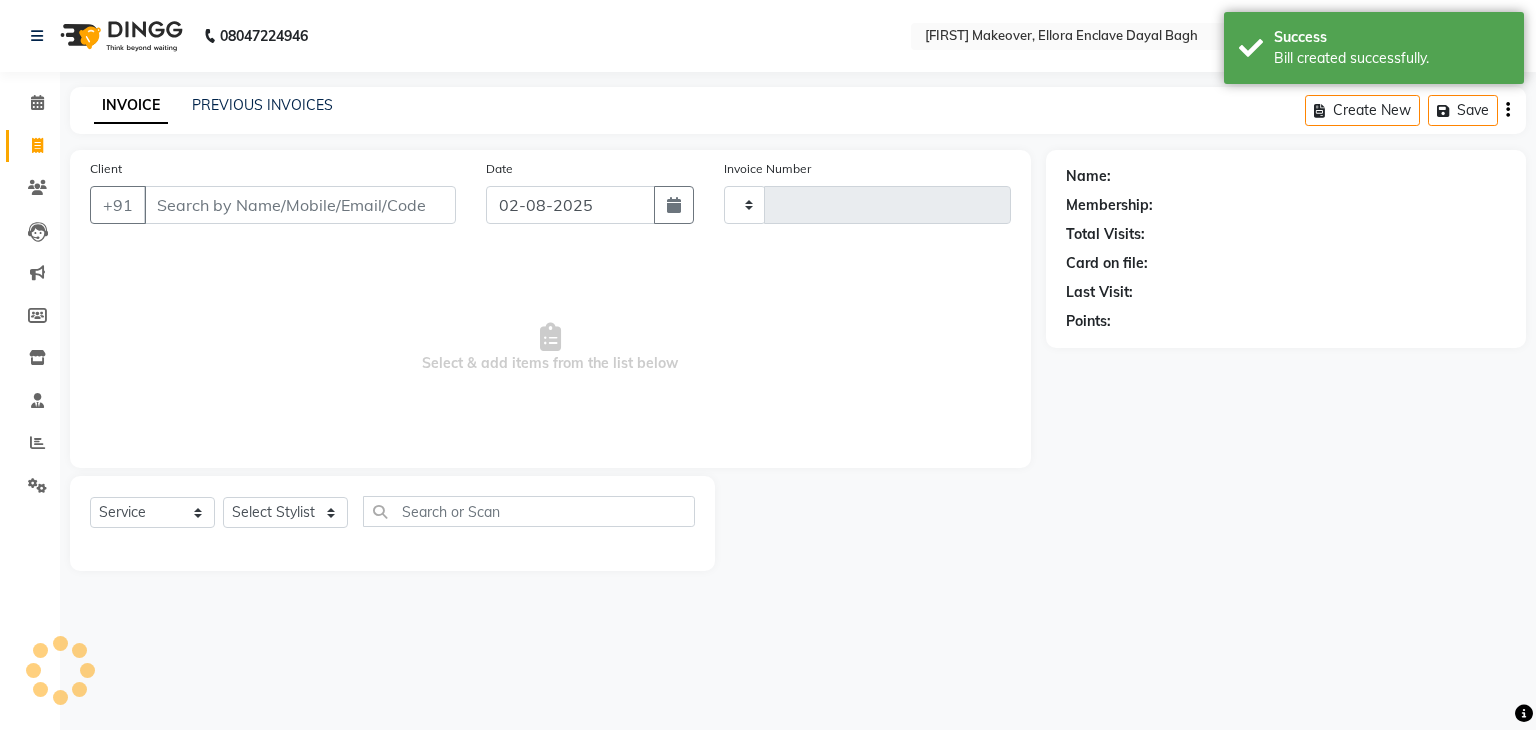 click on "Client" at bounding box center (300, 205) 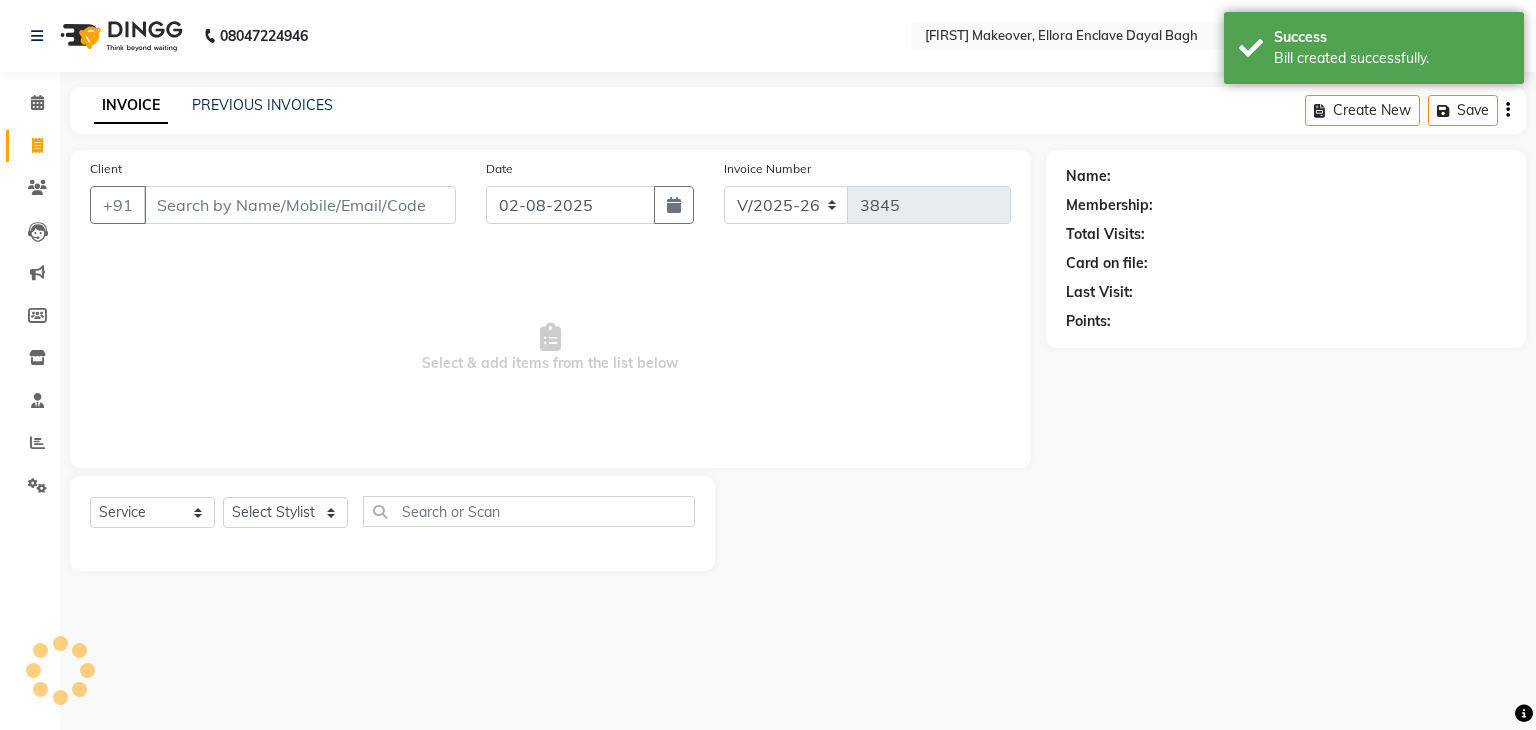 click on "Client" at bounding box center (300, 205) 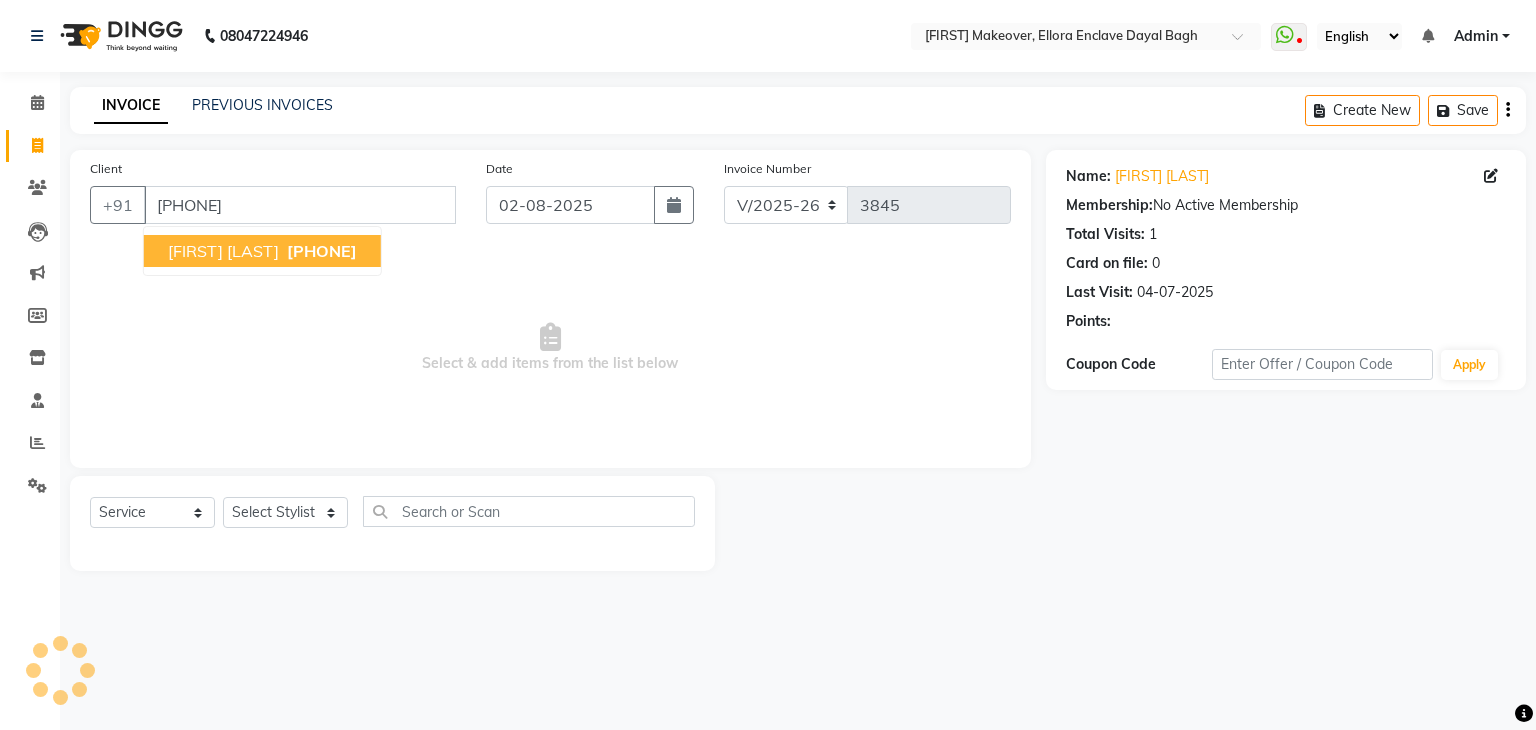 click on "[FIRST] [LAST]" at bounding box center (223, 251) 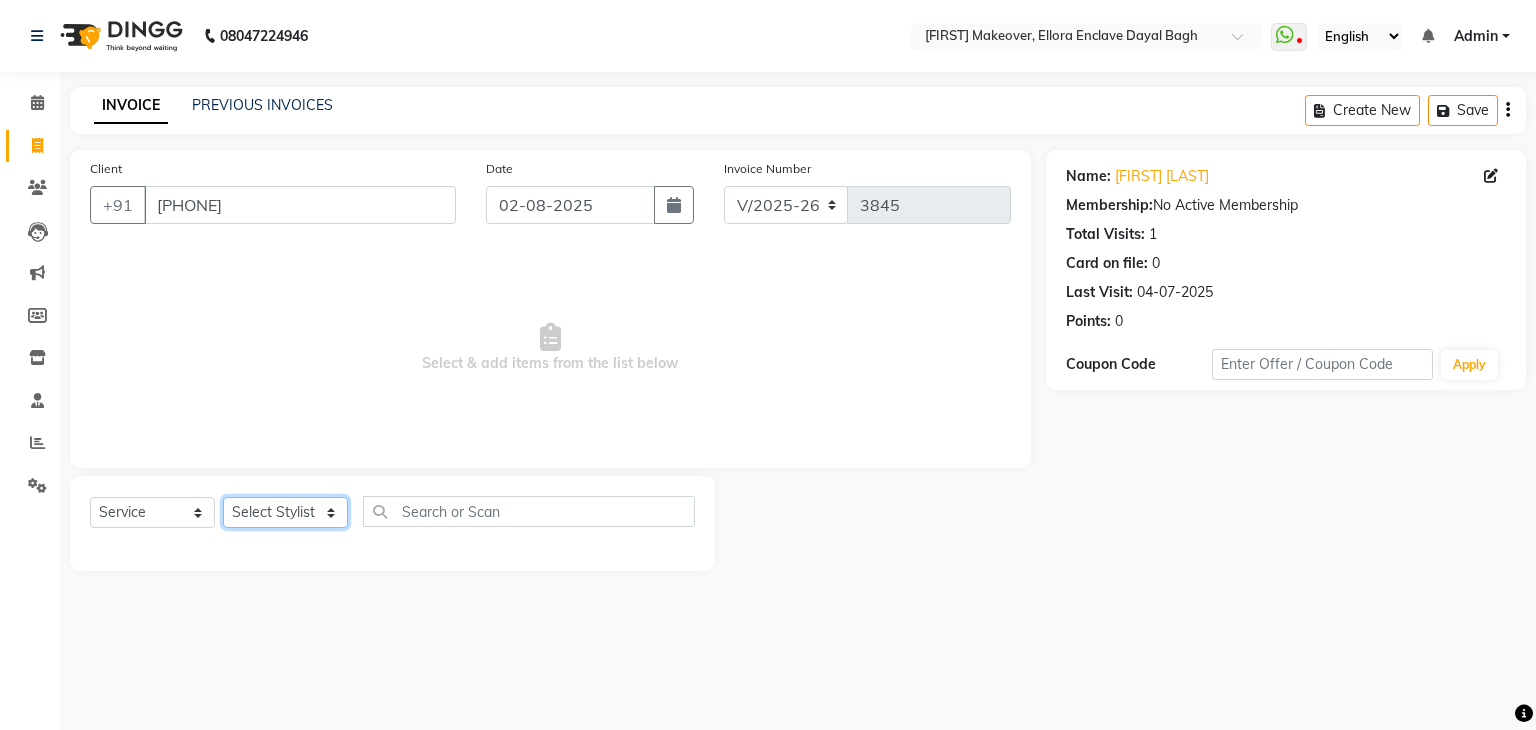 drag, startPoint x: 312, startPoint y: 522, endPoint x: 269, endPoint y: 17, distance: 506.8274 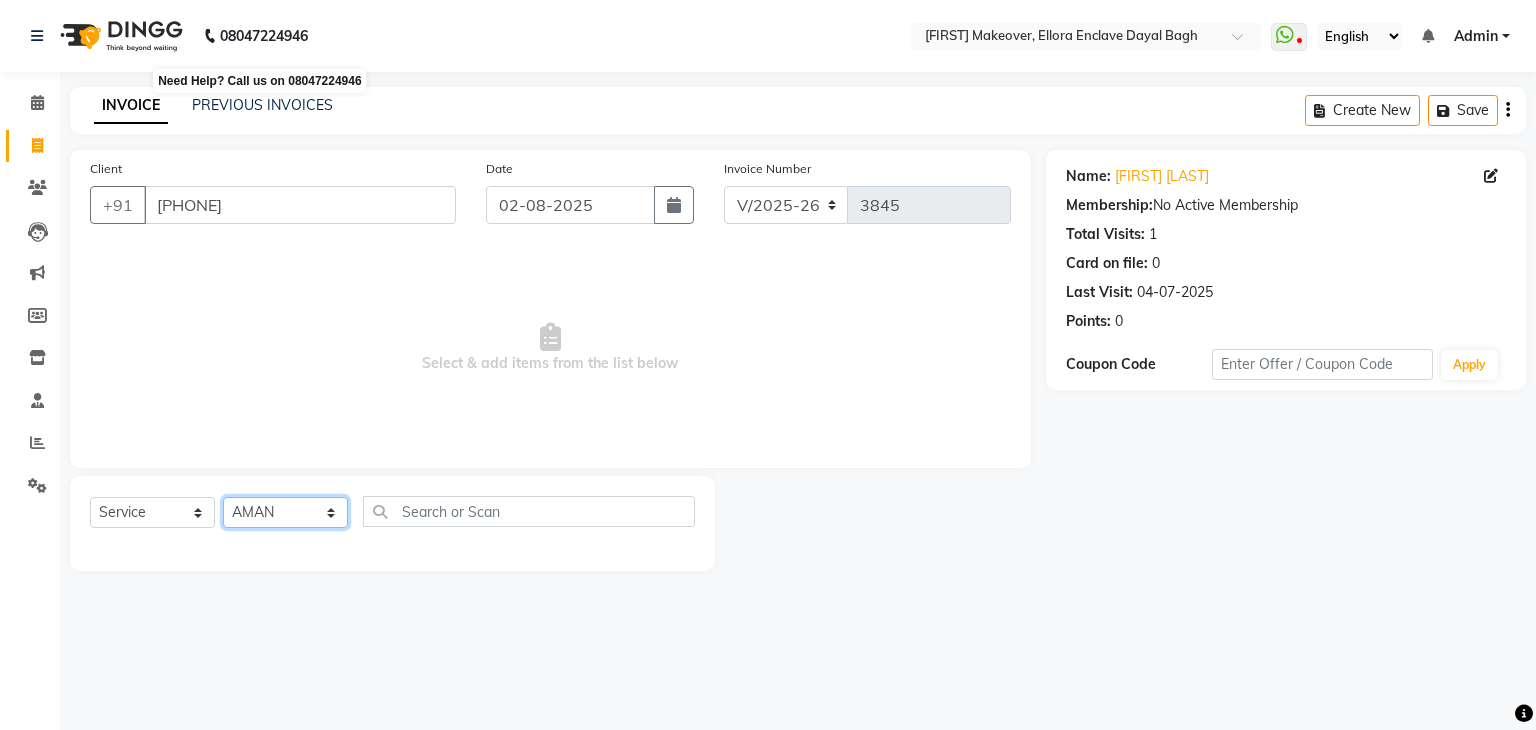 click on "Select Stylist AMAN DANISH SALMANI GOPAL PACHORI KANU KAVITA KIRAN KUMARI MEENU KUMARI NEHA NIKHIL CHAUDHARY Priya PRIYANKA YADAV RASHMI SANDHYA SHAGUFTA SHWETA SONA SAXENA SOUMYA TUSHAR OTWAL VINAY KUMAR" 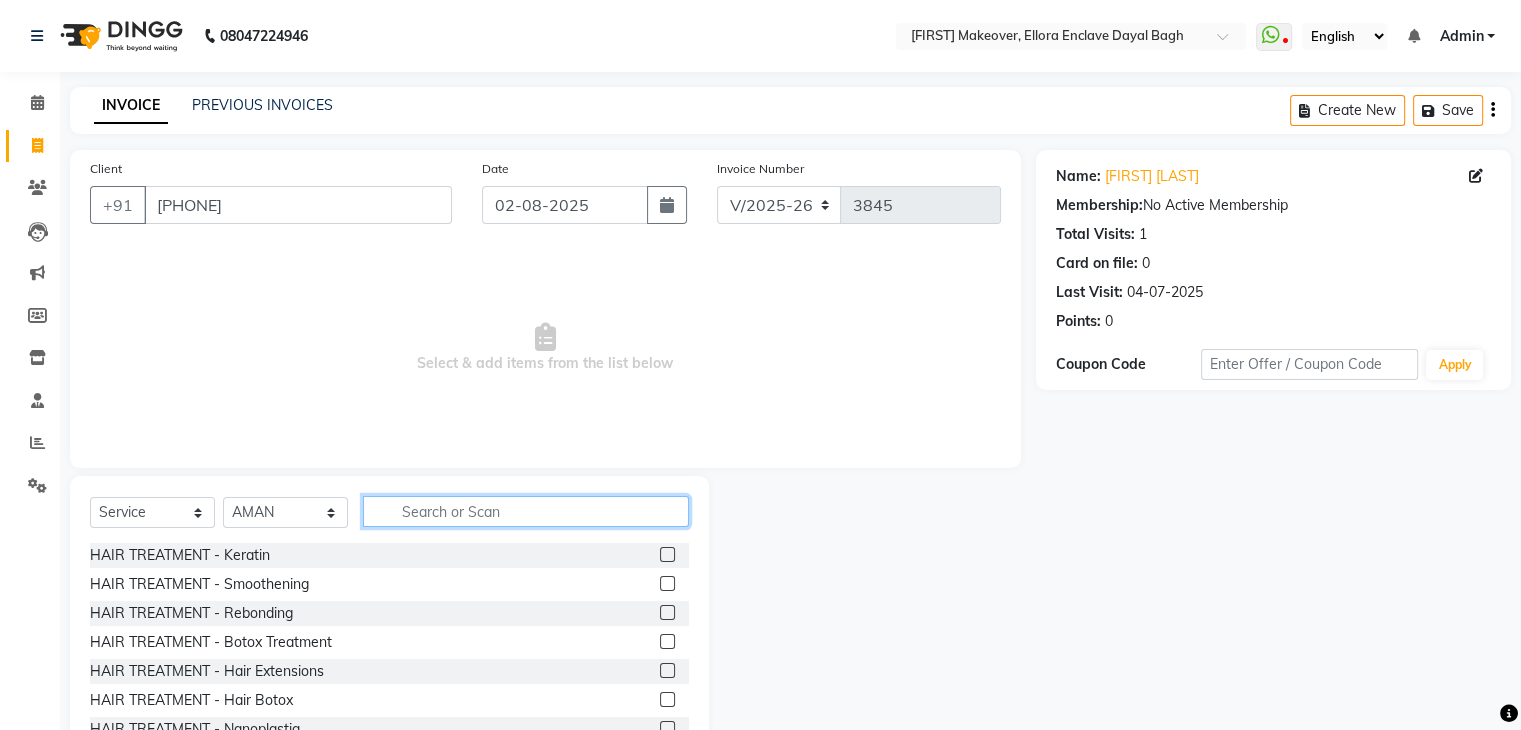 click 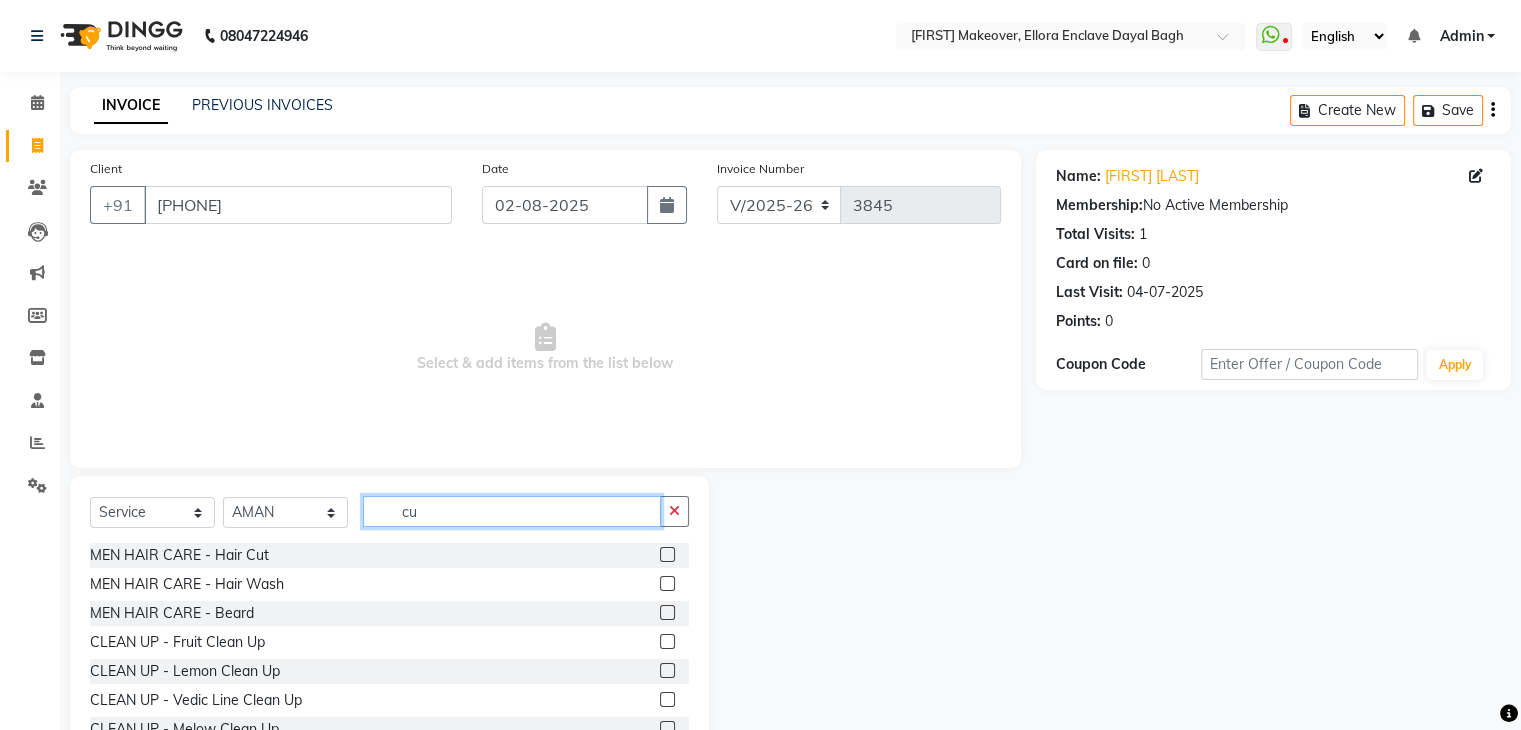 click on "cu" 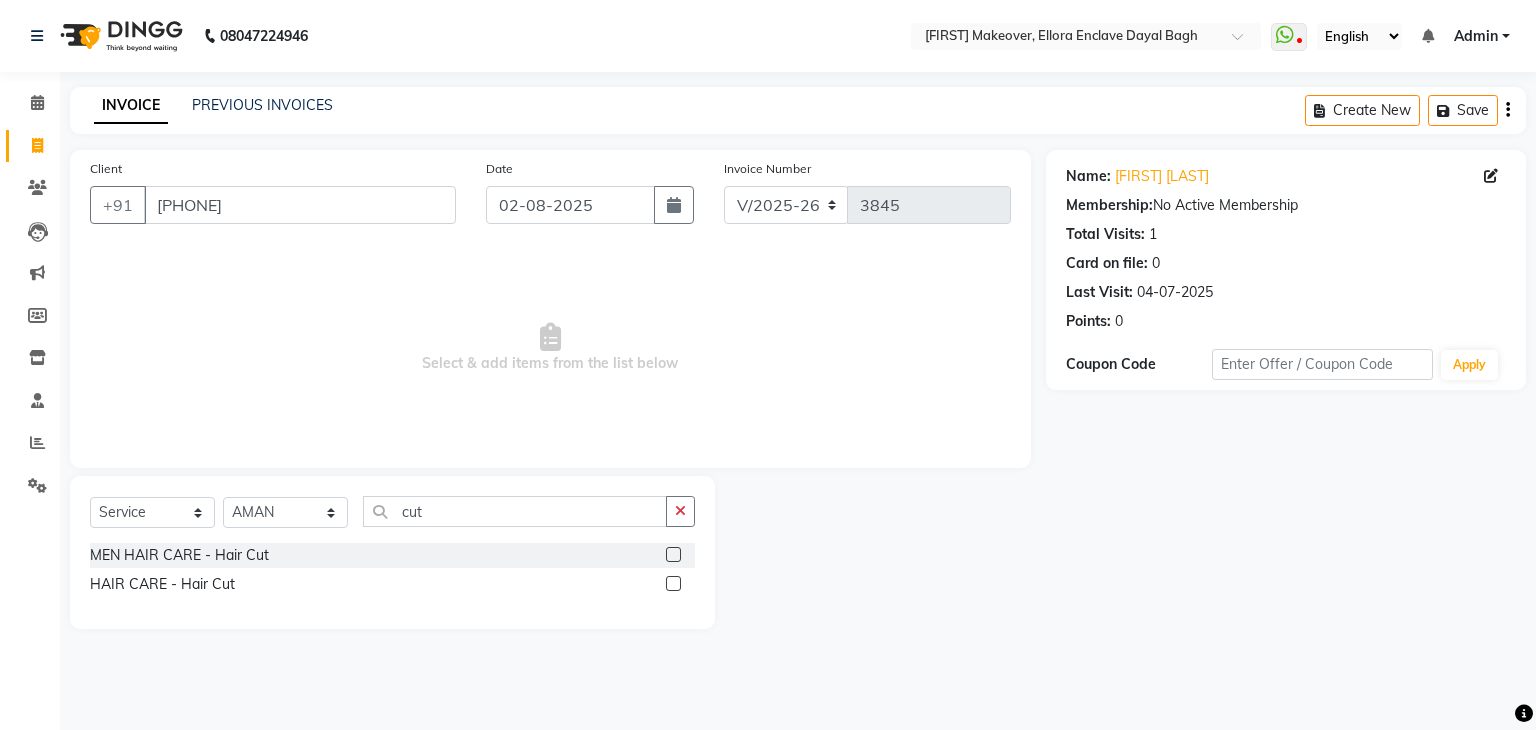 click 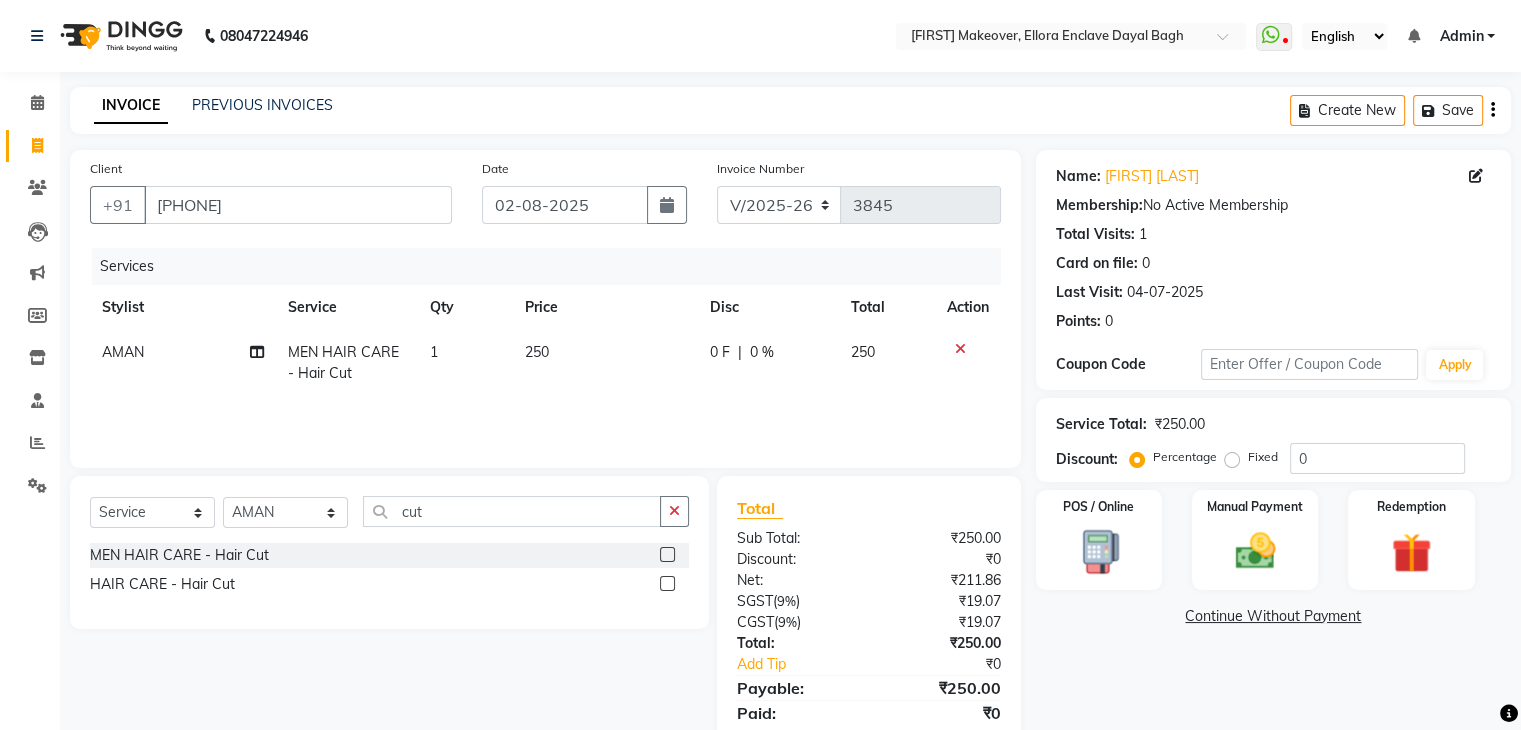 click on "POS / Online  Manual Payment Redemption" 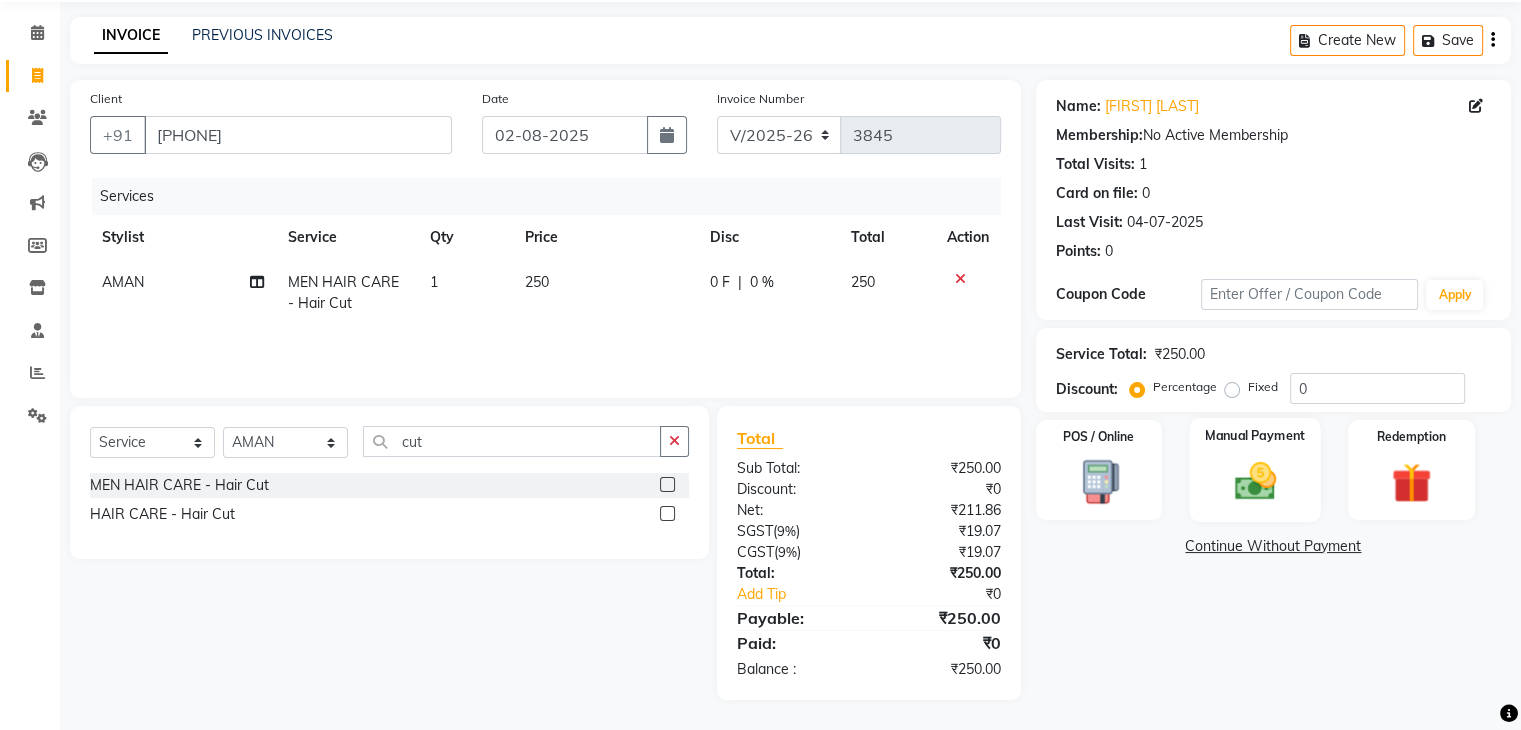 click on "Manual Payment" 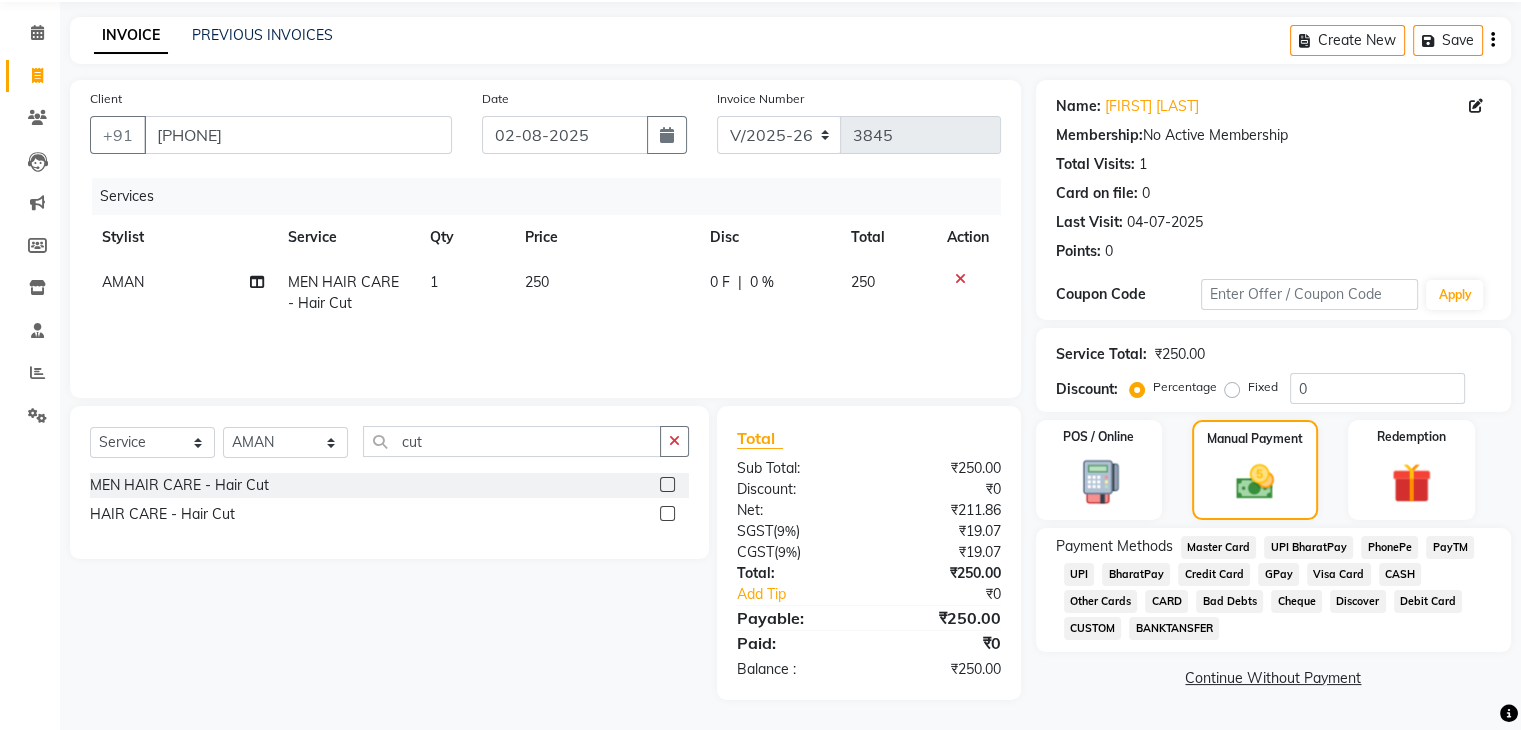 click on "CASH" 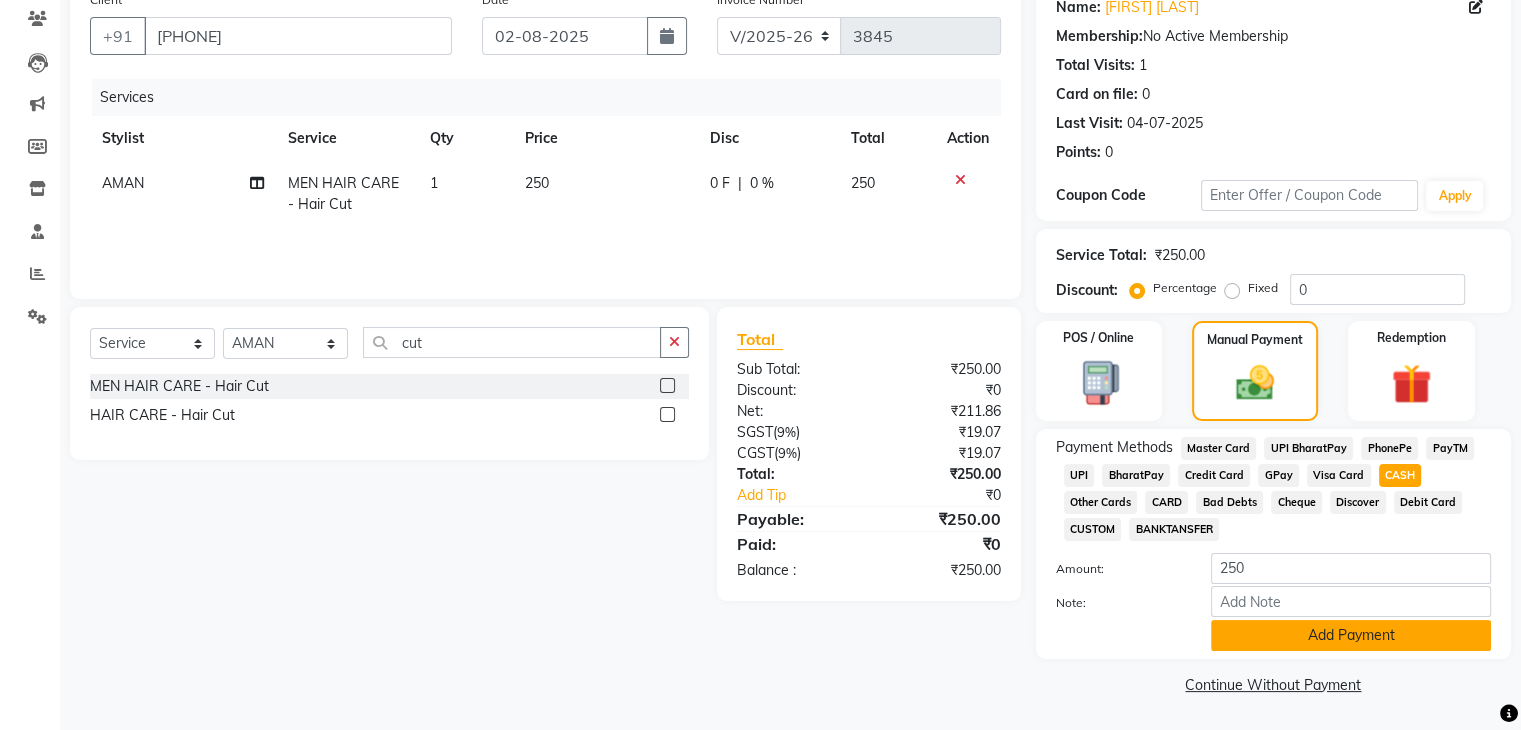 click on "Add Payment" 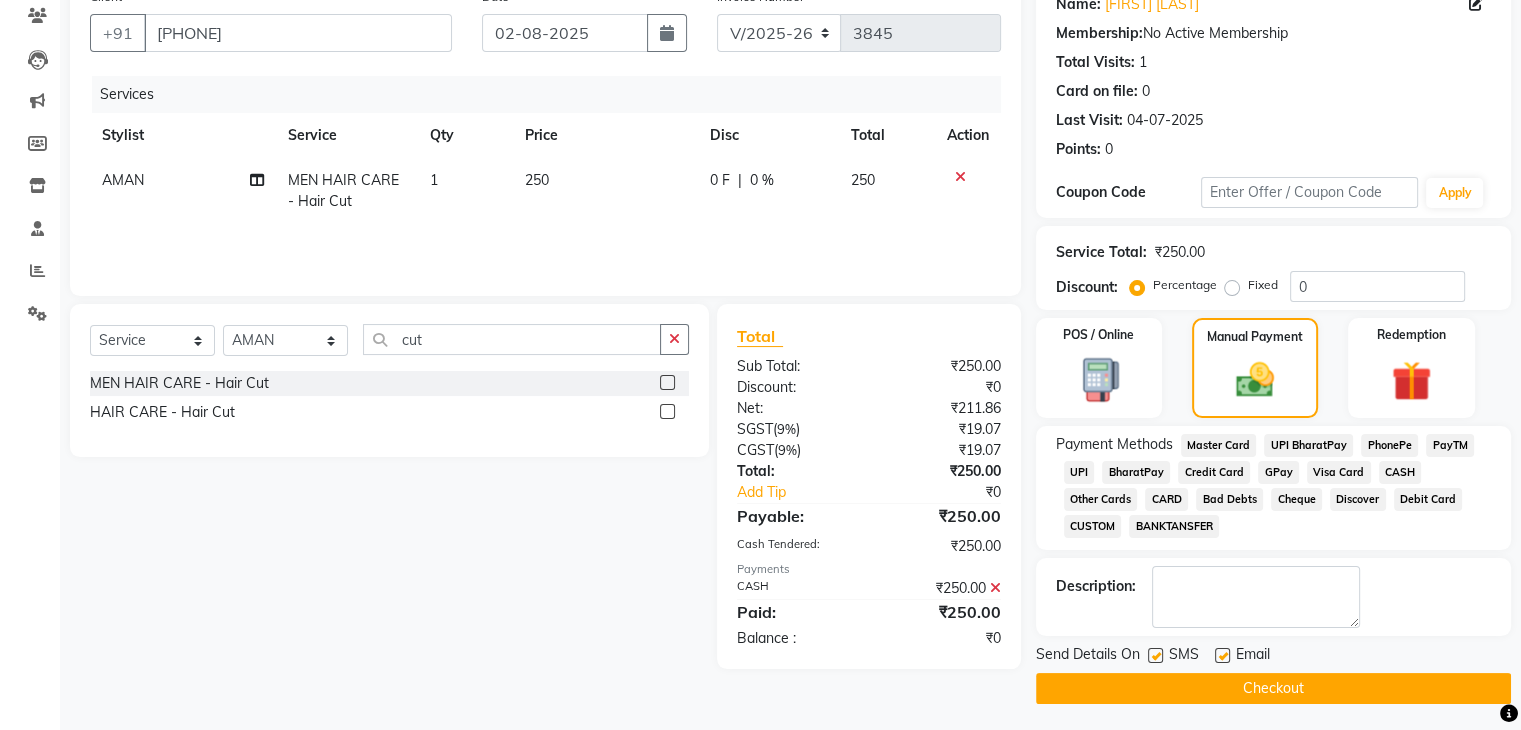 drag, startPoint x: 1320, startPoint y: 681, endPoint x: 734, endPoint y: 394, distance: 652.5067 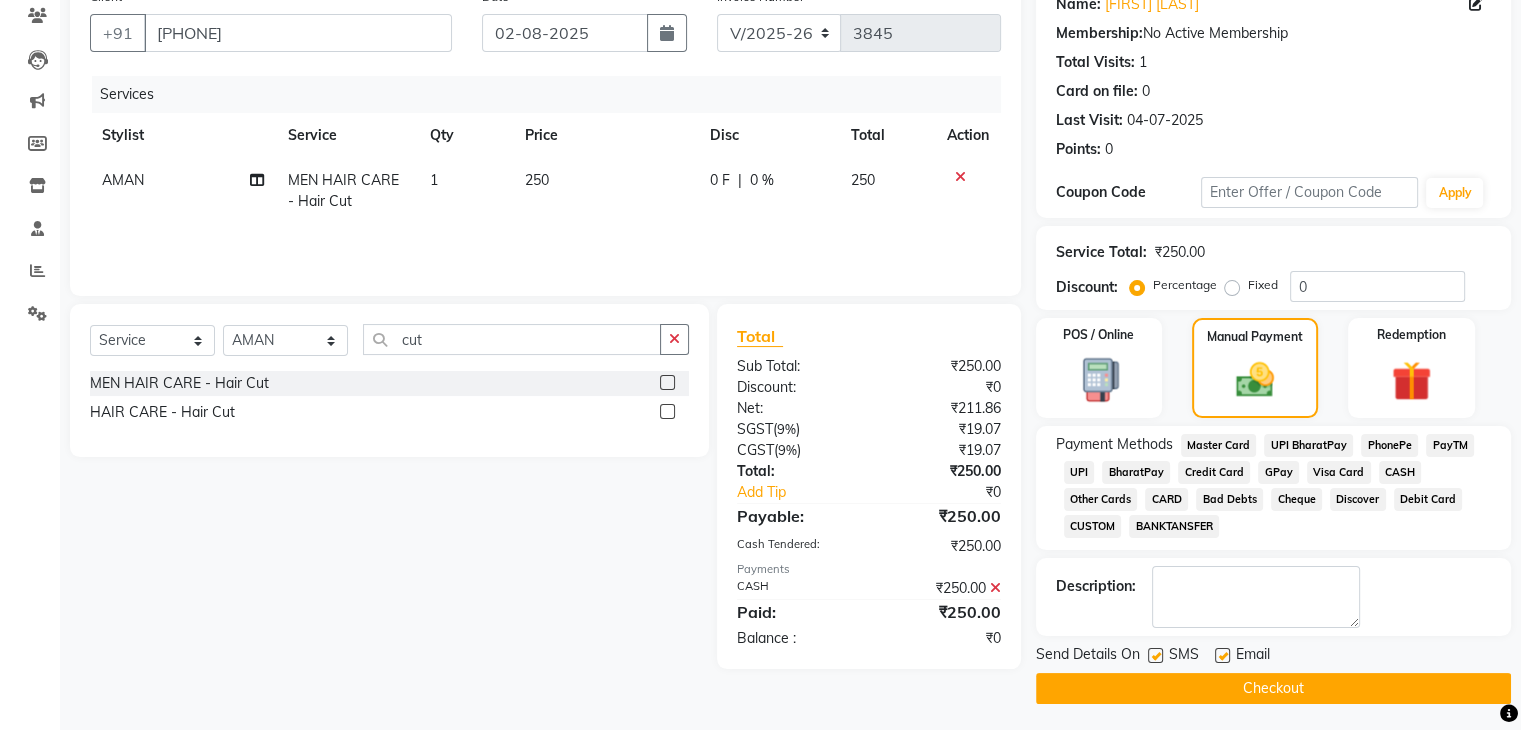 click on "Checkout" 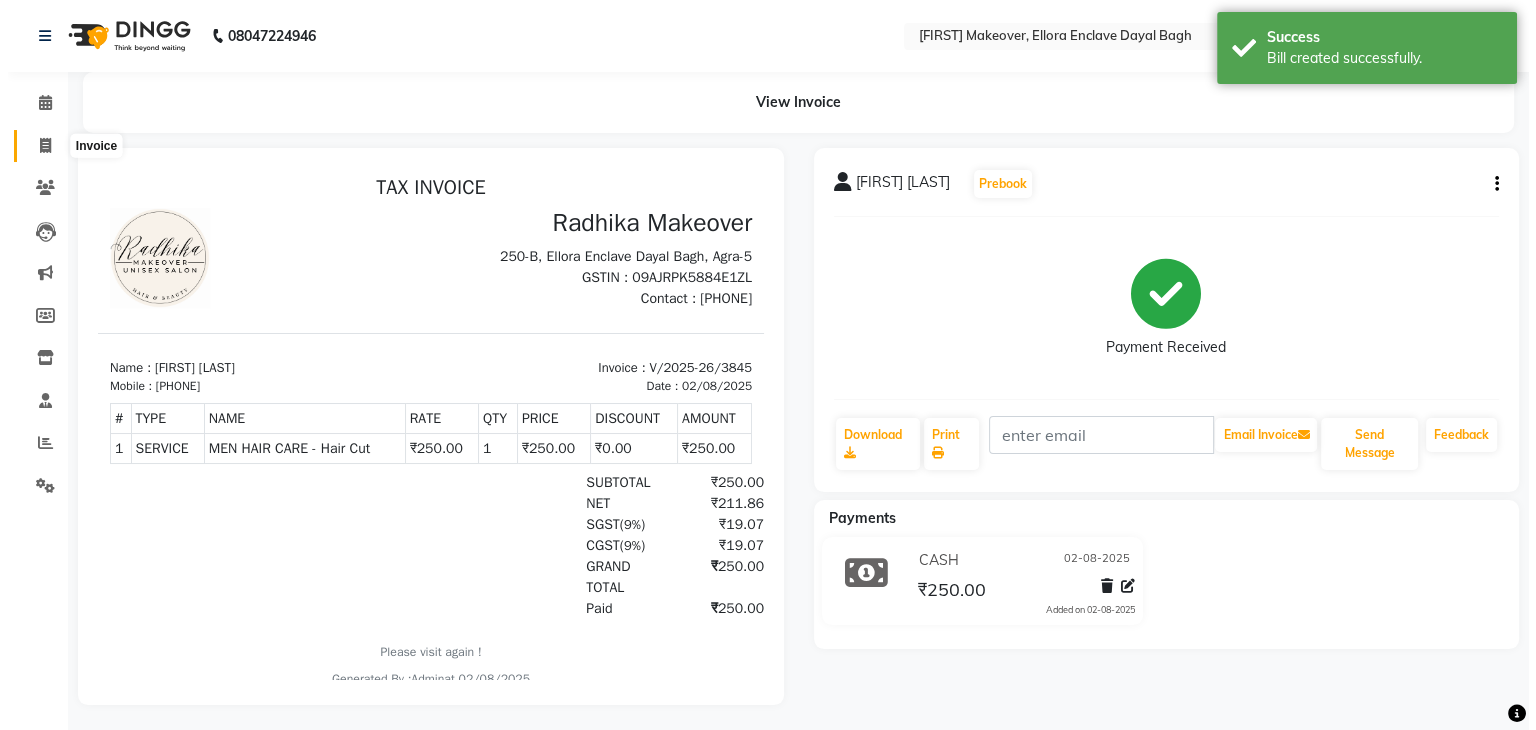 scroll, scrollTop: 0, scrollLeft: 0, axis: both 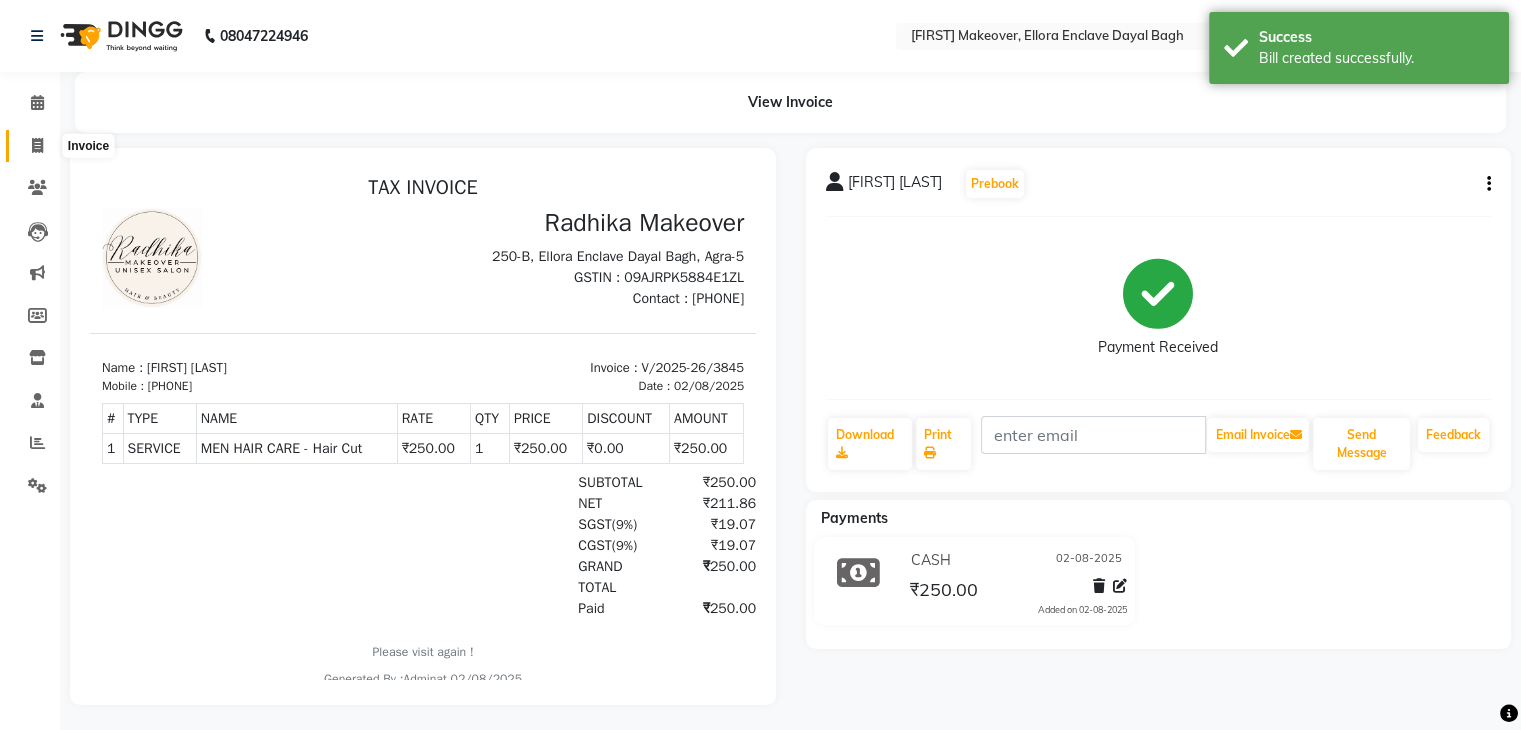 click 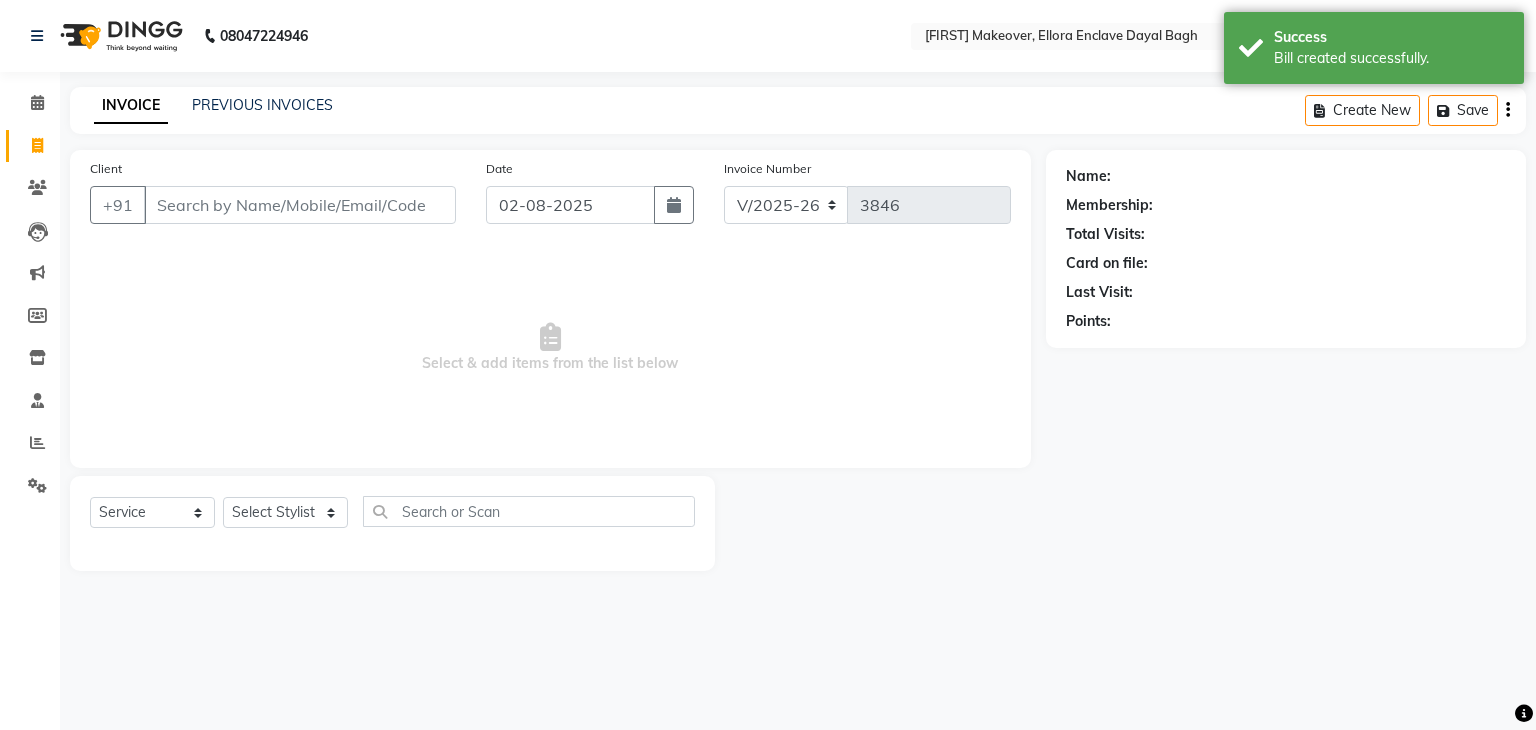 click on "Client" at bounding box center (300, 205) 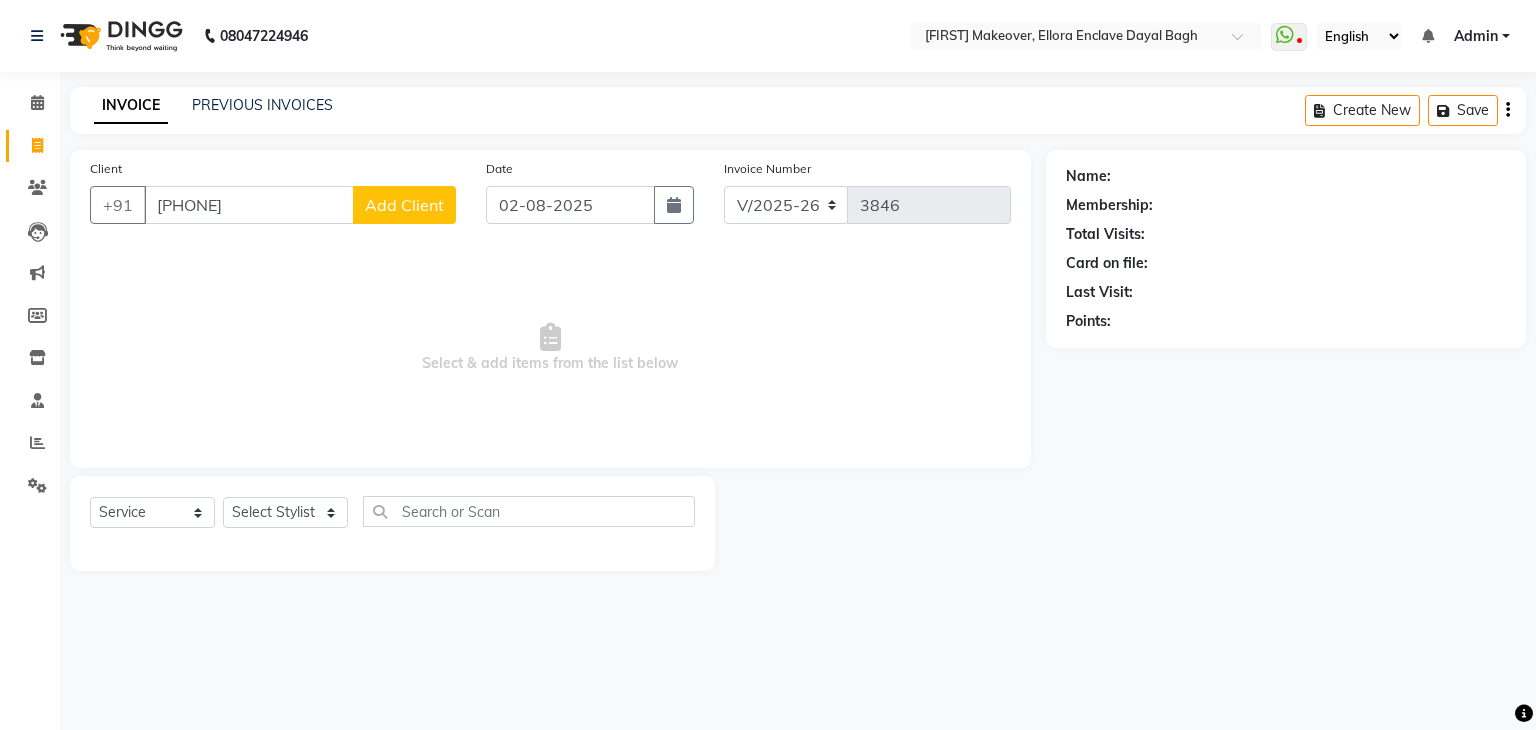 click on "Add Client" 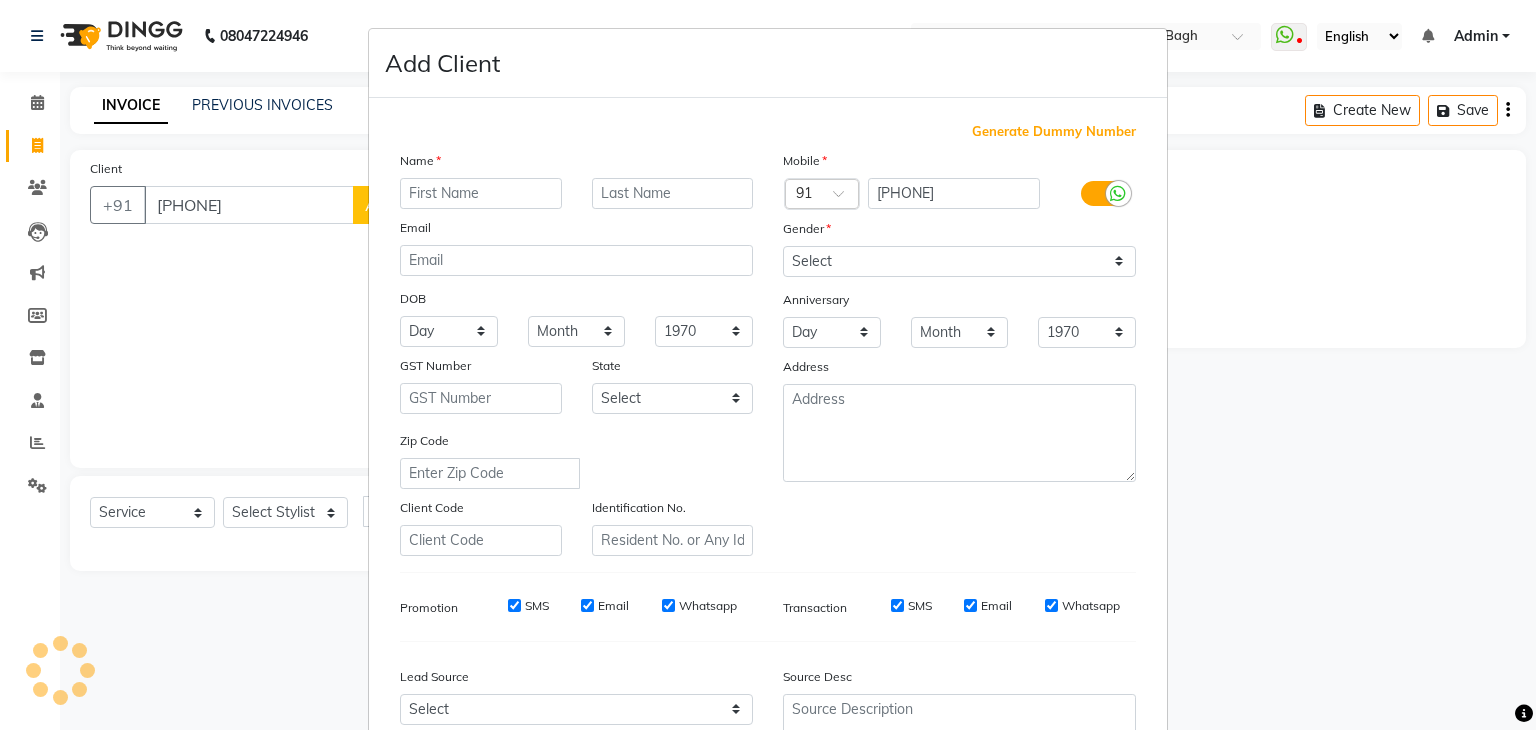 click at bounding box center (481, 193) 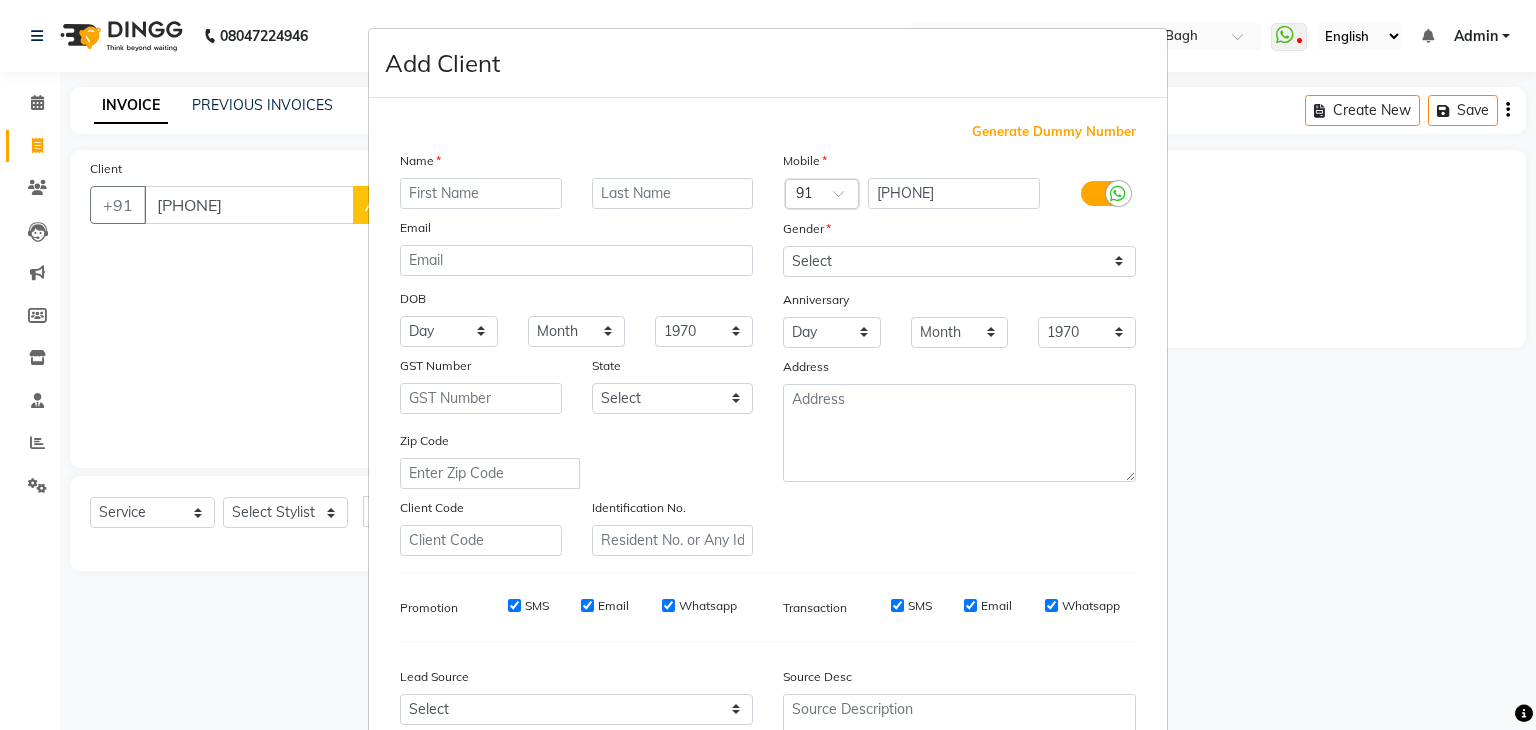 click at bounding box center (481, 193) 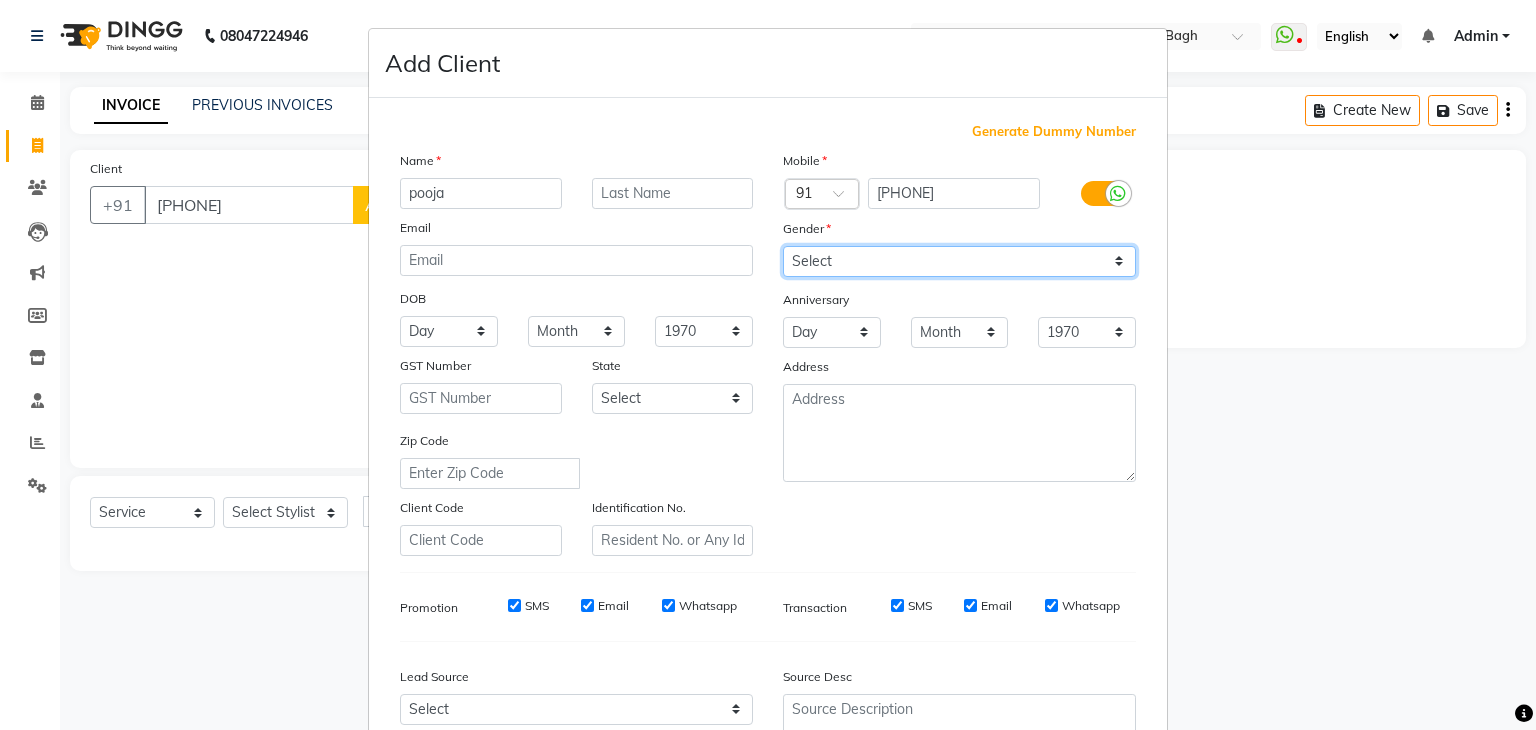 click on "Select Male Female Other Prefer Not To Say" at bounding box center [959, 261] 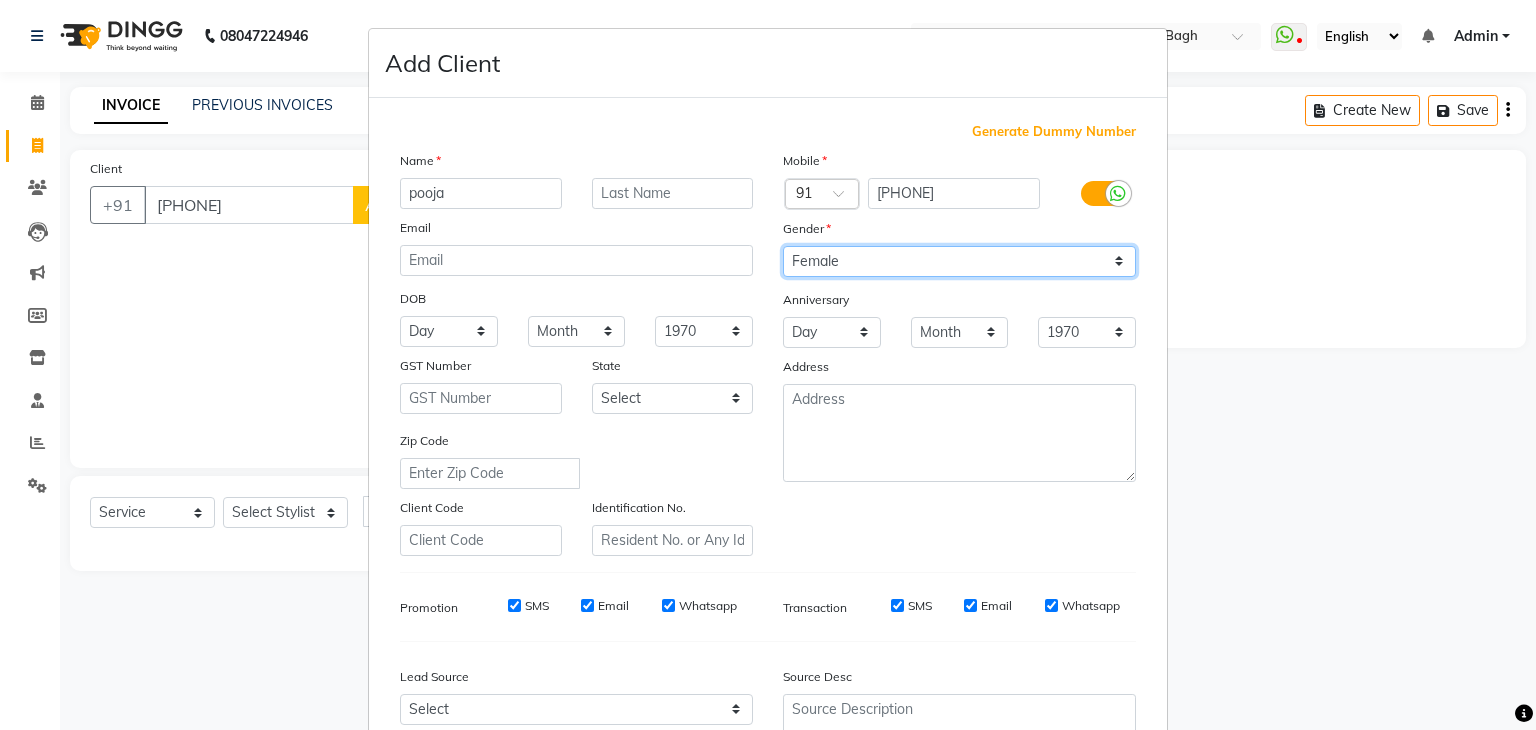 click on "Select Male Female Other Prefer Not To Say" at bounding box center [959, 261] 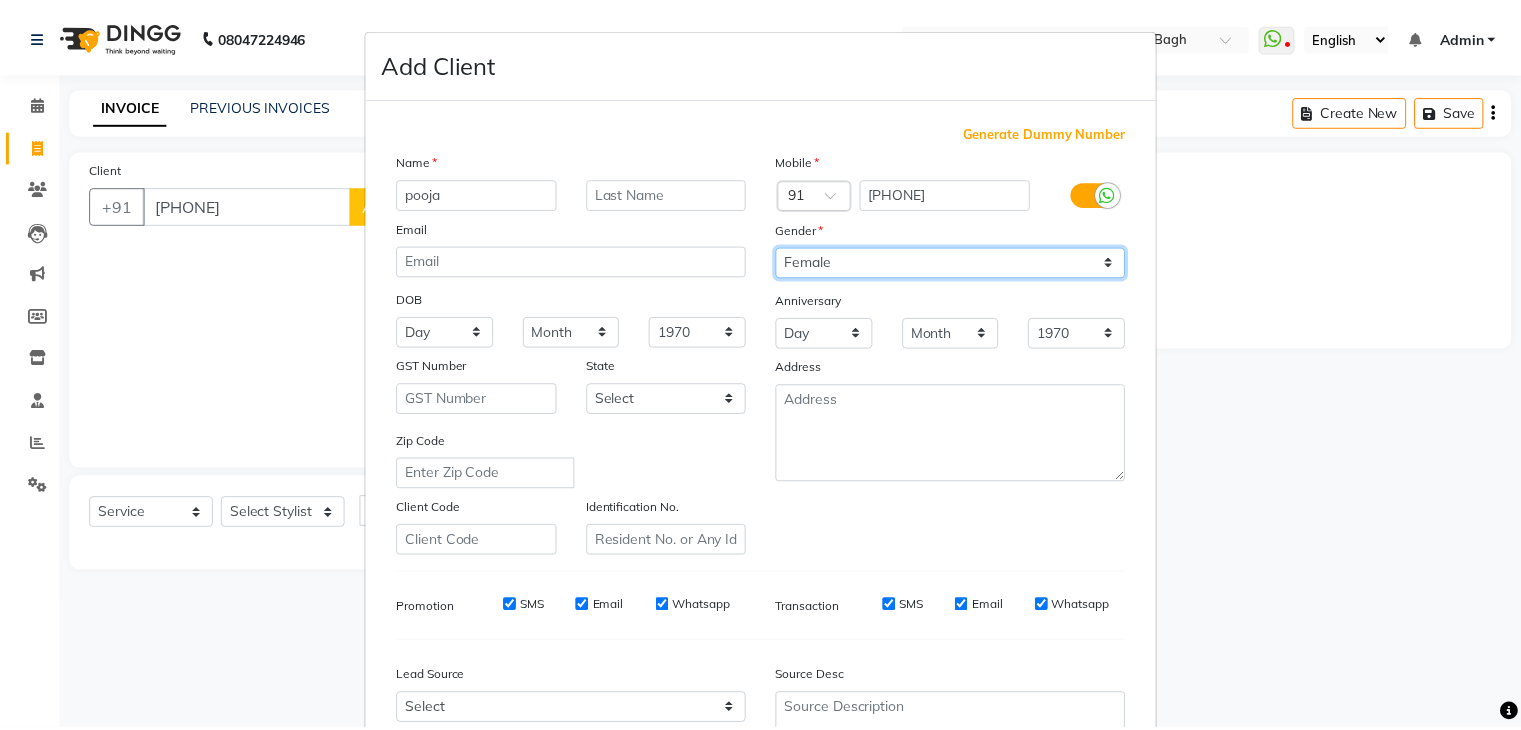 scroll, scrollTop: 203, scrollLeft: 0, axis: vertical 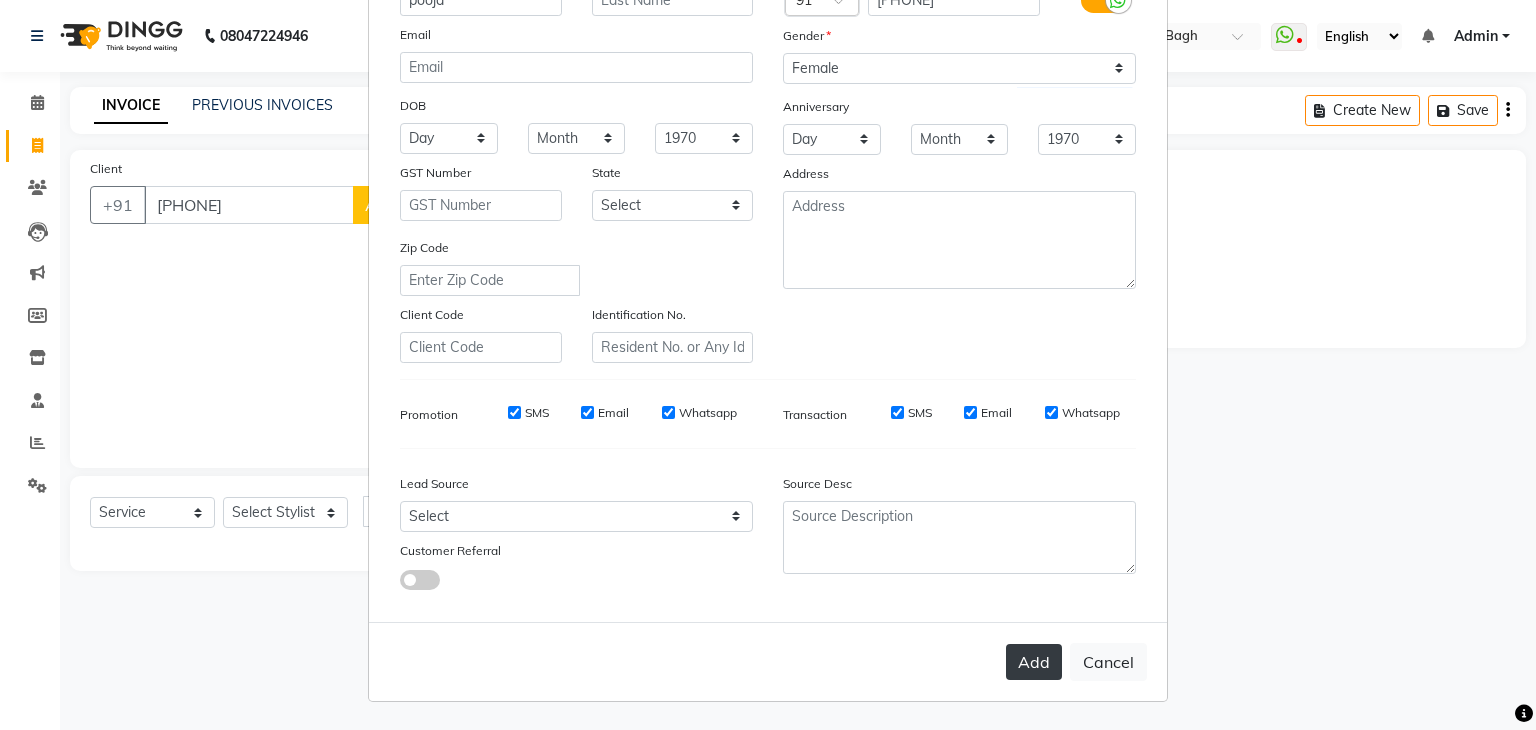 click on "Add" at bounding box center [1034, 662] 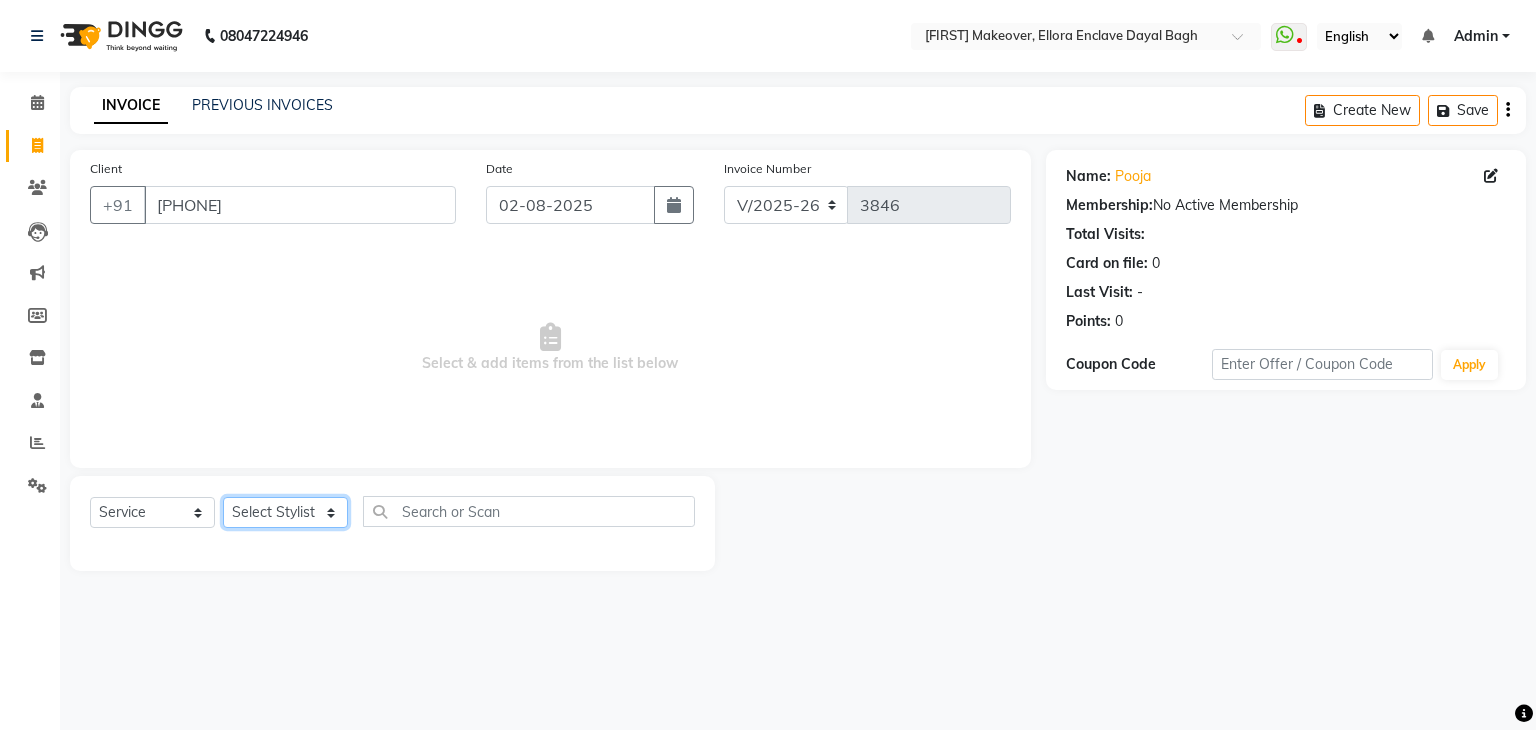 click on "Select Stylist AMAN DANISH SALMANI GOPAL PACHORI KANU KAVITA KIRAN KUMARI MEENU KUMARI NEHA NIKHIL CHAUDHARY Priya PRIYANKA YADAV RASHMI SANDHYA SHAGUFTA SHWETA SONA SAXENA SOUMYA TUSHAR OTWAL VINAY KUMAR" 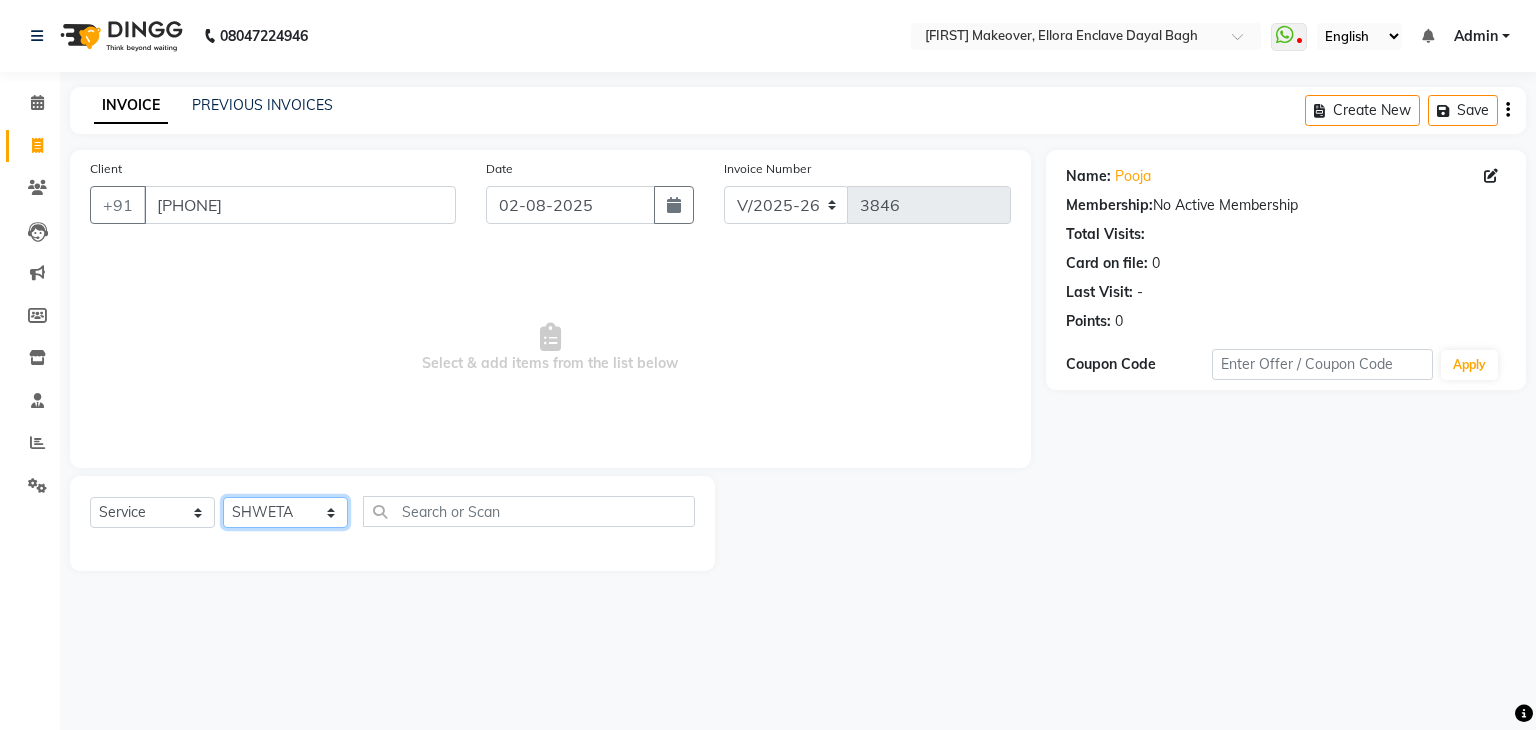 click on "Select Stylist AMAN DANISH SALMANI GOPAL PACHORI KANU KAVITA KIRAN KUMARI MEENU KUMARI NEHA NIKHIL CHAUDHARY Priya PRIYANKA YADAV RASHMI SANDHYA SHAGUFTA SHWETA SONA SAXENA SOUMYA TUSHAR OTWAL VINAY KUMAR" 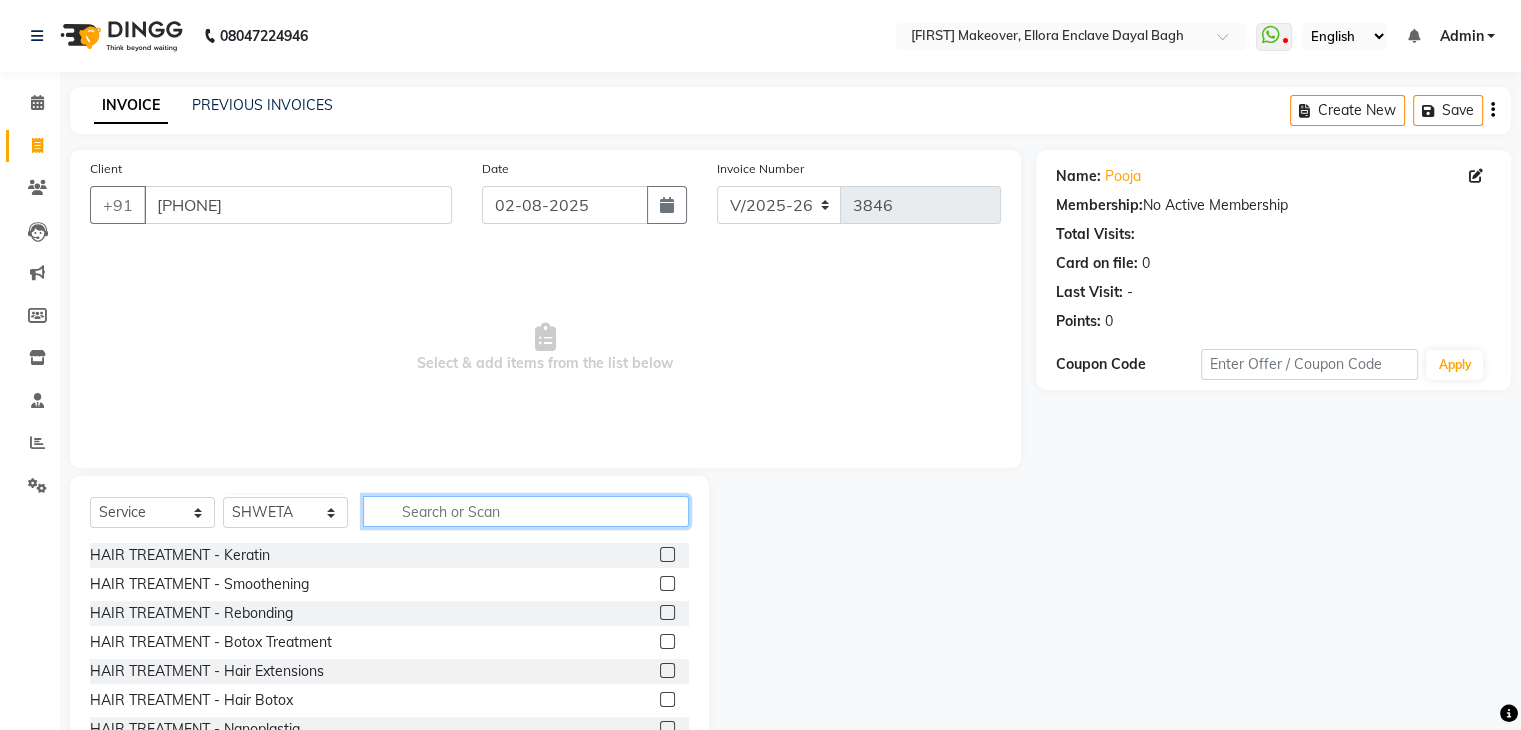 click 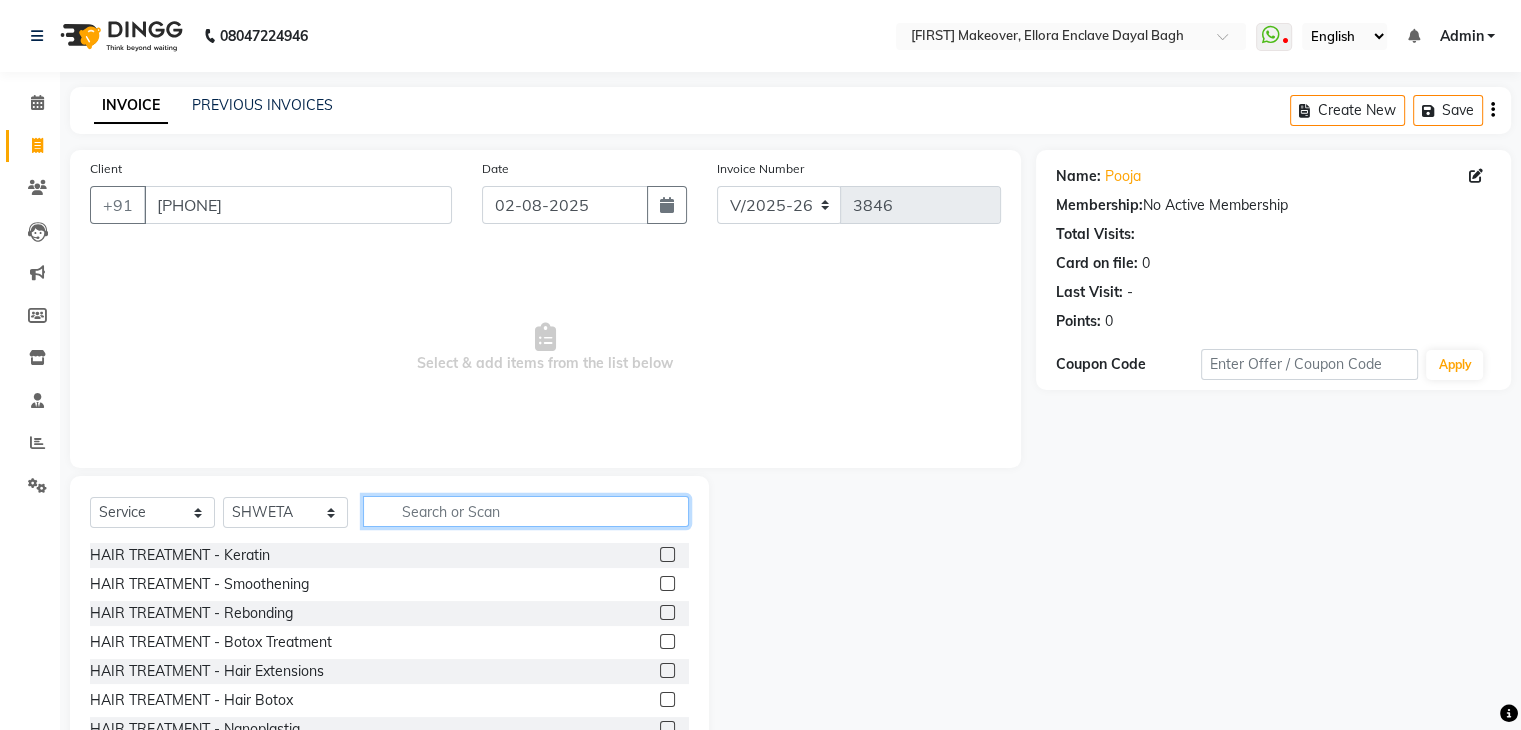 click 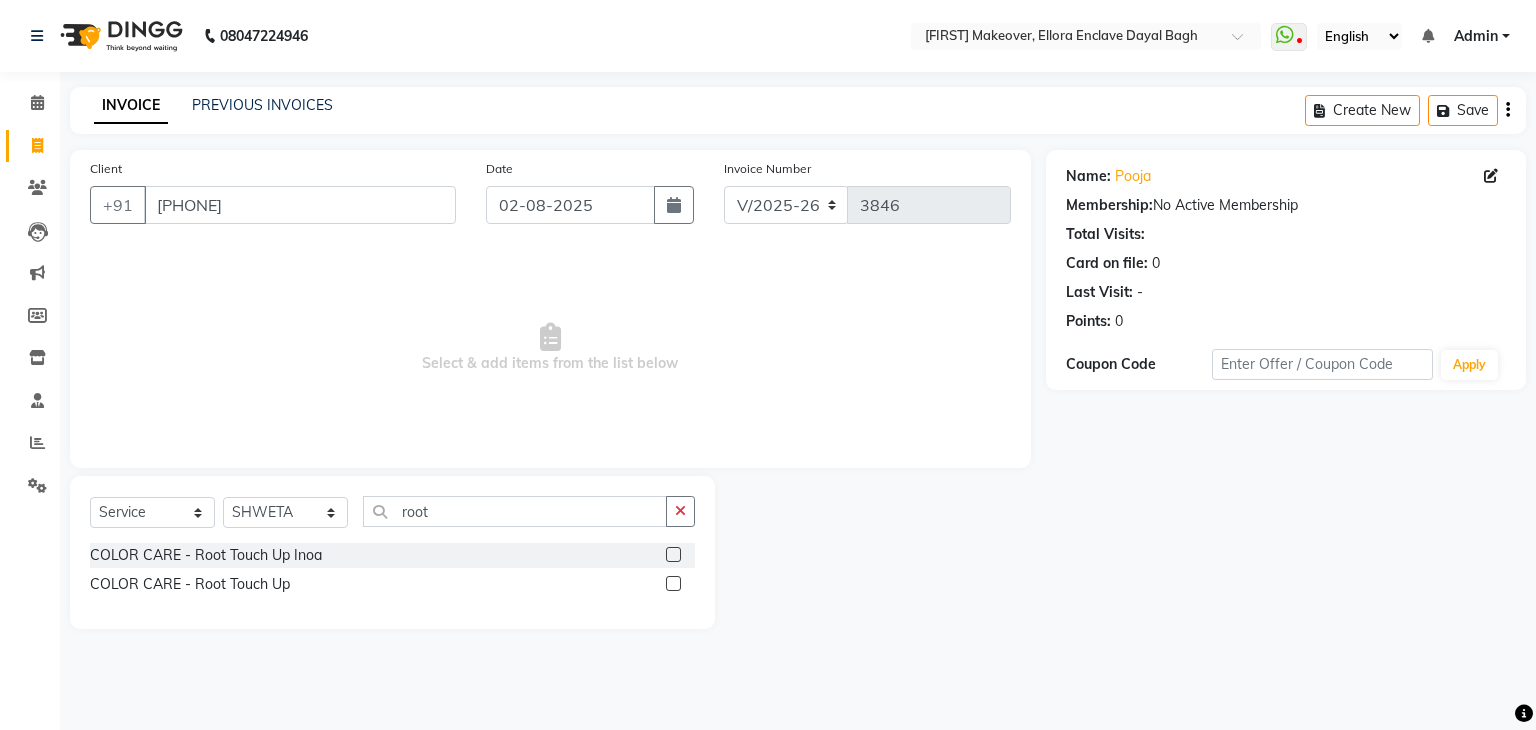 click 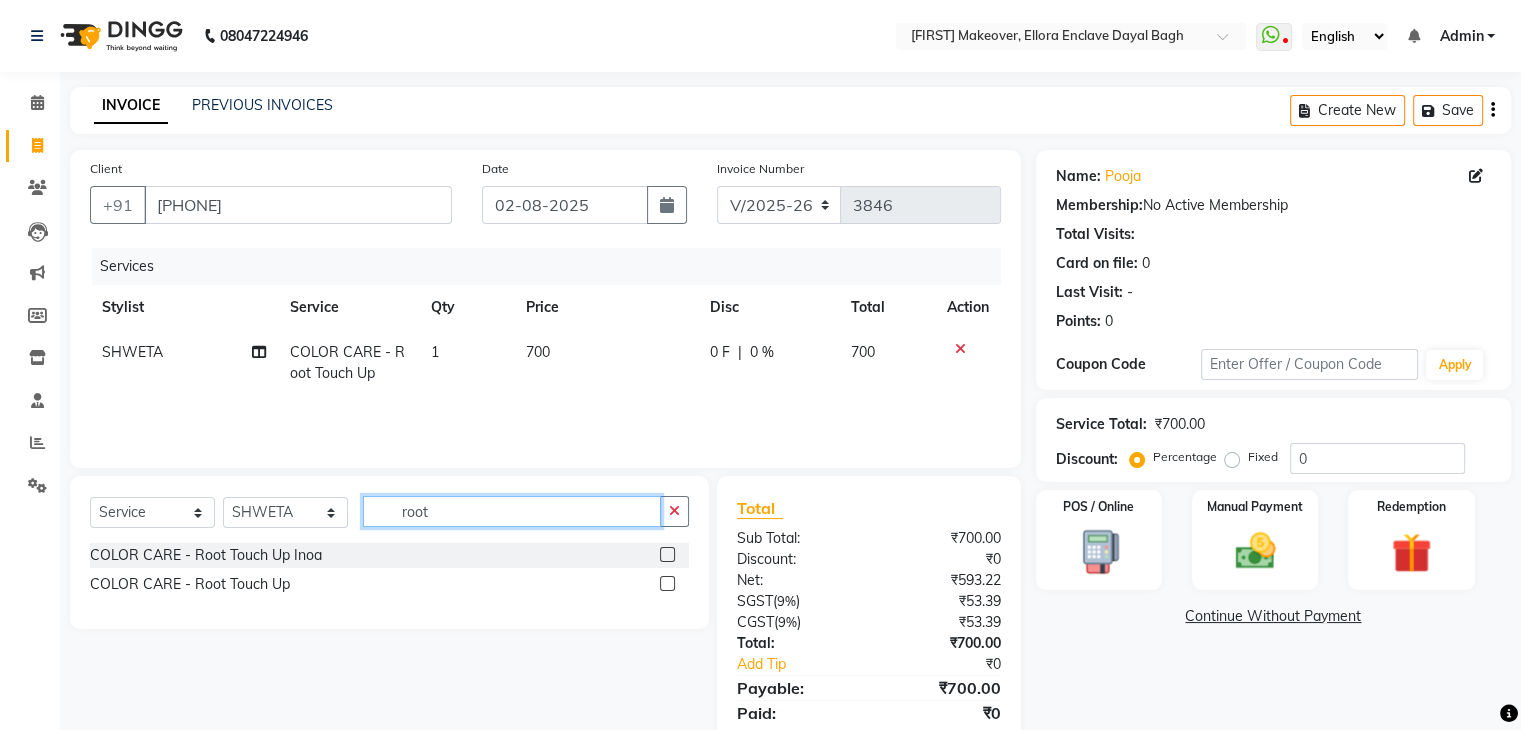 click on "root" 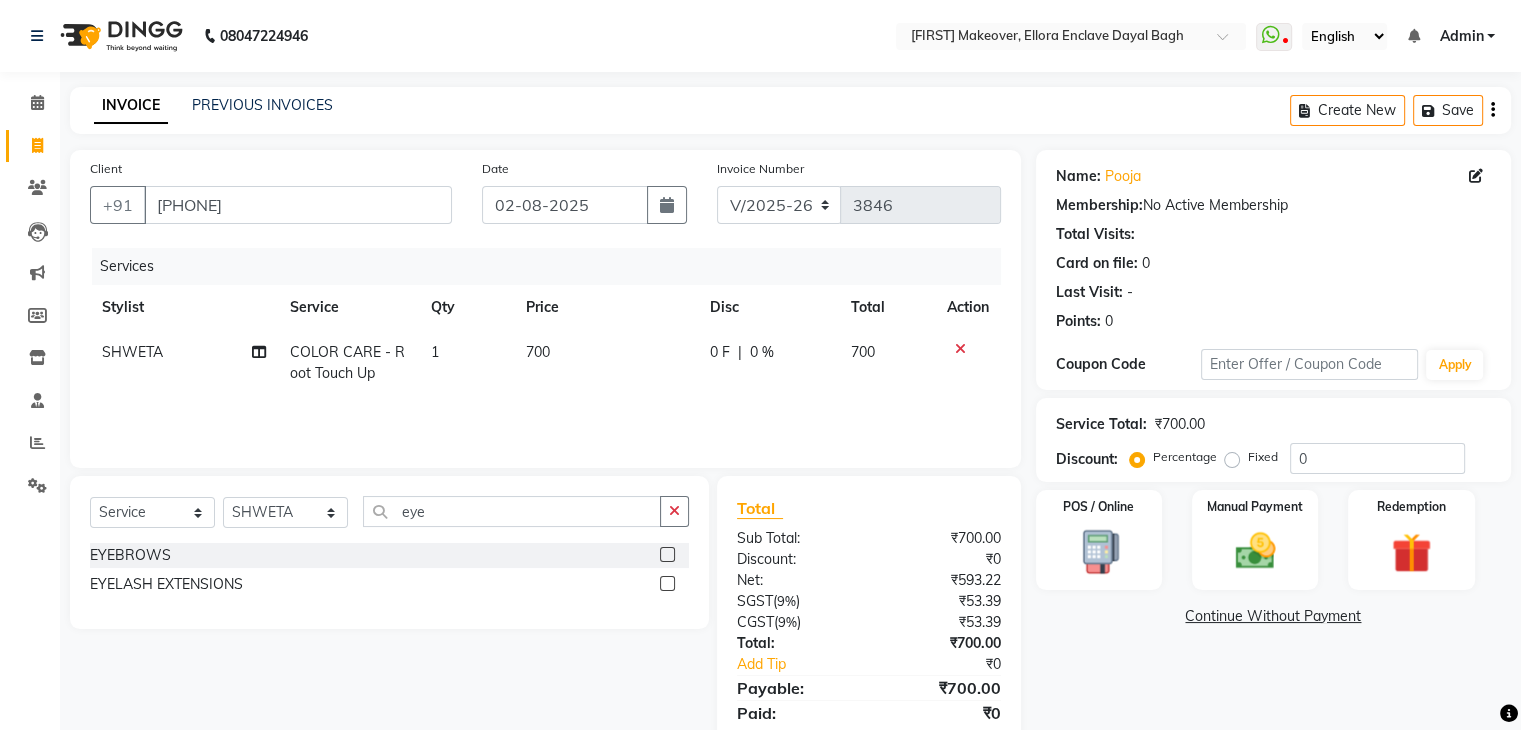 click 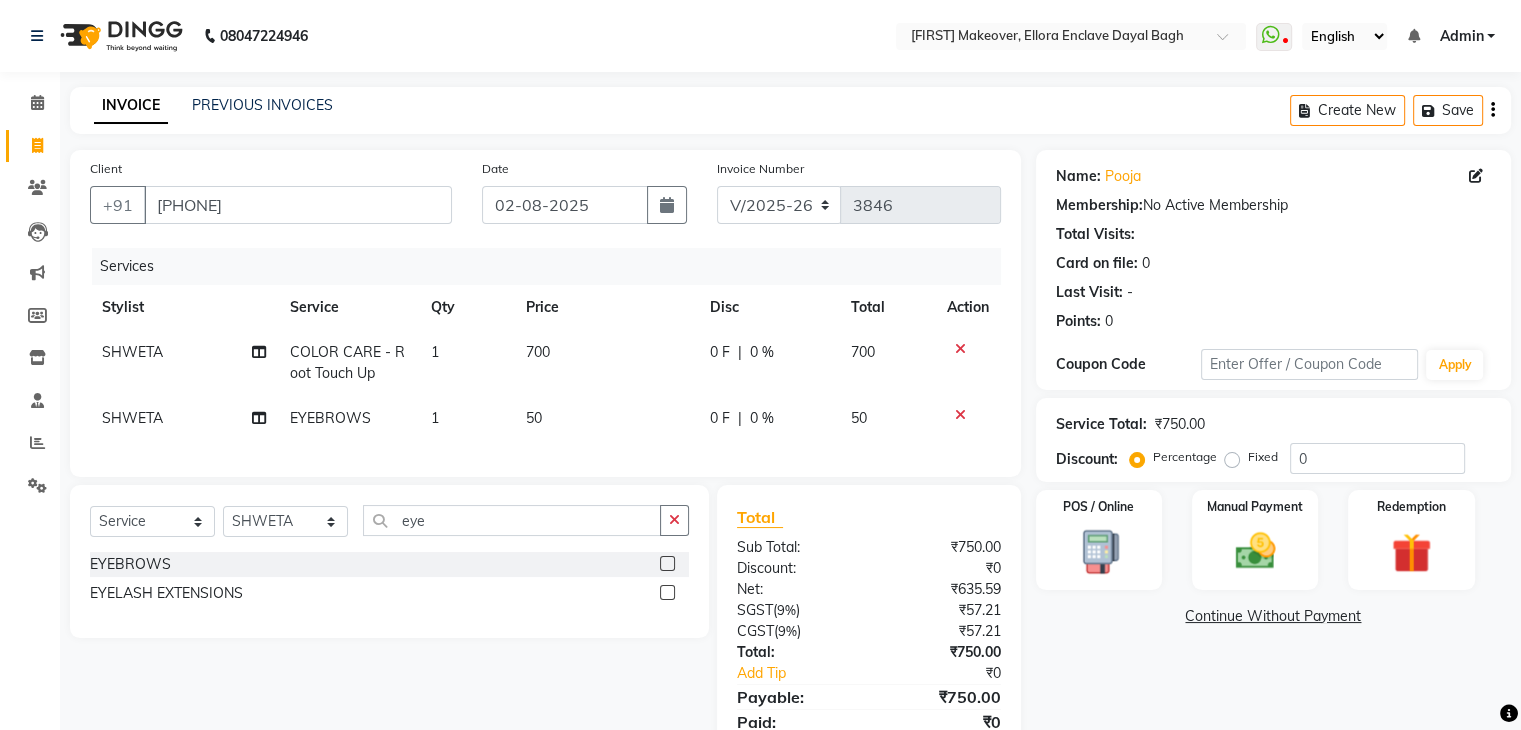 click on "SHWETA" 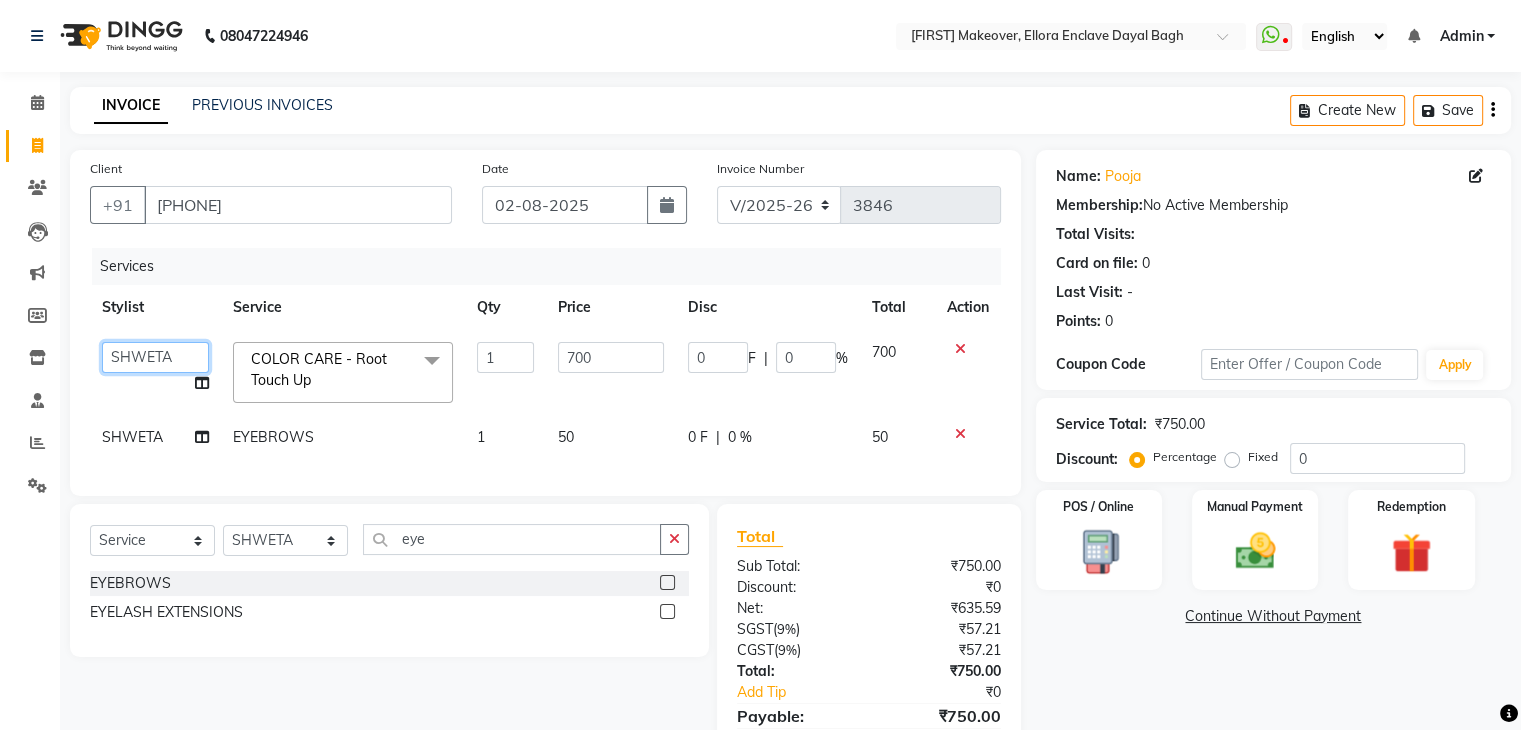 click on "AMAN   DANISH SALMANI   GOPAL PACHORI   KANU   KAVITA   KIRAN KUMARI   MEENU KUMARI   NEHA   NIKHIL CHAUDHARY   Priya   PRIYANKA YADAV   RASHMI   SANDHYA   SHAGUFTA   SHWETA   SONA SAXENA   SOUMYA   TUSHAR OTWAL   VINAY KUMAR" 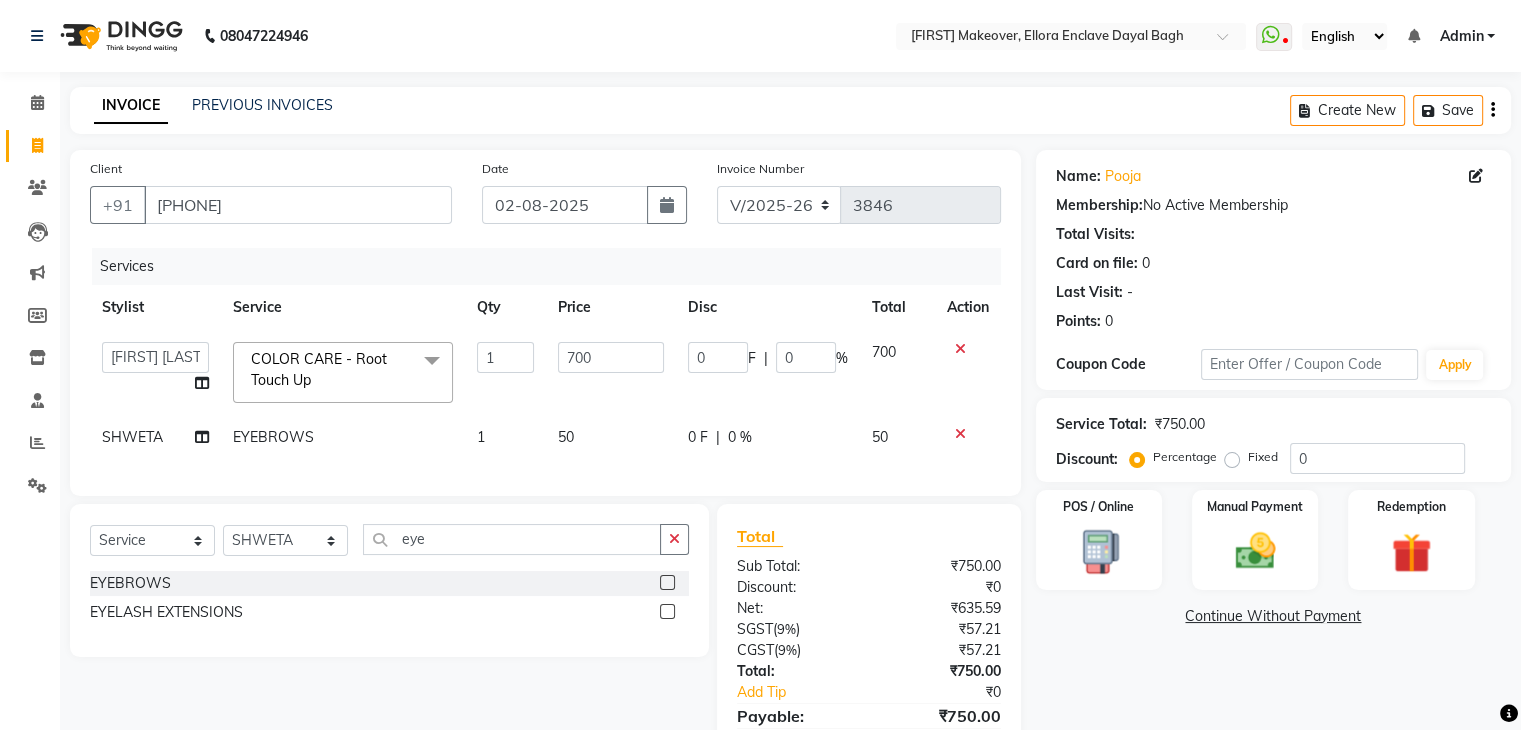 scroll, scrollTop: 113, scrollLeft: 0, axis: vertical 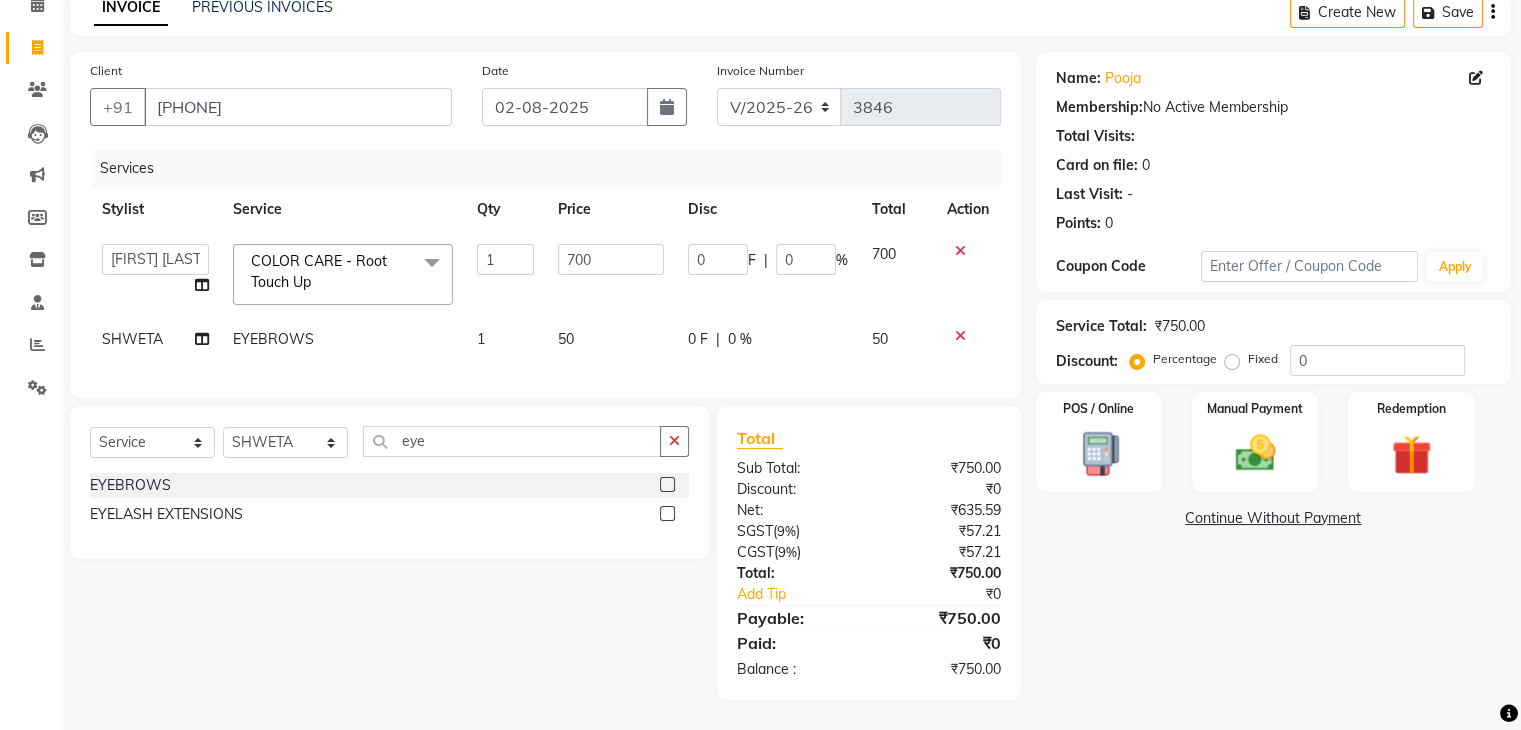 click on "Name: [FIRST] Membership: No Active Membership Total Visits: Card on file: 0 Last Visit: - Points: 0 Coupon Code Apply Service Total: ₹750.00 Discount: Percentage Fixed 0 POS / Online Manual Payment Redemption Continue Without Payment" 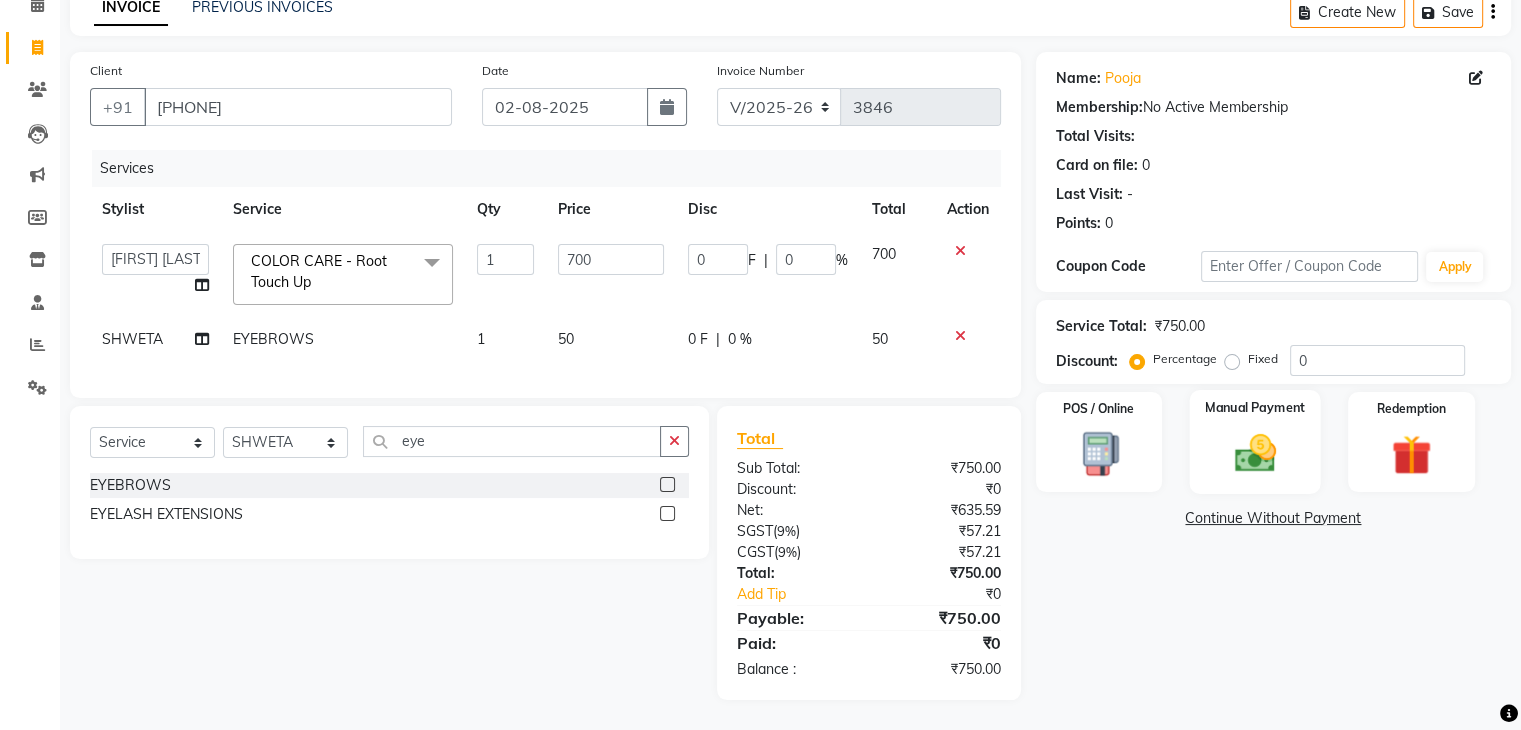 click 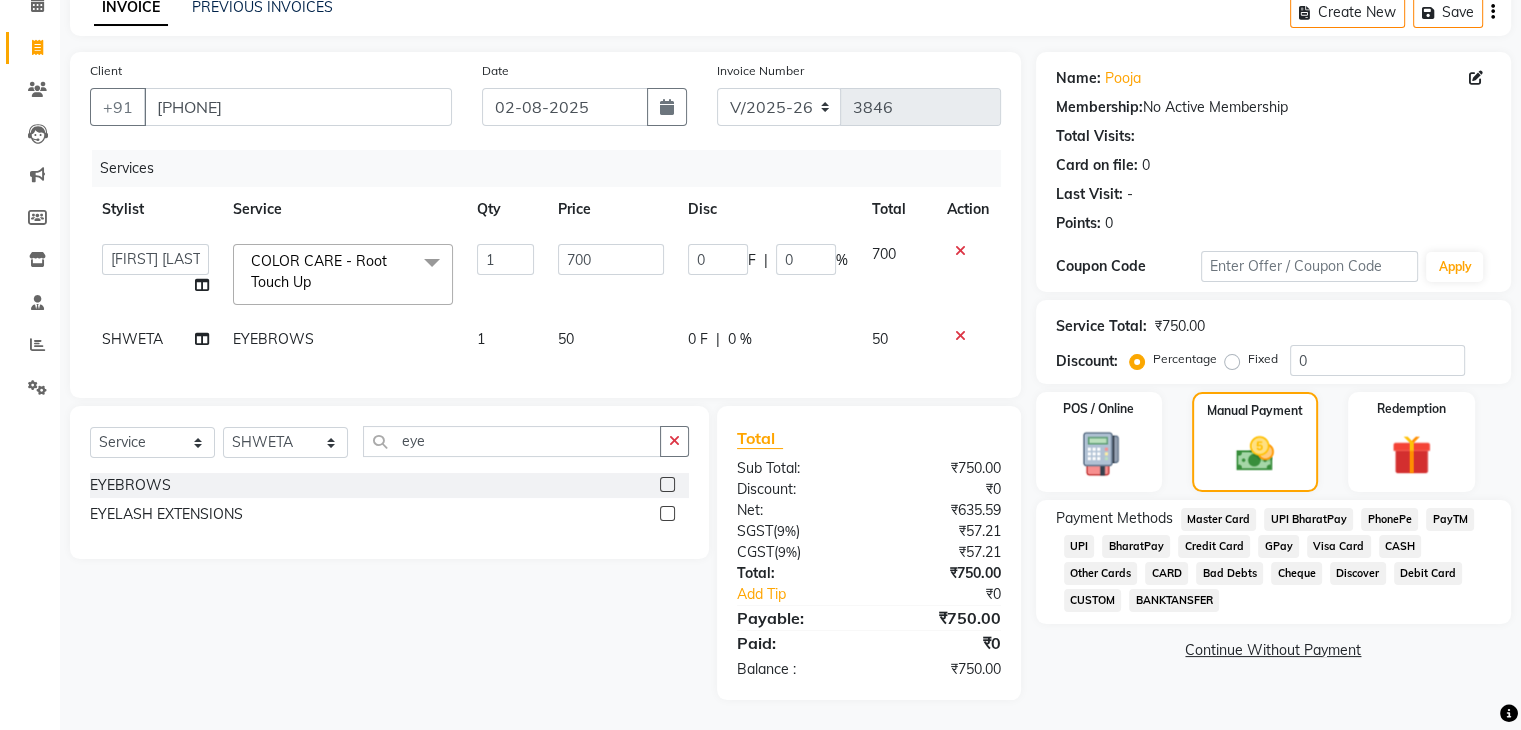 click on "CASH" 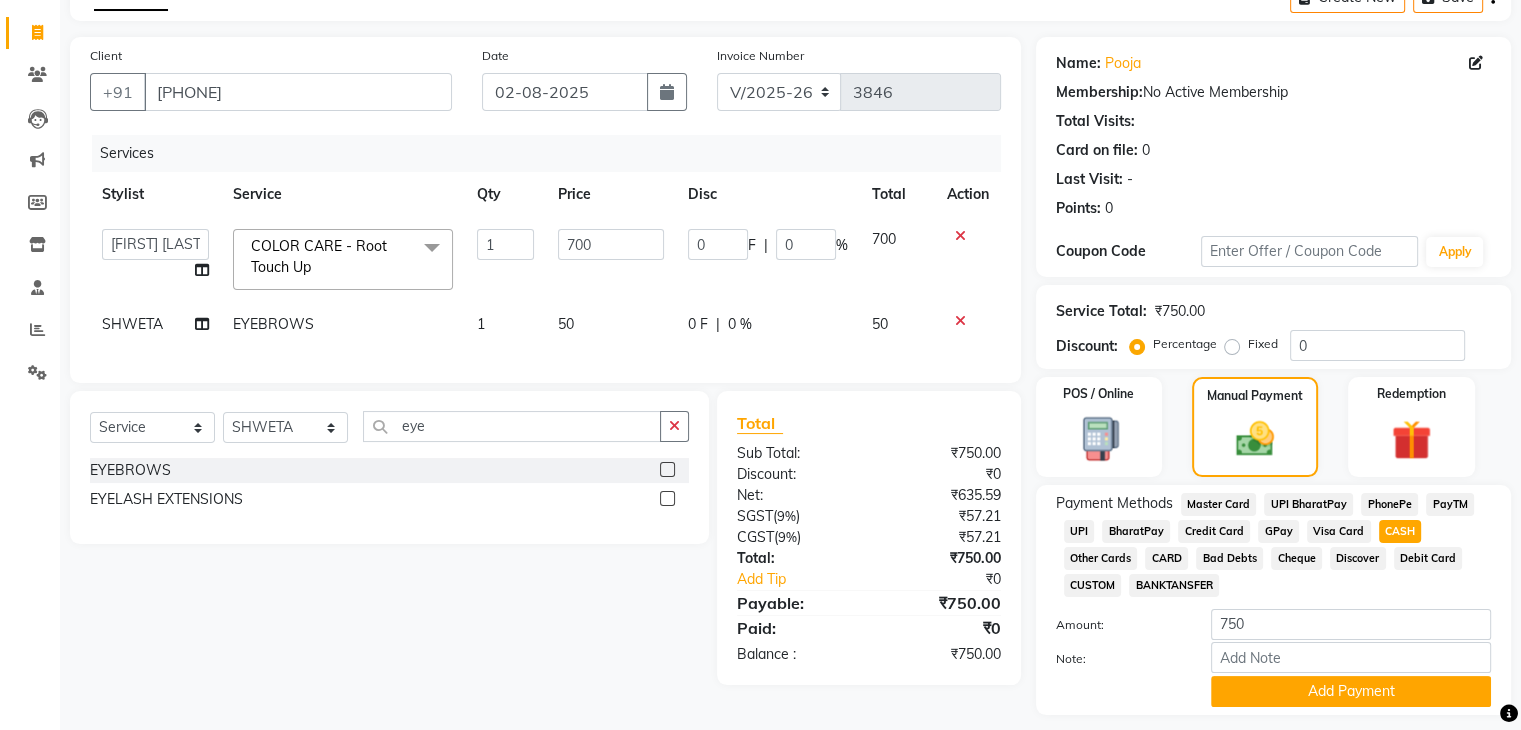 scroll, scrollTop: 172, scrollLeft: 0, axis: vertical 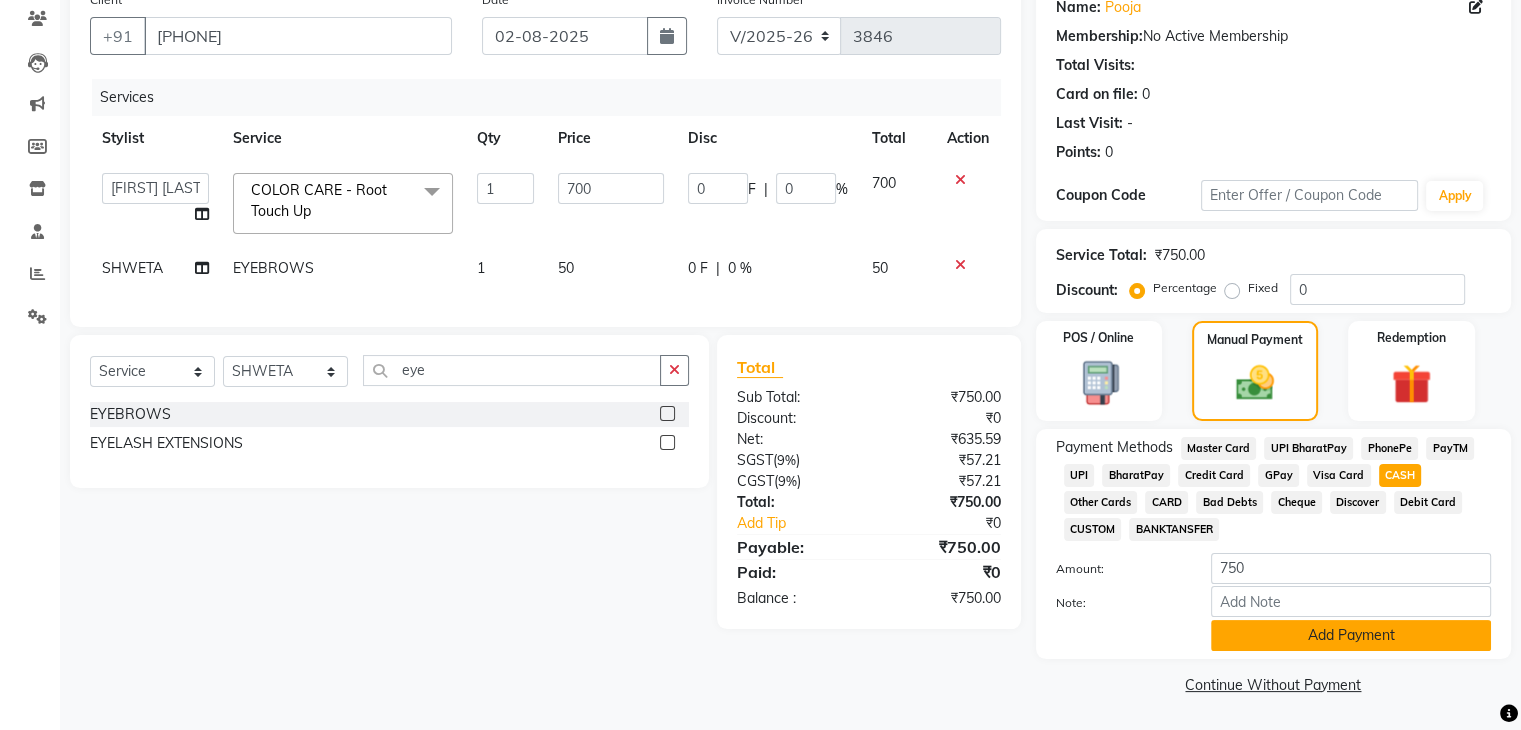click on "Add Payment" 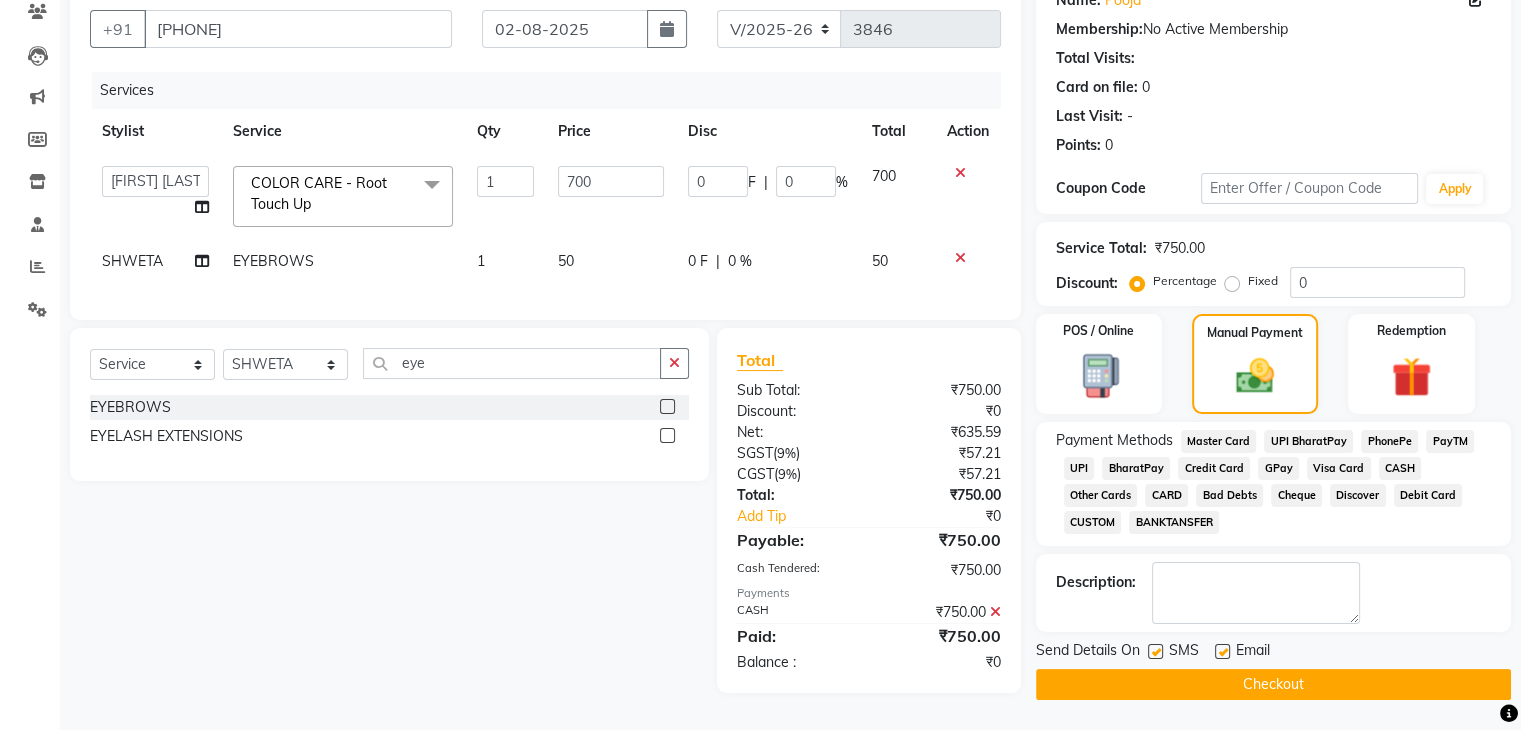scroll, scrollTop: 184, scrollLeft: 0, axis: vertical 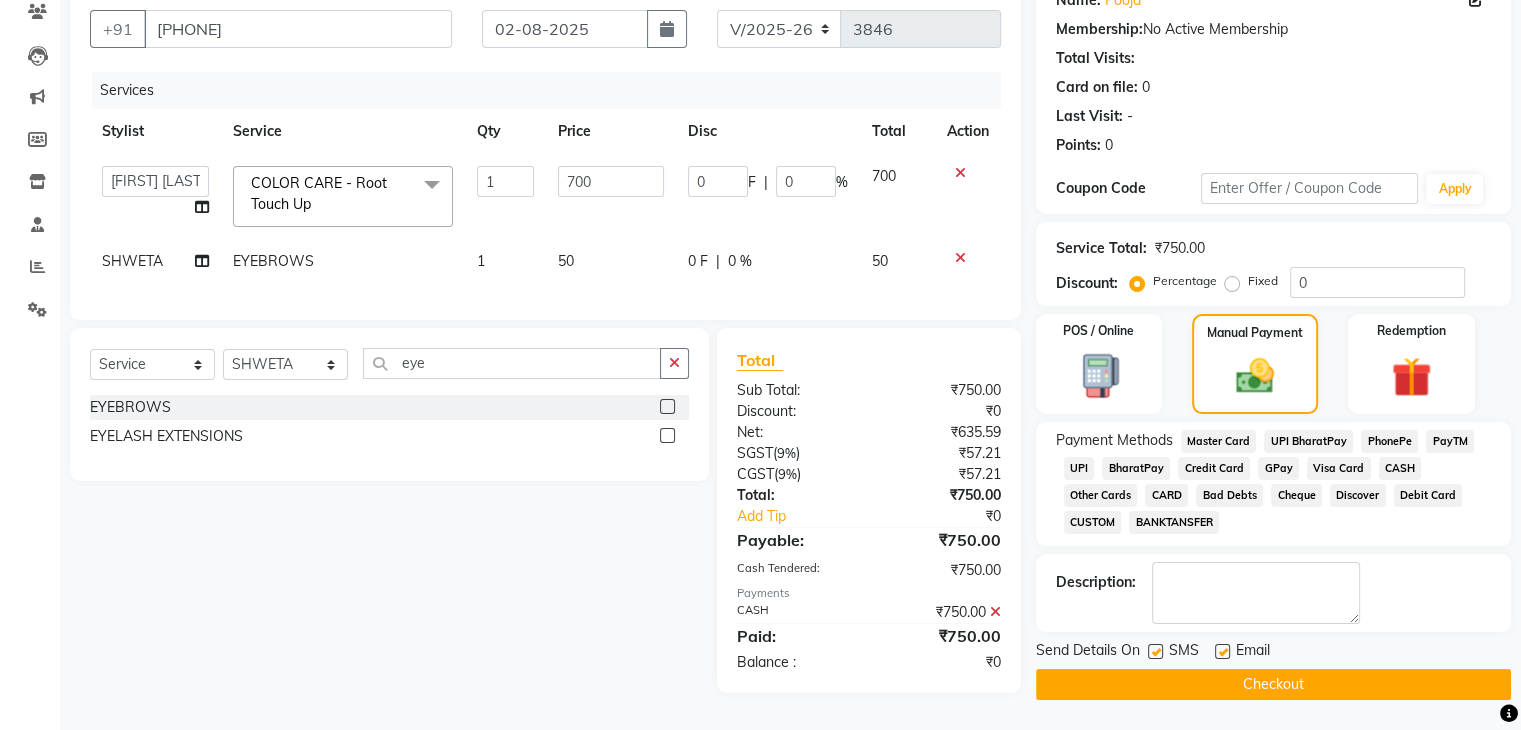 click on "Checkout" 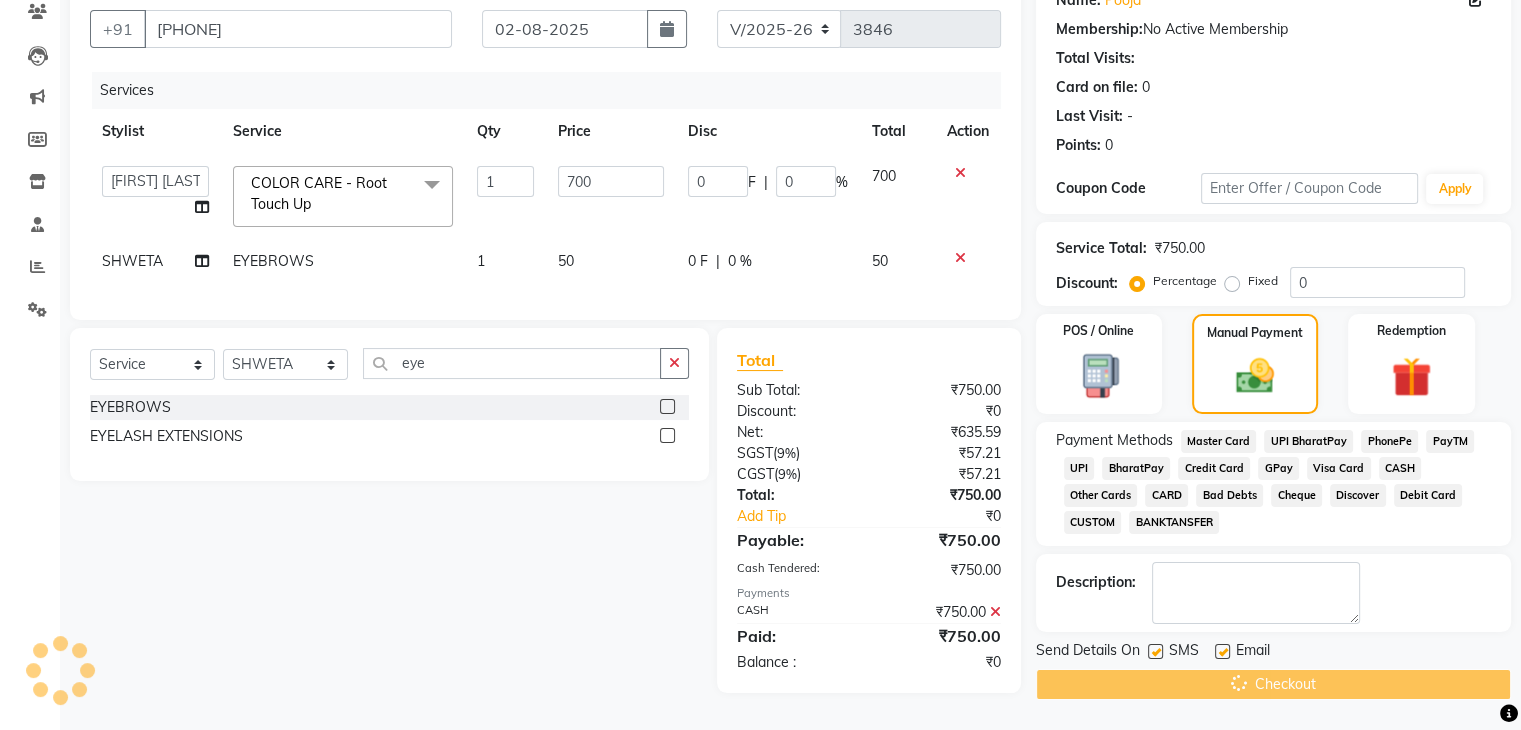 scroll, scrollTop: 0, scrollLeft: 0, axis: both 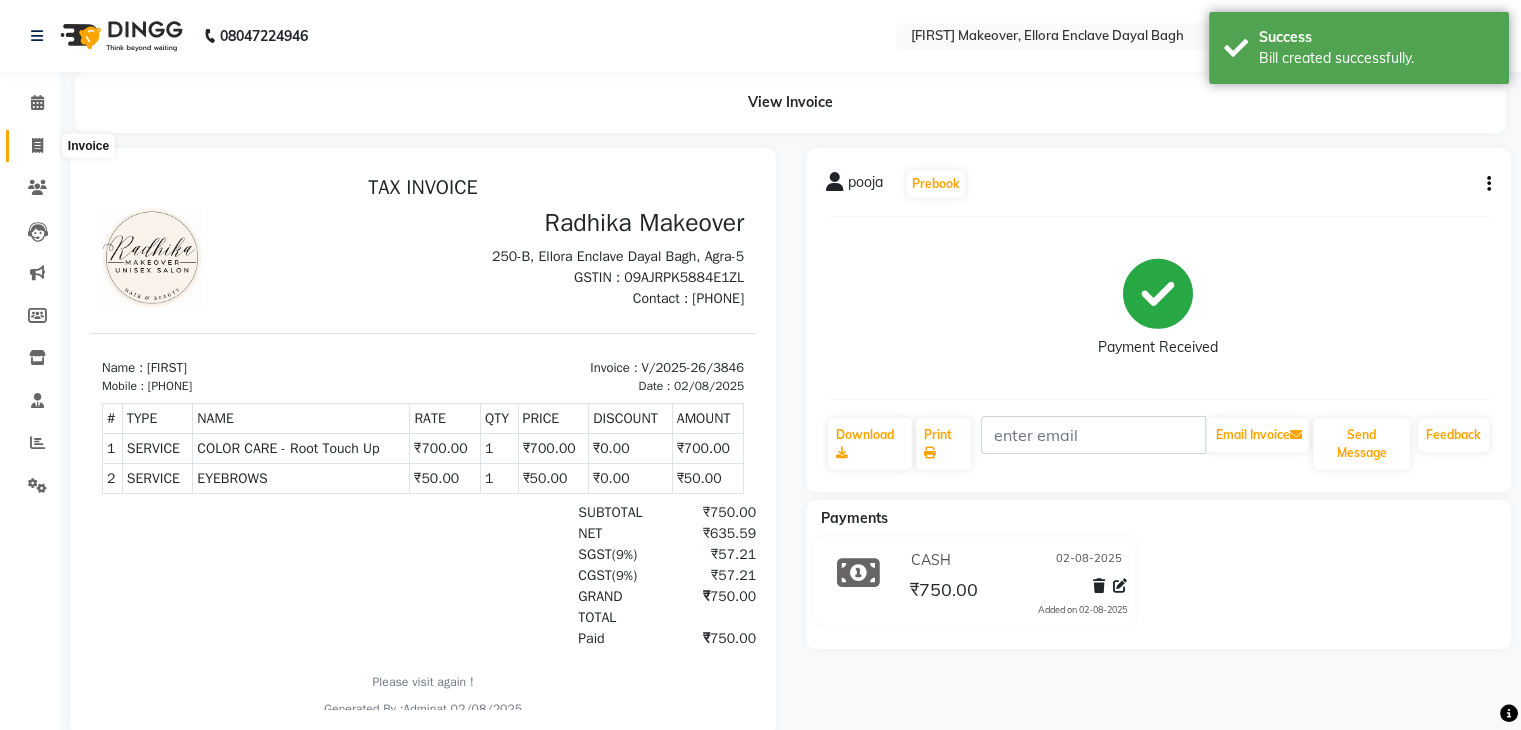 click 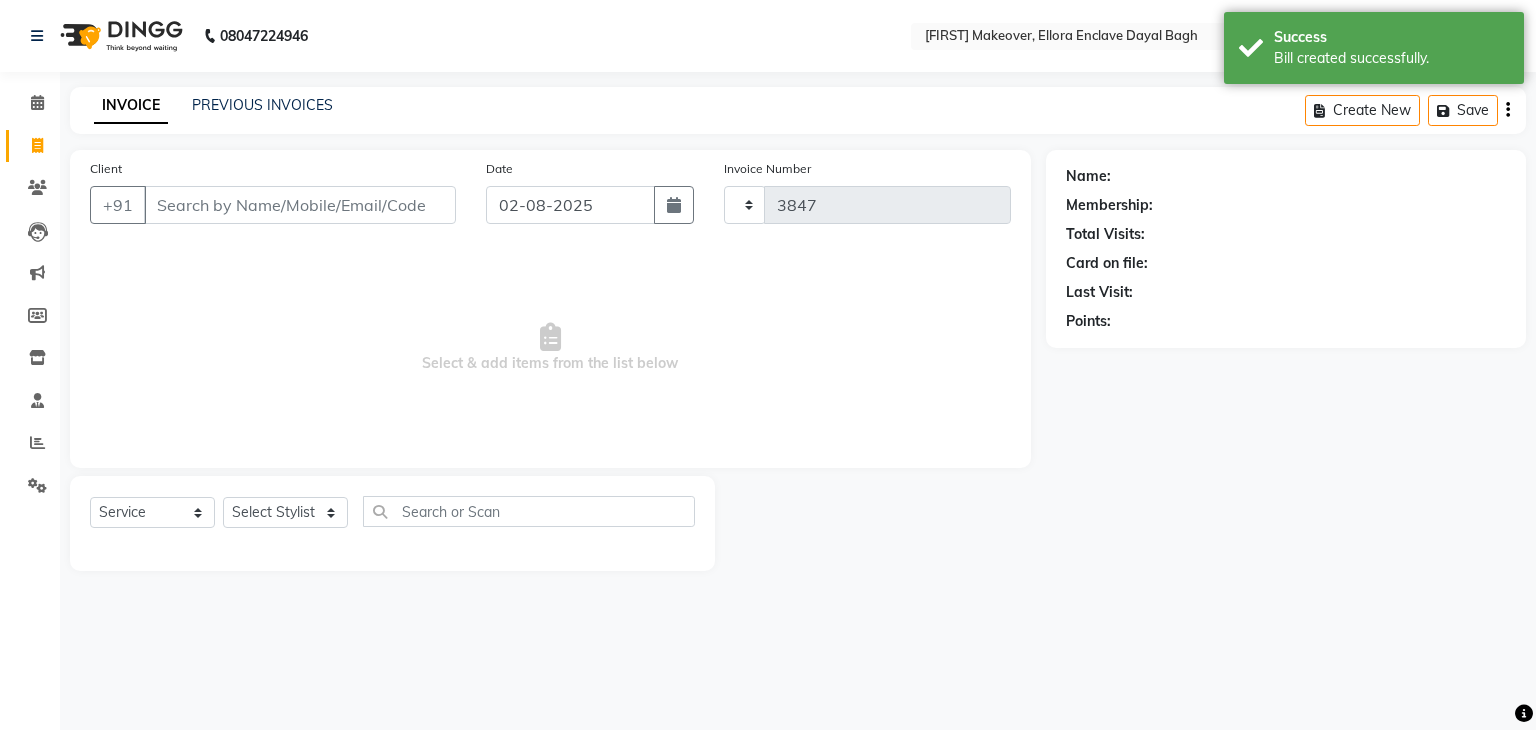 click on "Client" at bounding box center [300, 205] 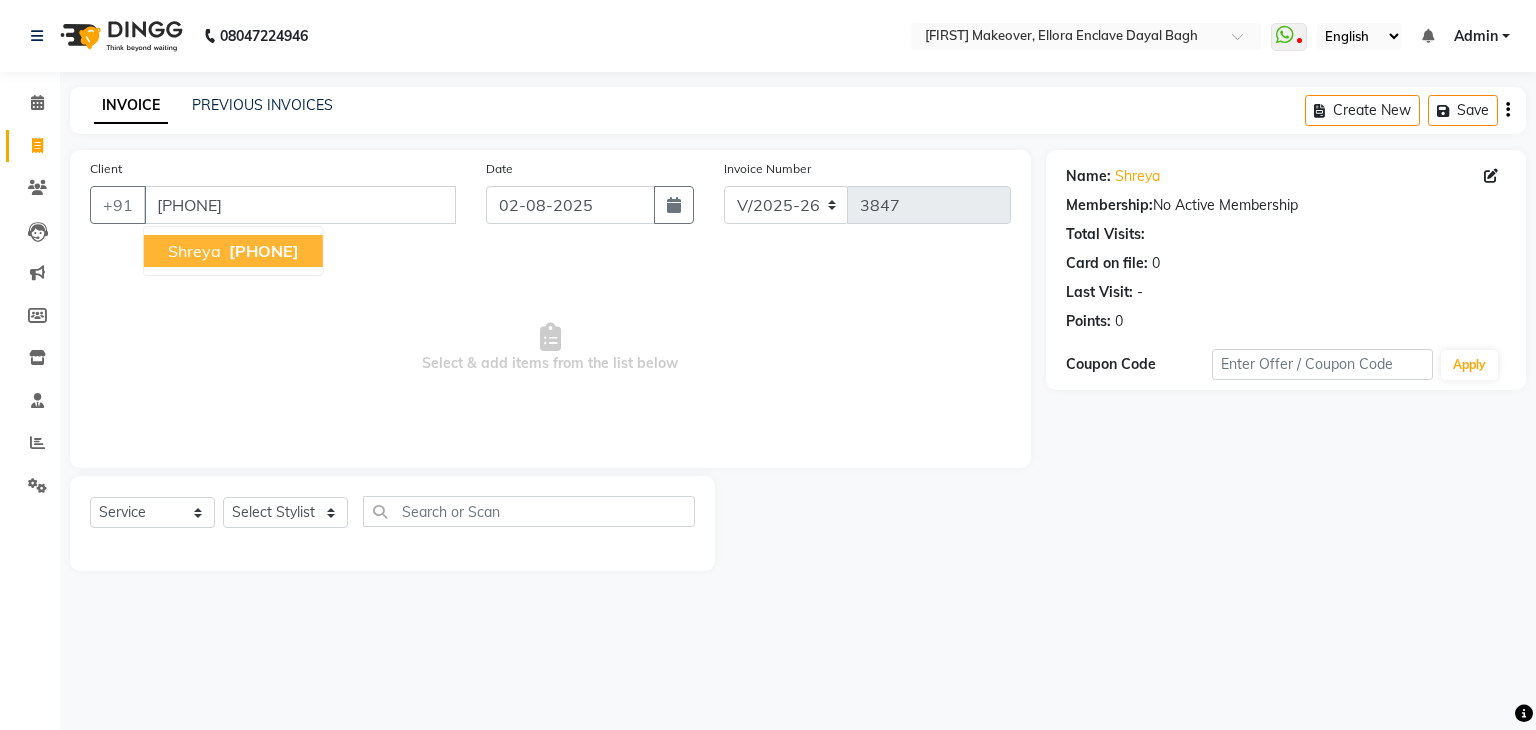 click on "[PHONE]" at bounding box center [264, 251] 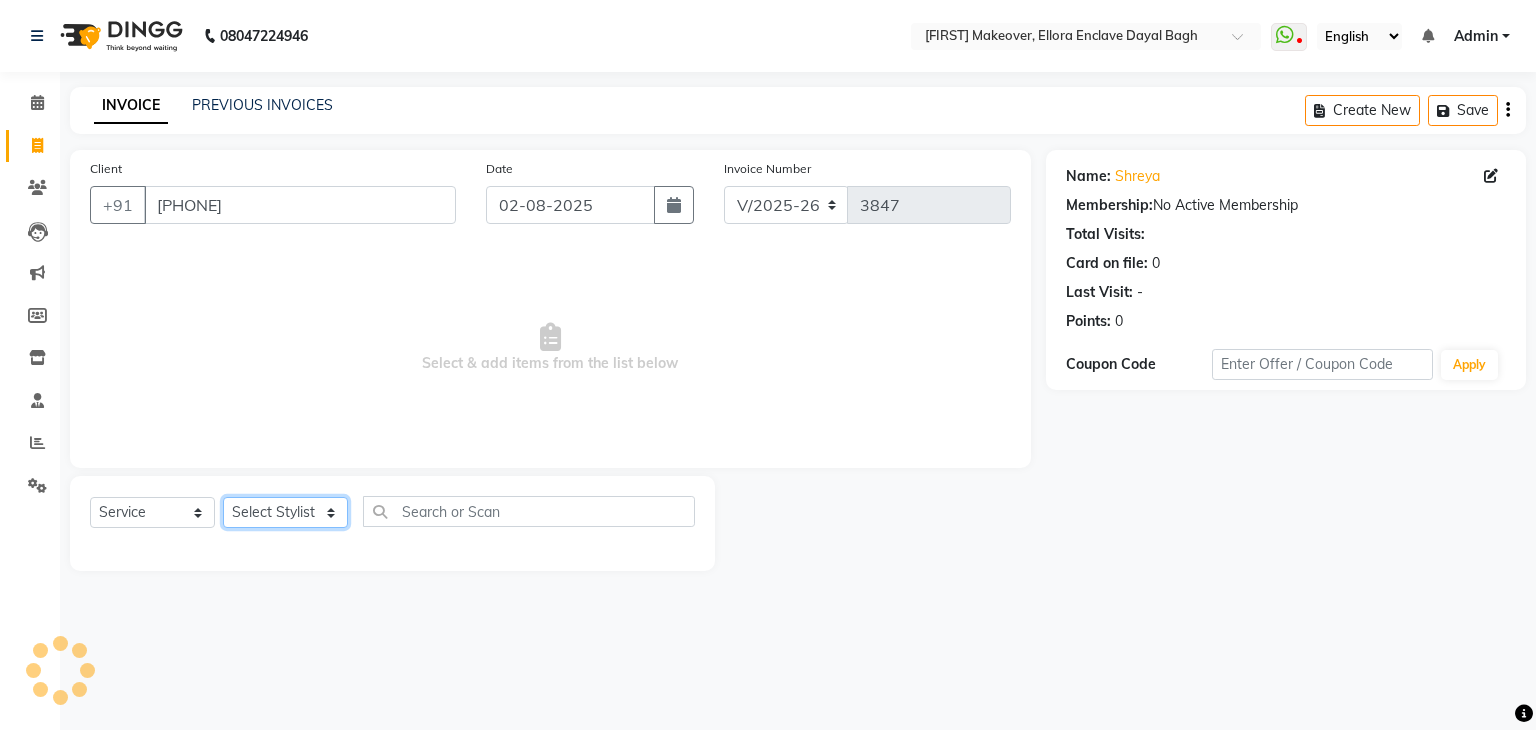 click on "Select Stylist AMAN DANISH SALMANI GOPAL PACHORI KANU KAVITA KIRAN KUMARI MEENU KUMARI NEHA NIKHIL CHAUDHARY Priya PRIYANKA YADAV RASHMI SANDHYA SHAGUFTA SHWETA SONA SAXENA SOUMYA TUSHAR OTWAL VINAY KUMAR" 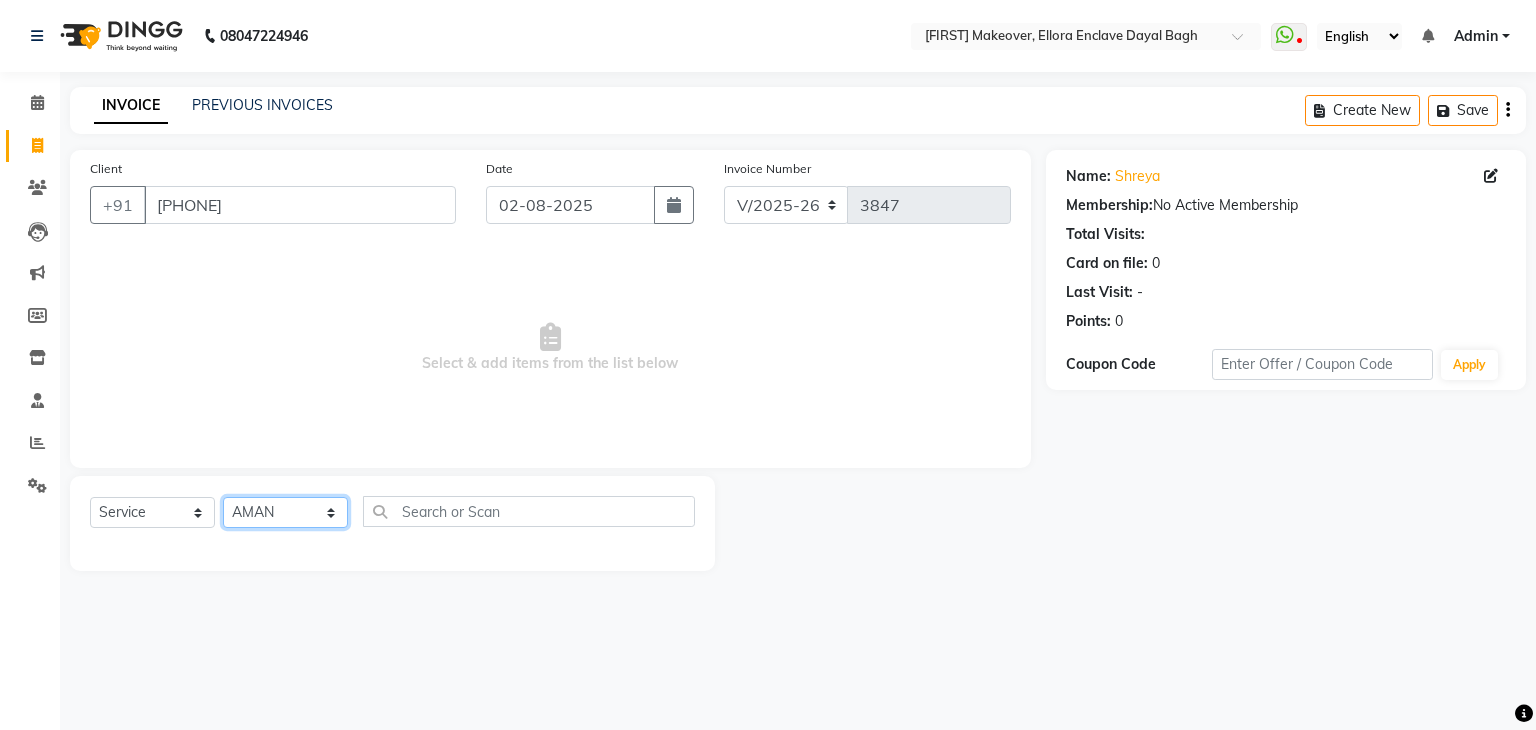 click on "Select Stylist AMAN DANISH SALMANI GOPAL PACHORI KANU KAVITA KIRAN KUMARI MEENU KUMARI NEHA NIKHIL CHAUDHARY Priya PRIYANKA YADAV RASHMI SANDHYA SHAGUFTA SHWETA SONA SAXENA SOUMYA TUSHAR OTWAL VINAY KUMAR" 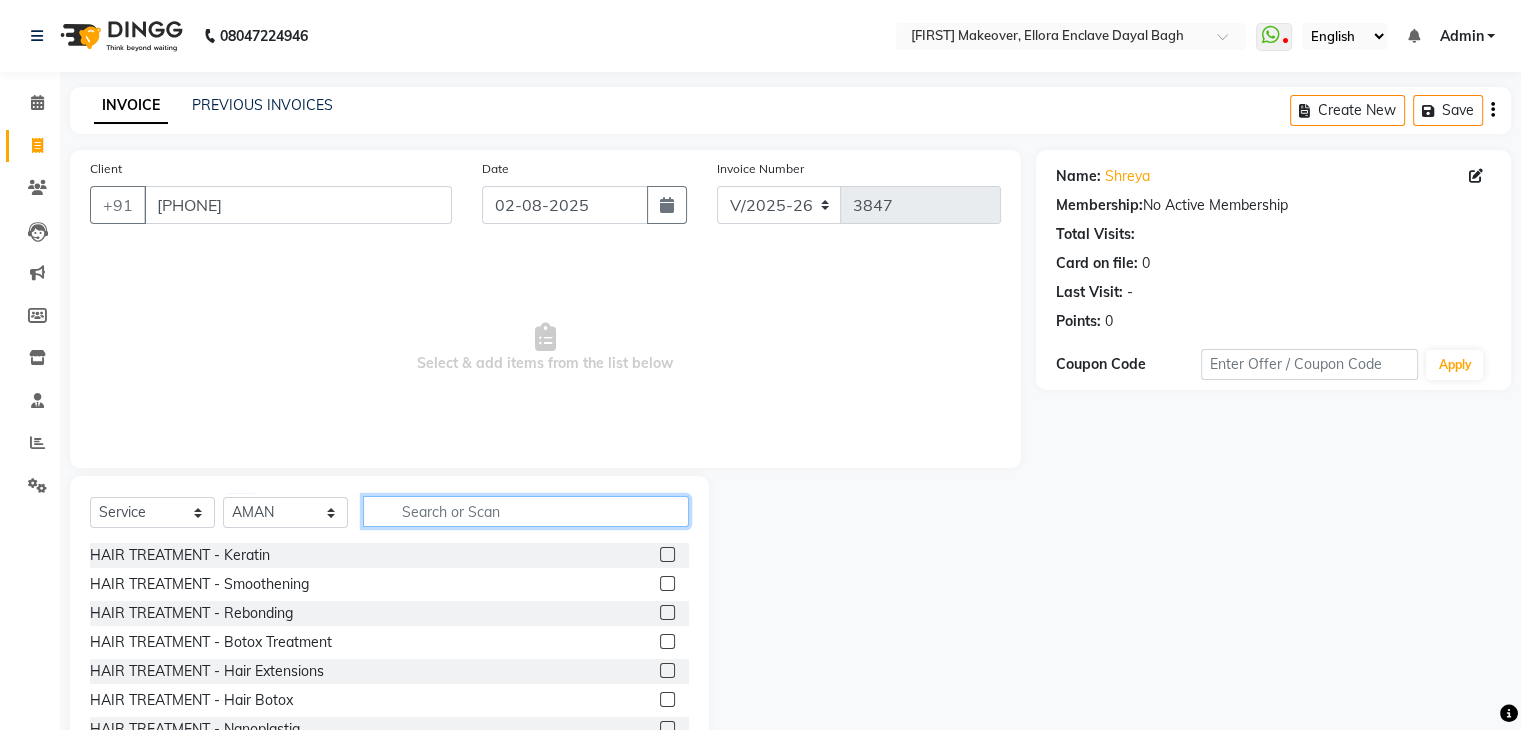 click 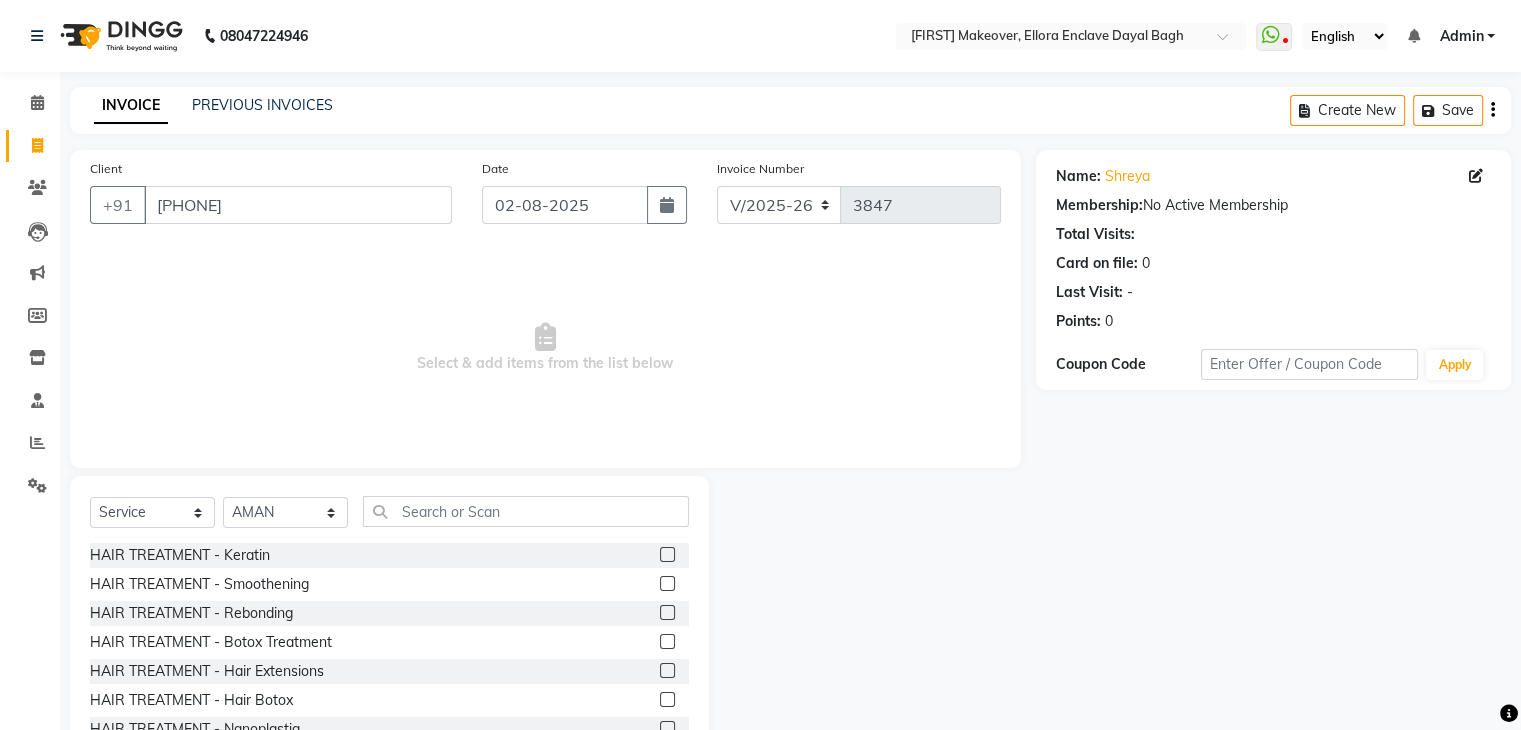 click on "Select & add items from the list below" at bounding box center [545, 348] 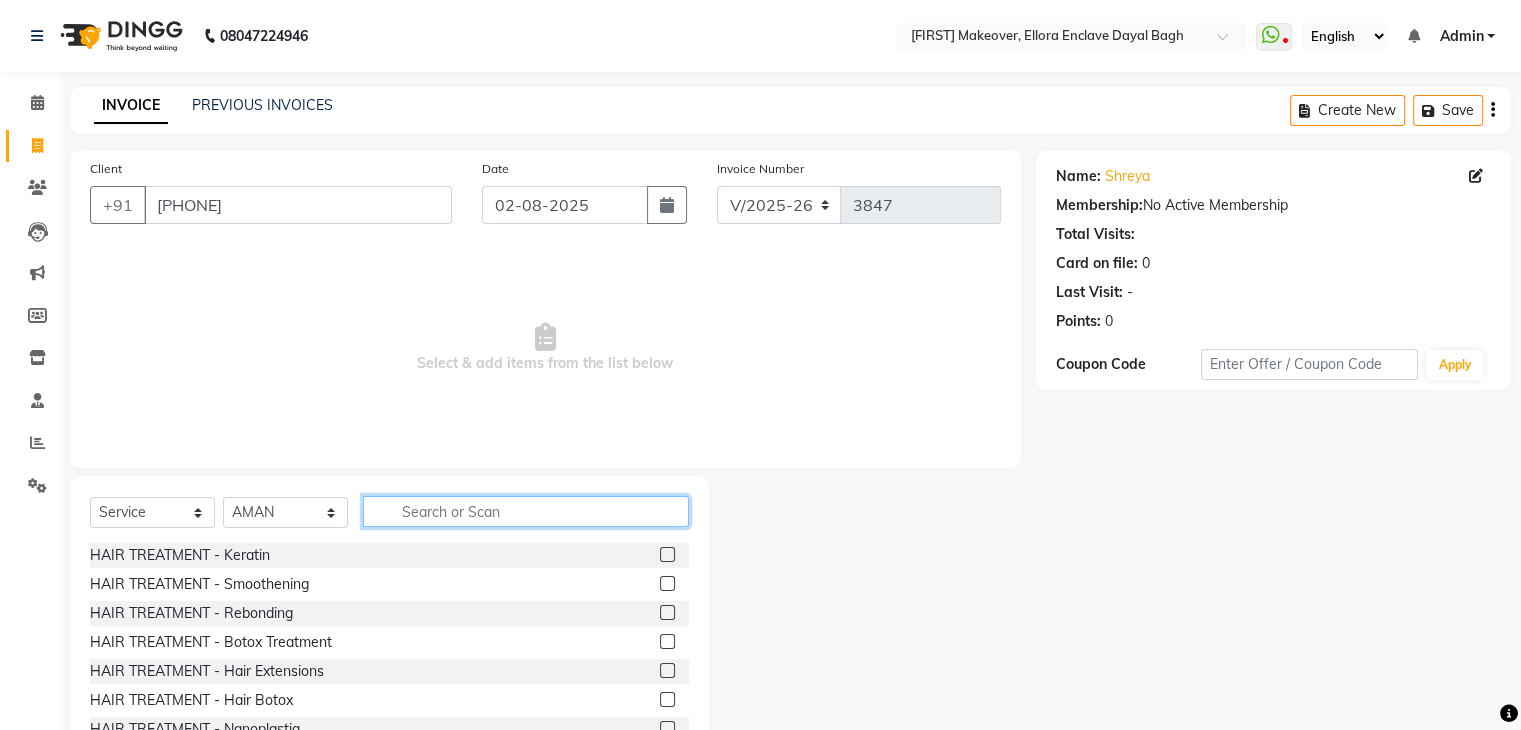 click 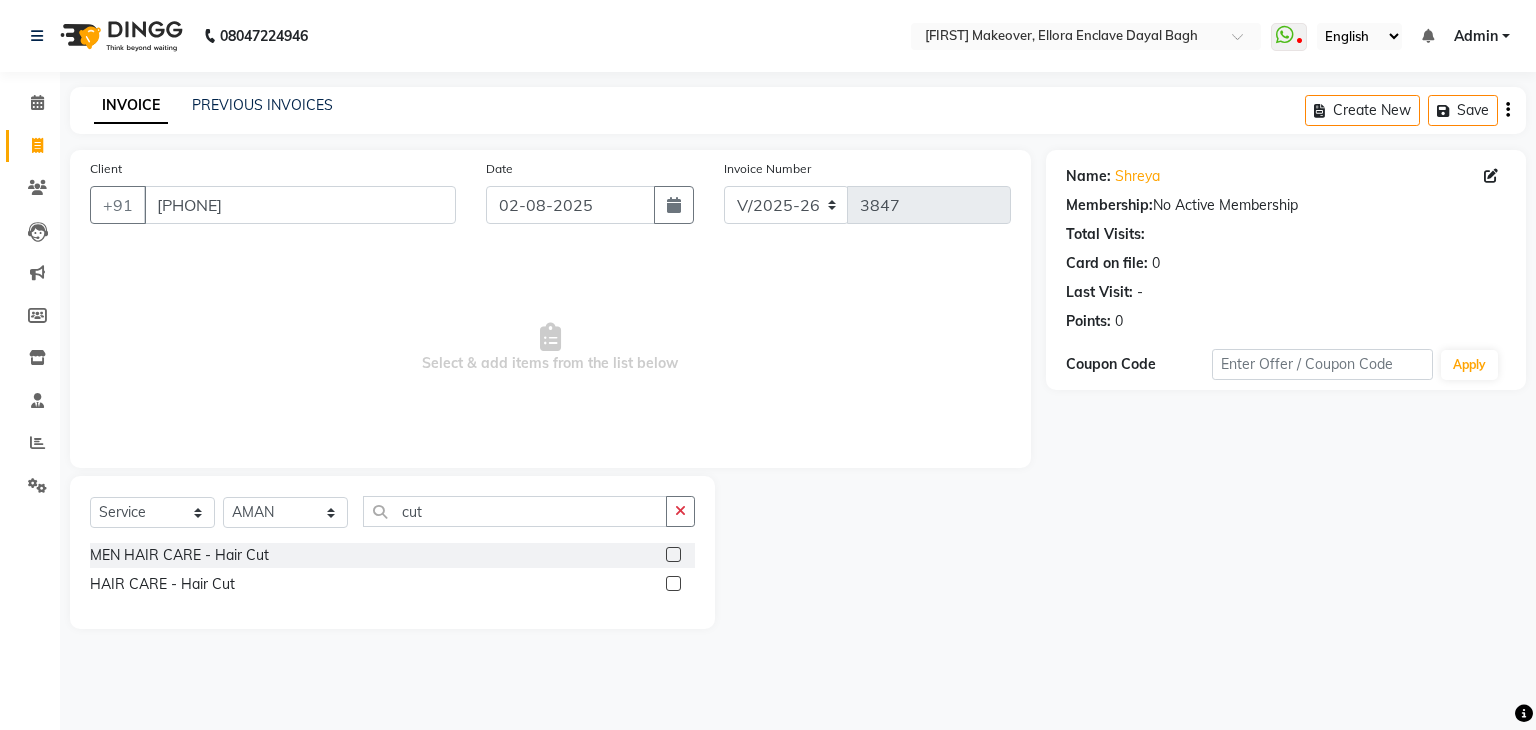 click 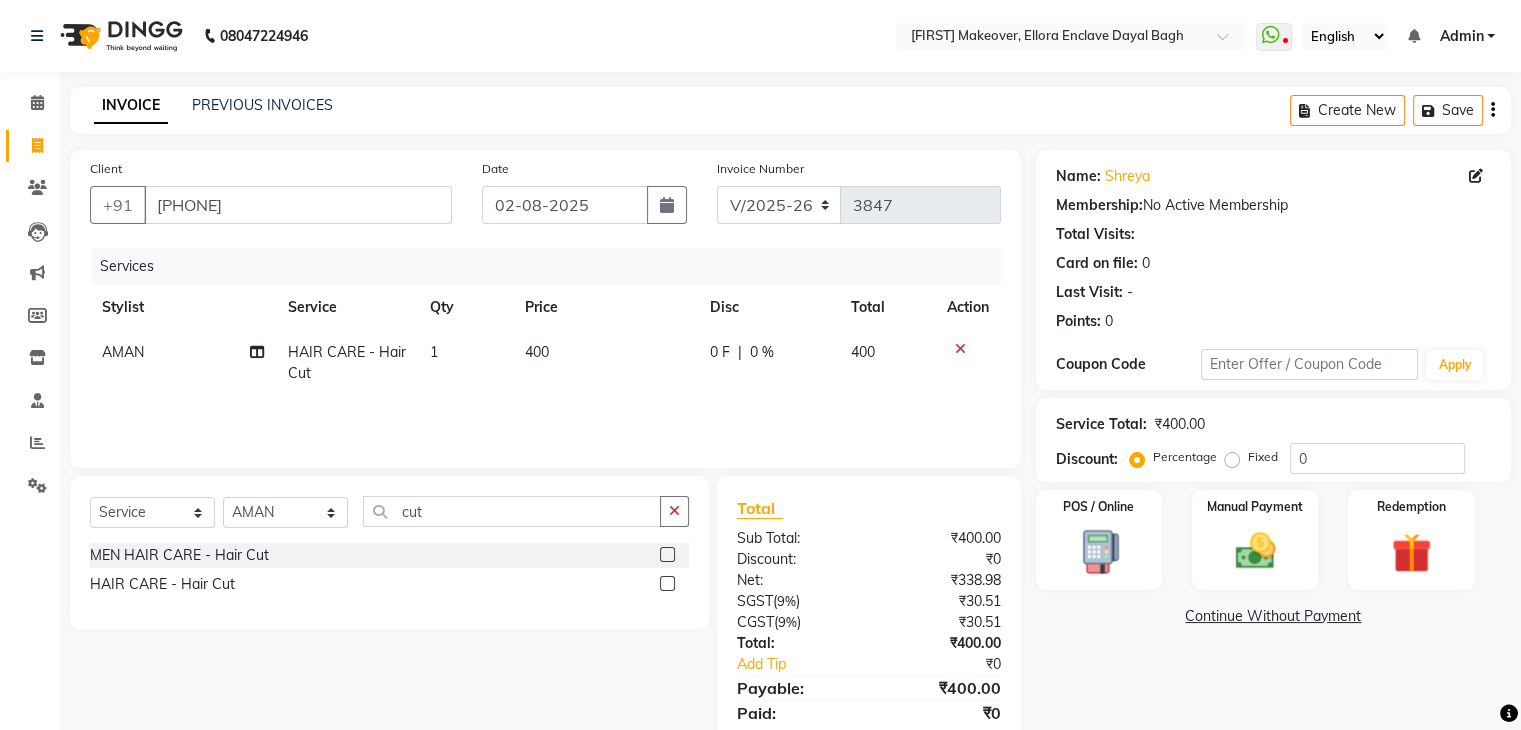 click 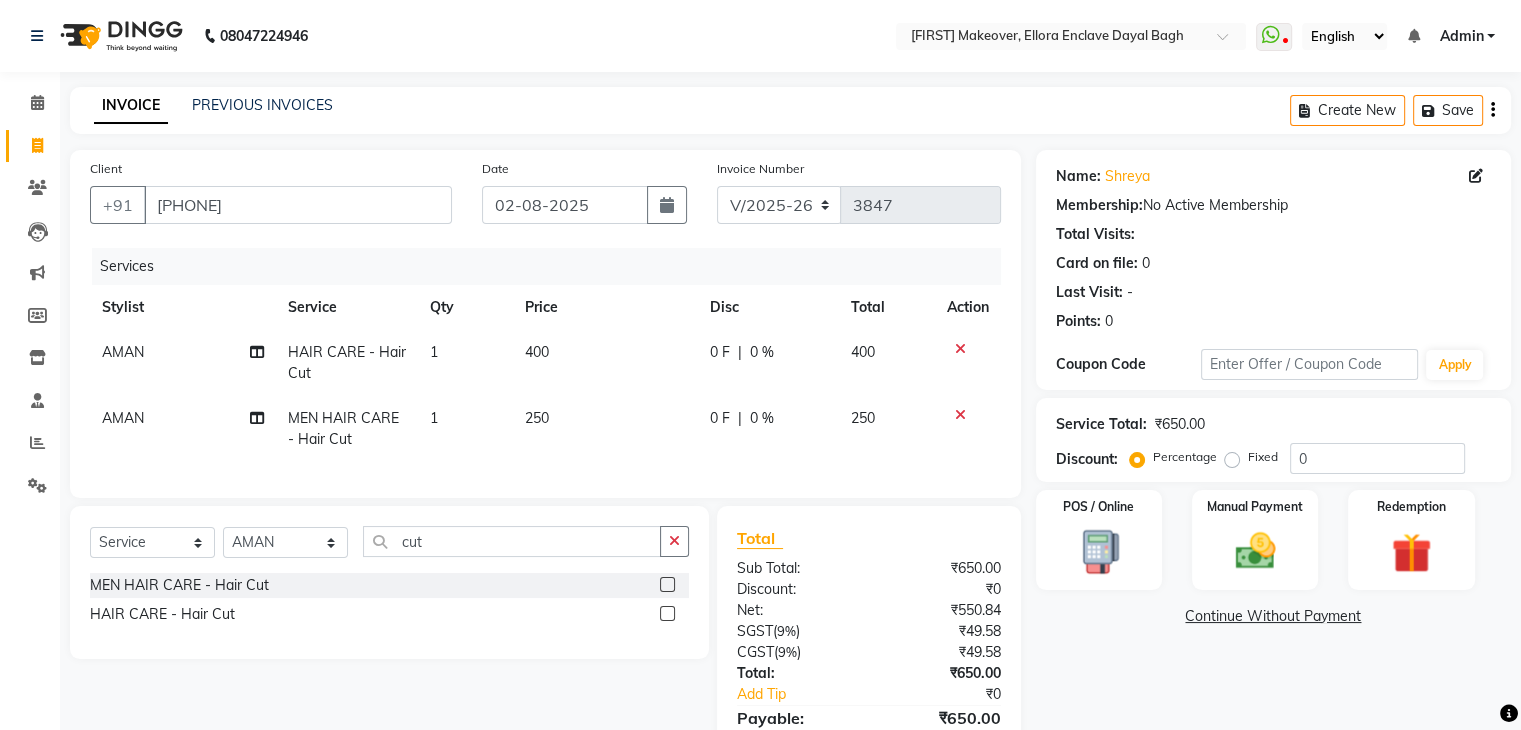 click 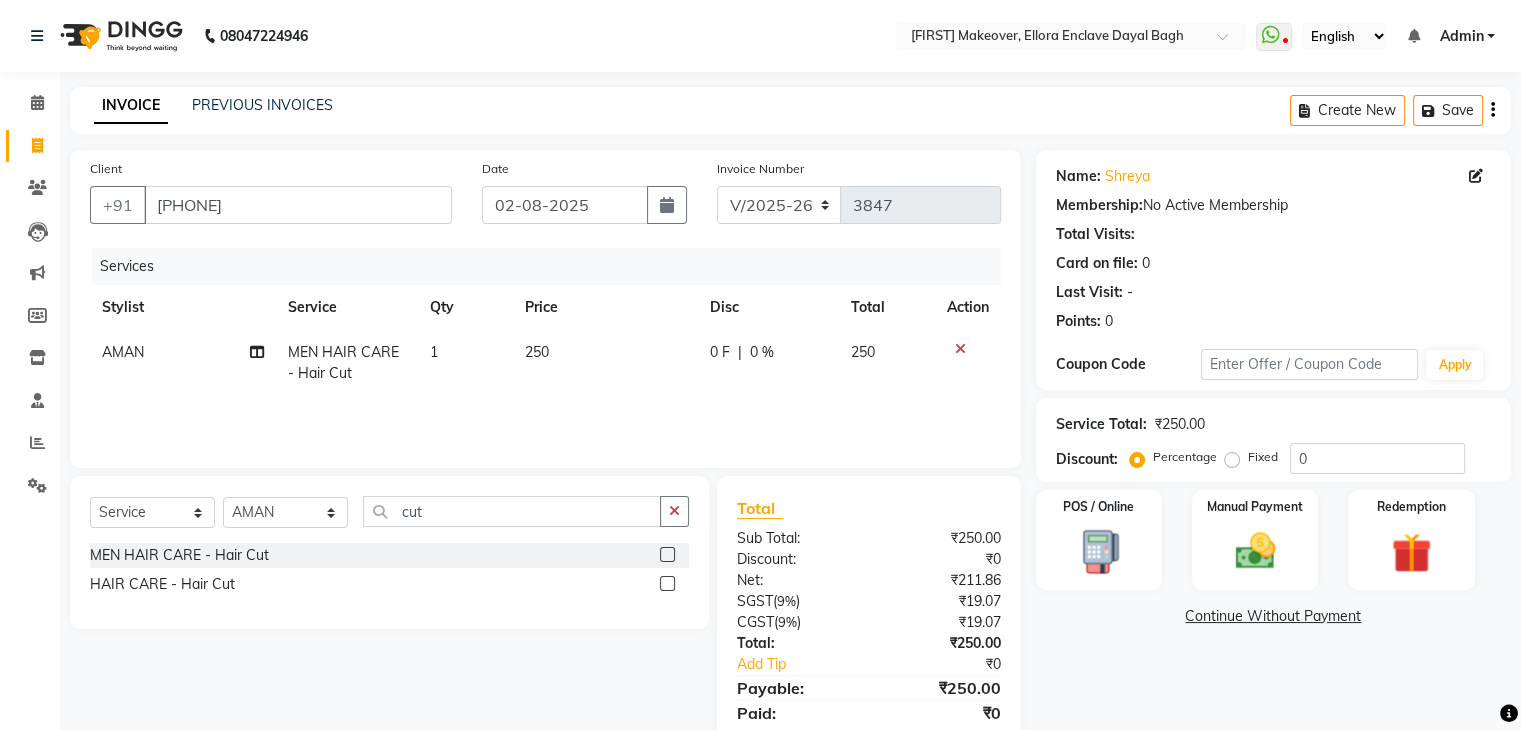 scroll, scrollTop: 71, scrollLeft: 0, axis: vertical 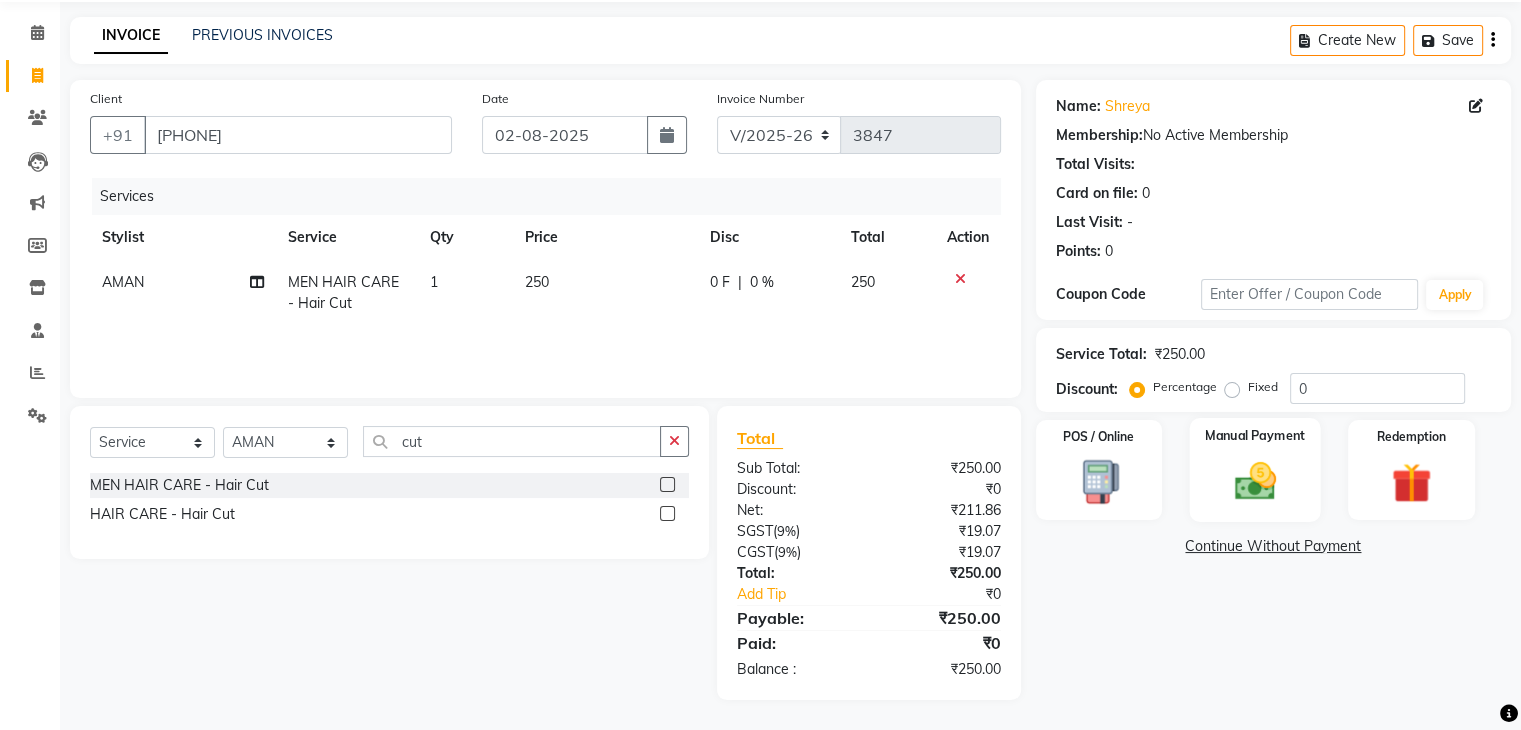 click 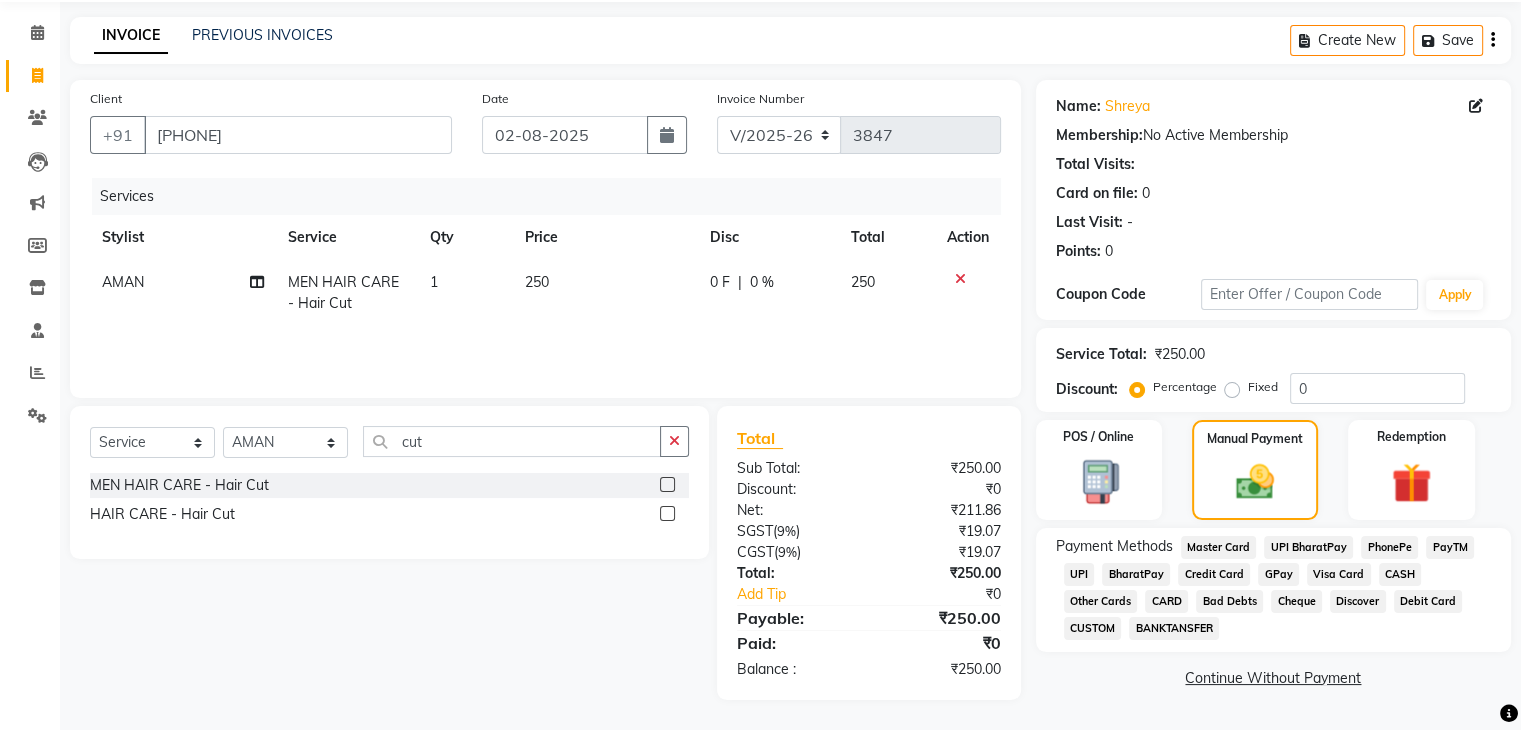 click on "CASH" 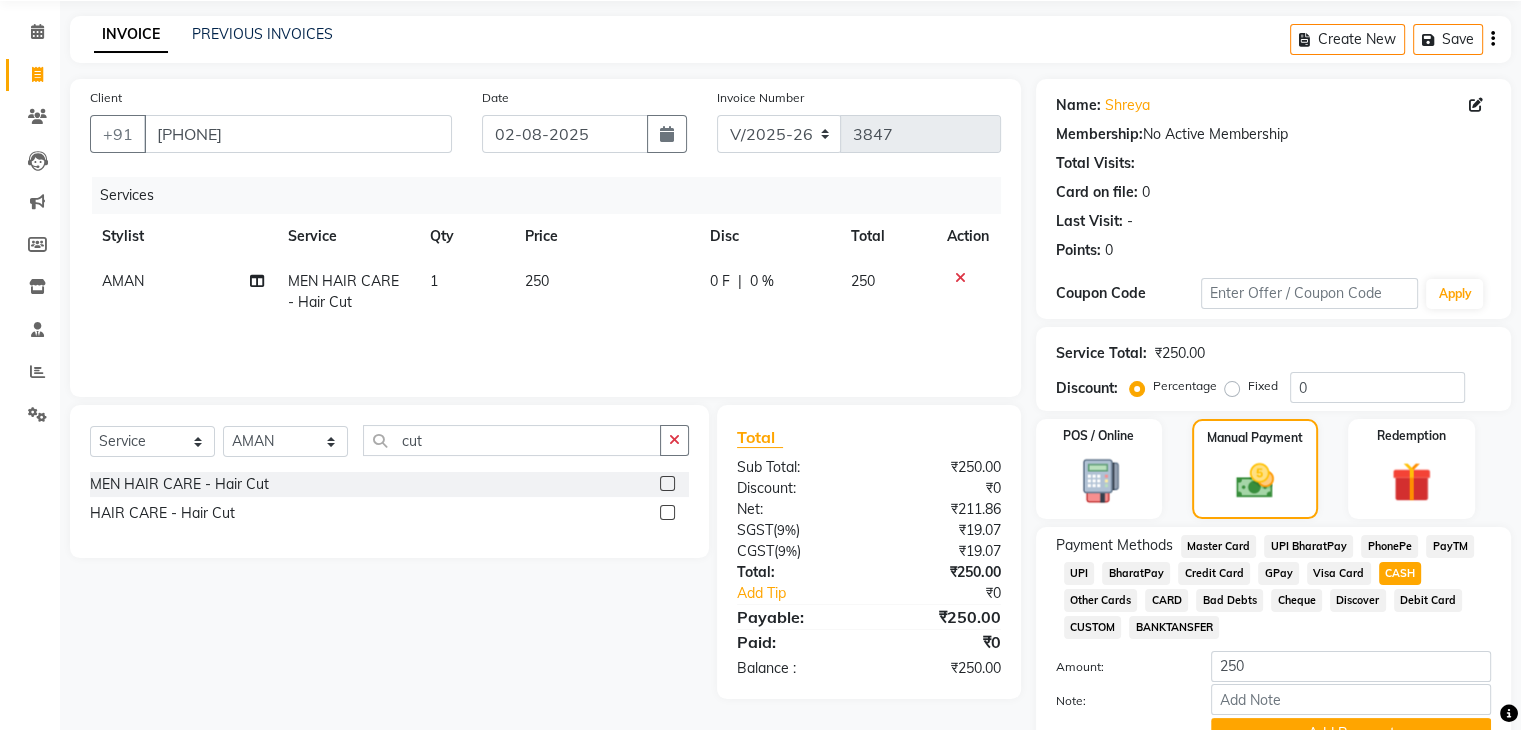 scroll, scrollTop: 172, scrollLeft: 0, axis: vertical 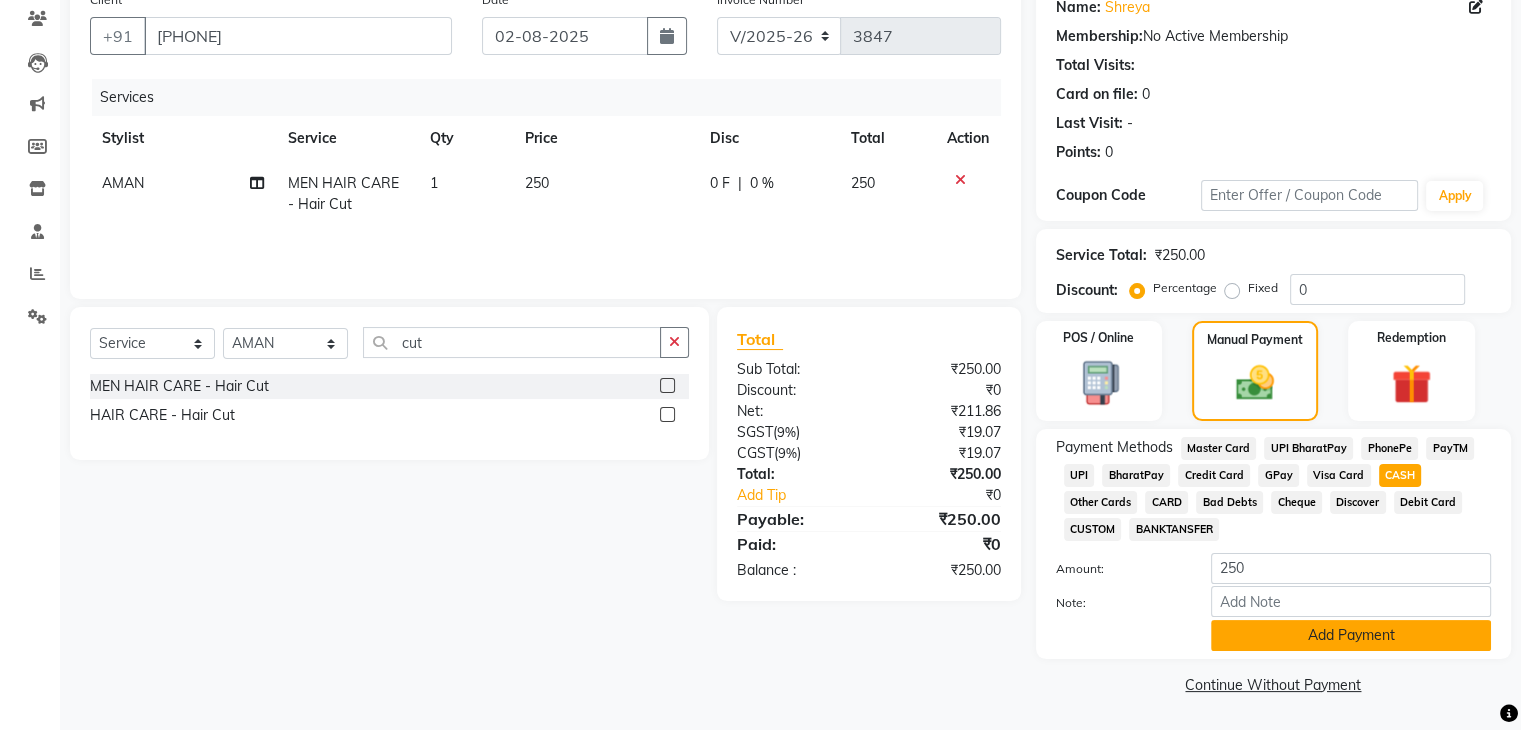 click on "Add Payment" 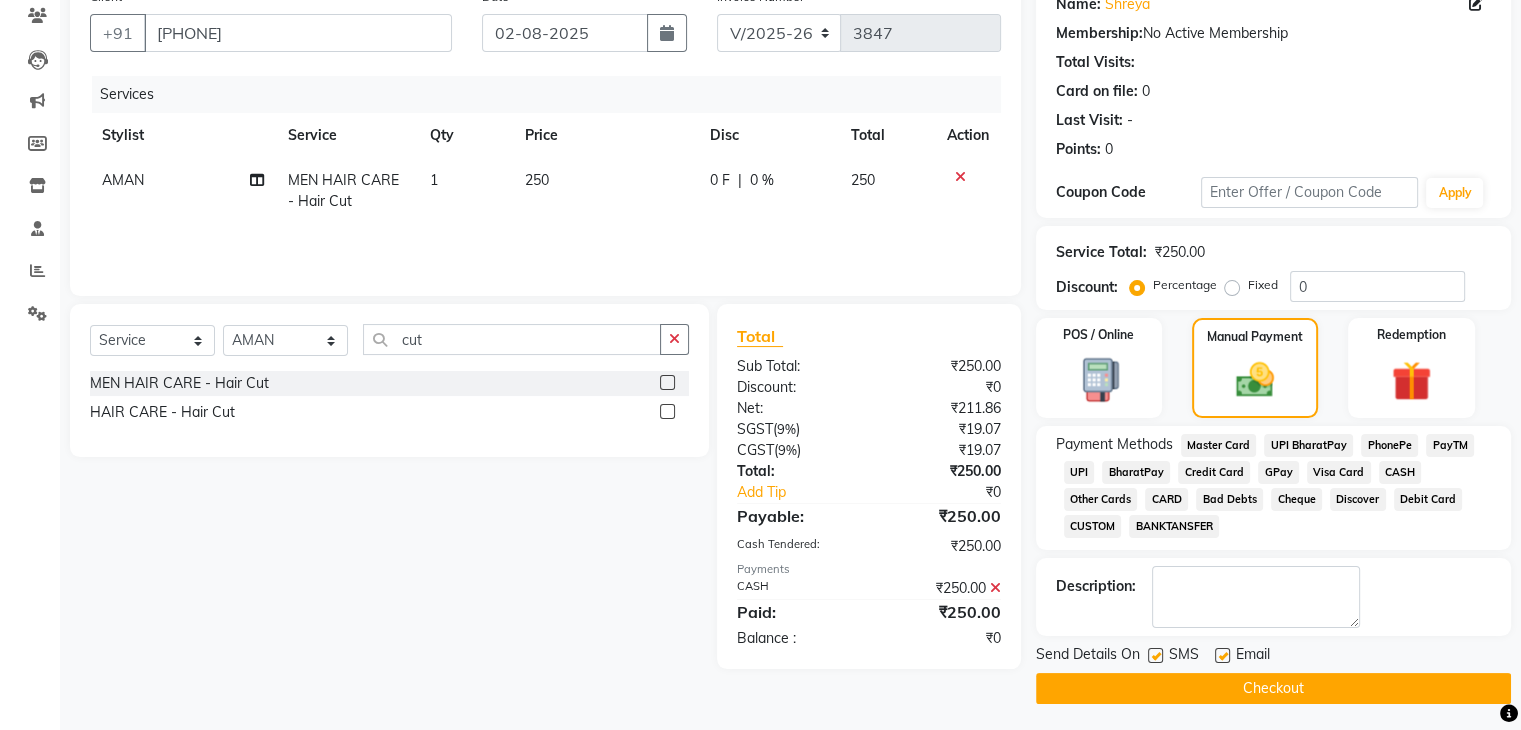 click on "Checkout" 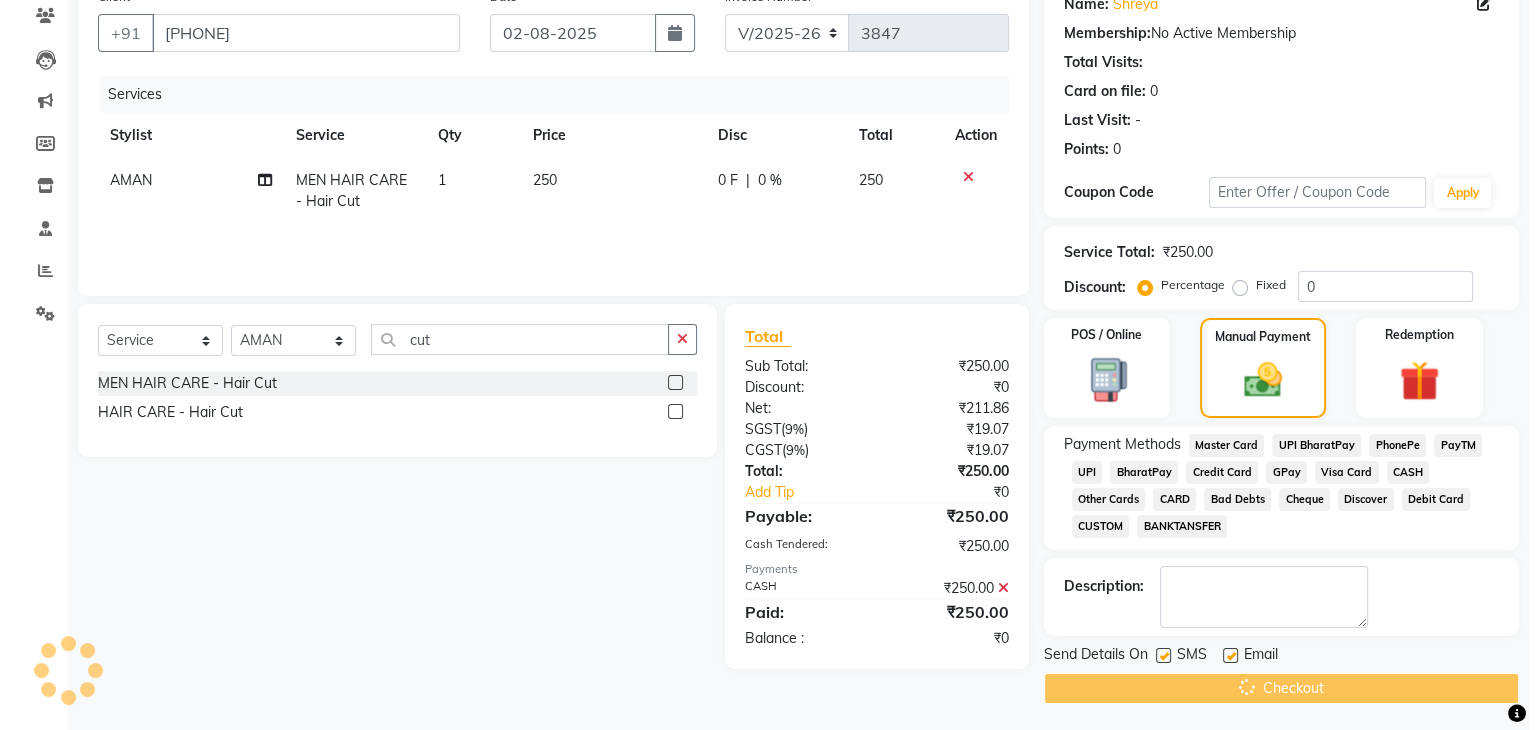 scroll, scrollTop: 0, scrollLeft: 0, axis: both 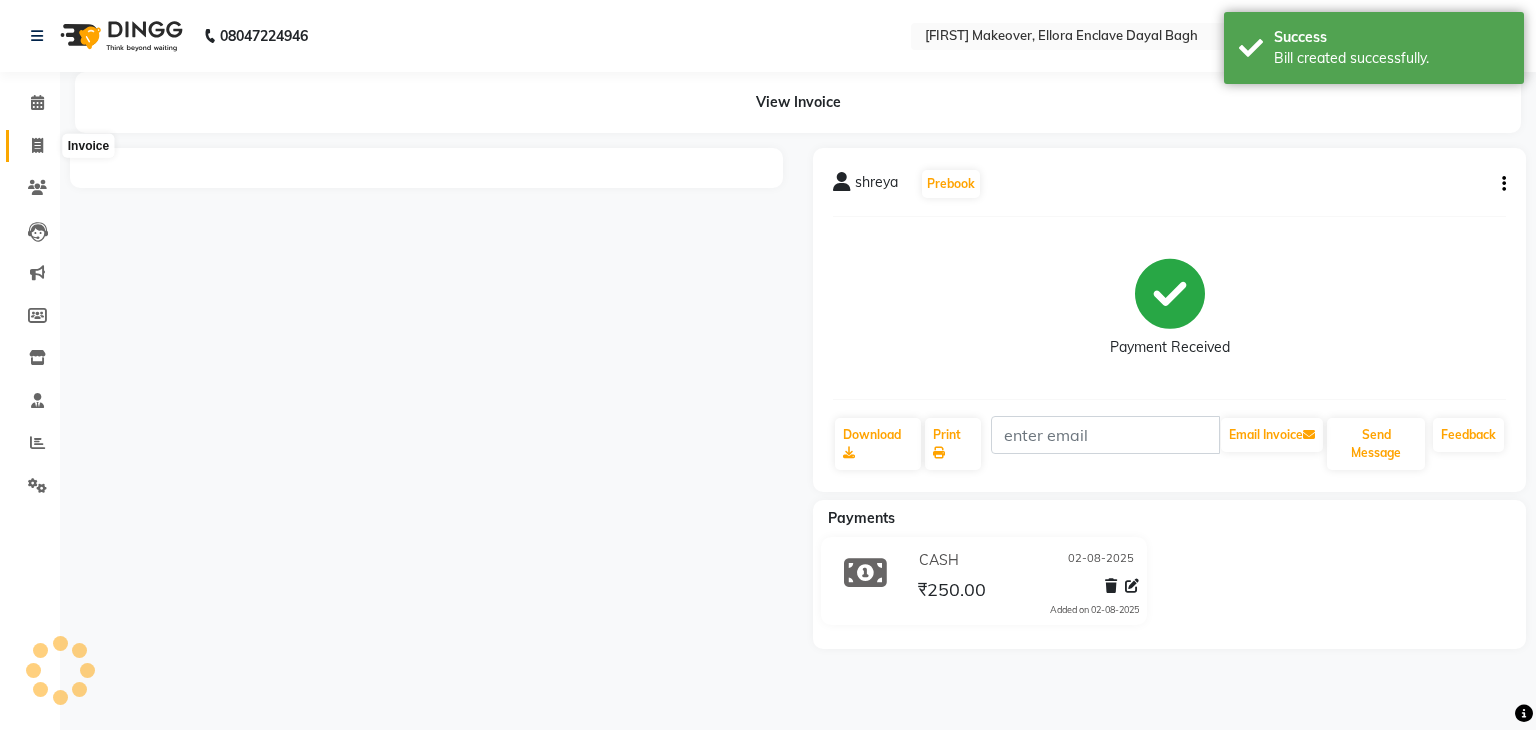 click 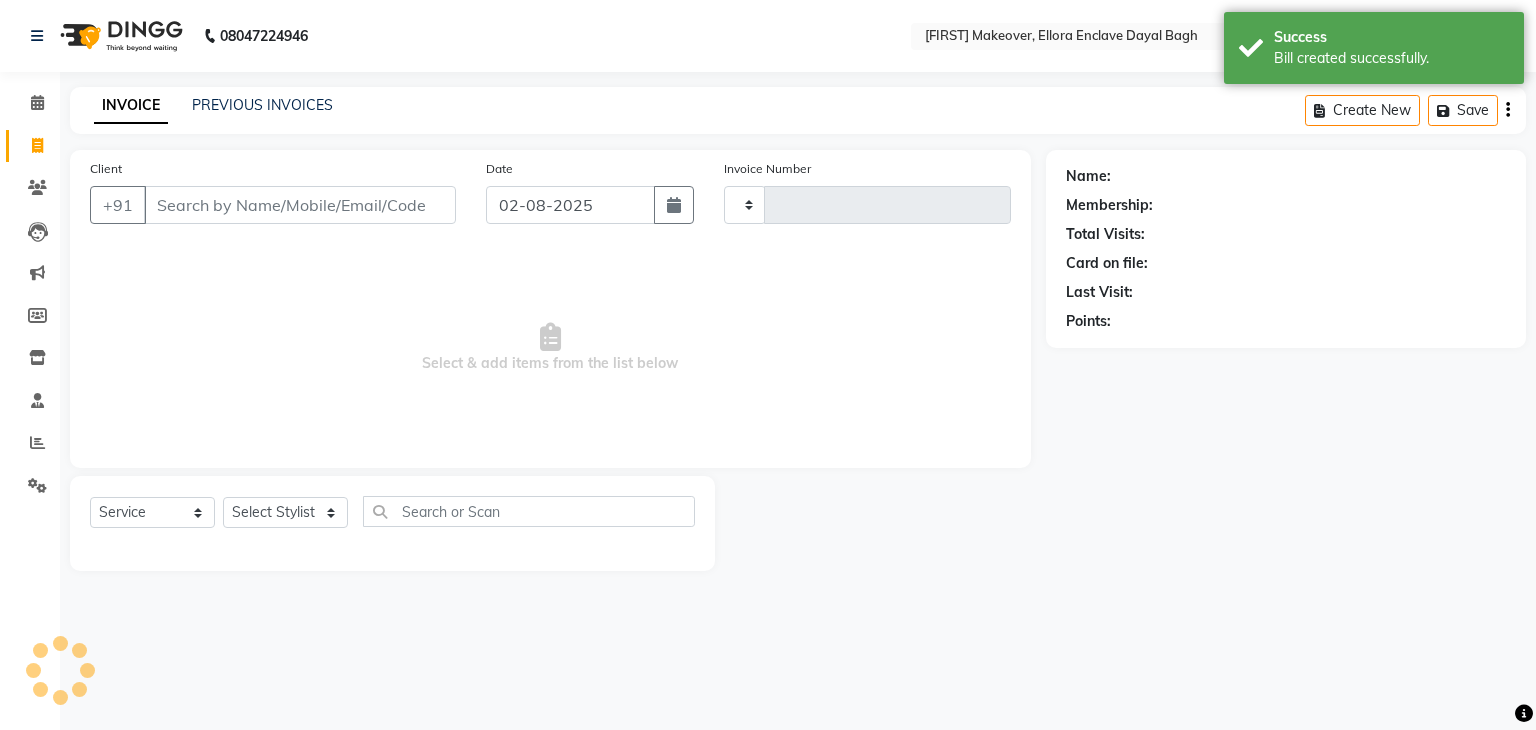 click on "Client" at bounding box center [300, 205] 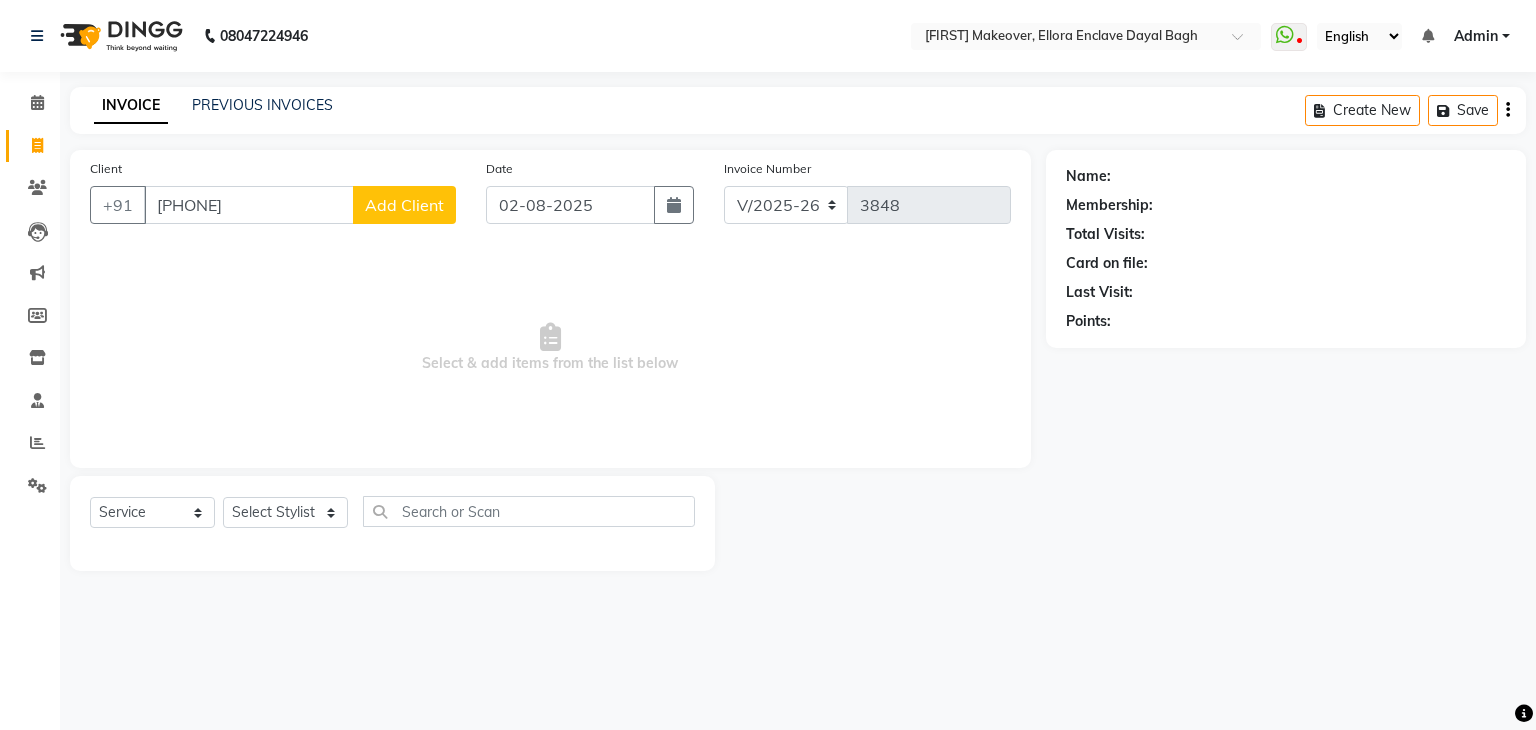 click on "[PHONE]" at bounding box center (249, 205) 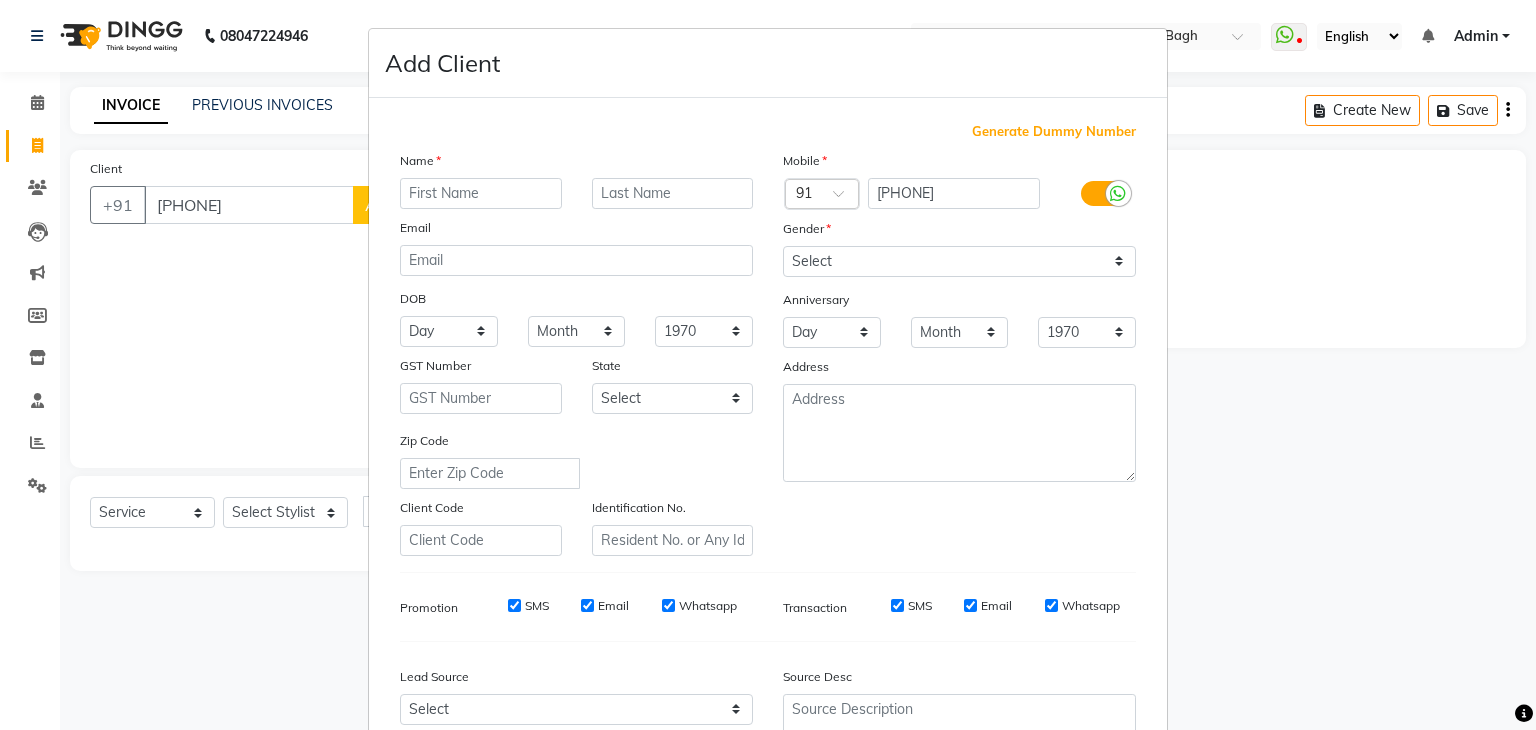 click at bounding box center (481, 193) 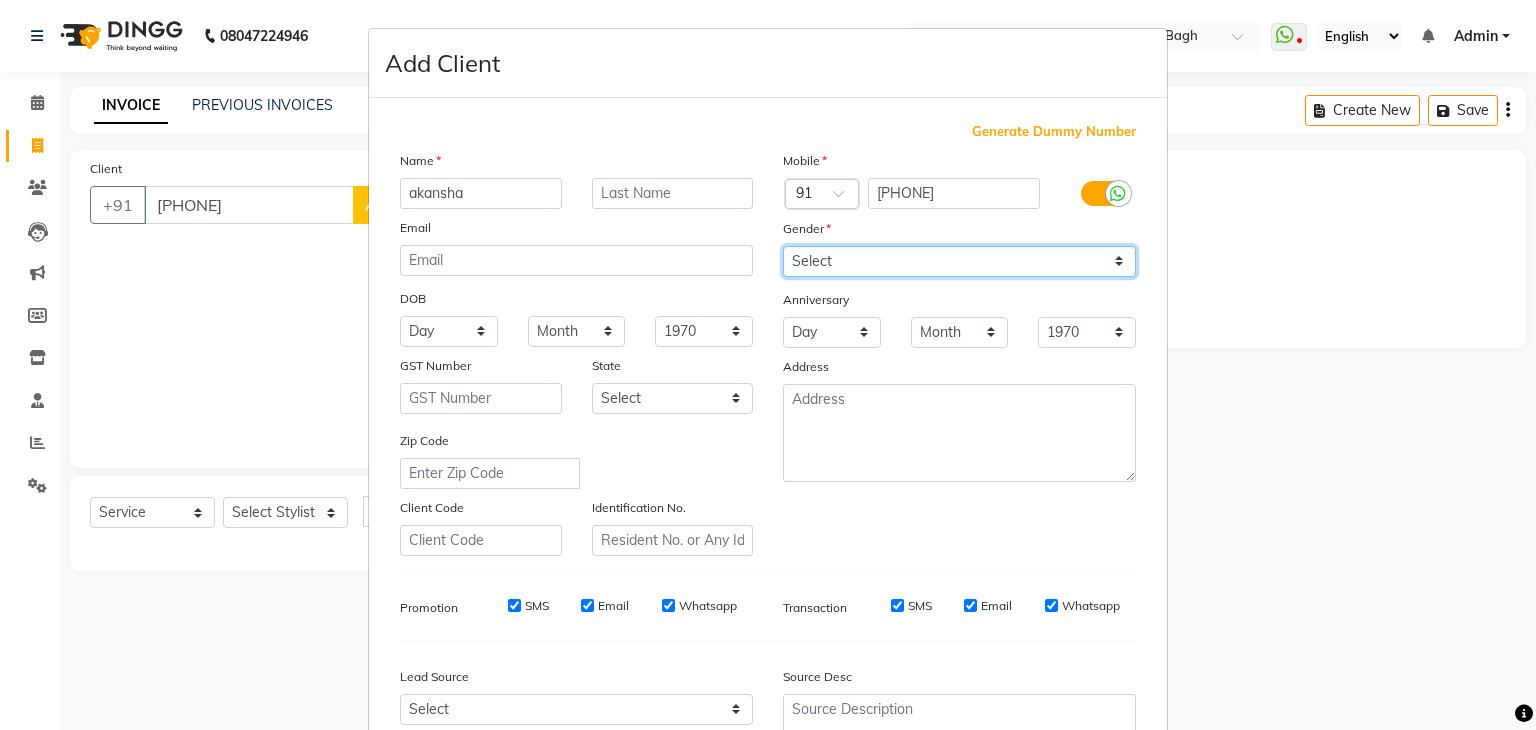 click on "Select Male Female Other Prefer Not To Say" at bounding box center (959, 261) 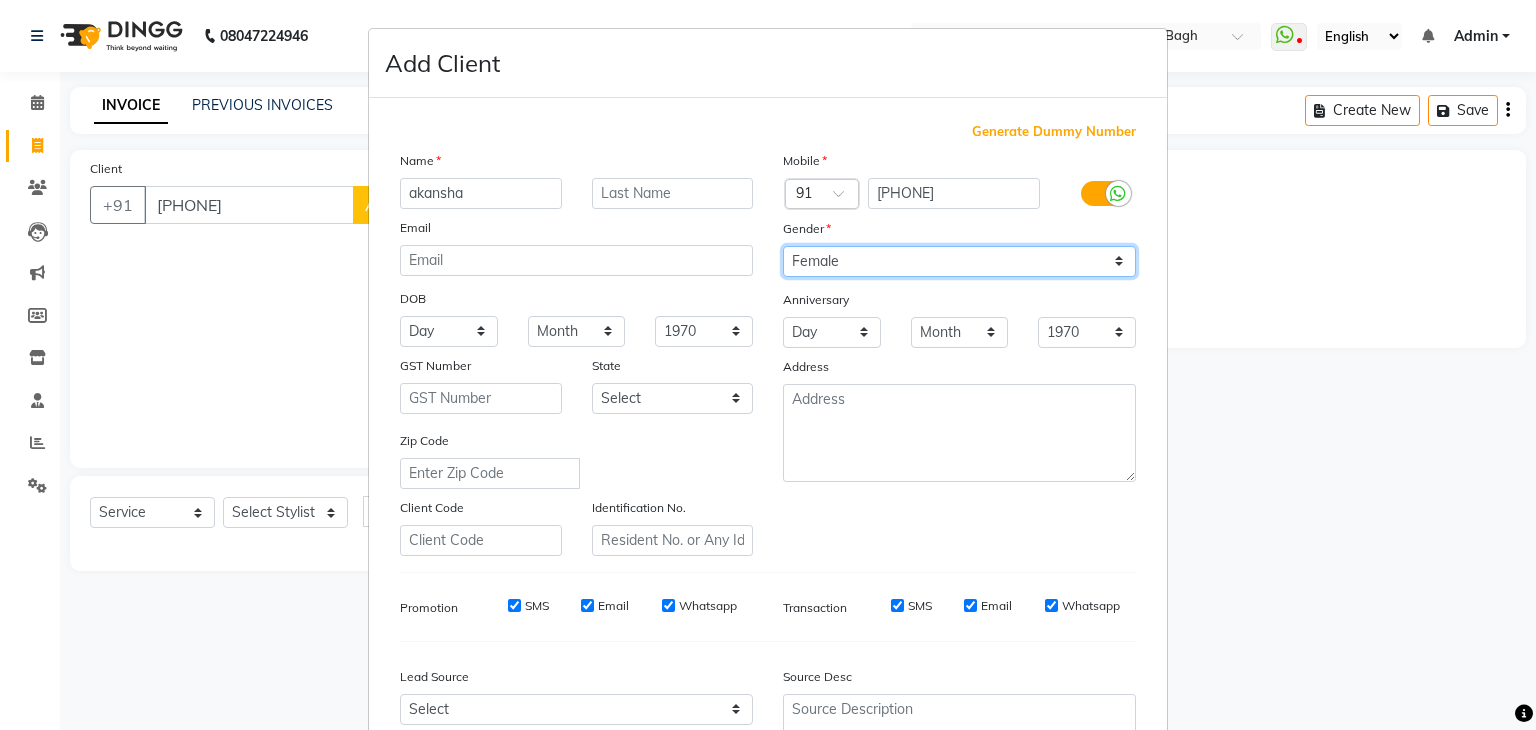 click on "Select Male Female Other Prefer Not To Say" at bounding box center (959, 261) 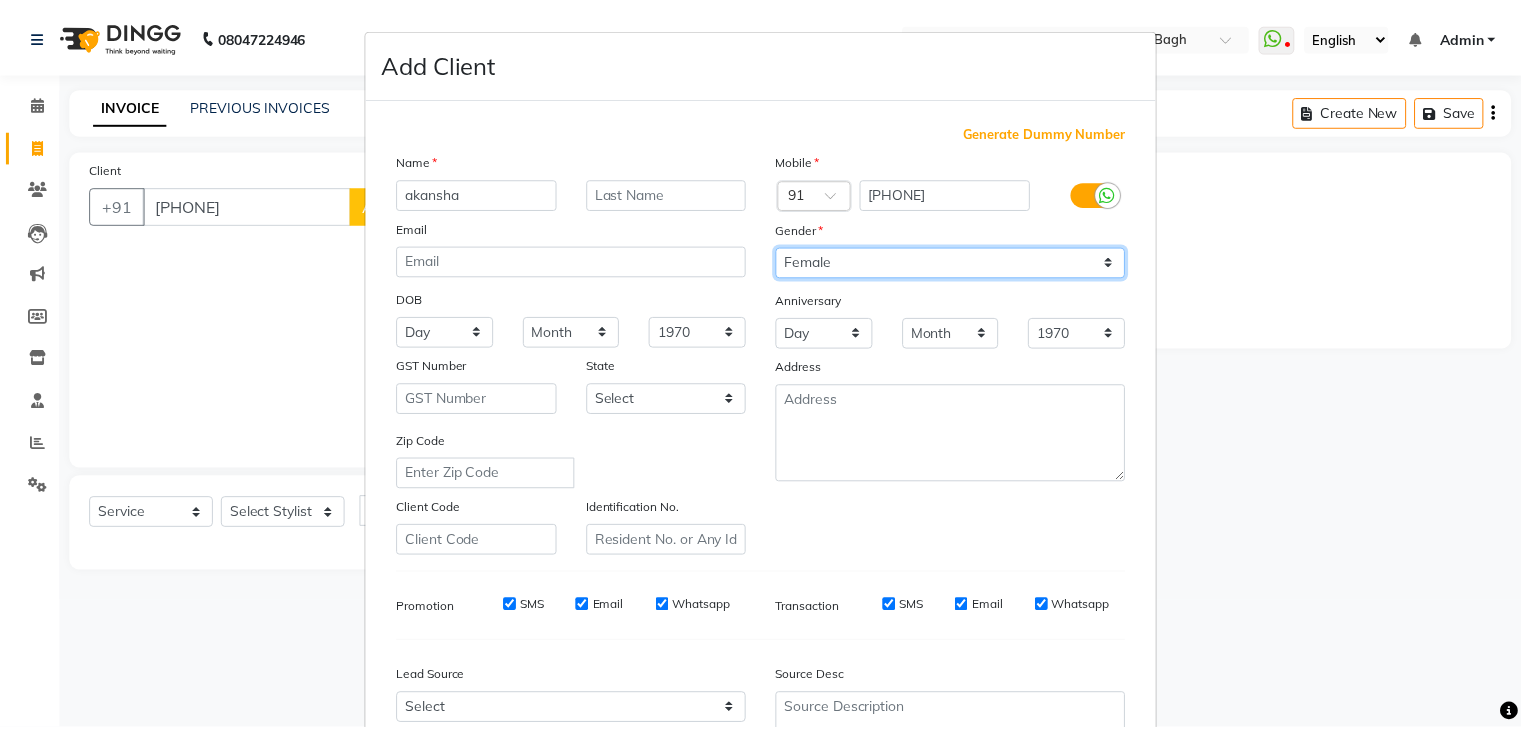 scroll, scrollTop: 203, scrollLeft: 0, axis: vertical 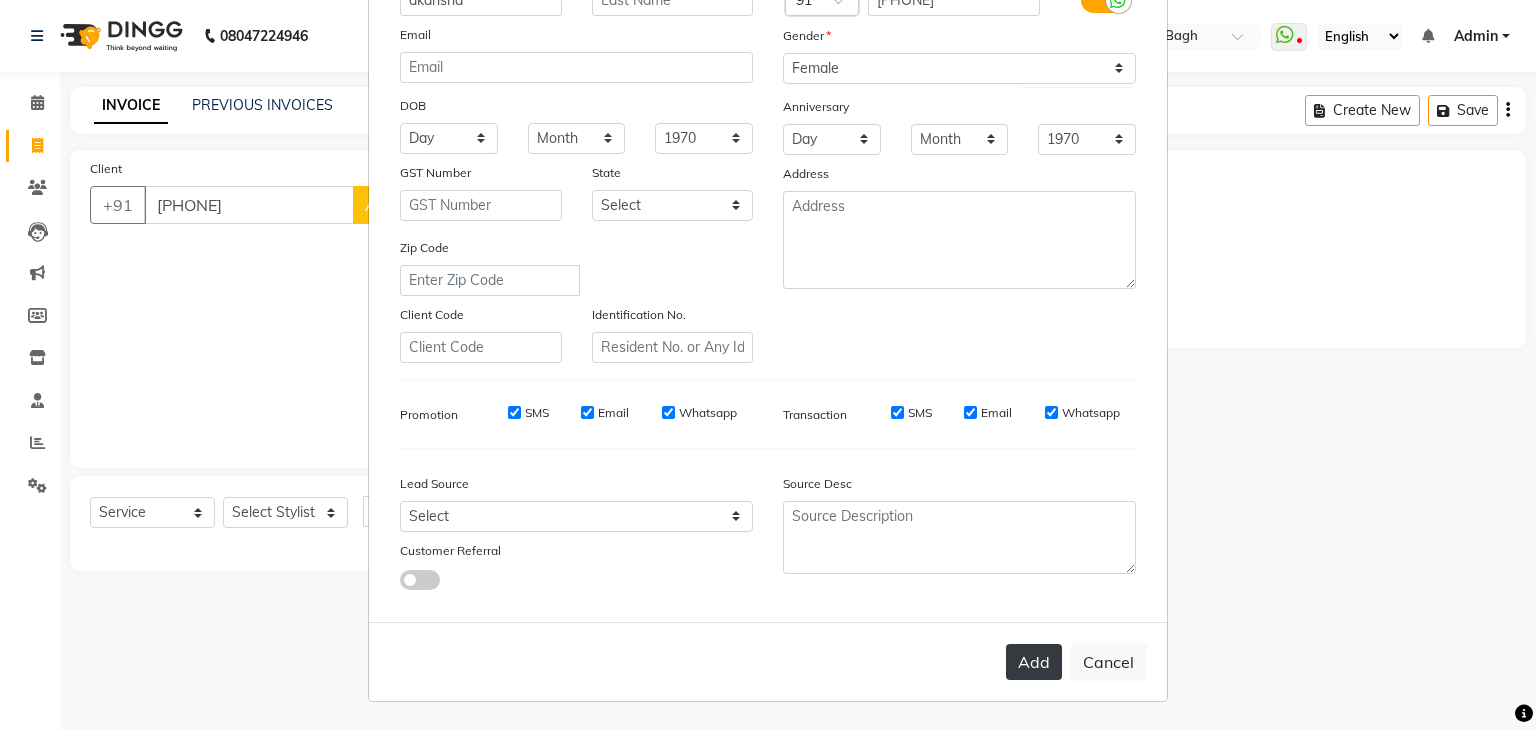 click on "Add" at bounding box center (1034, 662) 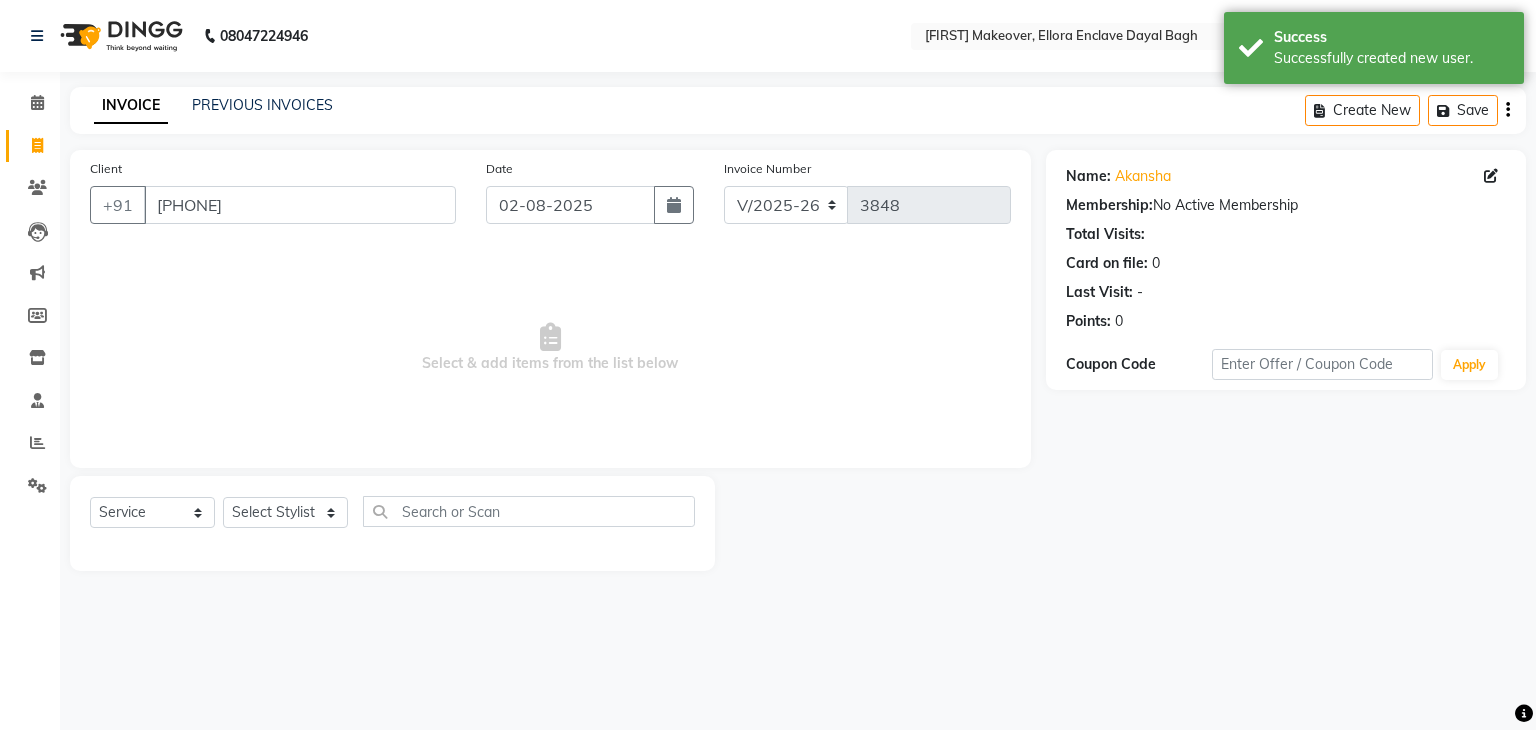 click on "Select  Service  Product  Membership  Package Voucher Prepaid Gift Card  Select Stylist AMAN DANISH SALMANI GOPAL PACHORI KANU KAVITA KIRAN KUMARI MEENU KUMARI NEHA NIKHIL CHAUDHARY Priya PRIYANKA YADAV RASHMI SANDHYA SHAGUFTA SHWETA SONA SAXENA SOUMYA TUSHAR OTWAL VINAY KUMAR" 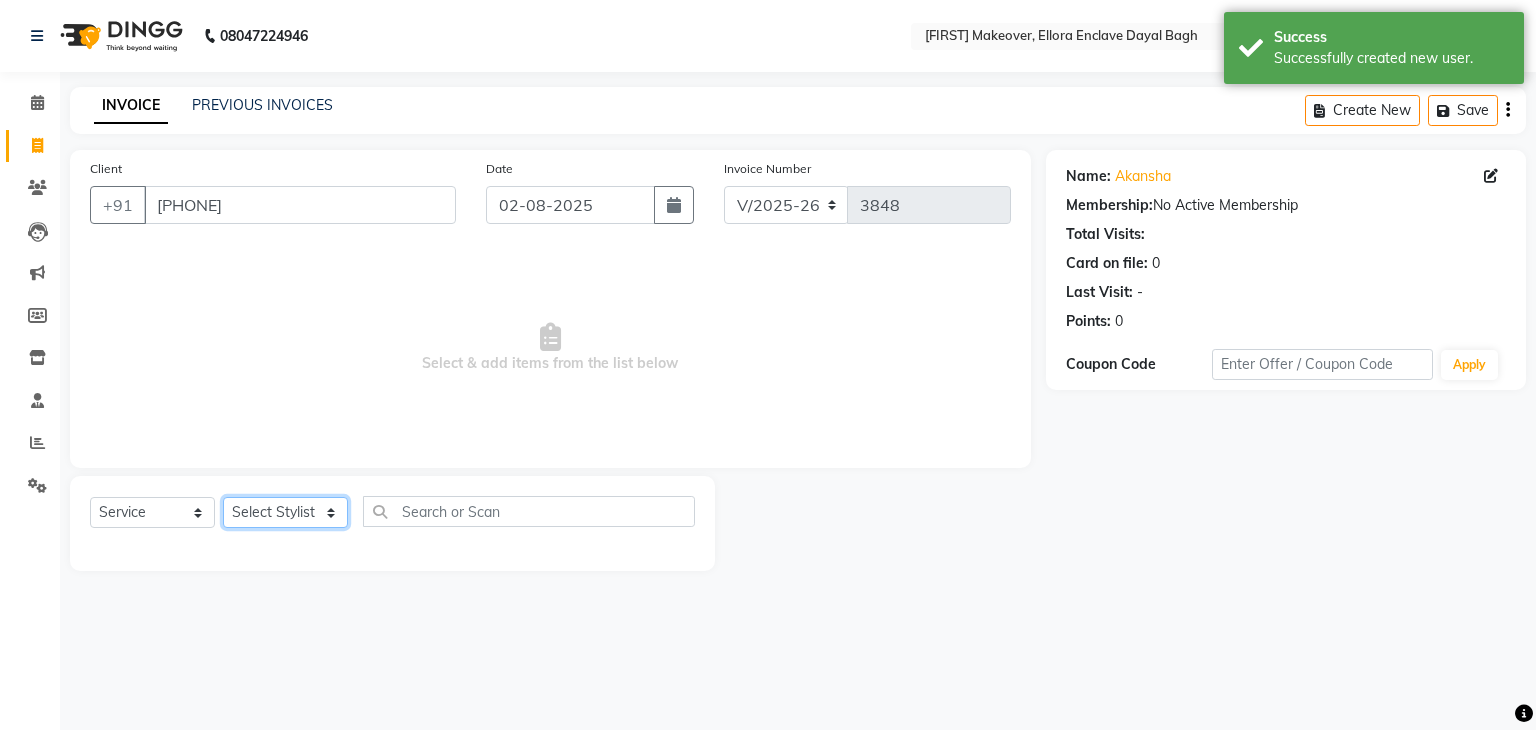 click on "Select Stylist AMAN DANISH SALMANI GOPAL PACHORI KANU KAVITA KIRAN KUMARI MEENU KUMARI NEHA NIKHIL CHAUDHARY Priya PRIYANKA YADAV RASHMI SANDHYA SHAGUFTA SHWETA SONA SAXENA SOUMYA TUSHAR OTWAL VINAY KUMAR" 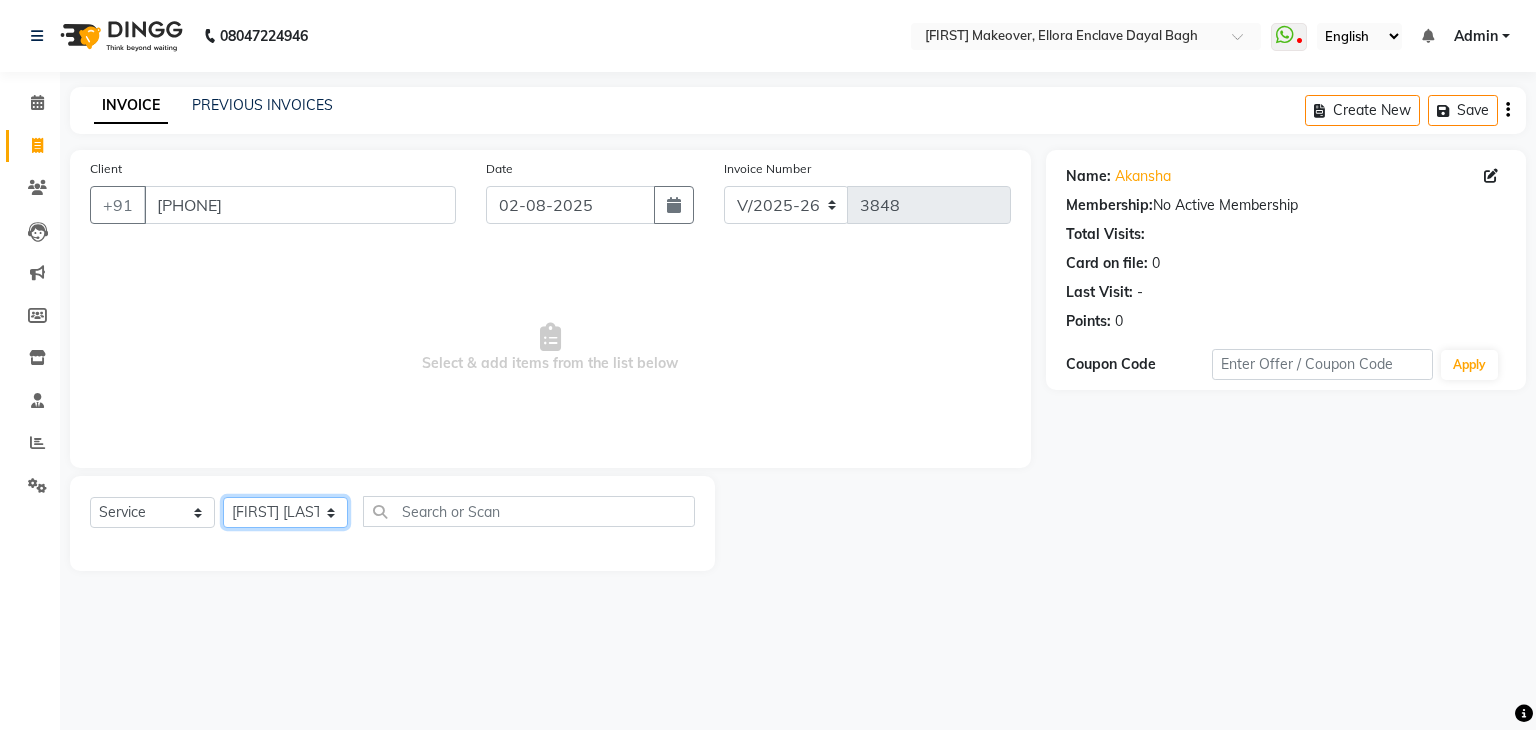 click on "Select Stylist AMAN DANISH SALMANI GOPAL PACHORI KANU KAVITA KIRAN KUMARI MEENU KUMARI NEHA NIKHIL CHAUDHARY Priya PRIYANKA YADAV RASHMI SANDHYA SHAGUFTA SHWETA SONA SAXENA SOUMYA TUSHAR OTWAL VINAY KUMAR" 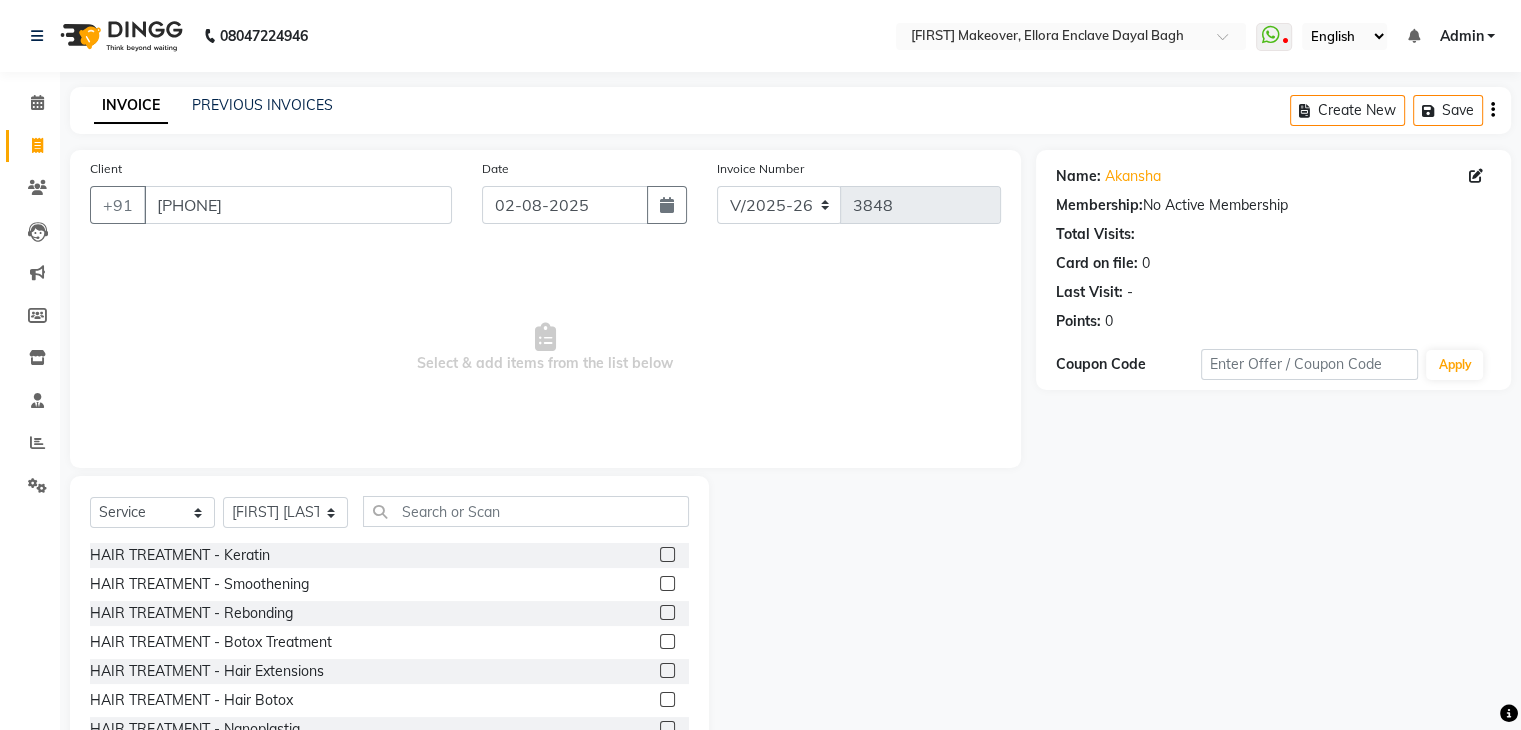 click on "Select Location × Radhika Makeover, Ellora Enclave Dayal Bagh  WhatsApp Status  ✕ Status:  Disconnected Recent Service Activity: 01-01-1970     05:30 AM  [PHONE]Whatsapp Settings English ENGLISH Español العربية मराठी हिंदी ગુજરાતી தமிழ் 中文 Notifications nothing to show Admin Manage Profile Change Password Sign out  Version:3.15.11" 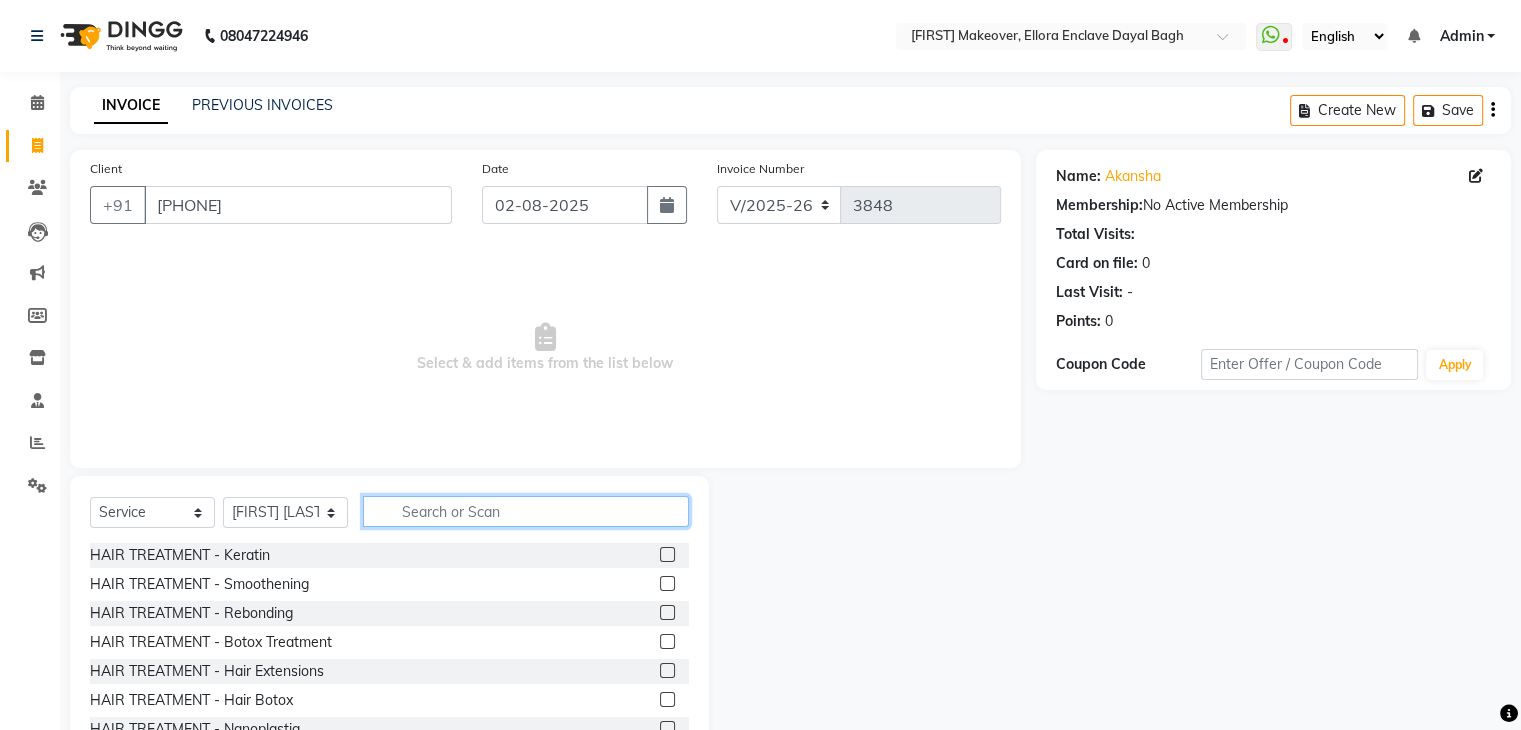 click 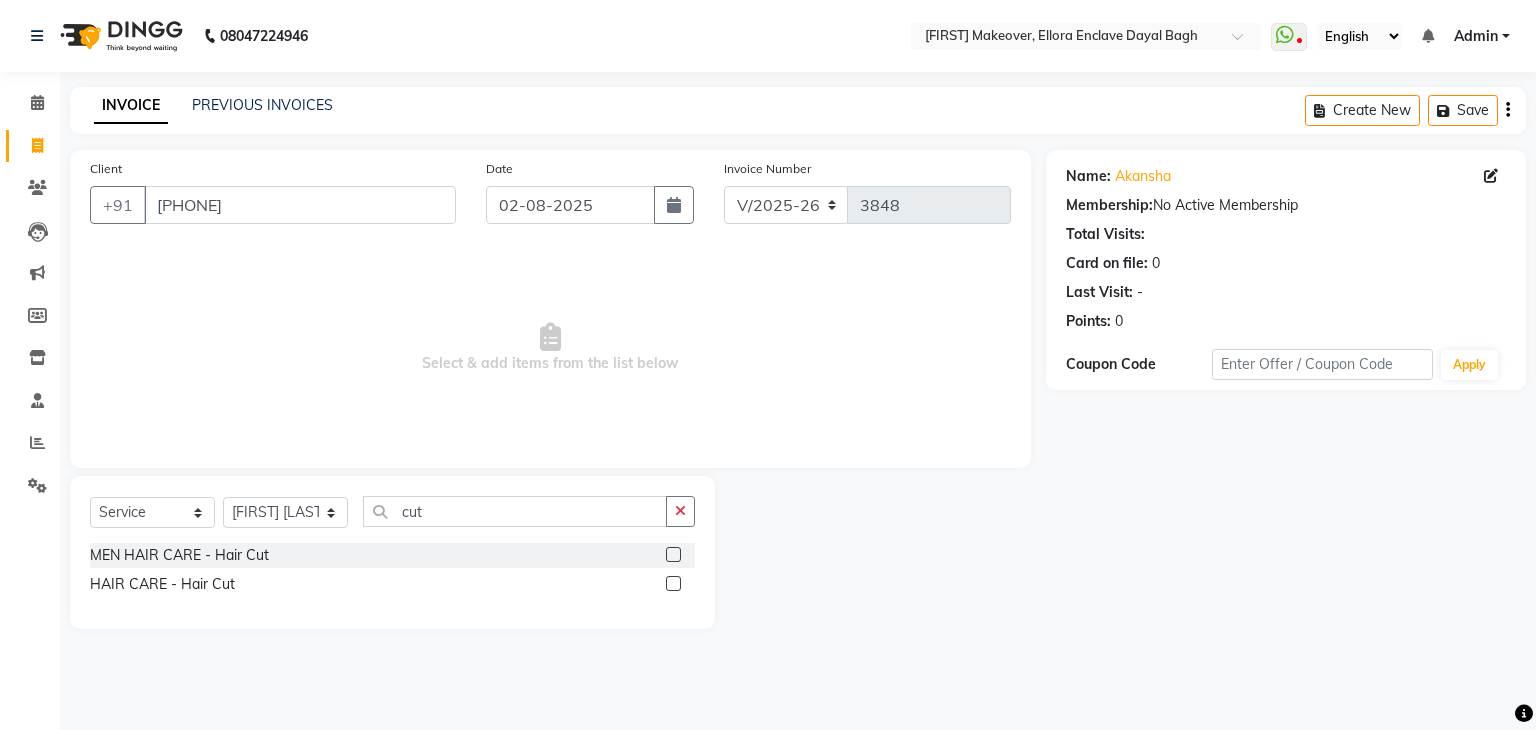 click 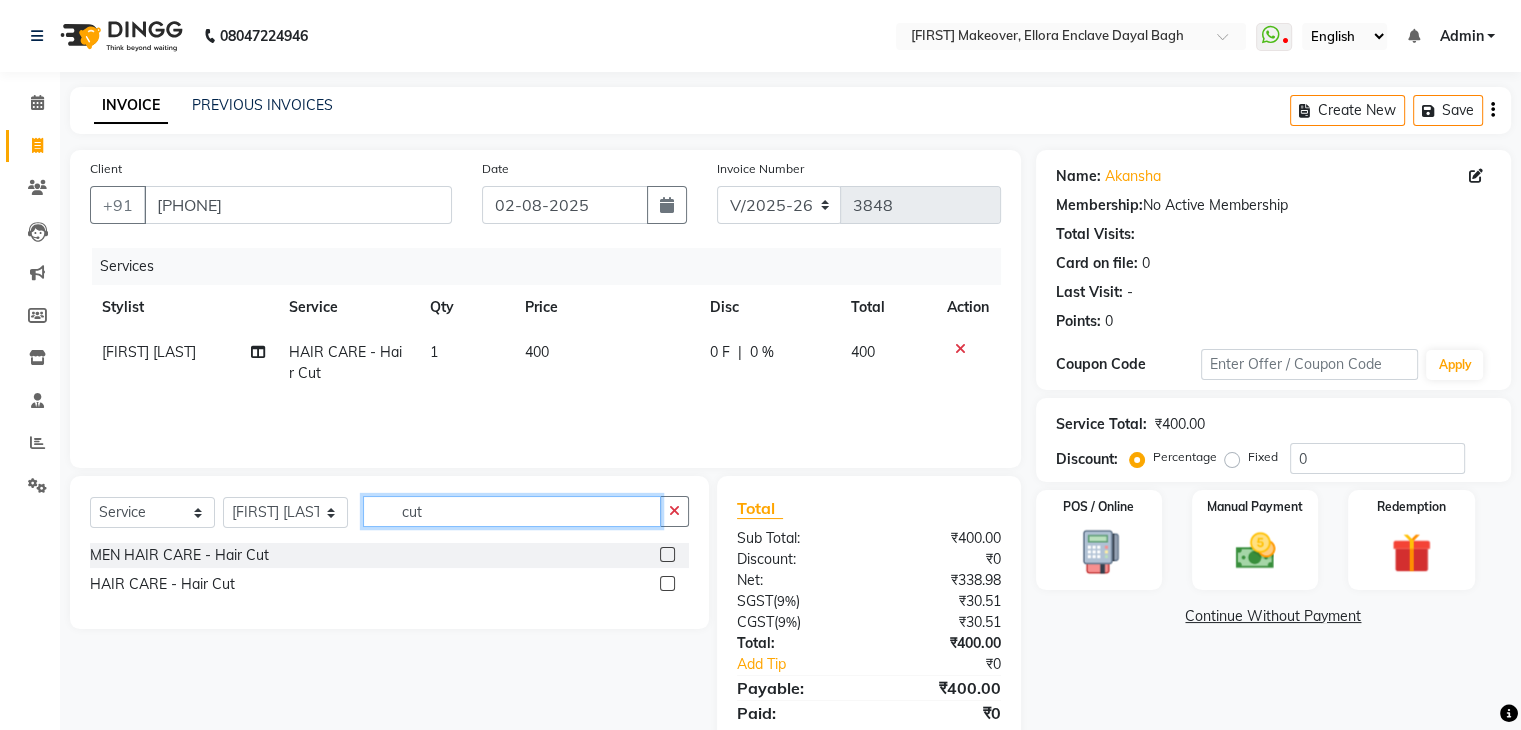 click on "cut" 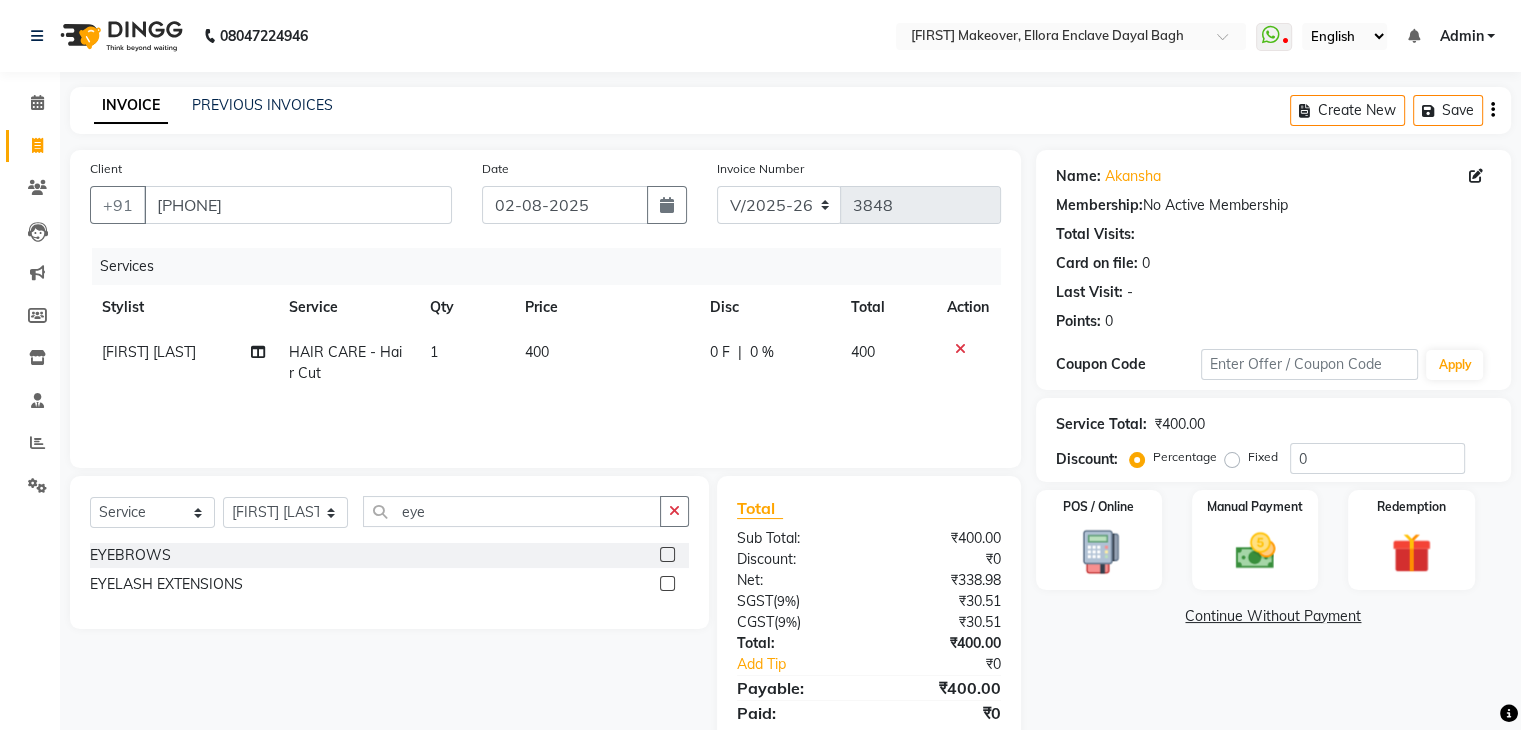 click 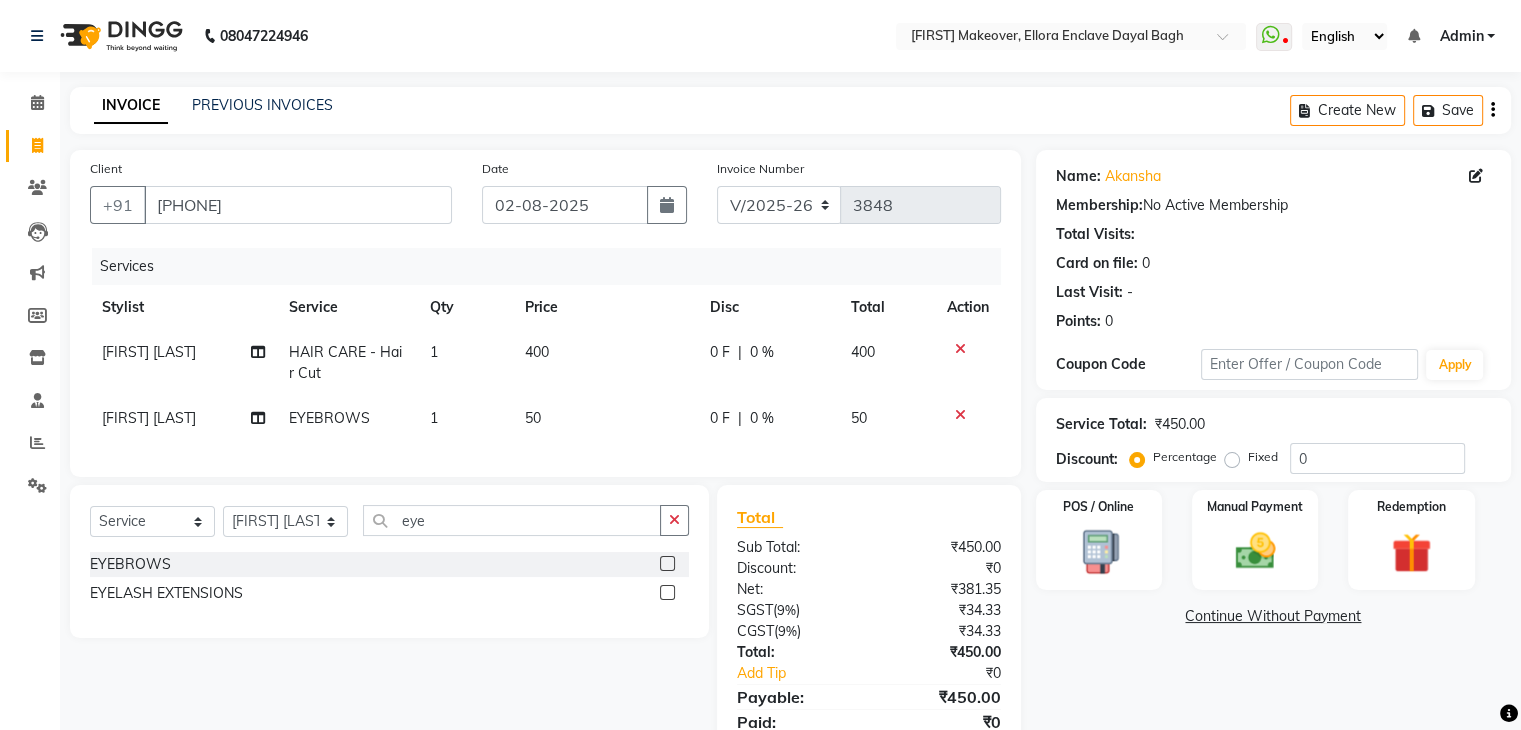 scroll, scrollTop: 95, scrollLeft: 0, axis: vertical 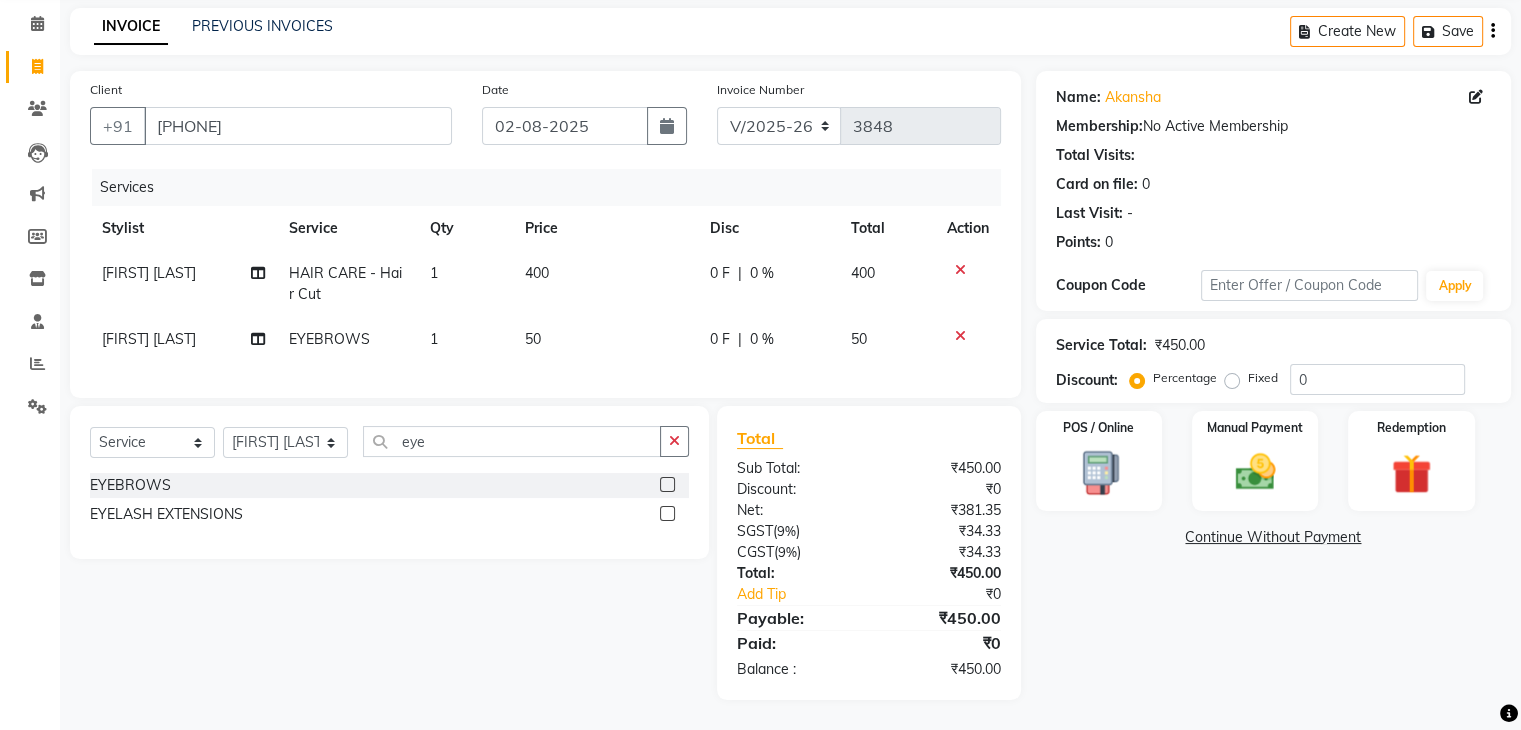 drag, startPoint x: 616, startPoint y: 313, endPoint x: 617, endPoint y: 326, distance: 13.038404 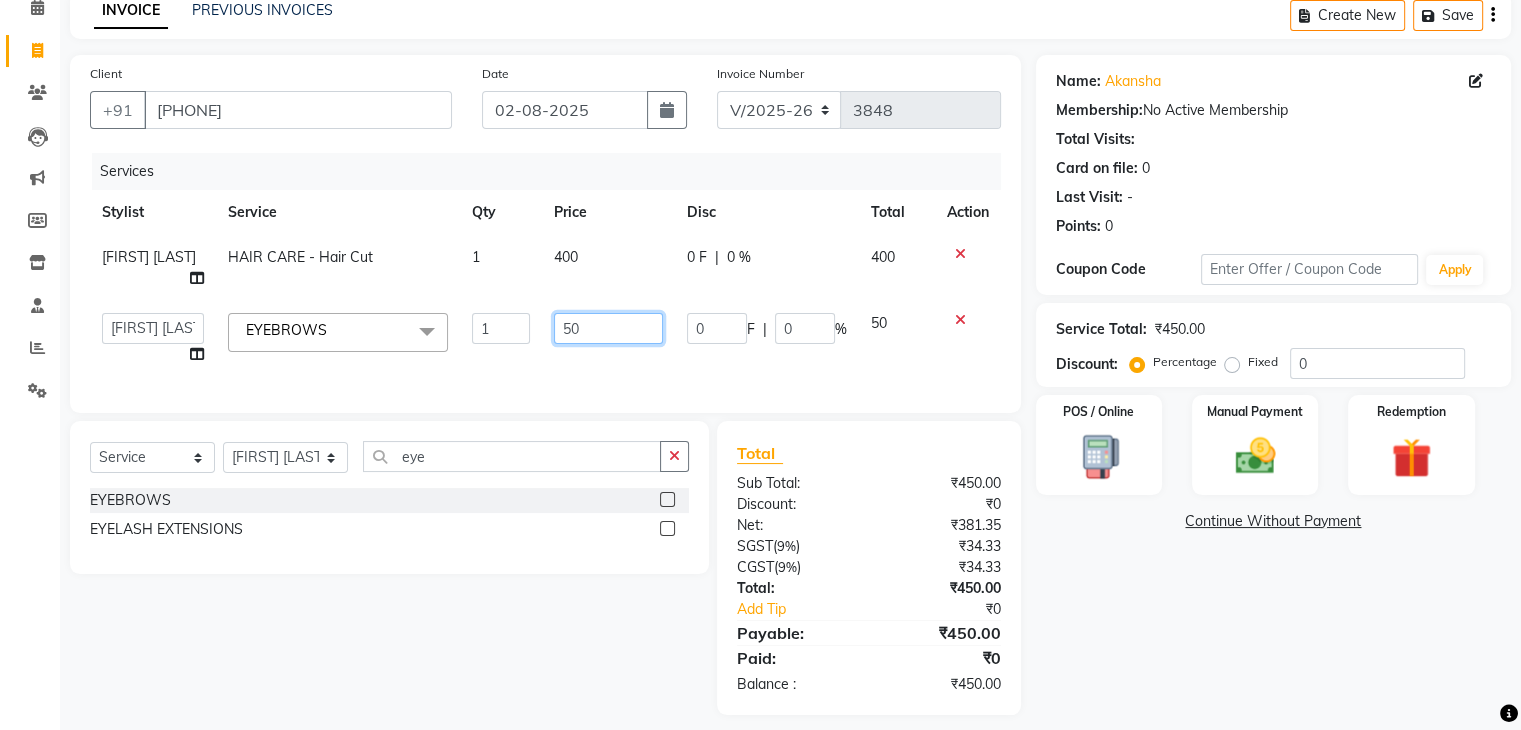 click on "50" 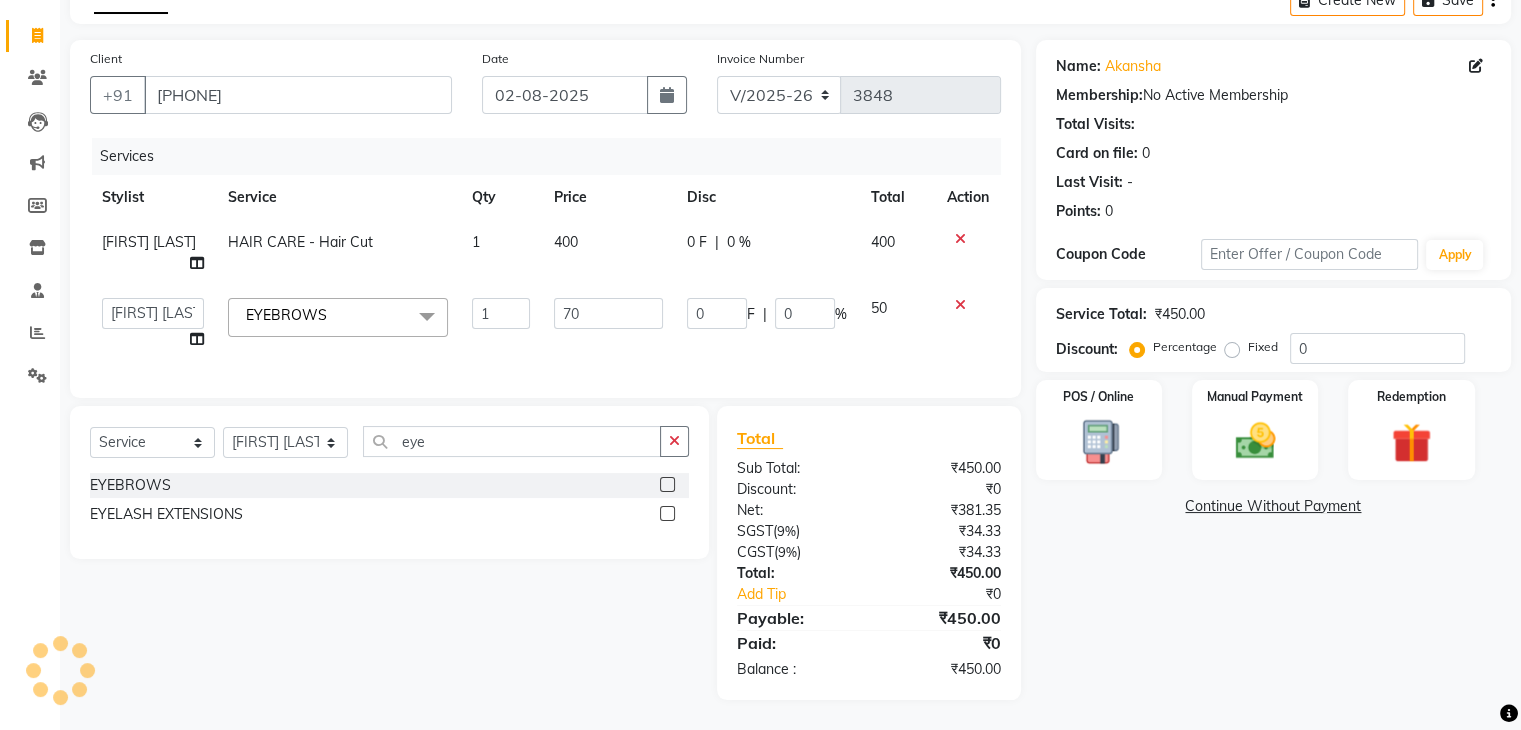 scroll, scrollTop: 95, scrollLeft: 0, axis: vertical 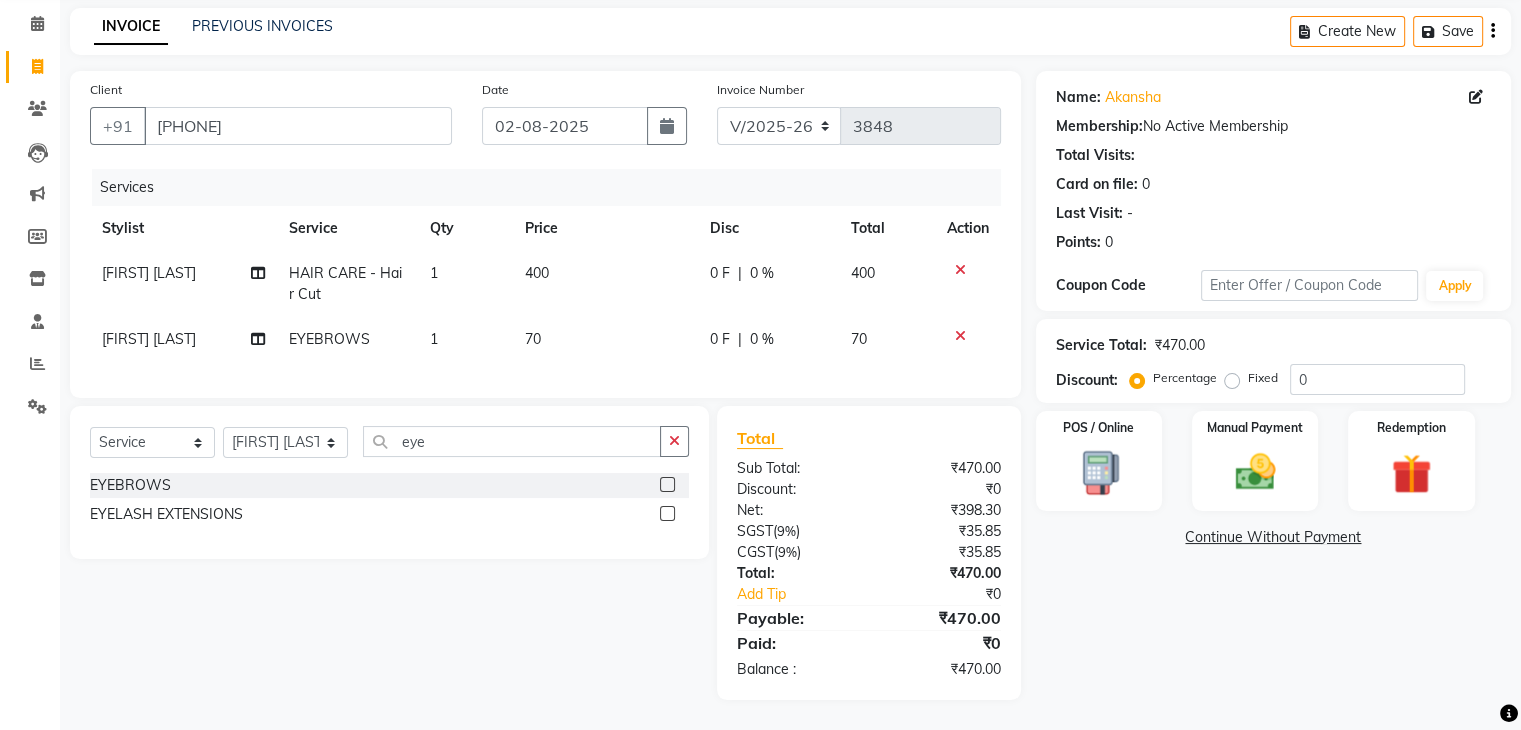 click on "Name: [FIRST] Membership: No Active Membership Total Visits: Card on file: 0 Last Visit: - Points: 0 Coupon Code Apply Service Total: ₹470.00 Discount: Percentage Fixed 0 POS / Online Manual Payment Redemption Continue Without Payment" 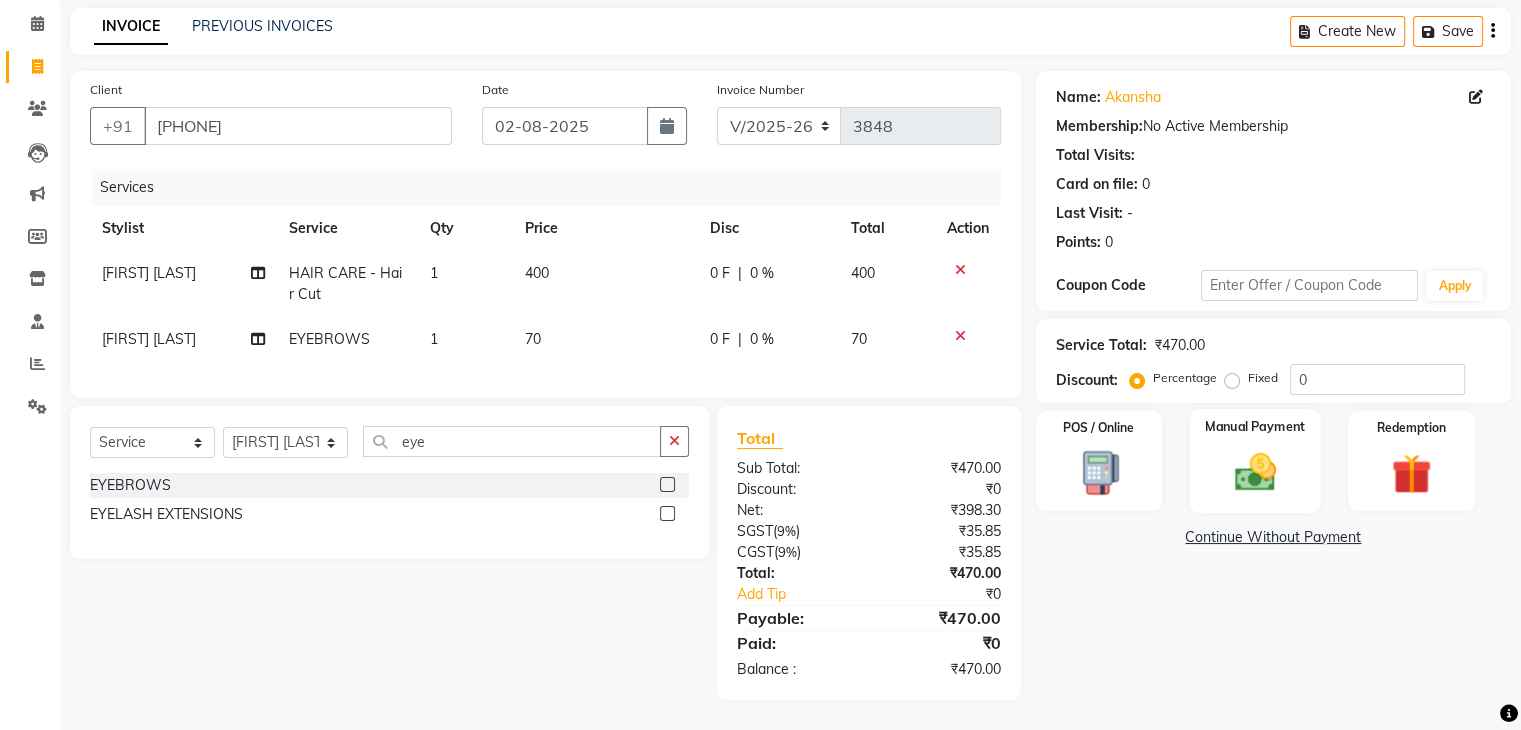 click 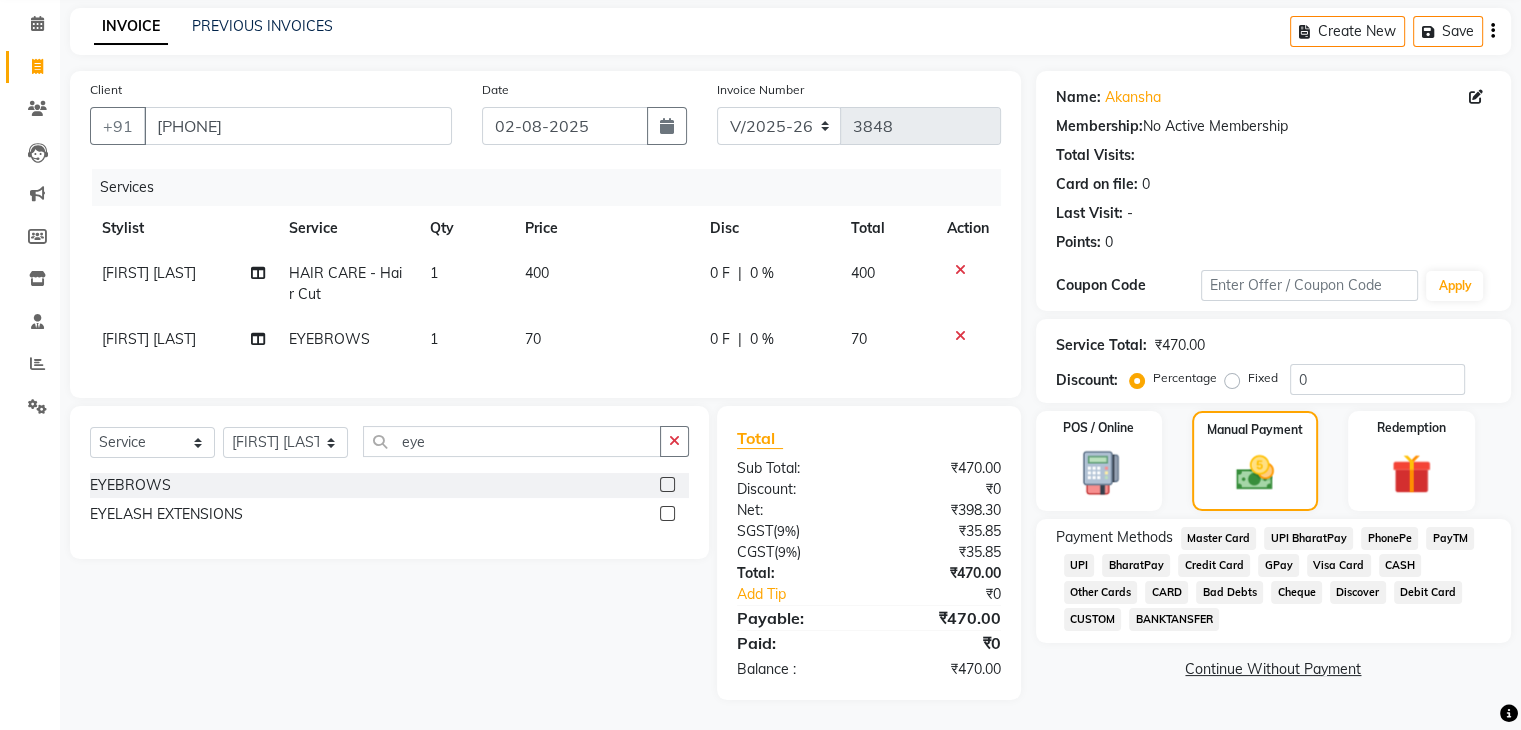 click on "CASH" 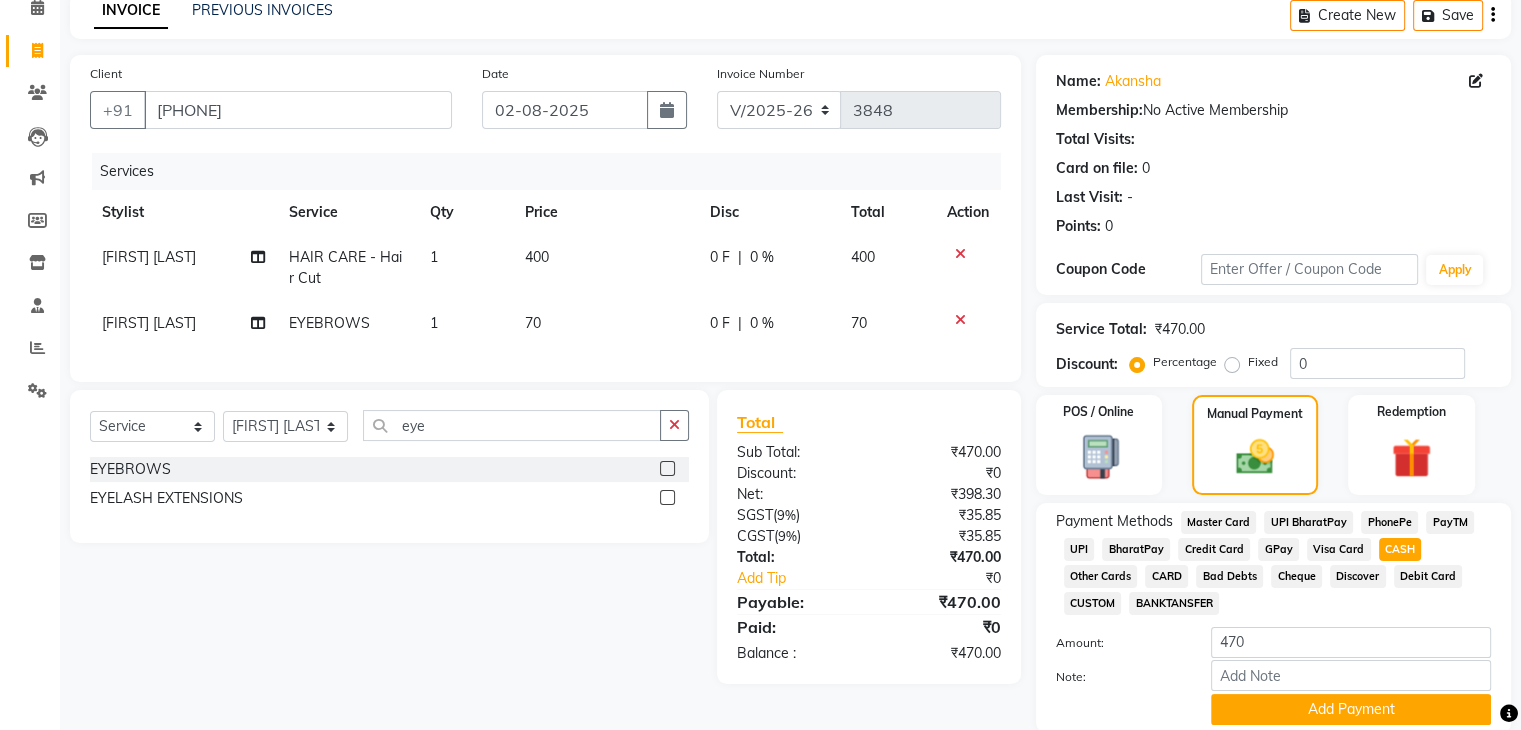 scroll, scrollTop: 172, scrollLeft: 0, axis: vertical 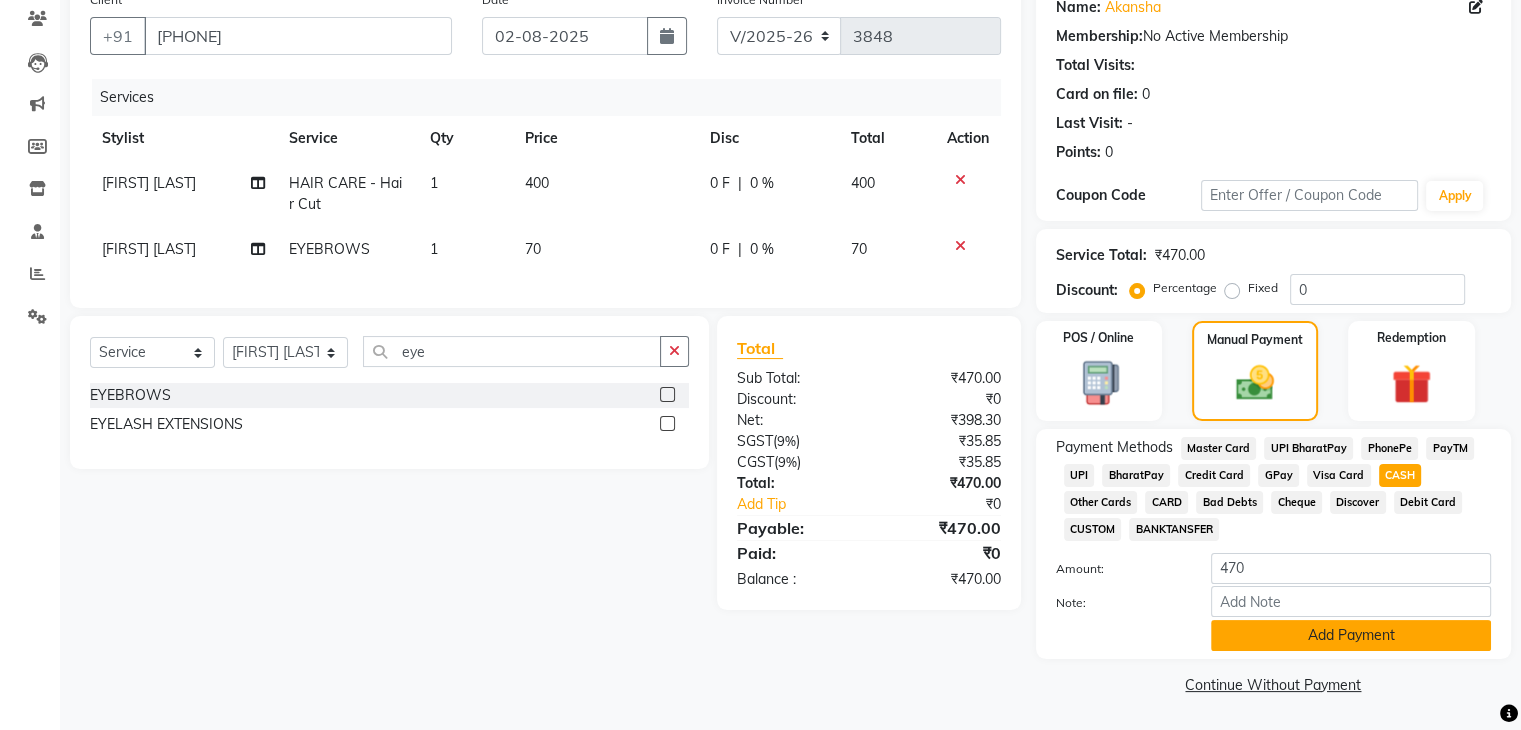 click on "Add Payment" 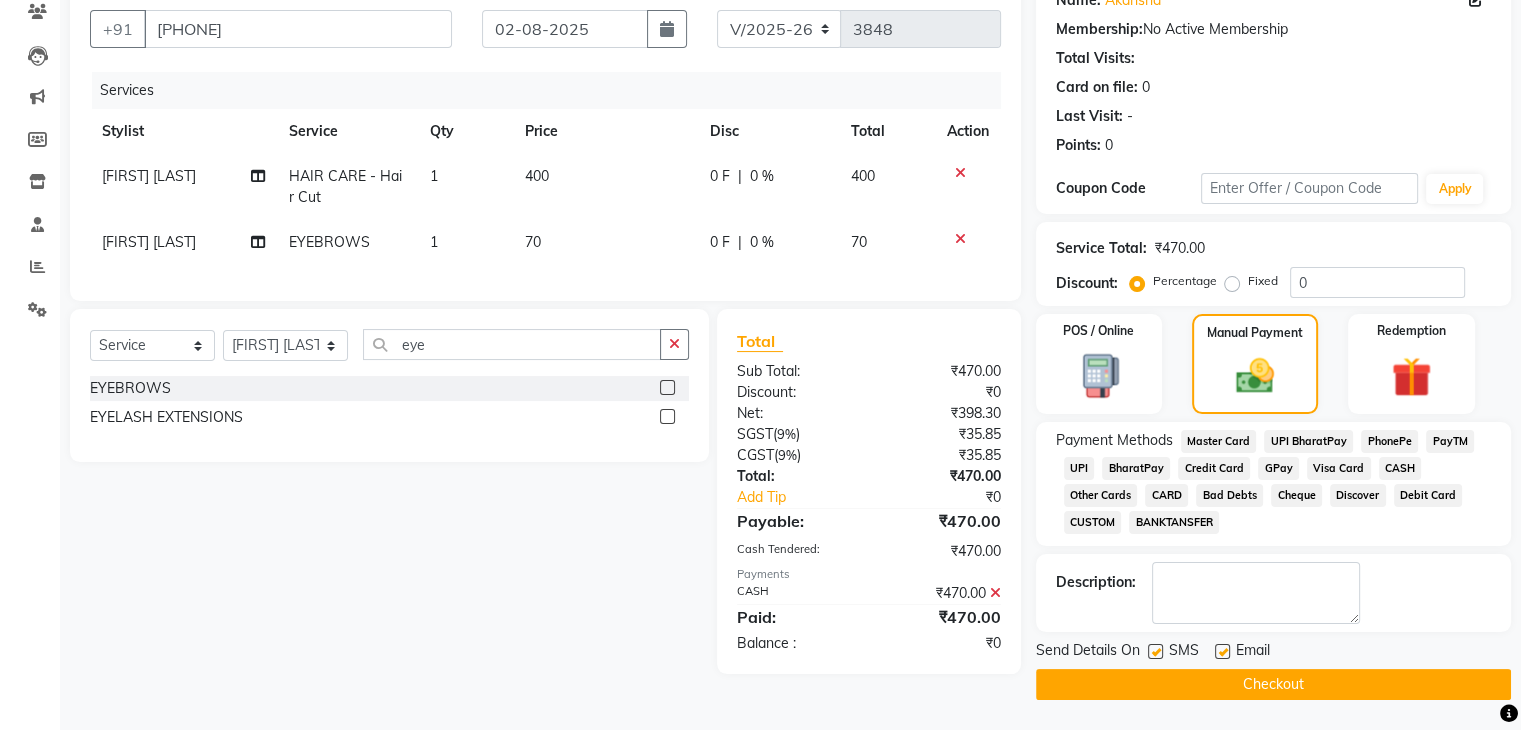 click on "Checkout" 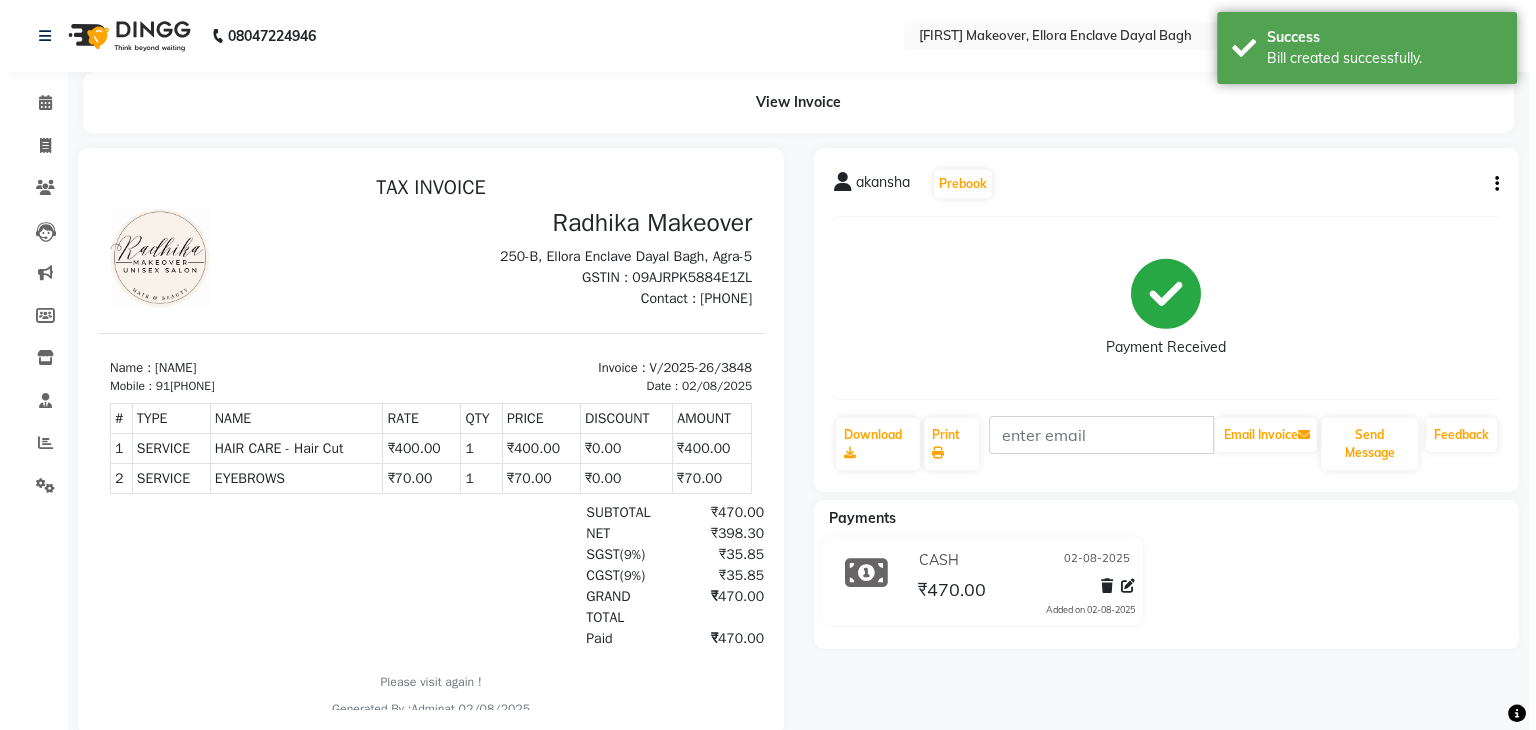 scroll, scrollTop: 0, scrollLeft: 0, axis: both 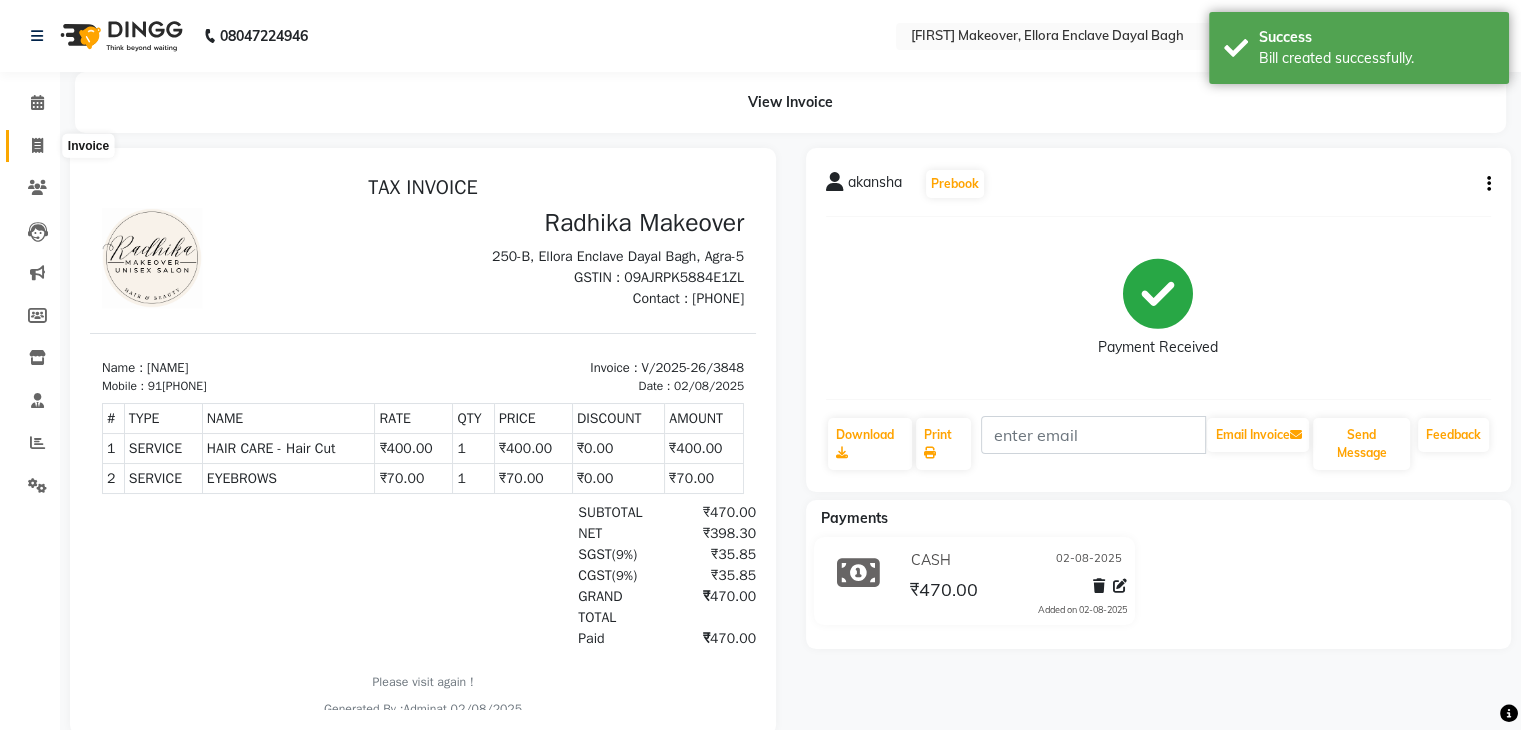 click 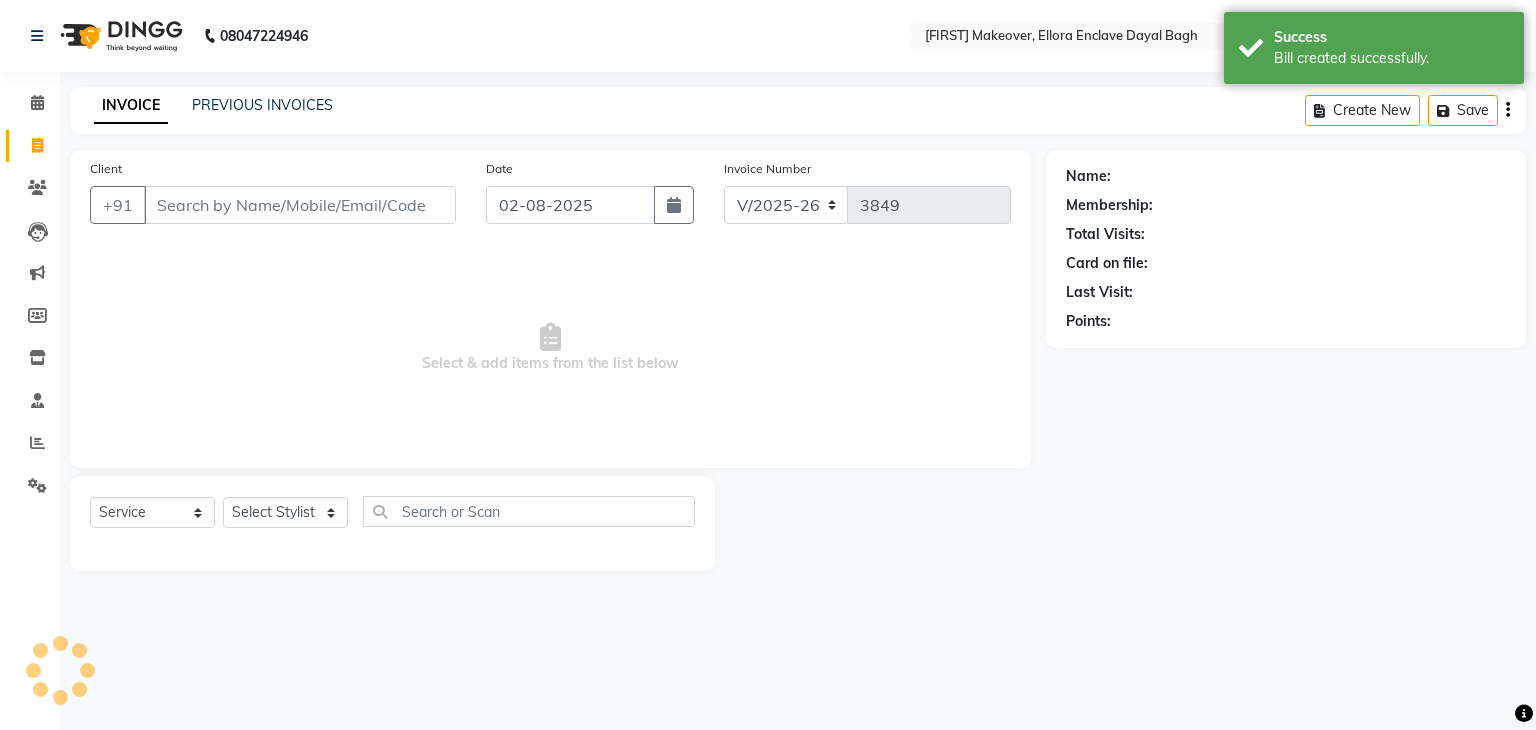 click on "Client" at bounding box center [300, 205] 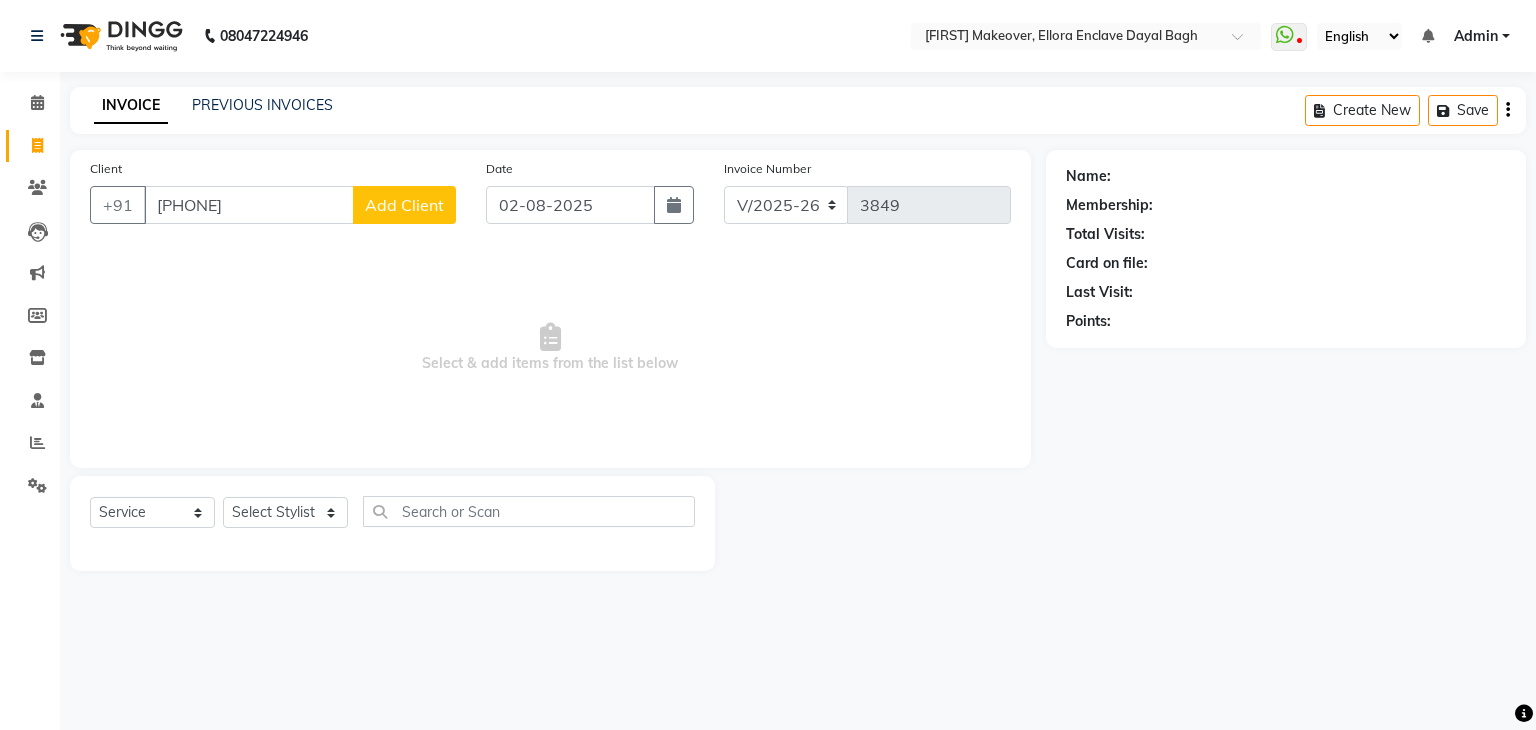 click on "Add Client" 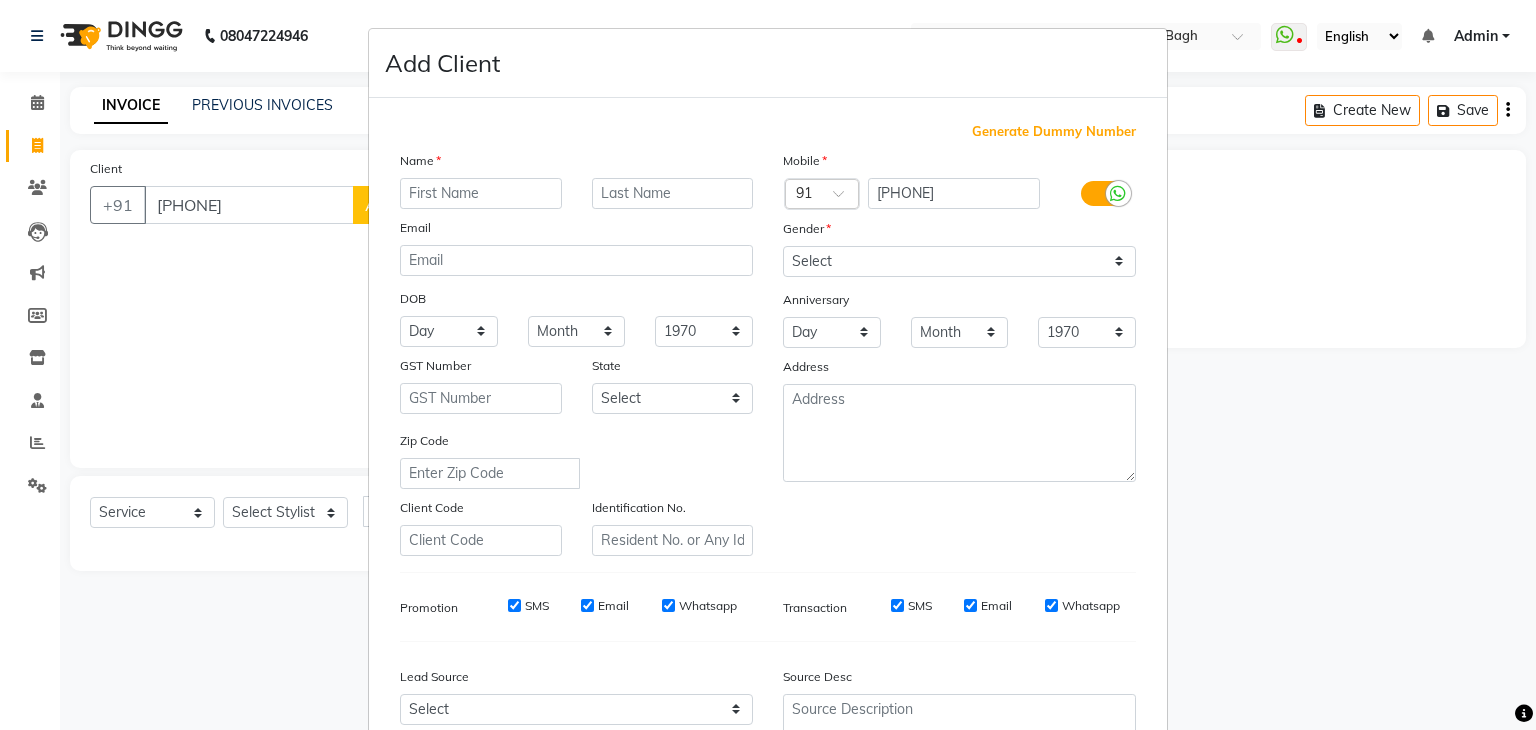 click at bounding box center [481, 193] 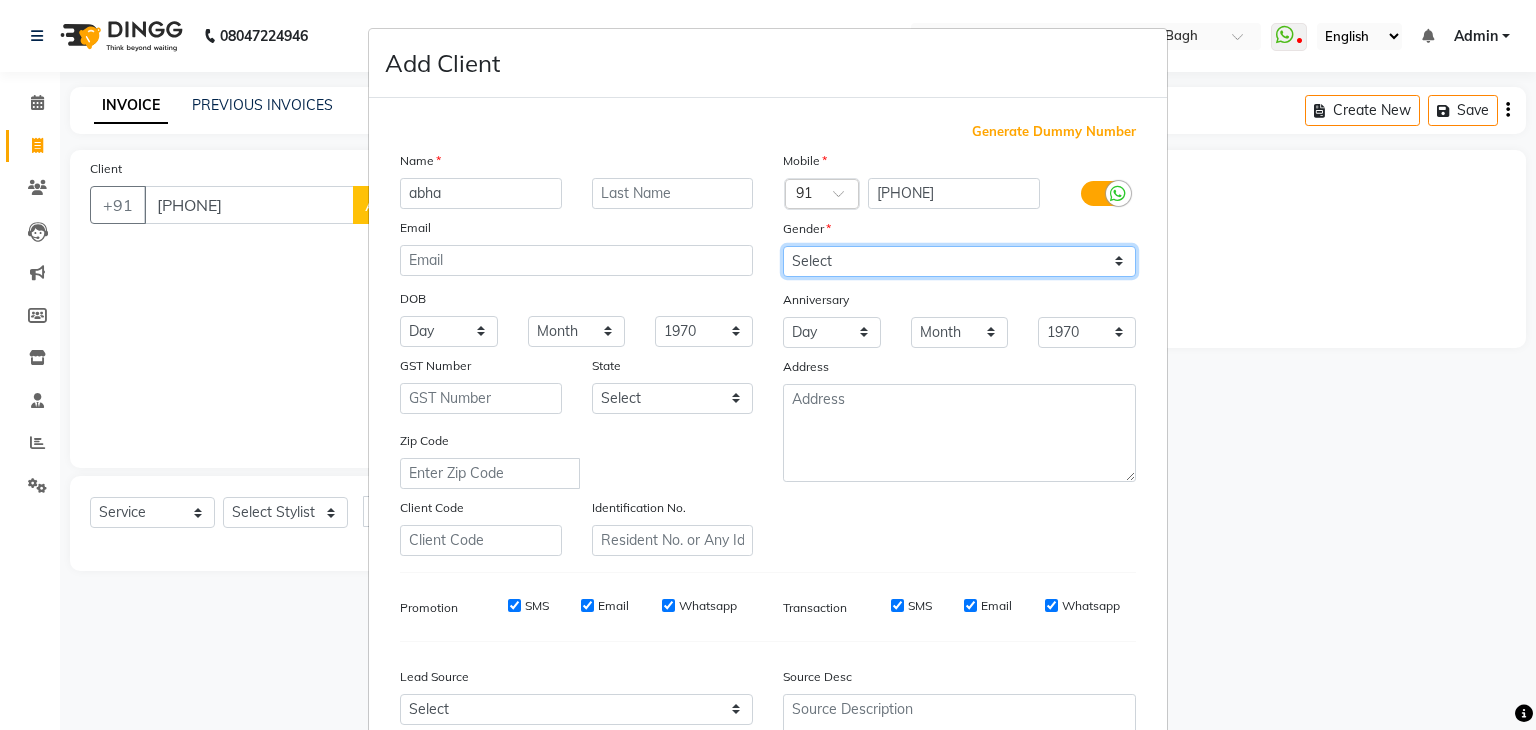 click on "Select Male Female Other Prefer Not To Say" at bounding box center [959, 261] 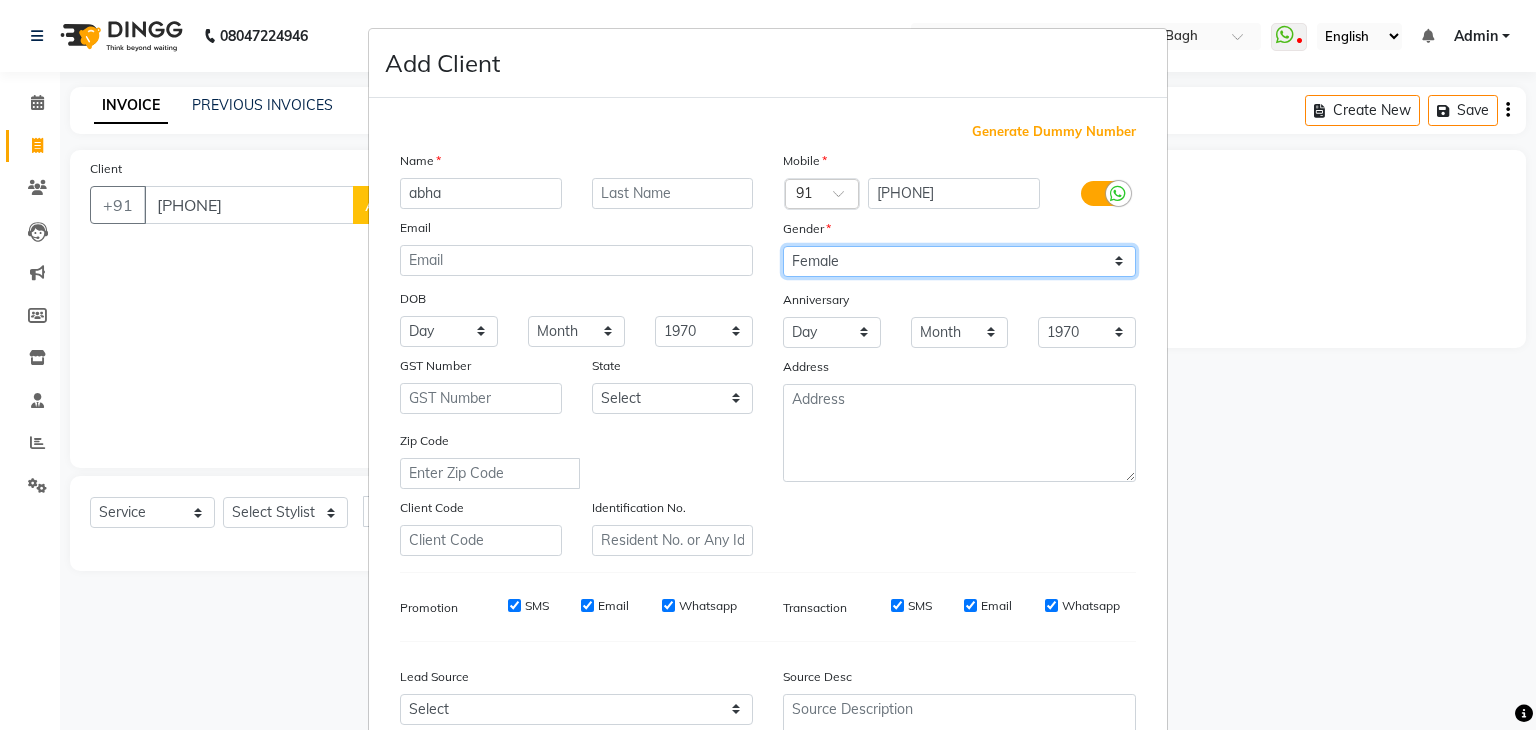 click on "Select Male Female Other Prefer Not To Say" at bounding box center (959, 261) 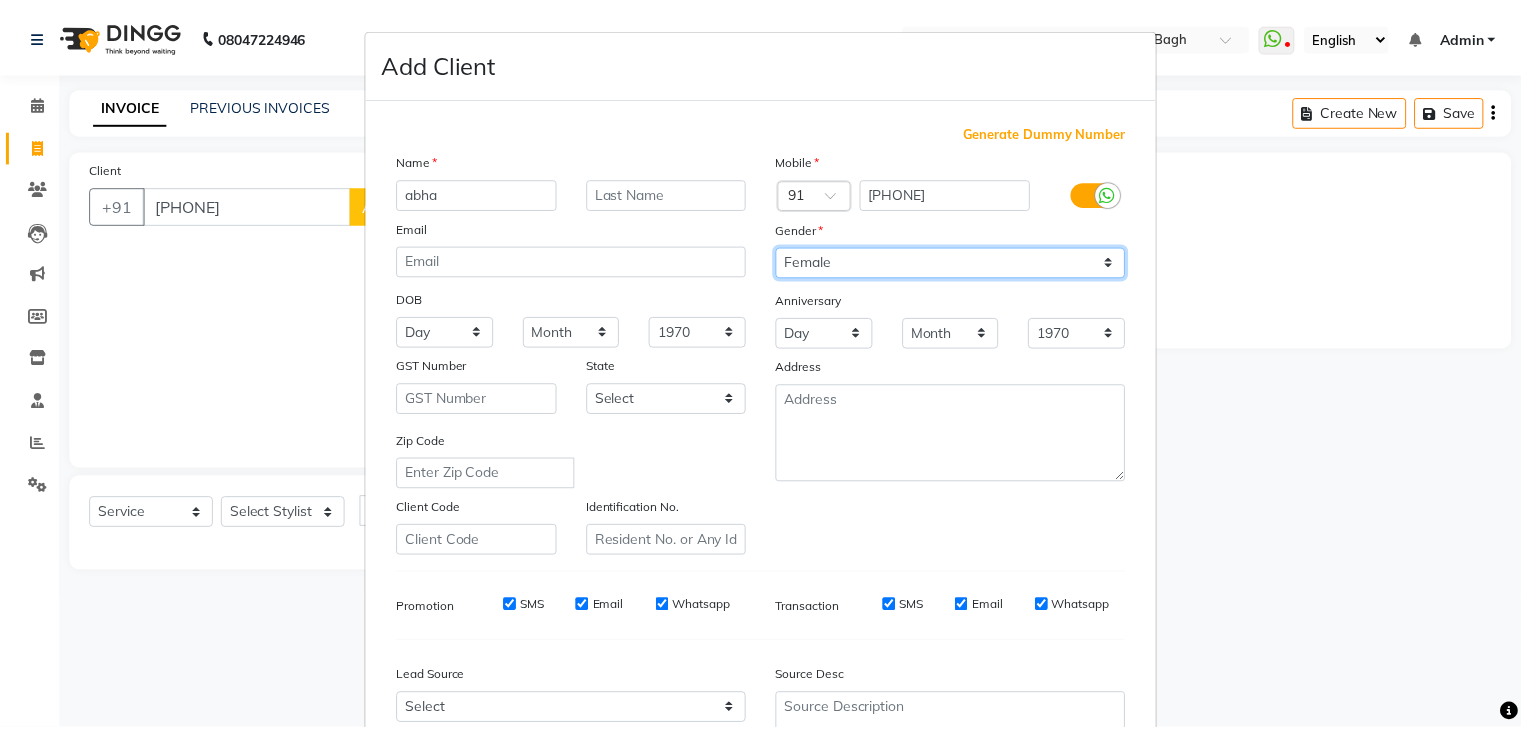 scroll, scrollTop: 203, scrollLeft: 0, axis: vertical 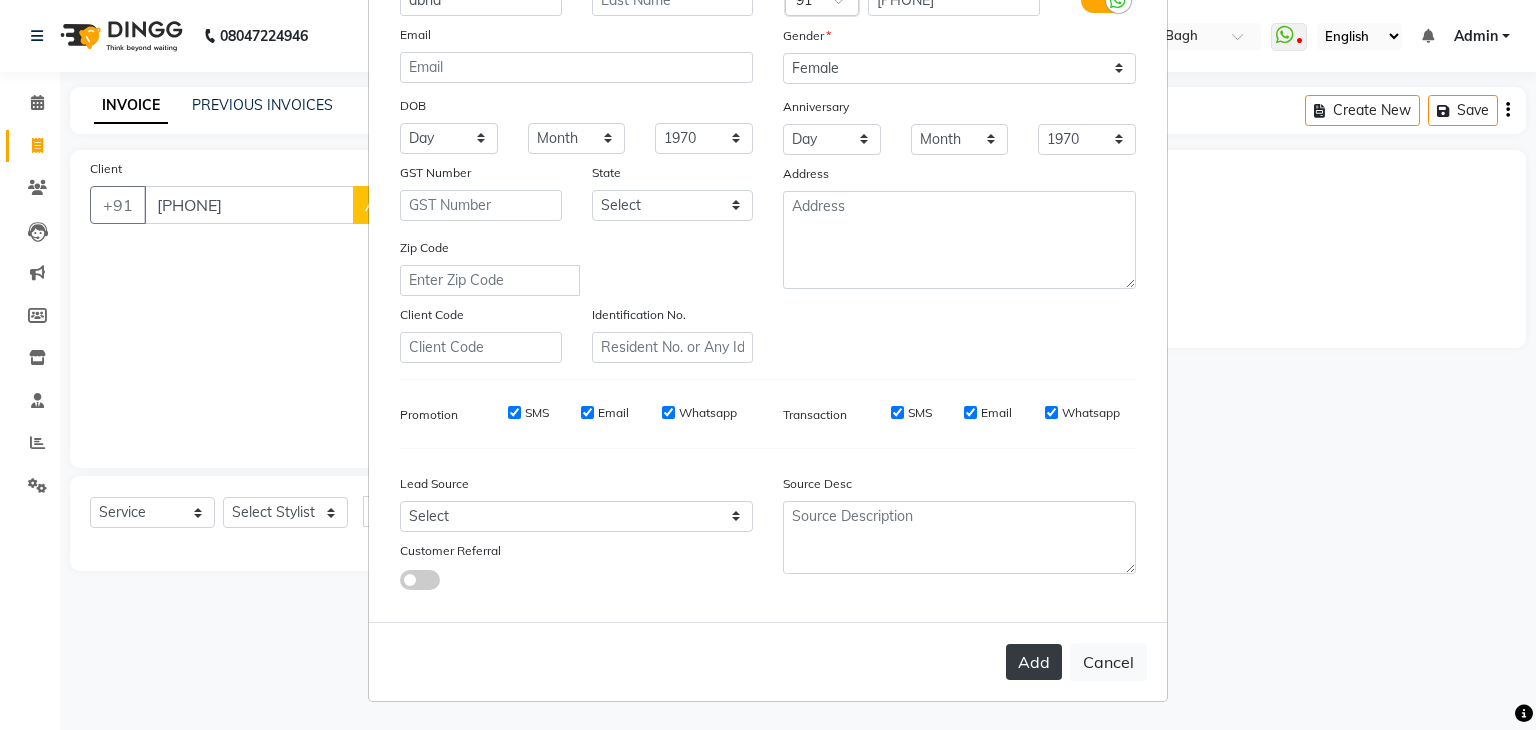 click on "Add" at bounding box center [1034, 662] 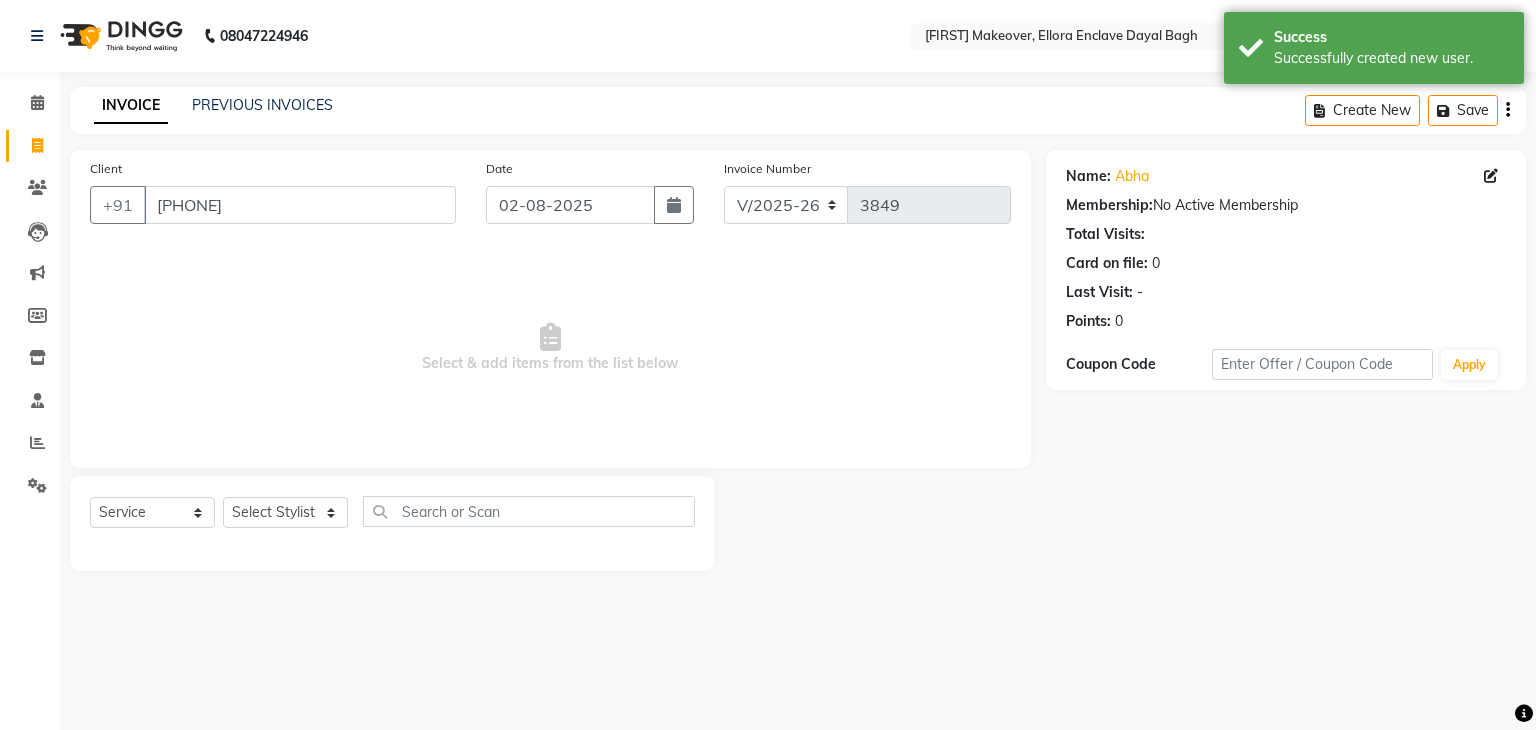 drag, startPoint x: 304, startPoint y: 497, endPoint x: 302, endPoint y: 529, distance: 32.06244 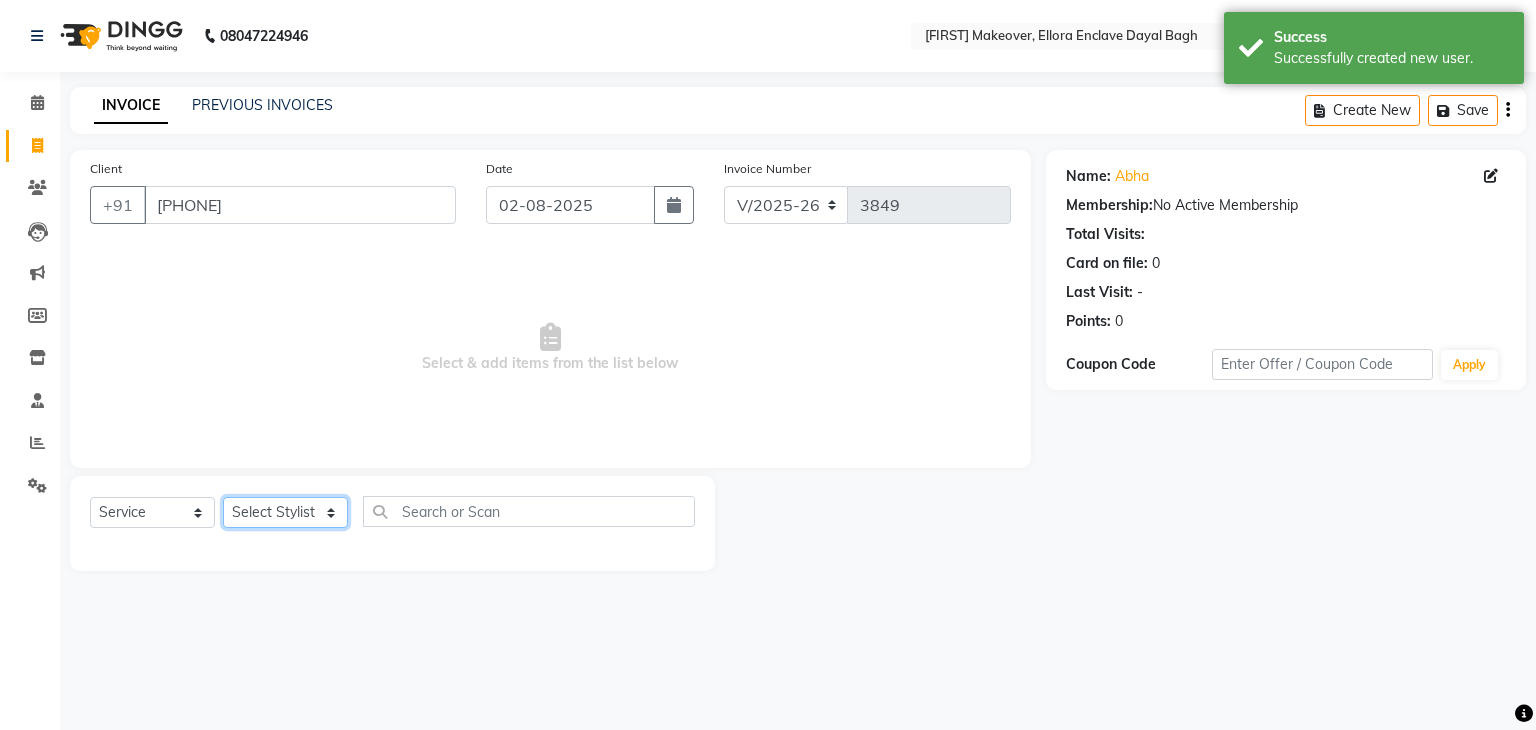click on "Select Stylist AMAN DANISH SALMANI GOPAL PACHORI KANU KAVITA KIRAN KUMARI MEENU KUMARI NEHA NIKHIL CHAUDHARY Priya PRIYANKA YADAV RASHMI SANDHYA SHAGUFTA SHWETA SONA SAXENA SOUMYA TUSHAR OTWAL VINAY KUMAR" 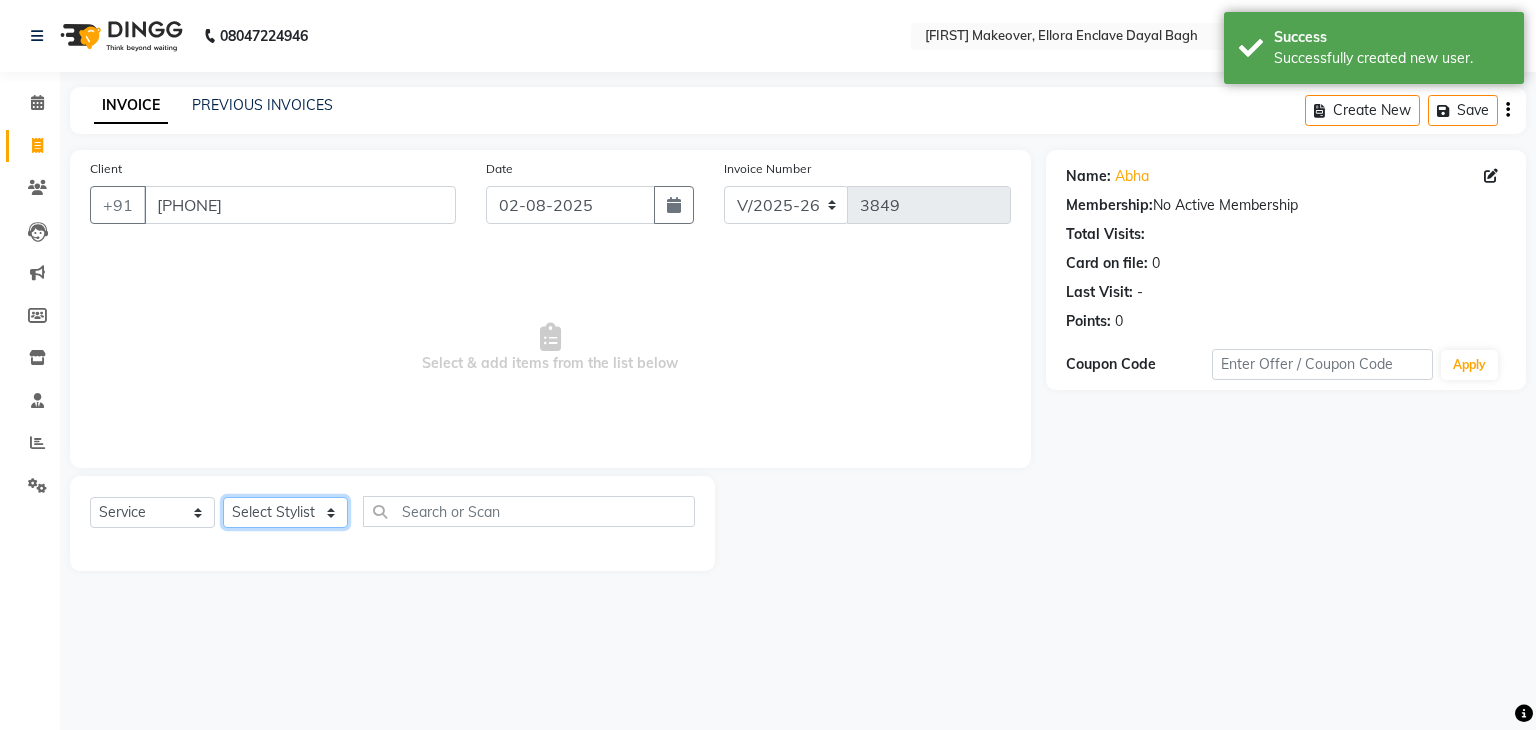 click on "Select Stylist AMAN DANISH SALMANI GOPAL PACHORI KANU KAVITA KIRAN KUMARI MEENU KUMARI NEHA NIKHIL CHAUDHARY Priya PRIYANKA YADAV RASHMI SANDHYA SHAGUFTA SHWETA SONA SAXENA SOUMYA TUSHAR OTWAL VINAY KUMAR" 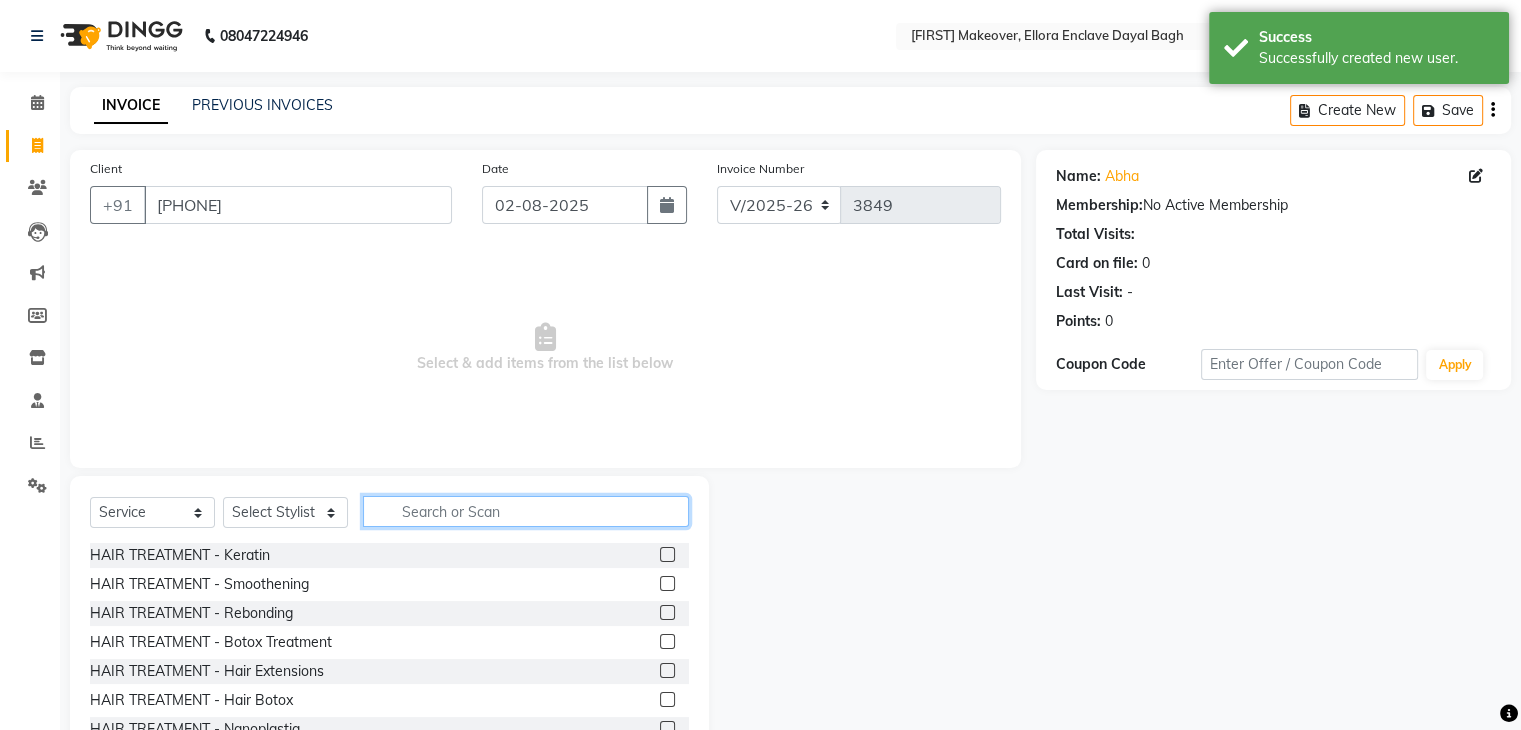 click 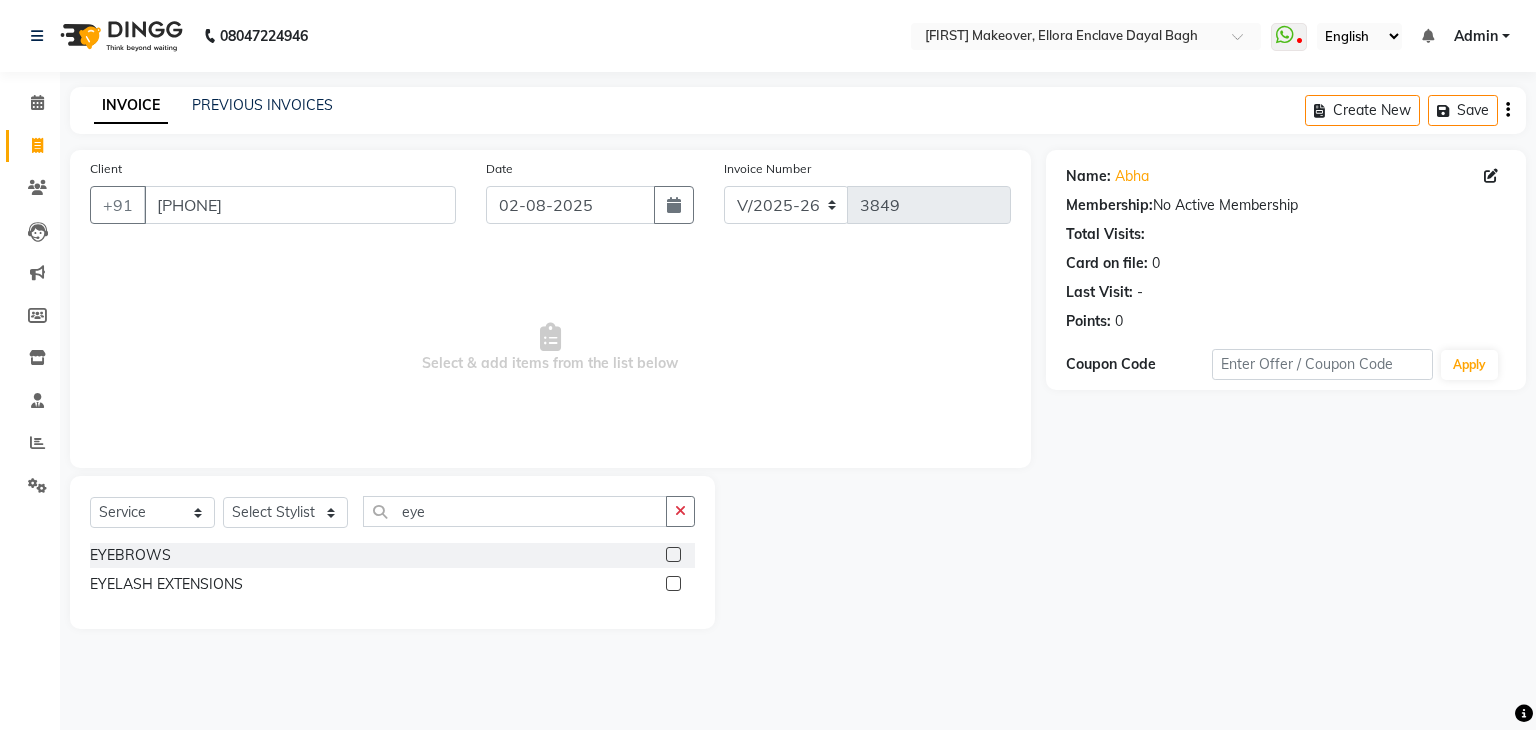 click 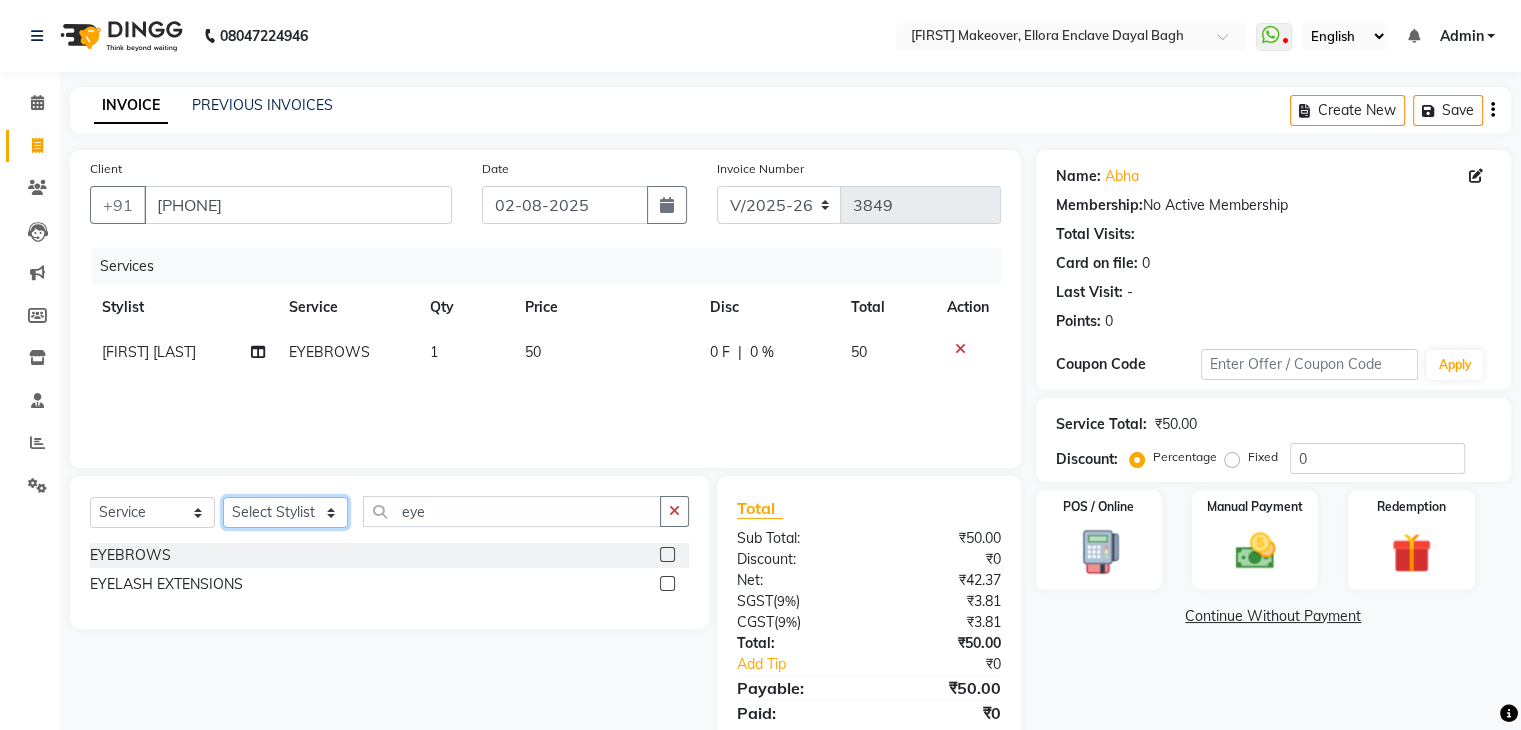 click on "Select Stylist AMAN DANISH SALMANI GOPAL PACHORI KANU KAVITA KIRAN KUMARI MEENU KUMARI NEHA NIKHIL CHAUDHARY Priya PRIYANKA YADAV RASHMI SANDHYA SHAGUFTA SHWETA SONA SAXENA SOUMYA TUSHAR OTWAL VINAY KUMAR" 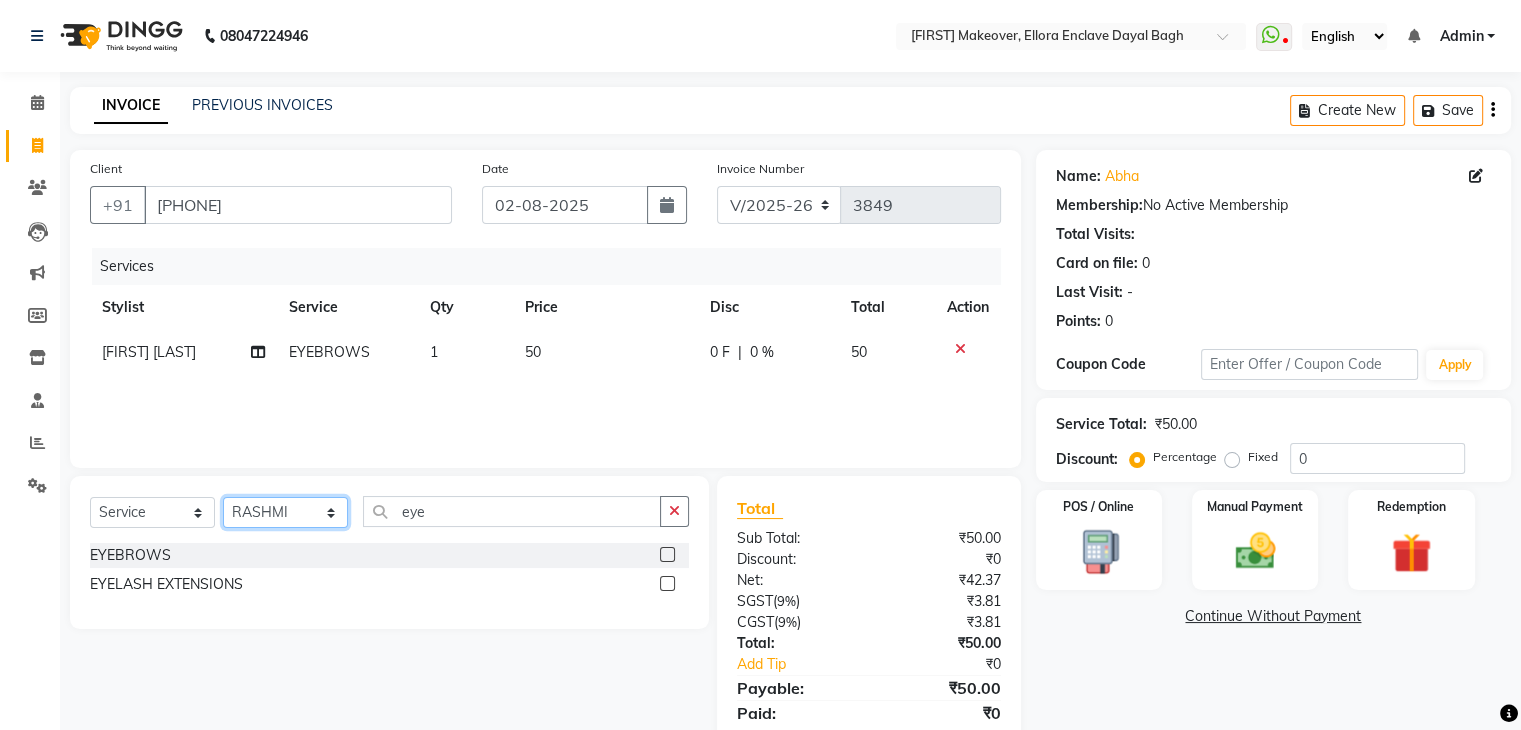 click on "Select Stylist AMAN DANISH SALMANI GOPAL PACHORI KANU KAVITA KIRAN KUMARI MEENU KUMARI NEHA NIKHIL CHAUDHARY Priya PRIYANKA YADAV RASHMI SANDHYA SHAGUFTA SHWETA SONA SAXENA SOUMYA TUSHAR OTWAL VINAY KUMAR" 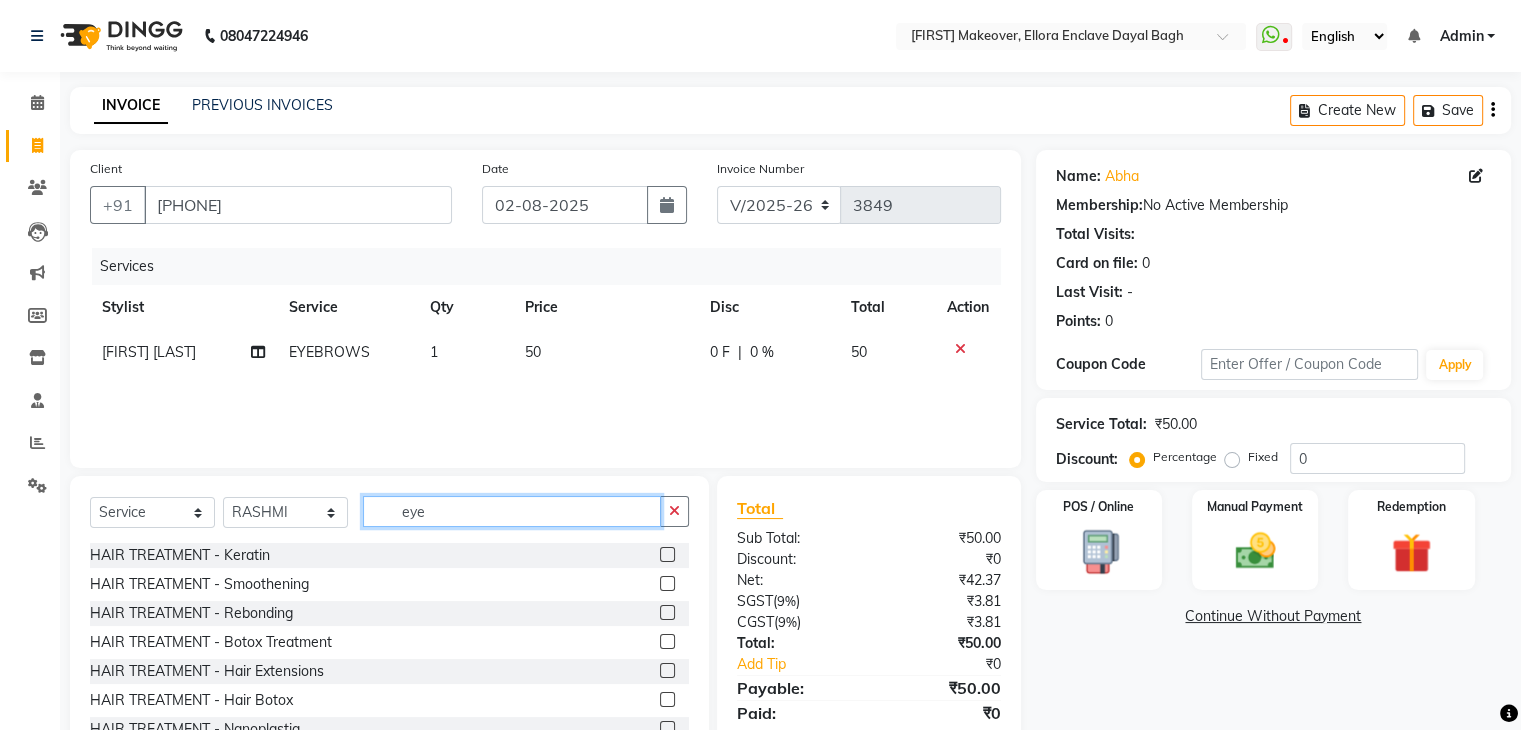 click on "eye" 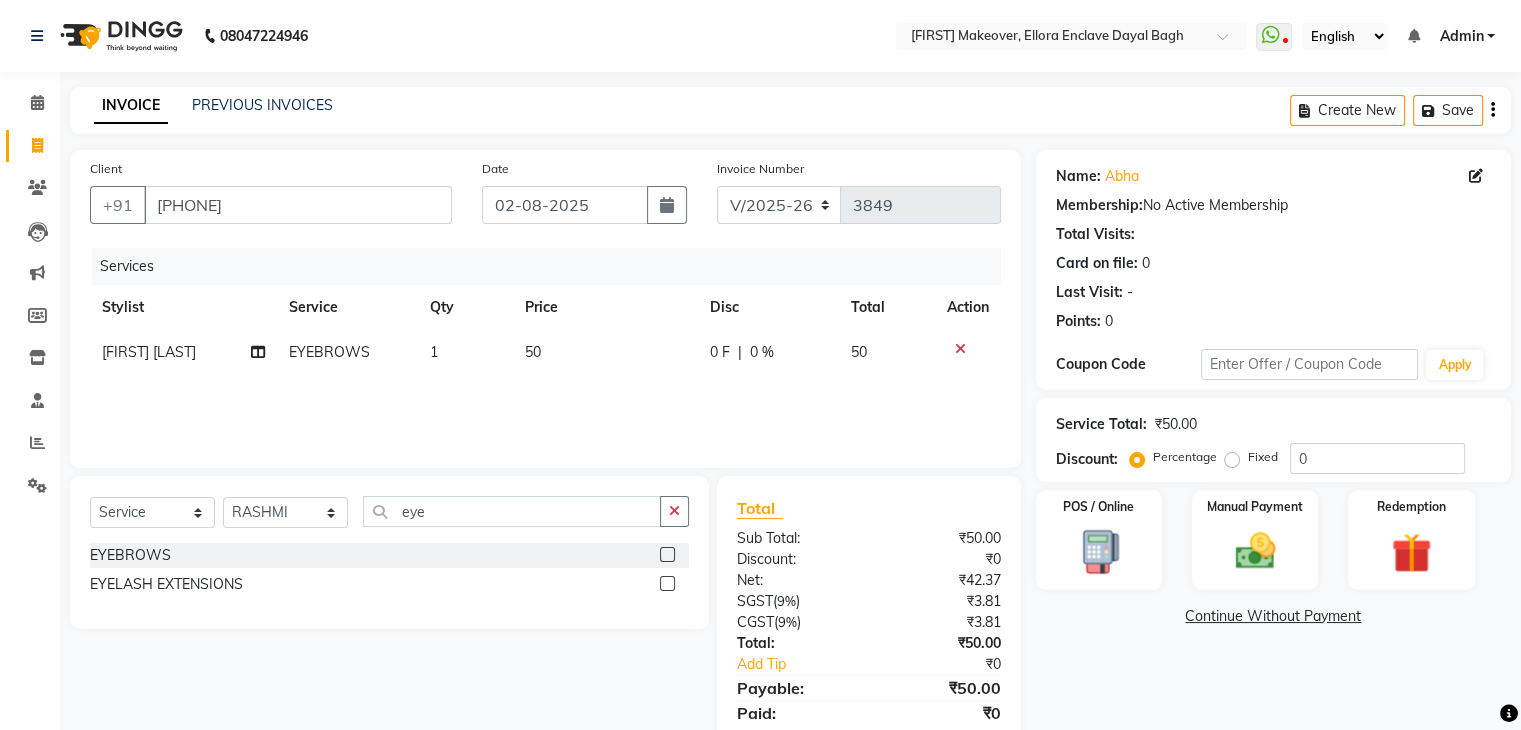 click 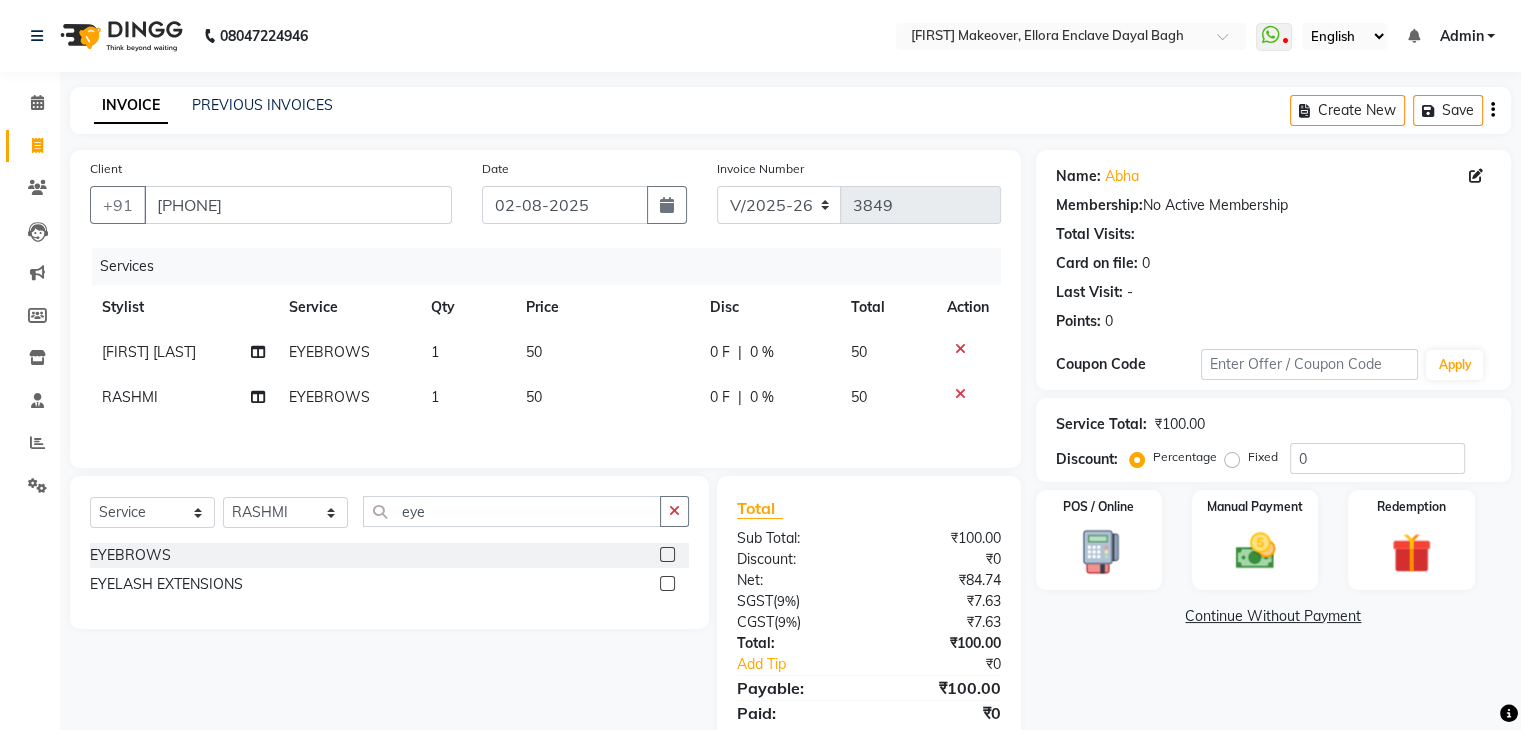 click on "50" 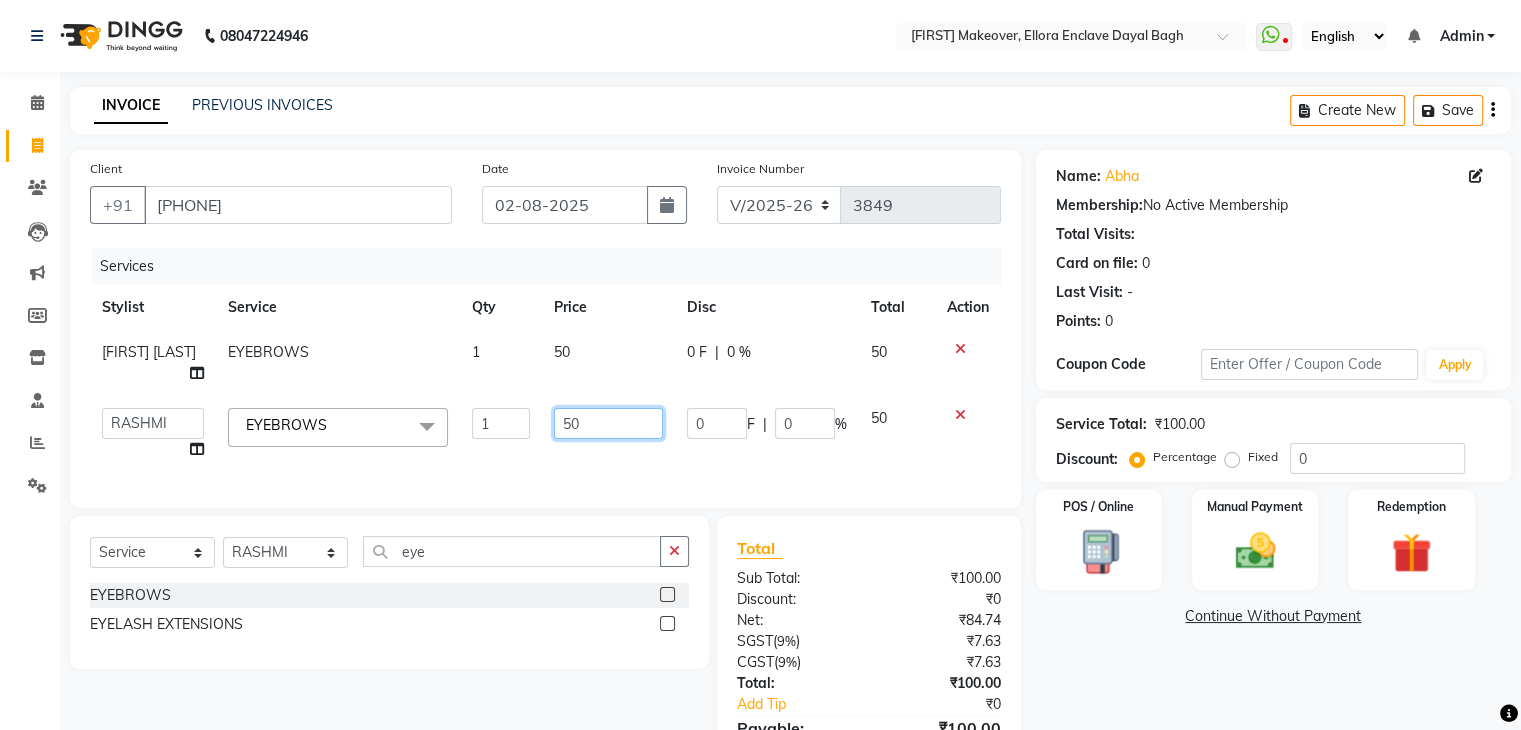 click on "50" 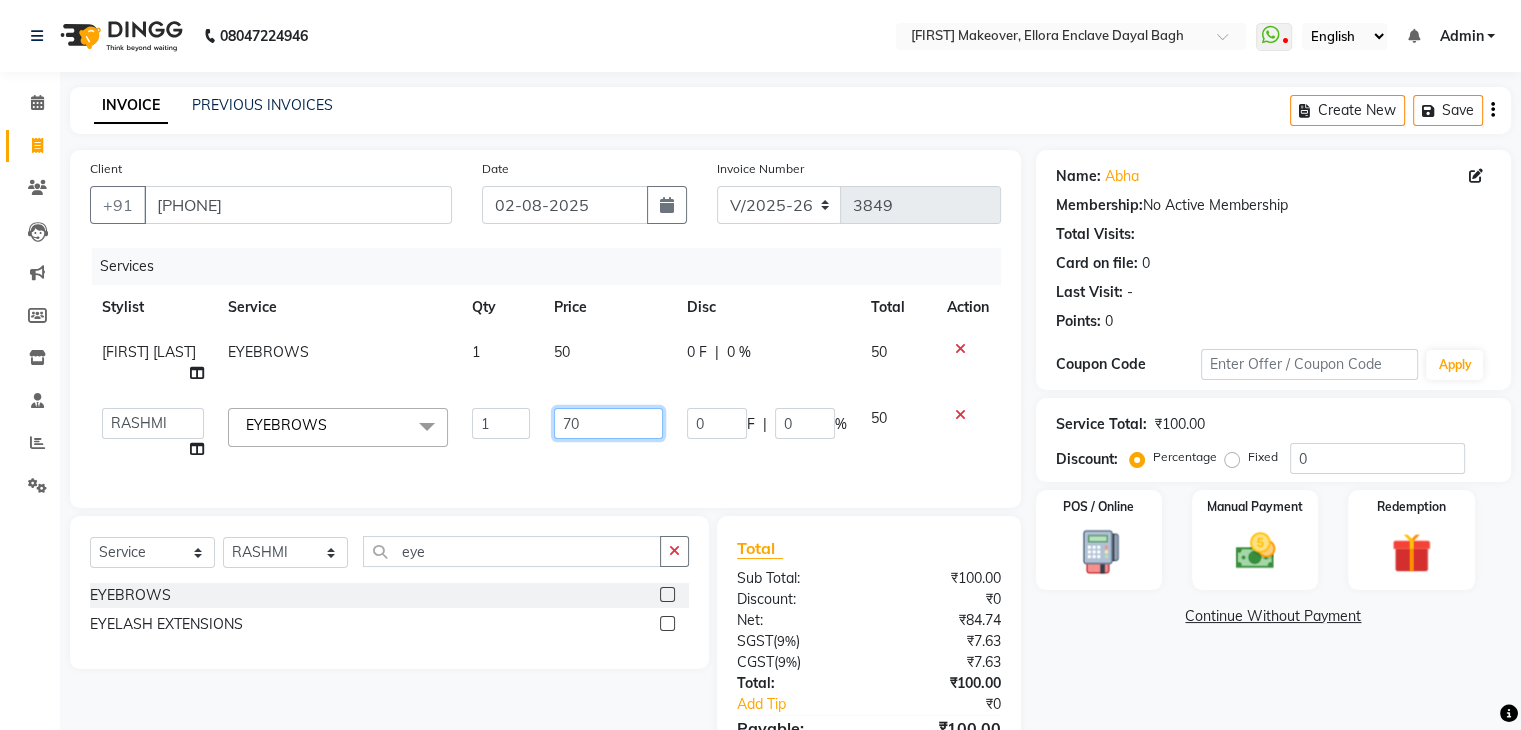 scroll, scrollTop: 0, scrollLeft: 14, axis: horizontal 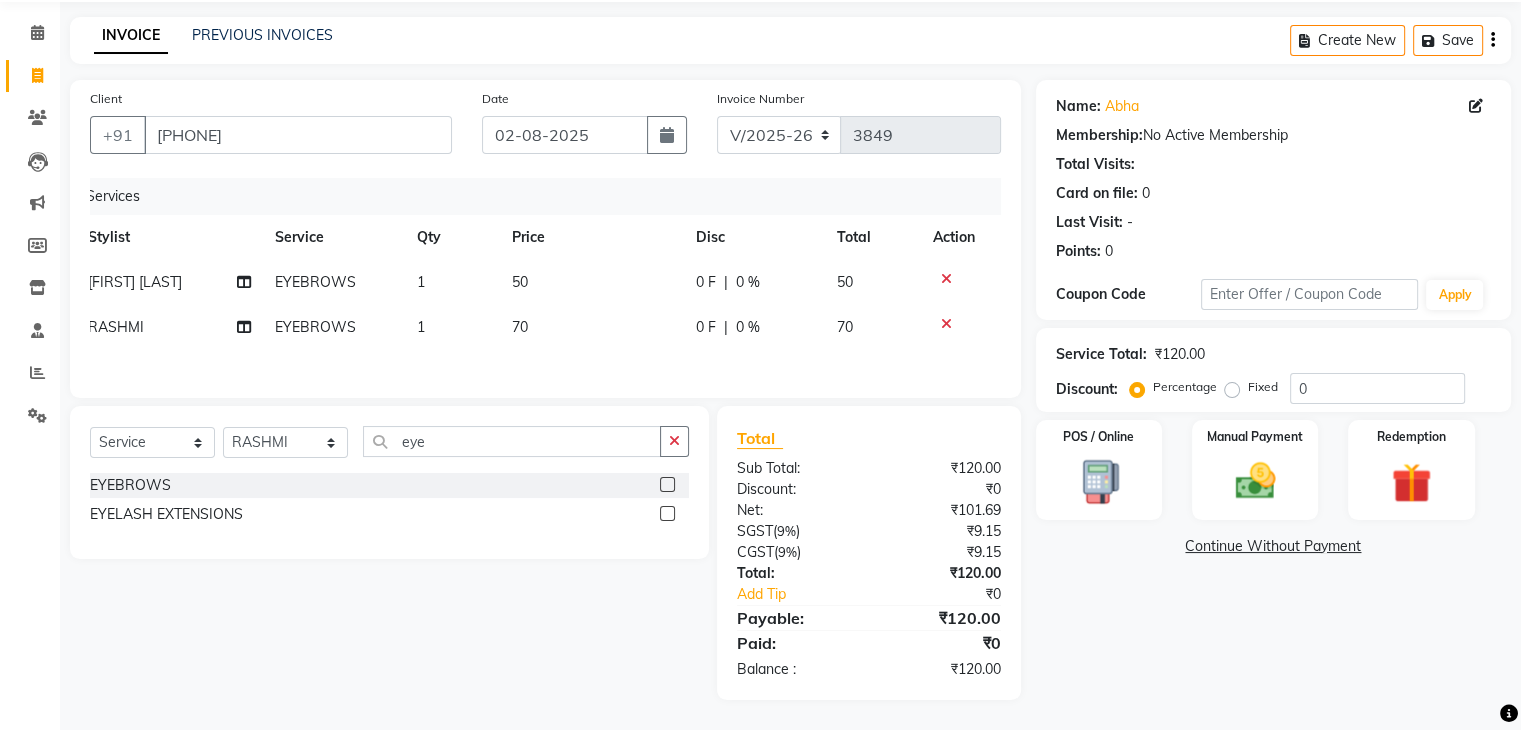 click on "Name: Abha  Membership:  No Active Membership  Total Visits:   Card on file:  0 Last Visit:   - Points:   0  Coupon Code Apply Service Total:  ₹120.00  Discount:  Percentage   Fixed  0 POS / Online  Manual Payment Redemption  Continue Without Payment" 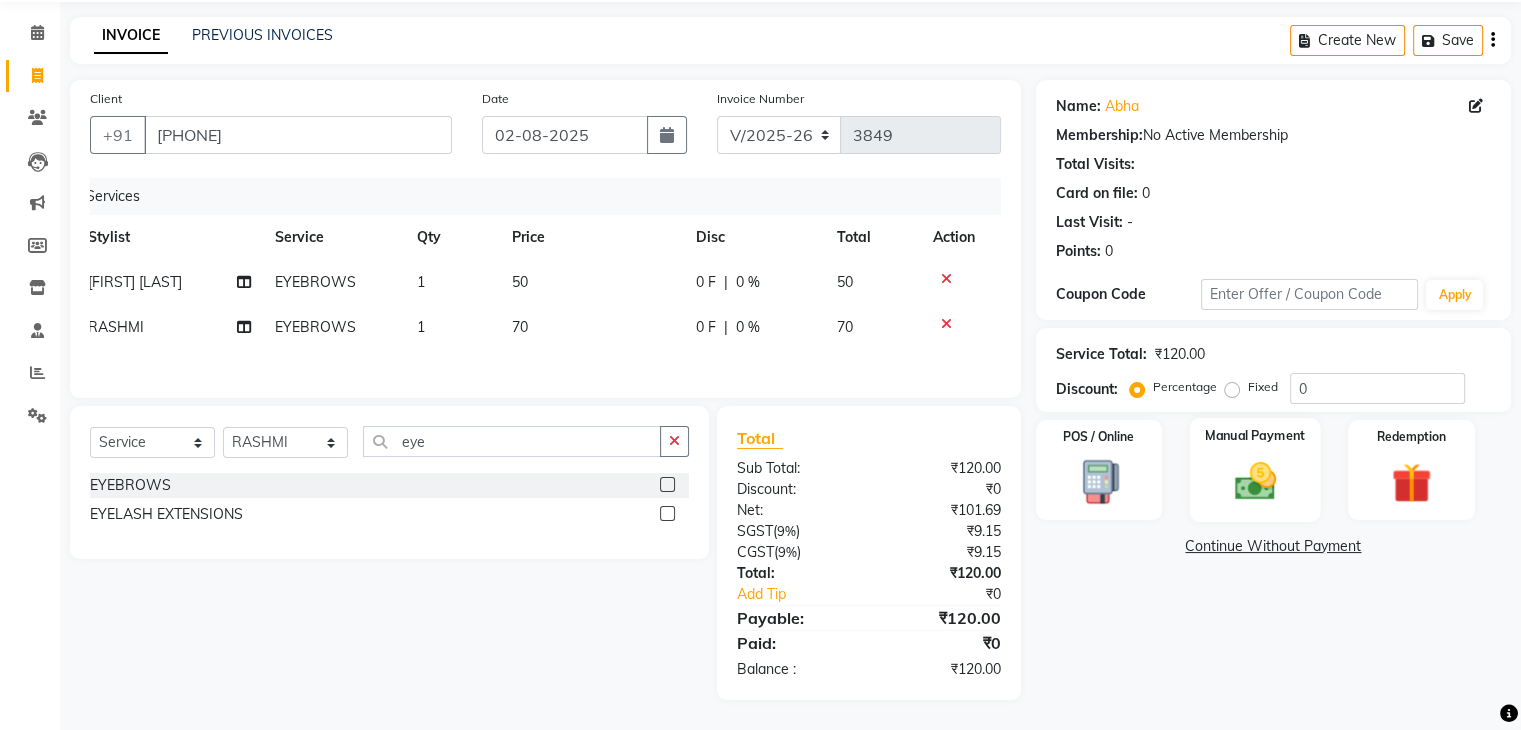 click 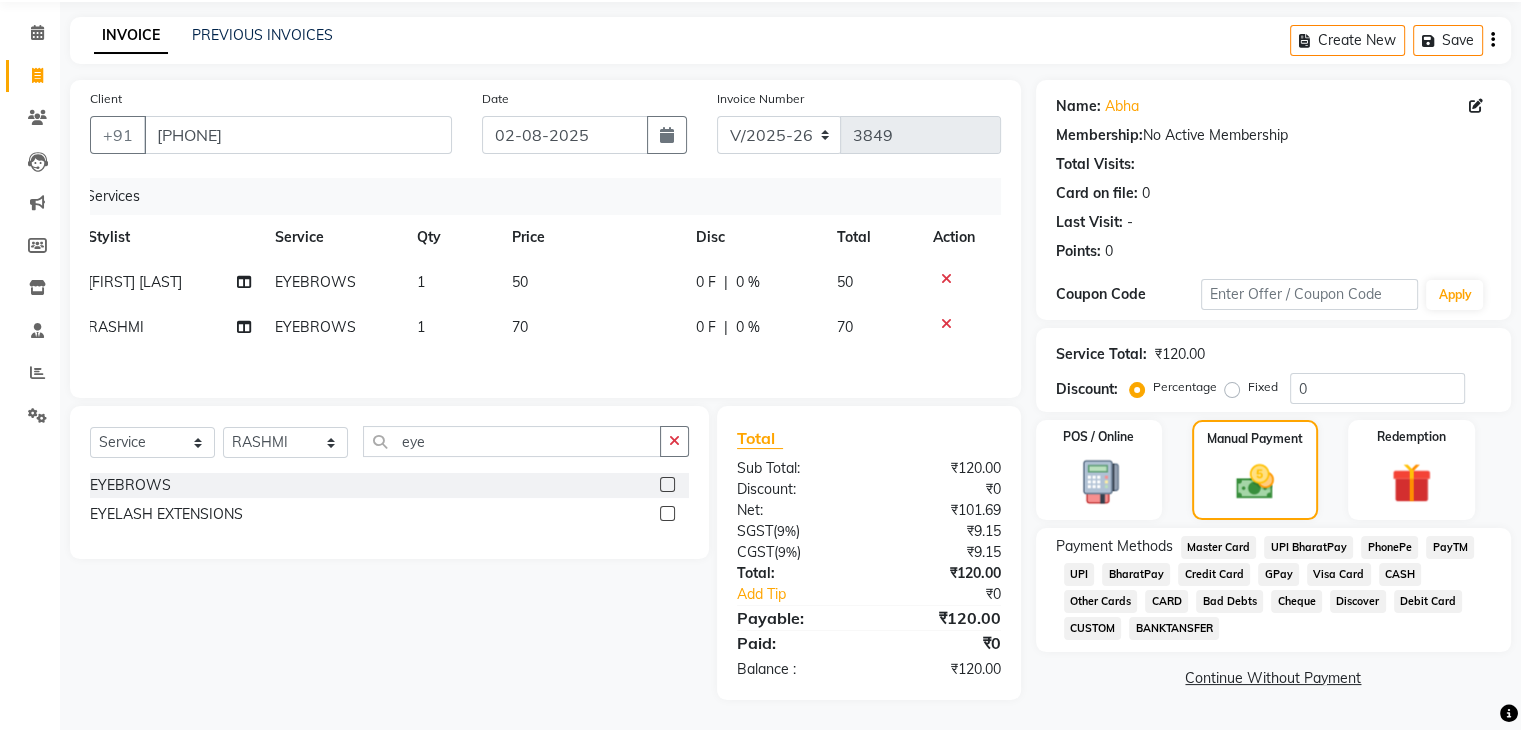 click on "UPI" 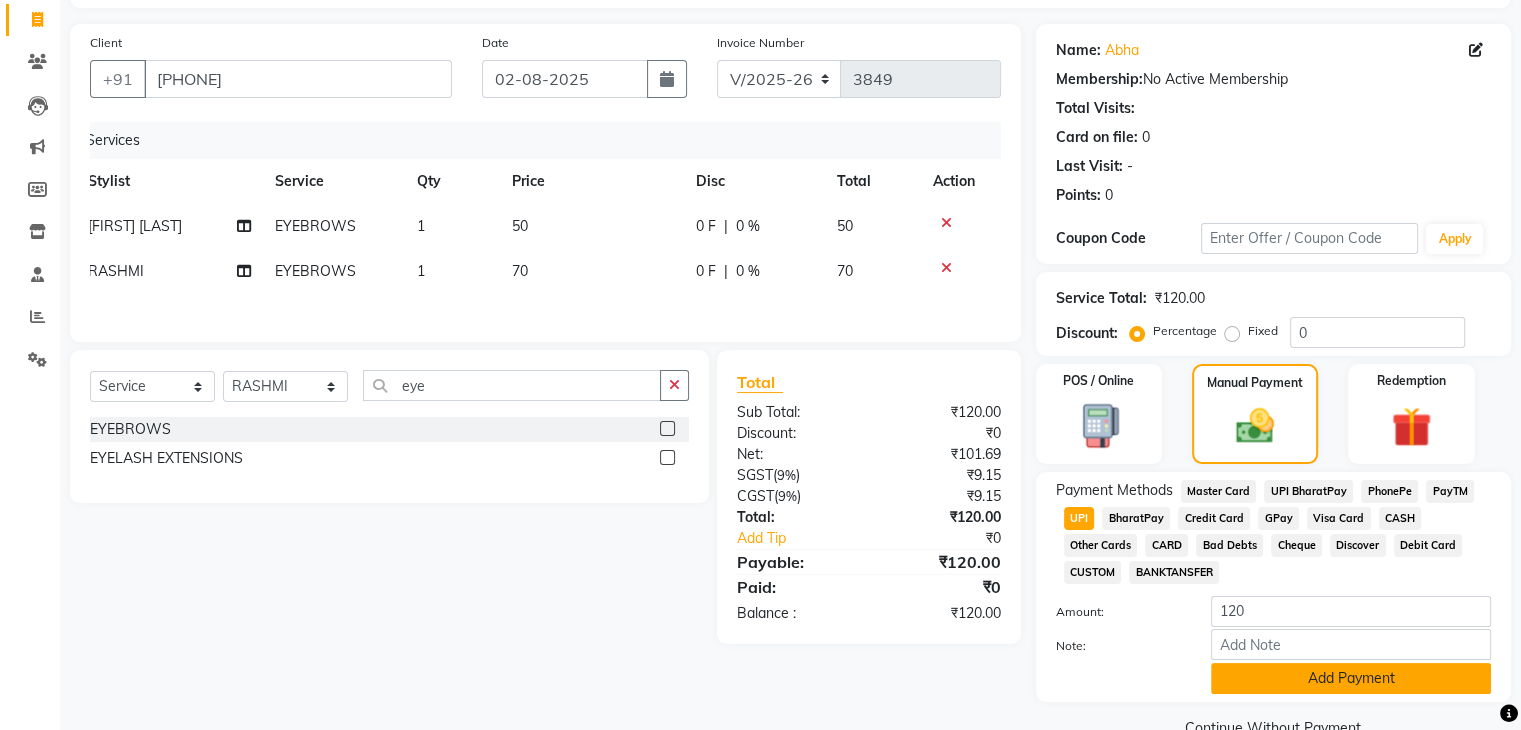 scroll, scrollTop: 172, scrollLeft: 0, axis: vertical 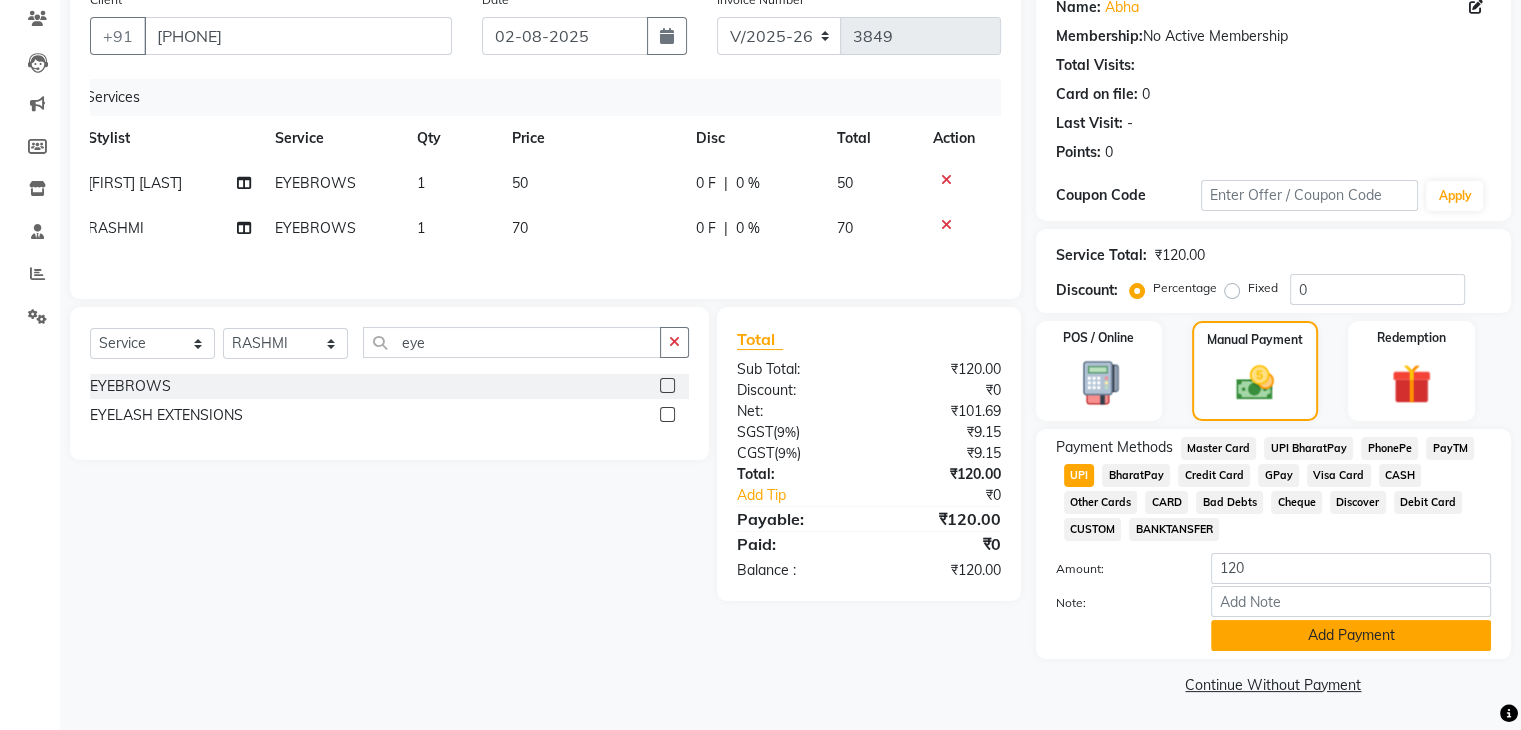 click on "Add Payment" 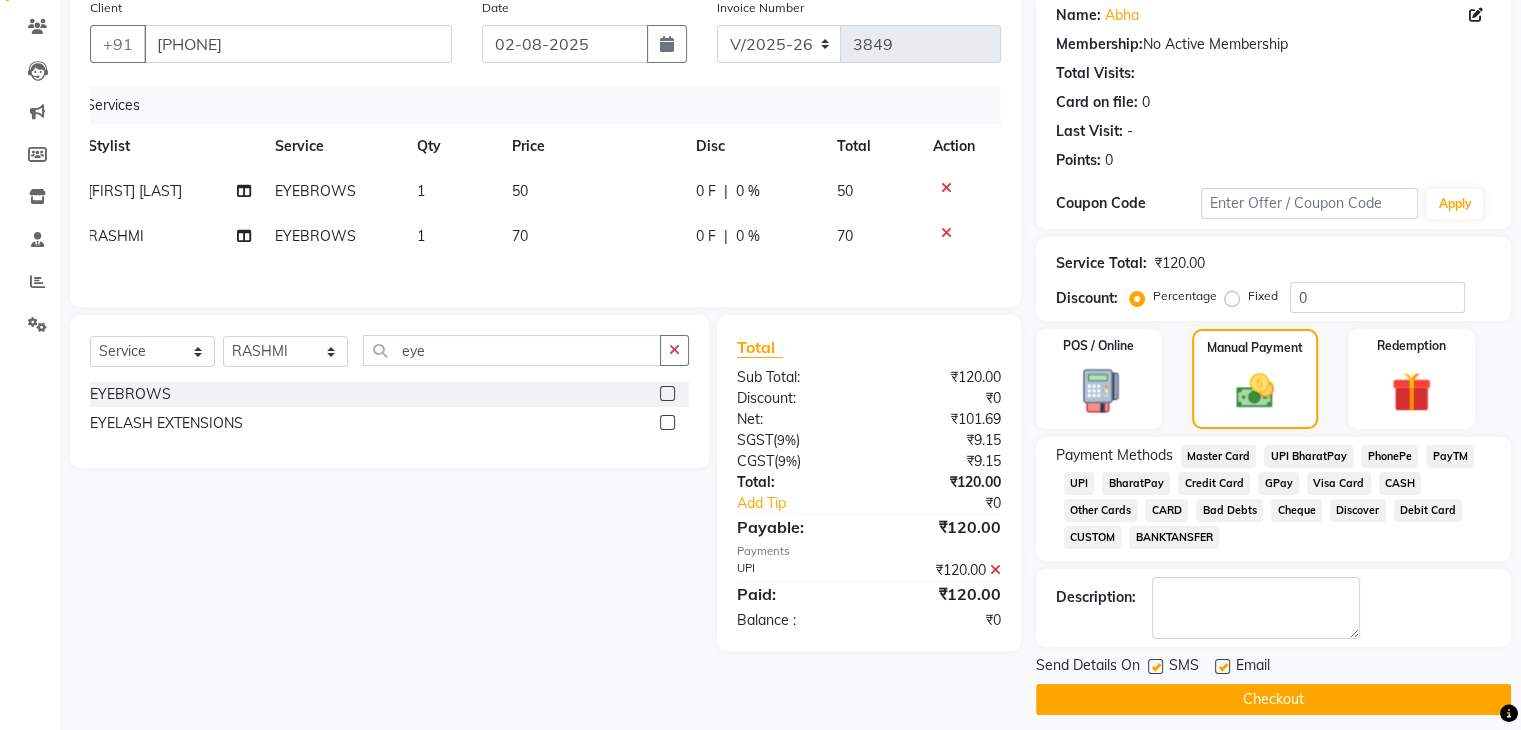 scroll, scrollTop: 178, scrollLeft: 0, axis: vertical 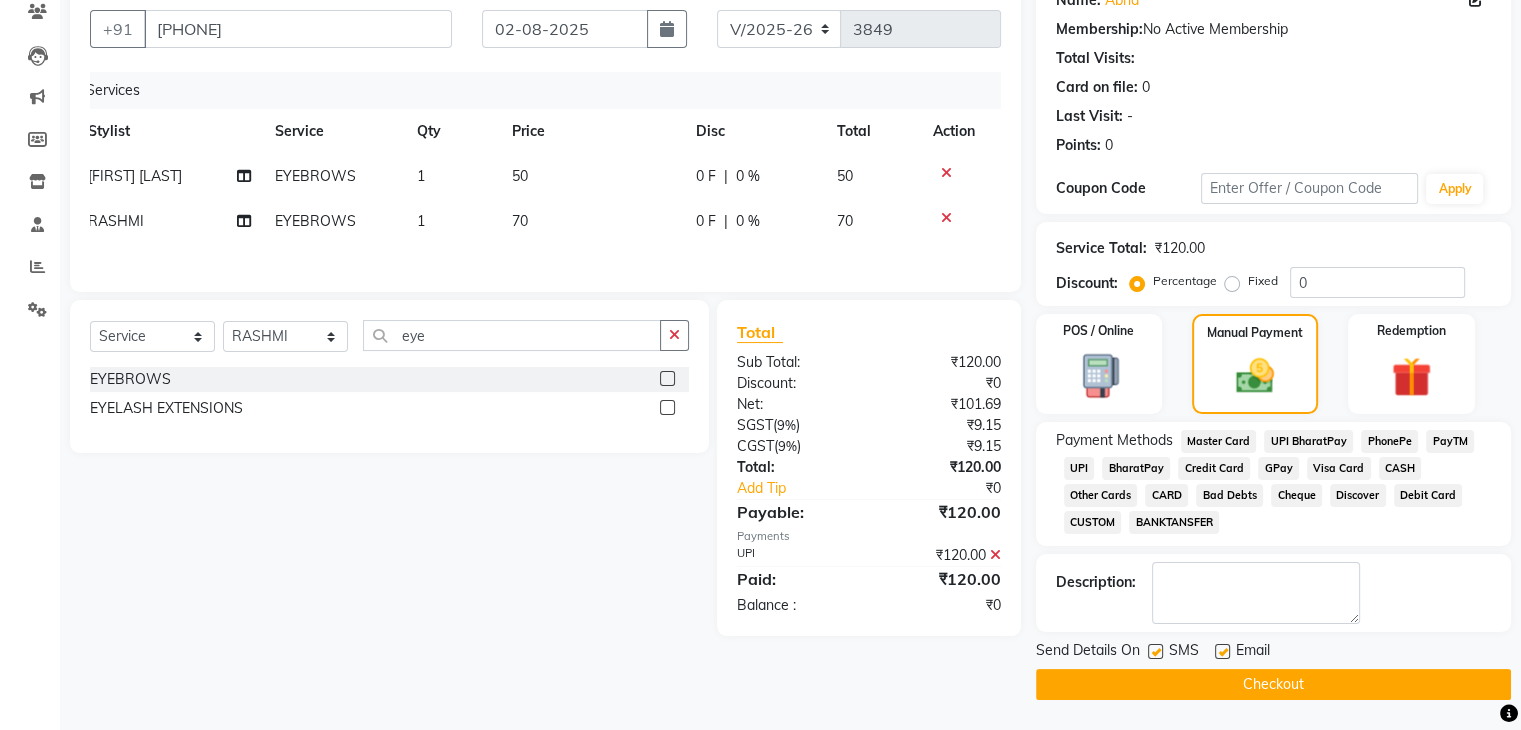 click on "Checkout" 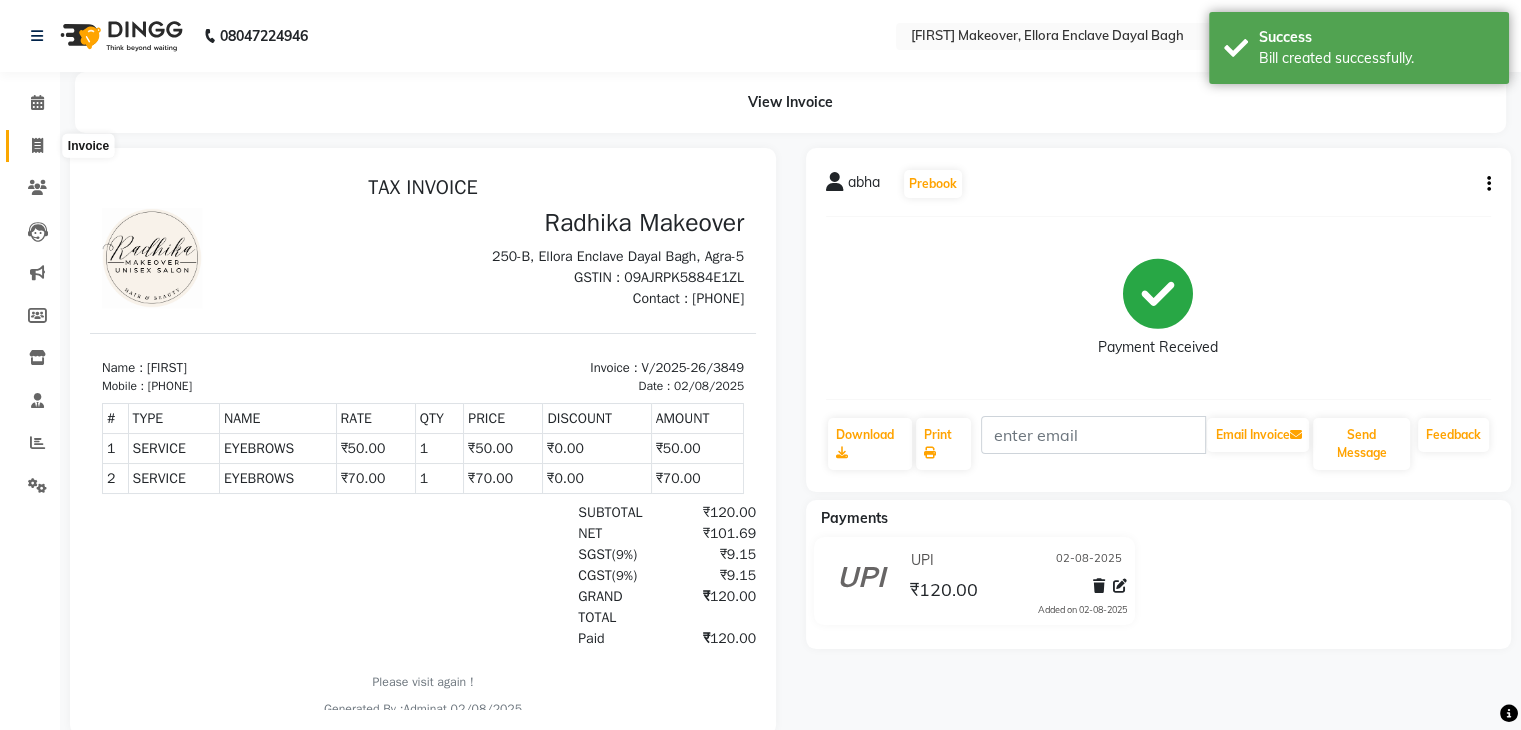 scroll, scrollTop: 0, scrollLeft: 0, axis: both 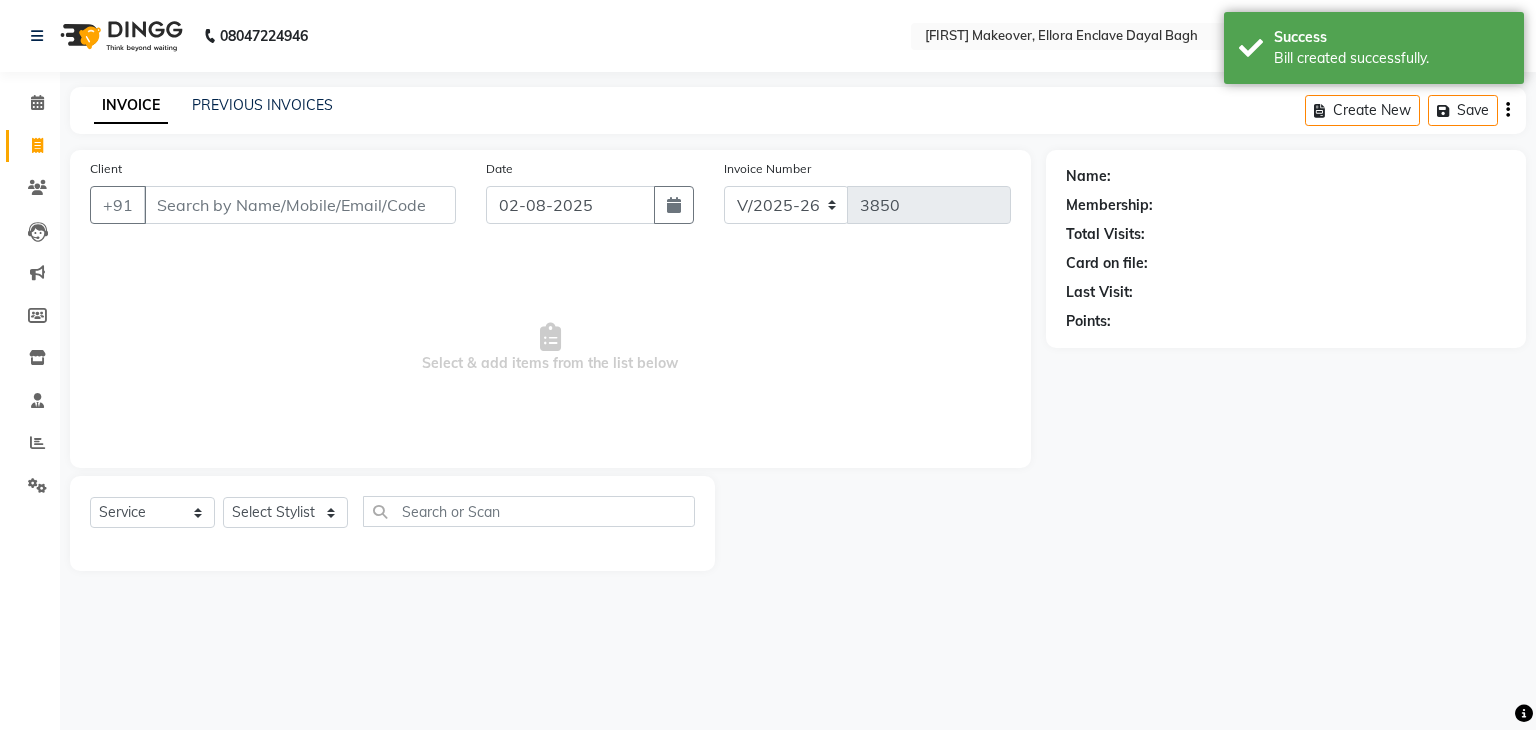 click on "Client" at bounding box center [300, 205] 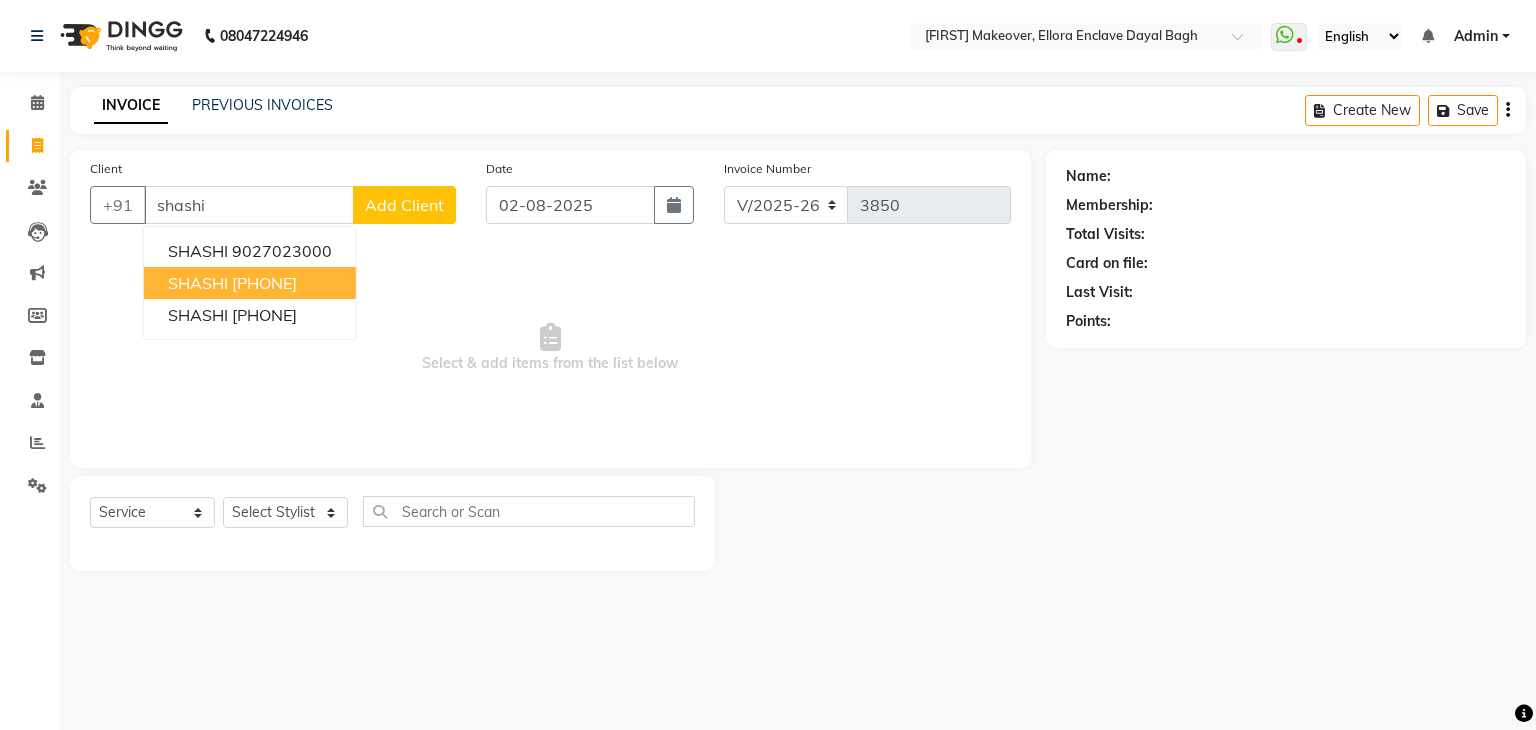 click on "SHASHI" at bounding box center (198, 283) 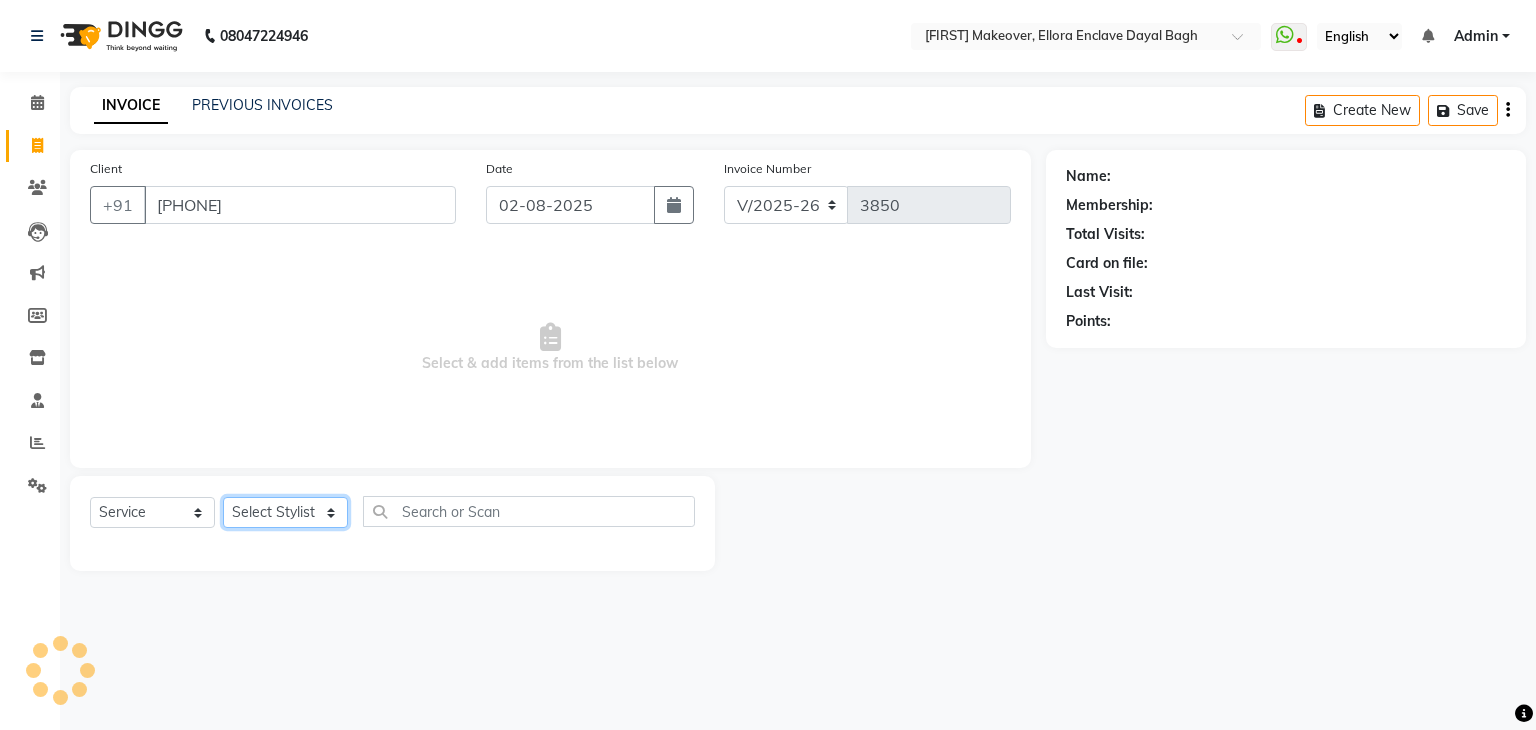 click on "Select Stylist AMAN DANISH SALMANI GOPAL PACHORI KANU KAVITA KIRAN KUMARI MEENU KUMARI NEHA NIKHIL CHAUDHARY Priya PRIYANKA YADAV RASHMI SANDHYA SHAGUFTA SHWETA SONA SAXENA SOUMYA TUSHAR OTWAL VINAY KUMAR" 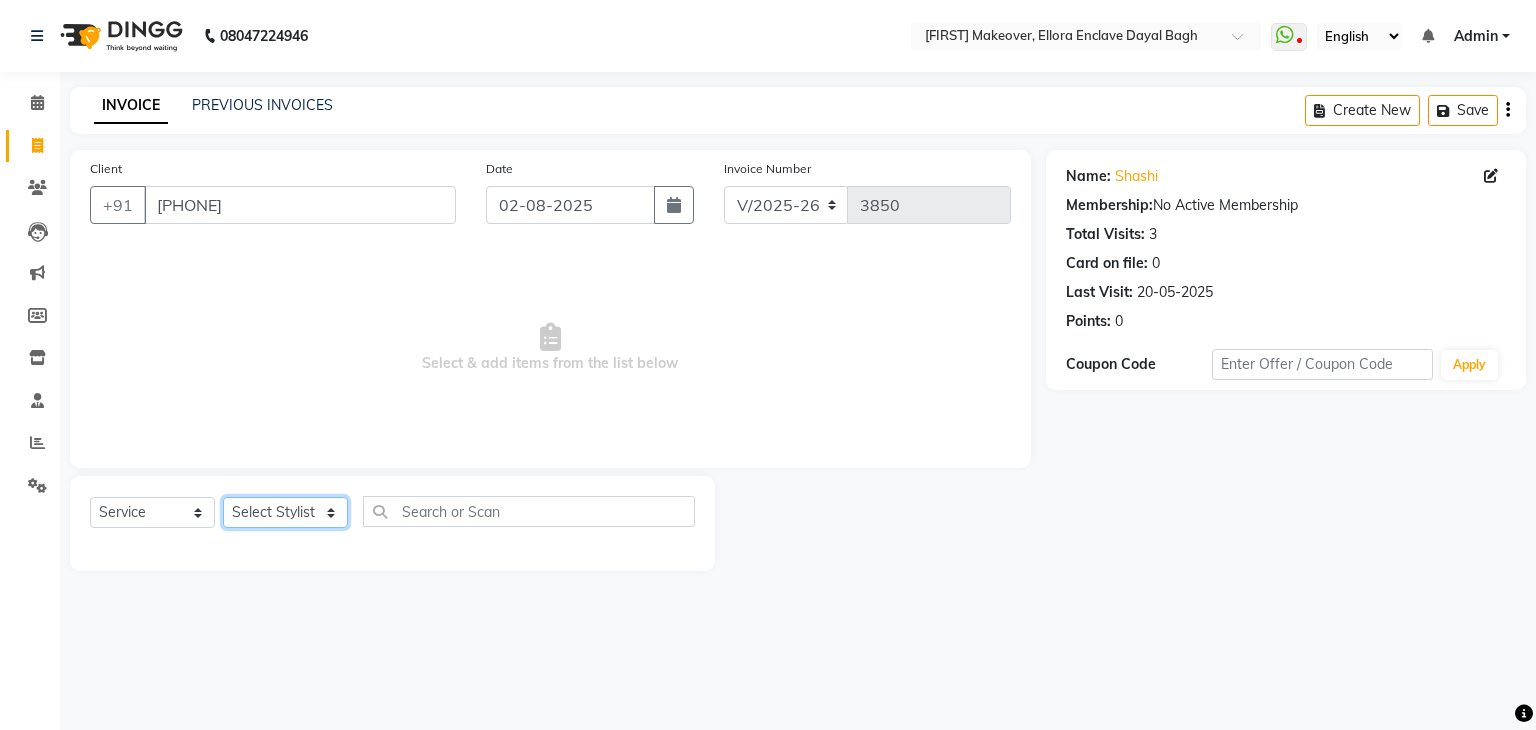 click on "Select Stylist AMAN DANISH SALMANI GOPAL PACHORI KANU KAVITA KIRAN KUMARI MEENU KUMARI NEHA NIKHIL CHAUDHARY Priya PRIYANKA YADAV RASHMI SANDHYA SHAGUFTA SHWETA SONA SAXENA SOUMYA TUSHAR OTWAL VINAY KUMAR" 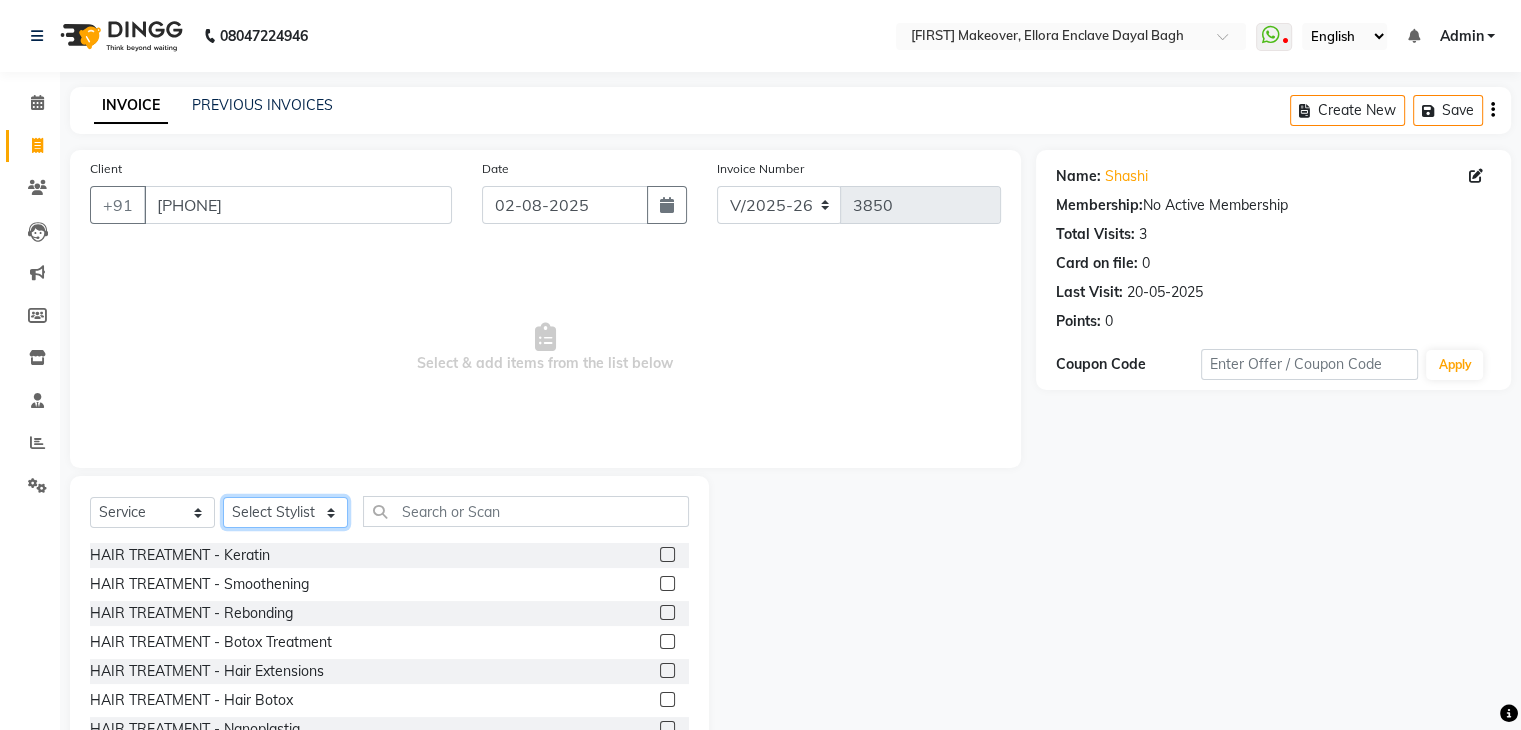 click on "Select Stylist AMAN DANISH SALMANI GOPAL PACHORI KANU KAVITA KIRAN KUMARI MEENU KUMARI NEHA NIKHIL CHAUDHARY Priya PRIYANKA YADAV RASHMI SANDHYA SHAGUFTA SHWETA SONA SAXENA SOUMYA TUSHAR OTWAL VINAY KUMAR" 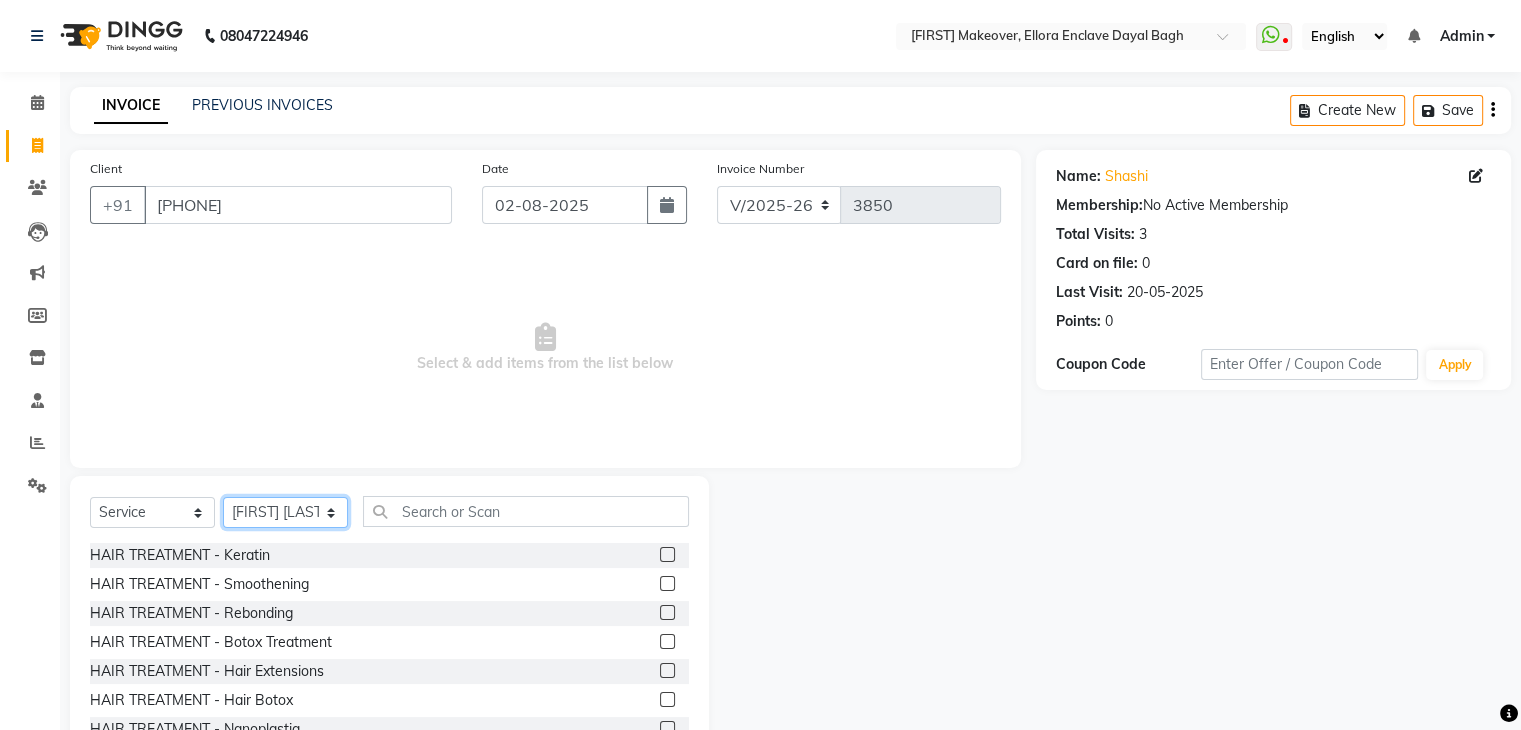 click on "Select Stylist AMAN DANISH SALMANI GOPAL PACHORI KANU KAVITA KIRAN KUMARI MEENU KUMARI NEHA NIKHIL CHAUDHARY Priya PRIYANKA YADAV RASHMI SANDHYA SHAGUFTA SHWETA SONA SAXENA SOUMYA TUSHAR OTWAL VINAY KUMAR" 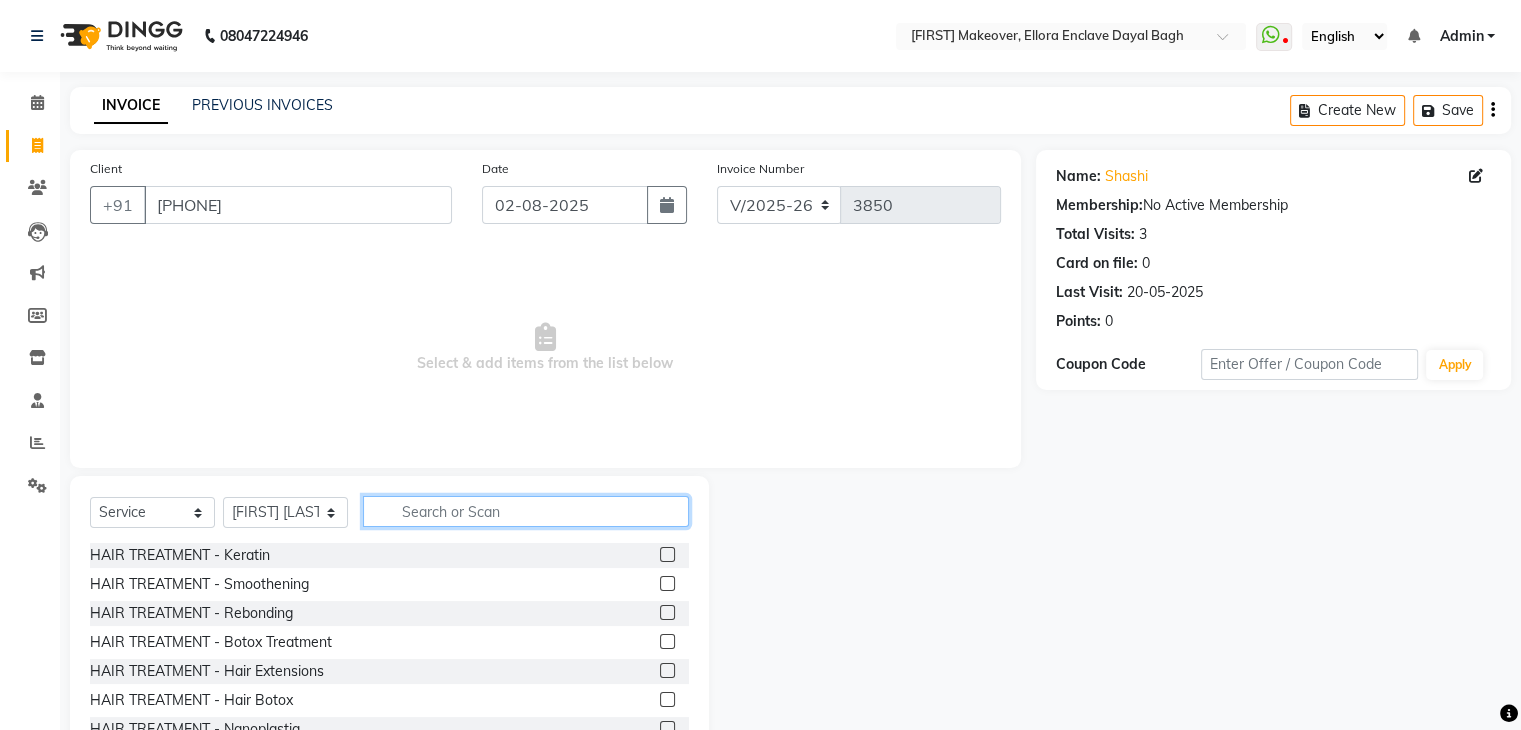 click 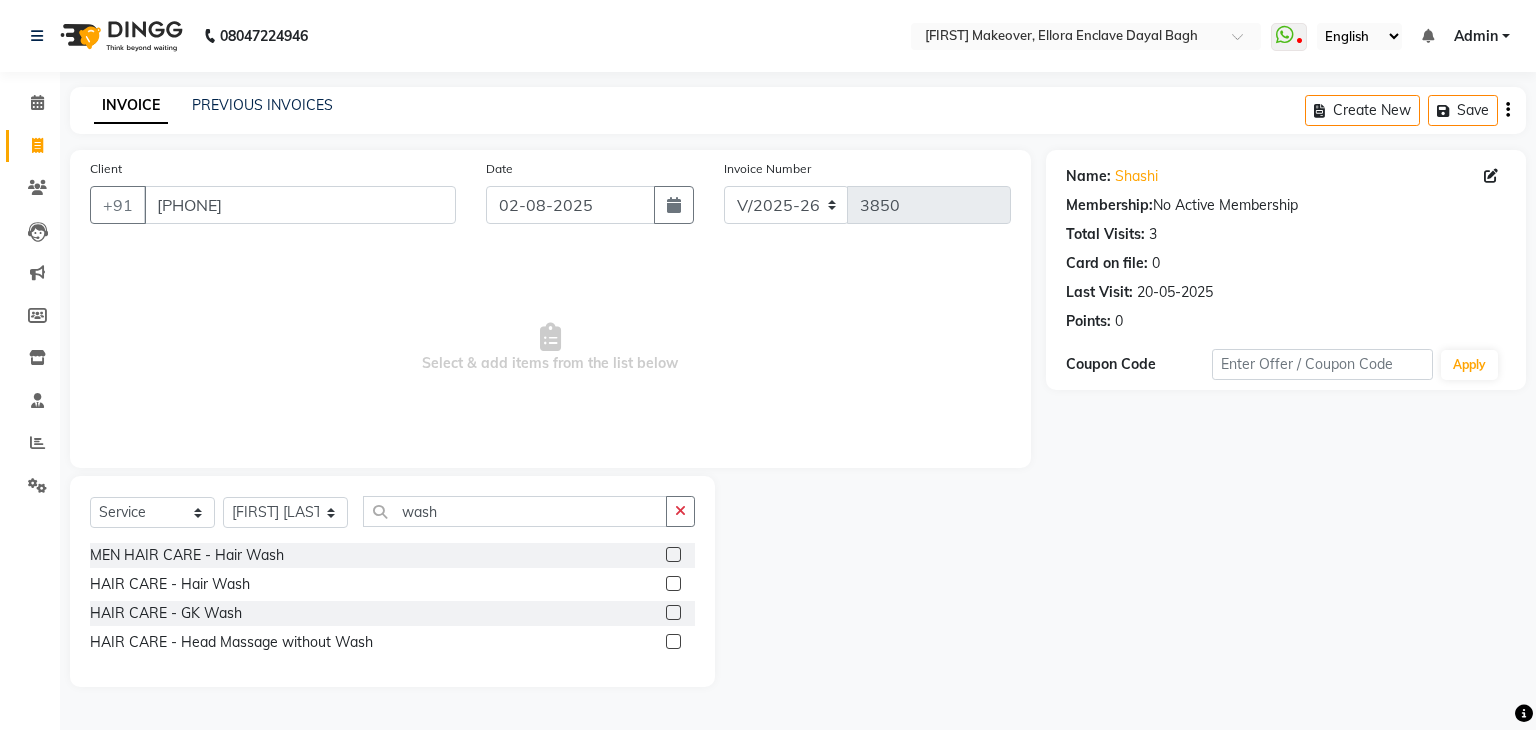 click 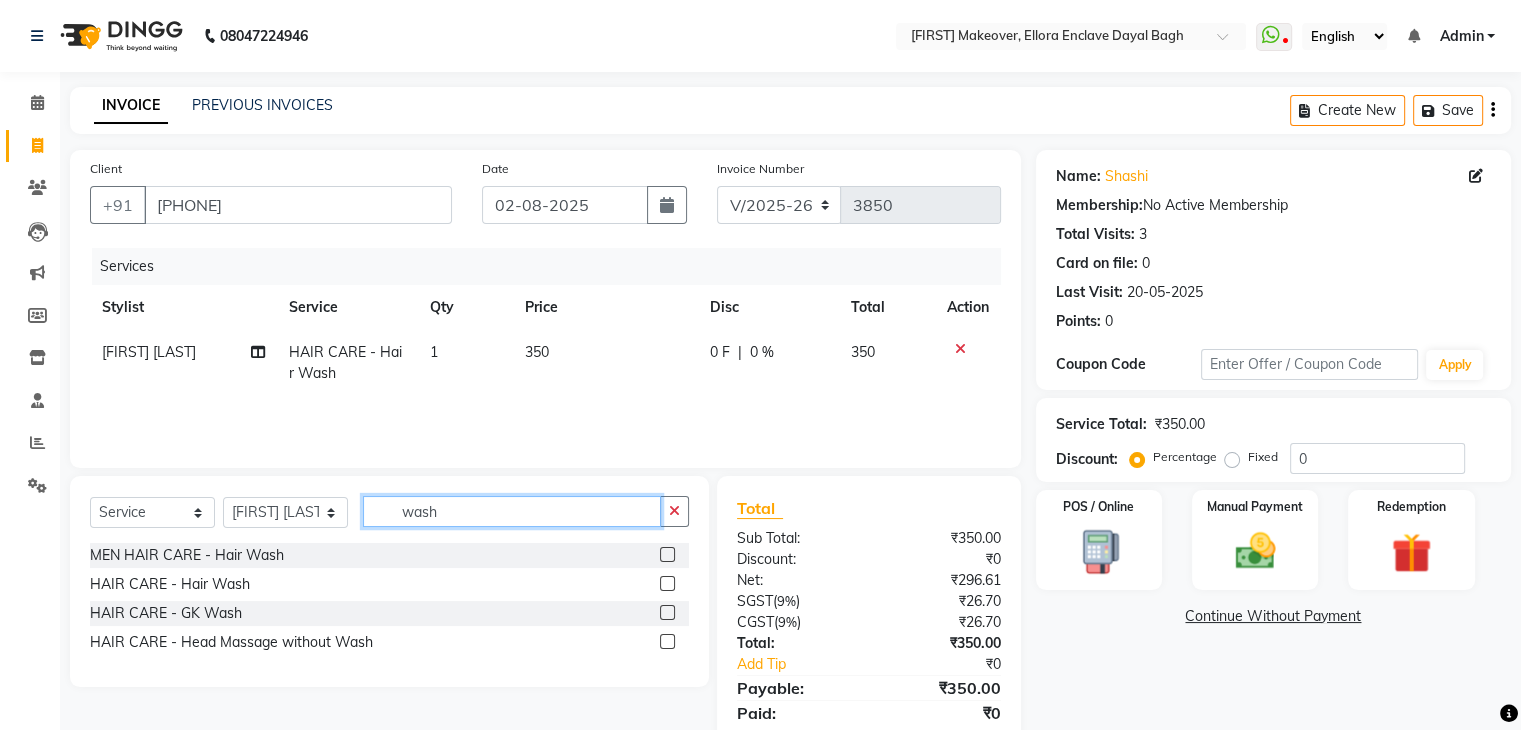 click on "wash" 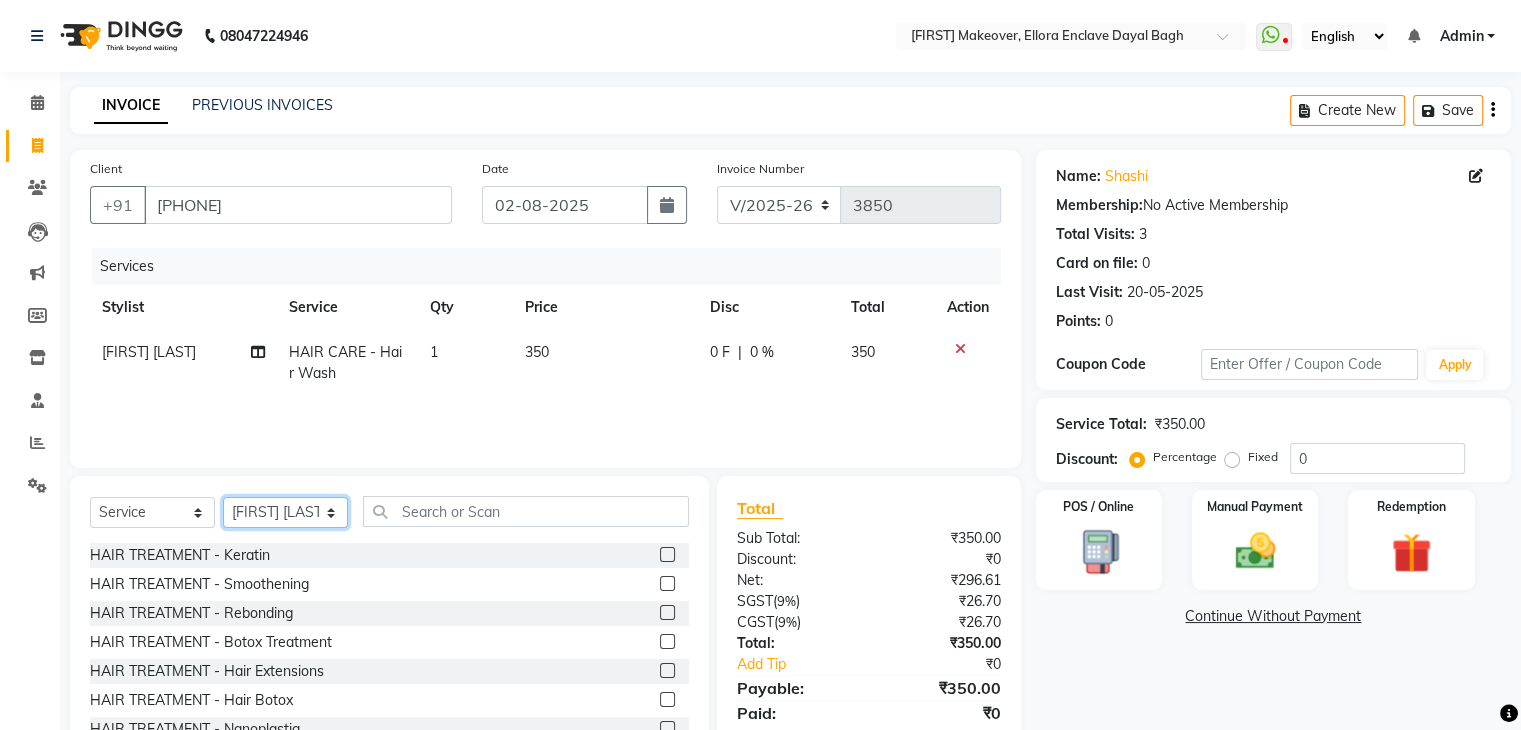 click on "Select Stylist AMAN DANISH SALMANI GOPAL PACHORI KANU KAVITA KIRAN KUMARI MEENU KUMARI NEHA NIKHIL CHAUDHARY Priya PRIYANKA YADAV RASHMI SANDHYA SHAGUFTA SHWETA SONA SAXENA SOUMYA TUSHAR OTWAL VINAY KUMAR" 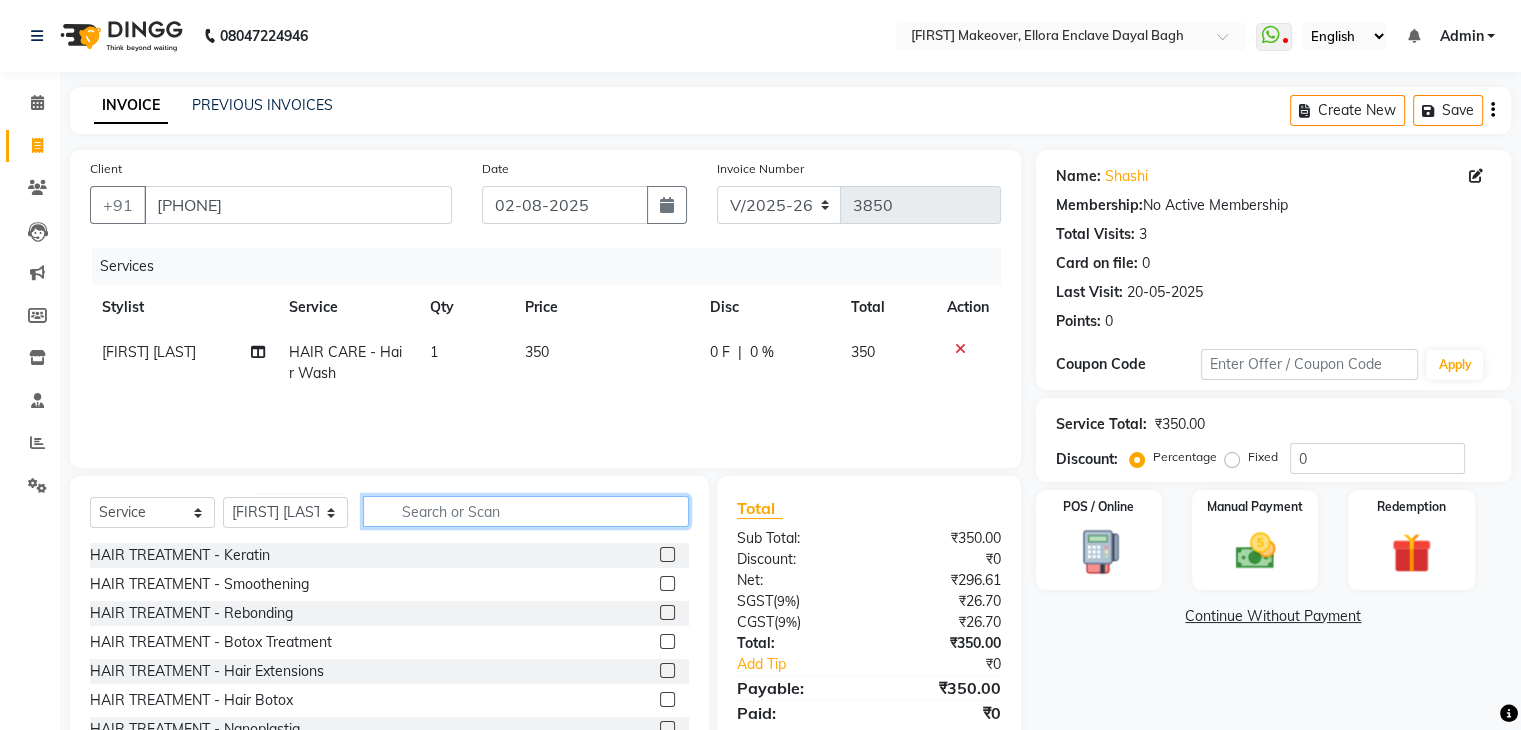click 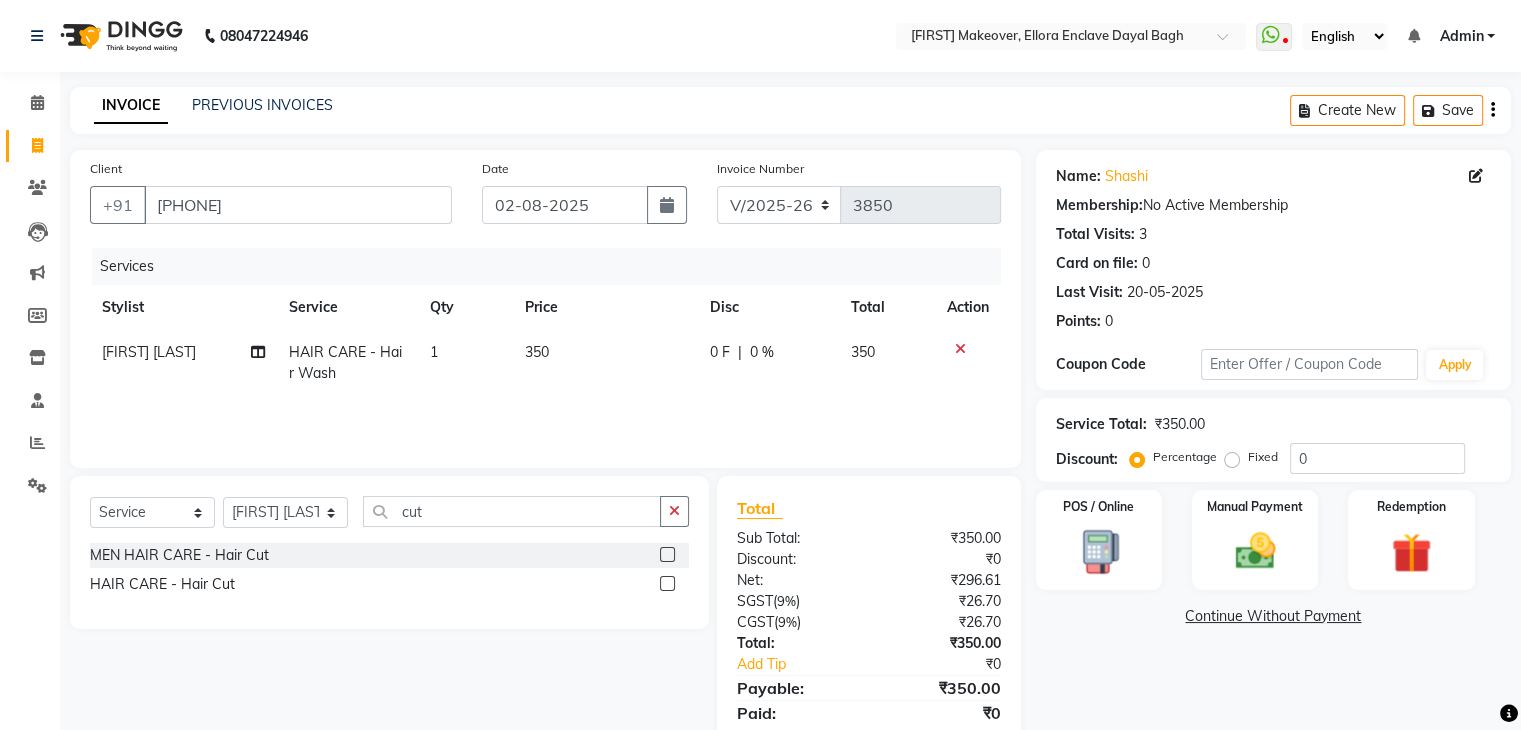 click 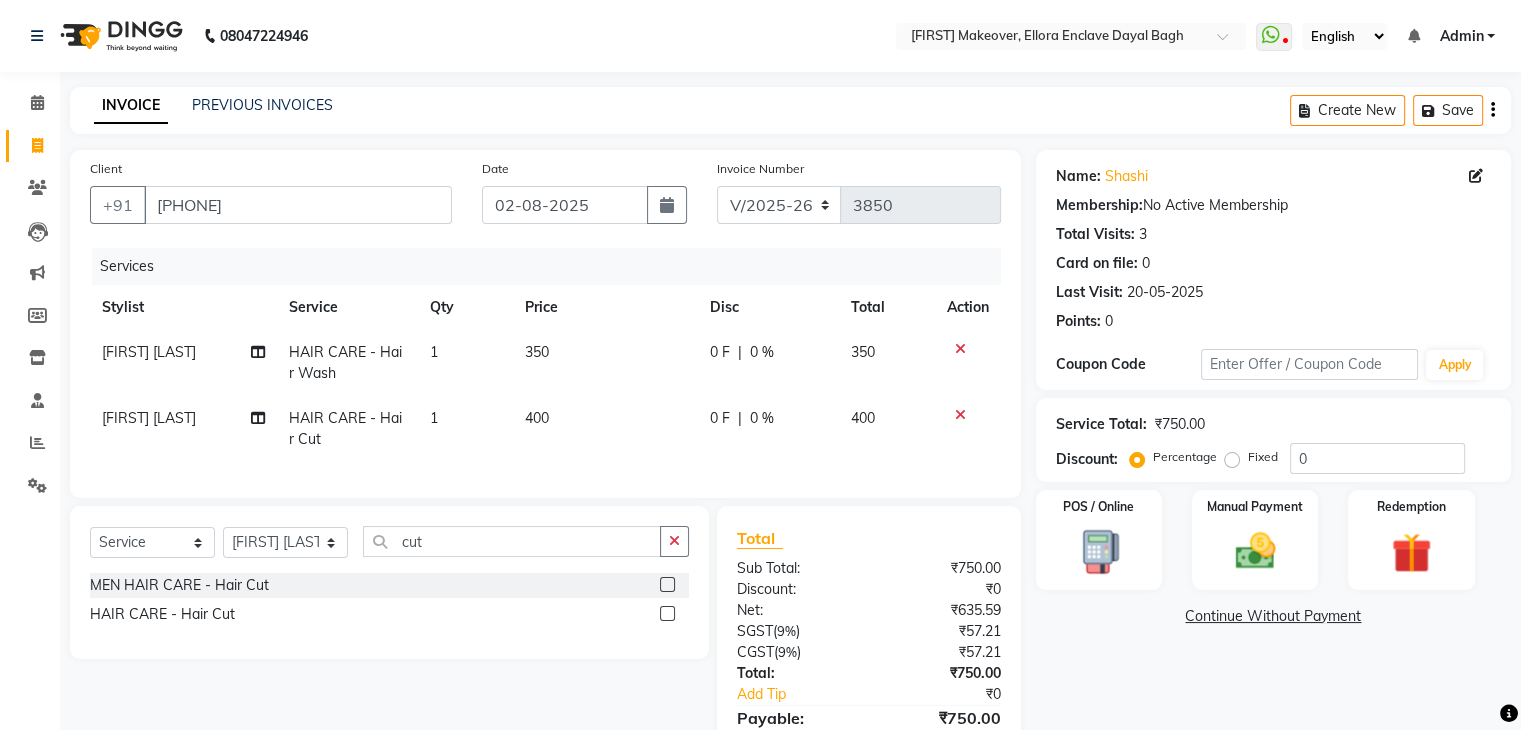 scroll, scrollTop: 116, scrollLeft: 0, axis: vertical 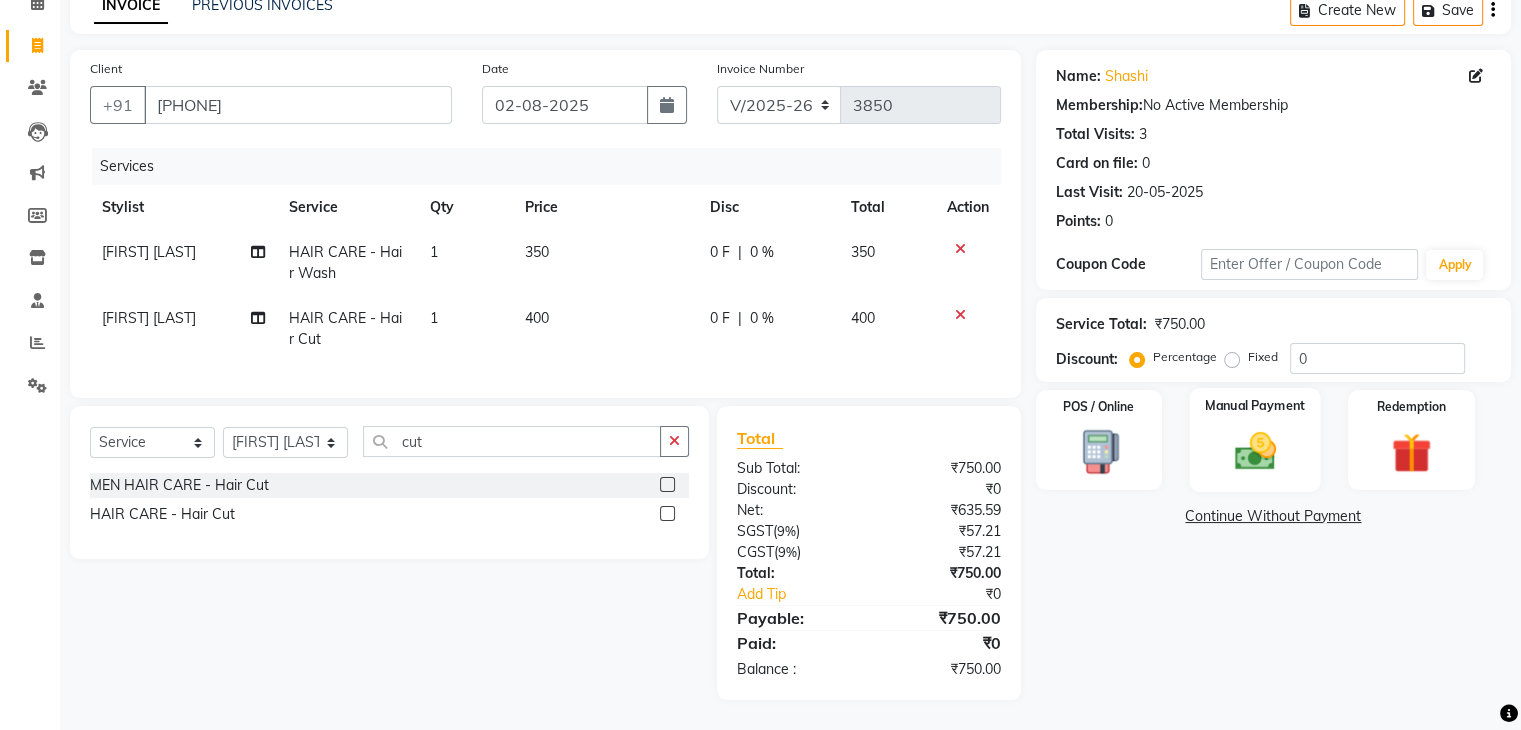 drag, startPoint x: 1234, startPoint y: 625, endPoint x: 1227, endPoint y: 426, distance: 199.12308 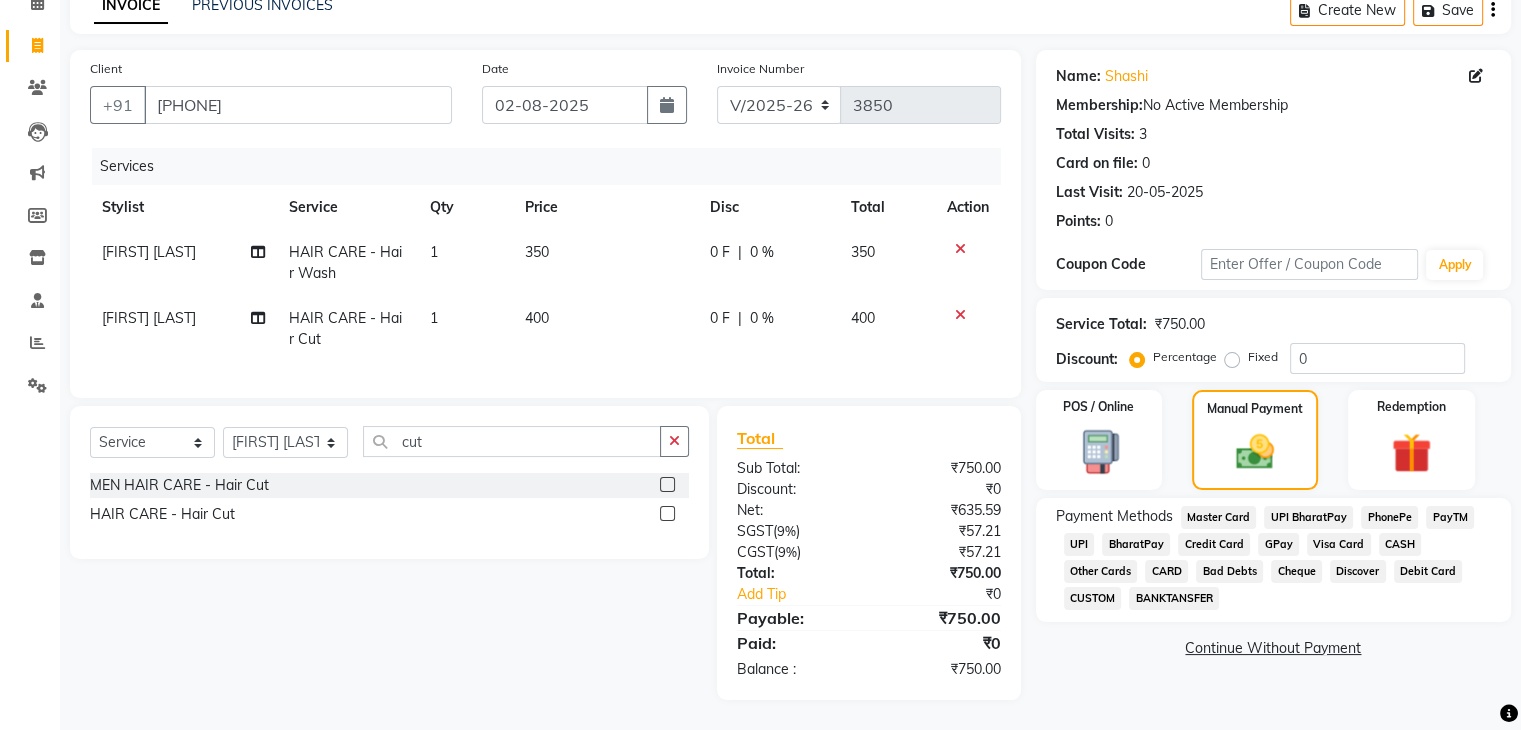 click on "CASH" 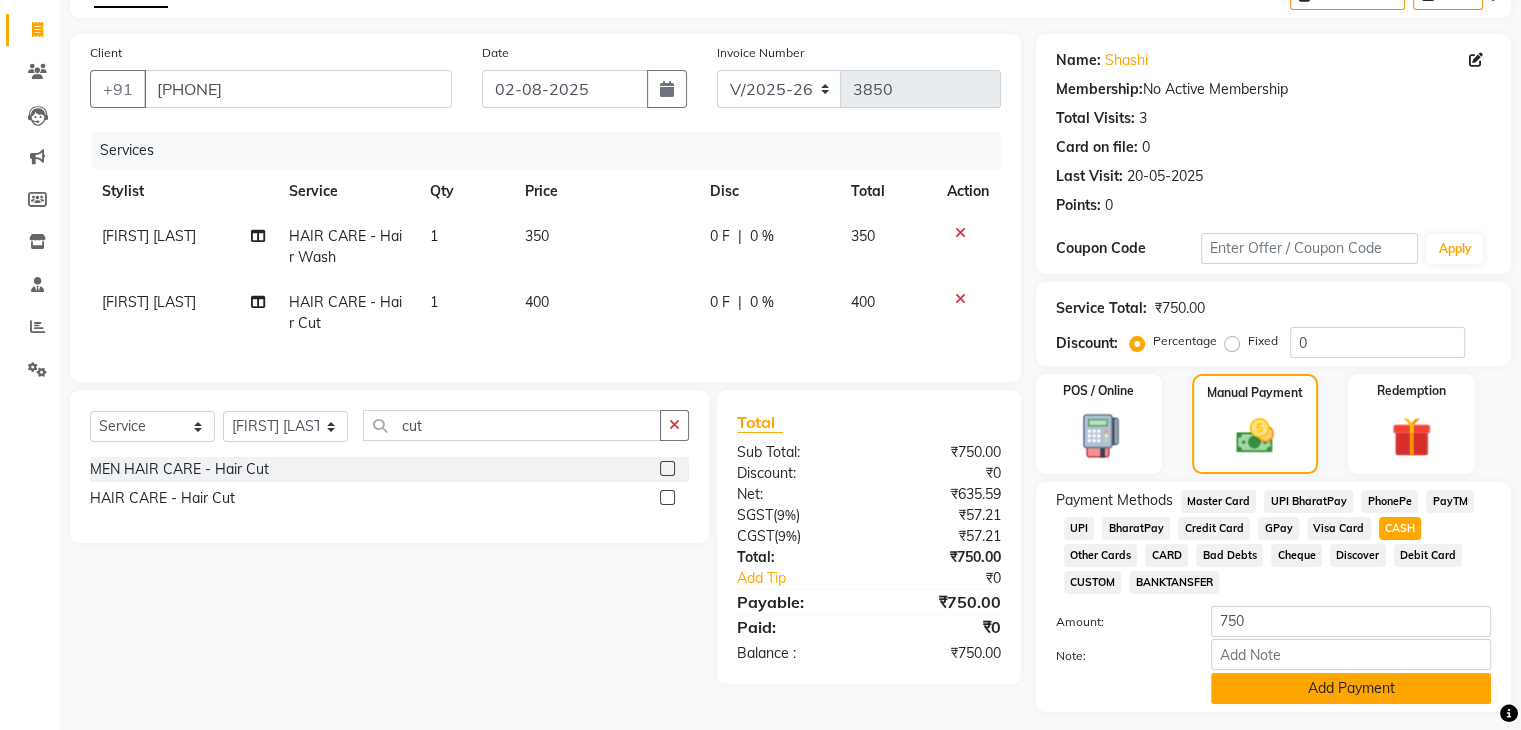 click on "Add Payment" 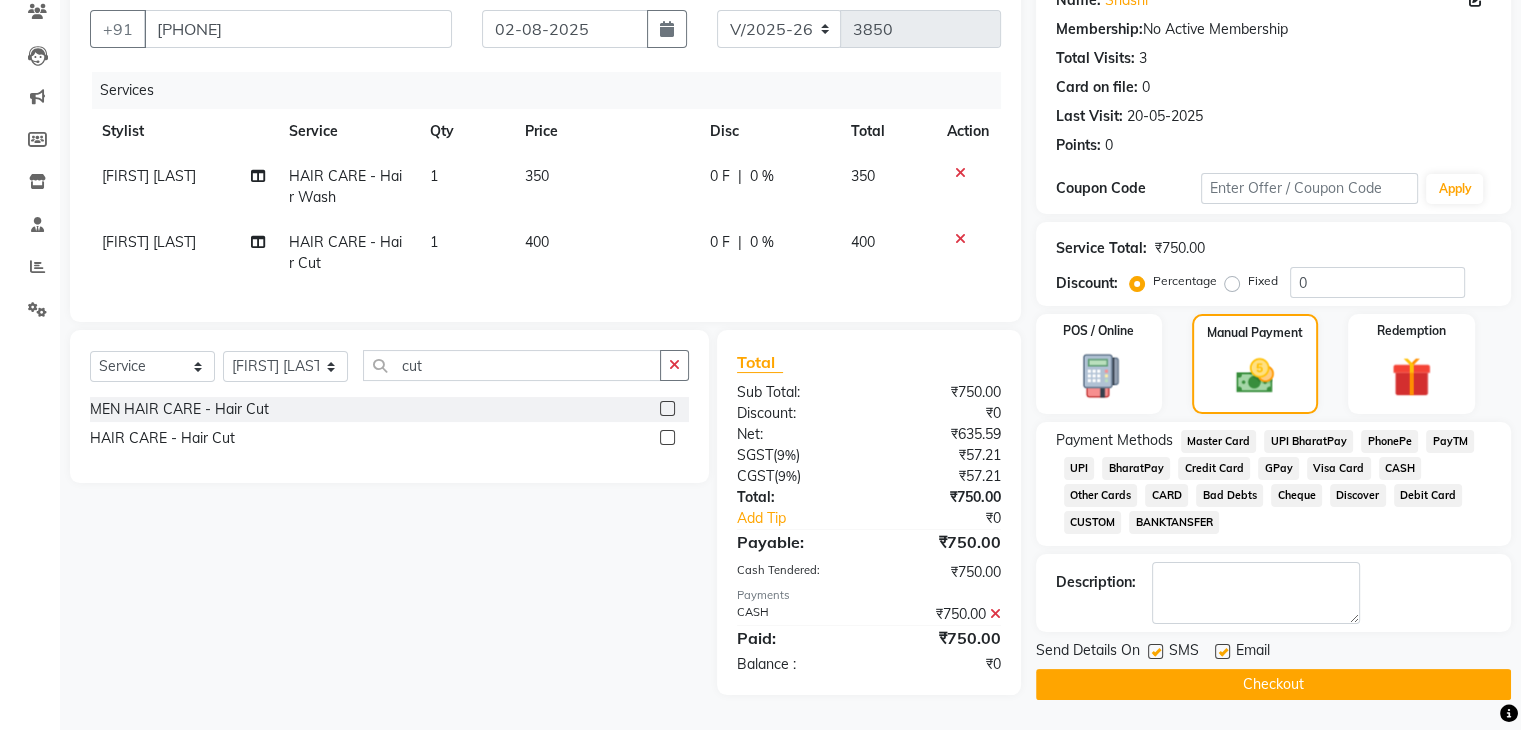 click on "Checkout" 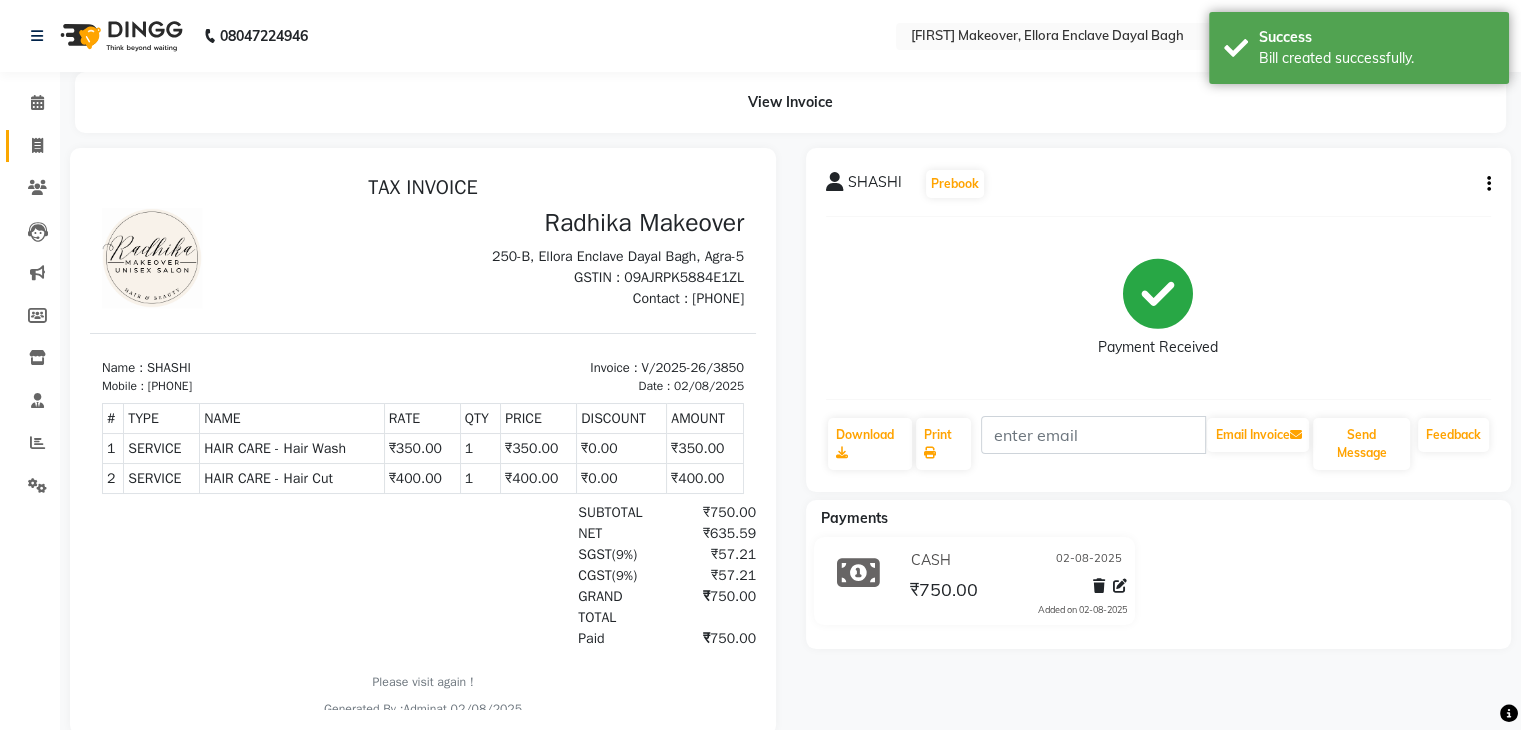 scroll, scrollTop: 0, scrollLeft: 0, axis: both 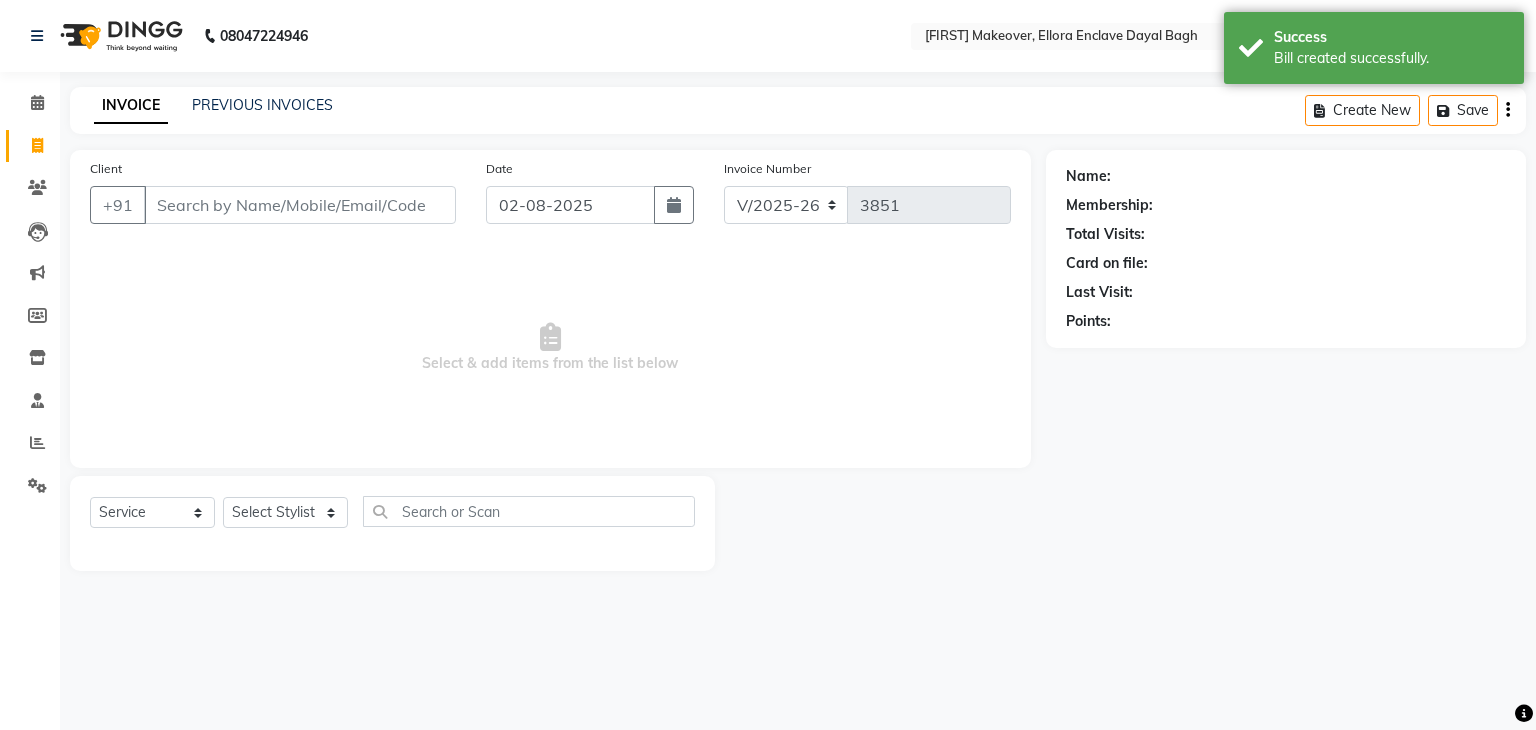 click on "Client" at bounding box center (300, 205) 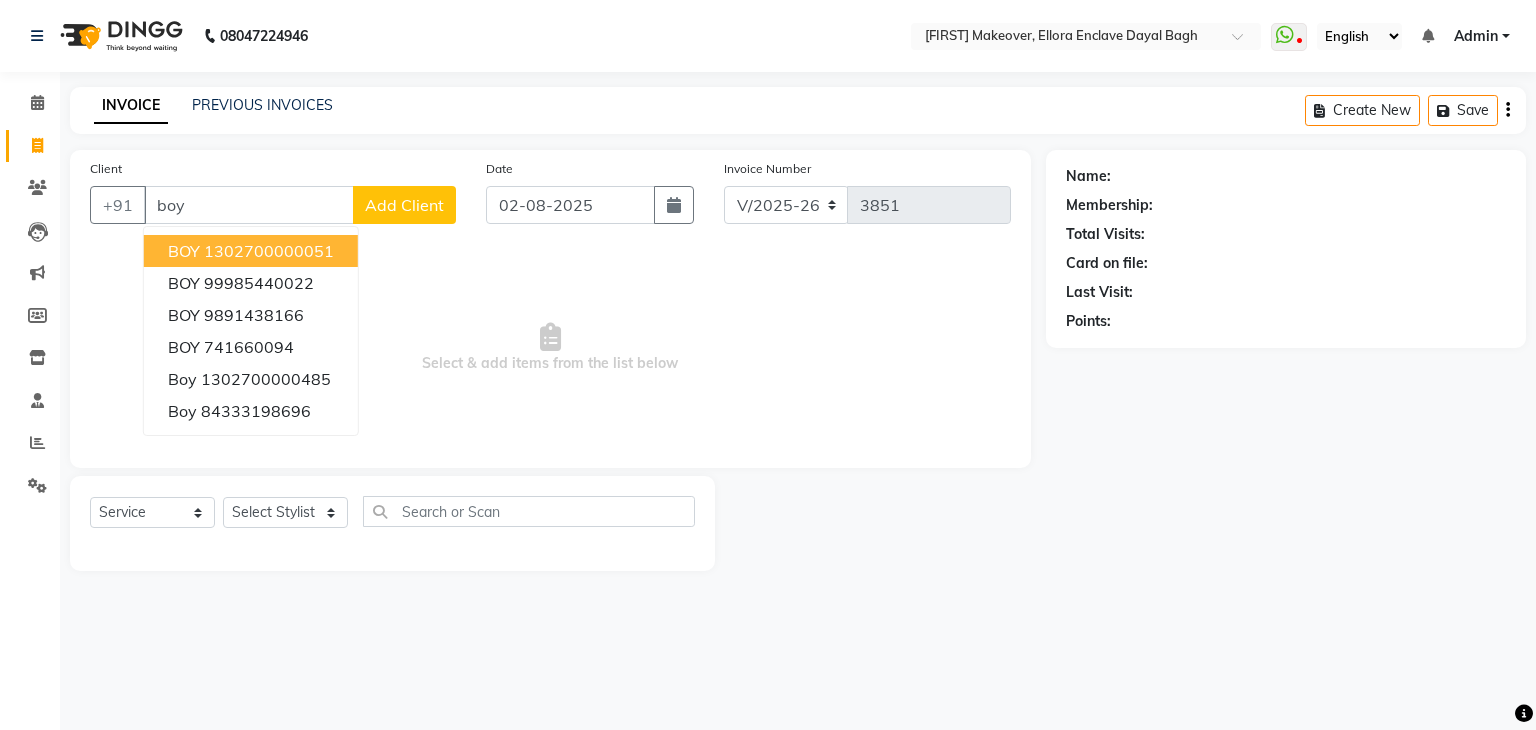 click on "1302700000051" at bounding box center (269, 251) 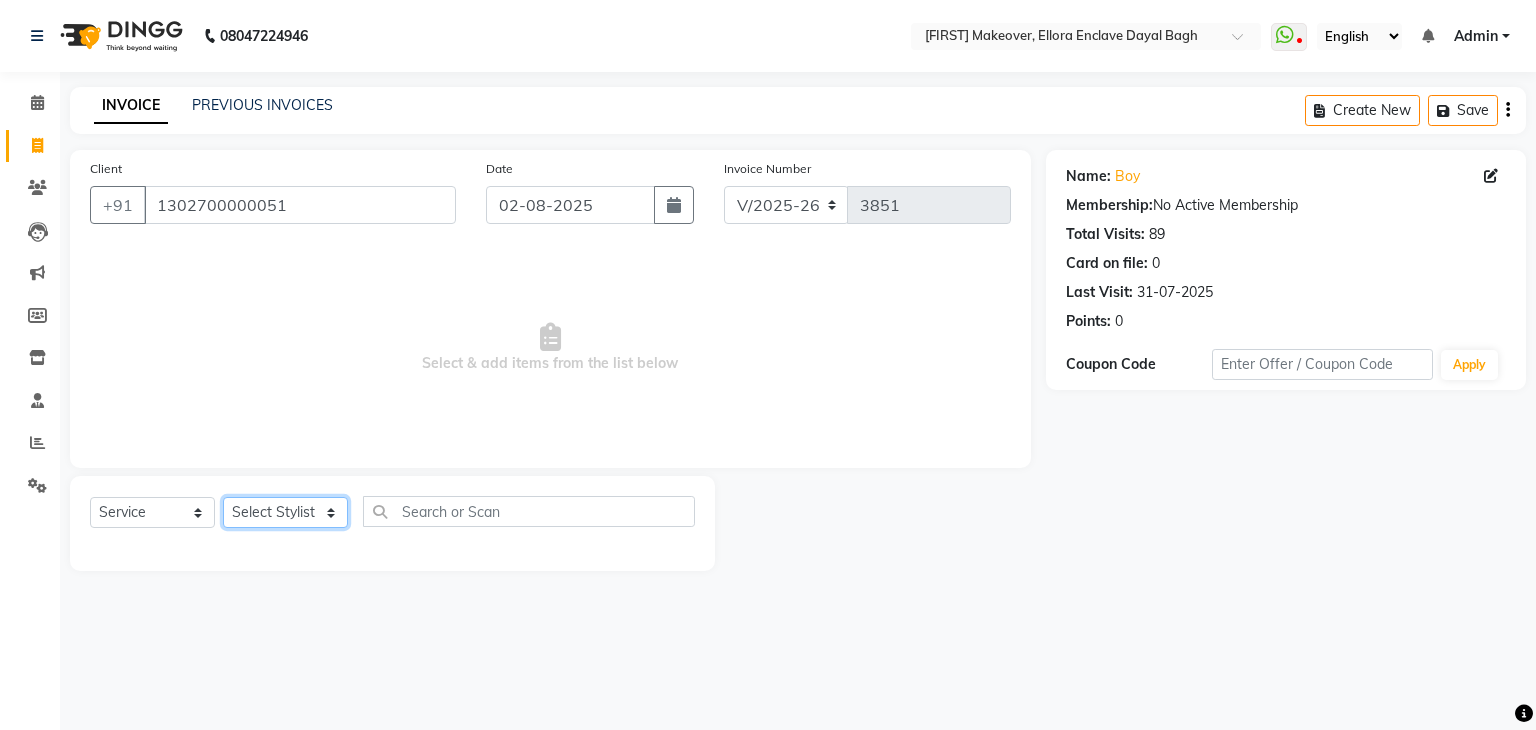 click on "Select Stylist AMAN DANISH SALMANI GOPAL PACHORI KANU KAVITA KIRAN KUMARI MEENU KUMARI NEHA NIKHIL CHAUDHARY Priya PRIYANKA YADAV RASHMI SANDHYA SHAGUFTA SHWETA SONA SAXENA SOUMYA TUSHAR OTWAL VINAY KUMAR" 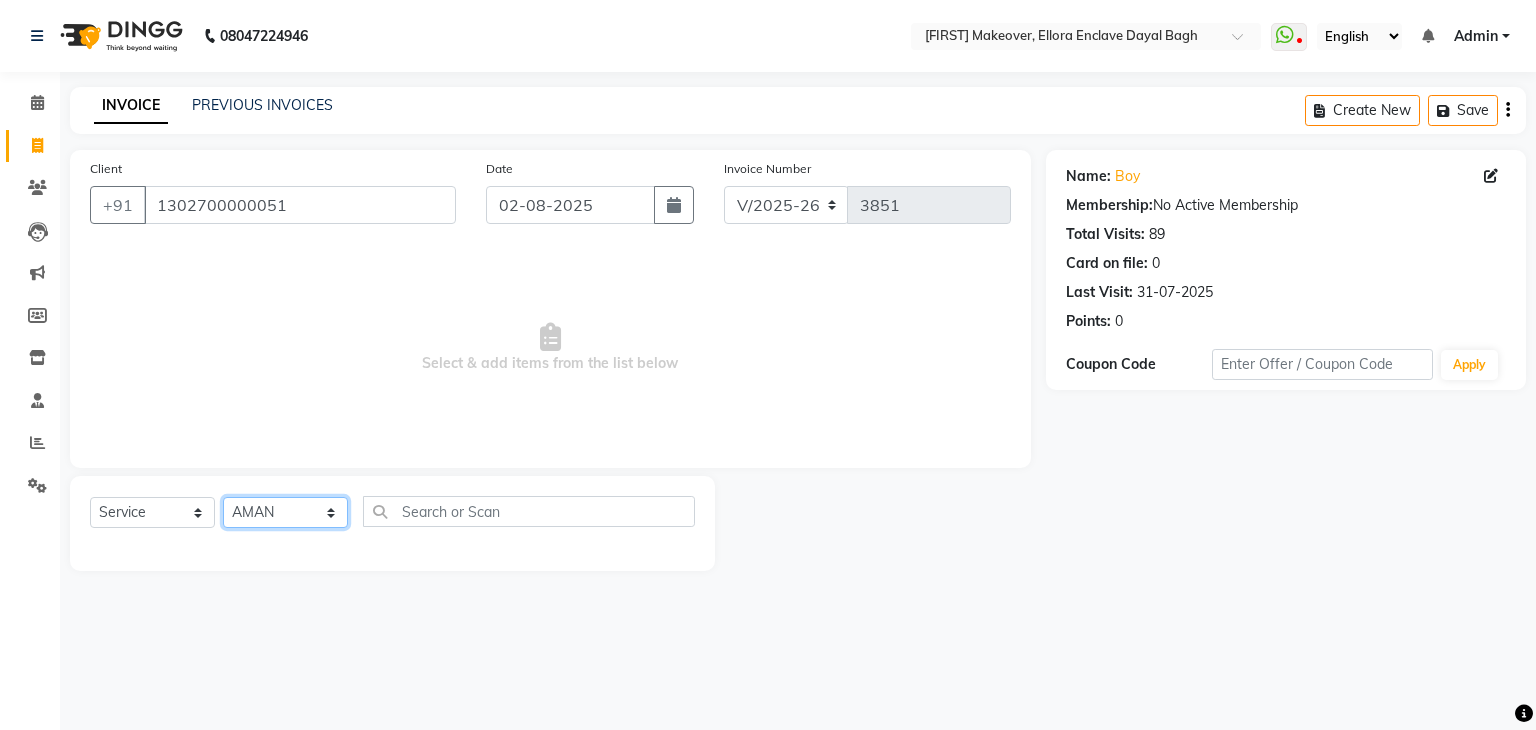 click on "Select Stylist AMAN DANISH SALMANI GOPAL PACHORI KANU KAVITA KIRAN KUMARI MEENU KUMARI NEHA NIKHIL CHAUDHARY Priya PRIYANKA YADAV RASHMI SANDHYA SHAGUFTA SHWETA SONA SAXENA SOUMYA TUSHAR OTWAL VINAY KUMAR" 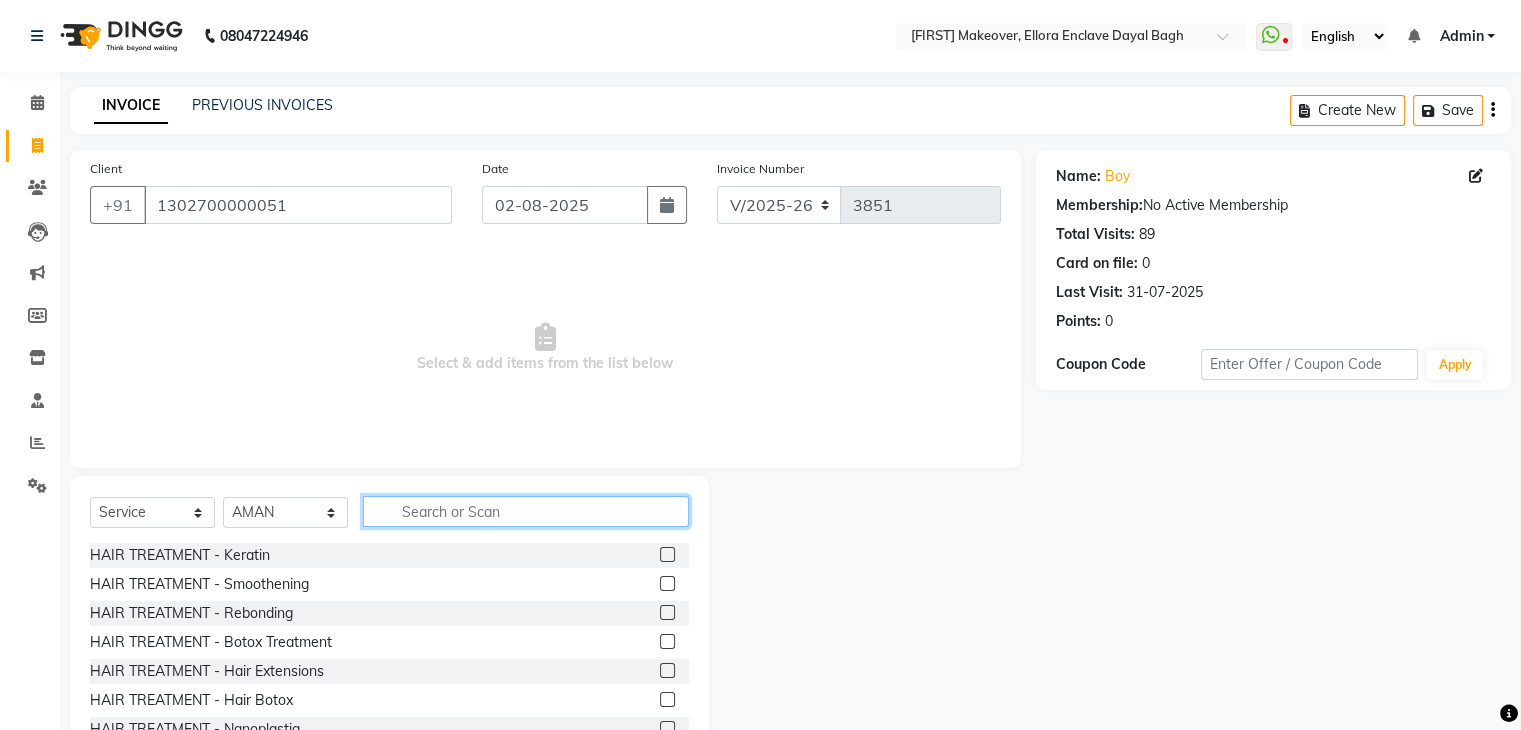 click 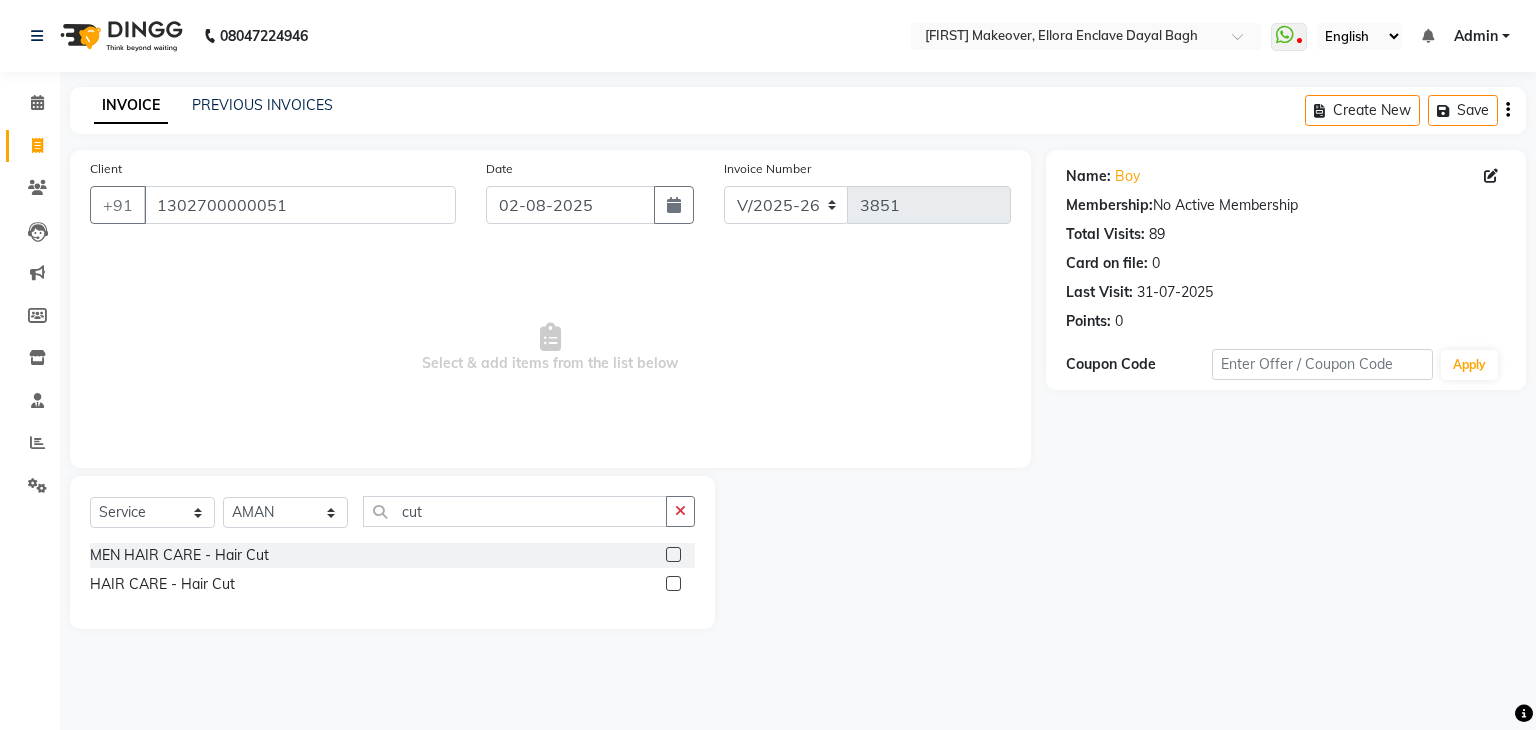 click 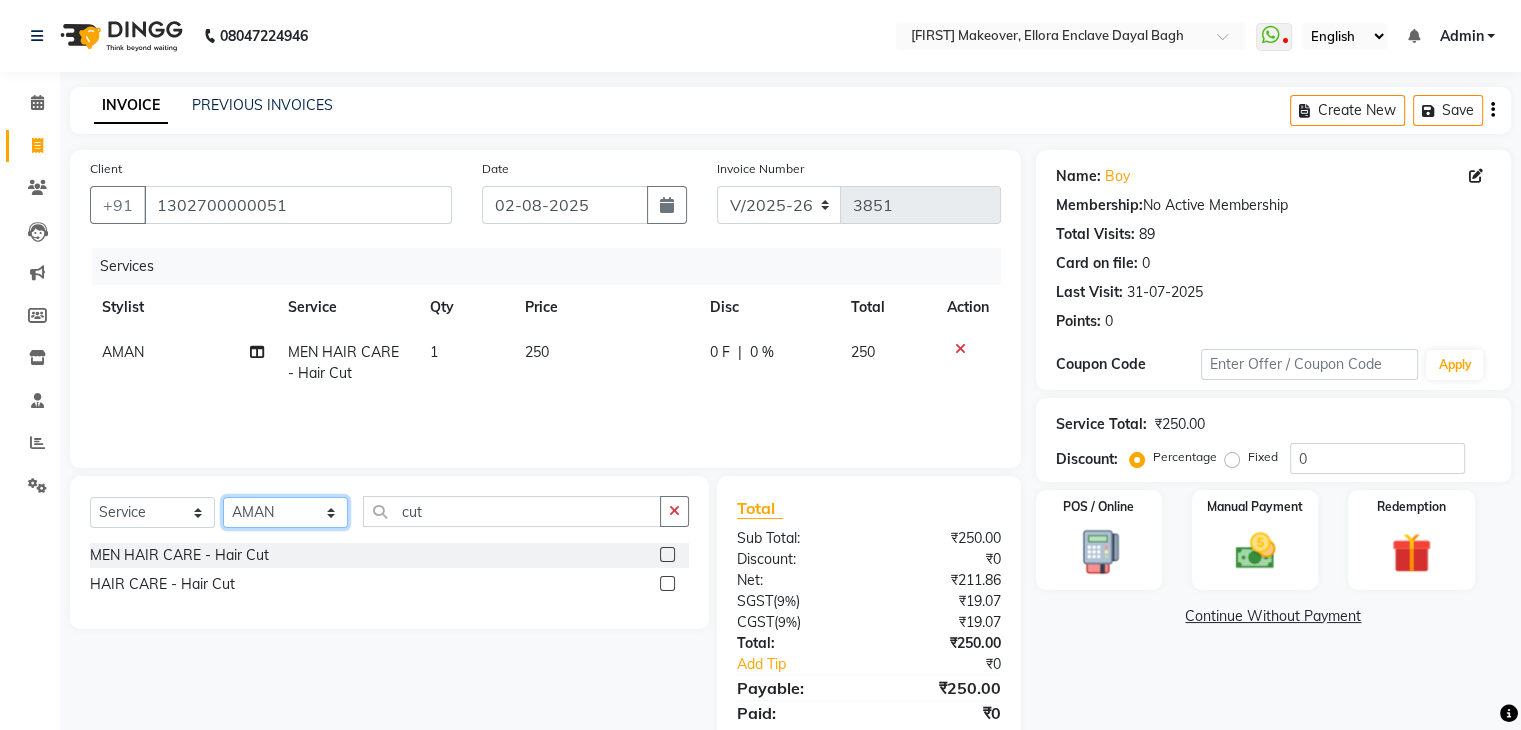 click on "Select Stylist AMAN DANISH SALMANI GOPAL PACHORI KANU KAVITA KIRAN KUMARI MEENU KUMARI NEHA NIKHIL CHAUDHARY Priya PRIYANKA YADAV RASHMI SANDHYA SHAGUFTA SHWETA SONA SAXENA SOUMYA TUSHAR OTWAL VINAY KUMAR" 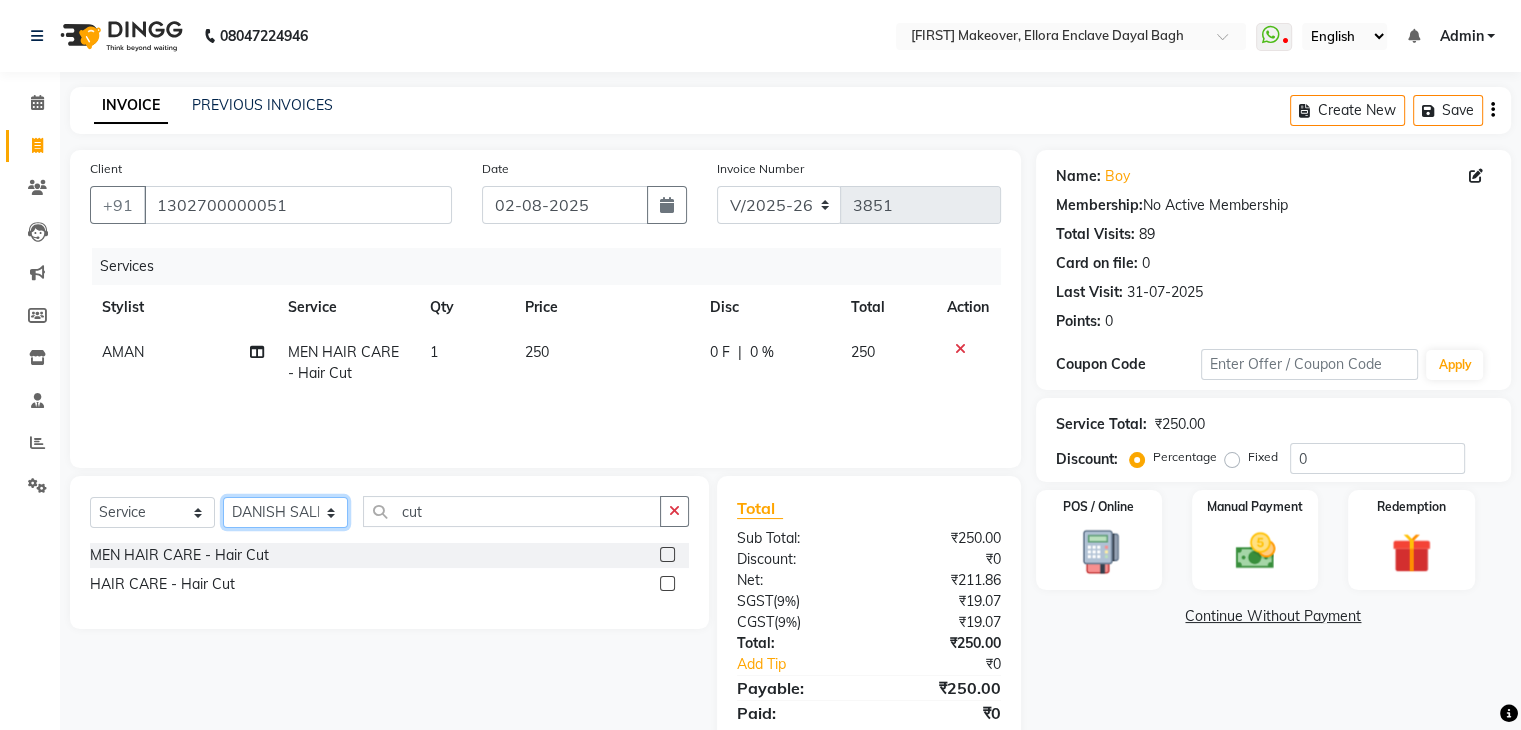 click on "Select Stylist AMAN DANISH SALMANI GOPAL PACHORI KANU KAVITA KIRAN KUMARI MEENU KUMARI NEHA NIKHIL CHAUDHARY Priya PRIYANKA YADAV RASHMI SANDHYA SHAGUFTA SHWETA SONA SAXENA SOUMYA TUSHAR OTWAL VINAY KUMAR" 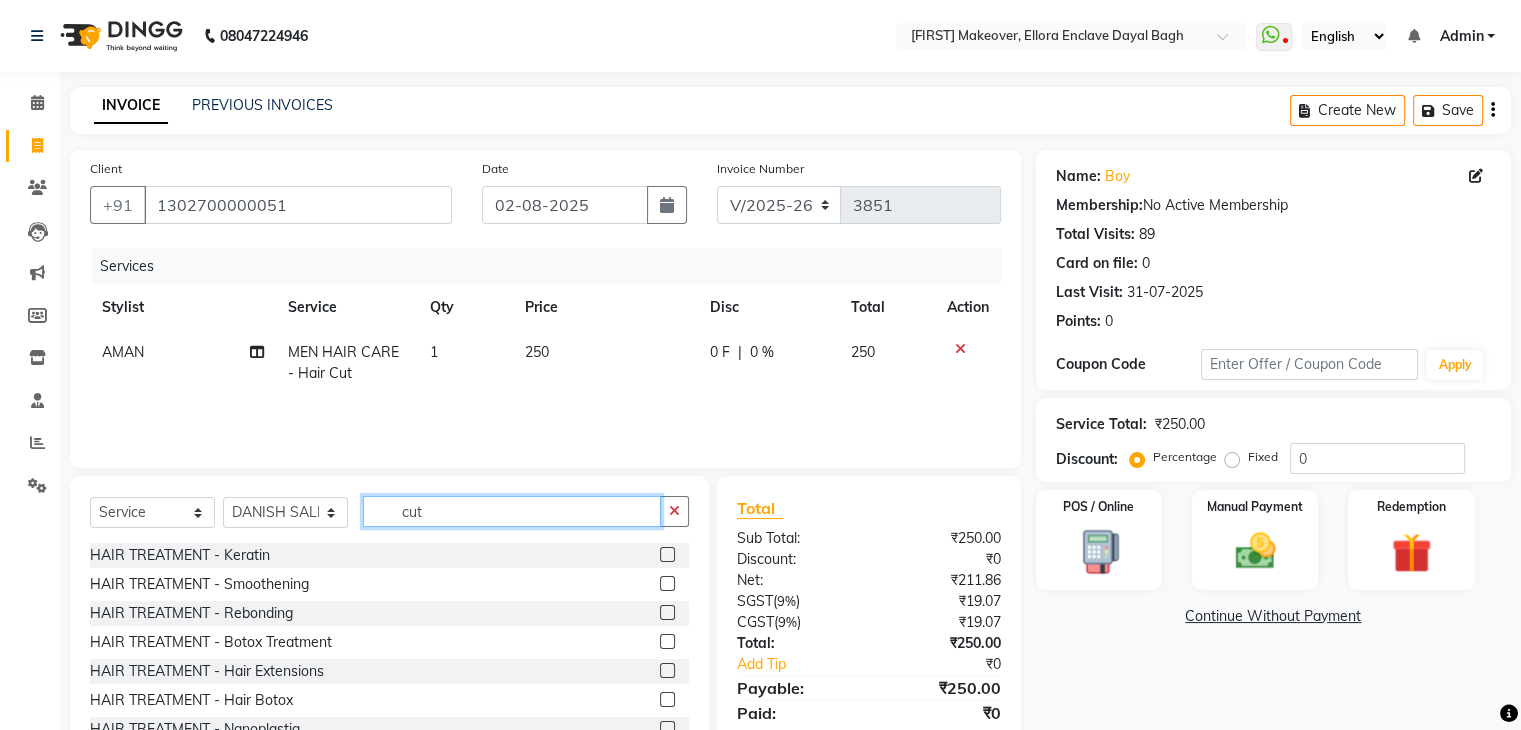 click on "cut" 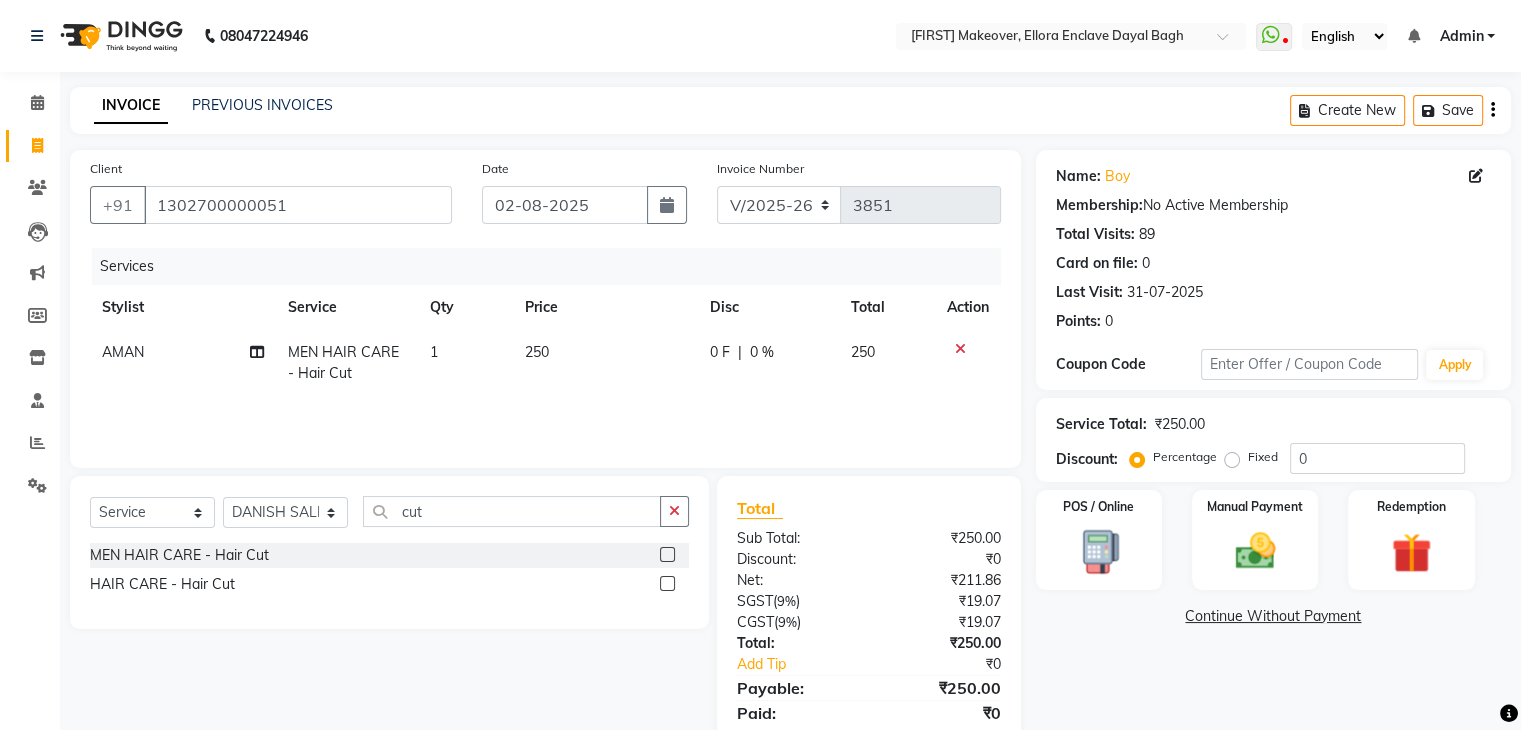 click 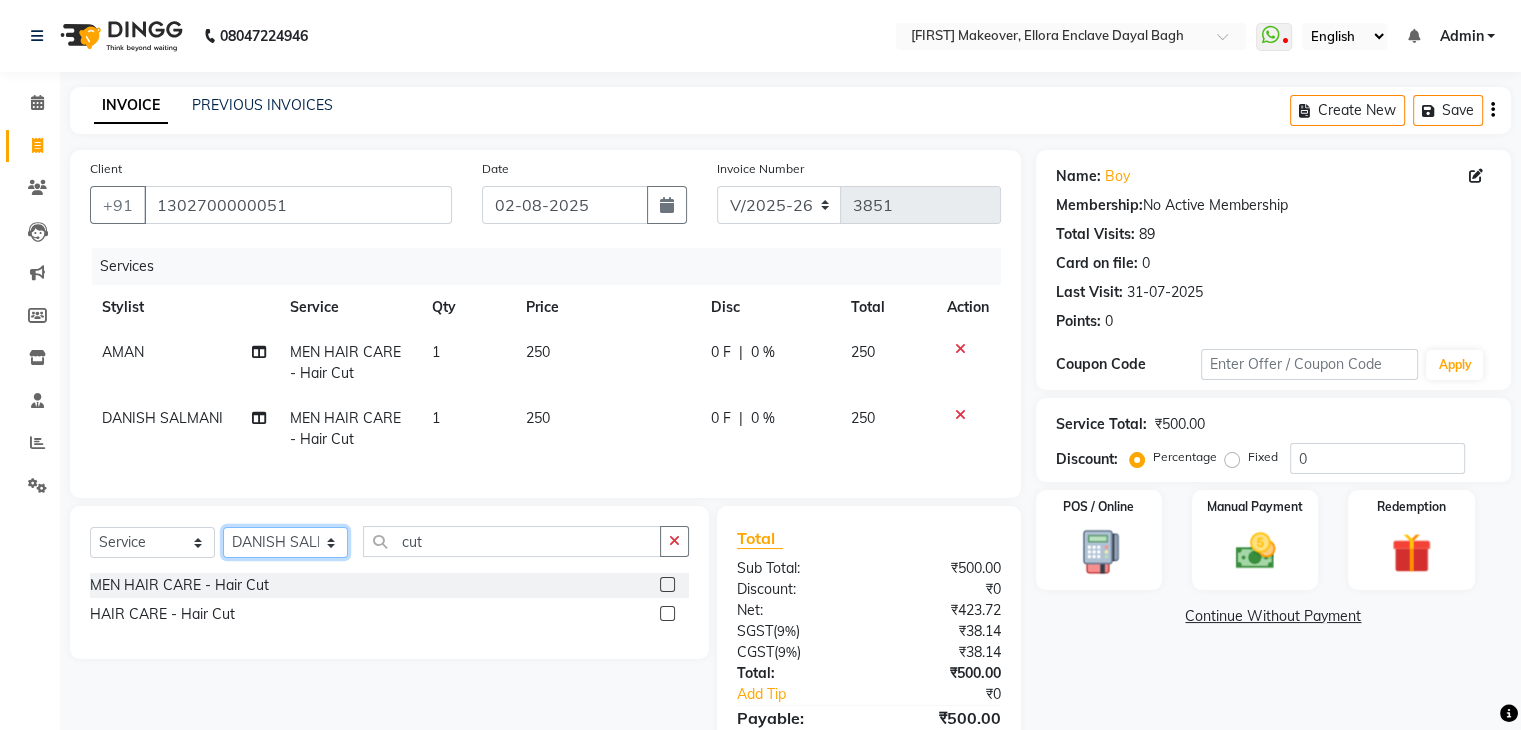 click on "Select Stylist AMAN DANISH SALMANI GOPAL PACHORI KANU KAVITA KIRAN KUMARI MEENU KUMARI NEHA NIKHIL CHAUDHARY Priya PRIYANKA YADAV RASHMI SANDHYA SHAGUFTA SHWETA SONA SAXENA SOUMYA TUSHAR OTWAL VINAY KUMAR" 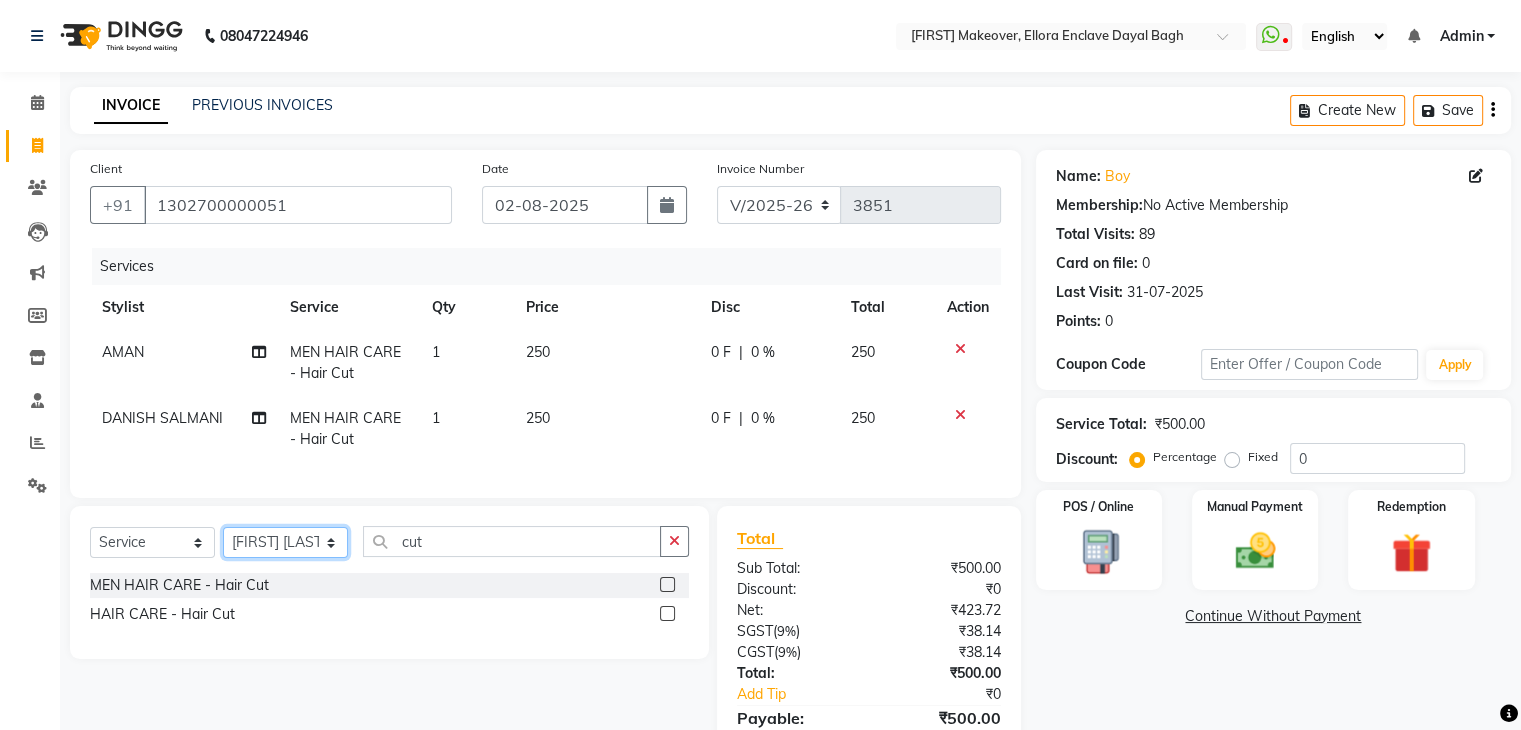 click on "Select Stylist AMAN DANISH SALMANI GOPAL PACHORI KANU KAVITA KIRAN KUMARI MEENU KUMARI NEHA NIKHIL CHAUDHARY Priya PRIYANKA YADAV RASHMI SANDHYA SHAGUFTA SHWETA SONA SAXENA SOUMYA TUSHAR OTWAL VINAY KUMAR" 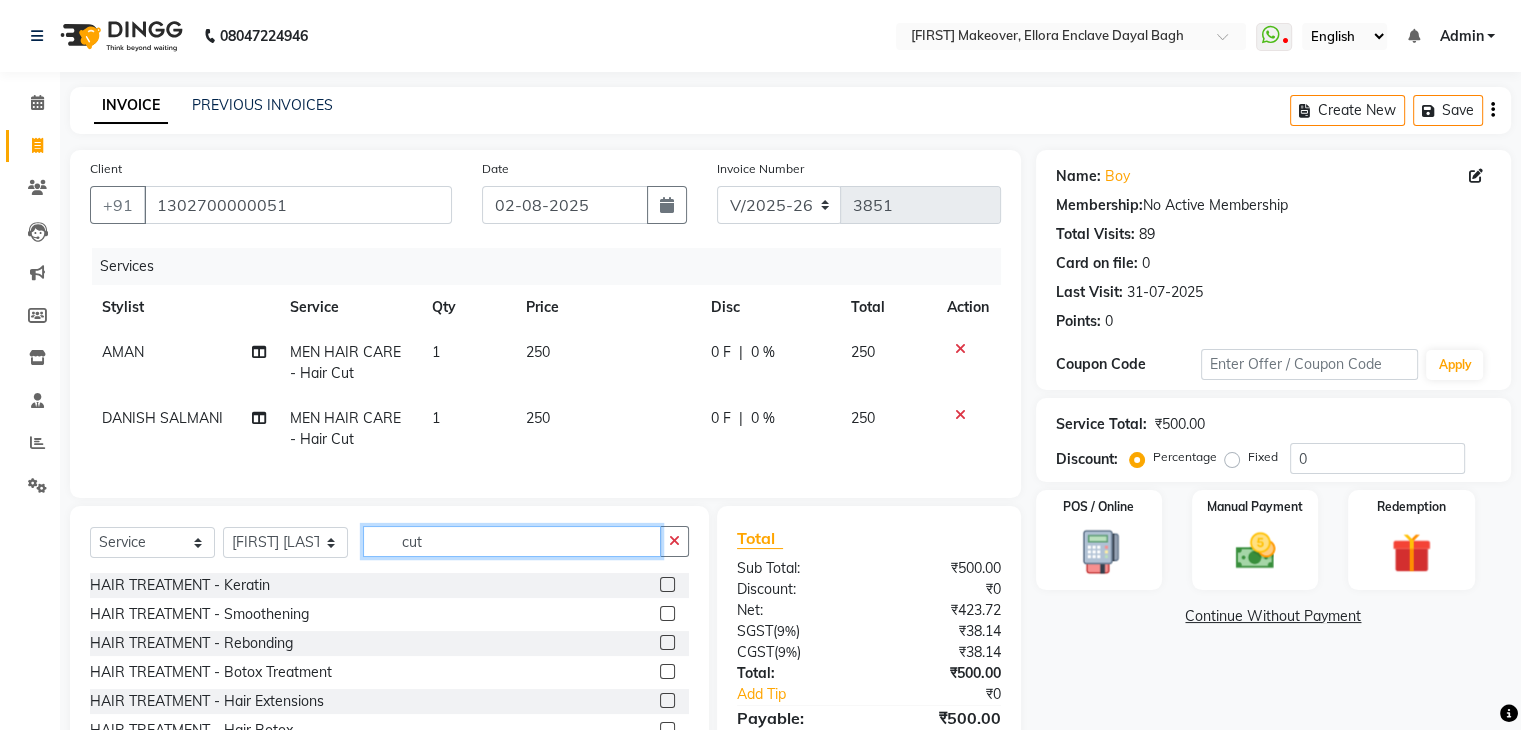 click on "cut" 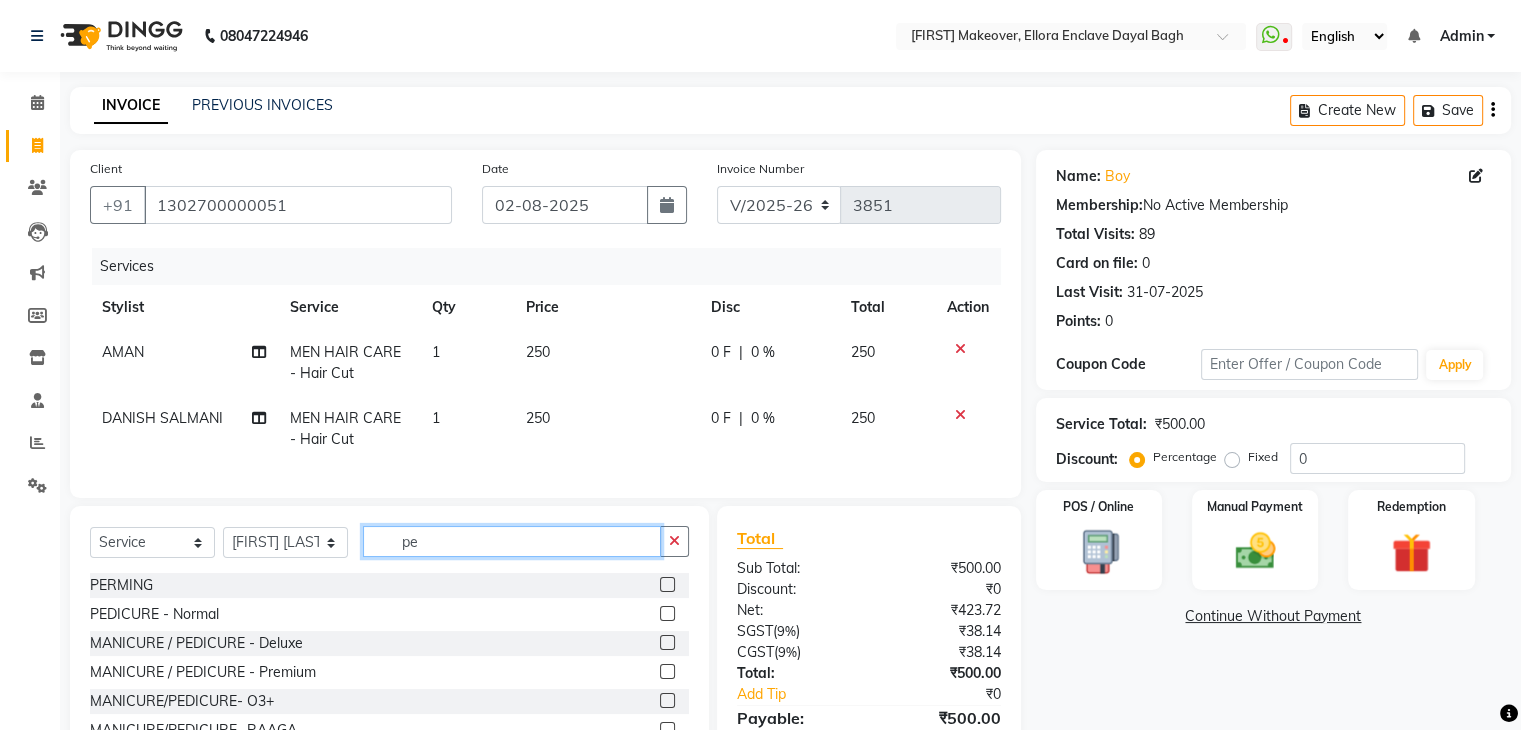 scroll, scrollTop: 322, scrollLeft: 0, axis: vertical 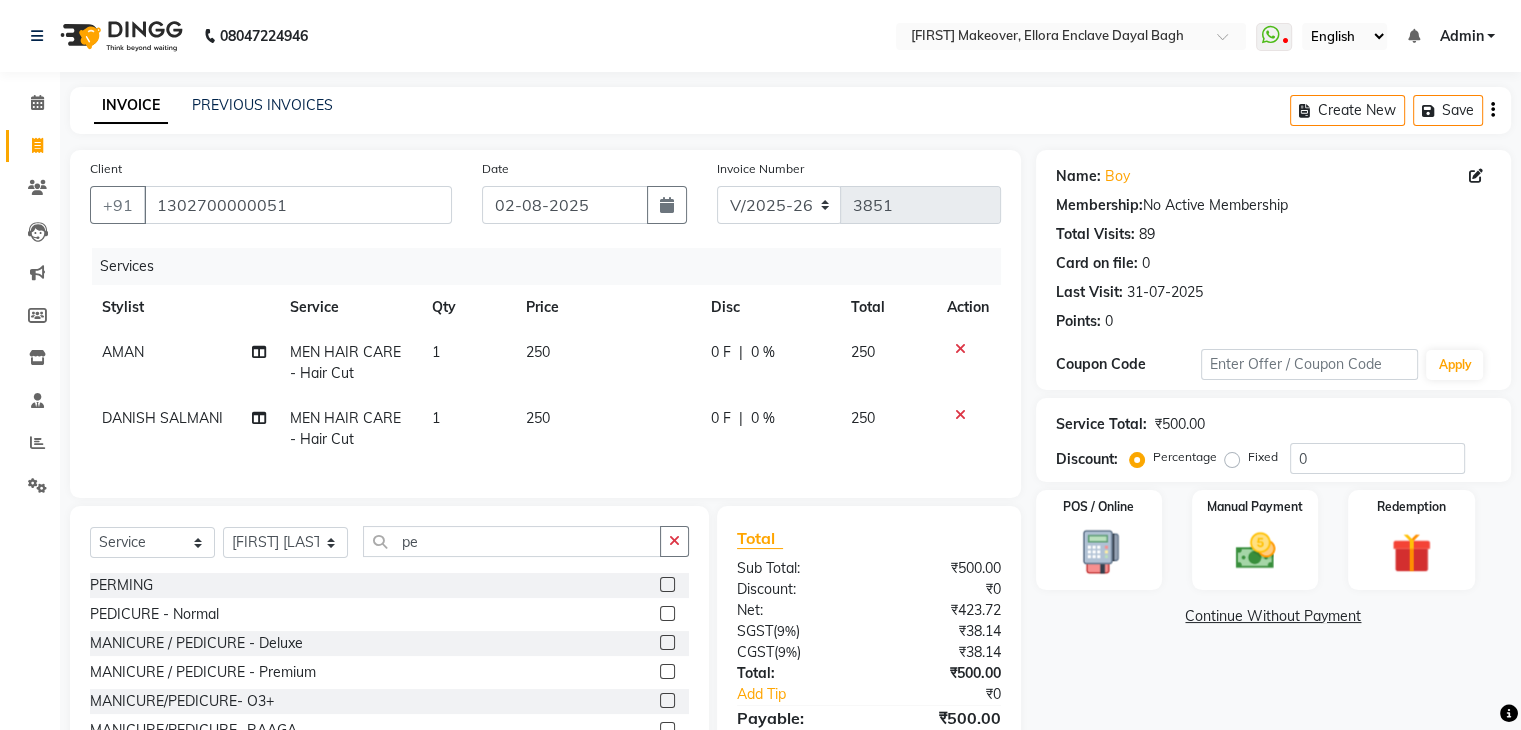 click 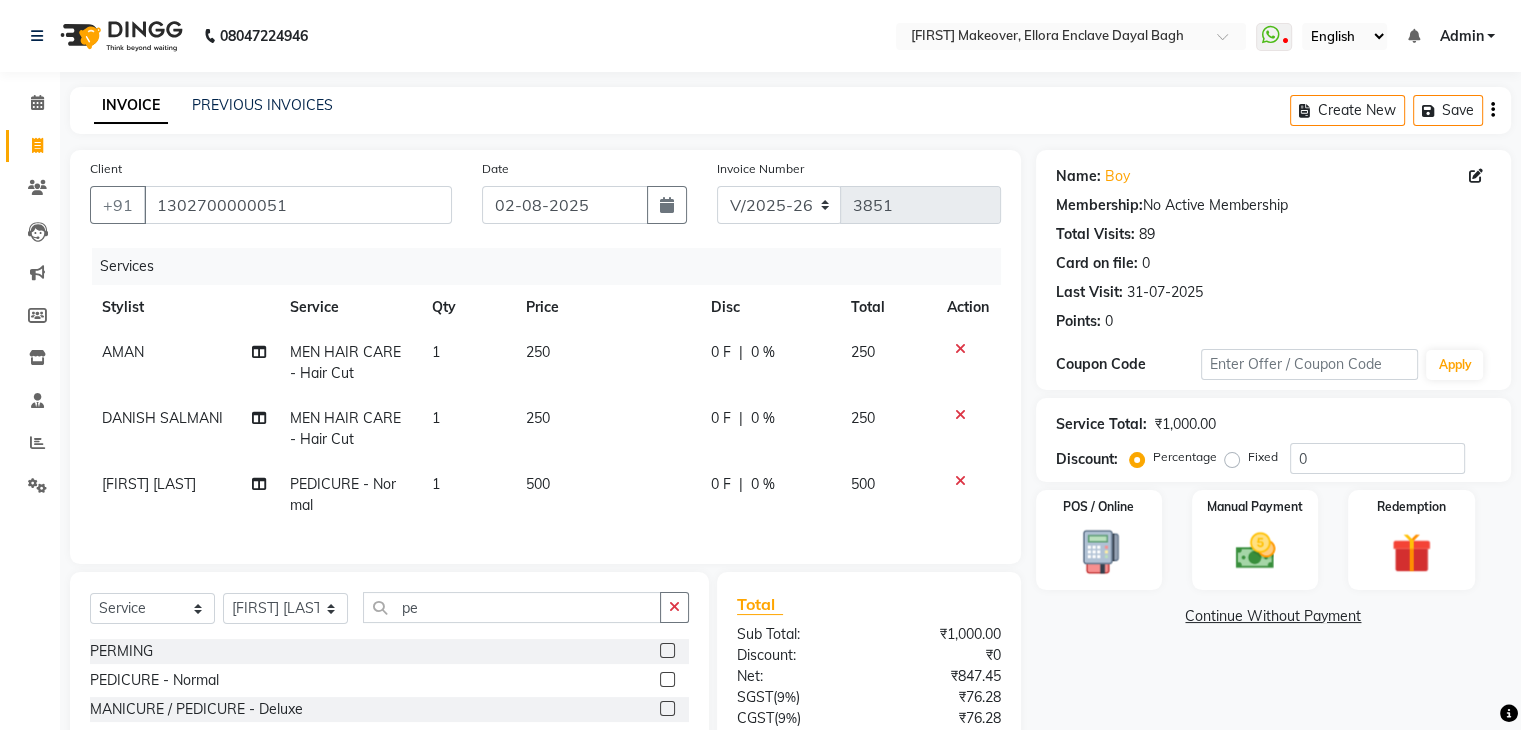 scroll, scrollTop: 183, scrollLeft: 0, axis: vertical 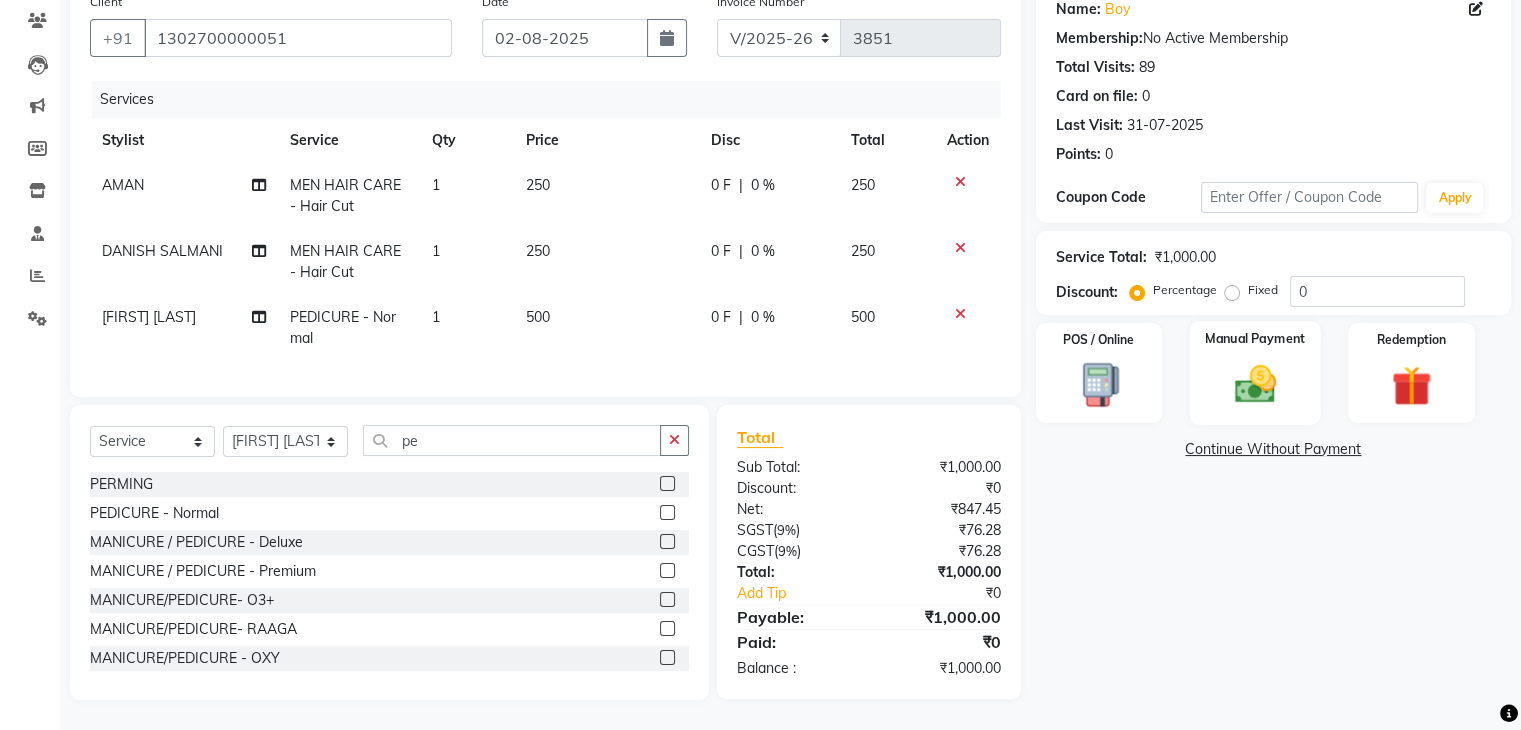 drag, startPoint x: 1318, startPoint y: 645, endPoint x: 1246, endPoint y: 373, distance: 281.36807 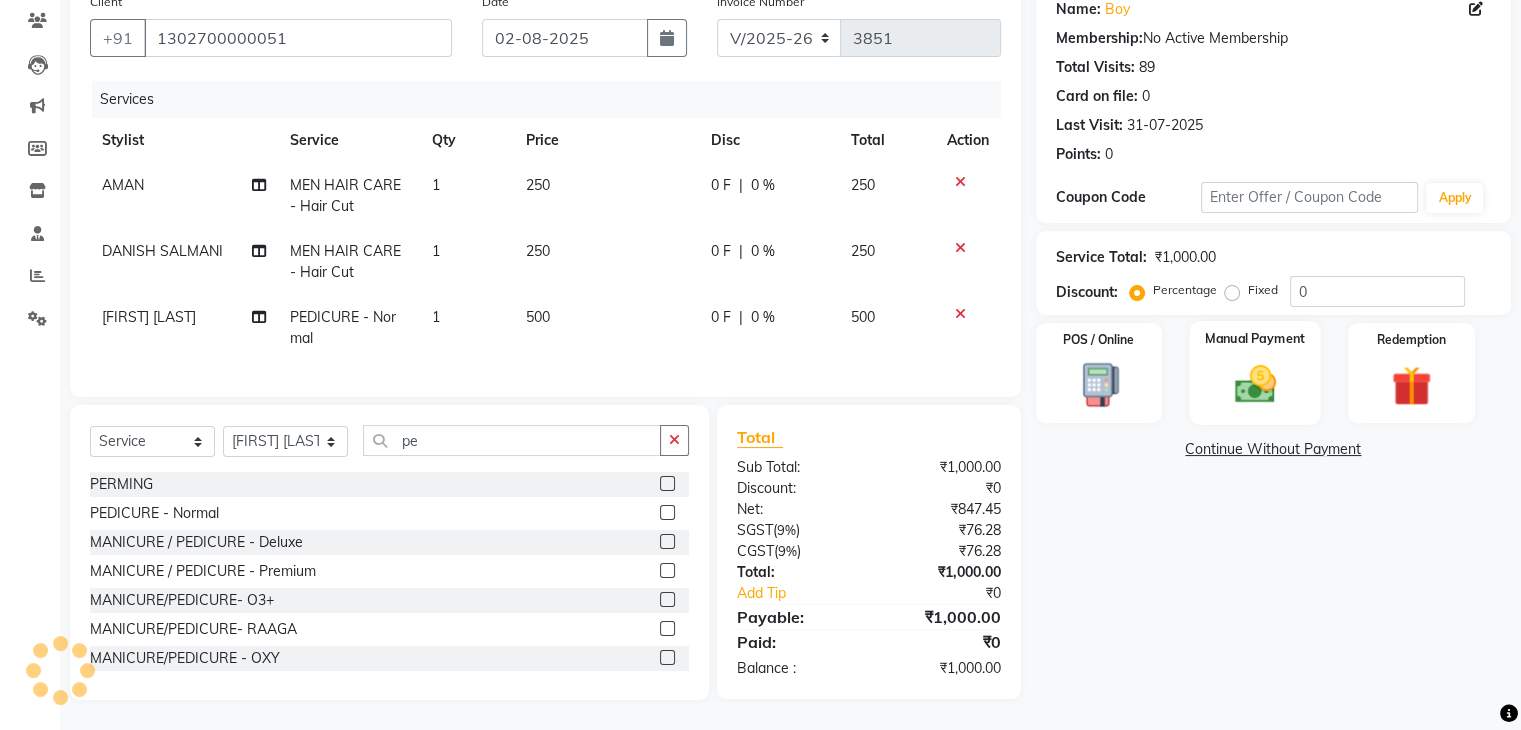click 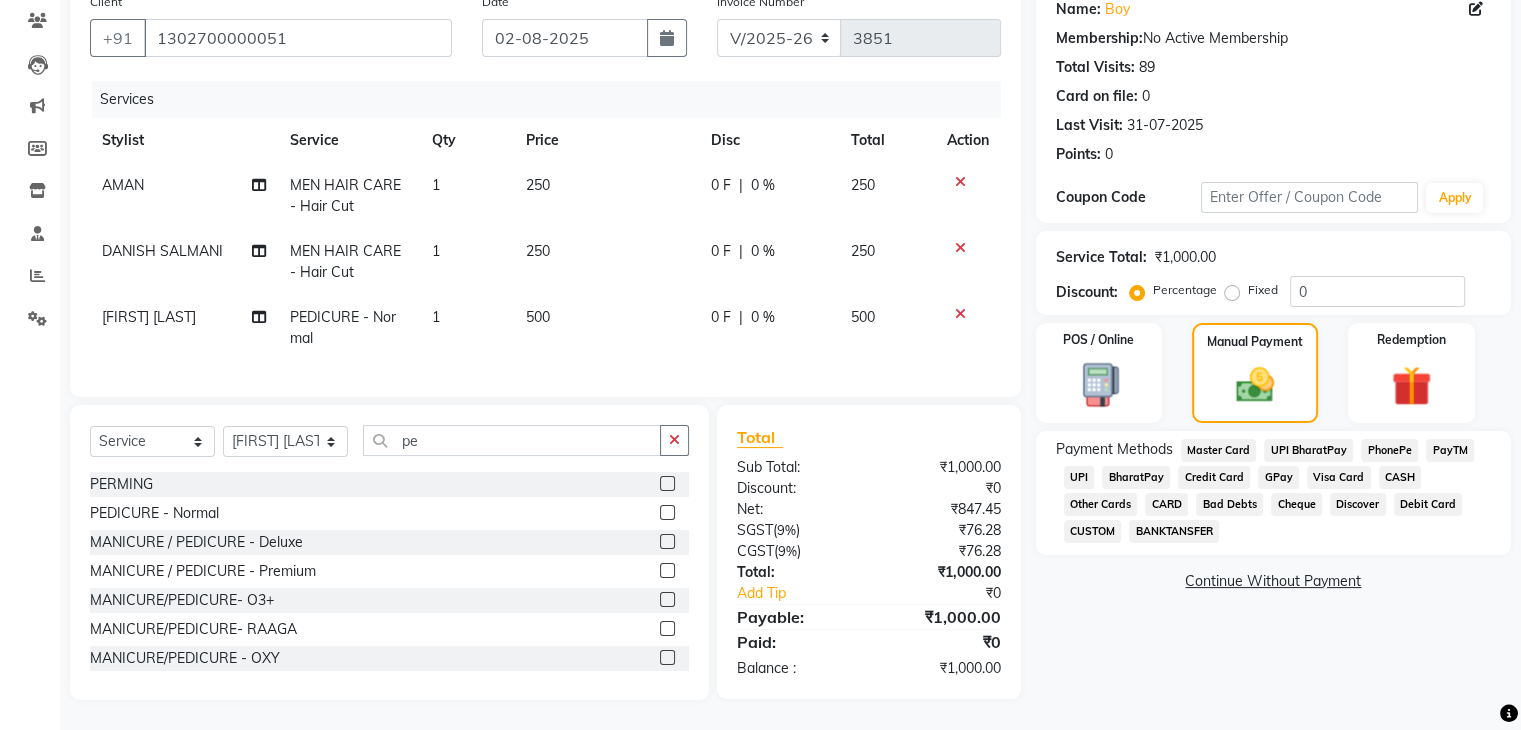 click on "CASH" 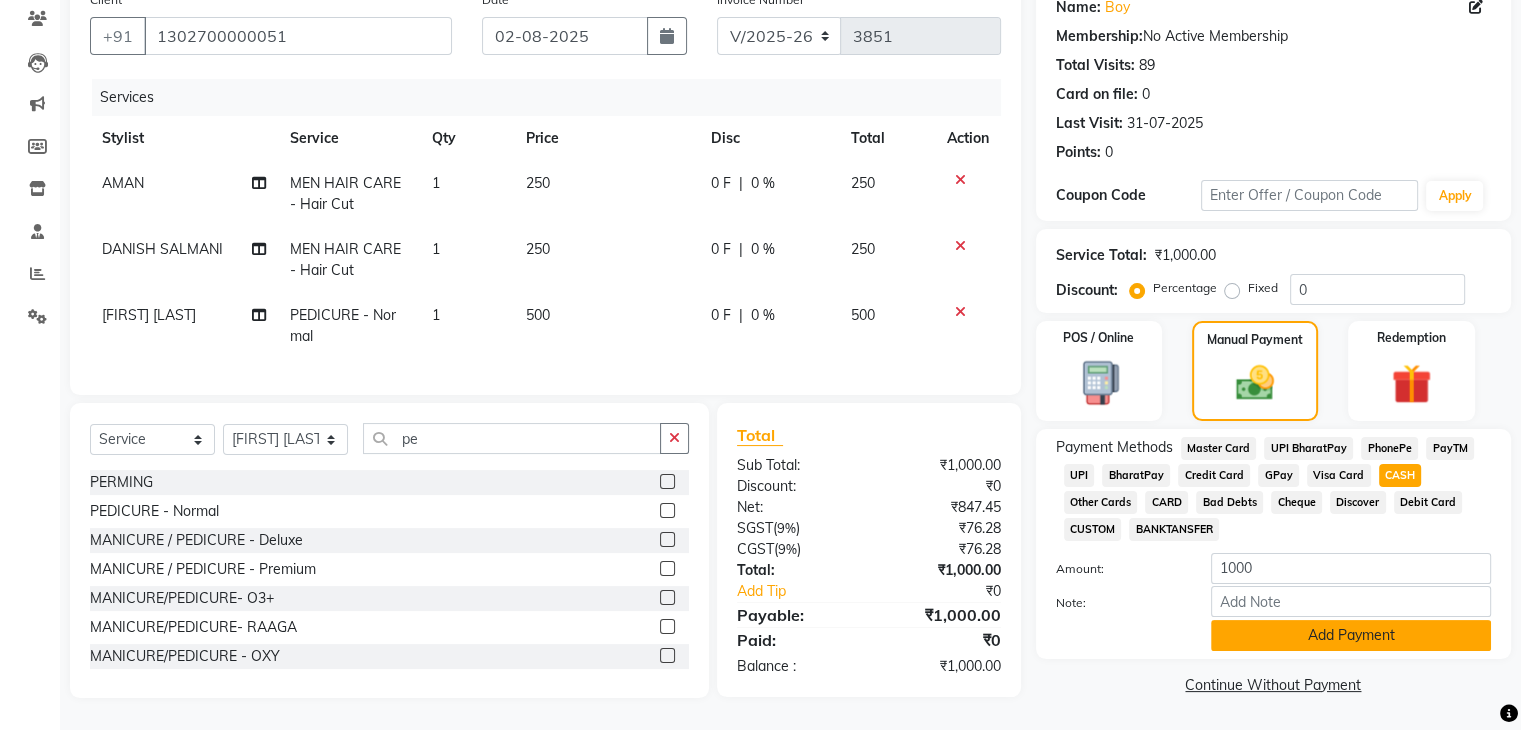 click on "Add Payment" 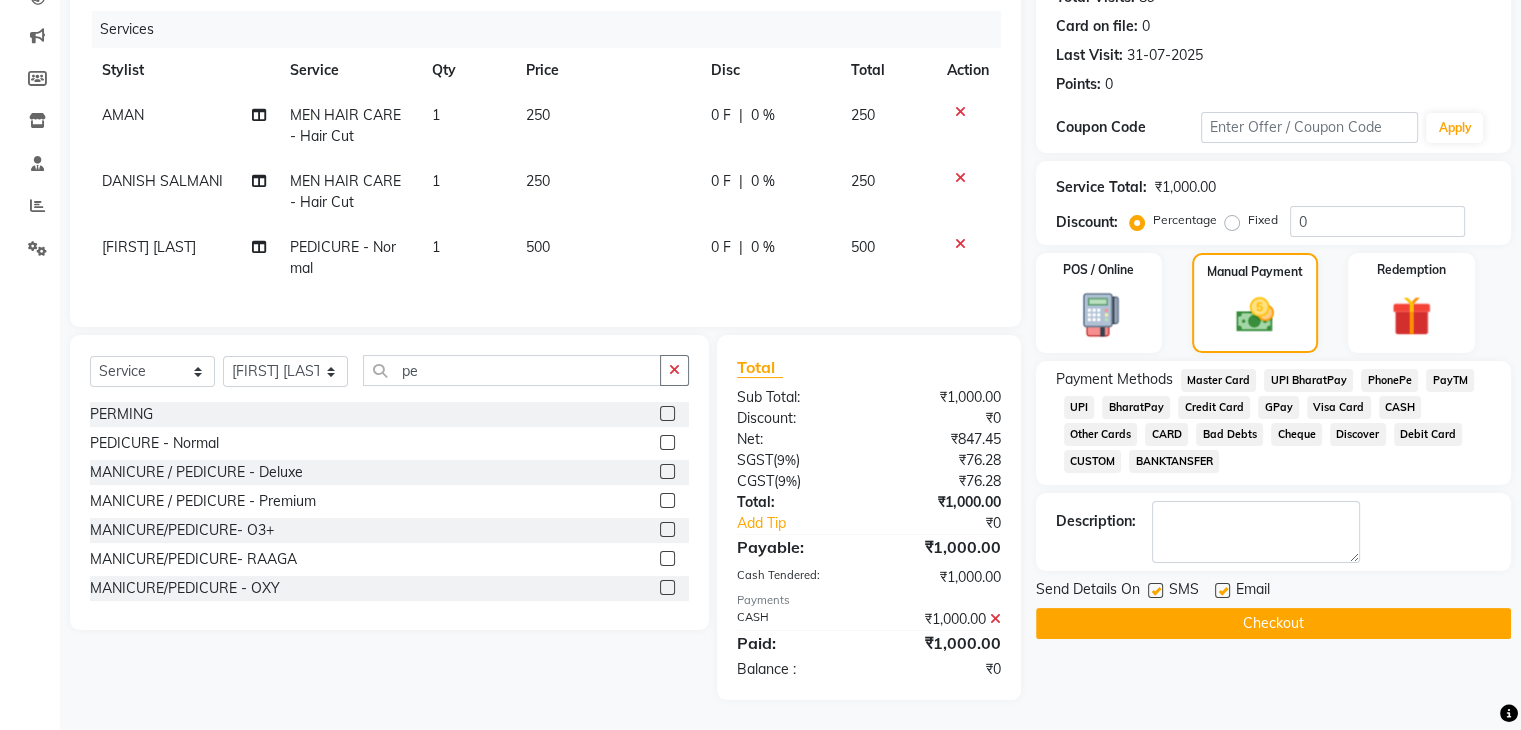 click on "Checkout" 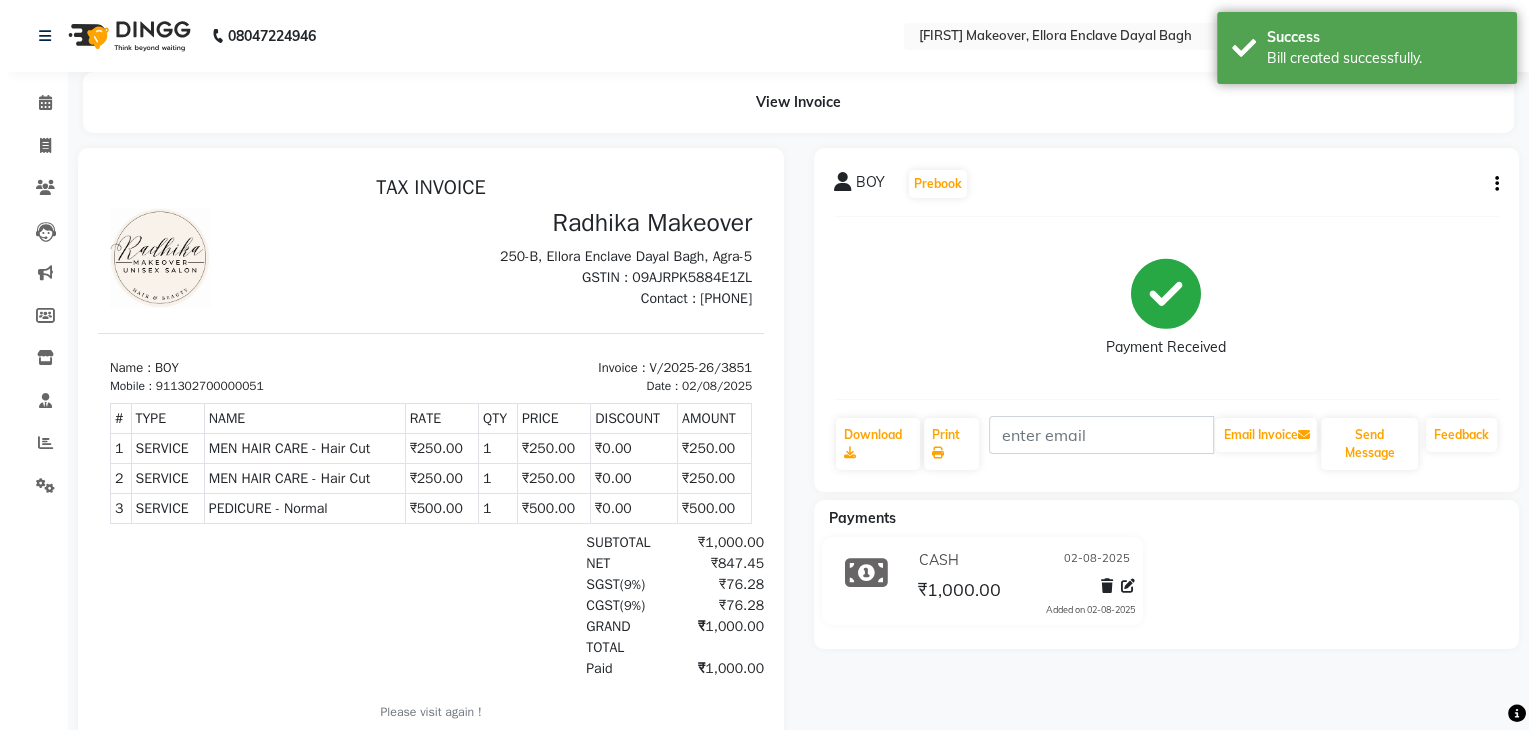 scroll, scrollTop: 0, scrollLeft: 0, axis: both 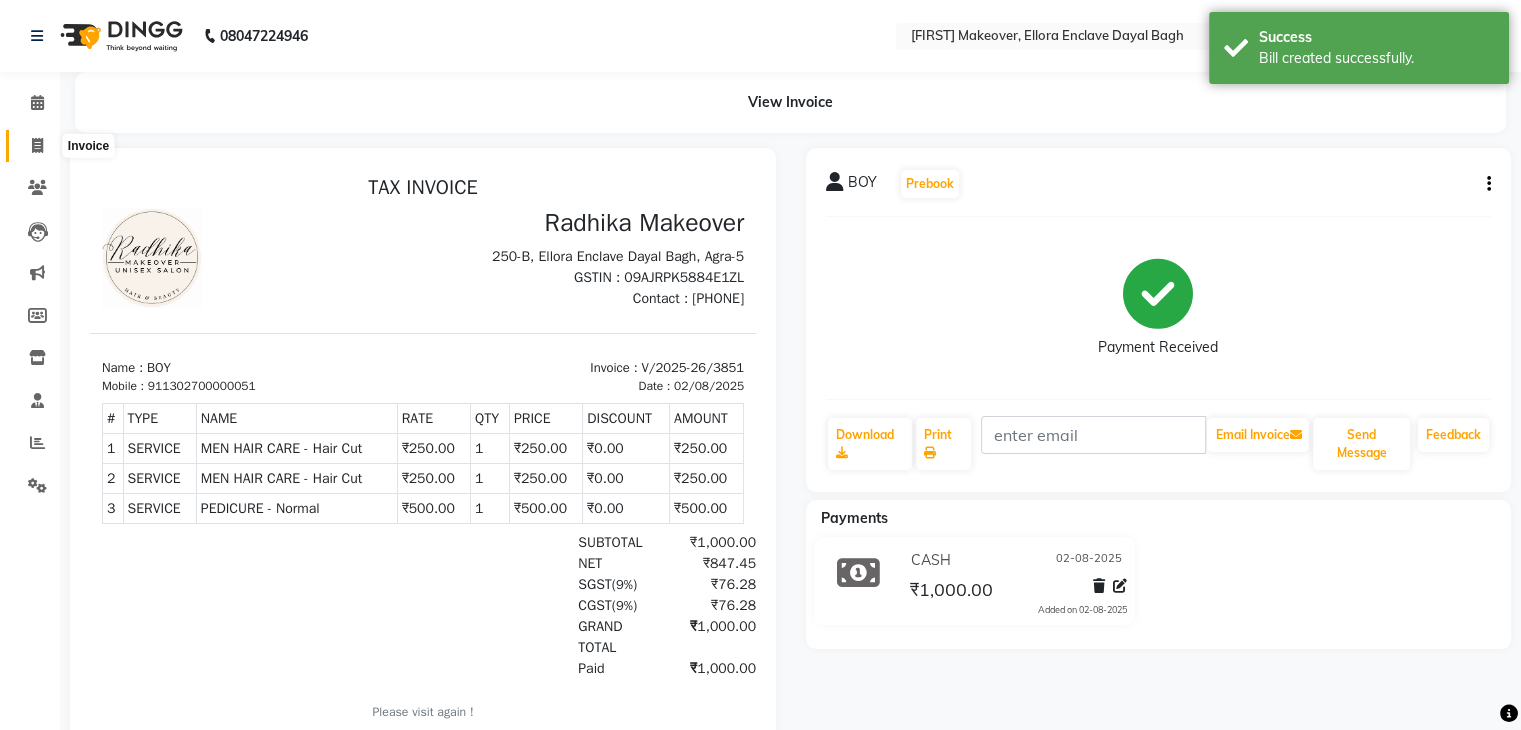 click 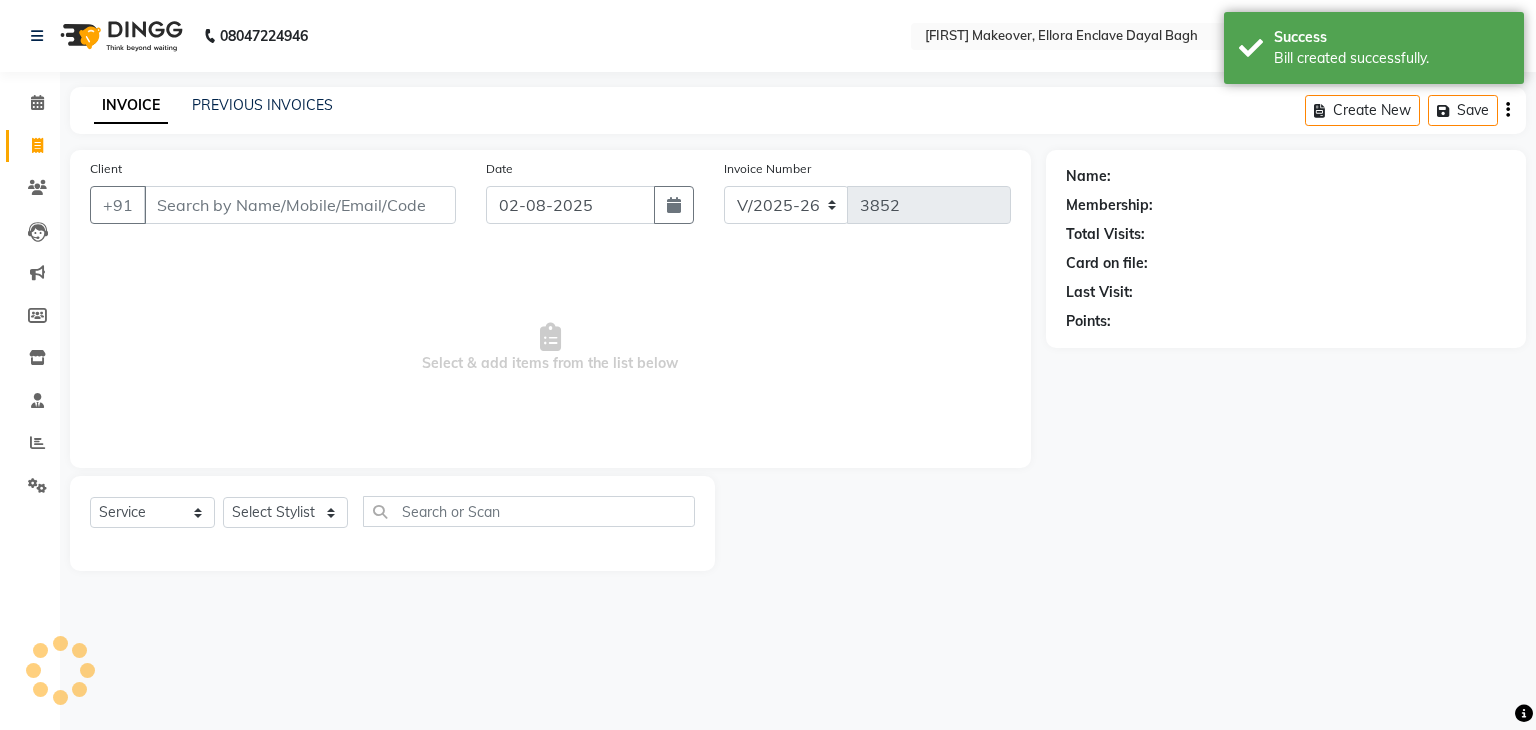 click on "Select & add items from the list below" at bounding box center (550, 348) 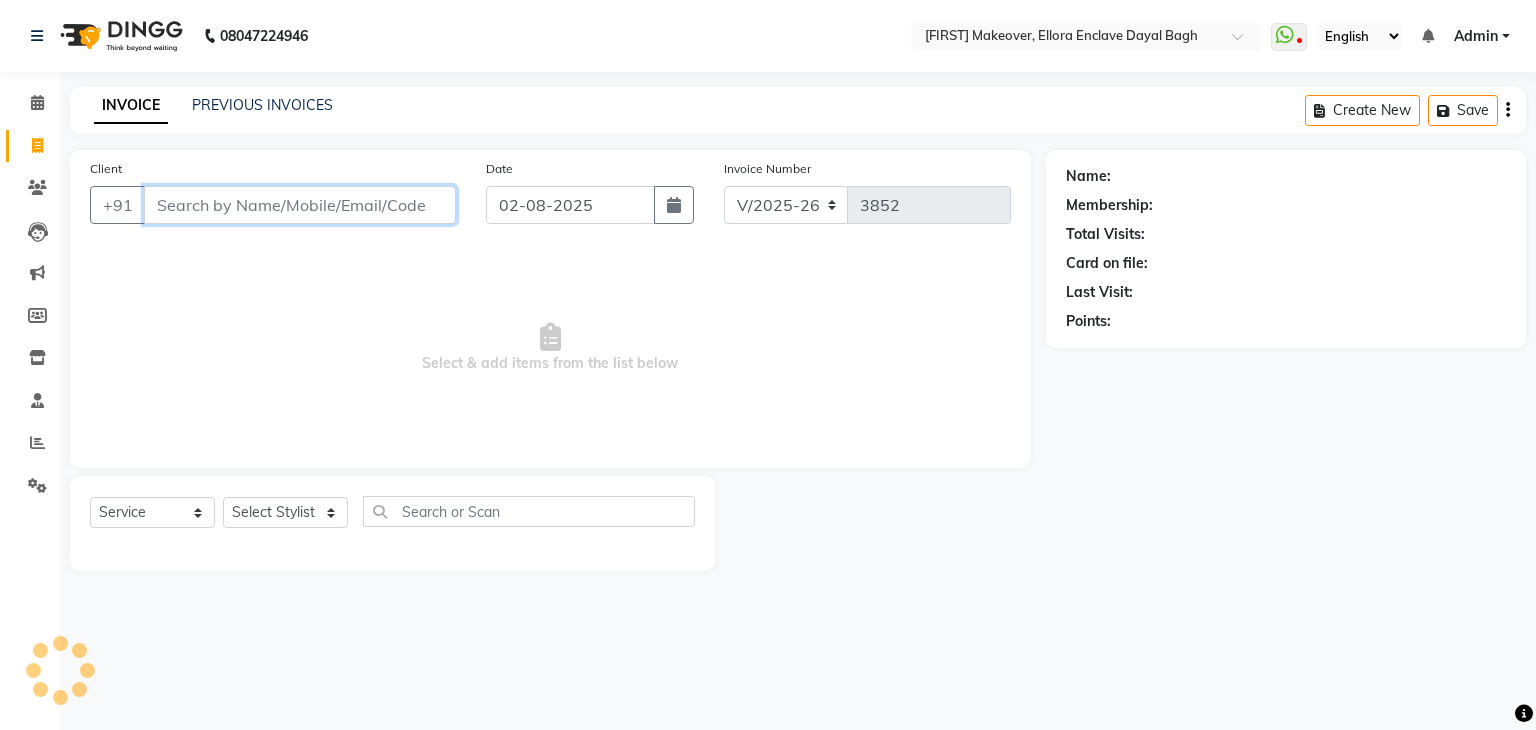 click on "Client" at bounding box center [300, 205] 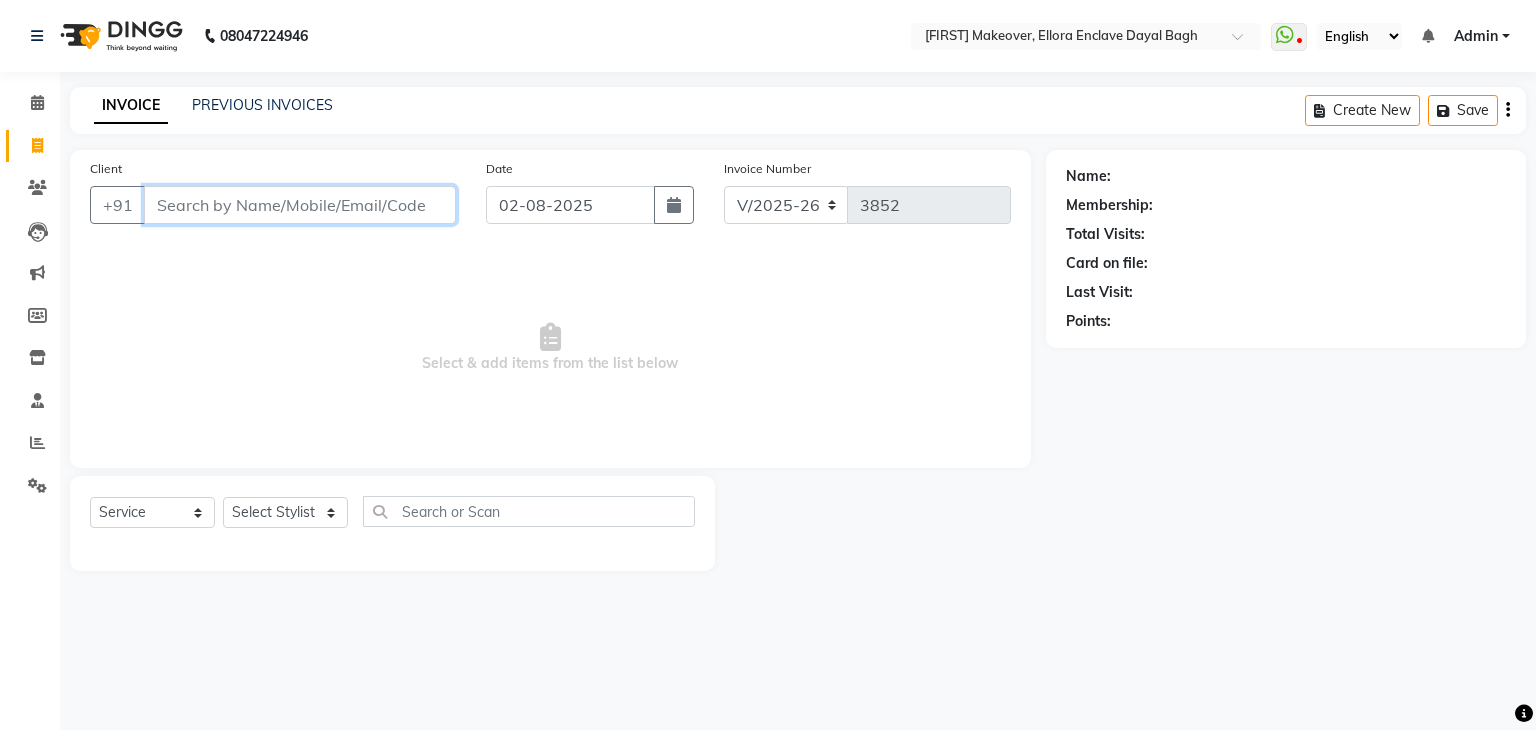 click on "Client" at bounding box center (300, 205) 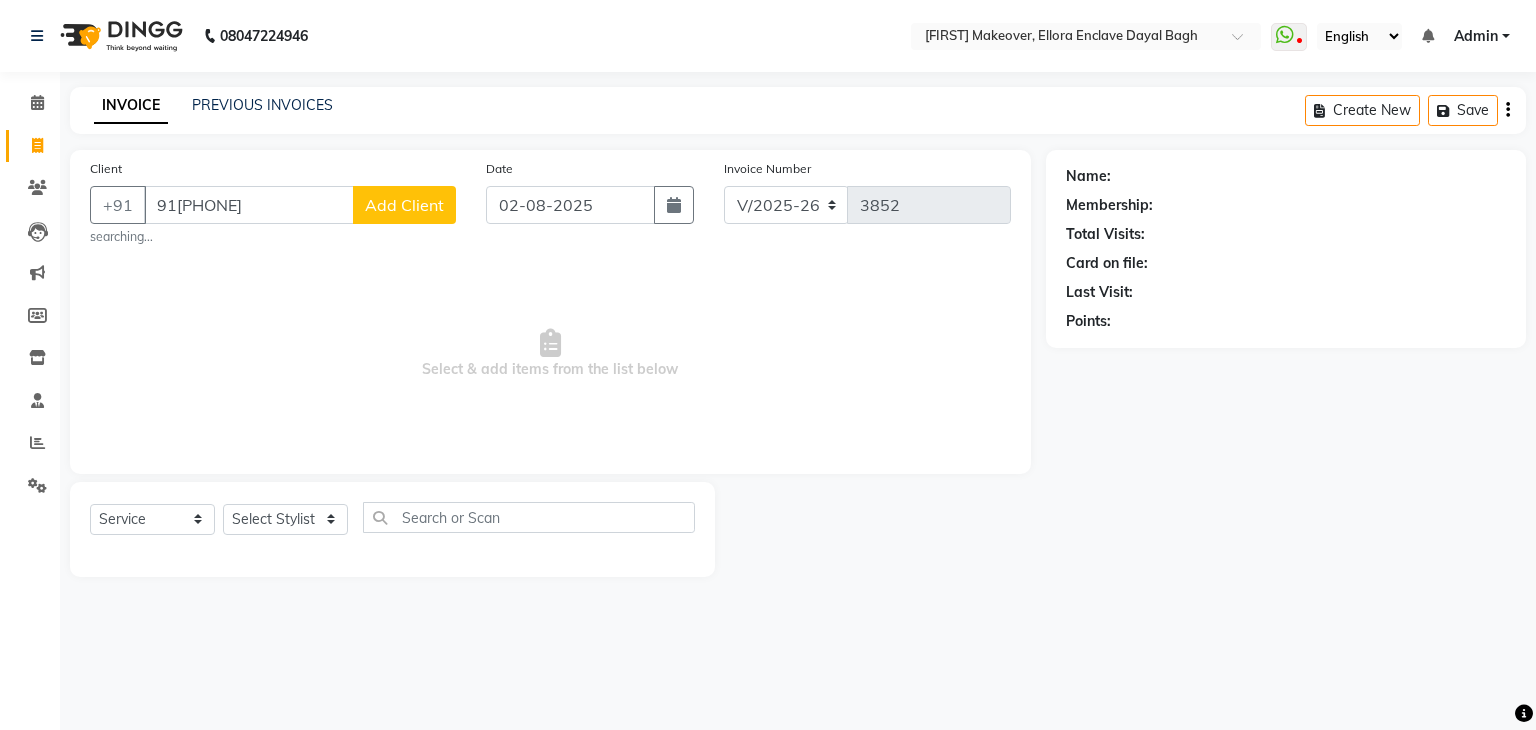 click on "Add Client" 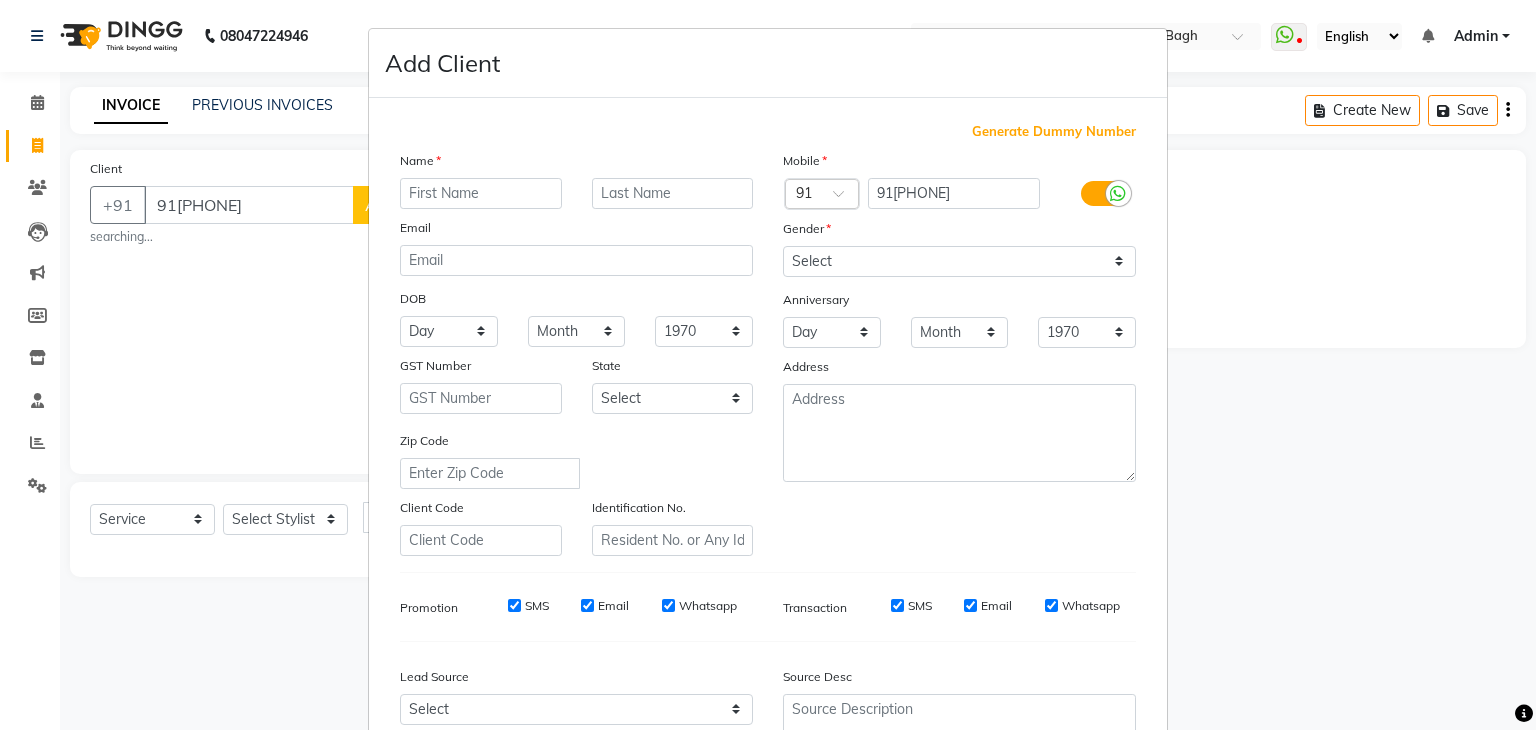 click at bounding box center [481, 193] 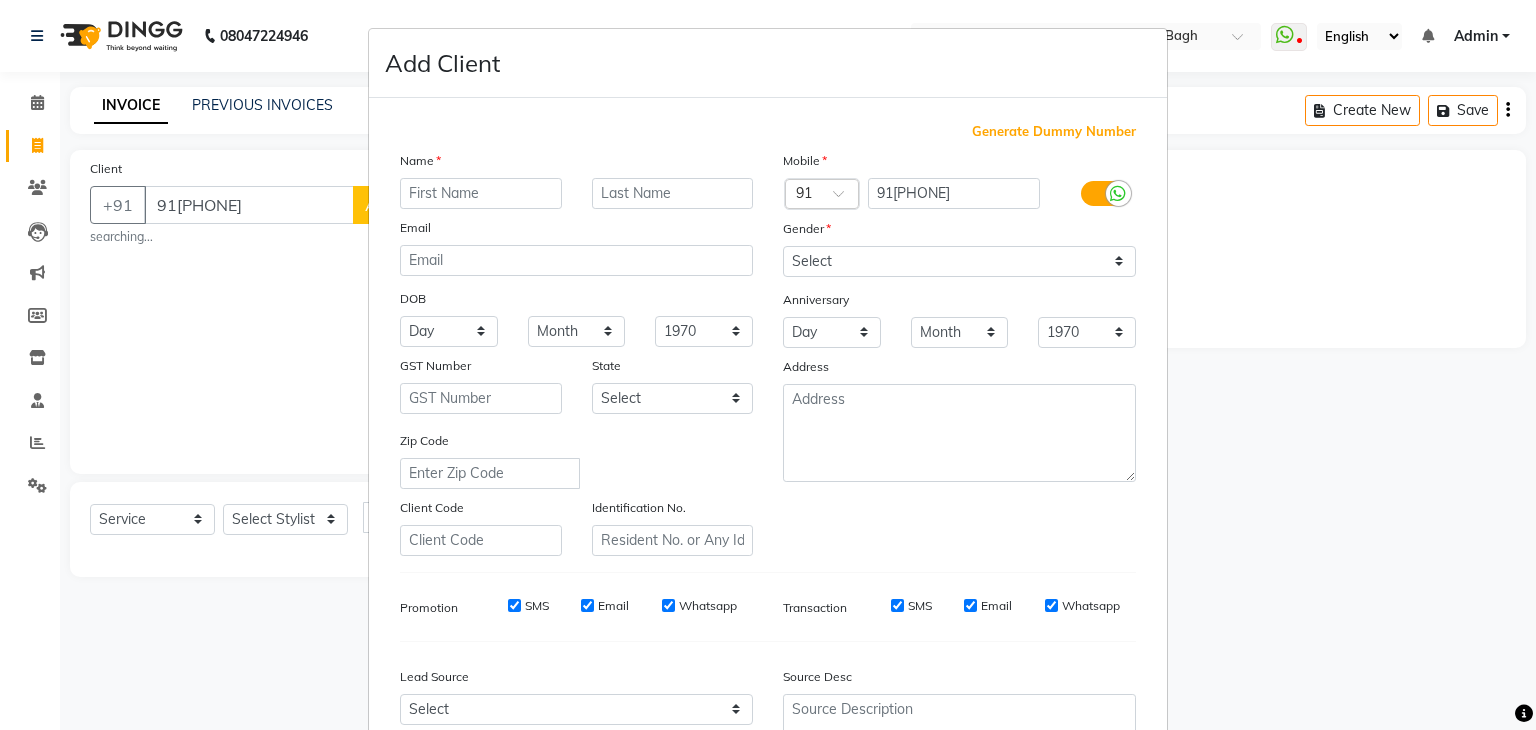 click at bounding box center (481, 193) 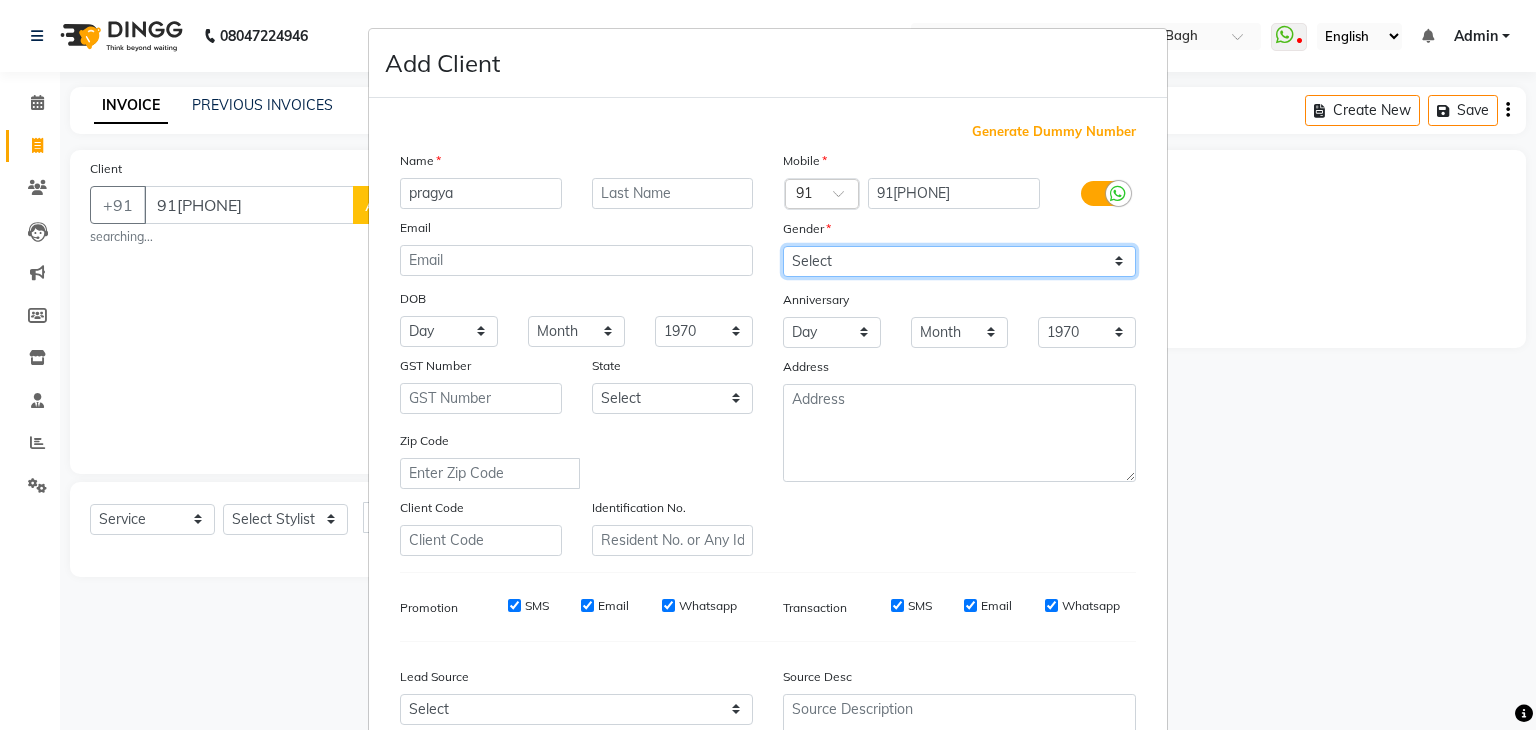 drag, startPoint x: 872, startPoint y: 264, endPoint x: 864, endPoint y: 338, distance: 74.431175 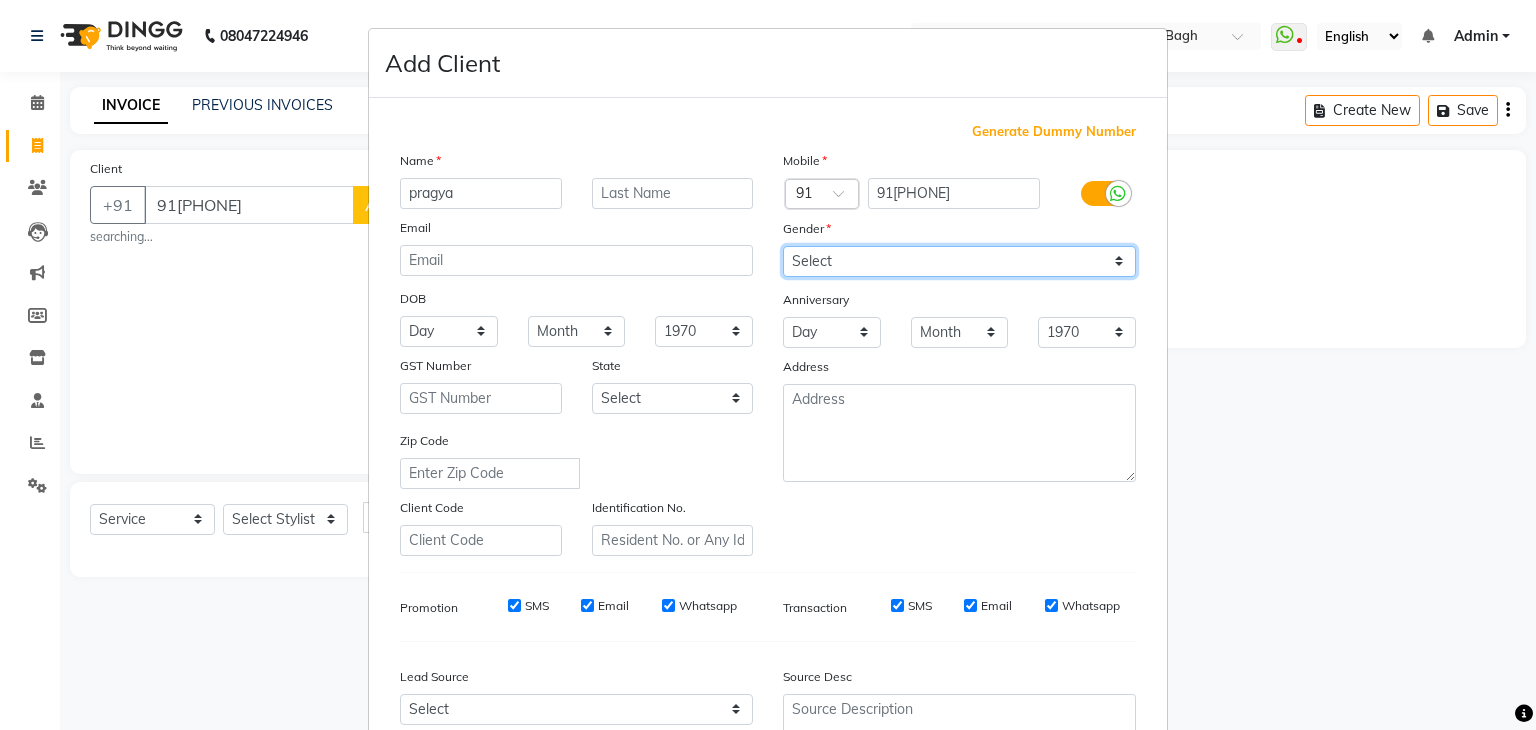 click on "Mobile Country Code × 91 [PHONE] Gender Select Male Female Other Prefer Not To Say Anniversary Day 01 02 03 04 05 06 07 08 09 10 11 12 13 14 15 16 17 18 19 20 21 22 23 24 25 26 27 28 29 30 31 Month January February March April May June July August September October November December 1970 1971 1972 1973 1974 1975 1976 1977 1978 1979 1980 1981 1982 1983 1984 1985 1986 1987 1988 1989 1990 1991 1992 1993 1994 1995 1996 1997 1998 1999 2000 2001 2002 2003 2004 2005 2006 2007 2008 2009 2010 2011 2012 2013 2014 2015 2016 2017 2018 2019 2020 2021 2022 2023 2024 2025 Address" at bounding box center [959, 353] 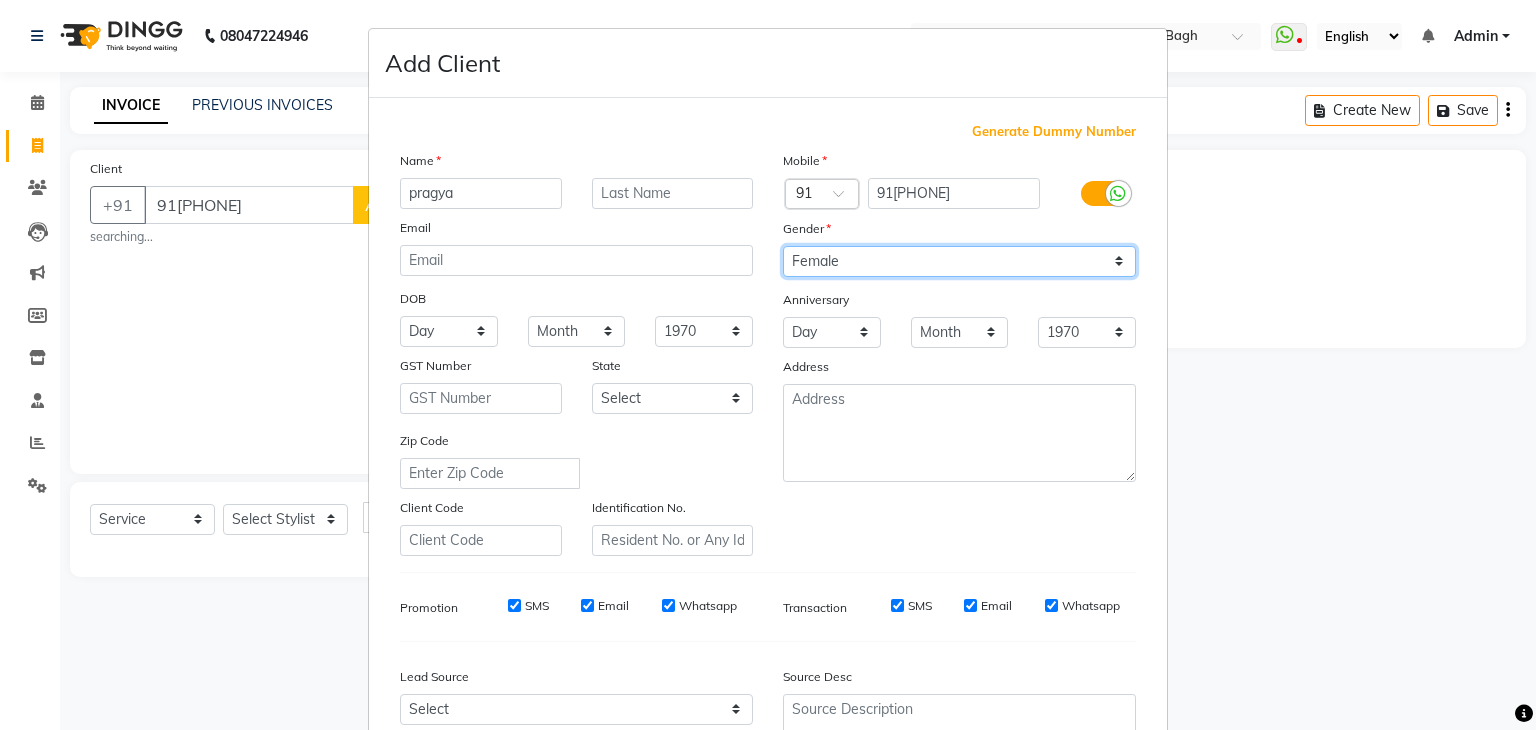 click on "Select Male Female Other Prefer Not To Say" at bounding box center [959, 261] 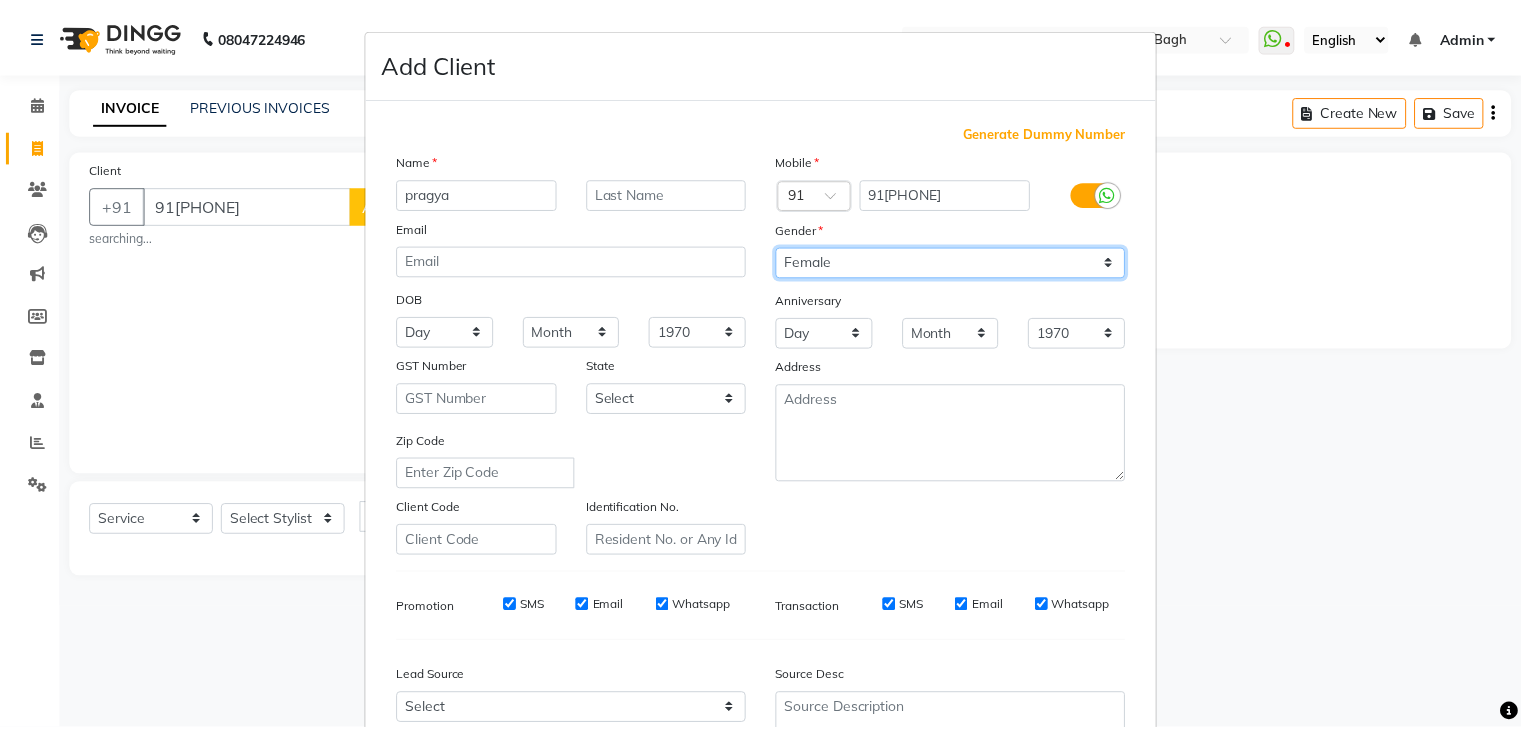 scroll, scrollTop: 203, scrollLeft: 0, axis: vertical 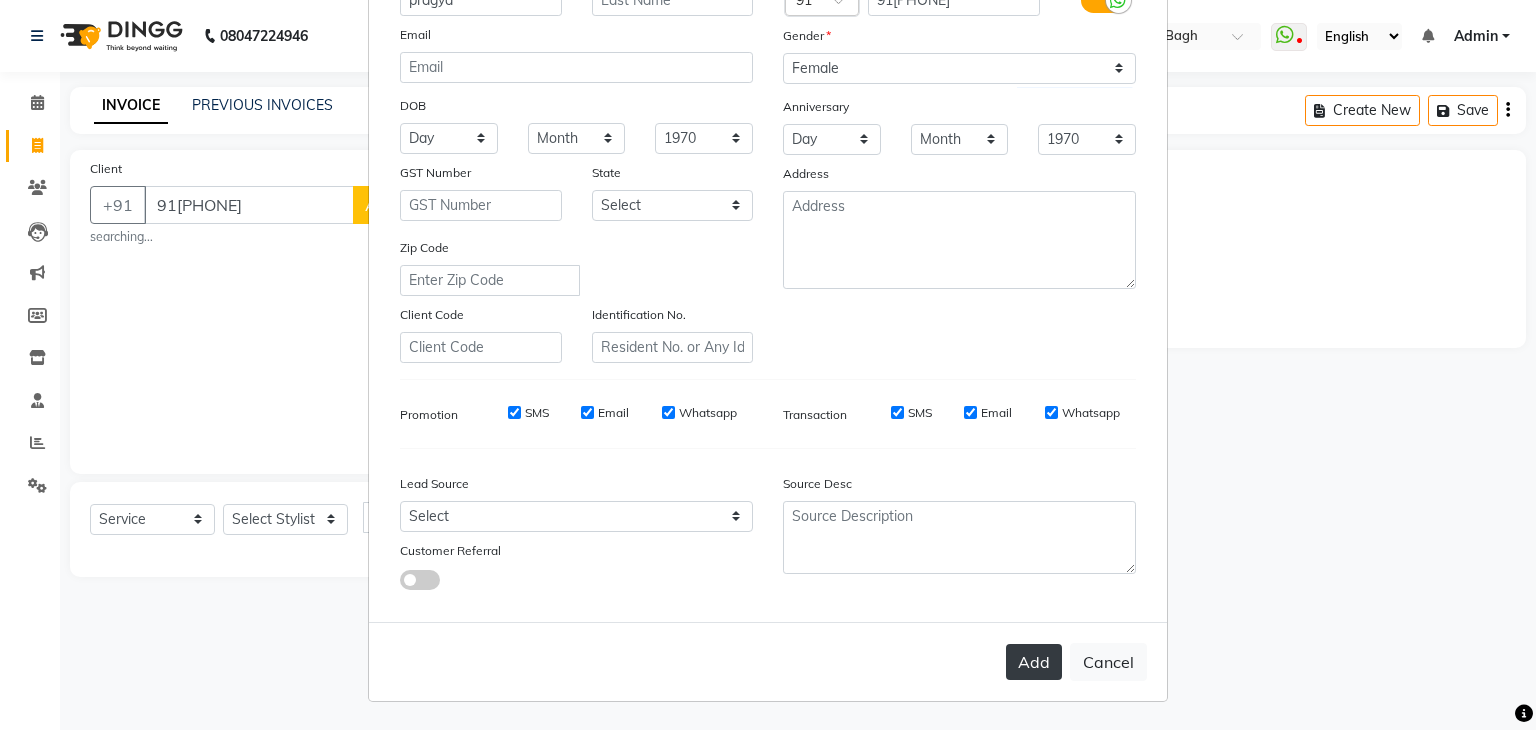click on "Add" at bounding box center [1034, 662] 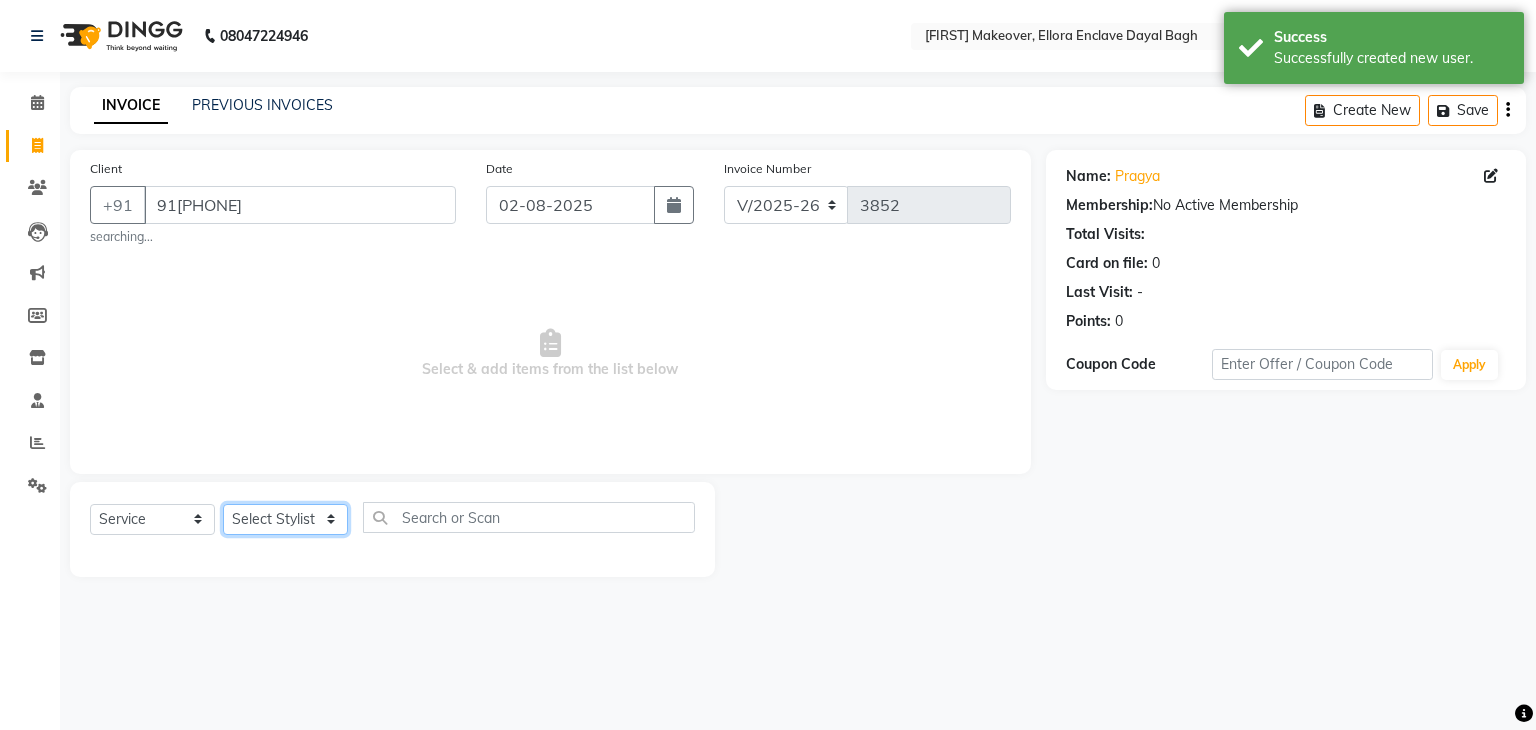 click on "Select Stylist AMAN DANISH SALMANI GOPAL PACHORI KANU KAVITA KIRAN KUMARI MEENU KUMARI NEHA NIKHIL CHAUDHARY Priya PRIYANKA YADAV RASHMI SANDHYA SHAGUFTA SHWETA SONA SAXENA SOUMYA TUSHAR OTWAL VINAY KUMAR" 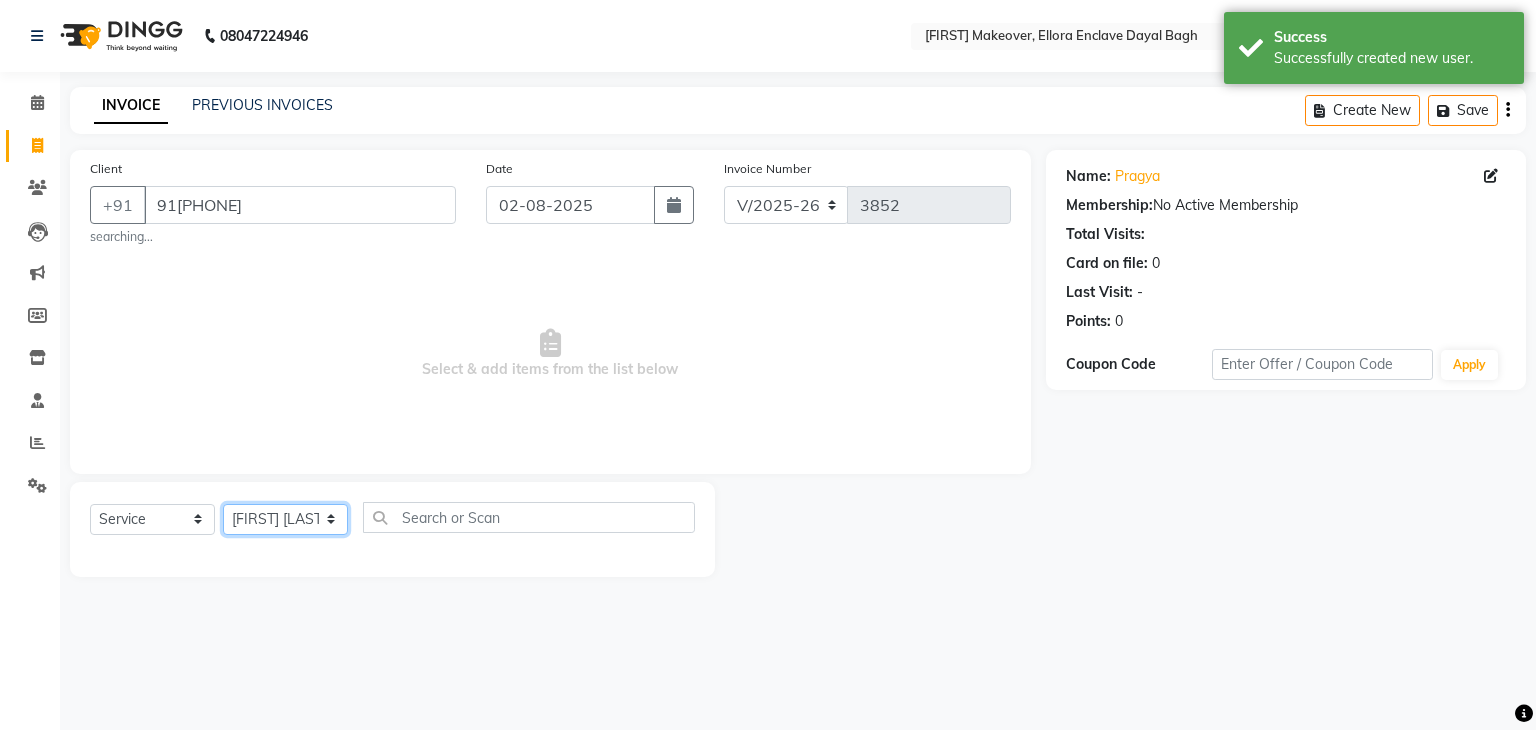 click on "Select Stylist AMAN DANISH SALMANI GOPAL PACHORI KANU KAVITA KIRAN KUMARI MEENU KUMARI NEHA NIKHIL CHAUDHARY Priya PRIYANKA YADAV RASHMI SANDHYA SHAGUFTA SHWETA SONA SAXENA SOUMYA TUSHAR OTWAL VINAY KUMAR" 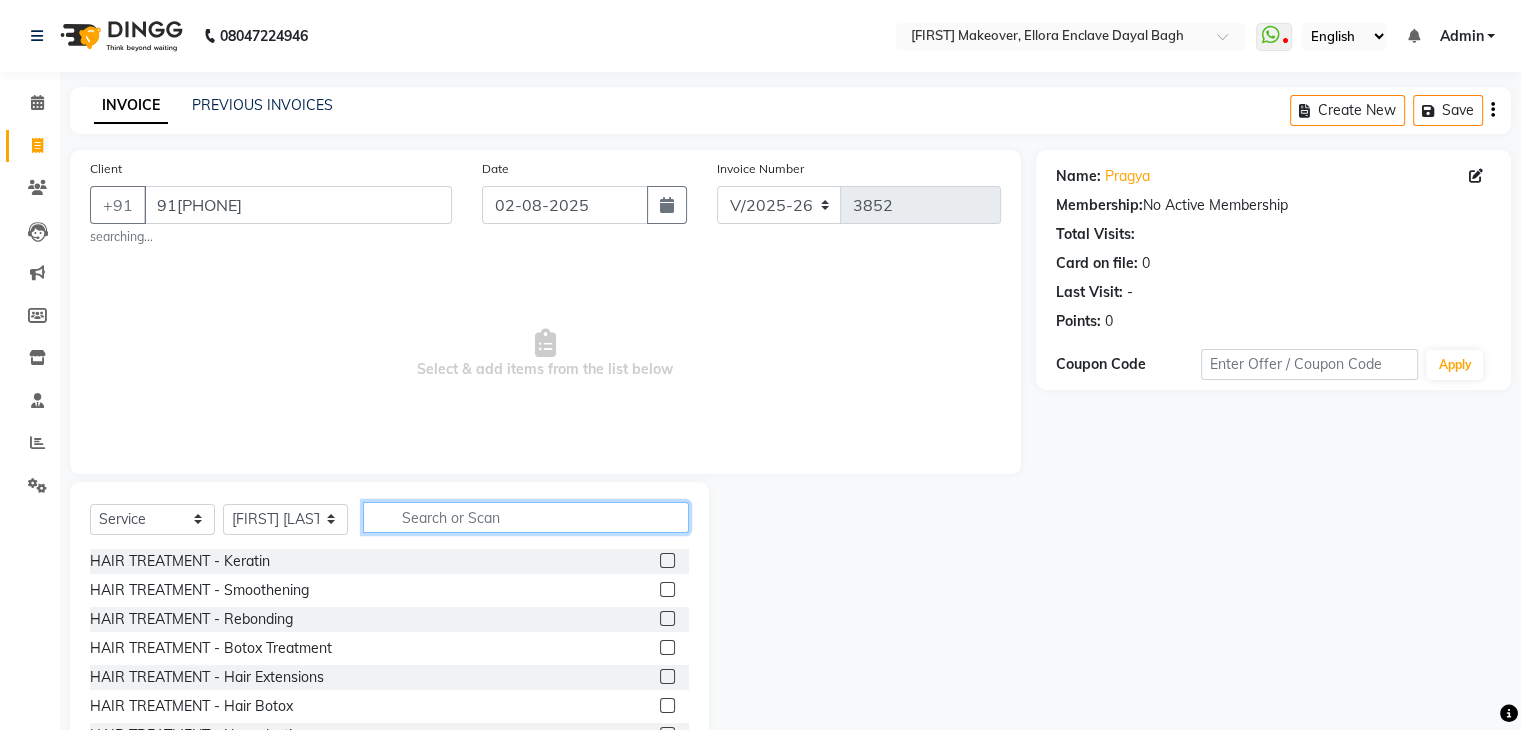 click 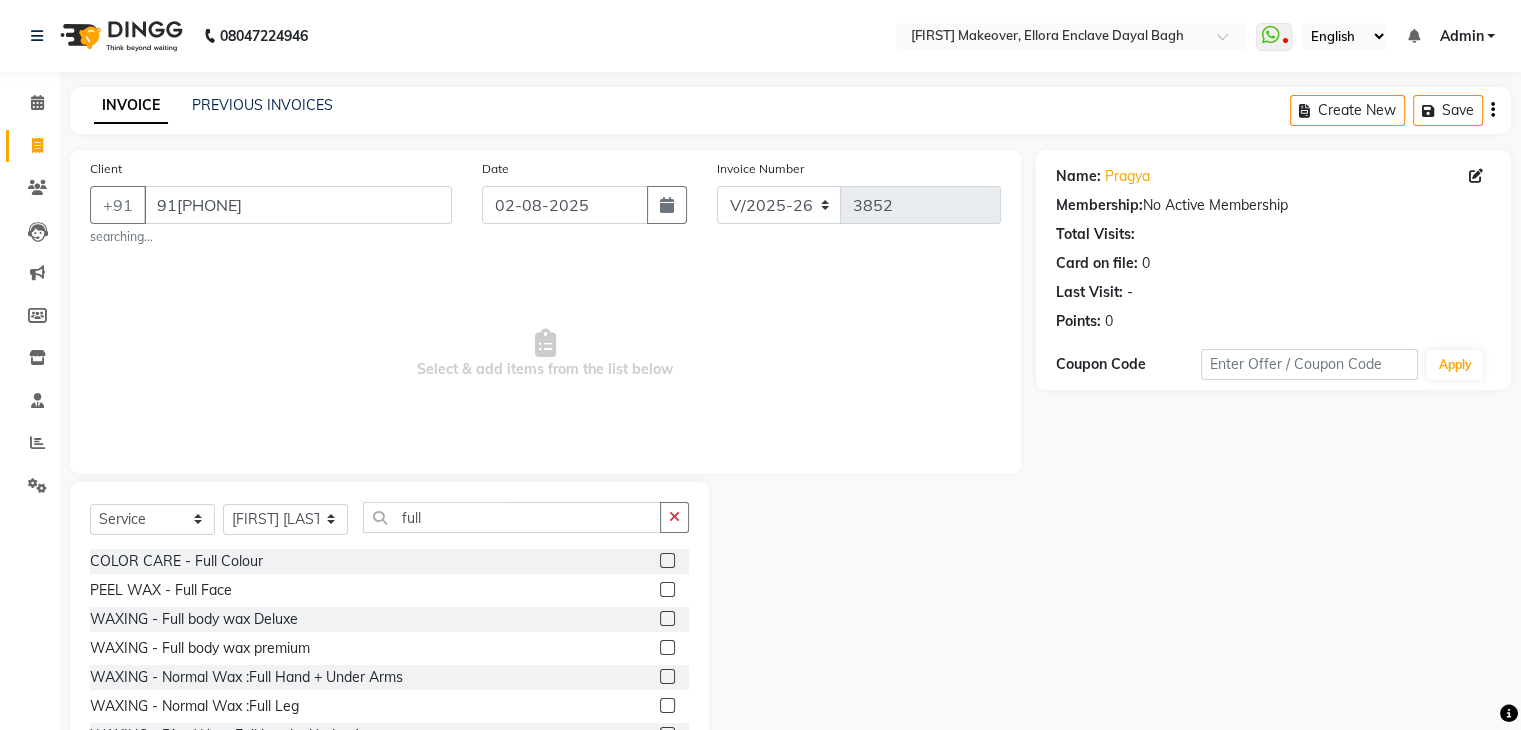 click 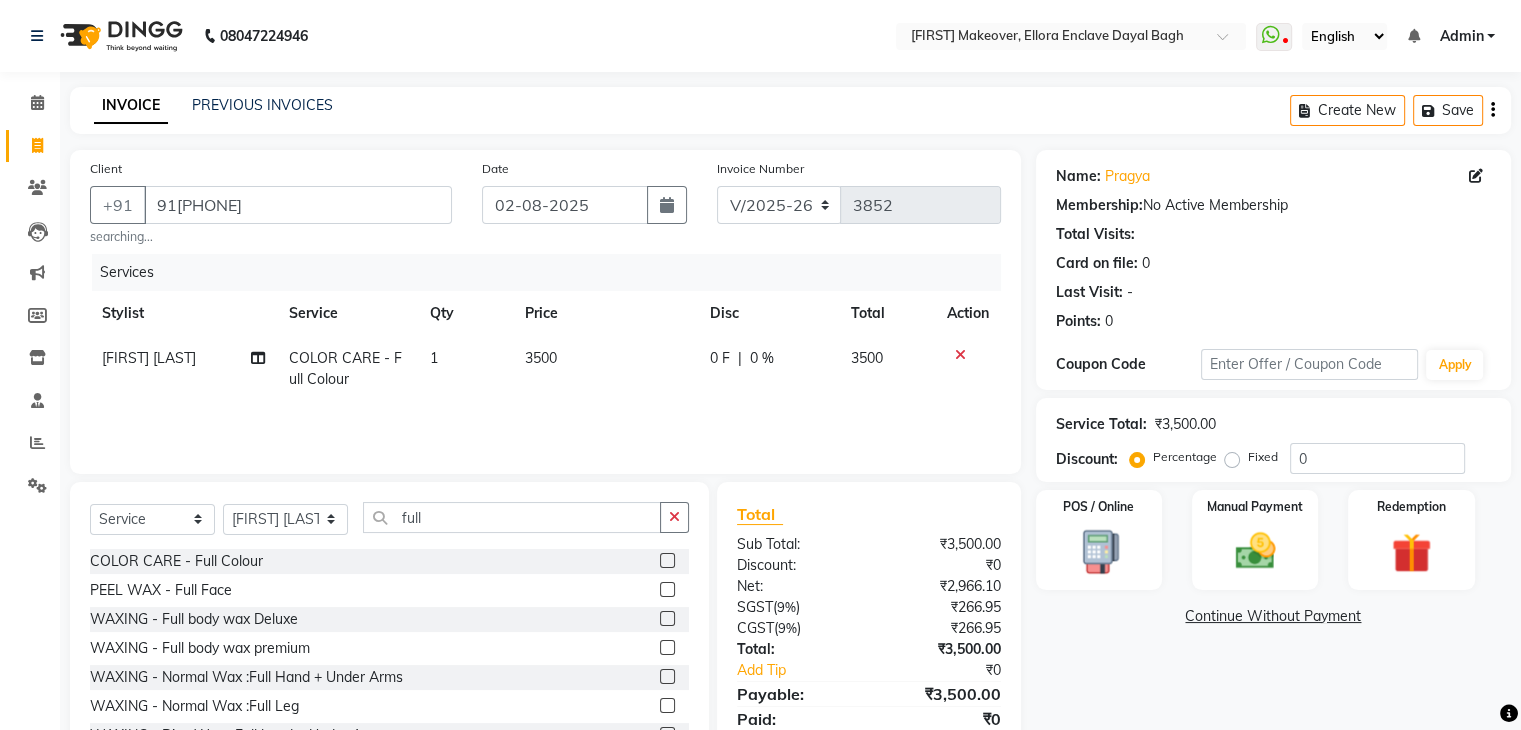 click on "3500" 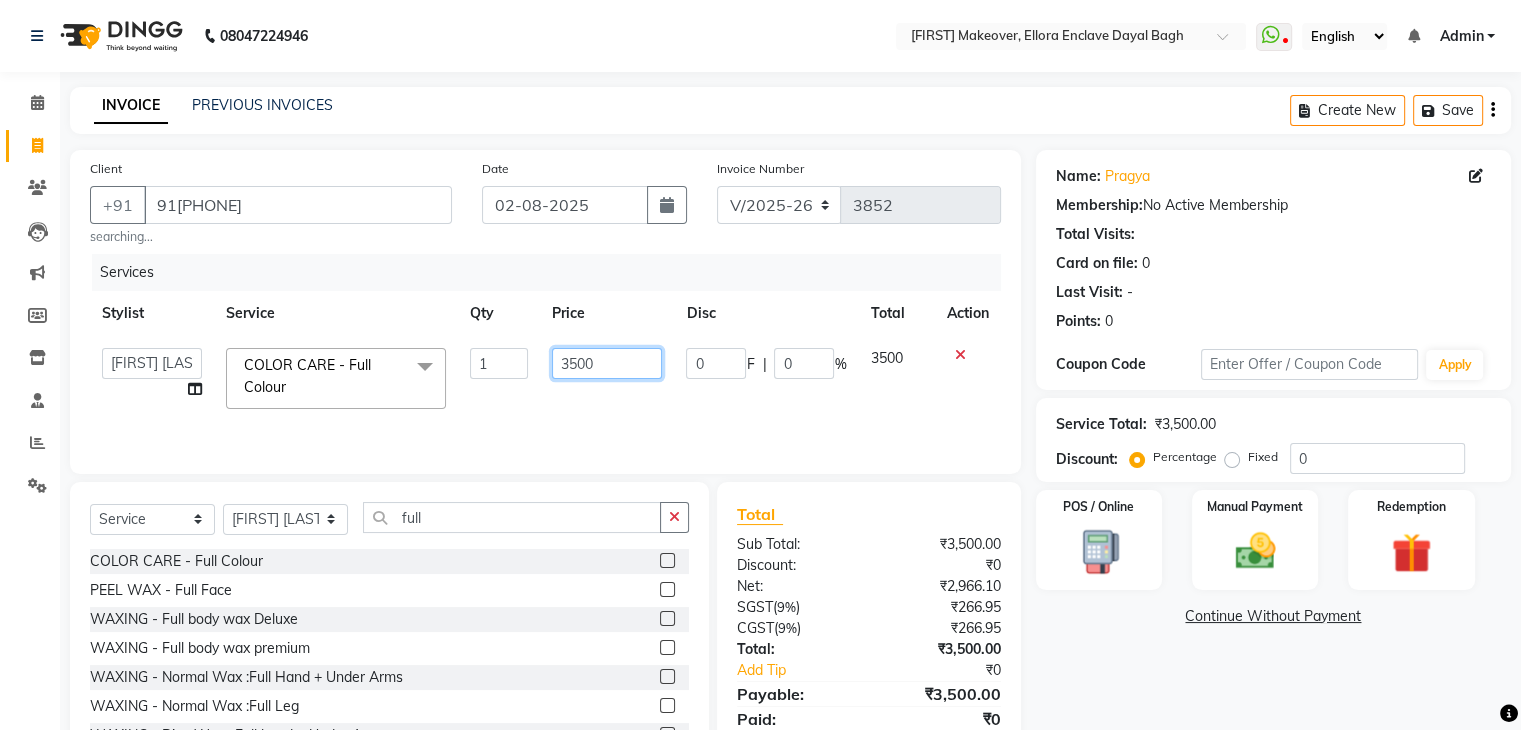 click on "3500" 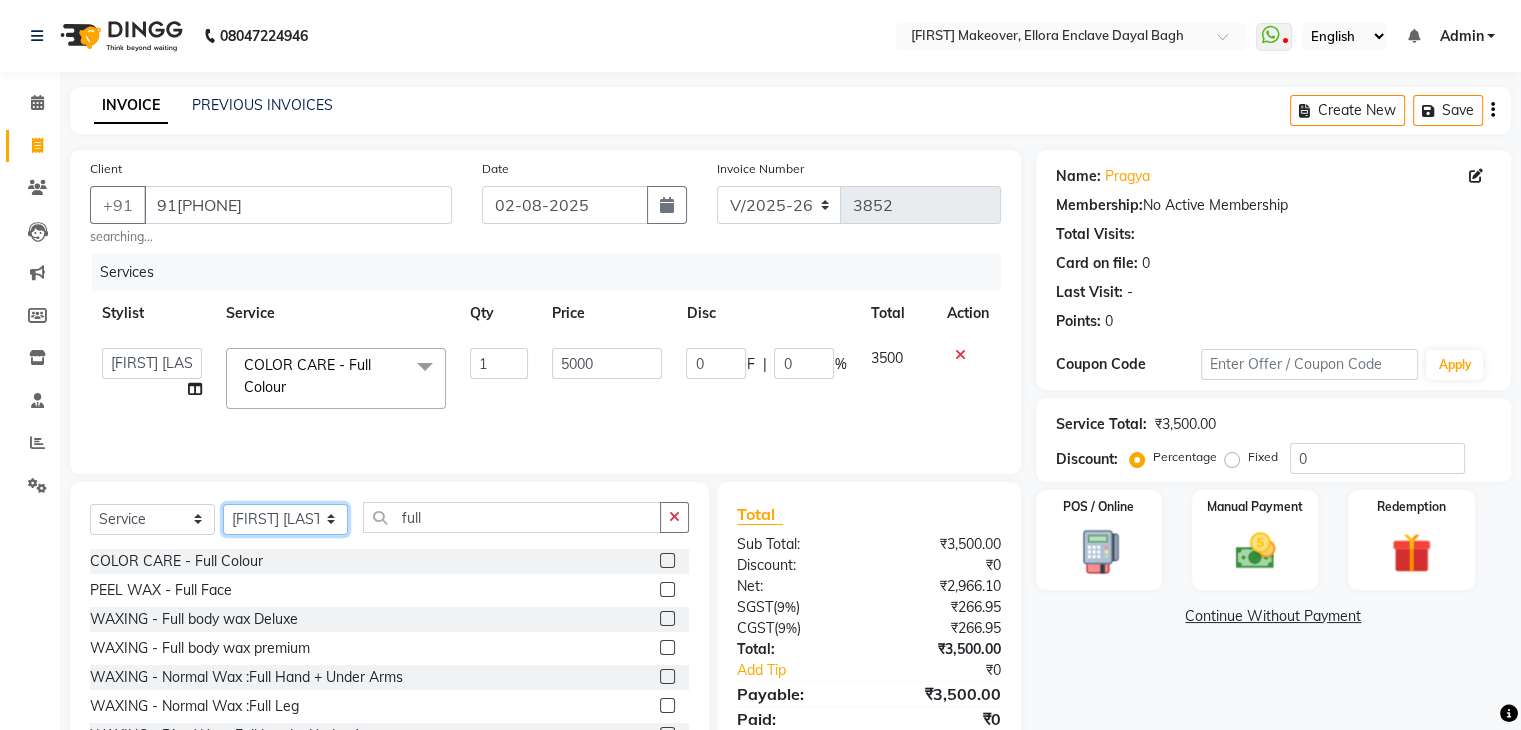 click on "Select Stylist AMAN DANISH SALMANI GOPAL PACHORI KANU KAVITA KIRAN KUMARI MEENU KUMARI NEHA NIKHIL CHAUDHARY Priya PRIYANKA YADAV RASHMI SANDHYA SHAGUFTA SHWETA SONA SAXENA SOUMYA TUSHAR OTWAL VINAY KUMAR" 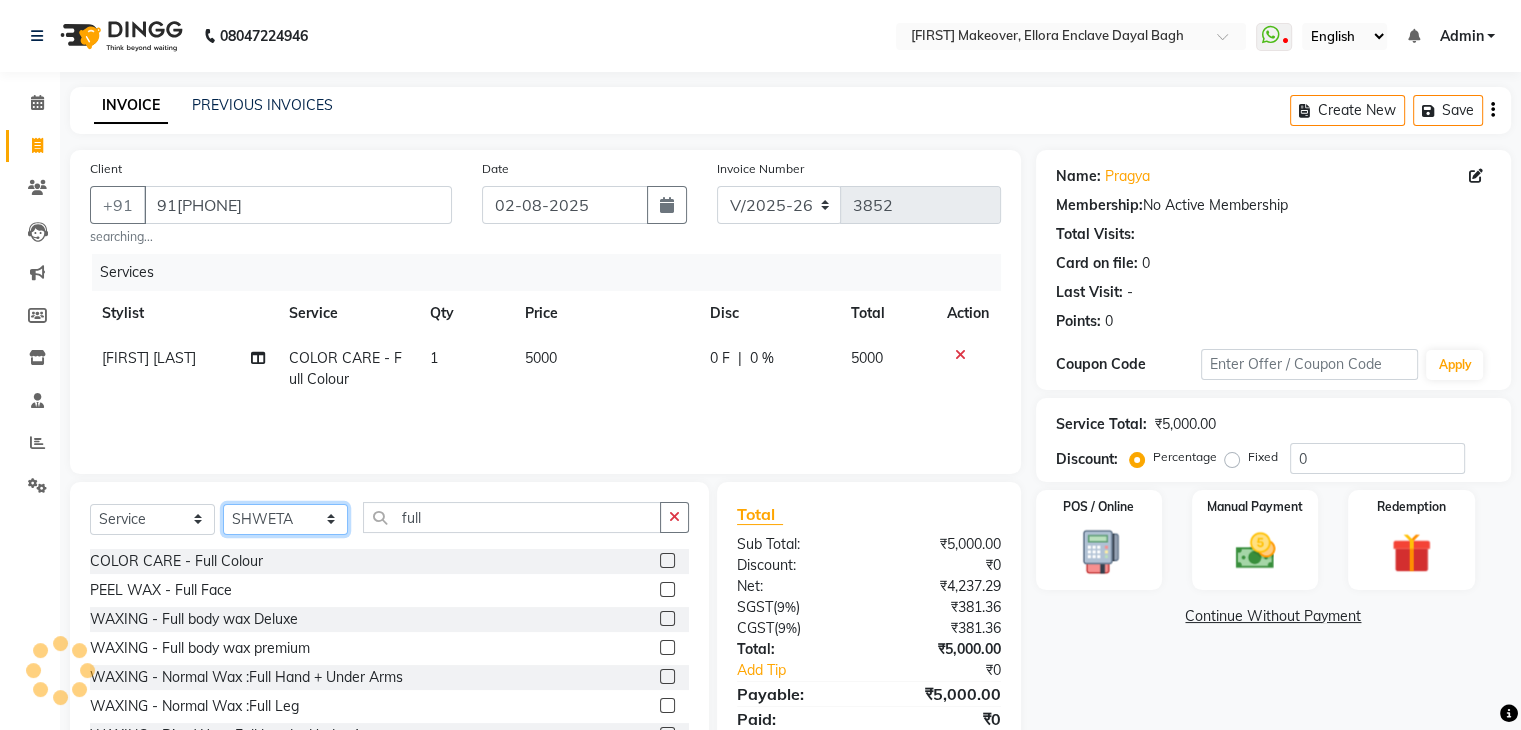 click on "Select Stylist AMAN DANISH SALMANI GOPAL PACHORI KANU KAVITA KIRAN KUMARI MEENU KUMARI NEHA NIKHIL CHAUDHARY Priya PRIYANKA YADAV RASHMI SANDHYA SHAGUFTA SHWETA SONA SAXENA SOUMYA TUSHAR OTWAL VINAY KUMAR" 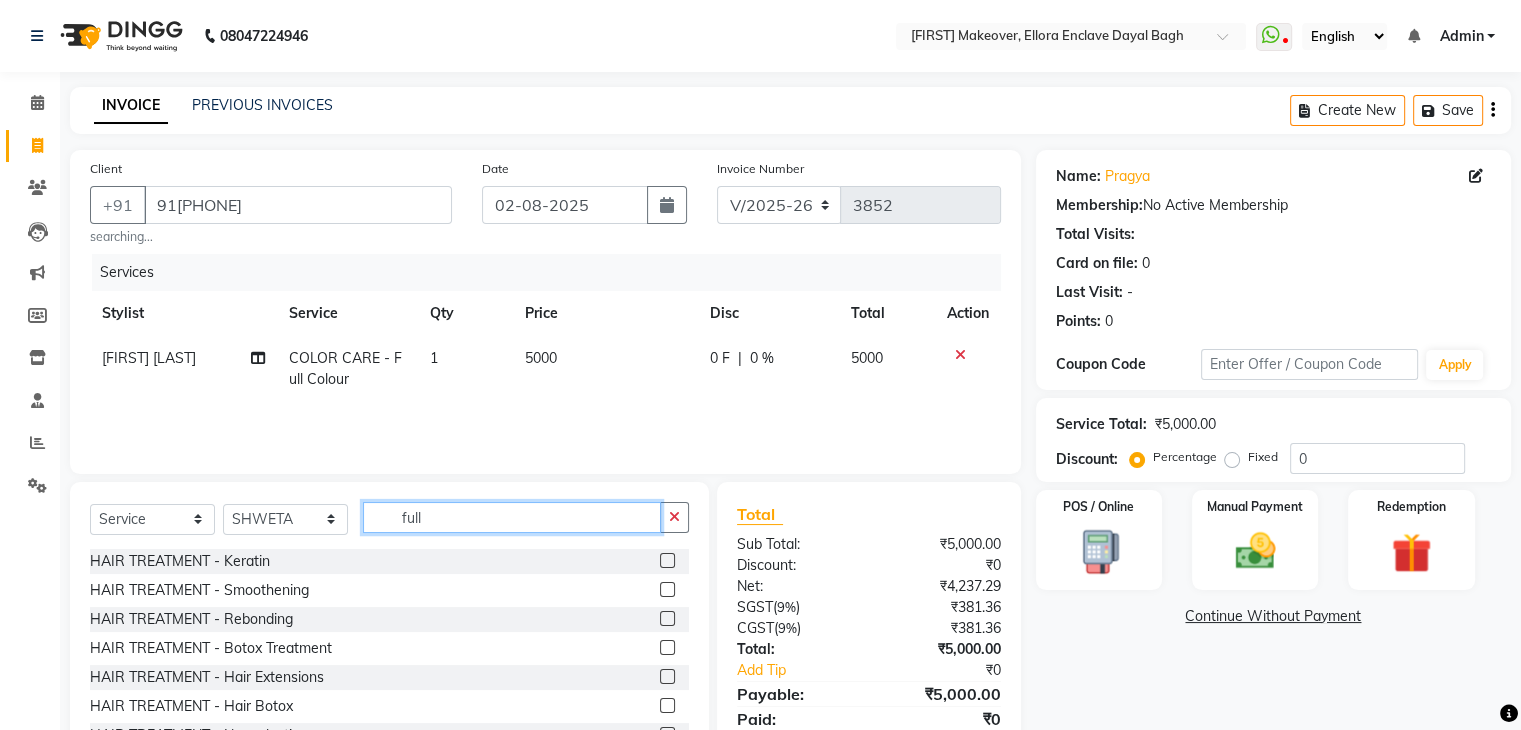 click on "full" 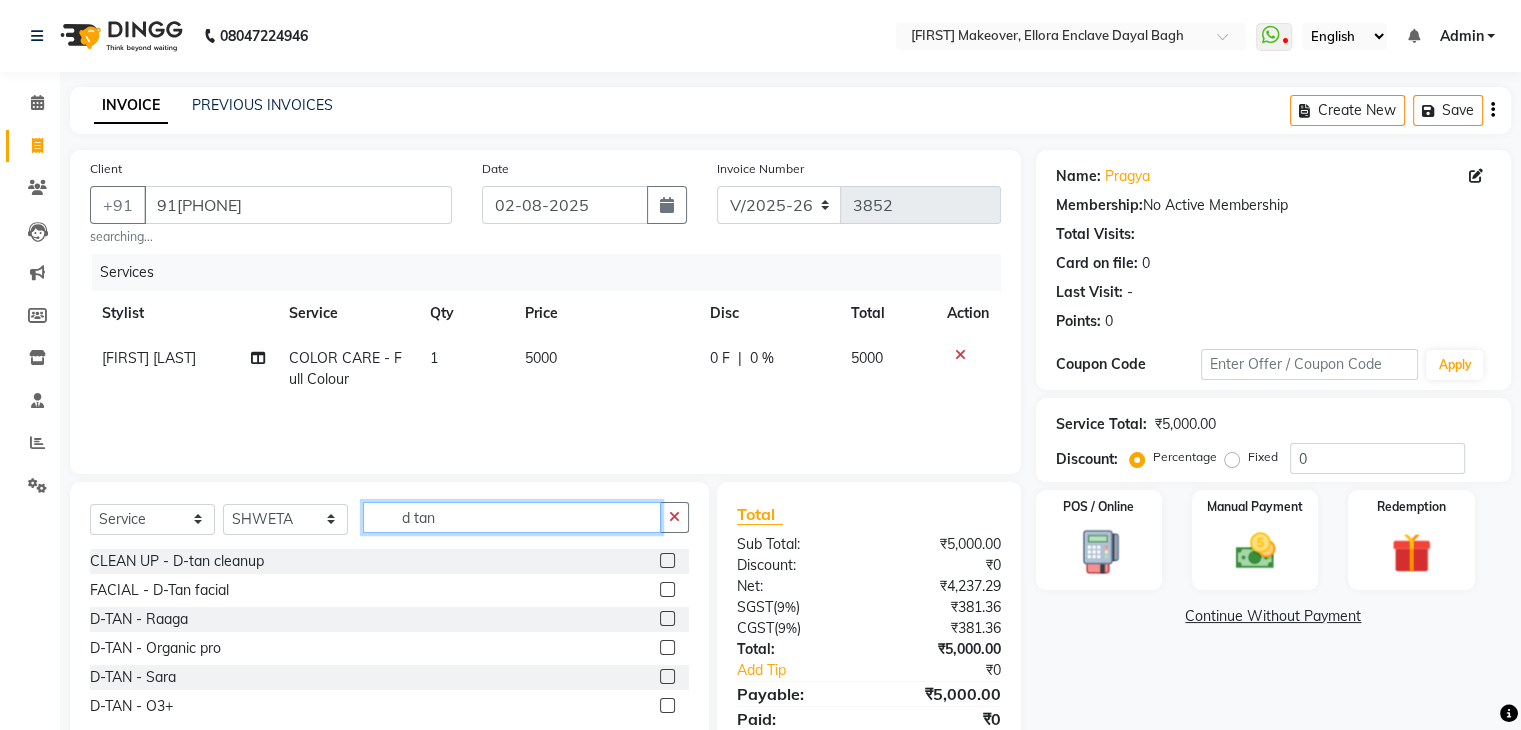 scroll, scrollTop: 77, scrollLeft: 0, axis: vertical 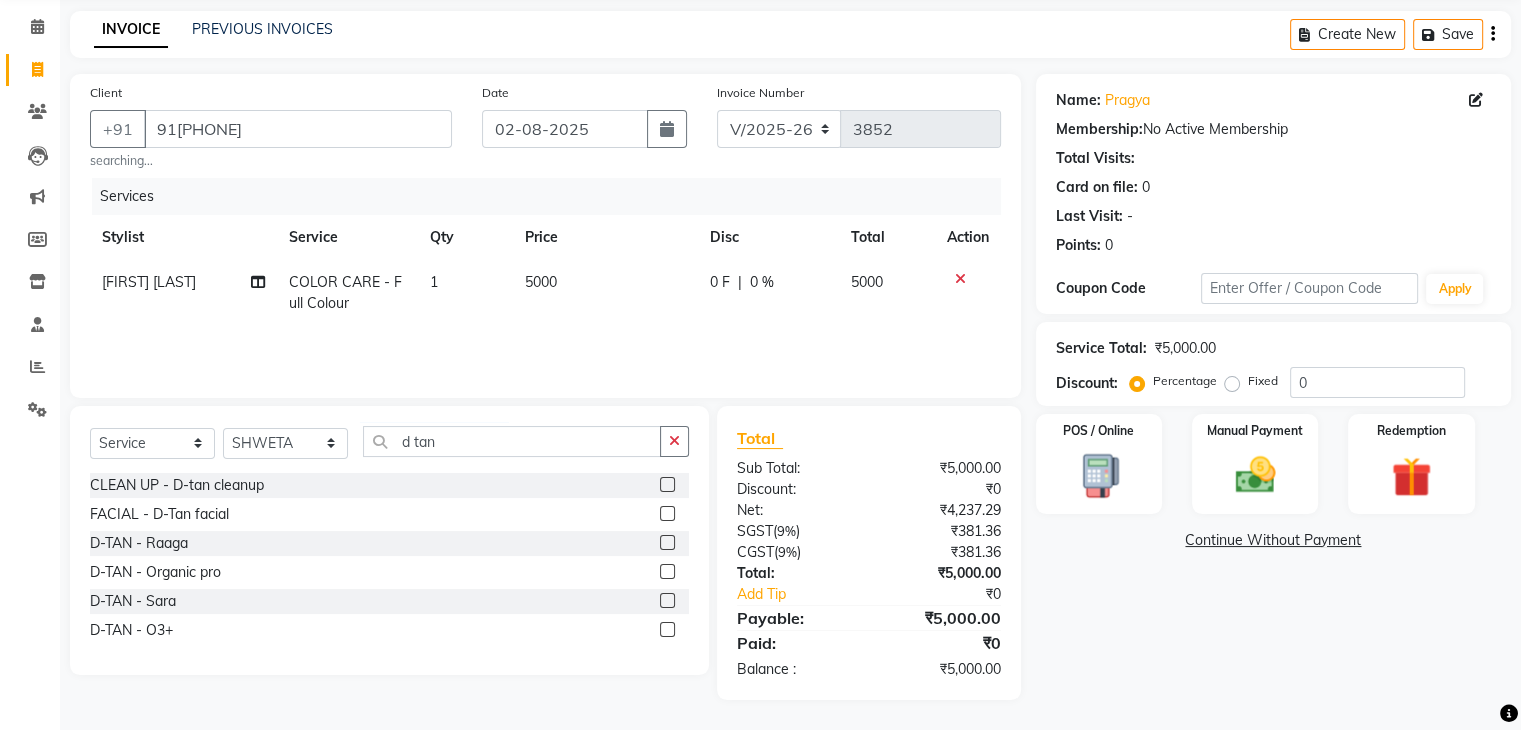 click 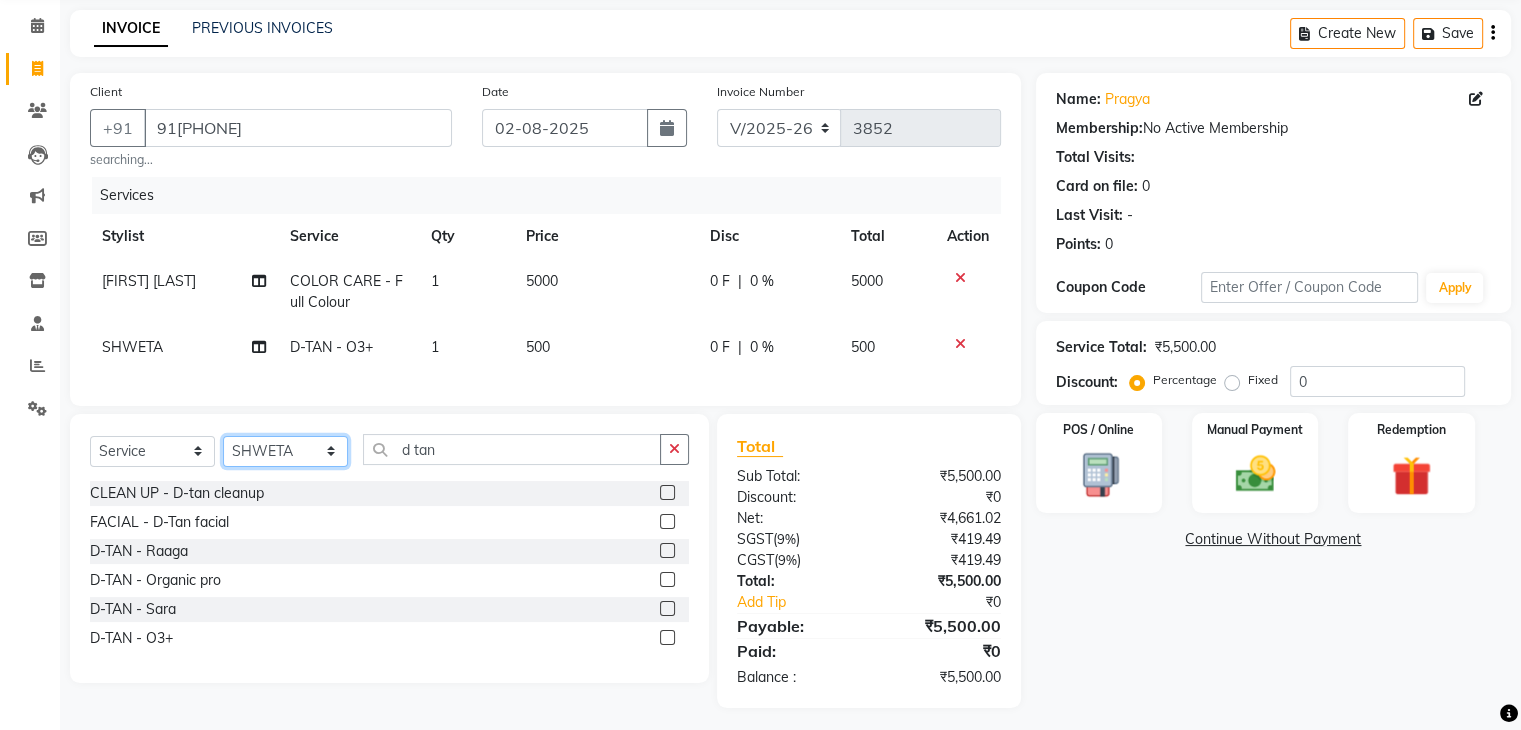 click on "Select Stylist AMAN DANISH SALMANI GOPAL PACHORI KANU KAVITA KIRAN KUMARI MEENU KUMARI NEHA NIKHIL CHAUDHARY Priya PRIYANKA YADAV RASHMI SANDHYA SHAGUFTA SHWETA SONA SAXENA SOUMYA TUSHAR OTWAL VINAY KUMAR" 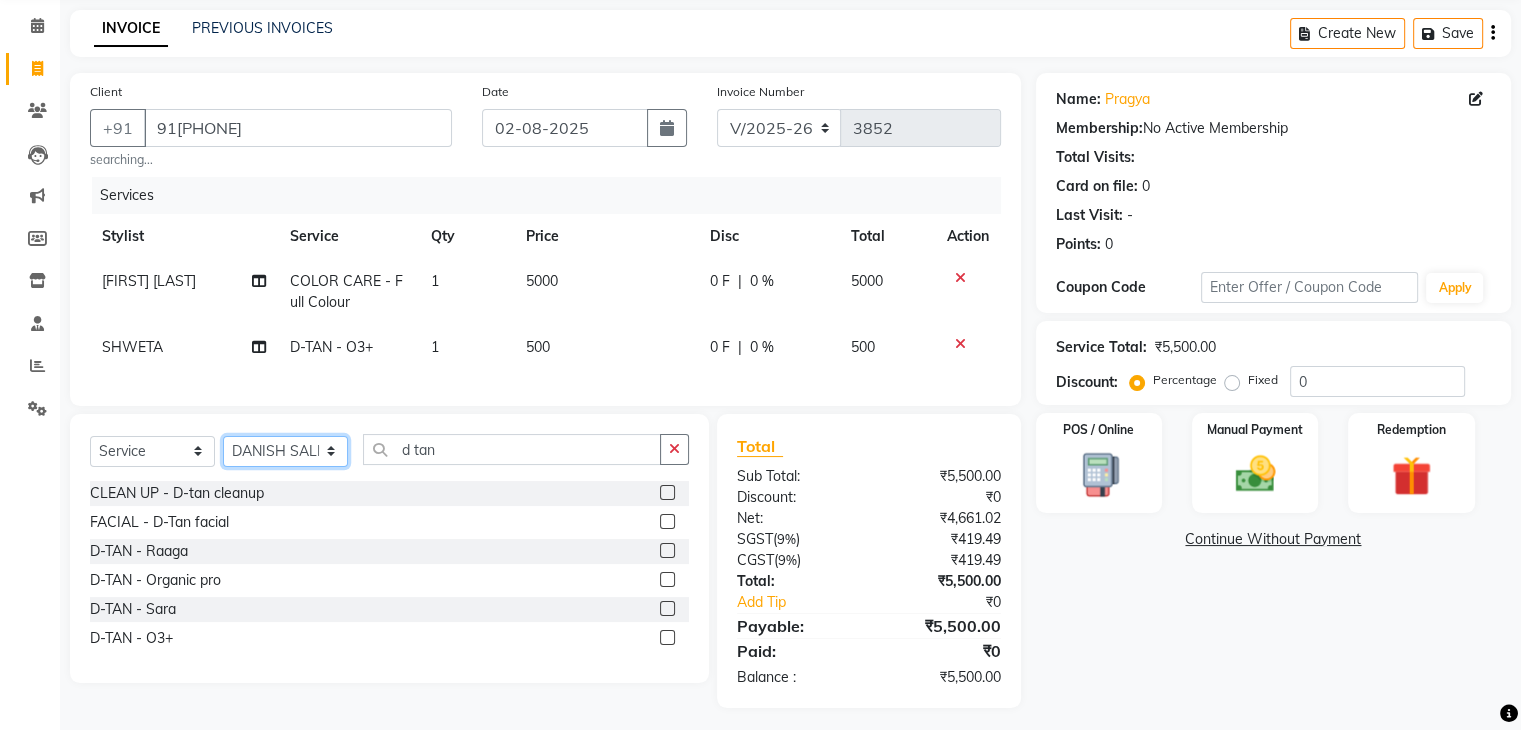 click on "Select Stylist AMAN DANISH SALMANI GOPAL PACHORI KANU KAVITA KIRAN KUMARI MEENU KUMARI NEHA NIKHIL CHAUDHARY Priya PRIYANKA YADAV RASHMI SANDHYA SHAGUFTA SHWETA SONA SAXENA SOUMYA TUSHAR OTWAL VINAY KUMAR" 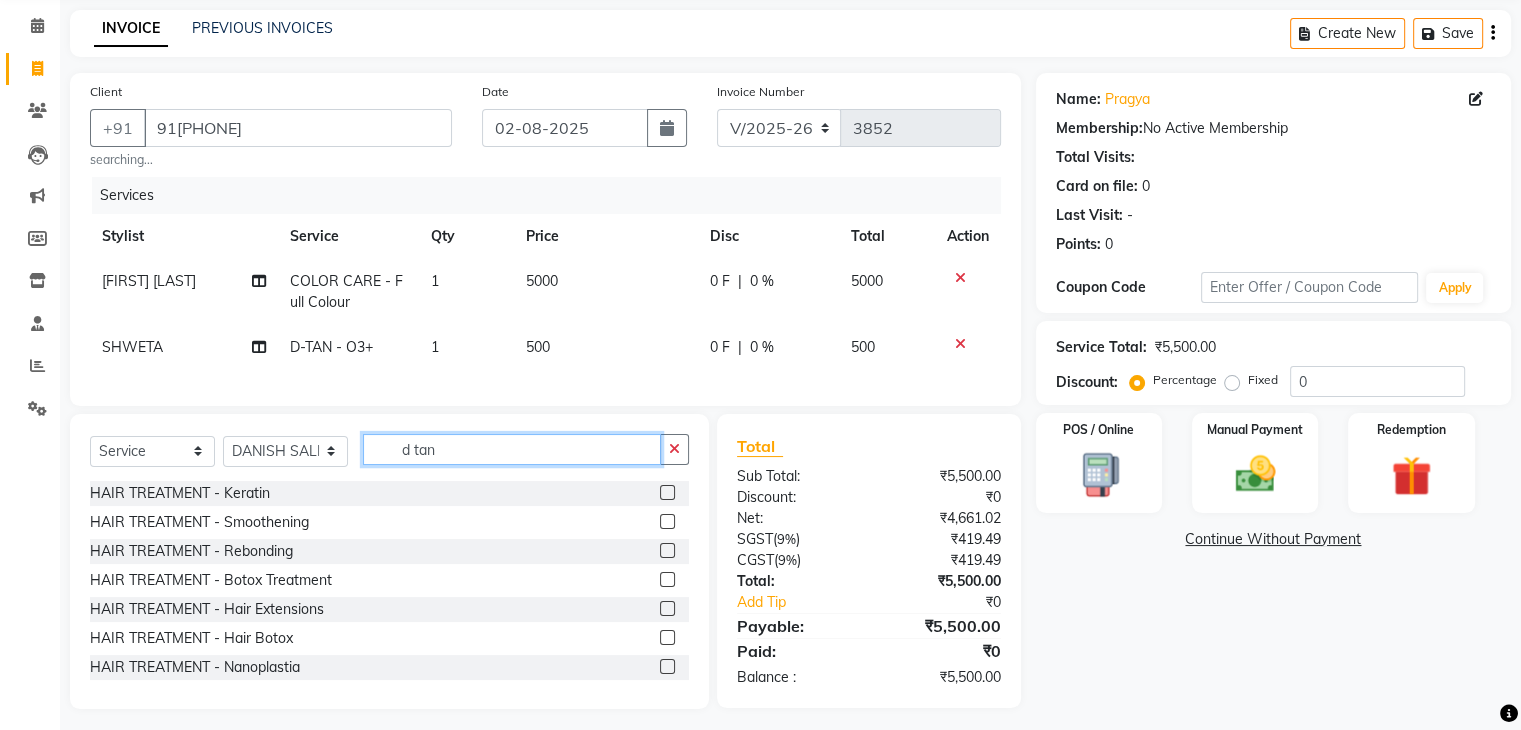 click on "d tan" 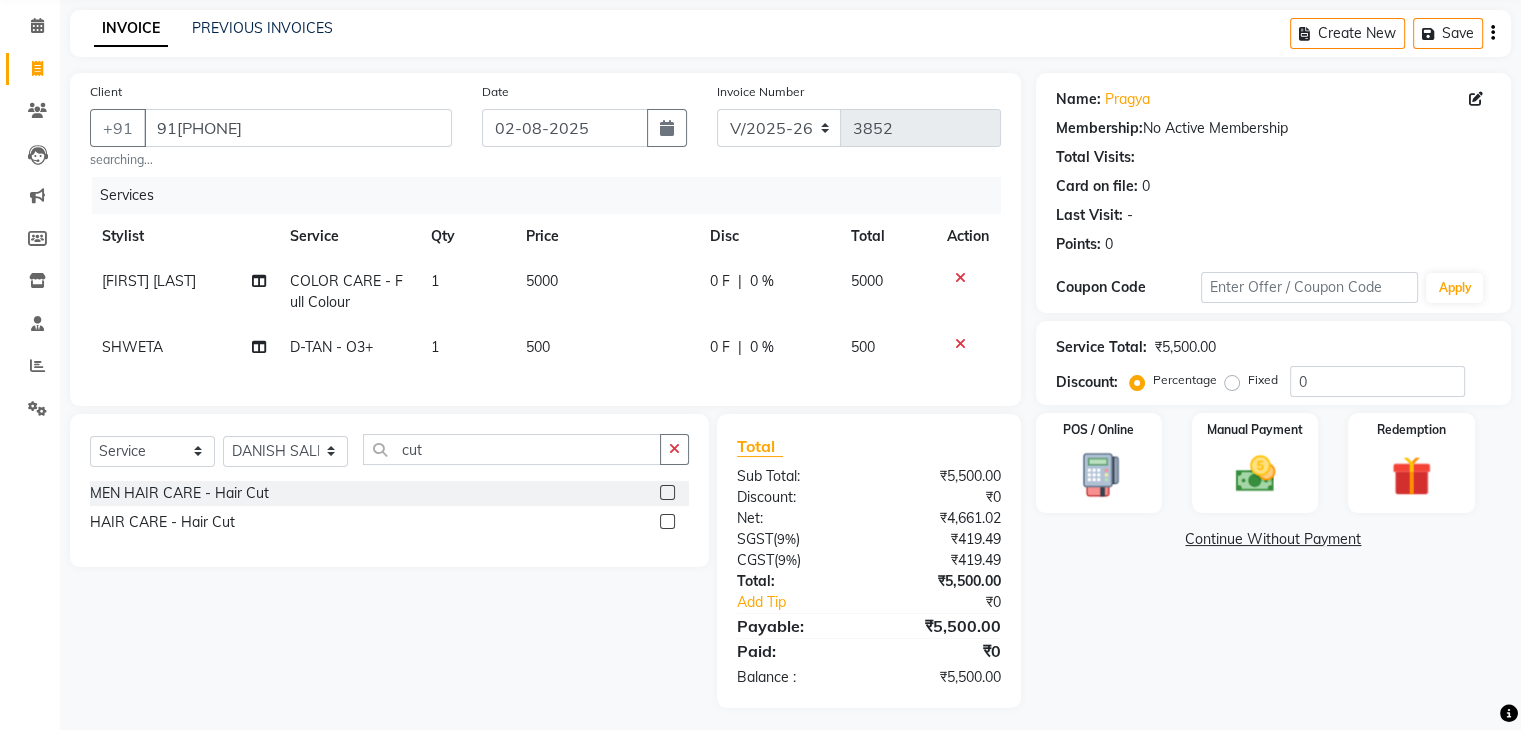 click 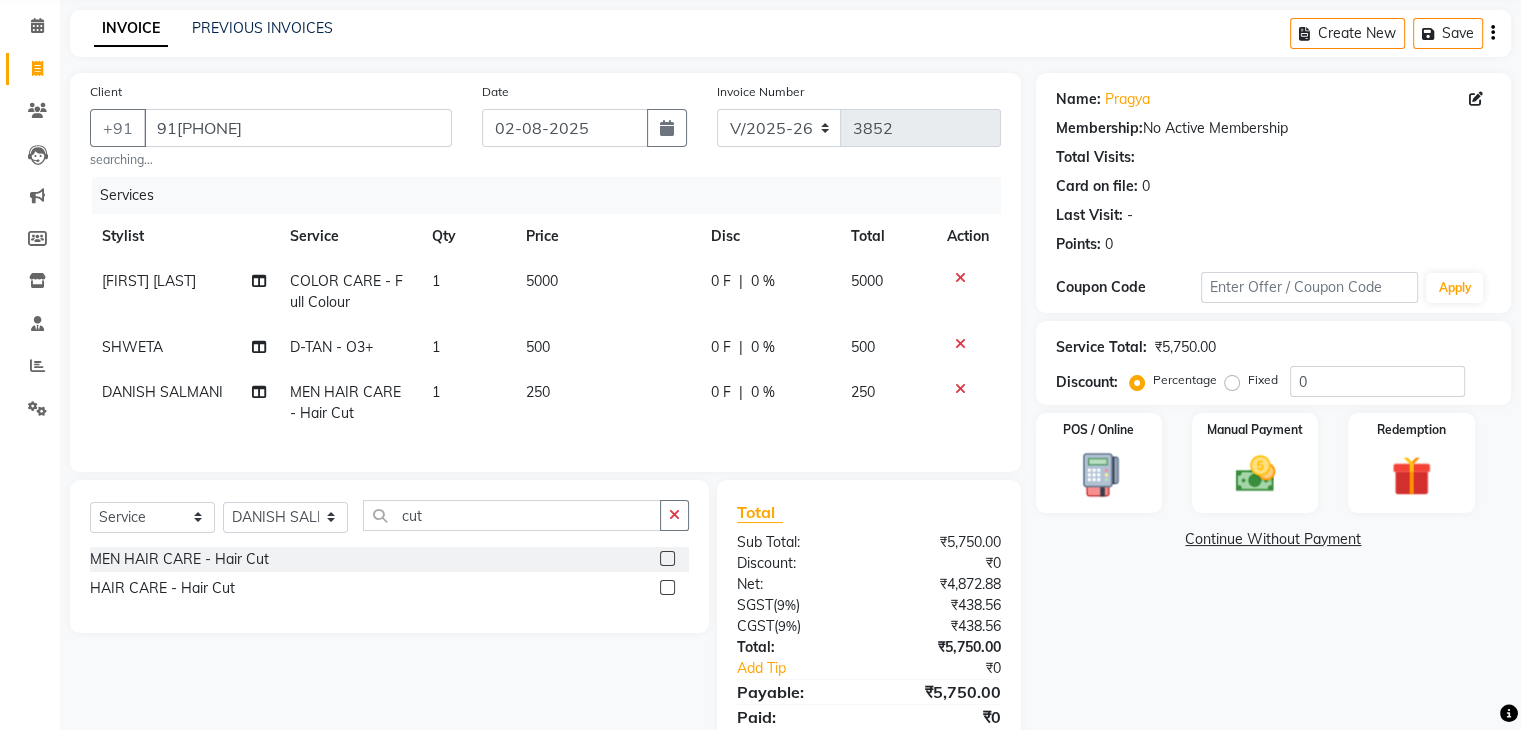 scroll, scrollTop: 167, scrollLeft: 0, axis: vertical 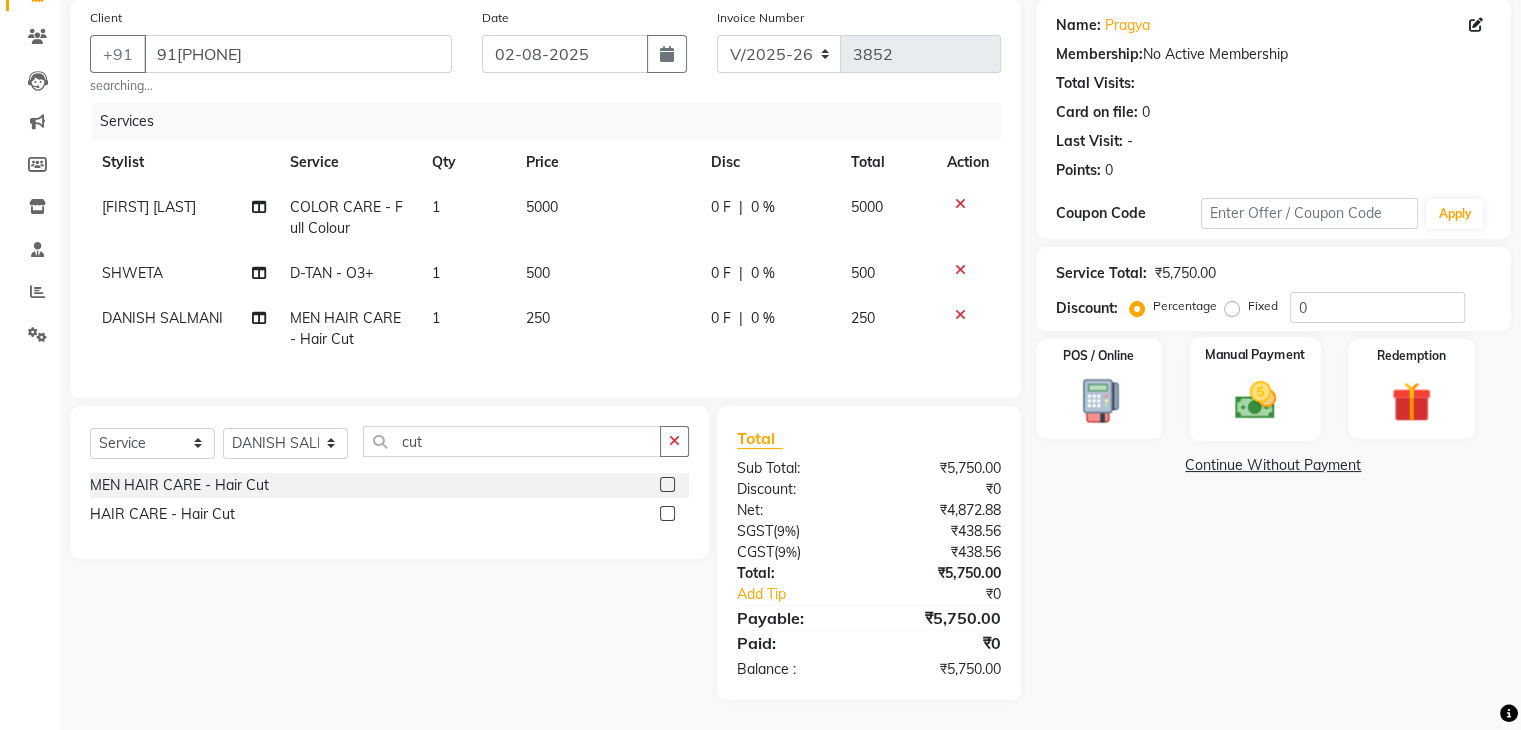 click 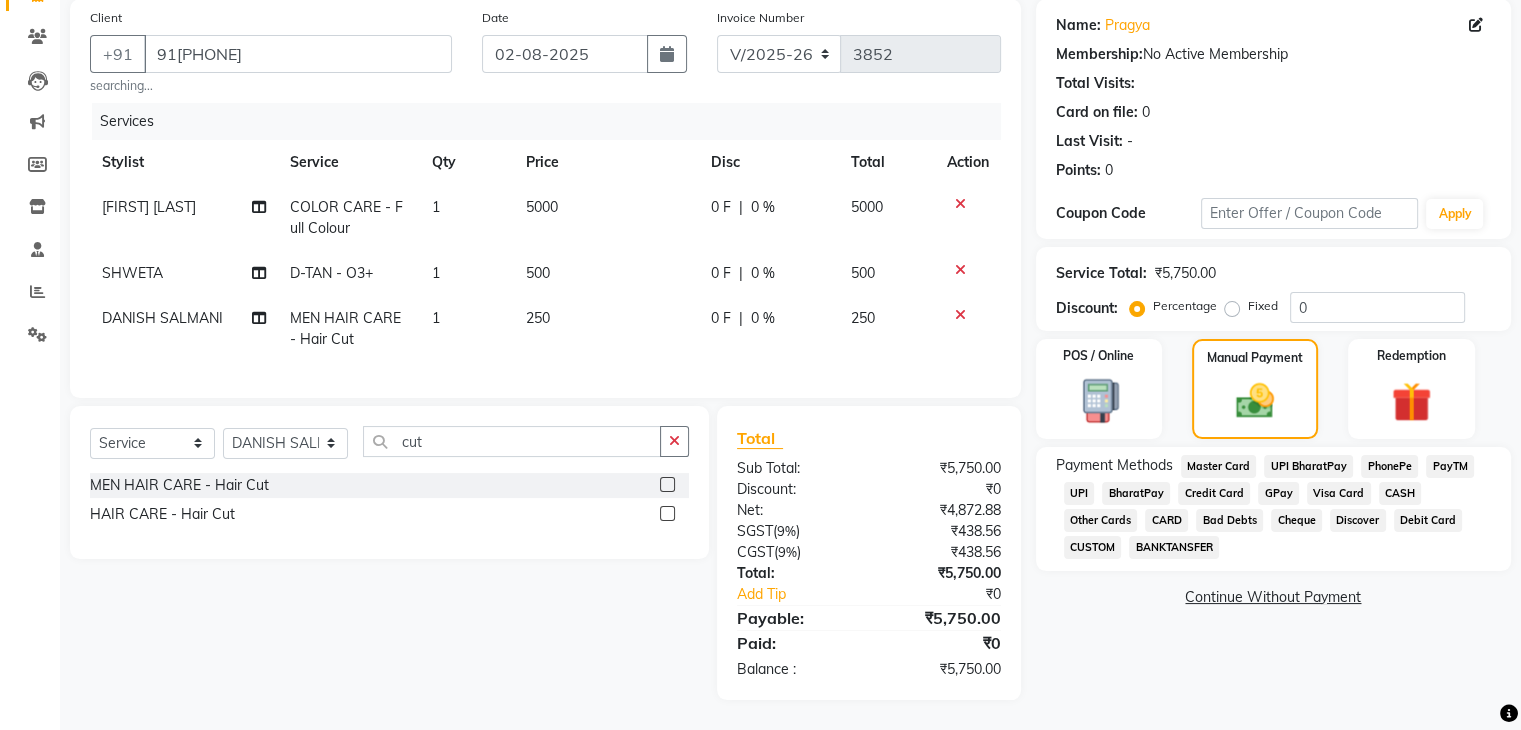 click on "CASH" 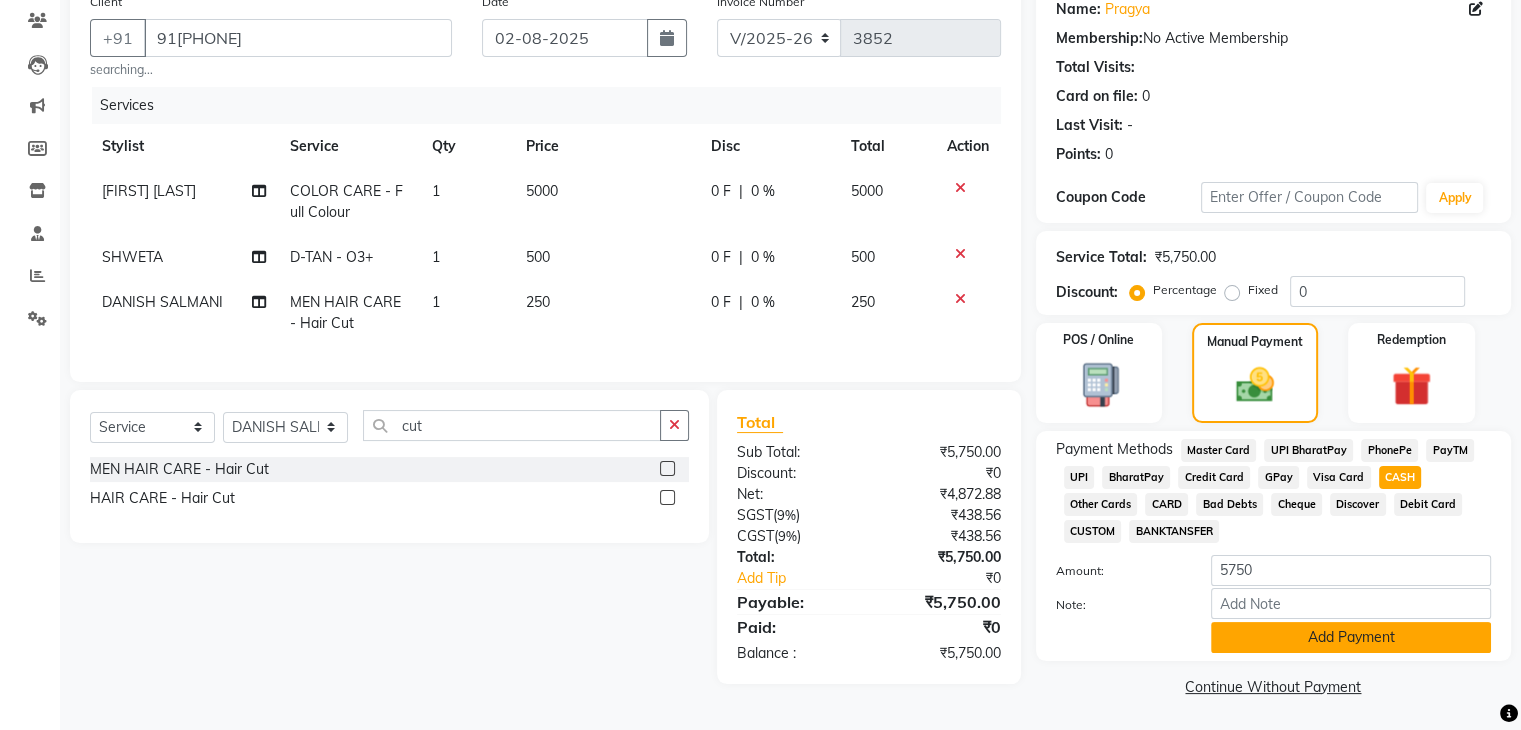 click on "Add Payment" 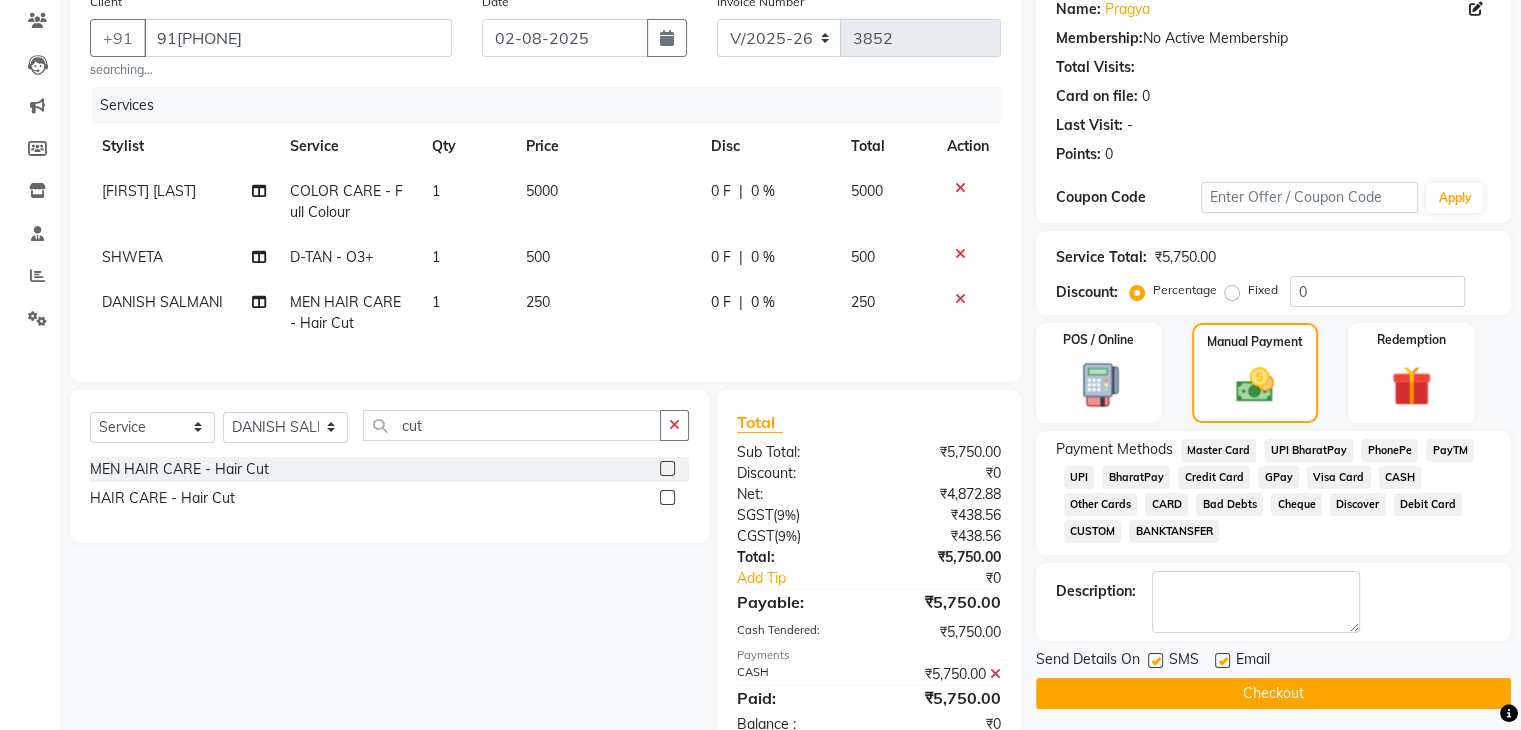 scroll, scrollTop: 238, scrollLeft: 0, axis: vertical 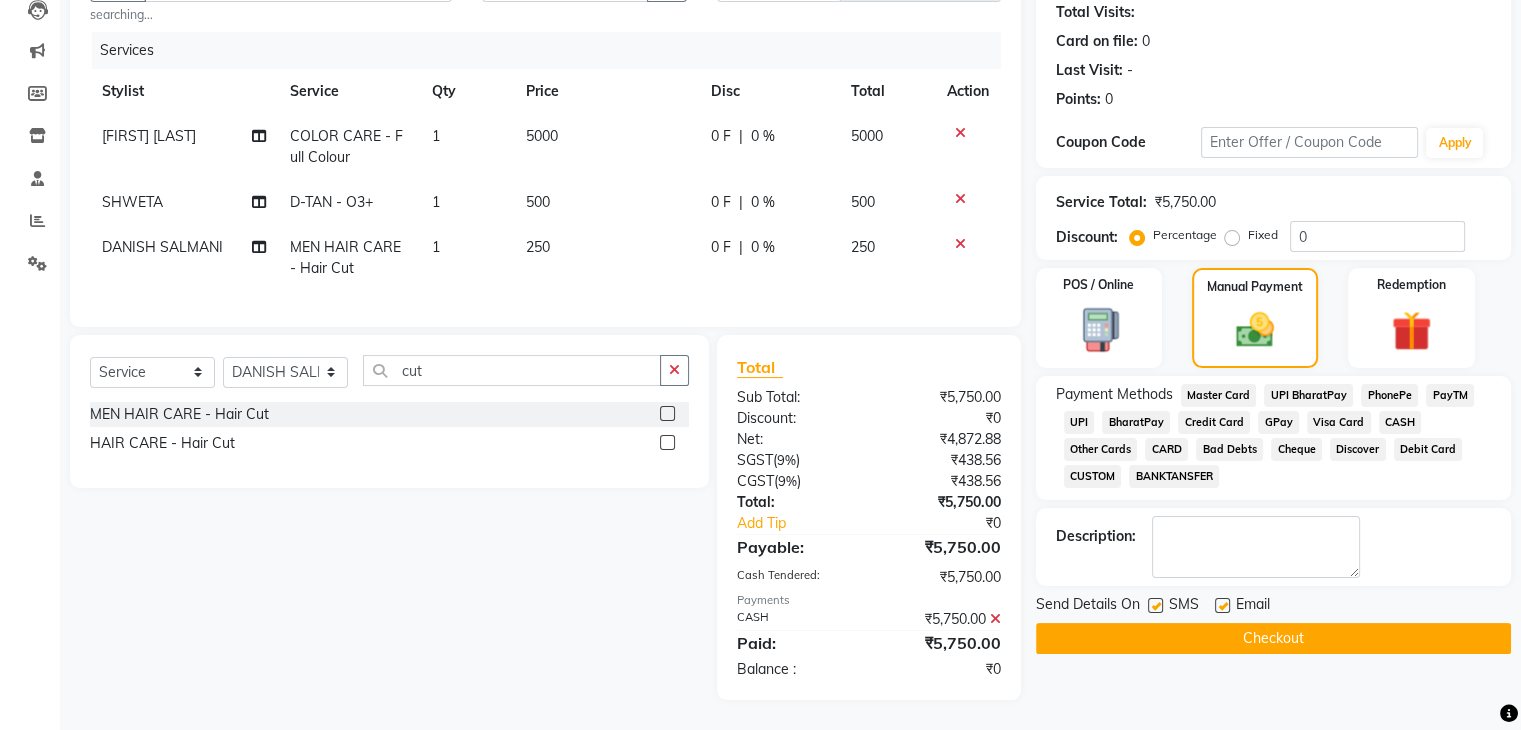 click on "Checkout" 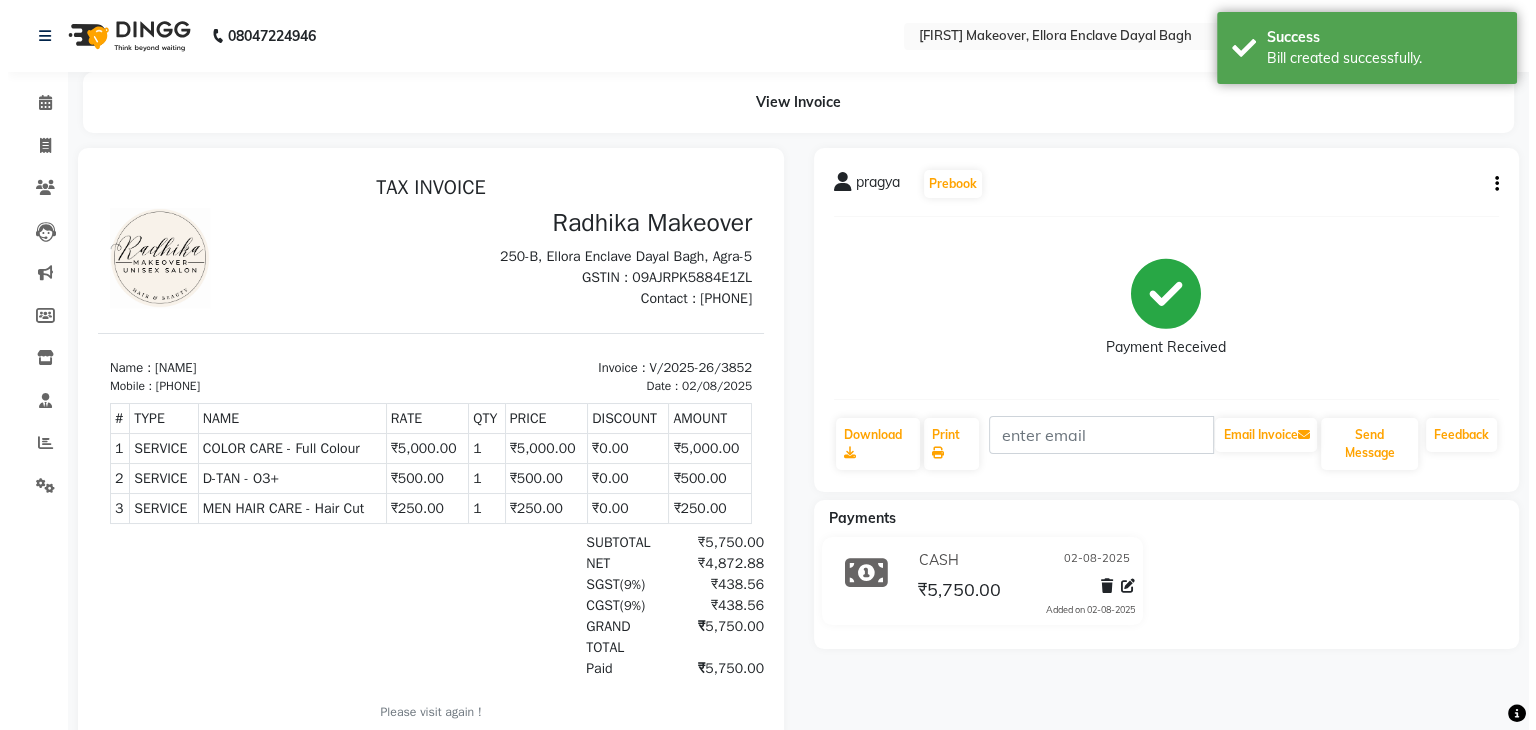 scroll, scrollTop: 0, scrollLeft: 0, axis: both 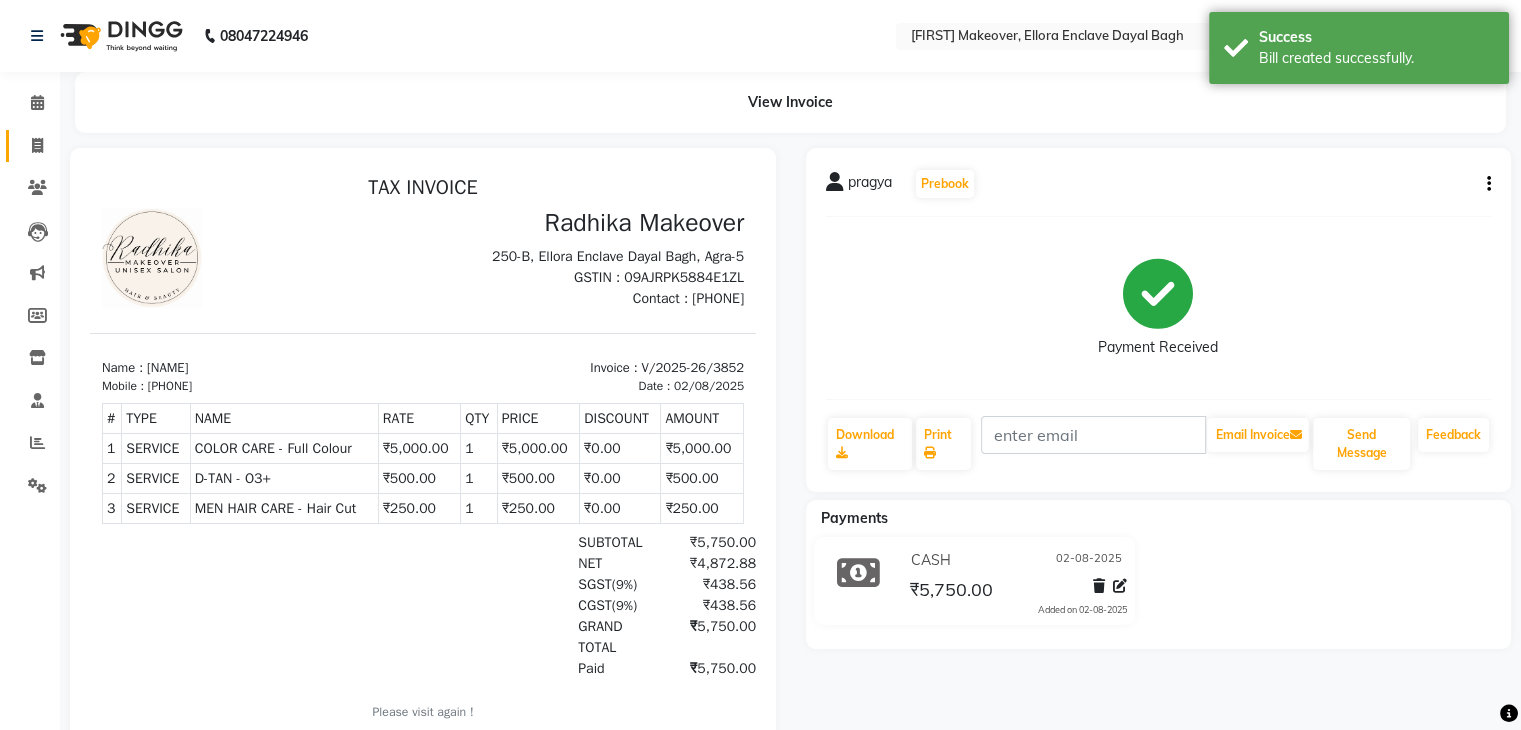 click on "Invoice" 